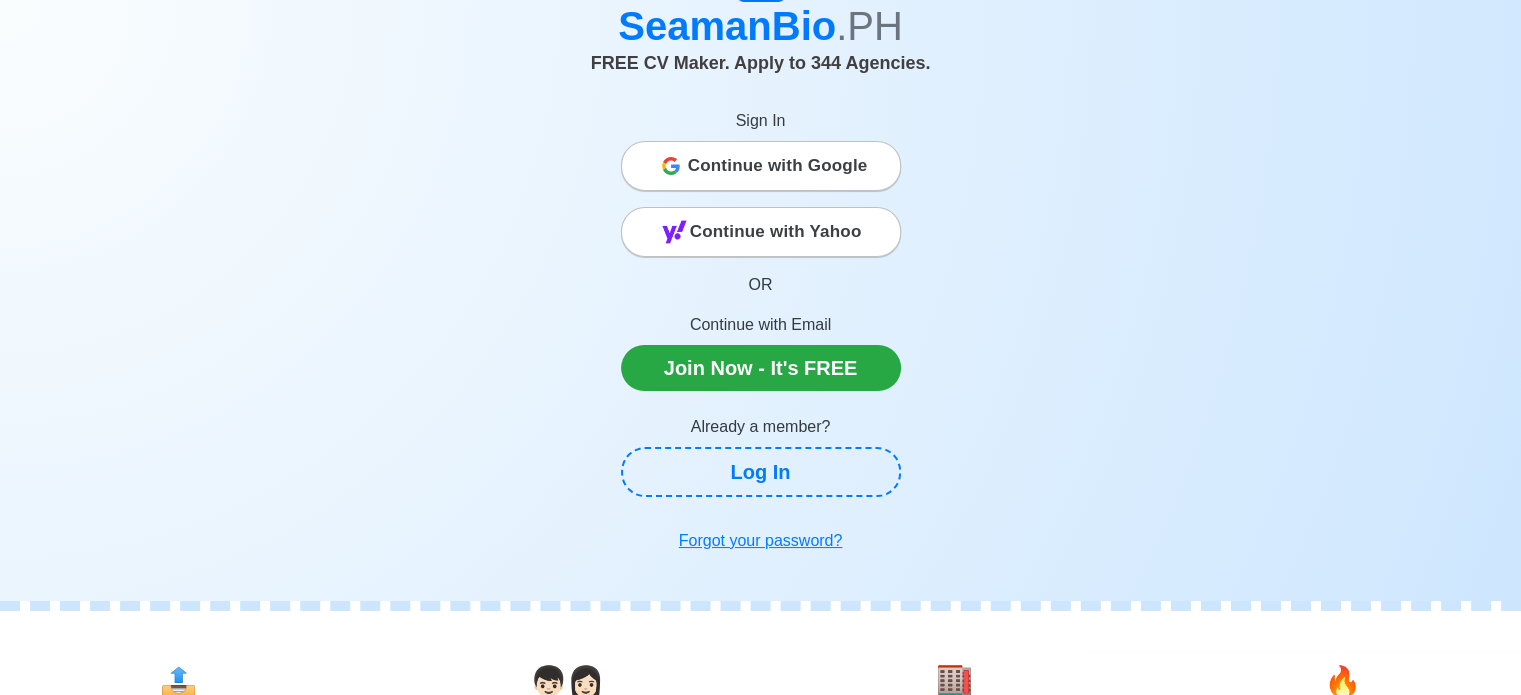 scroll, scrollTop: 200, scrollLeft: 0, axis: vertical 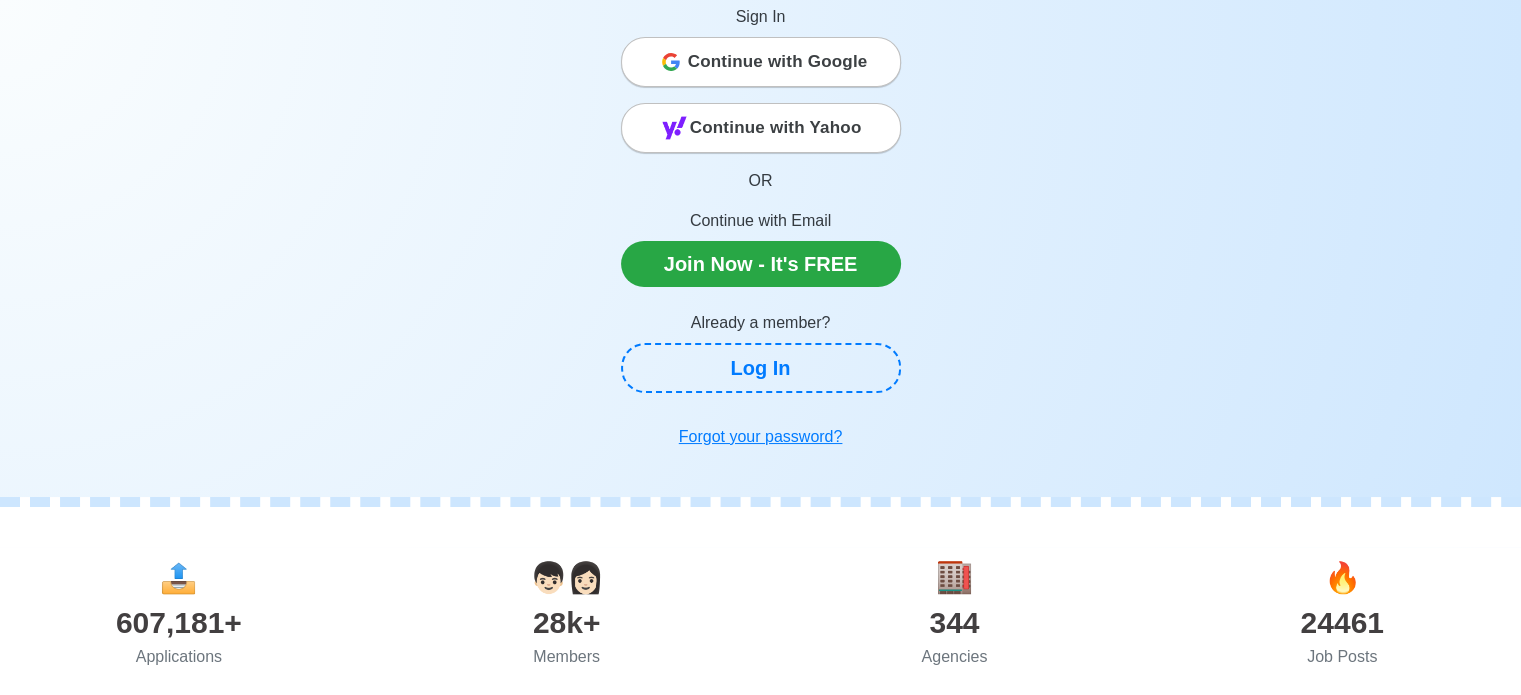 click on "Continue with Google" at bounding box center [778, 62] 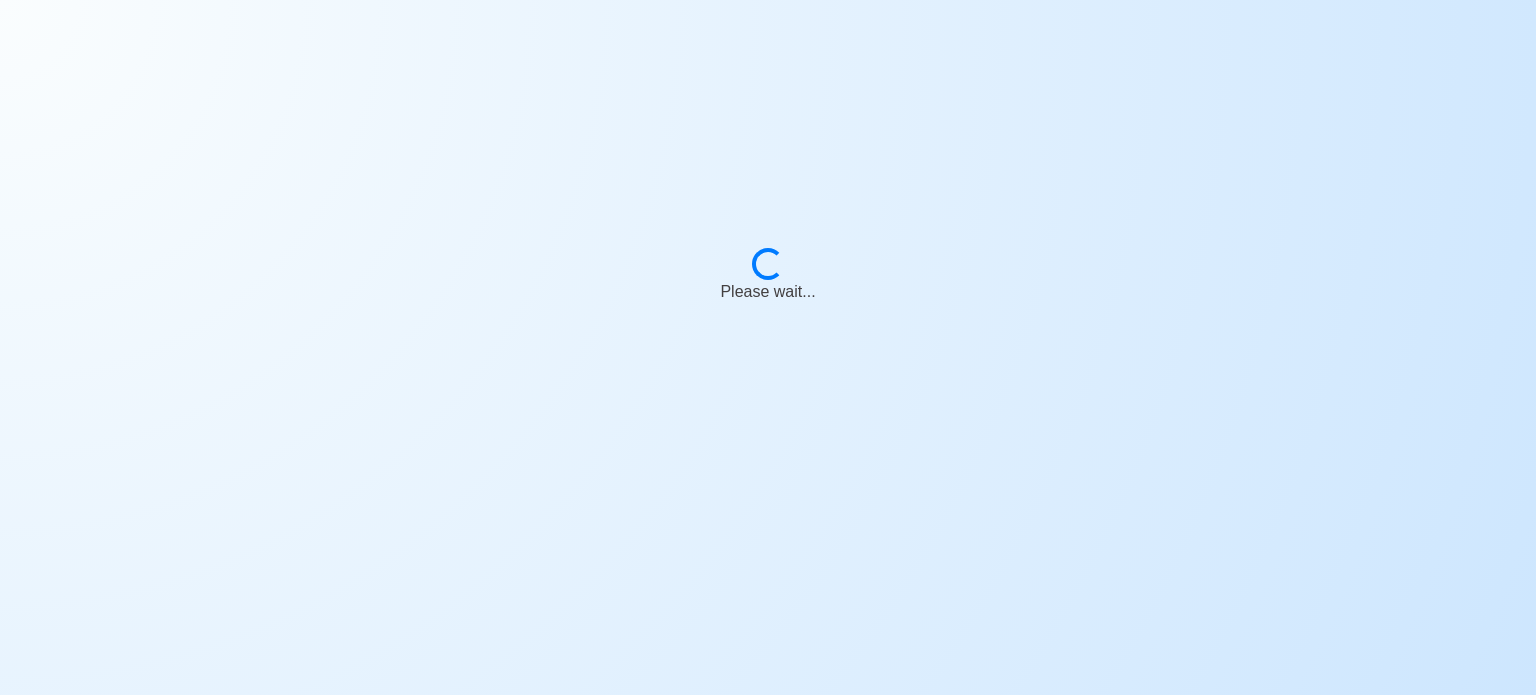 scroll, scrollTop: 0, scrollLeft: 0, axis: both 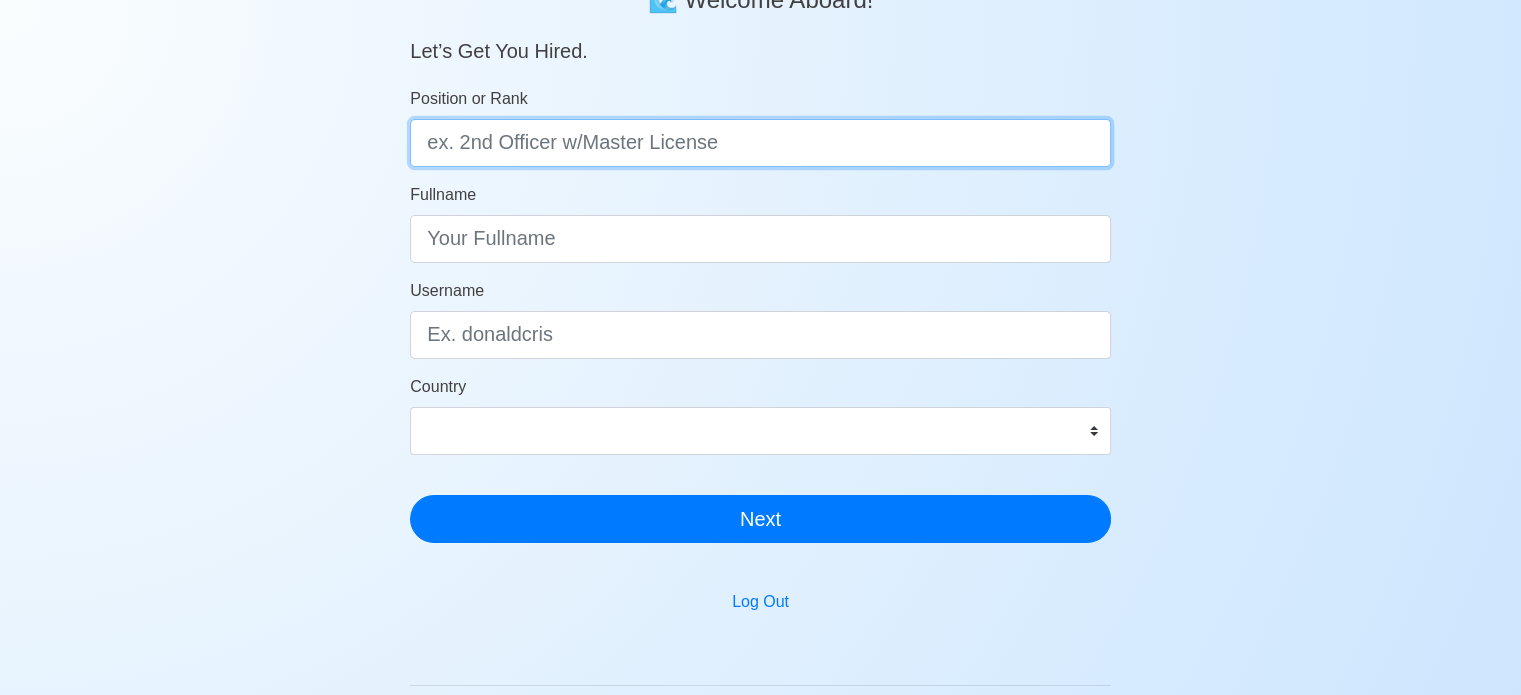 click on "Position or Rank" at bounding box center (760, 143) 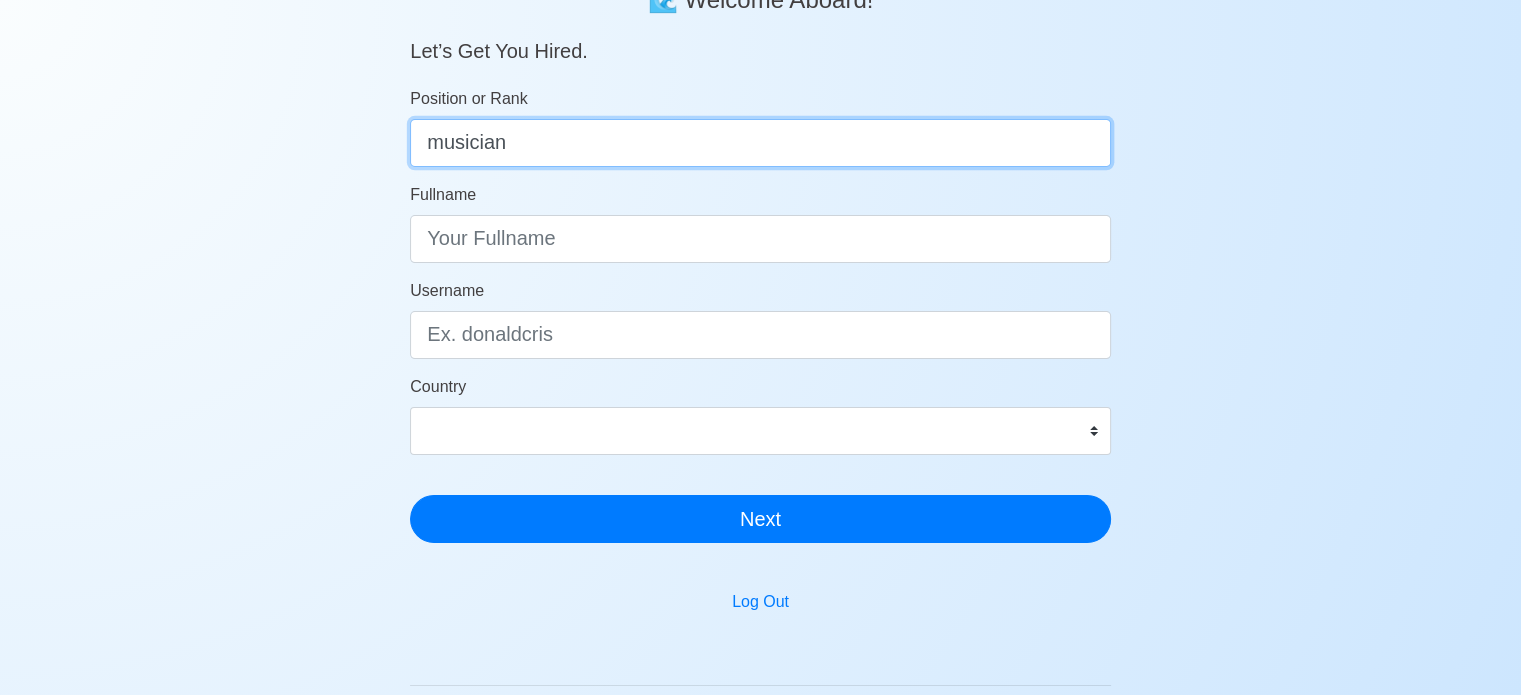 type on "musician" 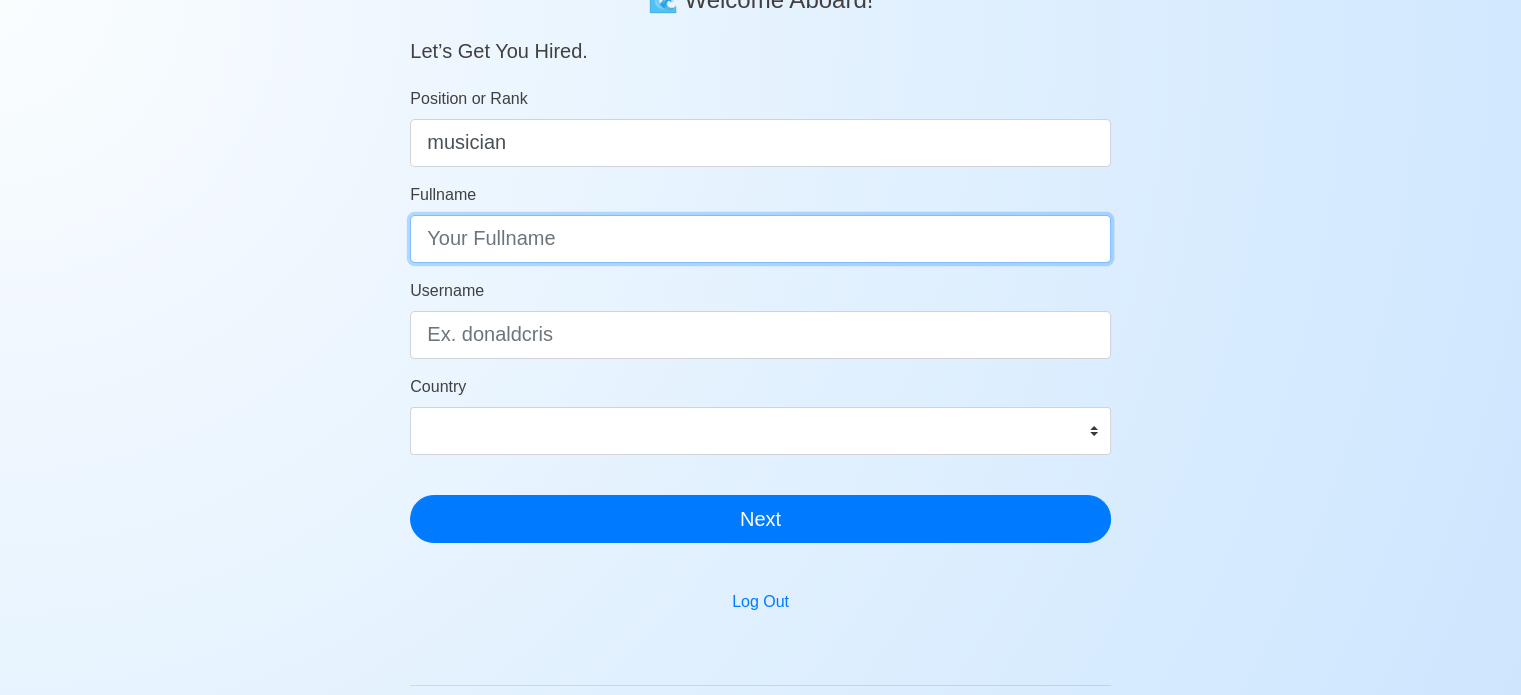 click on "Fullname" at bounding box center [760, 239] 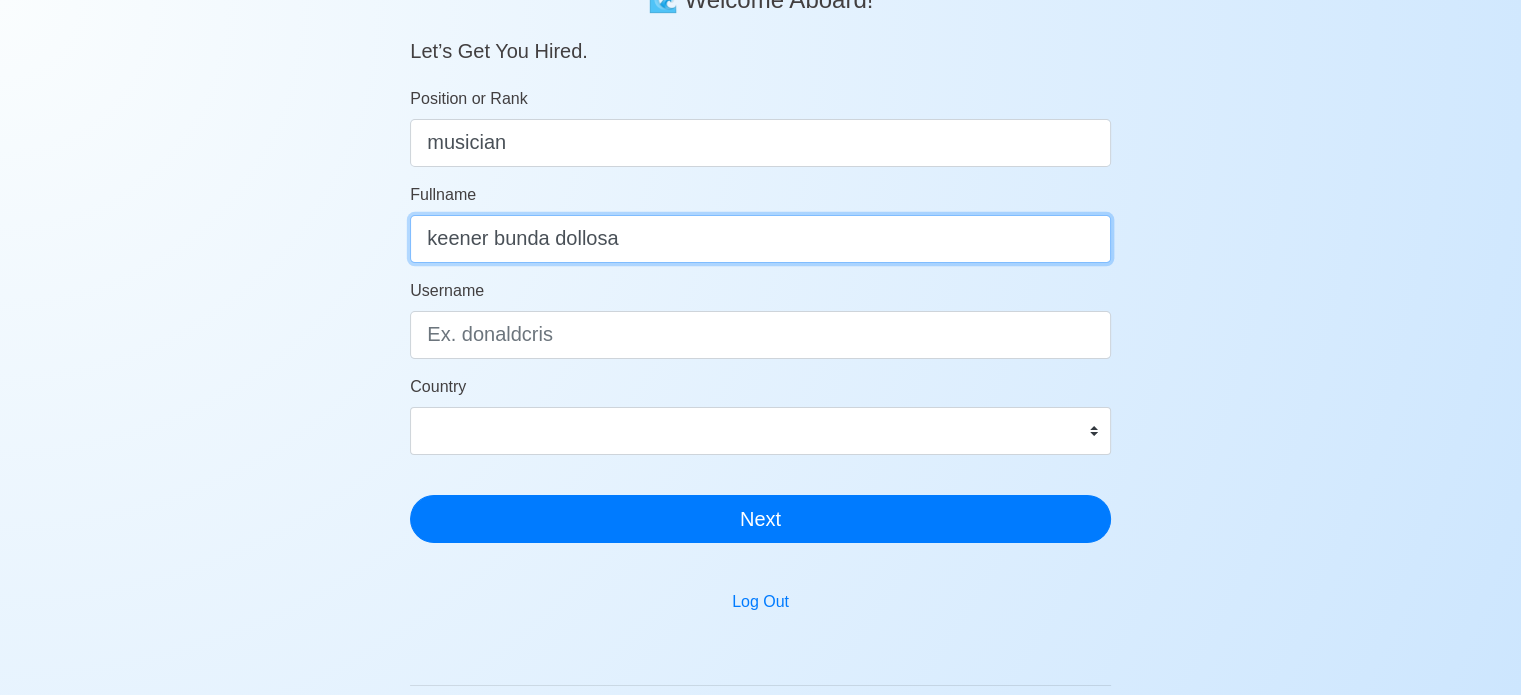 type on "keener bunda dollosa" 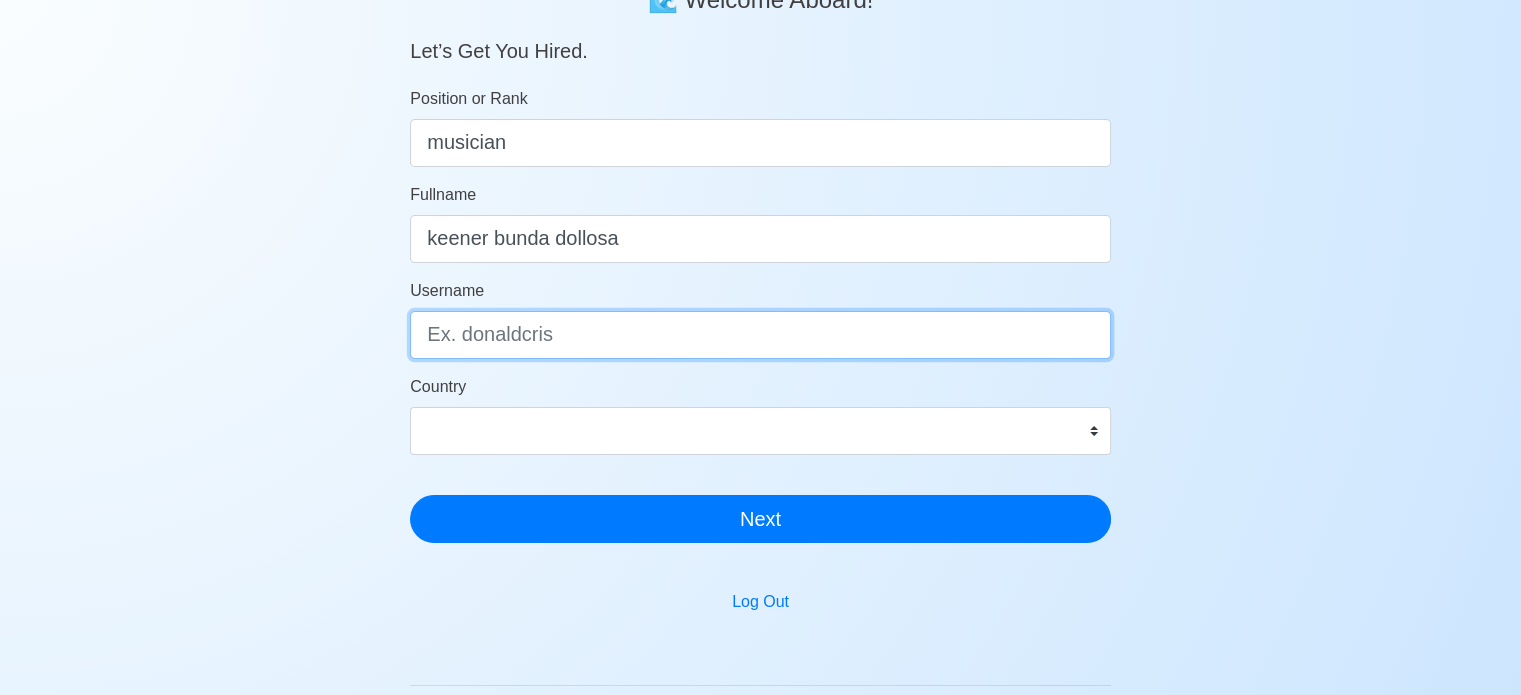 click on "Username" at bounding box center (760, 335) 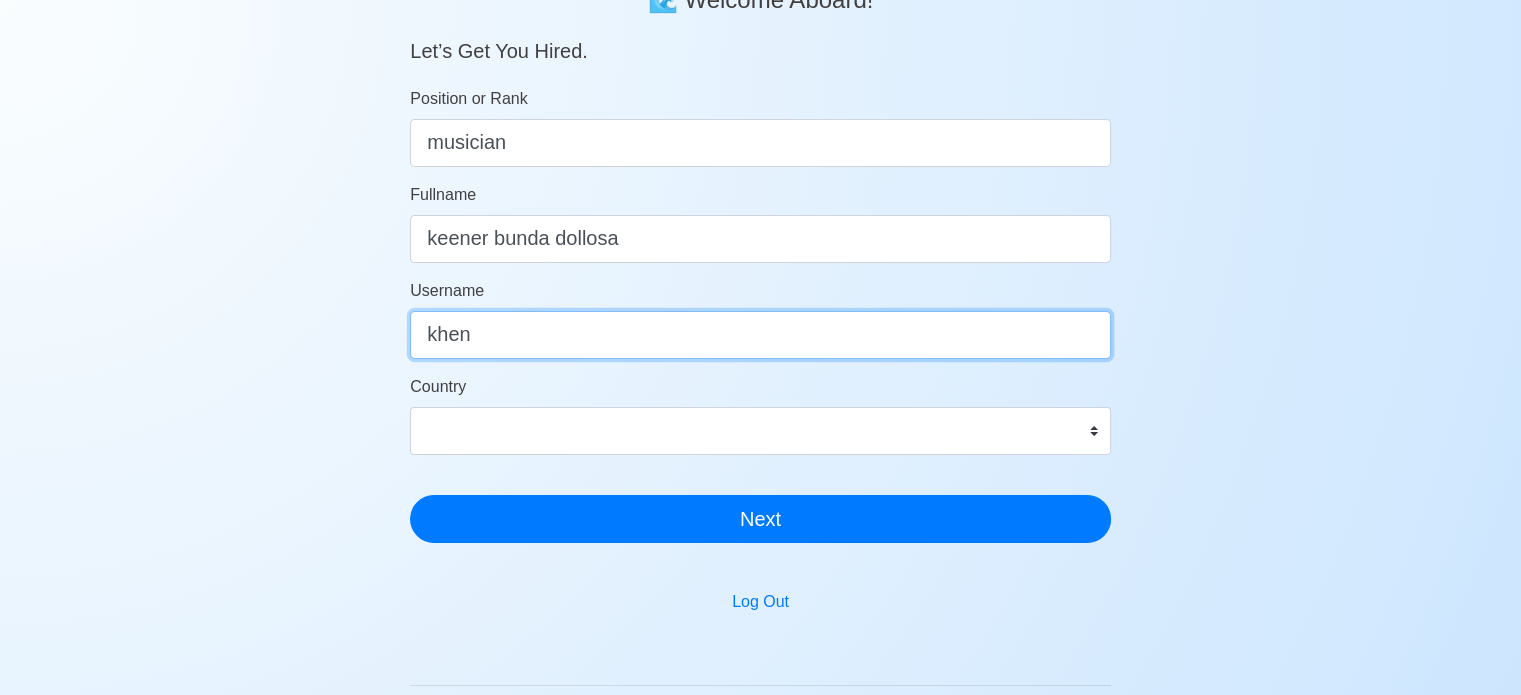 type on "khen" 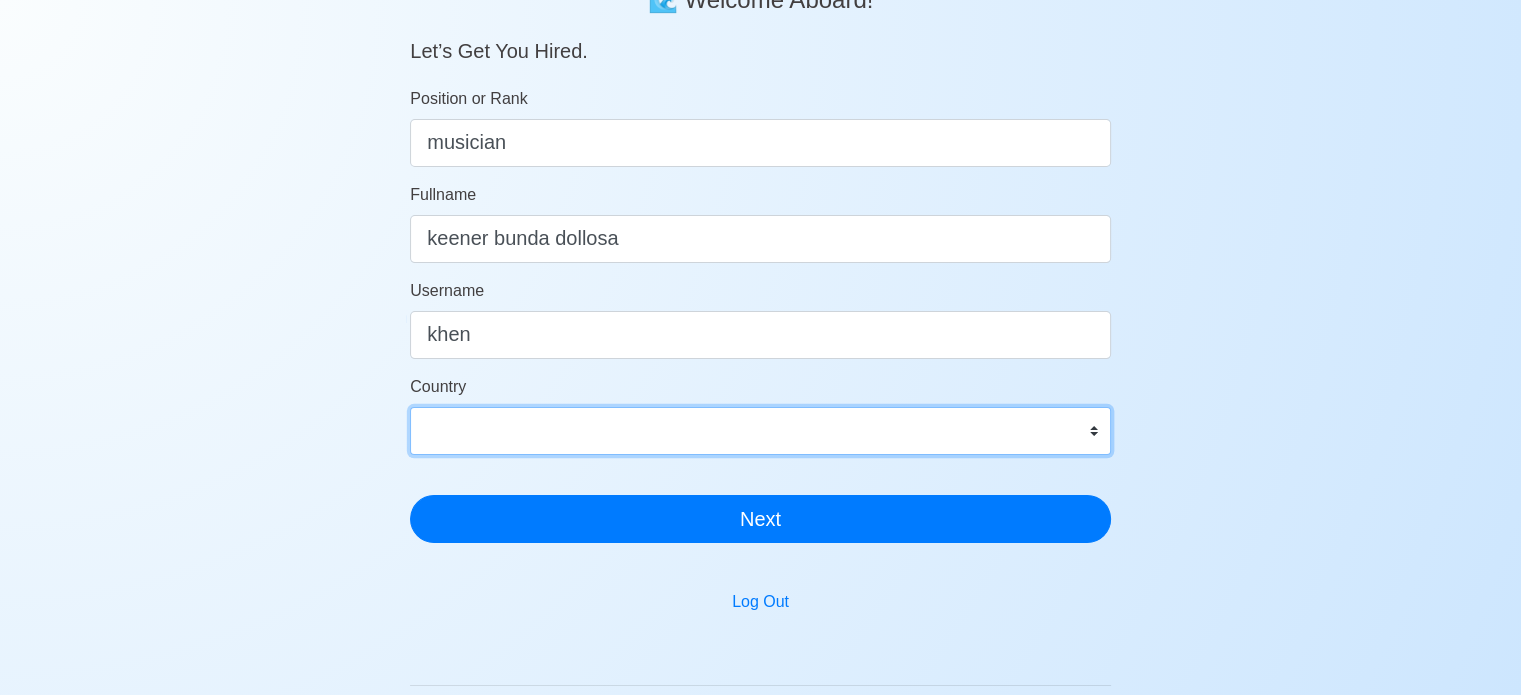click on "Afghanistan Åland Islands Albania Algeria American Samoa Andorra Angola Anguilla Antarctica Antigua and Barbuda Argentina Armenia Aruba Australia Austria Azerbaijan Bahamas Bahrain Bangladesh Barbados Belarus Belgium Belize Benin Bermuda Bhutan Bolivia, Plurinational State of Bonaire, Sint Eustatius and Saba Bosnia and Herzegovina Botswana Bouvet Island Brazil British Indian Ocean Territory Brunei Darussalam Bulgaria Burkina Faso Burundi Cabo Verde Cambodia Cameroon Canada Cayman Islands Central African Republic Chad Chile China Christmas Island Cocos (Keeling) Islands Colombia Comoros Congo Congo, Democratic Republic of the Cook Islands Costa Rica Croatia Cuba Curaçao Cyprus Czechia Côte d'Ivoire Denmark Djibouti Dominica Dominican Republic Ecuador Egypt El Salvador Equatorial Guinea Eritrea Estonia Eswatini Ethiopia Falkland Islands (Malvinas) Faroe Islands Fiji Finland France French Guiana French Polynesia French Southern Territories Gabon Gambia Georgia Germany Ghana Gibraltar Greece Greenland Grenada" at bounding box center [760, 431] 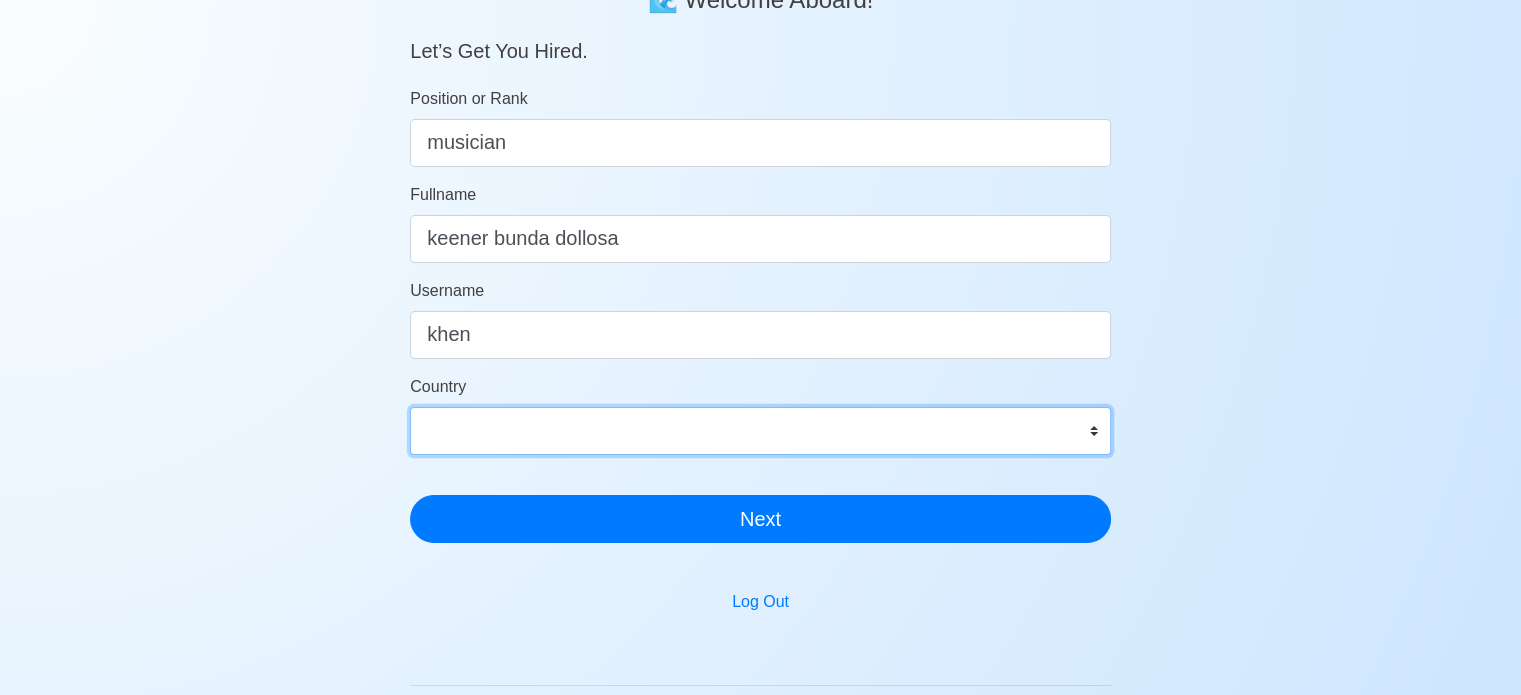 select on "PH" 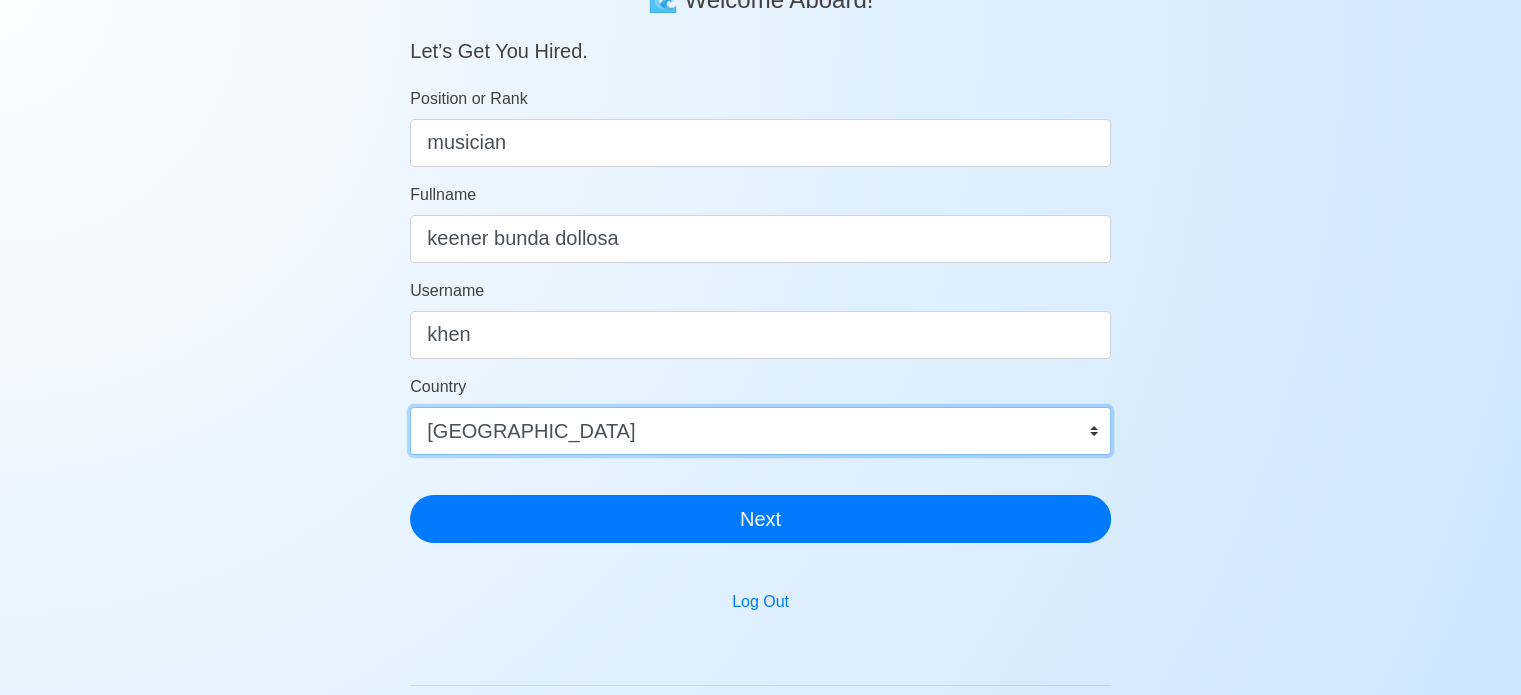 click on "Afghanistan Åland Islands Albania Algeria American Samoa Andorra Angola Anguilla Antarctica Antigua and Barbuda Argentina Armenia Aruba Australia Austria Azerbaijan Bahamas Bahrain Bangladesh Barbados Belarus Belgium Belize Benin Bermuda Bhutan Bolivia, Plurinational State of Bonaire, Sint Eustatius and Saba Bosnia and Herzegovina Botswana Bouvet Island Brazil British Indian Ocean Territory Brunei Darussalam Bulgaria Burkina Faso Burundi Cabo Verde Cambodia Cameroon Canada Cayman Islands Central African Republic Chad Chile China Christmas Island Cocos (Keeling) Islands Colombia Comoros Congo Congo, Democratic Republic of the Cook Islands Costa Rica Croatia Cuba Curaçao Cyprus Czechia Côte d'Ivoire Denmark Djibouti Dominica Dominican Republic Ecuador Egypt El Salvador Equatorial Guinea Eritrea Estonia Eswatini Ethiopia Falkland Islands (Malvinas) Faroe Islands Fiji Finland France French Guiana French Polynesia French Southern Territories Gabon Gambia Georgia Germany Ghana Gibraltar Greece Greenland Grenada" at bounding box center [760, 431] 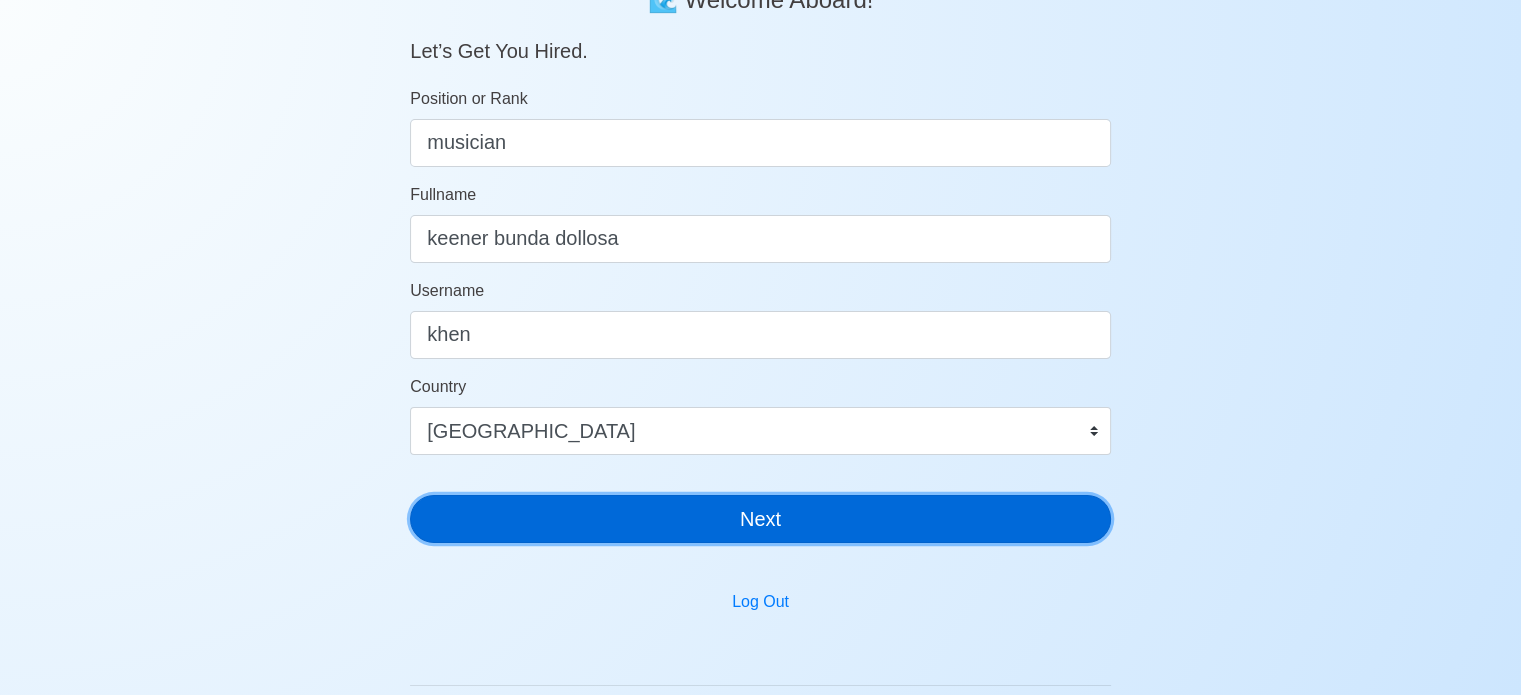 click on "Next" at bounding box center [760, 519] 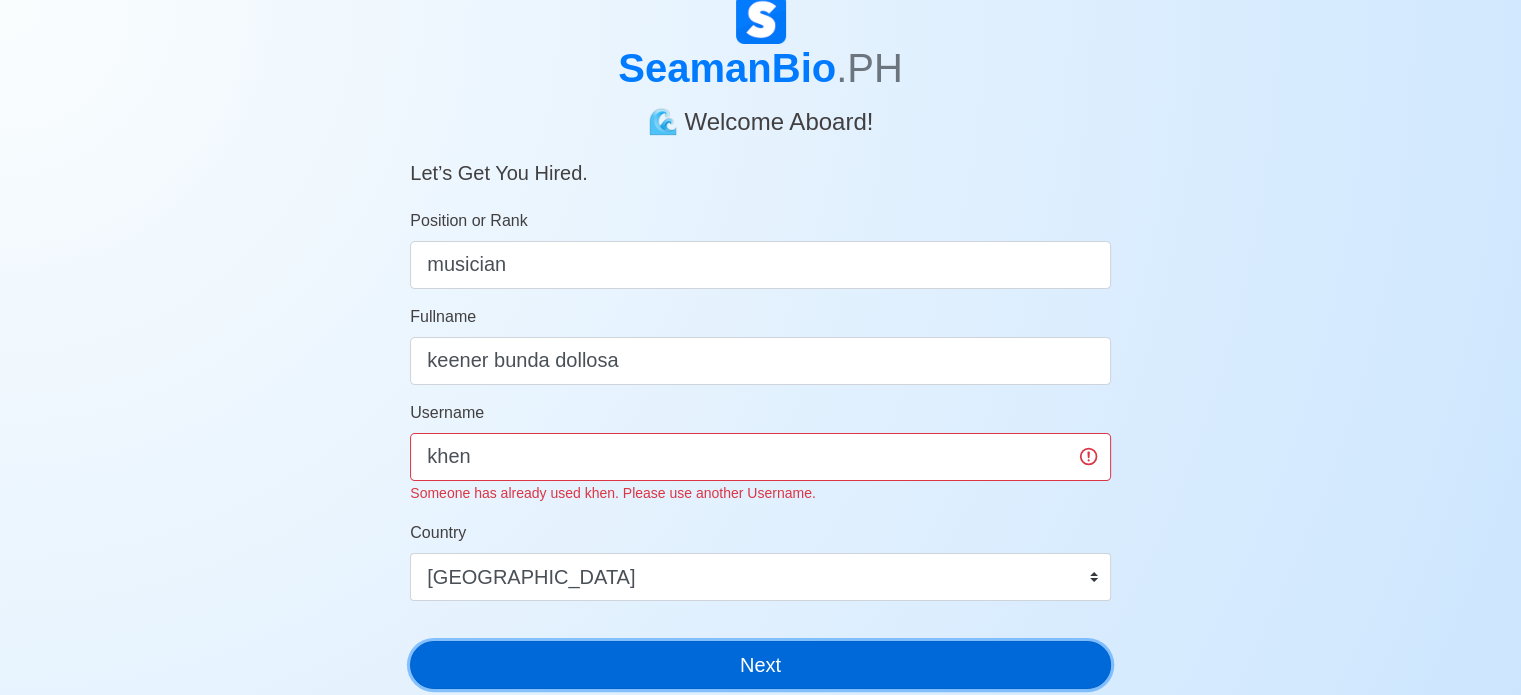 scroll, scrollTop: 0, scrollLeft: 0, axis: both 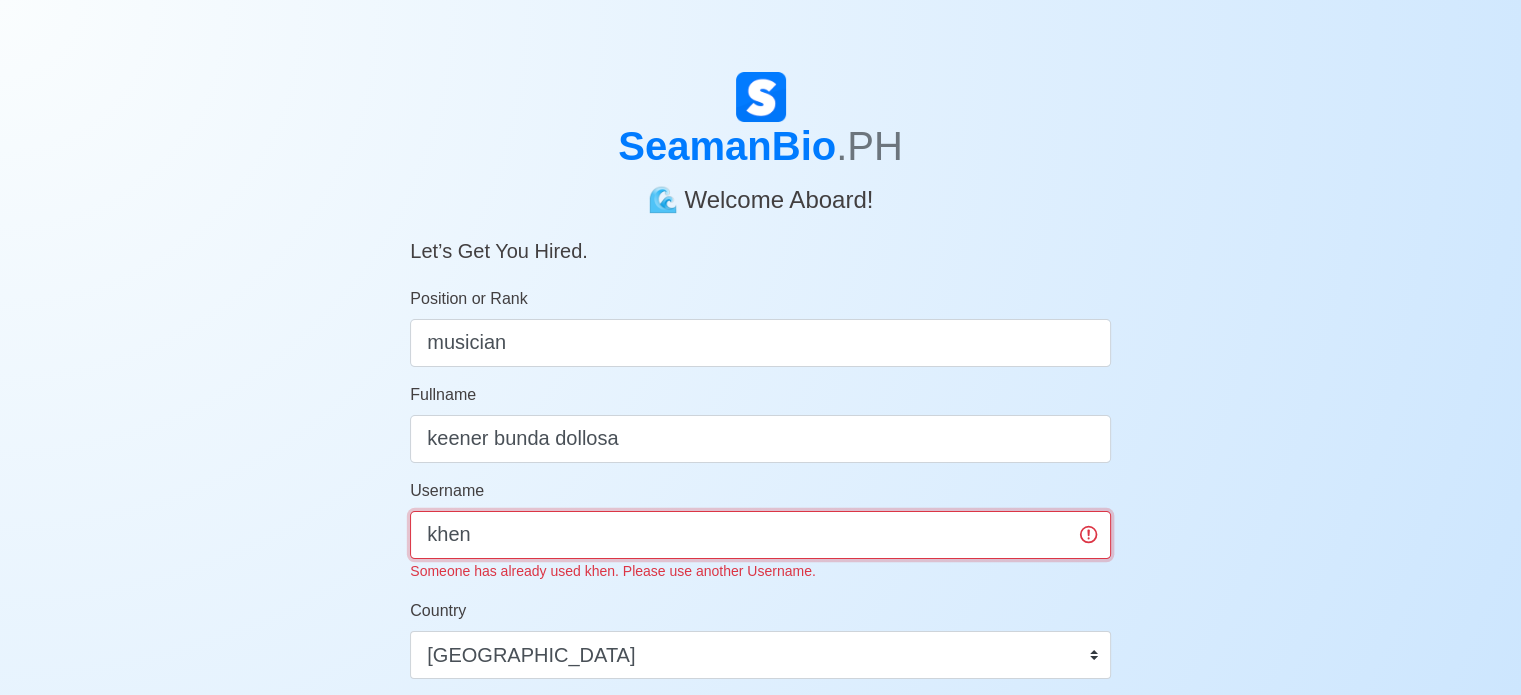 click on "khen" at bounding box center [760, 535] 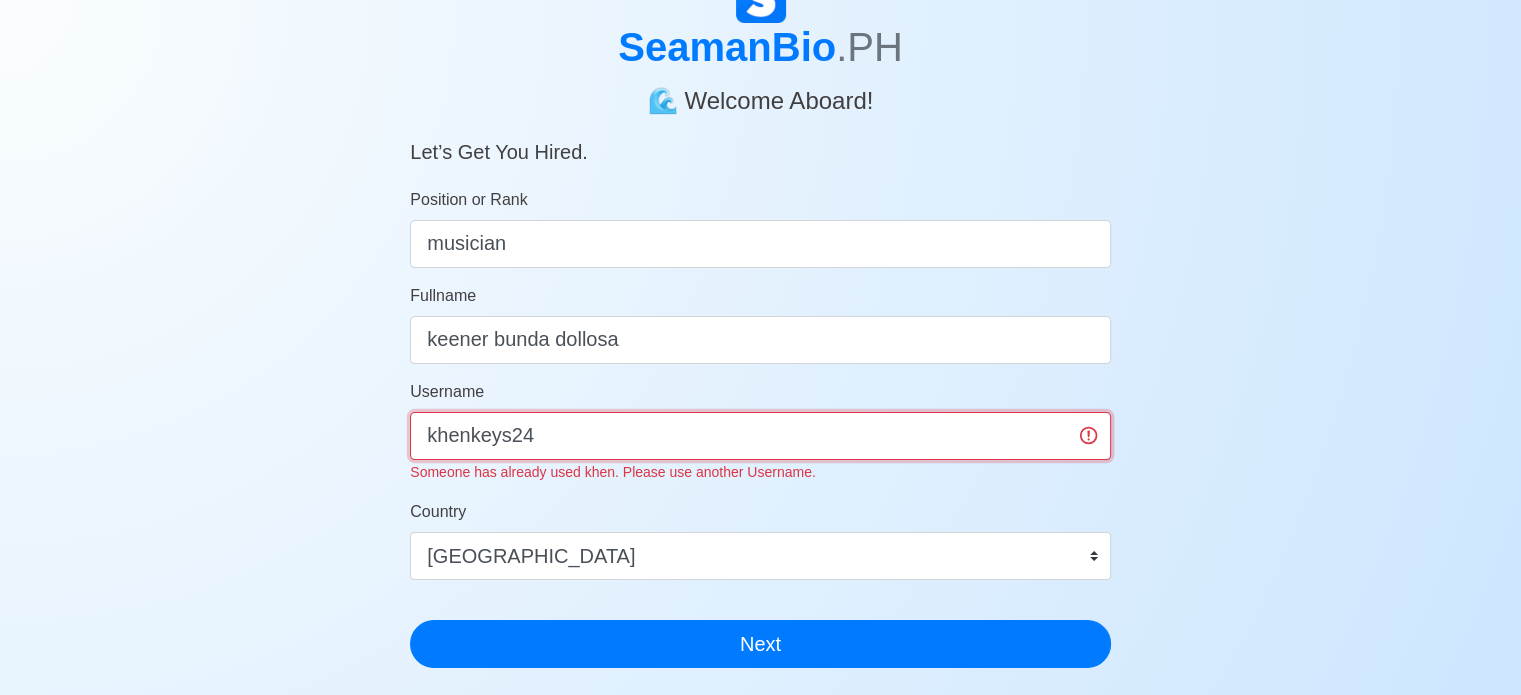 scroll, scrollTop: 100, scrollLeft: 0, axis: vertical 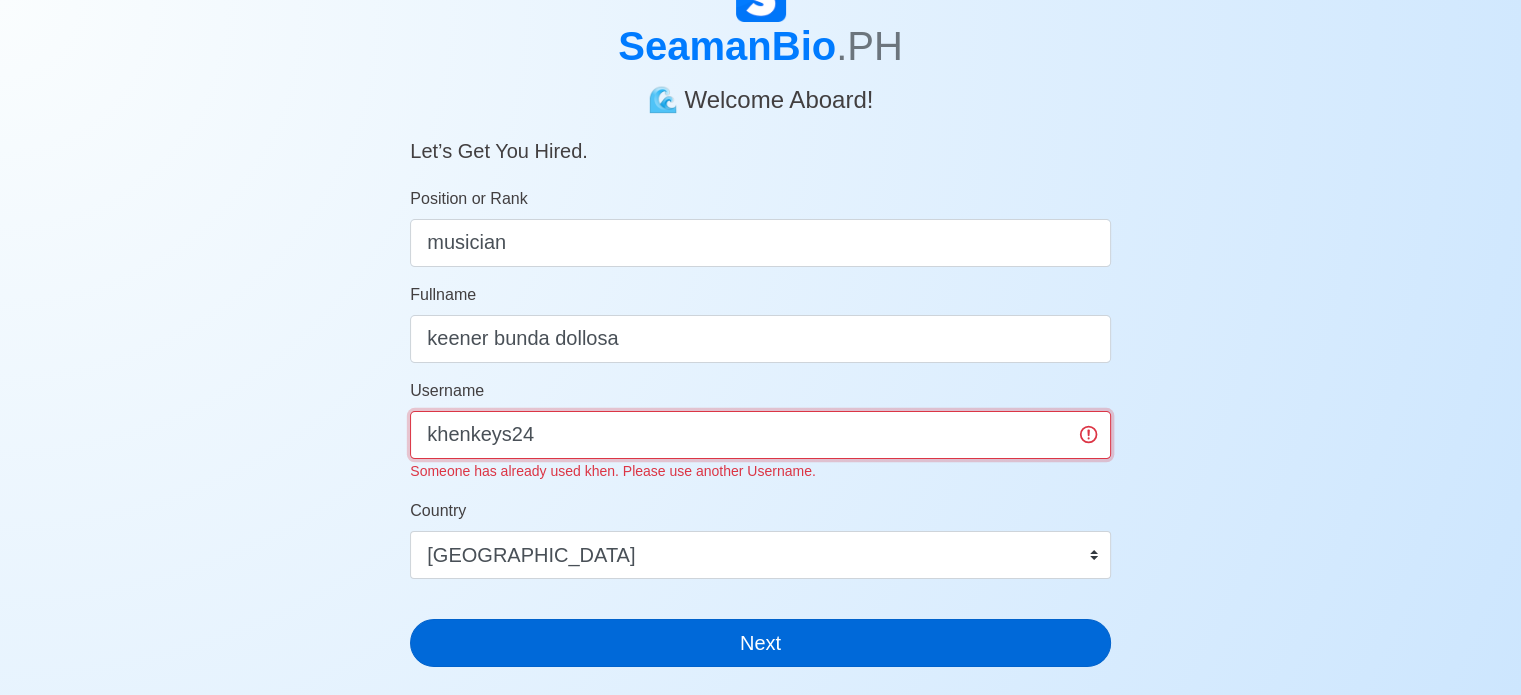 type on "khenkeys24" 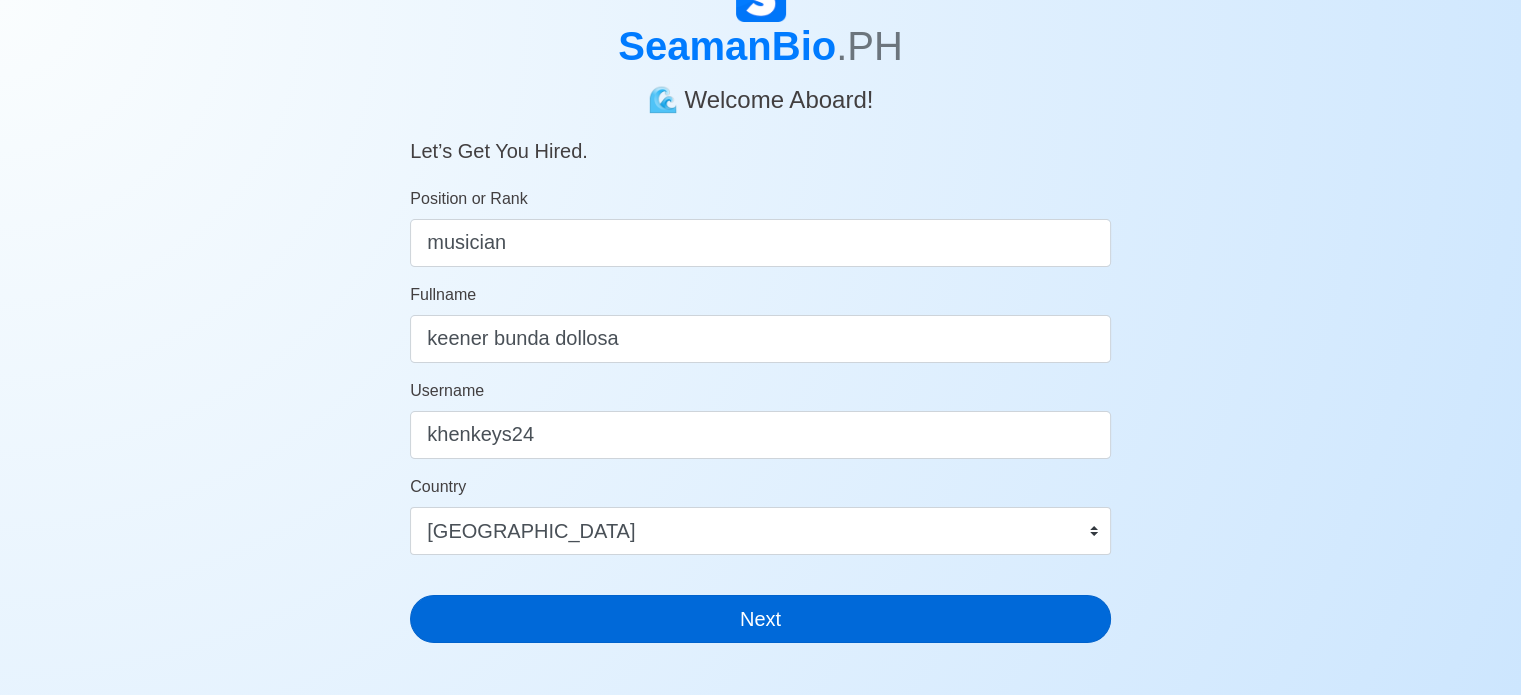 scroll, scrollTop: 24, scrollLeft: 0, axis: vertical 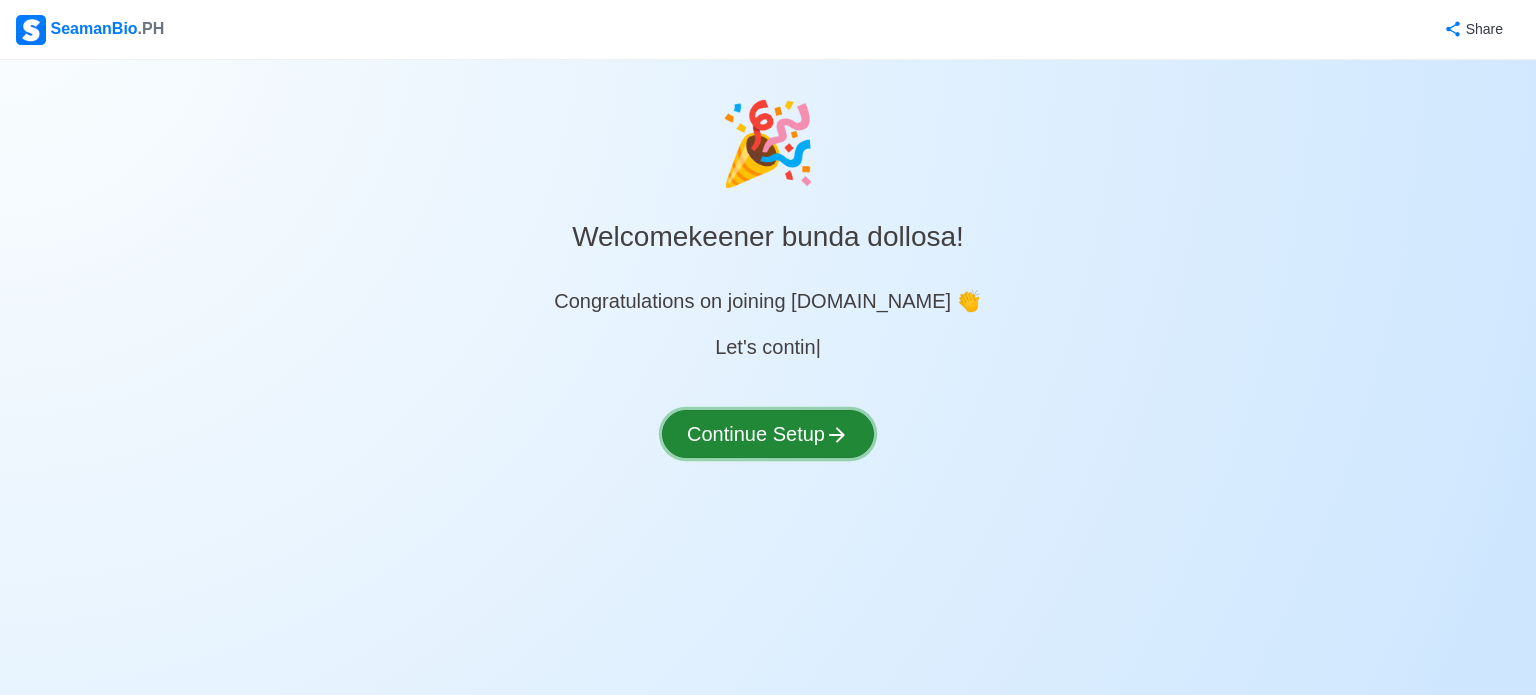 click on "Continue Setup" at bounding box center [768, 434] 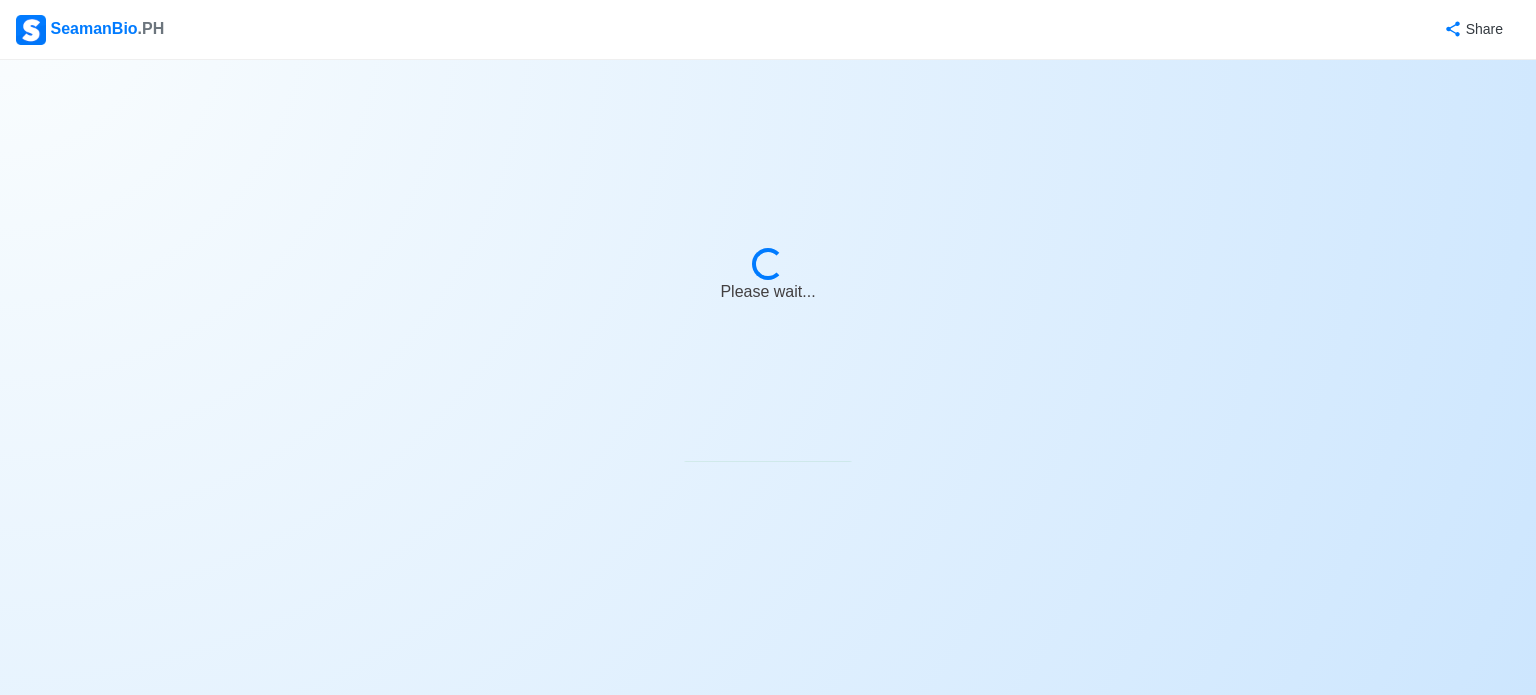select on "Visible for Hiring" 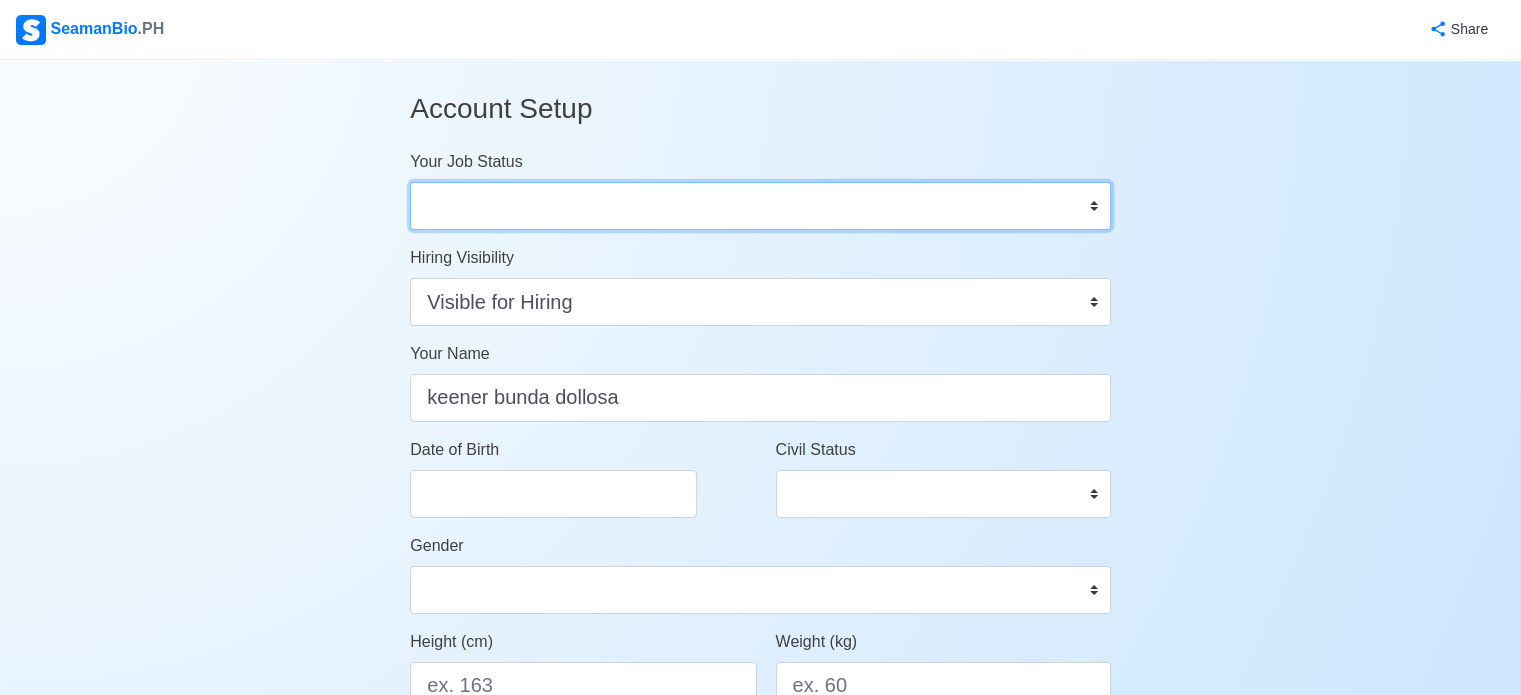 click on "Onboard Actively Looking for Job Not Looking for Job" at bounding box center [760, 206] 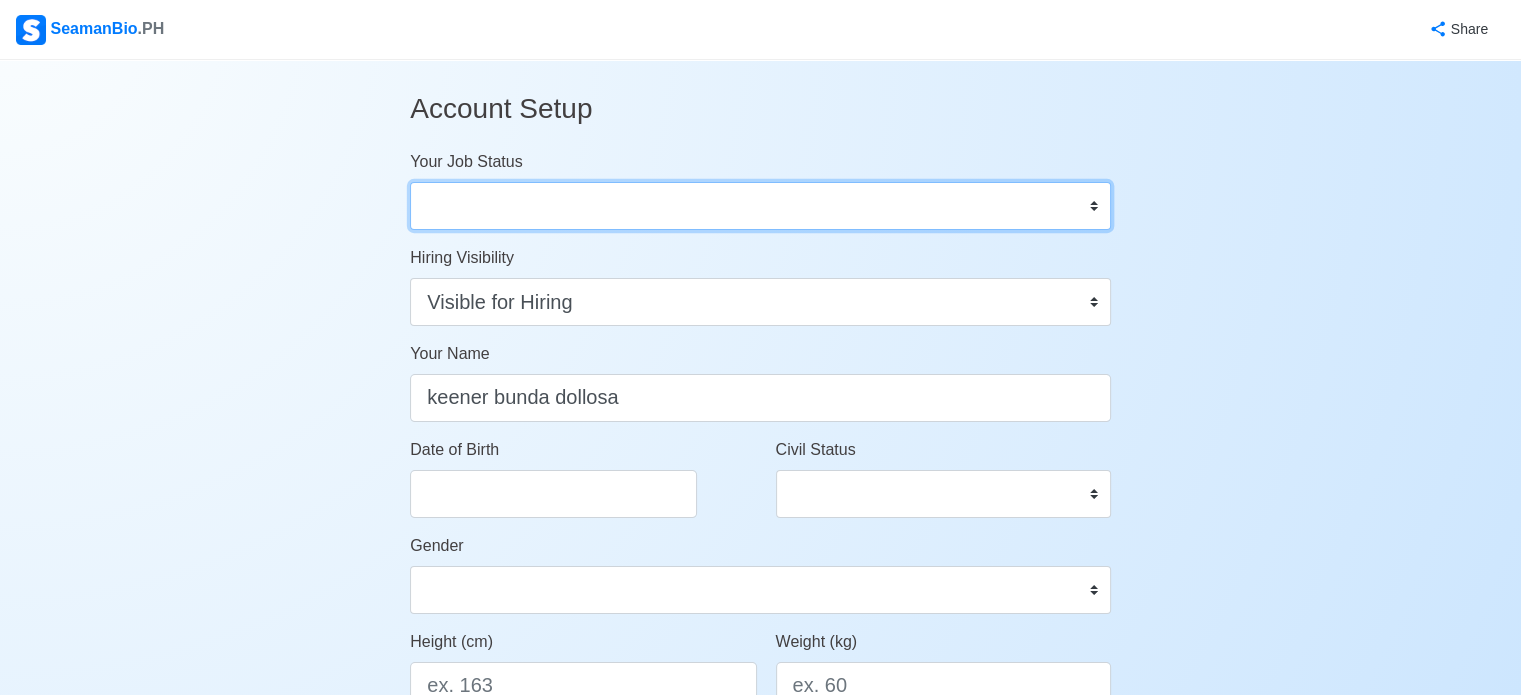 select on "Actively Looking for Job" 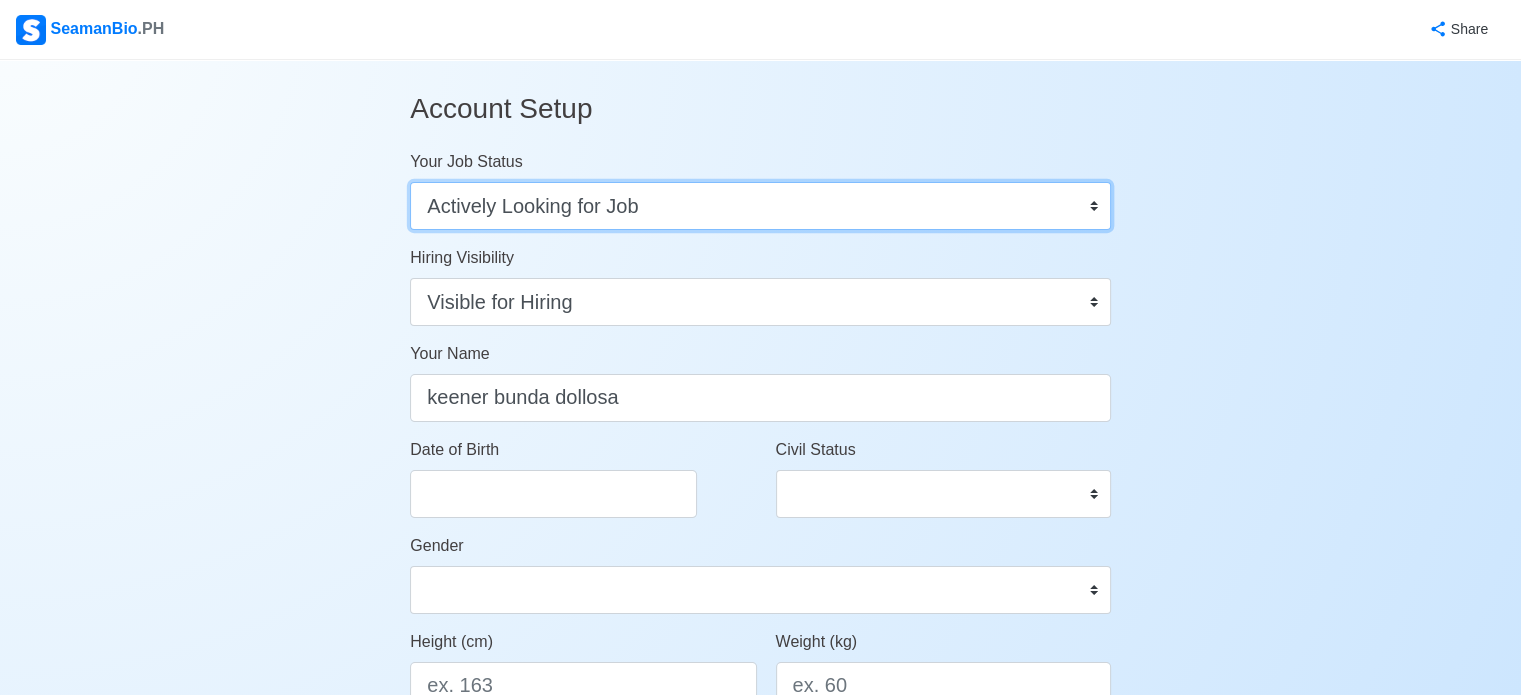 click on "Onboard Actively Looking for Job Not Looking for Job" at bounding box center [760, 206] 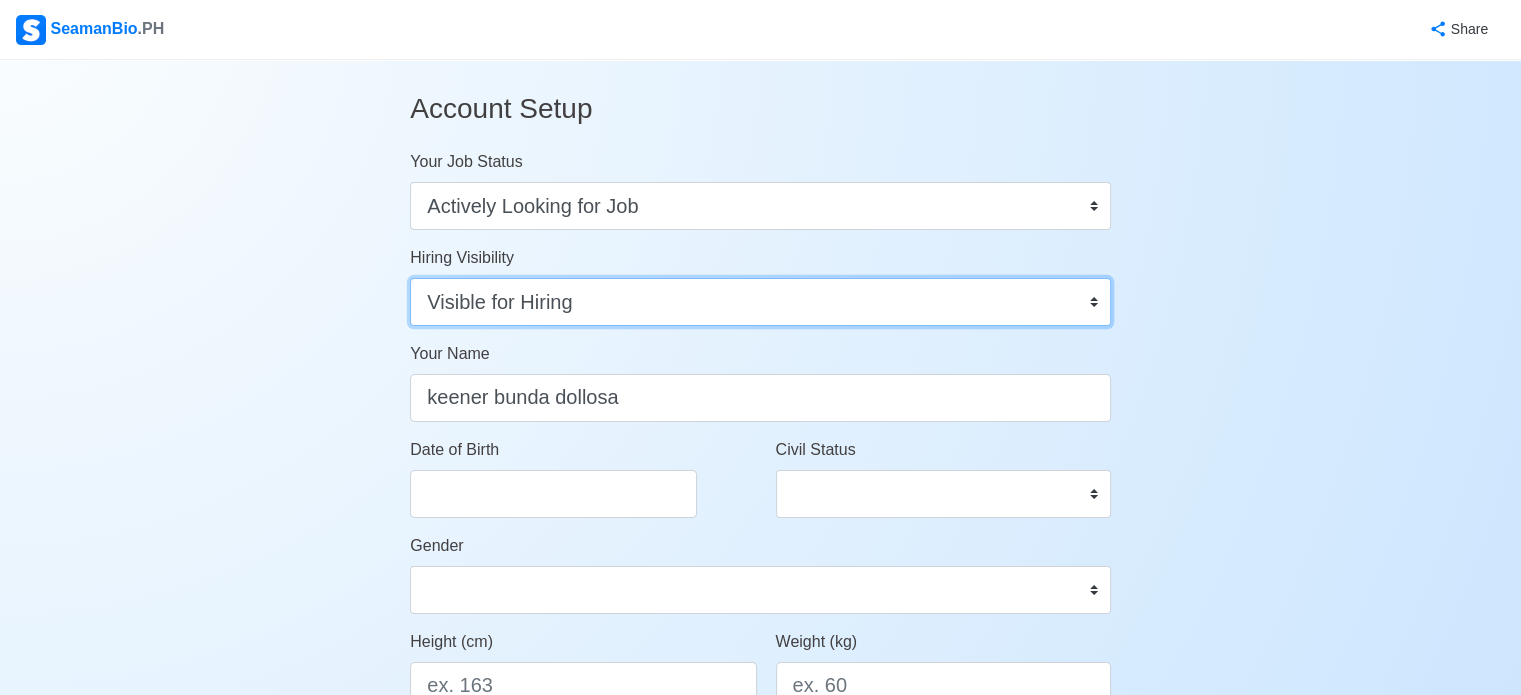 click on "Visible for Hiring Not Visible for Hiring" at bounding box center [760, 302] 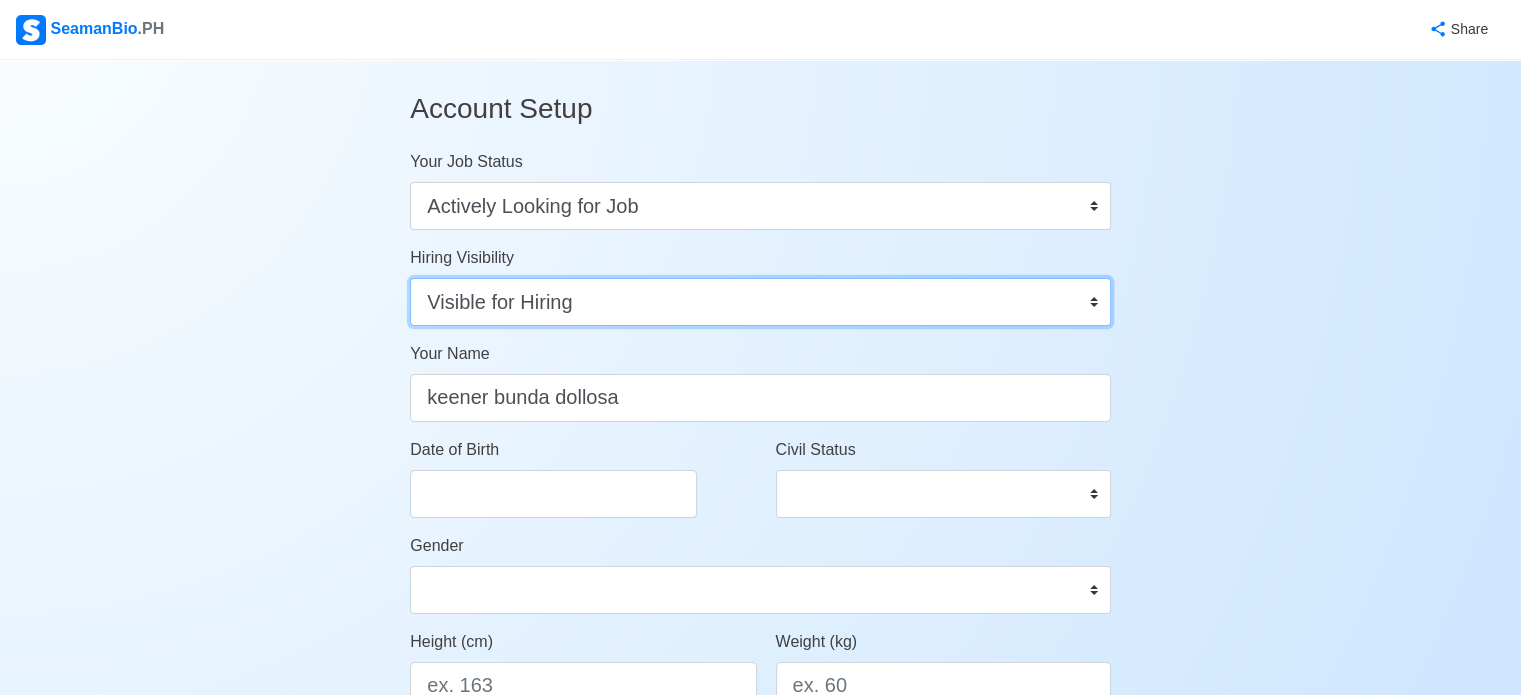 click on "Visible for Hiring Not Visible for Hiring" at bounding box center (760, 302) 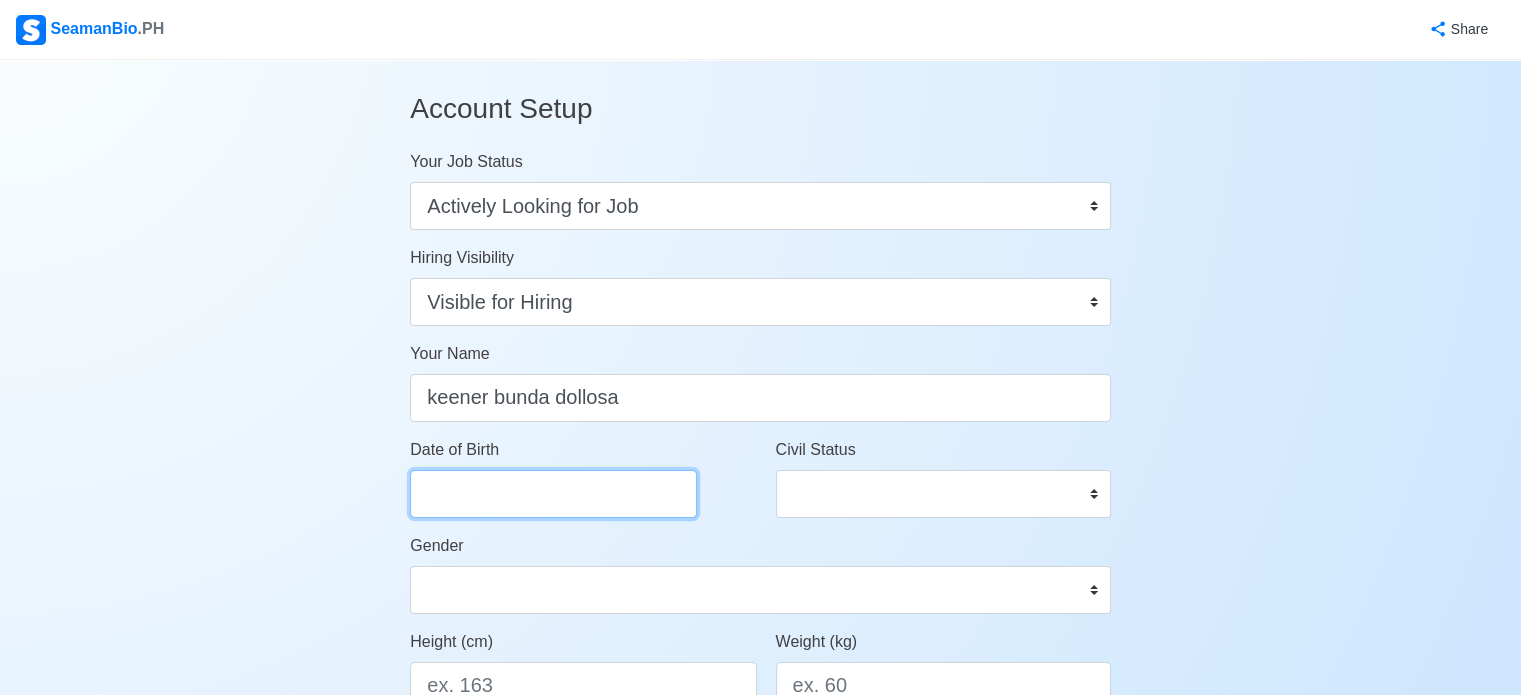 click on "Date of Birth" at bounding box center (553, 494) 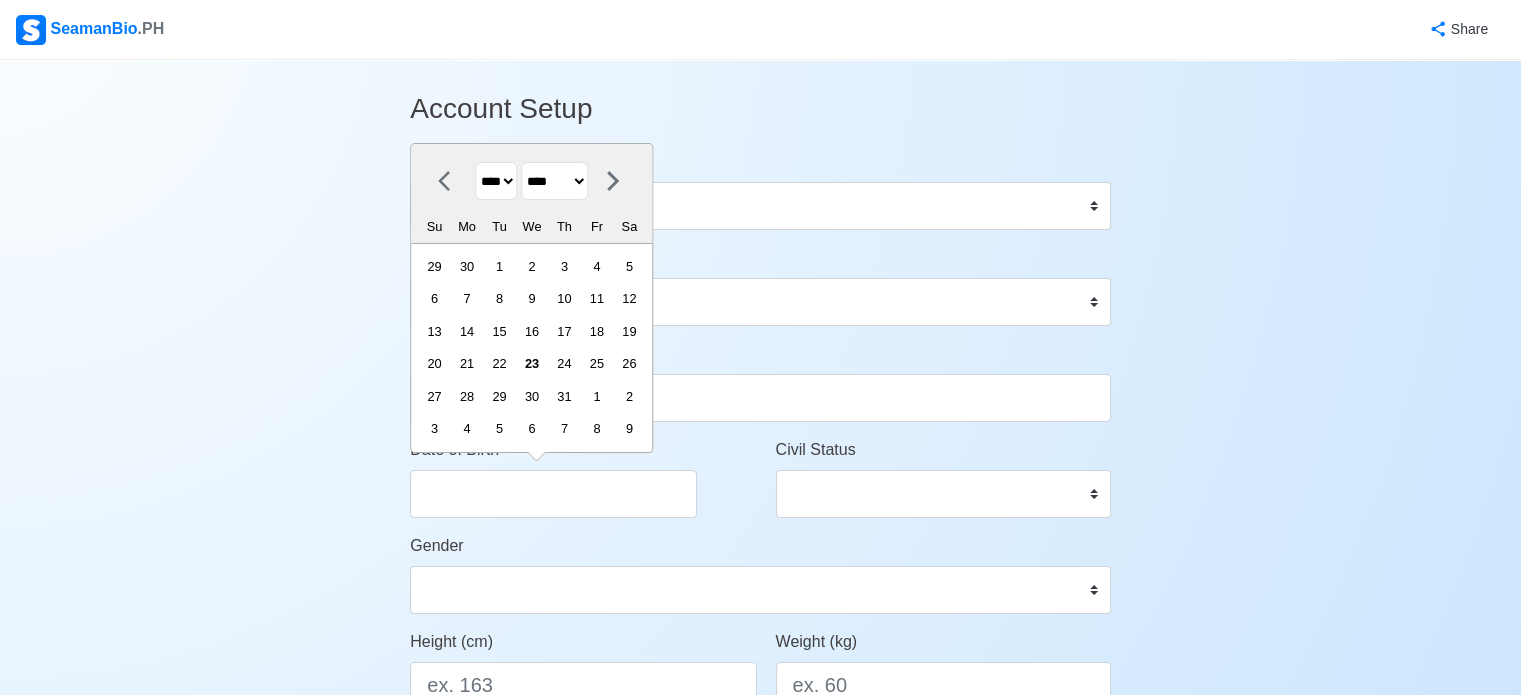 click on "**** **** **** **** **** **** **** **** **** **** **** **** **** **** **** **** **** **** **** **** **** **** **** **** **** **** **** **** **** **** **** **** **** **** **** **** **** **** **** **** **** **** **** **** **** **** **** **** **** **** **** **** **** **** **** **** **** **** **** **** **** **** **** **** **** **** **** **** **** **** **** **** **** **** **** **** **** **** **** **** **** **** **** **** **** **** **** **** **** **** **** **** **** **** **** **** **** **** **** **** **** **** **** **** **** ****" at bounding box center (496, 181) 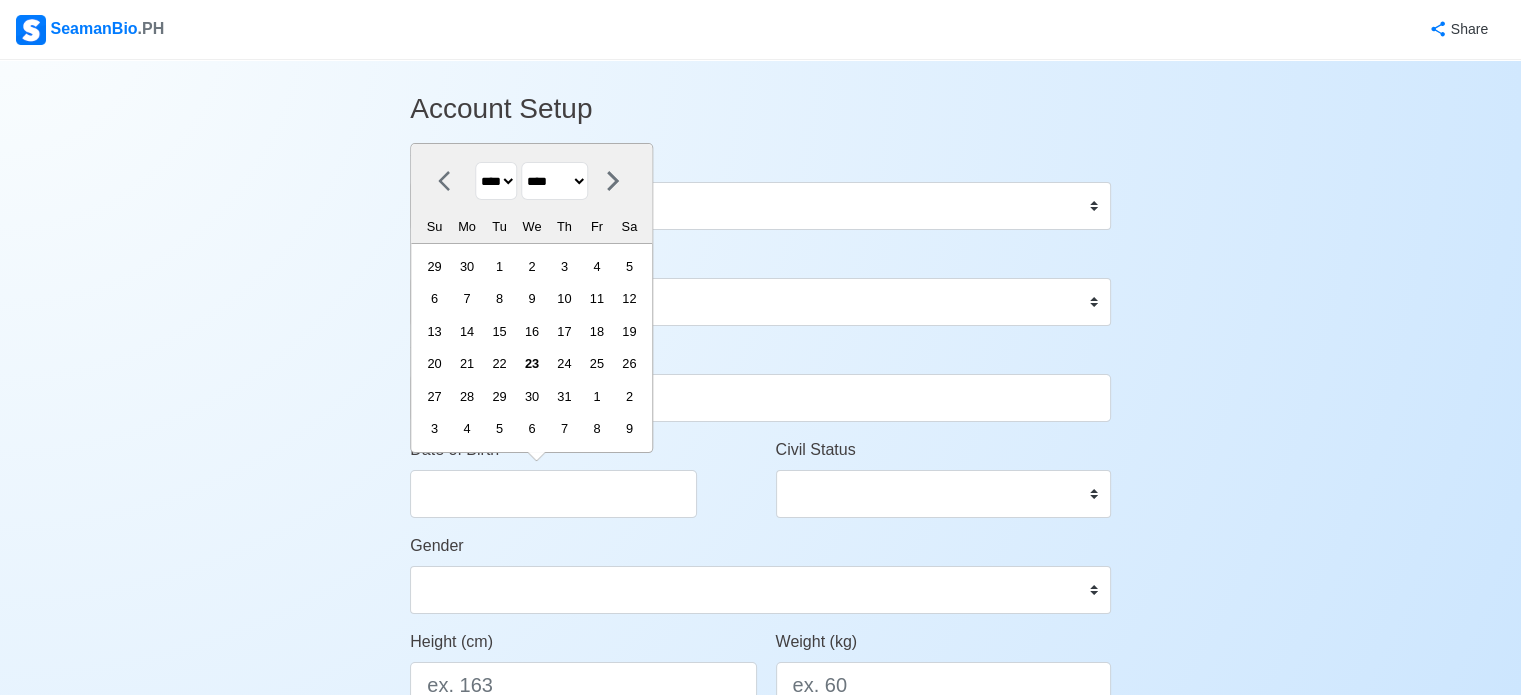 select on "****" 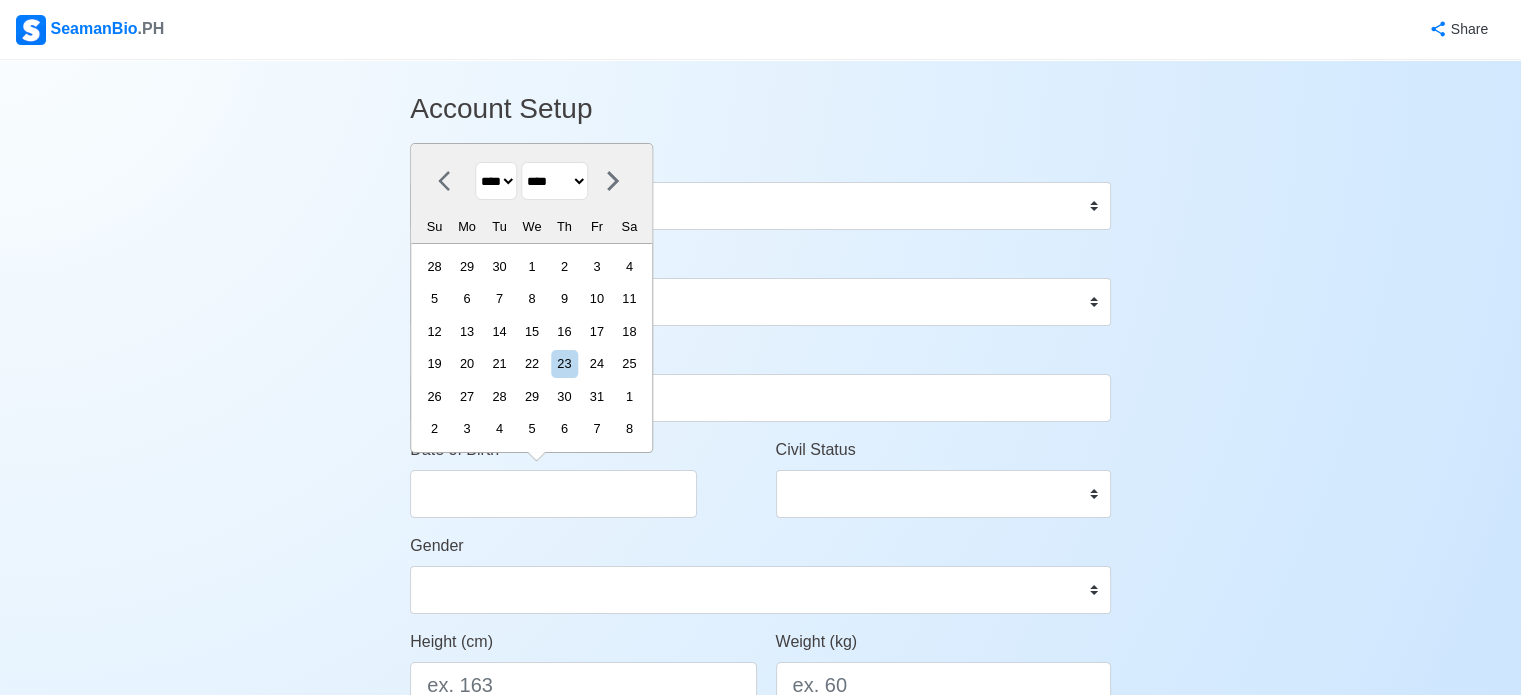 click on "******* ******** ***** ***** *** **** **** ****** ********* ******* ******** ********" at bounding box center [554, 181] 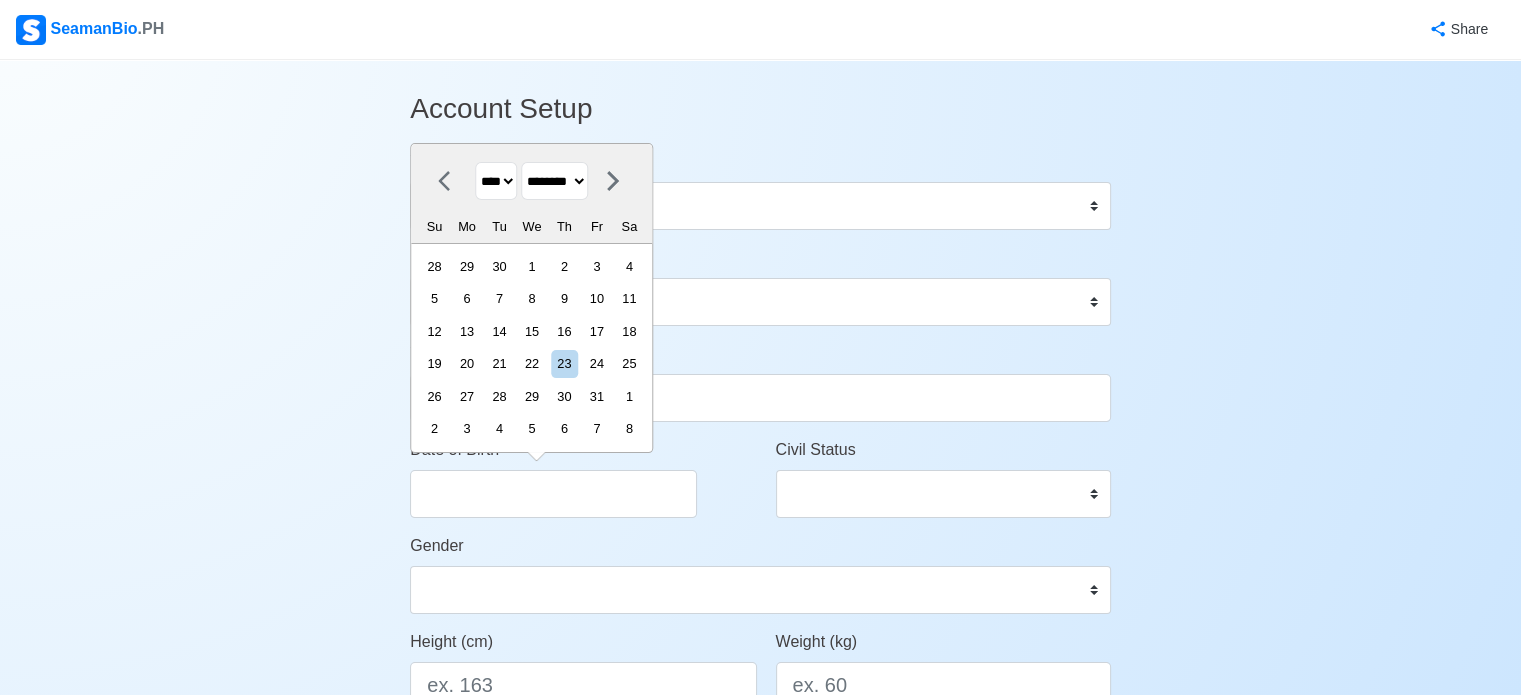 click on "******* ******** ***** ***** *** **** **** ****** ********* ******* ******** ********" at bounding box center [554, 181] 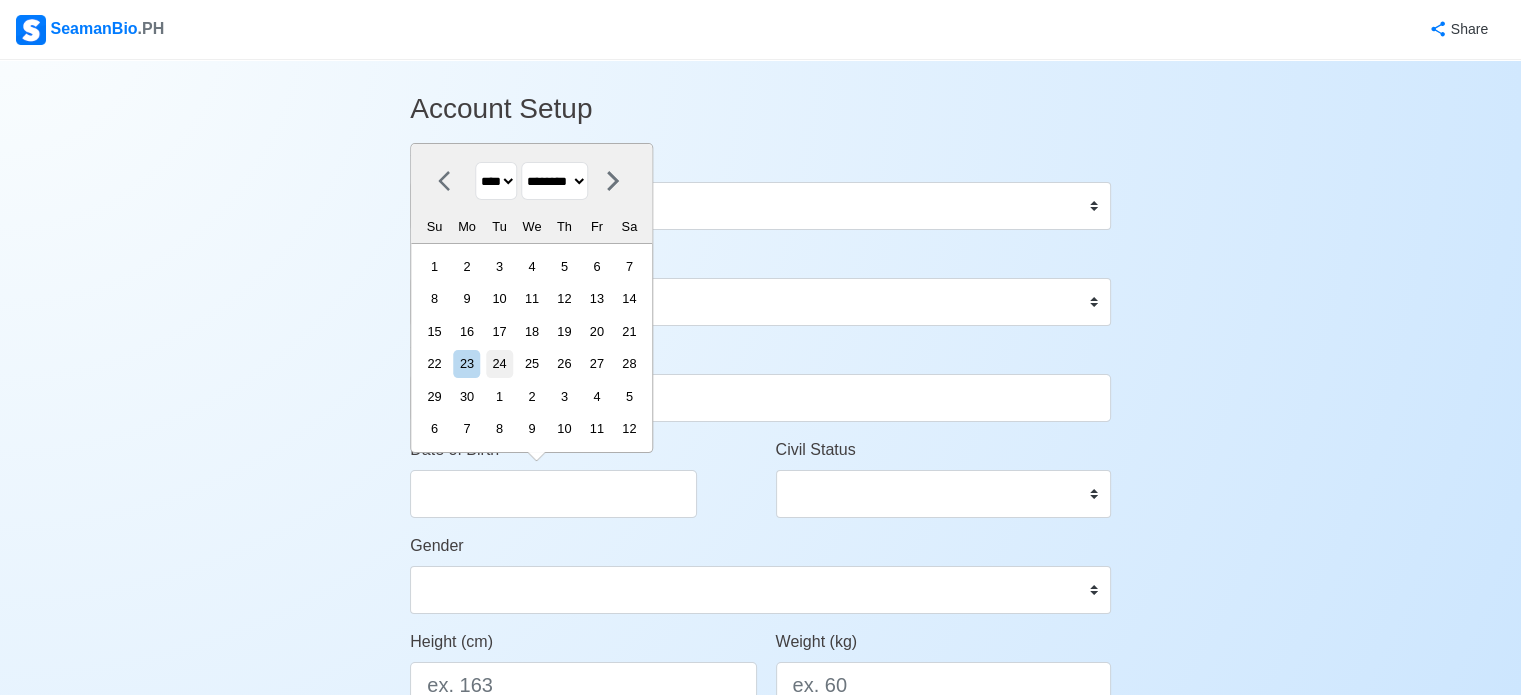 click on "24" at bounding box center (499, 363) 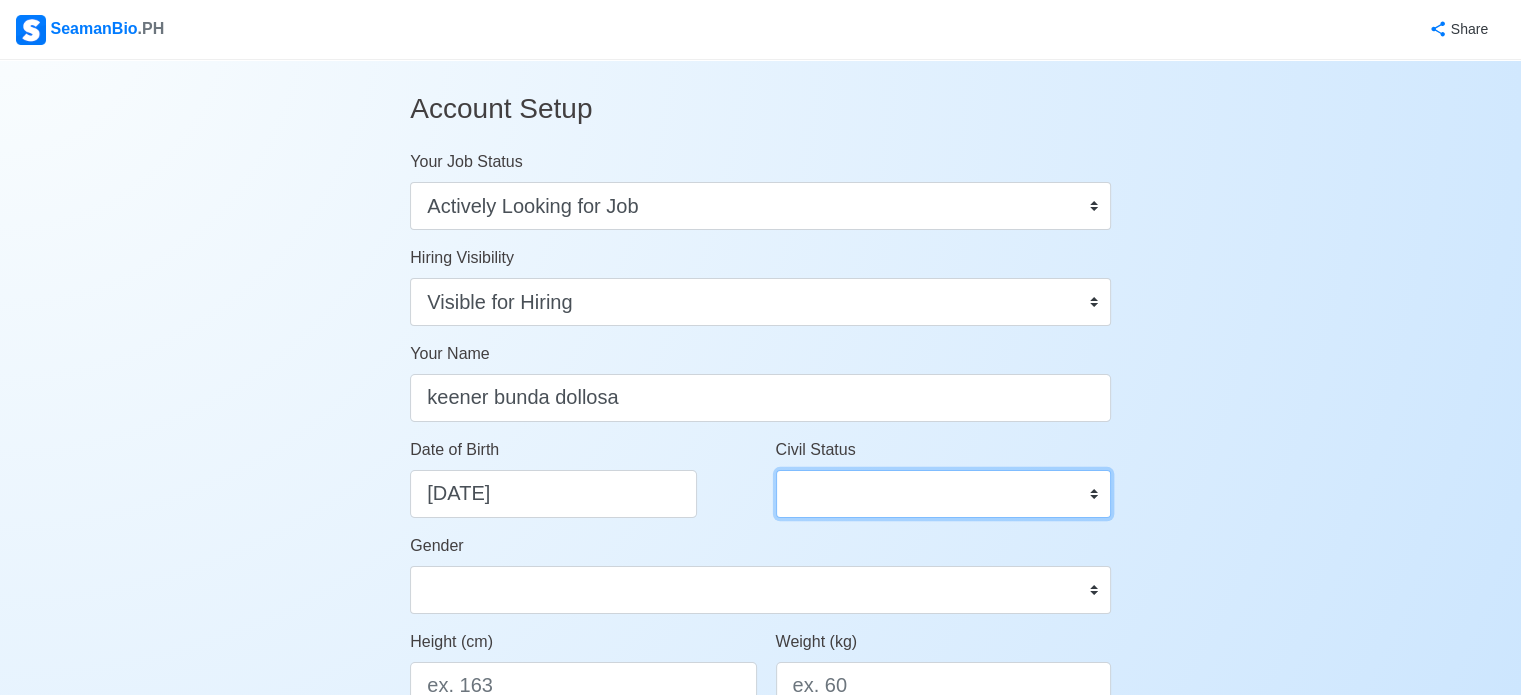 click on "Single Married Widowed Separated" at bounding box center [943, 494] 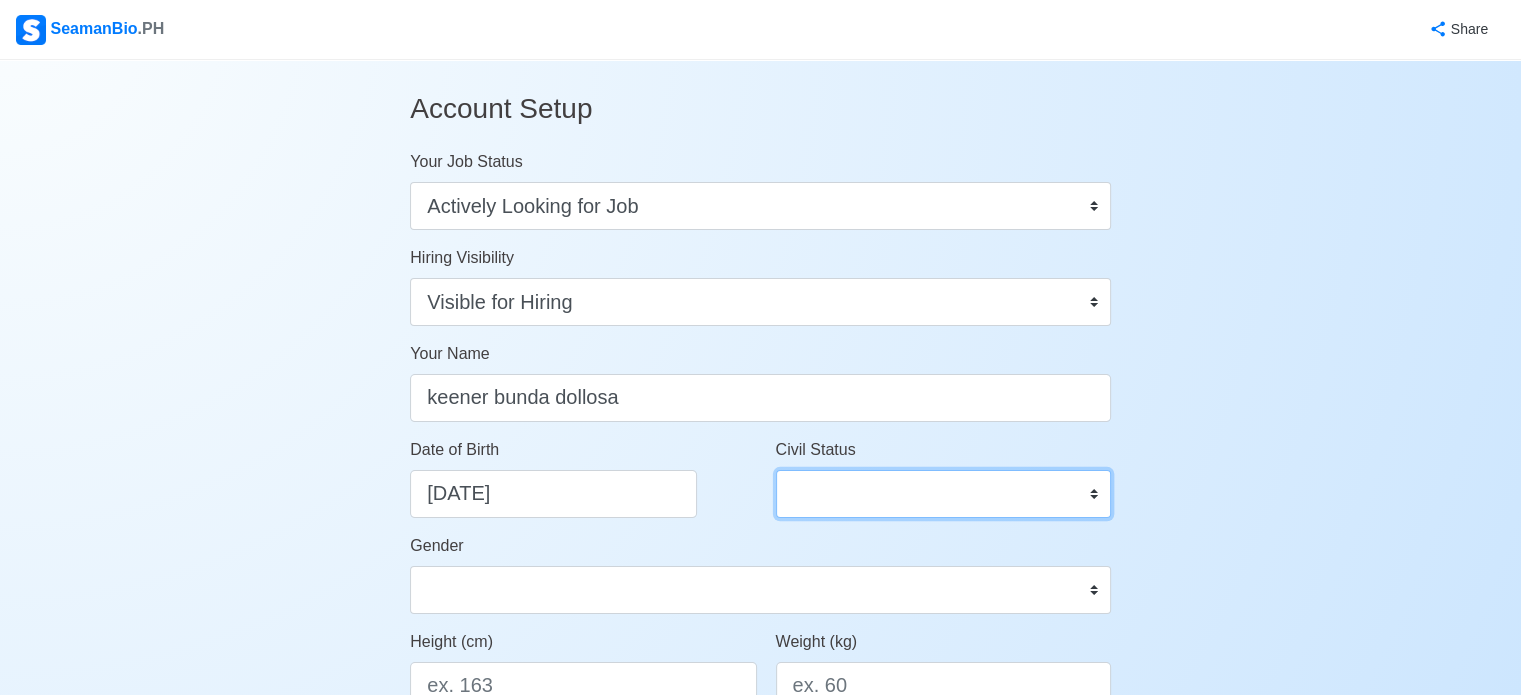 select on "Single" 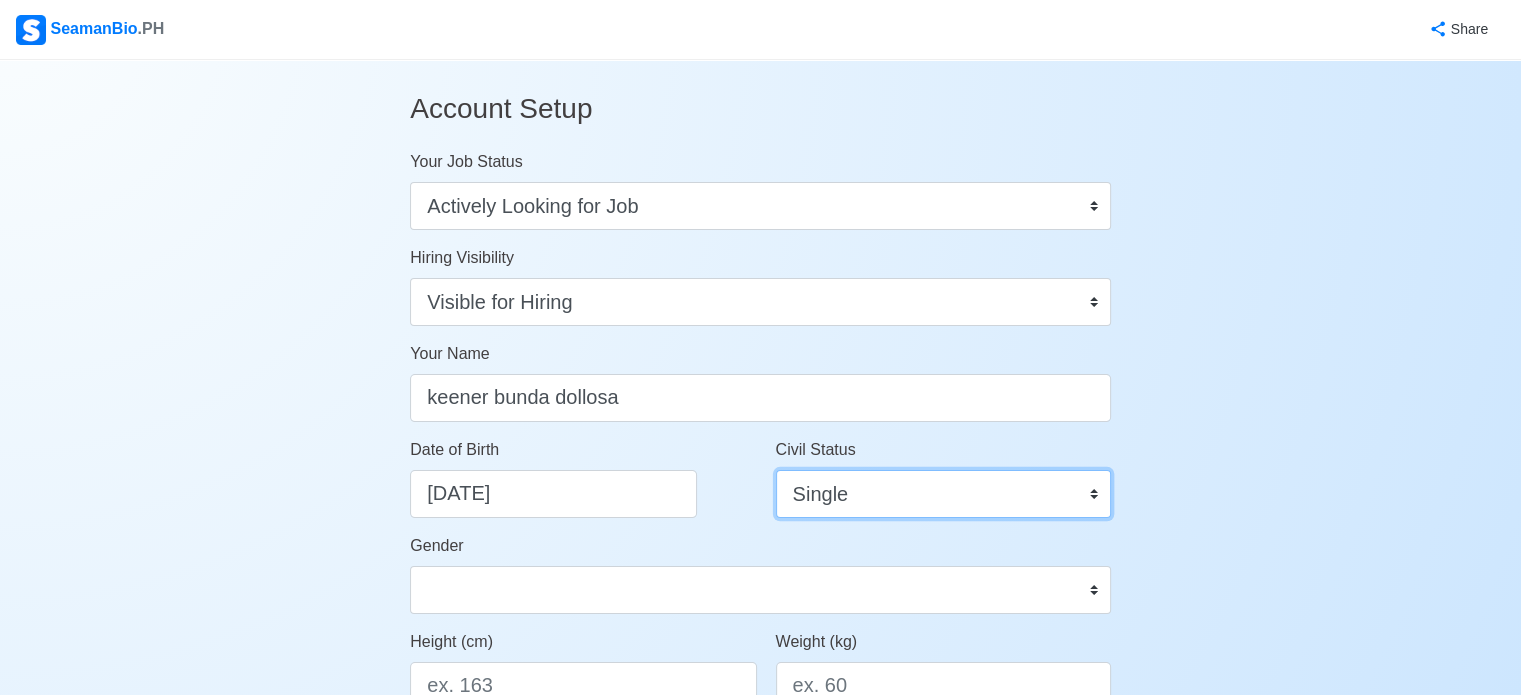 click on "Single Married Widowed Separated" at bounding box center (943, 494) 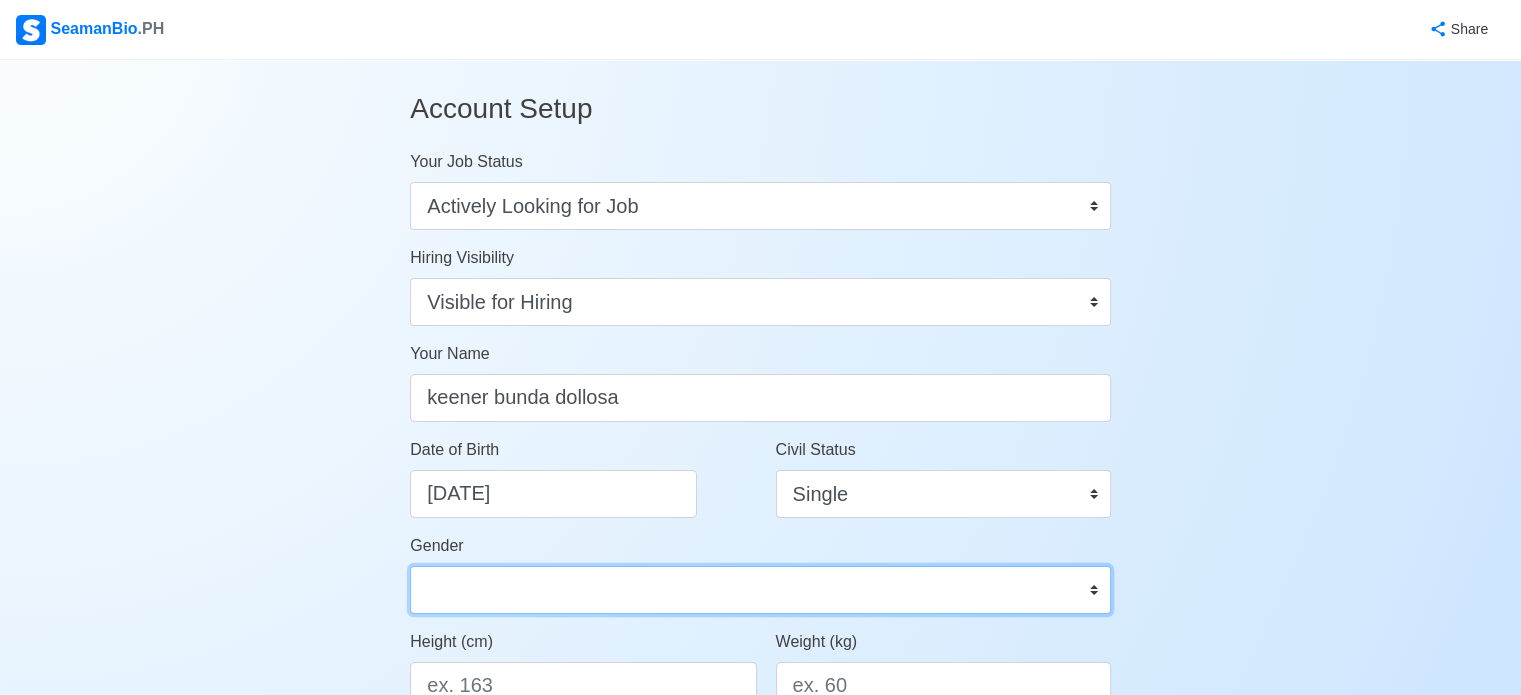 click on "Male Female" at bounding box center [760, 590] 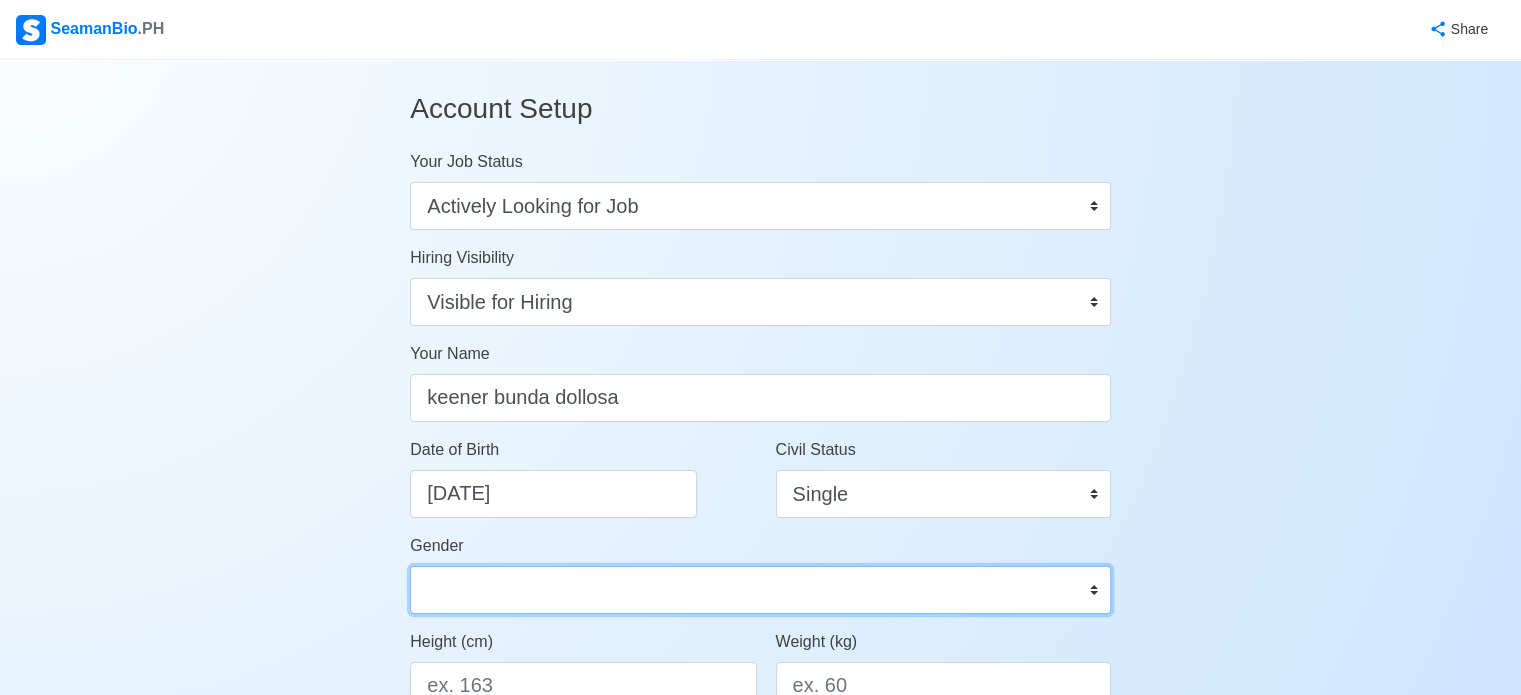 select on "[DEMOGRAPHIC_DATA]" 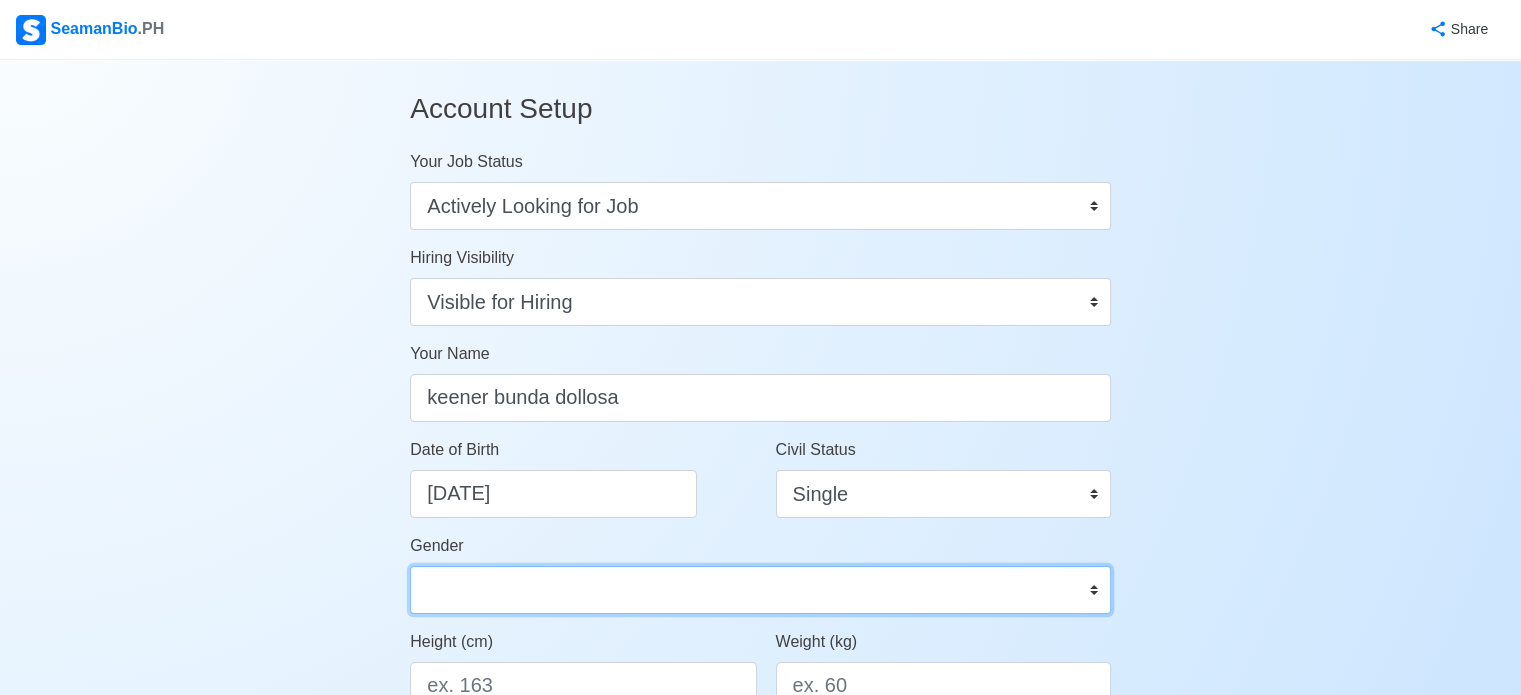 click on "Male Female" at bounding box center (760, 590) 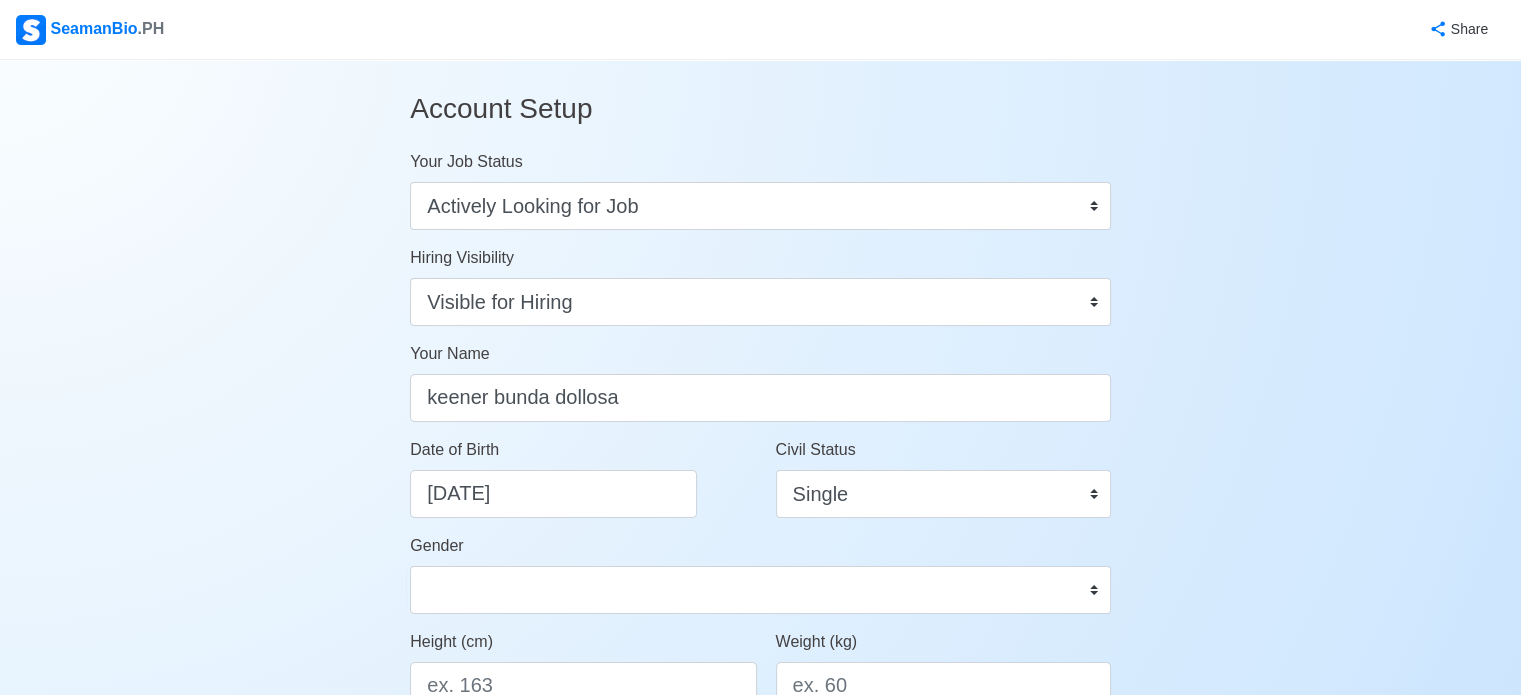 click on "Account Setup Your Job Status Onboard Actively Looking for Job Not Looking for Job Hiring Visibility Visible for Hiring Not Visible for Hiring Your Name keener bunda dollosa Date of Birth     11/24/1987 Civil Status Single Married Widowed Separated Gender Male Female Height (cm) Weight (kg) Phone Number 🔔 Make sure your phone number is contactable. When you apply & got shortlisted, agencies will contact you. Address Country Afghanistan Åland Islands Albania Algeria American Samoa Andorra Angola Anguilla Antarctica Antigua and Barbuda Argentina Armenia Aruba Australia Austria Azerbaijan Bahamas Bahrain Bangladesh Barbados Belarus Belgium Belize Benin Bermuda Bhutan Bolivia, Plurinational State of Bonaire, Sint Eustatius and Saba Bosnia and Herzegovina Botswana Bouvet Island Brazil British Indian Ocean Territory Brunei Darussalam Bulgaria Burkina Faso Burundi Cabo Verde Cambodia Cameroon Canada Cayman Islands Central African Republic Chad Chile China Christmas Island Cocos (Keeling) Islands Colombia 0 1" at bounding box center (760, 936) 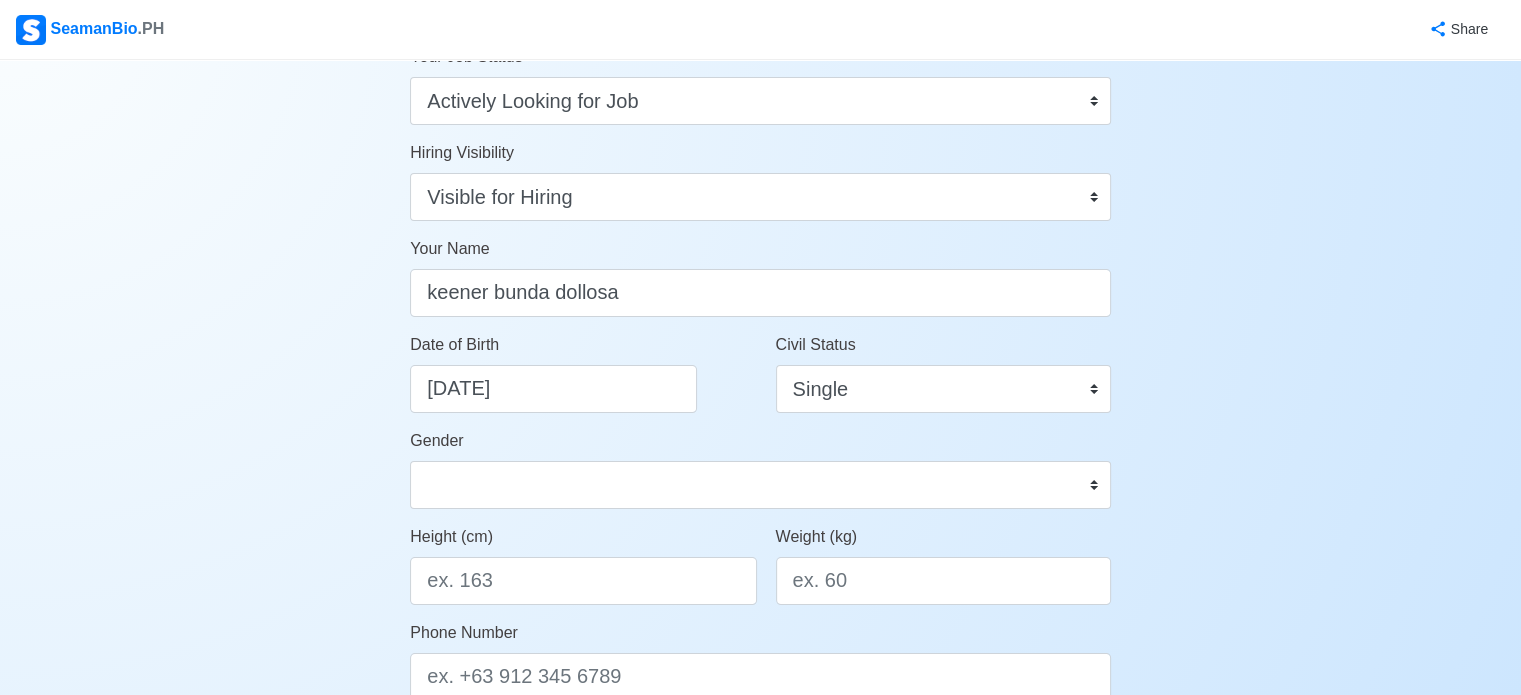 scroll, scrollTop: 200, scrollLeft: 0, axis: vertical 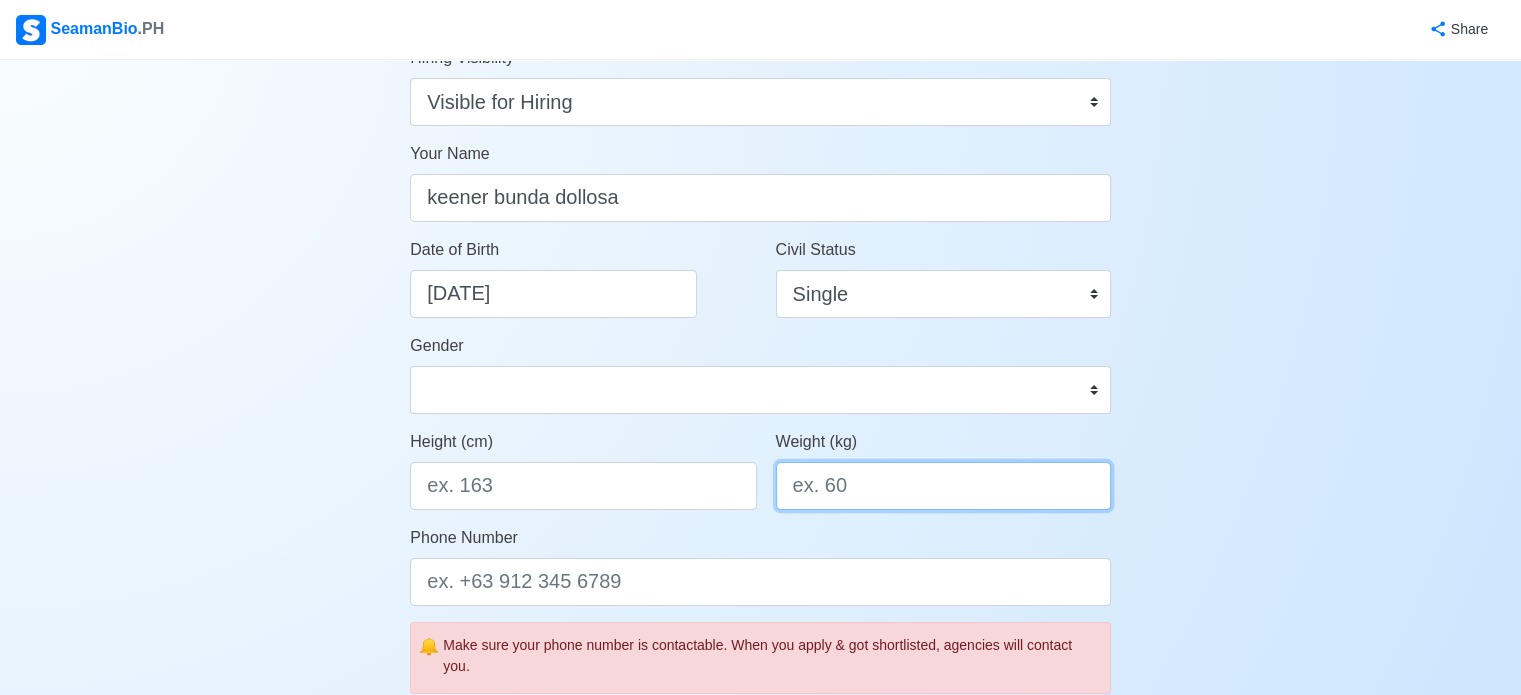 click on "Weight (kg)" at bounding box center [943, 486] 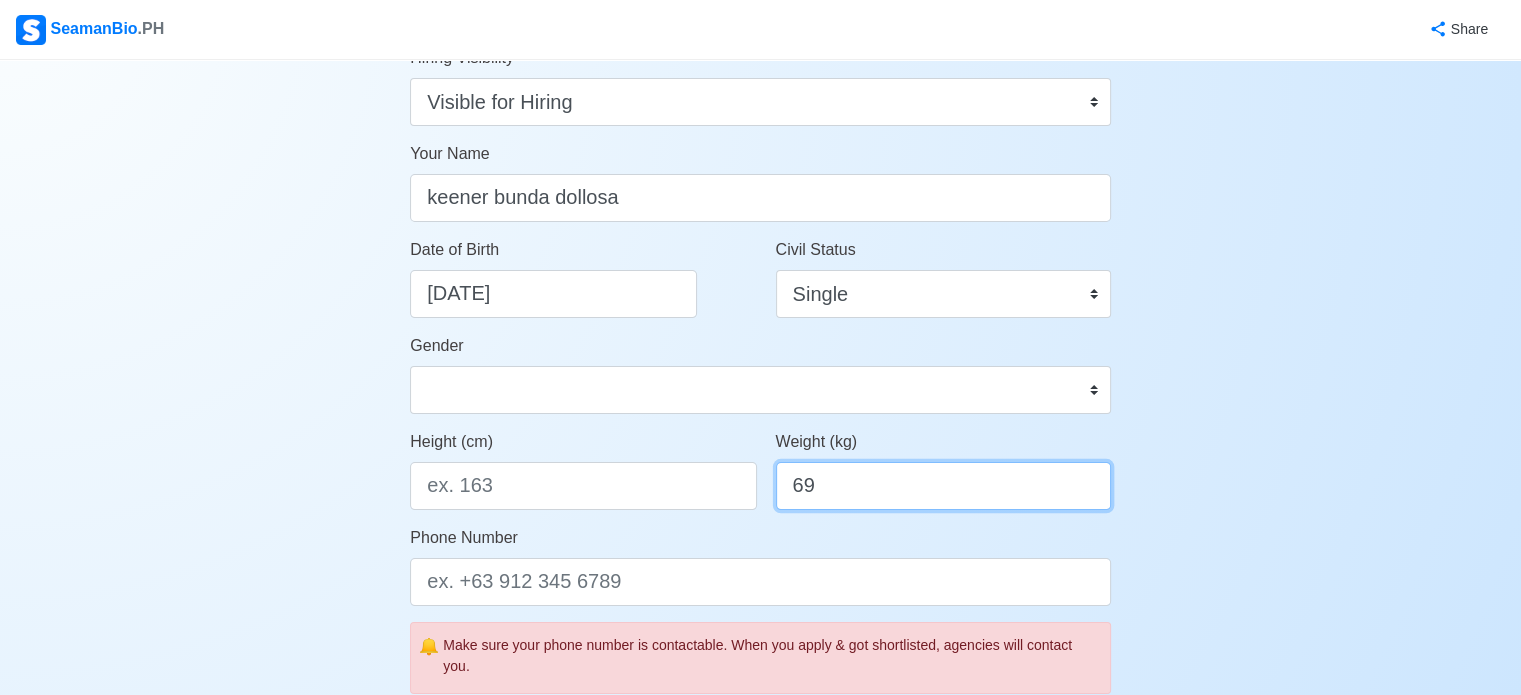 type on "69" 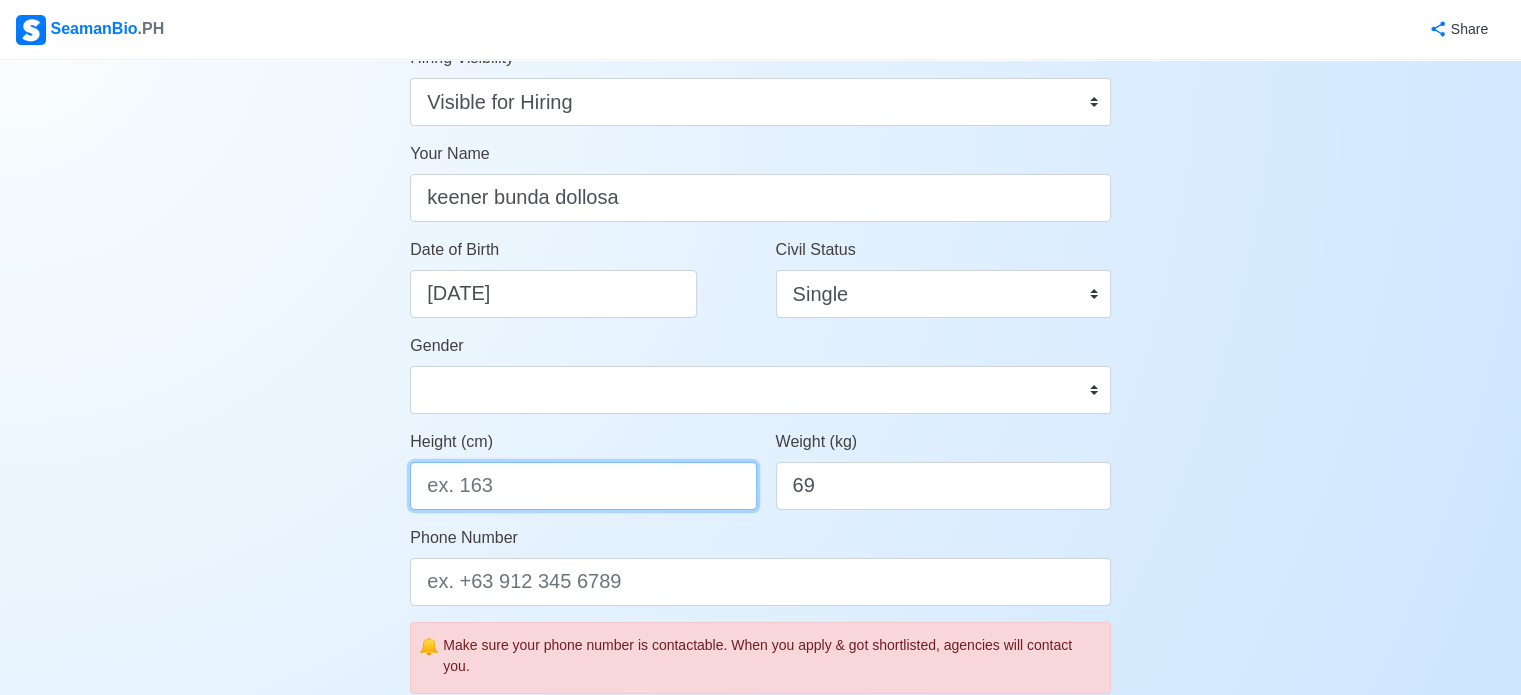 click on "Height (cm)" at bounding box center [583, 486] 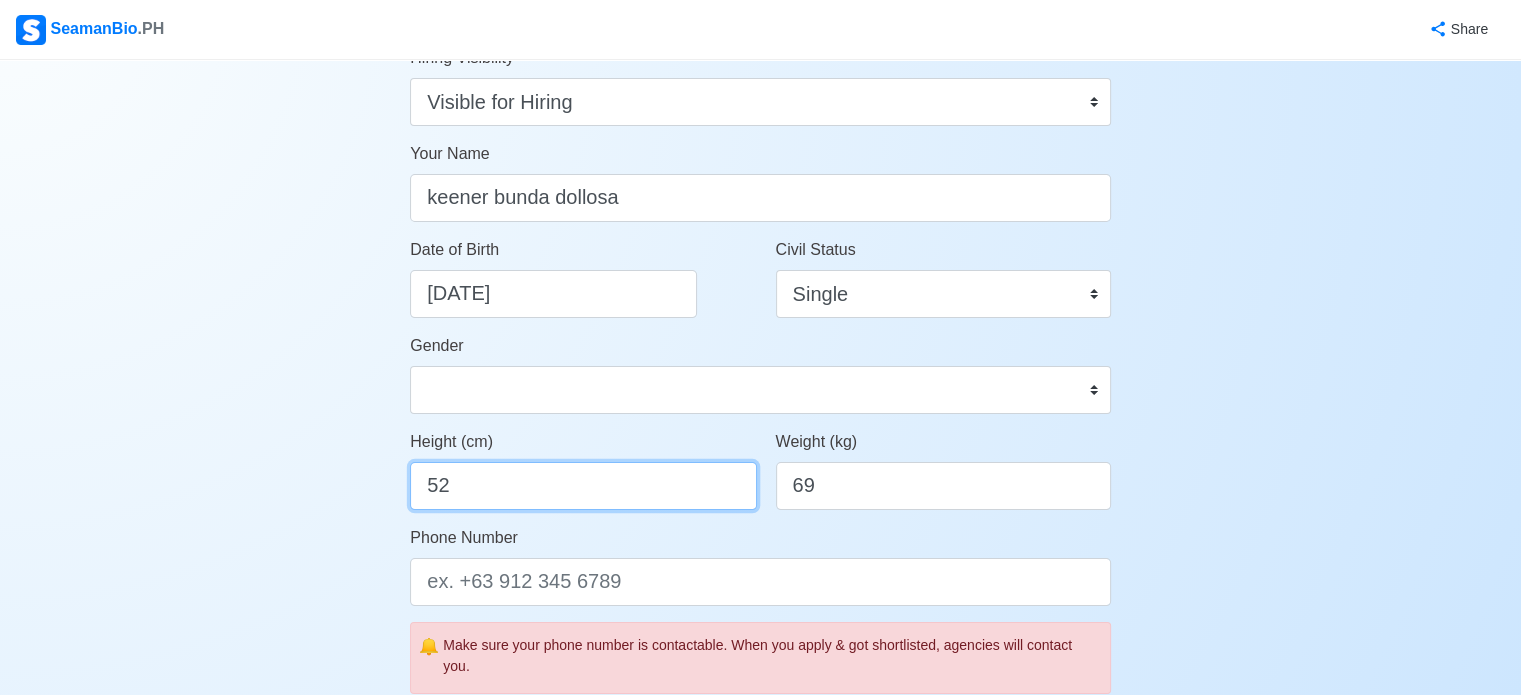 type on "5" 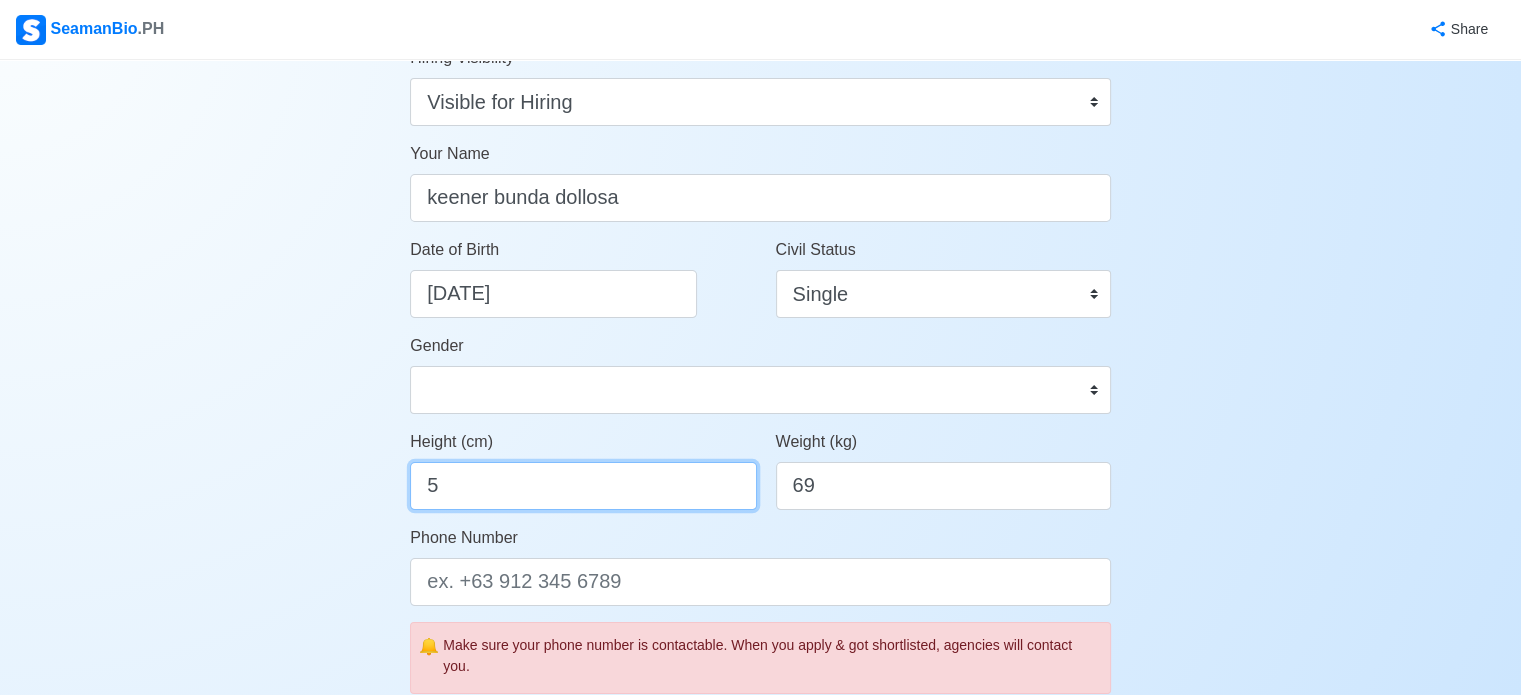 type 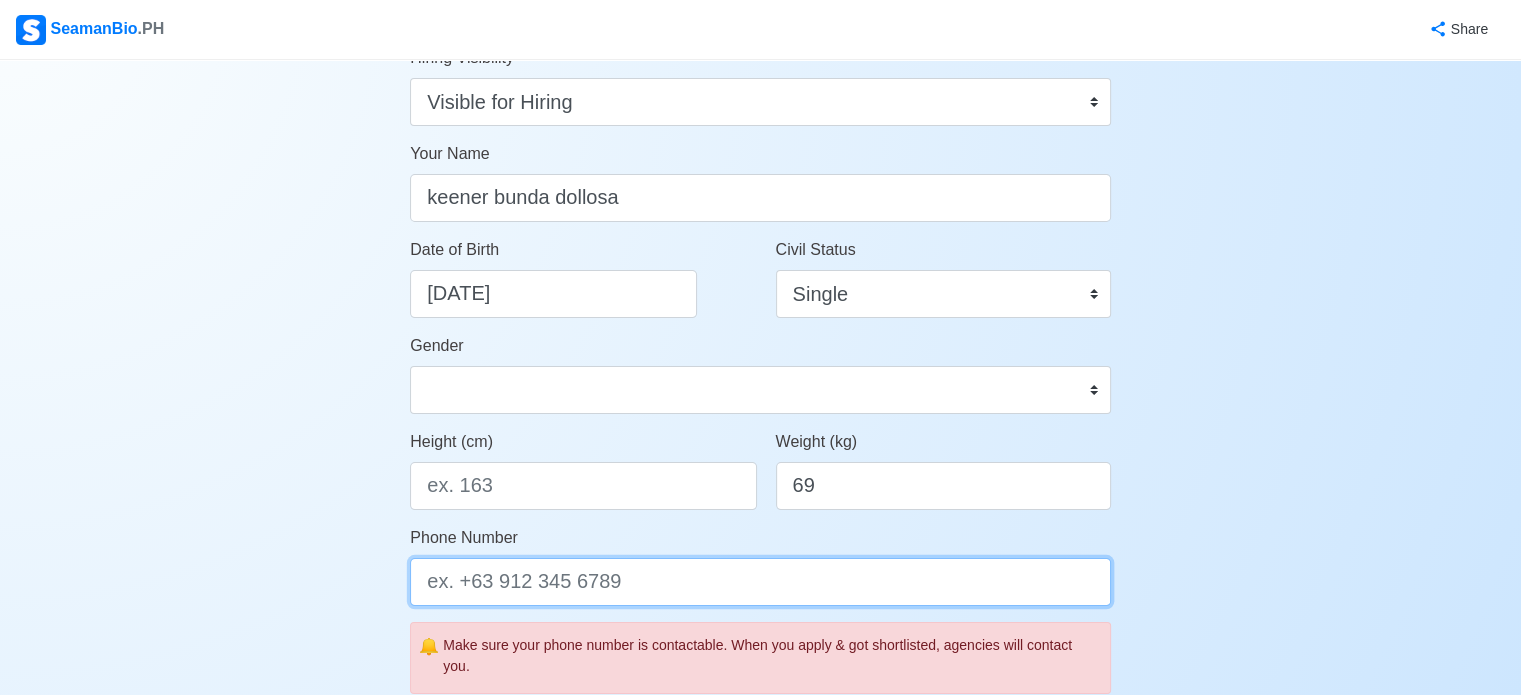 click on "Phone Number" at bounding box center (760, 582) 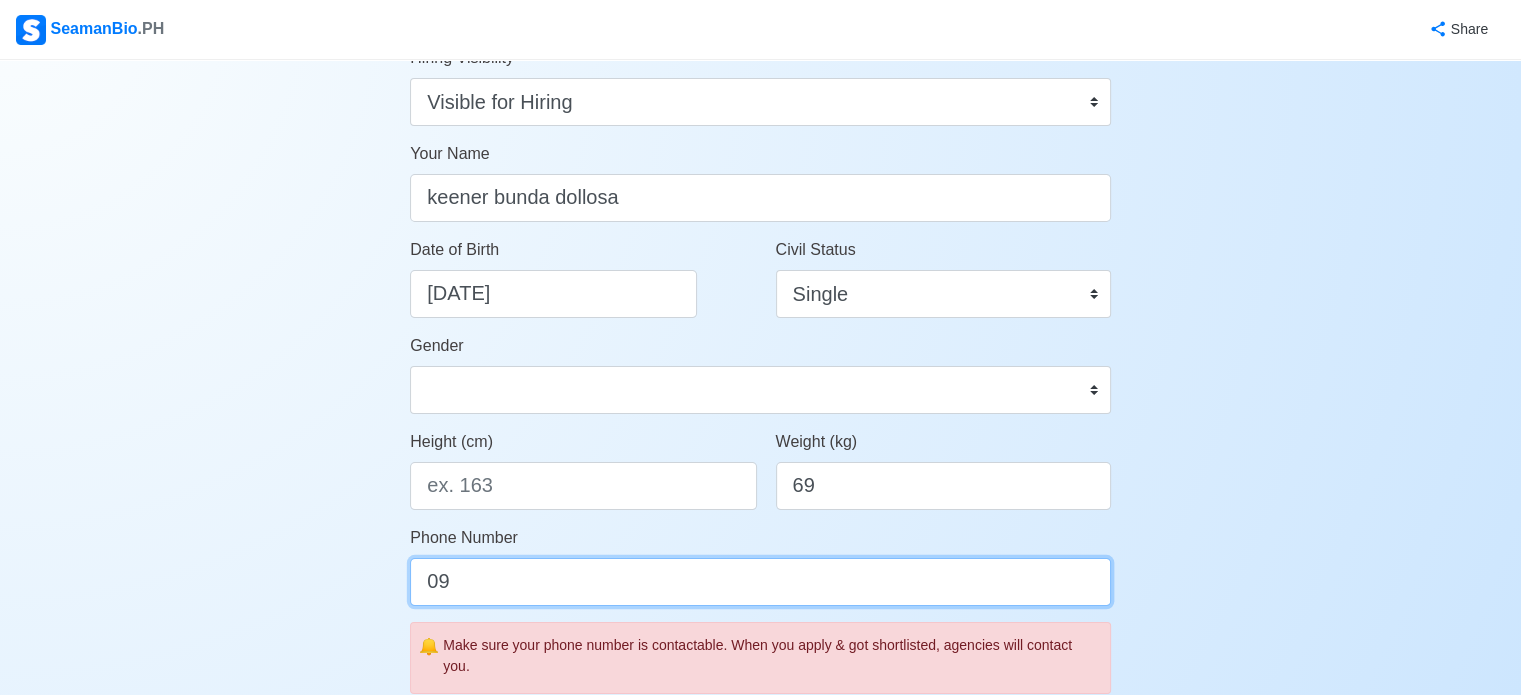 type on "0" 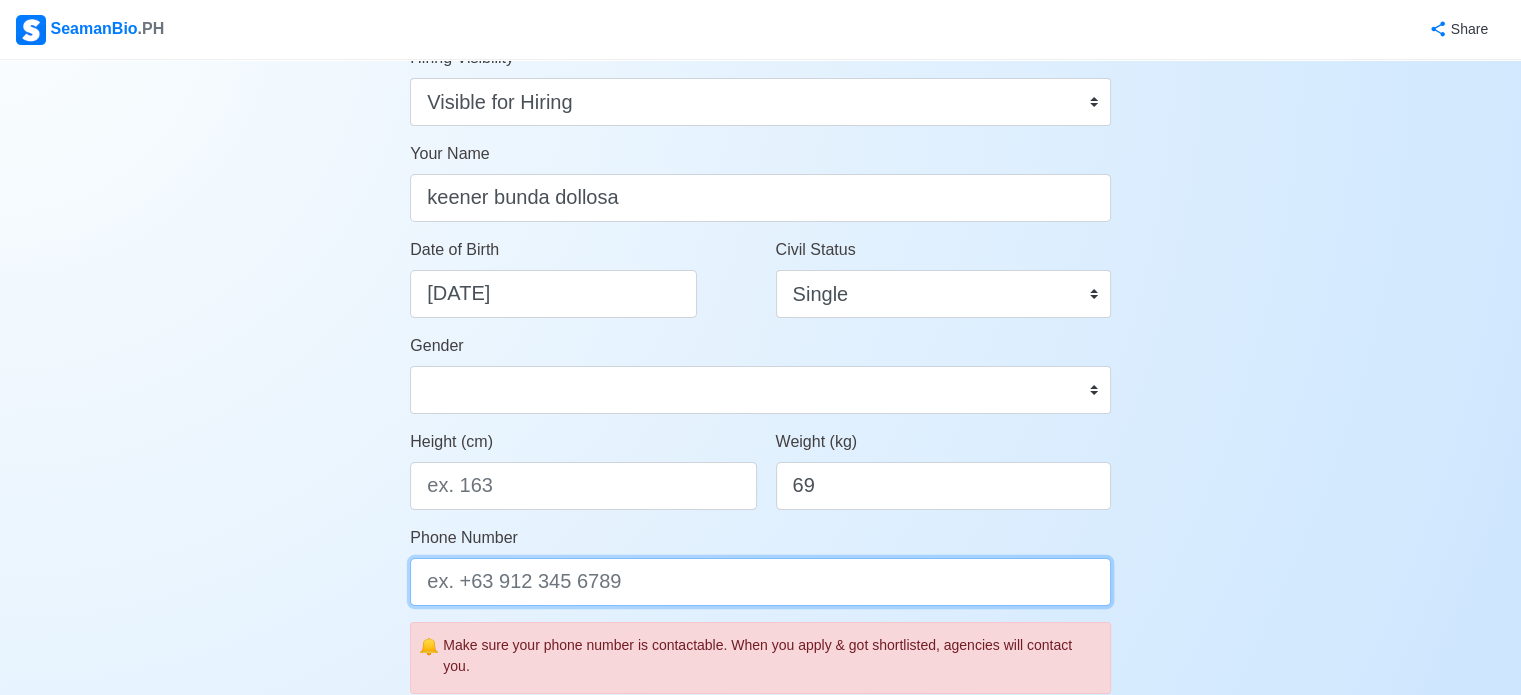 type on "=" 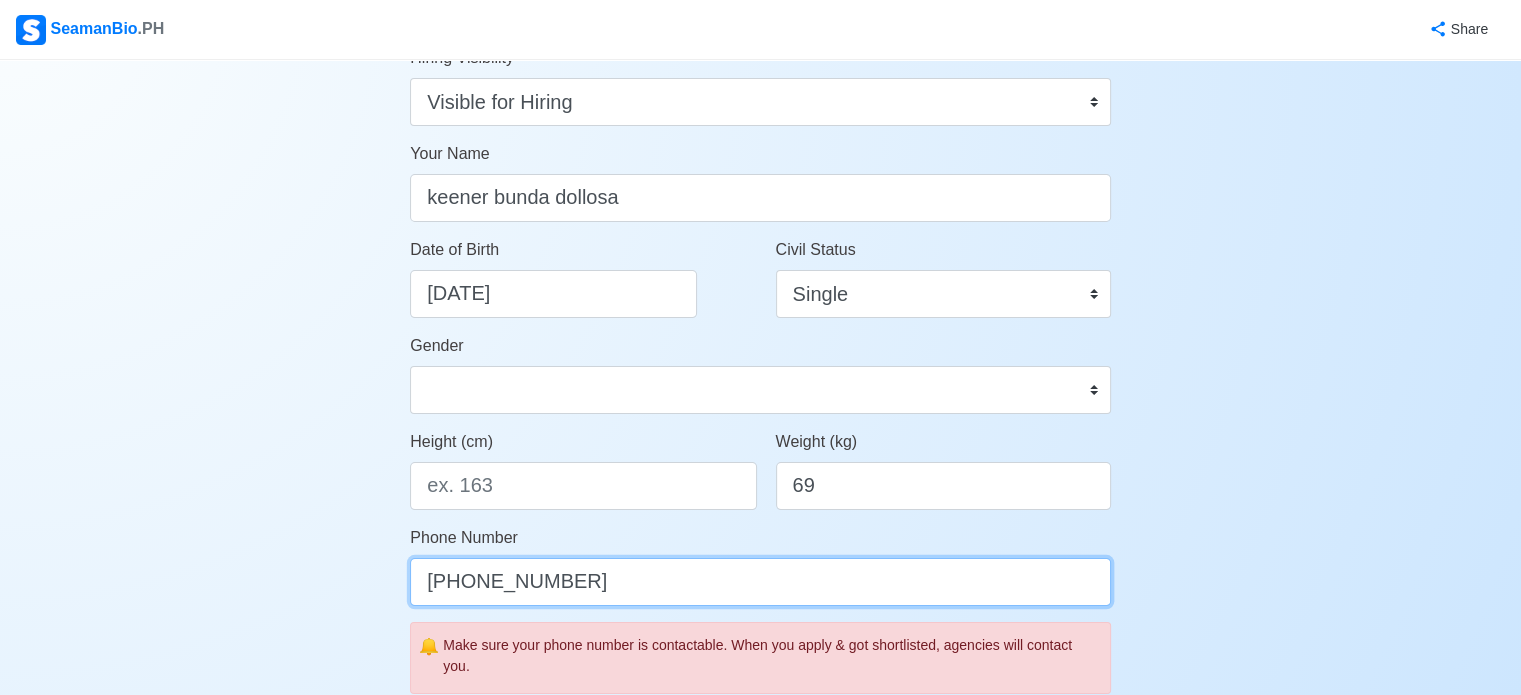 type on "[PHONE_NUMBER]" 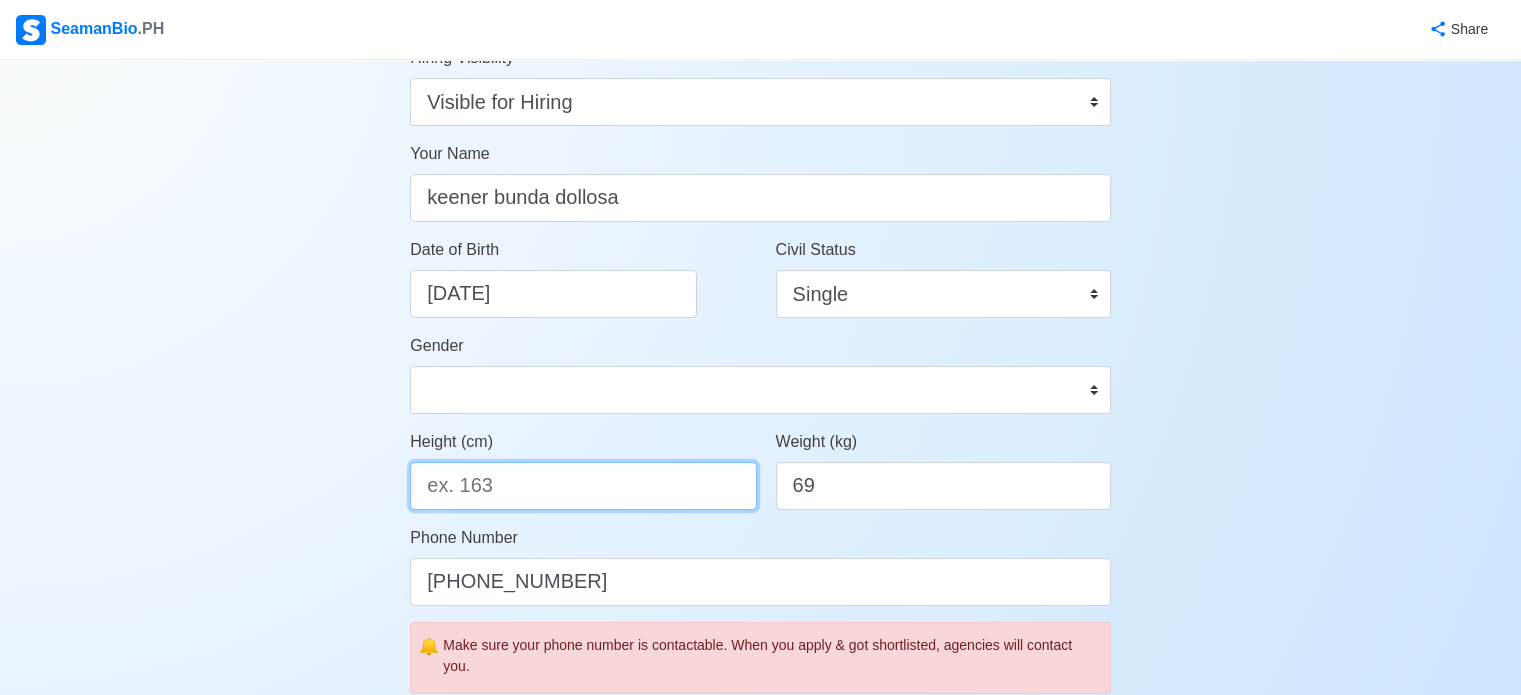 click on "Height (cm)" at bounding box center [583, 486] 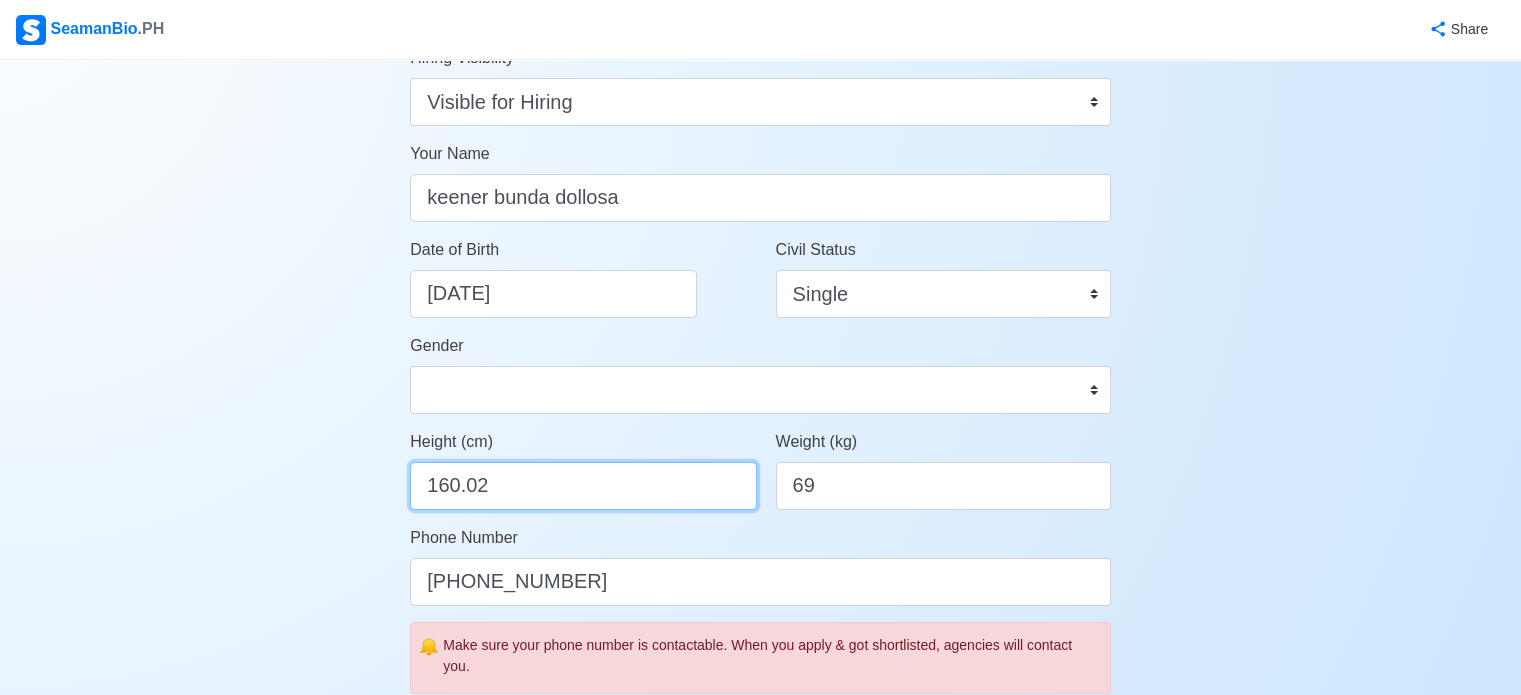type on "160.02" 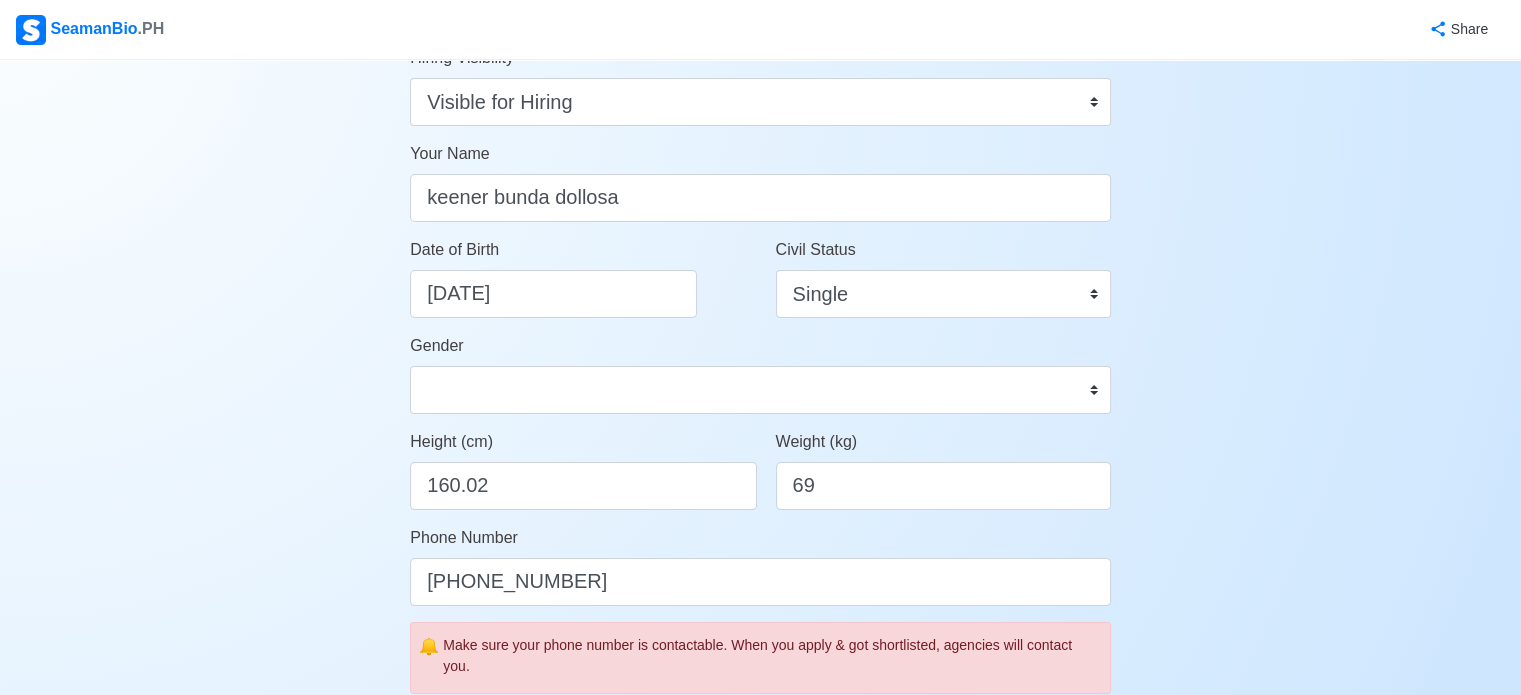 click on "Account Setup Your Job Status Onboard Actively Looking for Job Not Looking for Job Hiring Visibility Visible for Hiring Not Visible for Hiring Your Name keener bunda dollosa Date of Birth     11/24/1987 Civil Status Single Married Widowed Separated Gender Male Female Height (cm) 160.02 Weight (kg) 69 Phone Number +639271408903 🔔 Make sure your phone number is contactable. When you apply & got shortlisted, agencies will contact you. Address Country Afghanistan Åland Islands Albania Algeria American Samoa Andorra Angola Anguilla Antarctica Antigua and Barbuda Argentina Armenia Aruba Australia Austria Azerbaijan Bahamas Bahrain Bangladesh Barbados Belarus Belgium Belize Benin Bermuda Bhutan Bolivia, Plurinational State of Bonaire, Sint Eustatius and Saba Bosnia and Herzegovina Botswana Bouvet Island Brazil British Indian Ocean Territory Brunei Darussalam Bulgaria Burkina Faso Burundi Cabo Verde Cambodia Cameroon Canada Cayman Islands Central African Republic Chad Chile China Christmas Island Colombia 0 1" at bounding box center (760, 736) 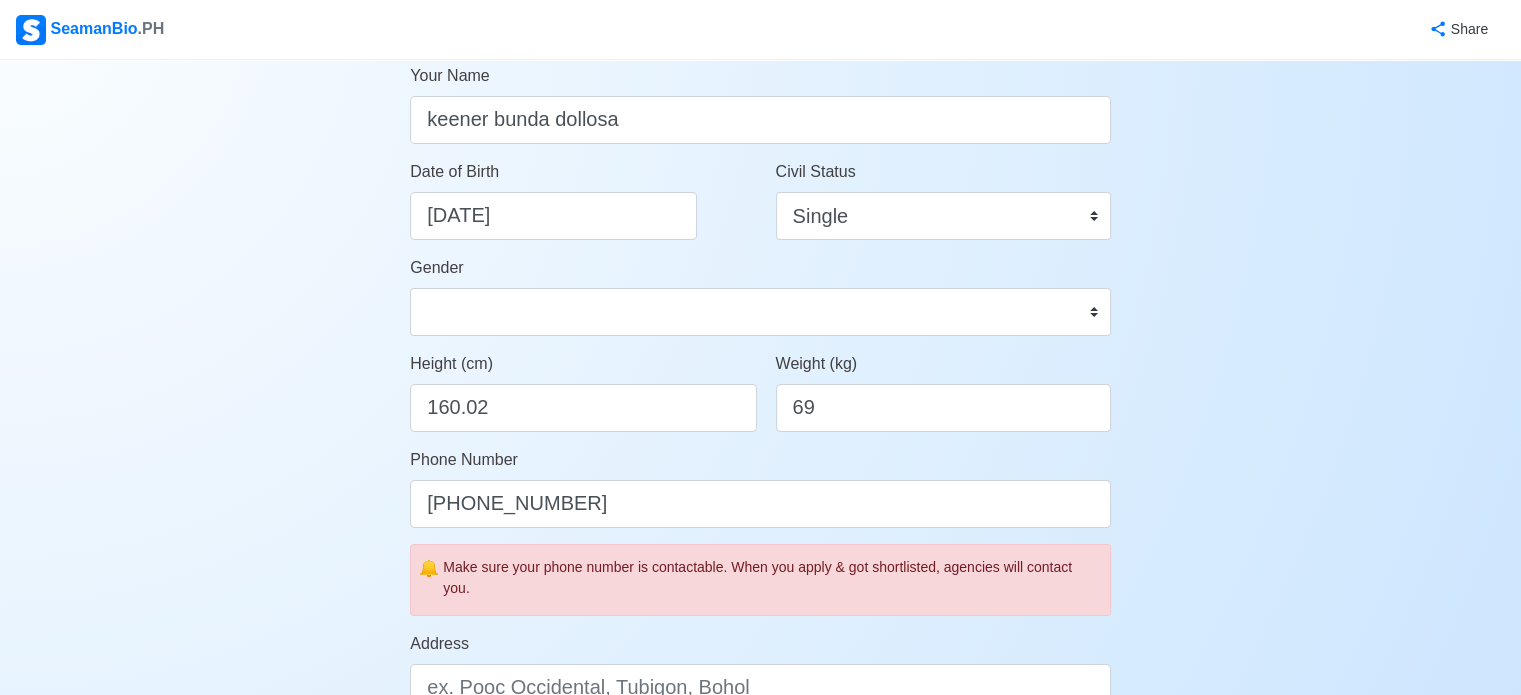 scroll, scrollTop: 600, scrollLeft: 0, axis: vertical 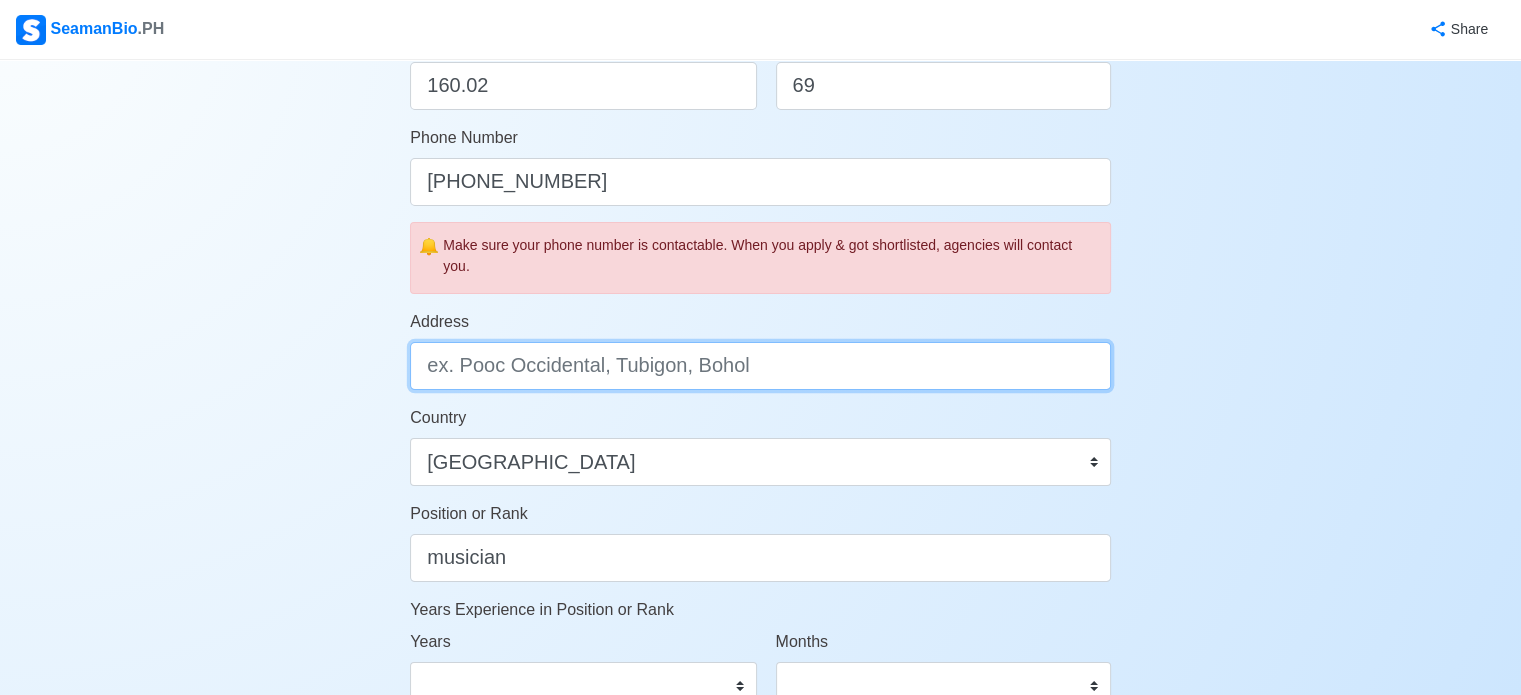click on "Address" at bounding box center (760, 366) 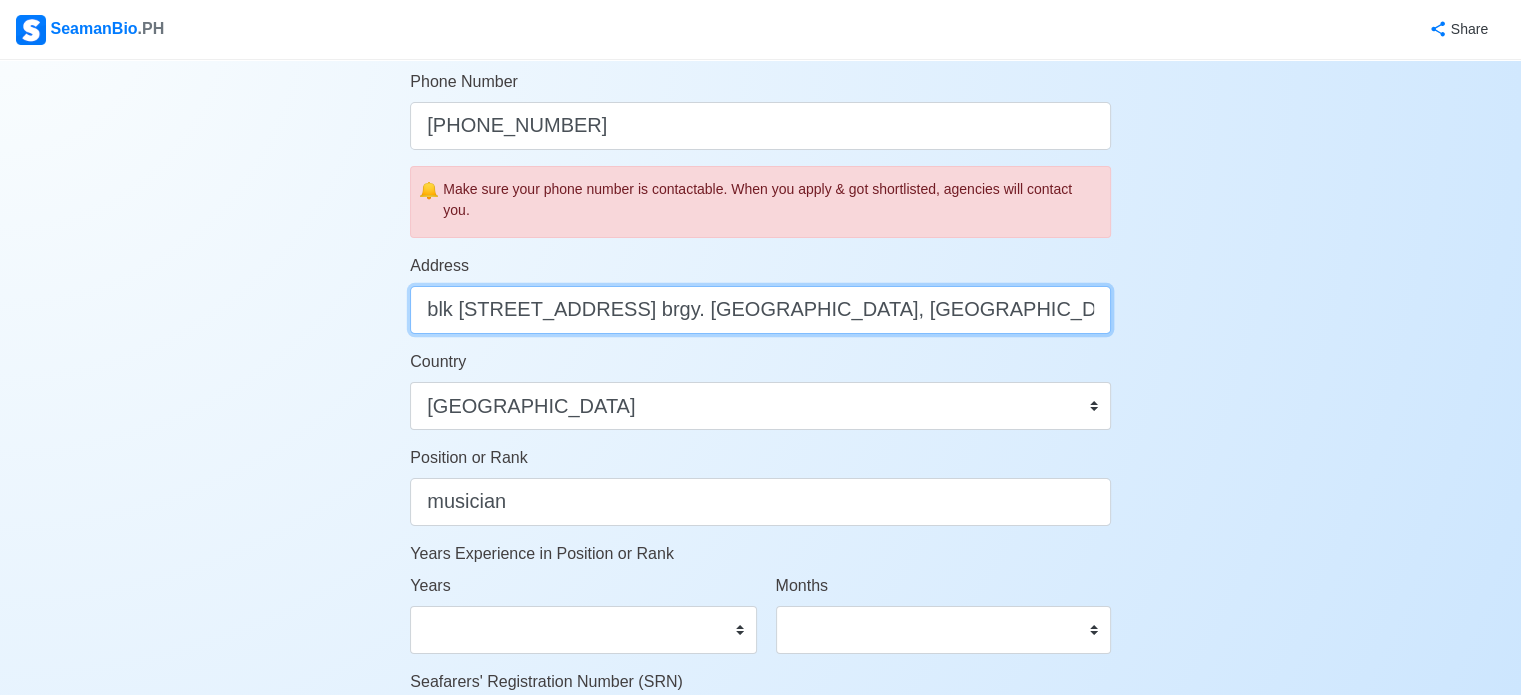 scroll, scrollTop: 800, scrollLeft: 0, axis: vertical 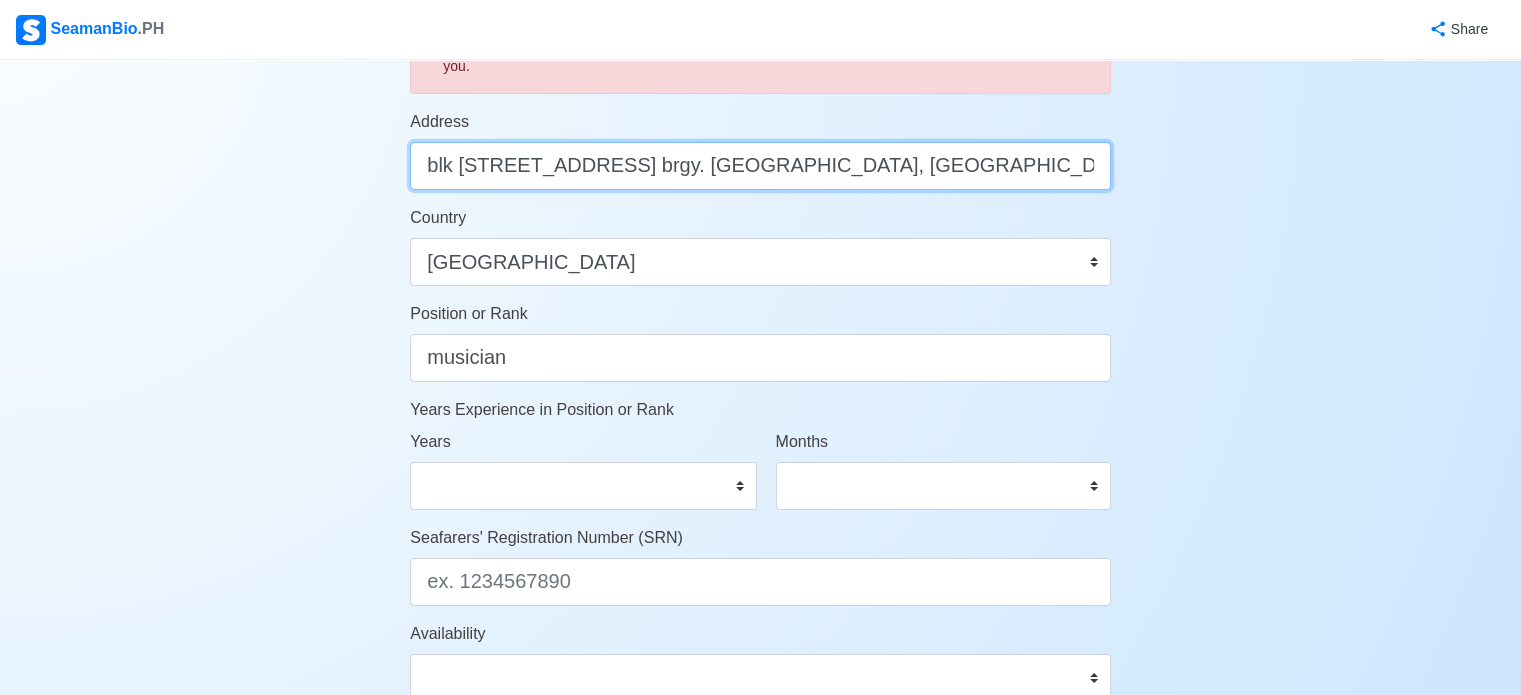 type on "blk 17 lot 21 ampalaya st. brgy. tumana, marikina city" 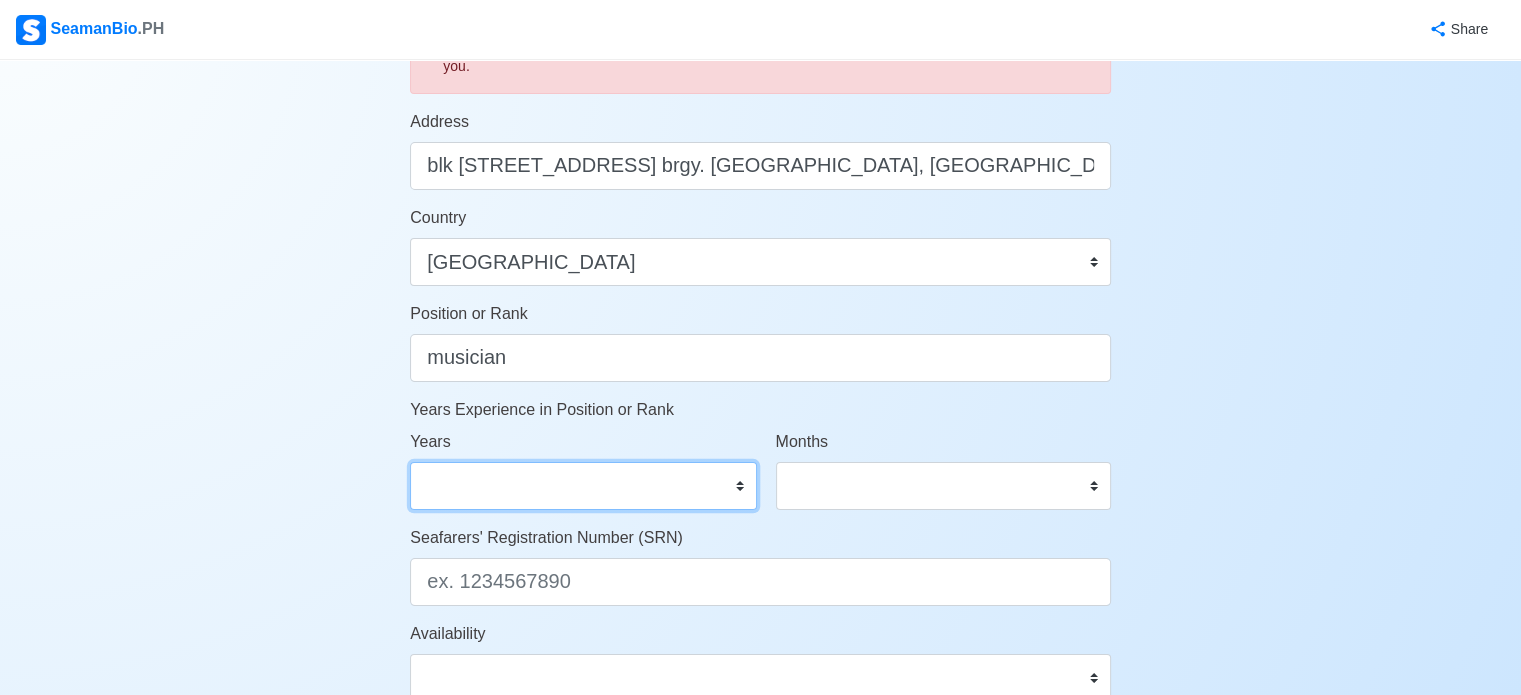 click on "0 1 2 3 4 5 6 7 8 9 10 11 12 13 14 15 16 17 18 19 20 21 22 23 24 25 26 27 28 29 30 31 32 33 34 35 36 37 38 39 40 41 42 43 44 45 46 47 48 49 50" at bounding box center (583, 486) 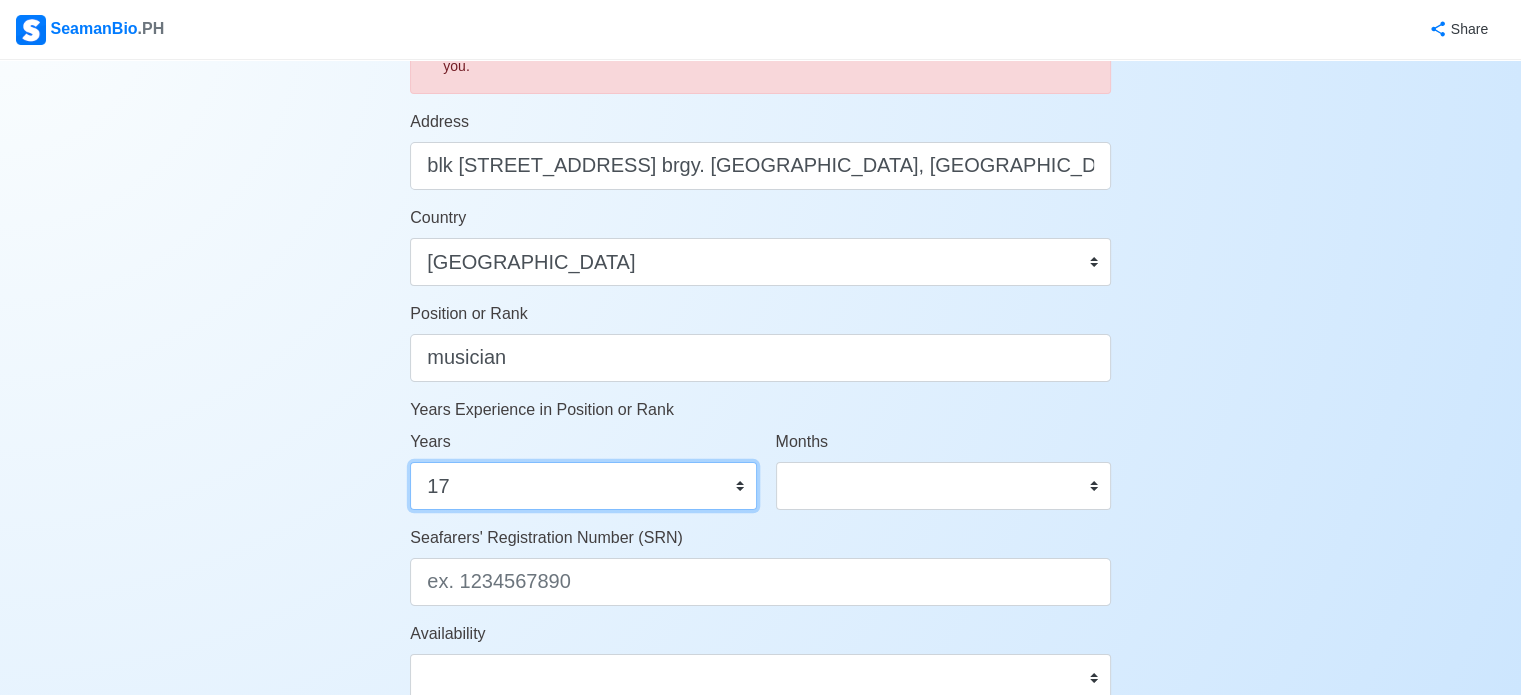 click on "0 1 2 3 4 5 6 7 8 9 10 11 12 13 14 15 16 17 18 19 20 21 22 23 24 25 26 27 28 29 30 31 32 33 34 35 36 37 38 39 40 41 42 43 44 45 46 47 48 49 50" at bounding box center [583, 486] 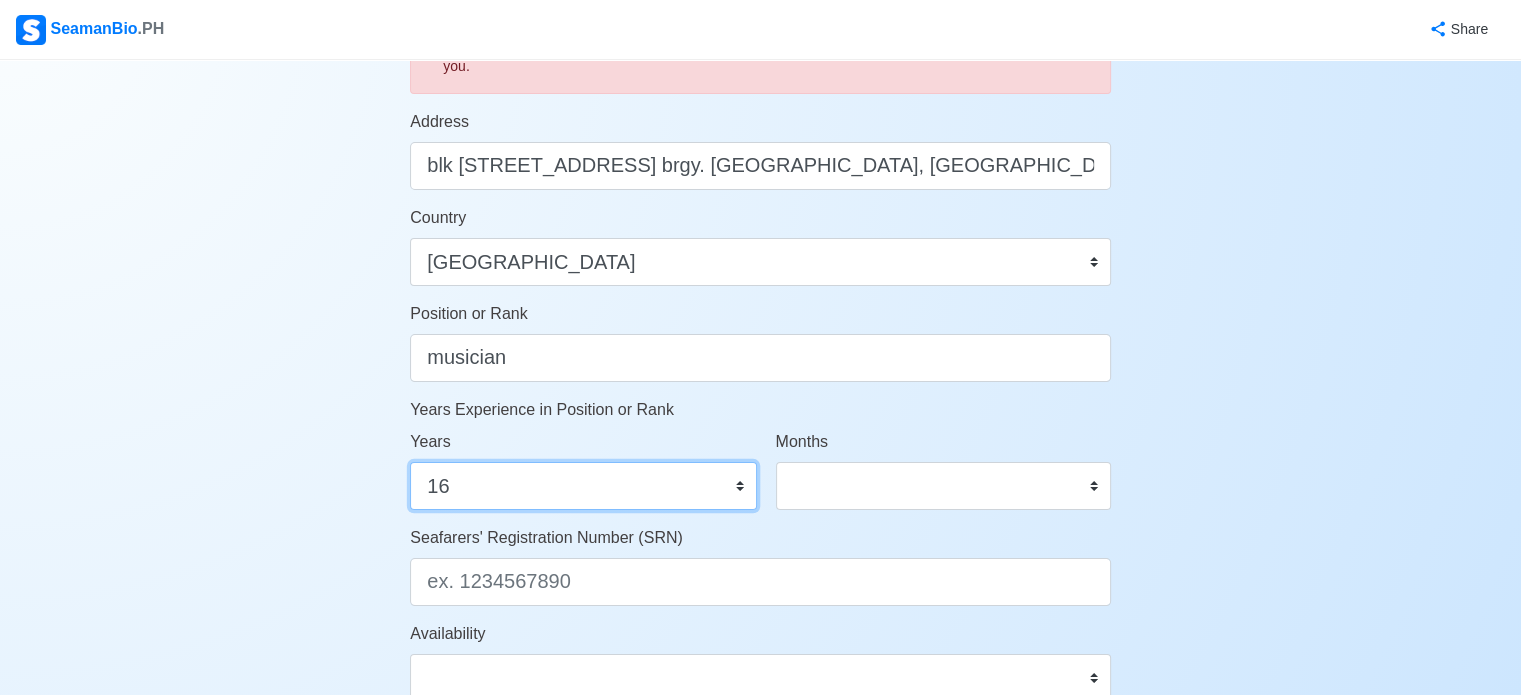 click on "0 1 2 3 4 5 6 7 8 9 10 11 12 13 14 15 16 17 18 19 20 21 22 23 24 25 26 27 28 29 30 31 32 33 34 35 36 37 38 39 40 41 42 43 44 45 46 47 48 49 50" at bounding box center [583, 486] 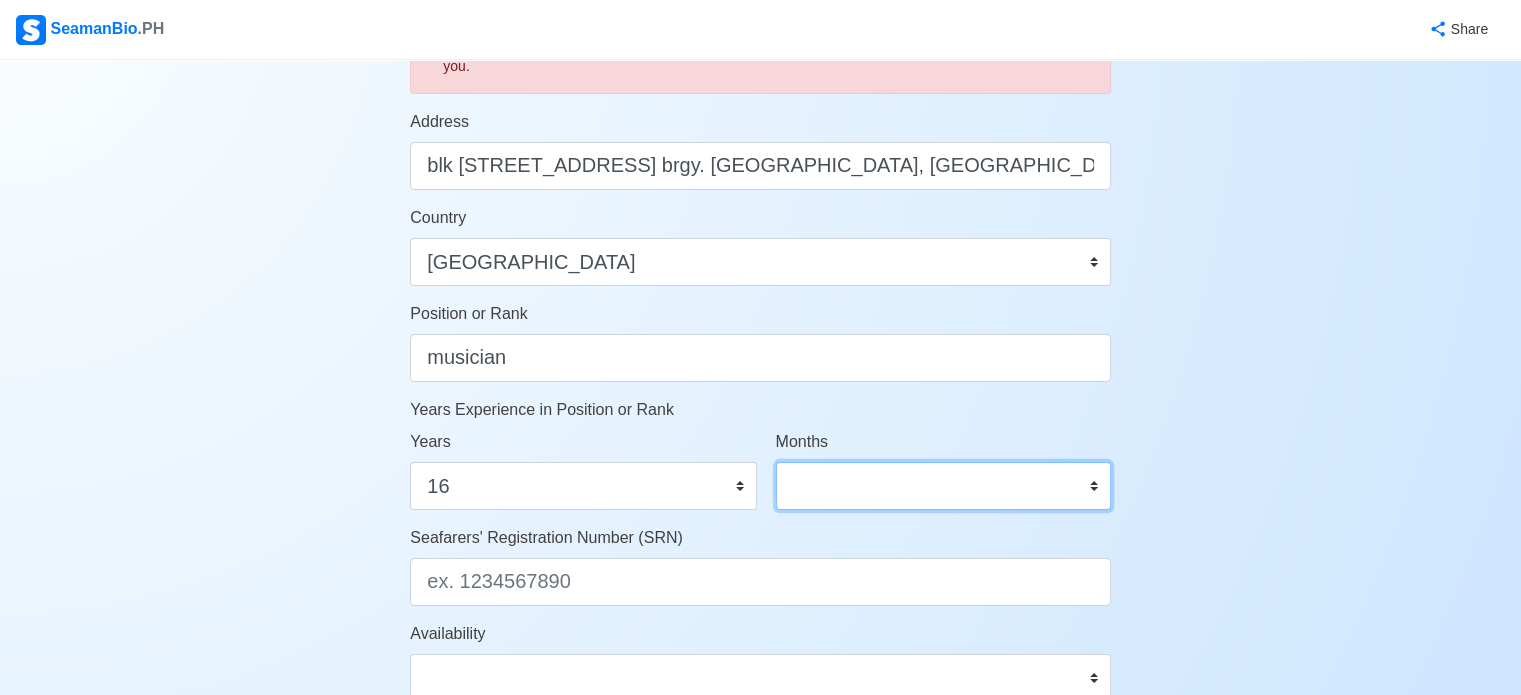 click on "0 1 2 3 4 5 6 7 8 9 10 11" at bounding box center [943, 486] 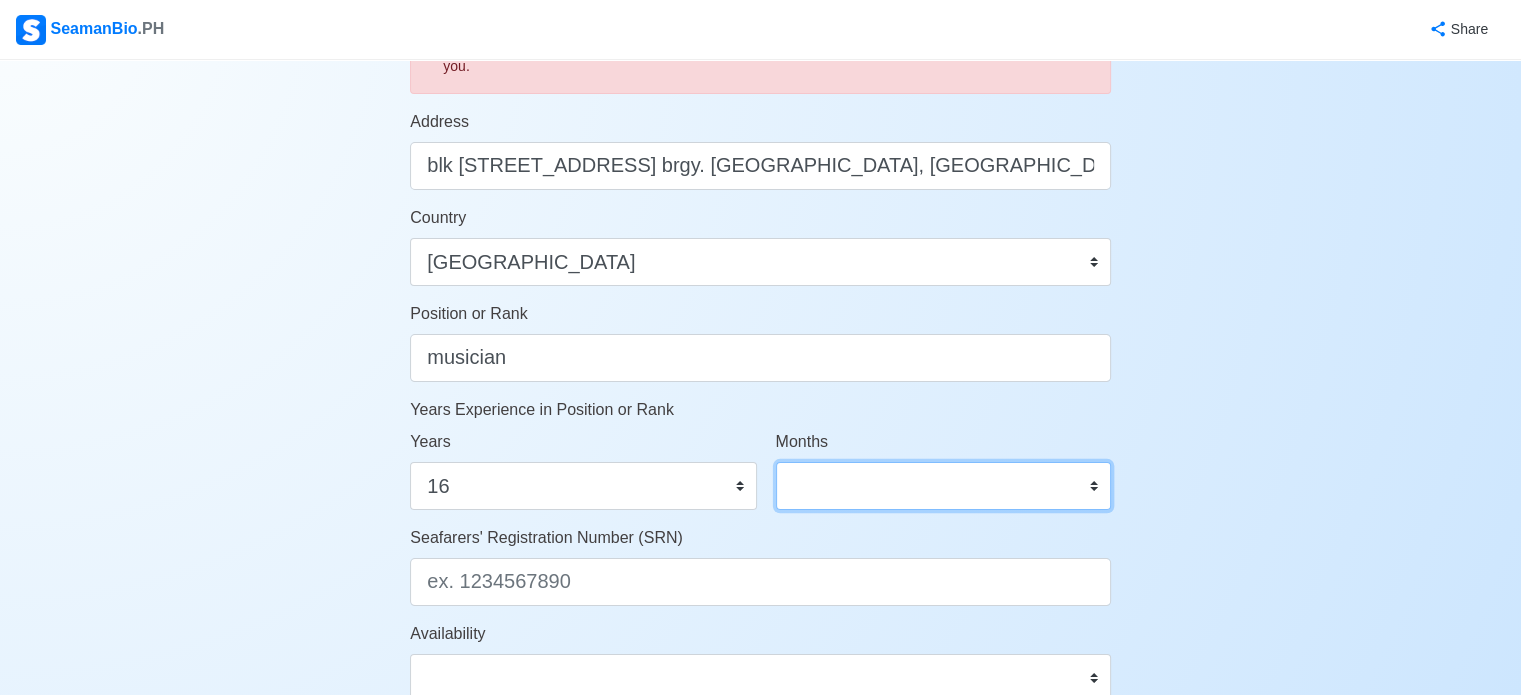 select on "0" 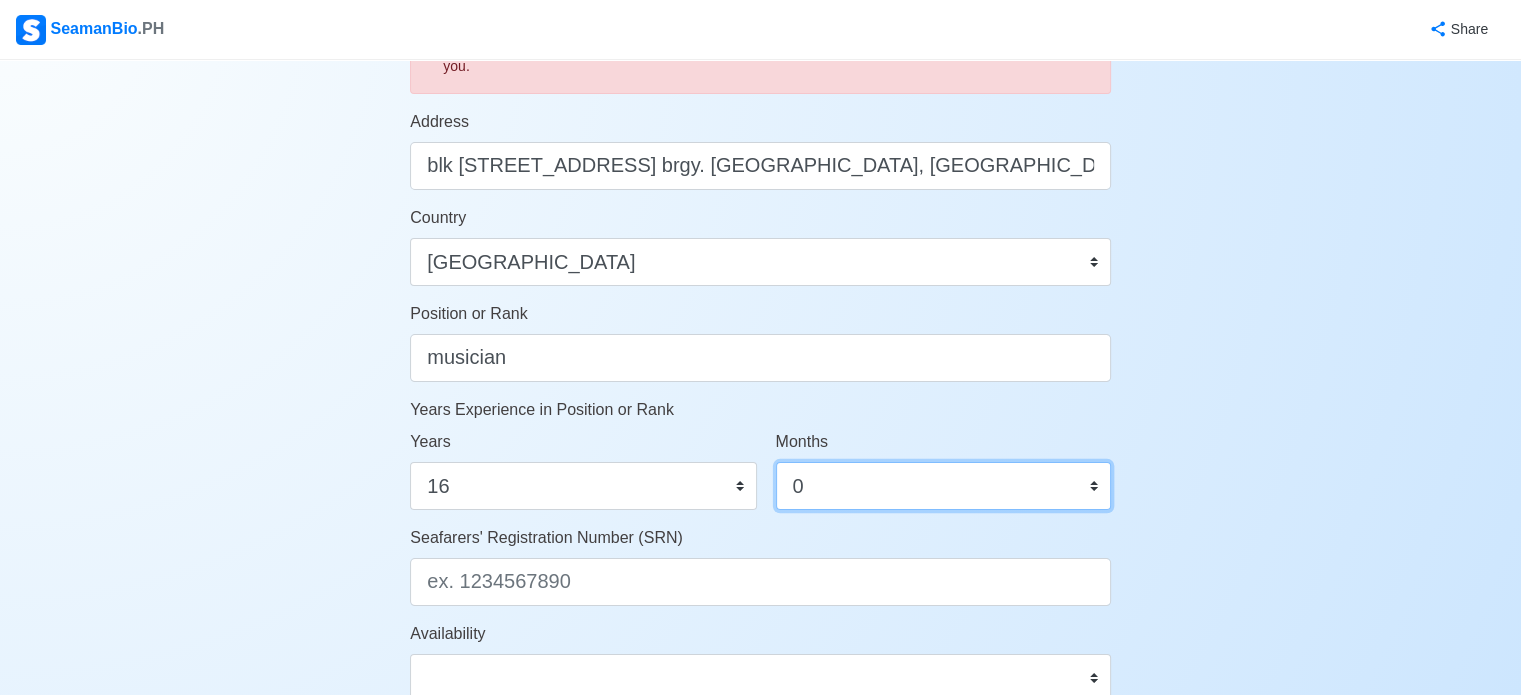 click on "0 1 2 3 4 5 6 7 8 9 10 11" at bounding box center [943, 486] 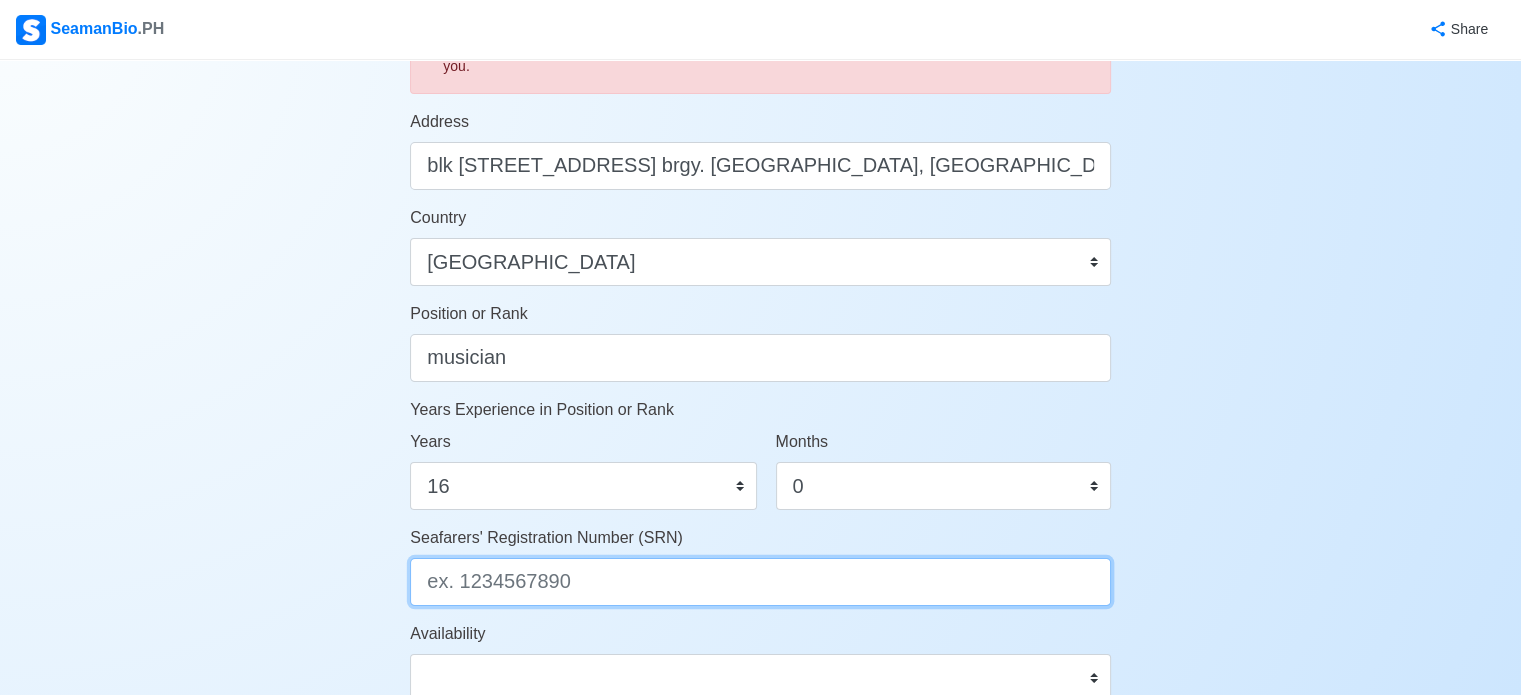 click on "Seafarers' Registration Number (SRN)" at bounding box center (760, 582) 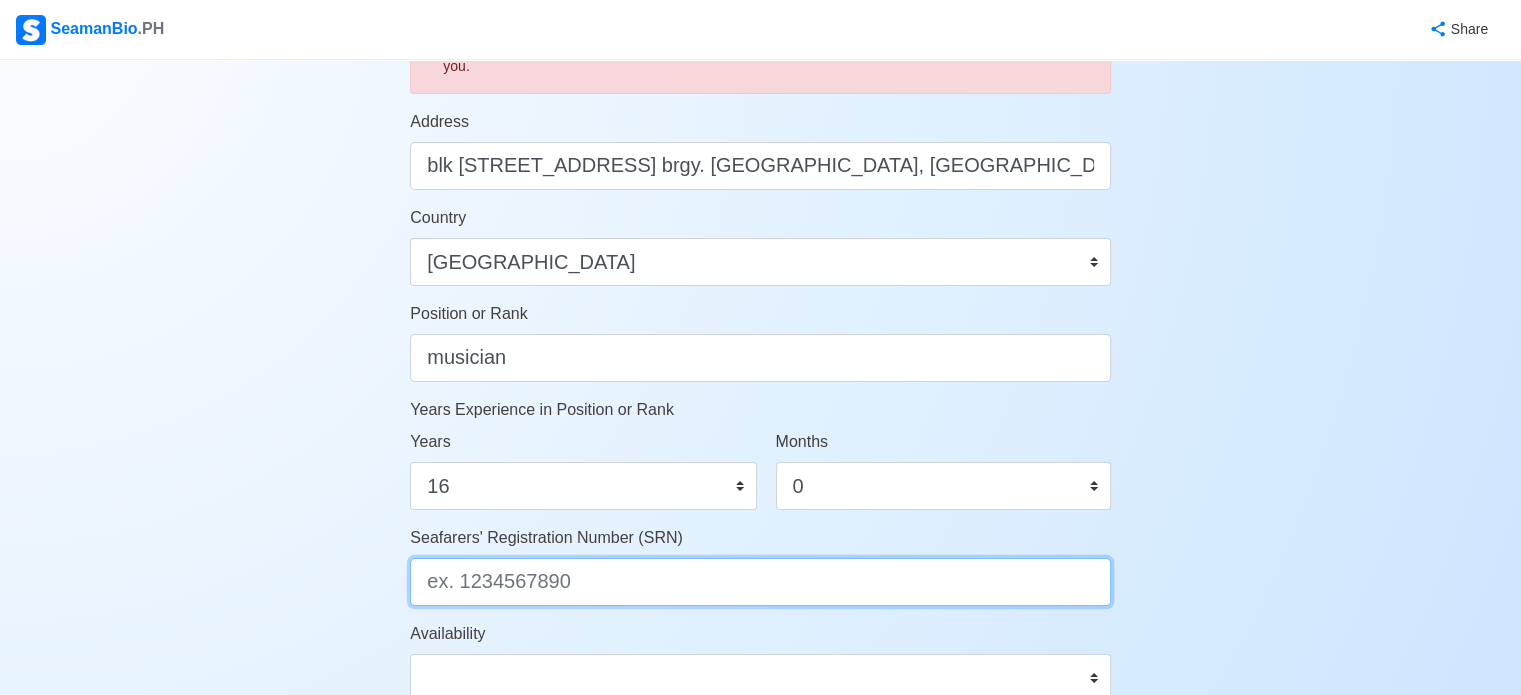 click on "Seafarers' Registration Number (SRN)" at bounding box center [760, 582] 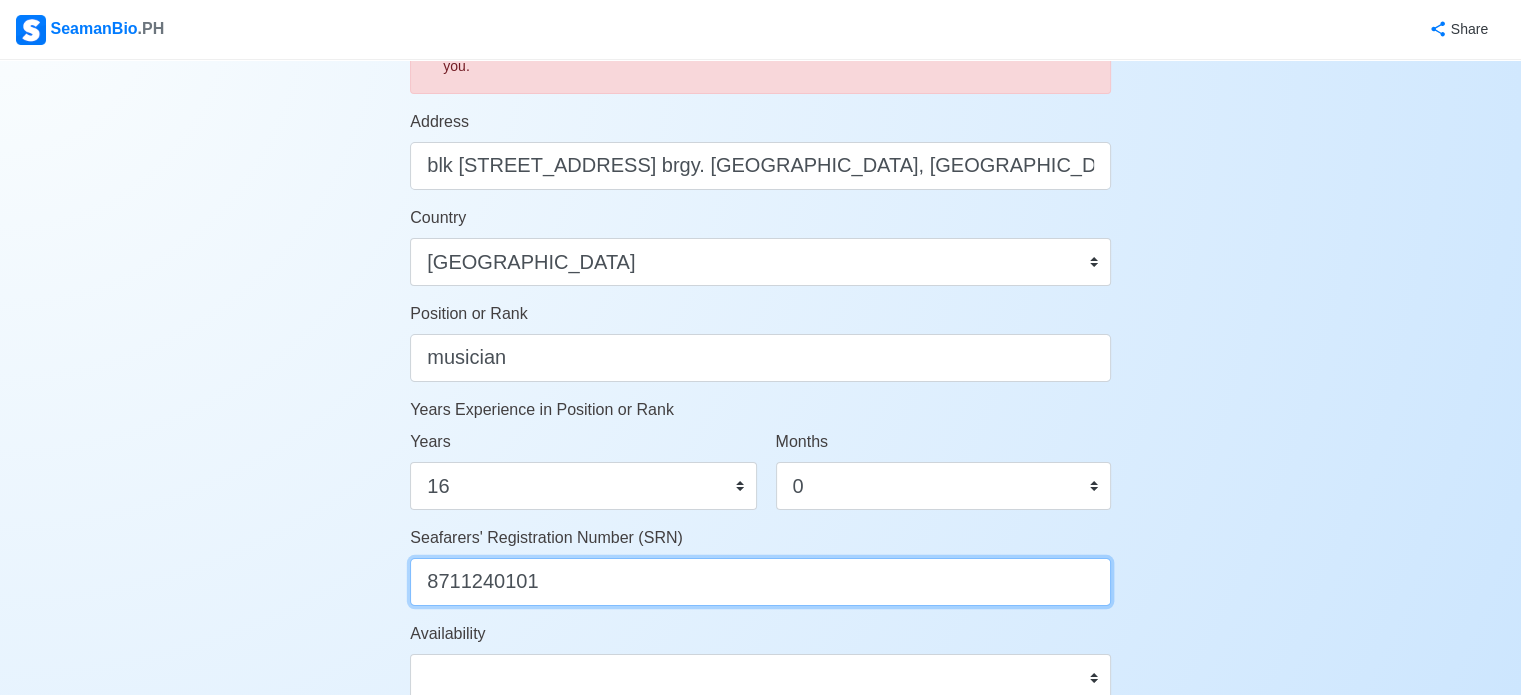 type on "8711240101" 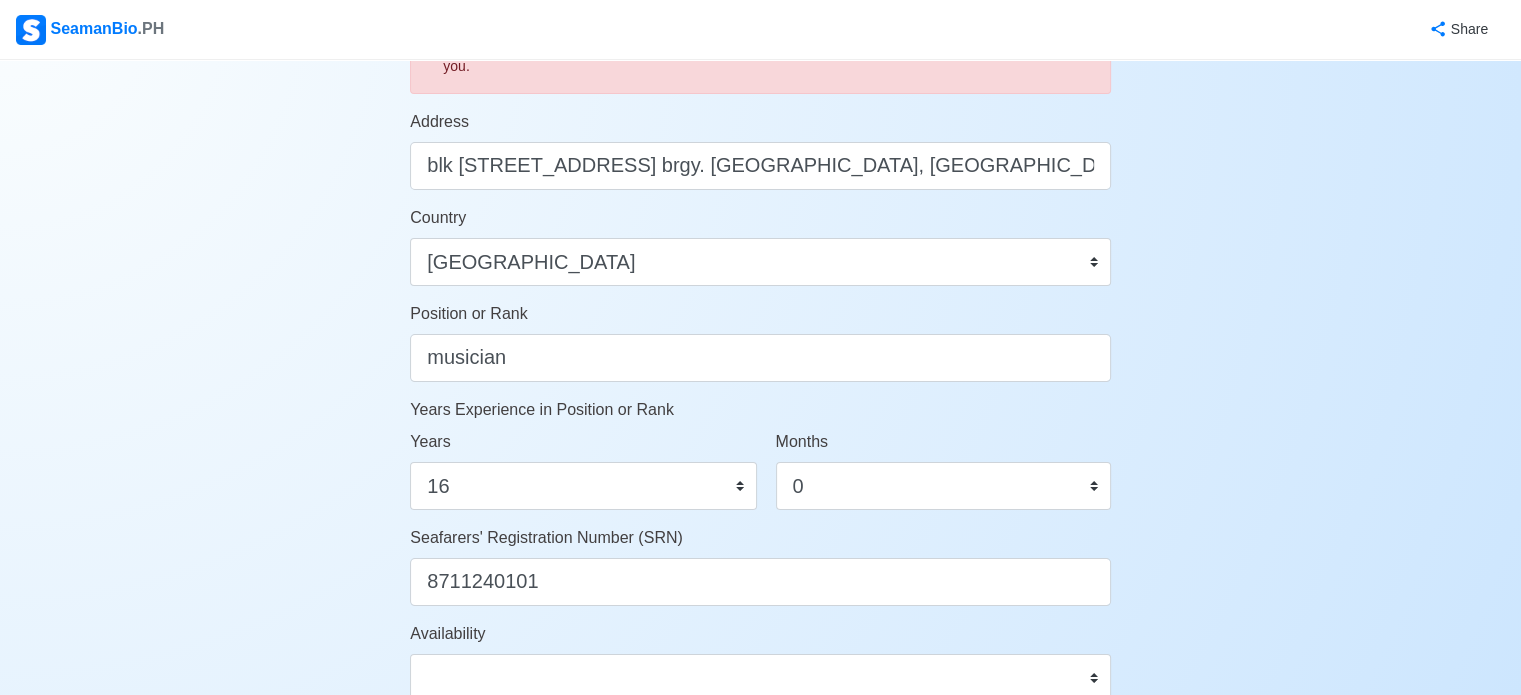 click on "Account Setup Your Job Status Onboard Actively Looking for Job Not Looking for Job Hiring Visibility Visible for Hiring Not Visible for Hiring Your Name keener bunda dollosa Date of Birth     11/24/1987 Civil Status Single Married Widowed Separated Gender Male Female Height (cm) 160.02 Weight (kg) 69 Phone Number +639271408903 🔔 Make sure your phone number is contactable. When you apply & got shortlisted, agencies will contact you. Address blk 17 lot 21 ampalaya st. brgy. tumana, marikina city Country Afghanistan Åland Islands Albania Algeria American Samoa Andorra Angola Anguilla Antarctica Antigua and Barbuda Argentina Armenia Aruba Australia Austria Azerbaijan Bahamas Bahrain Bangladesh Barbados Belarus Belgium Belize Benin Bermuda Bhutan Bolivia, Plurinational State of Bonaire, Sint Eustatius and Saba Bosnia and Herzegovina Botswana Bouvet Island Brazil British Indian Ocean Territory Brunei Darussalam Bulgaria Burkina Faso Burundi Cabo Verde Cambodia Cameroon Canada Cayman Islands Chad Chile China" at bounding box center [760, 136] 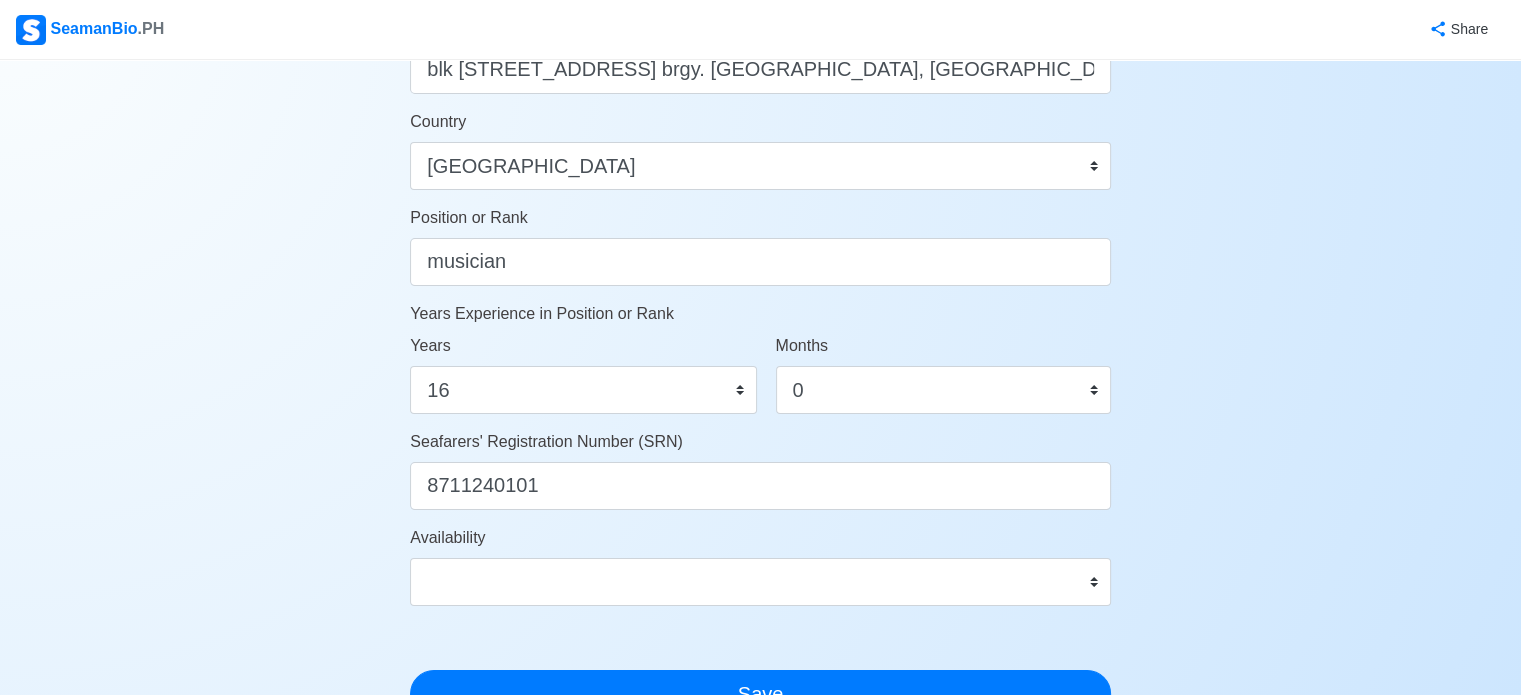 scroll, scrollTop: 1000, scrollLeft: 0, axis: vertical 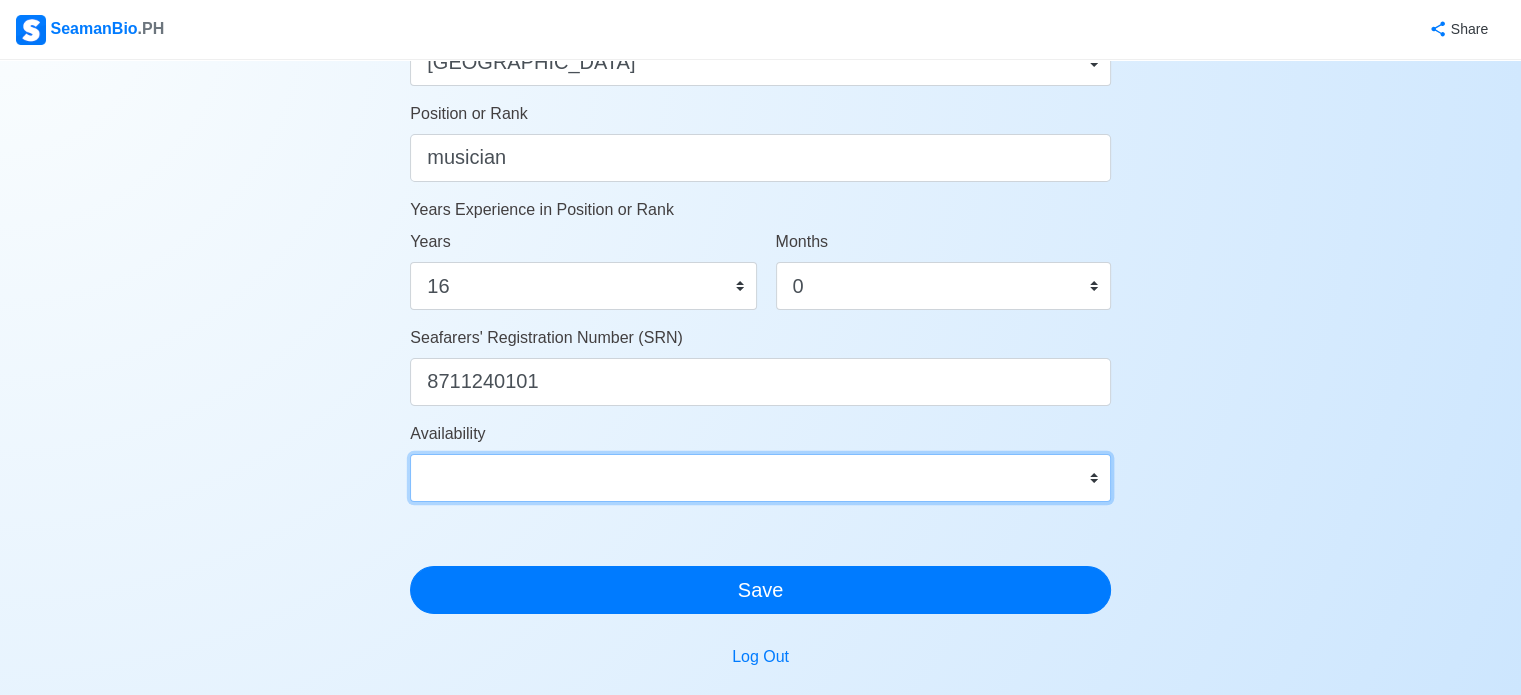 click on "Immediate Aug 2025  Sep 2025  Oct 2025  Nov 2025  Dec 2025  Jan 2026  Feb 2026  Mar 2026  Apr 2026" at bounding box center (760, 478) 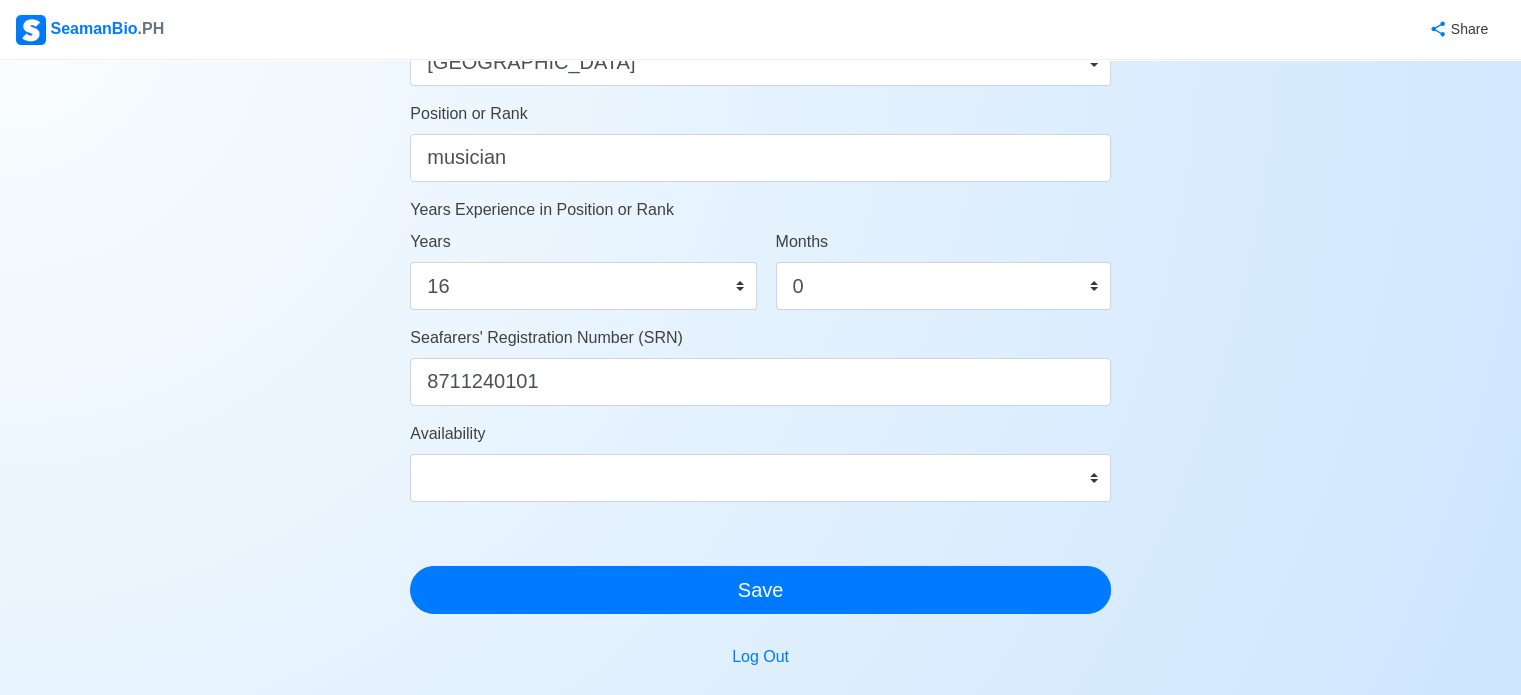 click on "Account Setup Your Job Status Onboard Actively Looking for Job Not Looking for Job Hiring Visibility Visible for Hiring Not Visible for Hiring Your Name keener bunda dollosa Date of Birth     11/24/1987 Civil Status Single Married Widowed Separated Gender Male Female Height (cm) 160.02 Weight (kg) 69 Phone Number +639271408903 🔔 Make sure your phone number is contactable. When you apply & got shortlisted, agencies will contact you. Address blk 17 lot 21 ampalaya st. brgy. tumana, marikina city Country Afghanistan Åland Islands Albania Algeria American Samoa Andorra Angola Anguilla Antarctica Antigua and Barbuda Argentina Armenia Aruba Australia Austria Azerbaijan Bahamas Bahrain Bangladesh Barbados Belarus Belgium Belize Benin Bermuda Bhutan Bolivia, Plurinational State of Bonaire, Sint Eustatius and Saba Bosnia and Herzegovina Botswana Bouvet Island Brazil British Indian Ocean Territory Brunei Darussalam Bulgaria Burkina Faso Burundi Cabo Verde Cambodia Cameroon Canada Cayman Islands Chad Chile China" at bounding box center [760, -64] 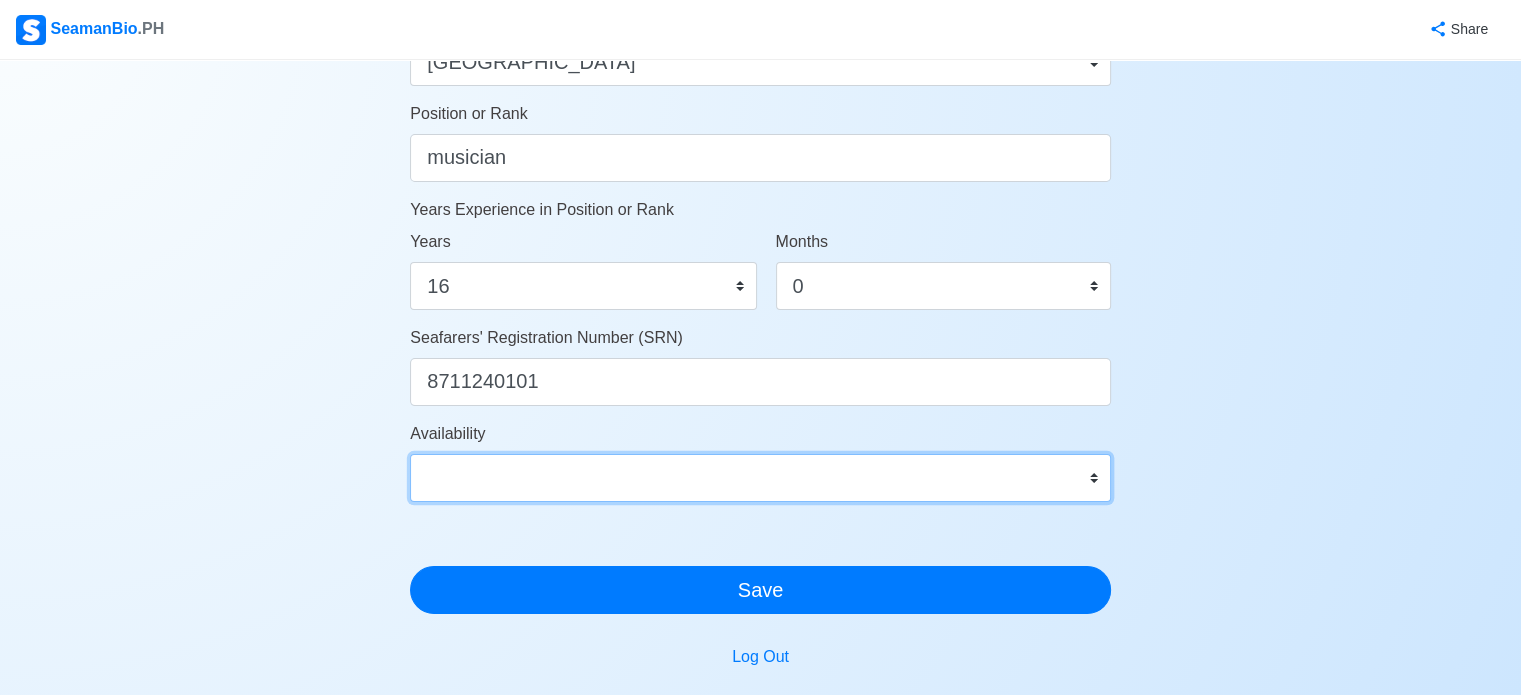 click on "Immediate Aug 2025  Sep 2025  Oct 2025  Nov 2025  Dec 2025  Jan 2026  Feb 2026  Mar 2026  Apr 2026" at bounding box center (760, 478) 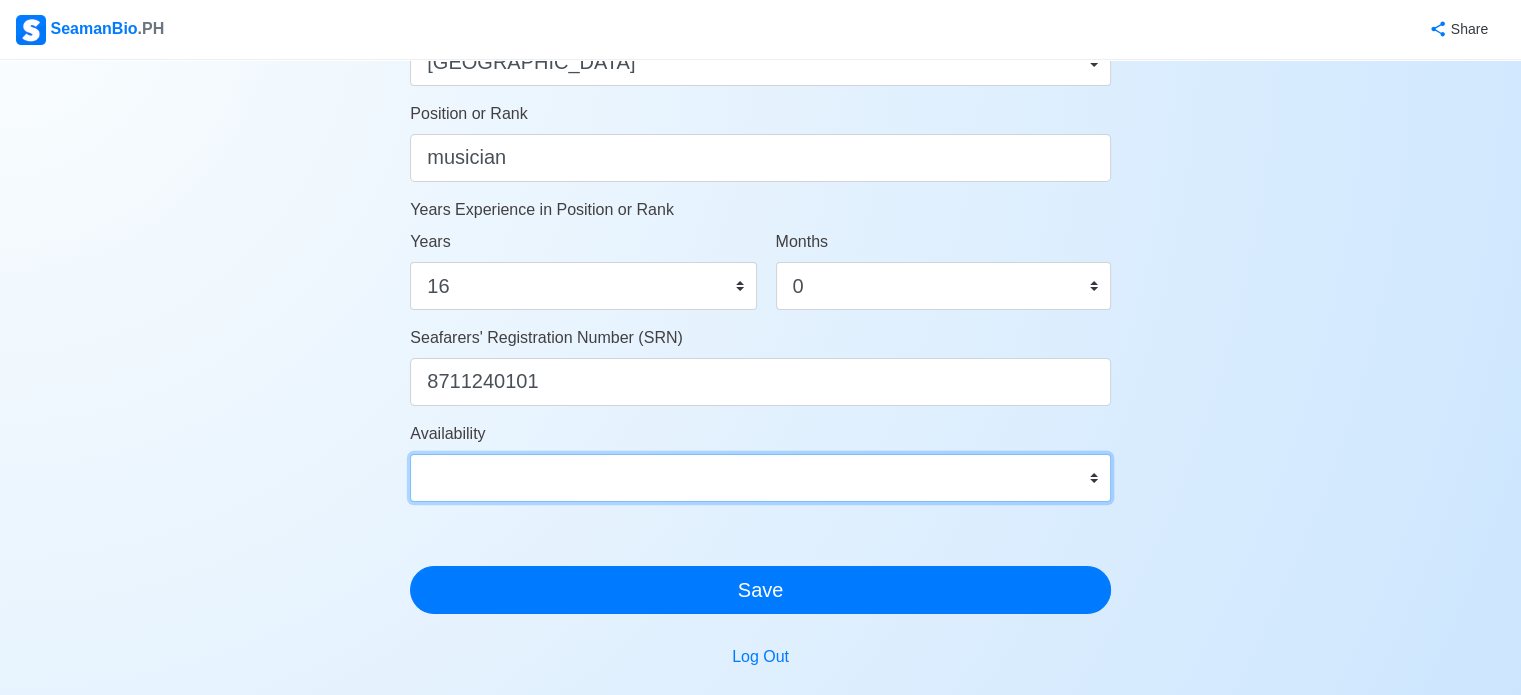 select on "1774972800000" 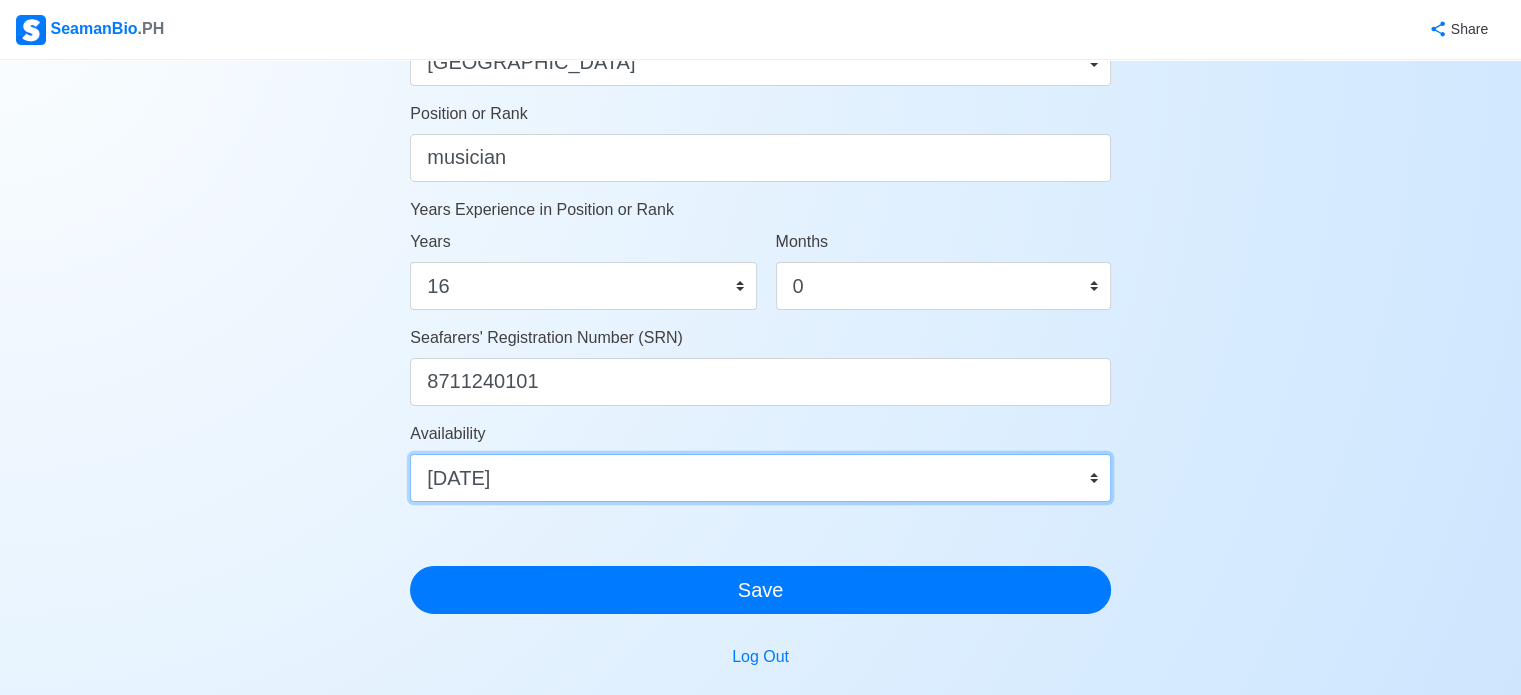 click on "Immediate Aug 2025  Sep 2025  Oct 2025  Nov 2025  Dec 2025  Jan 2026  Feb 2026  Mar 2026  Apr 2026" at bounding box center [760, 478] 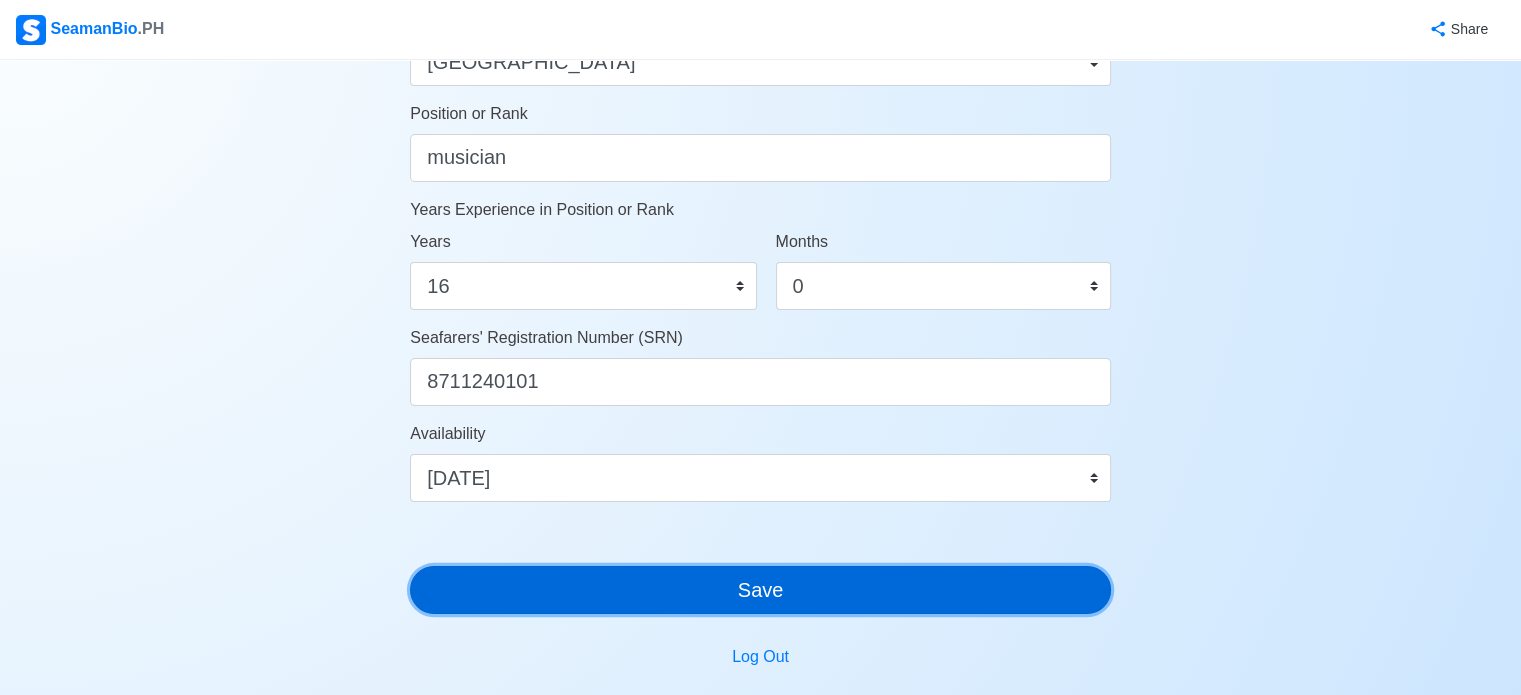 click on "Save" at bounding box center [760, 590] 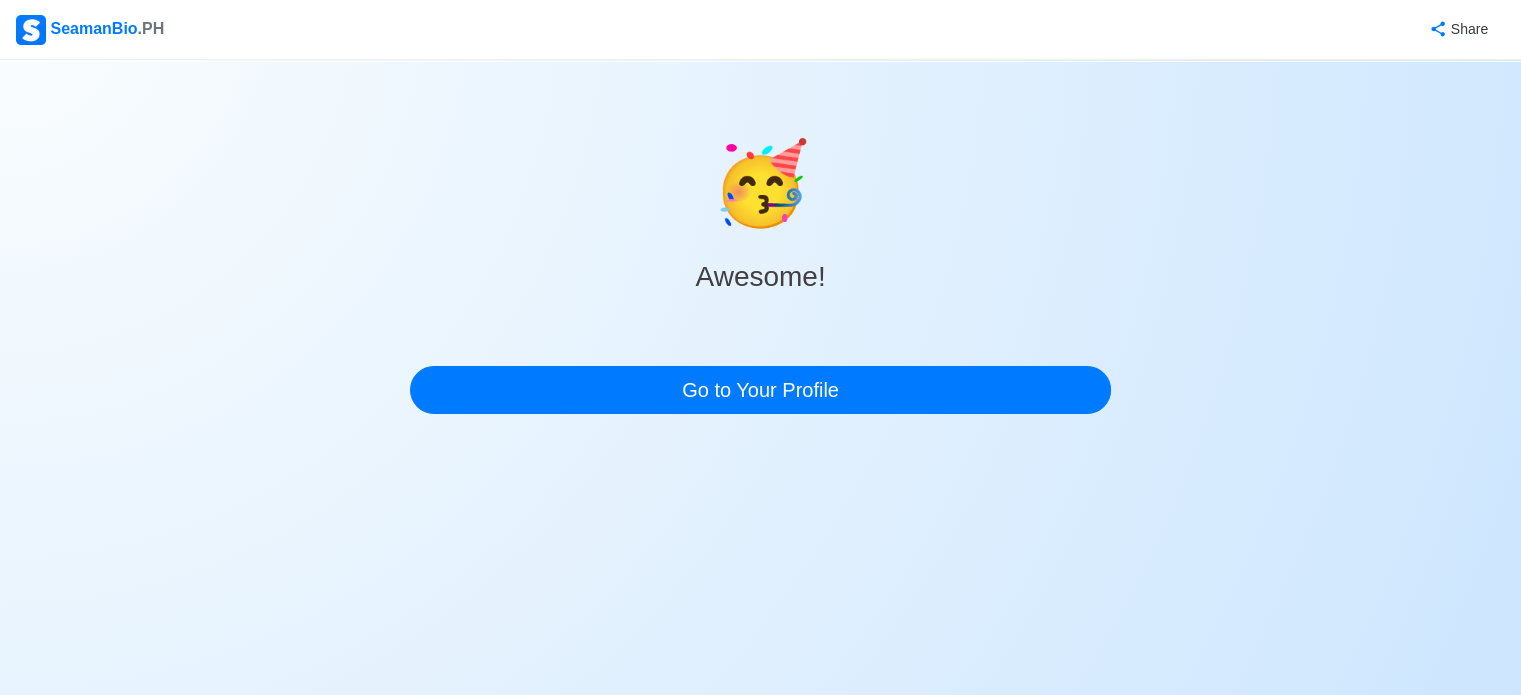 scroll, scrollTop: 0, scrollLeft: 0, axis: both 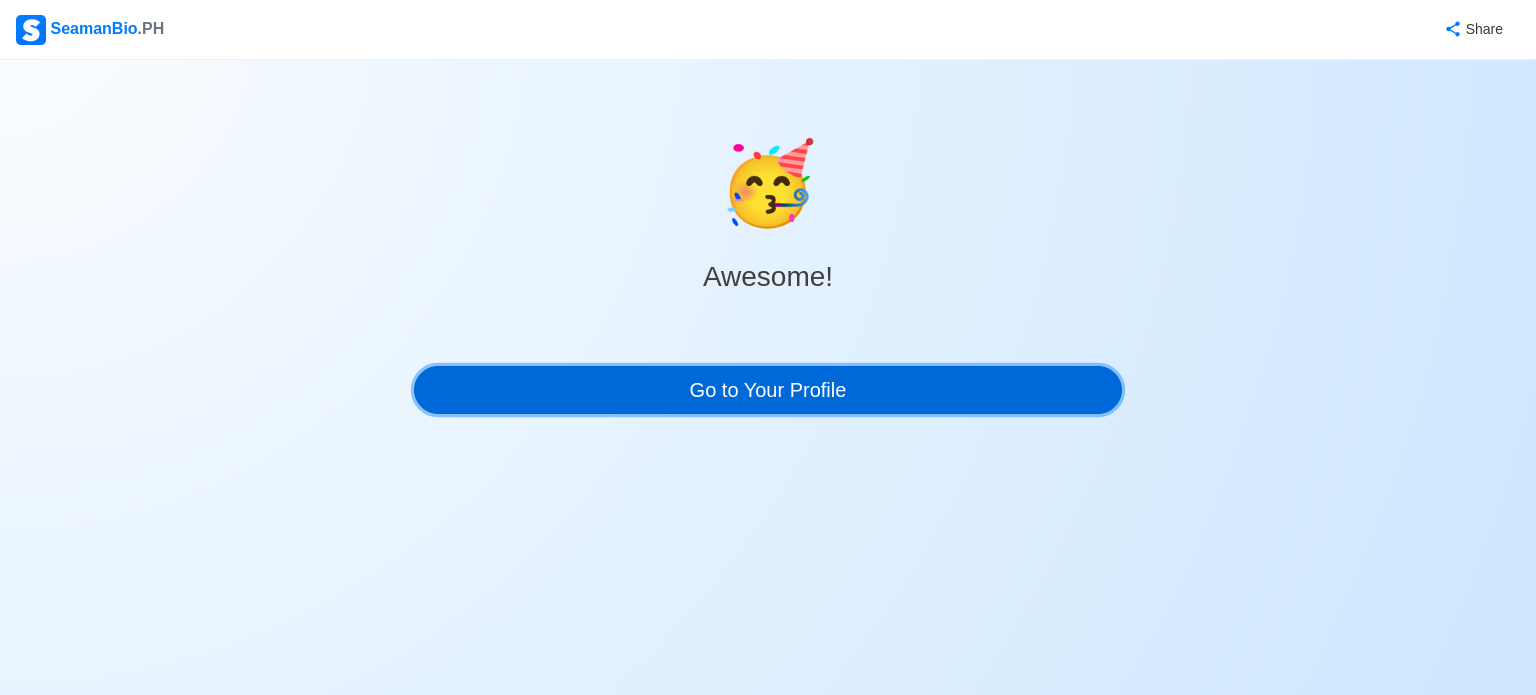 click on "Go to Your Profile" at bounding box center (768, 390) 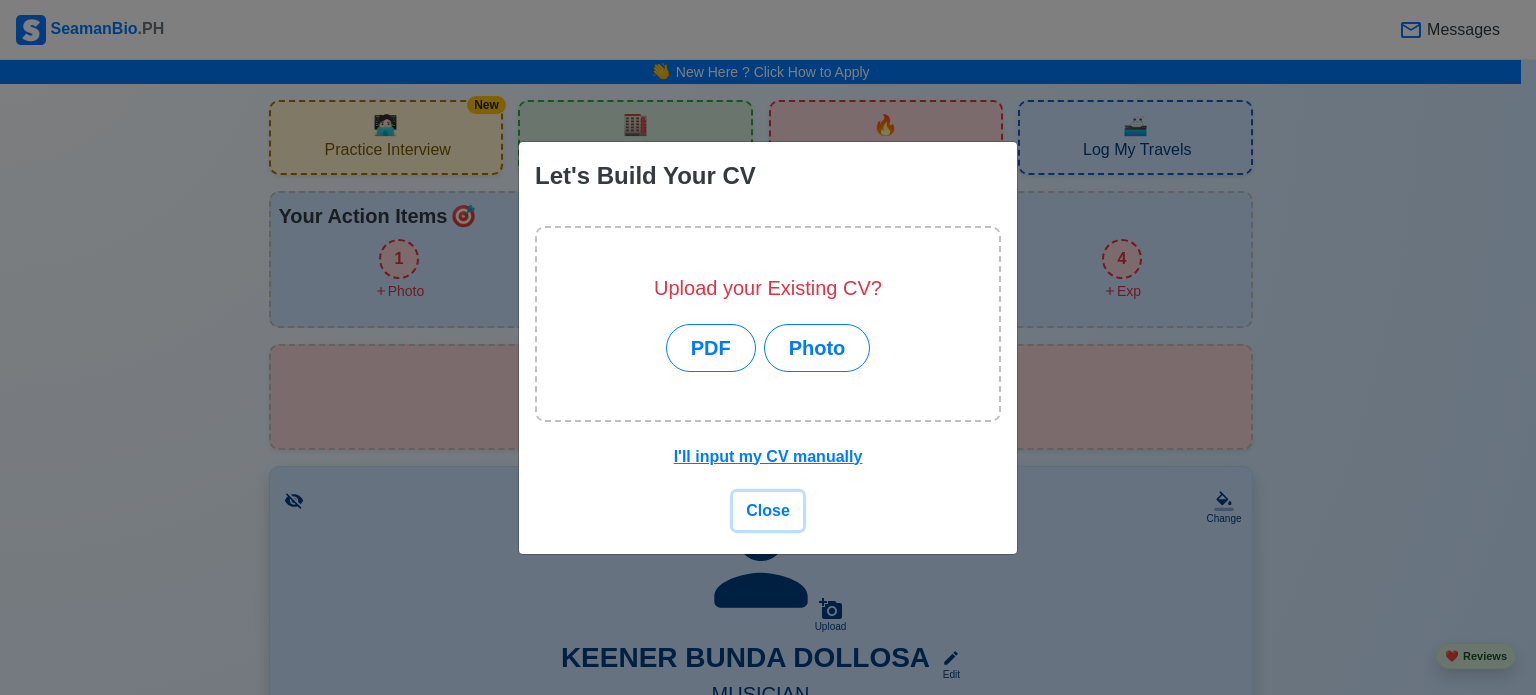 click on "Close" at bounding box center [768, 510] 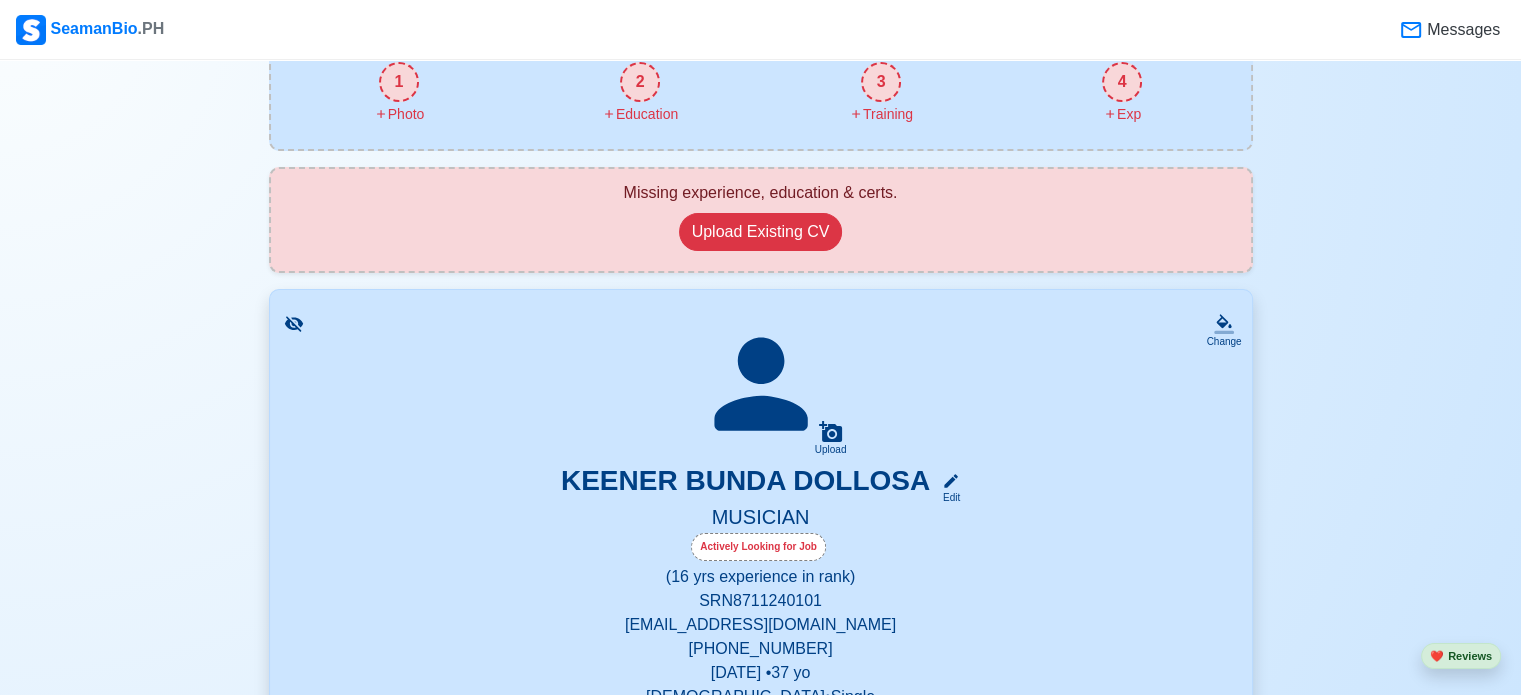 scroll, scrollTop: 100, scrollLeft: 0, axis: vertical 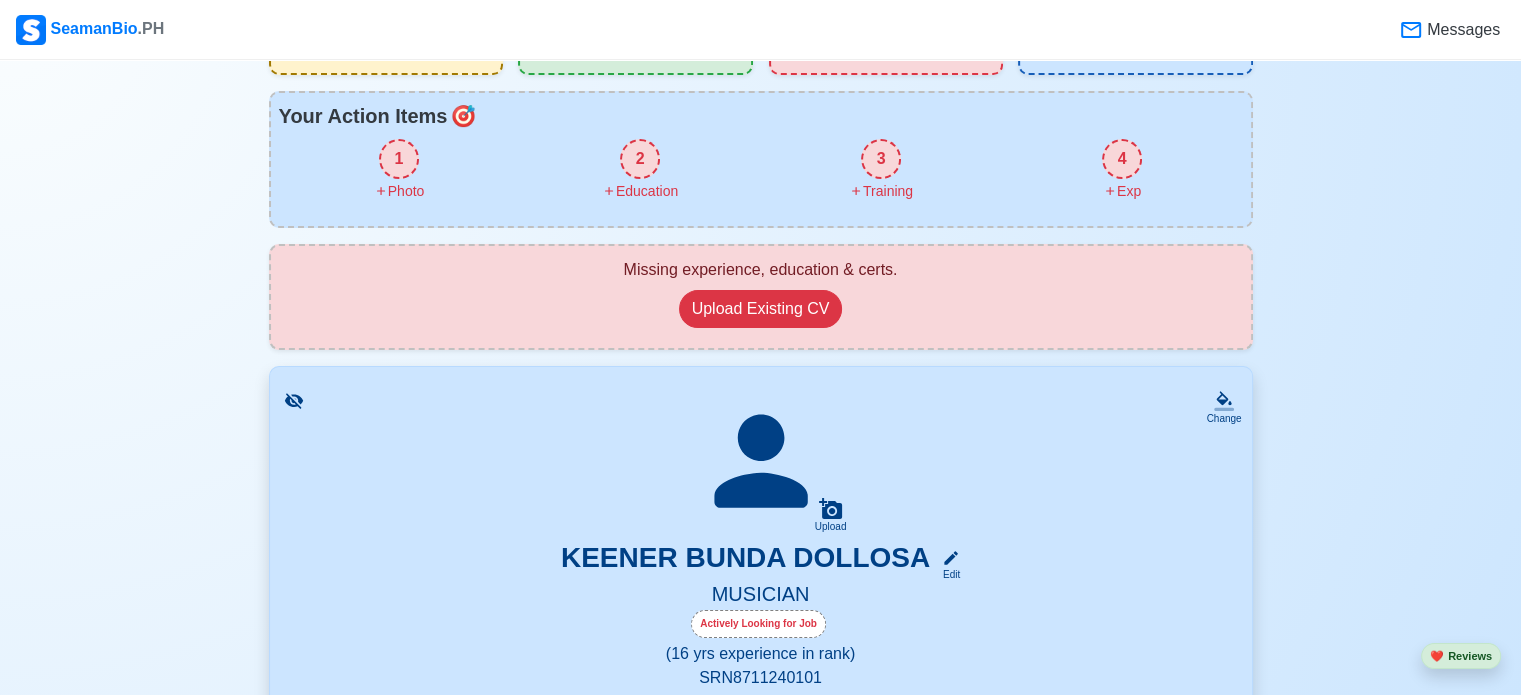 click on "1" at bounding box center [399, 159] 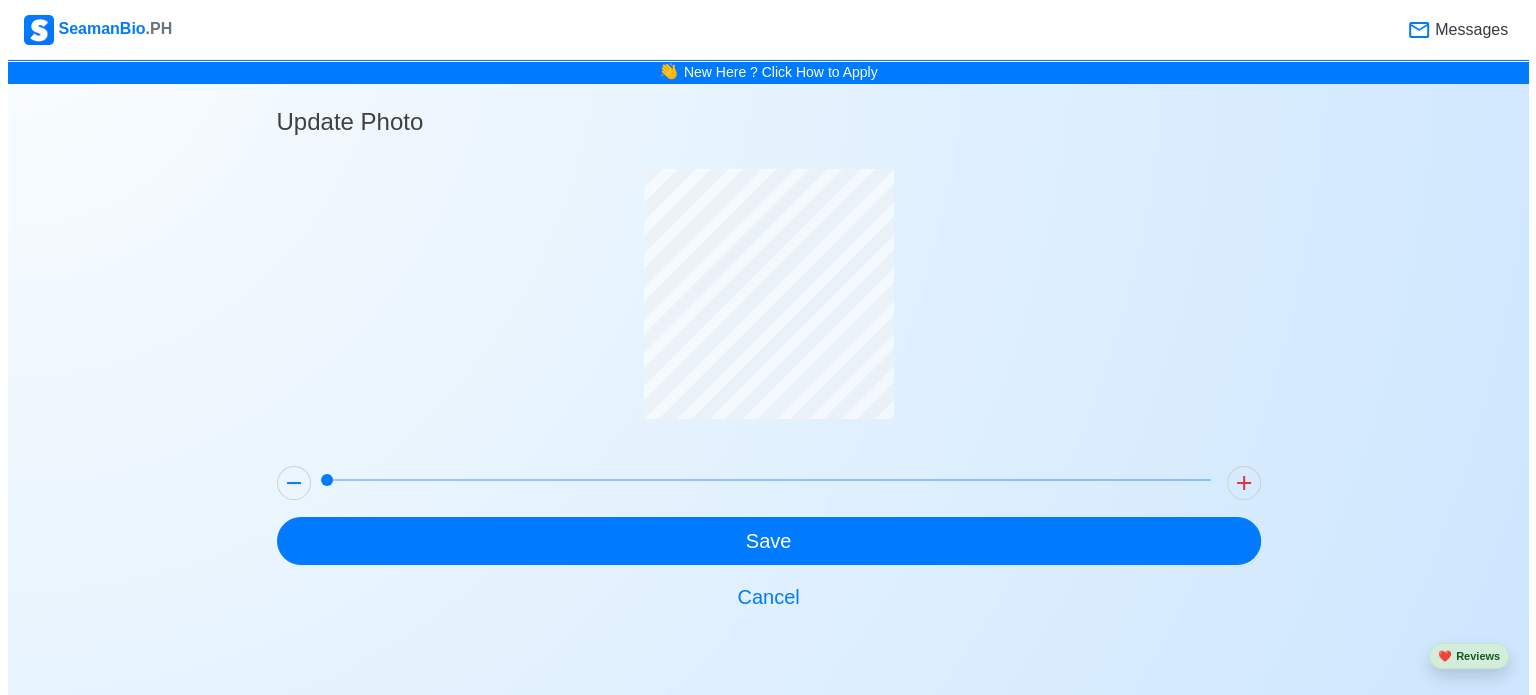 scroll, scrollTop: 0, scrollLeft: 0, axis: both 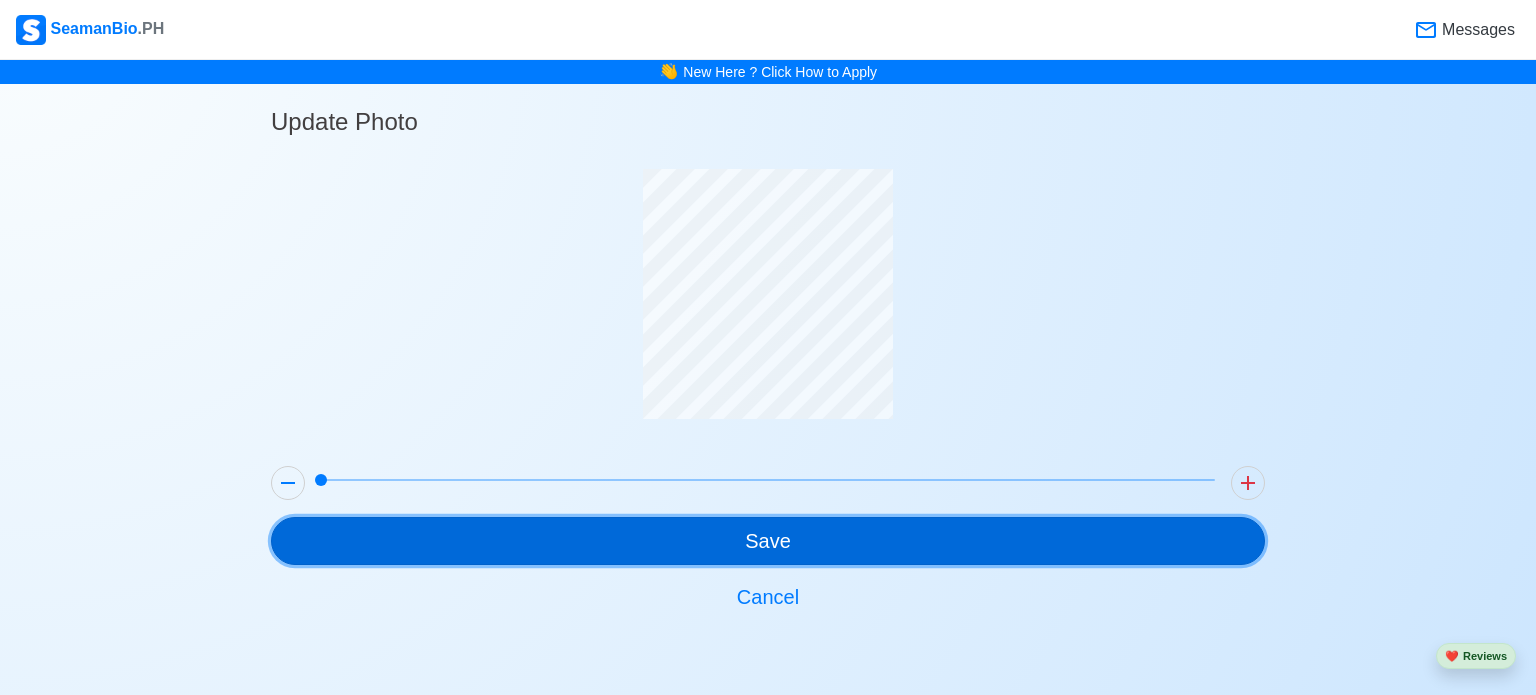 click on "Save" at bounding box center [768, 541] 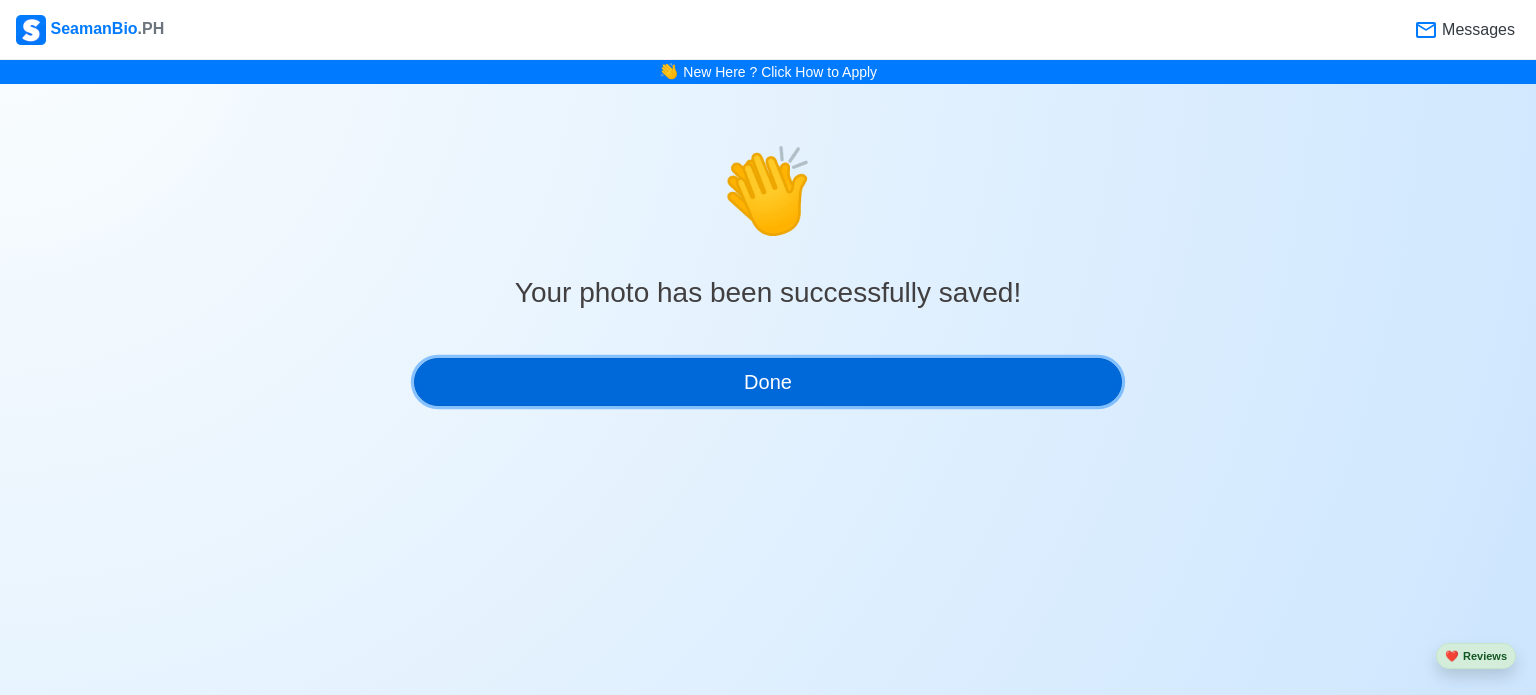 click on "Done" at bounding box center [768, 382] 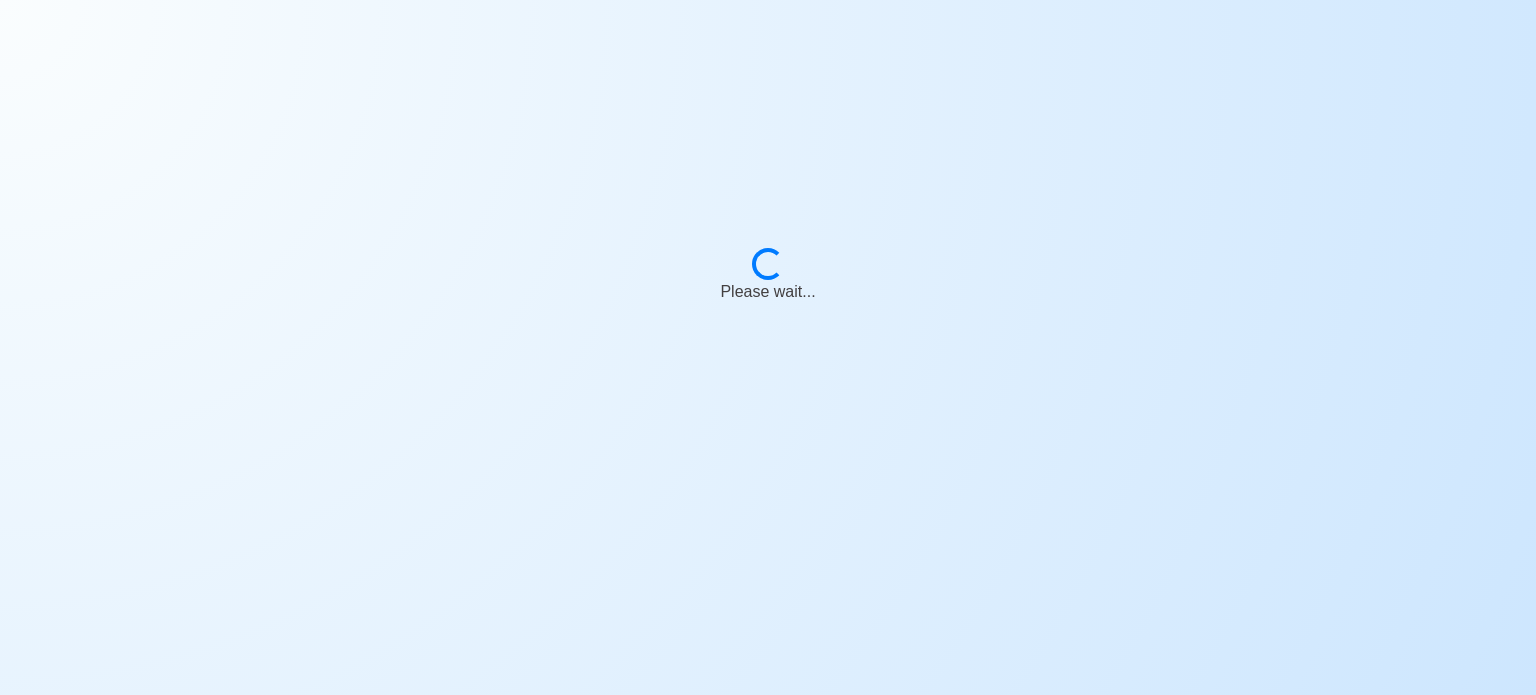 scroll, scrollTop: 0, scrollLeft: 0, axis: both 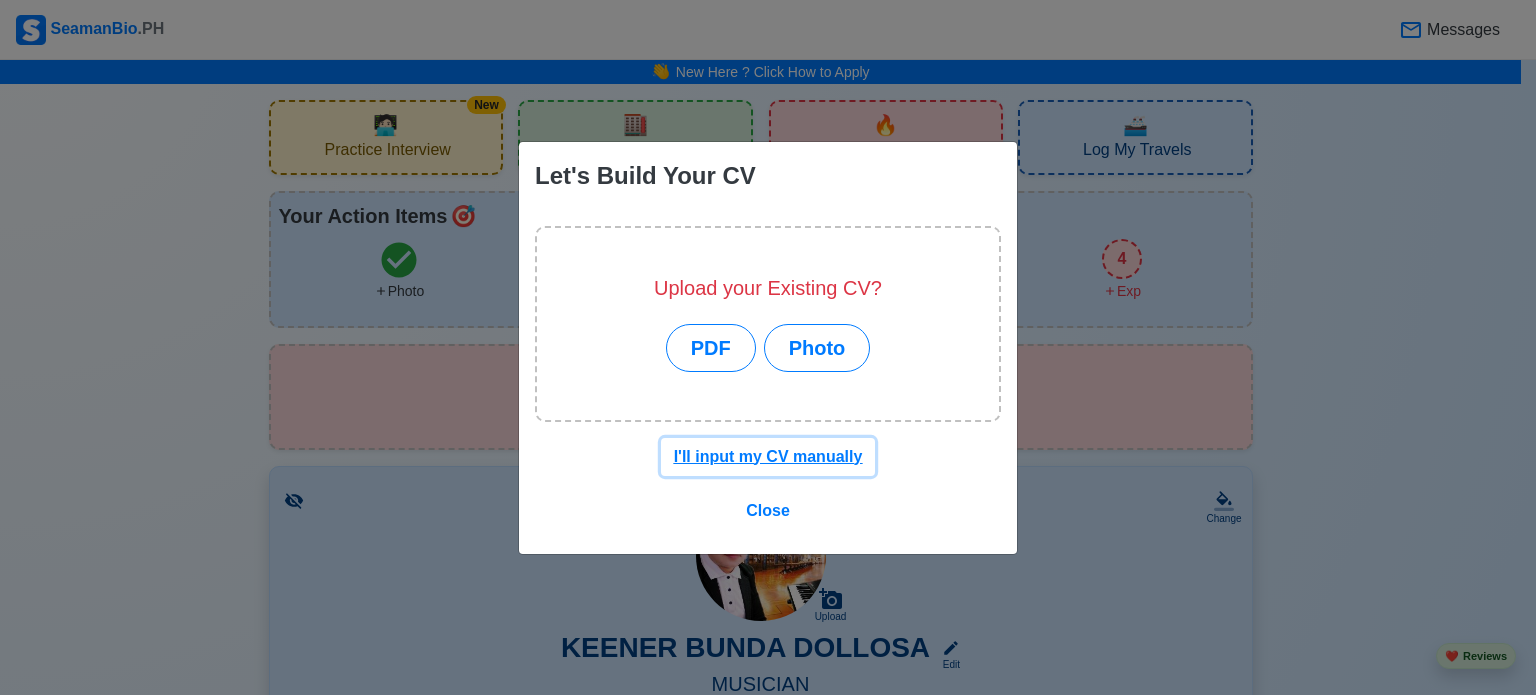 click on "I'll input my CV manually" at bounding box center [768, 456] 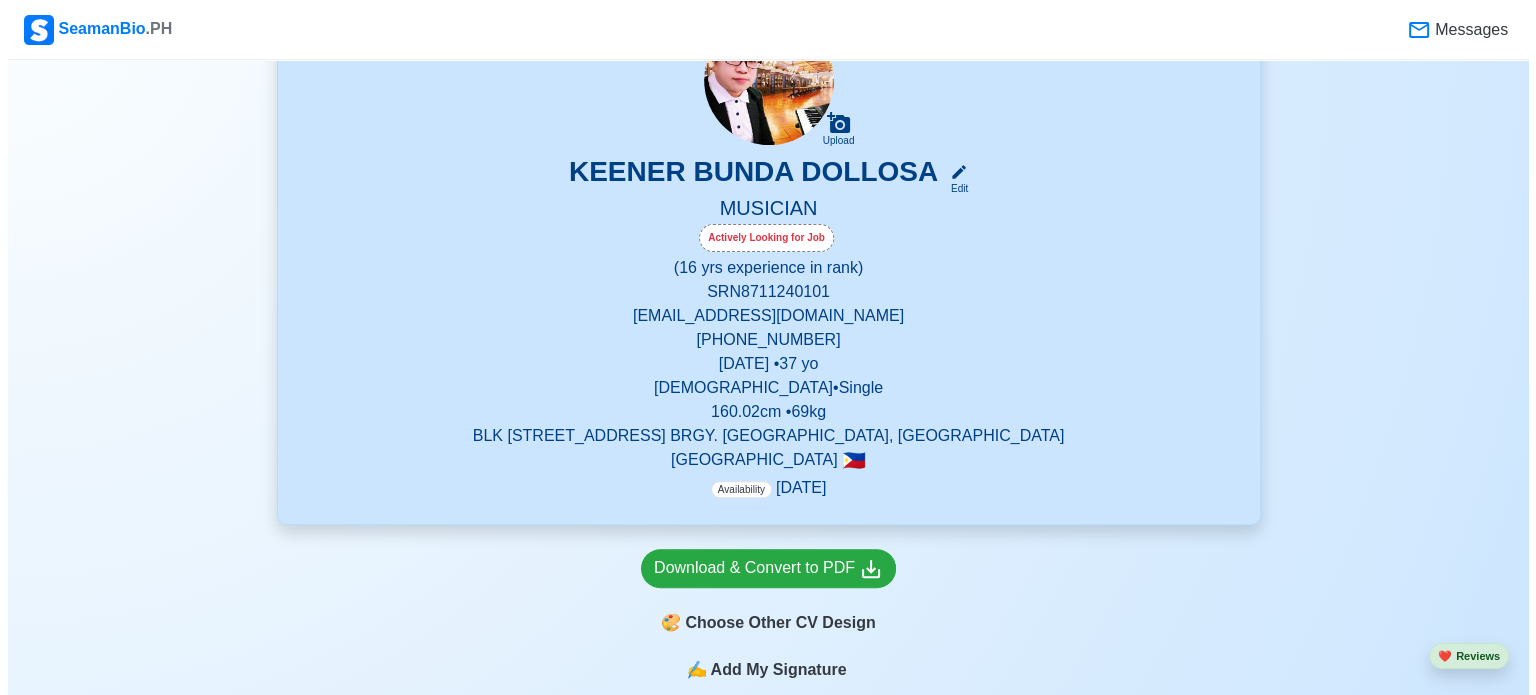 scroll, scrollTop: 500, scrollLeft: 0, axis: vertical 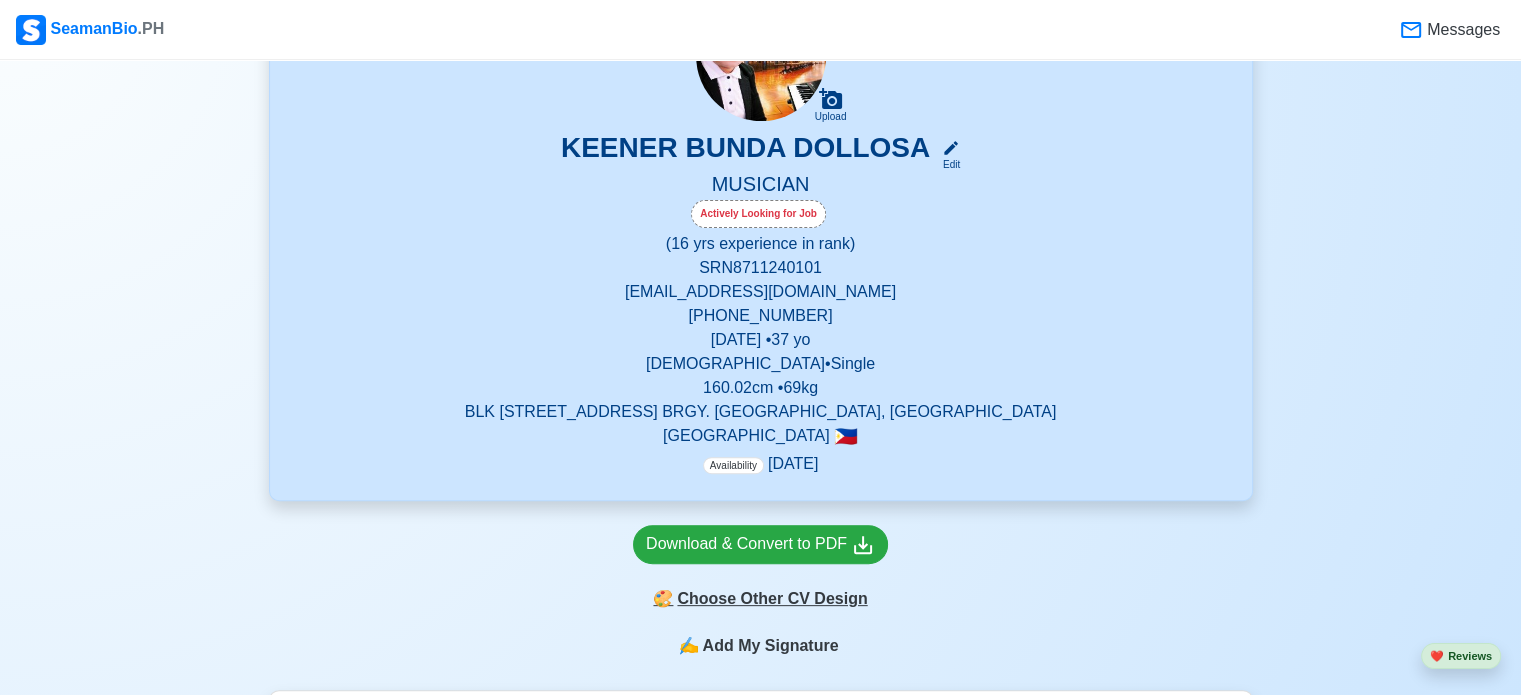 click on "🎨 Choose Other CV Design" at bounding box center (760, 599) 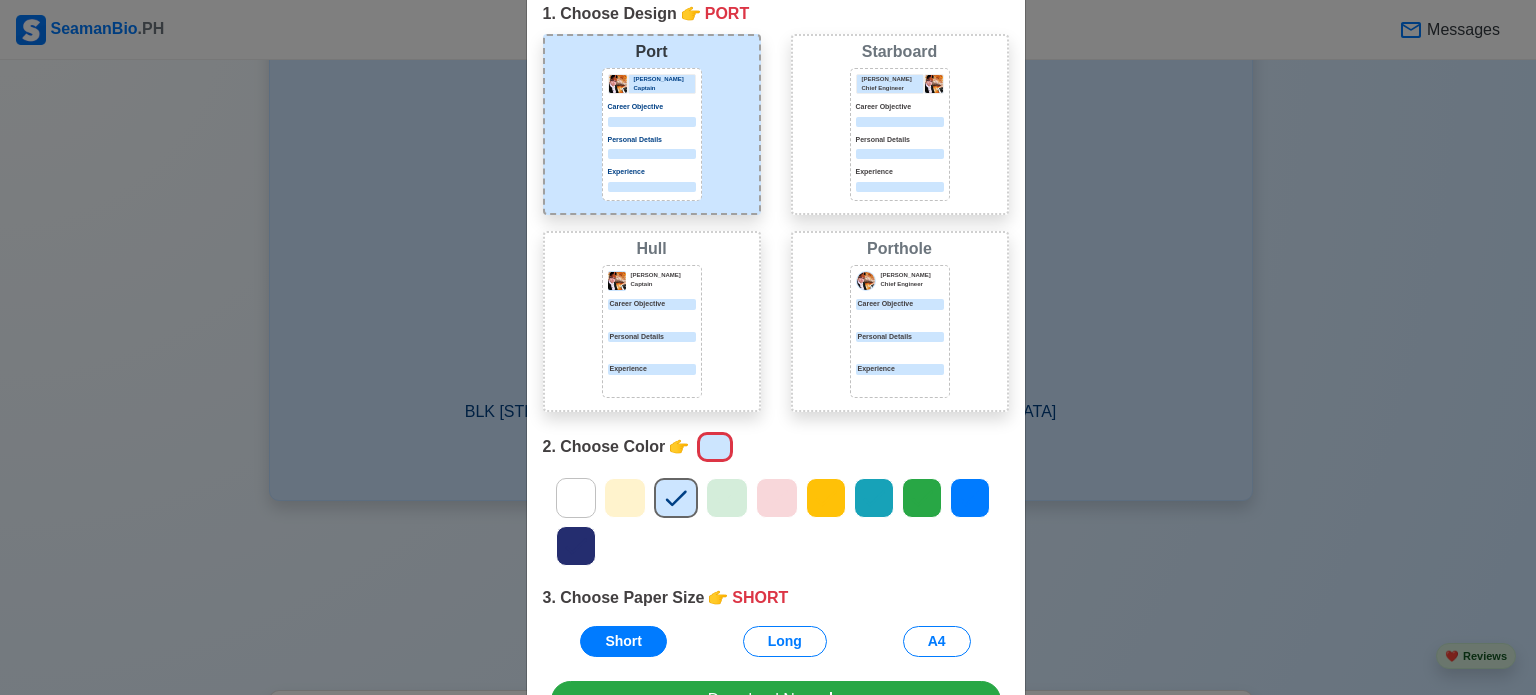 scroll, scrollTop: 224, scrollLeft: 0, axis: vertical 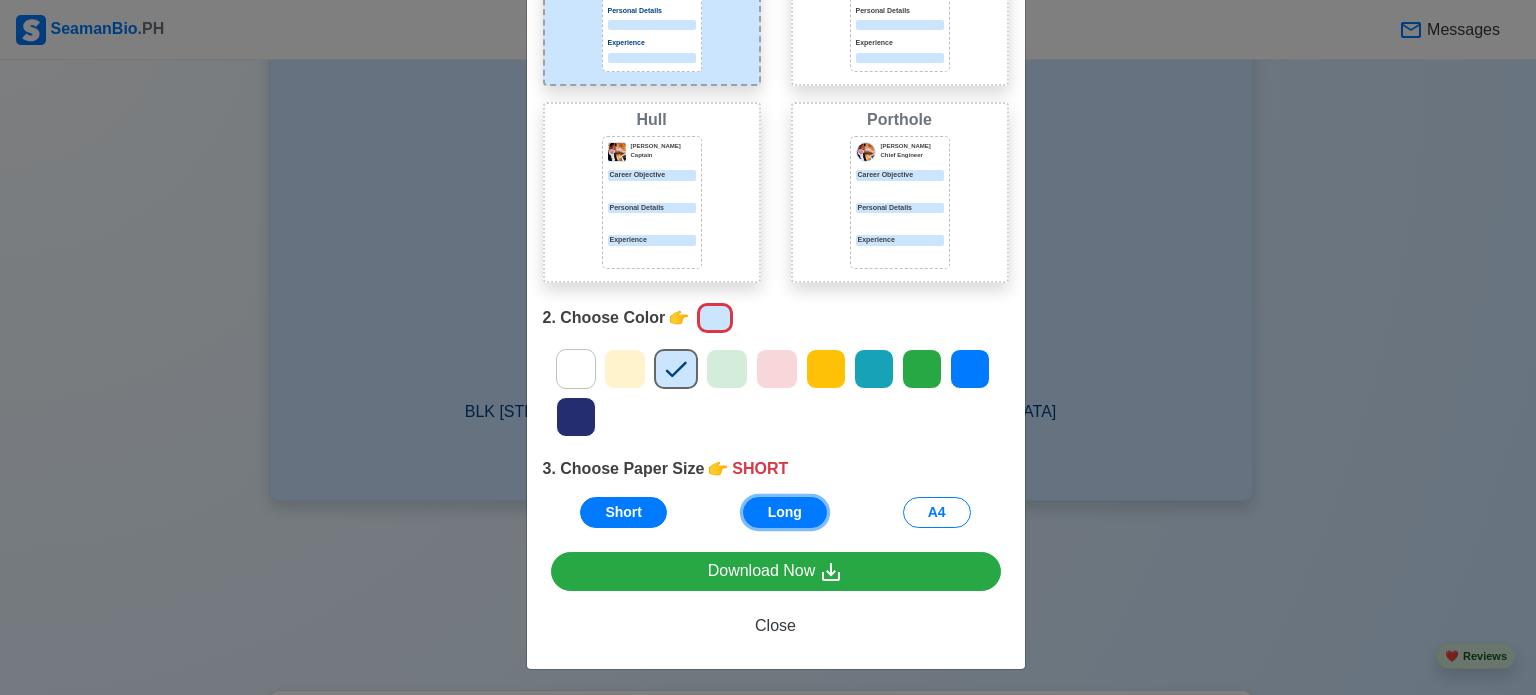 click on "Long" at bounding box center (785, 512) 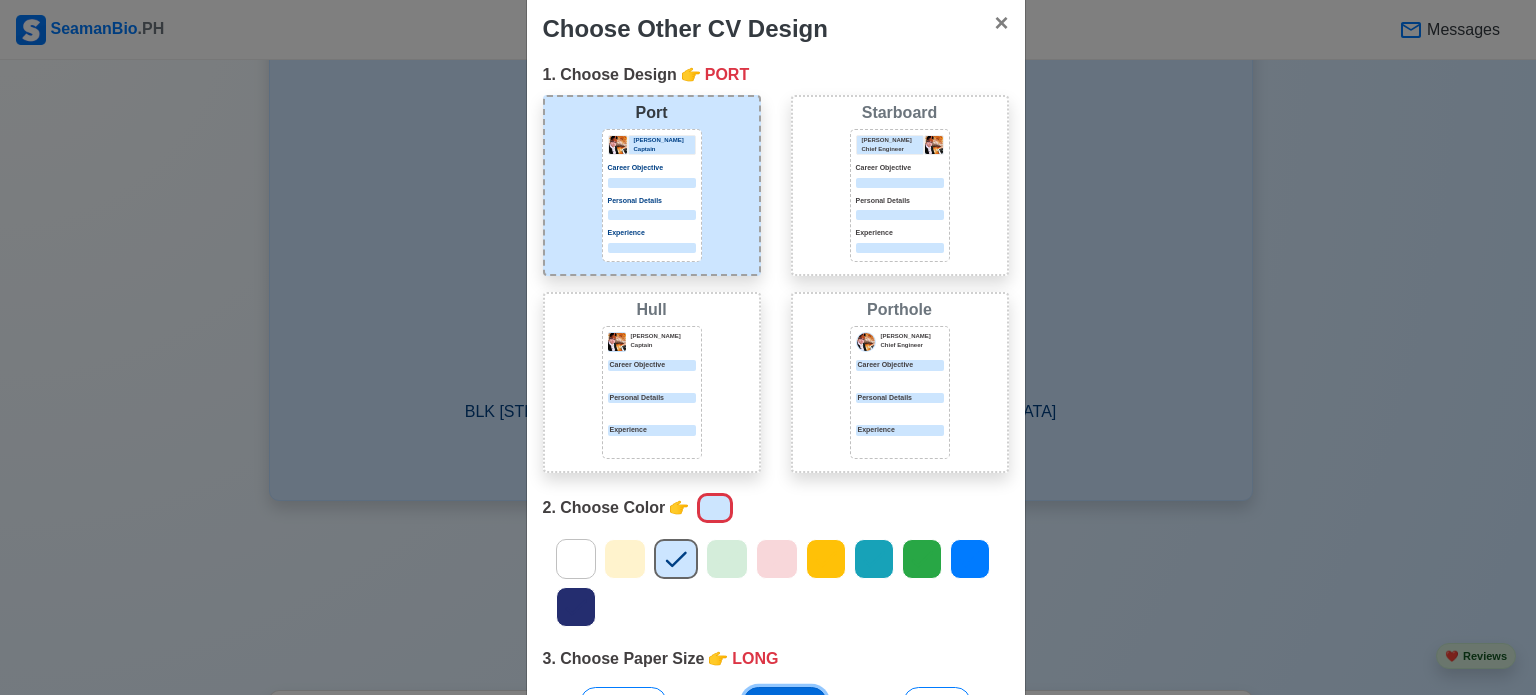 scroll, scrollTop: 0, scrollLeft: 0, axis: both 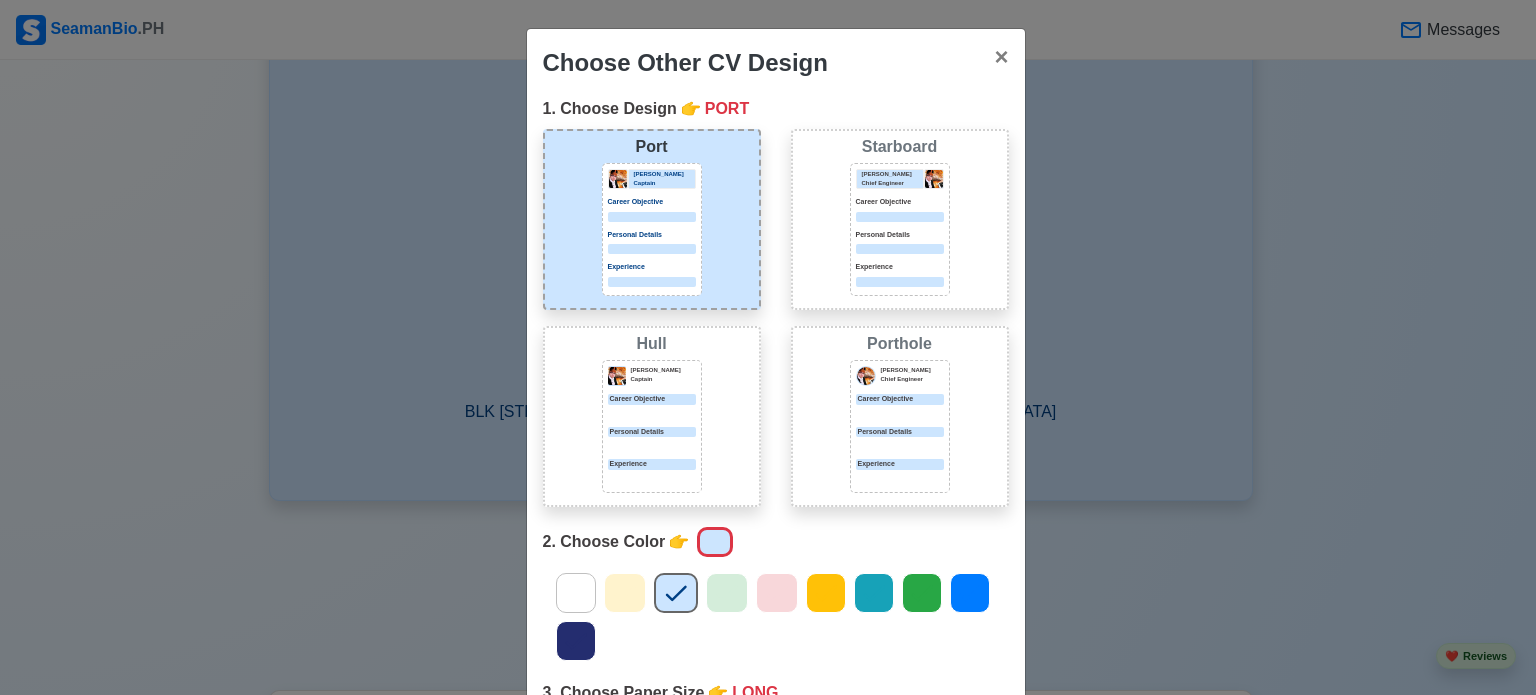 click on "[PERSON_NAME] Chief Engineer Career Objective Personal Details Experience" at bounding box center [900, 228] 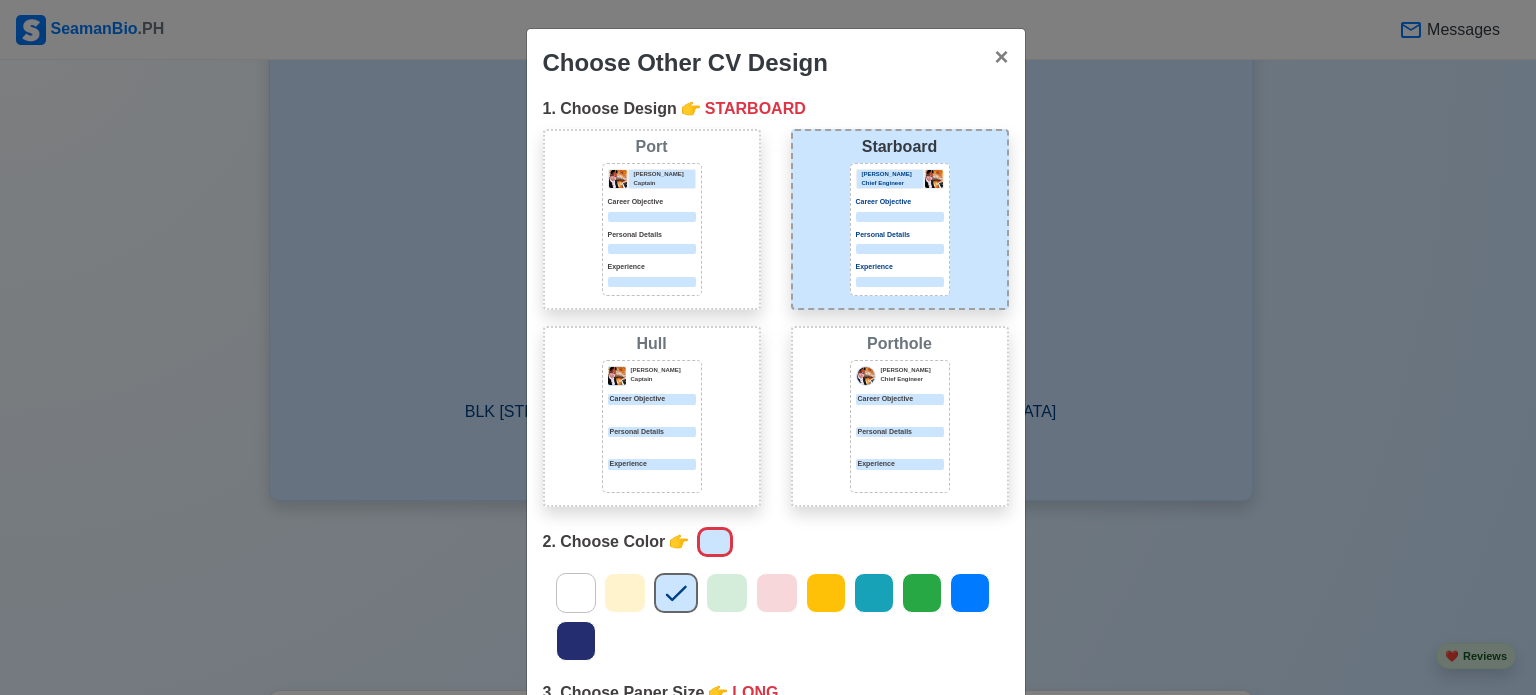 click on "Personal Details" at bounding box center [900, 432] 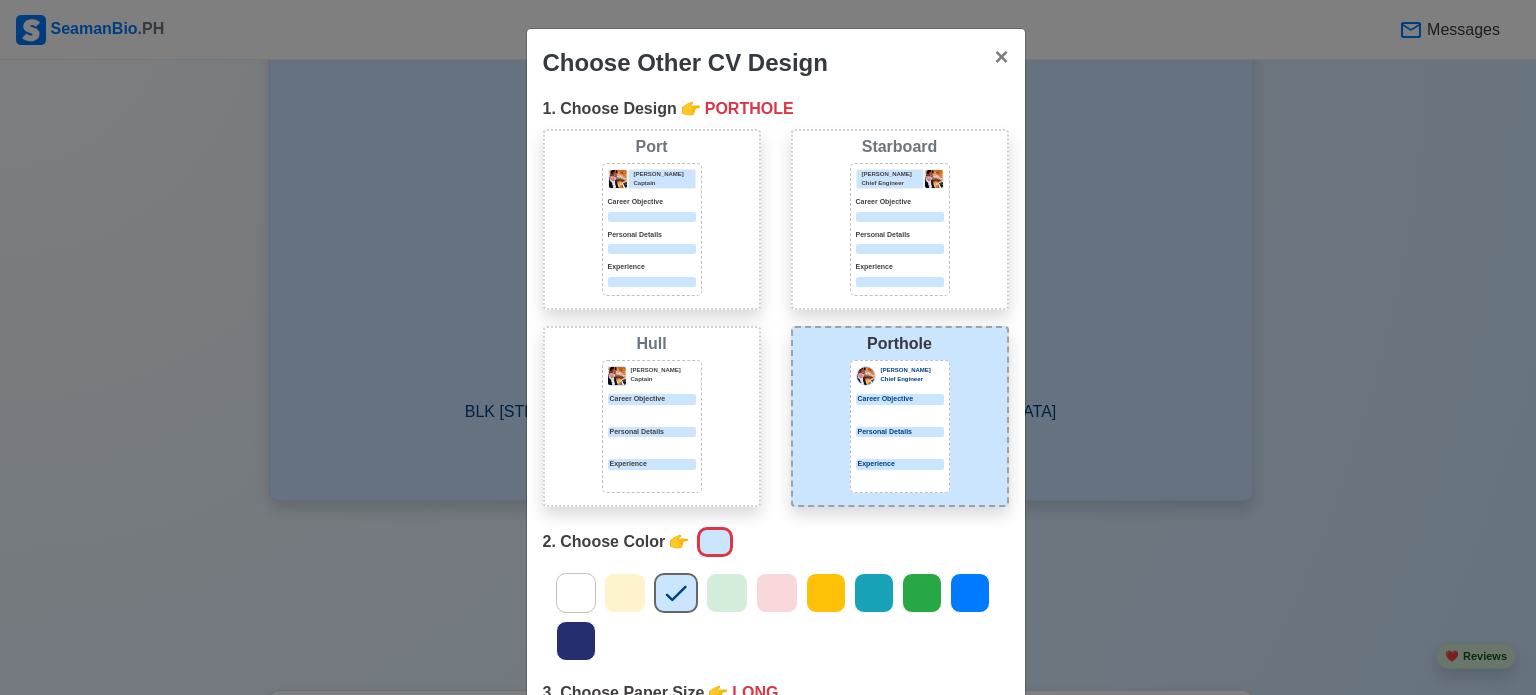 click on "Personal Details" at bounding box center [652, 439] 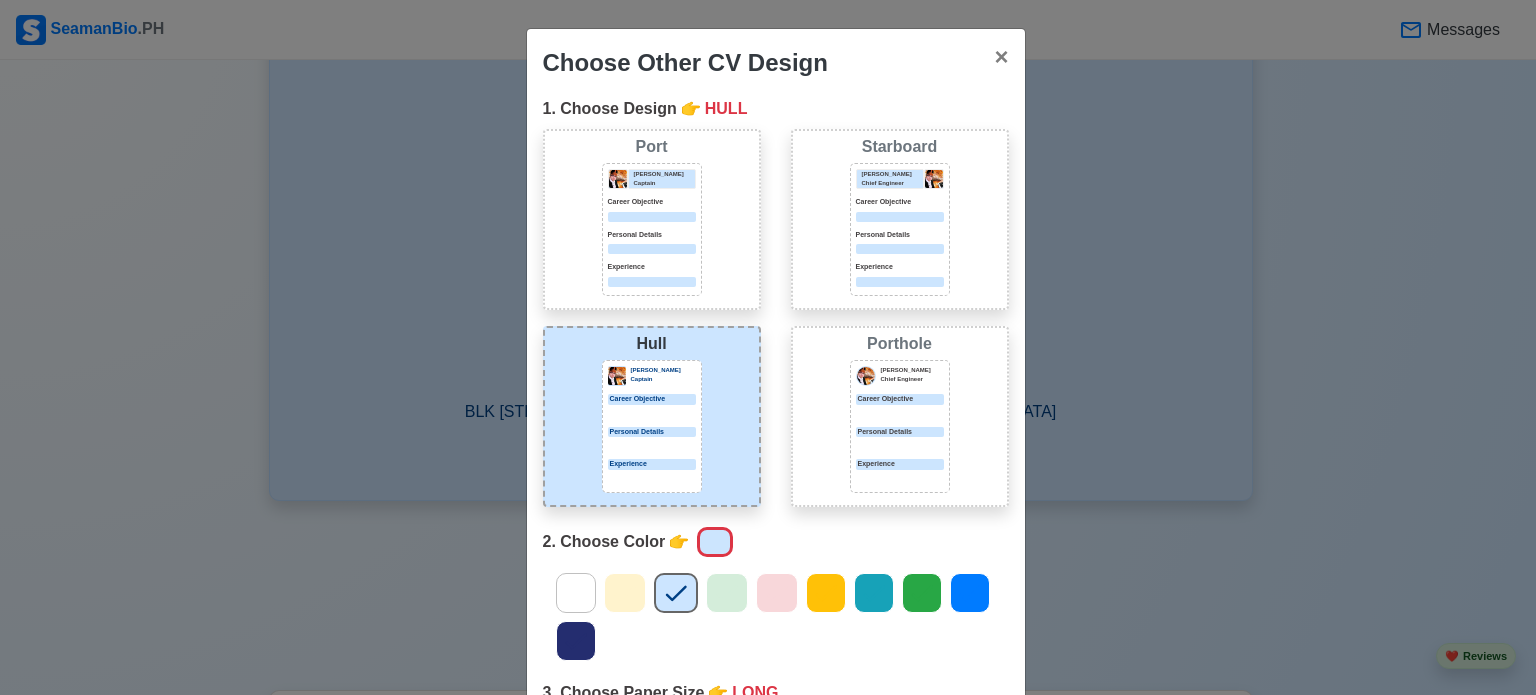 click on "Starboard Jeffrey Gil Chief Engineer Career Objective Personal Details Experience" at bounding box center (900, 219) 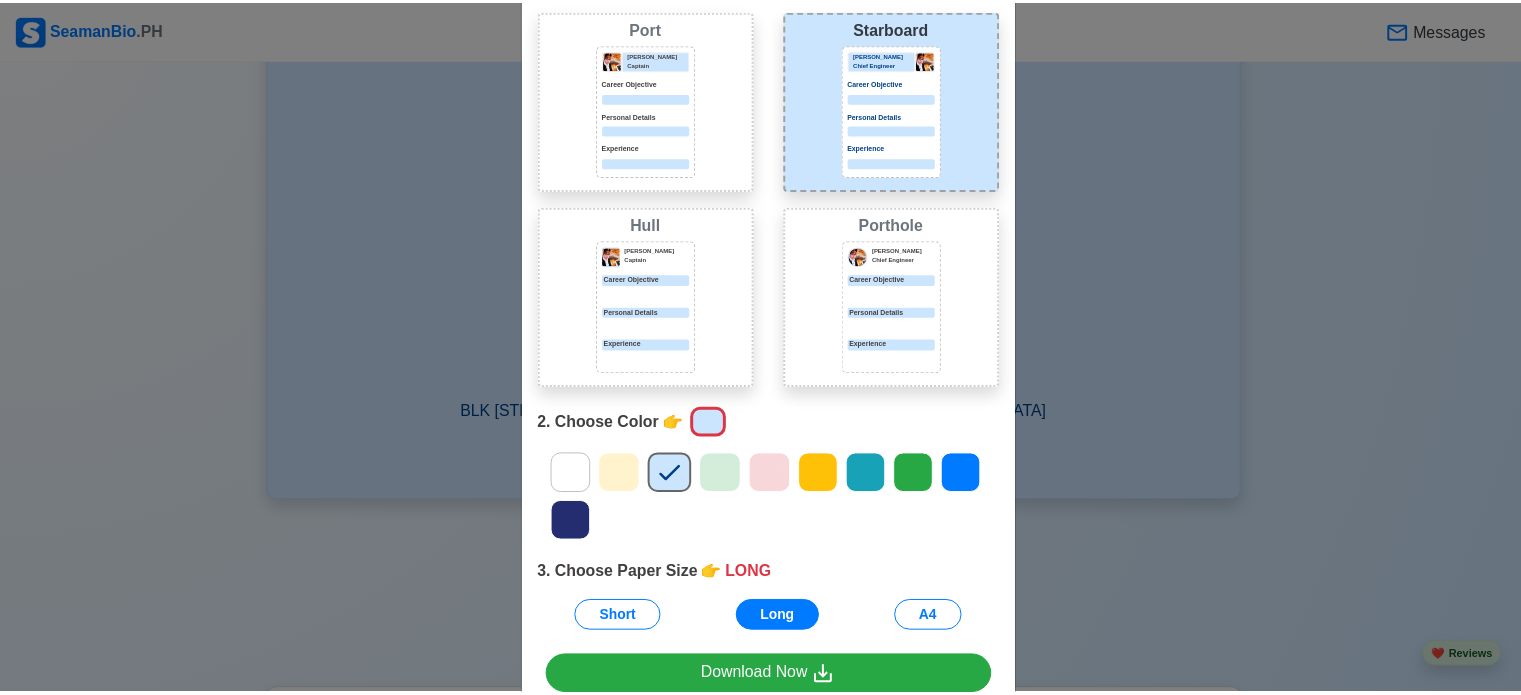scroll, scrollTop: 224, scrollLeft: 0, axis: vertical 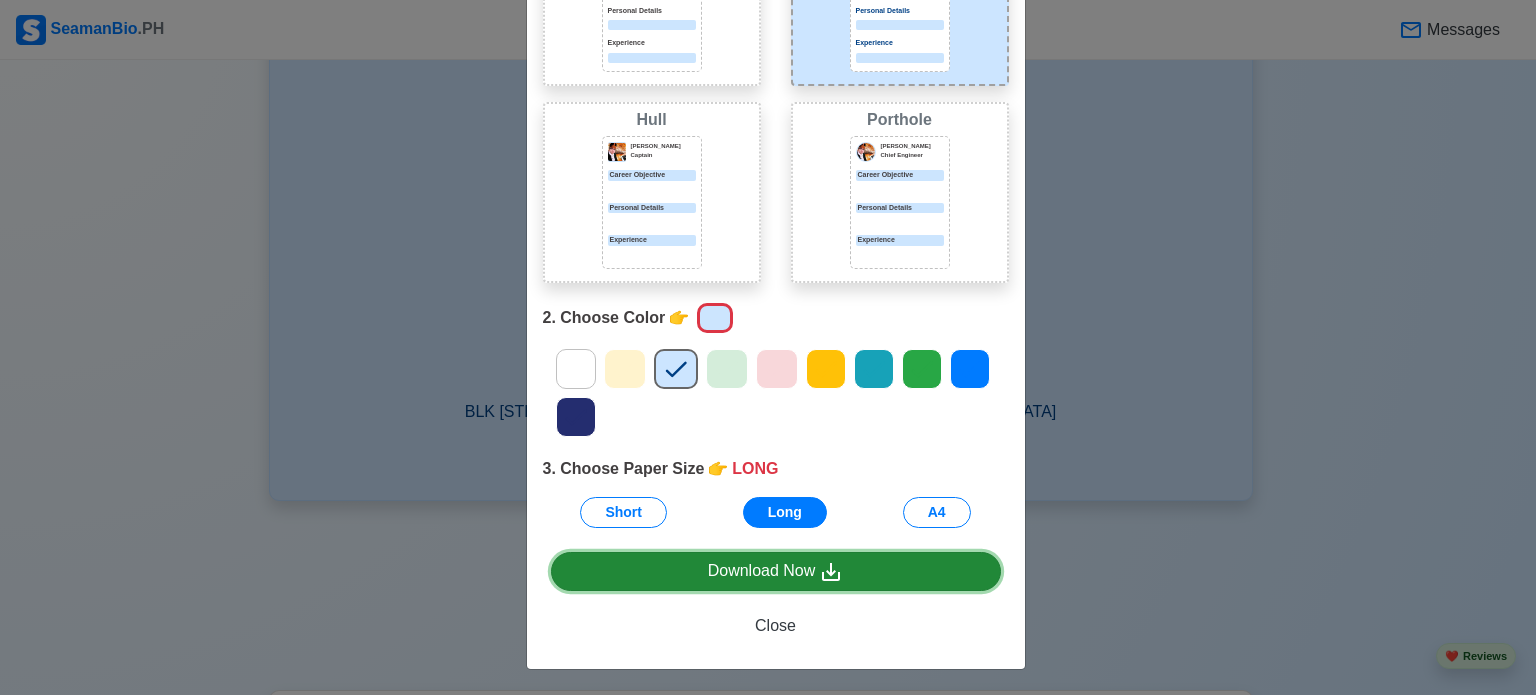 click on "Download Now" at bounding box center [776, 571] 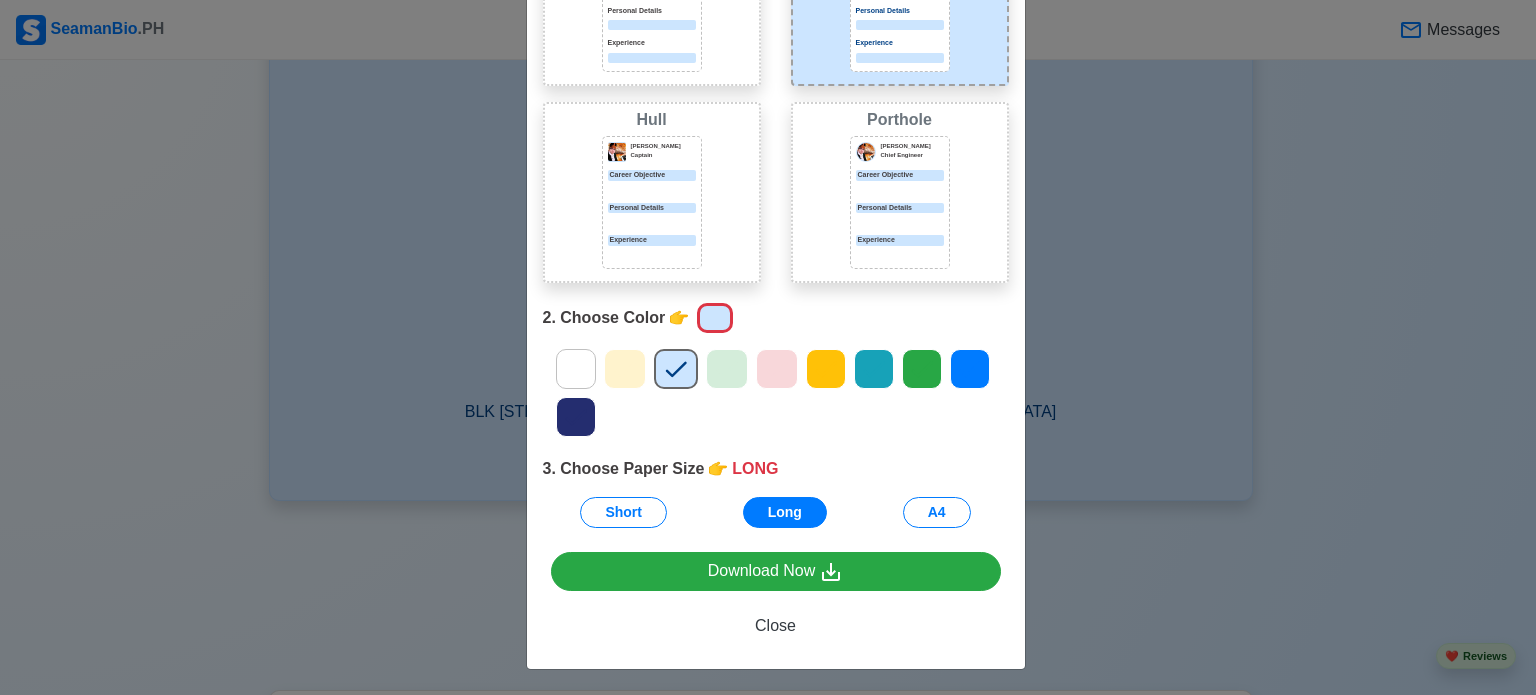 click on "Choose Other CV Design × Close 1. Choose Design 👉 STARBOARD Port Donald Cris Captain Career Objective Personal Details Experience Starboard Jeffrey Gil Chief Engineer Career Objective Personal Details Experience Hull Donald Cris Captain Career Objective Personal Details Experience Porthole Jeffrey Gil Chief Engineer Career Objective Personal Details Experience 2. Choose Color 👉 3. Choose Paper Size 👉 LONG Short Long A4 Download Now Close" at bounding box center (768, 347) 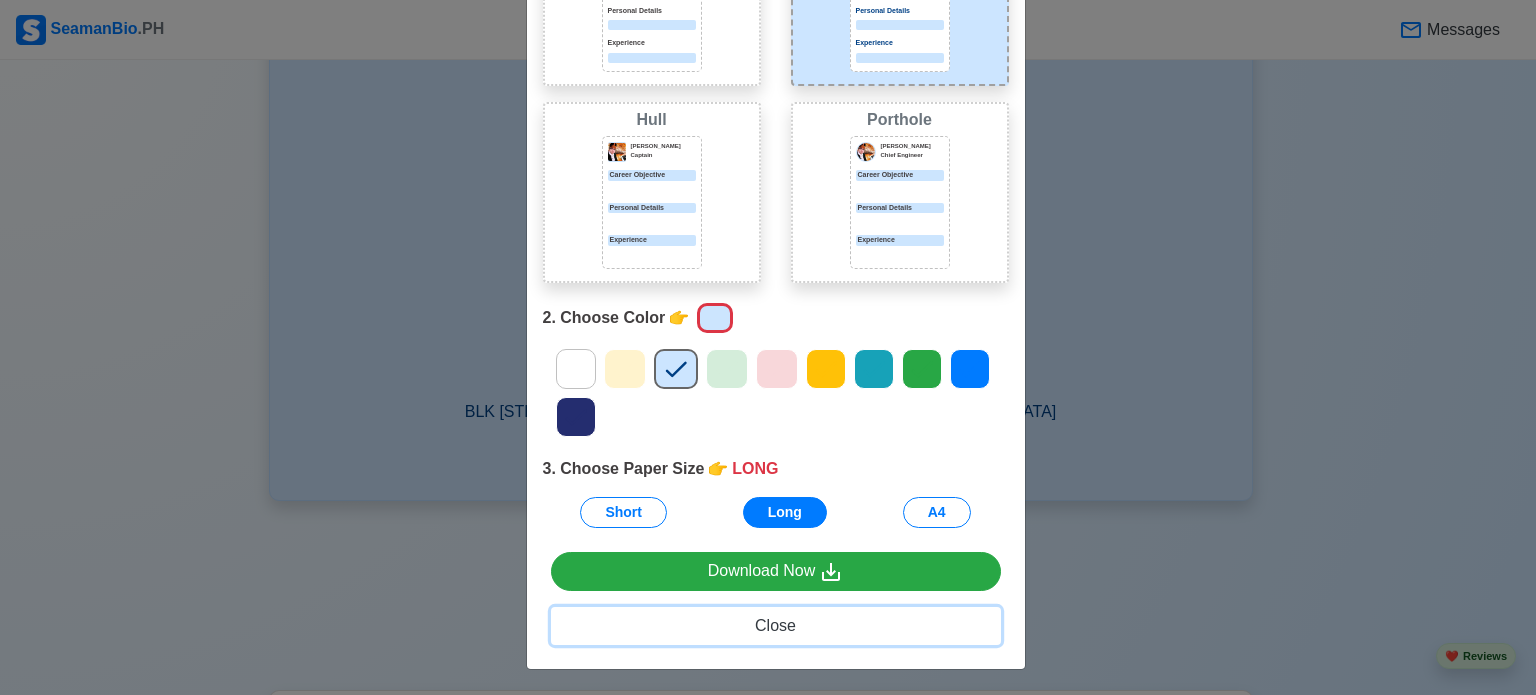 click on "Close" at bounding box center (775, 625) 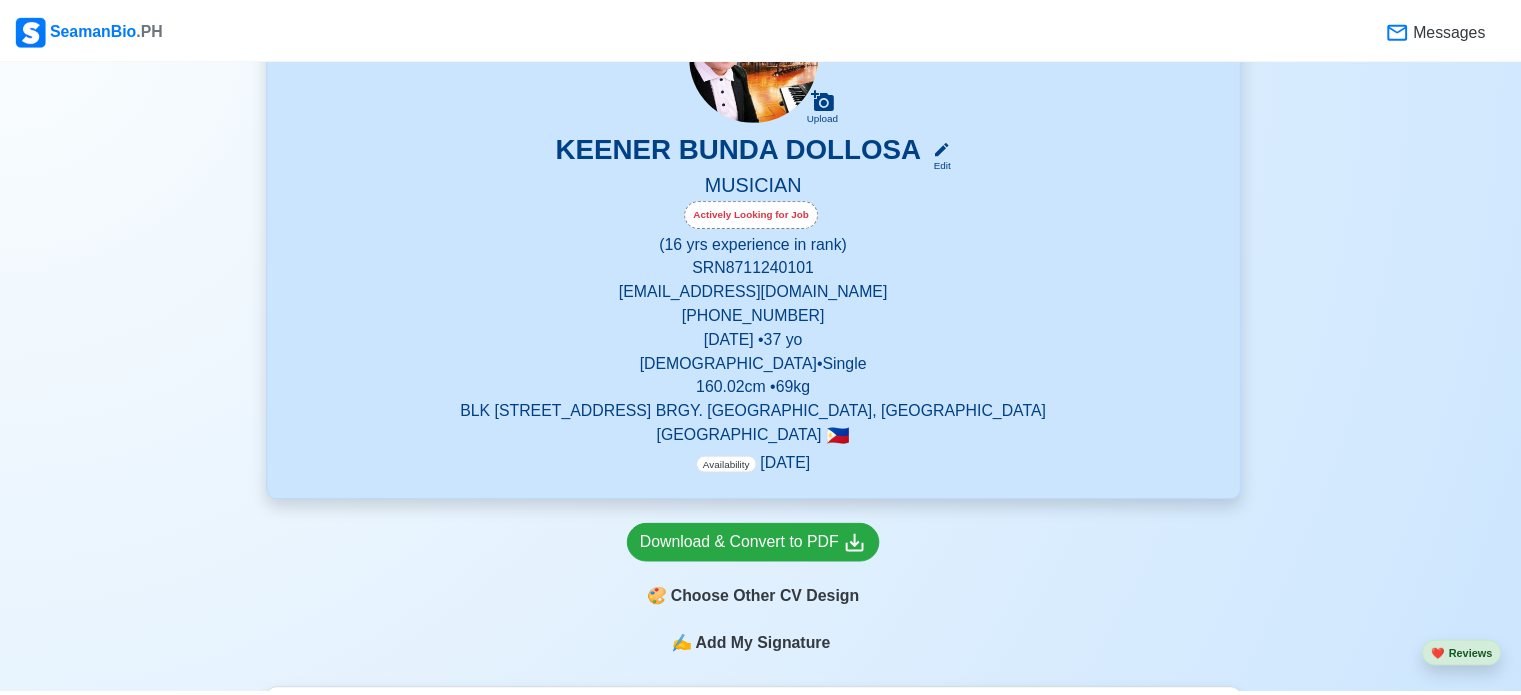 scroll, scrollTop: 0, scrollLeft: 0, axis: both 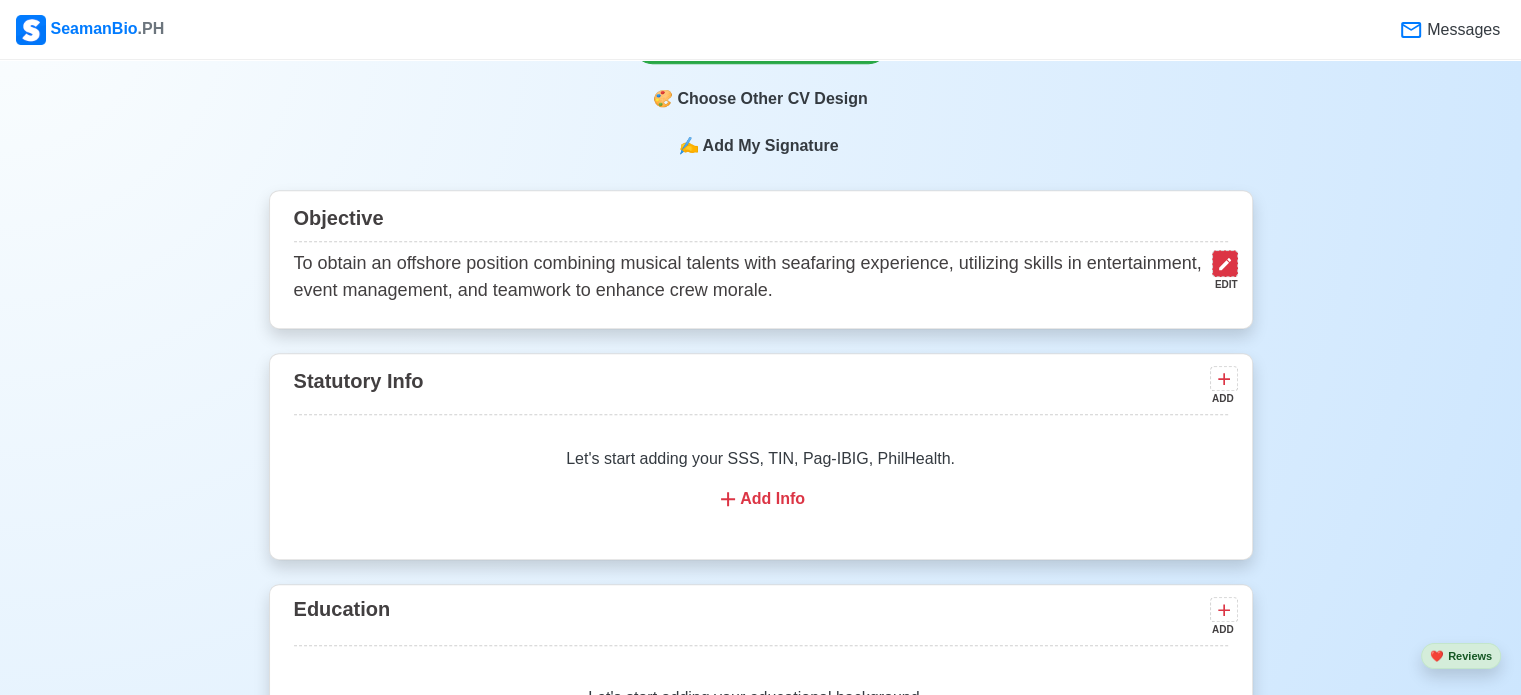 click 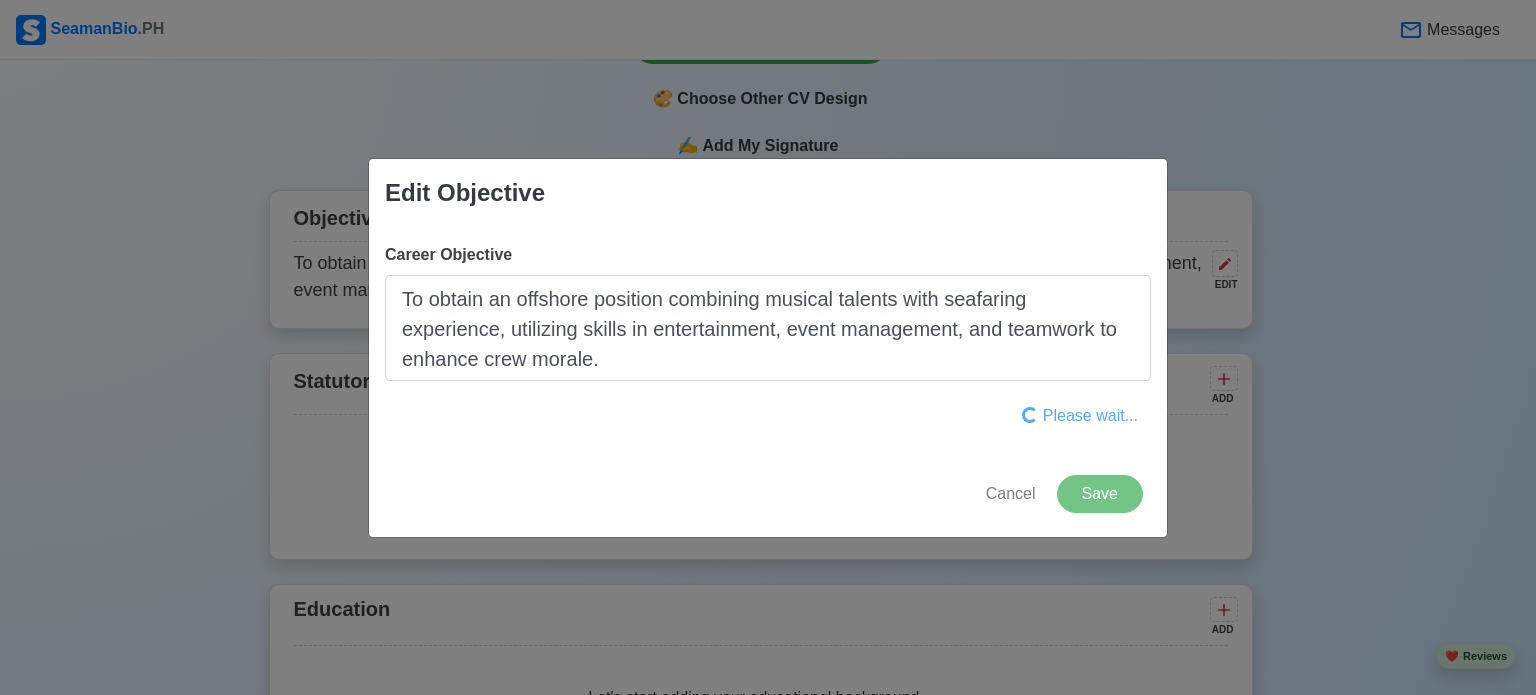 type on "To deliver unique sonic experiences on board and enrich the lives of seafarers through musical performances and entertainment." 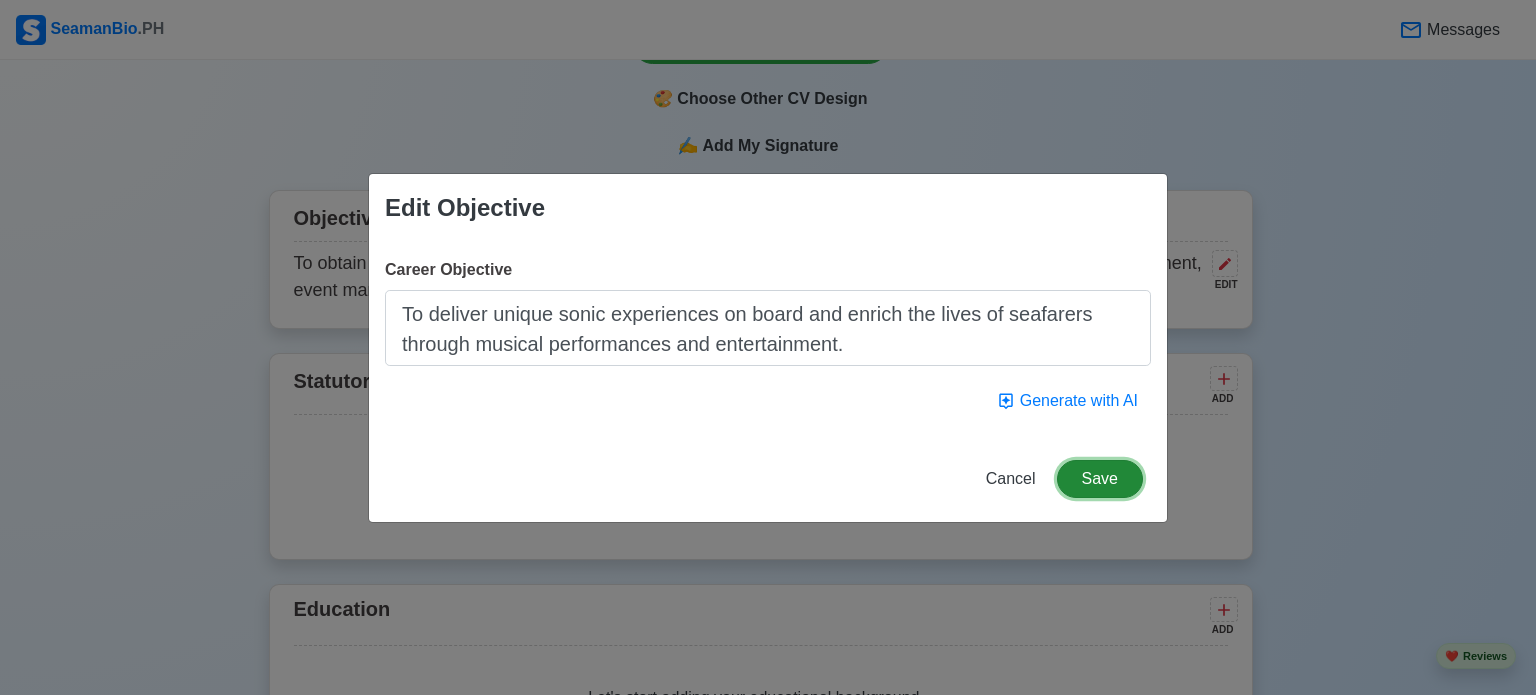 click on "Save" at bounding box center (1100, 479) 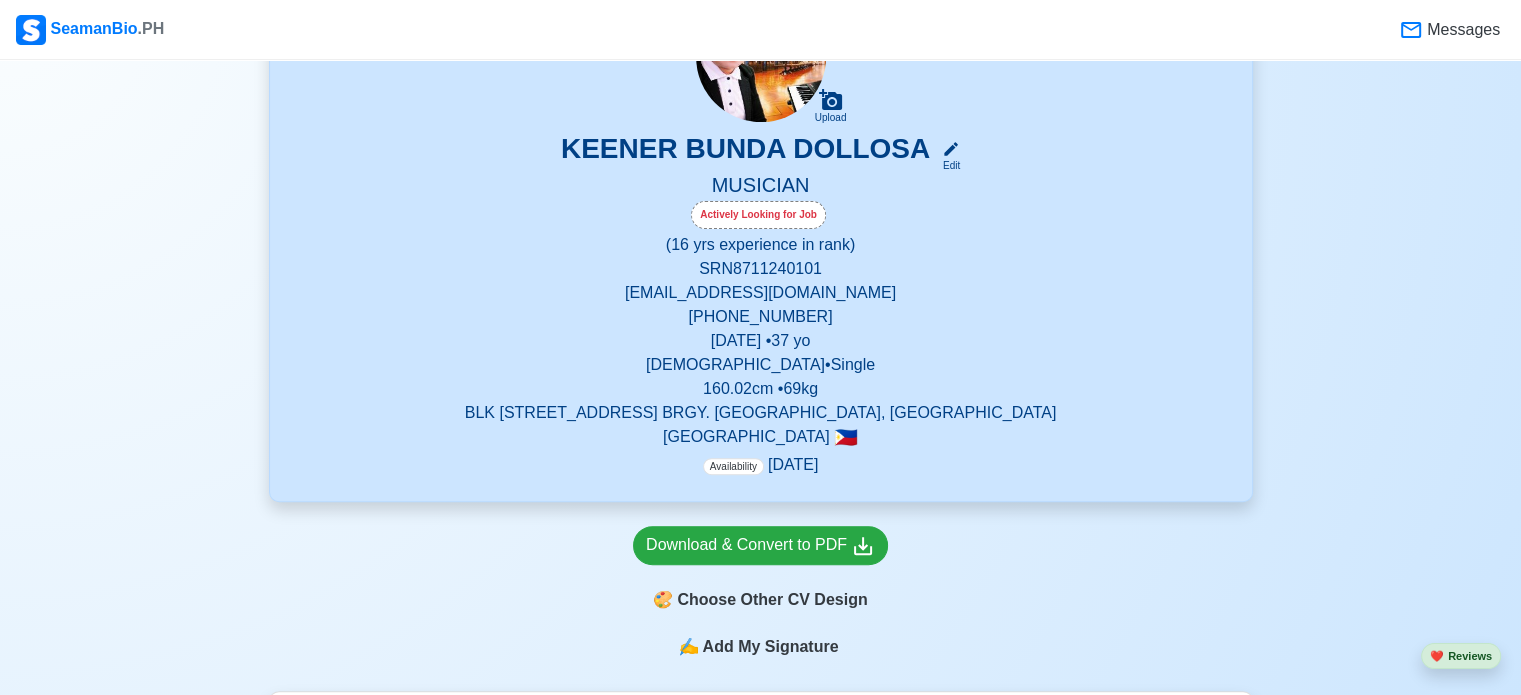 scroll, scrollTop: 300, scrollLeft: 0, axis: vertical 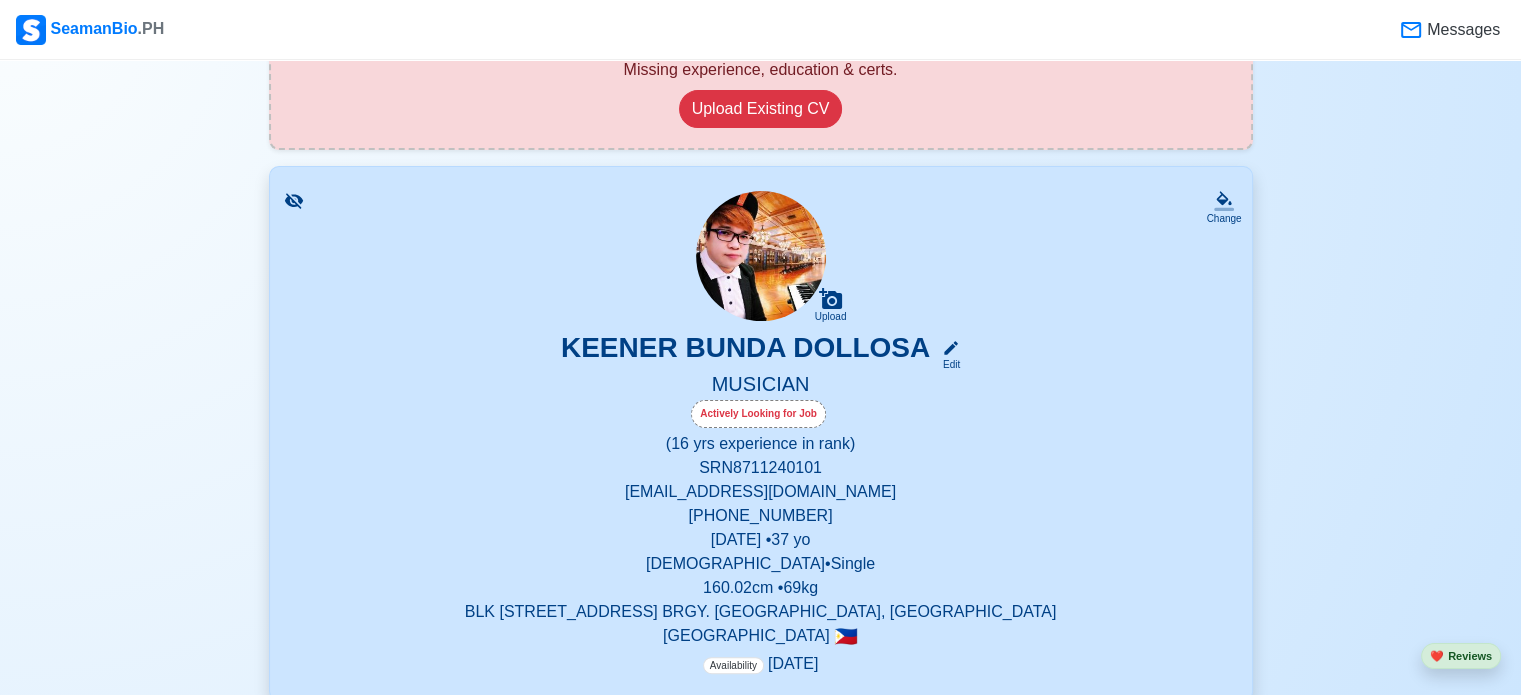 drag, startPoint x: 1530, startPoint y: 3, endPoint x: 114, endPoint y: 25, distance: 1416.1709 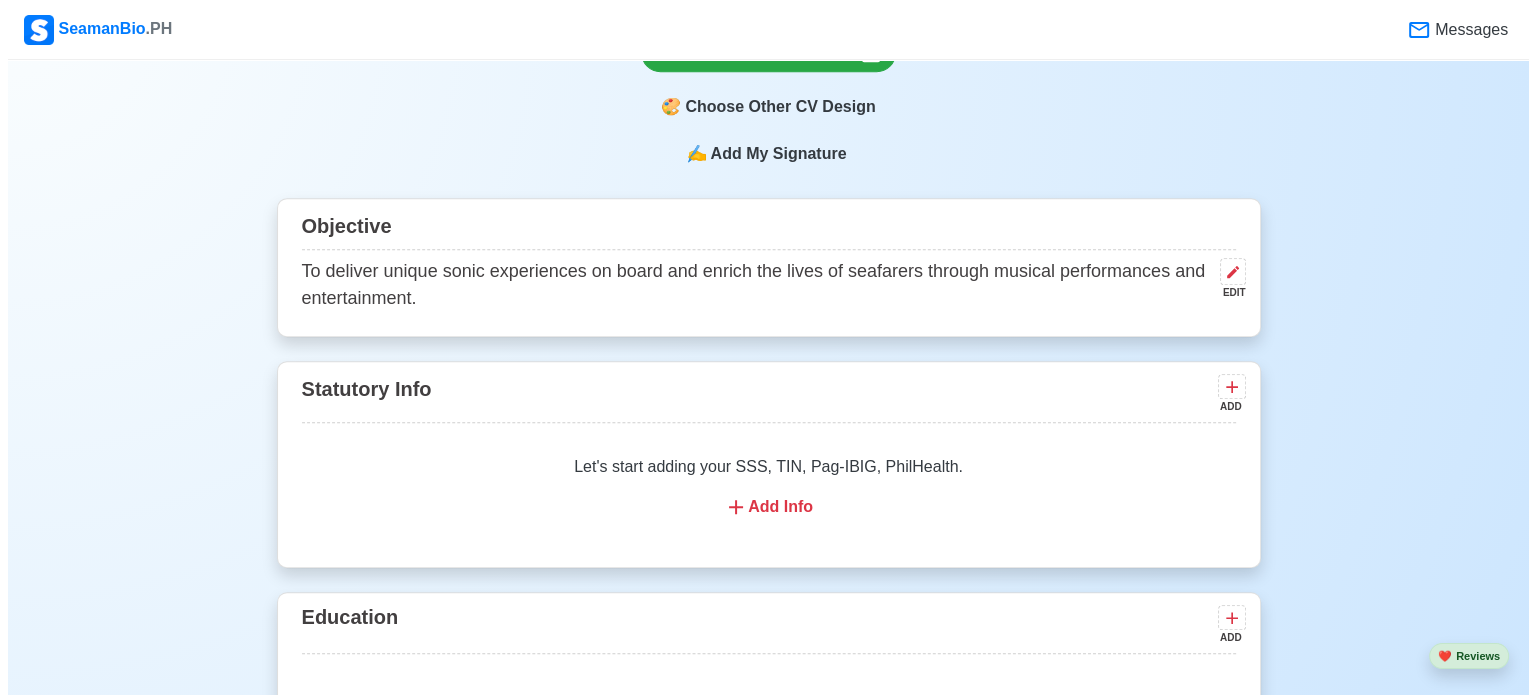 scroll, scrollTop: 1200, scrollLeft: 0, axis: vertical 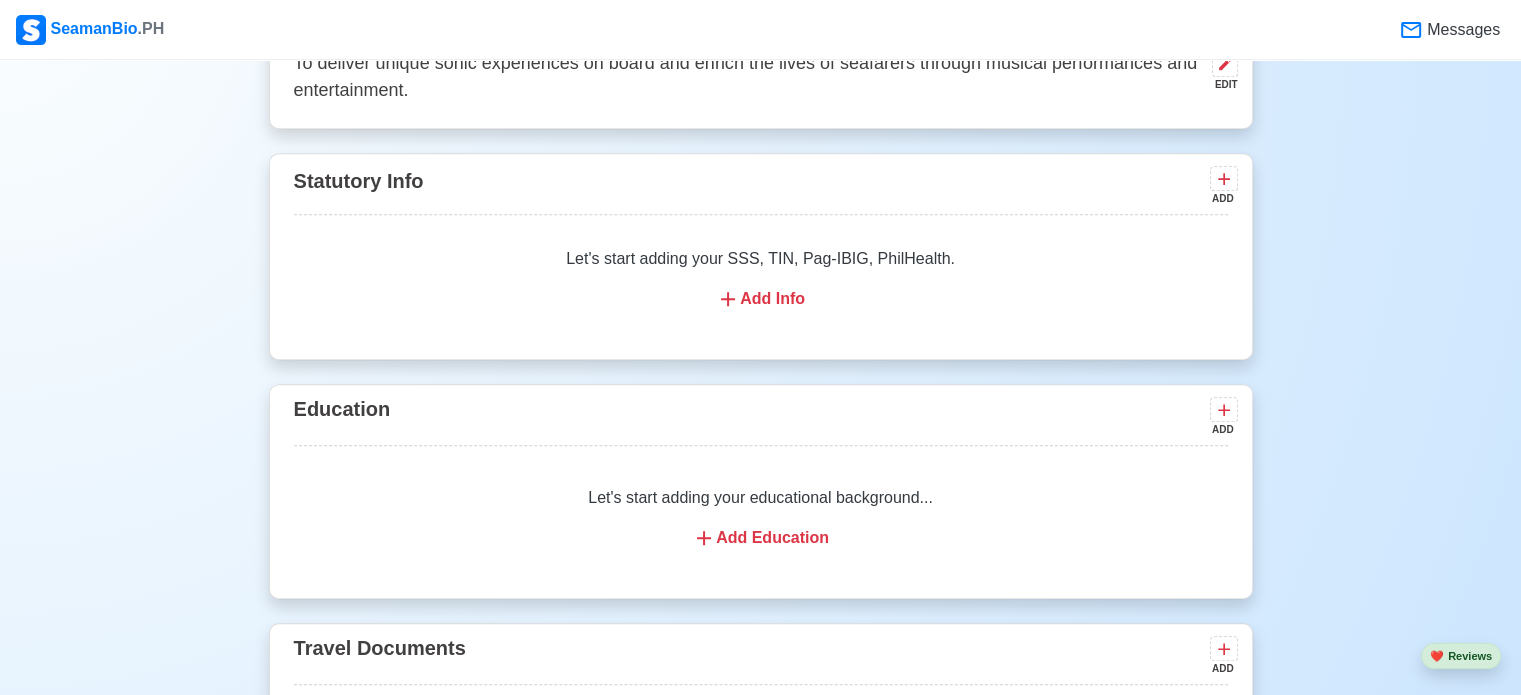 click on "Add Info" at bounding box center (761, 299) 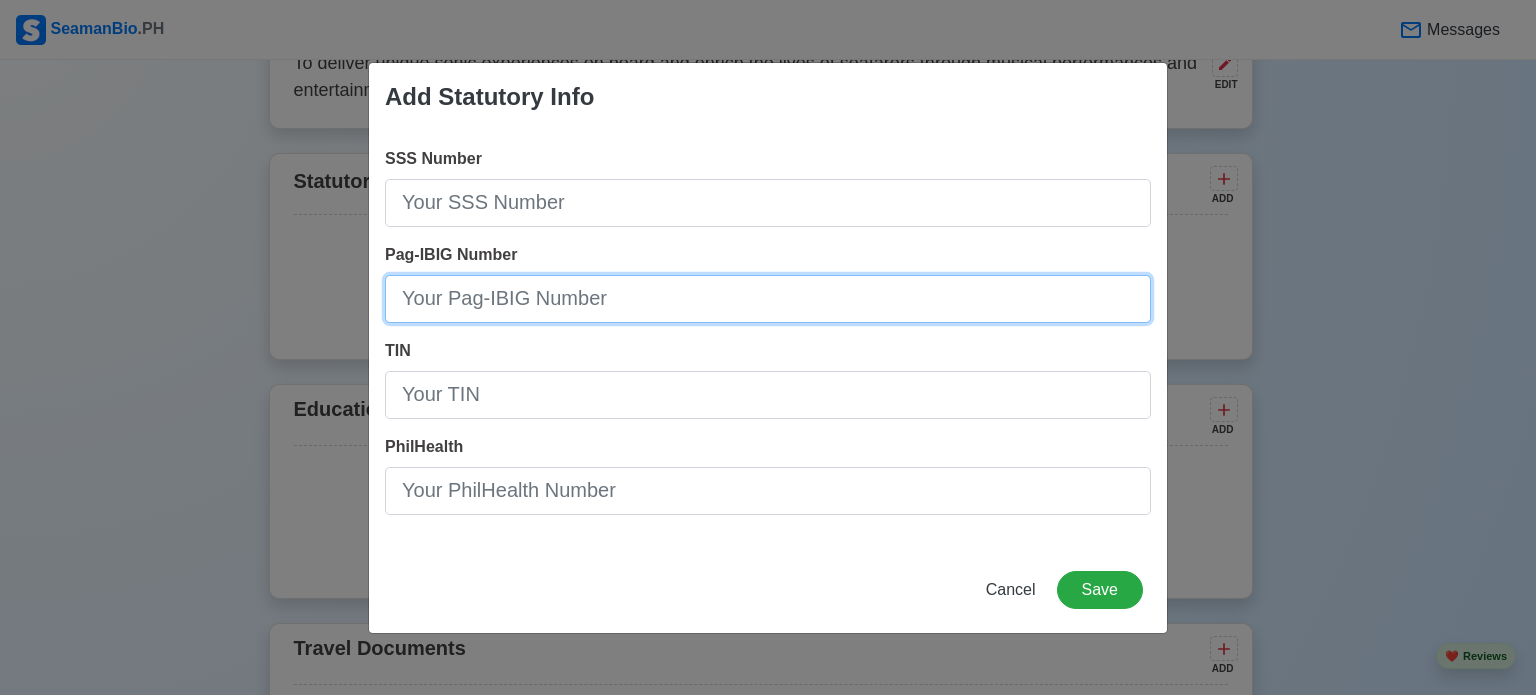 click on "Pag-IBIG Number" at bounding box center (768, 299) 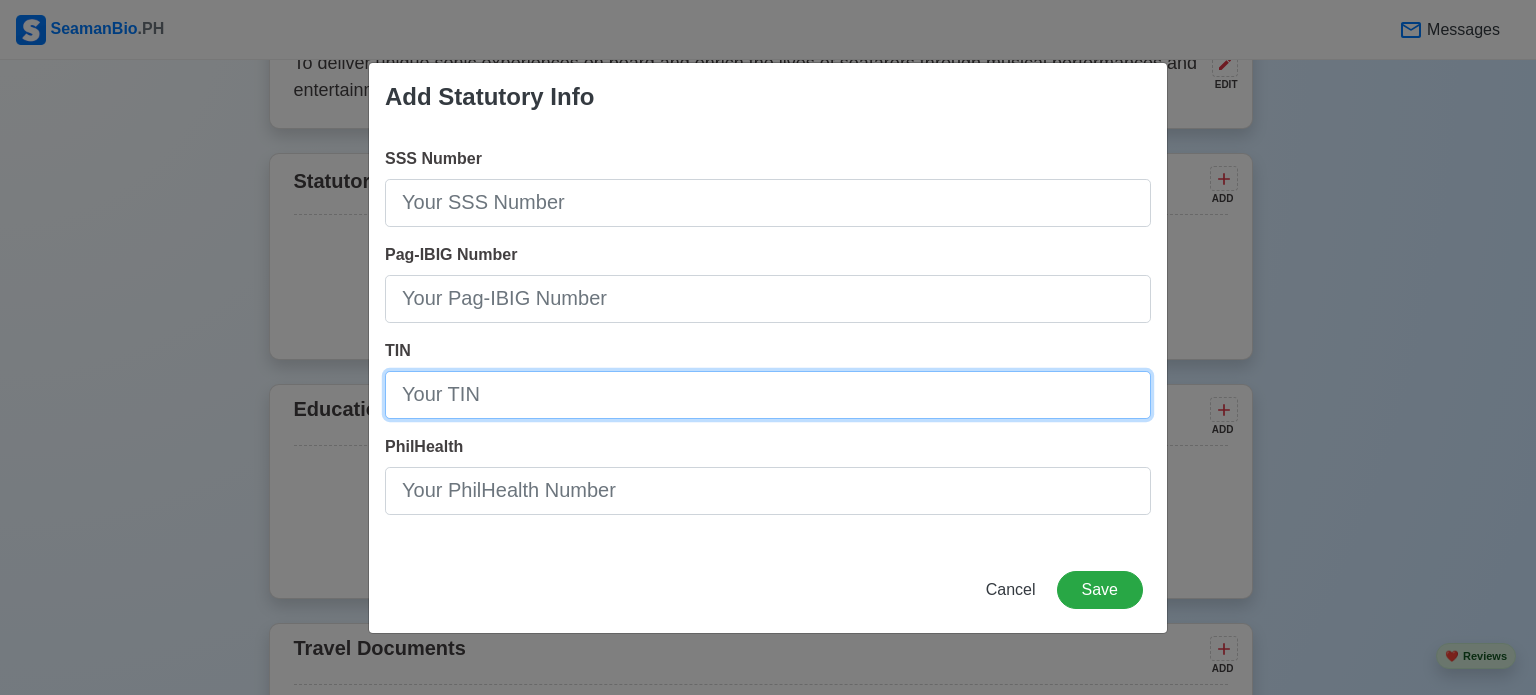 click on "TIN" at bounding box center (768, 395) 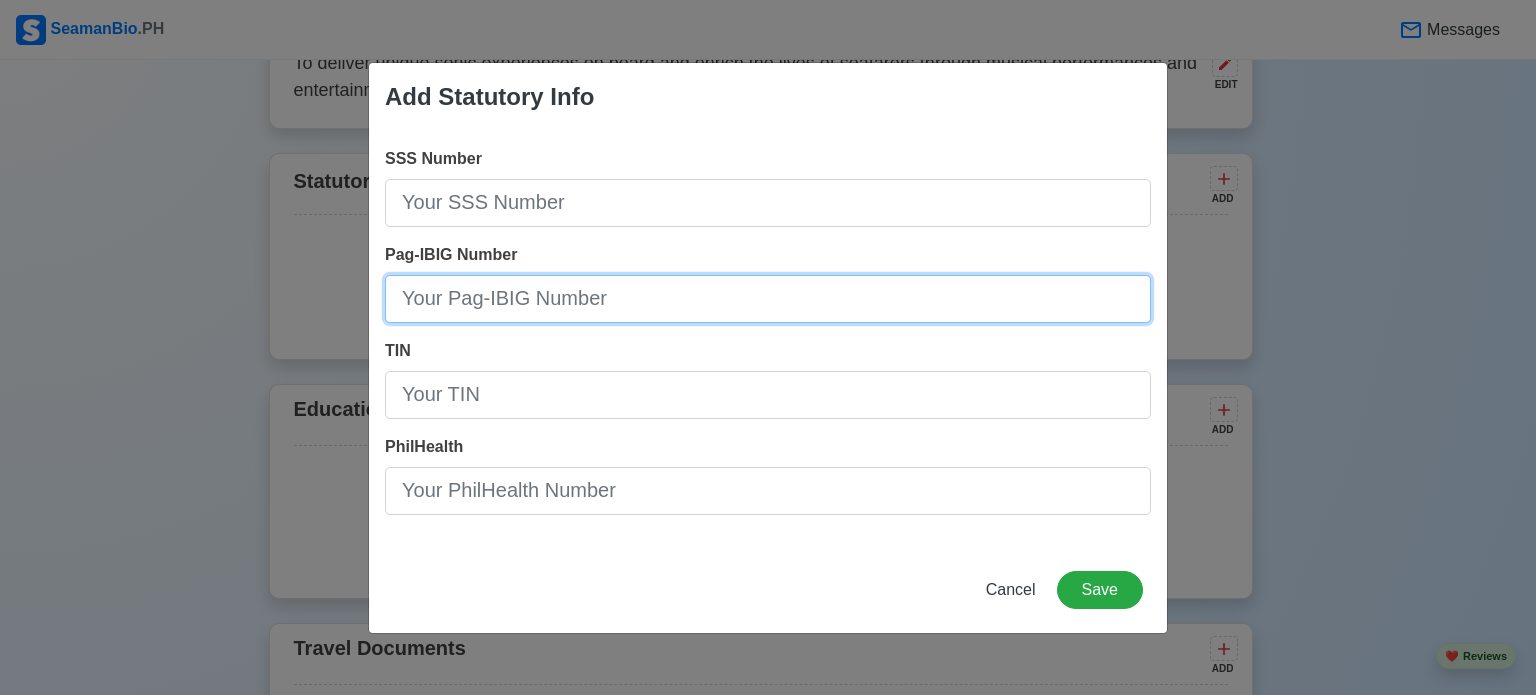 click on "Pag-IBIG Number" at bounding box center (768, 299) 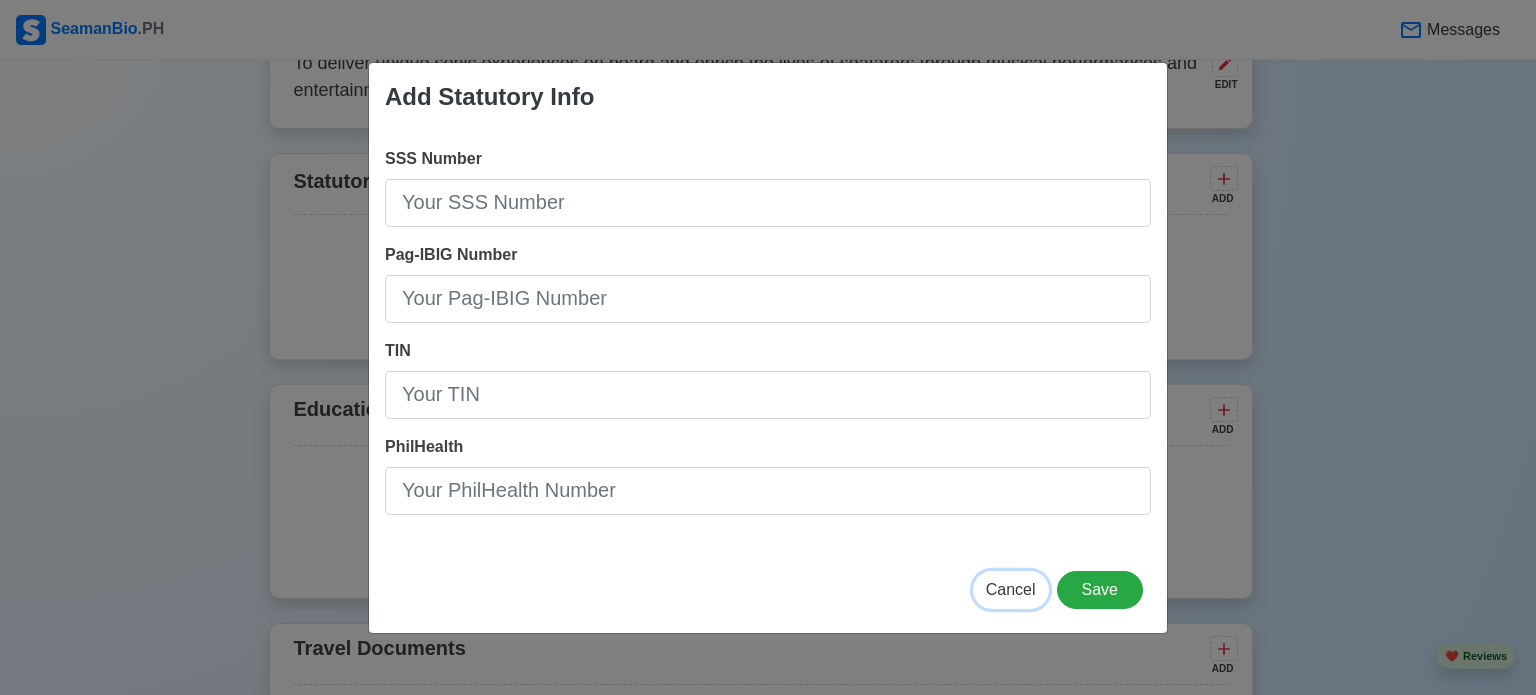 click on "Cancel" at bounding box center [1011, 589] 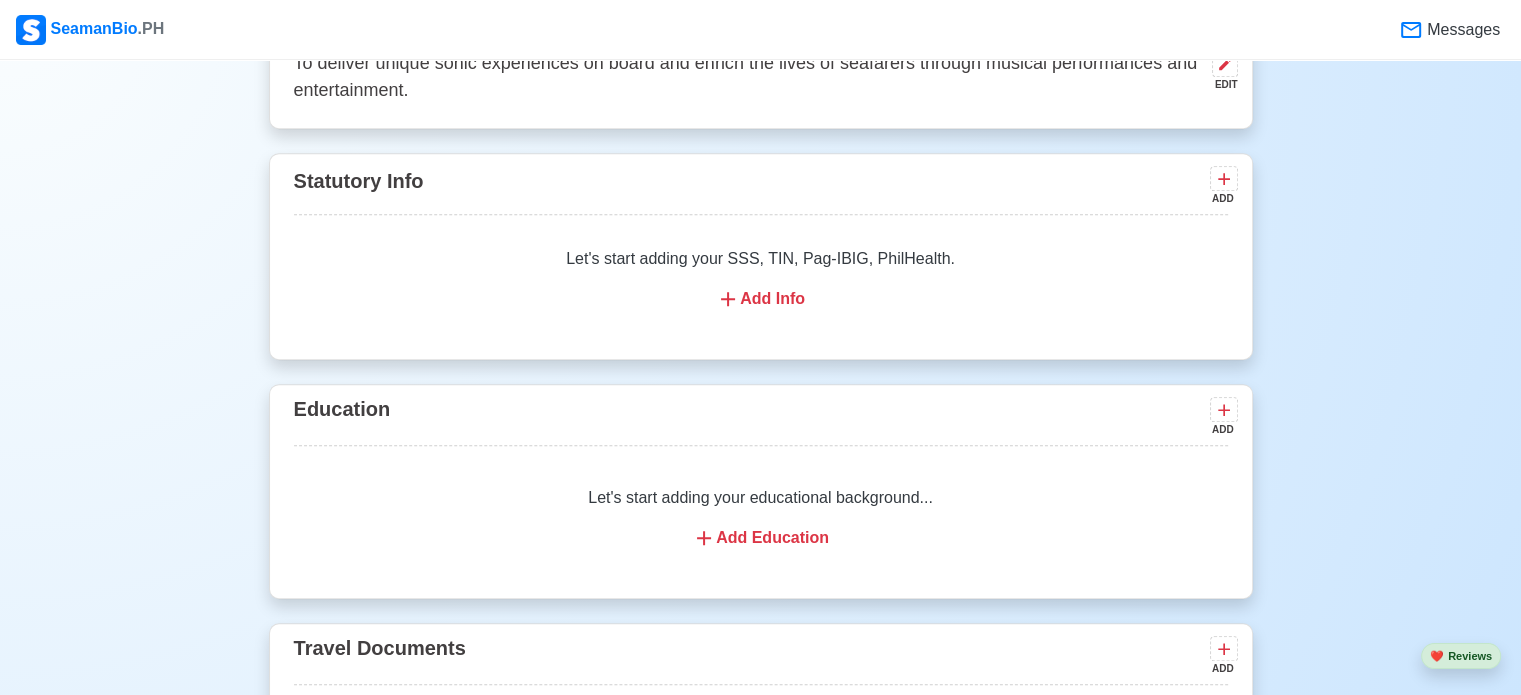 click on "Add Education" at bounding box center [761, 538] 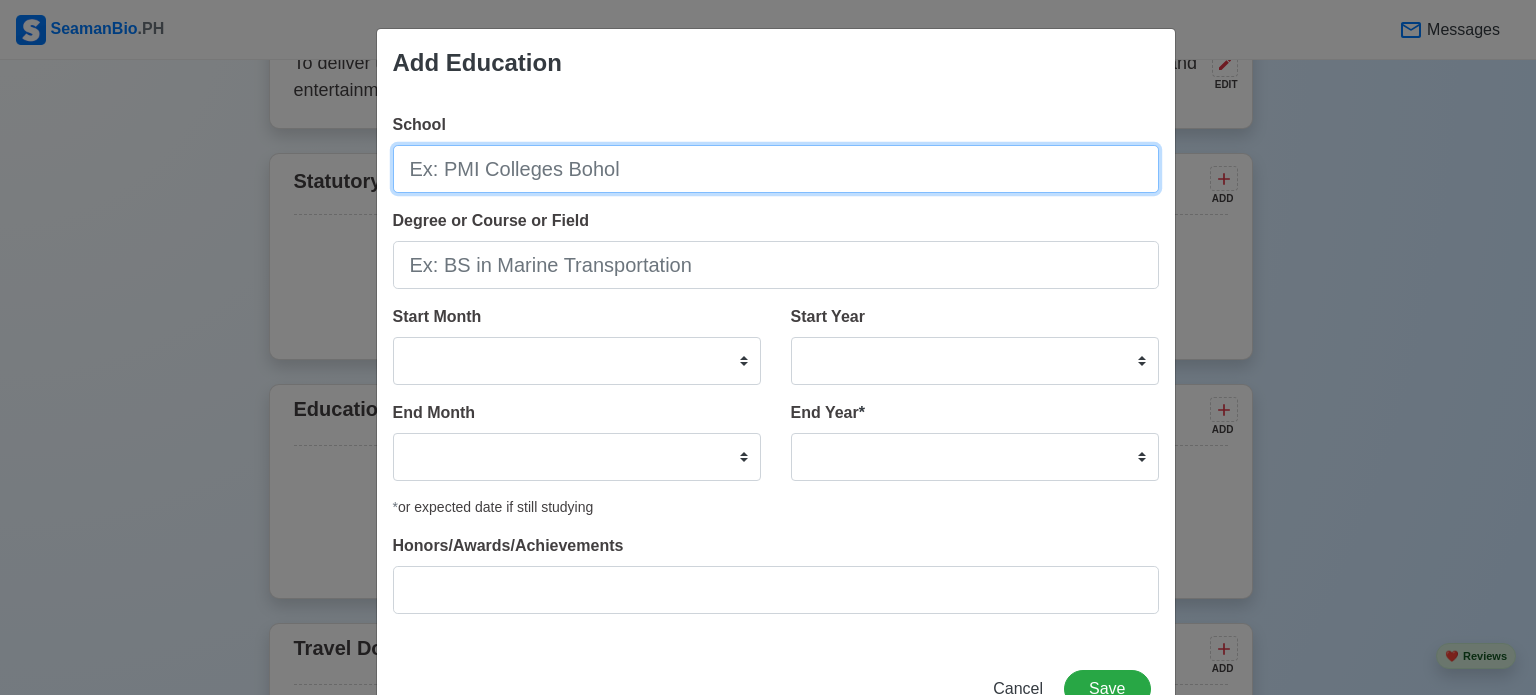 click on "School" at bounding box center [776, 169] 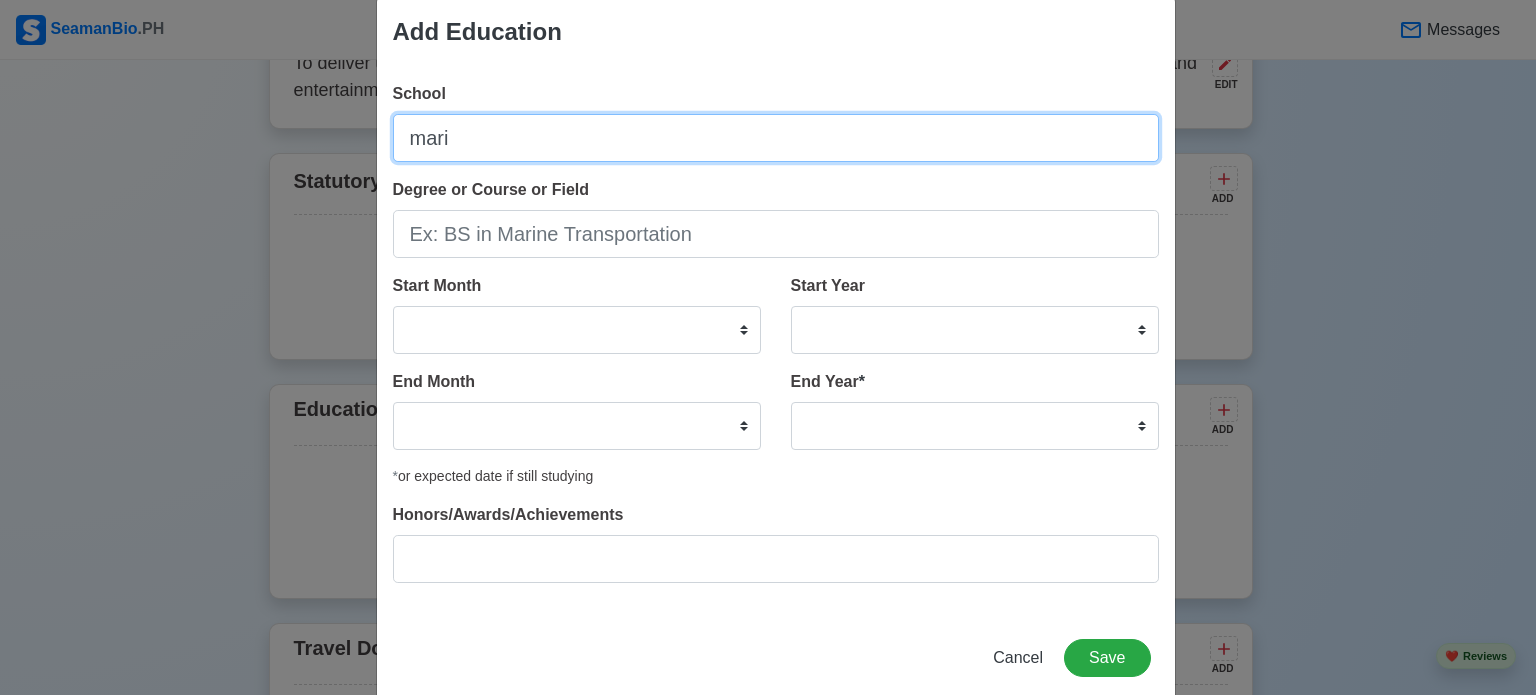 scroll, scrollTop: 0, scrollLeft: 0, axis: both 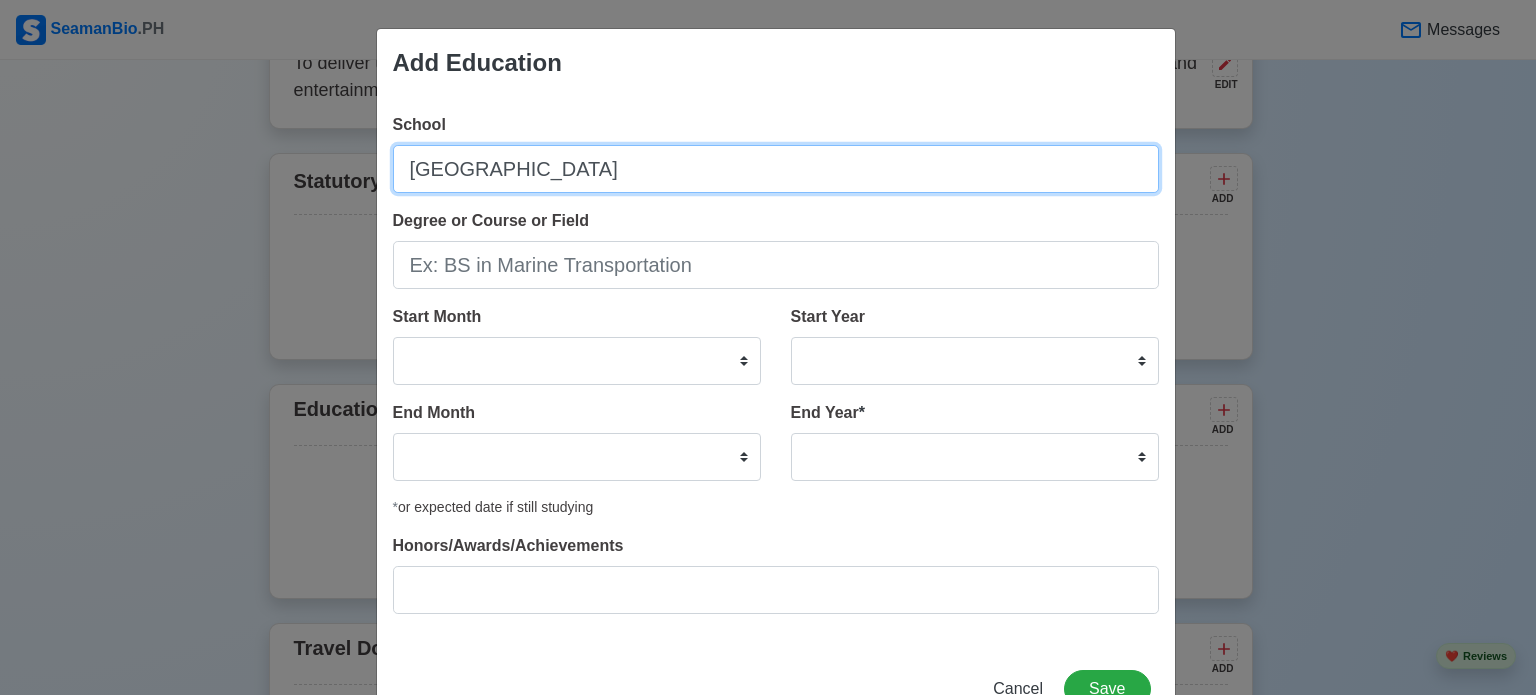 type on "[GEOGRAPHIC_DATA]" 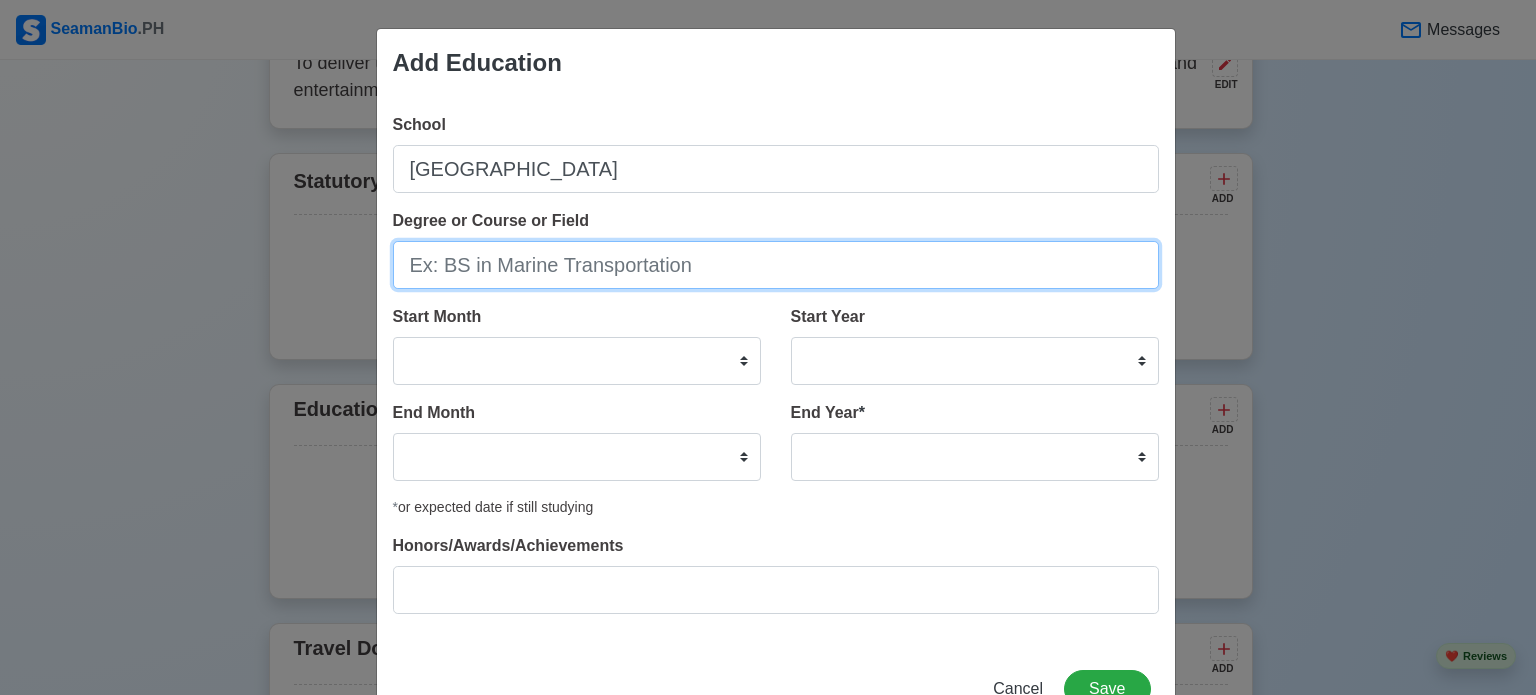 click on "Degree or Course or Field" at bounding box center [776, 265] 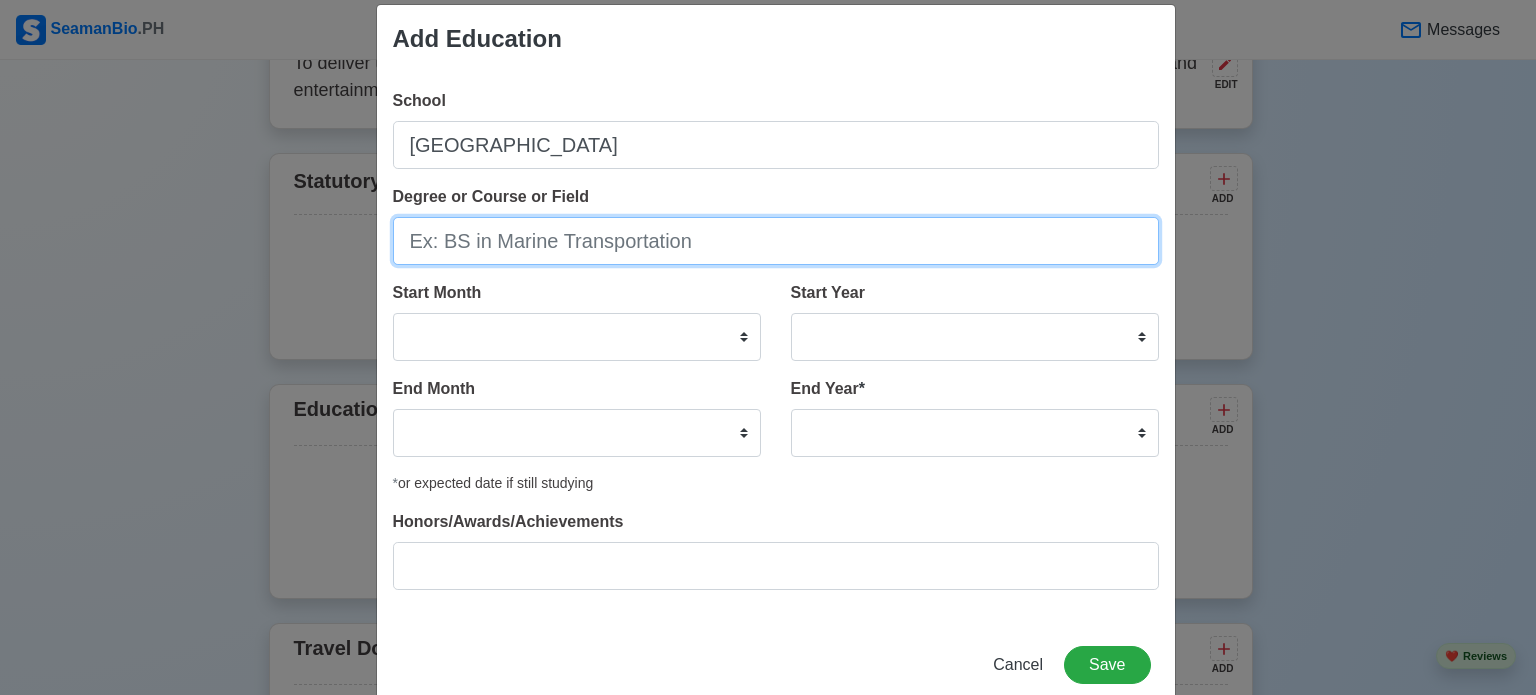 scroll, scrollTop: 64, scrollLeft: 0, axis: vertical 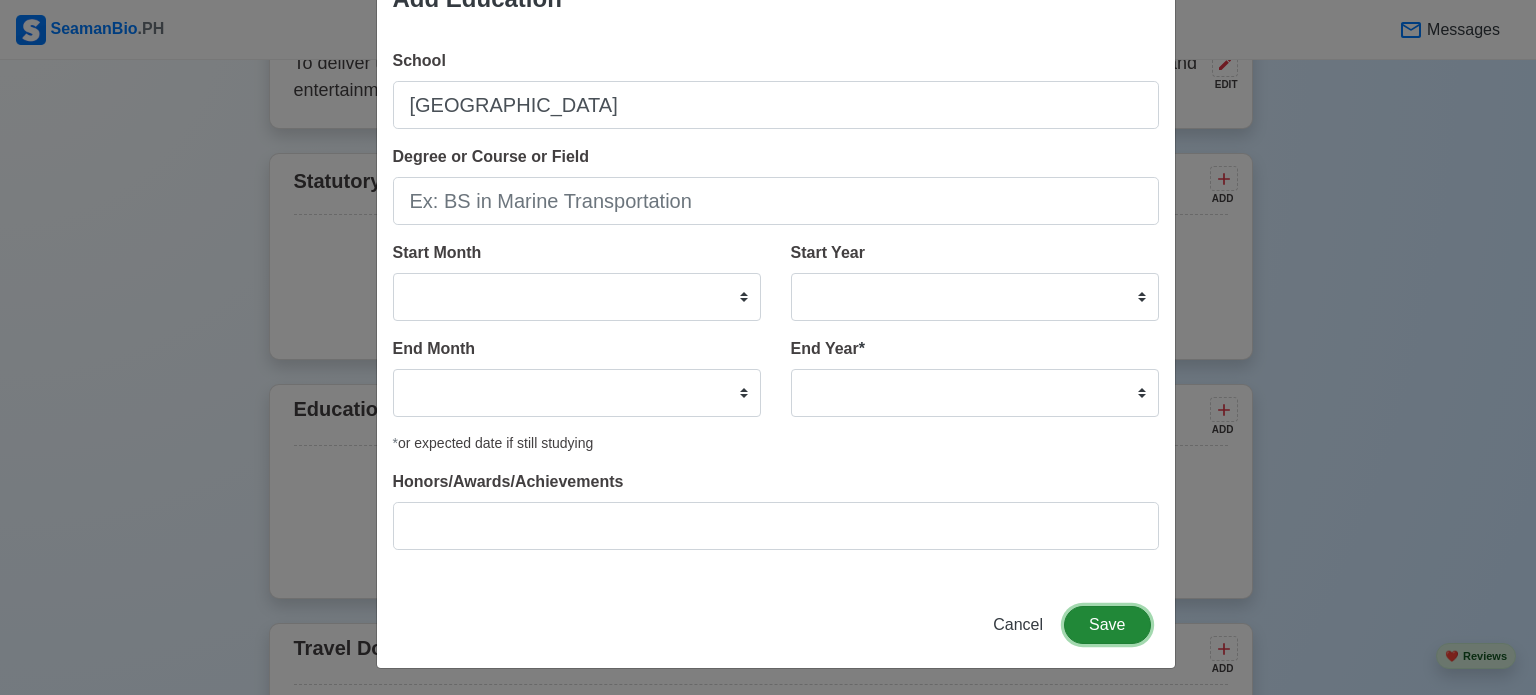 click on "Save" at bounding box center (1107, 625) 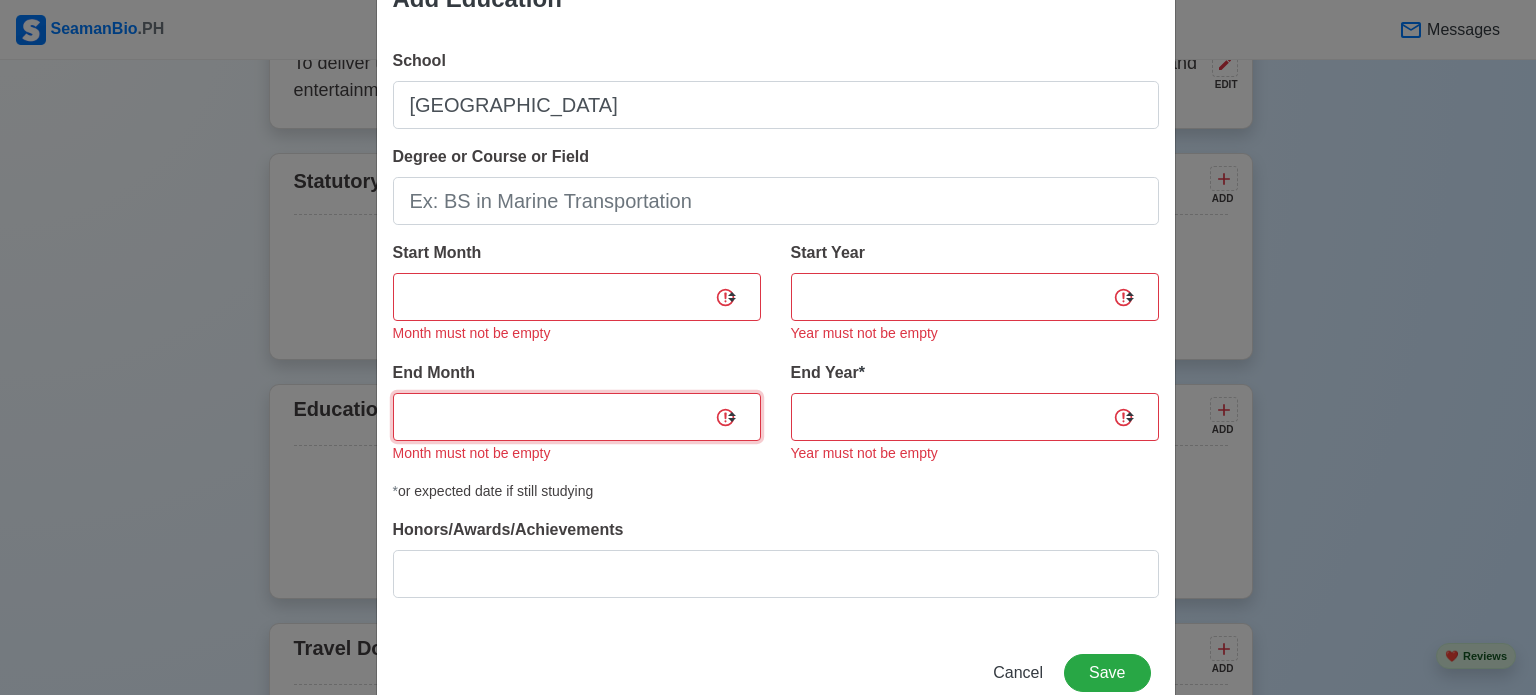 click on "January February March April May June July August September October November December" at bounding box center [577, 417] 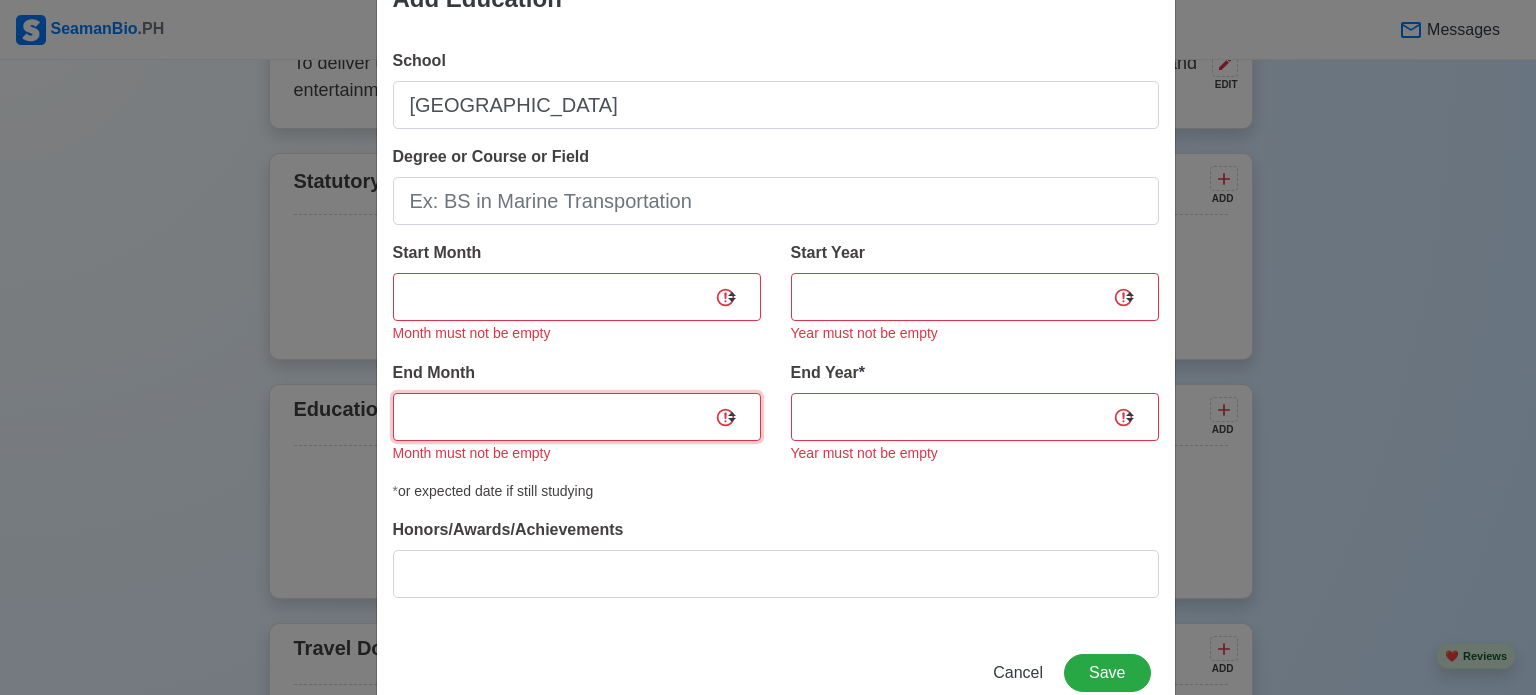 select on "June" 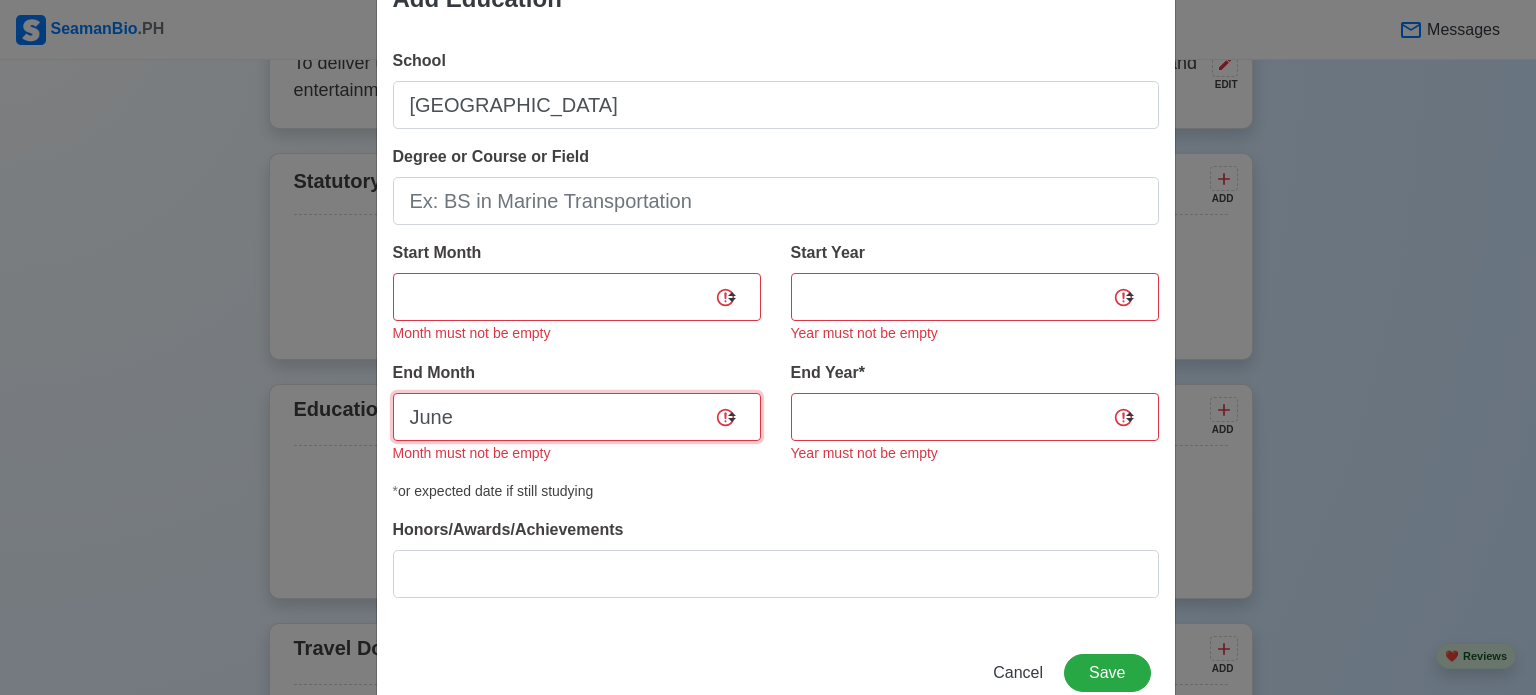 click on "January February March April May June July August September October November December" at bounding box center (577, 417) 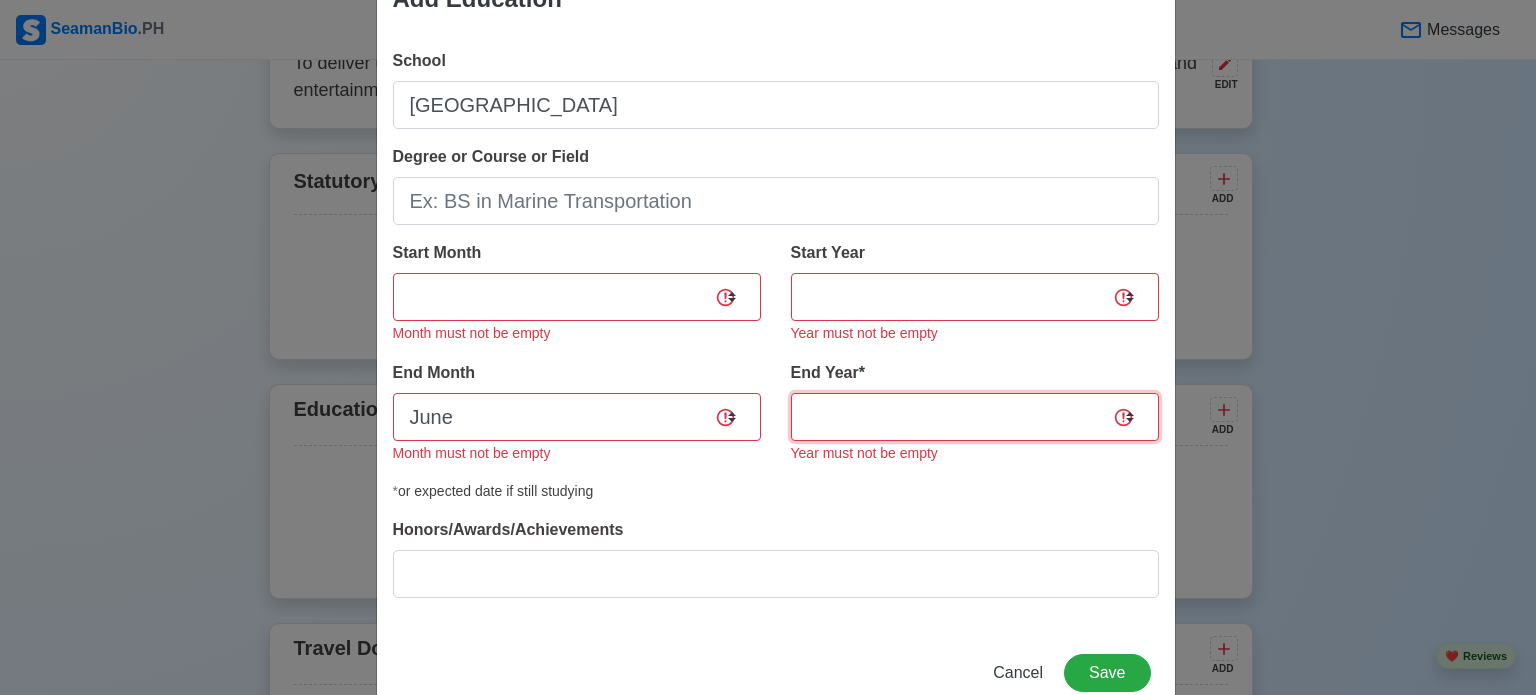 click on "2035 2034 2033 2032 2031 2030 2029 2028 2027 2026 2025 2024 2023 2022 2021 2020 2019 2018 2017 2016 2015 2014 2013 2012 2011 2010 2009 2008 2007 2006 2005 2004 2003 2002 2001 2000 1999 1998 1997 1996 1995 1994 1993 1992 1991 1990 1989 1988 1987 1986 1985 1984 1983 1982 1981 1980 1979 1978 1977 1976 1975 1974 1973 1972 1971 1970 1969 1968 1967 1966 1965 1964 1963 1962 1961 1960 1959 1958 1957 1956 1955 1954 1953 1952 1951 1950 1949 1948 1947 1946 1945 1944 1943 1942 1941 1940 1939 1938 1937 1936 1935" at bounding box center [975, 417] 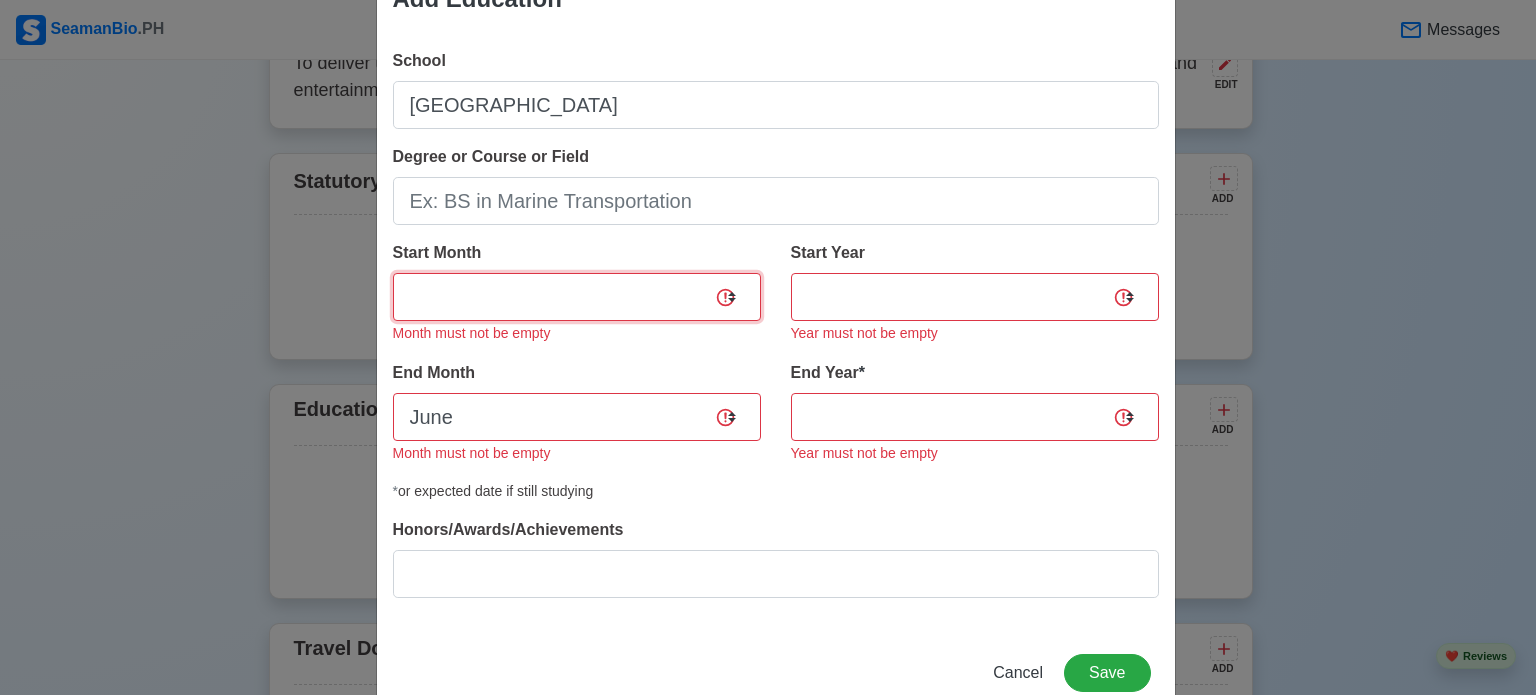 click on "January February March April May June July August September October November December" at bounding box center [577, 297] 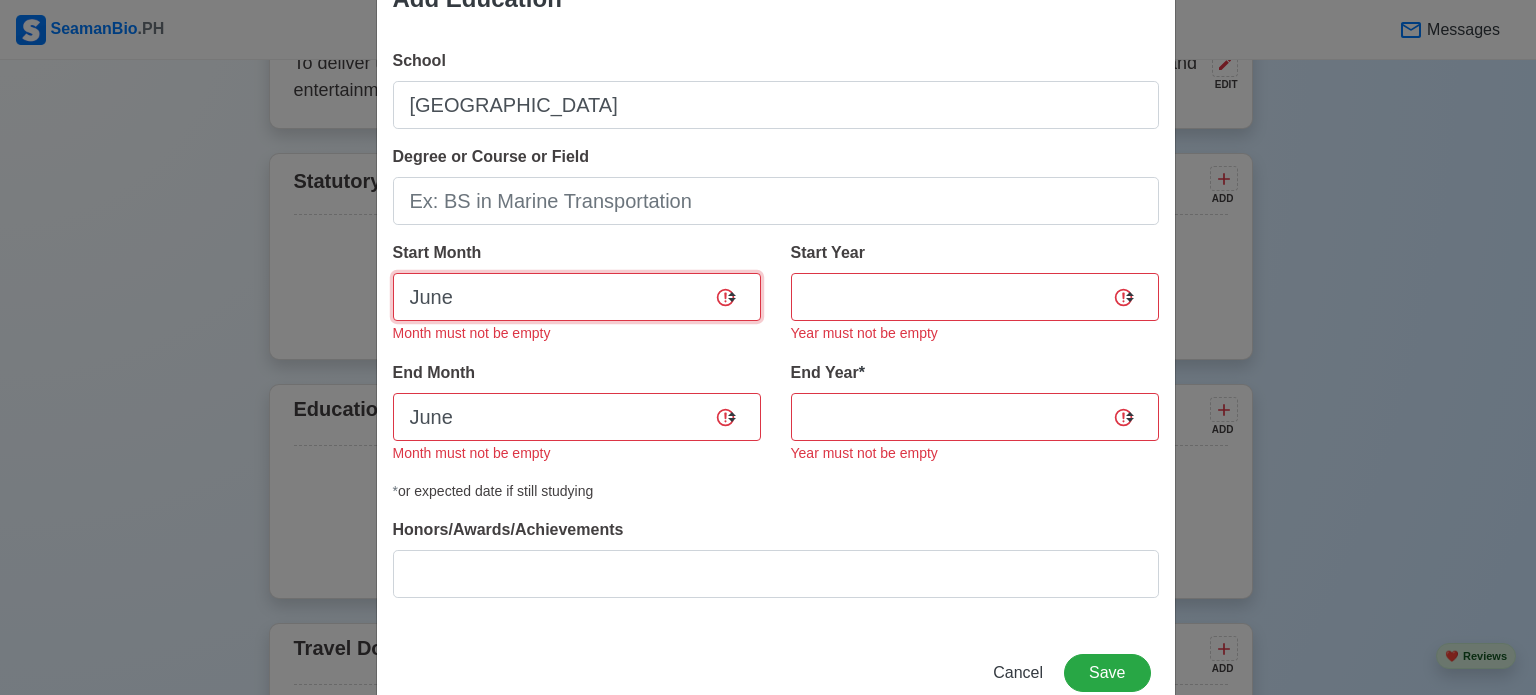 click on "January February March April May June July August September October November December" at bounding box center [577, 297] 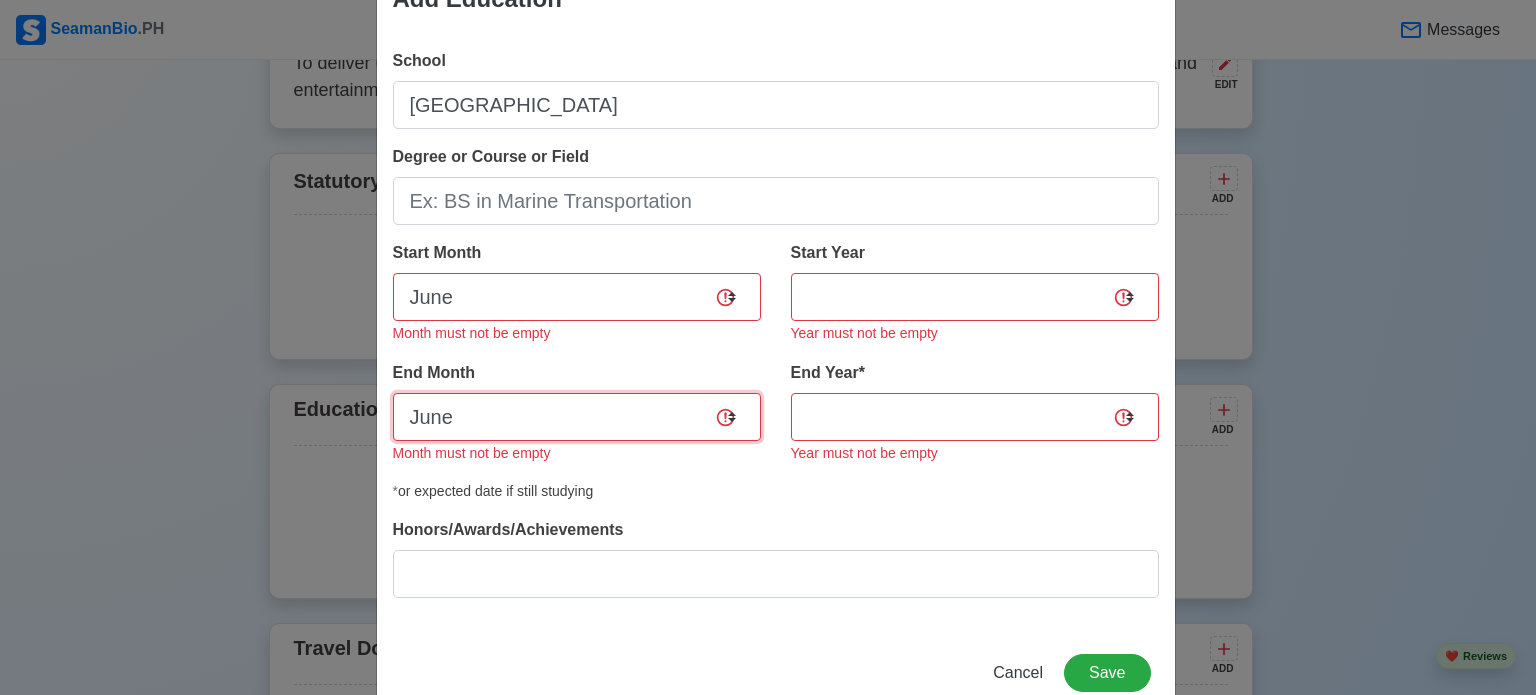 click on "January February March April May June July August September October November December" at bounding box center (577, 417) 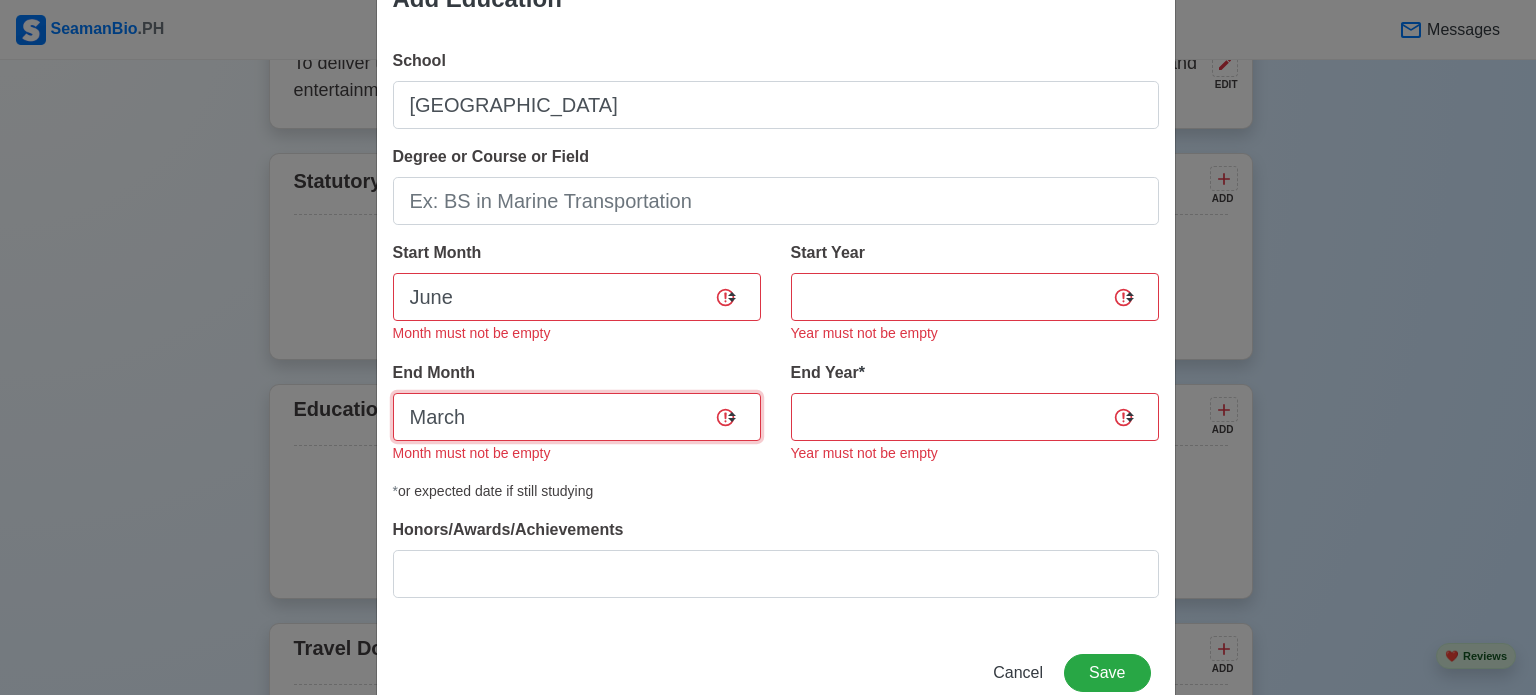 click on "January February March April May June July August September October November December" at bounding box center (577, 417) 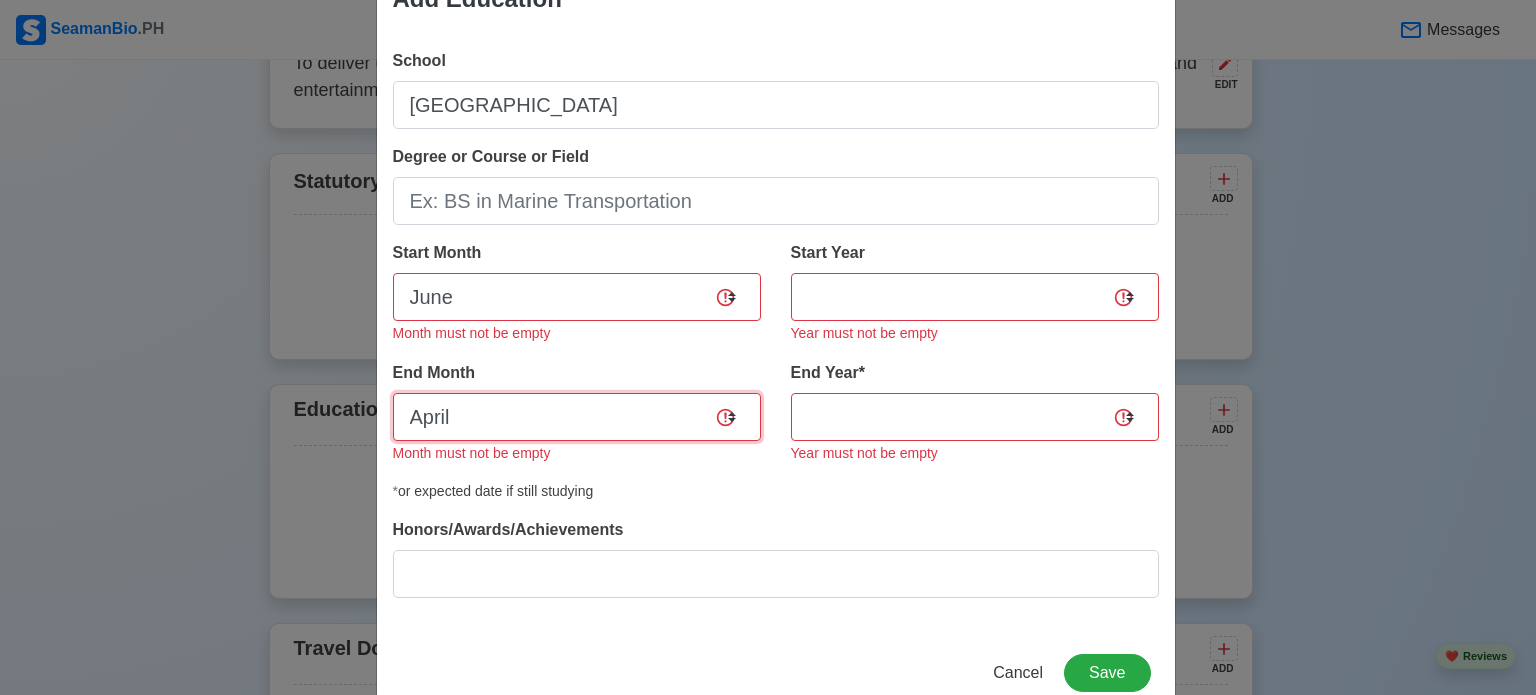 click on "January February March April May June July August September October November December" at bounding box center [577, 417] 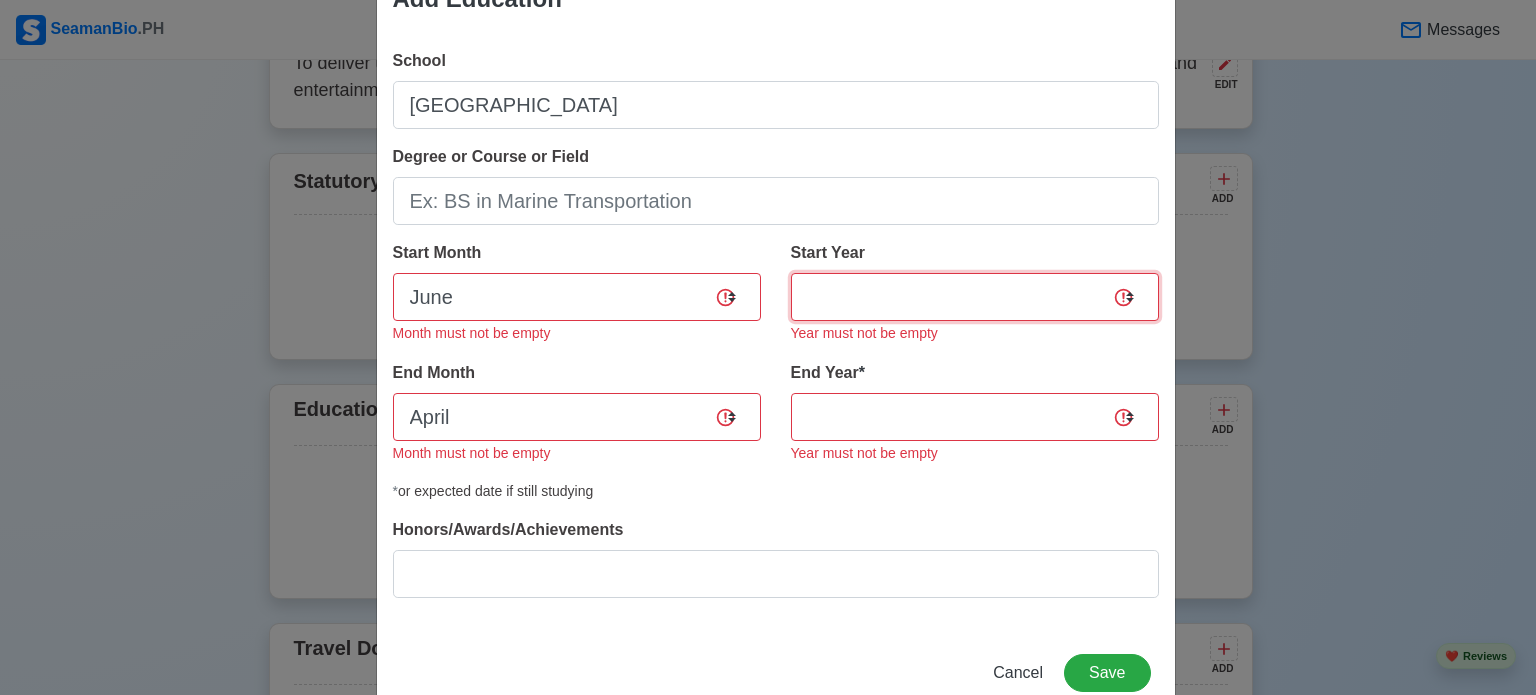 click on "2025 2024 2023 2022 2021 2020 2019 2018 2017 2016 2015 2014 2013 2012 2011 2010 2009 2008 2007 2006 2005 2004 2003 2002 2001 2000 1999 1998 1997 1996 1995 1994 1993 1992 1991 1990 1989 1988 1987 1986 1985 1984 1983 1982 1981 1980 1979 1978 1977 1976 1975 1974 1973 1972 1971 1970 1969 1968 1967 1966 1965 1964 1963 1962 1961 1960 1959 1958 1957 1956 1955 1954 1953 1952 1951 1950 1949 1948 1947 1946 1945 1944 1943 1942 1941 1940 1939 1938 1937 1936 1935 1934 1933 1932 1931 1930 1929 1928 1927 1926 1925" at bounding box center (975, 297) 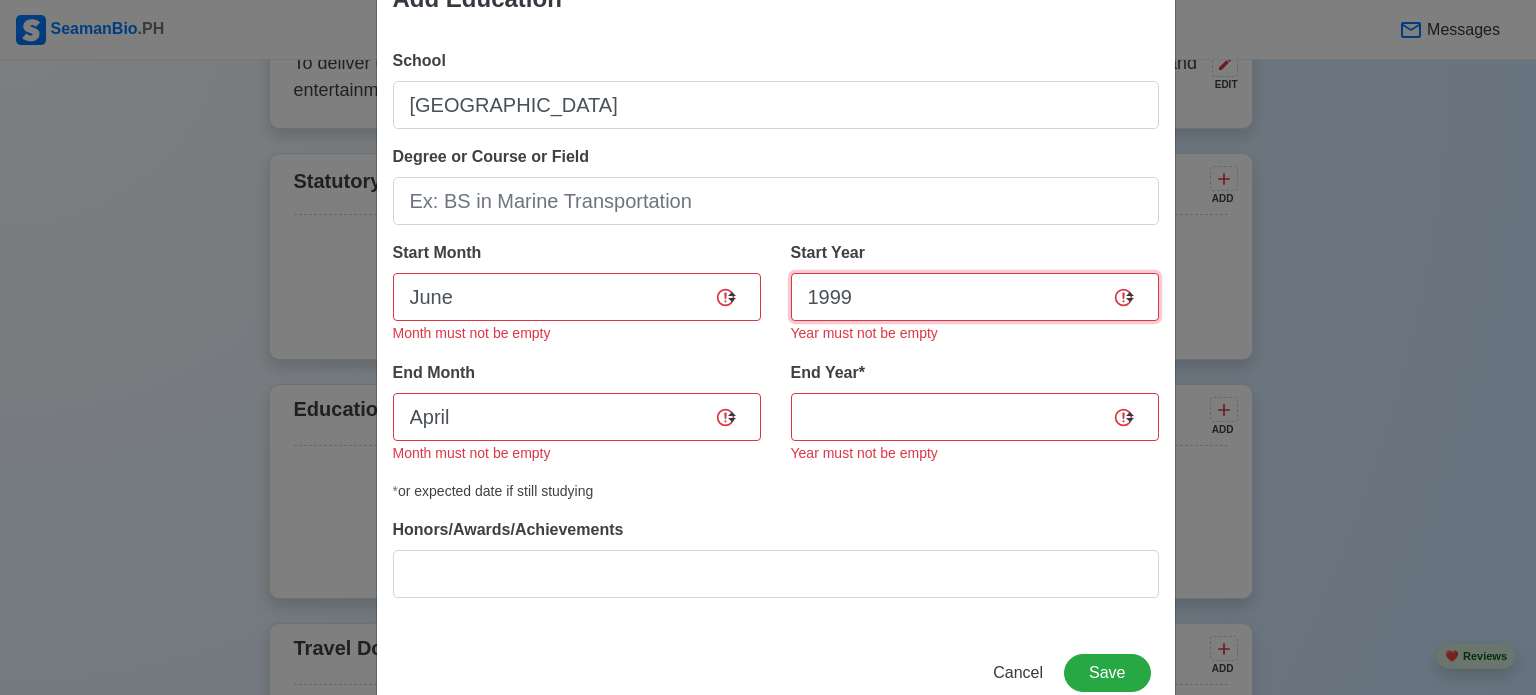 click on "2025 2024 2023 2022 2021 2020 2019 2018 2017 2016 2015 2014 2013 2012 2011 2010 2009 2008 2007 2006 2005 2004 2003 2002 2001 2000 1999 1998 1997 1996 1995 1994 1993 1992 1991 1990 1989 1988 1987 1986 1985 1984 1983 1982 1981 1980 1979 1978 1977 1976 1975 1974 1973 1972 1971 1970 1969 1968 1967 1966 1965 1964 1963 1962 1961 1960 1959 1958 1957 1956 1955 1954 1953 1952 1951 1950 1949 1948 1947 1946 1945 1944 1943 1942 1941 1940 1939 1938 1937 1936 1935 1934 1933 1932 1931 1930 1929 1928 1927 1926 1925" at bounding box center (975, 297) 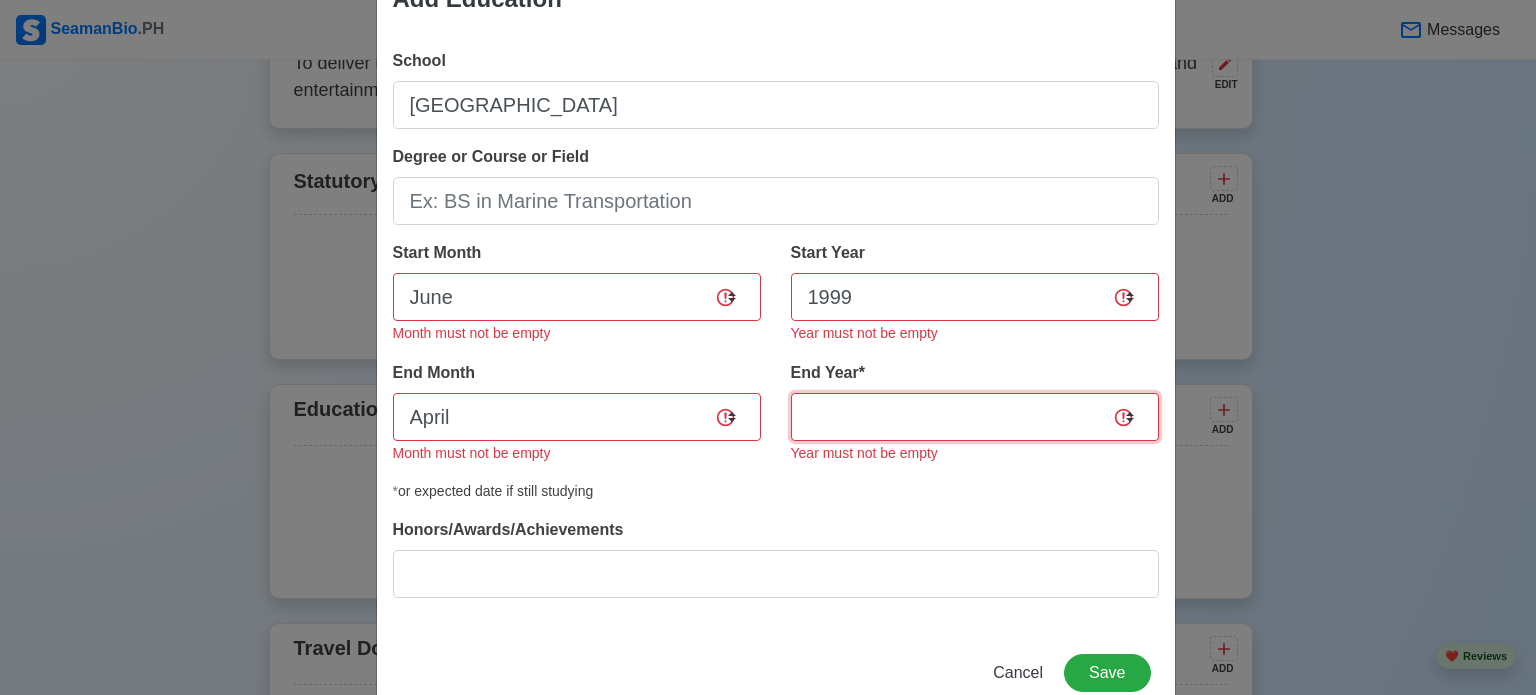 click on "2035 2034 2033 2032 2031 2030 2029 2028 2027 2026 2025 2024 2023 2022 2021 2020 2019 2018 2017 2016 2015 2014 2013 2012 2011 2010 2009 2008 2007 2006 2005 2004 2003 2002 2001 2000 1999 1998 1997 1996 1995 1994 1993 1992 1991 1990 1989 1988 1987 1986 1985 1984 1983 1982 1981 1980 1979 1978 1977 1976 1975 1974 1973 1972 1971 1970 1969 1968 1967 1966 1965 1964 1963 1962 1961 1960 1959 1958 1957 1956 1955 1954 1953 1952 1951 1950 1949 1948 1947 1946 1945 1944 1943 1942 1941 1940 1939 1938 1937 1936 1935" at bounding box center (975, 417) 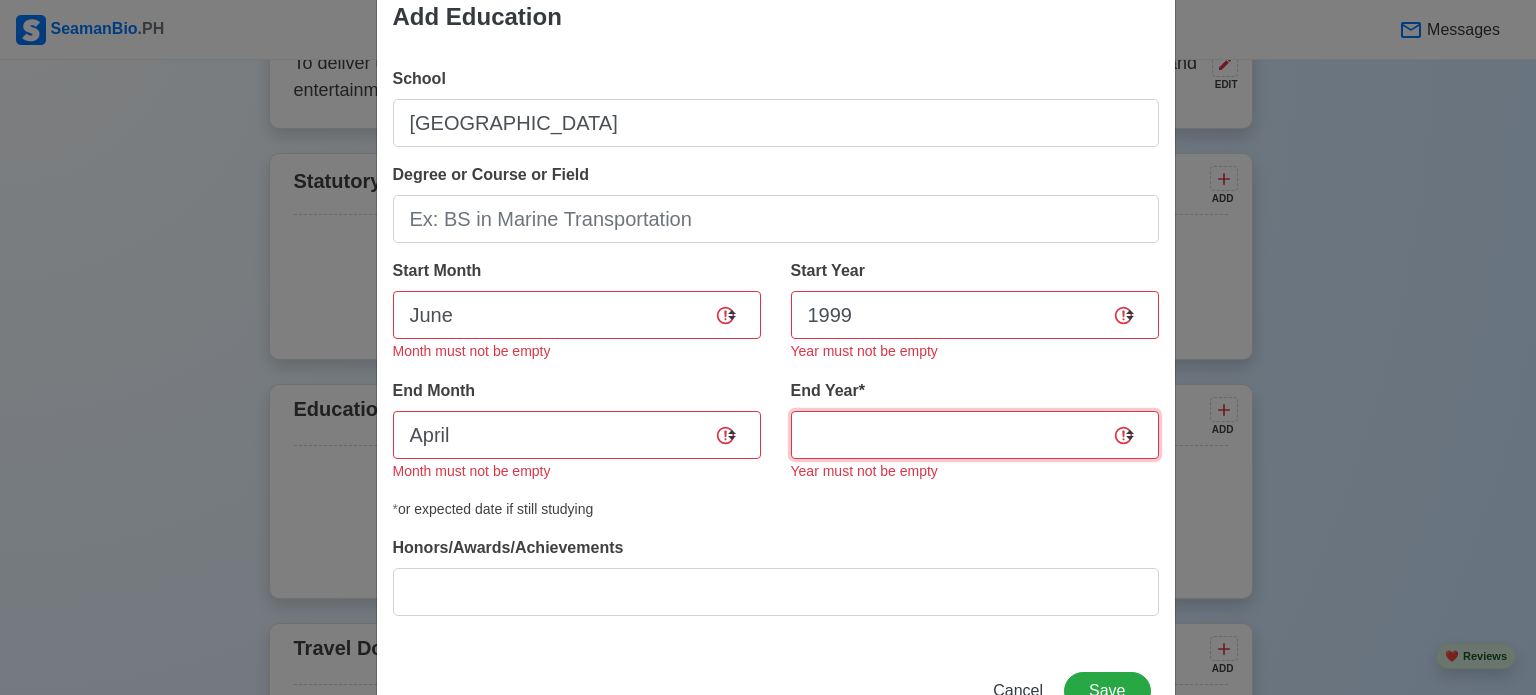 scroll, scrollTop: 0, scrollLeft: 0, axis: both 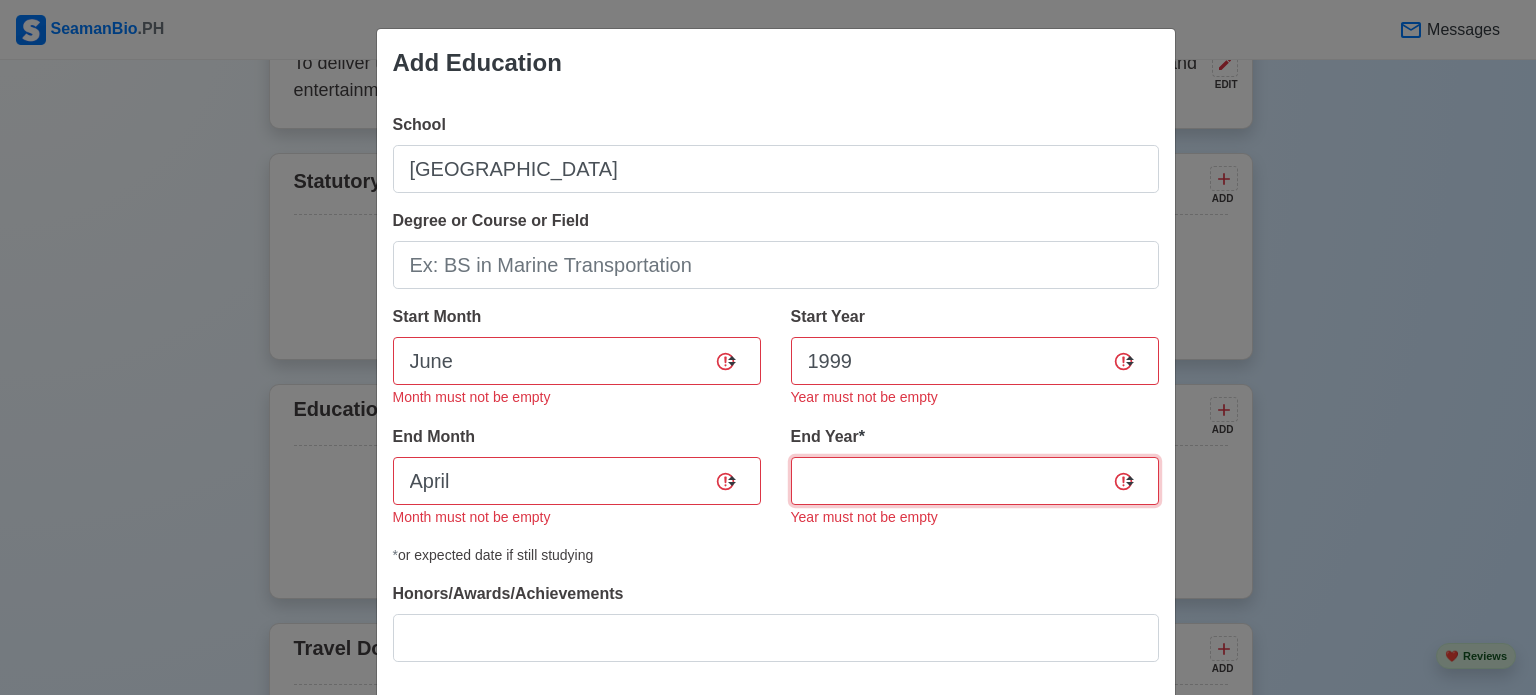 click on "2035 2034 2033 2032 2031 2030 2029 2028 2027 2026 2025 2024 2023 2022 2021 2020 2019 2018 2017 2016 2015 2014 2013 2012 2011 2010 2009 2008 2007 2006 2005 2004 2003 2002 2001 2000 1999 1998 1997 1996 1995 1994 1993 1992 1991 1990 1989 1988 1987 1986 1985 1984 1983 1982 1981 1980 1979 1978 1977 1976 1975 1974 1973 1972 1971 1970 1969 1968 1967 1966 1965 1964 1963 1962 1961 1960 1959 1958 1957 1956 1955 1954 1953 1952 1951 1950 1949 1948 1947 1946 1945 1944 1943 1942 1941 1940 1939 1938 1937 1936 1935" at bounding box center (975, 481) 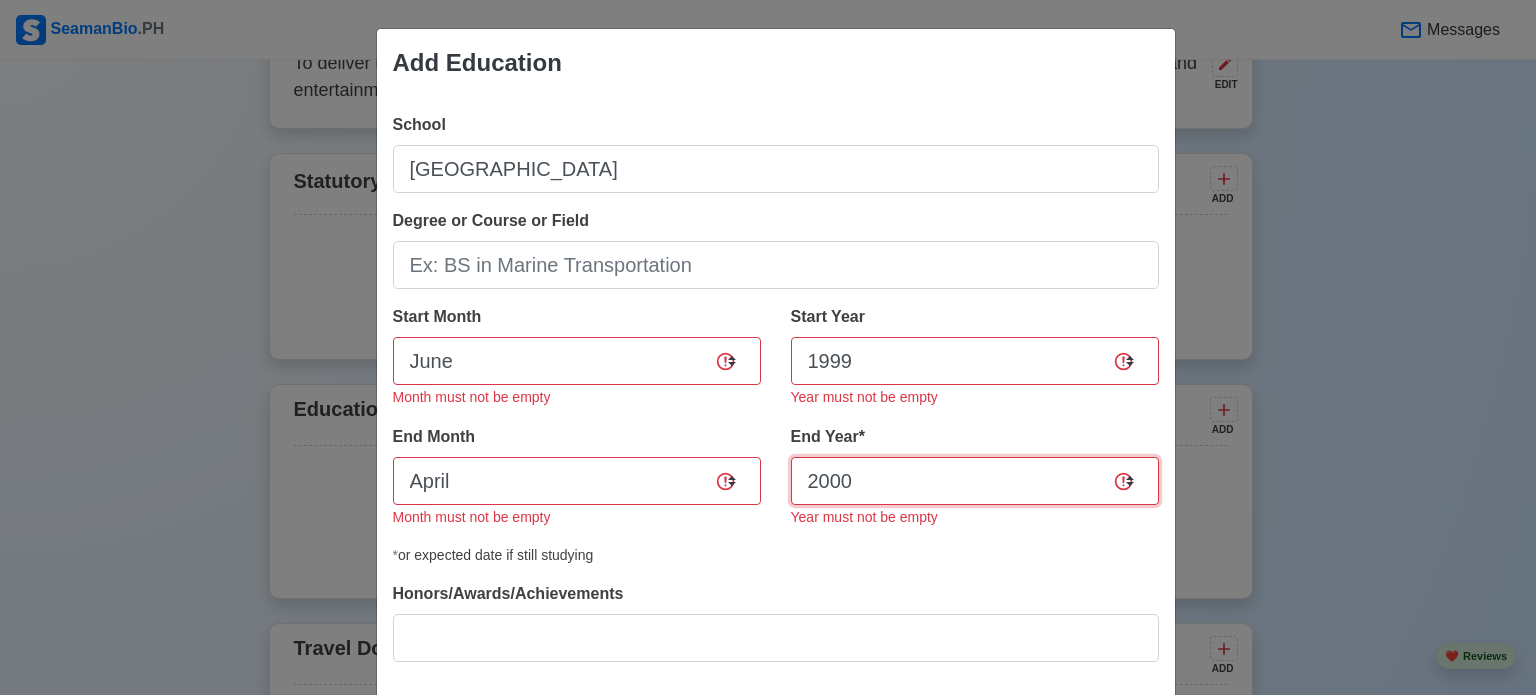 click on "2035 2034 2033 2032 2031 2030 2029 2028 2027 2026 2025 2024 2023 2022 2021 2020 2019 2018 2017 2016 2015 2014 2013 2012 2011 2010 2009 2008 2007 2006 2005 2004 2003 2002 2001 2000 1999 1998 1997 1996 1995 1994 1993 1992 1991 1990 1989 1988 1987 1986 1985 1984 1983 1982 1981 1980 1979 1978 1977 1976 1975 1974 1973 1972 1971 1970 1969 1968 1967 1966 1965 1964 1963 1962 1961 1960 1959 1958 1957 1956 1955 1954 1953 1952 1951 1950 1949 1948 1947 1946 1945 1944 1943 1942 1941 1940 1939 1938 1937 1936 1935" at bounding box center [975, 481] 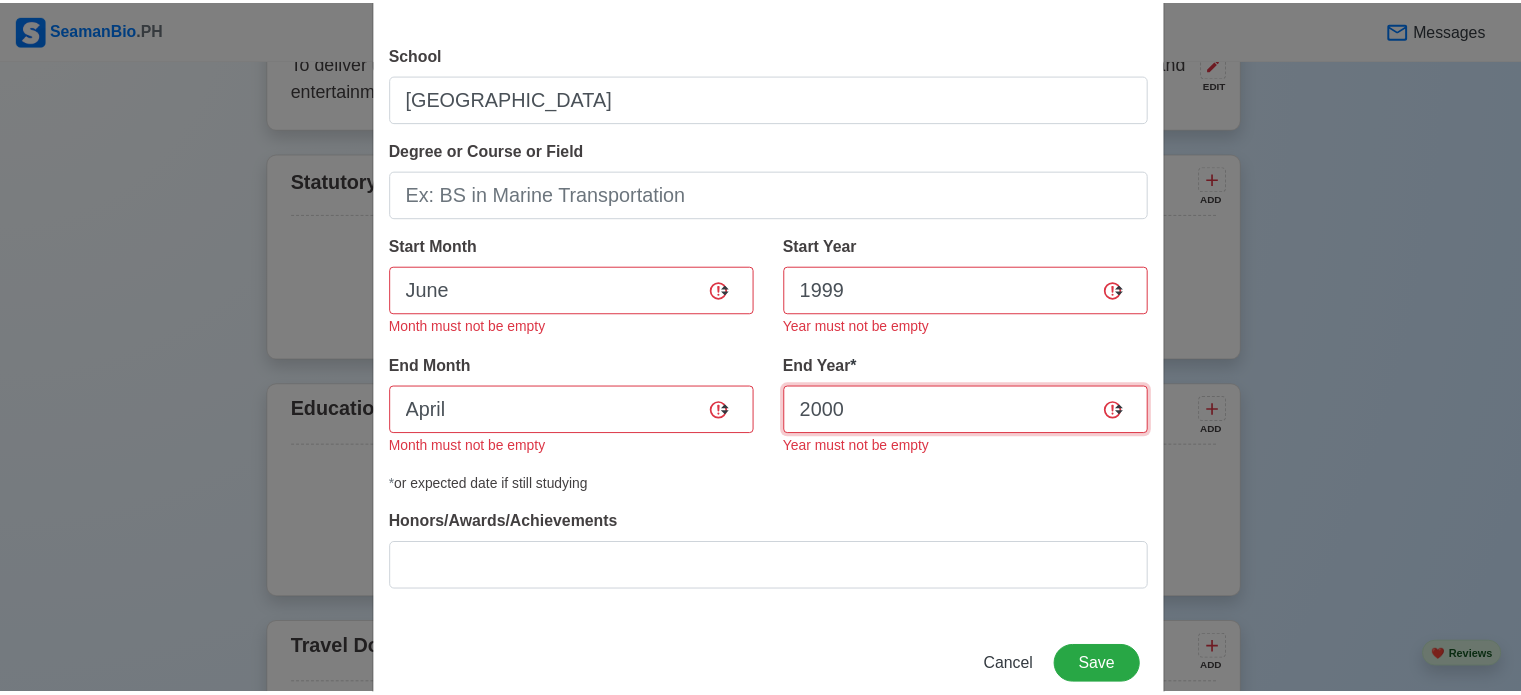 scroll, scrollTop: 112, scrollLeft: 0, axis: vertical 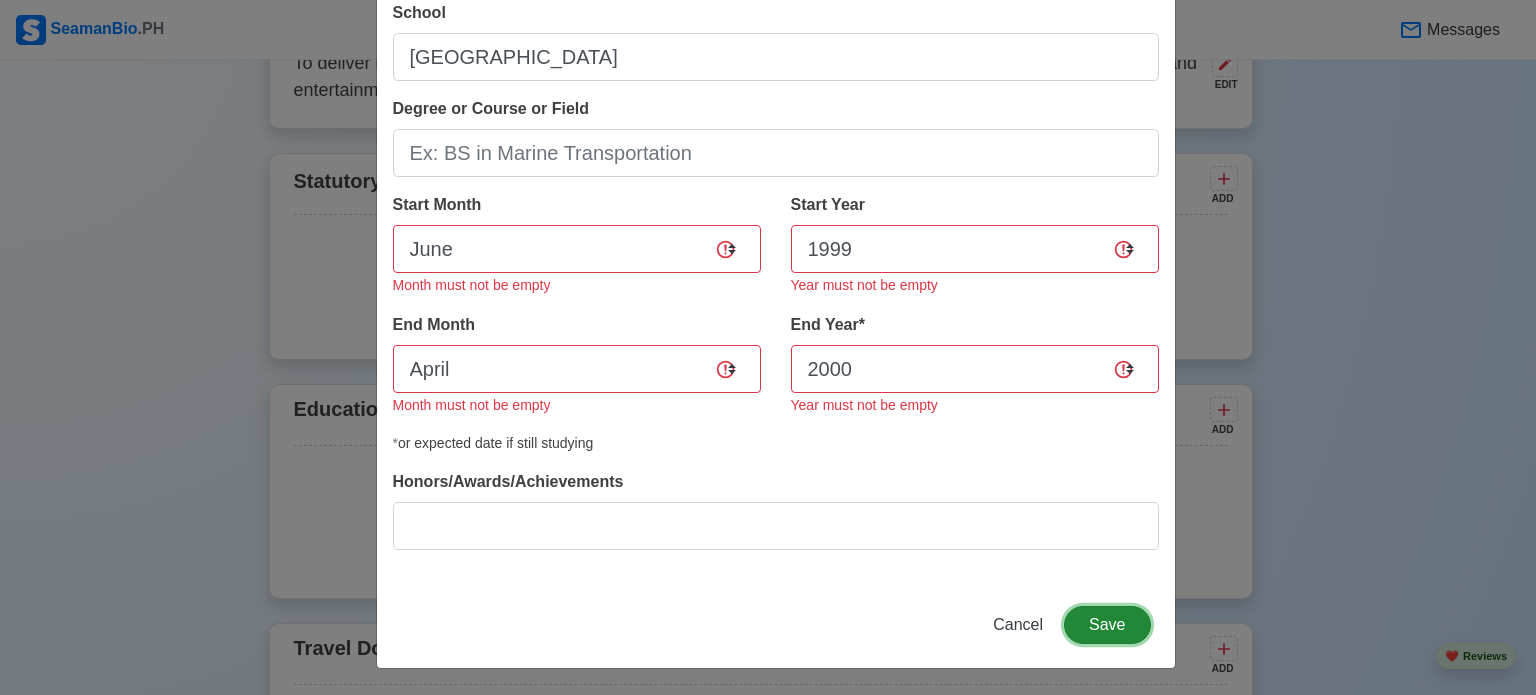 click on "Save" at bounding box center (1107, 625) 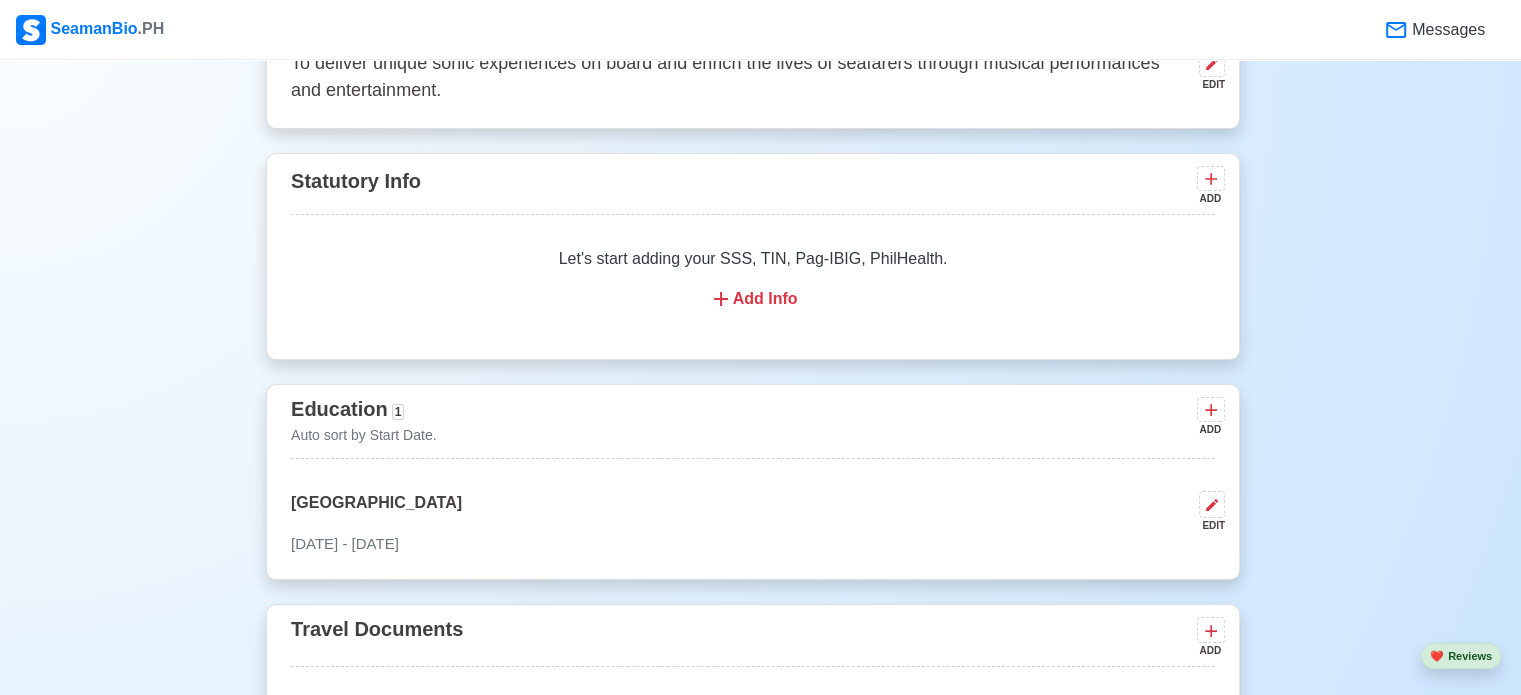 scroll, scrollTop: 0, scrollLeft: 0, axis: both 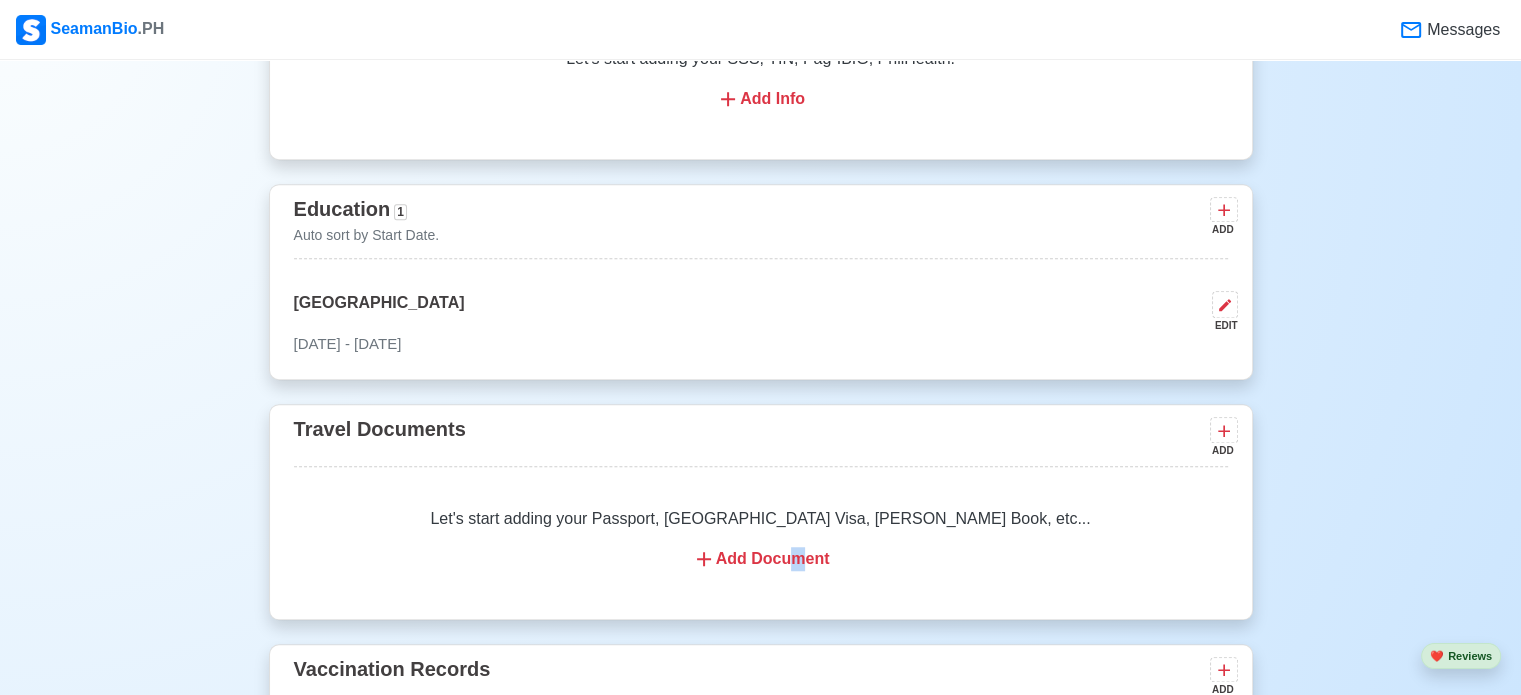 click on "Add Document" at bounding box center [761, 559] 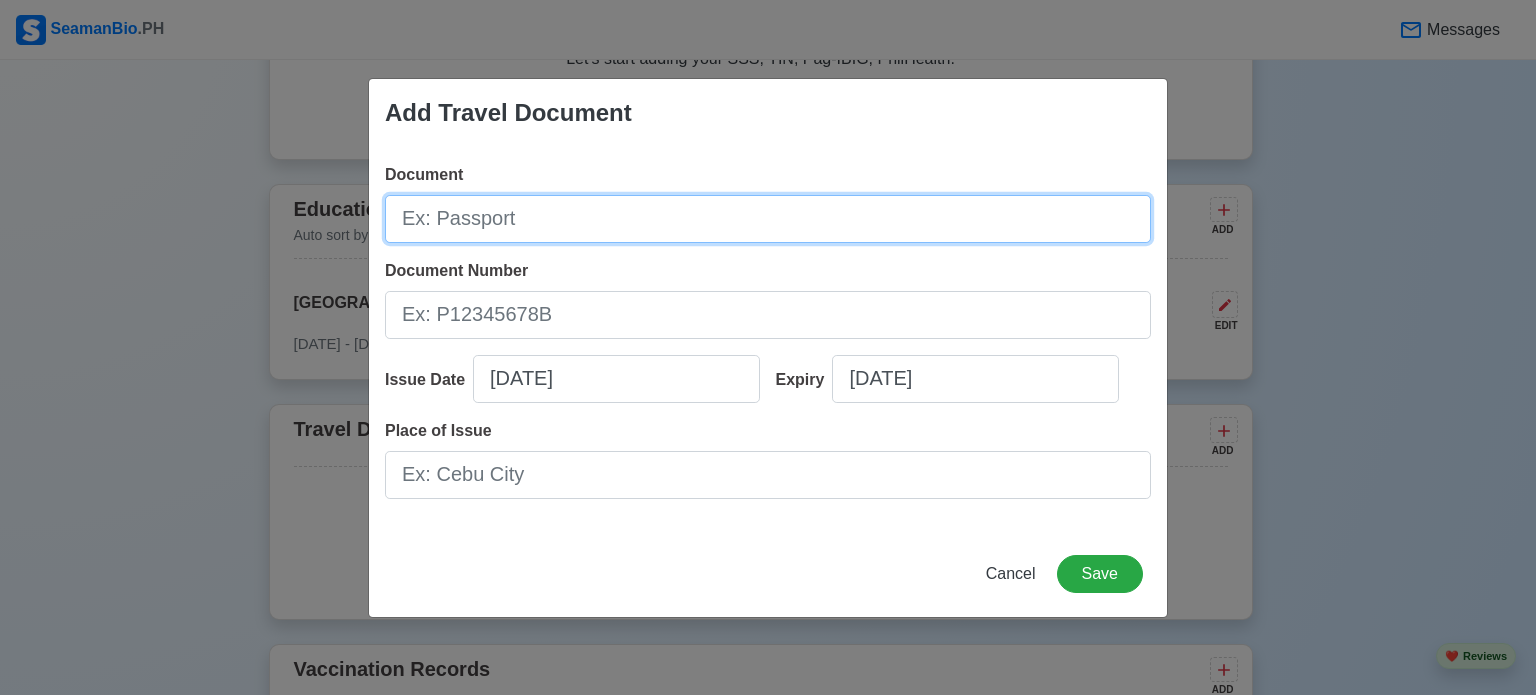 click on "Document" at bounding box center [768, 219] 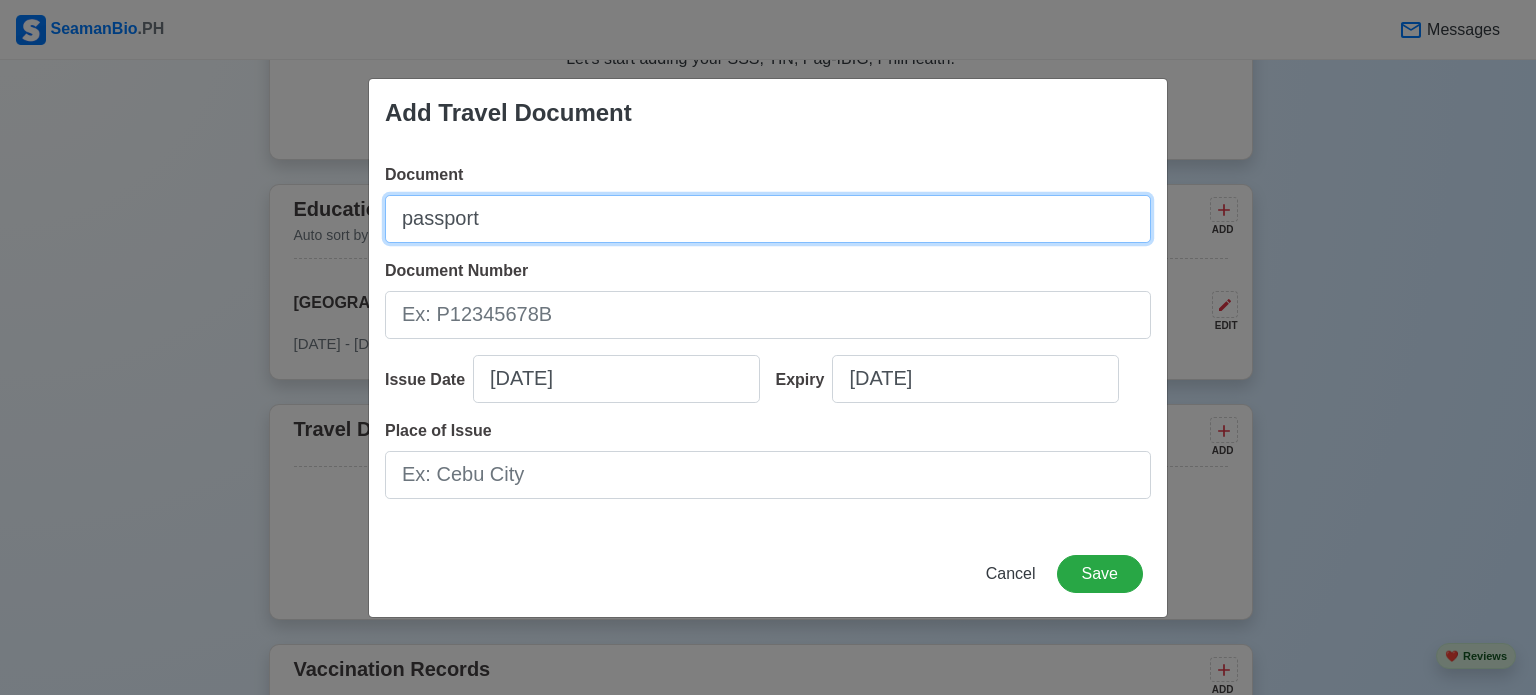type on "passport" 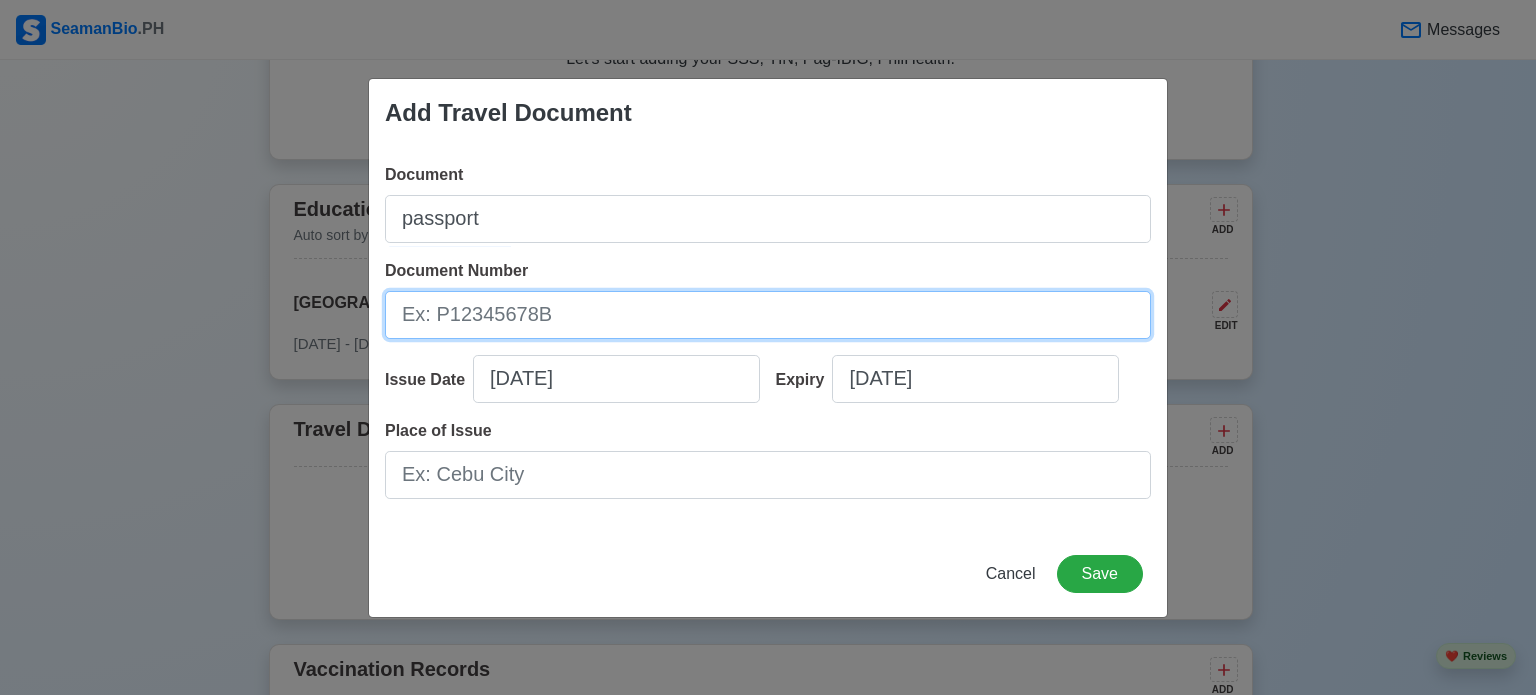 click on "Document Number" at bounding box center (768, 315) 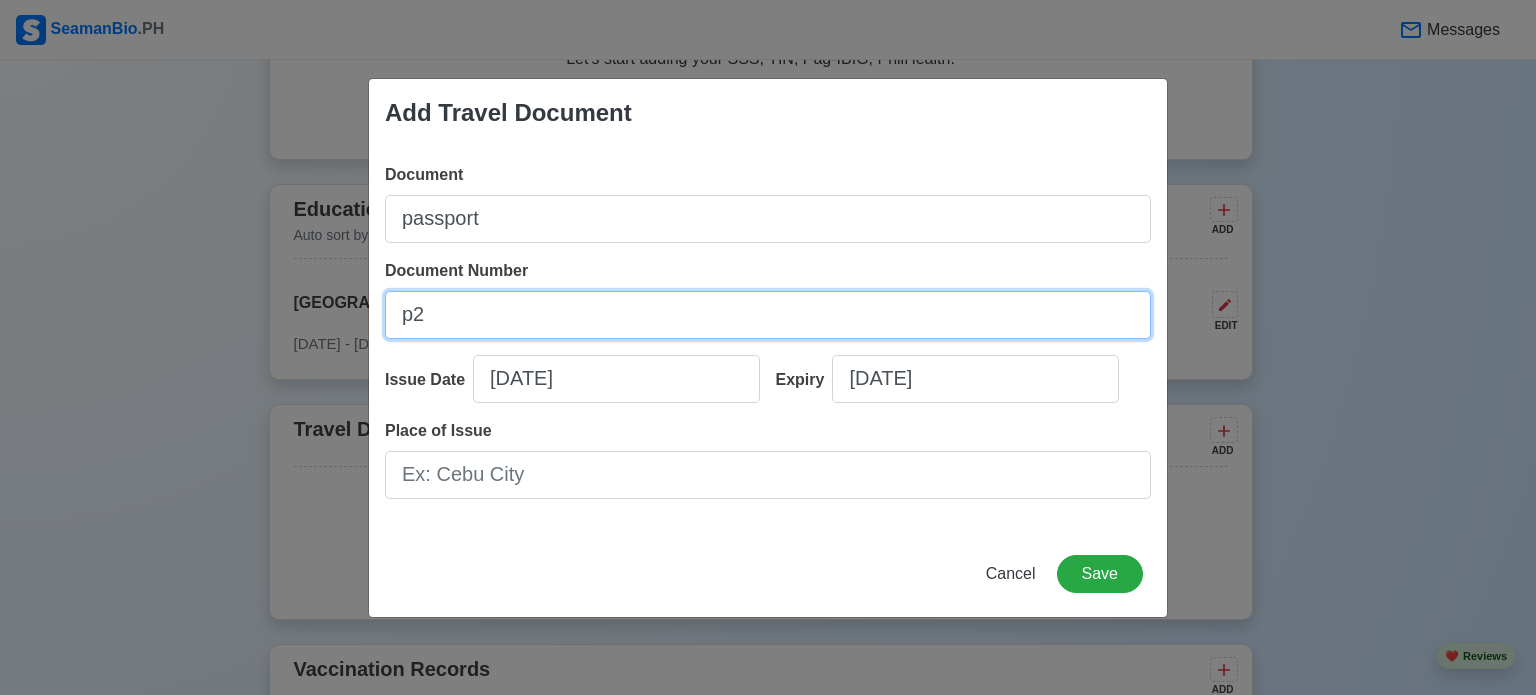 type on "p" 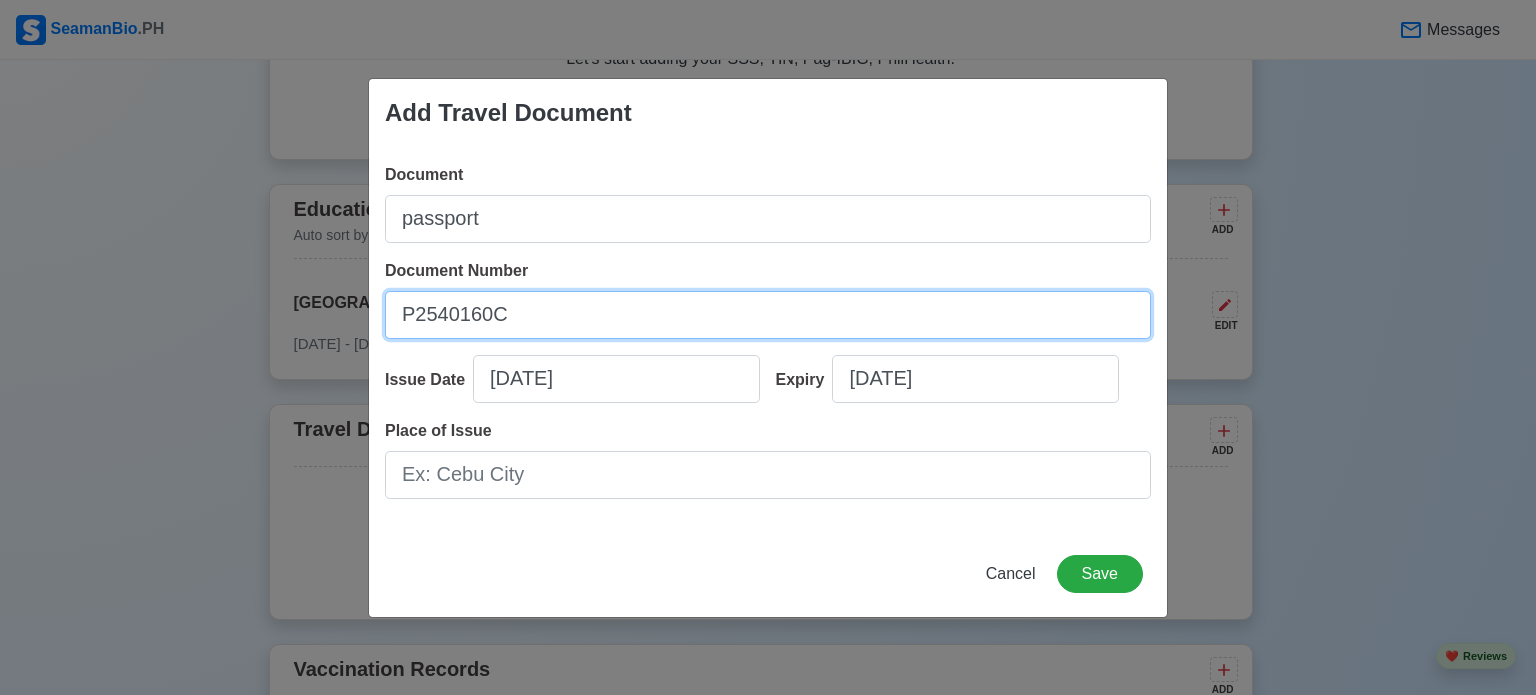 type on "P2540160C" 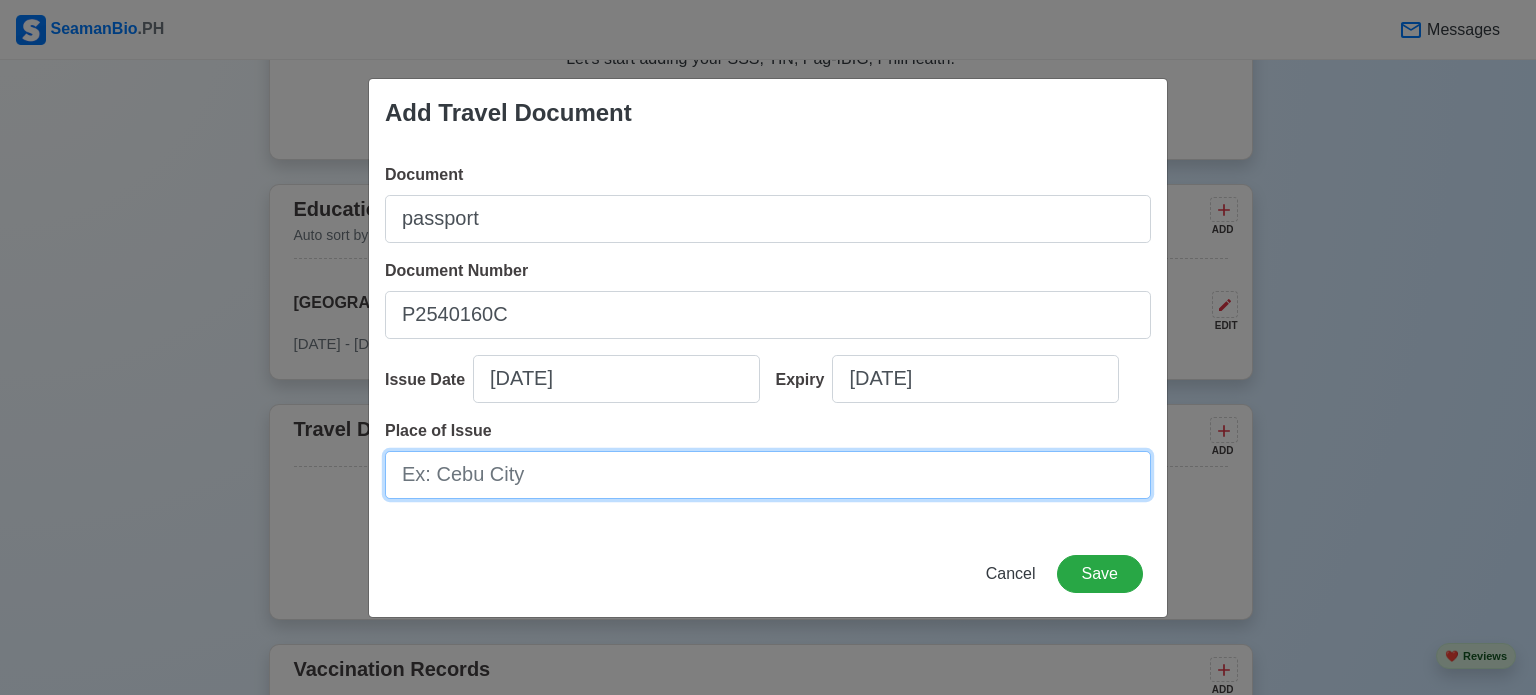 click on "Place of Issue" at bounding box center [768, 475] 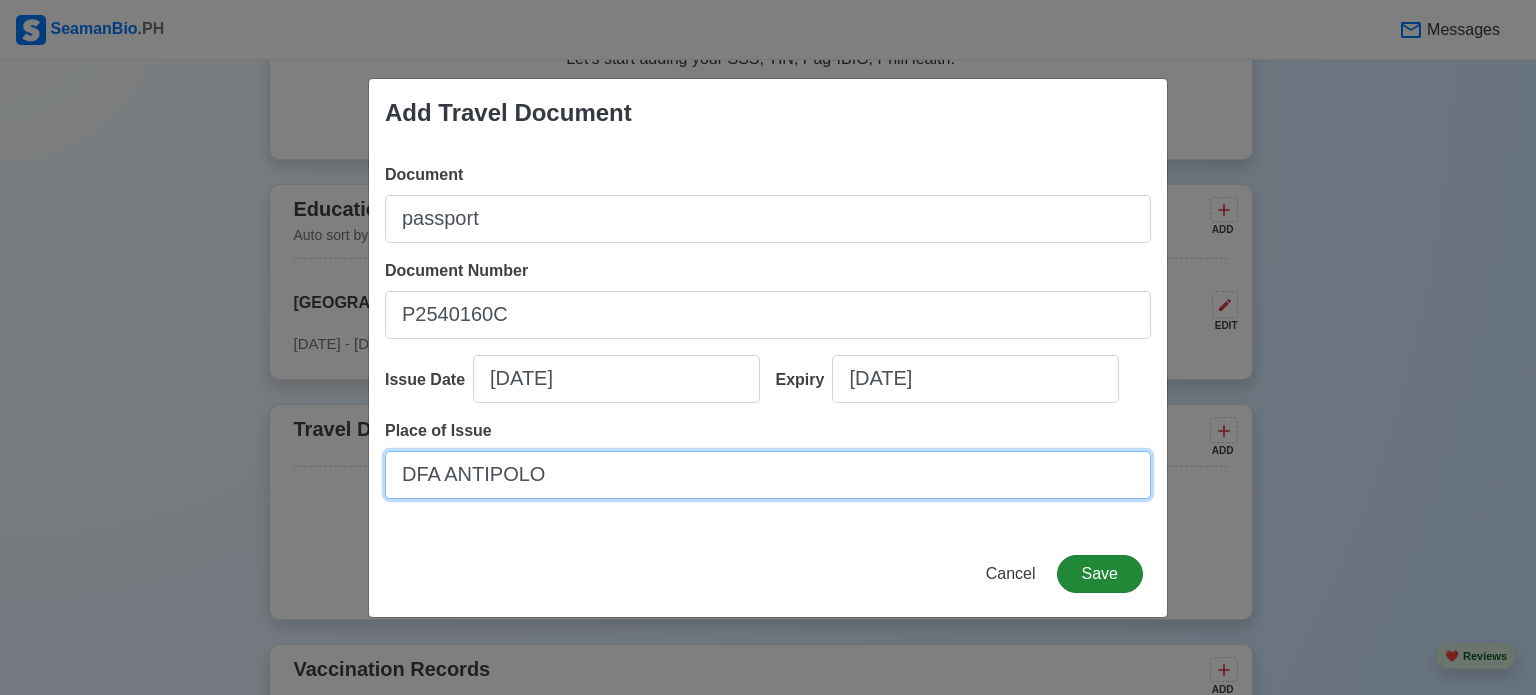 type on "DFA ANTIPOLO" 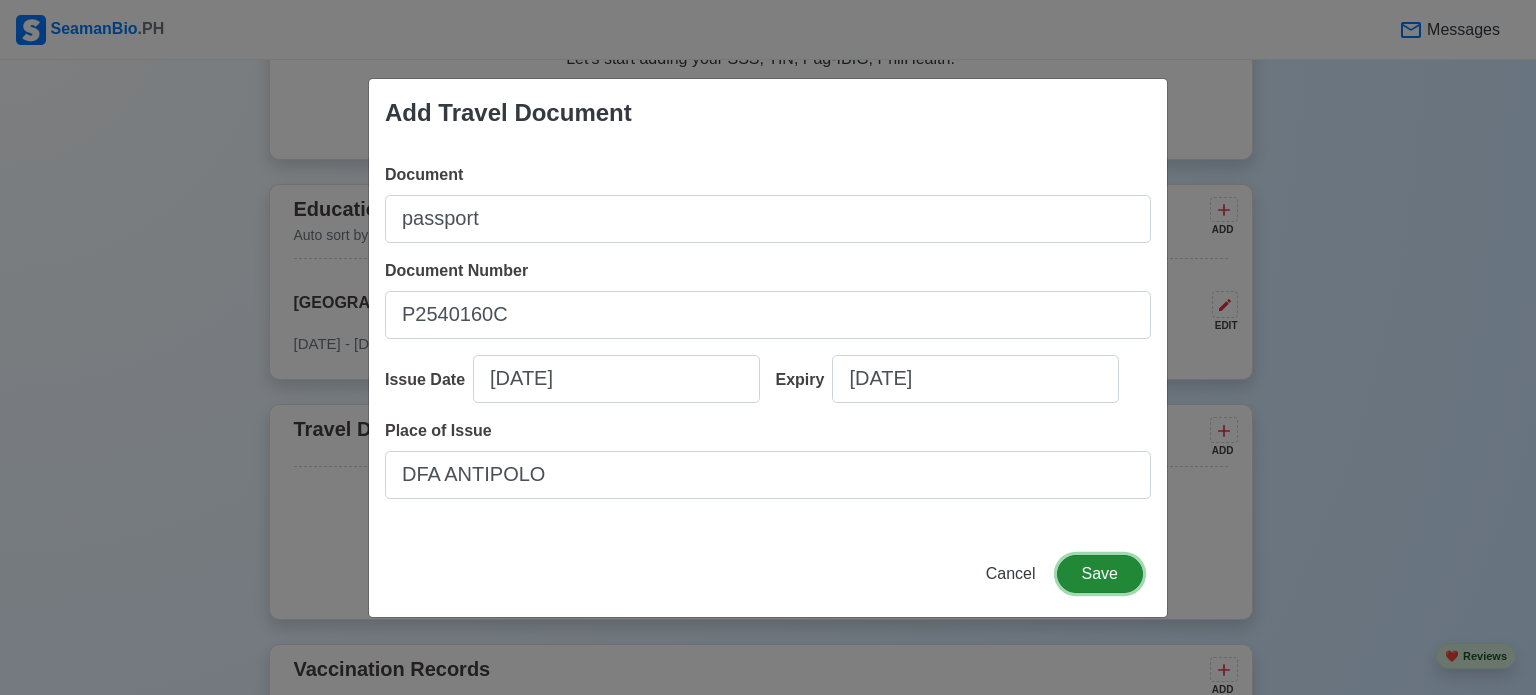 click on "Save" at bounding box center [1100, 574] 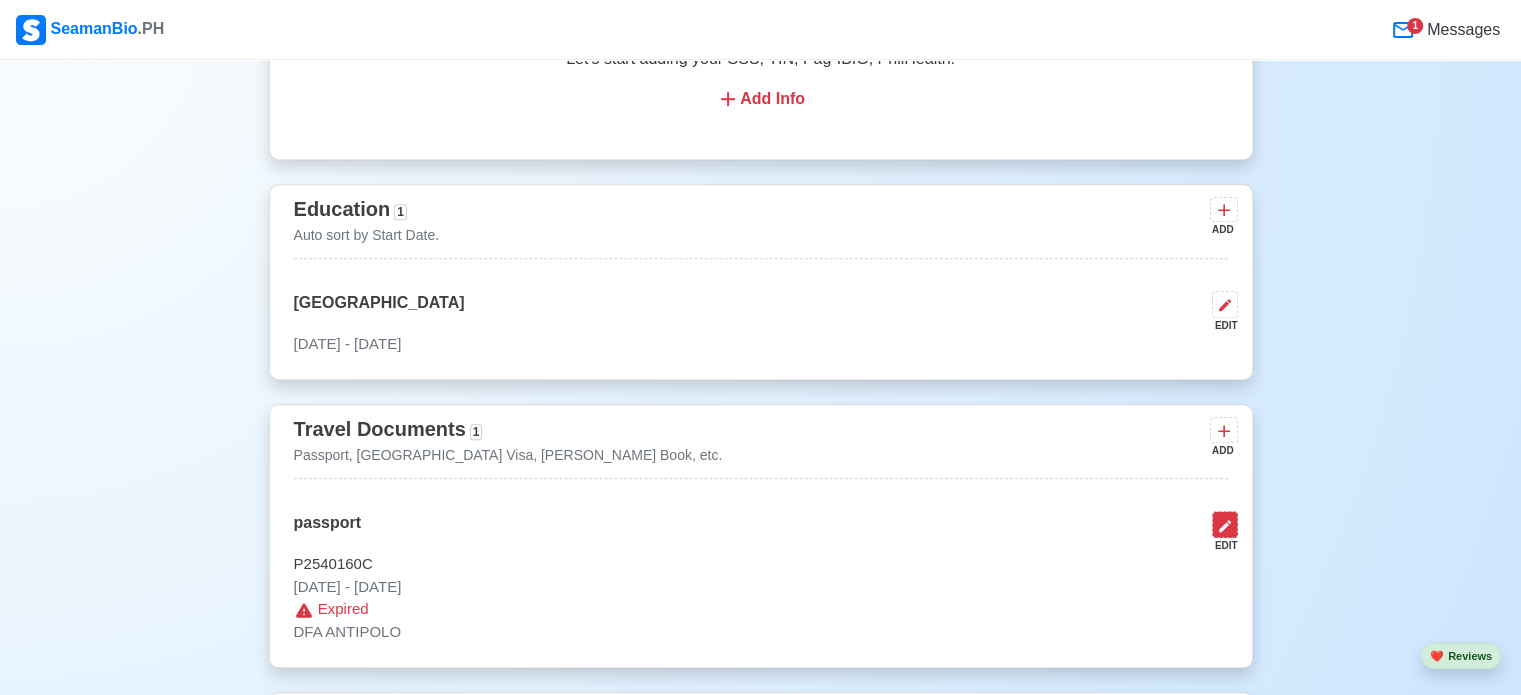 click 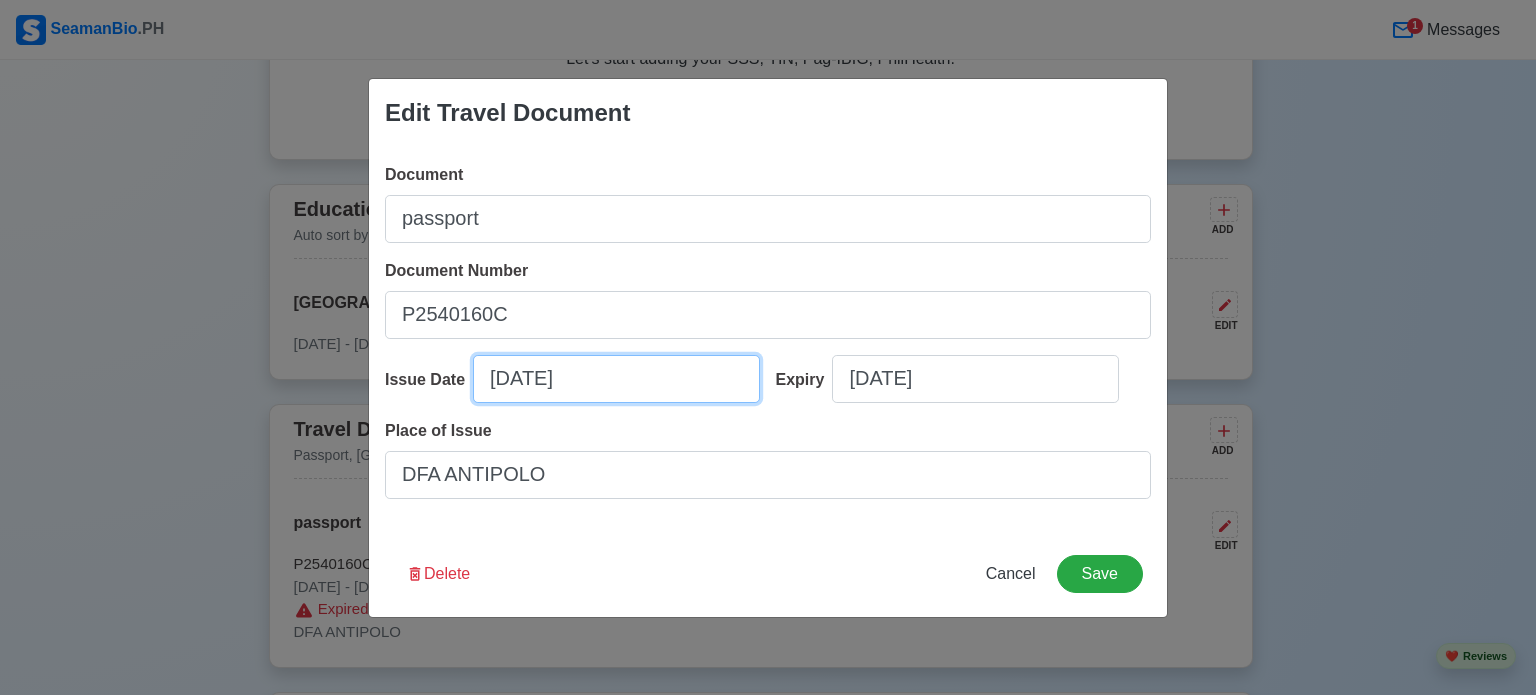 select on "****" 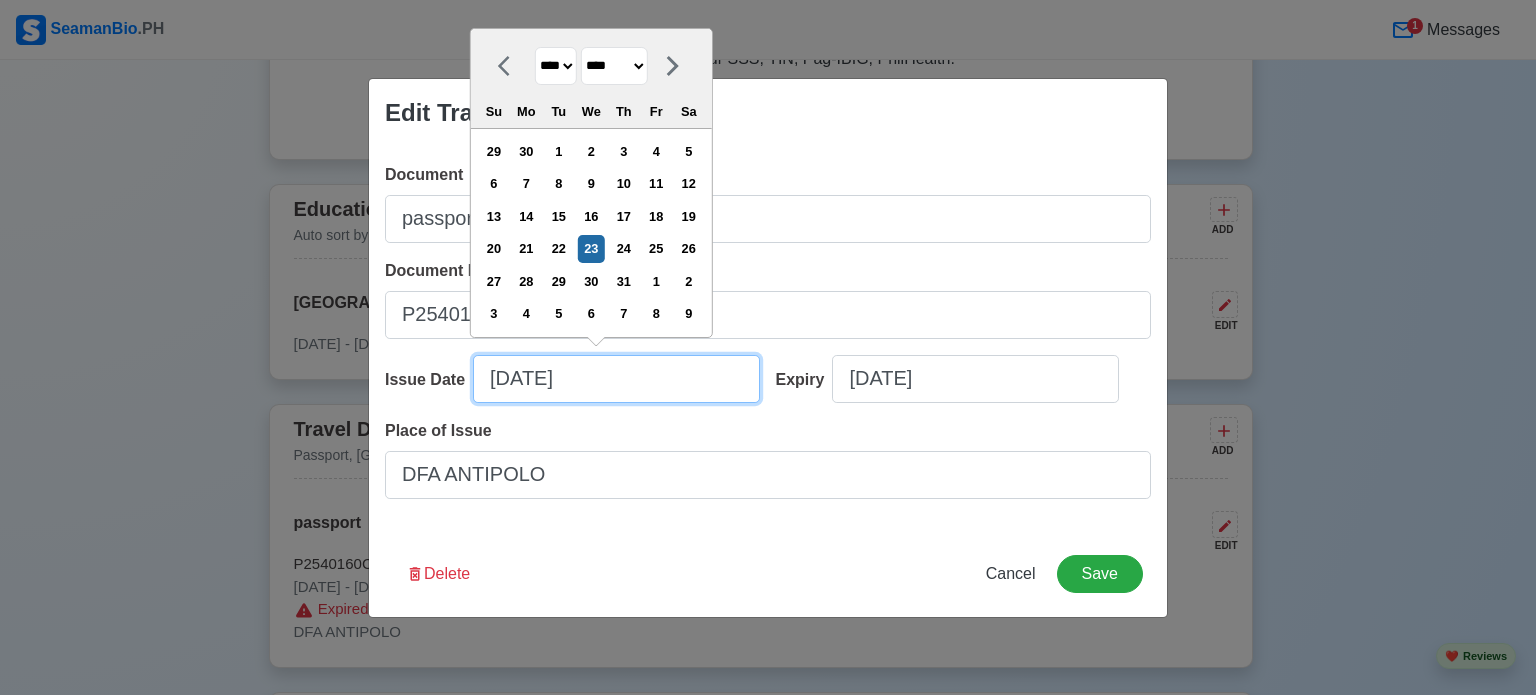 click on "[DATE]" at bounding box center (616, 379) 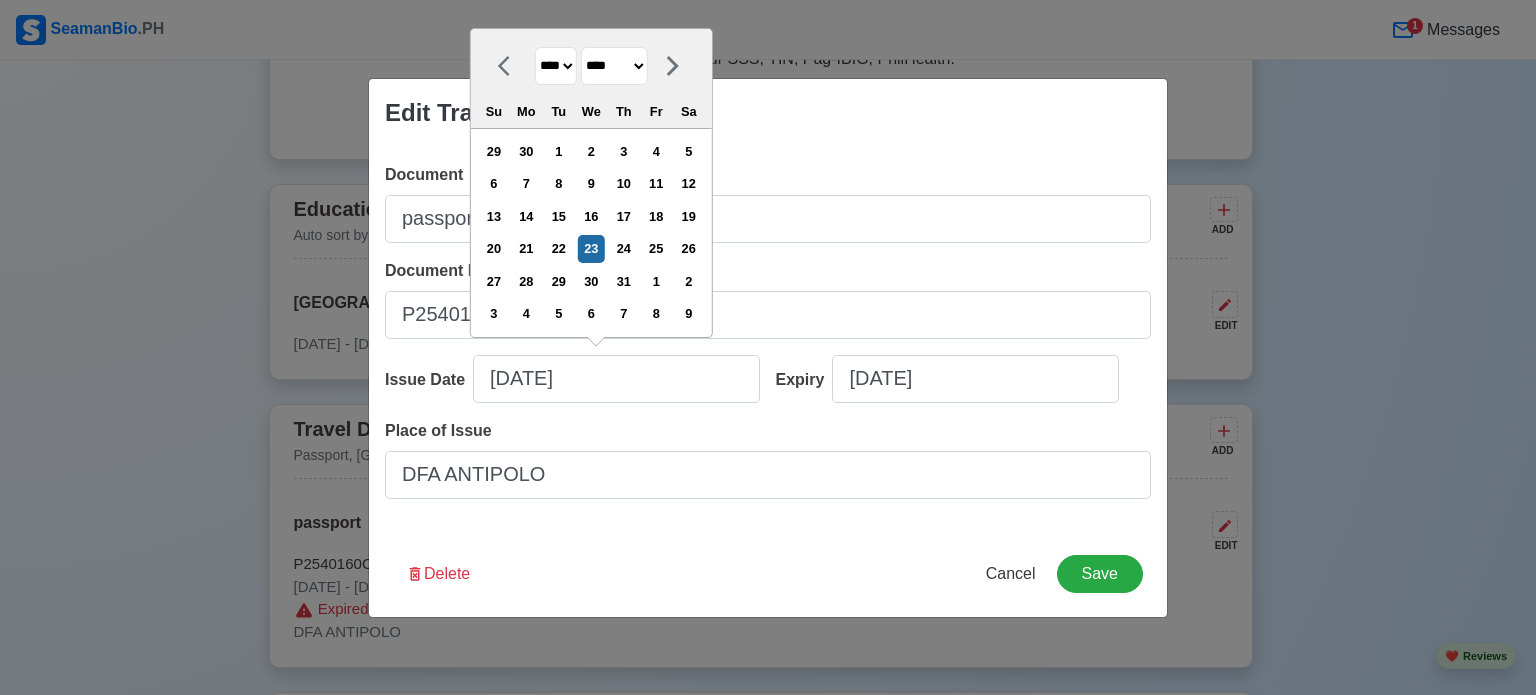 click on "**** **** **** **** **** **** **** **** **** **** **** **** **** **** **** **** **** **** **** **** **** **** **** **** **** **** **** **** **** **** **** **** **** **** **** **** **** **** **** **** **** **** **** **** **** **** **** **** **** **** **** **** **** **** **** **** **** **** **** **** **** **** **** **** **** **** **** **** **** **** **** **** **** **** **** **** **** **** **** **** **** **** **** **** **** **** **** **** **** **** **** **** **** **** **** **** **** **** **** **** **** **** **** **** **** ****" at bounding box center [556, 66] 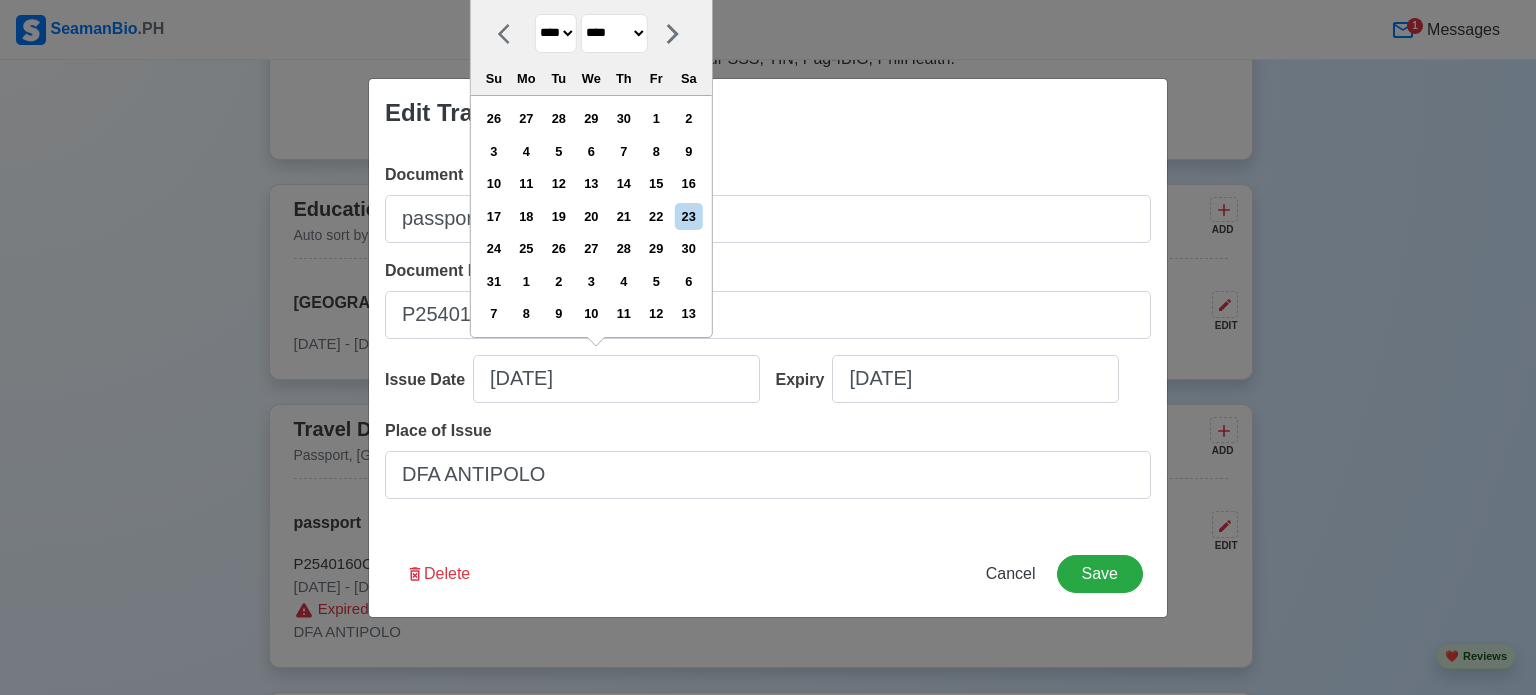 click on "******* ******** ***** ***** *** **** **** ****** ********* ******* ******** ********" at bounding box center [614, 33] 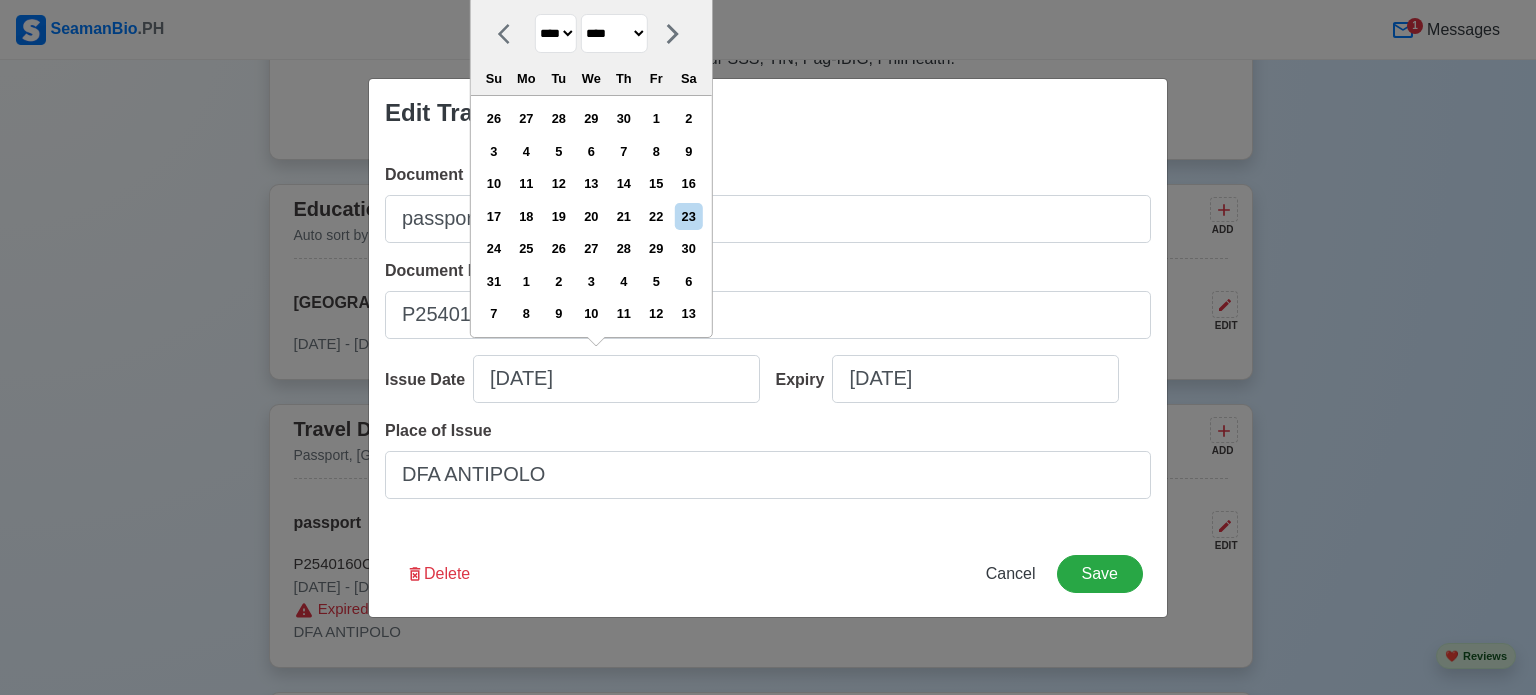 select on "********" 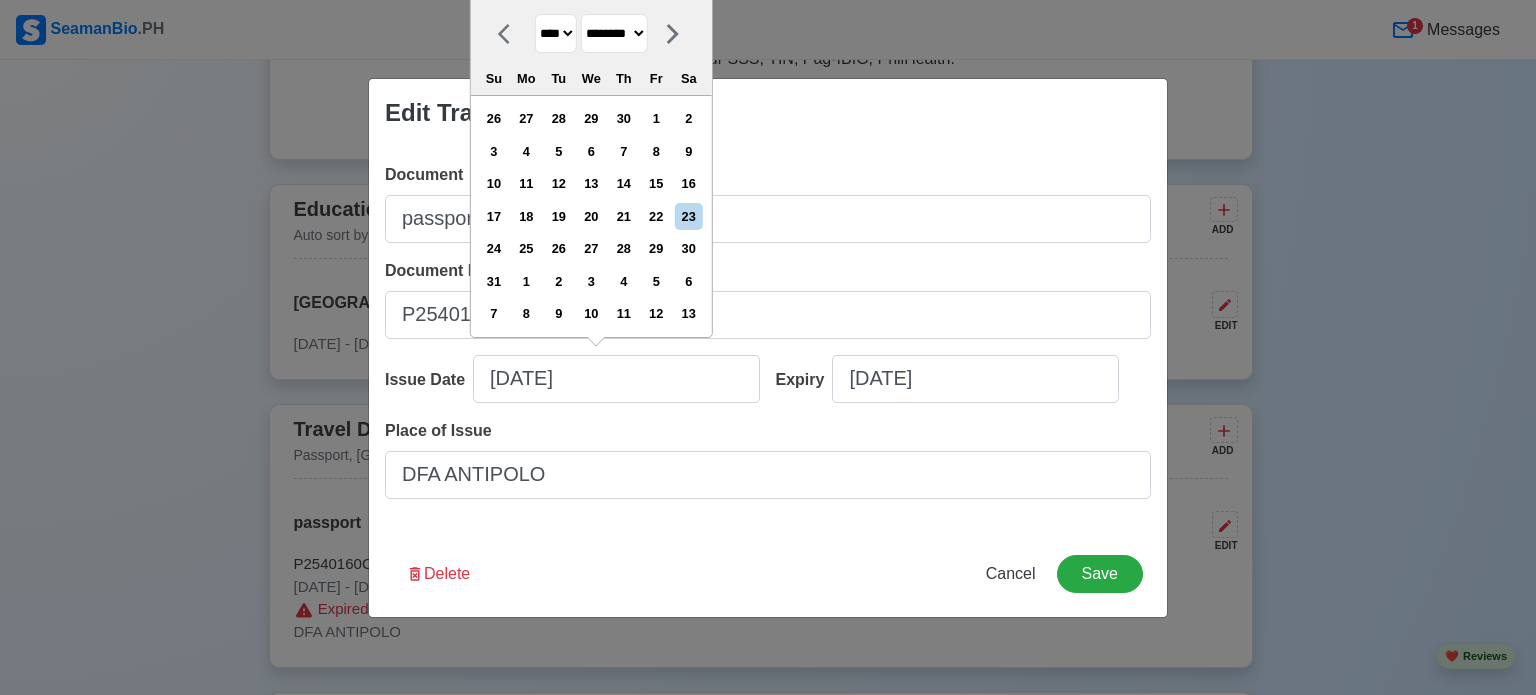 click on "******* ******** ***** ***** *** **** **** ****** ********* ******* ******** ********" at bounding box center (614, 33) 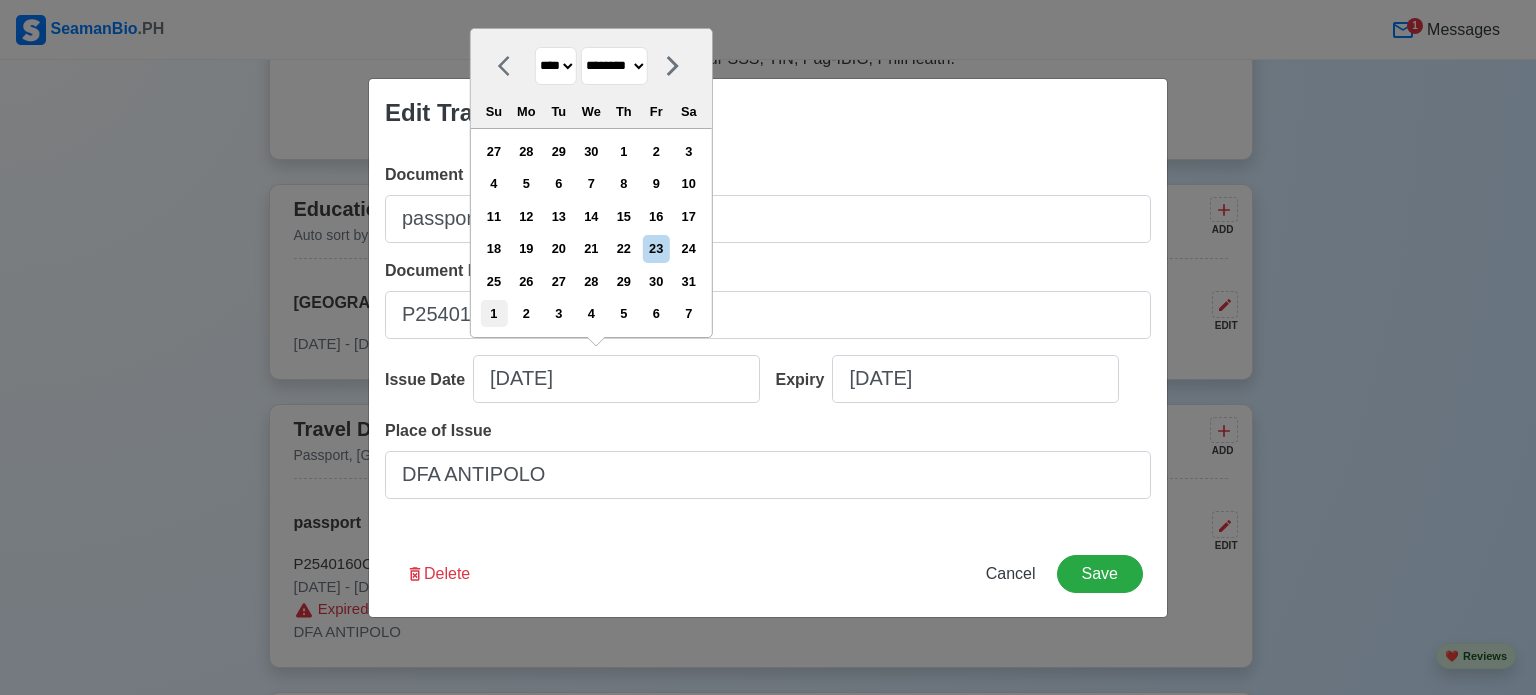 click on "1" at bounding box center (493, 313) 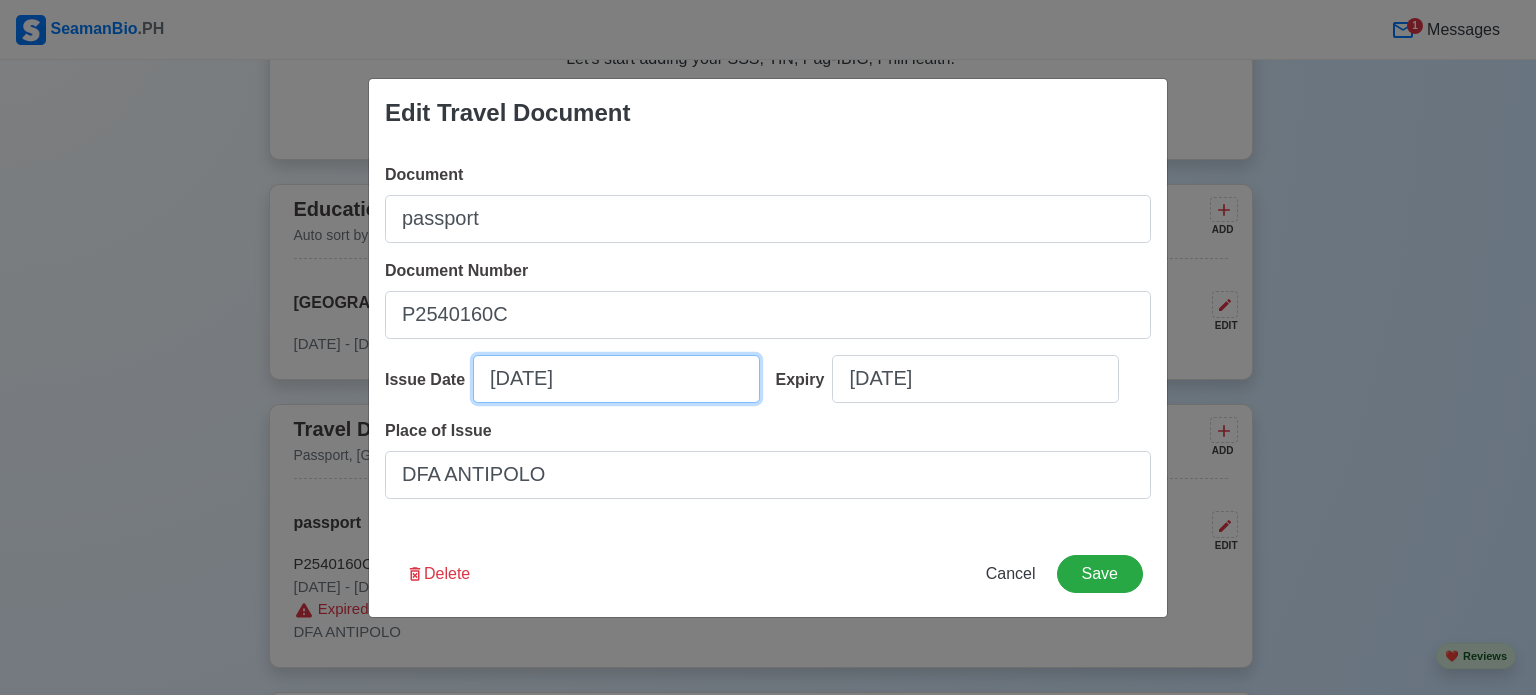 click on "01/01/2023" at bounding box center [616, 379] 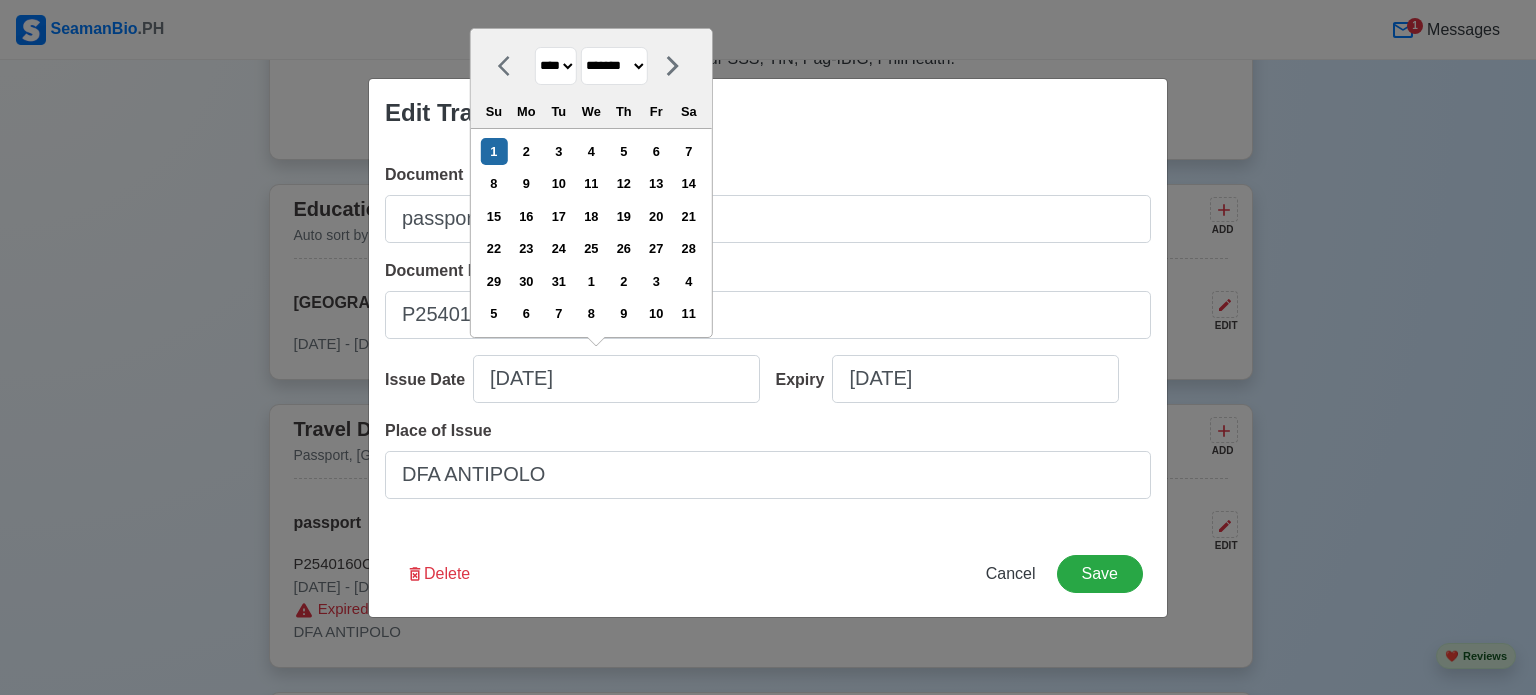 click on "**** **** **** **** **** **** **** **** **** **** **** **** **** **** **** **** **** **** **** **** **** **** **** **** **** **** **** **** **** **** **** **** **** **** **** **** **** **** **** **** **** **** **** **** **** **** **** **** **** **** **** **** **** **** **** **** **** **** **** **** **** **** **** **** **** **** **** **** **** **** **** **** **** **** **** **** **** **** **** **** **** **** **** **** **** **** **** **** **** **** **** **** **** **** **** **** **** **** **** **** **** **** **** **** **** ****" at bounding box center [556, 66] 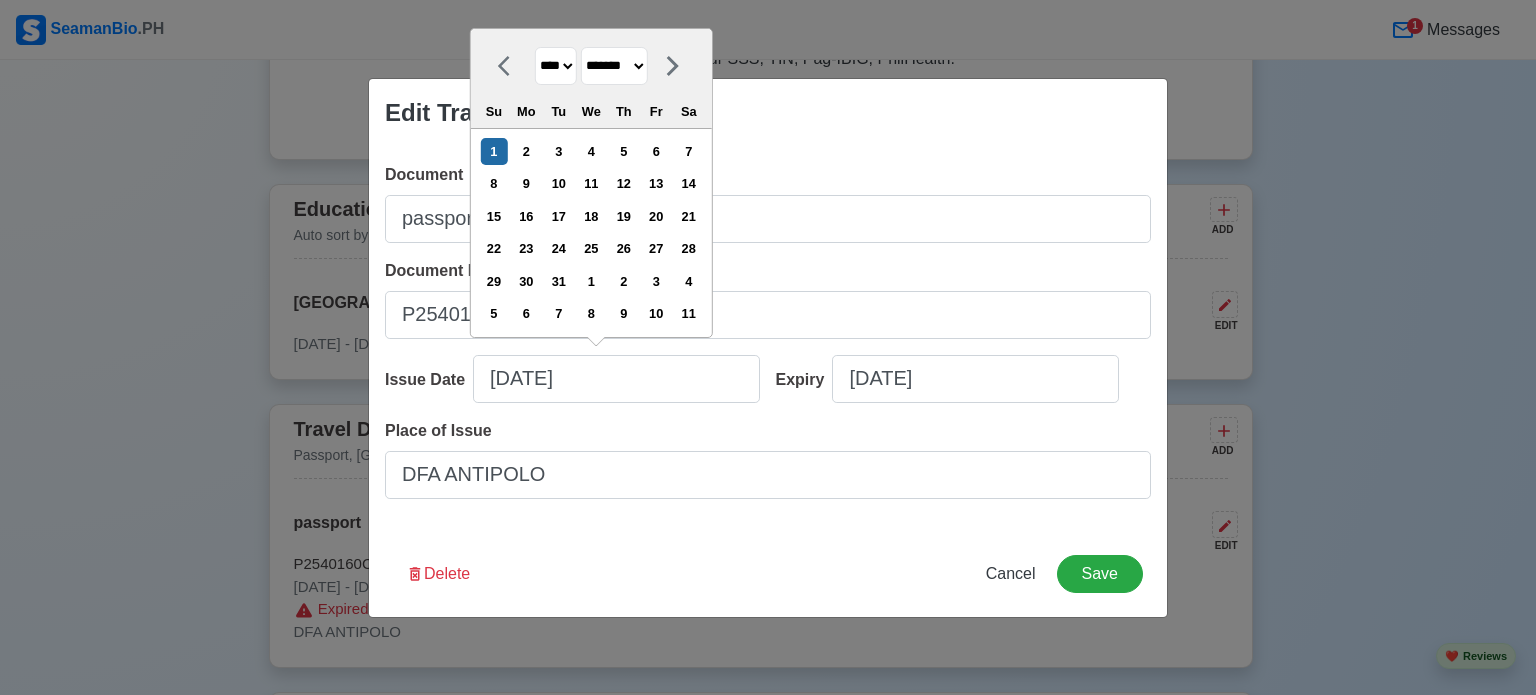 select on "****" 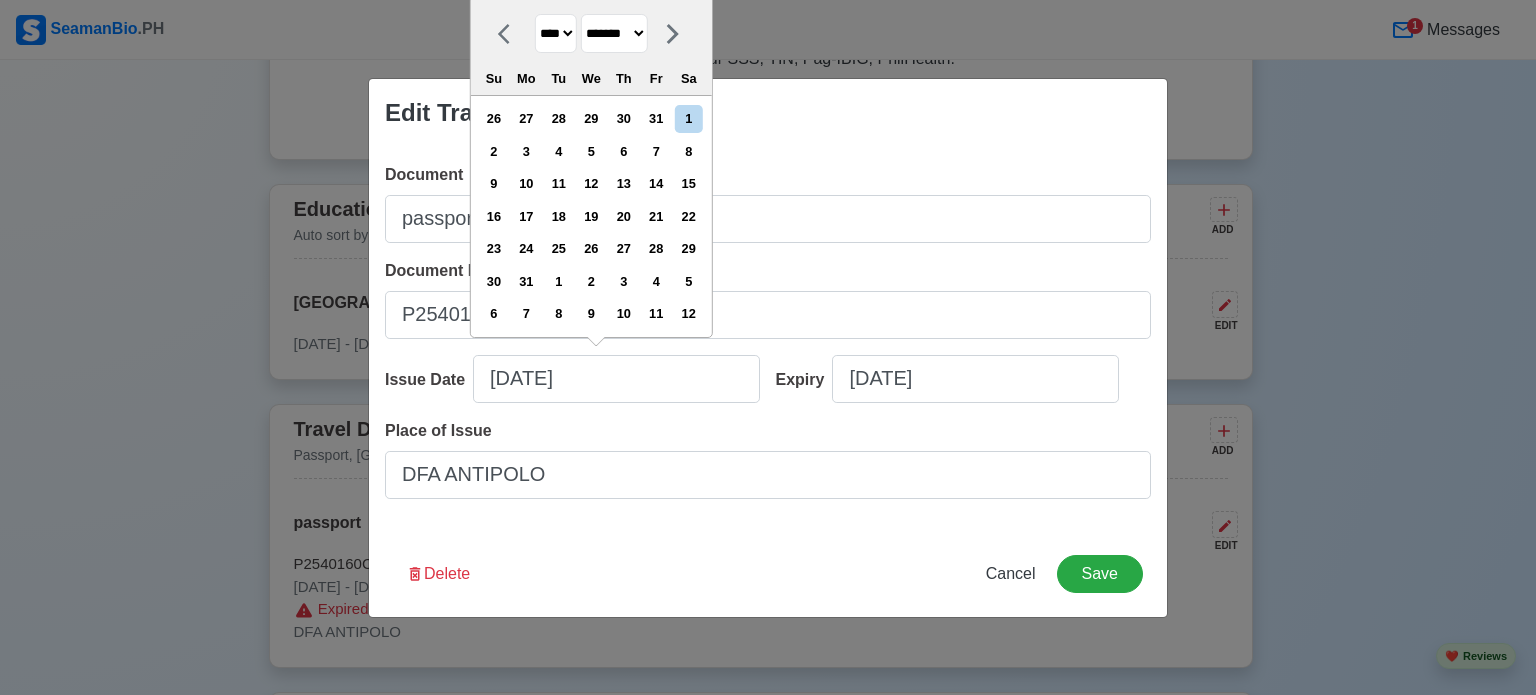 click on "******* ******** ***** ***** *** **** **** ****** ********* ******* ******** ********" at bounding box center (614, 33) 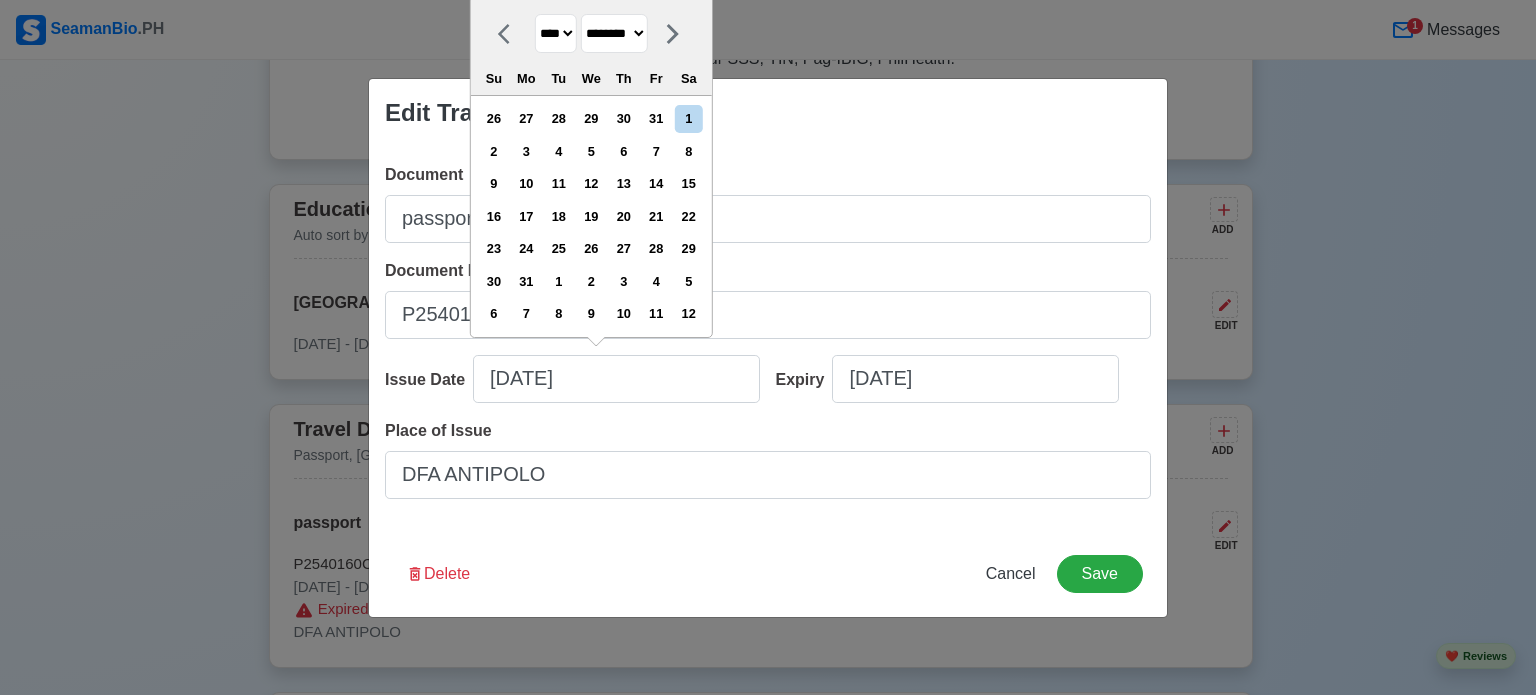click on "******* ******** ***** ***** *** **** **** ****** ********* ******* ******** ********" at bounding box center (614, 33) 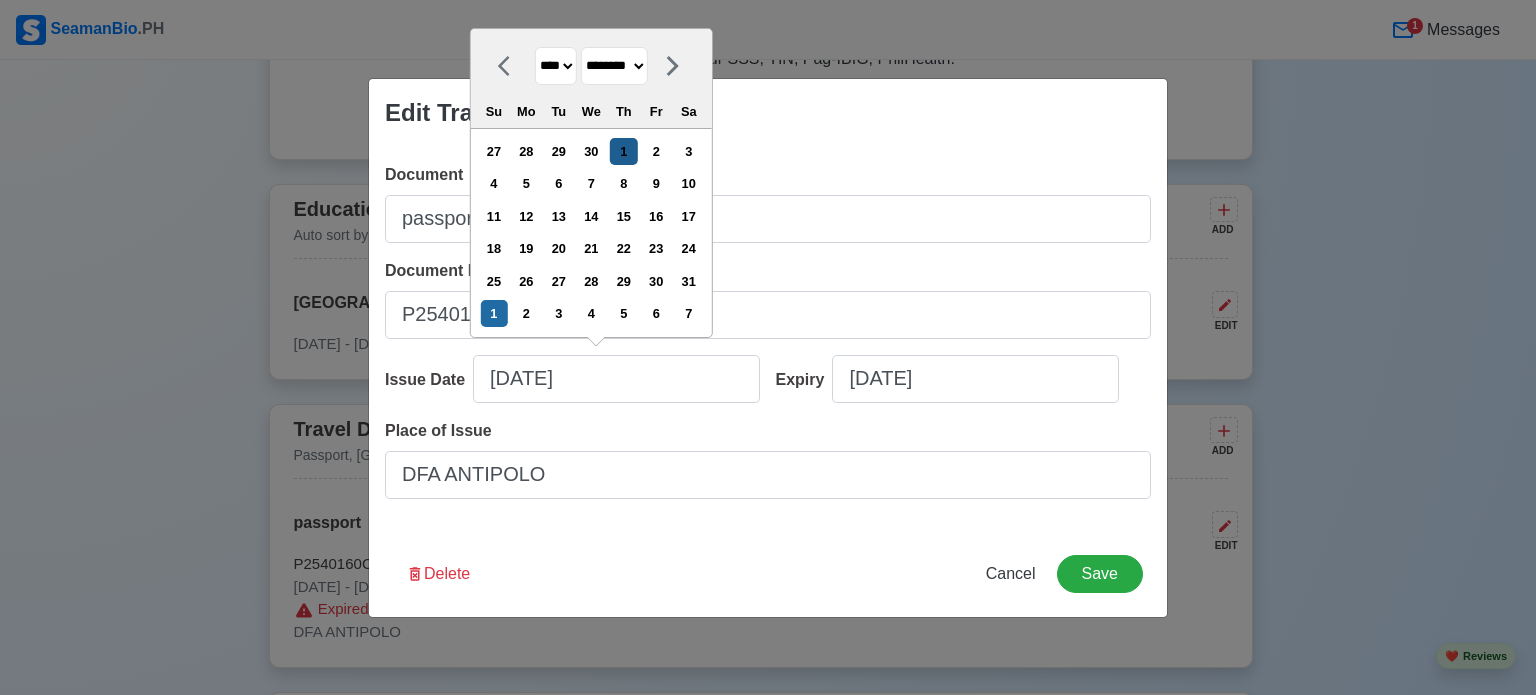 click on "1" at bounding box center (623, 151) 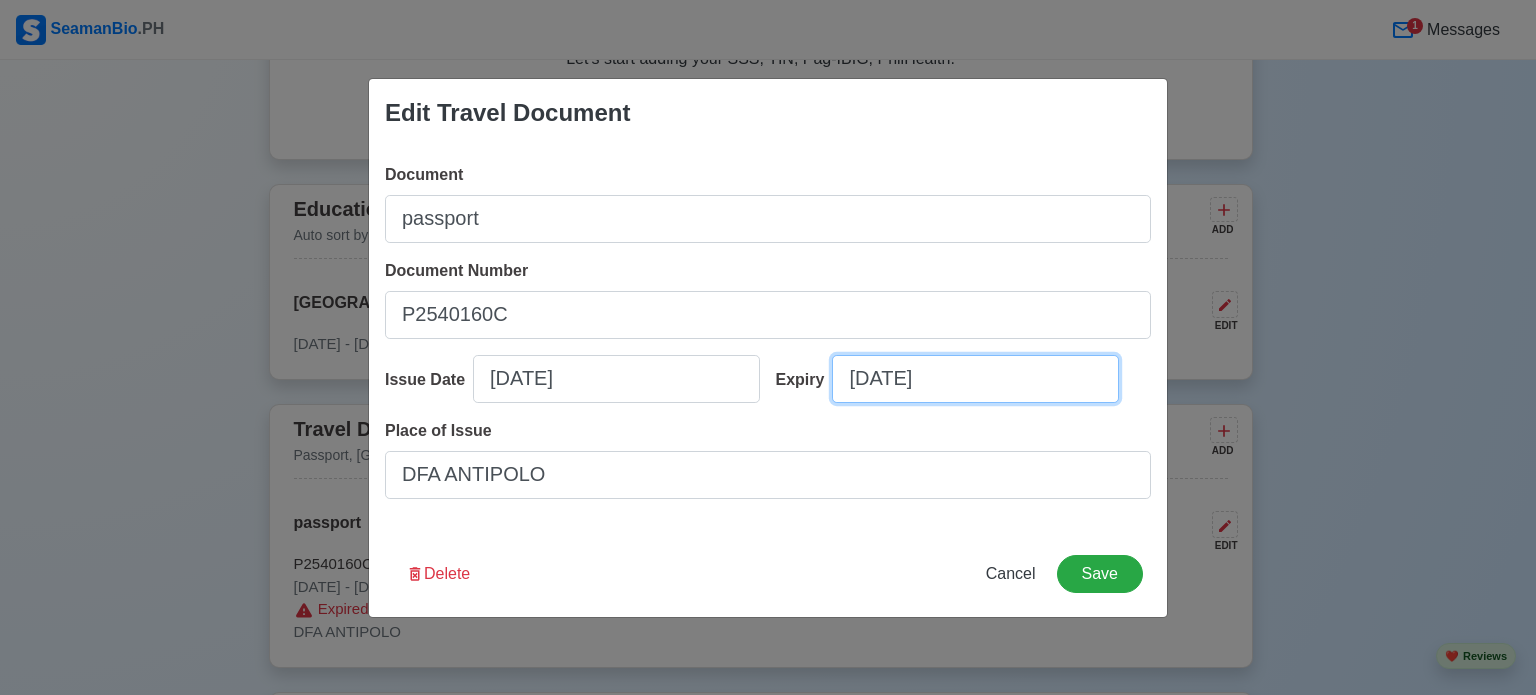 click on "[DATE]" at bounding box center (975, 379) 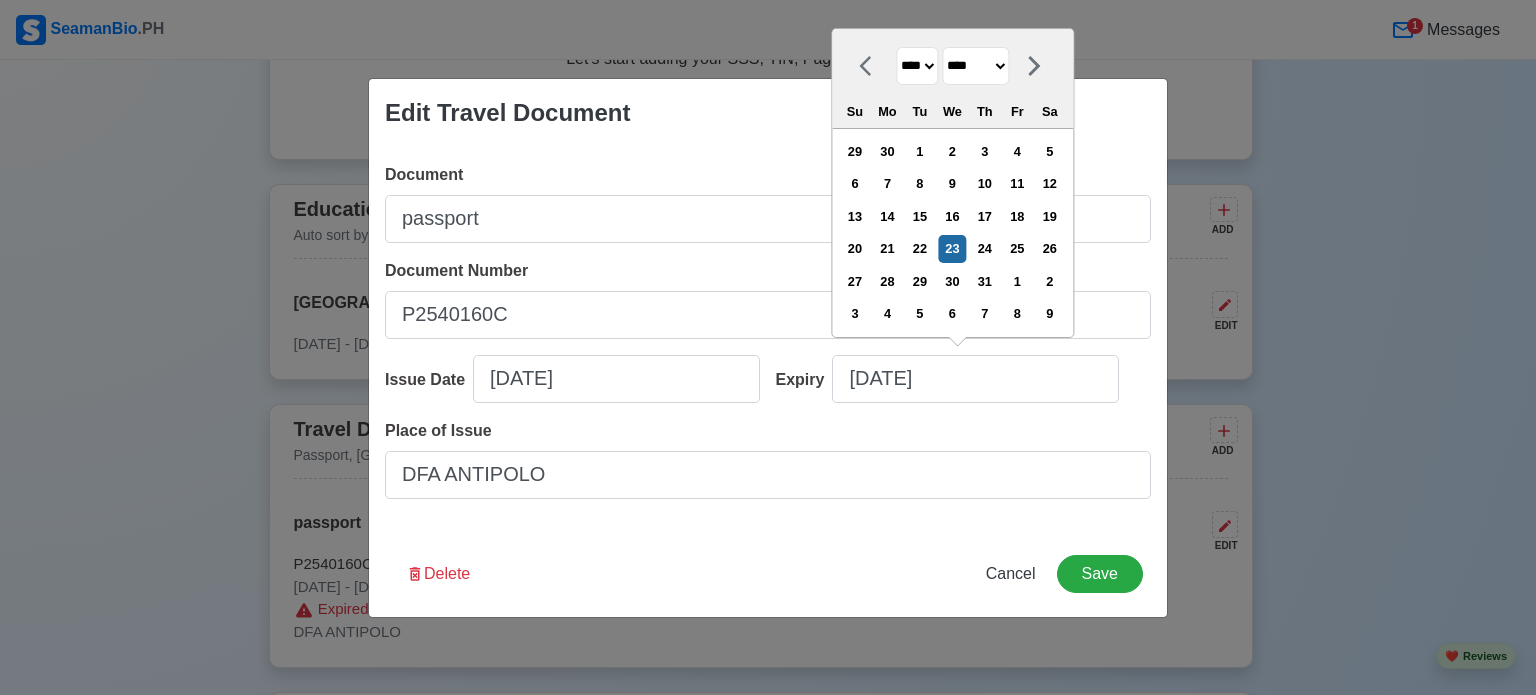 click on "**** **** **** **** **** **** **** **** **** **** **** **** **** **** **** **** **** **** **** **** **** **** **** **** **** **** **** **** **** **** **** **** **** **** **** **** **** **** **** **** **** **** **** **** **** **** **** **** **** **** **** **** **** **** **** **** **** **** **** **** **** **** **** **** **** **** **** **** **** **** **** **** **** **** **** **** **** **** **** **** **** **** **** **** **** **** **** **** **** **** **** **** **** **** **** **** **** **** **** **** **** **** **** **** **** **** **** **** **** **** **** **** **** **** **** **** **** **** **** **** ****" at bounding box center (917, 66) 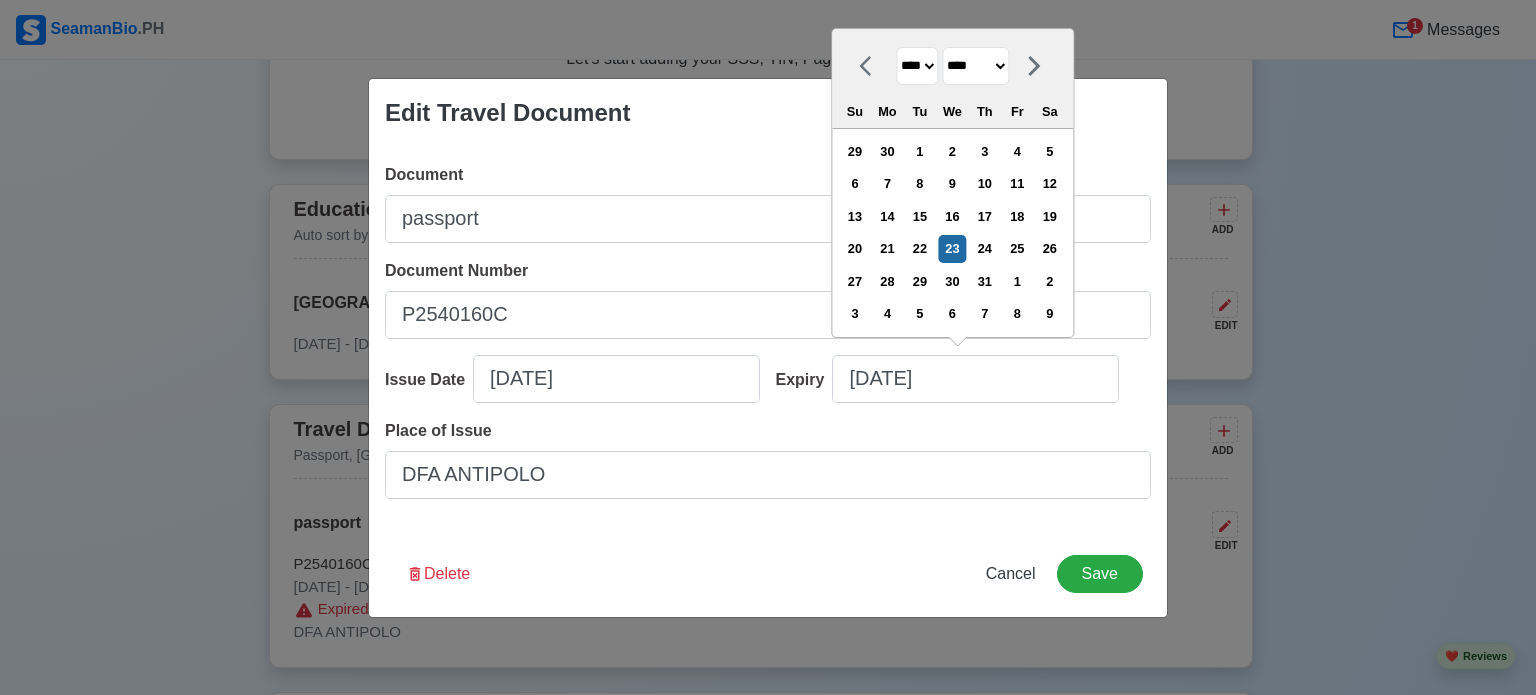 select on "****" 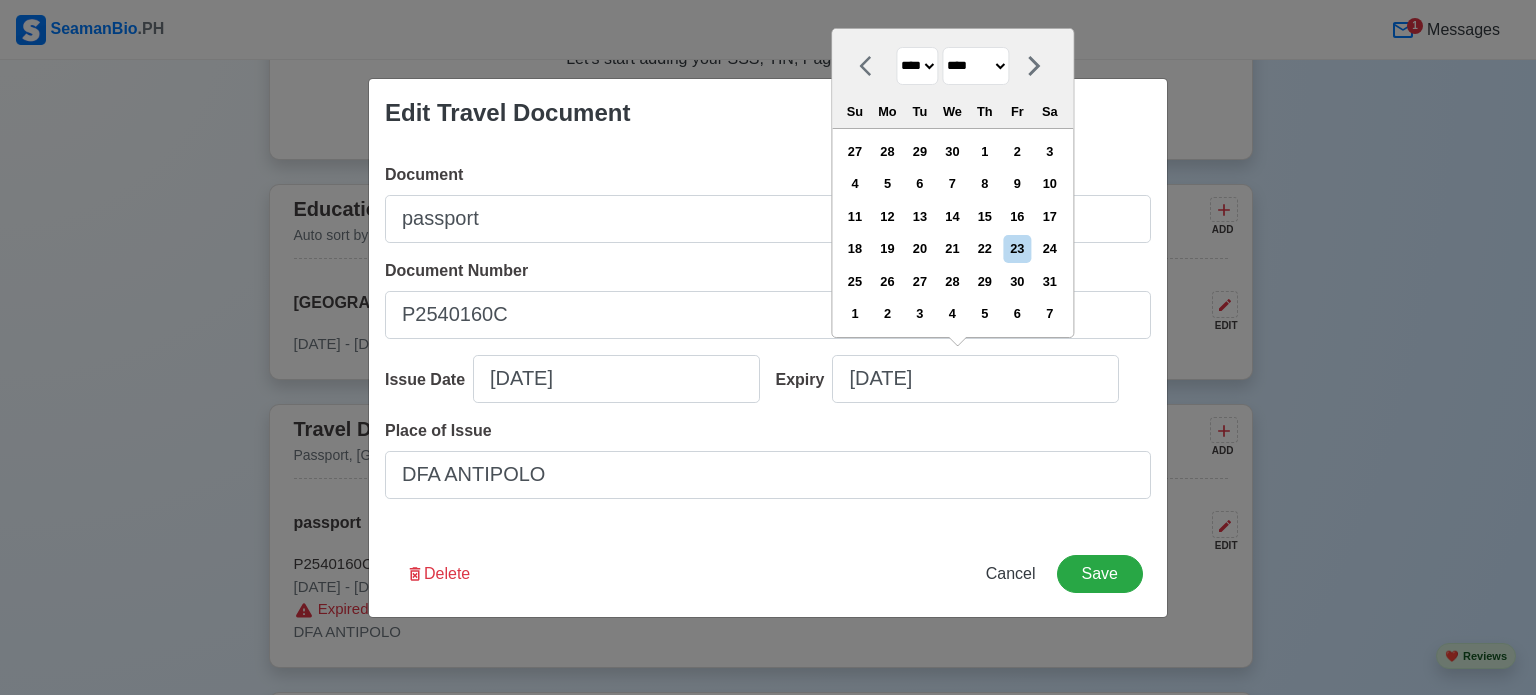 click on "******* ******** ***** ***** *** **** **** ****** ********* ******* ******** ********" at bounding box center [975, 66] 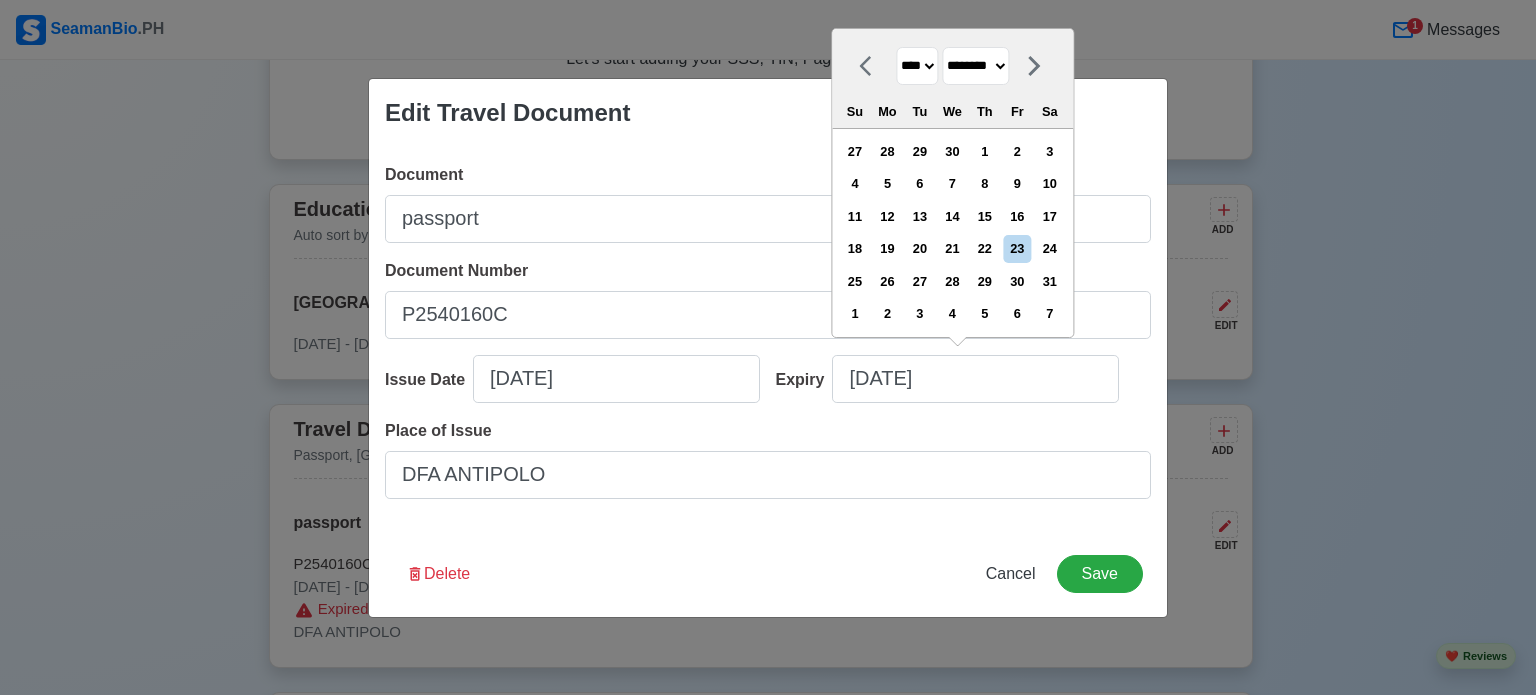click on "******* ******** ***** ***** *** **** **** ****** ********* ******* ******** ********" at bounding box center [975, 66] 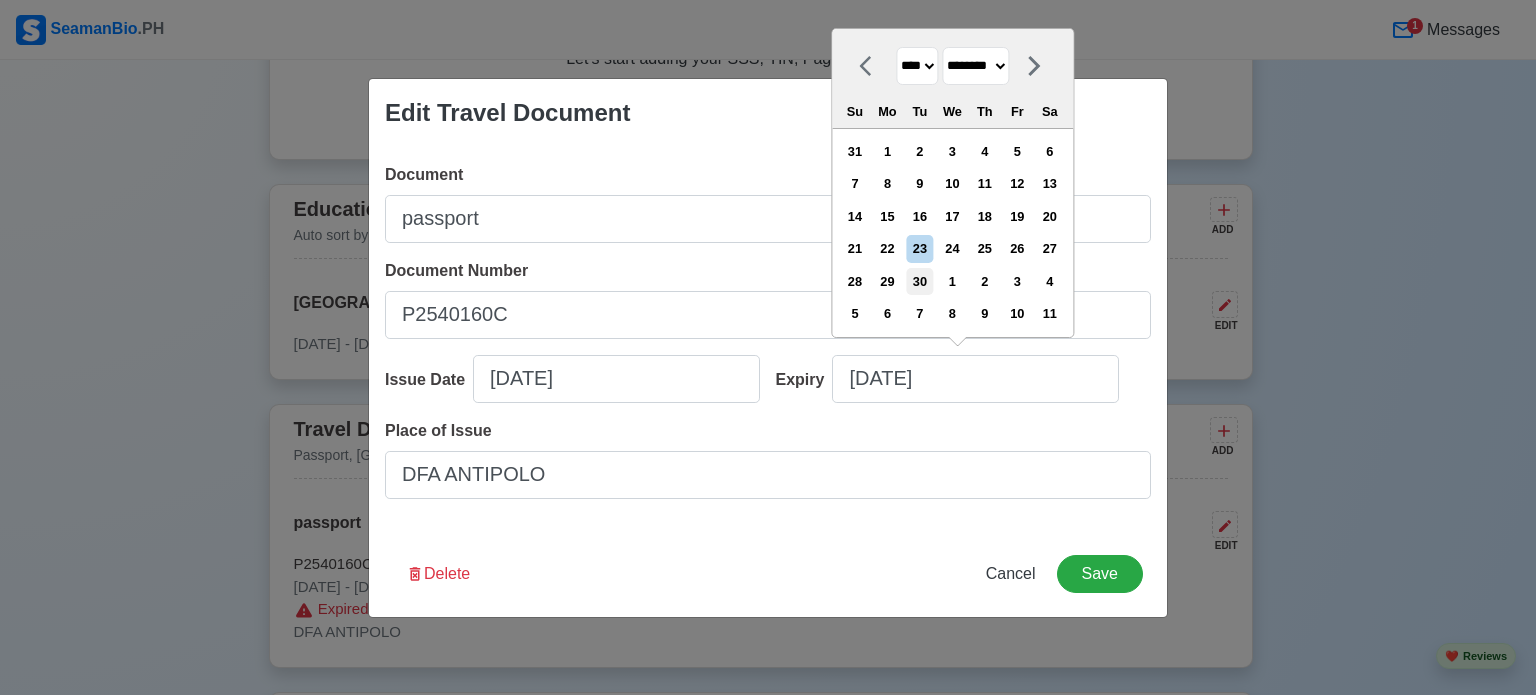 click on "30" at bounding box center [919, 281] 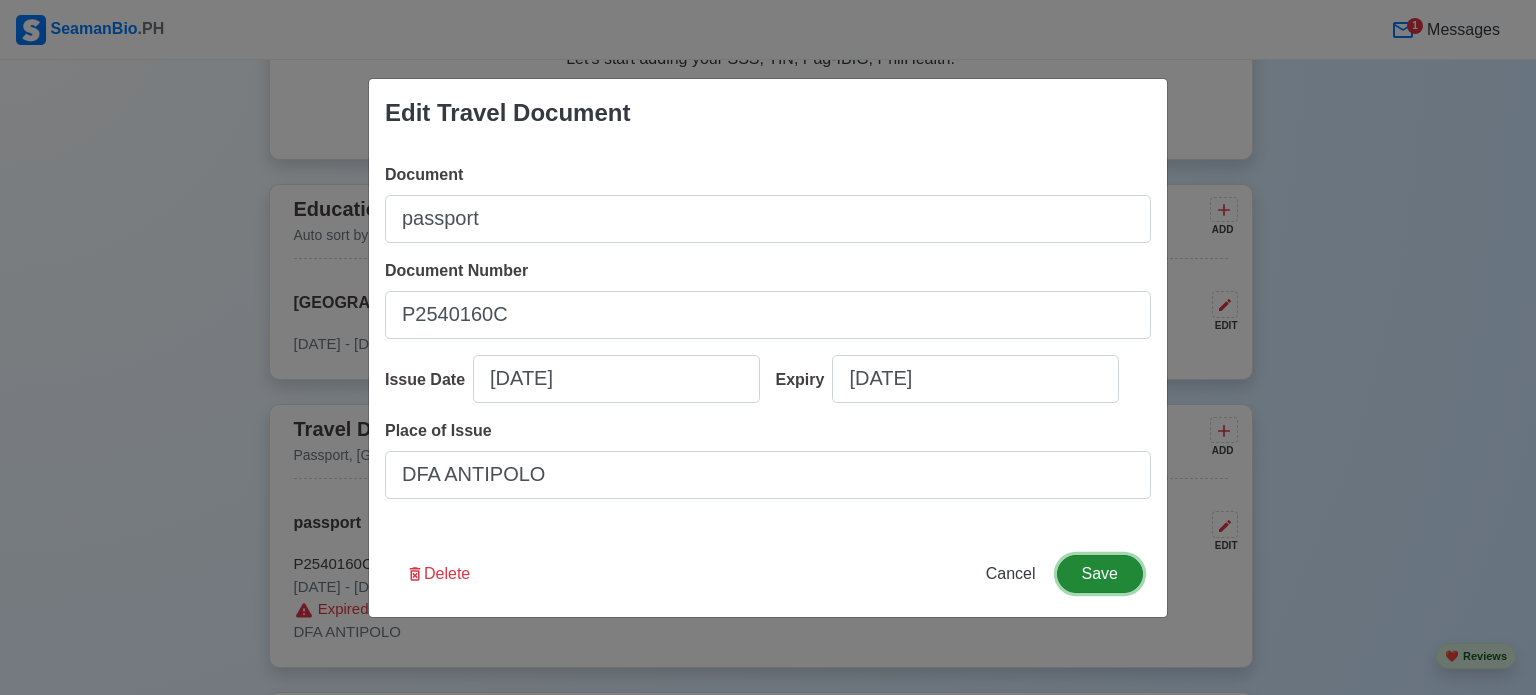 click on "Save" at bounding box center [1100, 574] 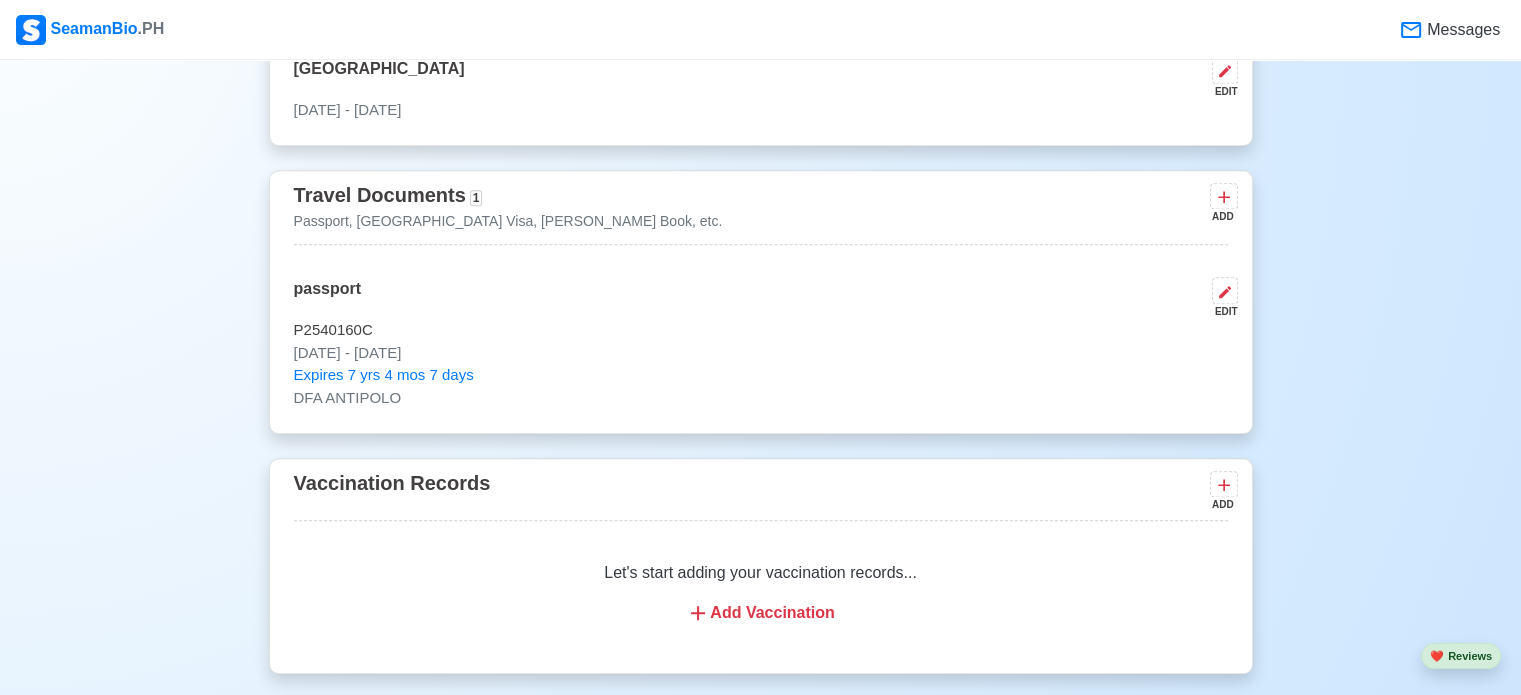 scroll, scrollTop: 1900, scrollLeft: 0, axis: vertical 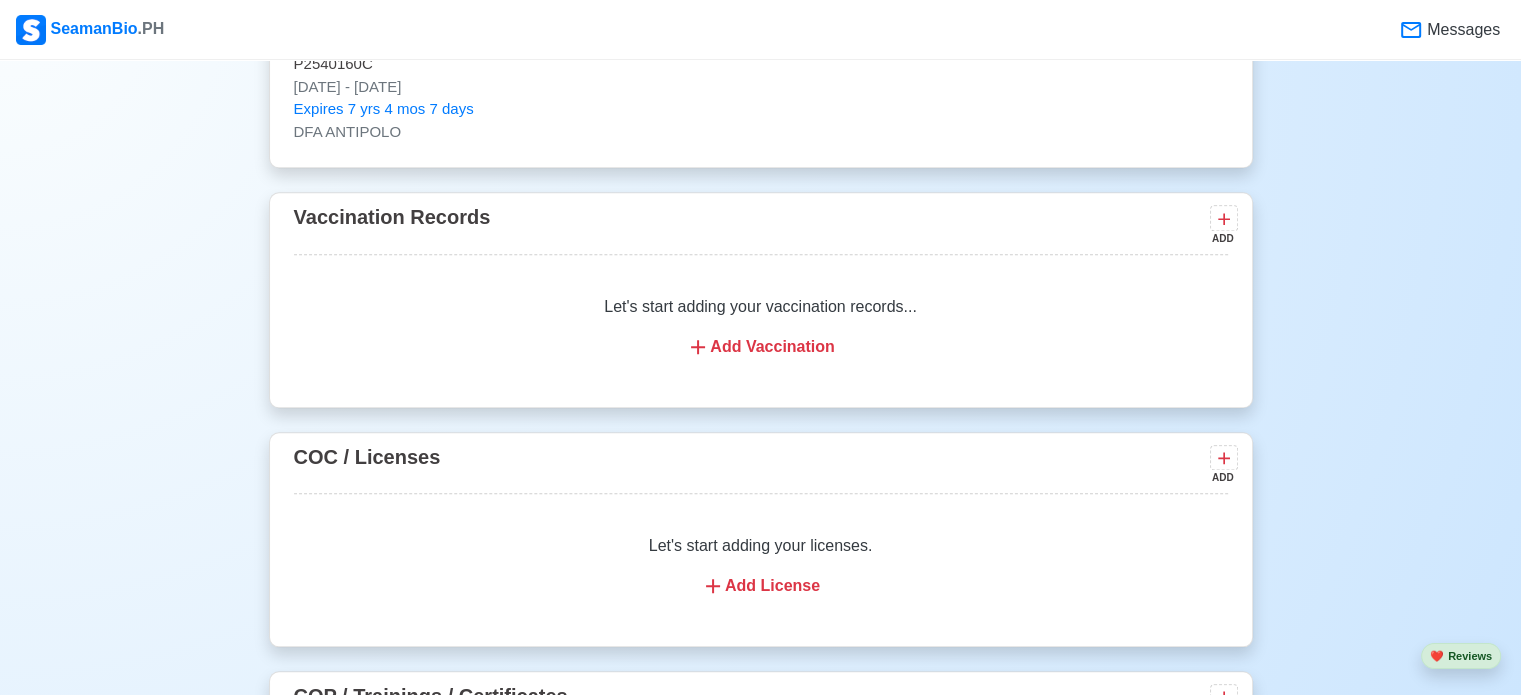 click on "Add Vaccination" at bounding box center [761, 347] 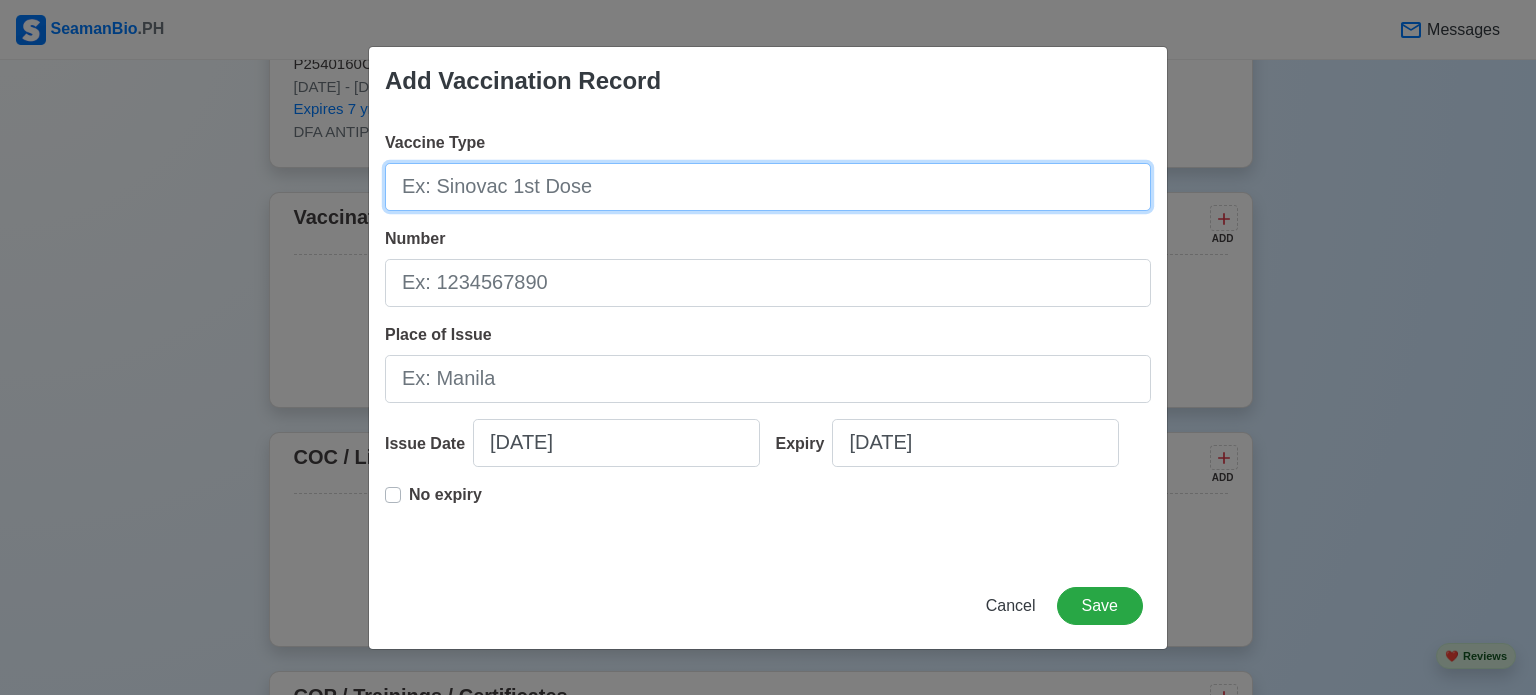 click on "Vaccine Type" at bounding box center (768, 187) 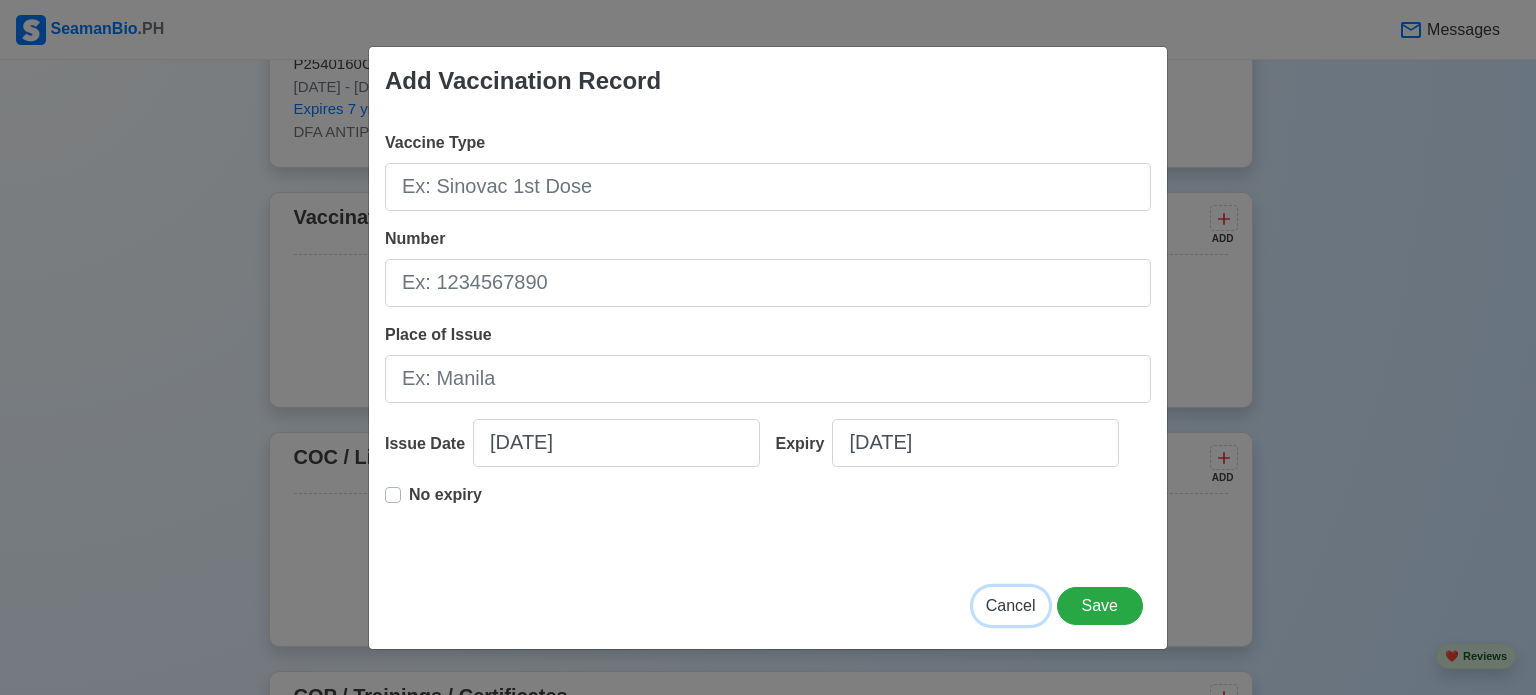 drag, startPoint x: 1019, startPoint y: 606, endPoint x: 1023, endPoint y: 593, distance: 13.601471 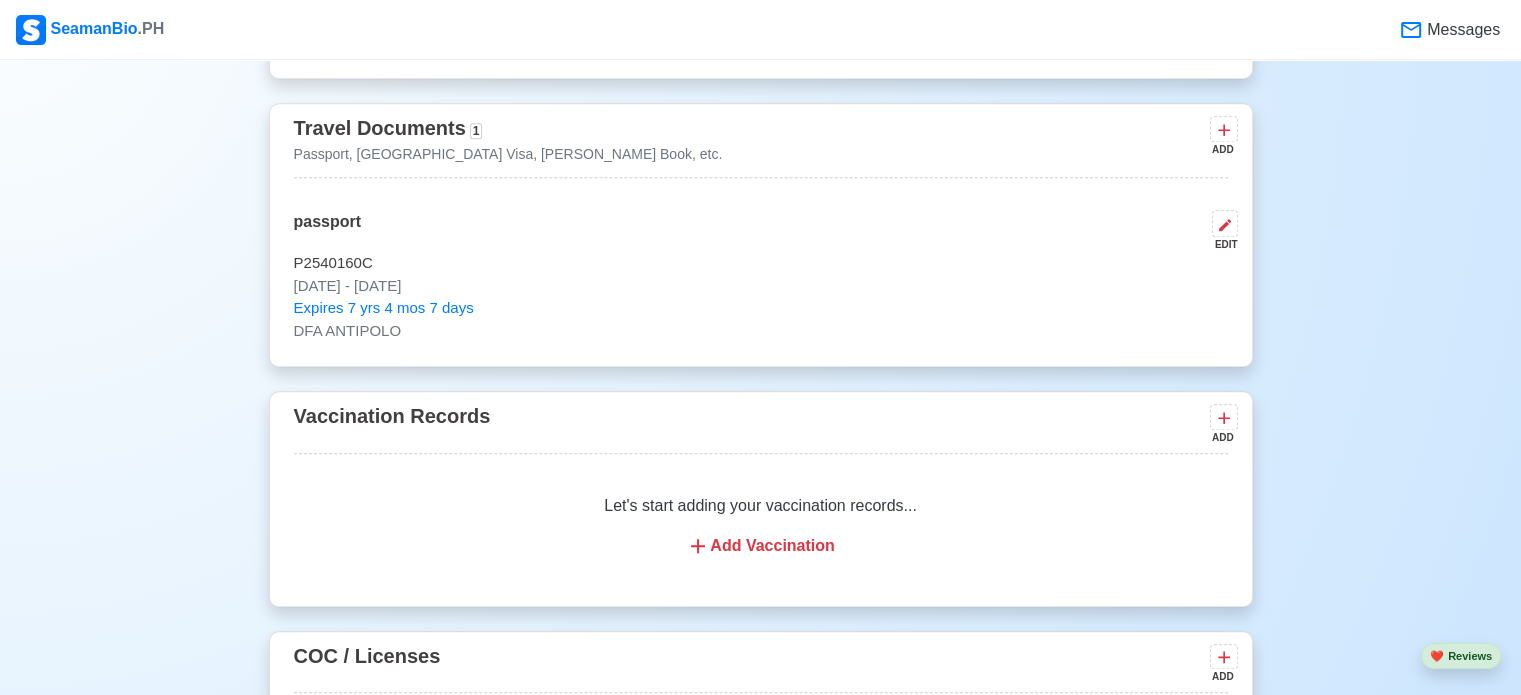 scroll, scrollTop: 1900, scrollLeft: 0, axis: vertical 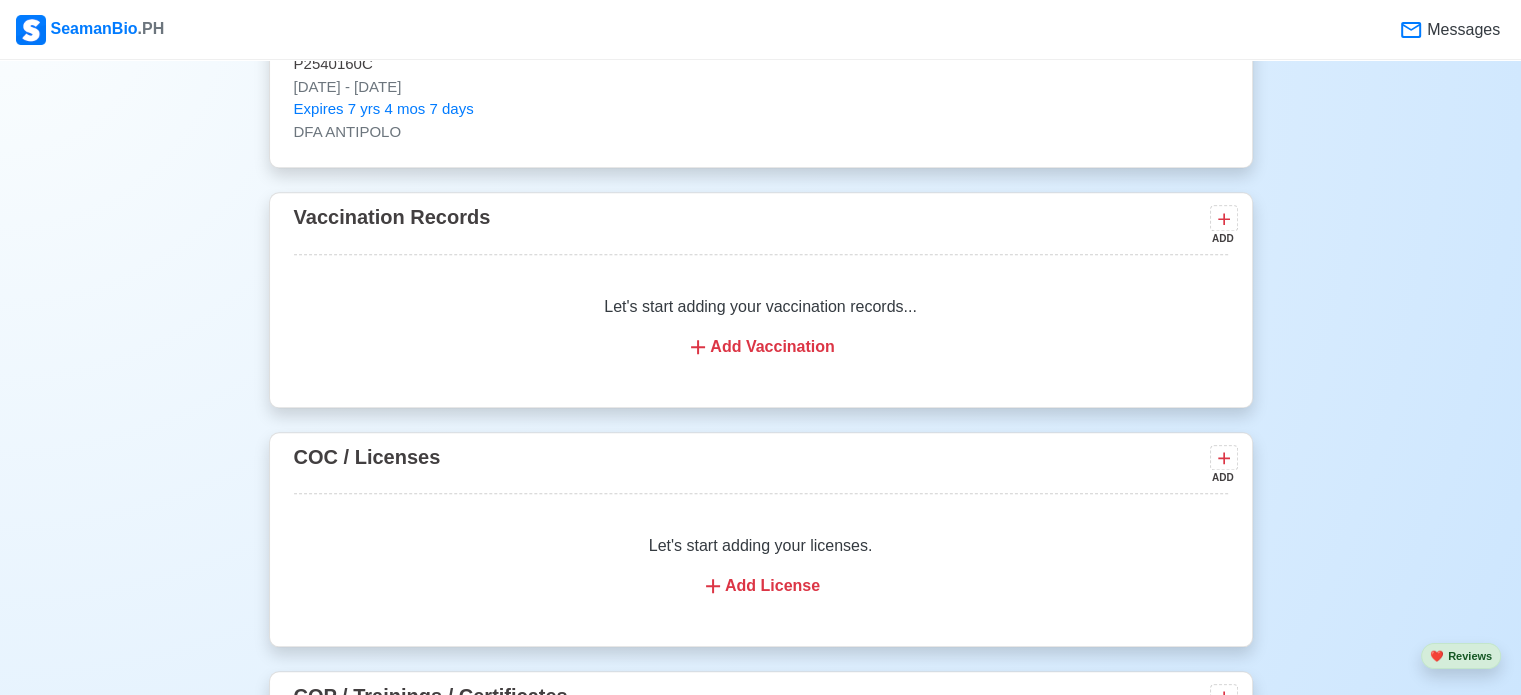 click on "Add License" at bounding box center [761, 586] 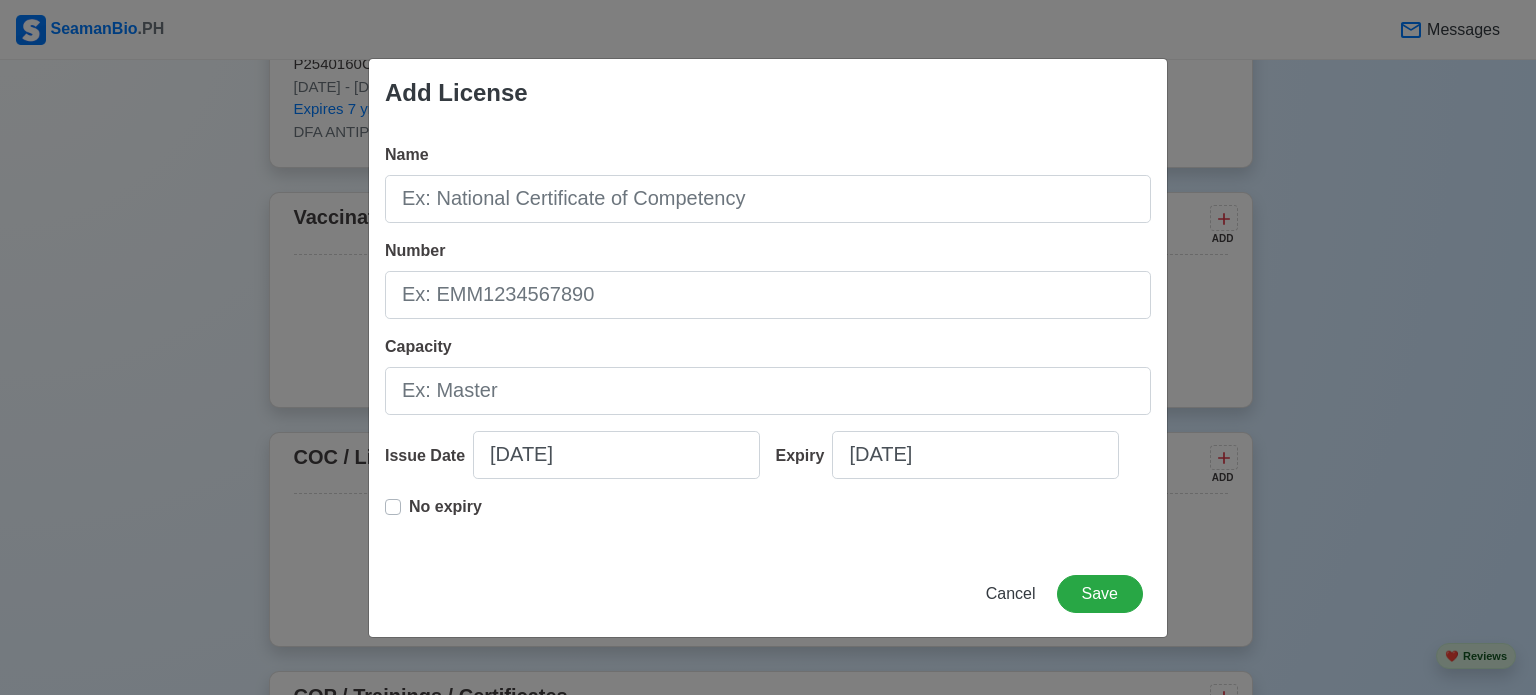 click on "Add License Name Number Capacity Issue Date 07/23/2025 Expiry 07/23/2025 No expiry Cancel Save" at bounding box center (768, 347) 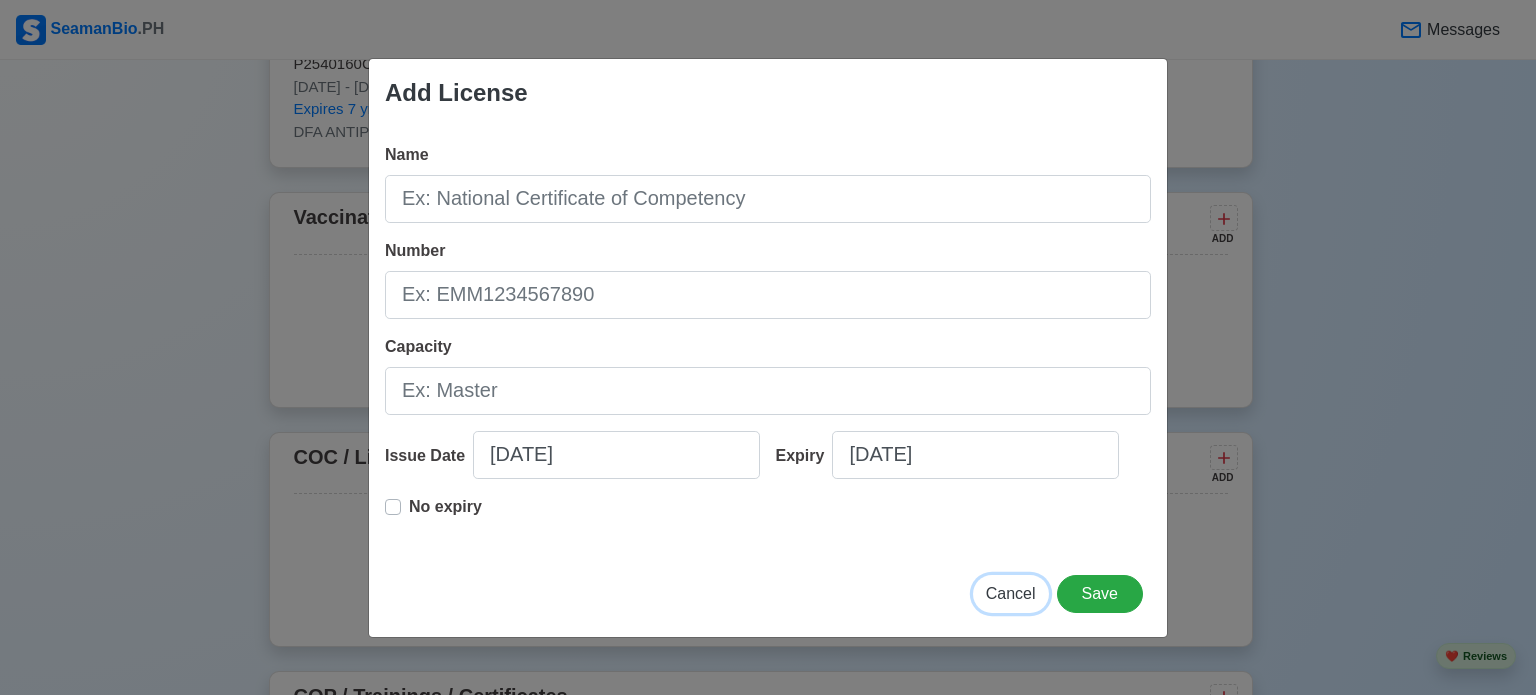 click on "Cancel" at bounding box center (1011, 593) 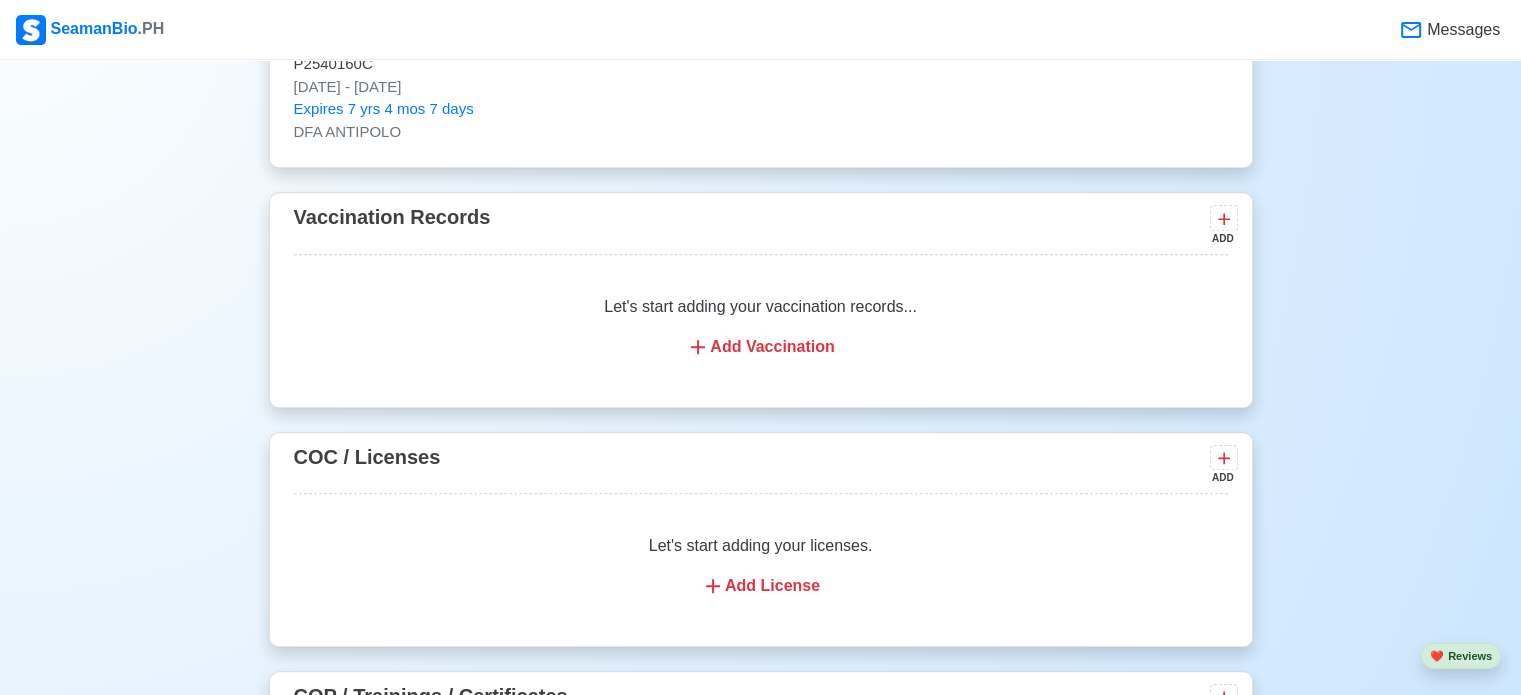 click on "New 🧑🏻‍💻   Practice Interview 🏬   Apply to Agencies 🔥 Apply Jobs 🚢   Log My Travels Your Action Items   🎯 Photo Education 3 Training 4 Exp Missing experience. Missing certs.  Upload Existing CV Change Upload KEENER BUNDA DOLLOSA Edit MUSICIAN Actively Looking for Job (16 yrs experience in rank) SRN  8711240101 keenerdollosa24@gmail.com +639271408903 November 24, 1987   •  37   yo Male  •  Single 160.02  cm •  69  kg BLK 17 LOT 21 AMPALAYA ST. BRGY. TUMANA, MARIKINA CITY Philippines   🇵🇭 Availability Apr 2026 Download & Convert to PDF 🎨 Choose Other CV Design ✍️ Add My Signature Objective To deliver unique sonic experiences on board and enrich the lives of seafarers through musical performances and entertainment. EDIT Statutory Info ADD Let's start adding your SSS, TIN, Pag-IBIG, PhilHealth.  Add Info Education 1 Auto sort by Start Date. ADD marikina high school EDIT Jun 1999 - Apr 2000 Travel Documents 1 Passport, US Visa, Seaman Book, etc. ADD passport EDIT P2540160C" at bounding box center [760, 154] 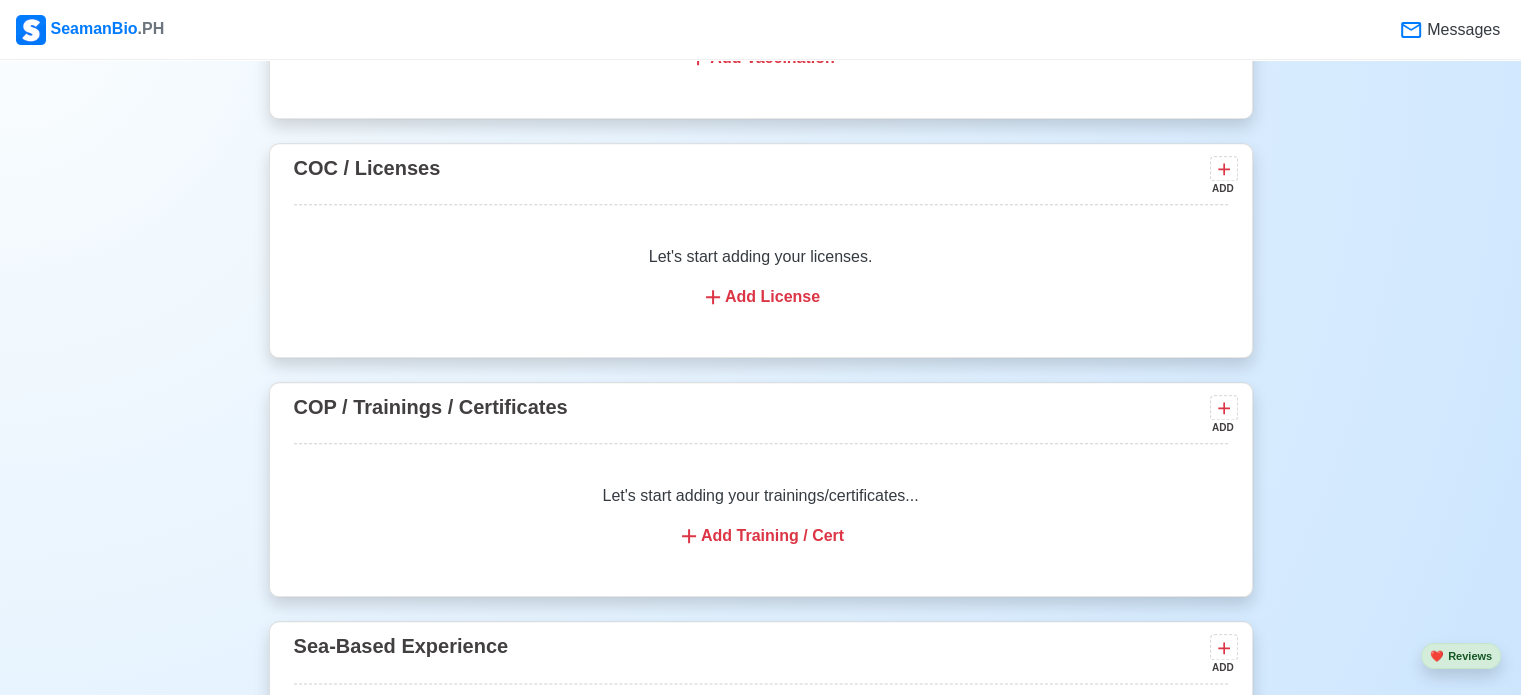 scroll, scrollTop: 2200, scrollLeft: 0, axis: vertical 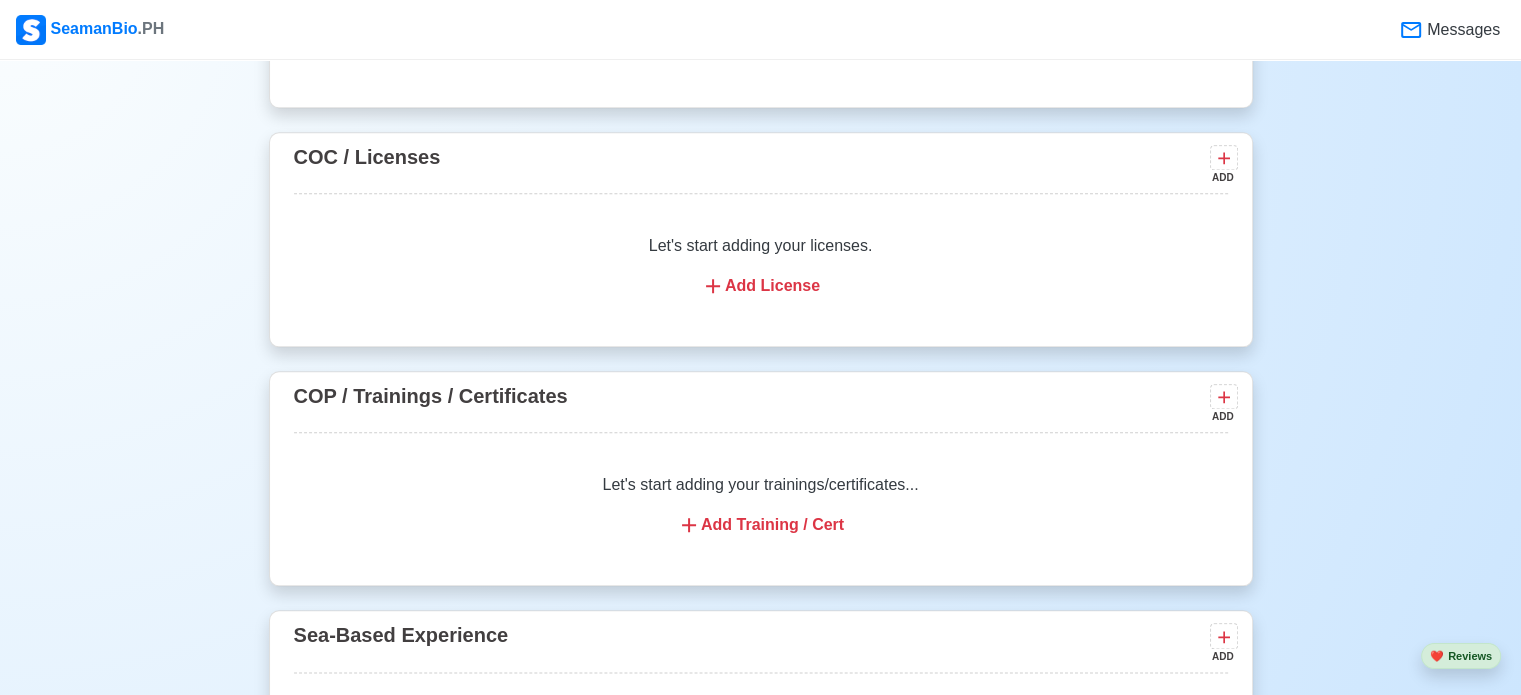 click on "Add Training / Cert" at bounding box center [761, 525] 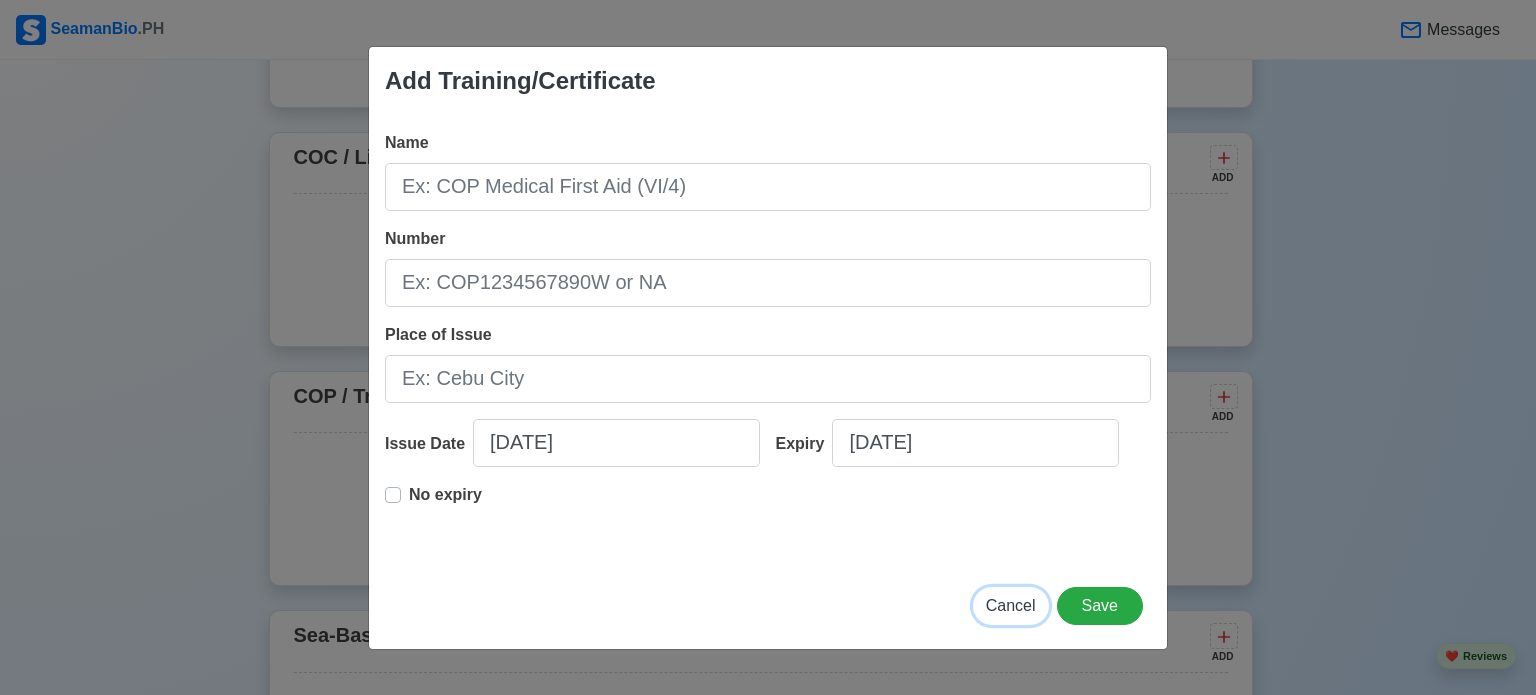 click on "Cancel" at bounding box center [1011, 605] 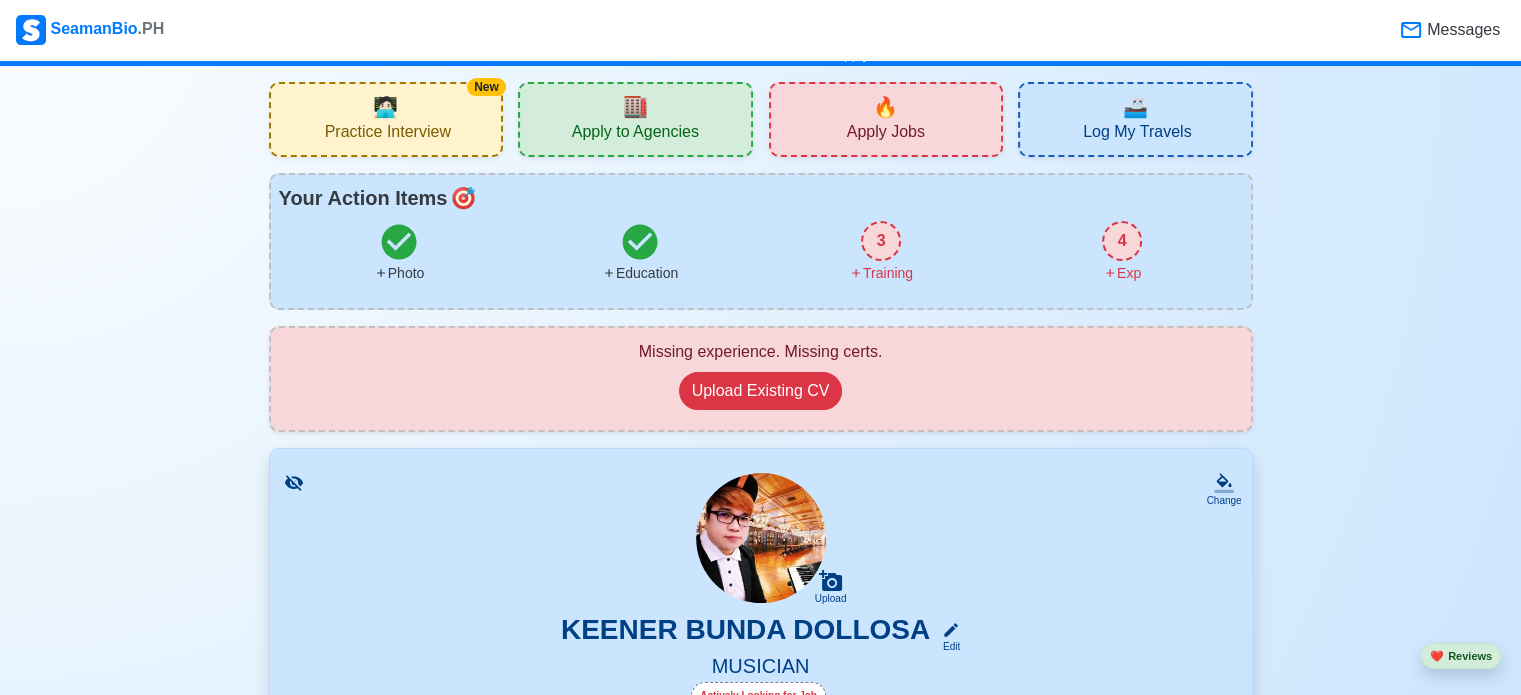 scroll, scrollTop: 0, scrollLeft: 0, axis: both 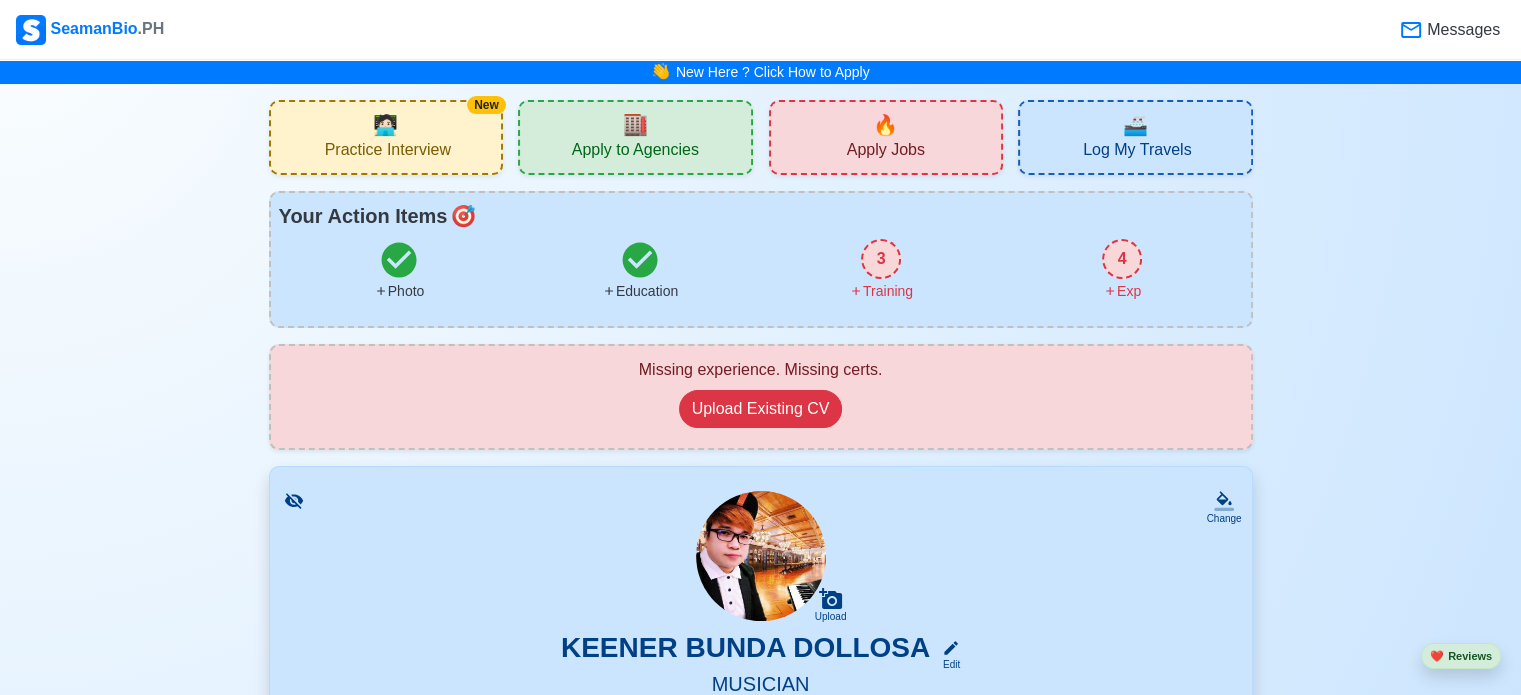 click on "Apply to Agencies" at bounding box center (635, 152) 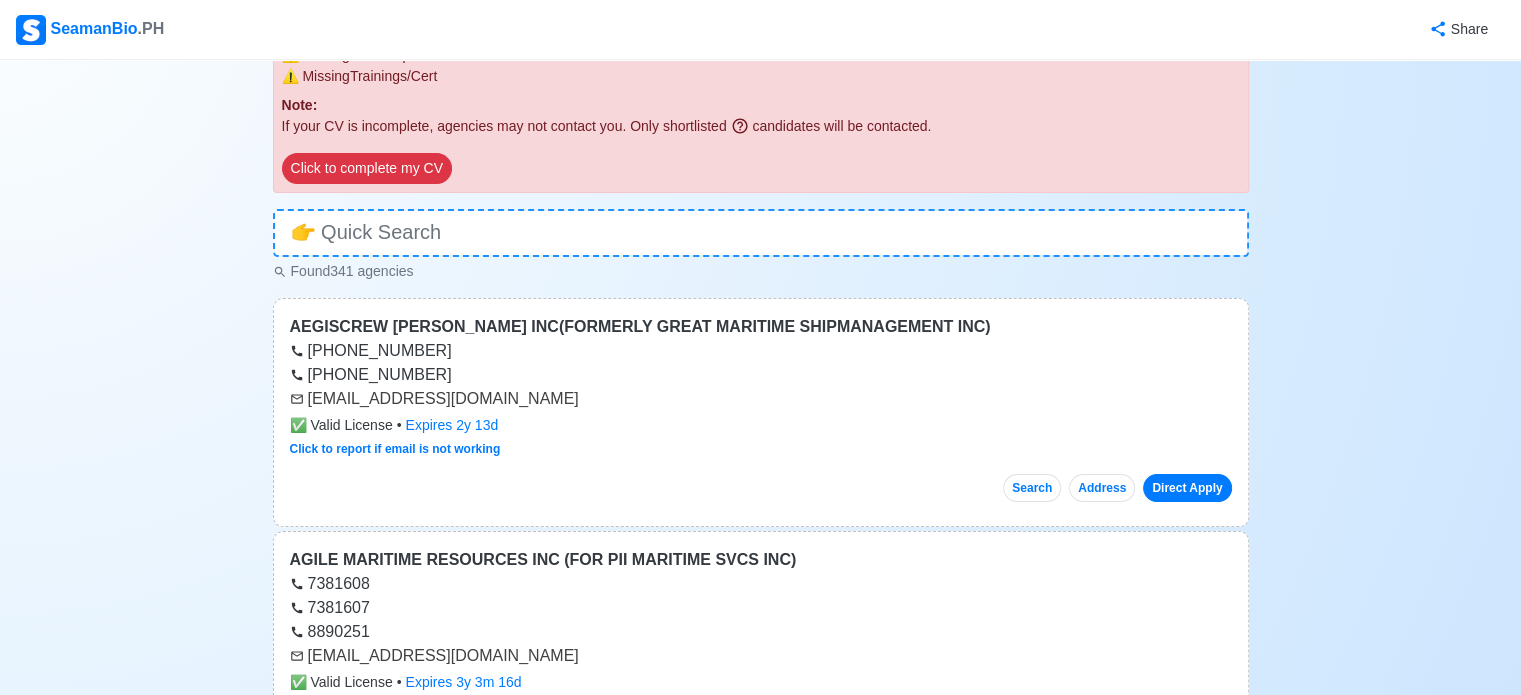 scroll, scrollTop: 0, scrollLeft: 0, axis: both 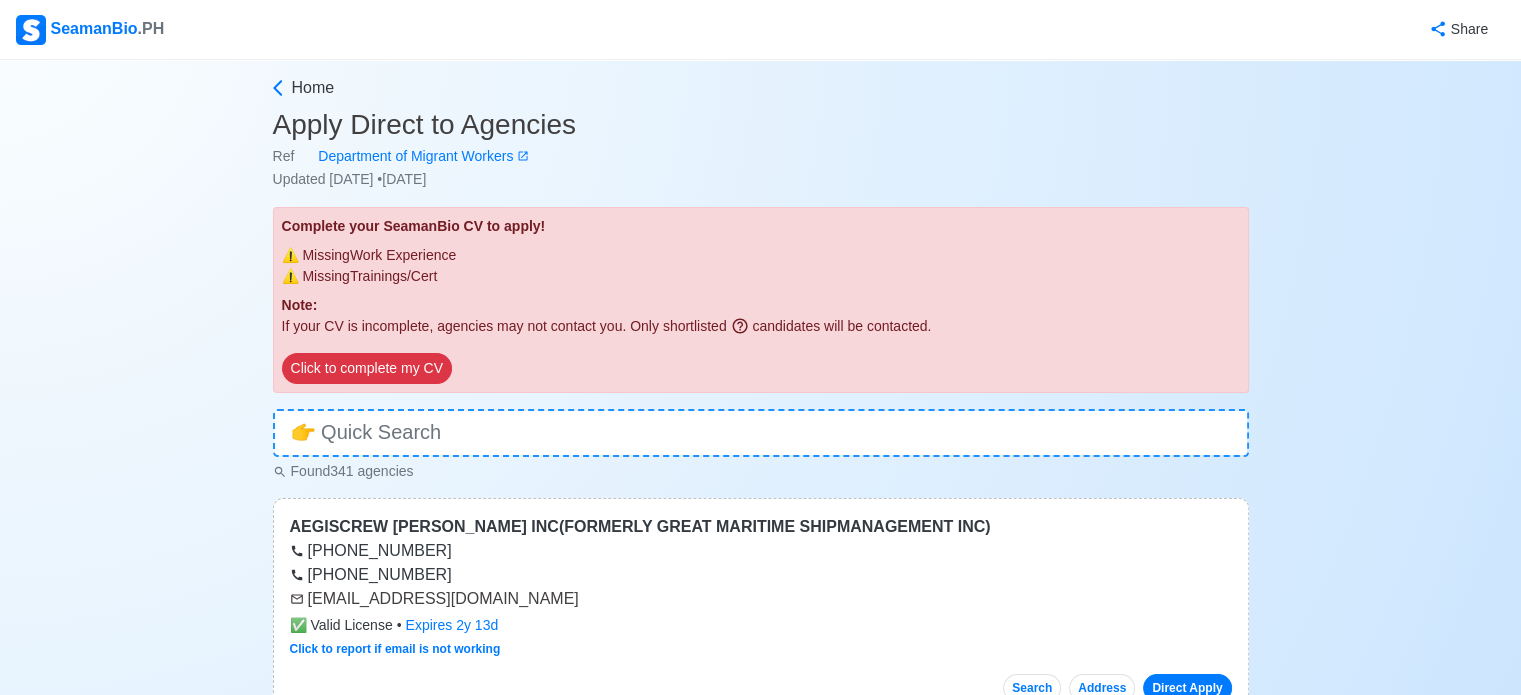 click on "SeamanBio .PH" at bounding box center [90, 30] 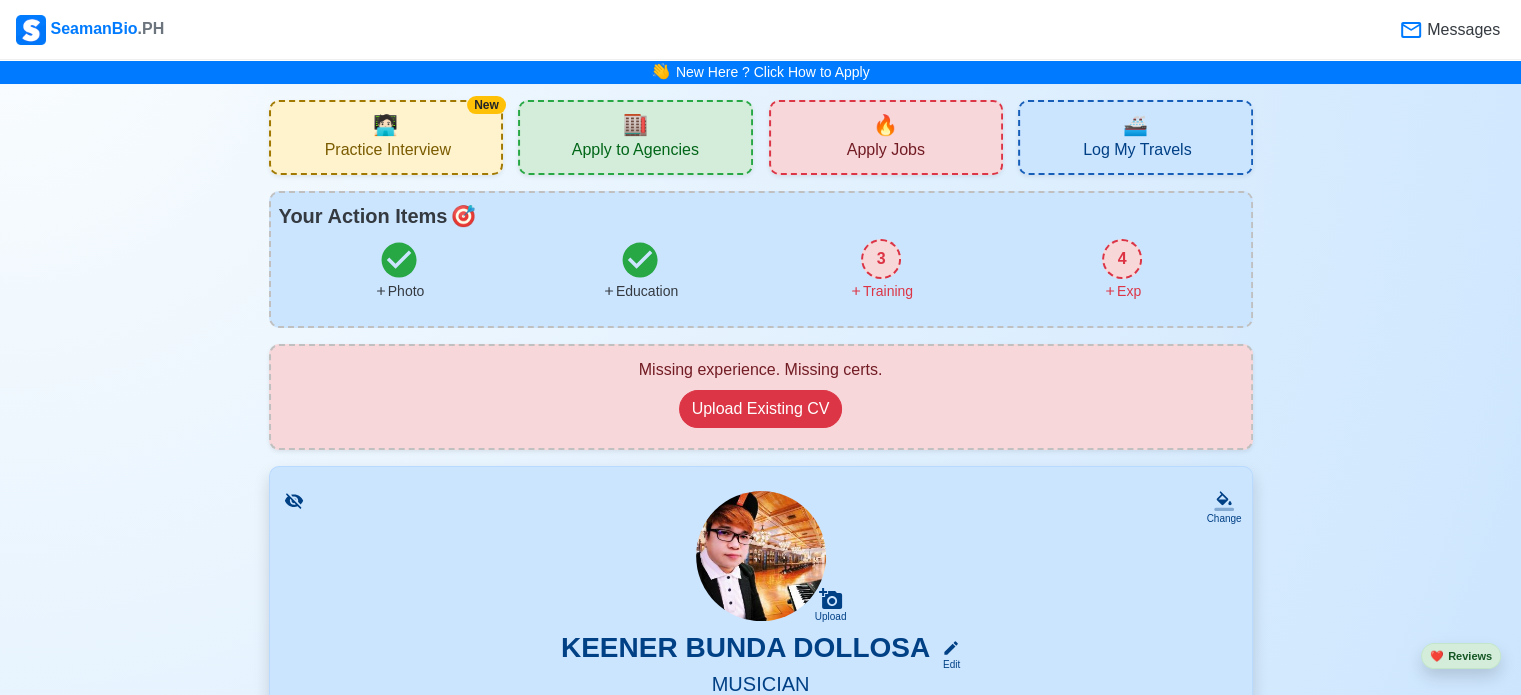 click on "3" at bounding box center [881, 259] 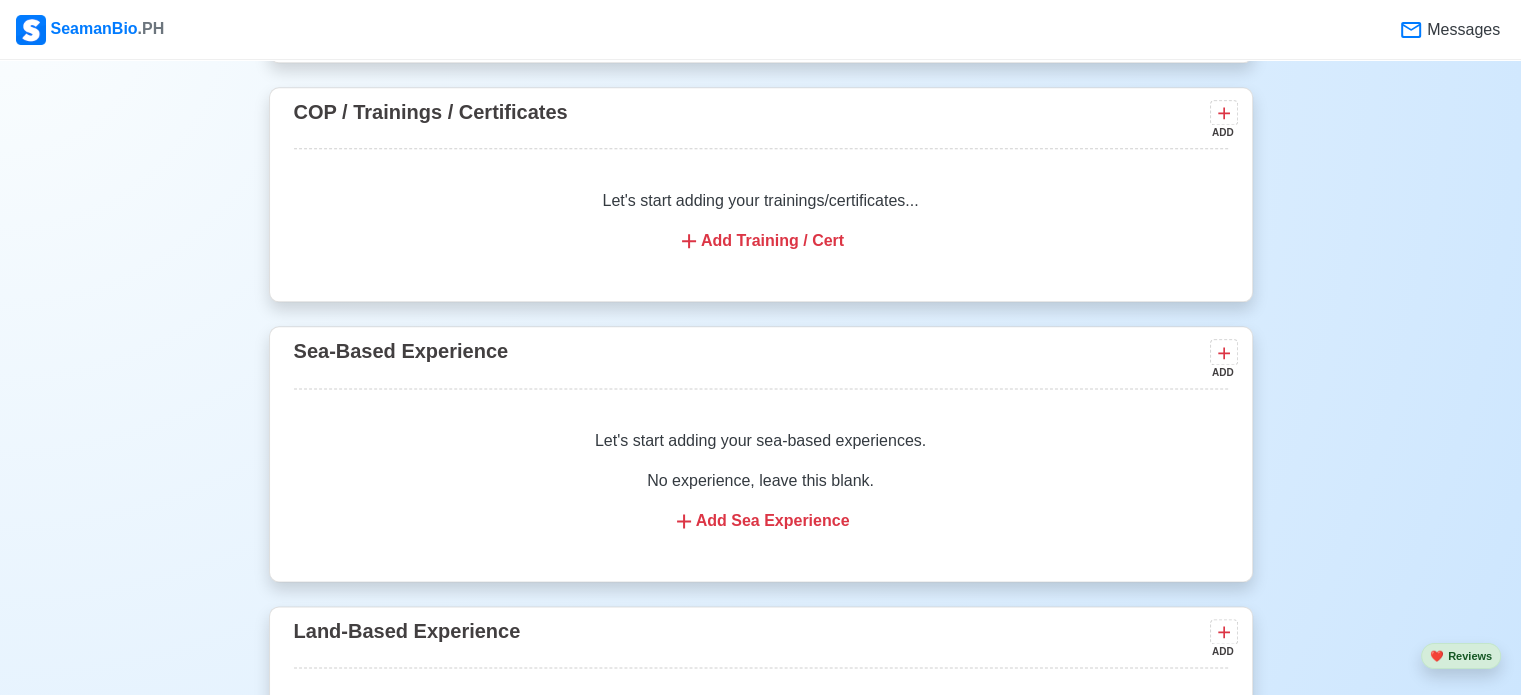 scroll, scrollTop: 2487, scrollLeft: 0, axis: vertical 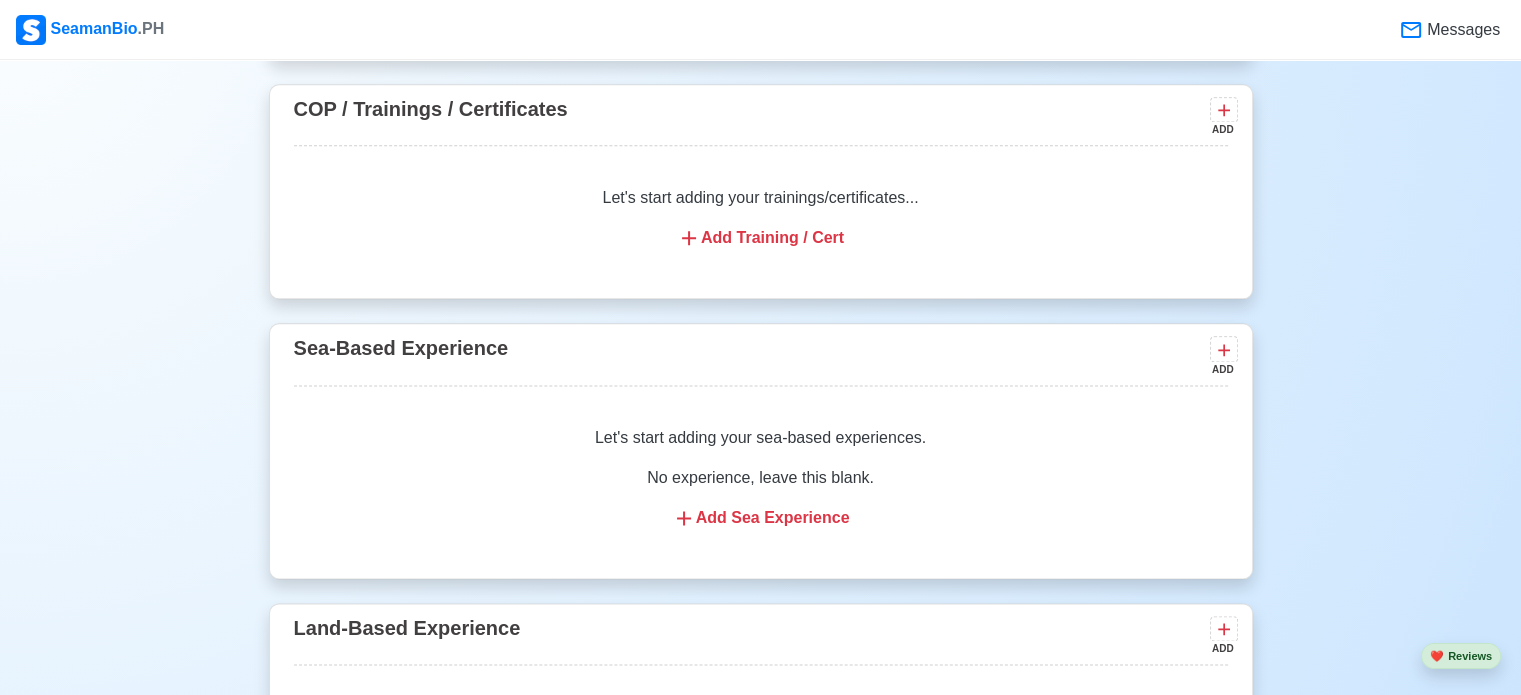 click on "Add Training / Cert" at bounding box center [761, 238] 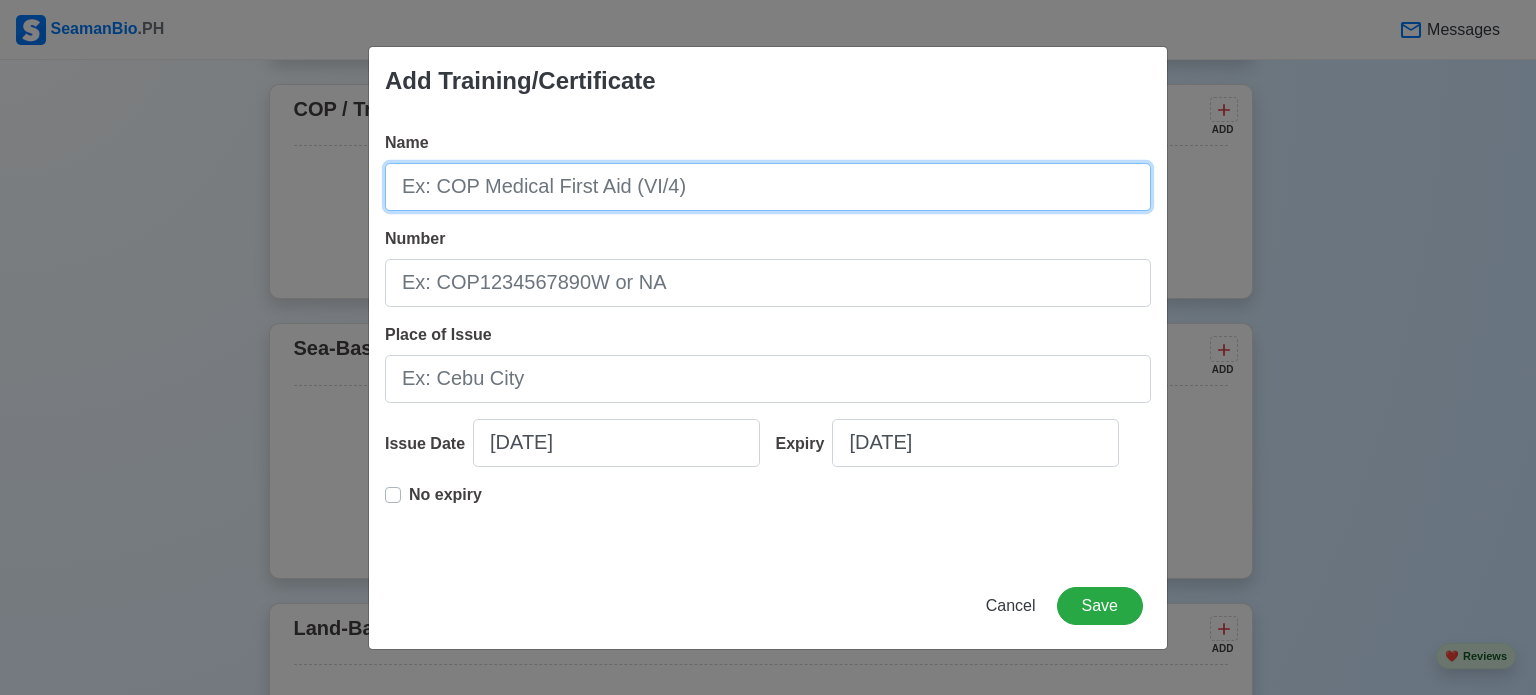 click on "Name" at bounding box center [768, 187] 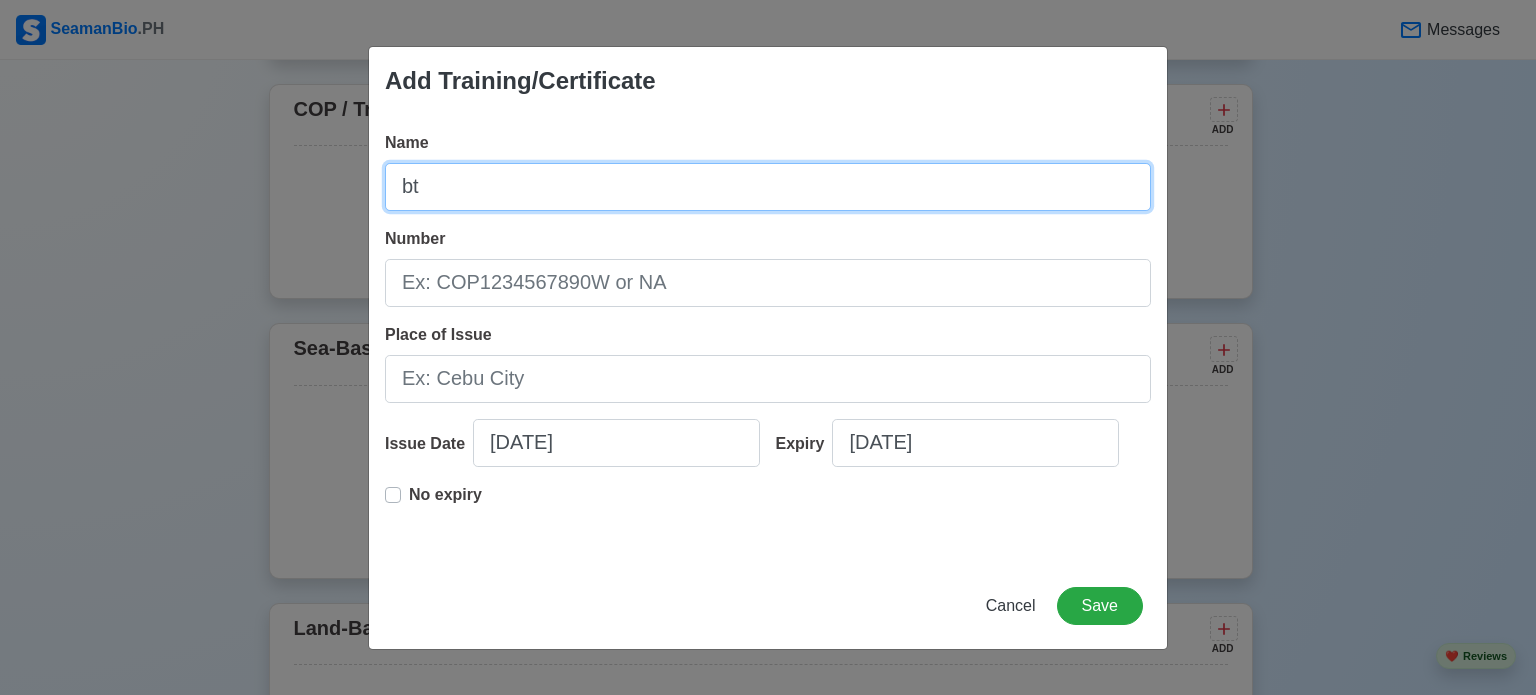 type on "b" 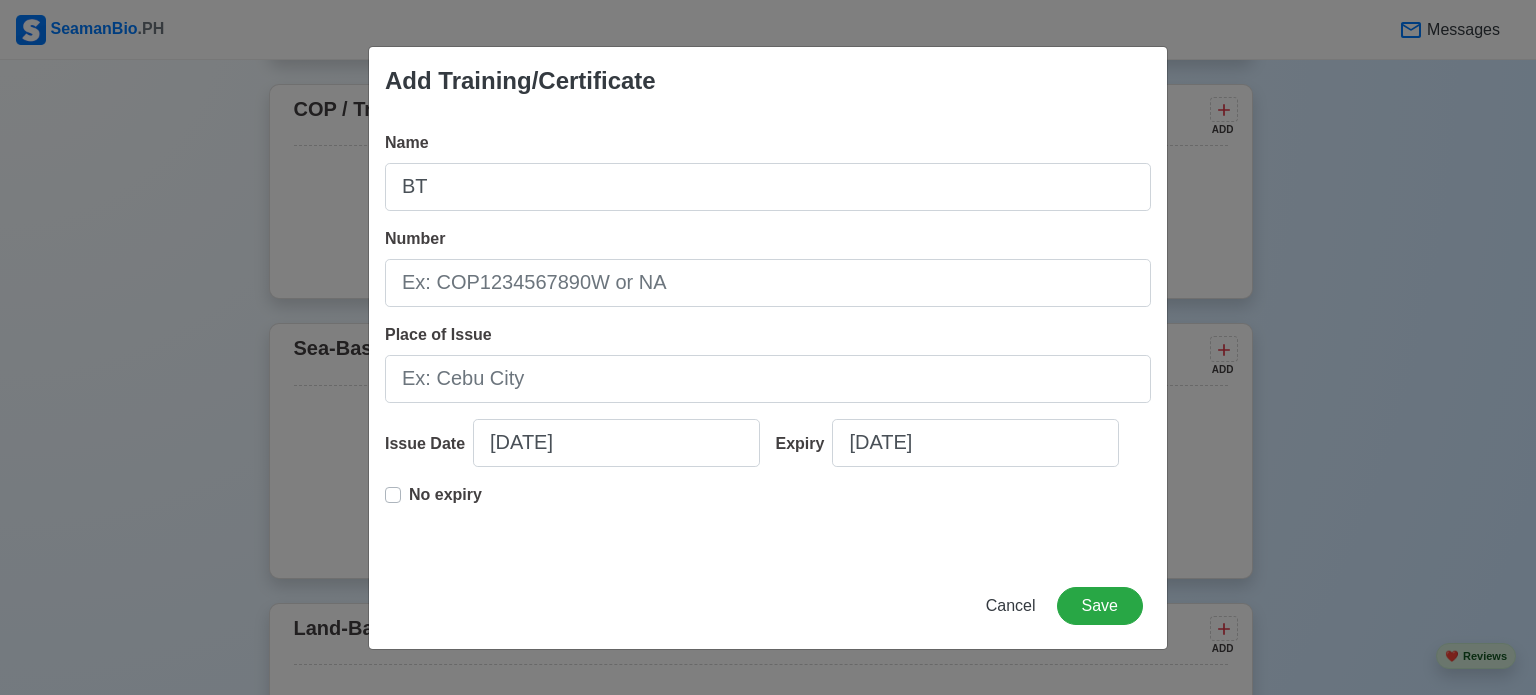 click on "Number" at bounding box center (415, 238) 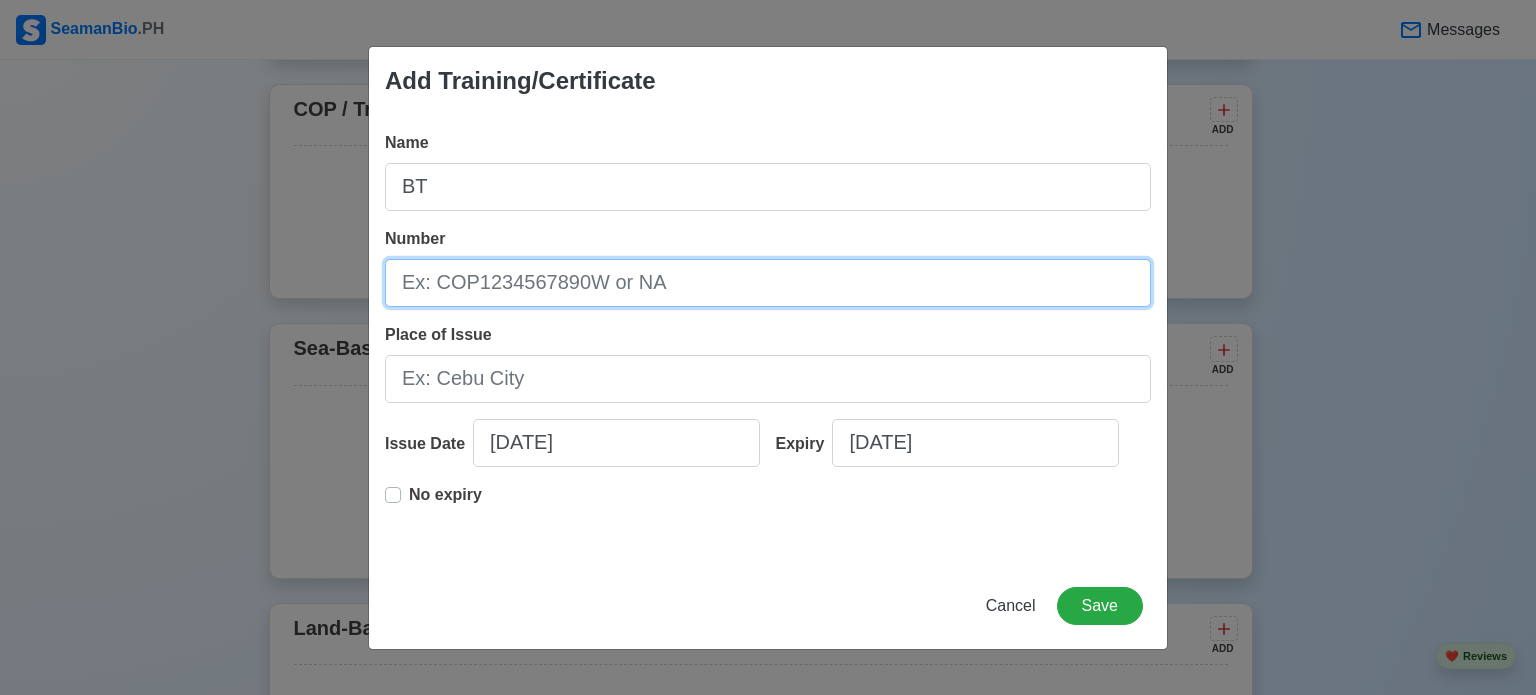 click on "Number" at bounding box center (768, 283) 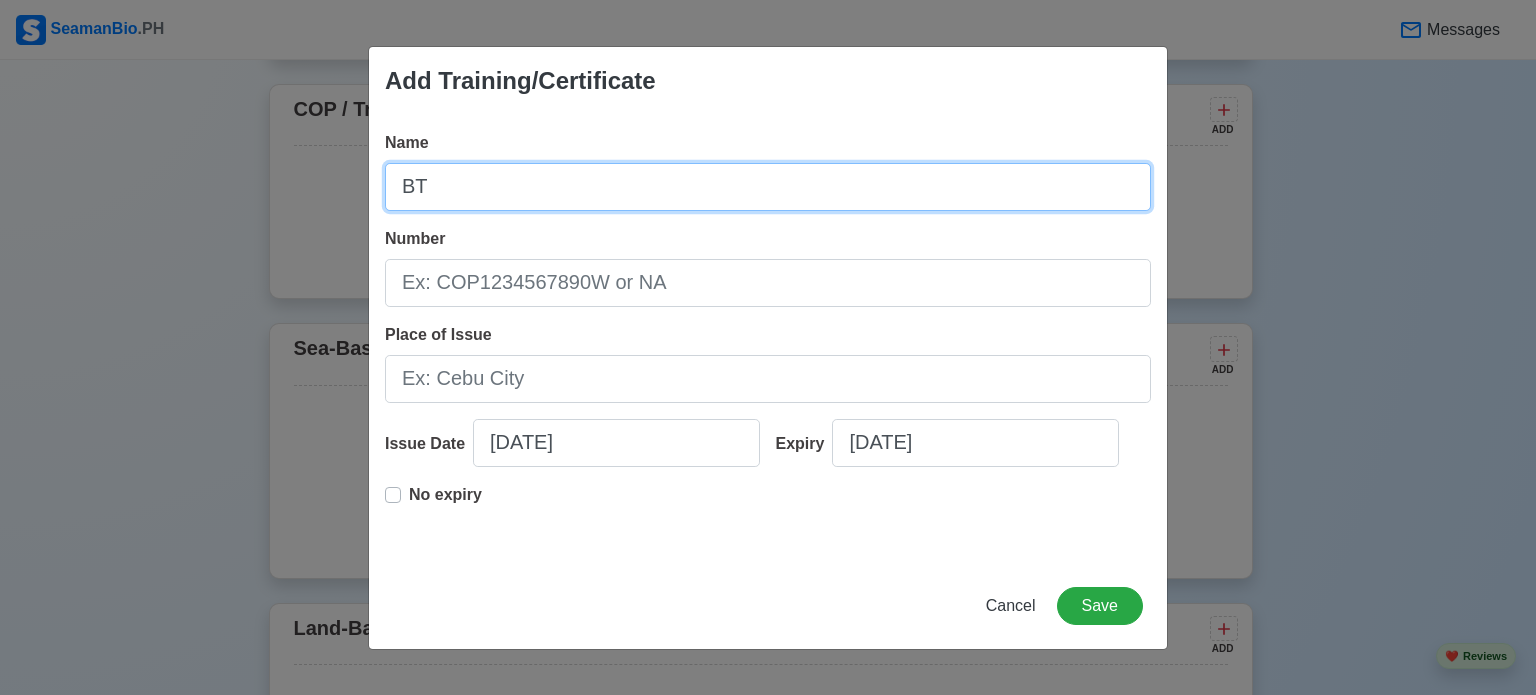 click on "BT" at bounding box center (768, 187) 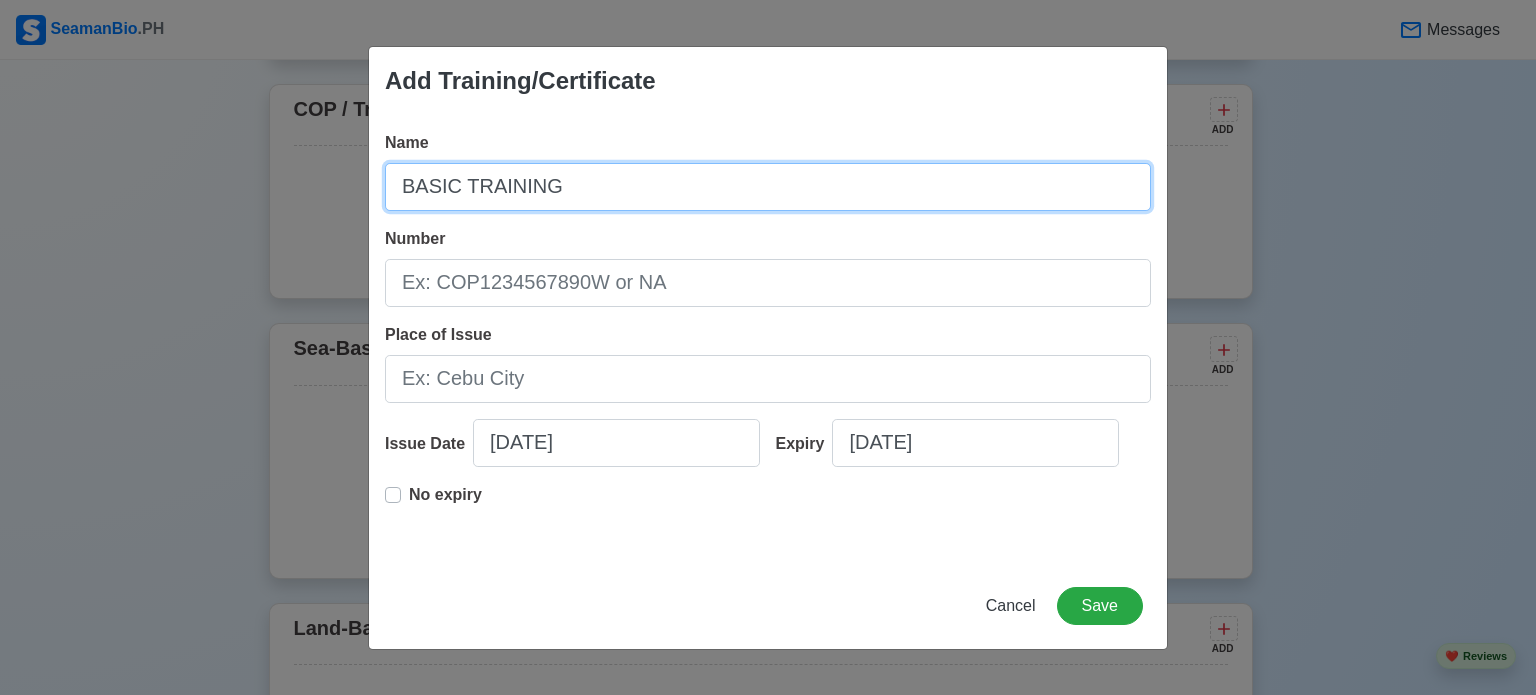 type on "BASIC TRAINING" 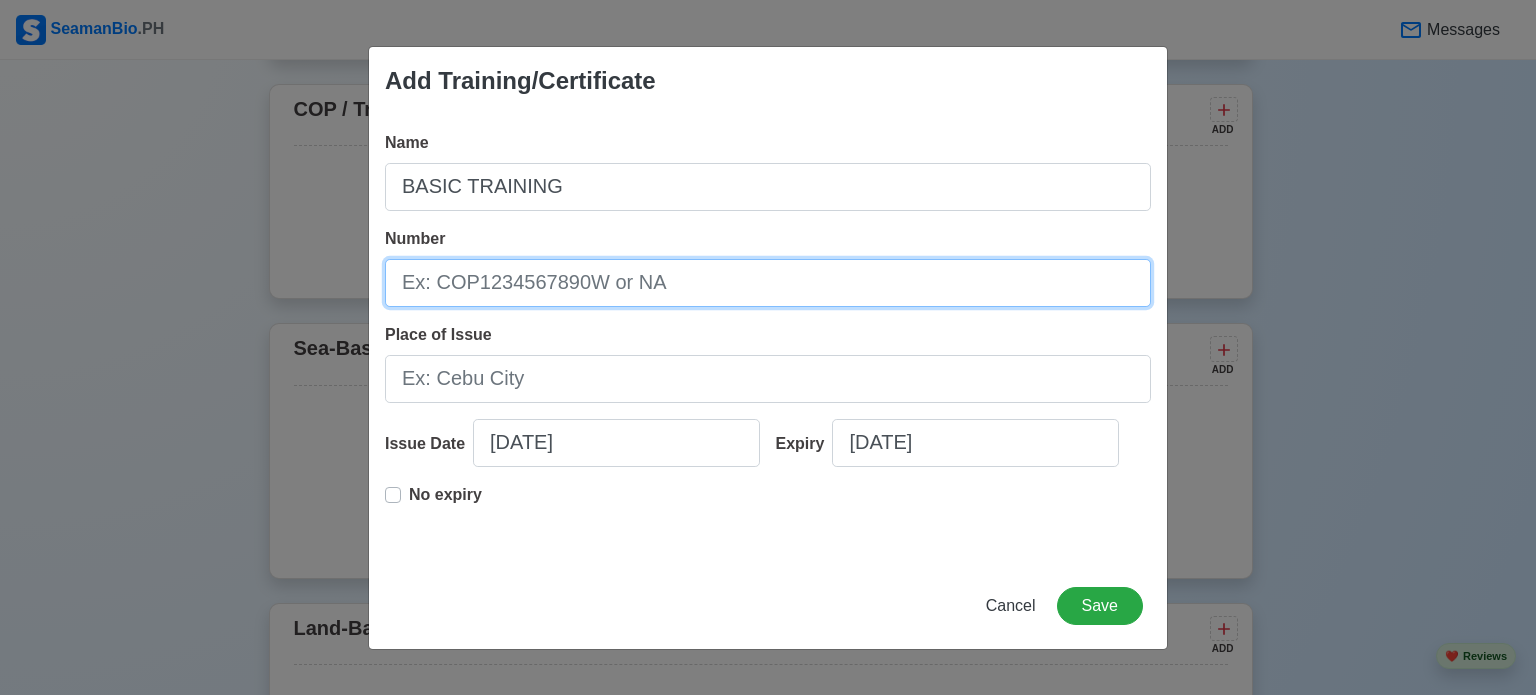 click on "Number" at bounding box center (768, 283) 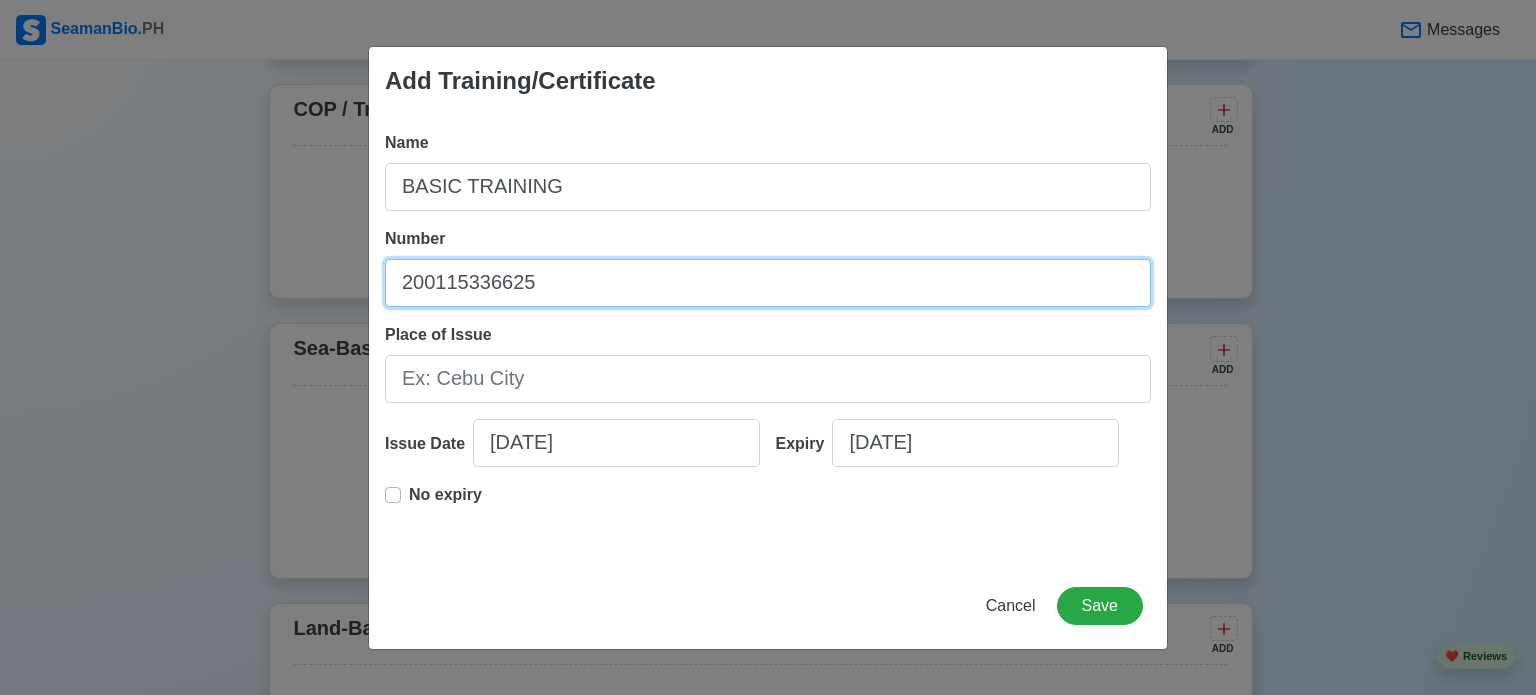 type on "200115336625" 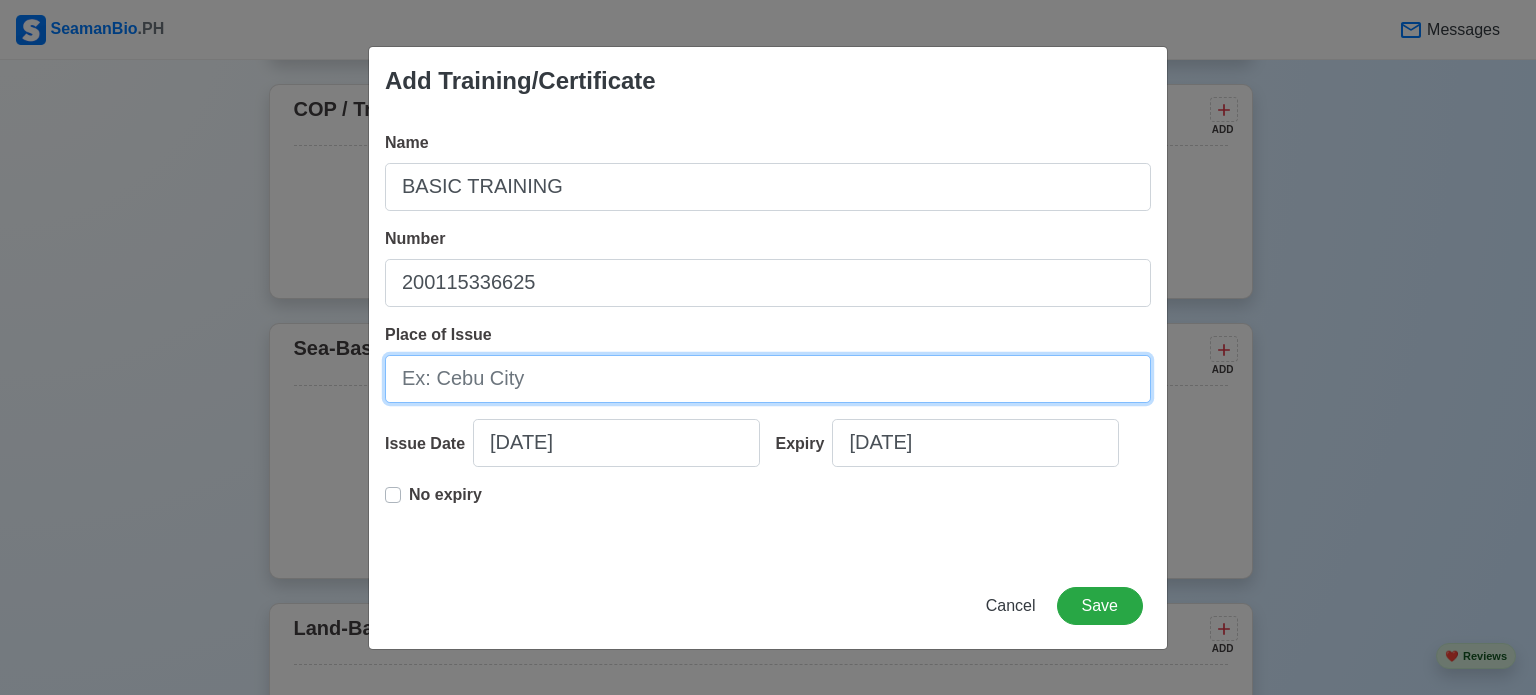 click on "Place of Issue" at bounding box center (768, 379) 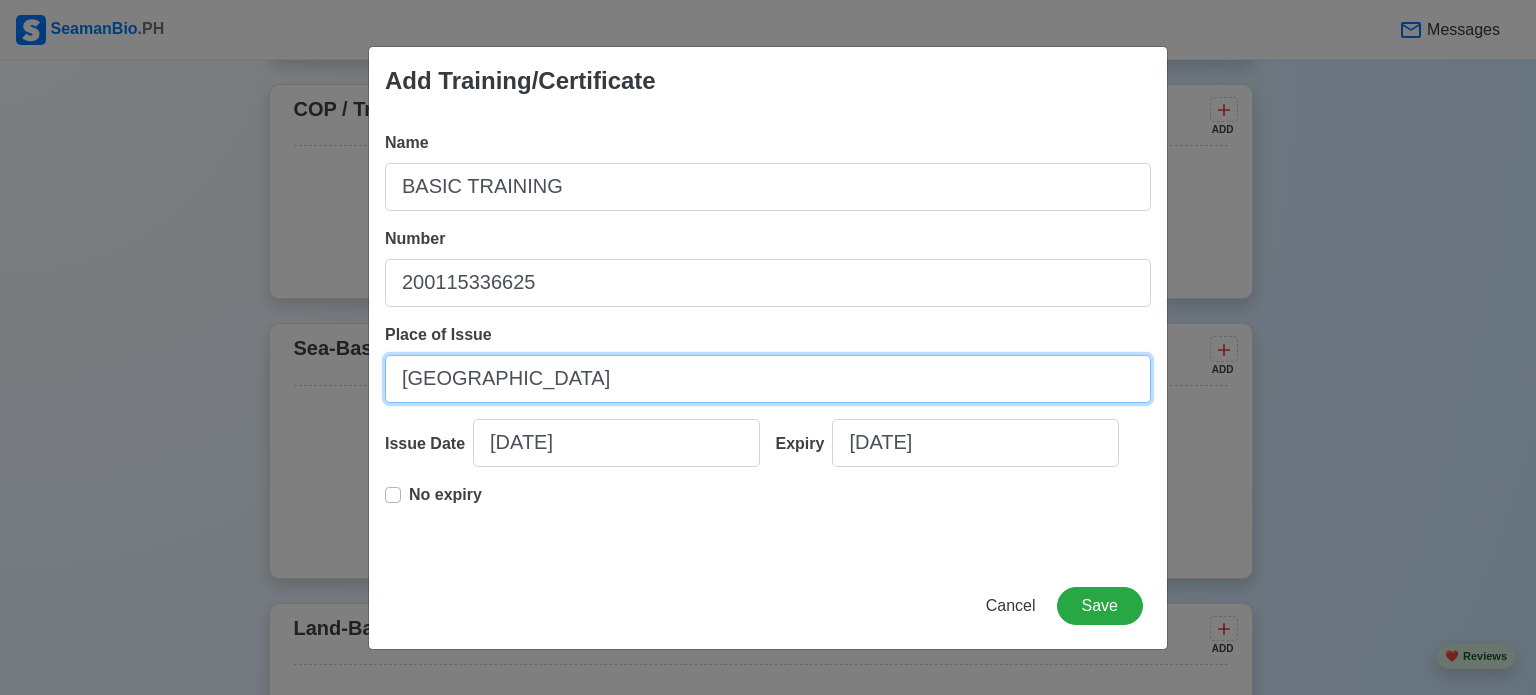 type on "[GEOGRAPHIC_DATA]" 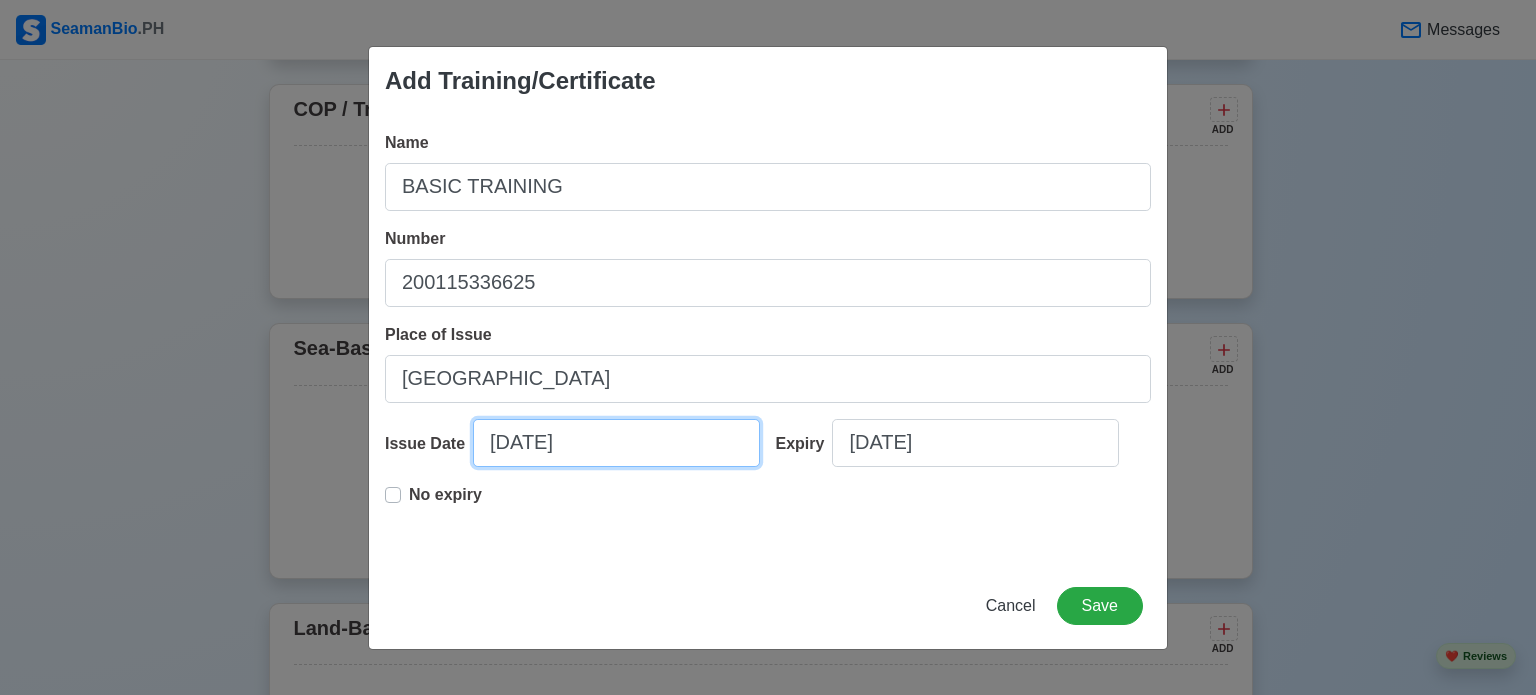 select on "****" 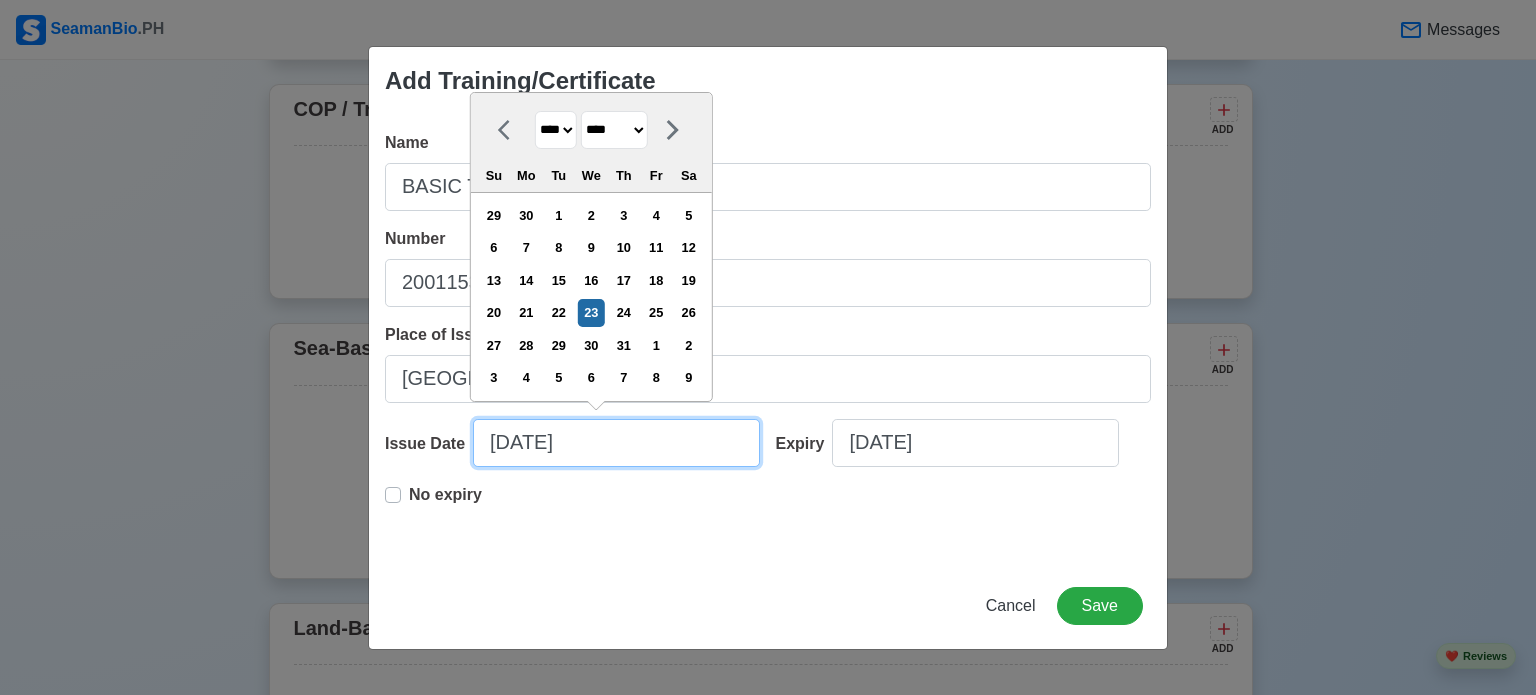 click on "[DATE]" at bounding box center (616, 443) 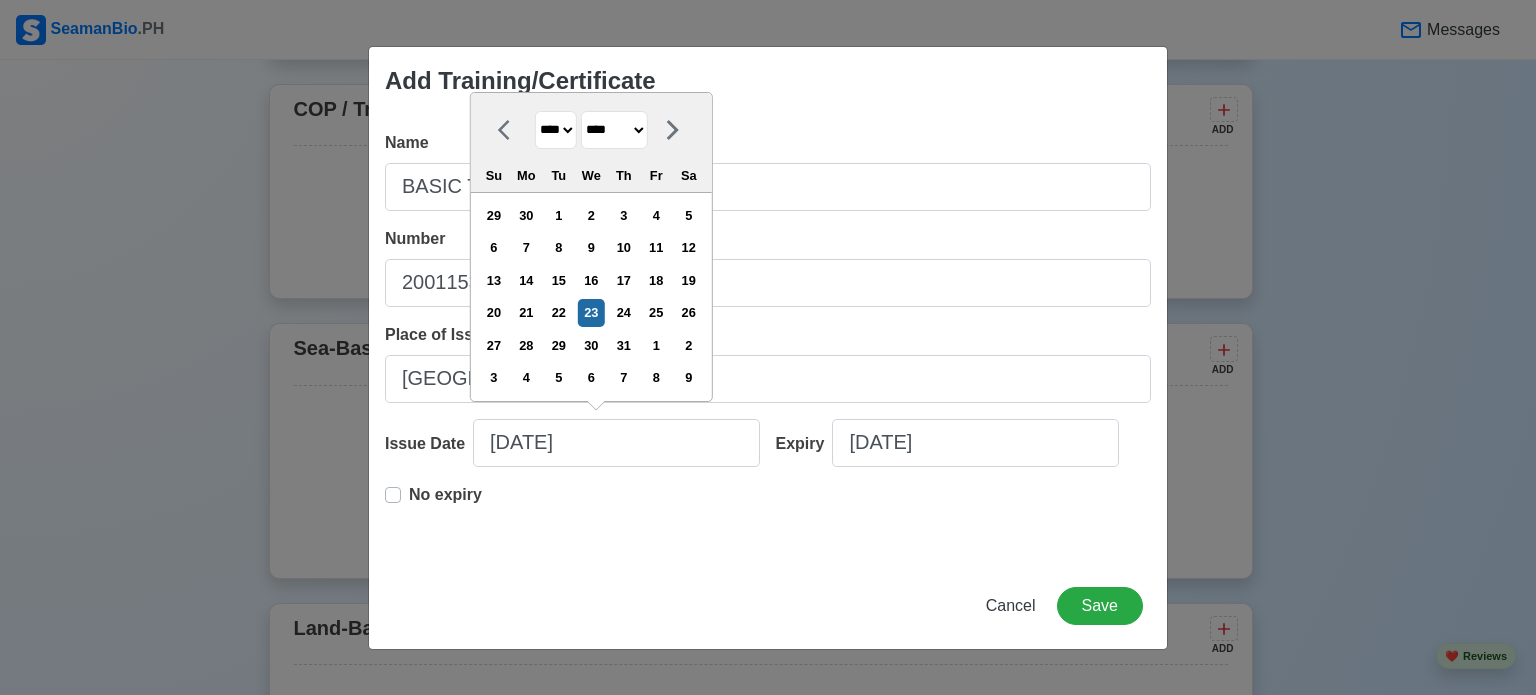 click on "******* ******** ***** ***** *** **** **** ****** ********* ******* ******** ********" at bounding box center (614, 130) 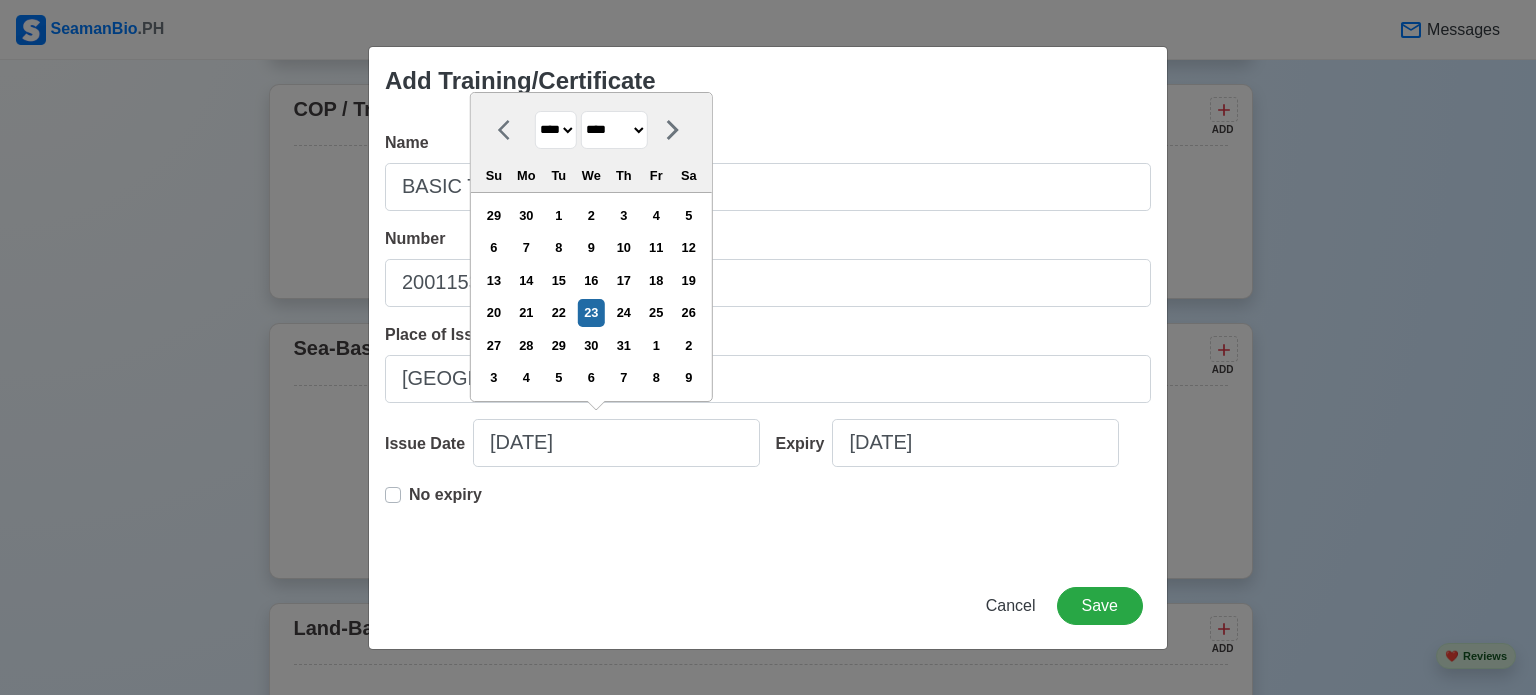 select on "***" 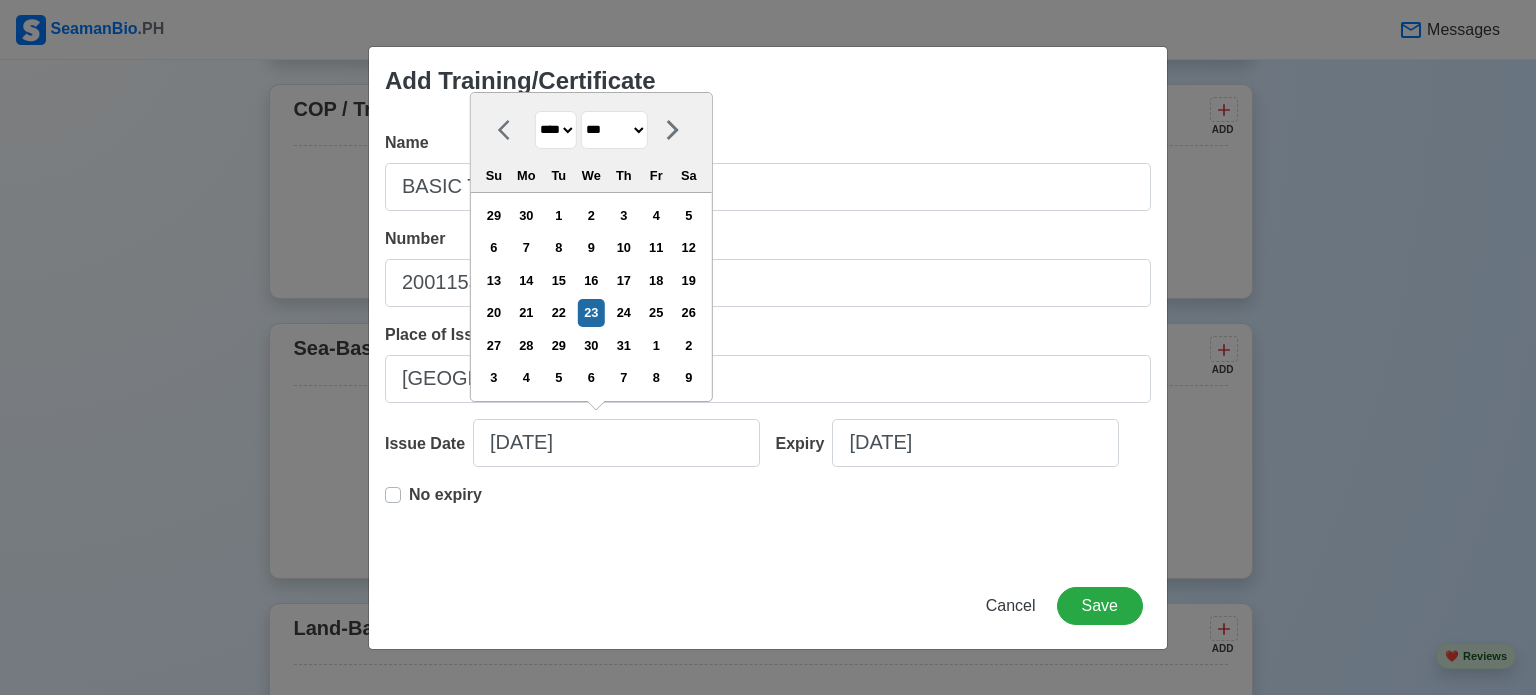 click on "******* ******** ***** ***** *** **** **** ****** ********* ******* ******** ********" at bounding box center [614, 130] 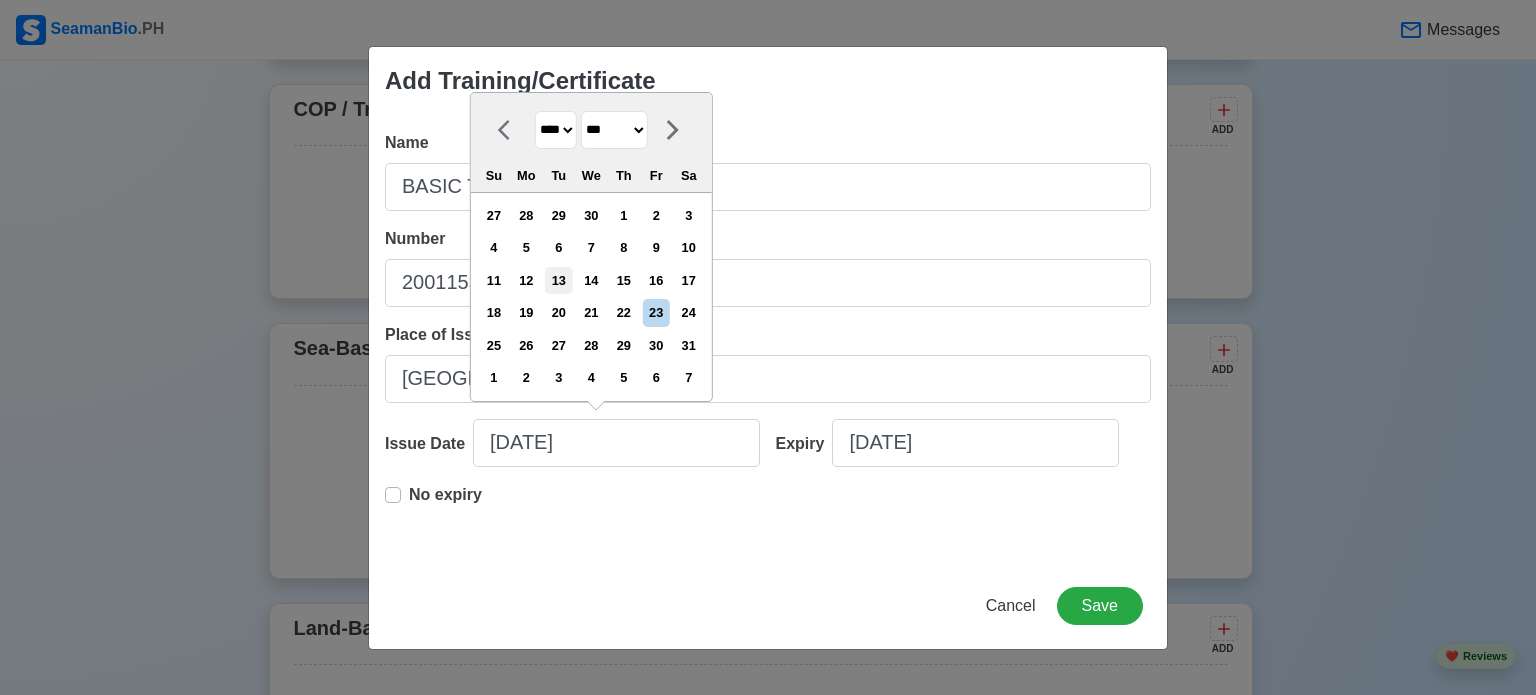 click on "13" at bounding box center (558, 280) 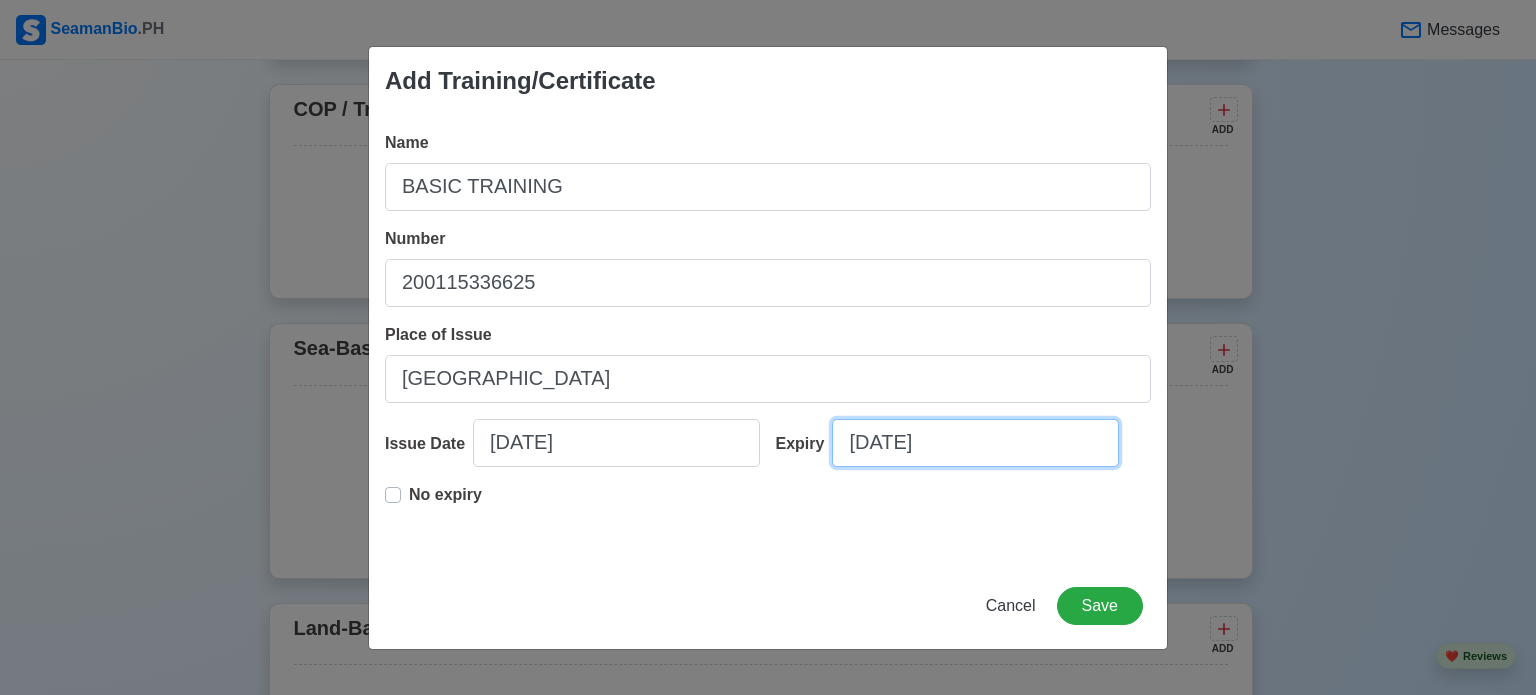 select on "****" 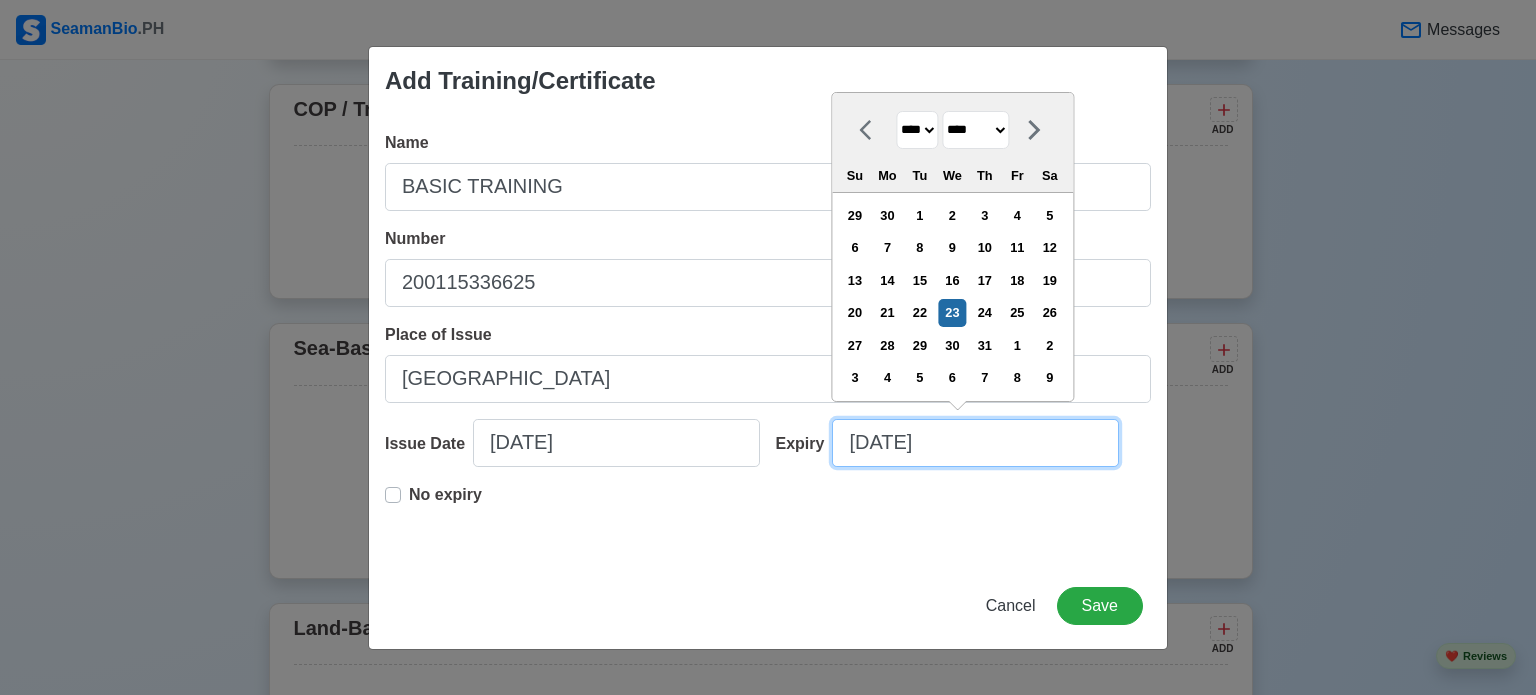 click on "[DATE]" at bounding box center (975, 443) 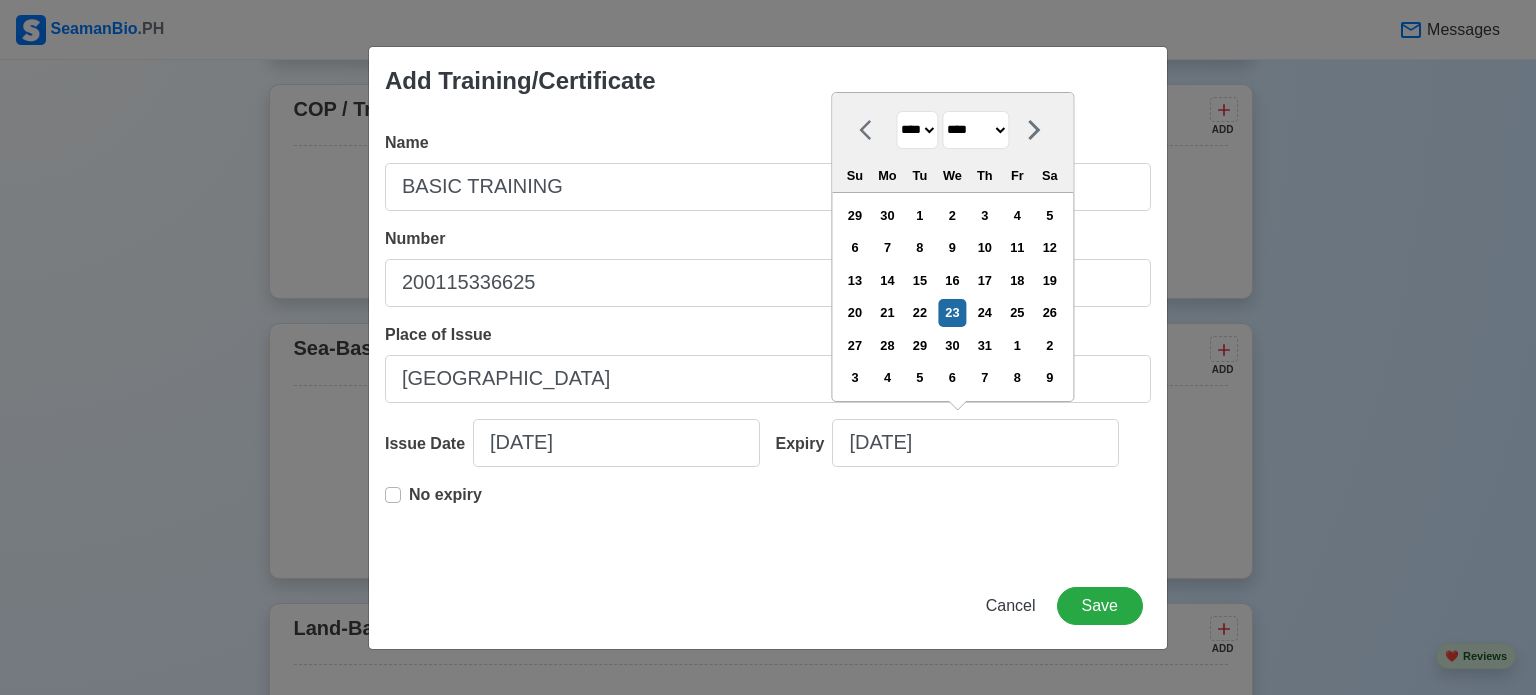 click on "******* ******** ***** ***** *** **** **** ****** ********* ******* ******** ********" at bounding box center [975, 130] 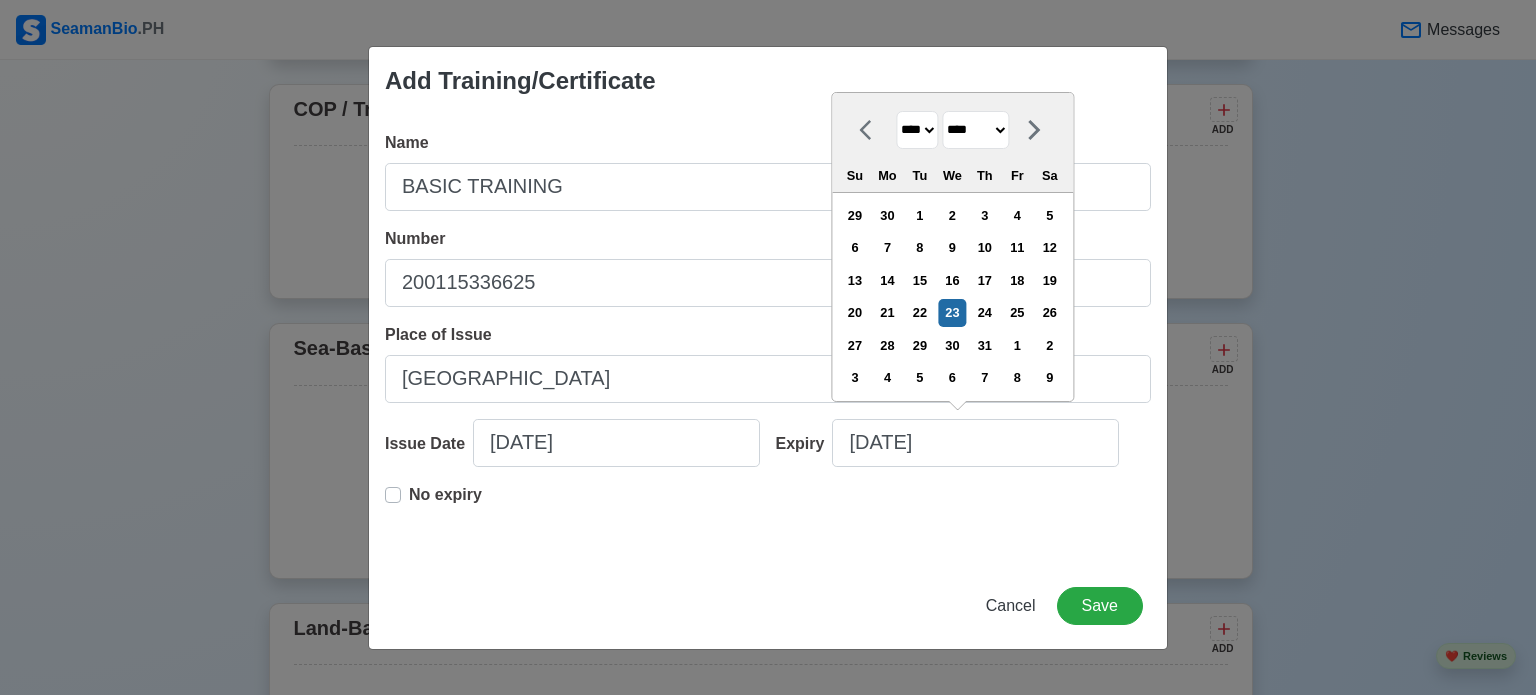 select on "***" 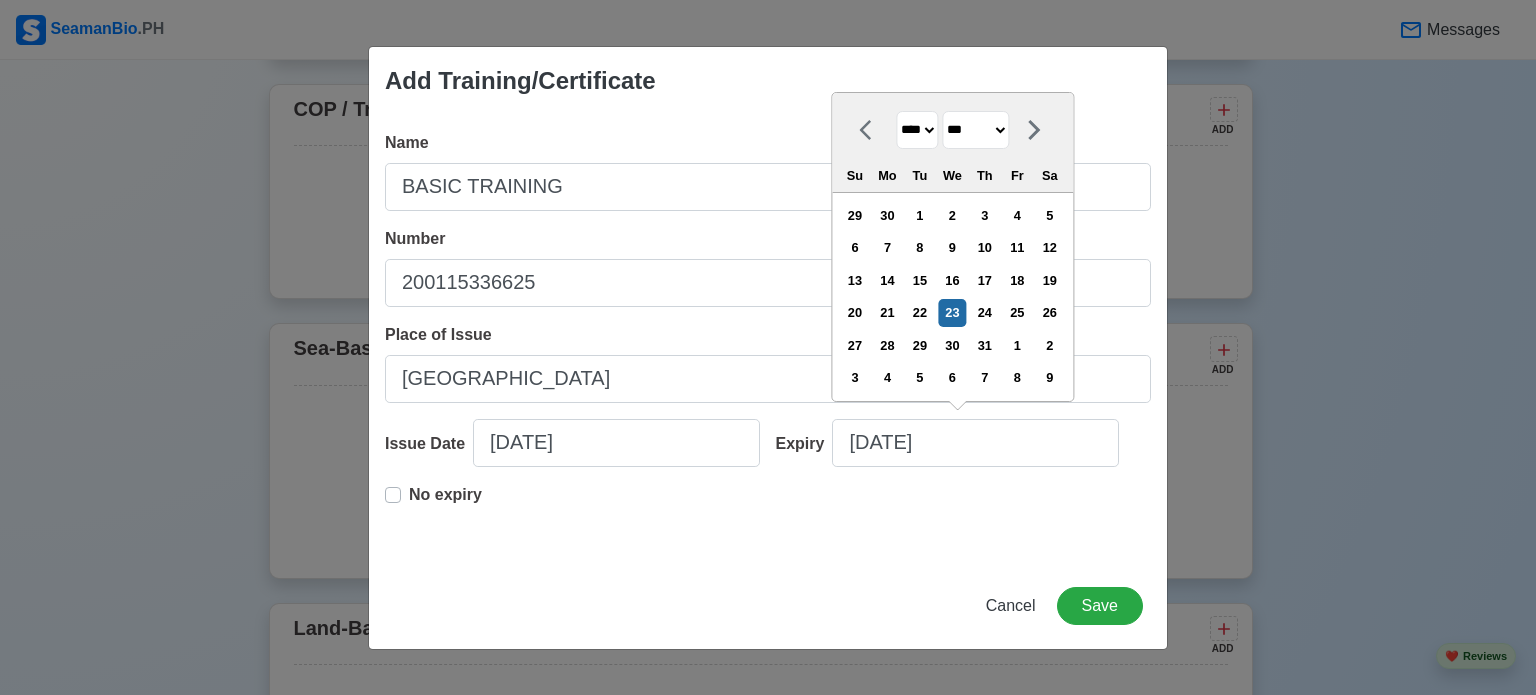 click on "******* ******** ***** ***** *** **** **** ****** ********* ******* ******** ********" at bounding box center [975, 130] 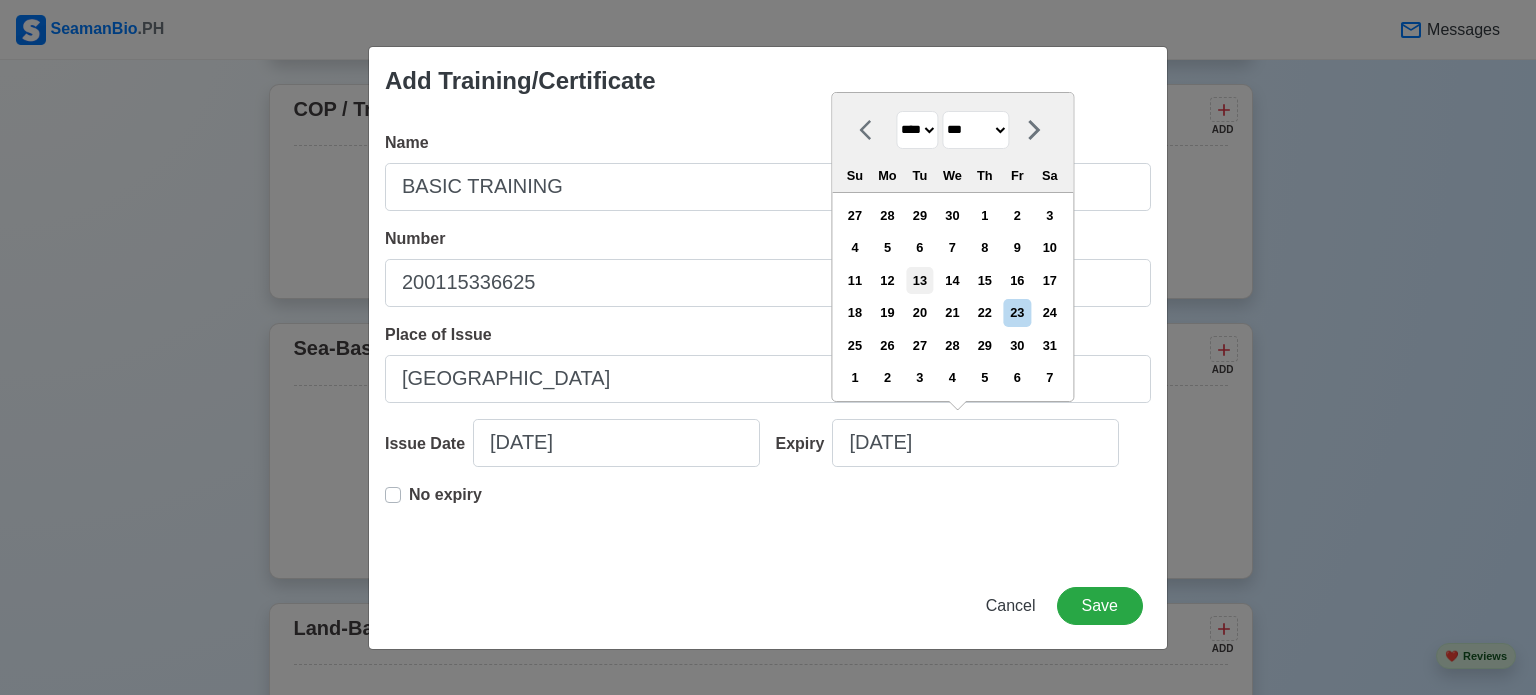 click on "13" at bounding box center [919, 280] 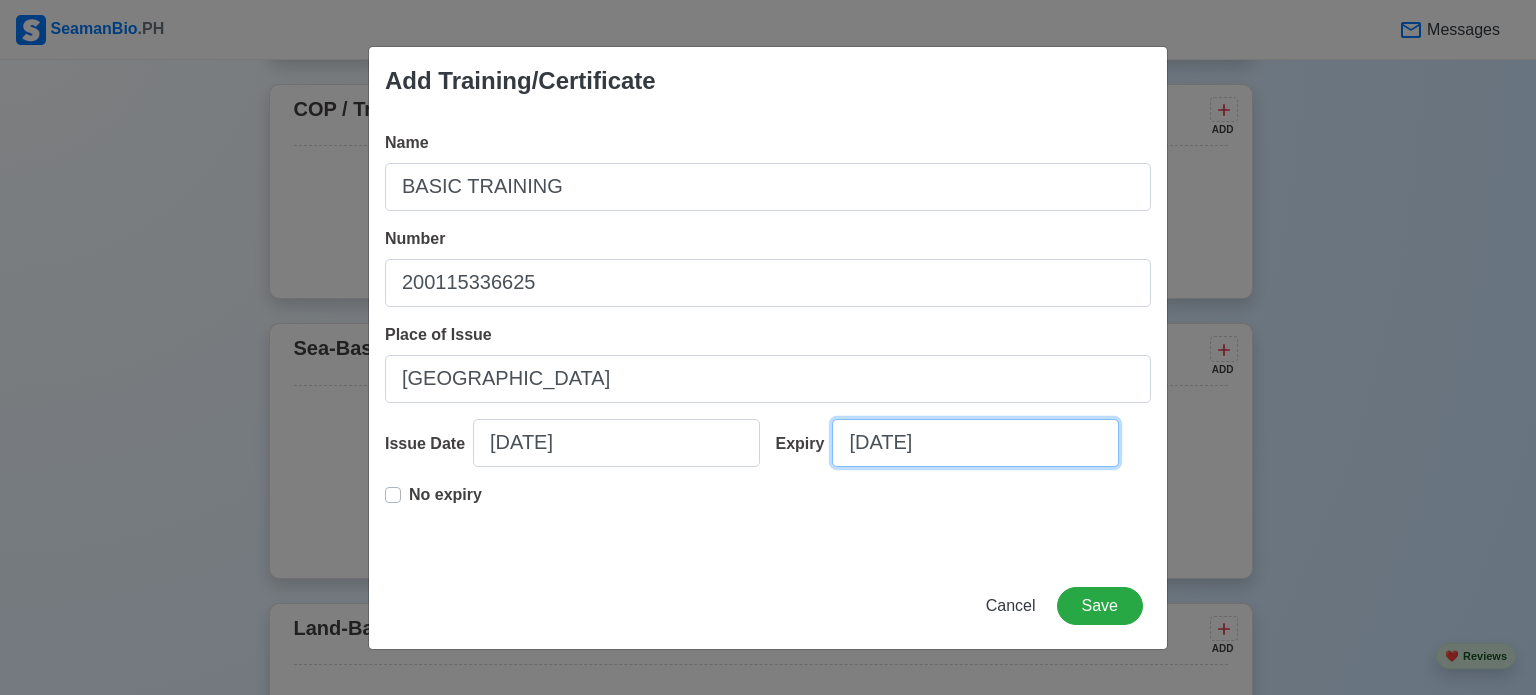 click on "05/13/2025" at bounding box center (975, 443) 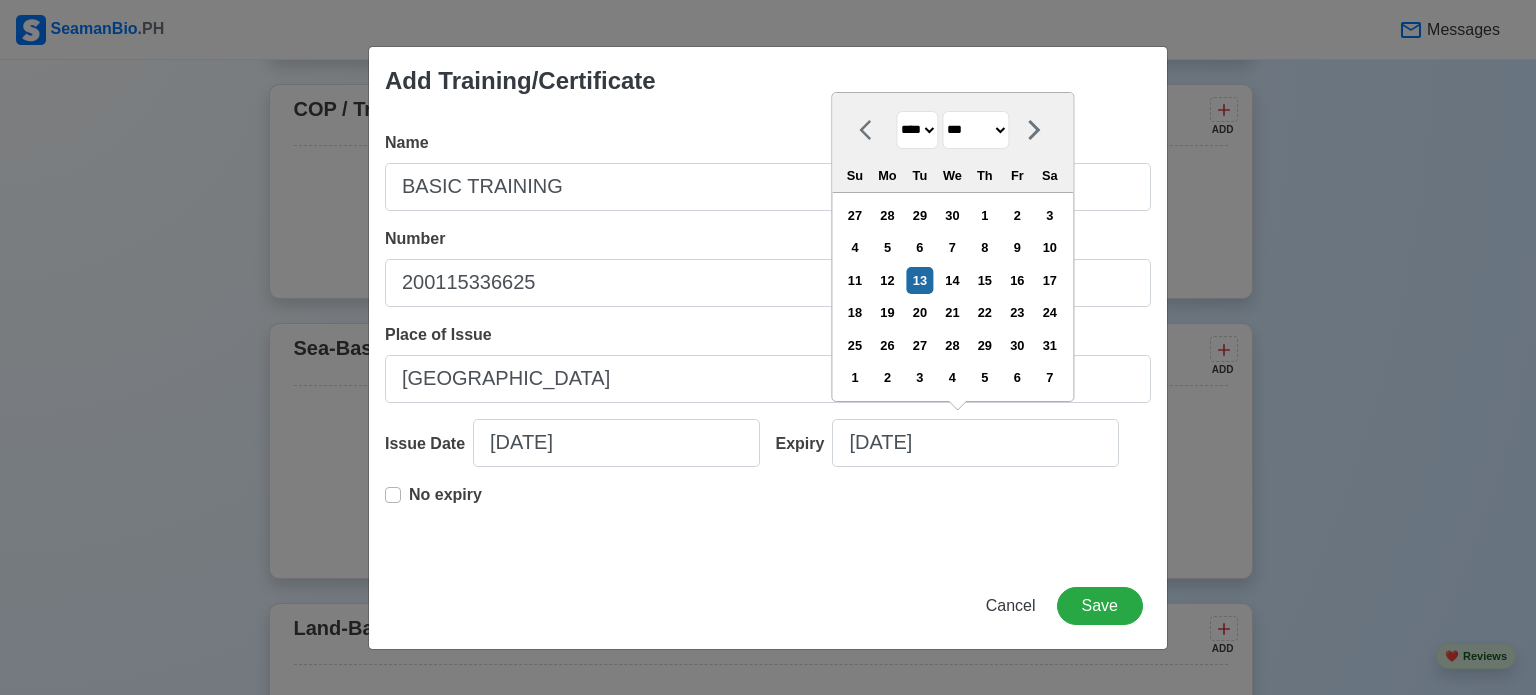 click on "**** **** **** **** **** **** **** **** **** **** **** **** **** **** **** **** **** **** **** **** **** **** **** **** **** **** **** **** **** **** **** **** **** **** **** **** **** **** **** **** **** **** **** **** **** **** **** **** **** **** **** **** **** **** **** **** **** **** **** **** **** **** **** **** **** **** **** **** **** **** **** **** **** **** **** **** **** **** **** **** **** **** **** **** **** **** **** **** **** **** **** **** **** **** **** **** **** **** **** **** **** **** **** **** **** **** **** **** **** **** **** **** **** **** **** **** **** **** **** **** ****" at bounding box center [917, 130] 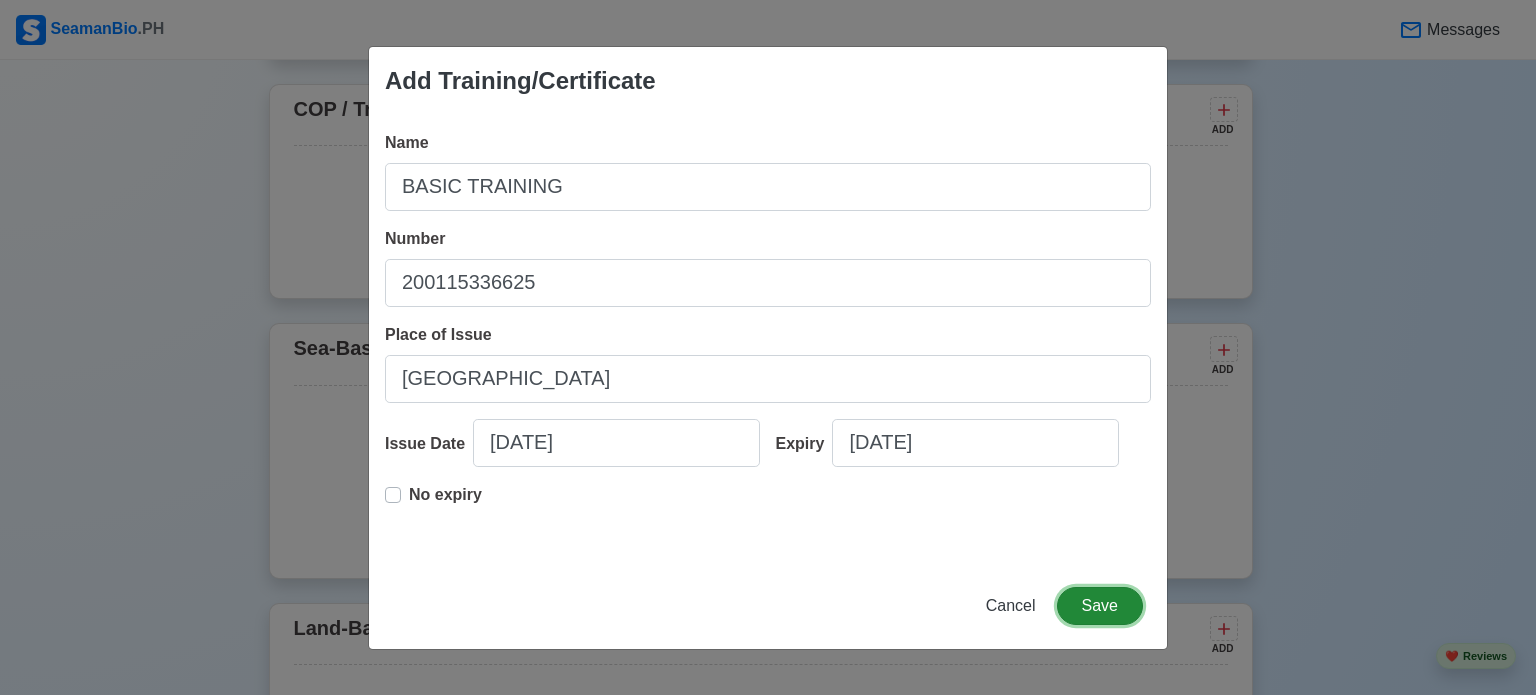 click on "Save" at bounding box center (1100, 606) 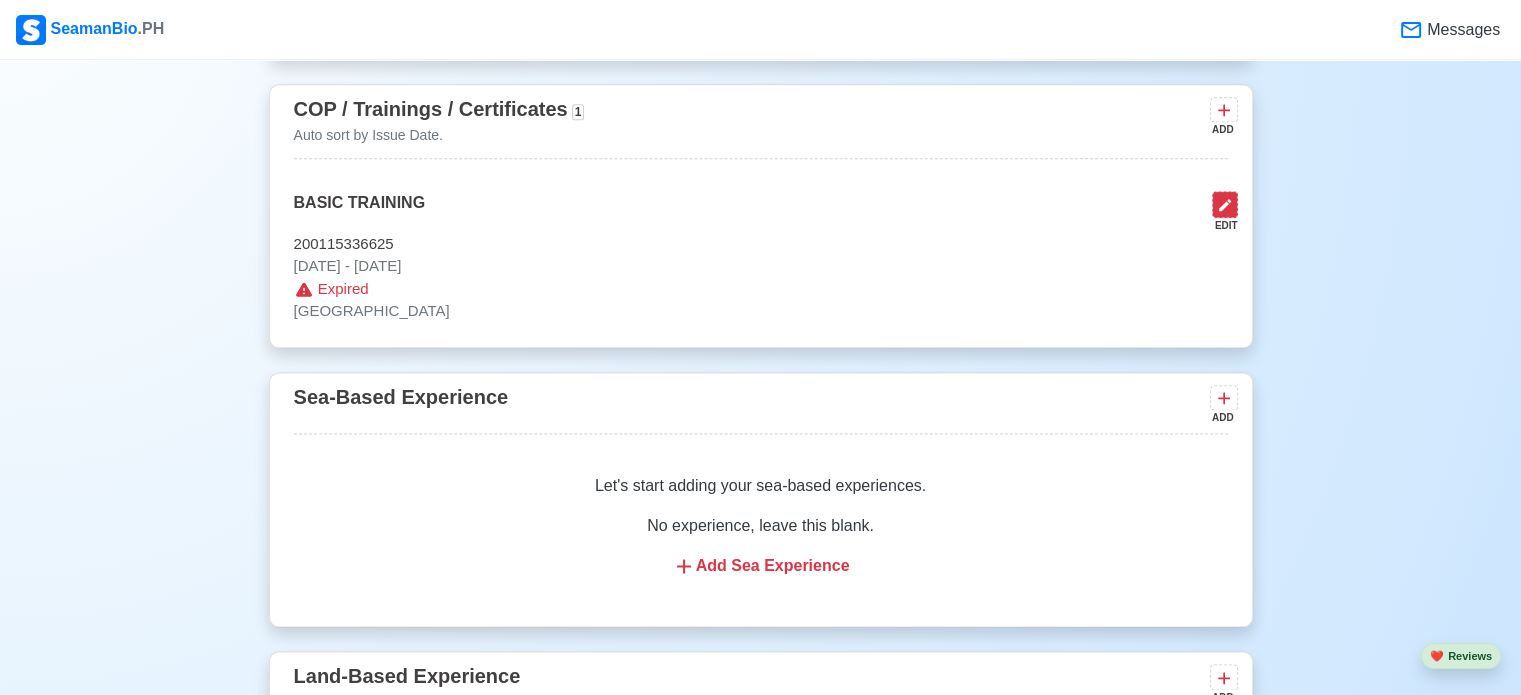 click 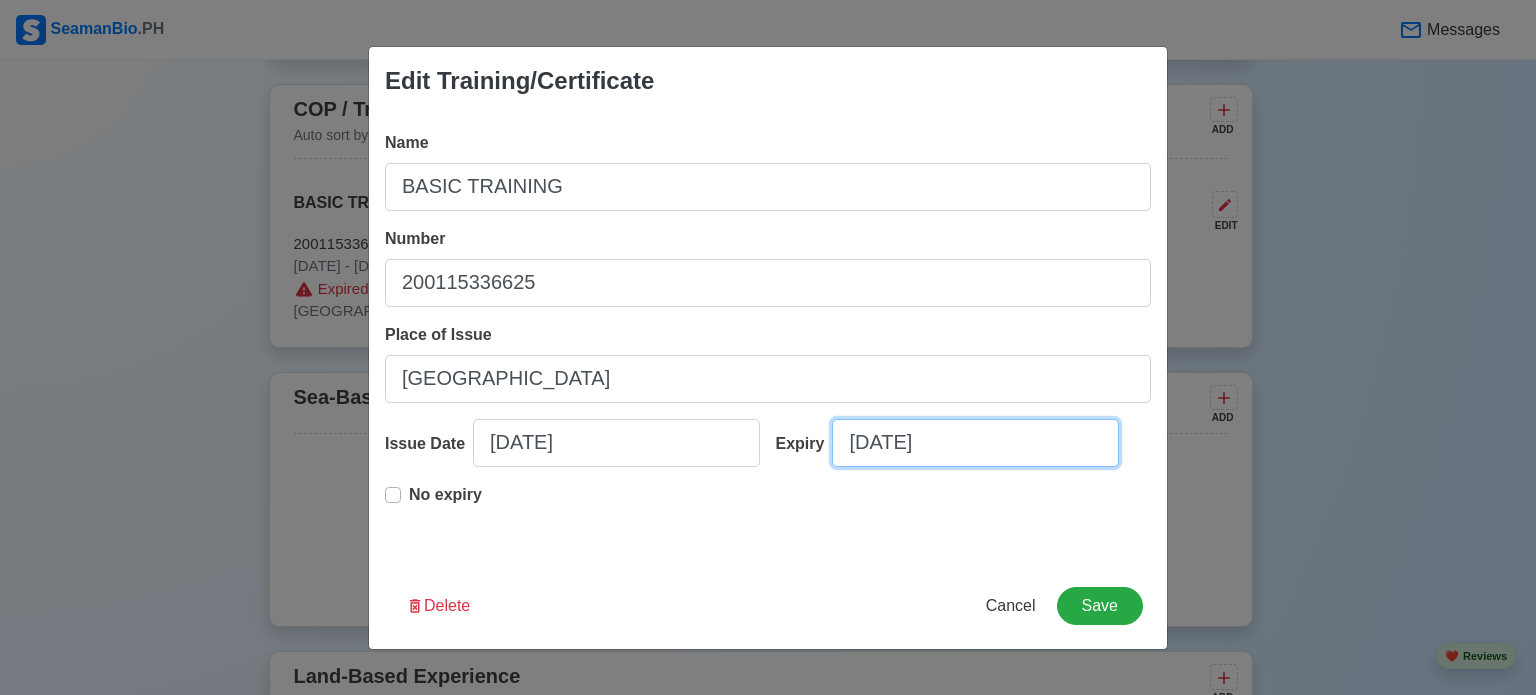 select on "****" 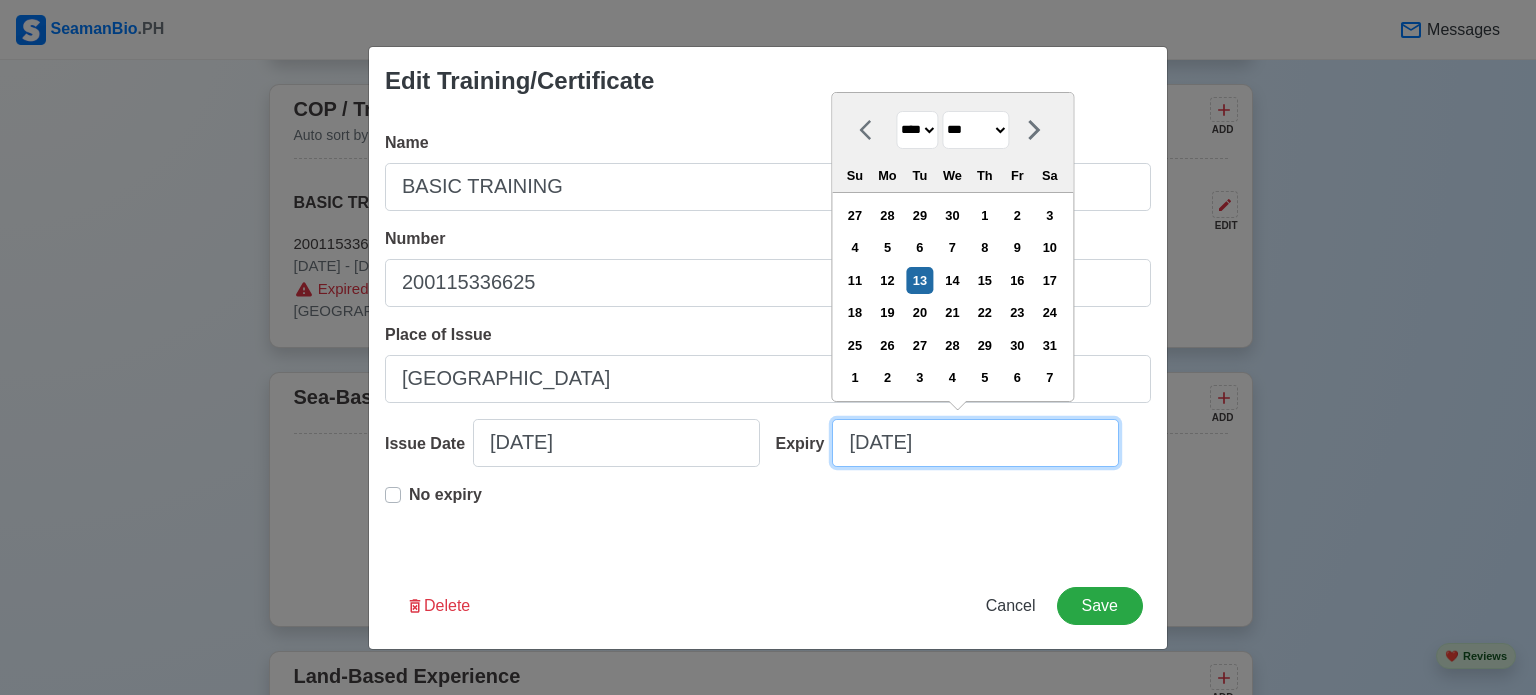 click on "05/13/2025" at bounding box center [975, 443] 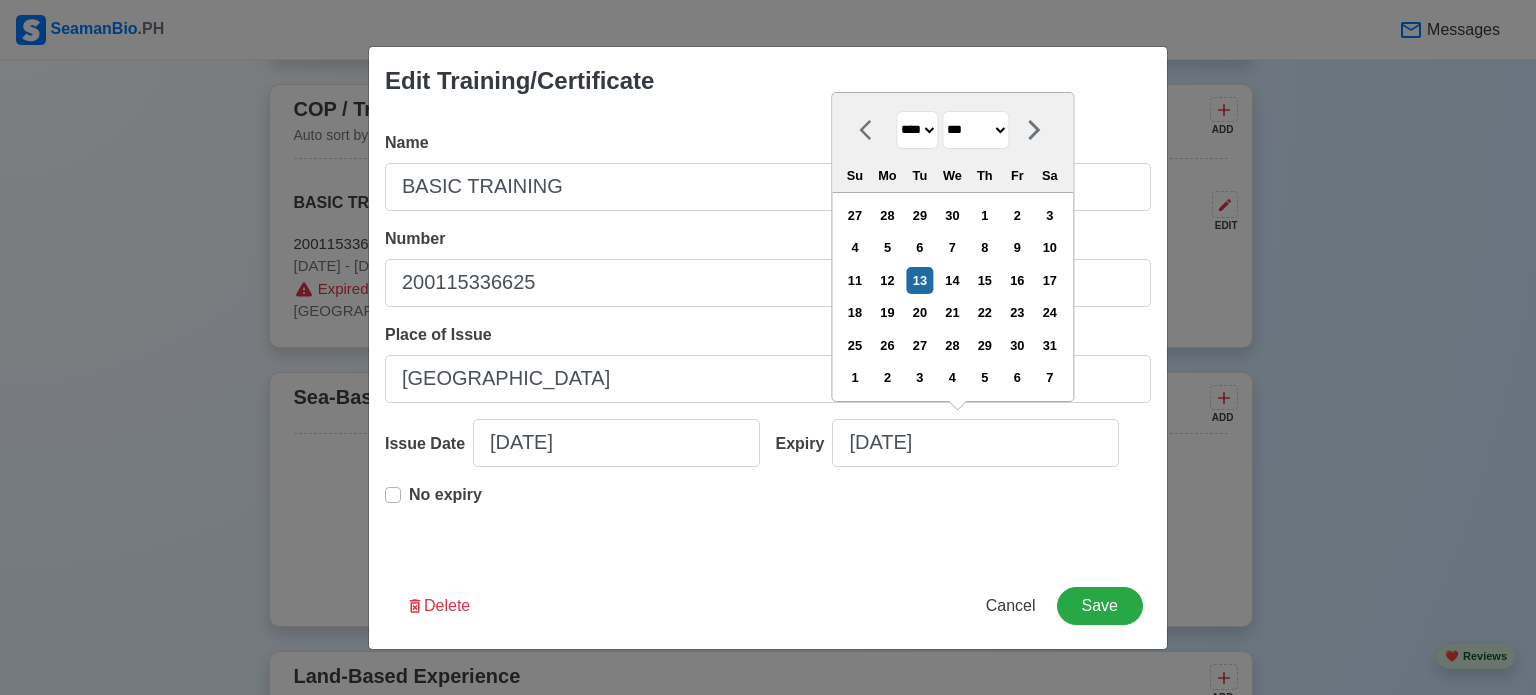 click on "**** **** **** **** **** **** **** **** **** **** **** **** **** **** **** **** **** **** **** **** **** **** **** **** **** **** **** **** **** **** **** **** **** **** **** **** **** **** **** **** **** **** **** **** **** **** **** **** **** **** **** **** **** **** **** **** **** **** **** **** **** **** **** **** **** **** **** **** **** **** **** **** **** **** **** **** **** **** **** **** **** **** **** **** **** **** **** **** **** **** **** **** **** **** **** **** **** **** **** **** **** **** **** **** **** **** **** **** **** **** **** **** **** **** **** **** **** **** **** **** ****" at bounding box center [917, 130] 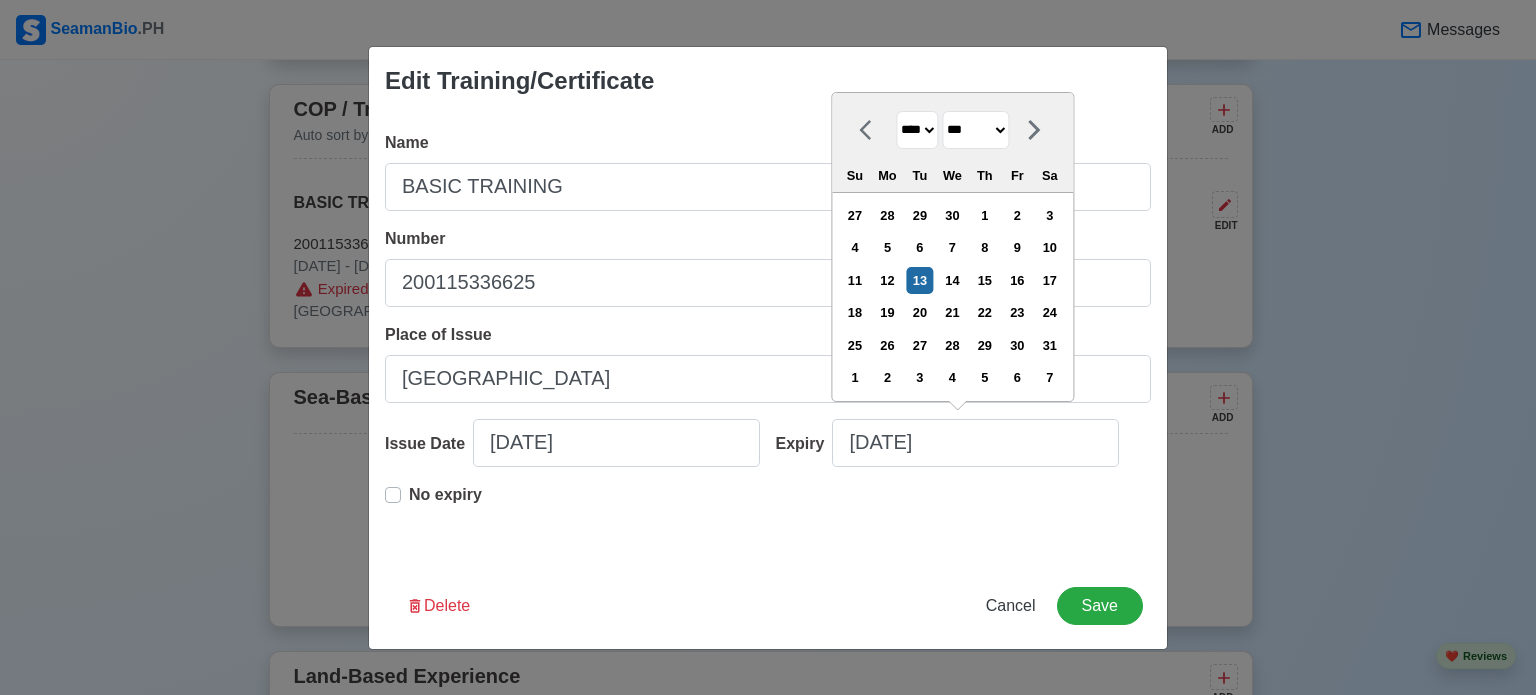 select on "****" 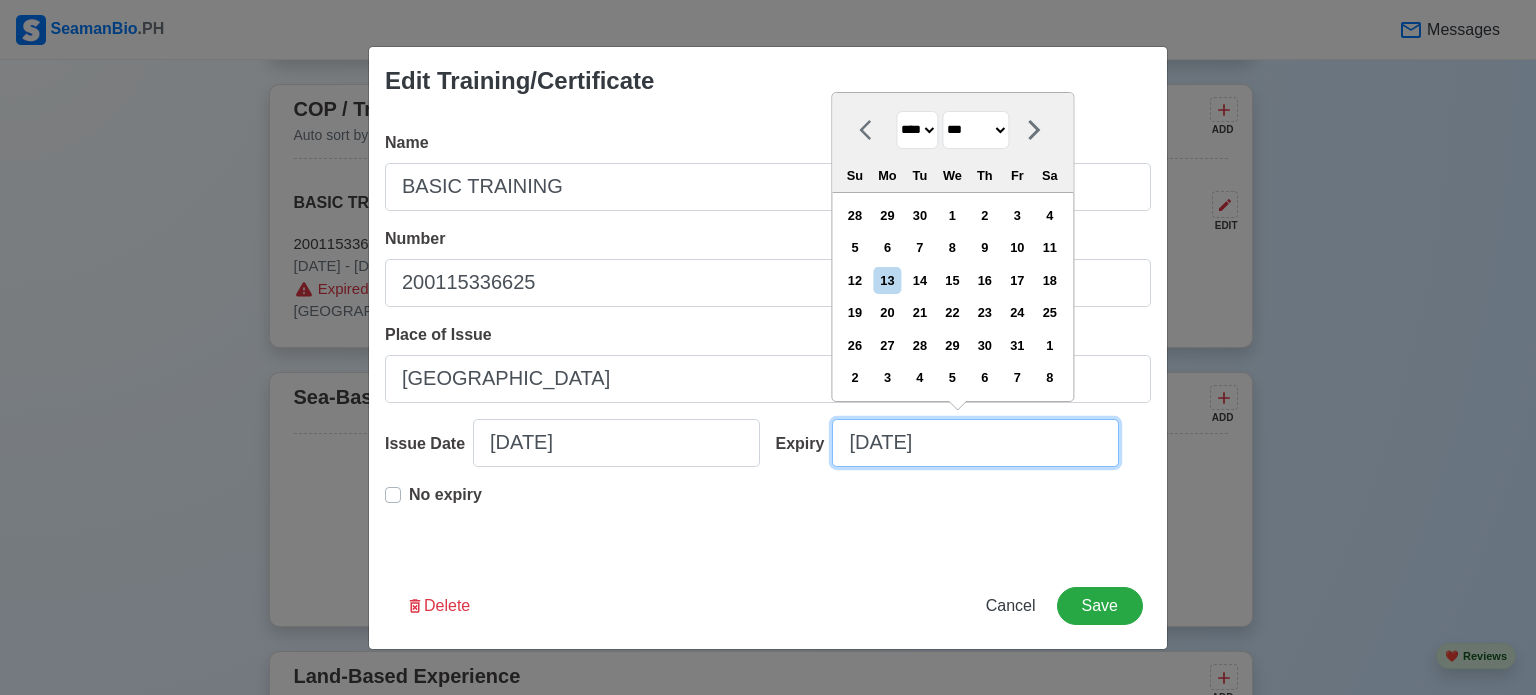 click on "05/13/2025" at bounding box center (975, 443) 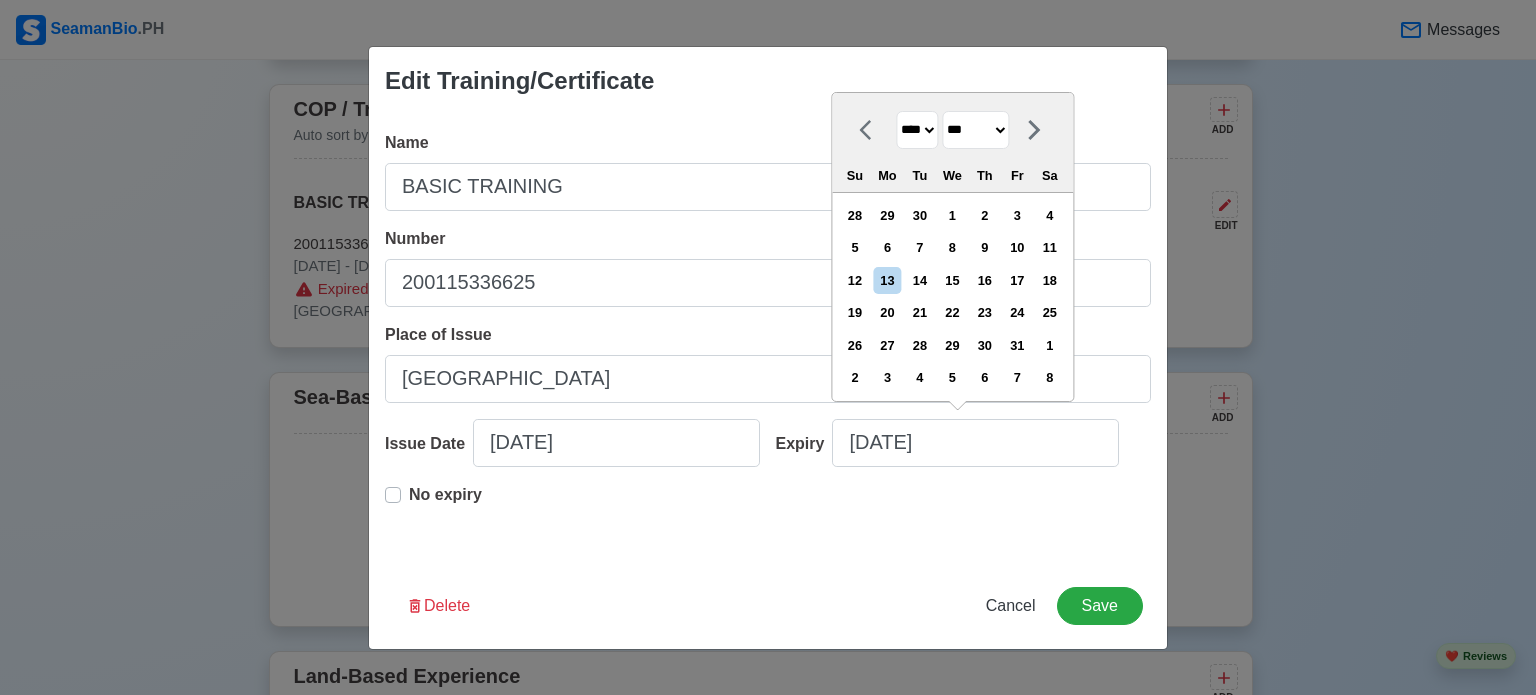 click on "Expiry 05/13/2025 May 2030 **** **** **** **** **** **** **** **** **** **** **** **** **** **** **** **** **** **** **** **** **** **** **** **** **** **** **** **** **** **** **** **** **** **** **** **** **** **** **** **** **** **** **** **** **** **** **** **** **** **** **** **** **** **** **** **** **** **** **** **** **** **** **** **** **** **** **** **** **** **** **** **** **** **** **** **** **** **** **** **** **** **** **** **** **** **** **** **** **** **** **** **** **** **** **** **** **** **** **** **** **** **** **** **** **** **** **** **** **** **** **** **** **** **** **** **** **** **** **** **** **** ******* ******** ***** ***** *** **** **** ****** ********* ******* ******** ******** Su Mo Tu We Th Fr Sa 28 29 30 1 2 3 4 5 6 7 8 9 10 11 12 13 14 15 16 17 18 19 20 21 22 23 24 25 26 27 28 29 30 31 1 2 3 4 5 6 7 8" at bounding box center (956, 451) 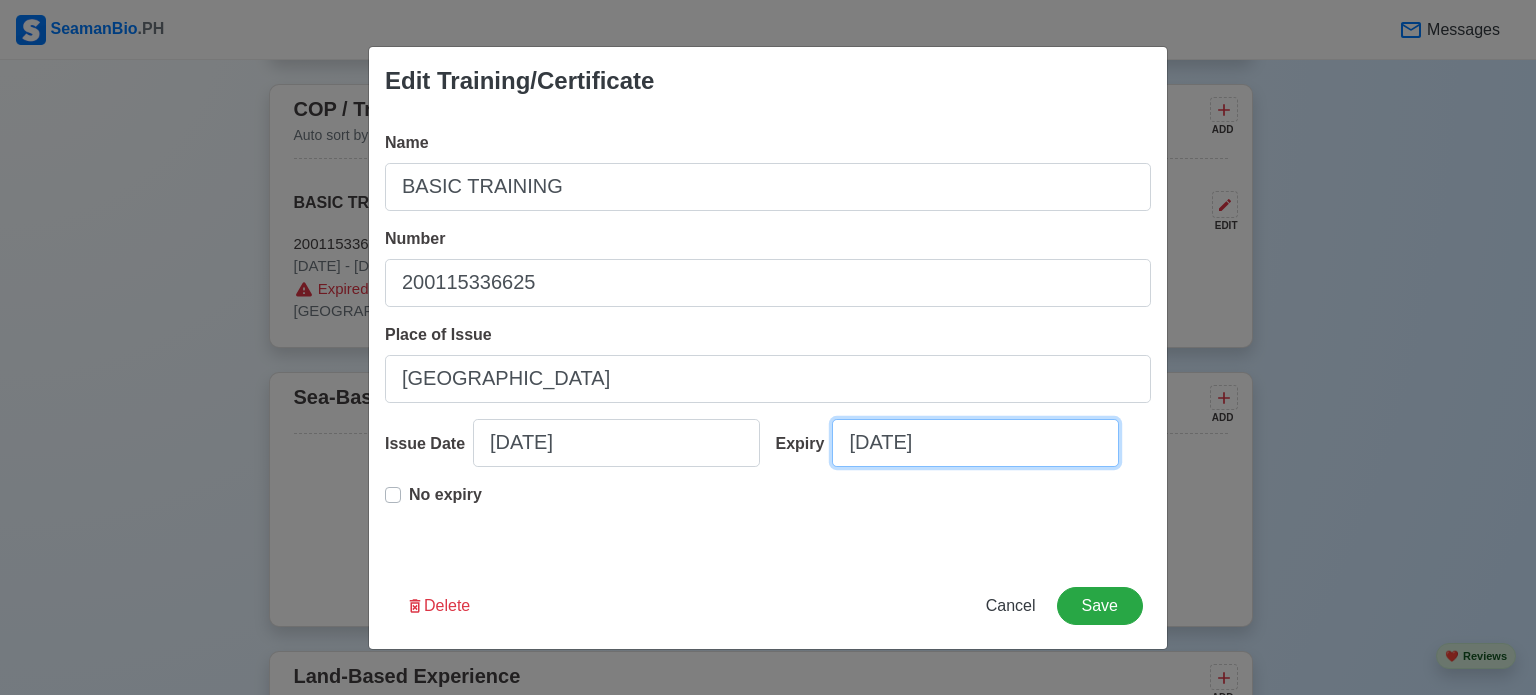 click on "05/13/2025" at bounding box center [975, 443] 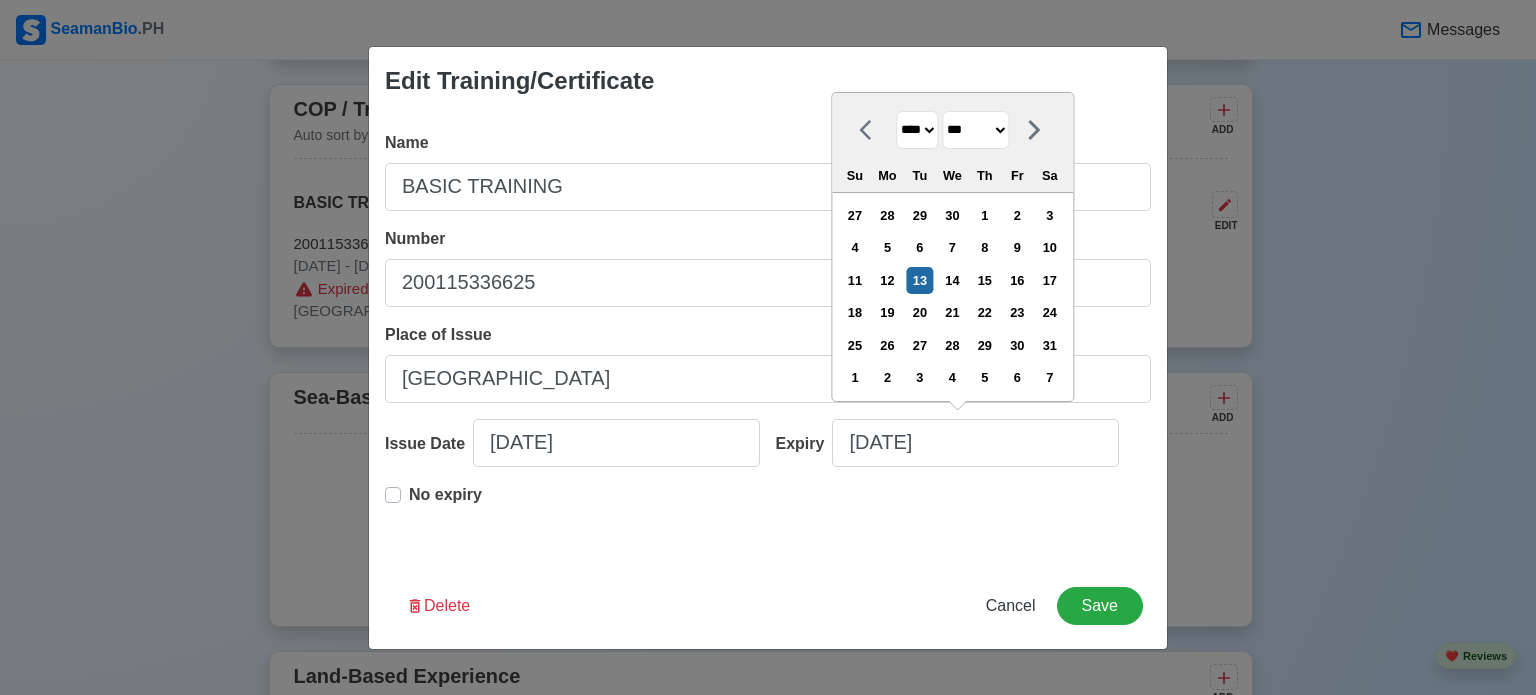 click on "**** **** **** **** **** **** **** **** **** **** **** **** **** **** **** **** **** **** **** **** **** **** **** **** **** **** **** **** **** **** **** **** **** **** **** **** **** **** **** **** **** **** **** **** **** **** **** **** **** **** **** **** **** **** **** **** **** **** **** **** **** **** **** **** **** **** **** **** **** **** **** **** **** **** **** **** **** **** **** **** **** **** **** **** **** **** **** **** **** **** **** **** **** **** **** **** **** **** **** **** **** **** **** **** **** **** **** **** **** **** **** **** **** **** **** **** **** **** **** **** ****" at bounding box center (917, 130) 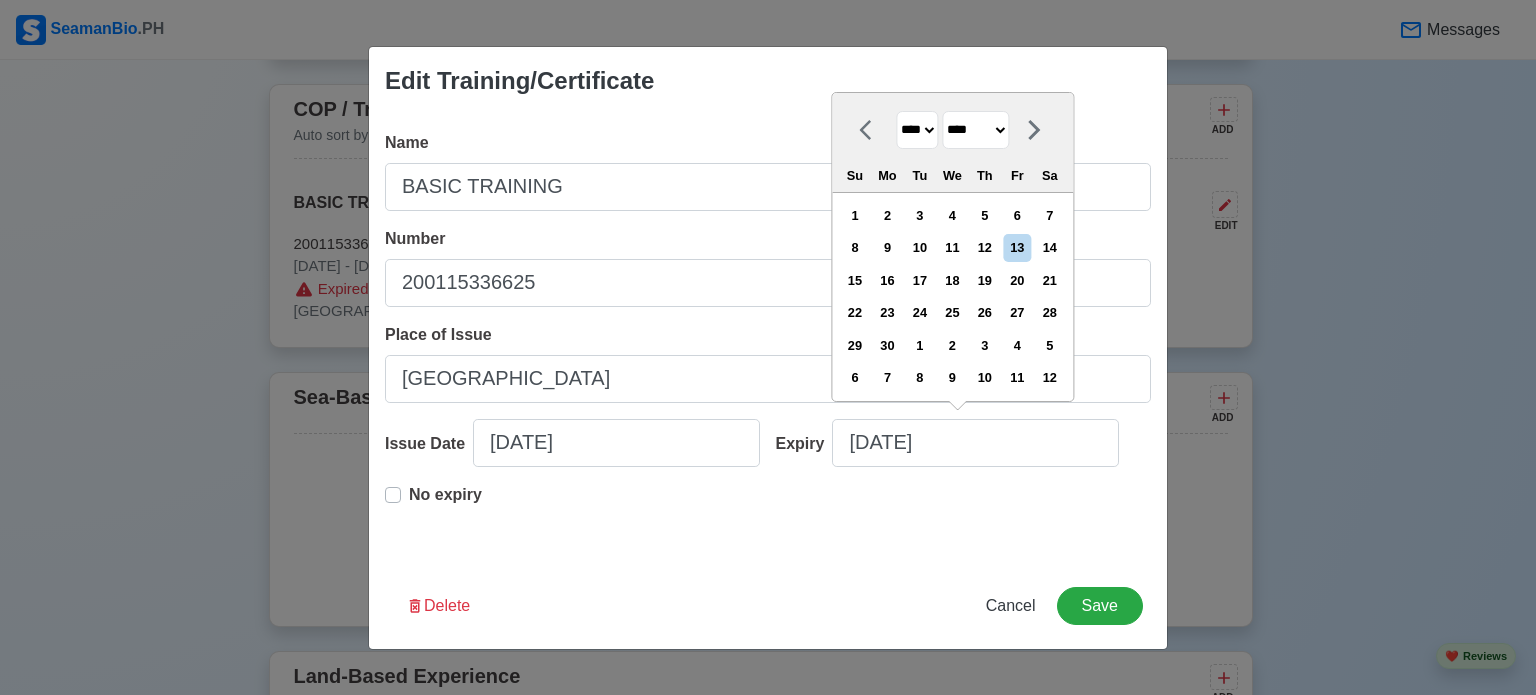 click on "**** **** **** **** **** **** **** **** **** **** **** **** **** **** **** **** **** **** **** **** **** **** **** **** **** **** **** **** **** **** **** **** **** **** **** **** **** **** **** **** **** **** **** **** **** **** **** **** **** **** **** **** **** **** **** **** **** **** **** **** **** **** **** **** **** **** **** **** **** **** **** **** **** **** **** **** **** **** **** **** **** **** **** **** **** **** **** **** **** **** **** **** **** **** **** **** **** **** **** **** **** **** **** **** **** **** **** **** **** **** **** **** **** **** **** **** **** **** **** **** ****" at bounding box center (917, 130) 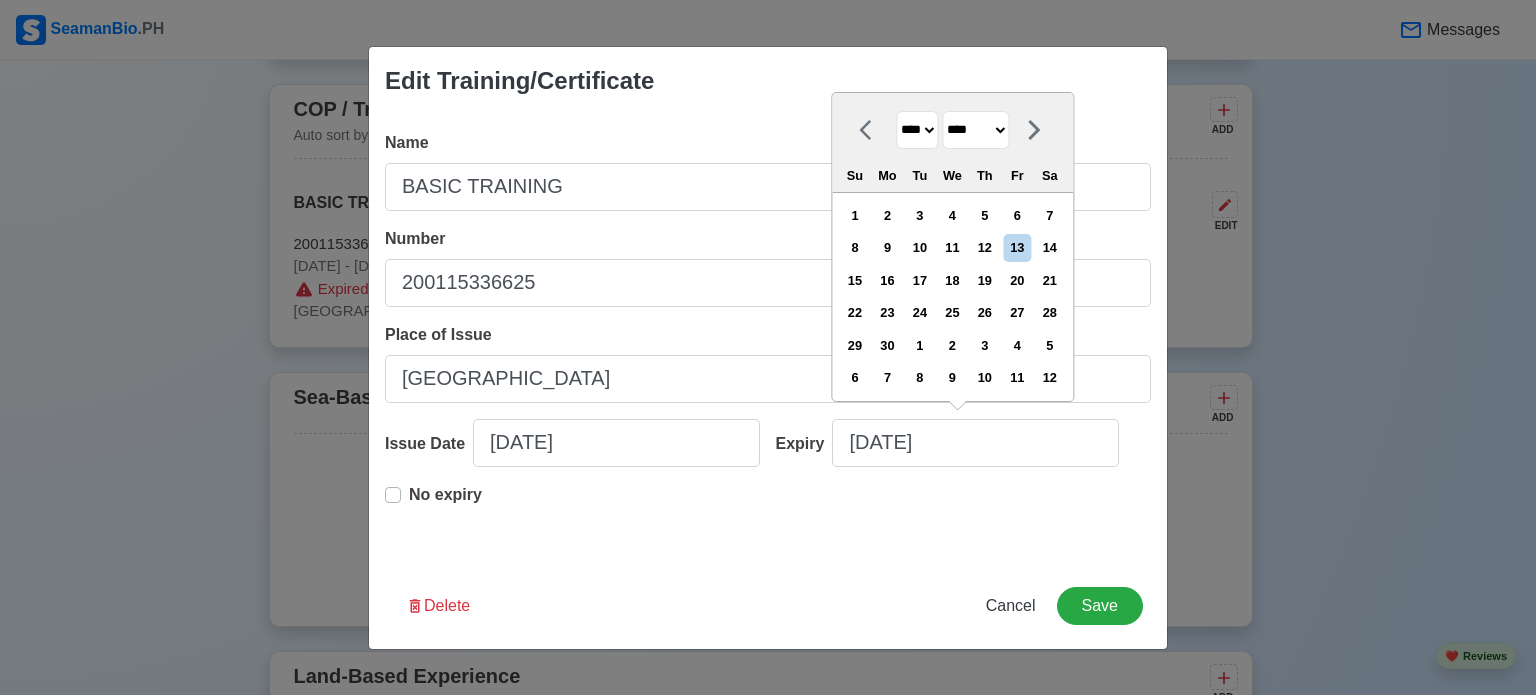 click on "**** **** **** **** **** **** **** **** **** **** **** **** **** **** **** **** **** **** **** **** **** **** **** **** **** **** **** **** **** **** **** **** **** **** **** **** **** **** **** **** **** **** **** **** **** **** **** **** **** **** **** **** **** **** **** **** **** **** **** **** **** **** **** **** **** **** **** **** **** **** **** **** **** **** **** **** **** **** **** **** **** **** **** **** **** **** **** **** **** **** **** **** **** **** **** **** **** **** **** **** **** **** **** **** **** **** **** **** **** **** **** **** **** **** **** **** **** **** **** **** ****" at bounding box center [917, 130] 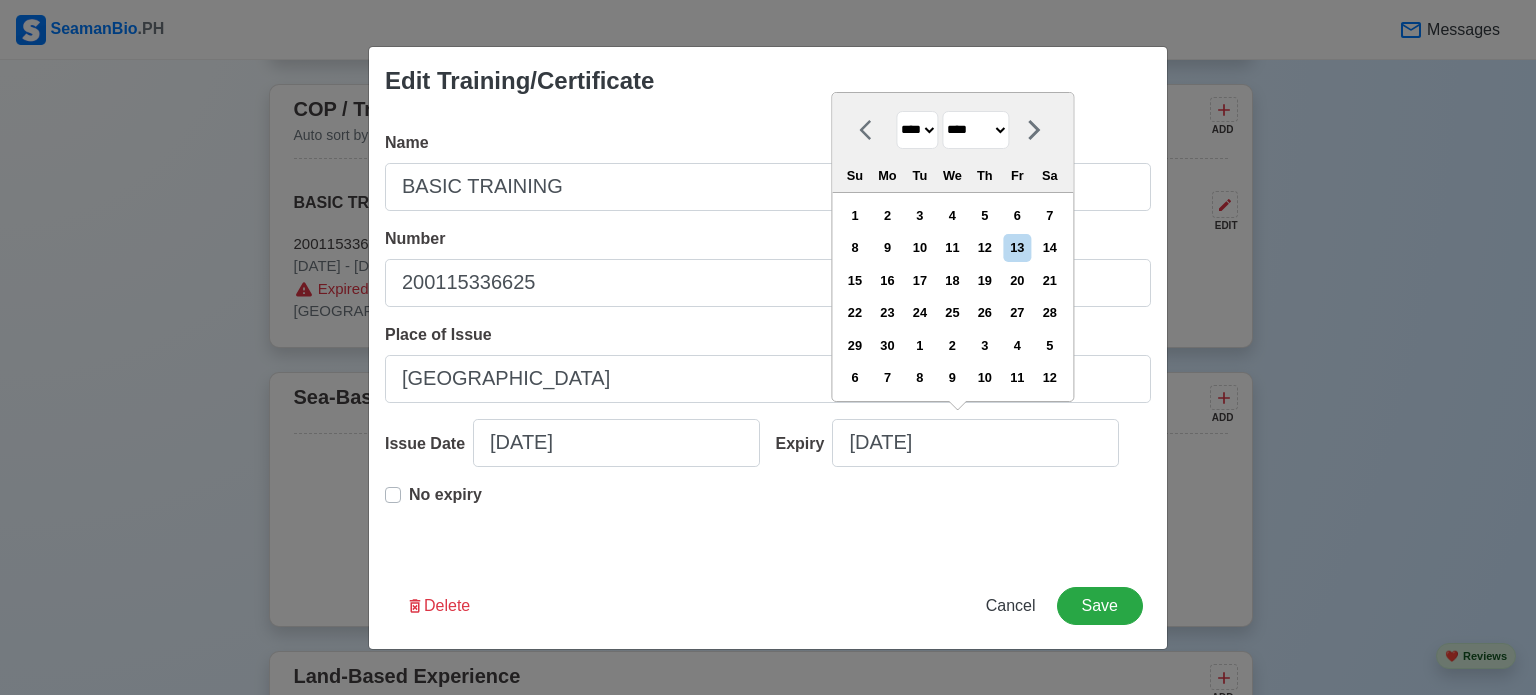 select on "****" 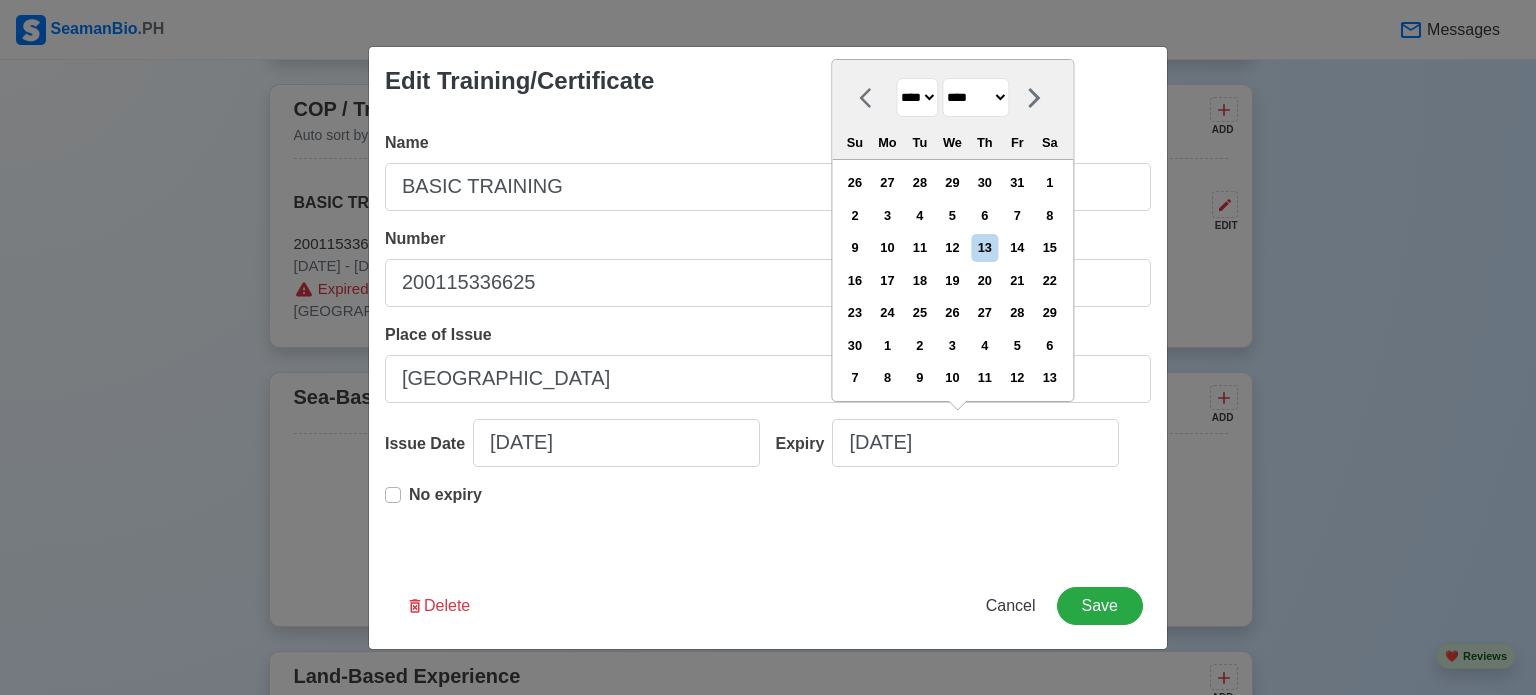 click on "******* ******** ***** ***** *** **** **** ****** ********* ******* ******** ********" at bounding box center (975, 97) 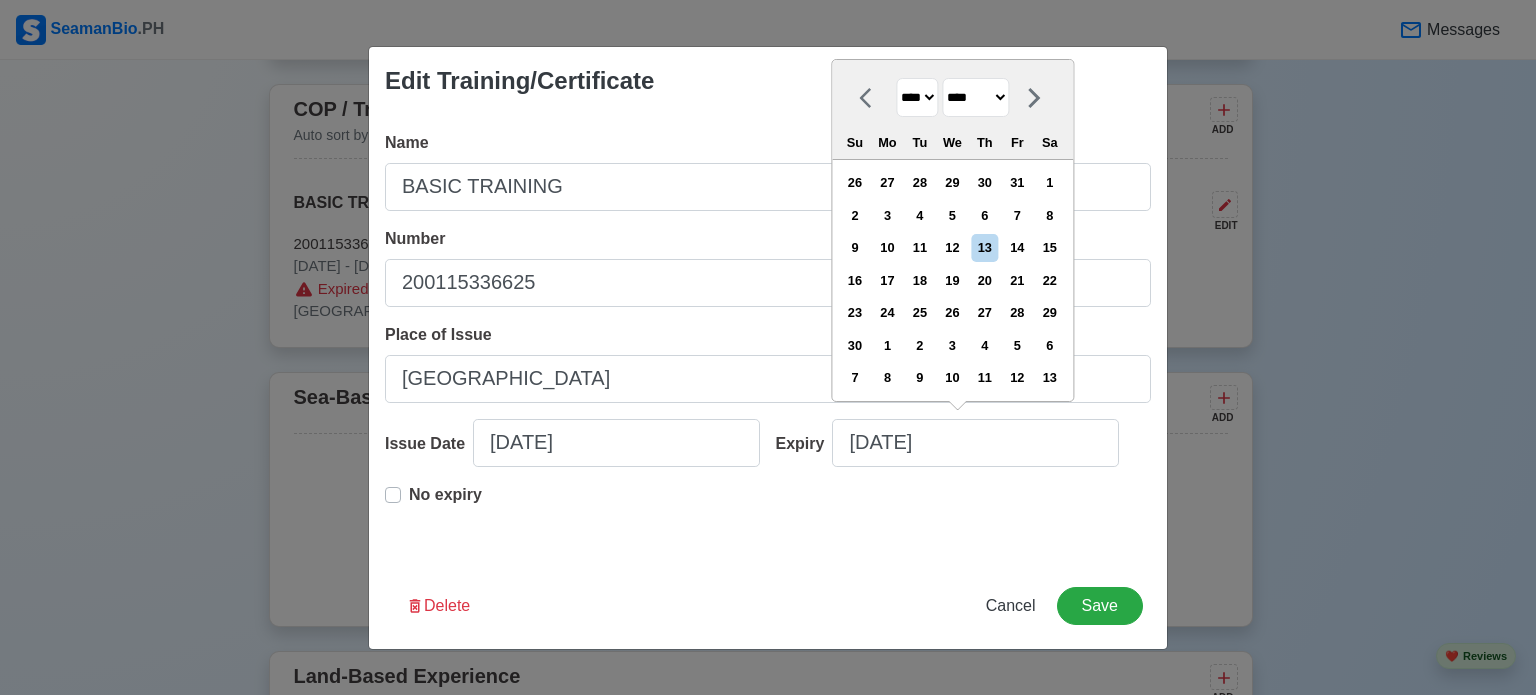 select on "***" 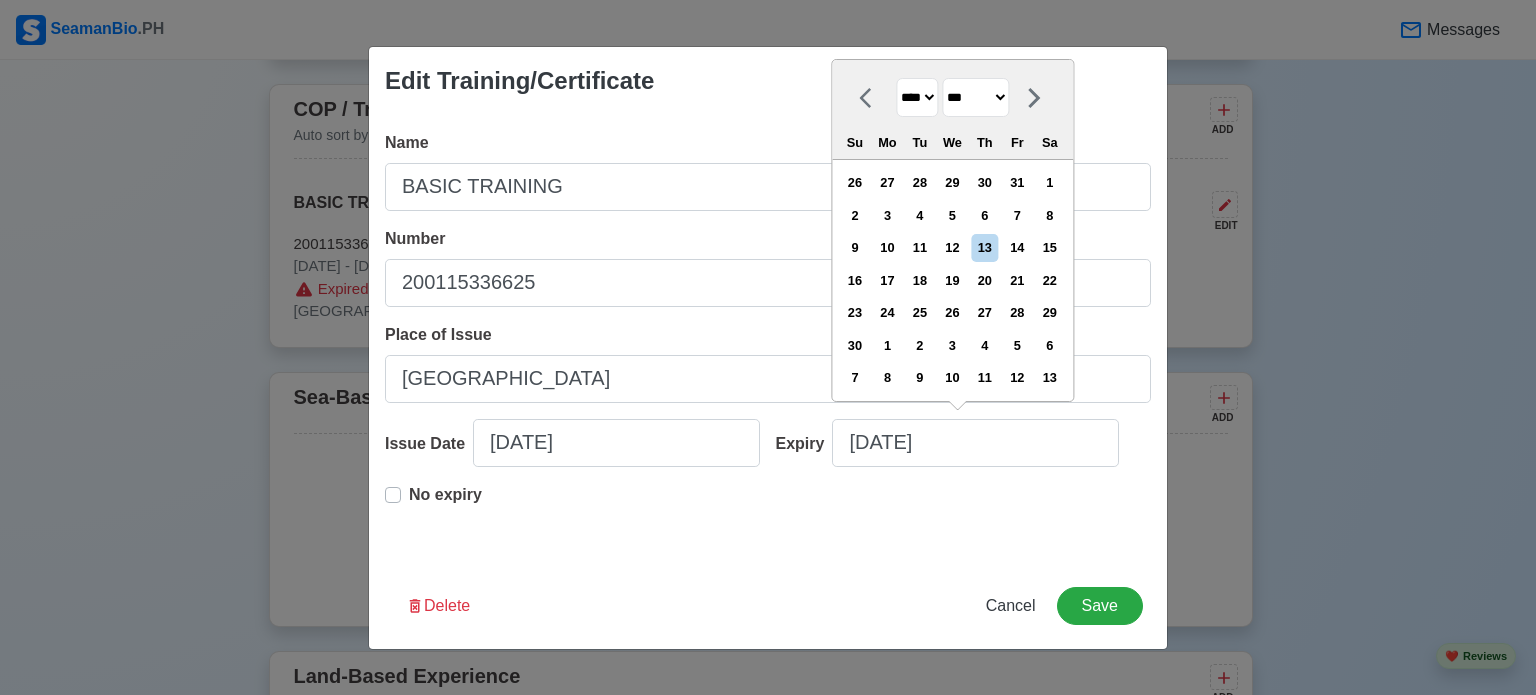 click on "******* ******** ***** ***** *** **** **** ****** ********* ******* ******** ********" at bounding box center [975, 97] 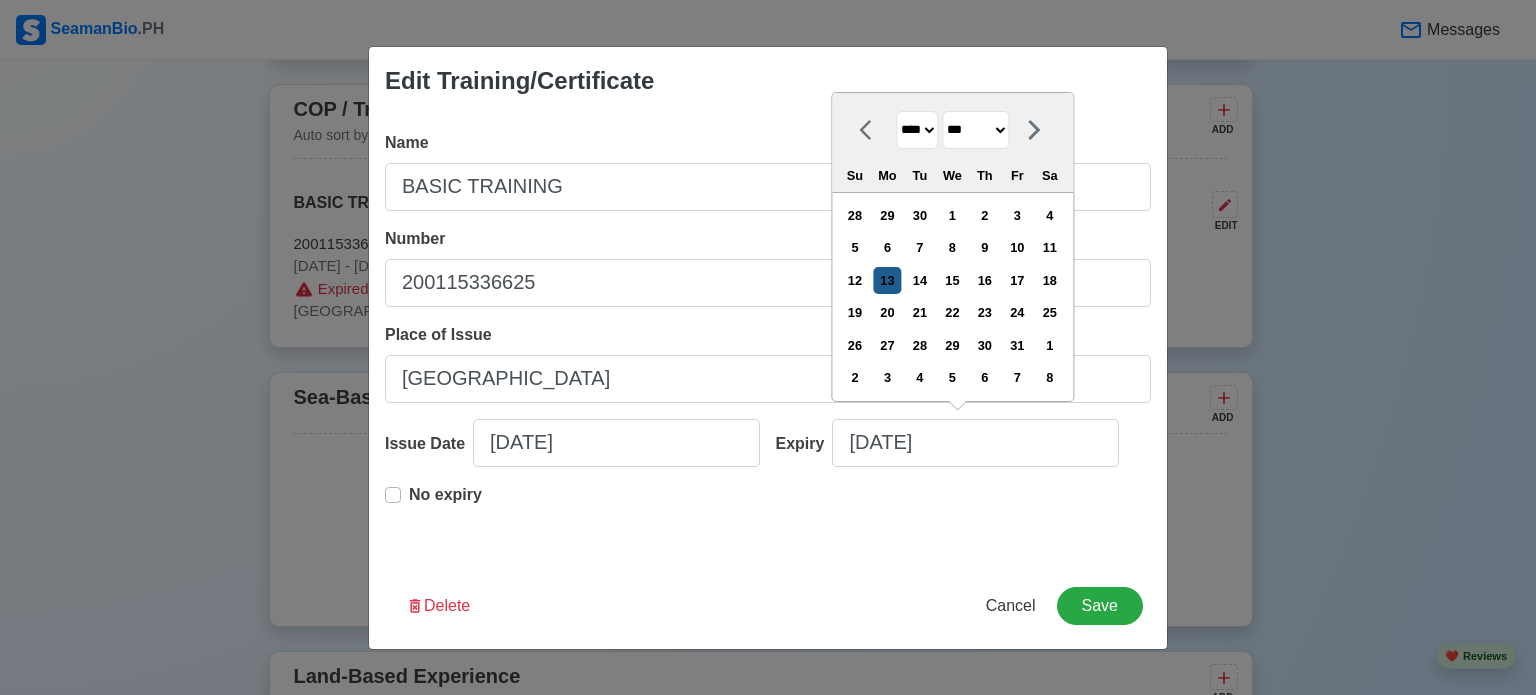 click on "13" at bounding box center (887, 280) 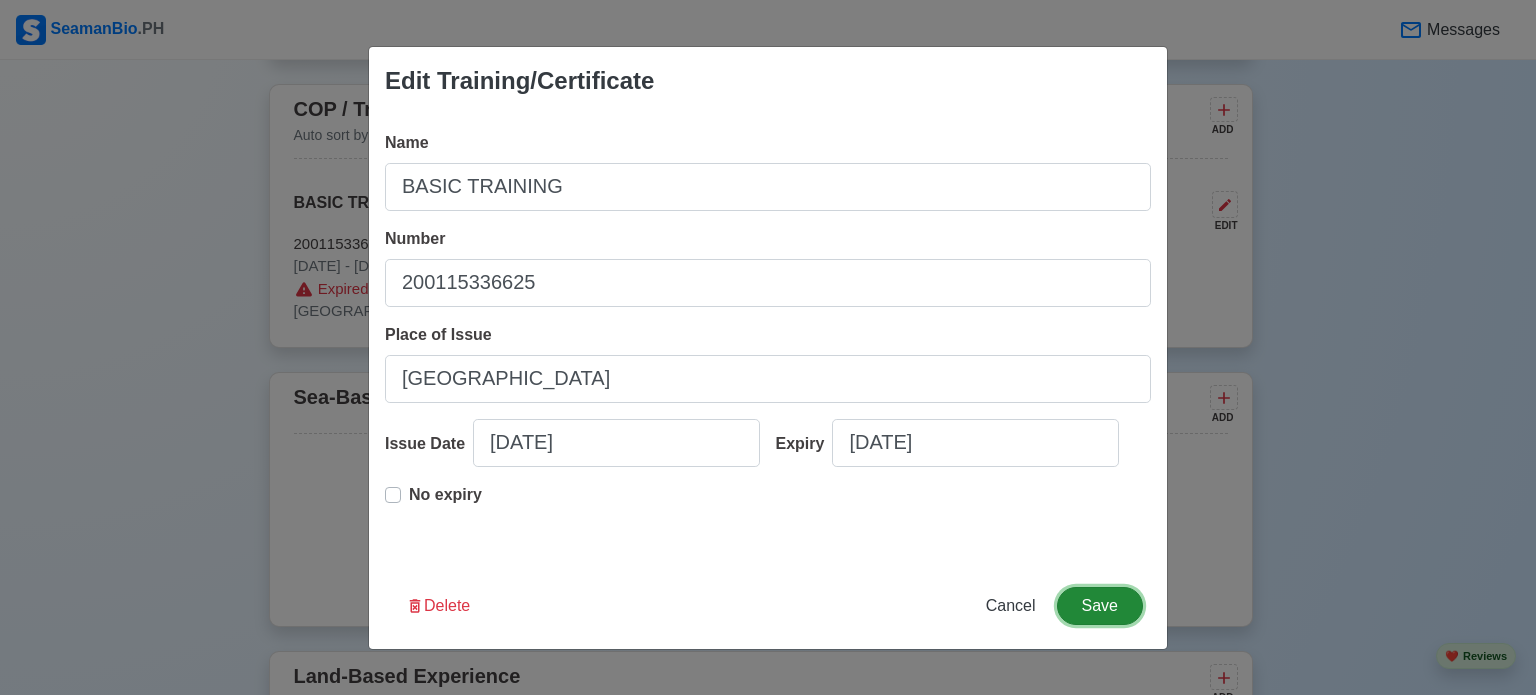 click on "Save" at bounding box center [1100, 606] 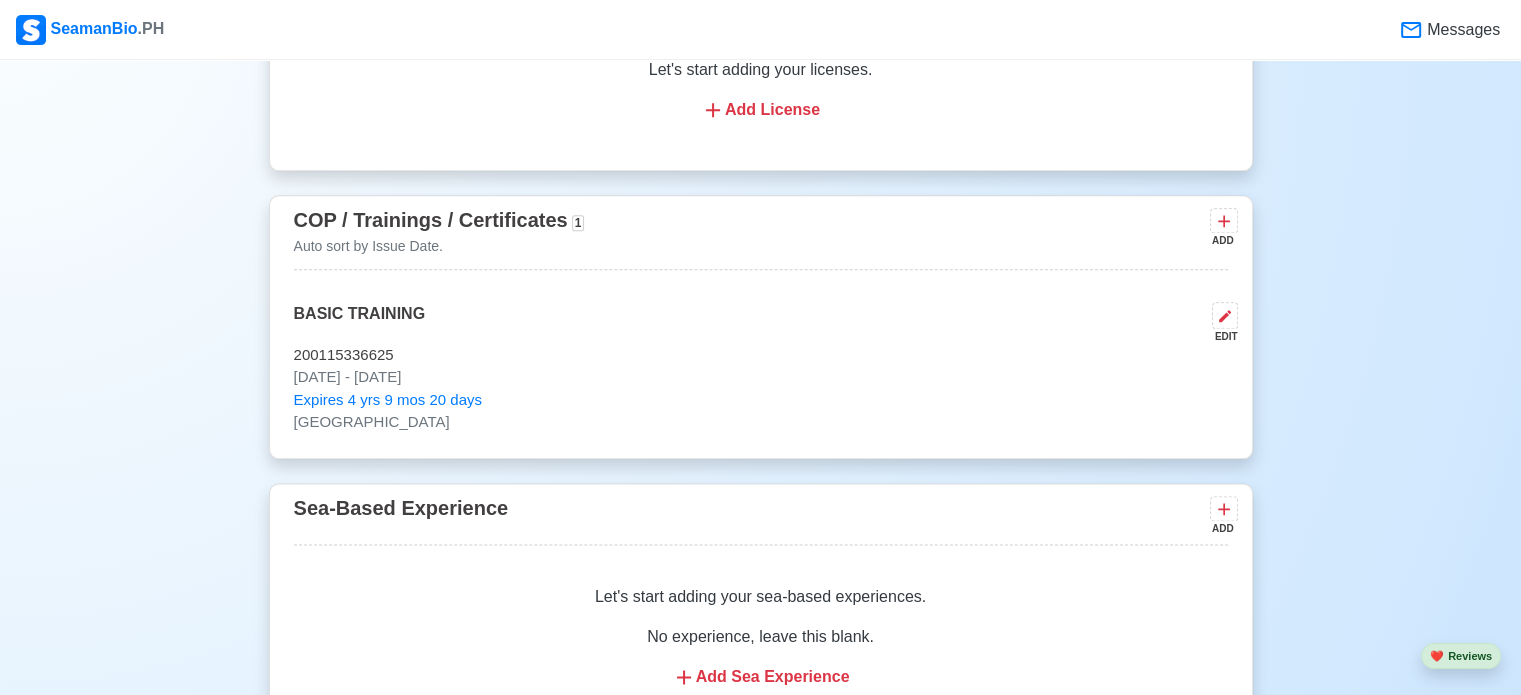 scroll, scrollTop: 2387, scrollLeft: 0, axis: vertical 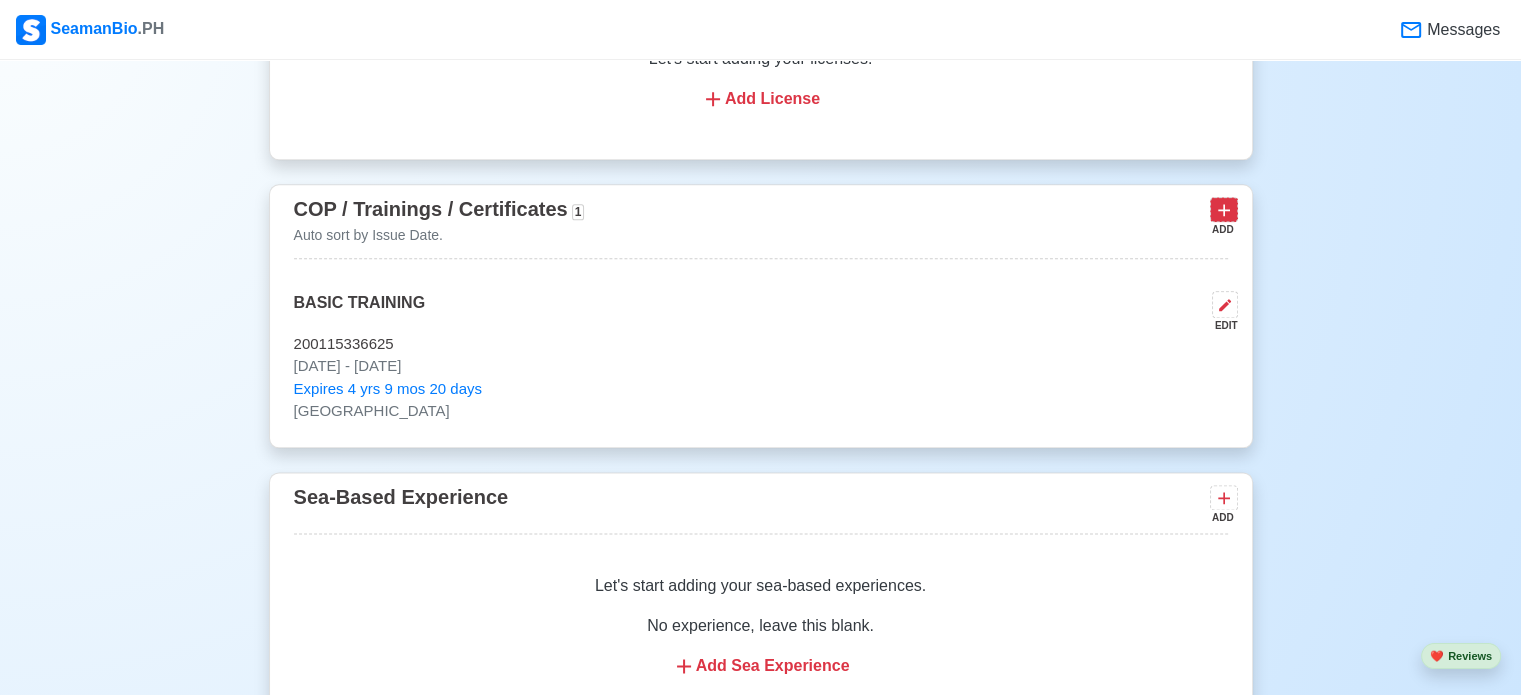click 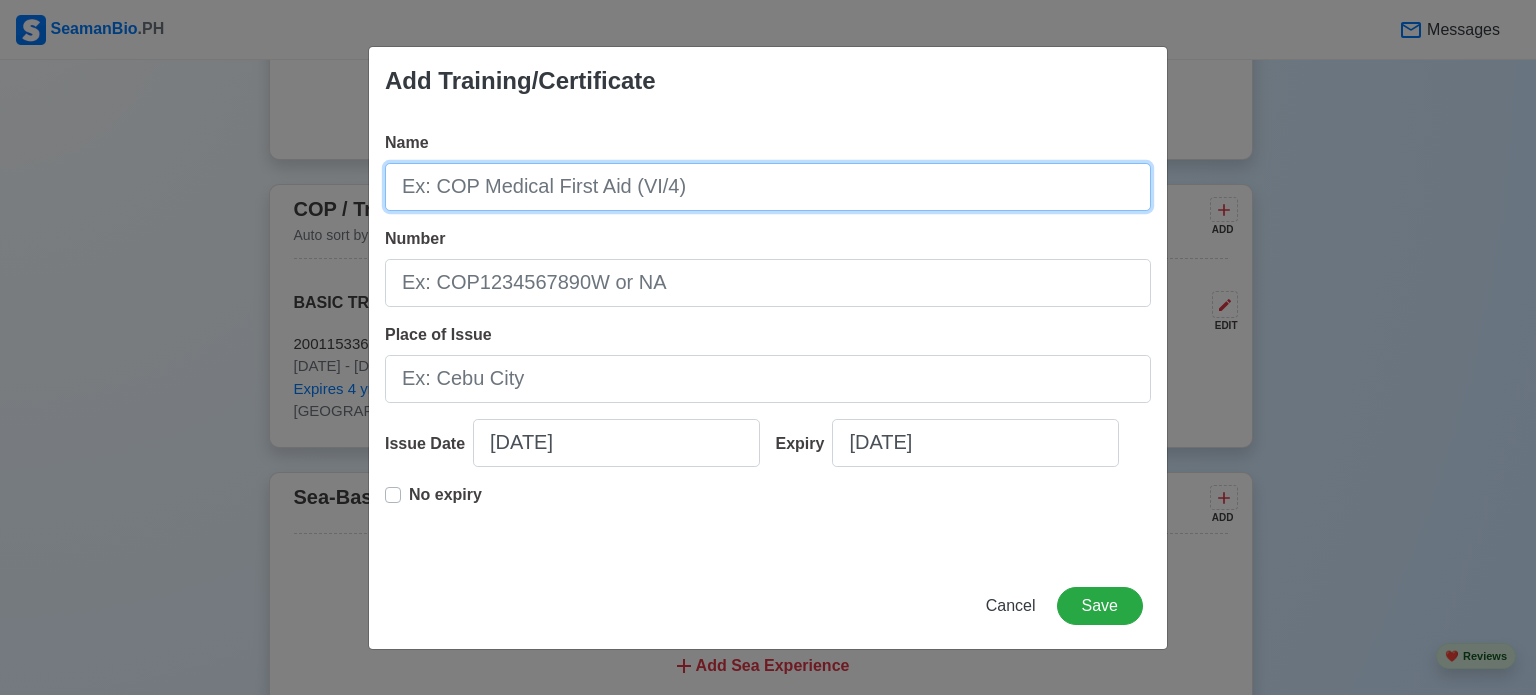 click on "Name" at bounding box center (768, 187) 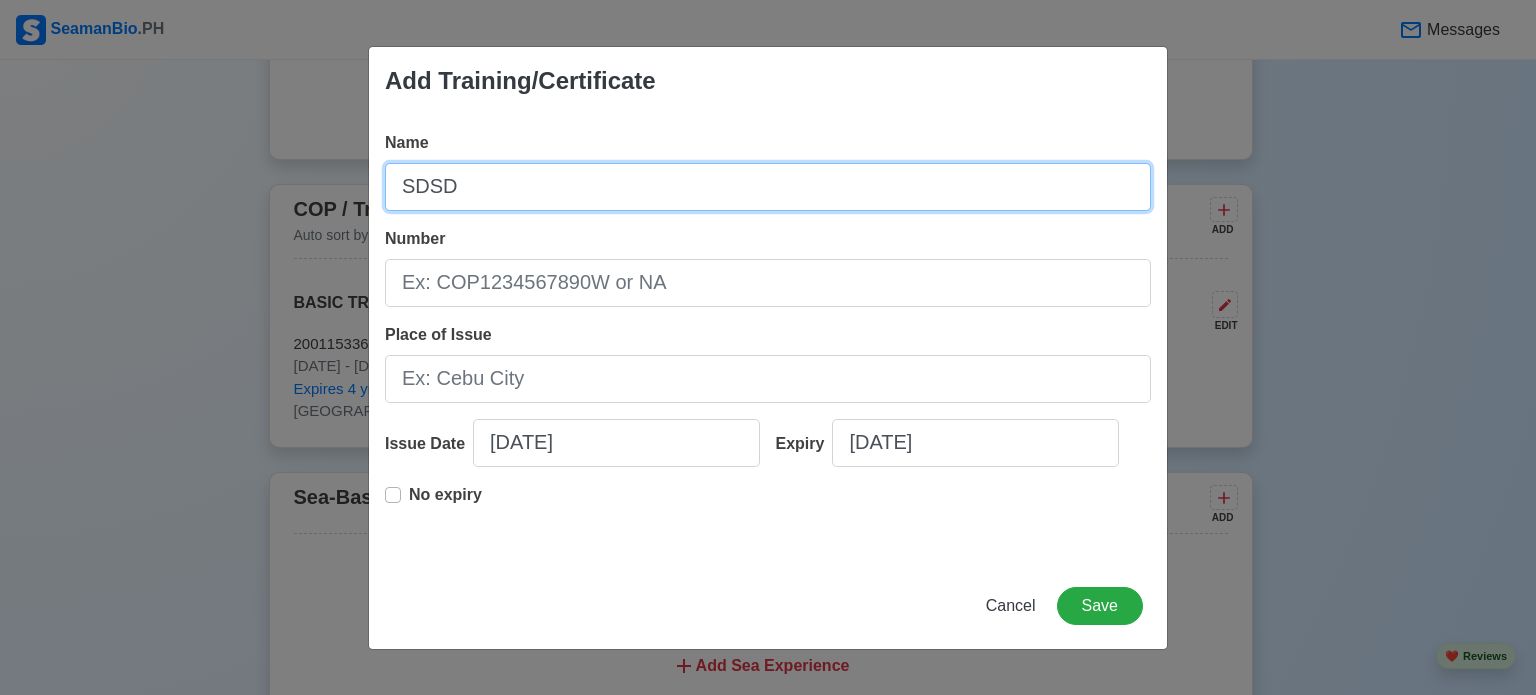 type on "SDSD" 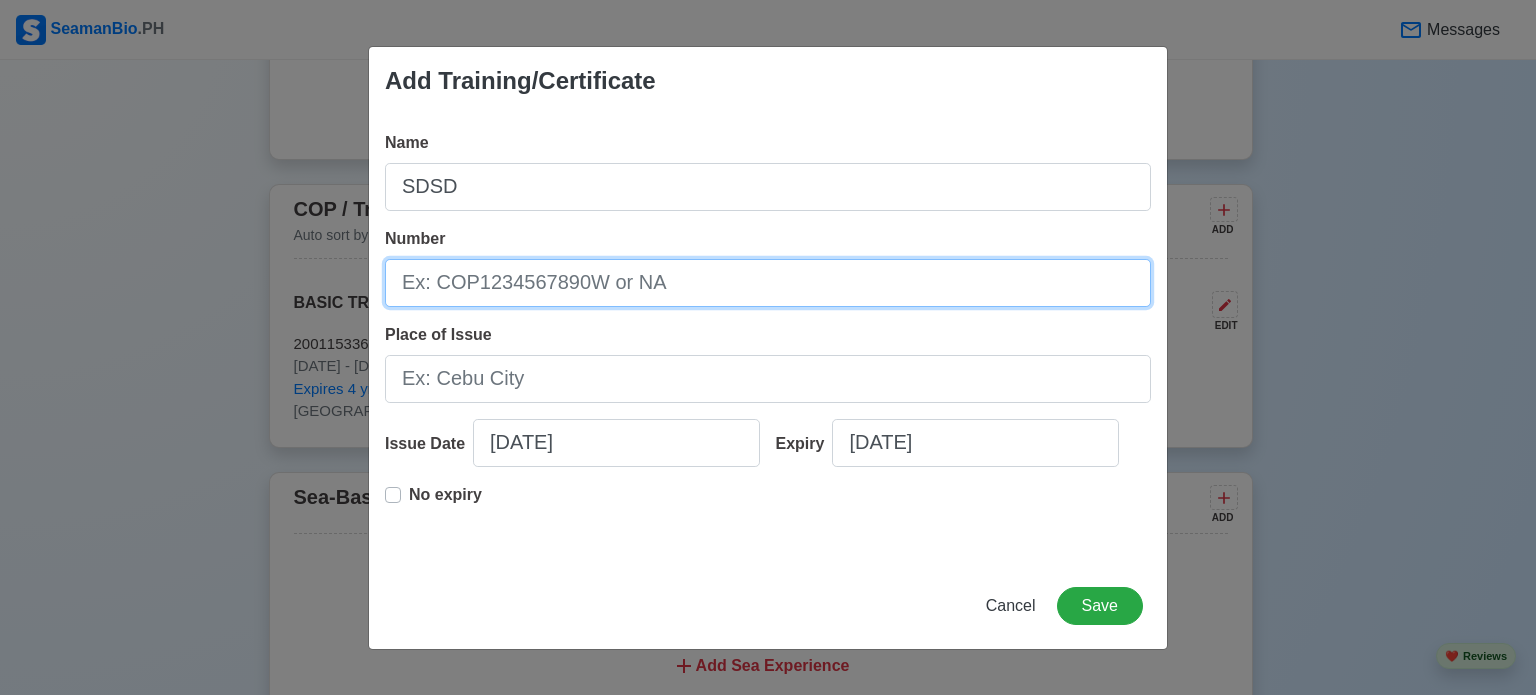click on "Number" at bounding box center (768, 283) 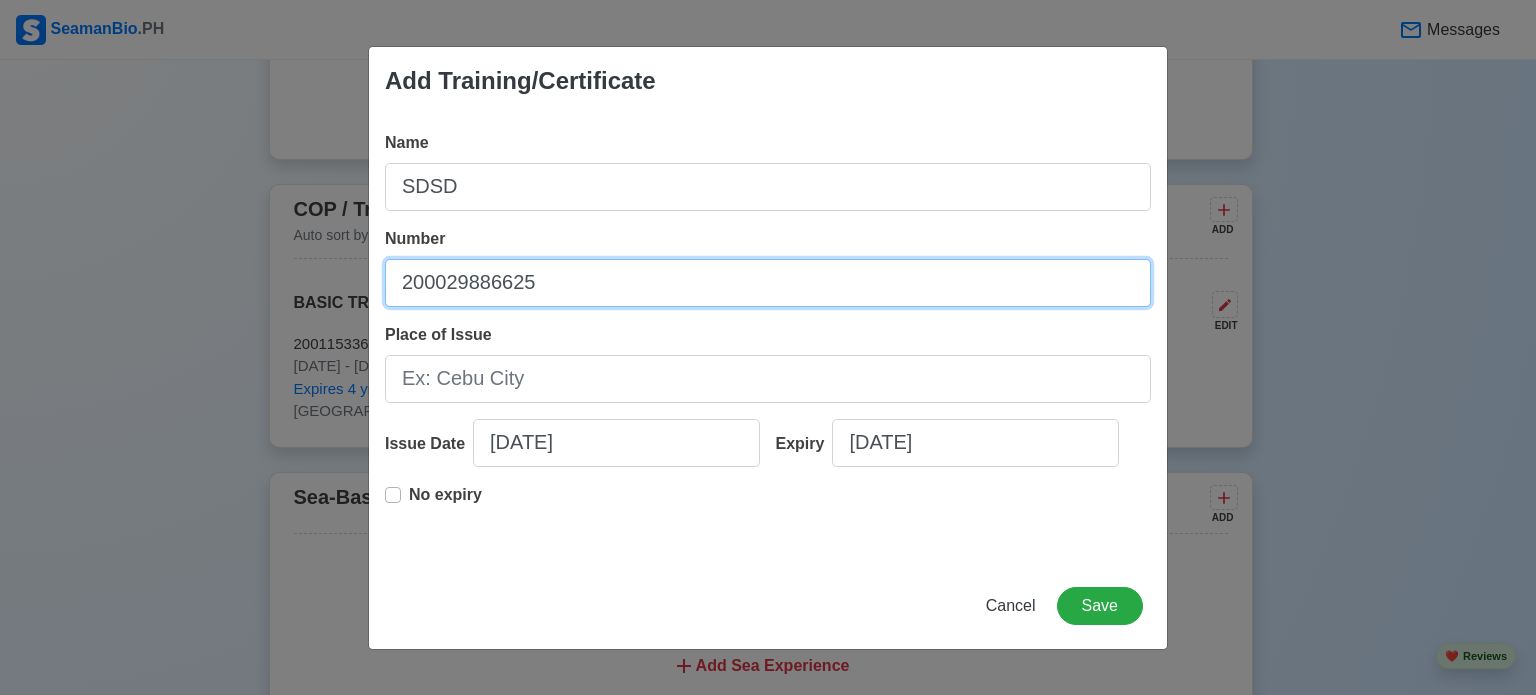 type on "200029886625" 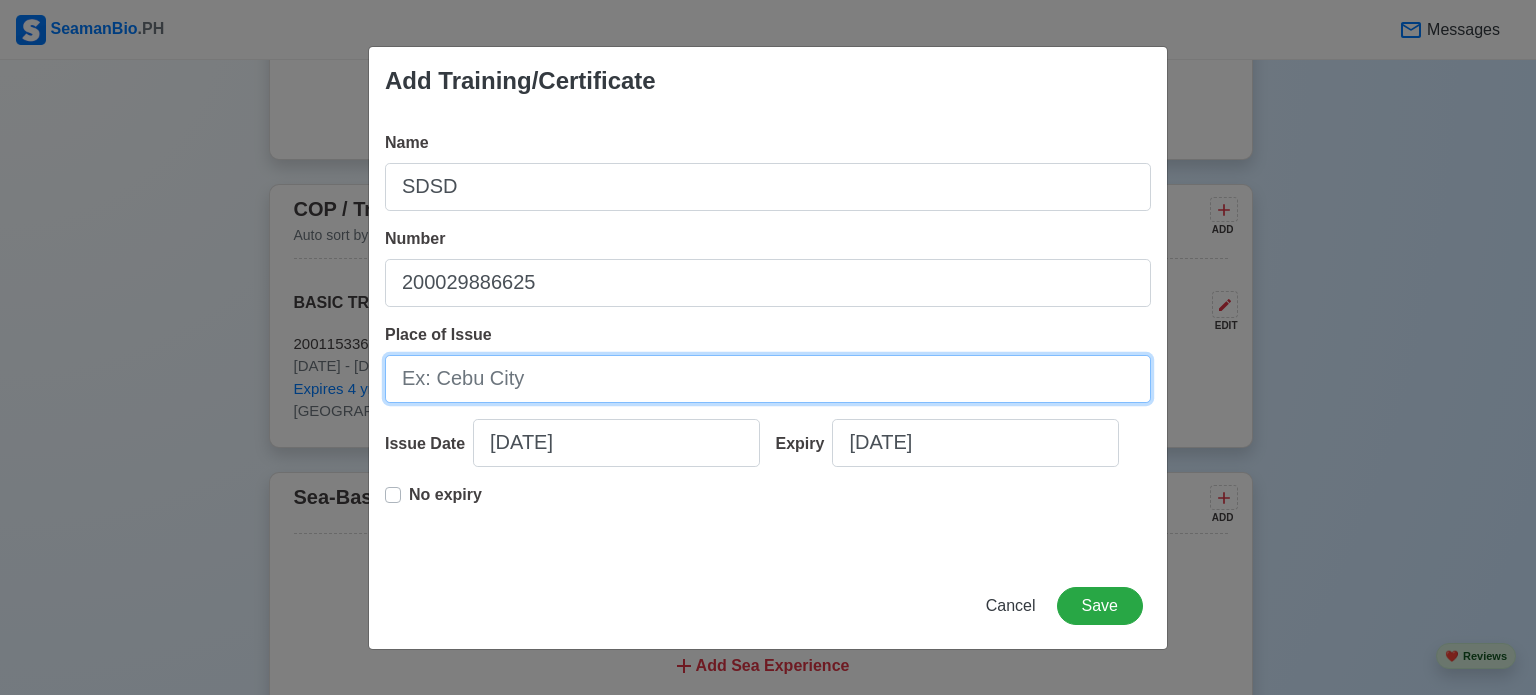 click on "Place of Issue" at bounding box center (768, 379) 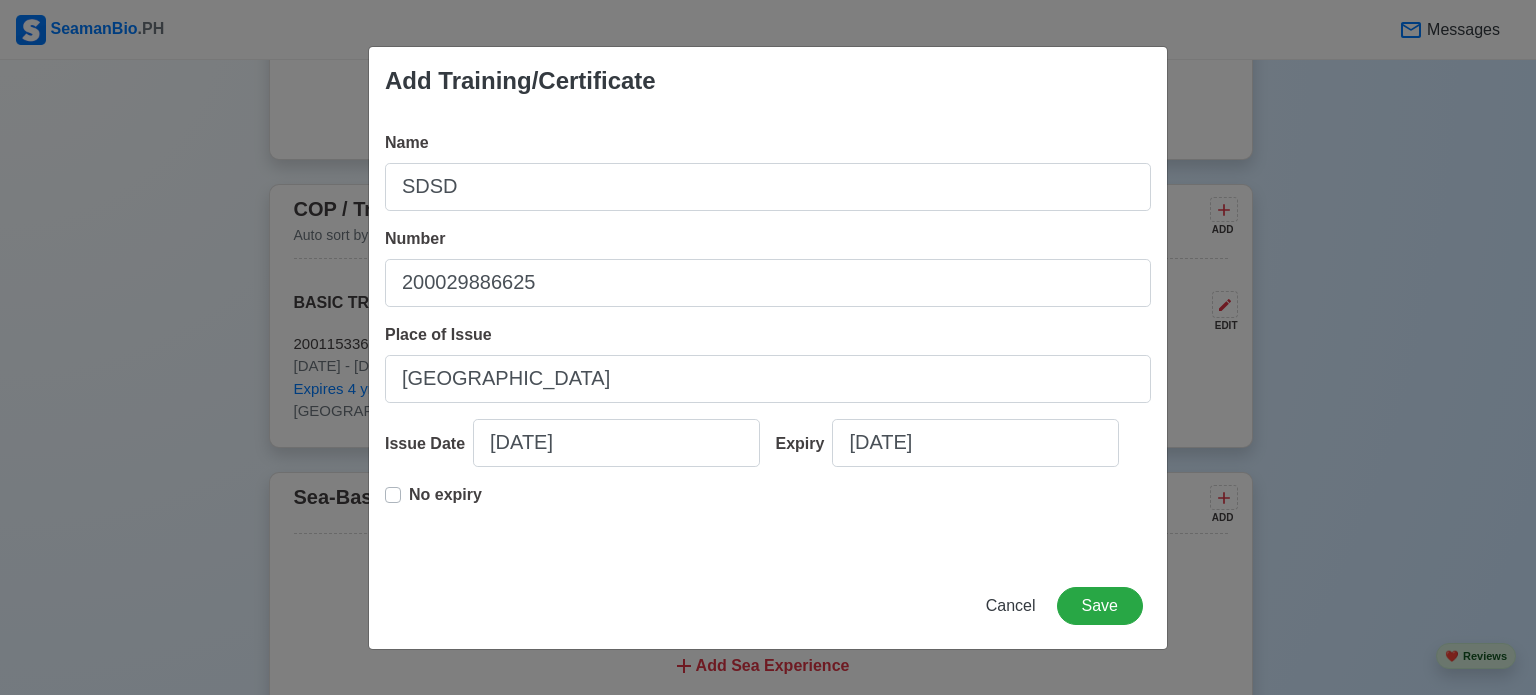 click on "No expiry" at bounding box center [445, 503] 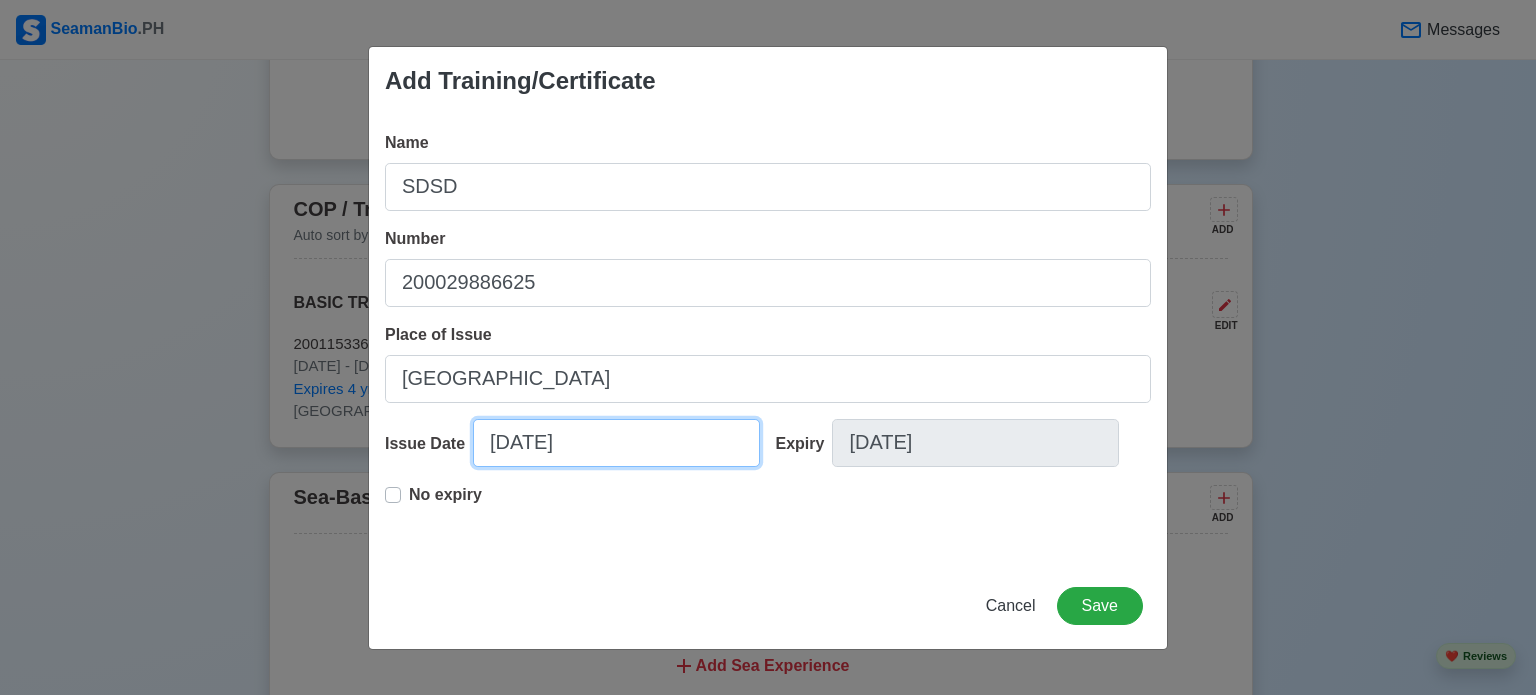 click on "[DATE]" at bounding box center (616, 443) 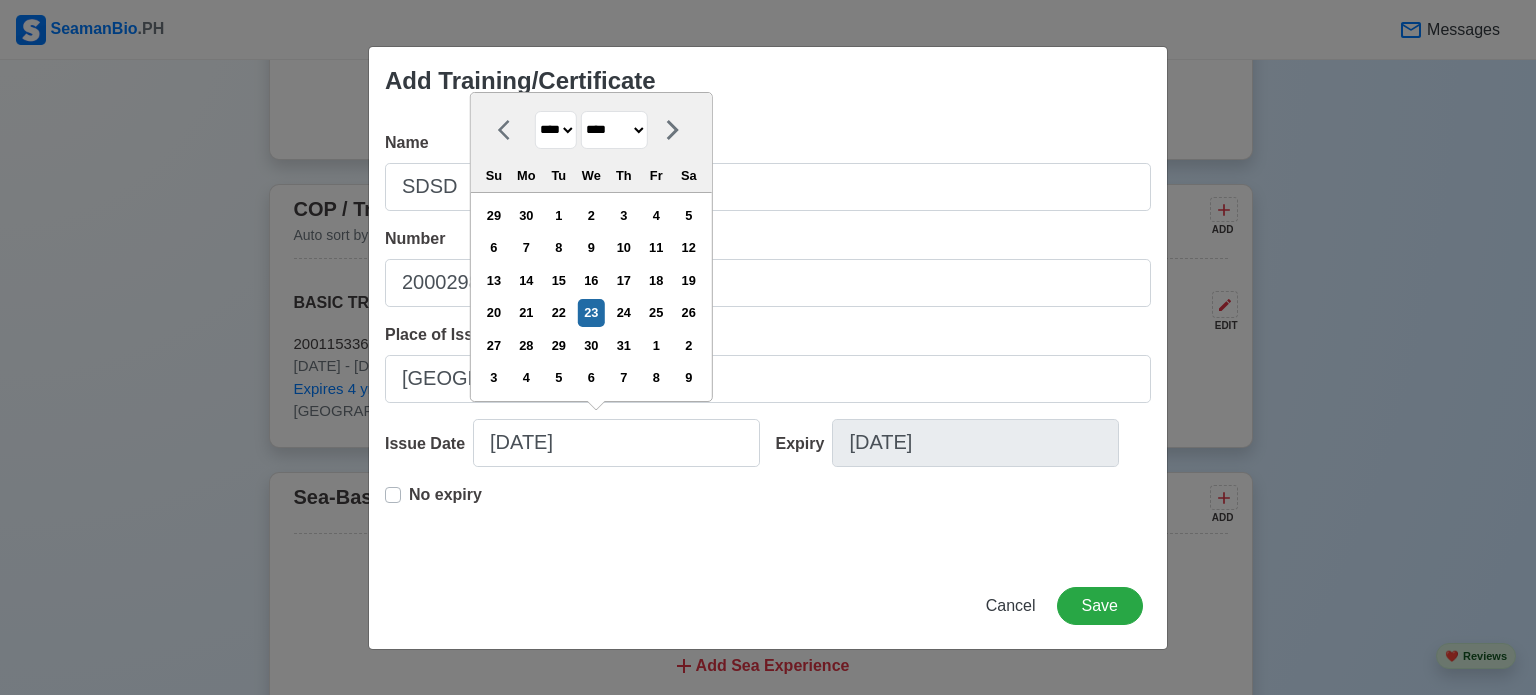 click on "******* ******** ***** ***** *** **** **** ****** ********* ******* ******** ********" at bounding box center (614, 130) 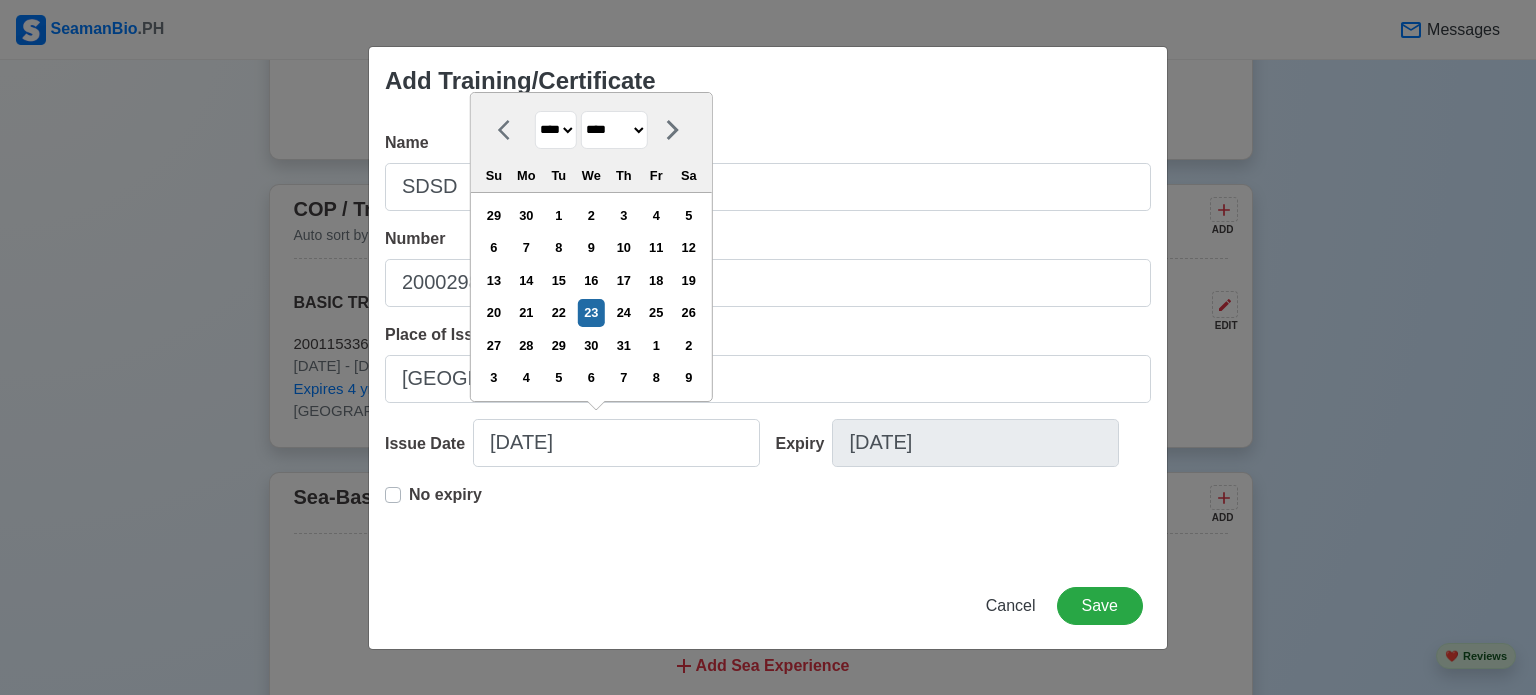 select on "***" 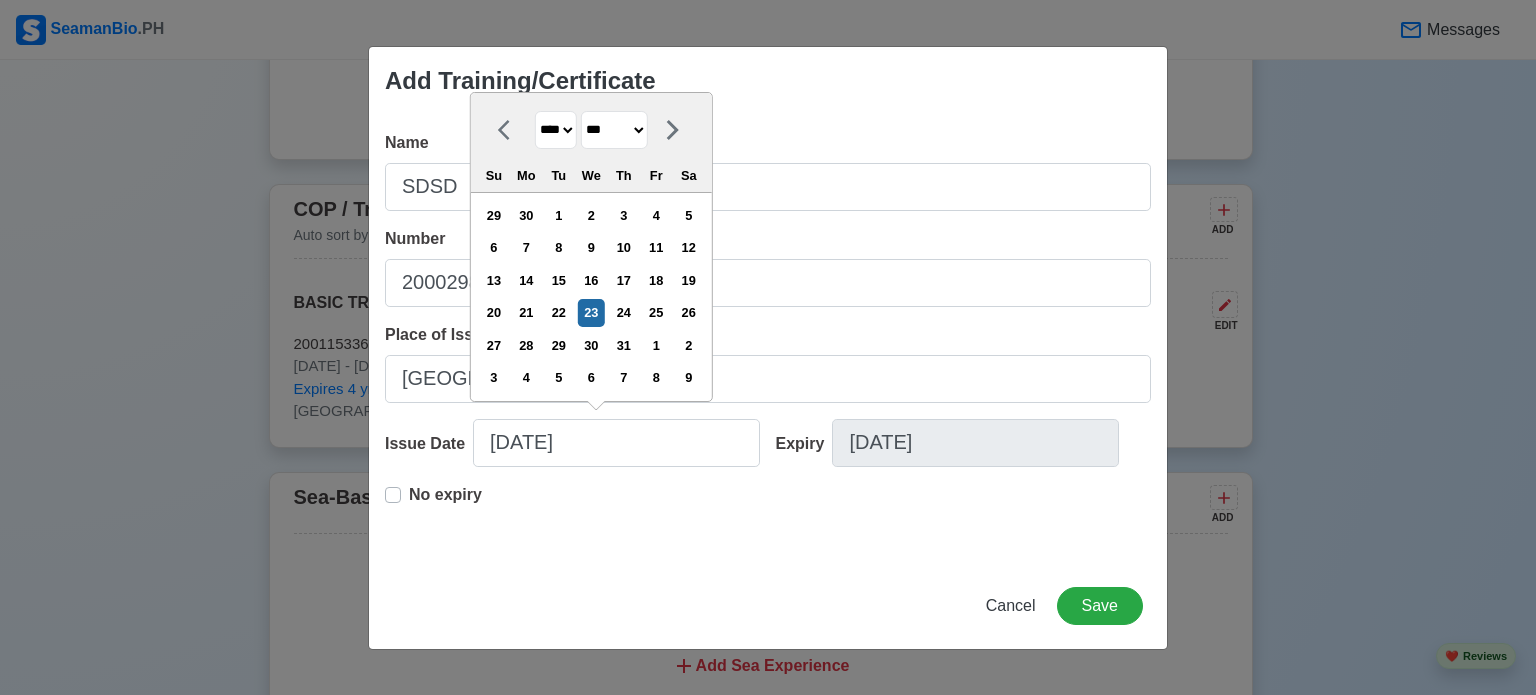 click on "******* ******** ***** ***** *** **** **** ****** ********* ******* ******** ********" at bounding box center [614, 130] 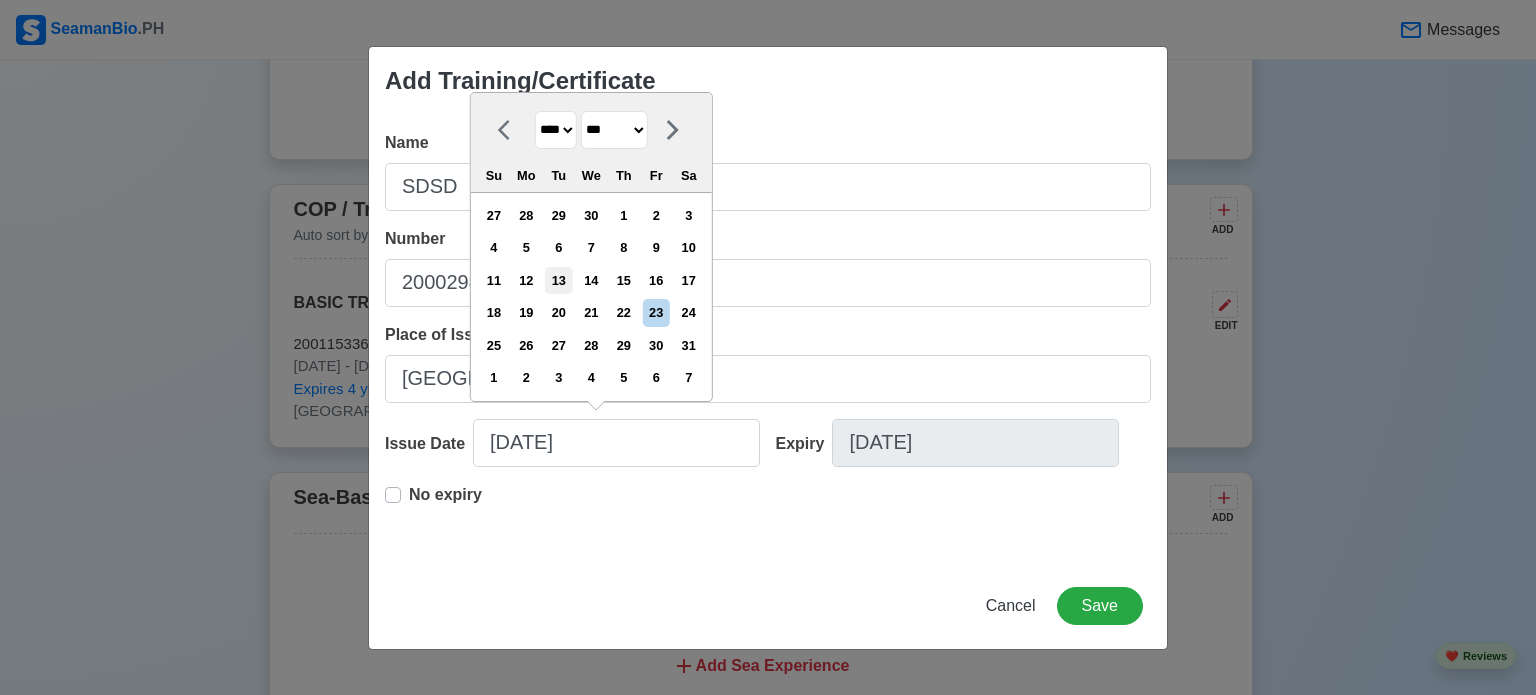 click on "13" at bounding box center [558, 280] 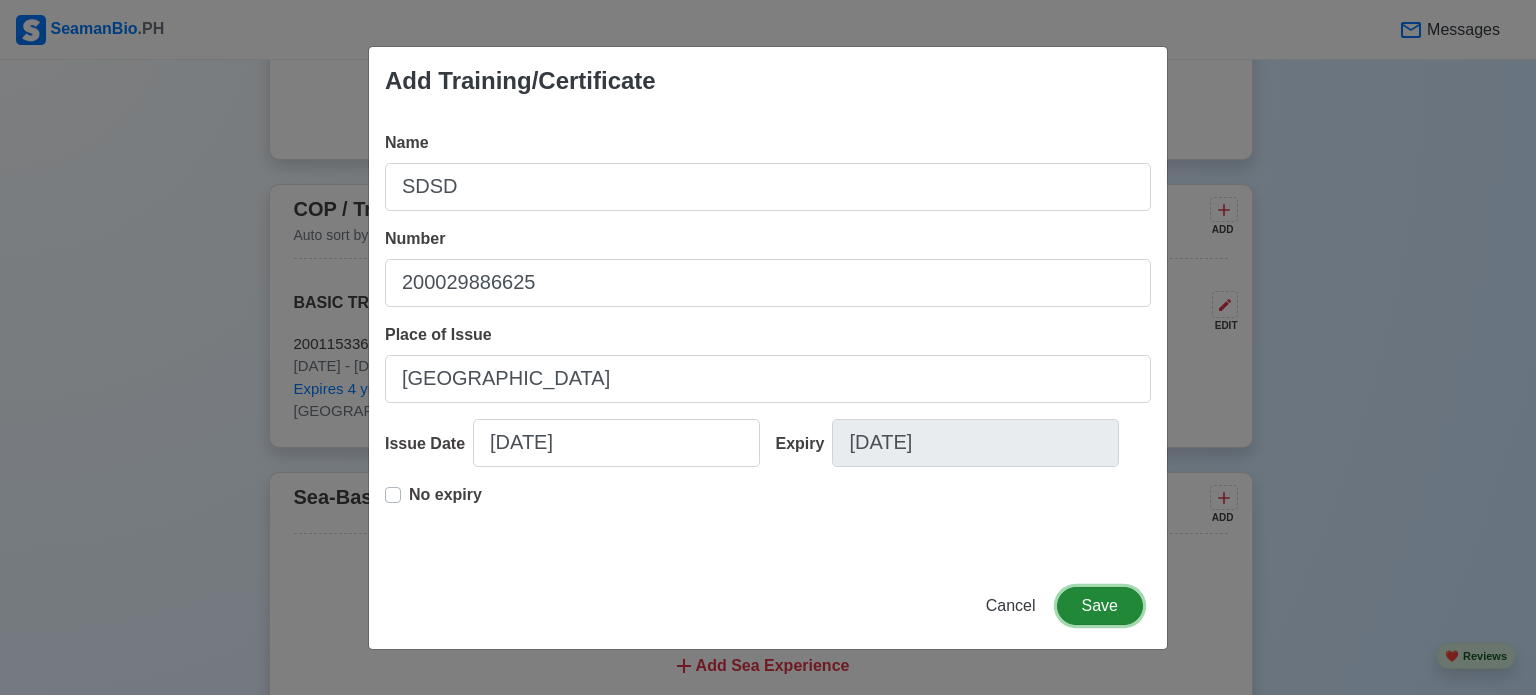 click on "Save" at bounding box center [1100, 606] 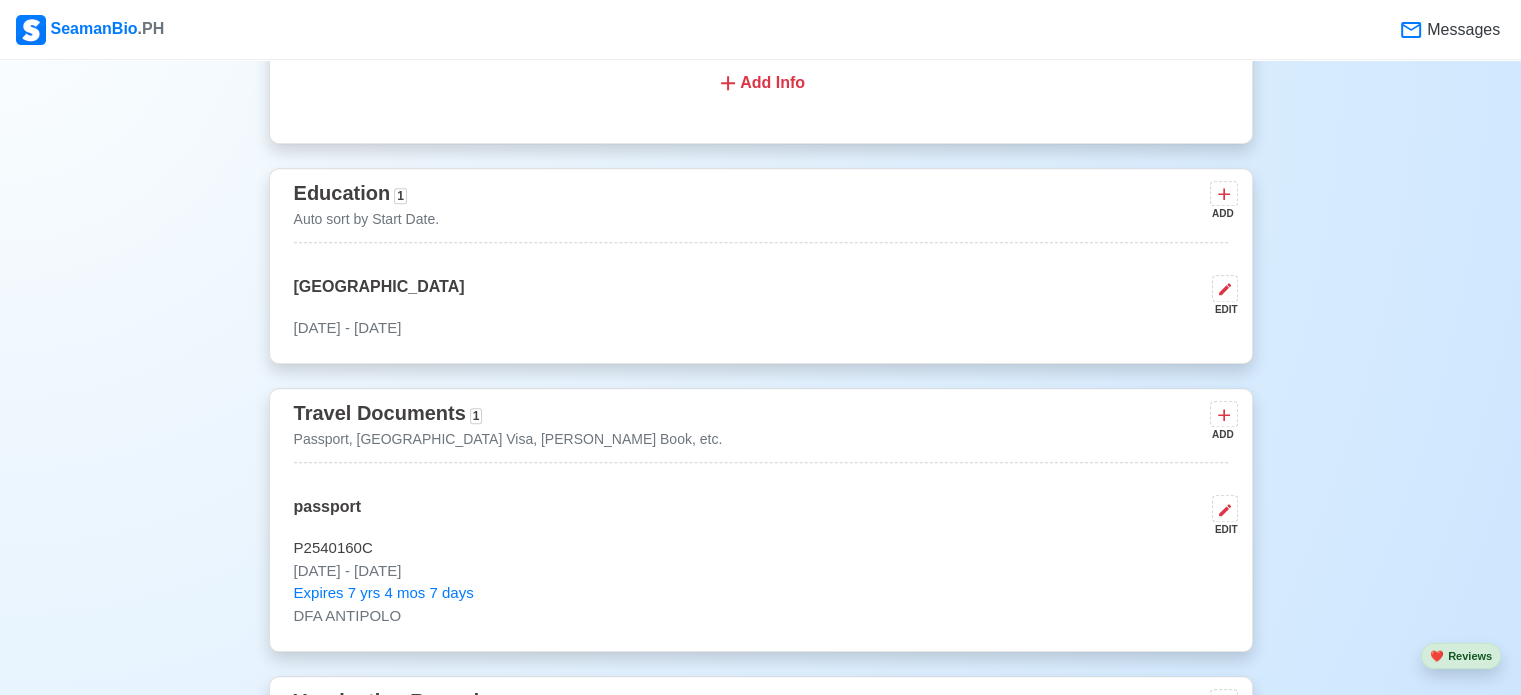 scroll, scrollTop: 1387, scrollLeft: 0, axis: vertical 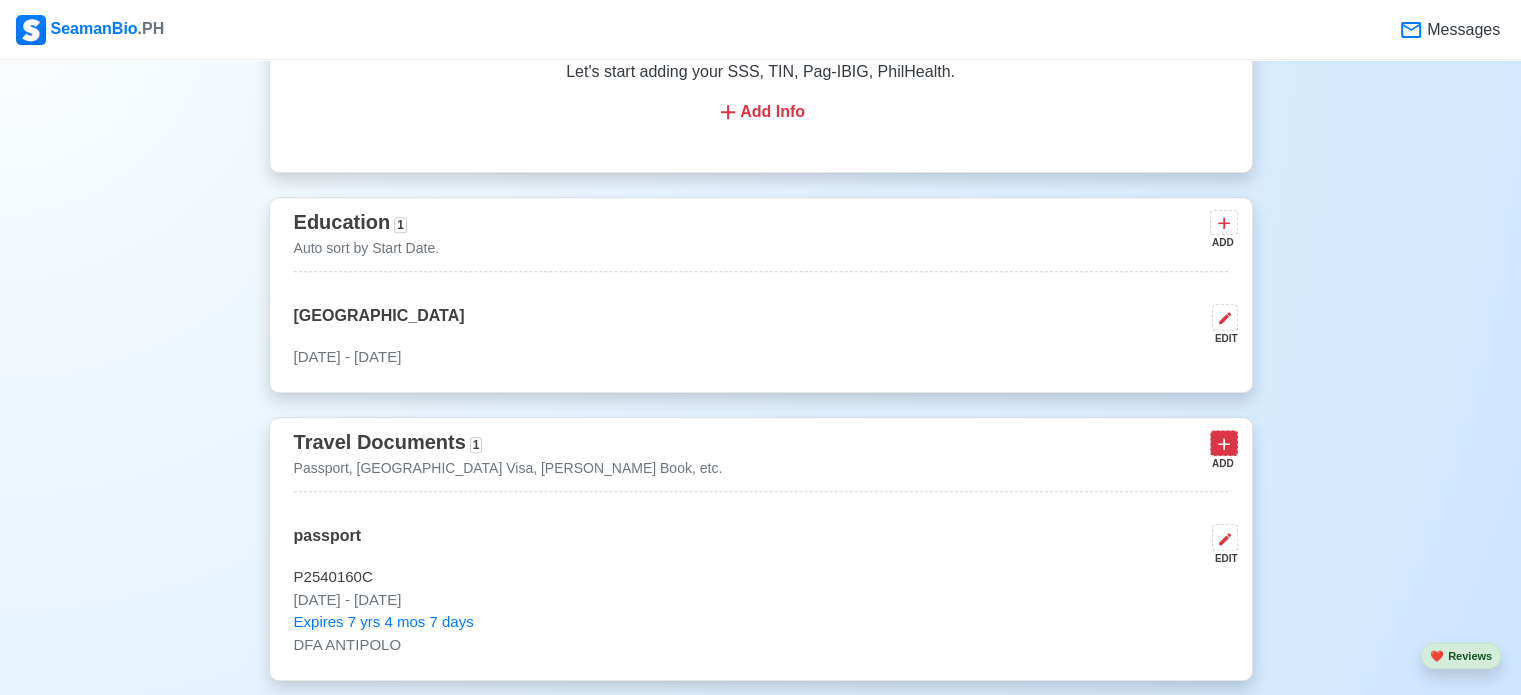 click 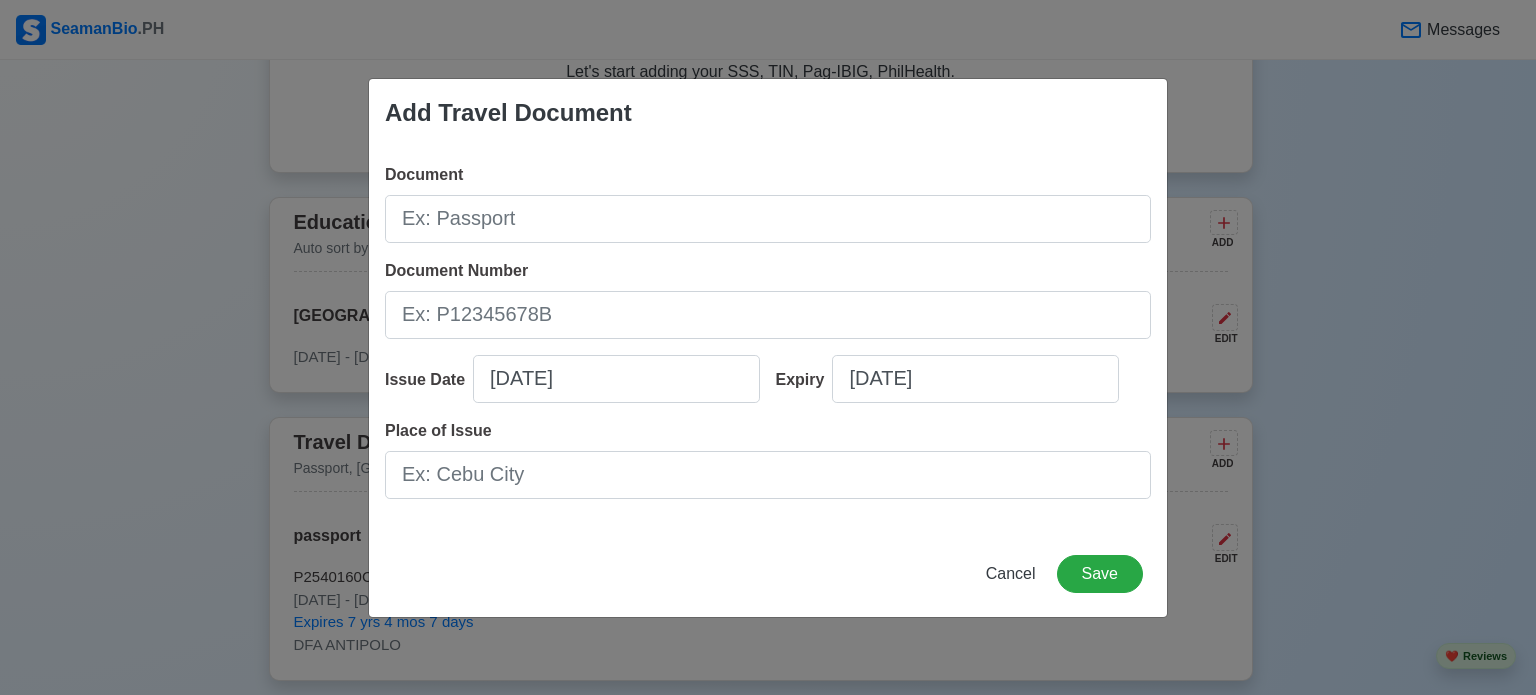 click on "Add Travel Document Document Document Number Issue Date 07/23/2025 Expiry 07/23/2025 Place of Issue Cancel Save" at bounding box center [768, 347] 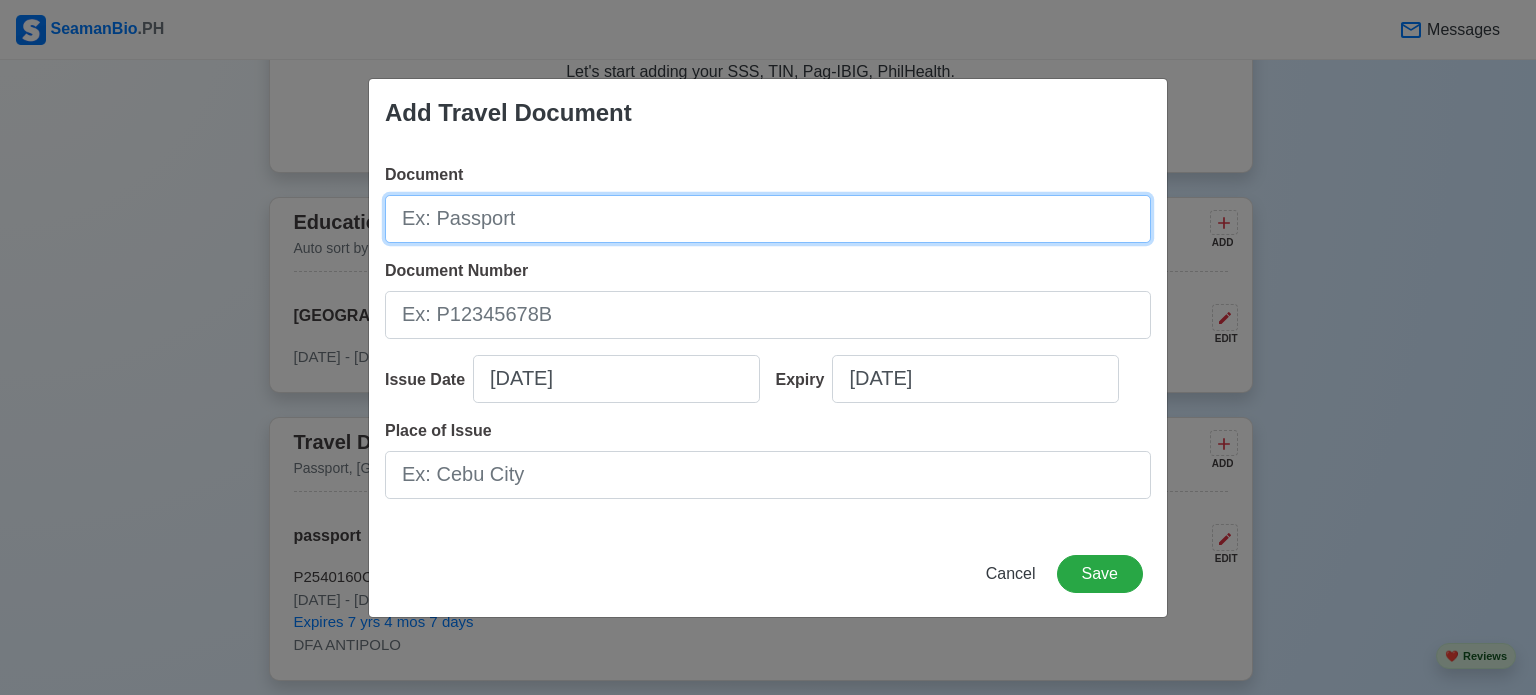 click on "Document" at bounding box center (768, 219) 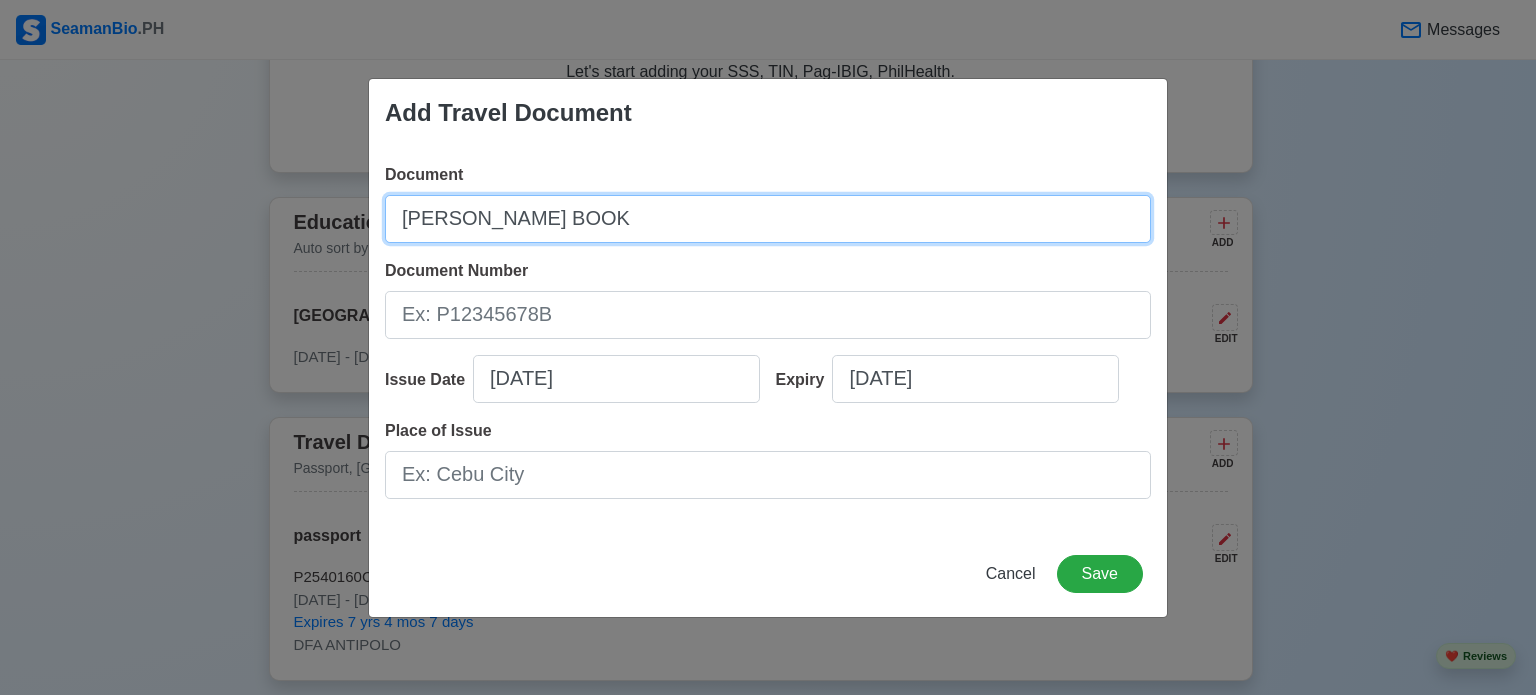 type on "[PERSON_NAME] BOOK" 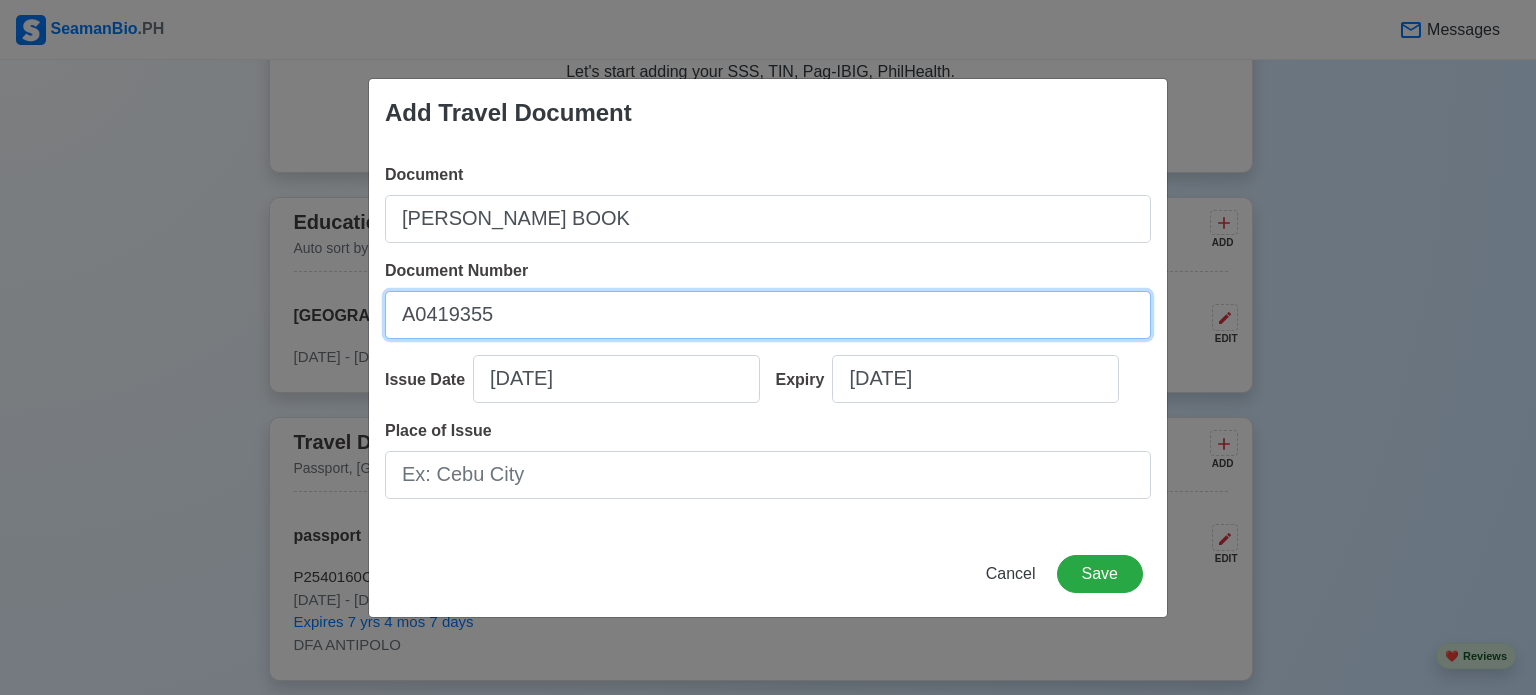 type on "A0419355" 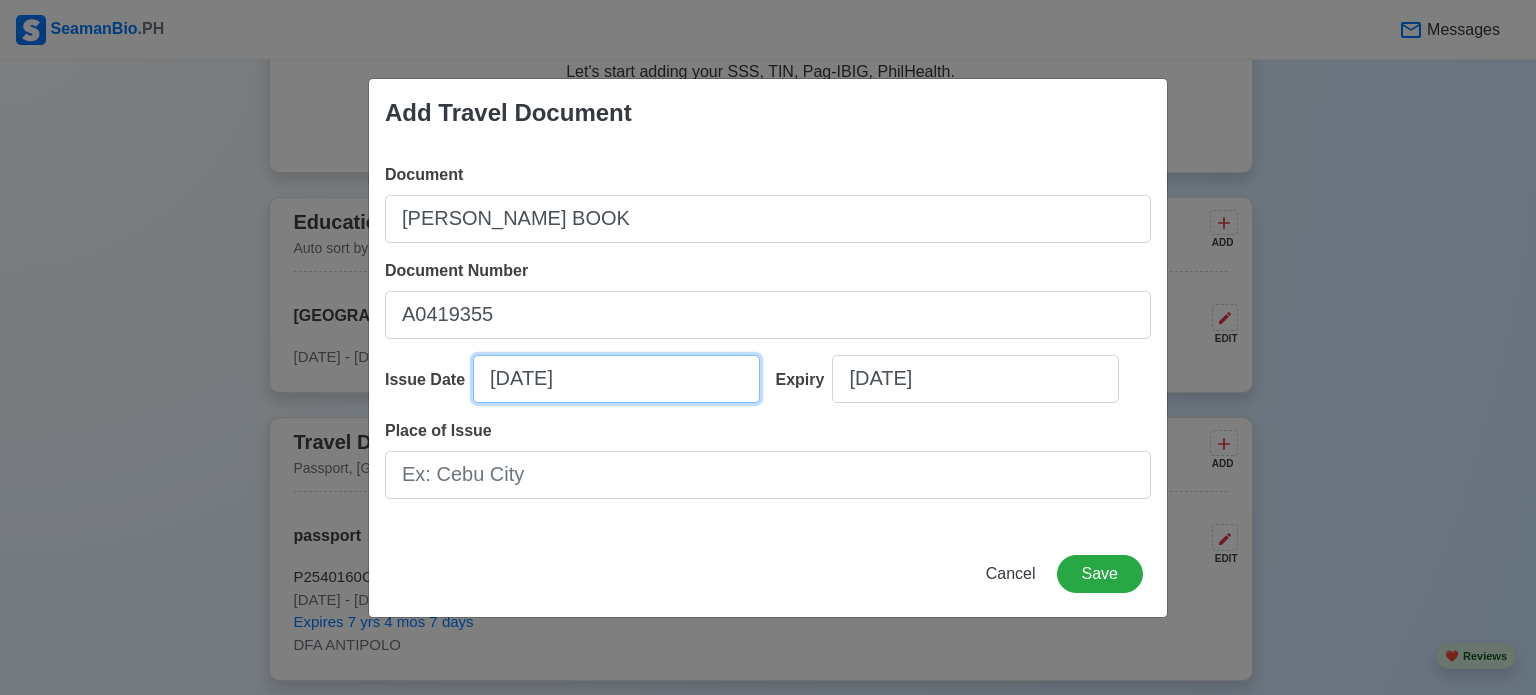 select on "****" 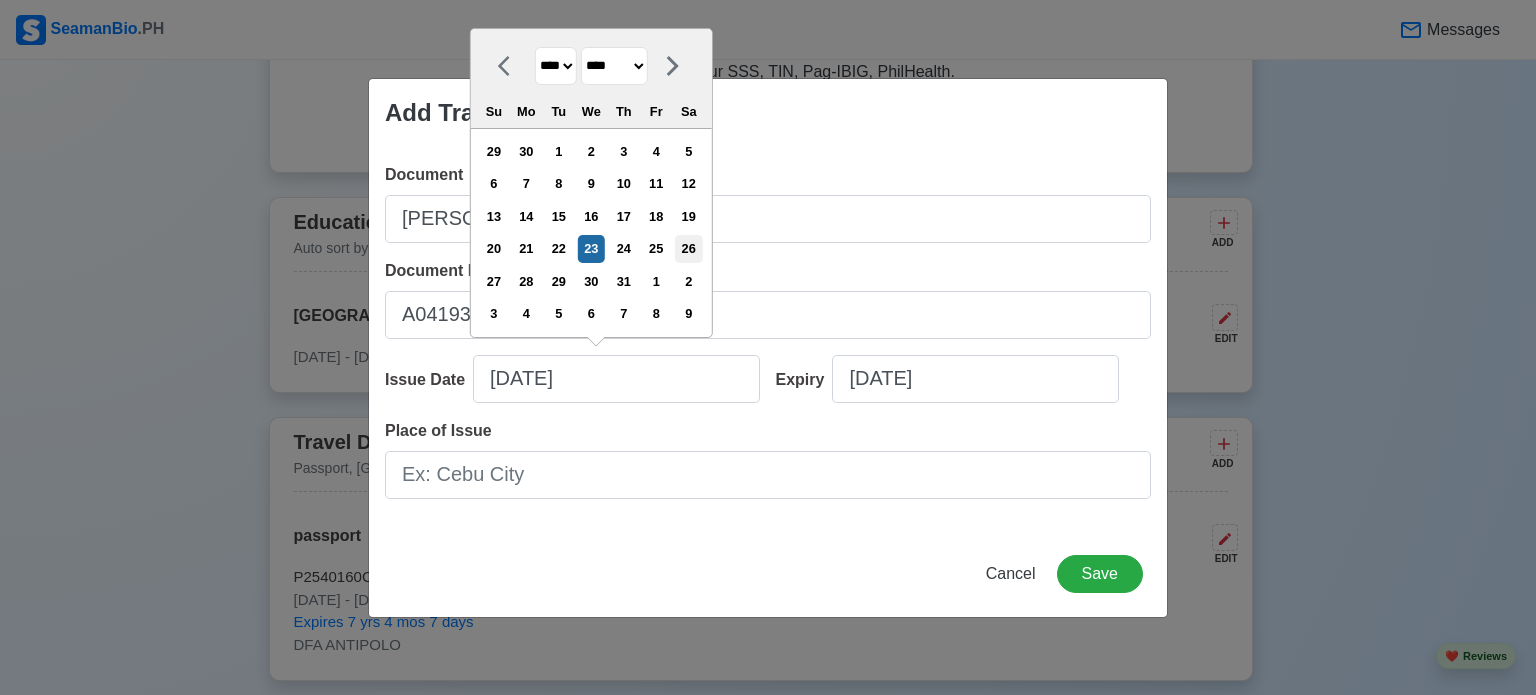 click on "26" at bounding box center (688, 248) 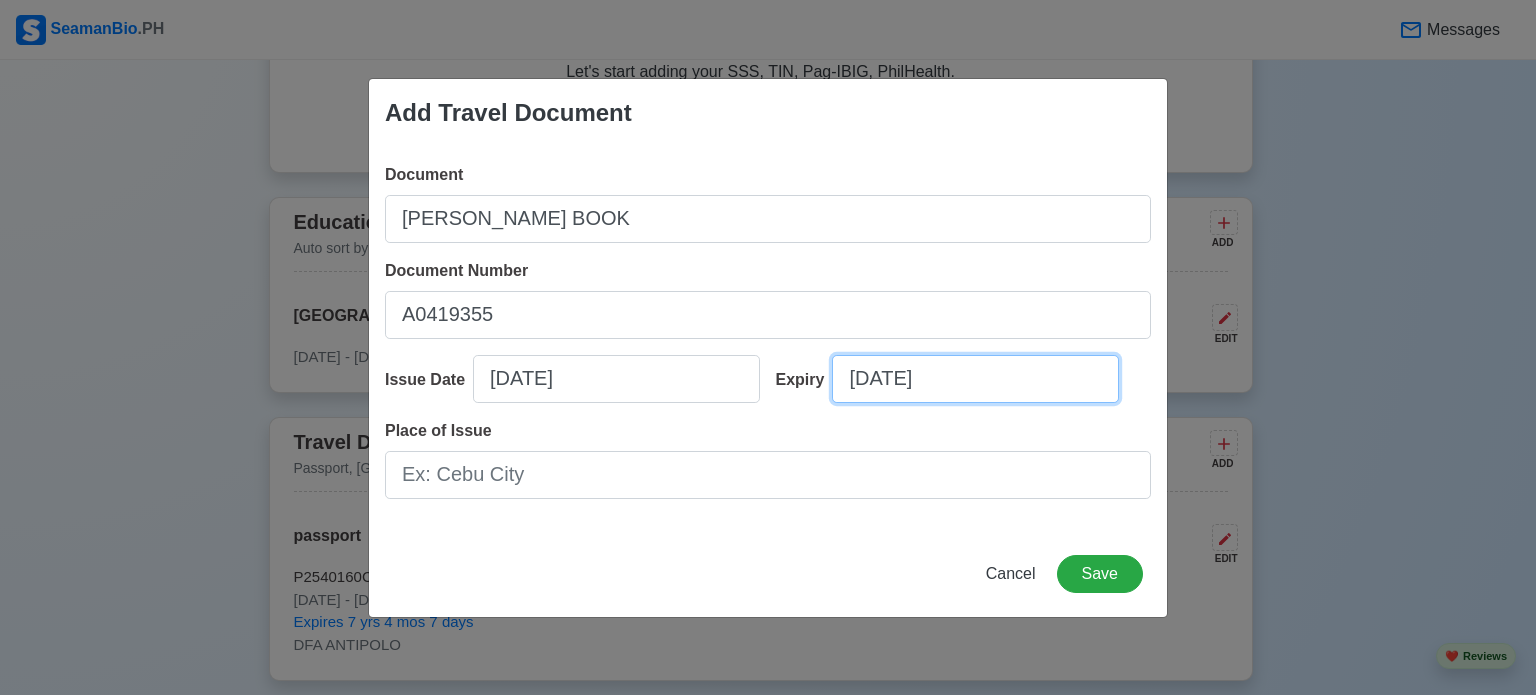 select on "****" 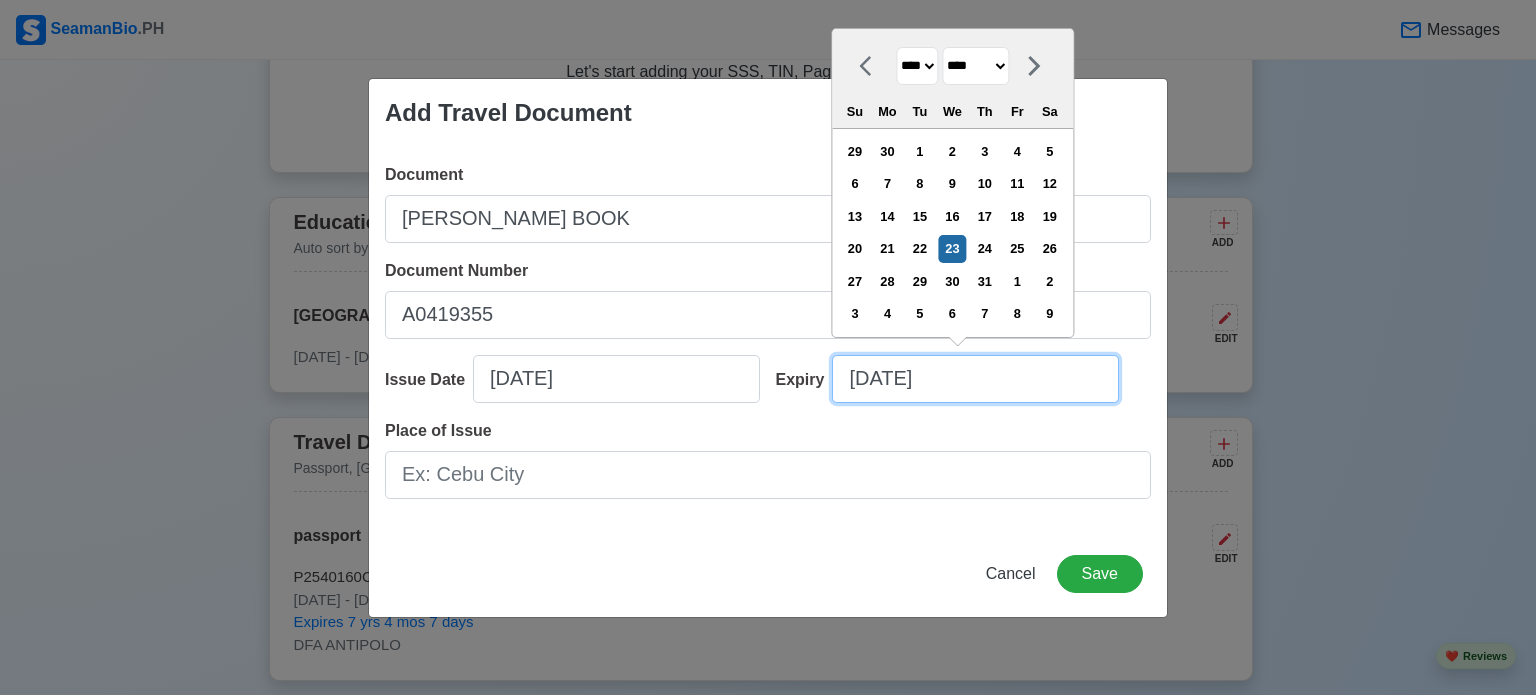 click on "[DATE]" at bounding box center (975, 379) 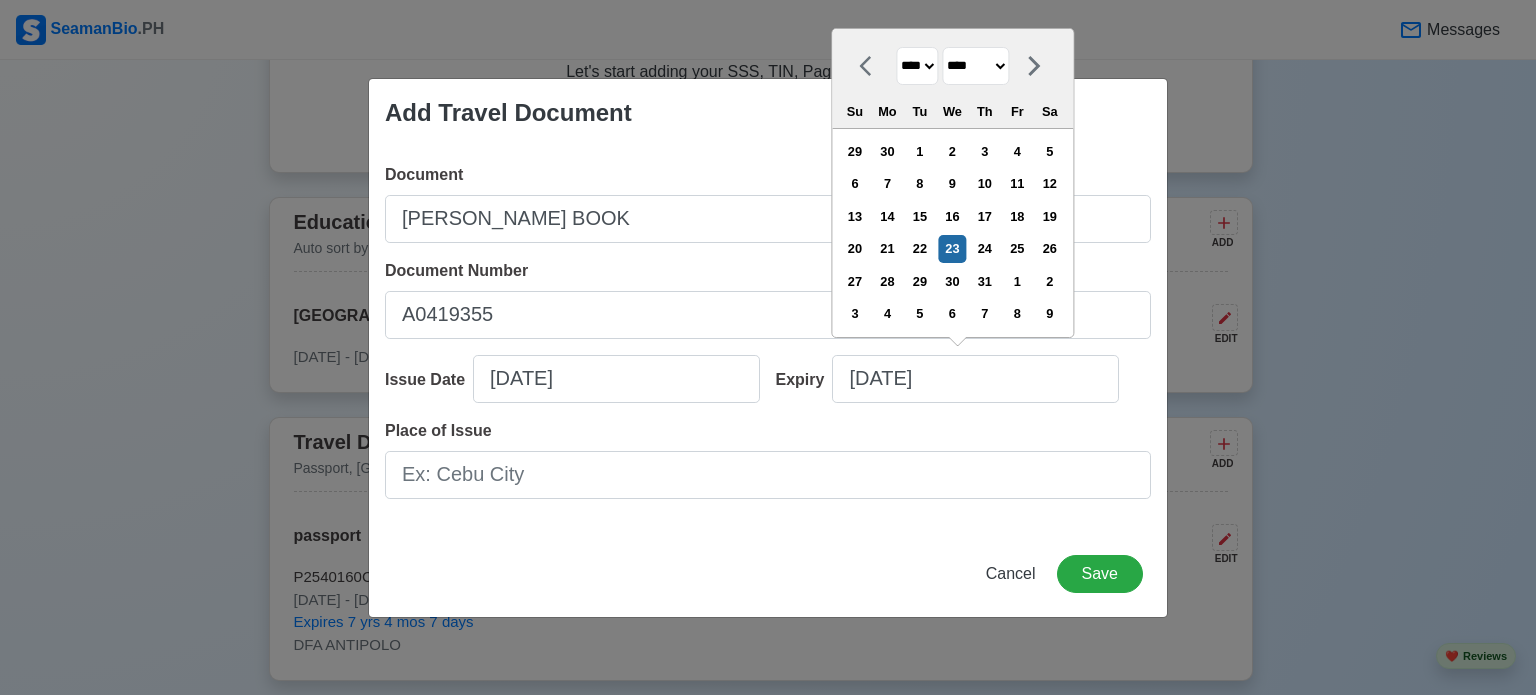 click on "**** **** **** **** **** **** **** **** **** **** **** **** **** **** **** **** **** **** **** **** **** **** **** **** **** **** **** **** **** **** **** **** **** **** **** **** **** **** **** **** **** **** **** **** **** **** **** **** **** **** **** **** **** **** **** **** **** **** **** **** **** **** **** **** **** **** **** **** **** **** **** **** **** **** **** **** **** **** **** **** **** **** **** **** **** **** **** **** **** **** **** **** **** **** **** **** **** **** **** **** **** **** **** **** **** **** **** **** **** **** **** **** **** **** **** **** **** **** **** **** ****" at bounding box center (917, 66) 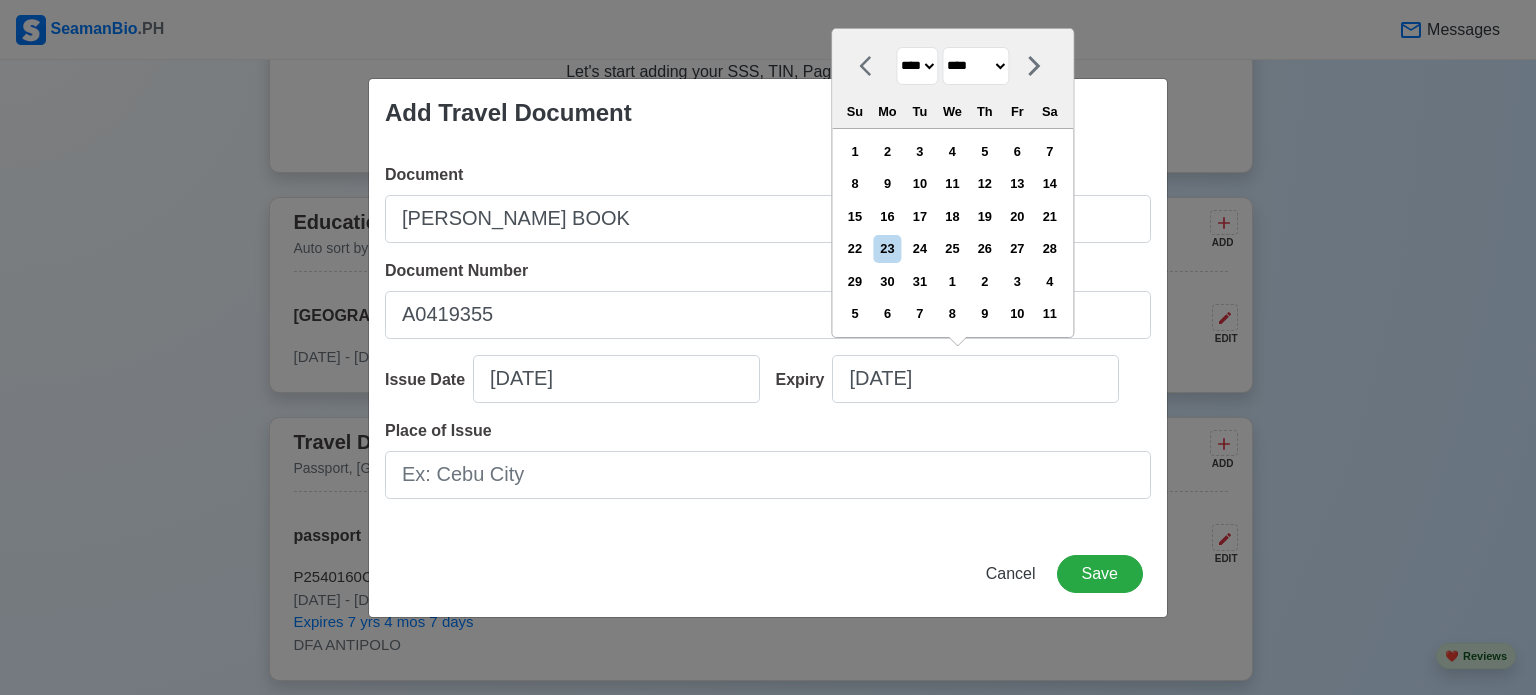 click on "******* ******** ***** ***** *** **** **** ****** ********* ******* ******** ********" at bounding box center [975, 66] 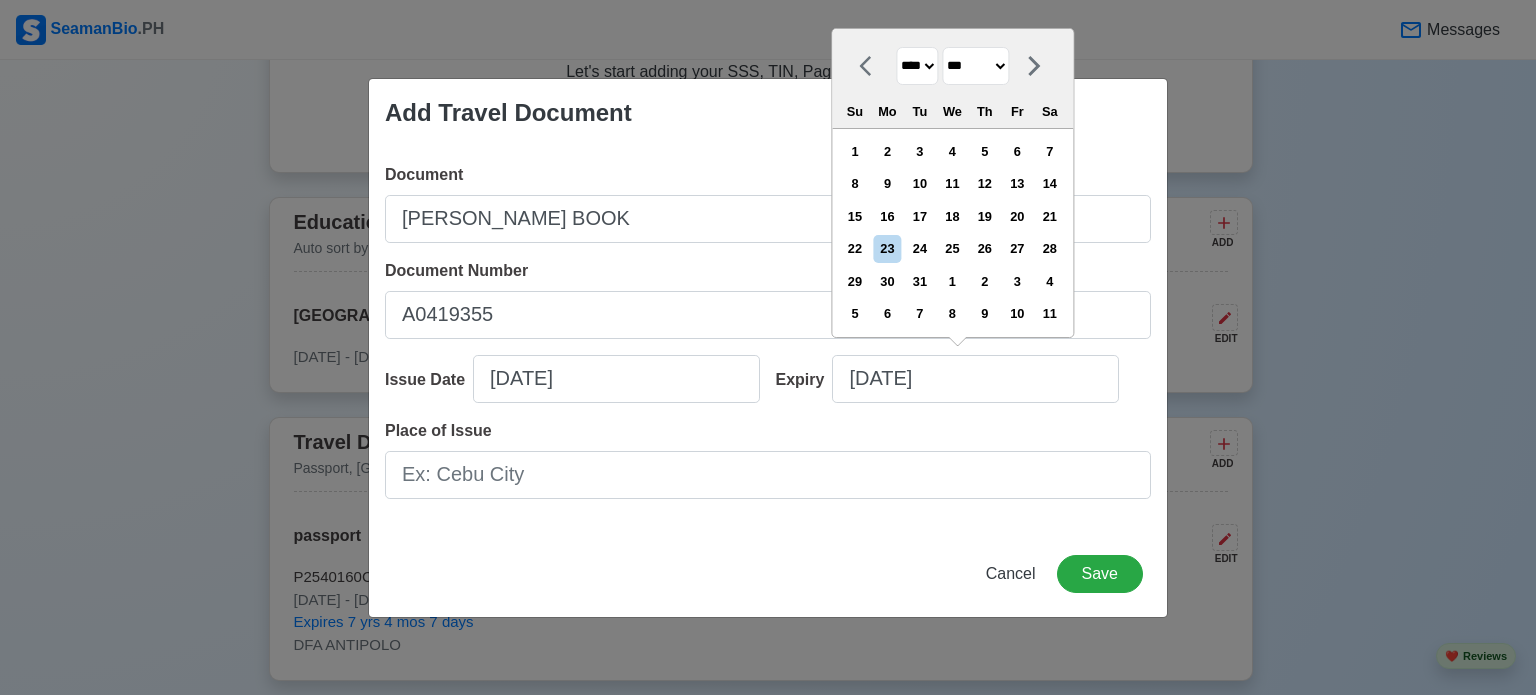 click on "******* ******** ***** ***** *** **** **** ****** ********* ******* ******** ********" at bounding box center (975, 66) 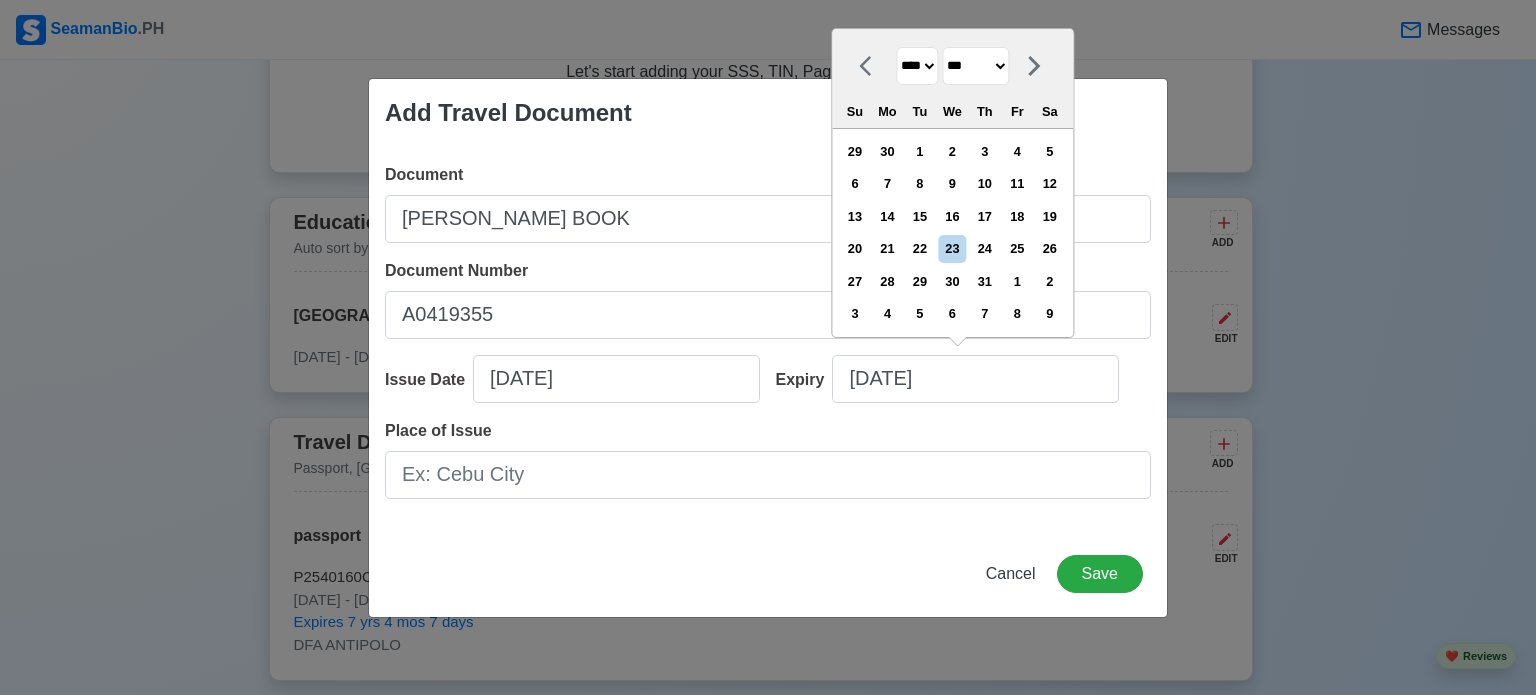 click on "26" at bounding box center [1049, 248] 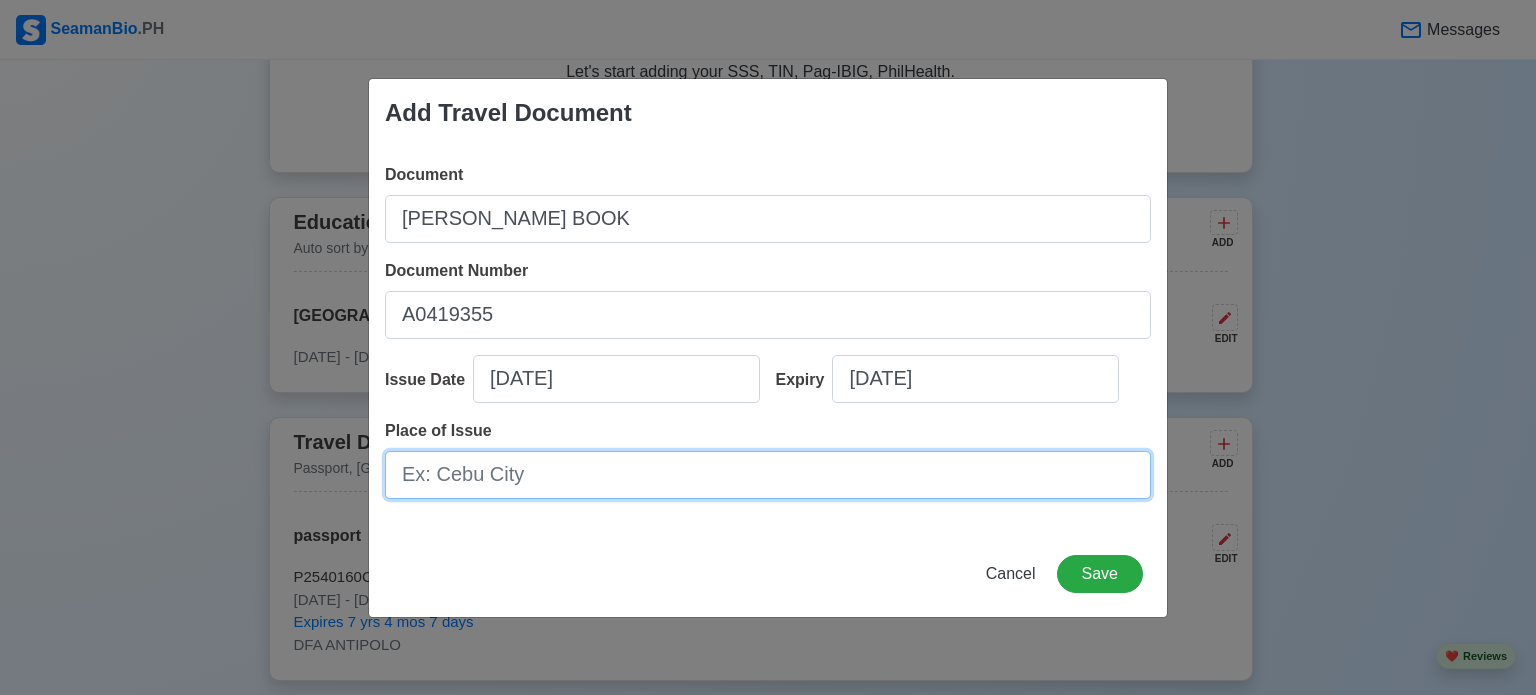 click on "Place of Issue" at bounding box center (768, 475) 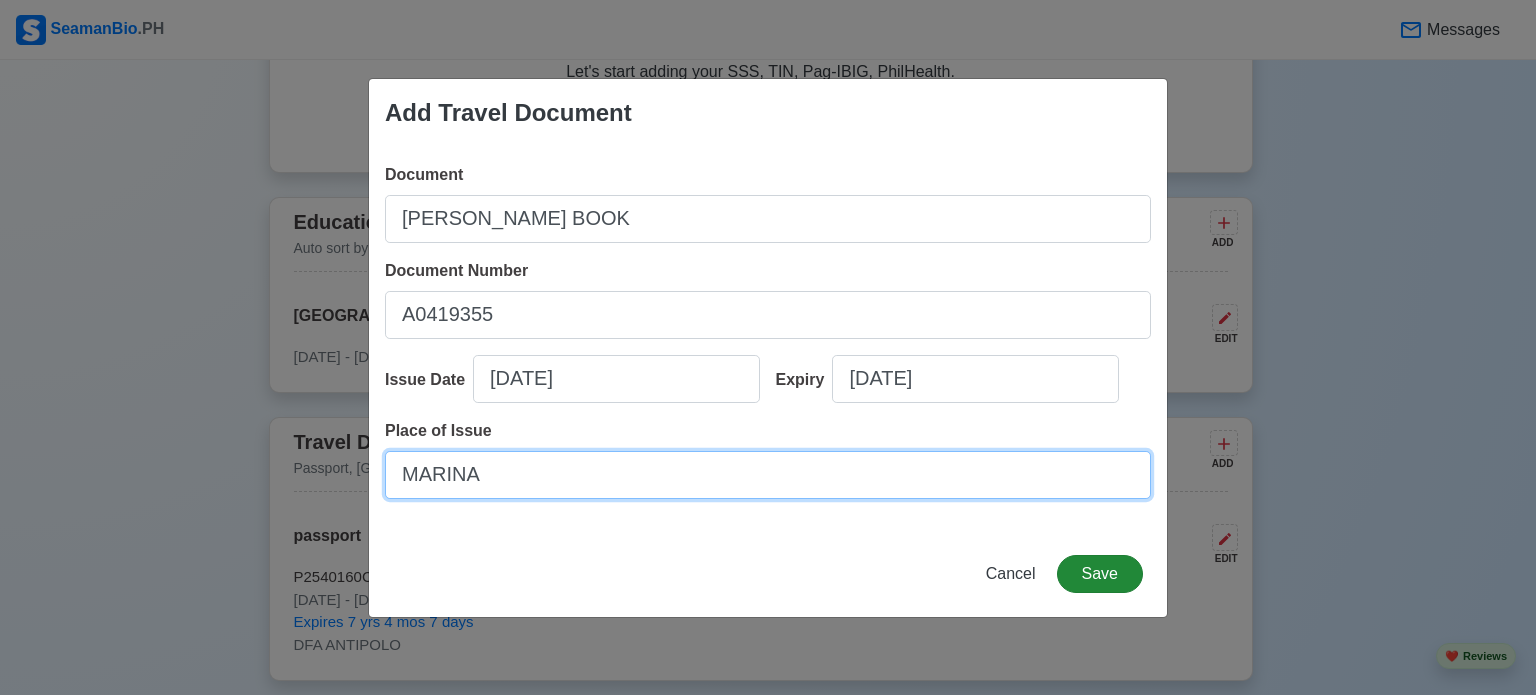 type on "MARINA" 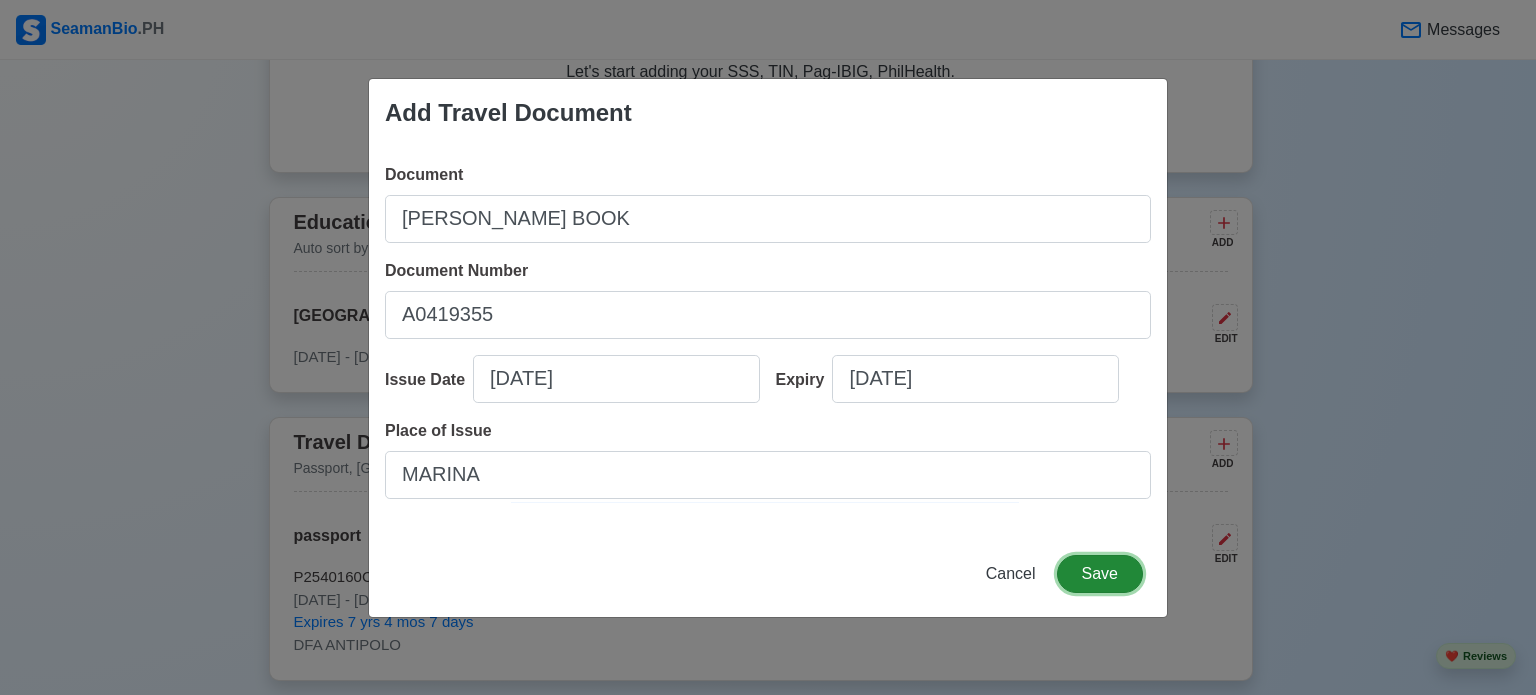 click on "Save" at bounding box center [1100, 574] 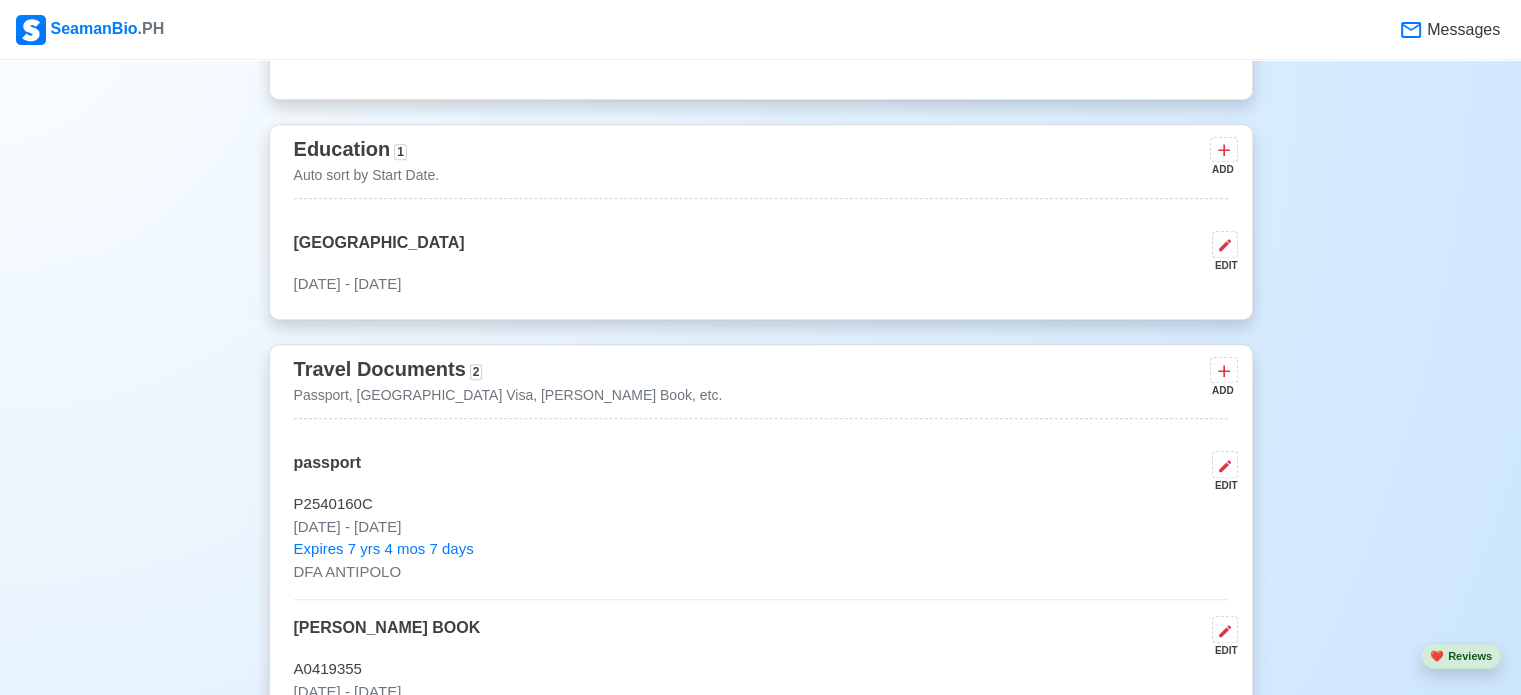 scroll, scrollTop: 1587, scrollLeft: 0, axis: vertical 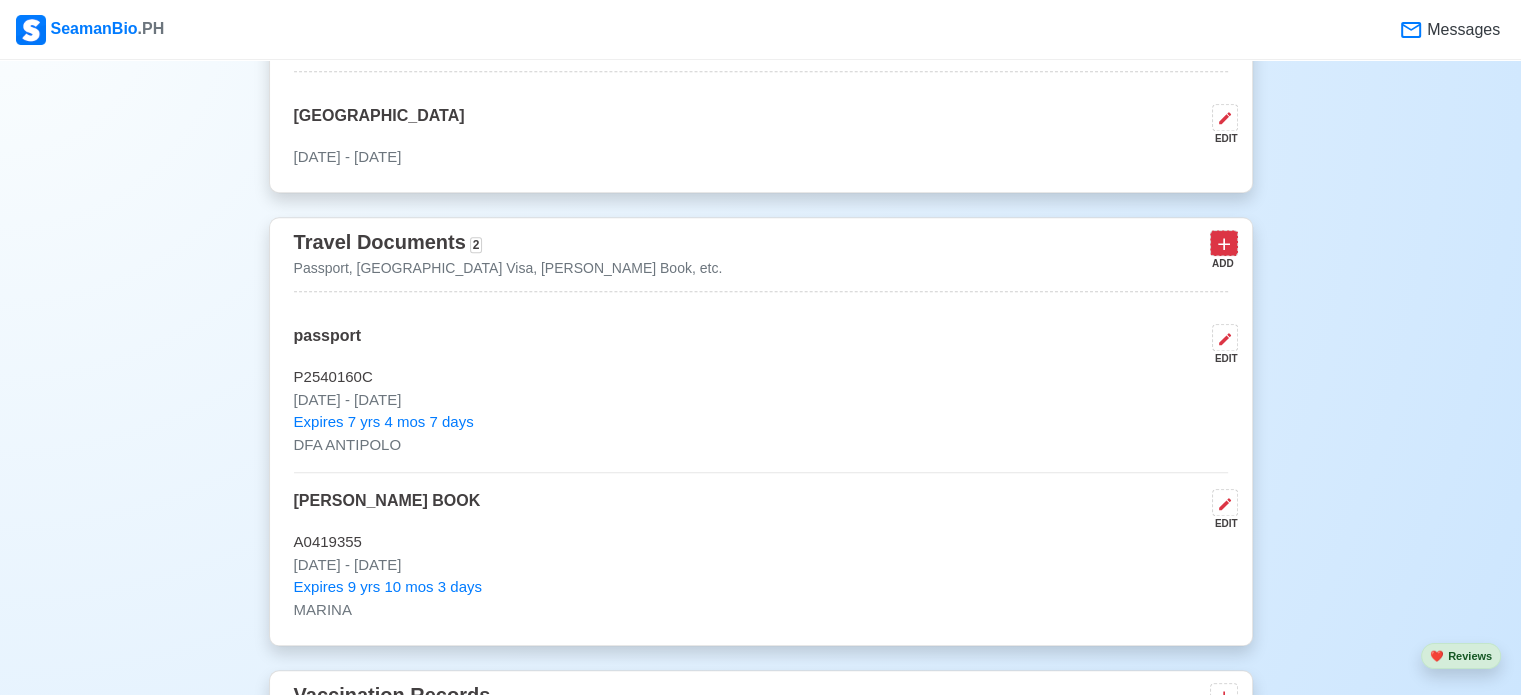 click 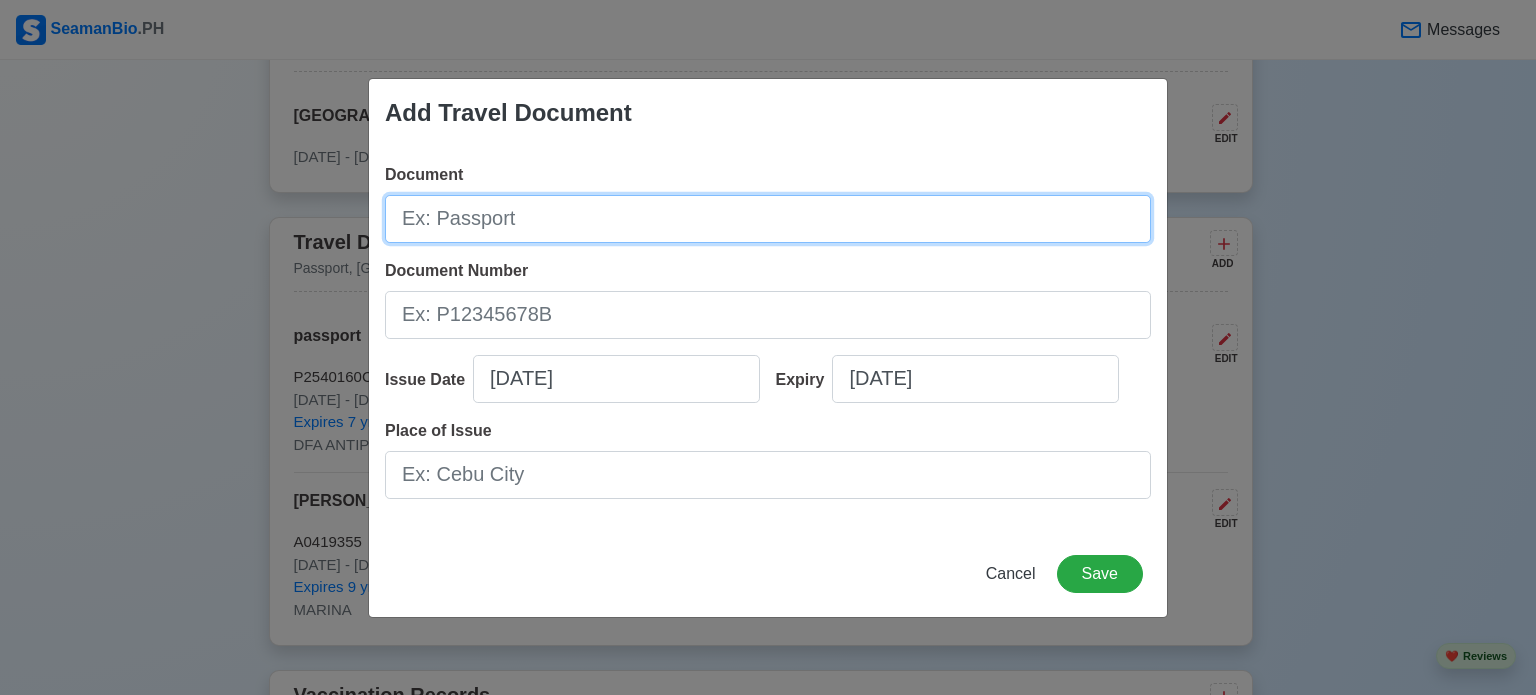 click on "Document" at bounding box center [768, 219] 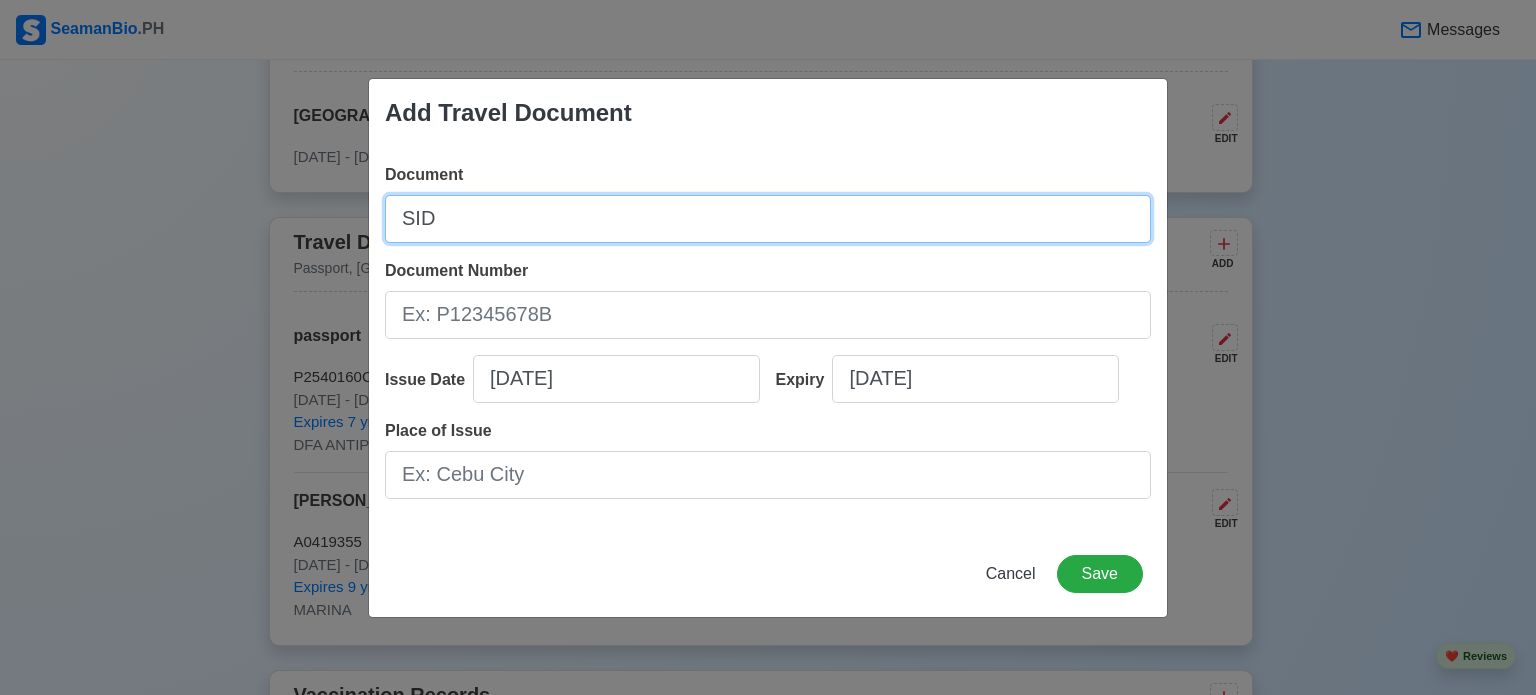 type on "SID" 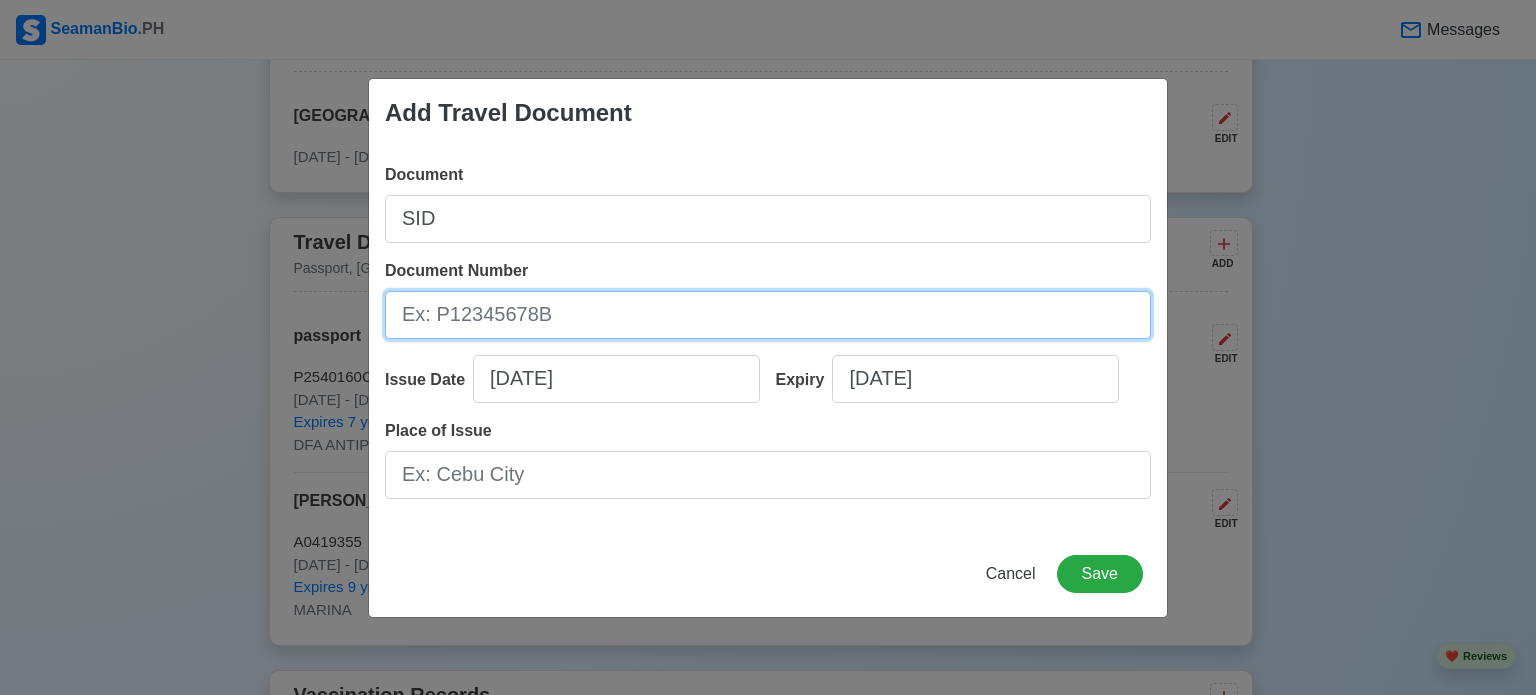 click on "Document Number" at bounding box center [768, 315] 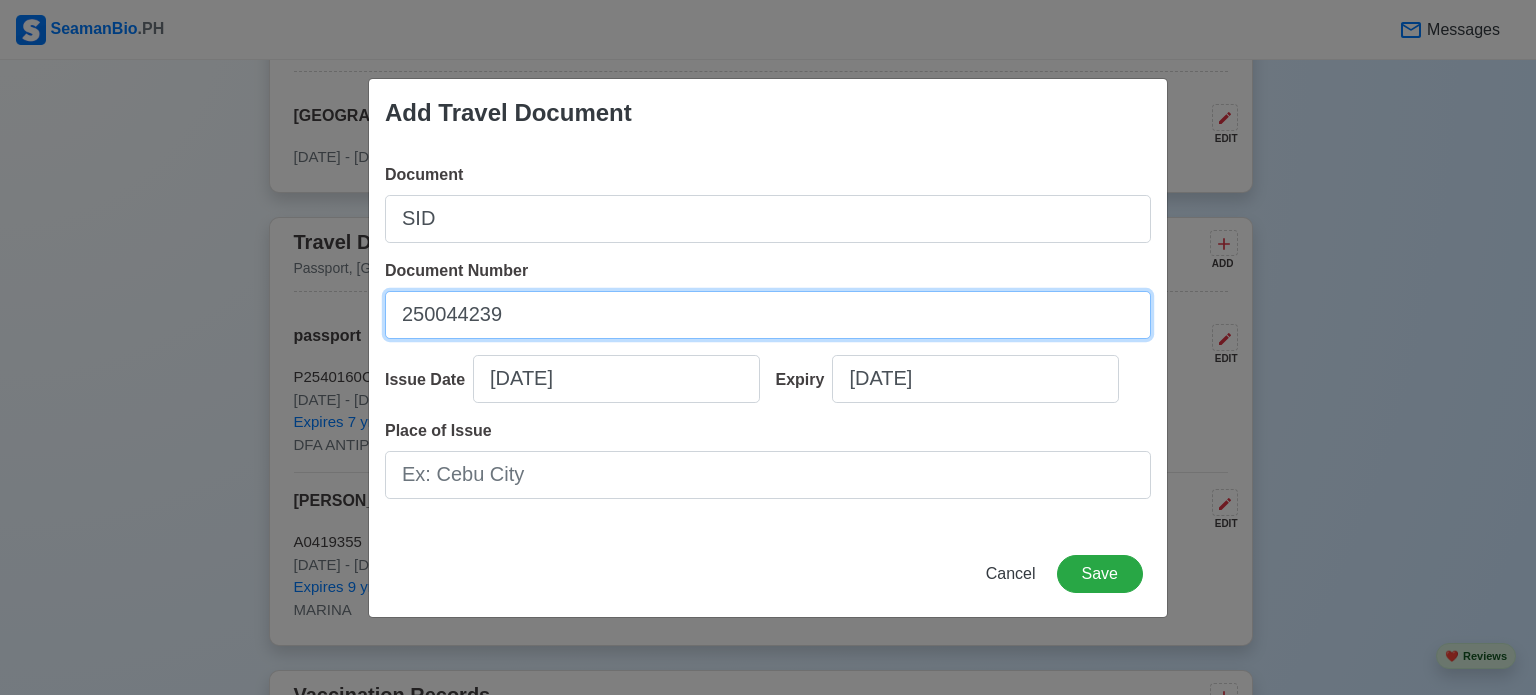 type on "250044239" 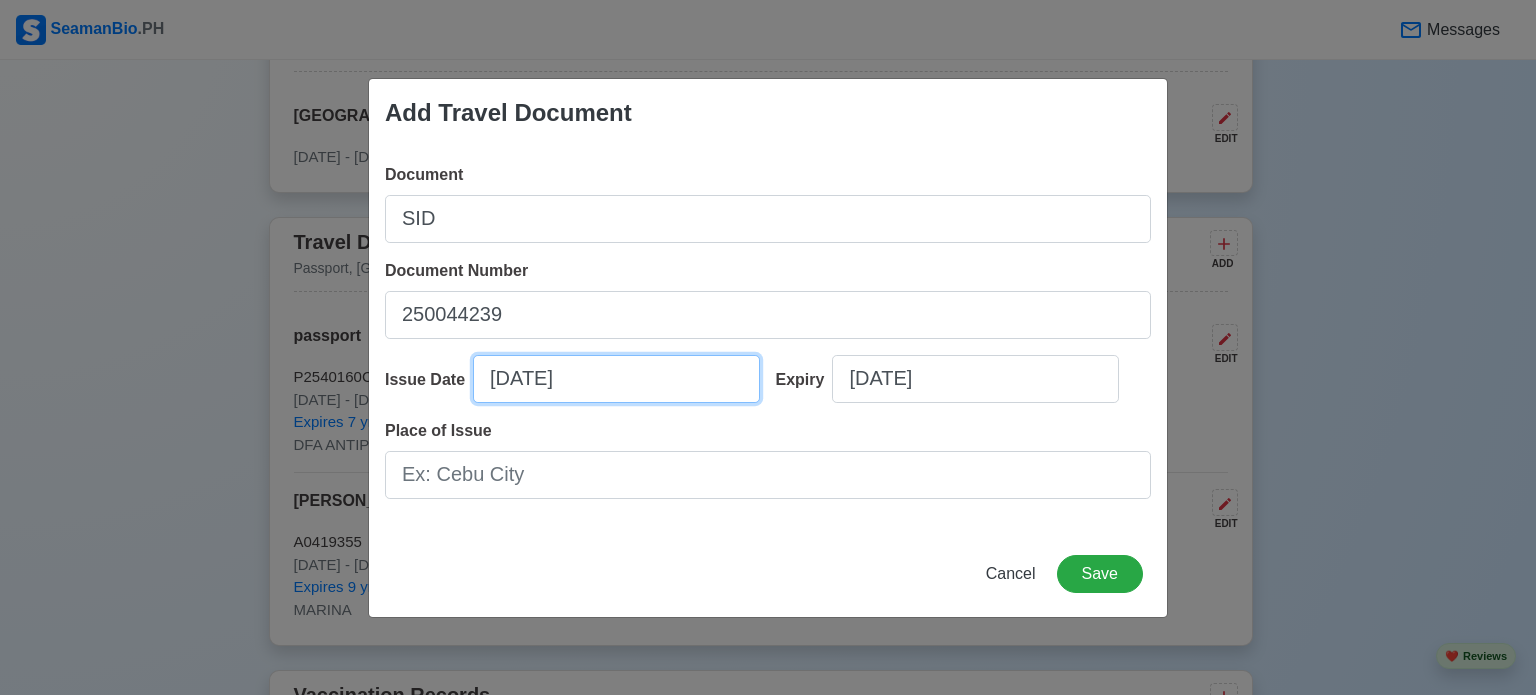 click on "[DATE]" at bounding box center (616, 379) 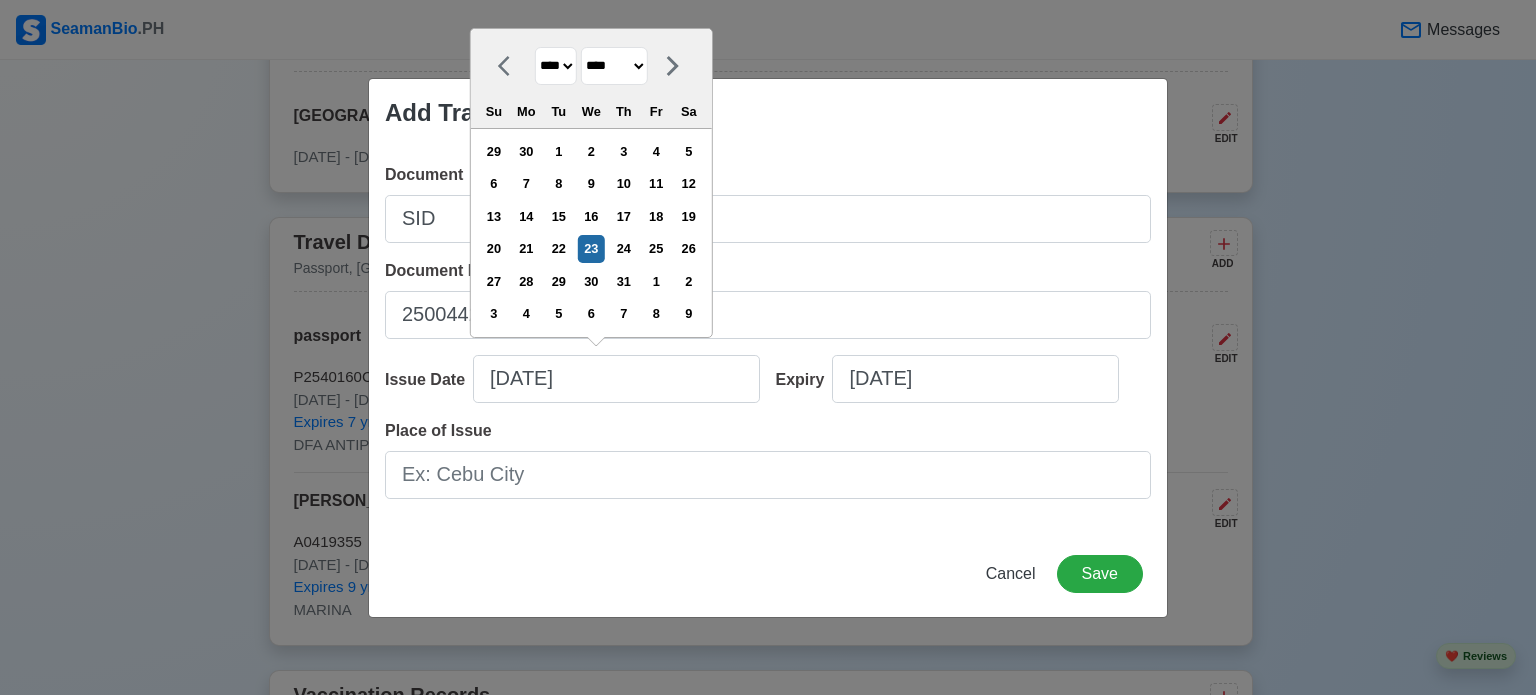 click on "******* ******** ***** ***** *** **** **** ****** ********* ******* ******** ********" at bounding box center (614, 66) 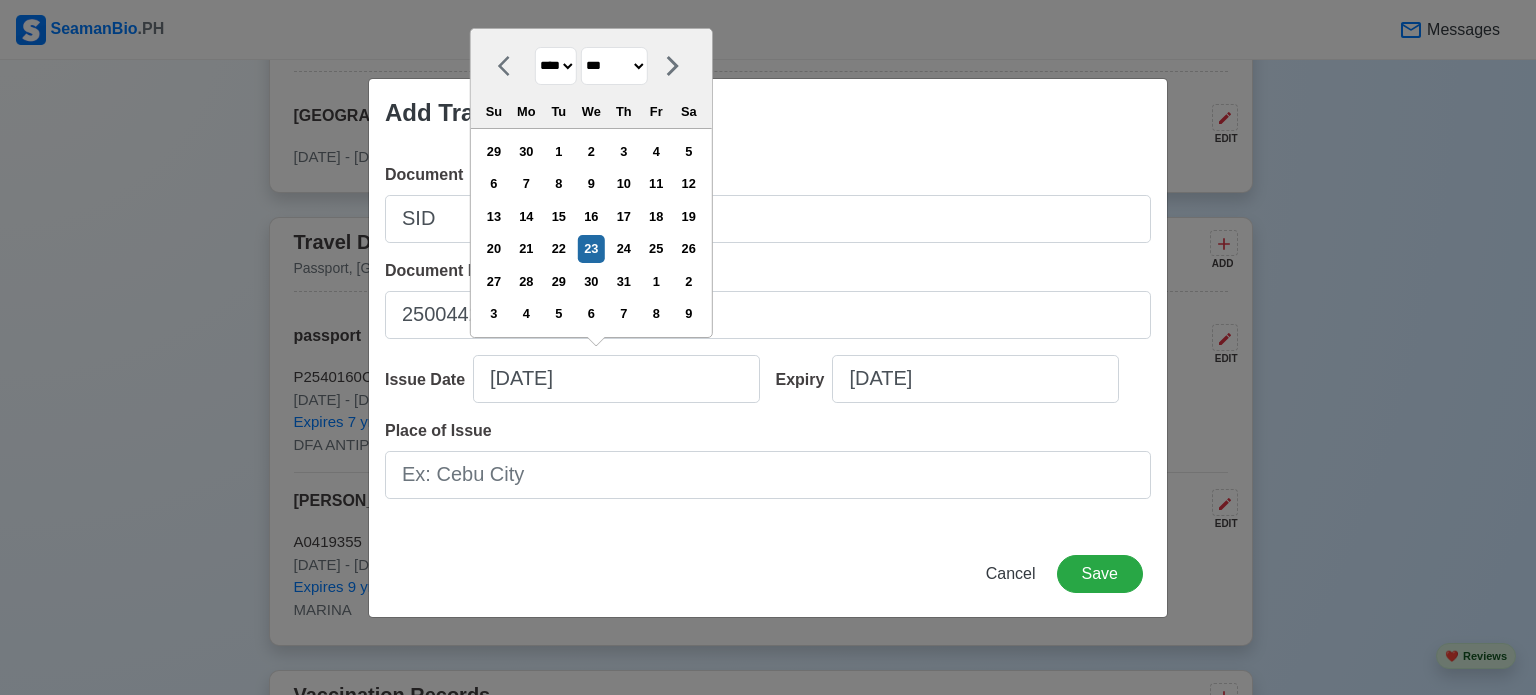 click on "******* ******** ***** ***** *** **** **** ****** ********* ******* ******** ********" at bounding box center (614, 66) 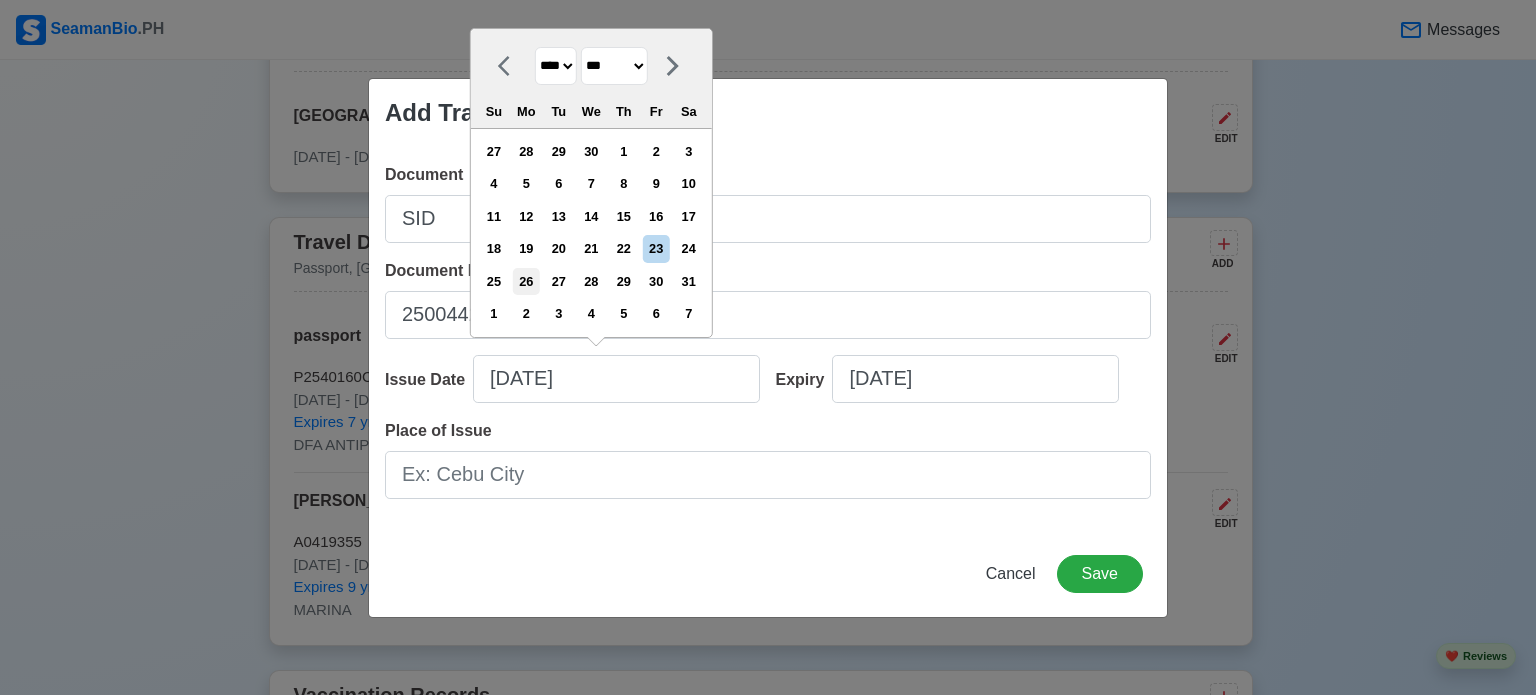click on "26" at bounding box center [526, 281] 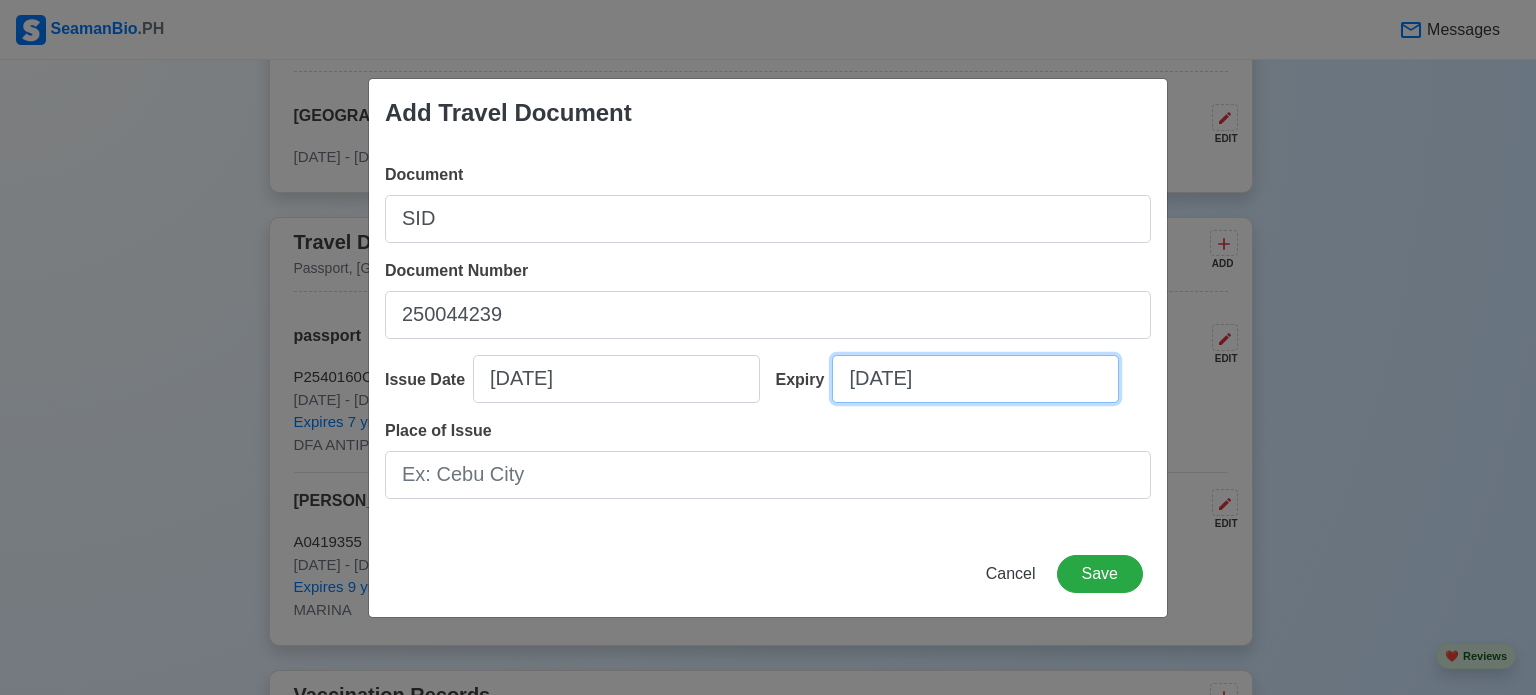 select on "****" 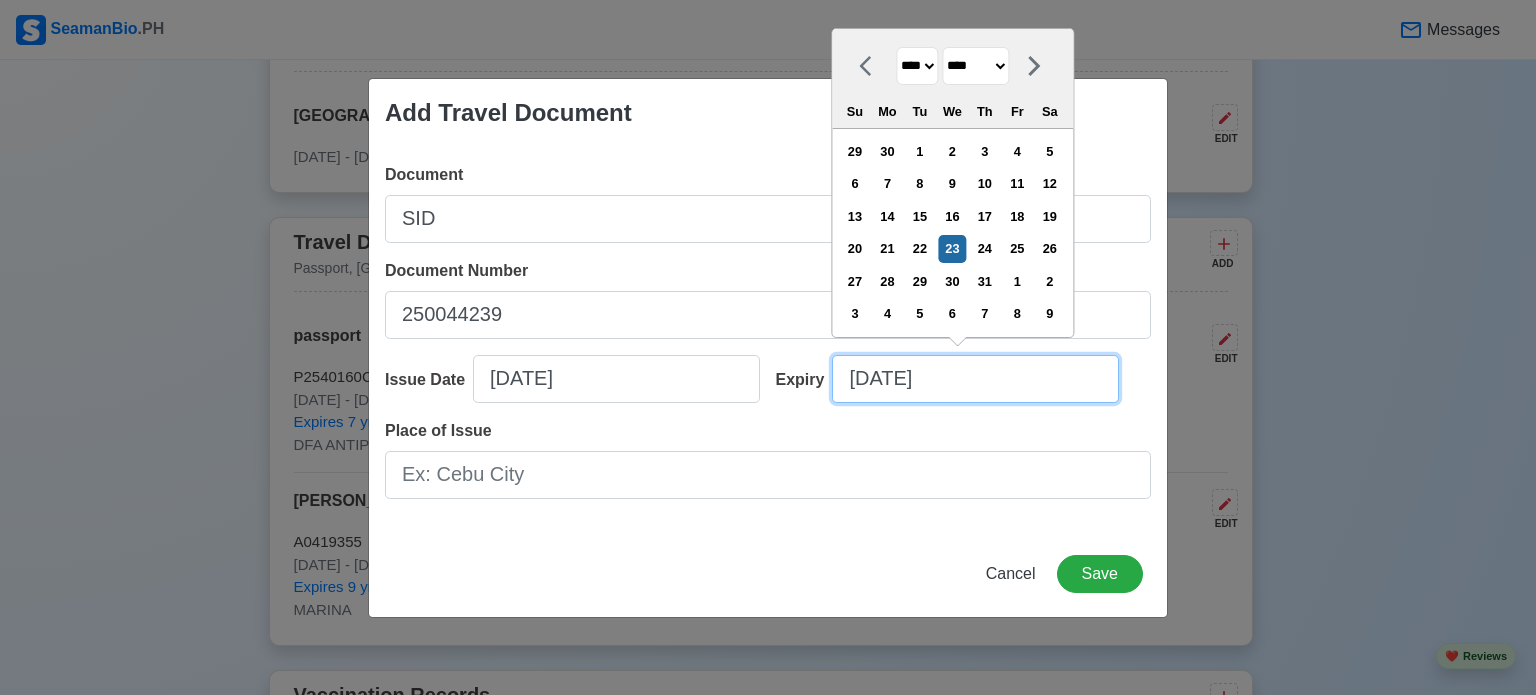 click on "[DATE]" at bounding box center [975, 379] 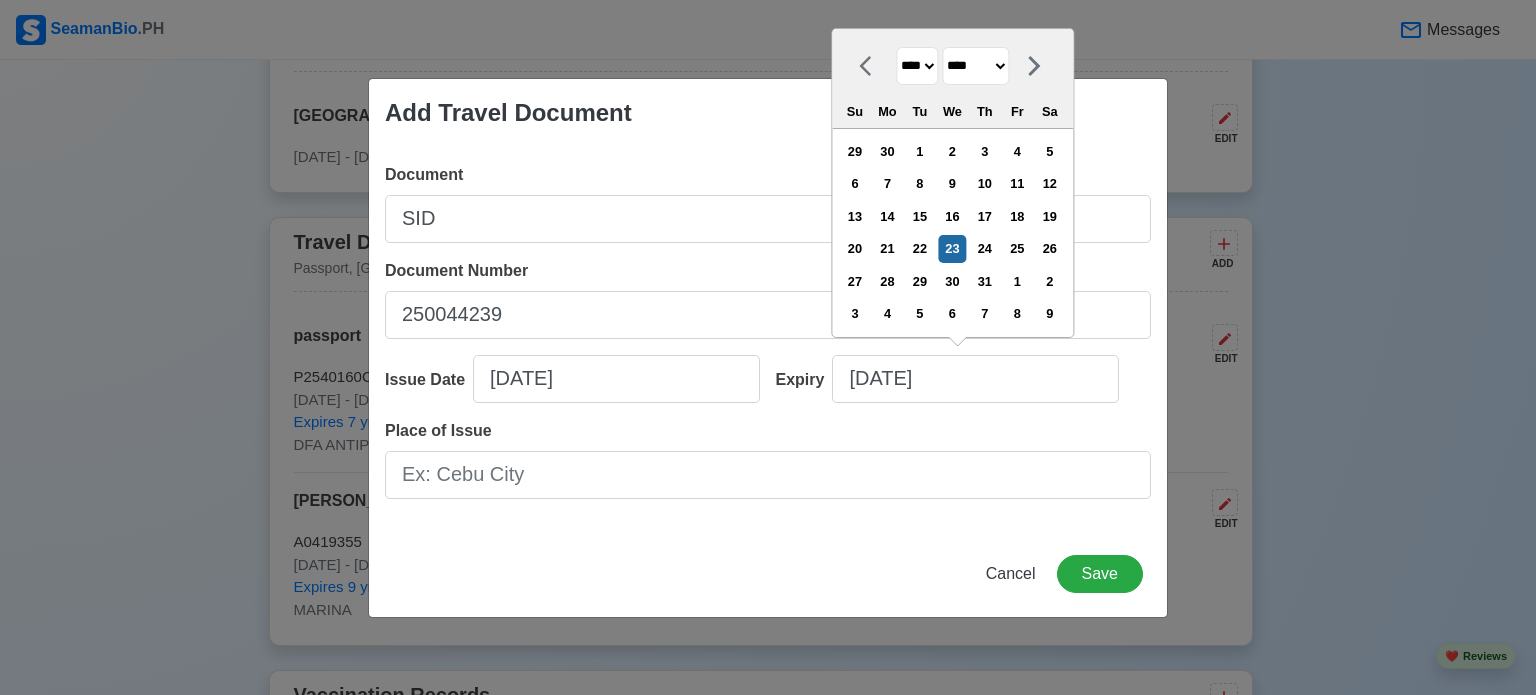 click on "**** **** **** **** **** **** **** **** **** **** **** **** **** **** **** **** **** **** **** **** **** **** **** **** **** **** **** **** **** **** **** **** **** **** **** **** **** **** **** **** **** **** **** **** **** **** **** **** **** **** **** **** **** **** **** **** **** **** **** **** **** **** **** **** **** **** **** **** **** **** **** **** **** **** **** **** **** **** **** **** **** **** **** **** **** **** **** **** **** **** **** **** **** **** **** **** **** **** **** **** **** **** **** **** **** **** **** **** **** **** **** **** **** **** **** **** **** **** **** **** ****" at bounding box center [917, 66] 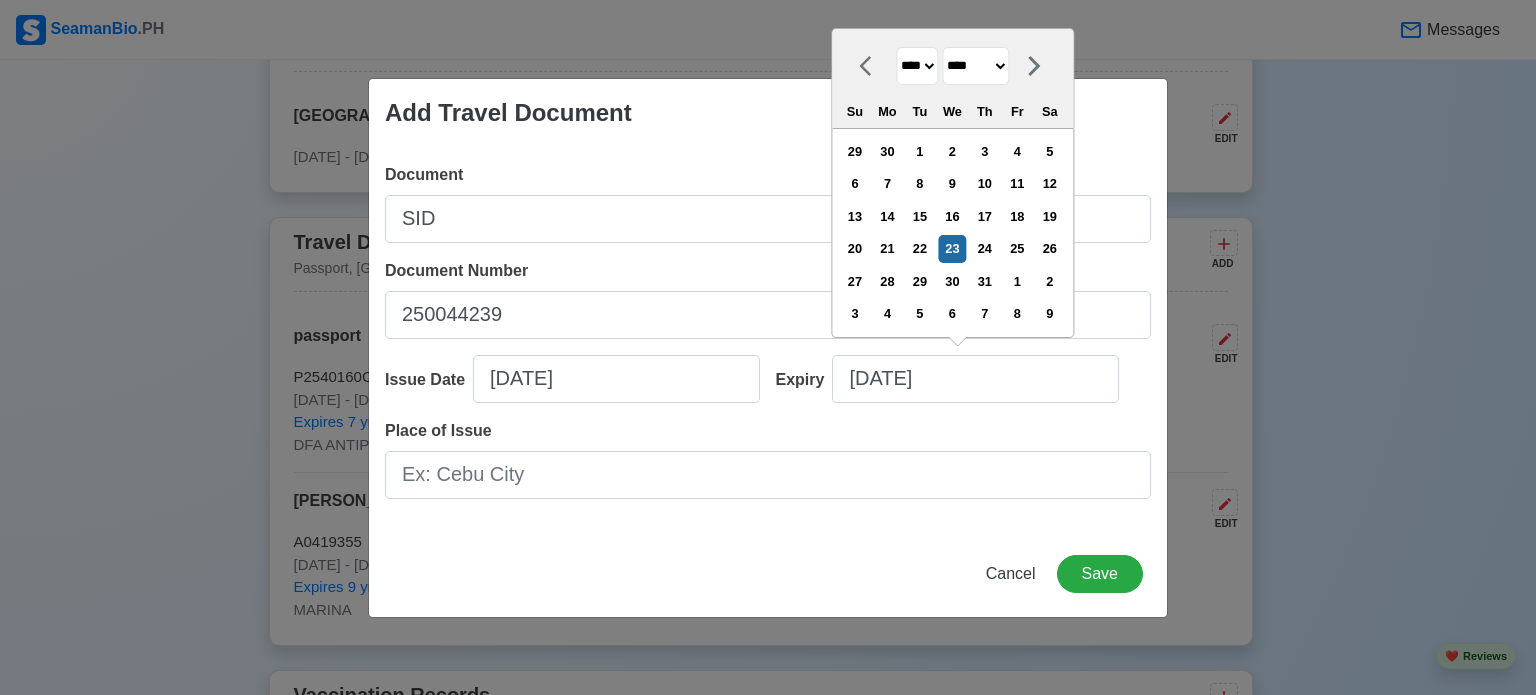 select on "****" 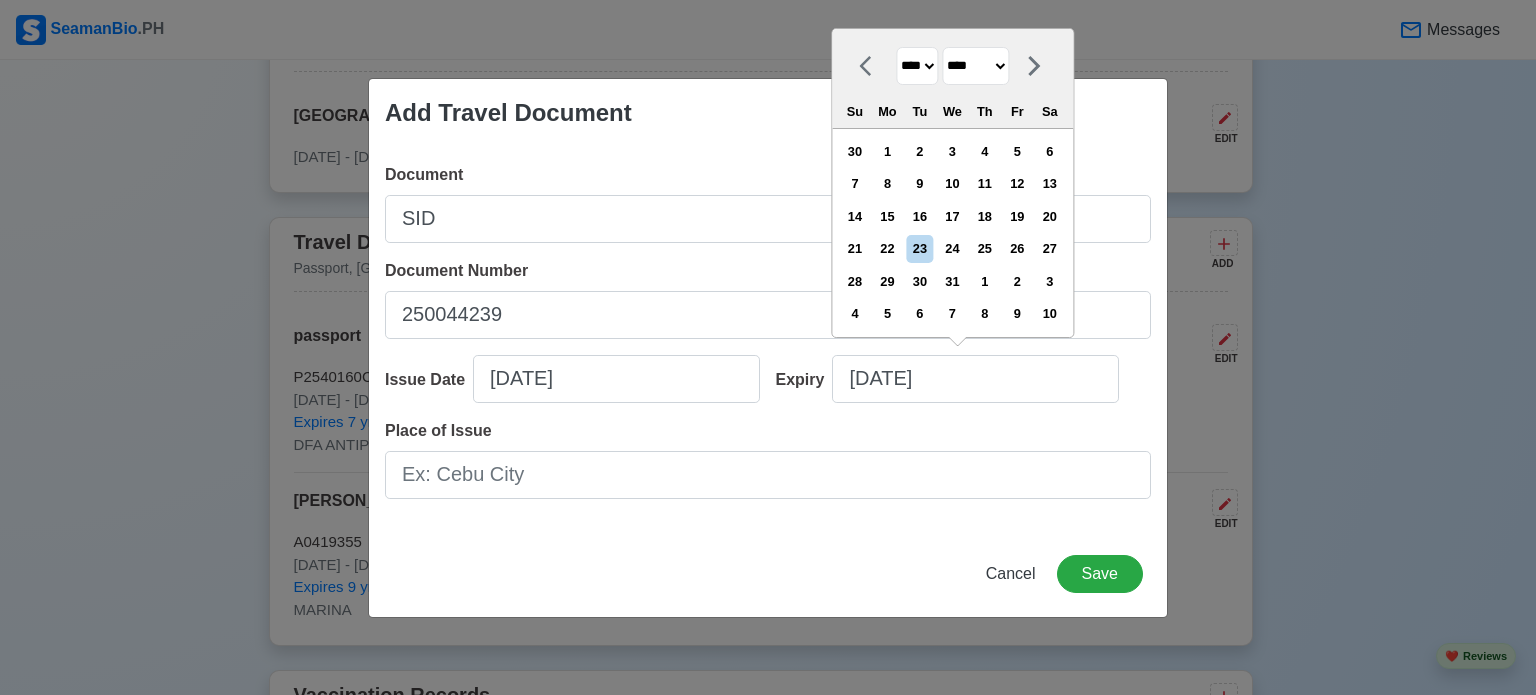 click on "******* ******** ***** ***** *** **** **** ****** ********* ******* ******** ********" at bounding box center (975, 66) 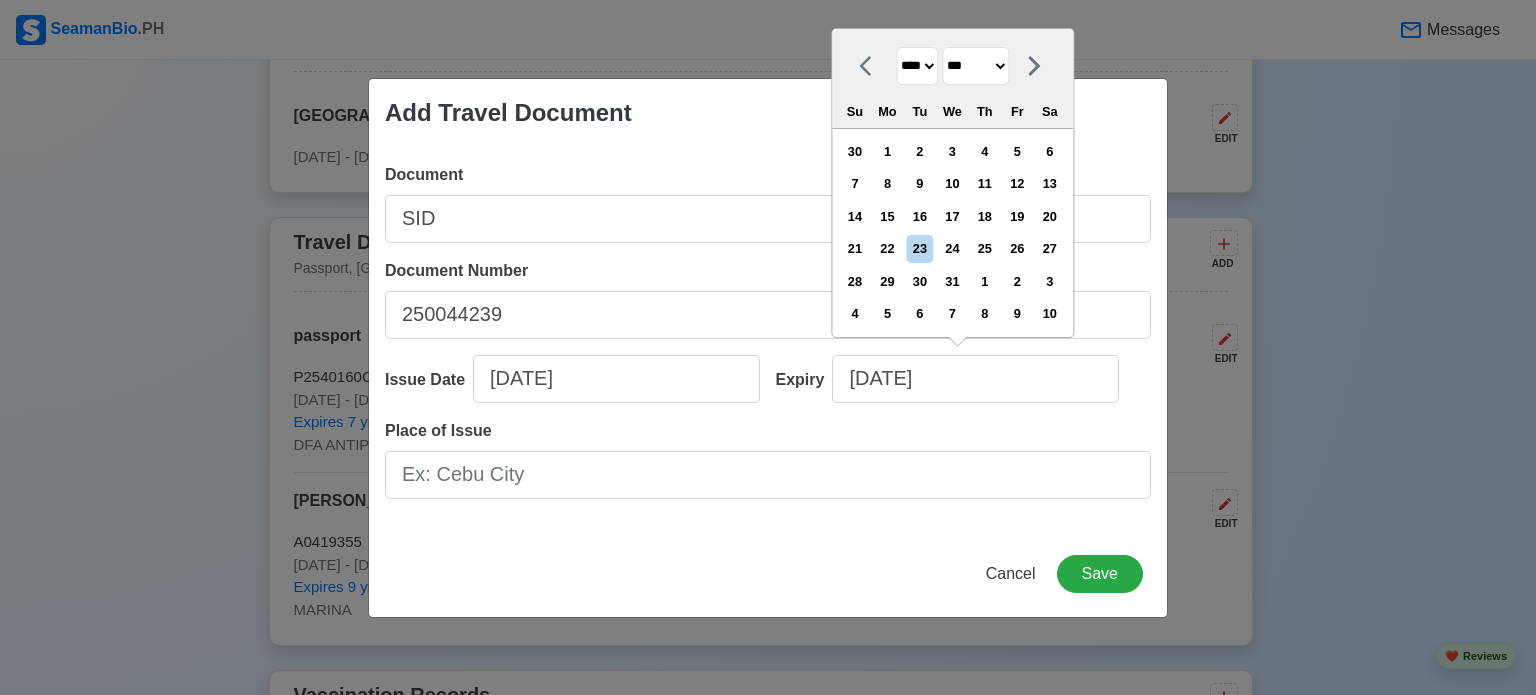 click on "******* ******** ***** ***** *** **** **** ****** ********* ******* ******** ********" at bounding box center [975, 66] 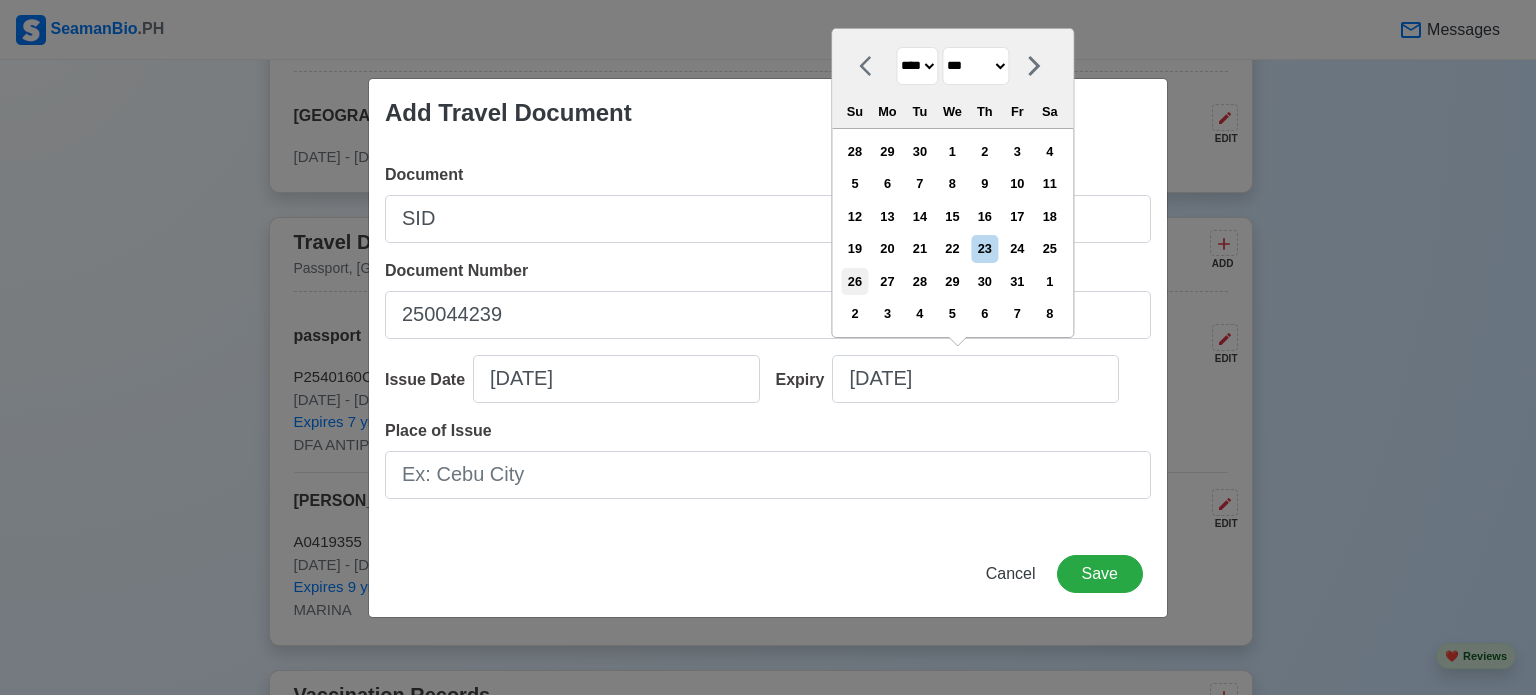 click on "26" at bounding box center [854, 281] 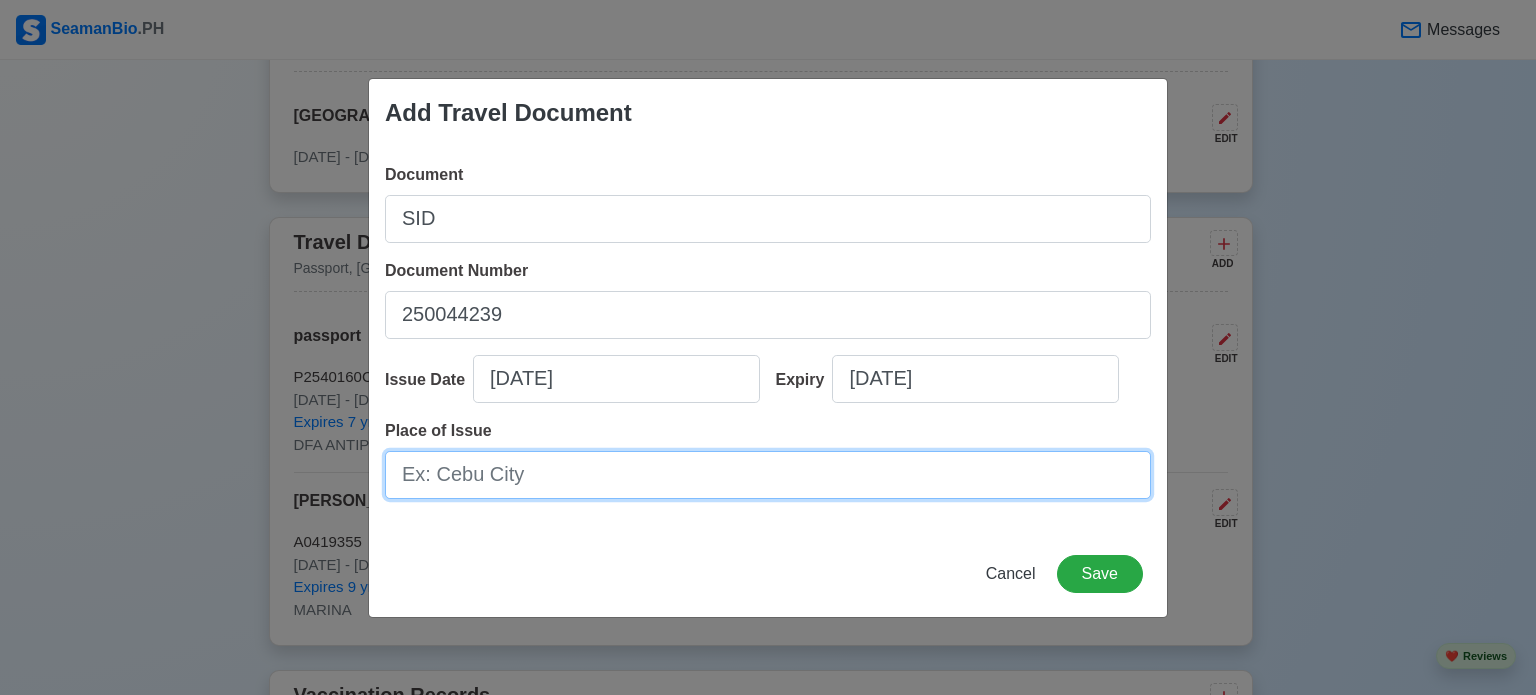 click on "Place of Issue" at bounding box center [768, 475] 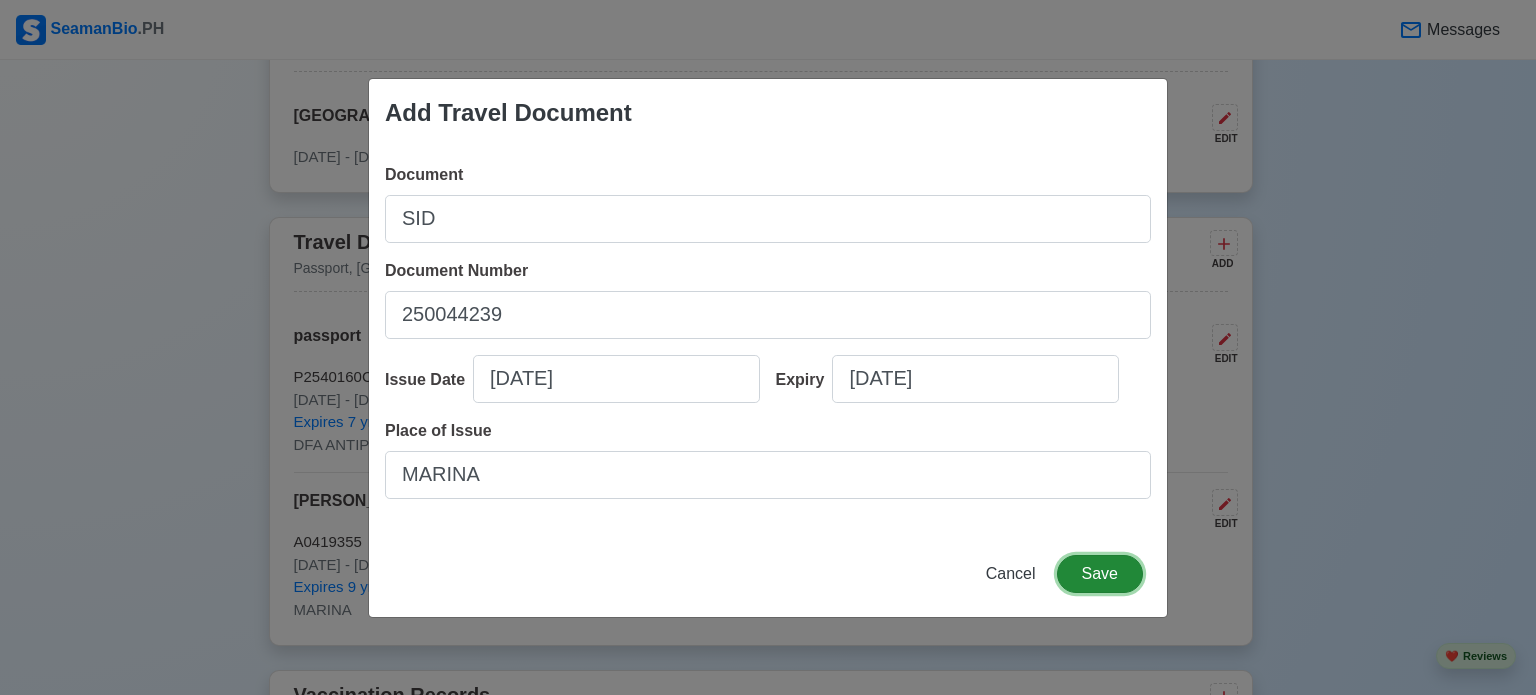 click on "Save" at bounding box center (1100, 574) 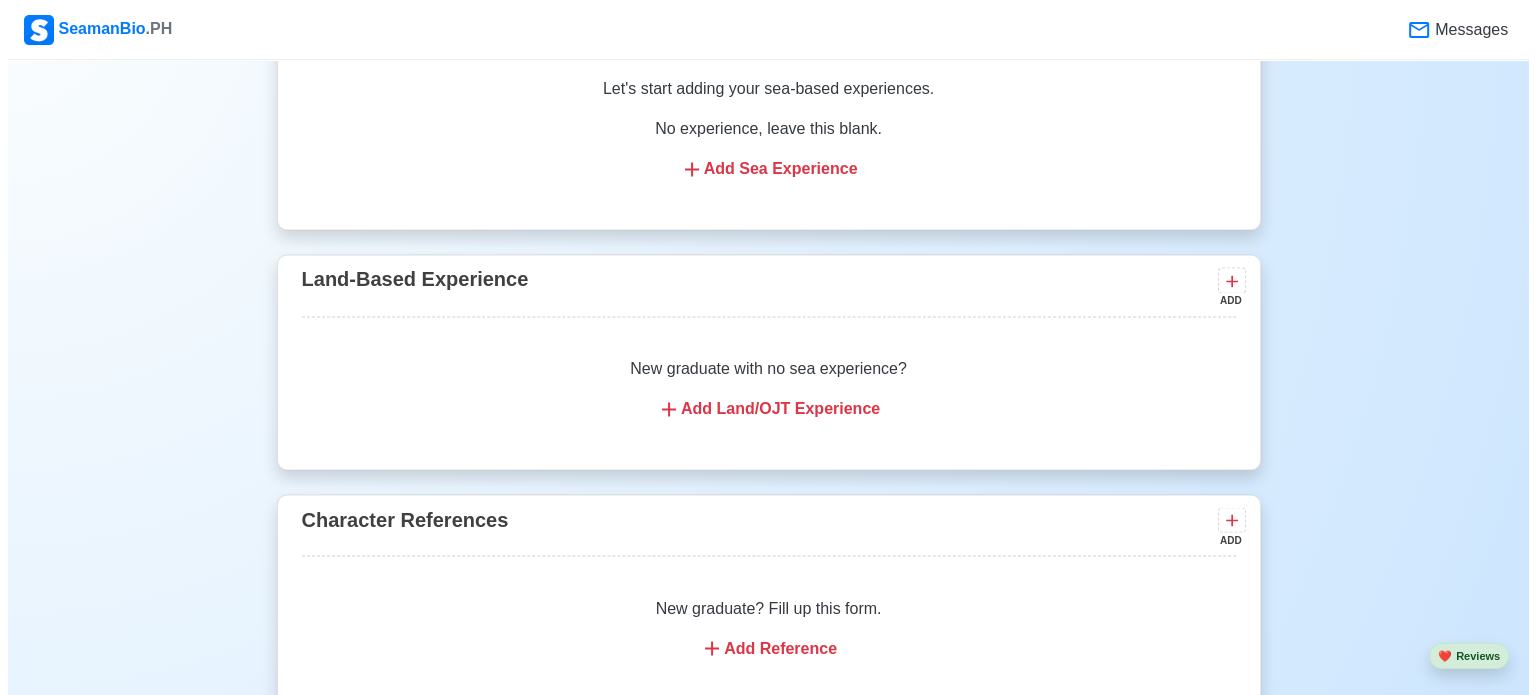 scroll, scrollTop: 3387, scrollLeft: 0, axis: vertical 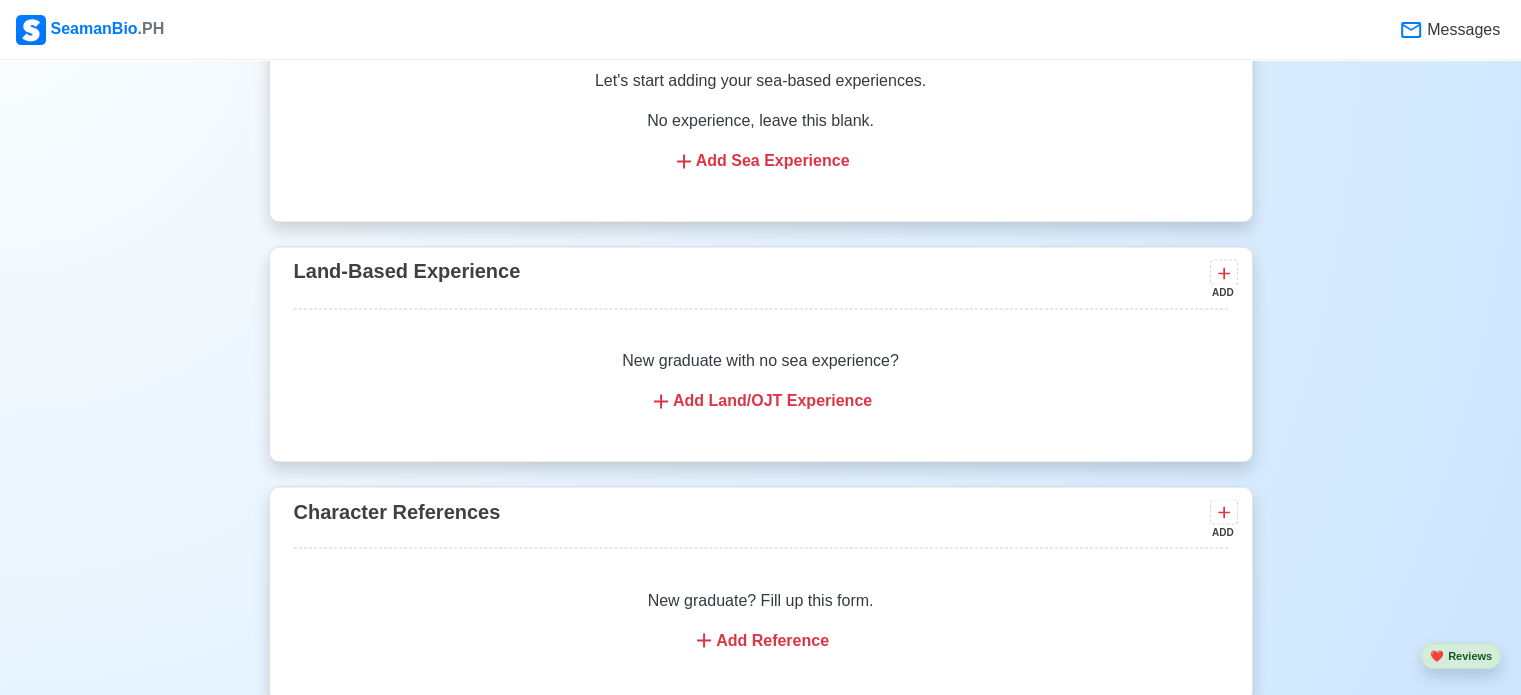 click on "Add Land/OJT Experience" at bounding box center (761, 401) 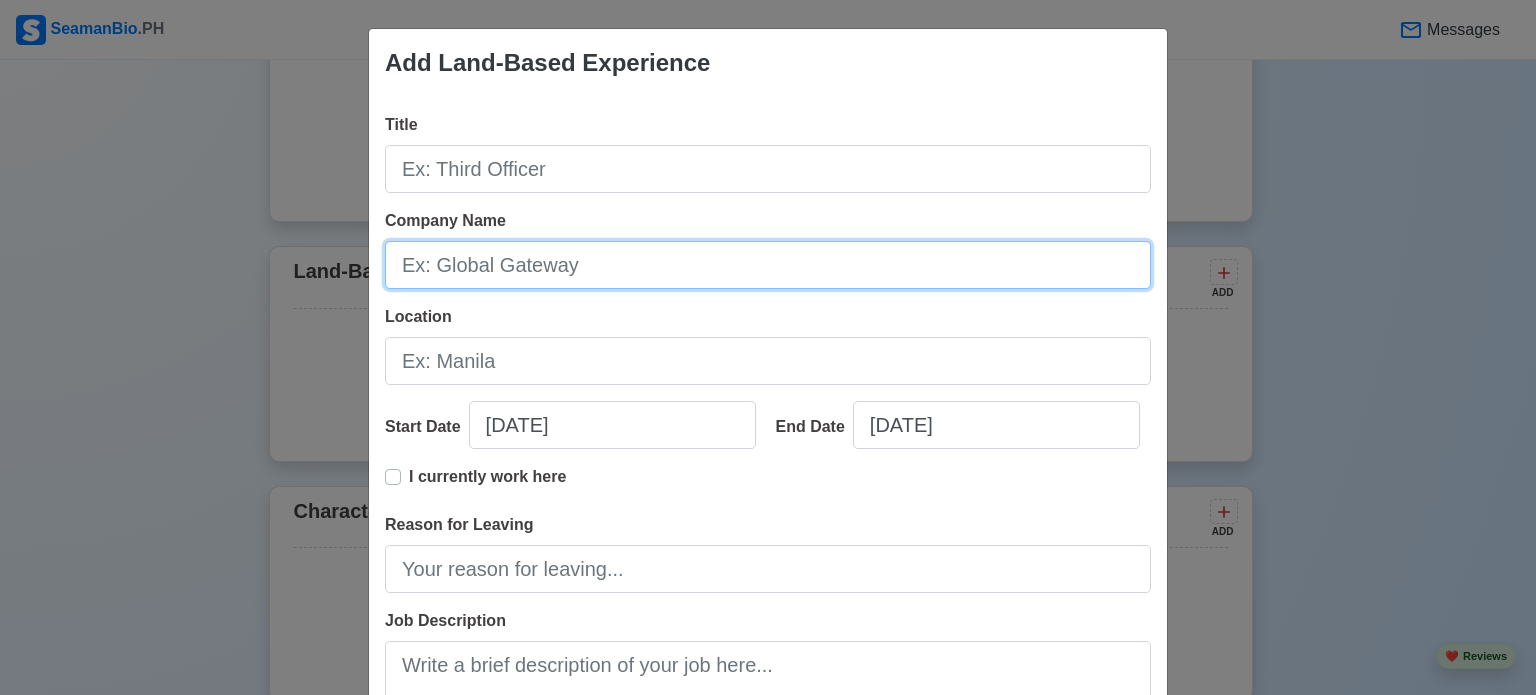 click on "Company Name" at bounding box center (768, 265) 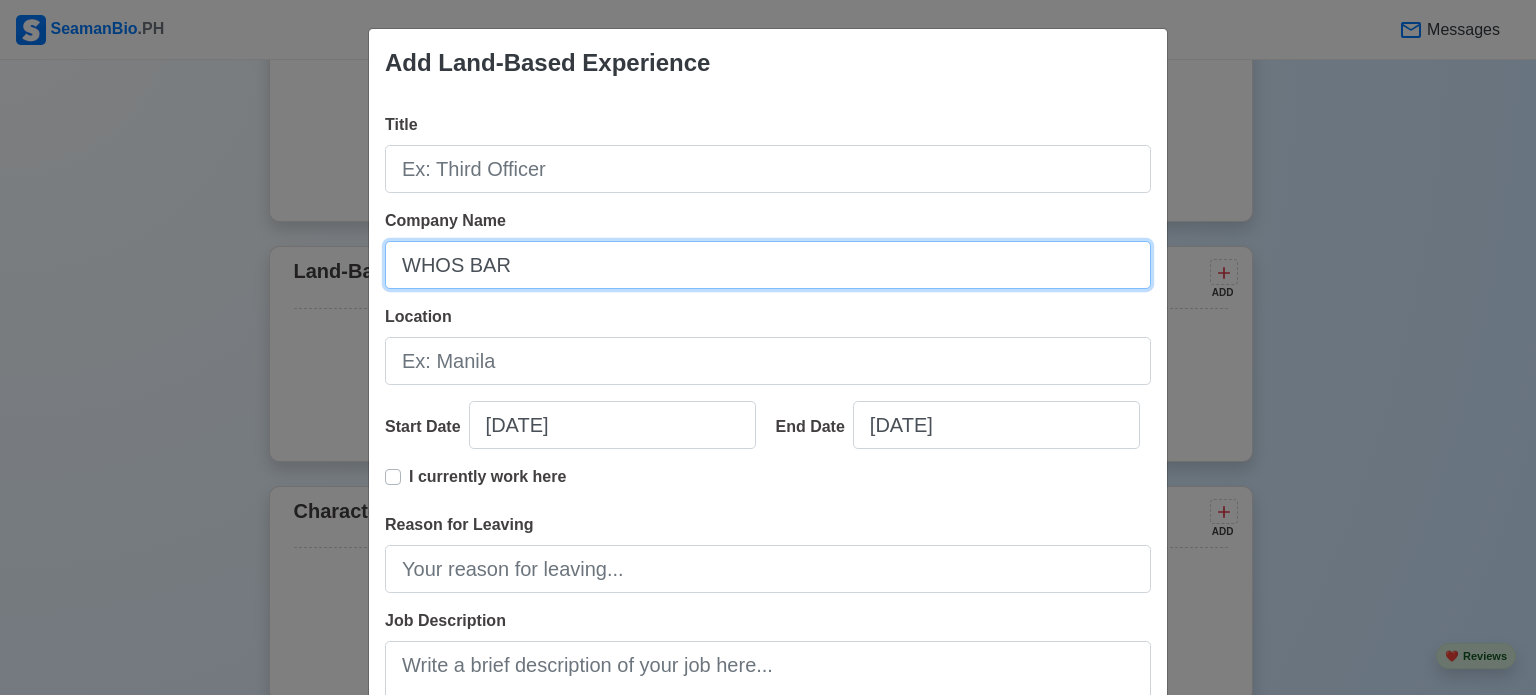 type on "WHOS BAR" 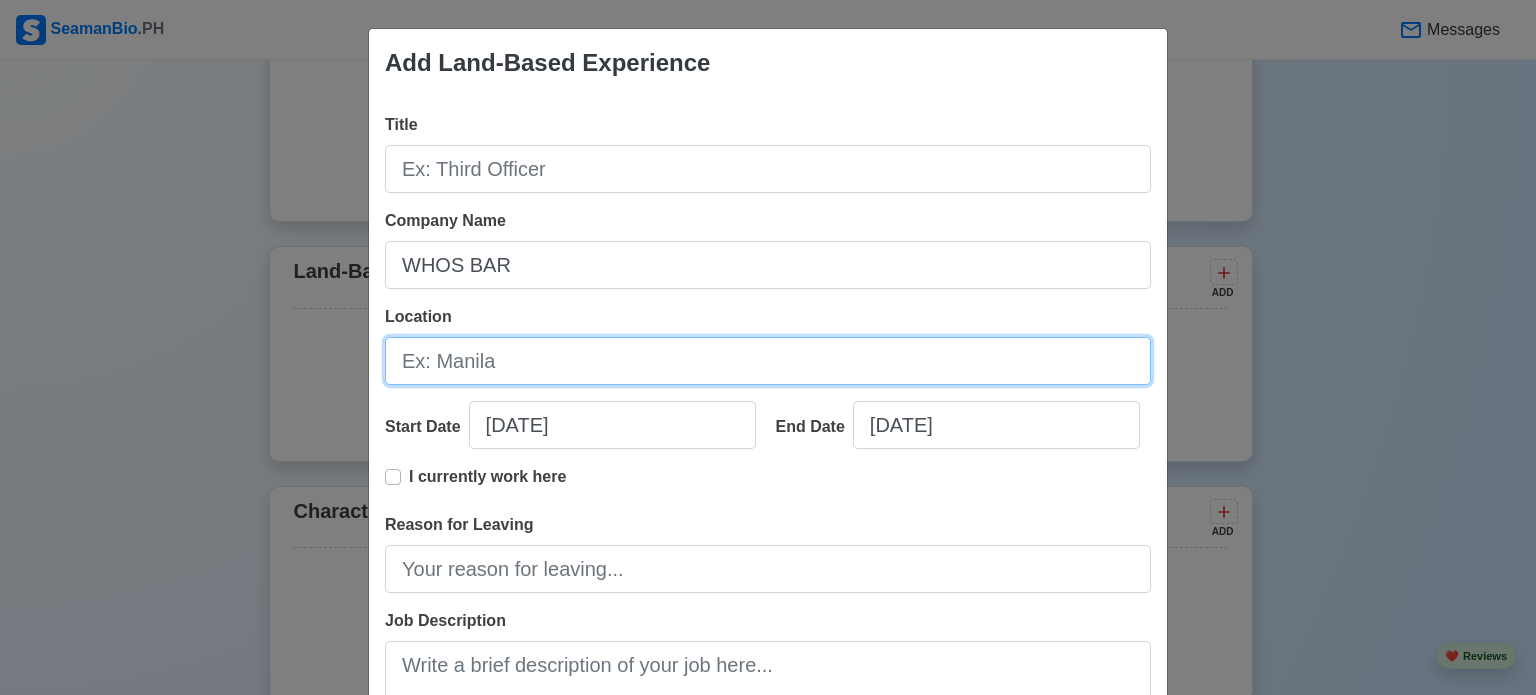 click on "Location" at bounding box center (768, 361) 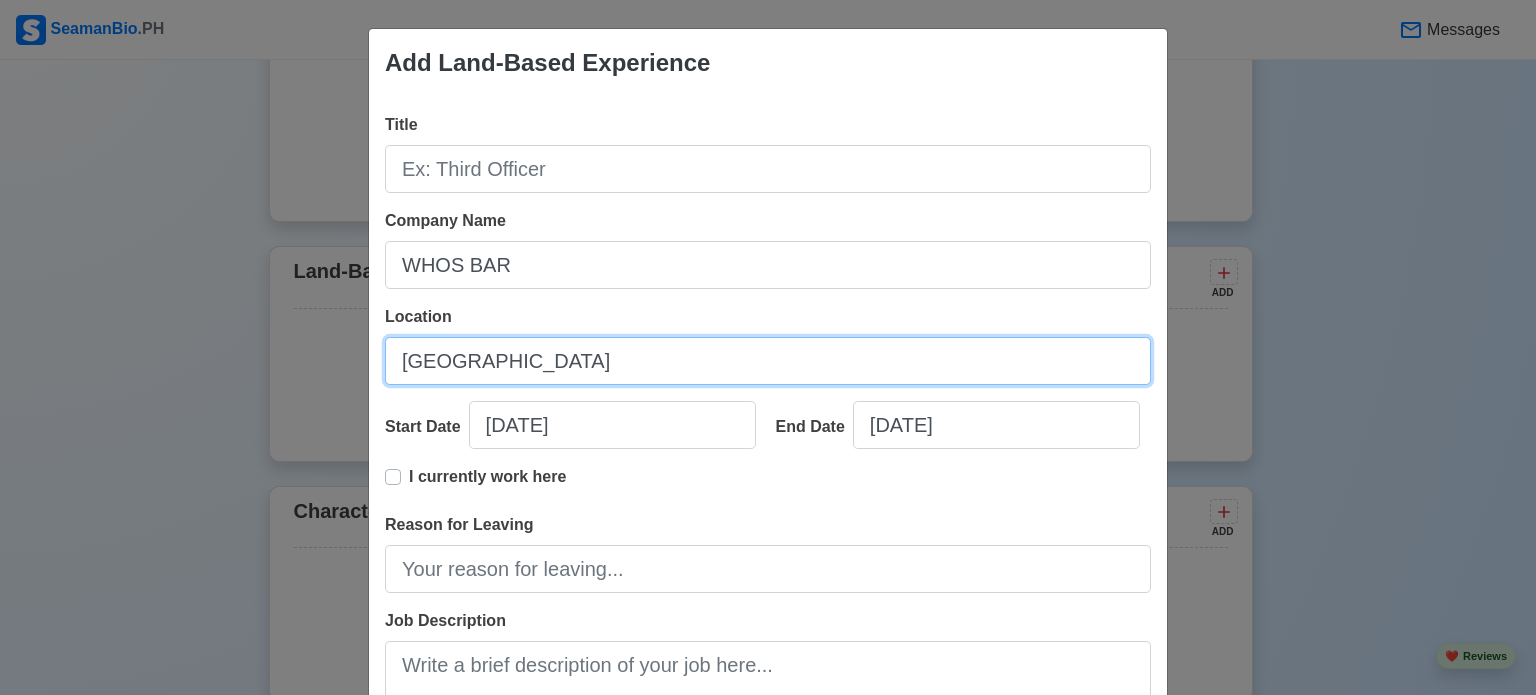 type on "[GEOGRAPHIC_DATA]" 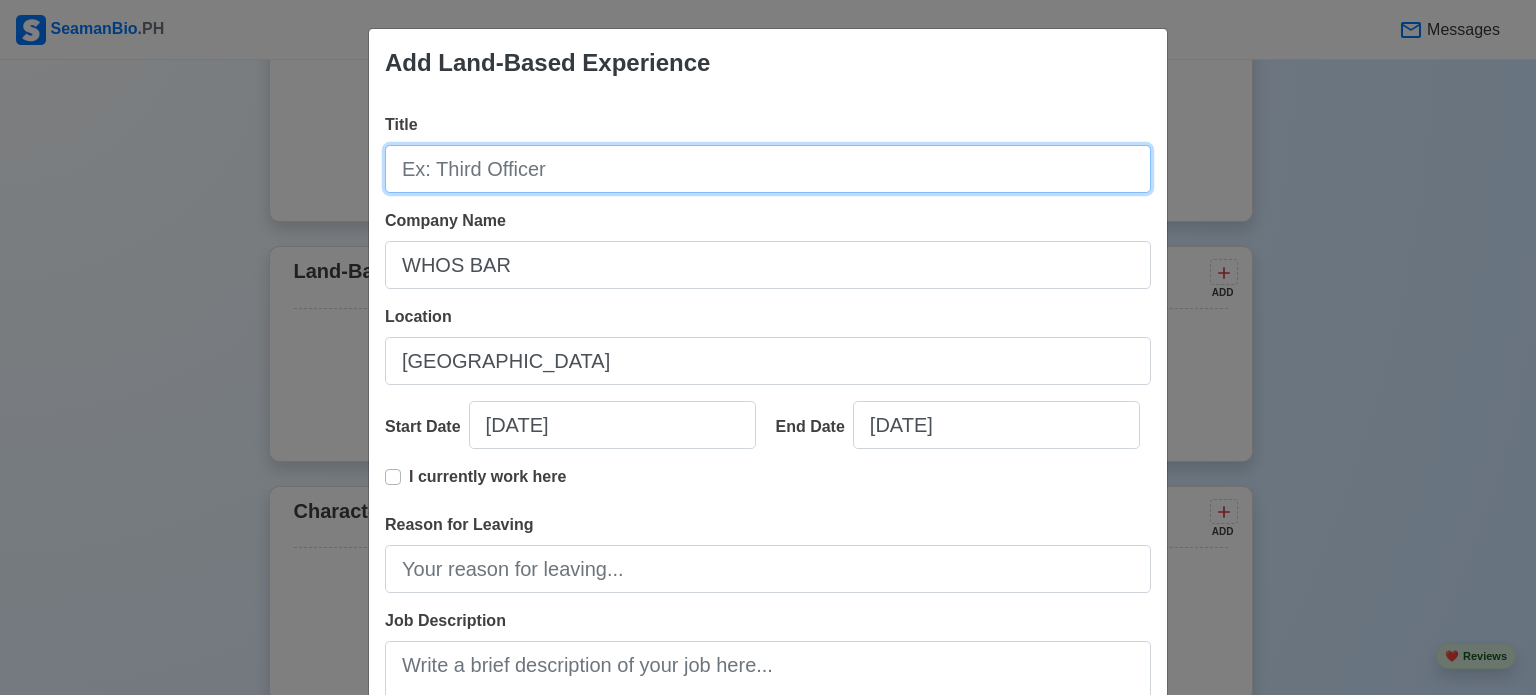 click on "Title" at bounding box center [768, 169] 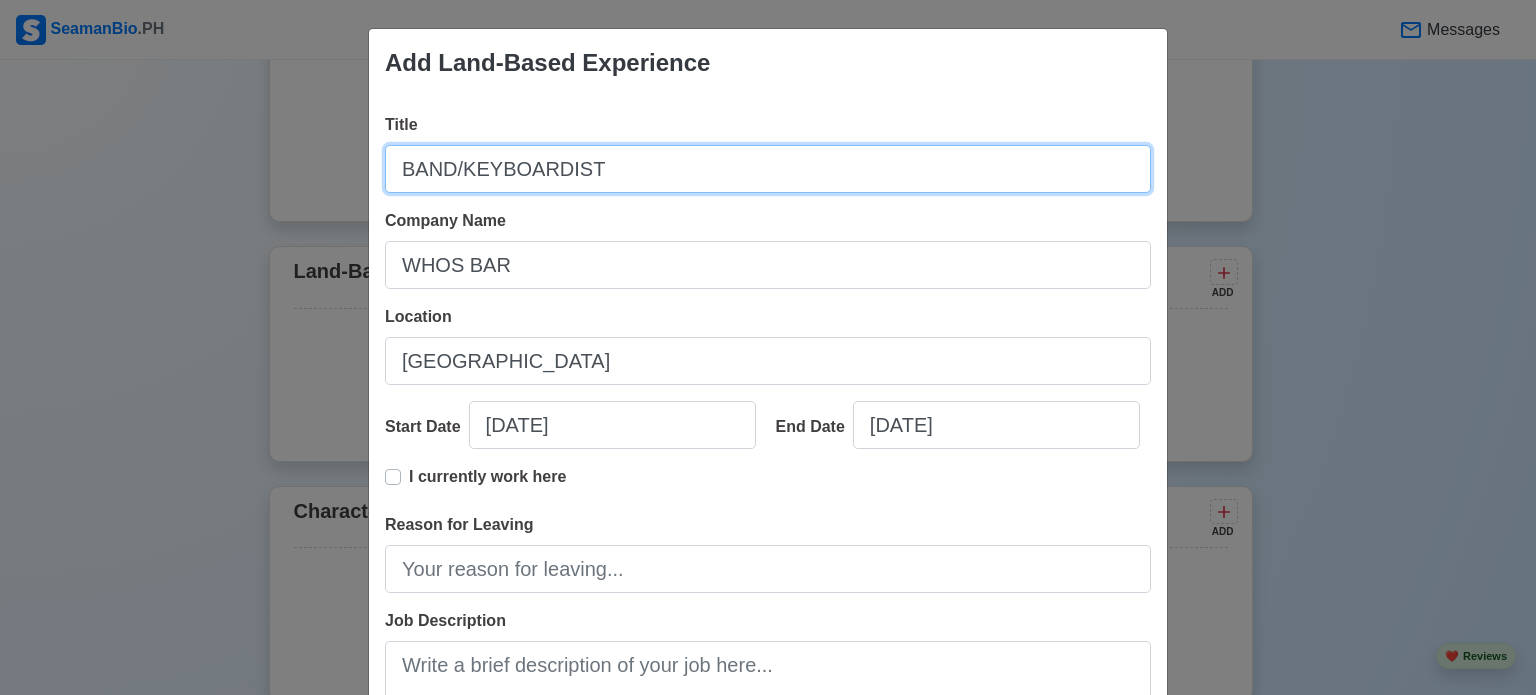 click on "BAND/KEYBOARDIST" at bounding box center [768, 169] 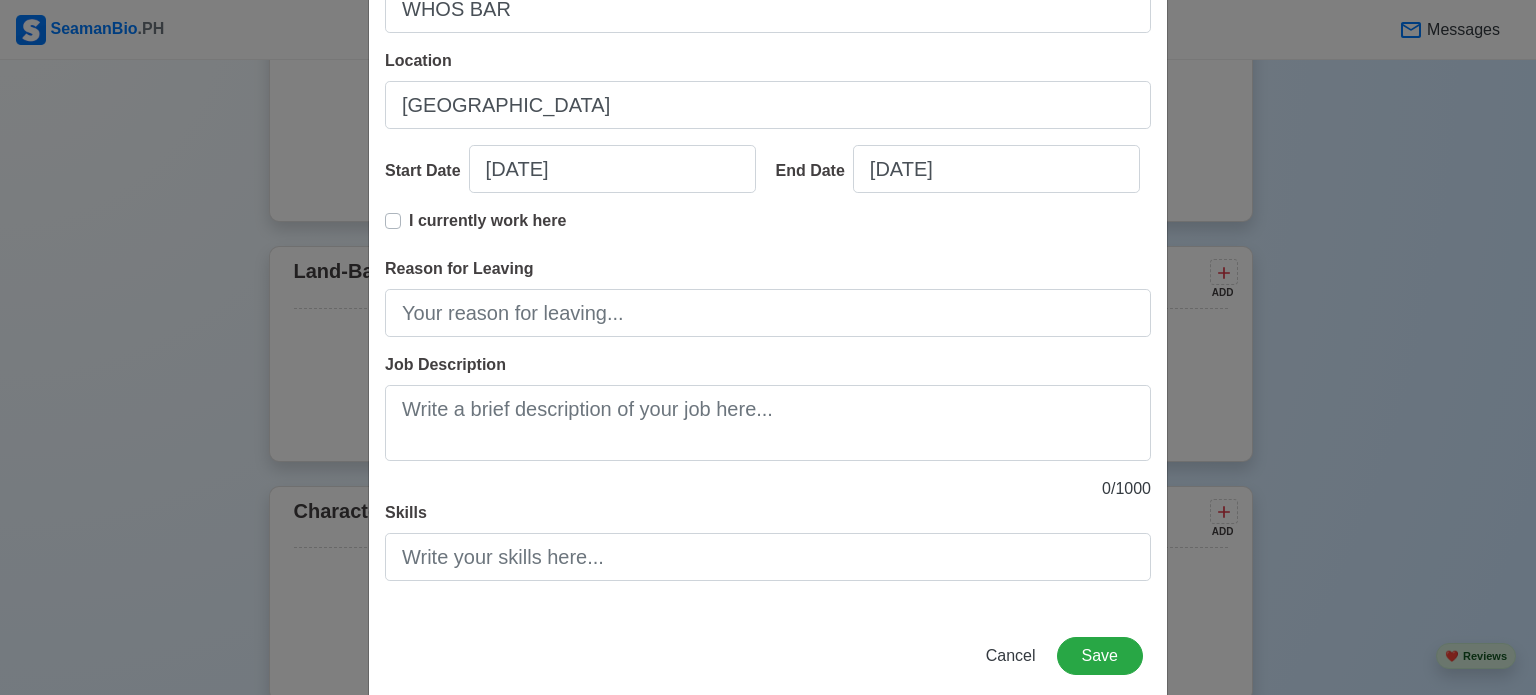scroll, scrollTop: 288, scrollLeft: 0, axis: vertical 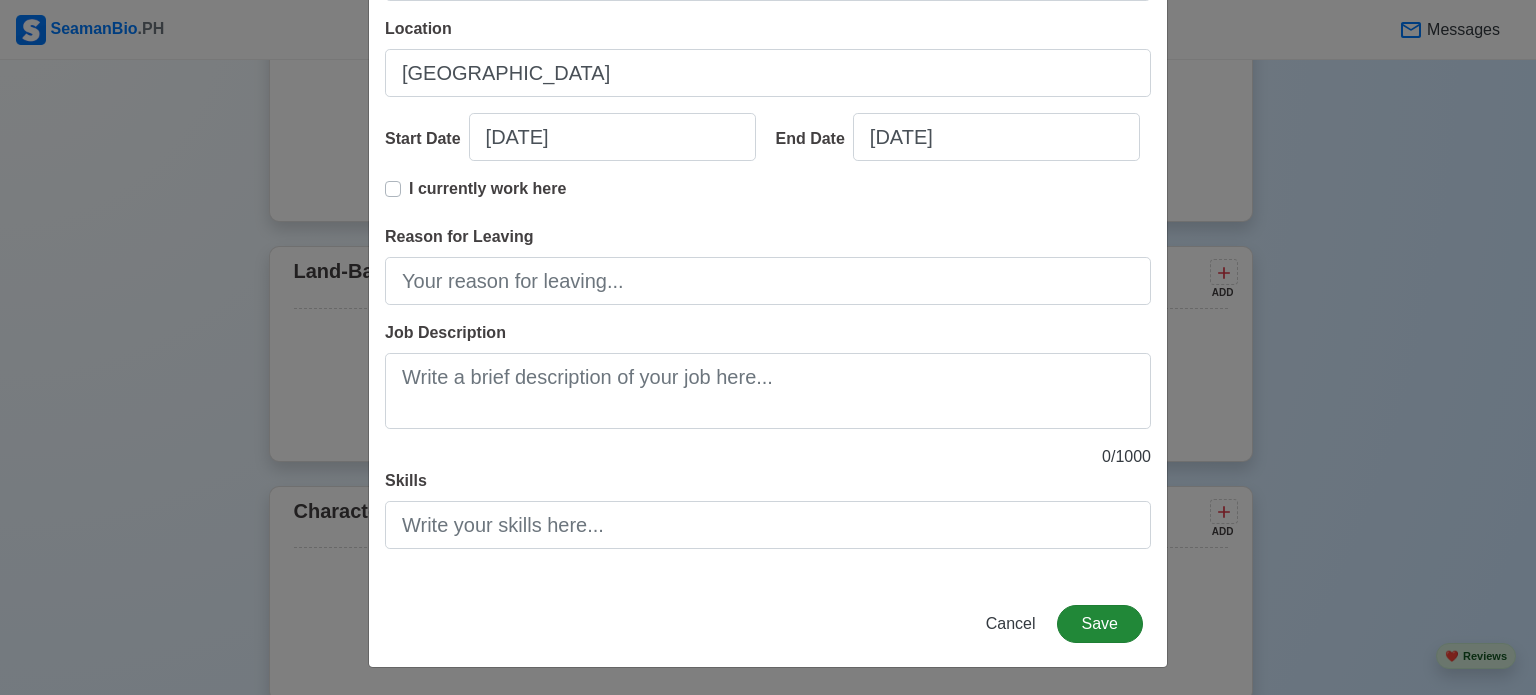 type on "BAND/KEYBORDIST" 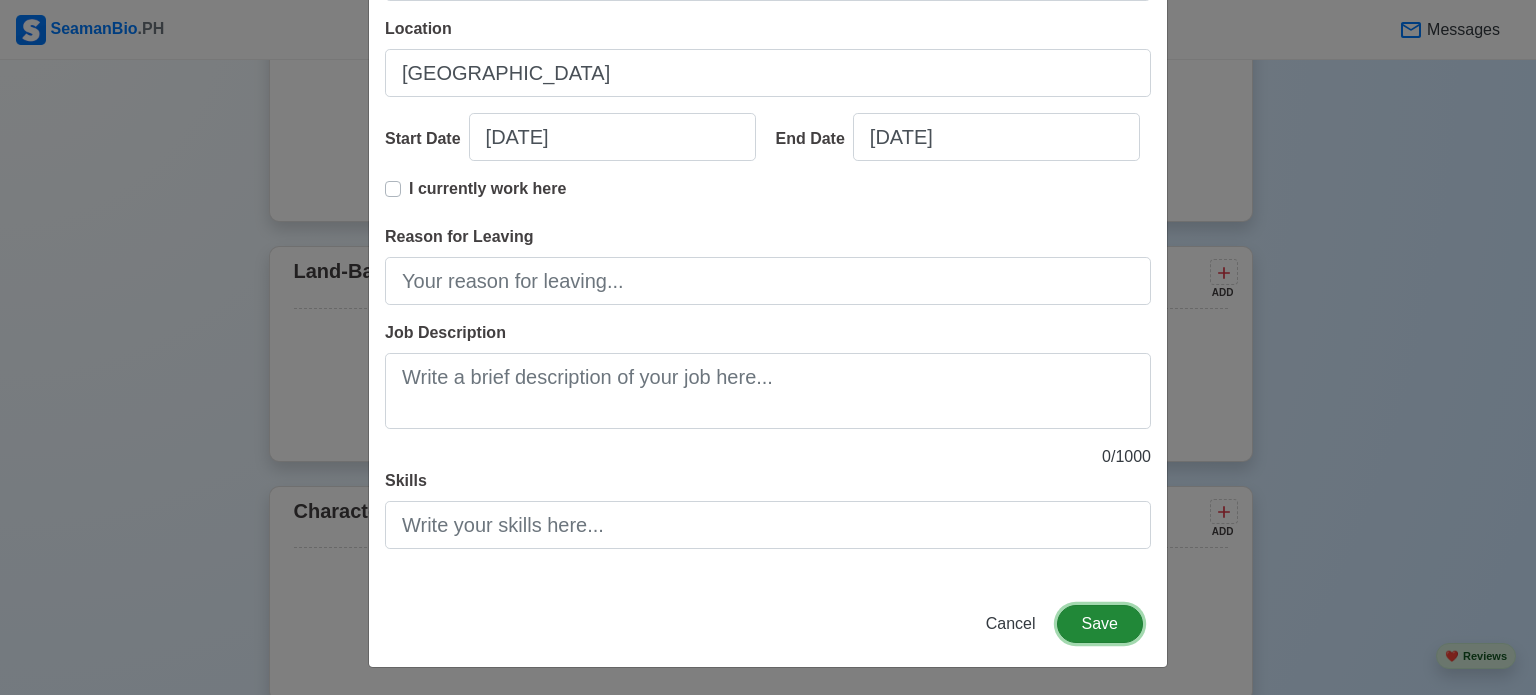 click on "Save" at bounding box center [1100, 624] 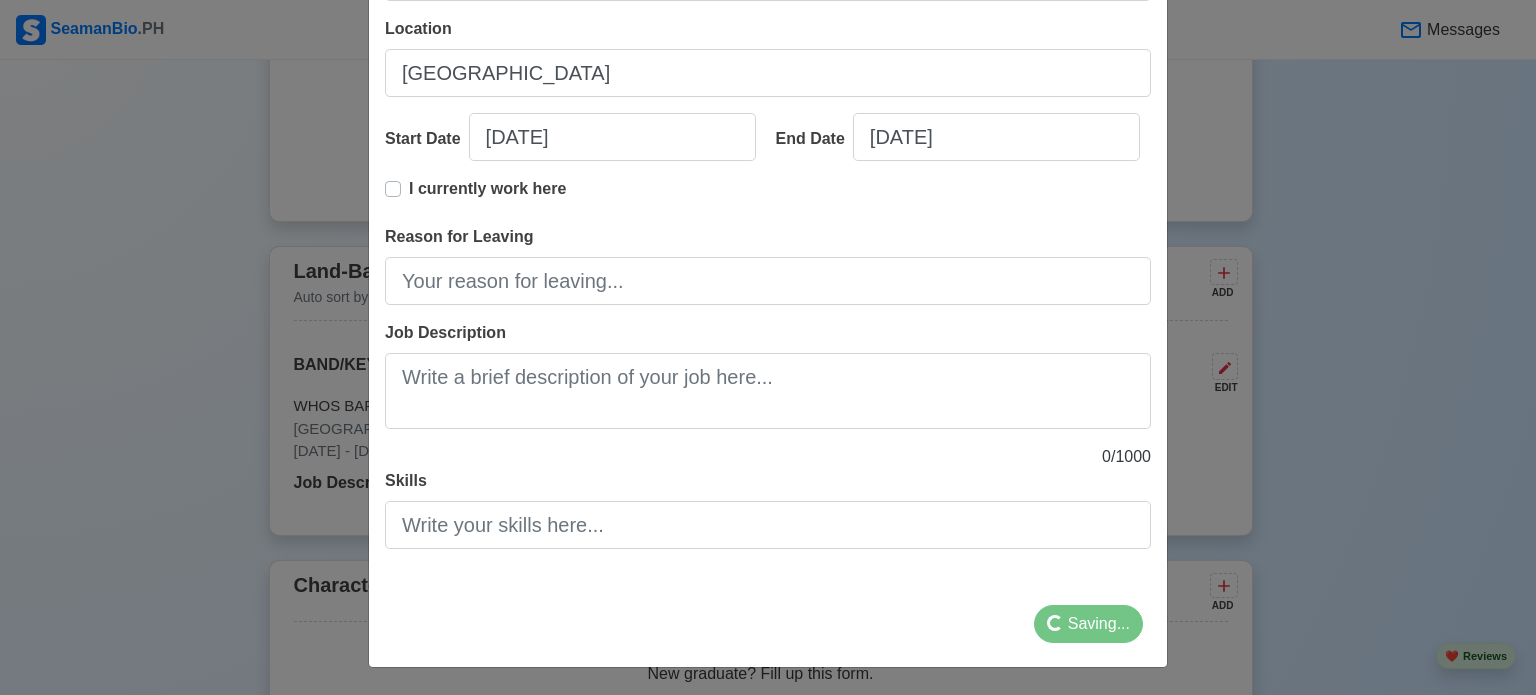 scroll, scrollTop: 3266, scrollLeft: 0, axis: vertical 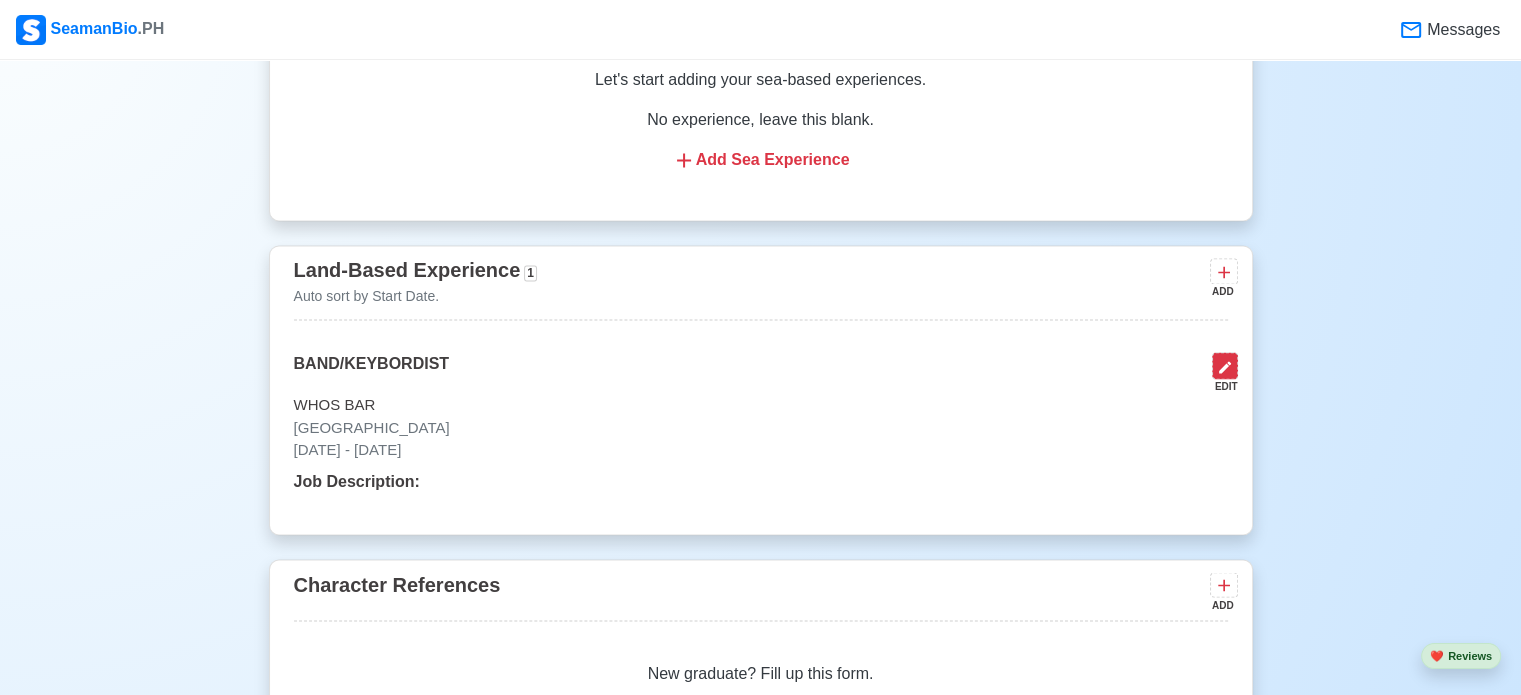 click 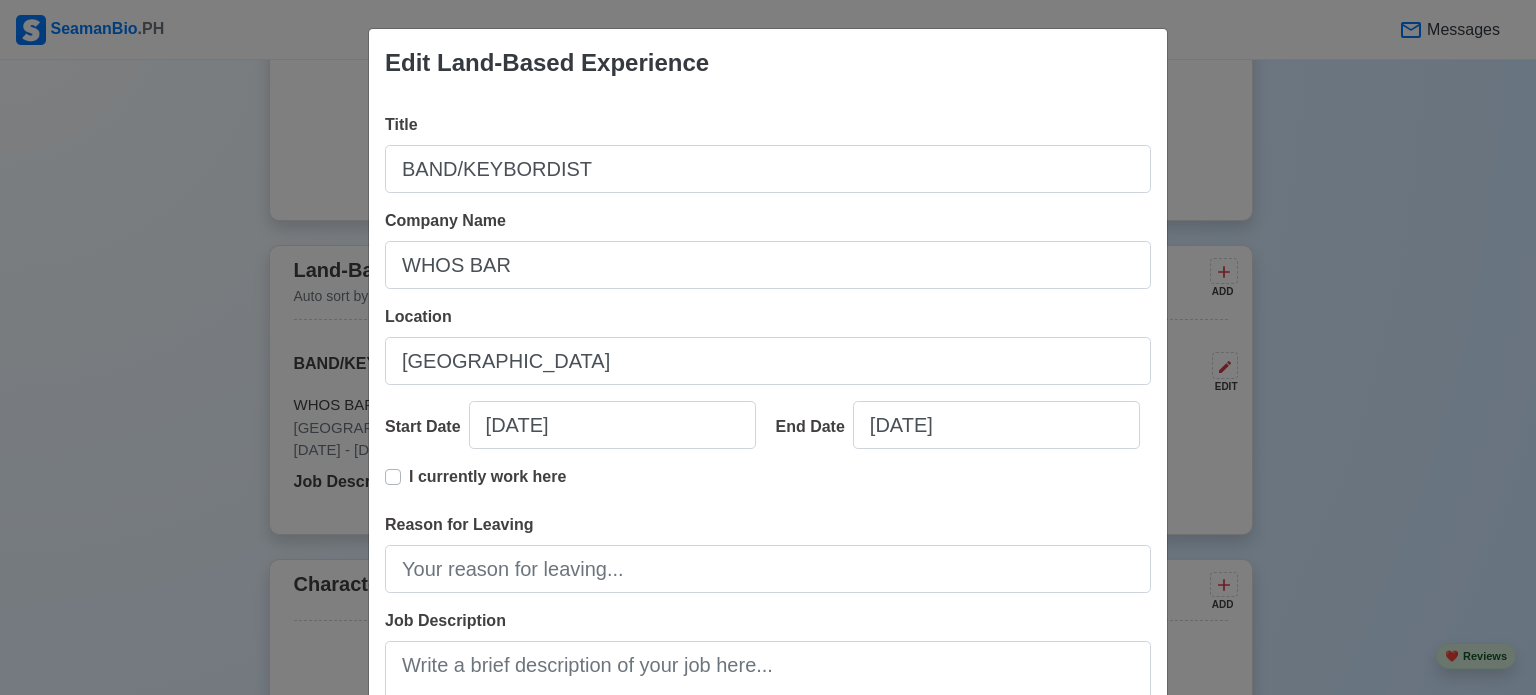 click on "I currently work here" at bounding box center [487, 485] 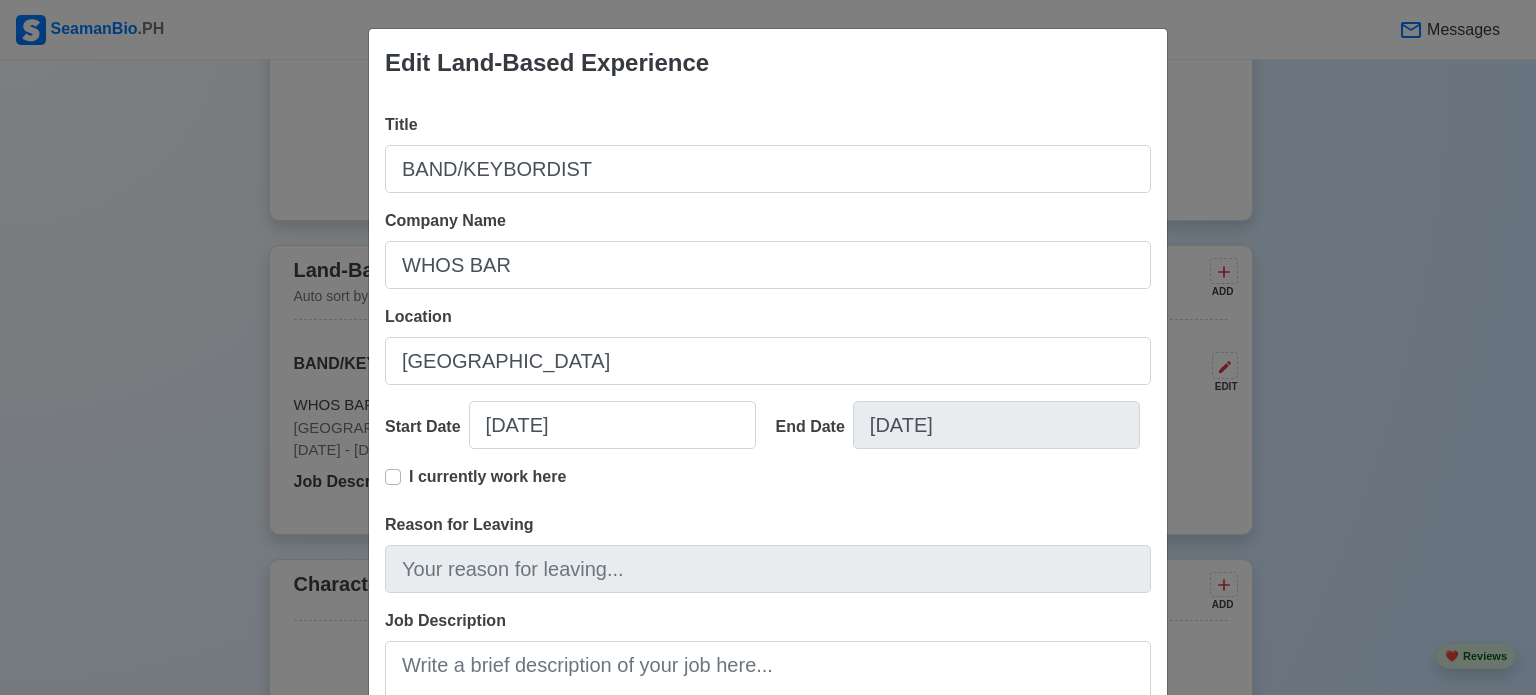 click on "I currently work here" at bounding box center [487, 485] 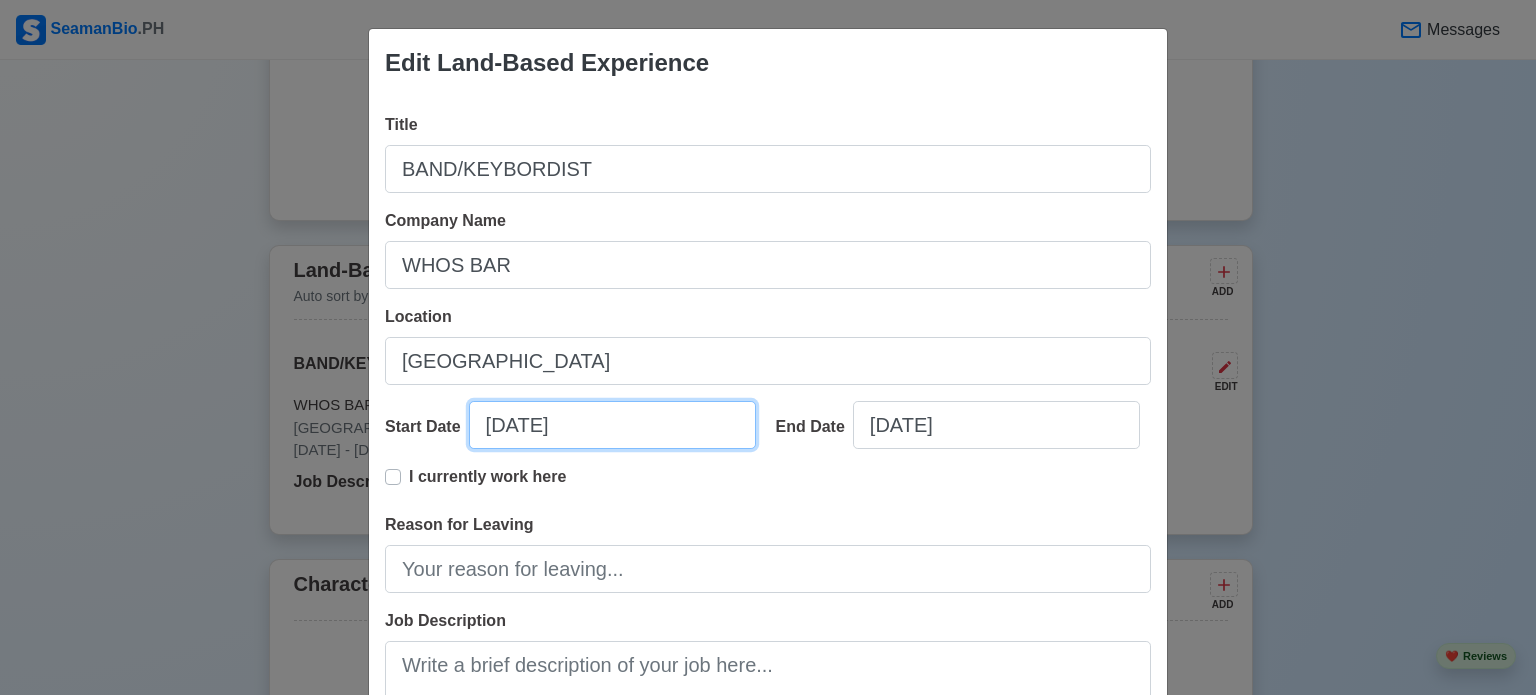 select on "****" 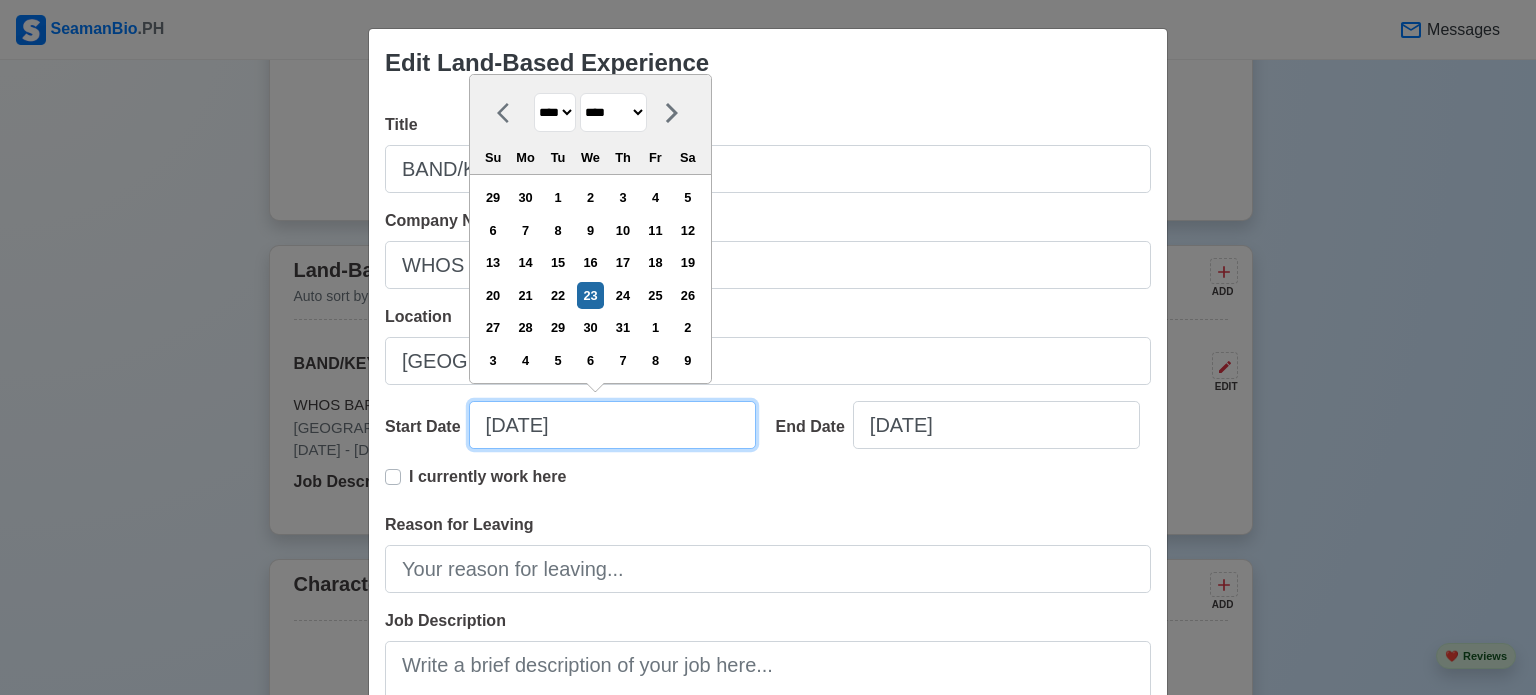click on "[DATE]" at bounding box center [612, 425] 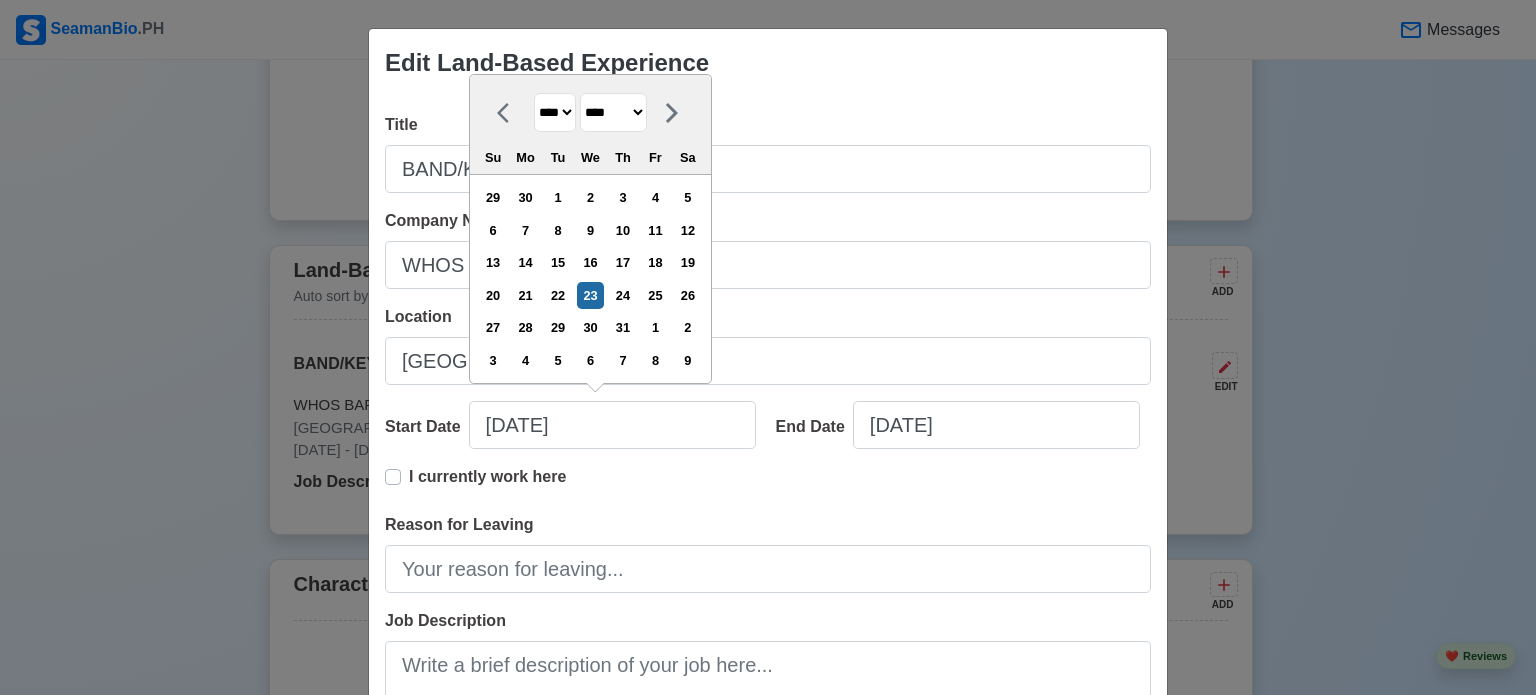 click on "**** **** **** **** **** **** **** **** **** **** **** **** **** **** **** **** **** **** **** **** **** **** **** **** **** **** **** **** **** **** **** **** **** **** **** **** **** **** **** **** **** **** **** **** **** **** **** **** **** **** **** **** **** **** **** **** **** **** **** **** **** **** **** **** **** **** **** **** **** **** **** **** **** **** **** **** **** **** **** **** **** **** **** **** **** **** **** **** **** **** **** **** **** **** **** **** **** **** **** **** **** **** **** **** **** ****" at bounding box center [555, 112] 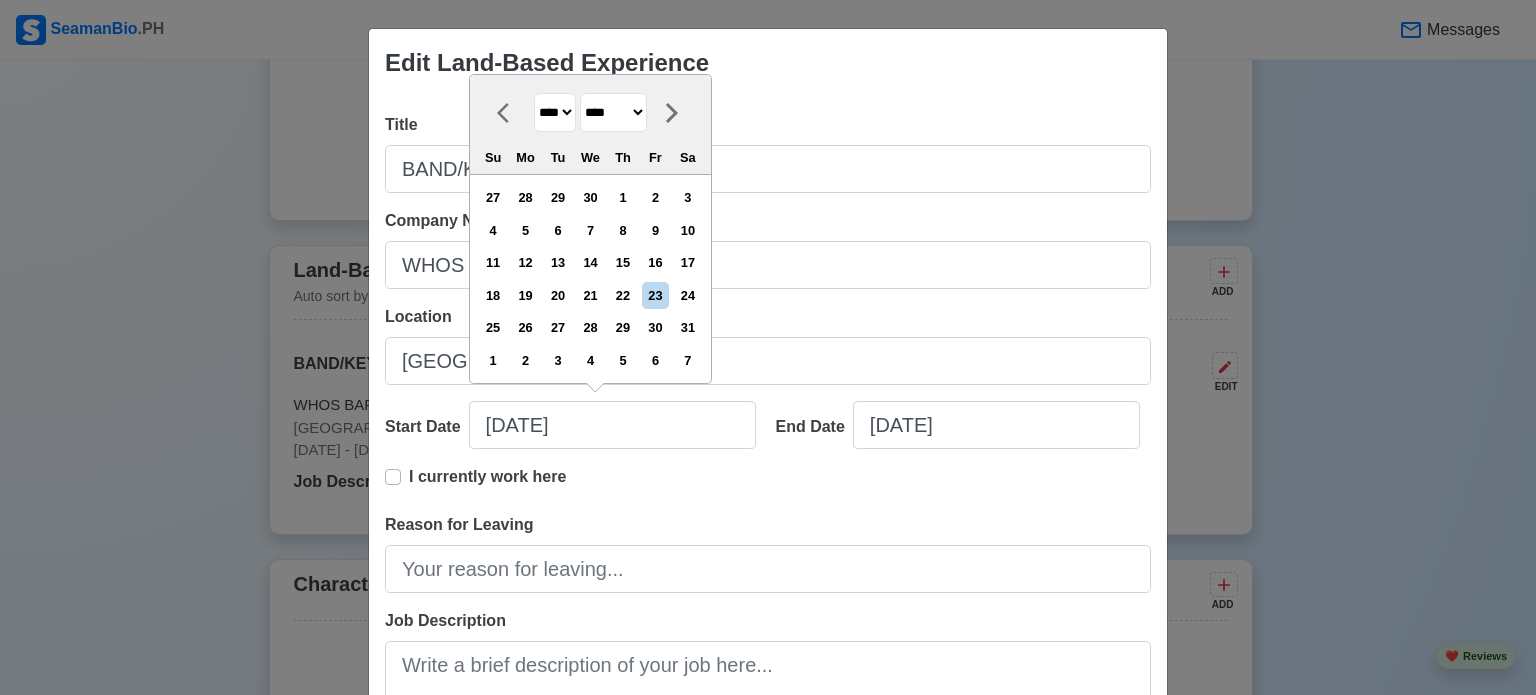 click on "******* ******** ***** ***** *** **** **** ****** ********* ******* ******** ********" at bounding box center [613, 112] 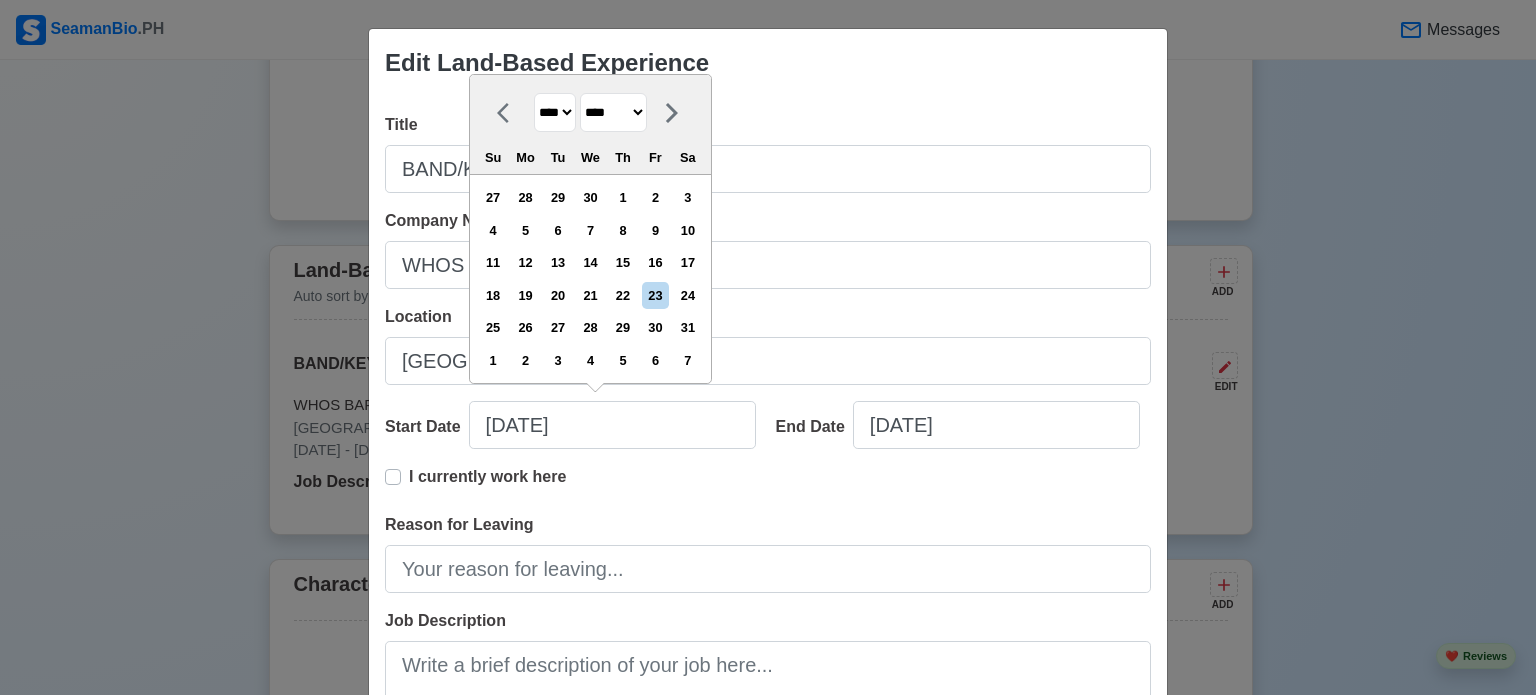 select on "****" 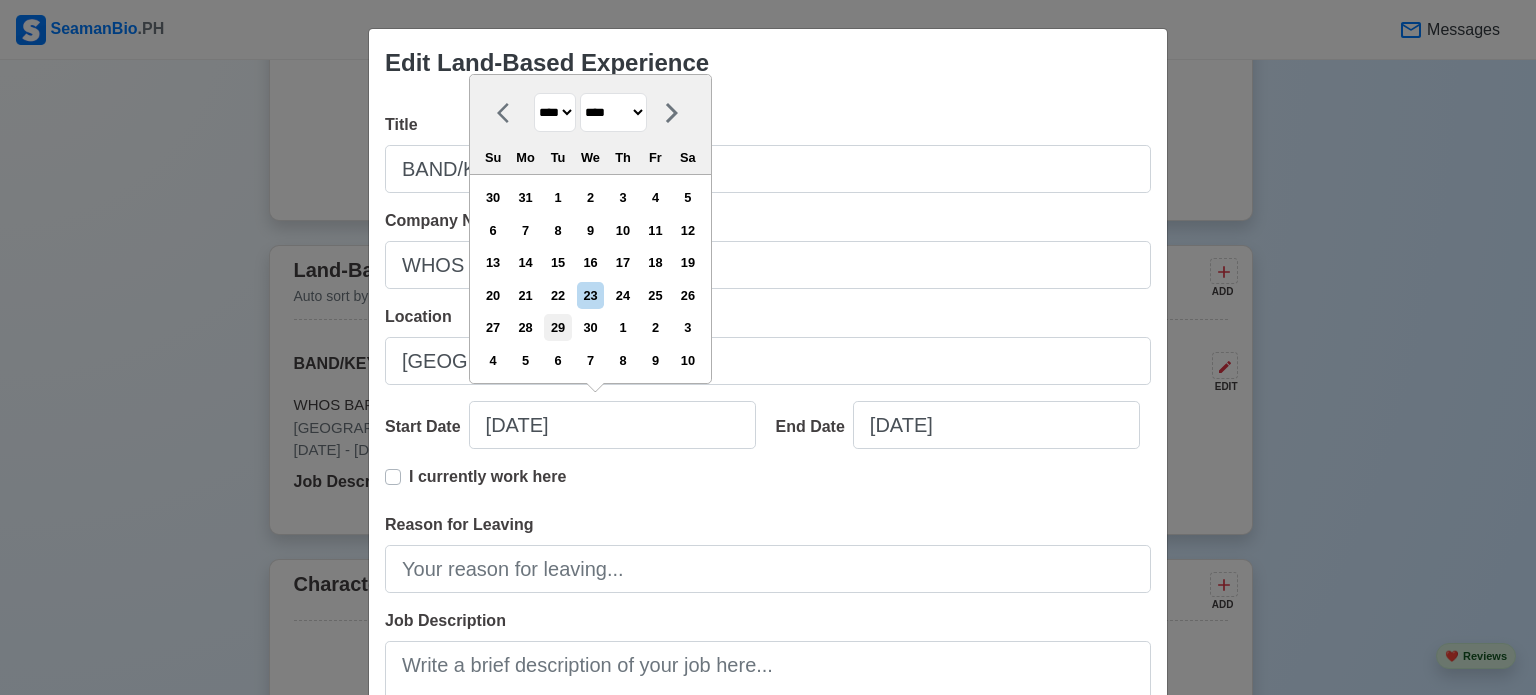 click on "29" at bounding box center [557, 327] 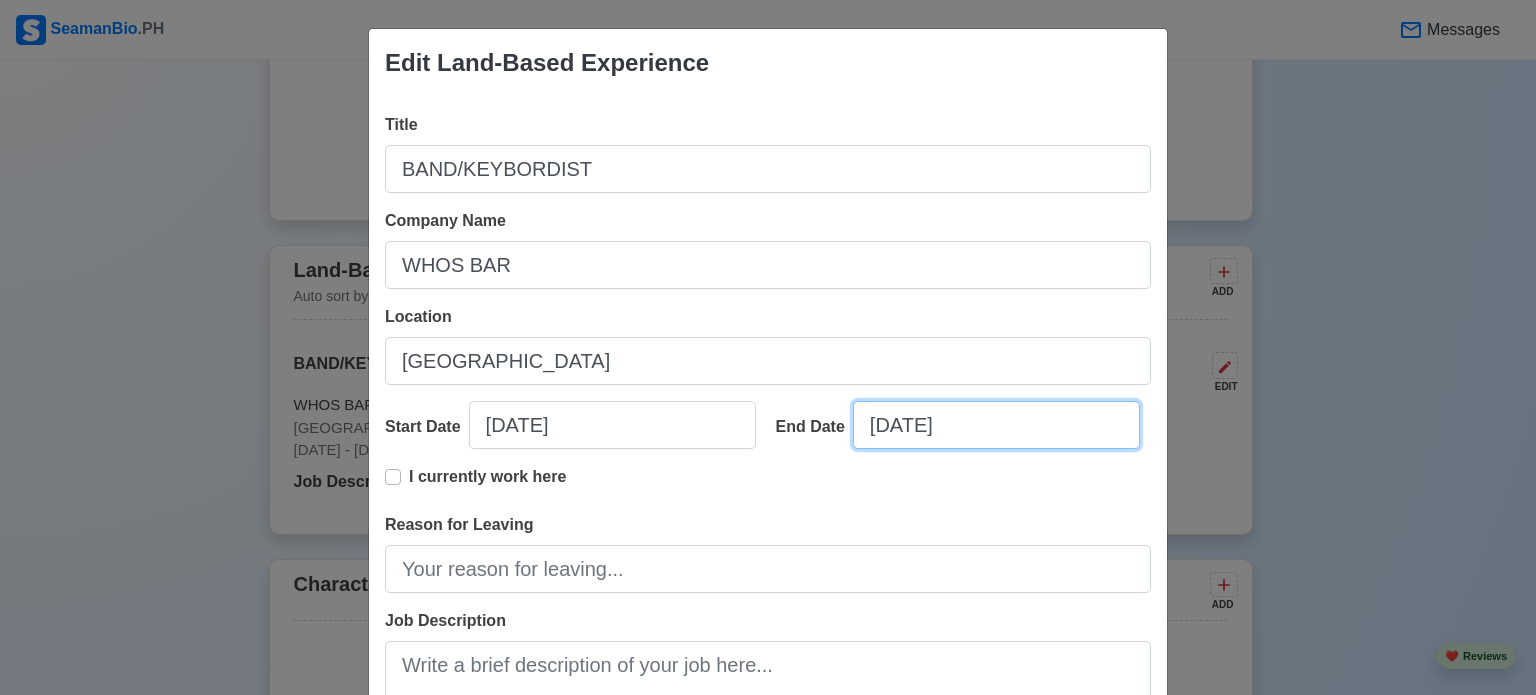 select on "****" 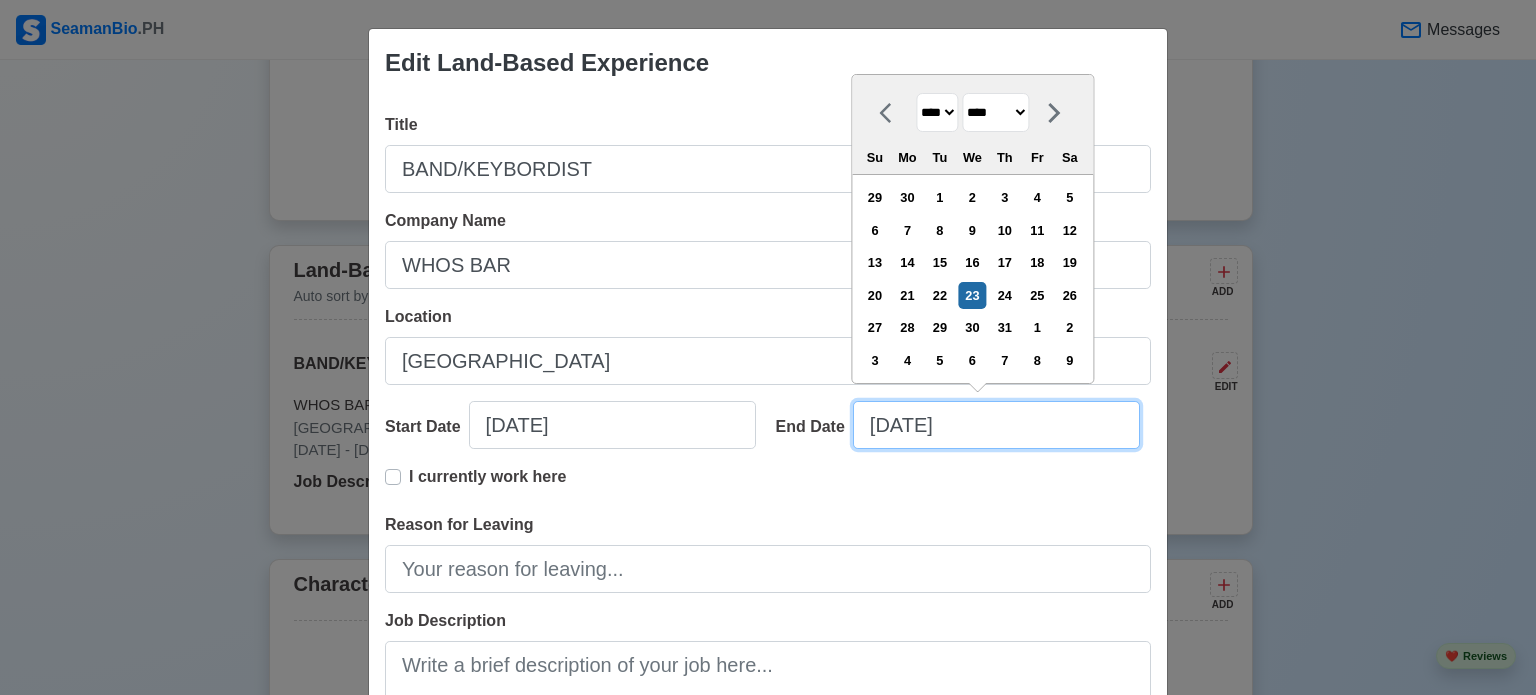 click on "[DATE]" at bounding box center (996, 425) 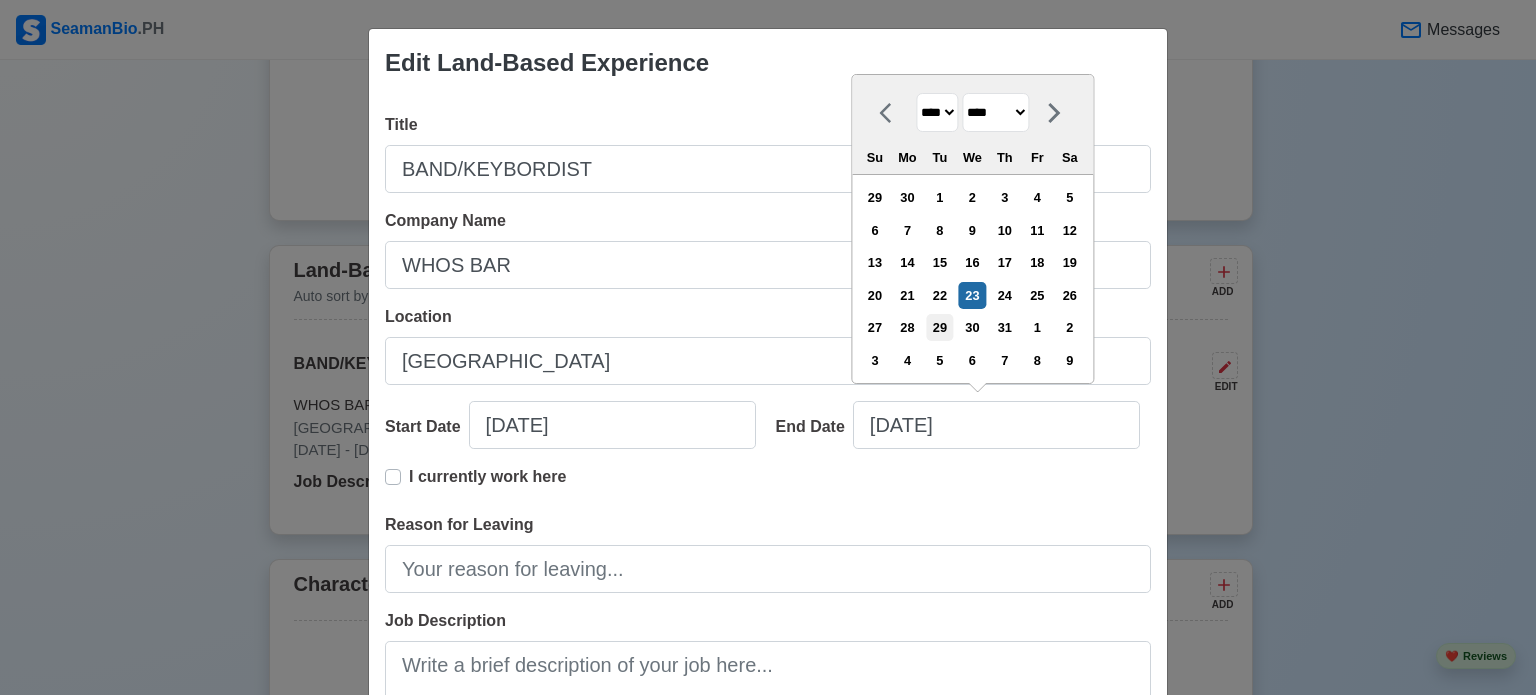 click on "29" at bounding box center (939, 327) 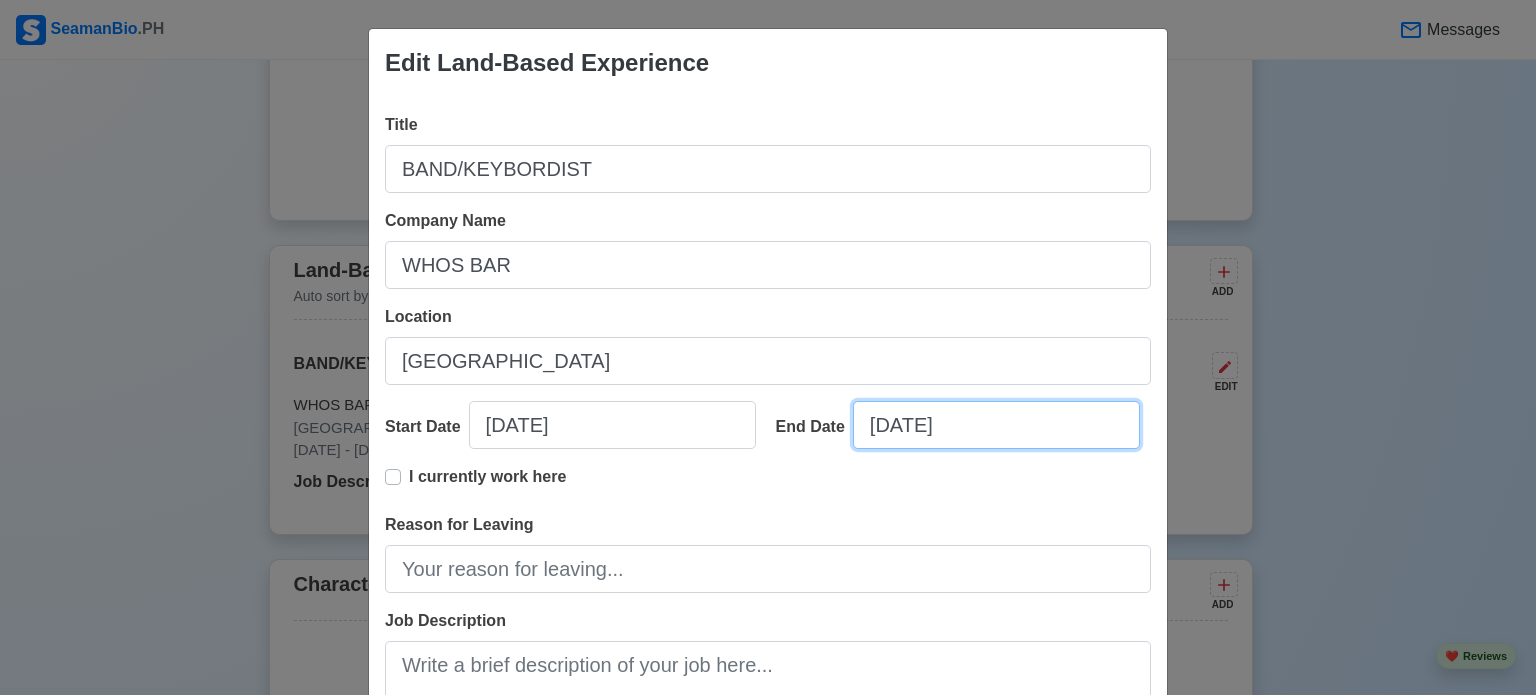 click on "[DATE]" at bounding box center [996, 425] 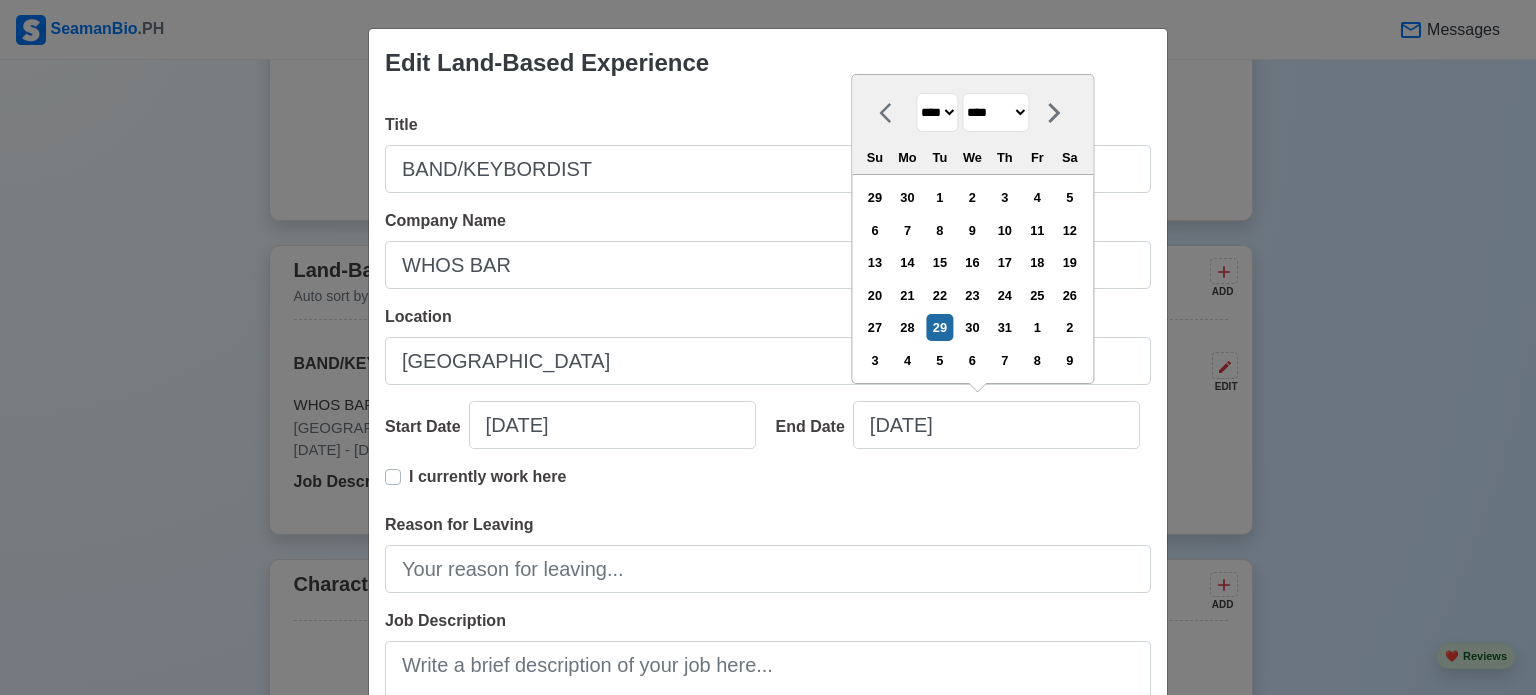 click on "**** **** **** **** **** **** **** **** **** **** **** **** **** **** **** **** **** **** **** **** **** **** **** **** **** **** **** **** **** **** **** **** **** **** **** **** **** **** **** **** **** **** **** **** **** **** **** **** **** **** **** **** **** **** **** **** **** **** **** **** **** **** **** **** **** **** **** **** **** **** **** **** **** **** **** **** **** **** **** **** **** **** **** **** **** **** **** **** **** **** **** **** **** **** **** **** **** **** **** **** **** **** **** **** **** ****" at bounding box center (937, 112) 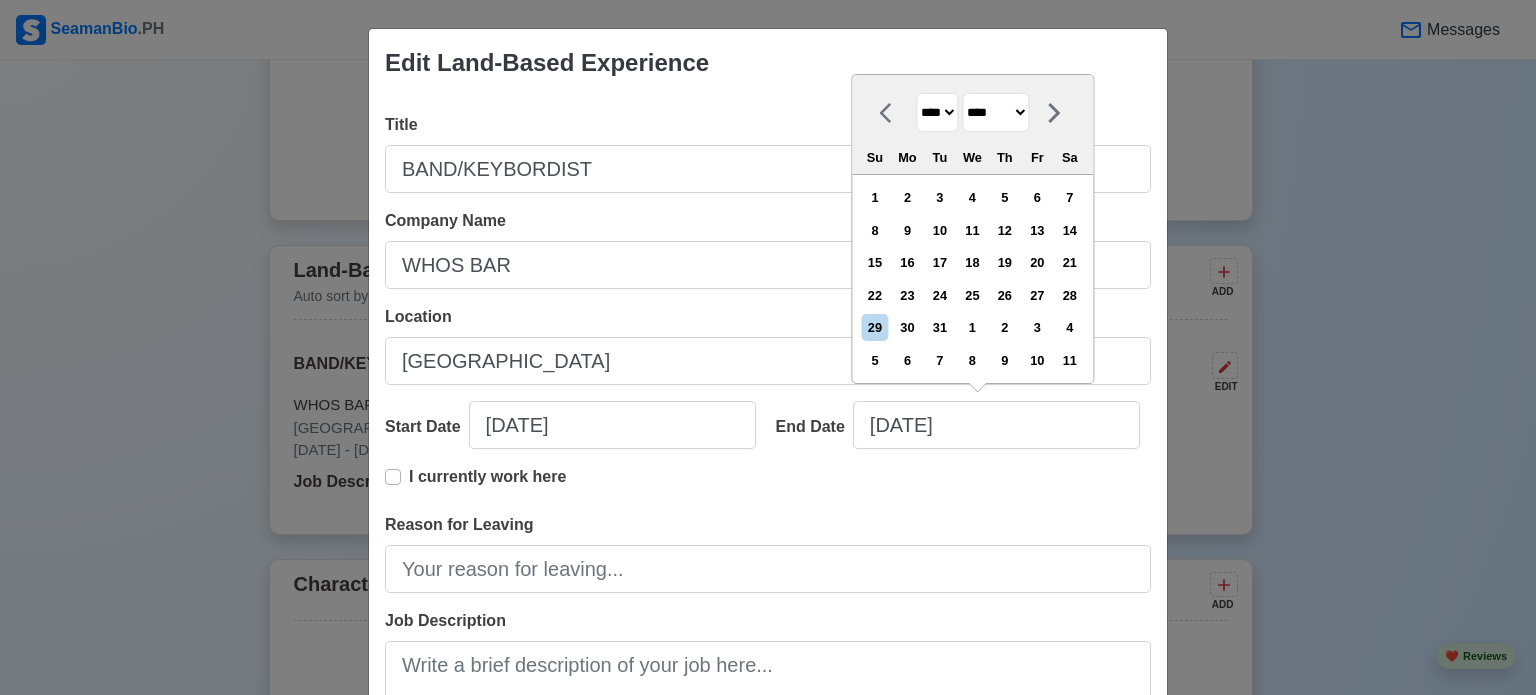 click on "******* ******** ***** ***** *** **** **** ****** ********* ******* ******** ********" at bounding box center (995, 112) 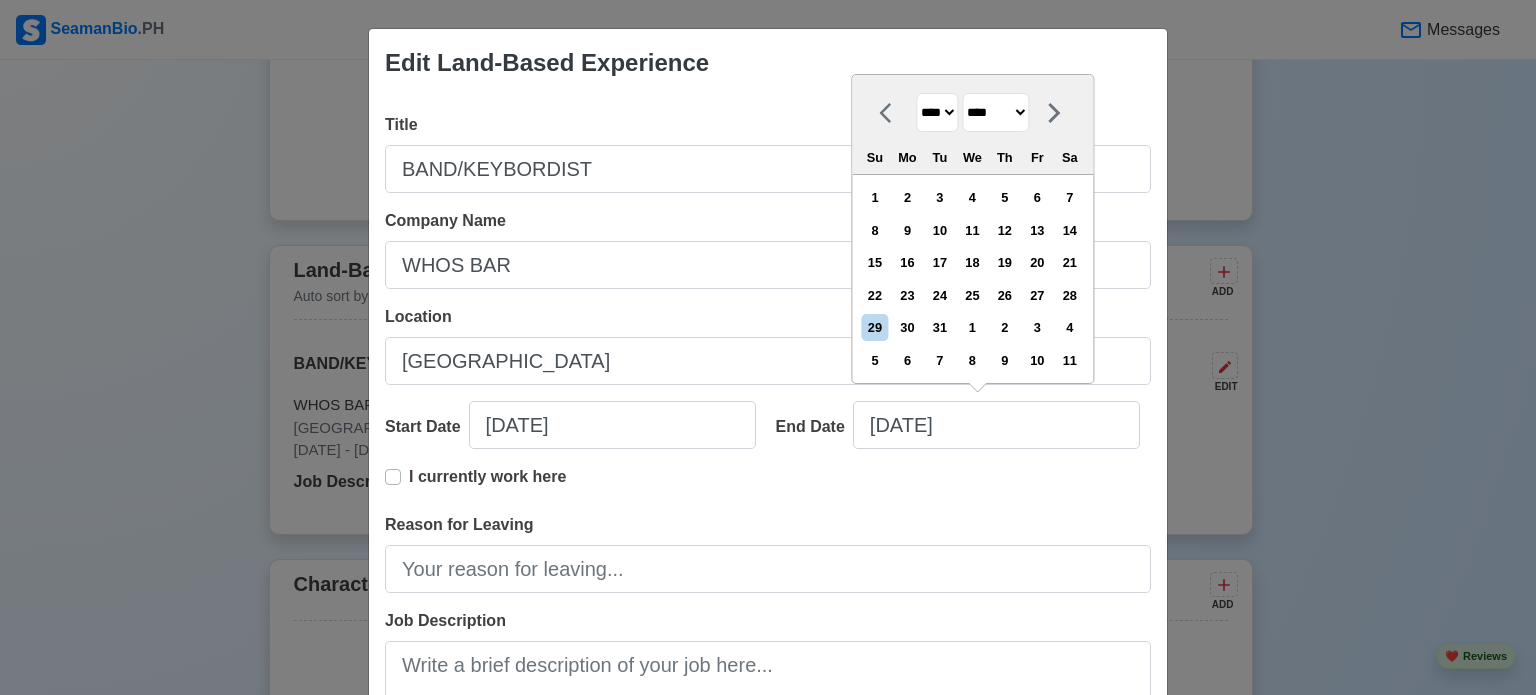 select on "****" 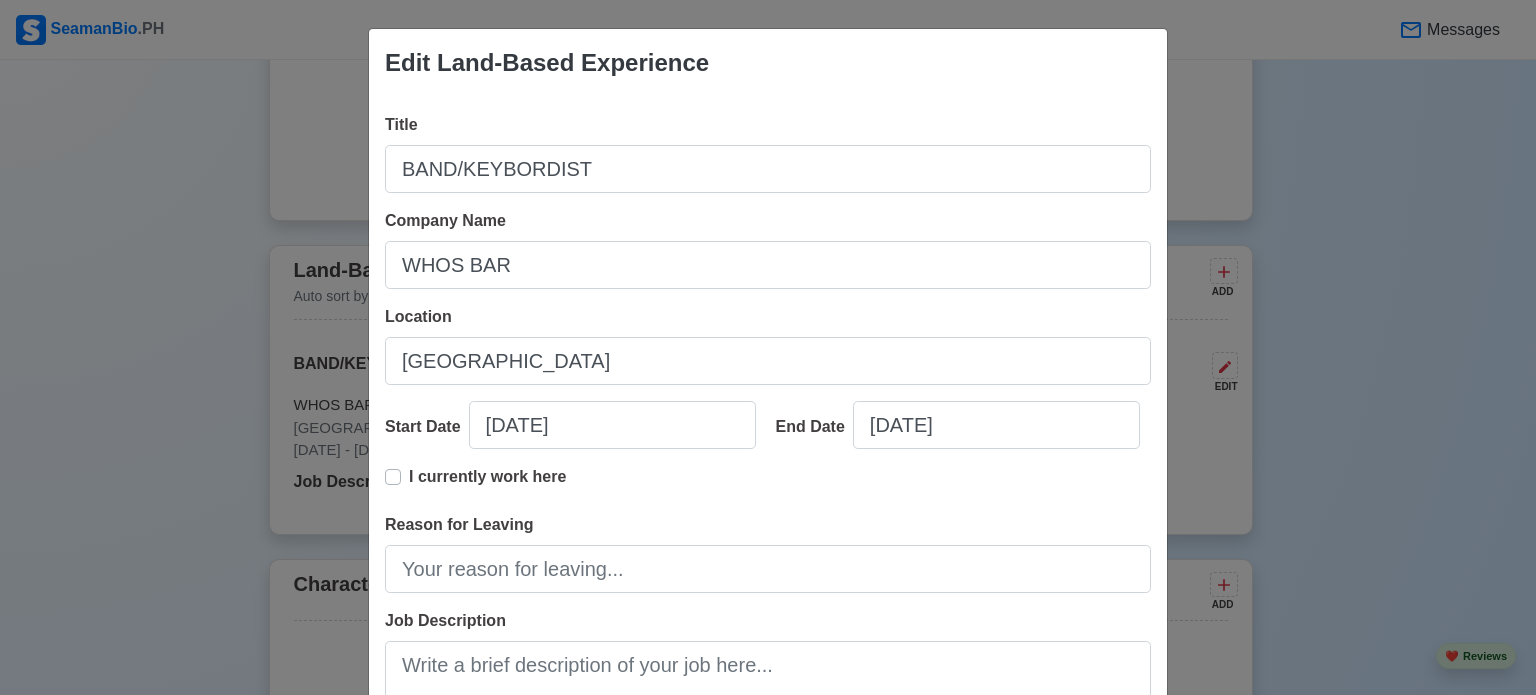 click on "I currently work here" at bounding box center (768, 489) 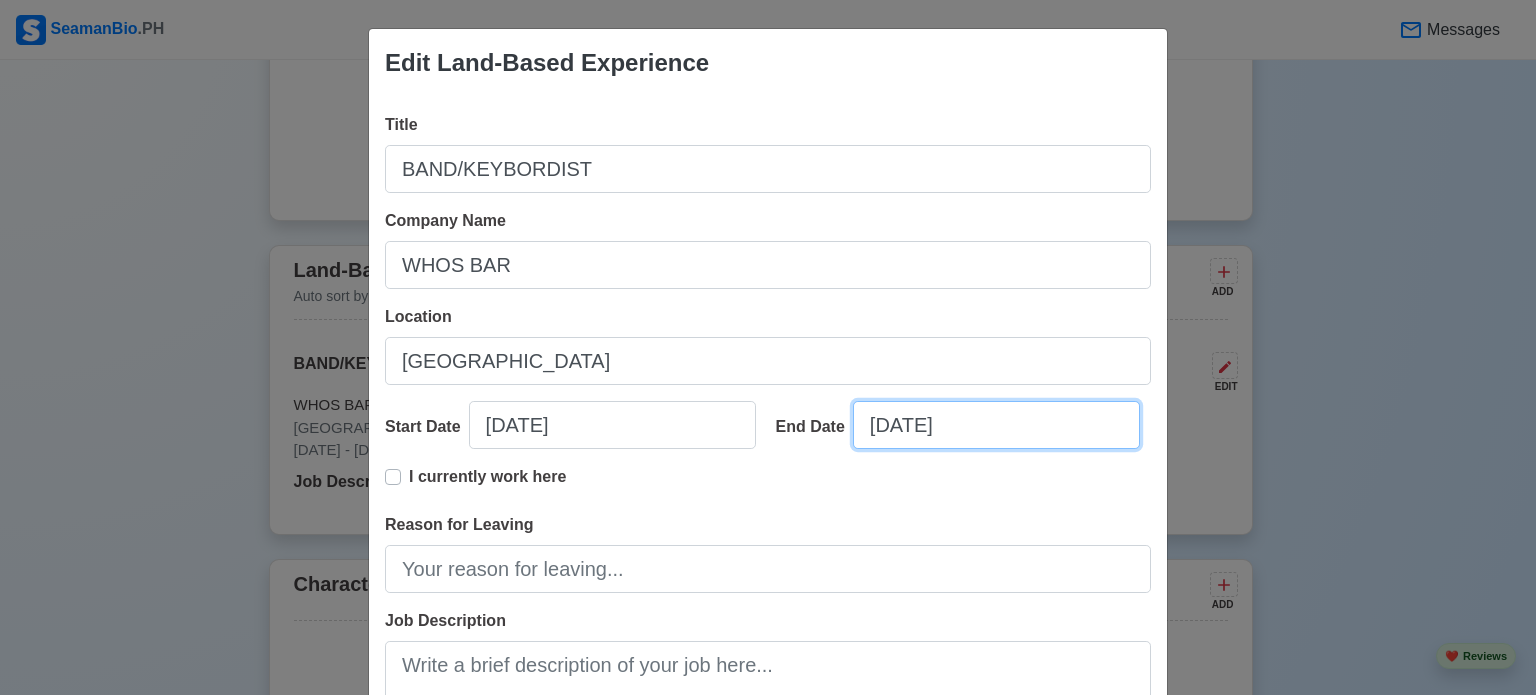 select on "****" 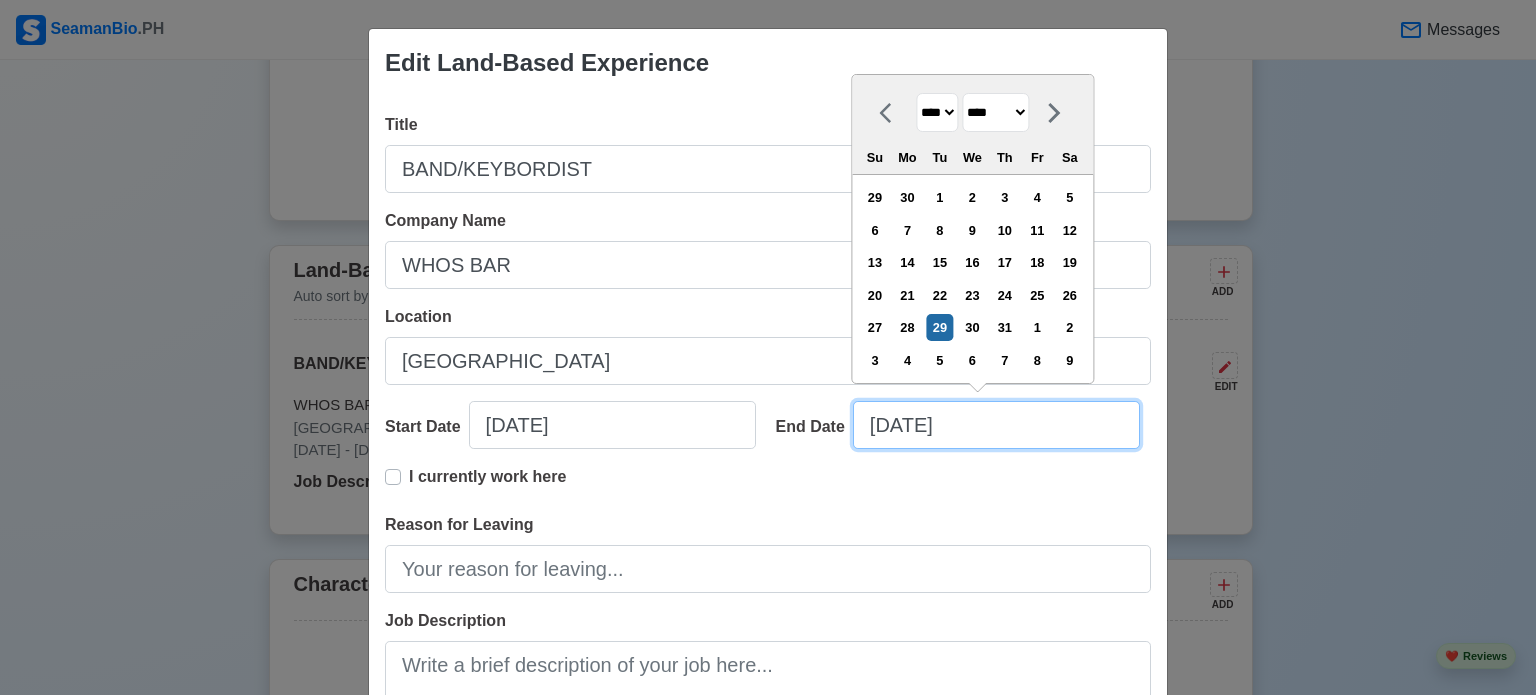 click on "[DATE]" at bounding box center (996, 425) 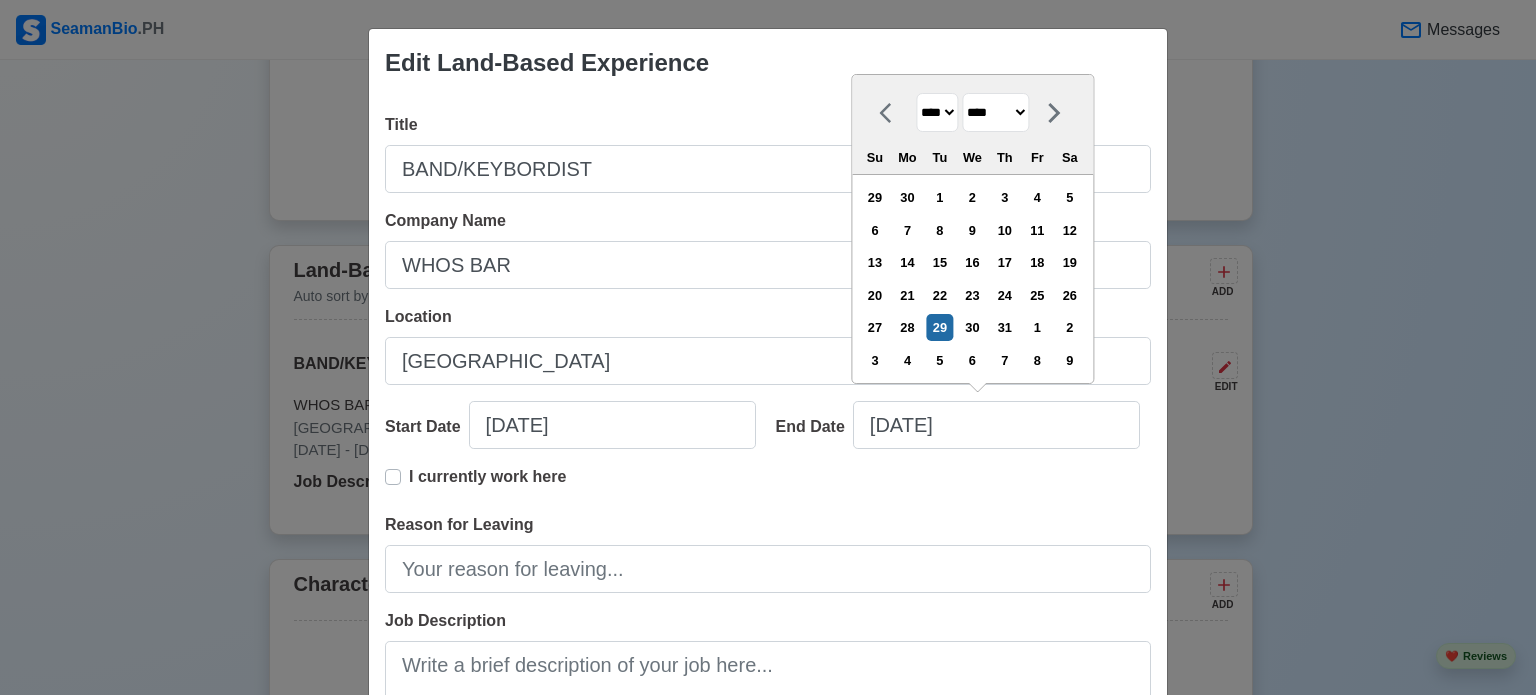click on "**** **** **** **** **** **** **** **** **** **** **** **** **** **** **** **** **** **** **** **** **** **** **** **** **** **** **** **** **** **** **** **** **** **** **** **** **** **** **** **** **** **** **** **** **** **** **** **** **** **** **** **** **** **** **** **** **** **** **** **** **** **** **** **** **** **** **** **** **** **** **** **** **** **** **** **** **** **** **** **** **** **** **** **** **** **** **** **** **** **** **** **** **** **** **** **** **** **** **** **** **** **** **** **** **** ****" at bounding box center [937, 112] 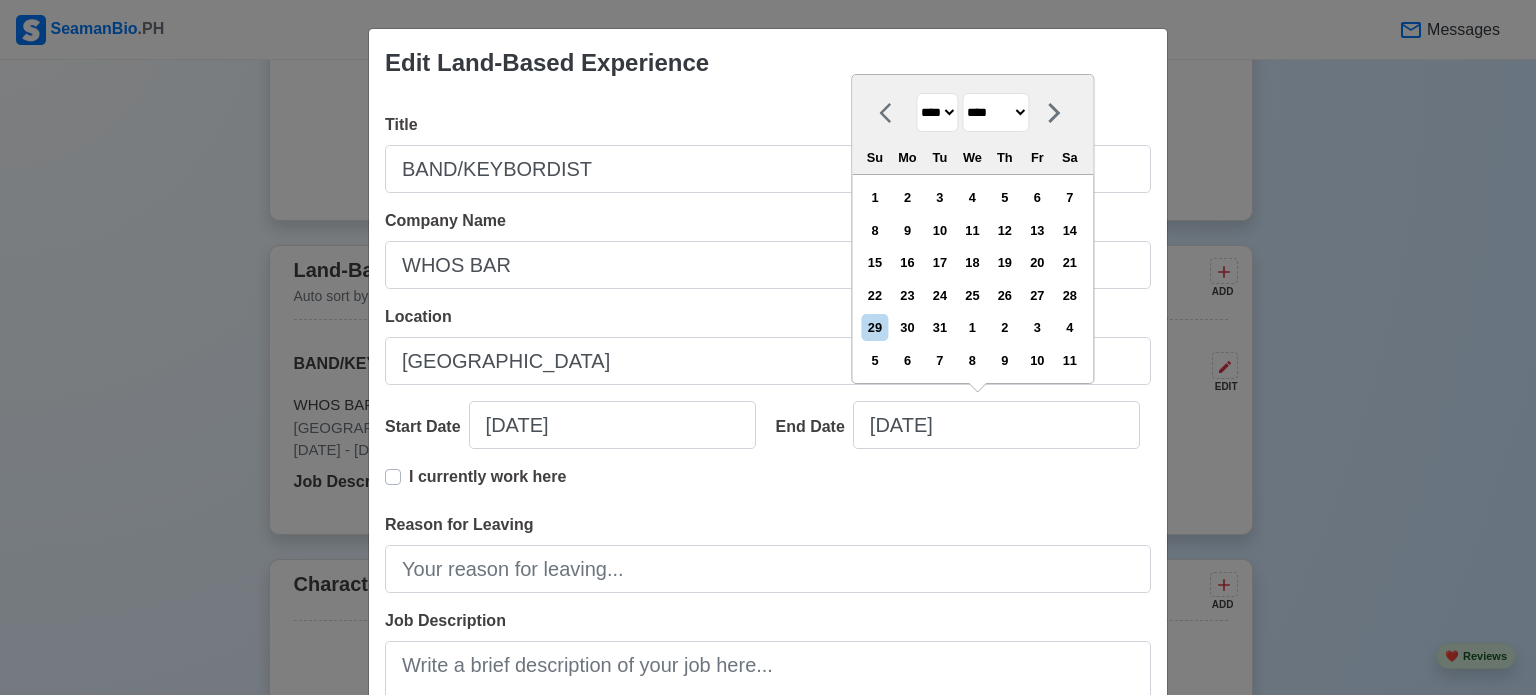 click on "******* ******** ***** ***** *** **** **** ****** ********* ******* ******** ********" at bounding box center [995, 112] 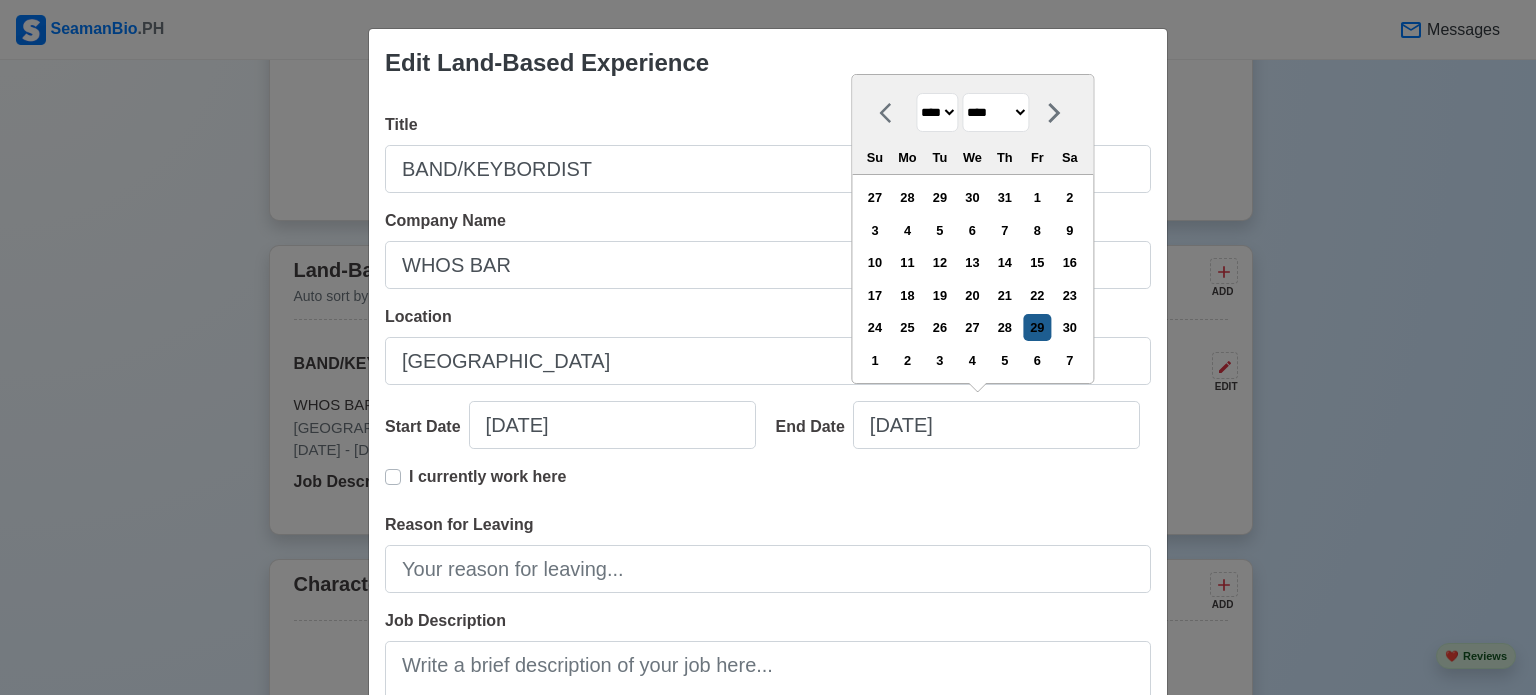 click on "29" at bounding box center (1037, 327) 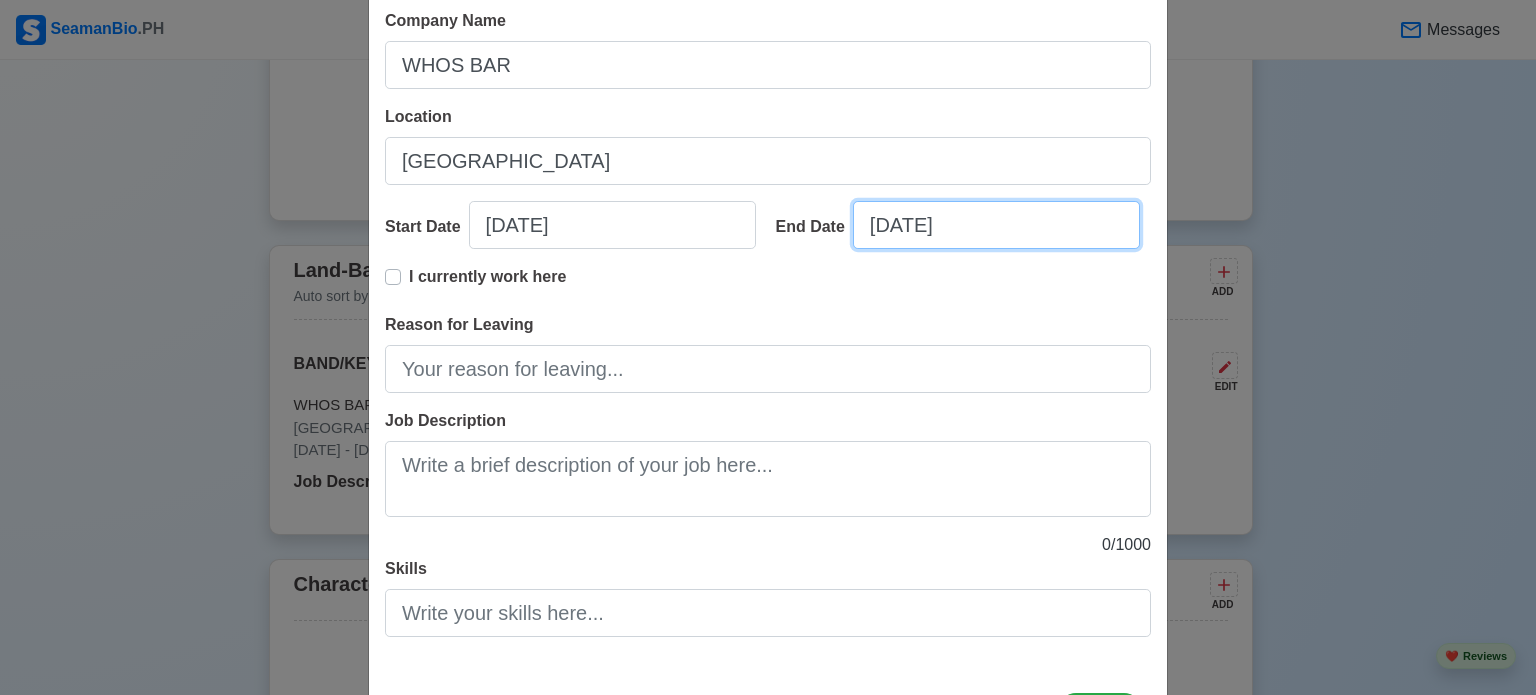 scroll, scrollTop: 288, scrollLeft: 0, axis: vertical 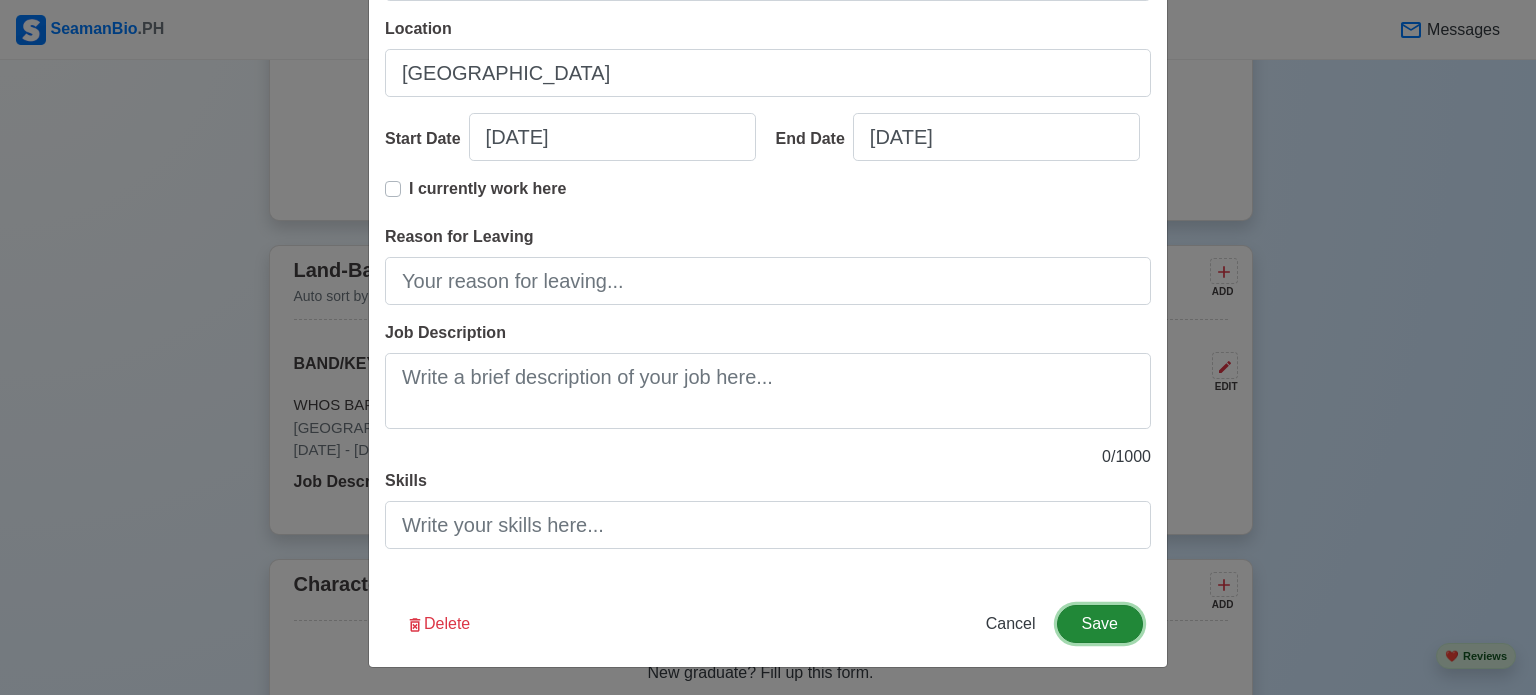 click on "Save" at bounding box center [1100, 624] 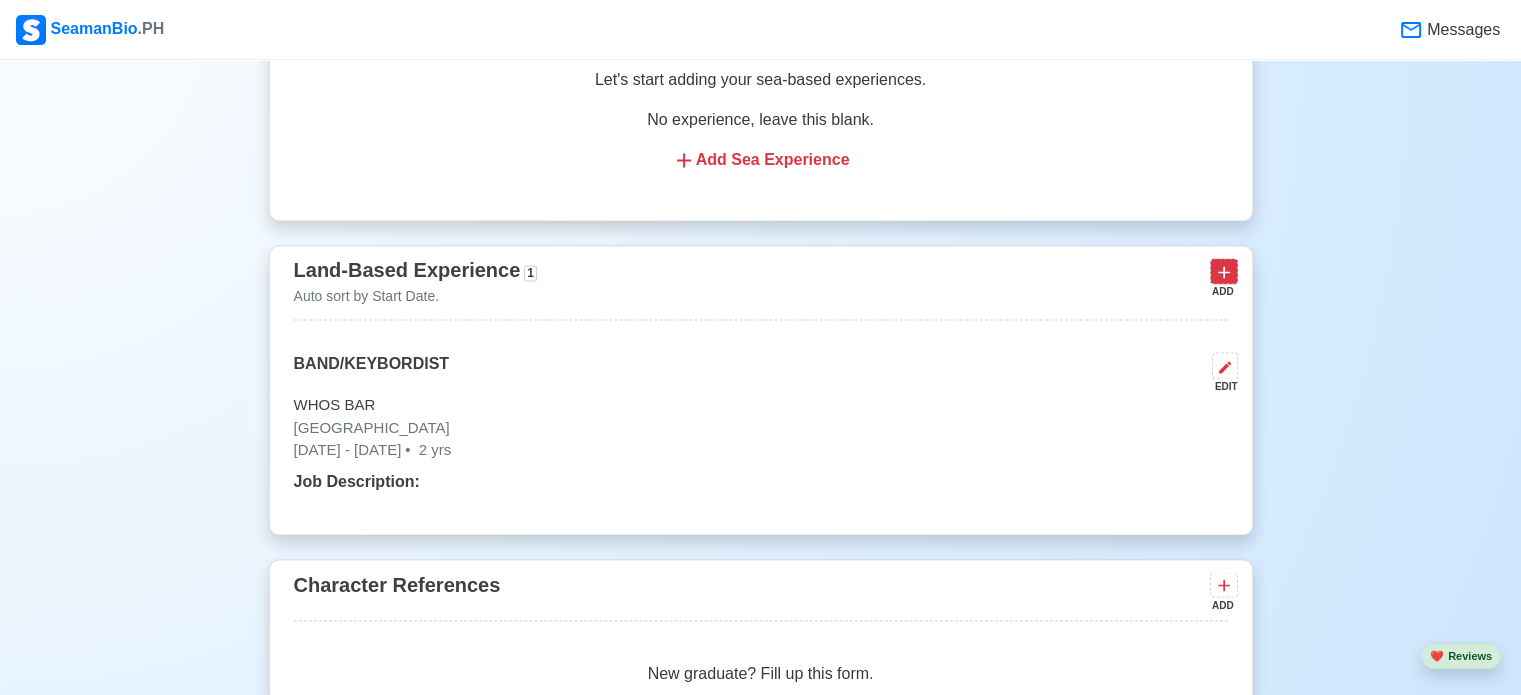 click 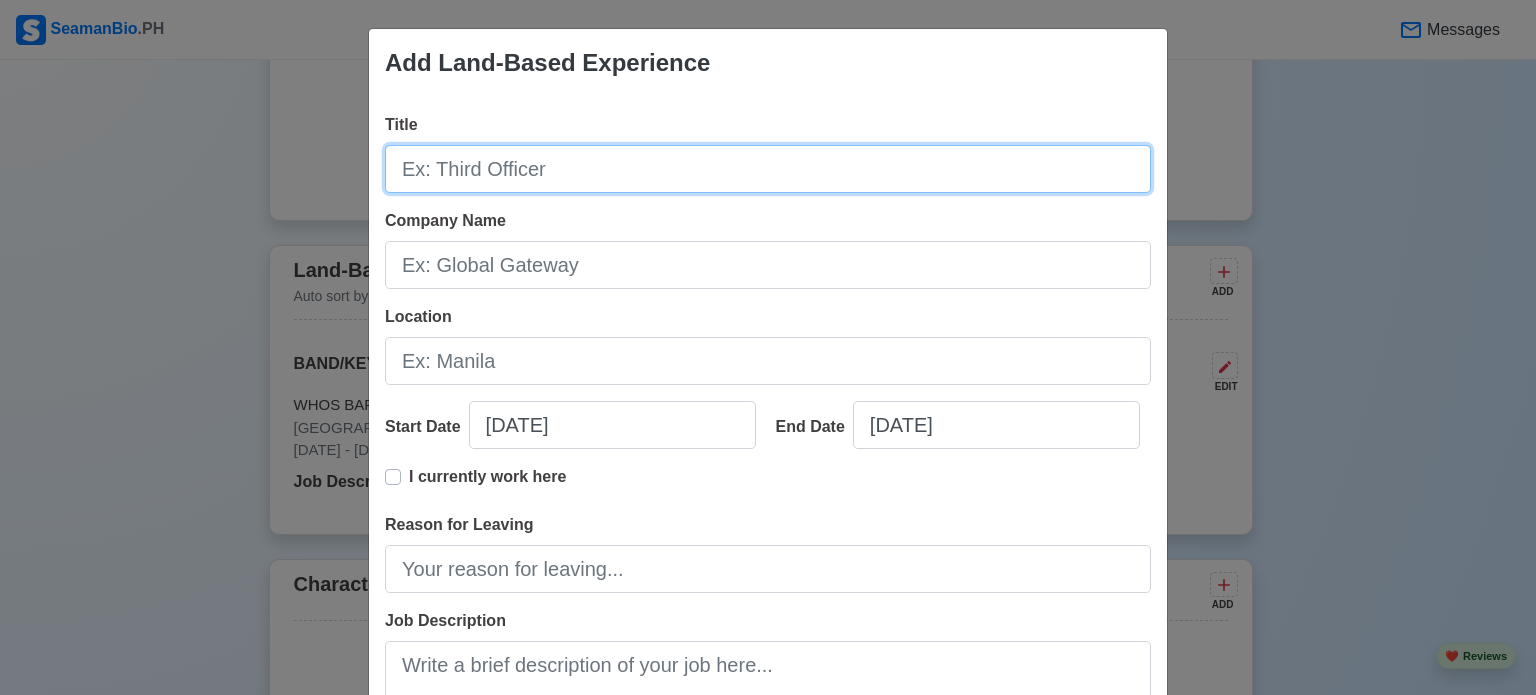 click on "Title" at bounding box center (768, 169) 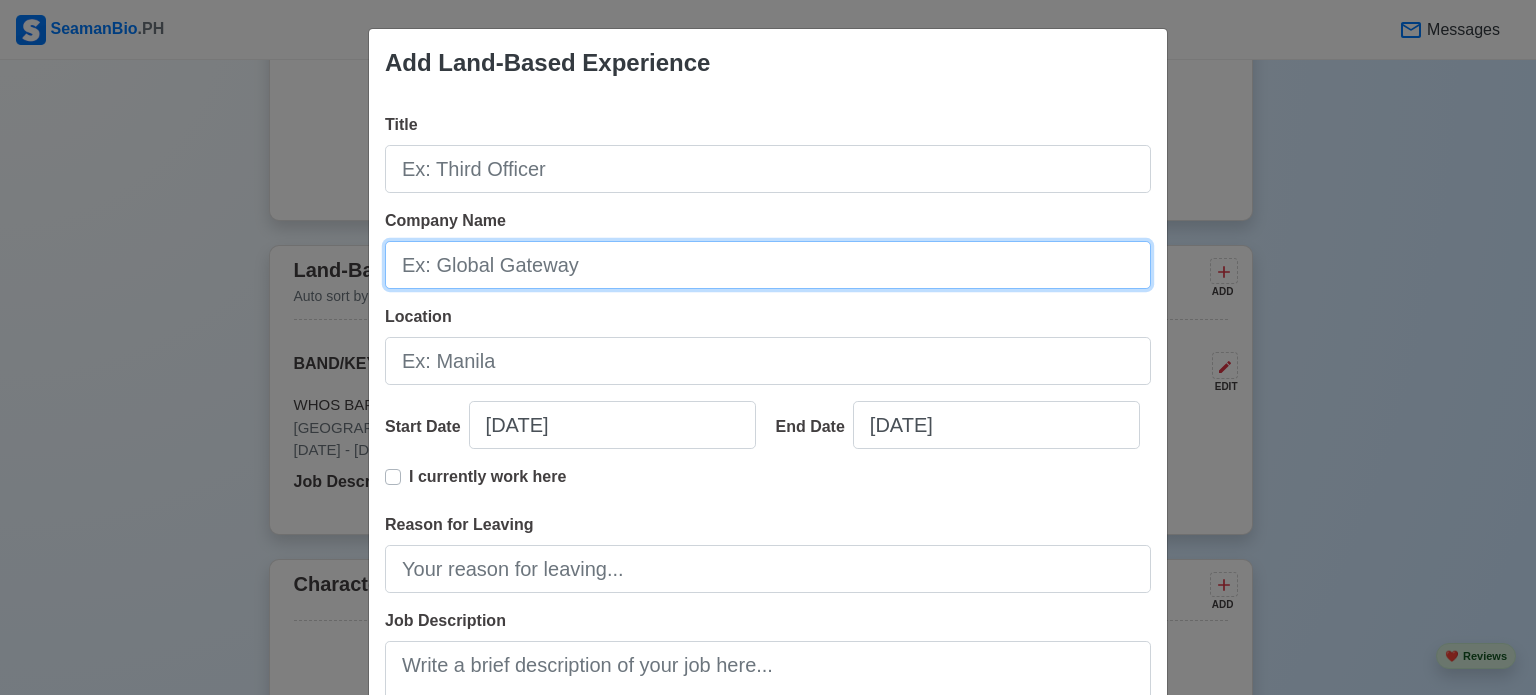 click on "Company Name" at bounding box center [768, 265] 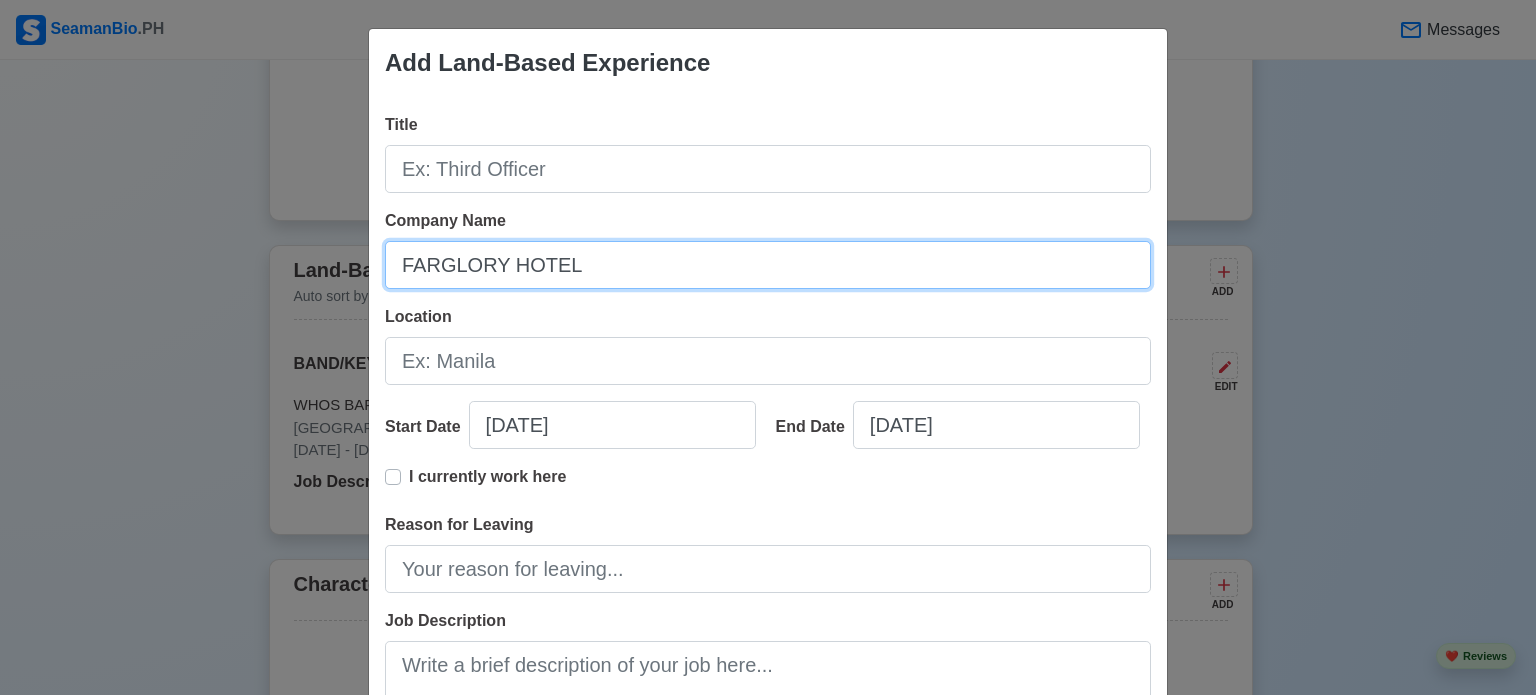 type on "FARGLORY HOTEL" 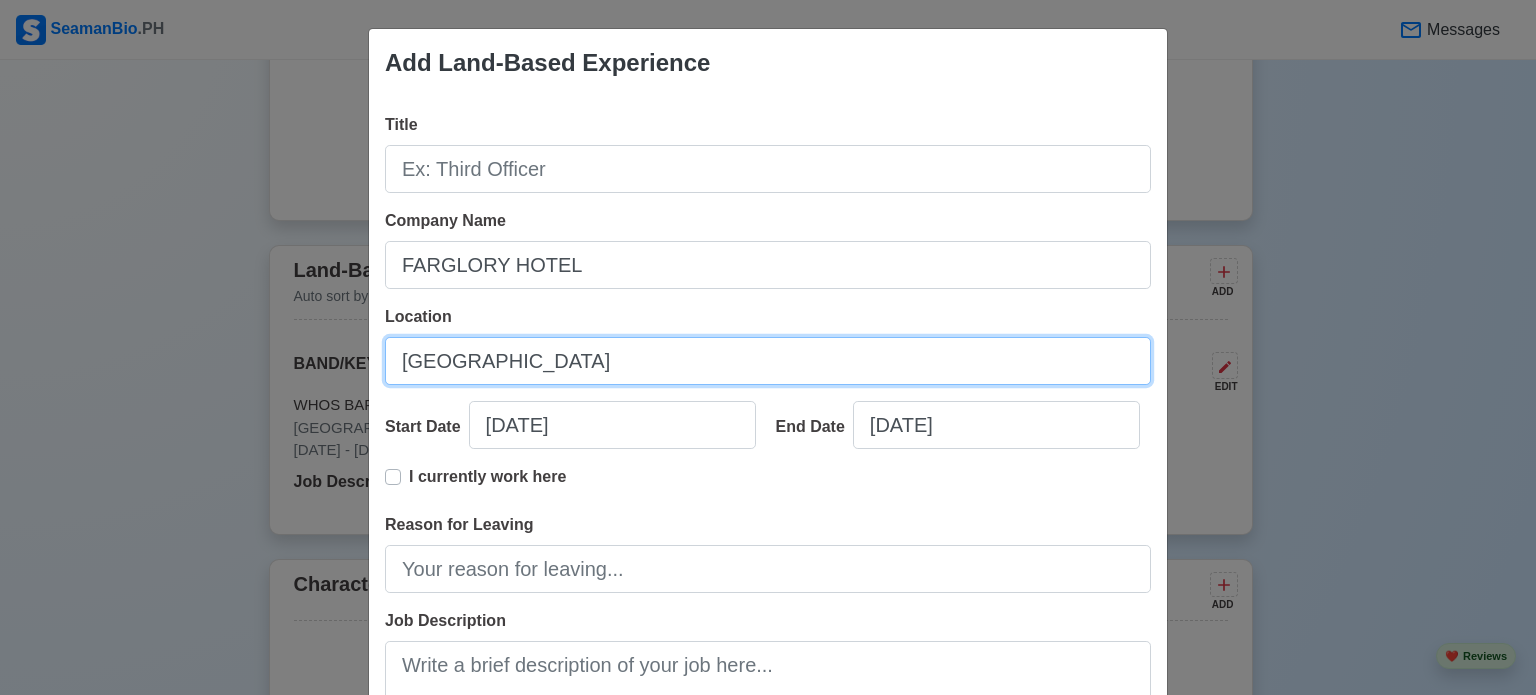 type on "[GEOGRAPHIC_DATA]" 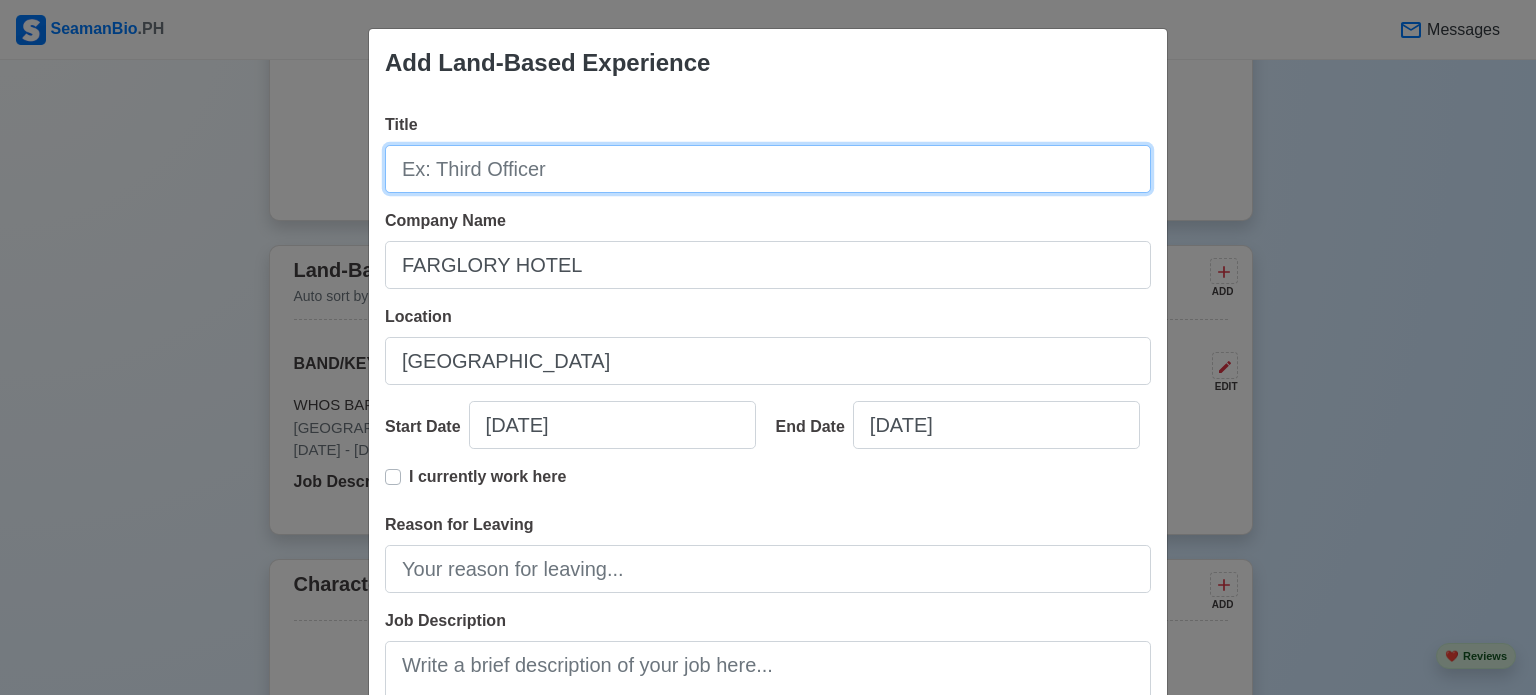 click on "Title" at bounding box center (768, 169) 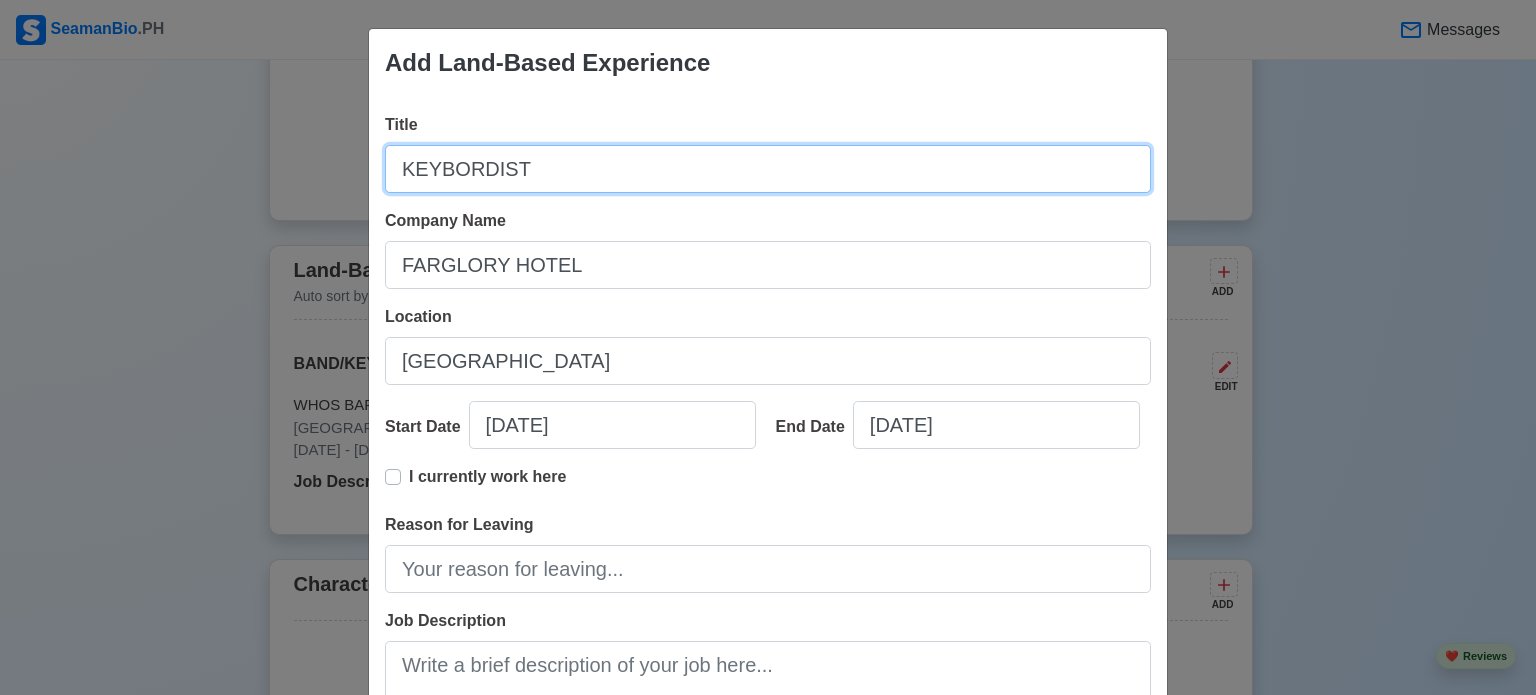 type on "KEYBORDIST" 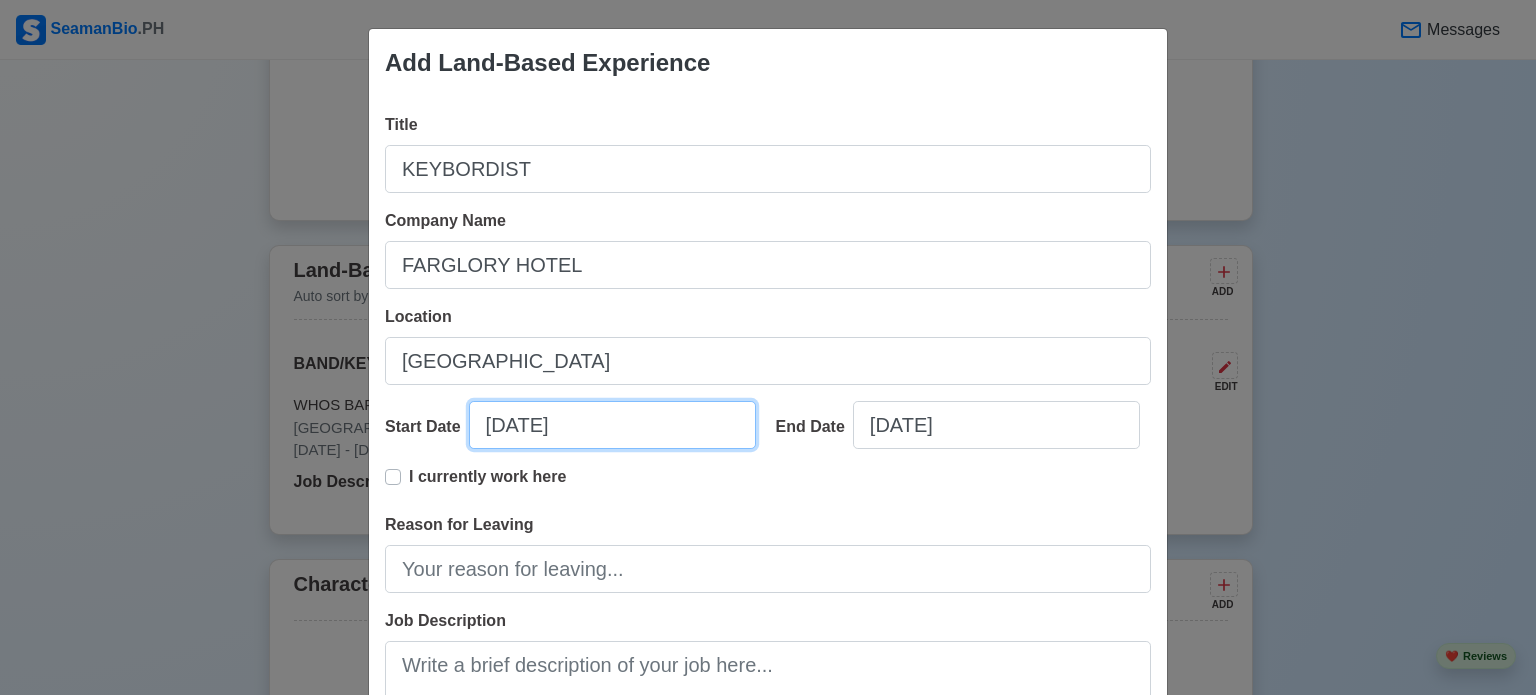 click on "[DATE]" at bounding box center (612, 425) 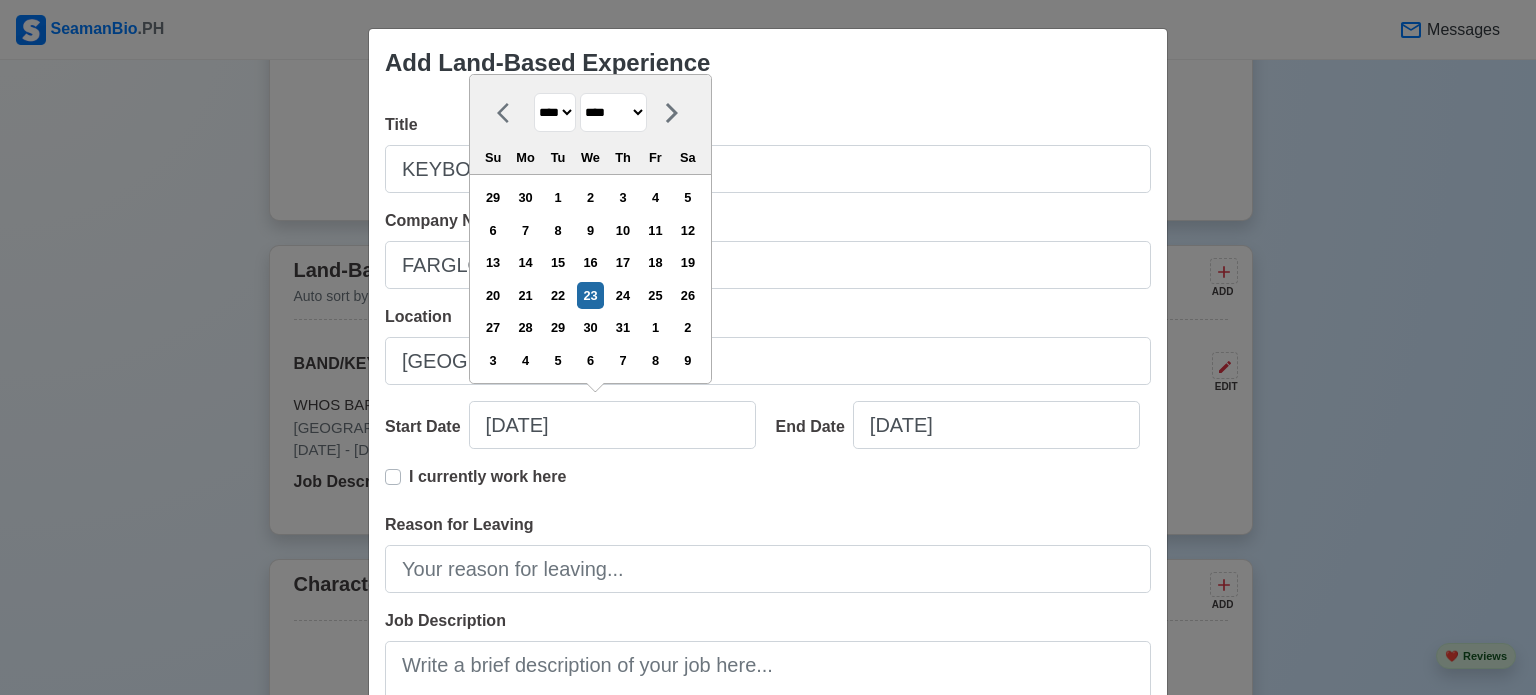 click on "**** **** **** **** **** **** **** **** **** **** **** **** **** **** **** **** **** **** **** **** **** **** **** **** **** **** **** **** **** **** **** **** **** **** **** **** **** **** **** **** **** **** **** **** **** **** **** **** **** **** **** **** **** **** **** **** **** **** **** **** **** **** **** **** **** **** **** **** **** **** **** **** **** **** **** **** **** **** **** **** **** **** **** **** **** **** **** **** **** **** **** **** **** **** **** **** **** **** **** **** **** **** **** **** **** ****" at bounding box center (555, 112) 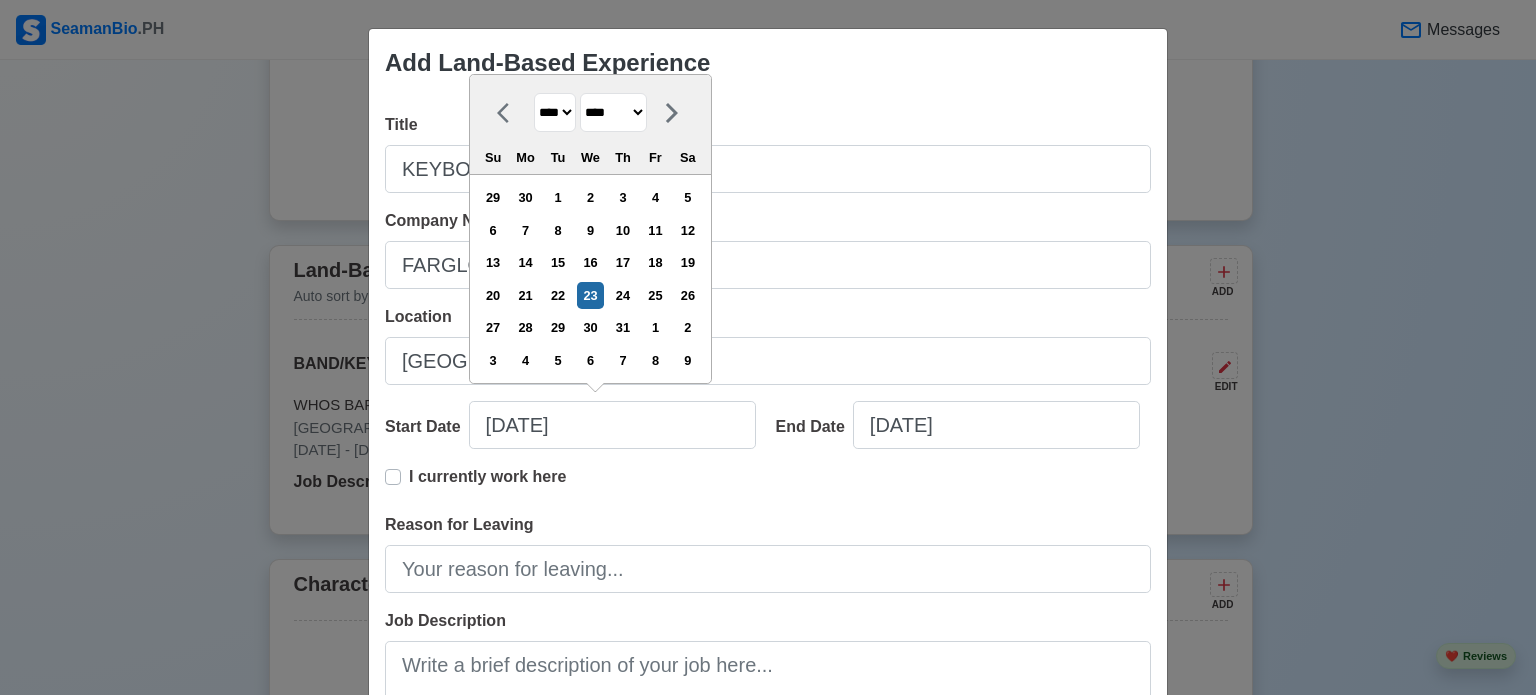 select on "****" 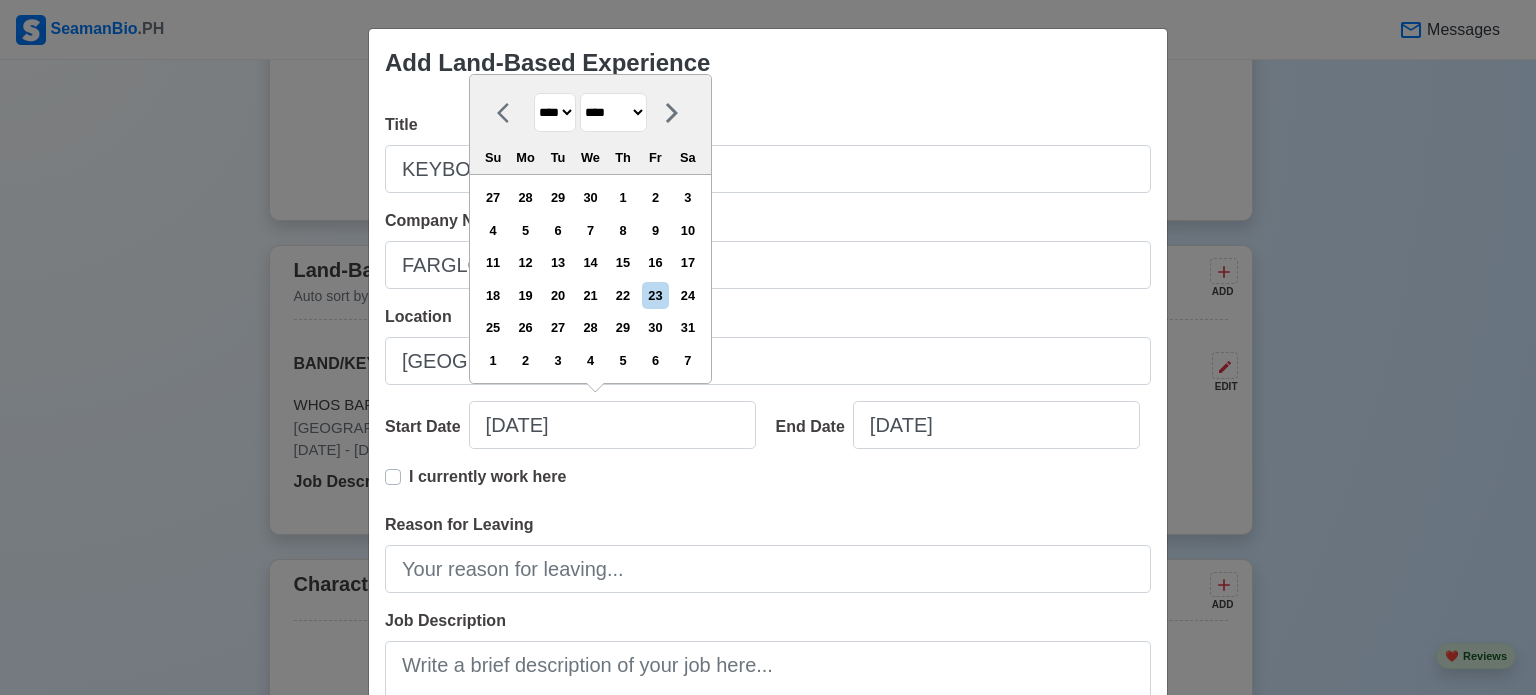 select on "****" 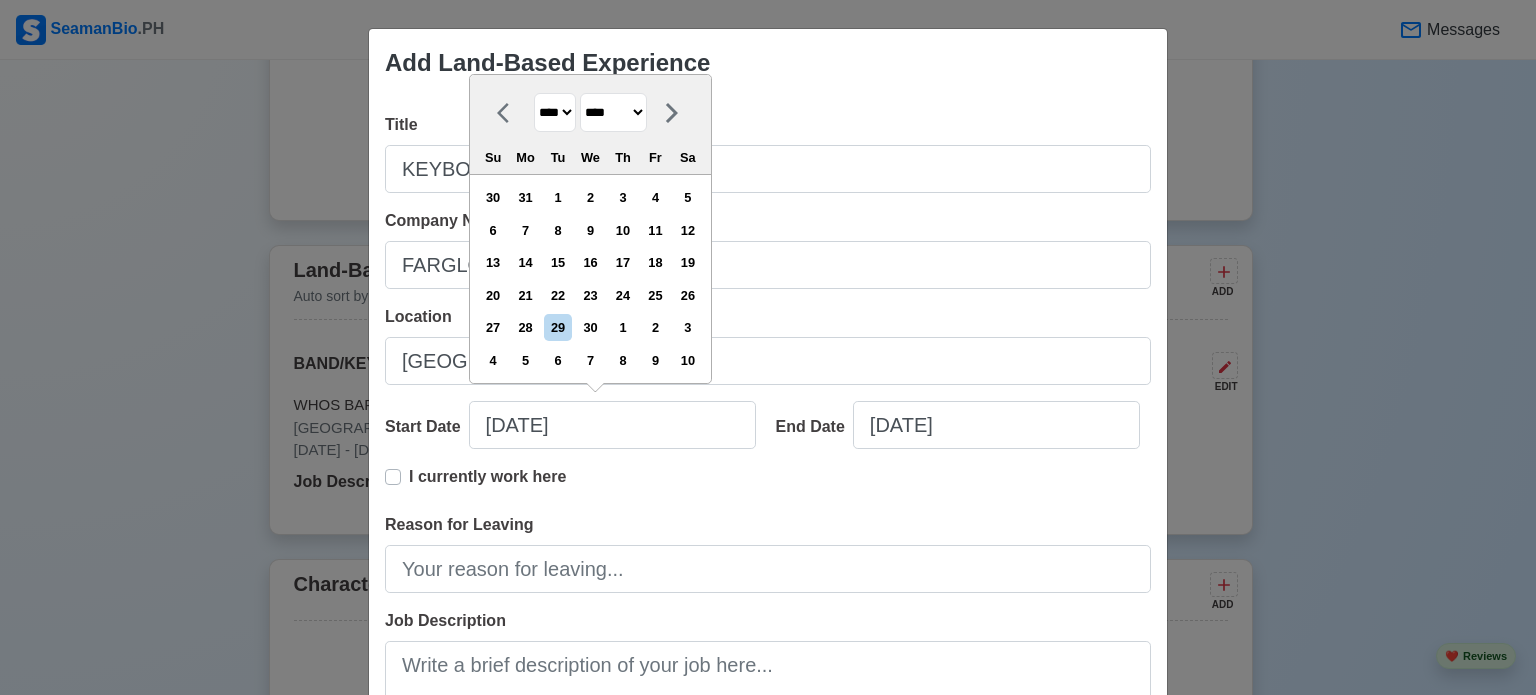 type on "[DATE]" 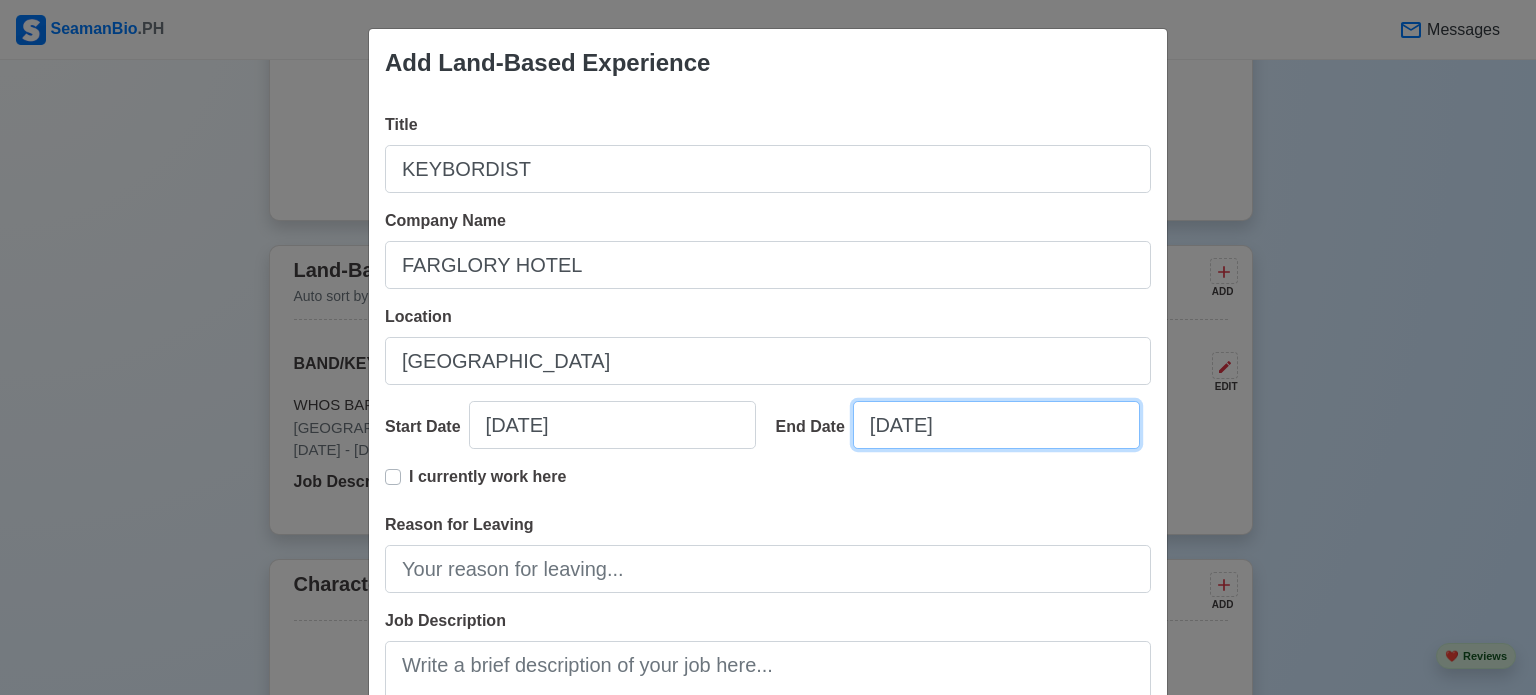 select on "****" 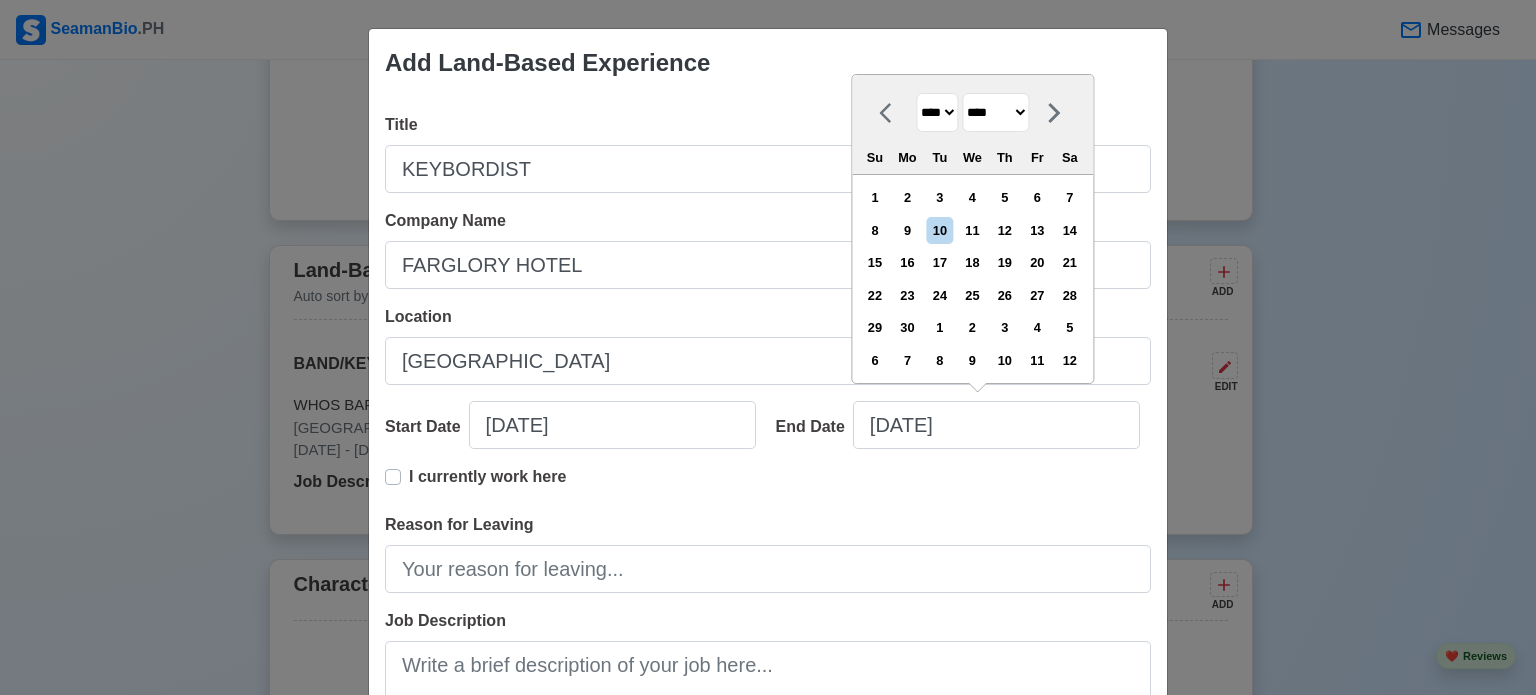 select on "***" 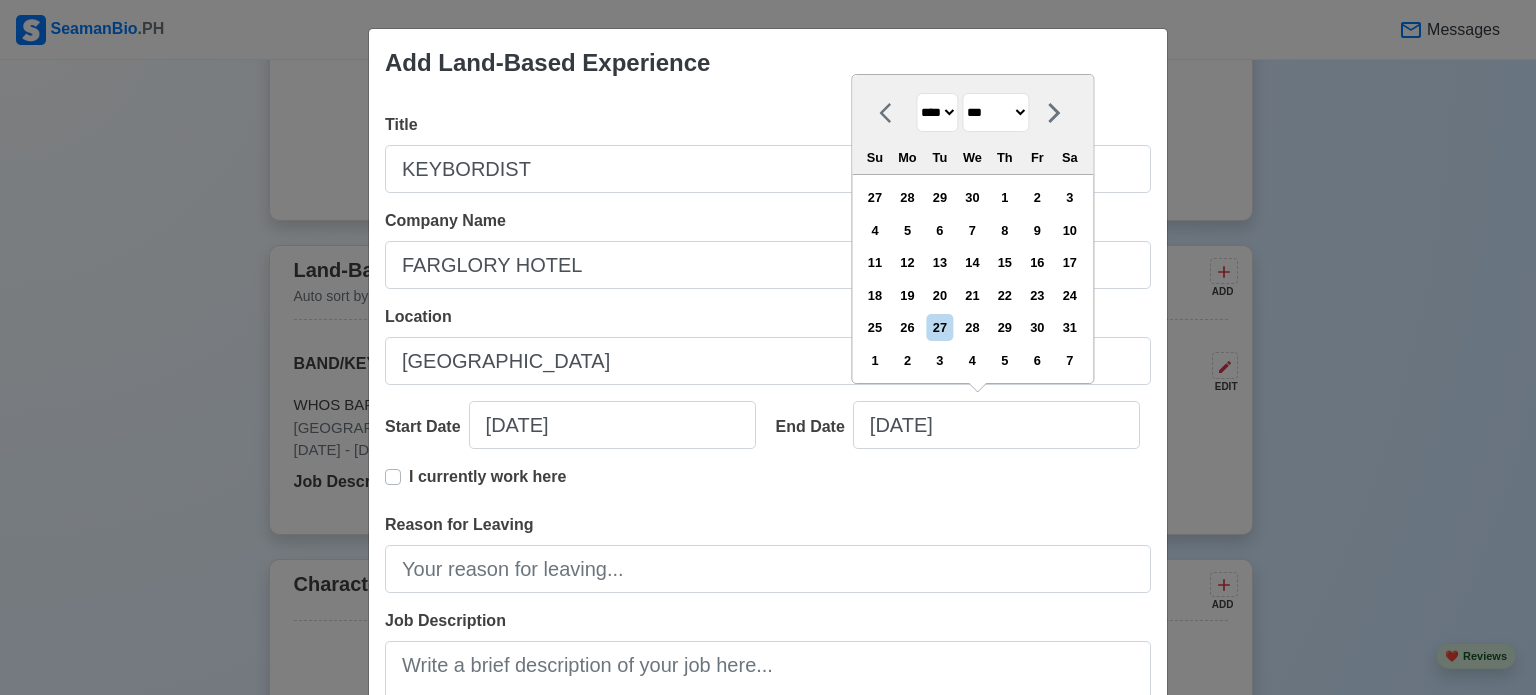 click on "**** **** **** **** **** **** **** **** **** **** **** **** **** **** **** **** **** **** **** **** **** **** **** **** **** **** **** **** **** **** **** **** **** **** **** **** **** **** **** **** **** **** **** **** **** **** **** **** **** **** **** **** **** **** **** **** **** **** **** **** **** **** **** **** **** **** **** **** **** **** **** **** **** **** **** **** **** **** **** **** **** **** **** **** **** **** **** **** **** **** **** **** **** **** **** **** **** **** **** **** **** **** **** **** **** ****" at bounding box center (937, 112) 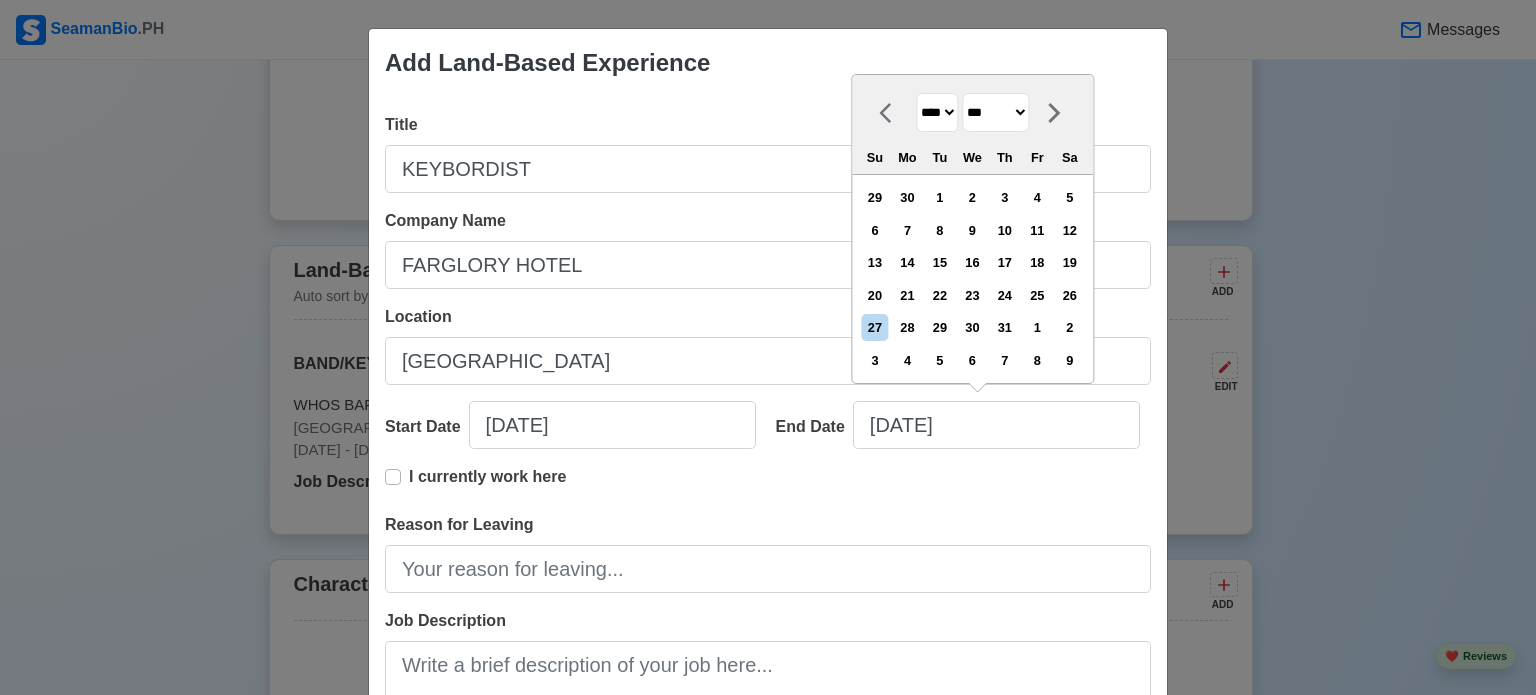 select on "****" 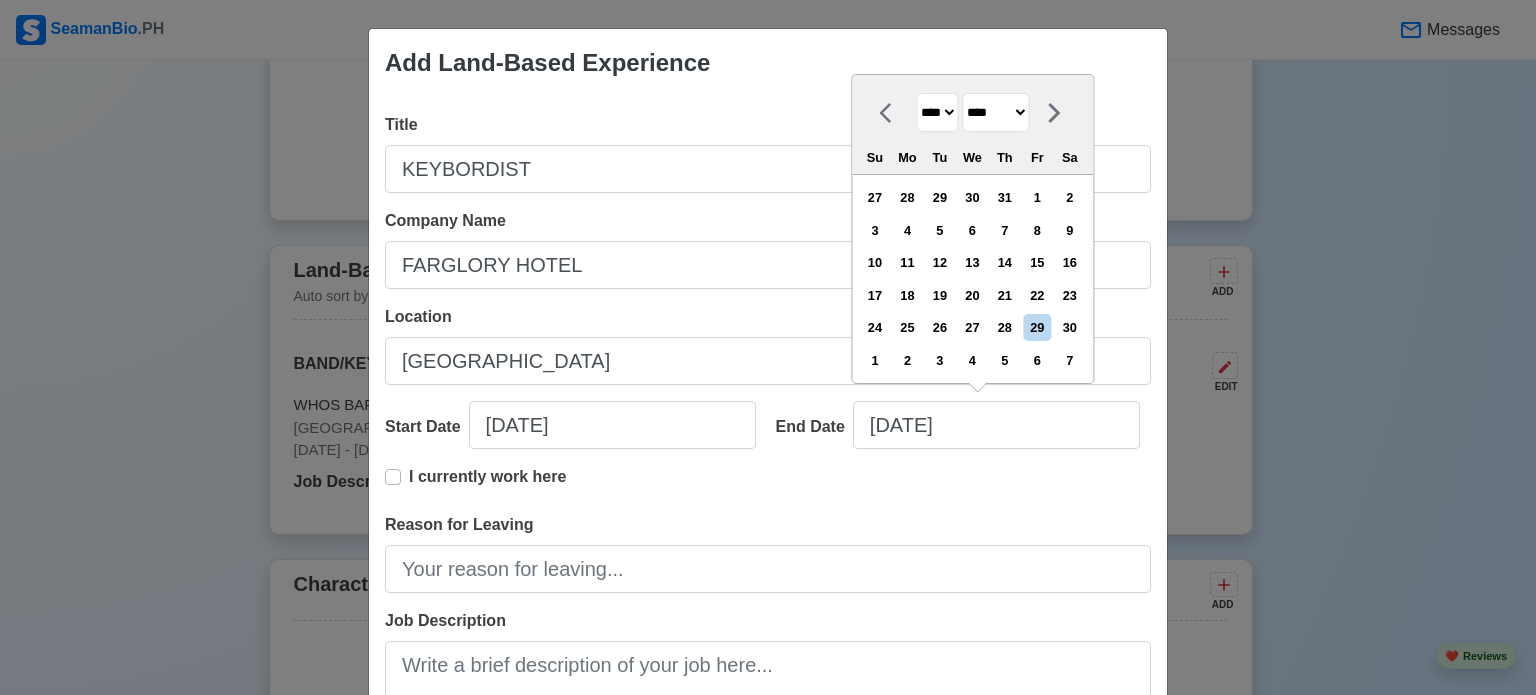 type on "[DATE]" 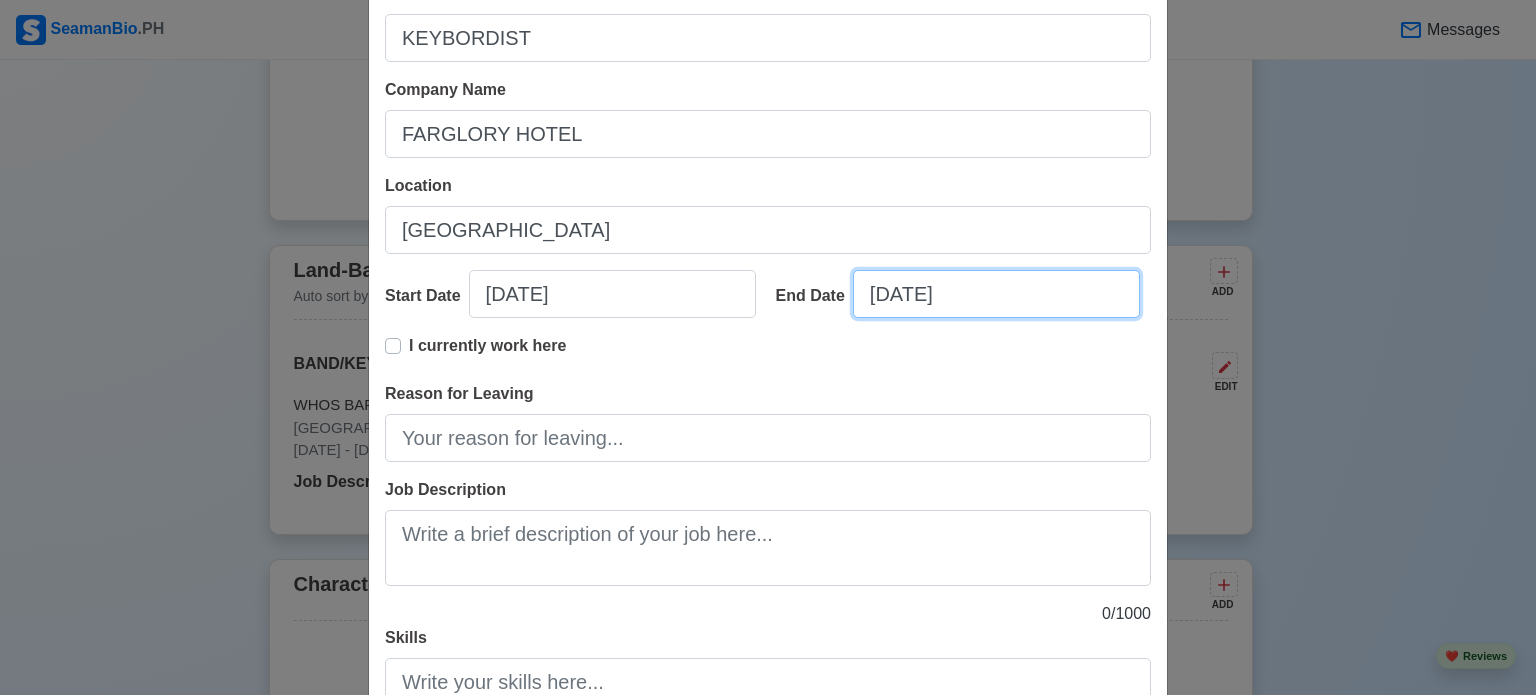 scroll, scrollTop: 288, scrollLeft: 0, axis: vertical 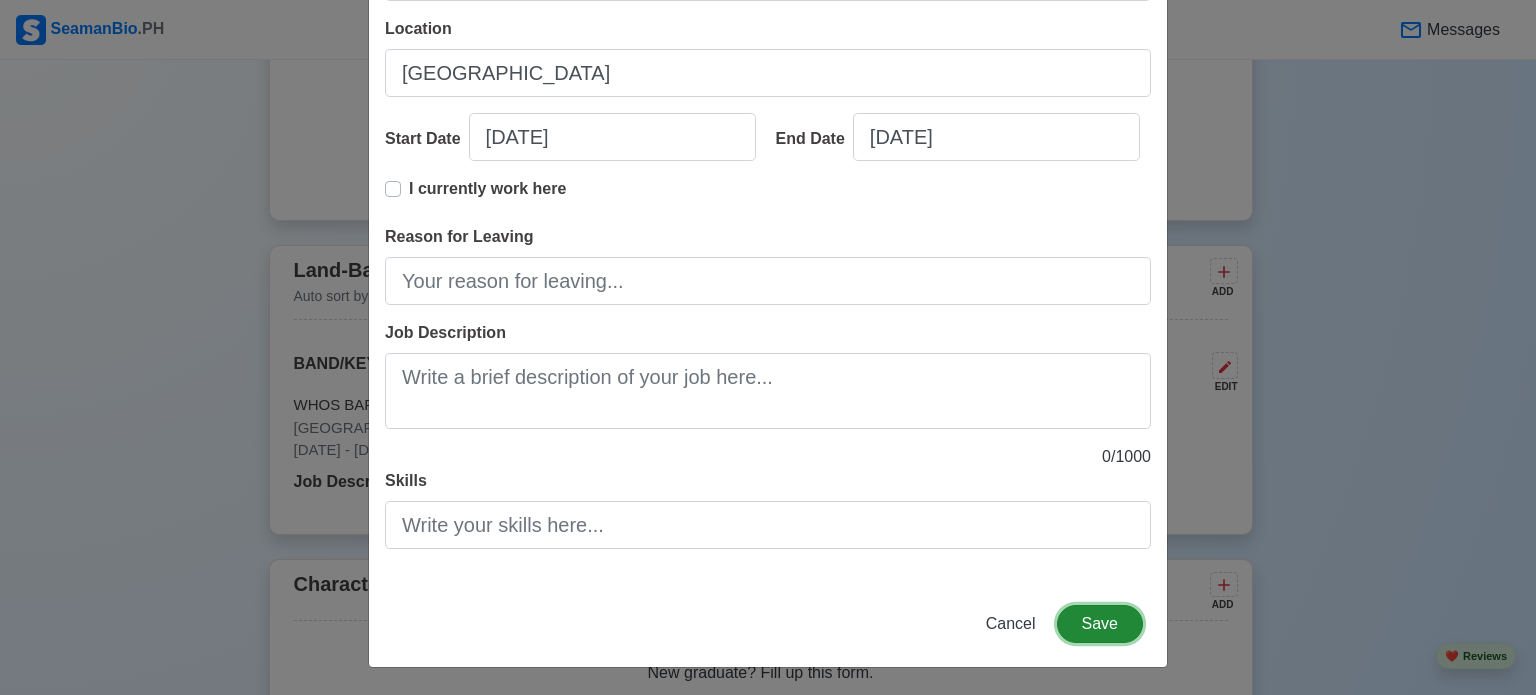 click on "Save" at bounding box center (1100, 624) 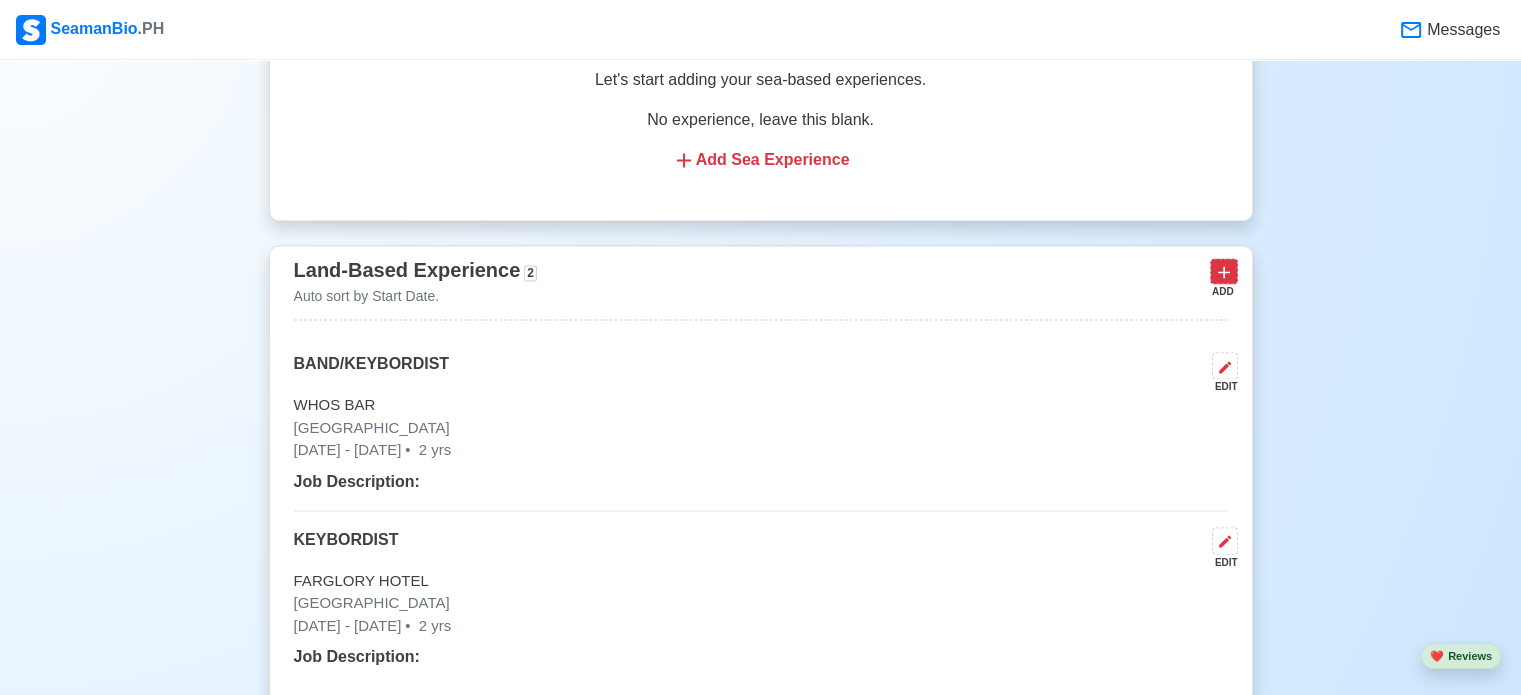 click 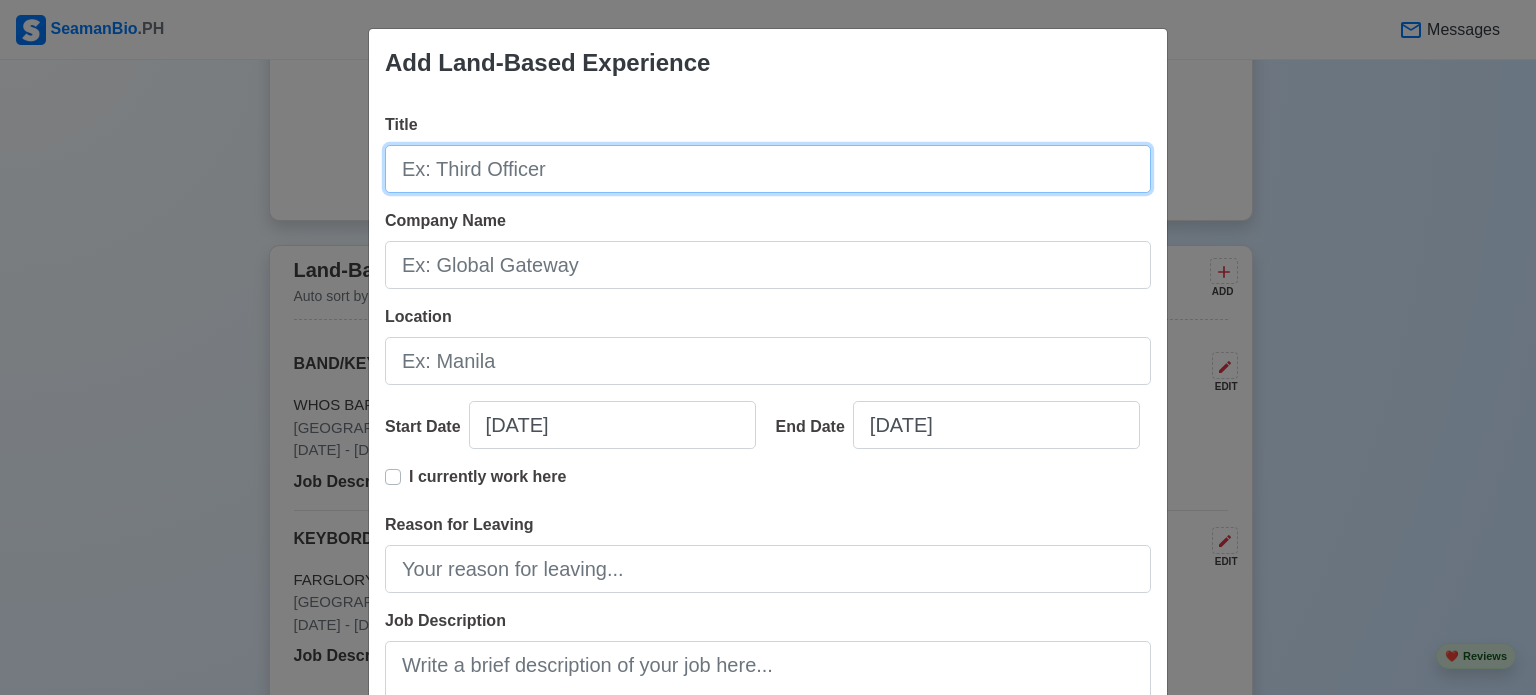 click on "Title" at bounding box center (768, 169) 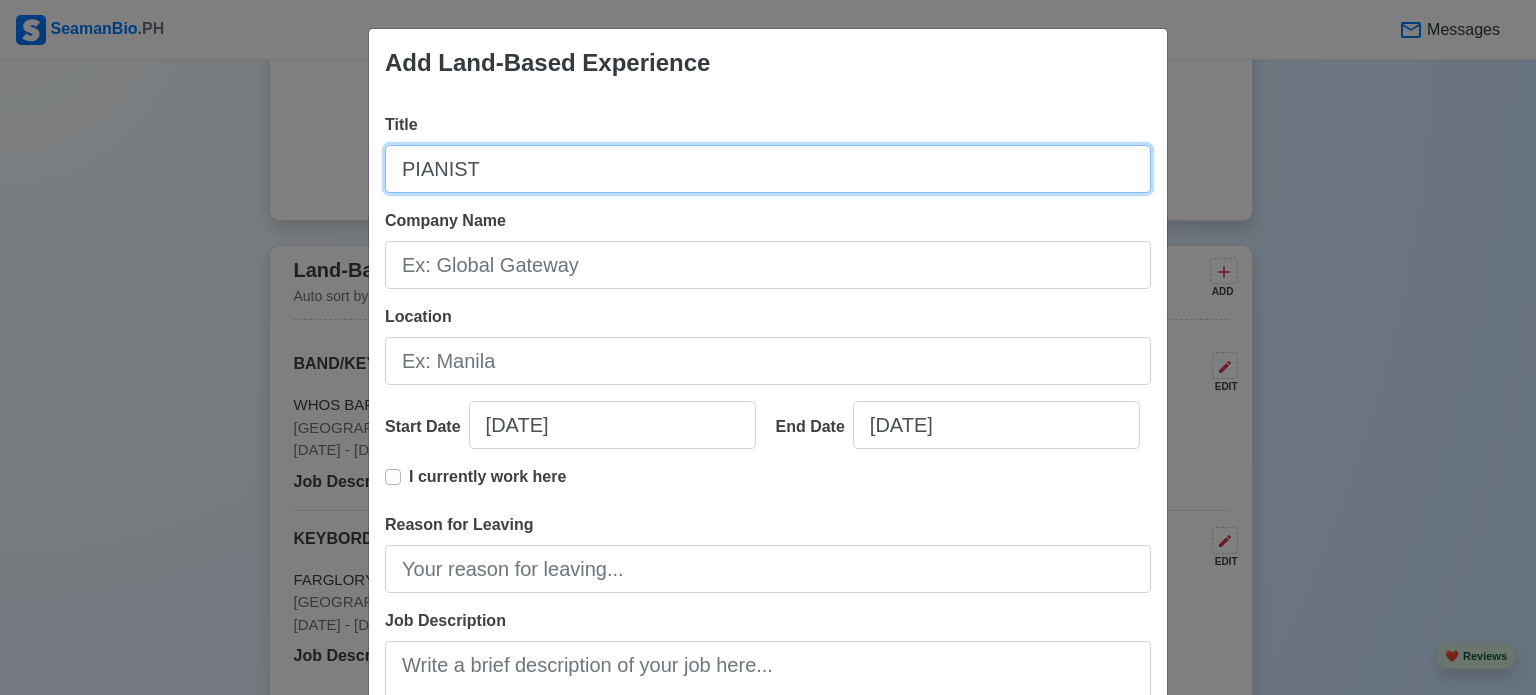 type on "PIANIST" 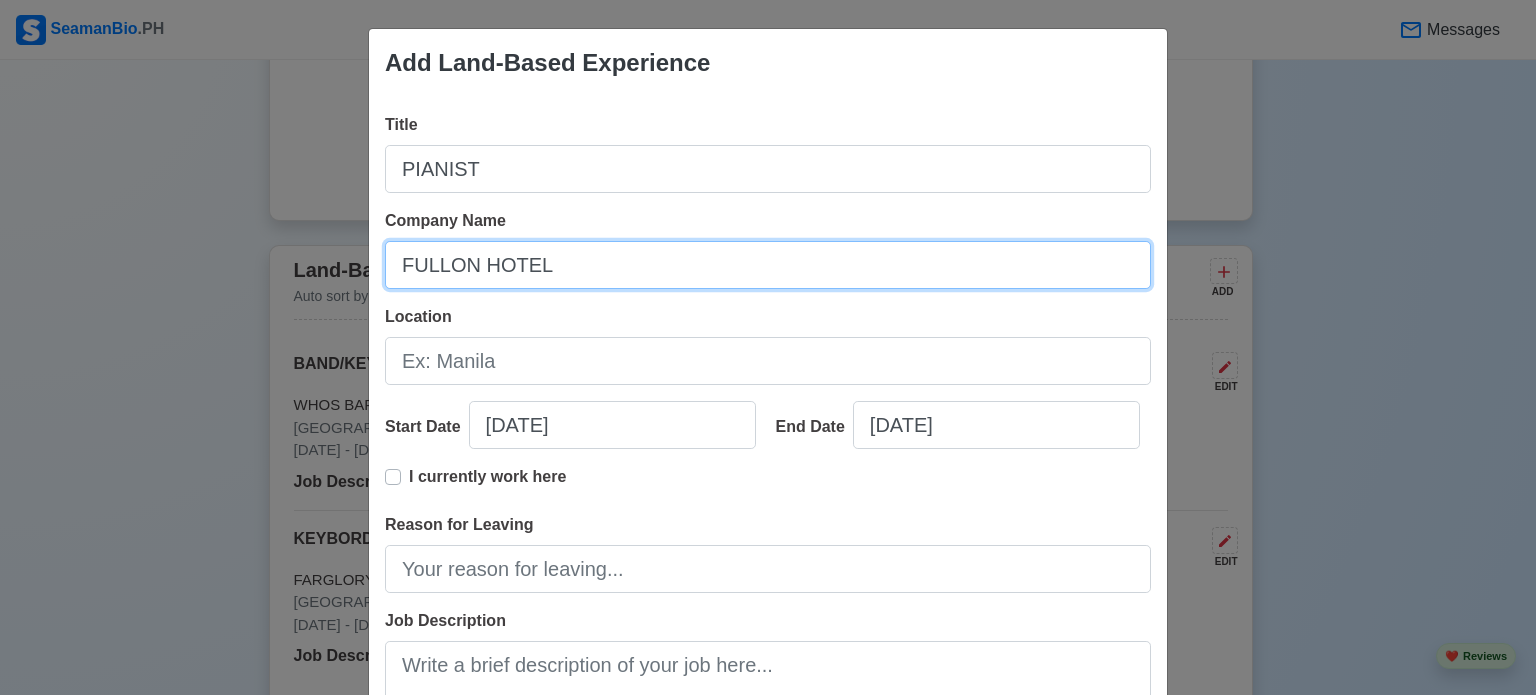 type on "FULLON HOTEL" 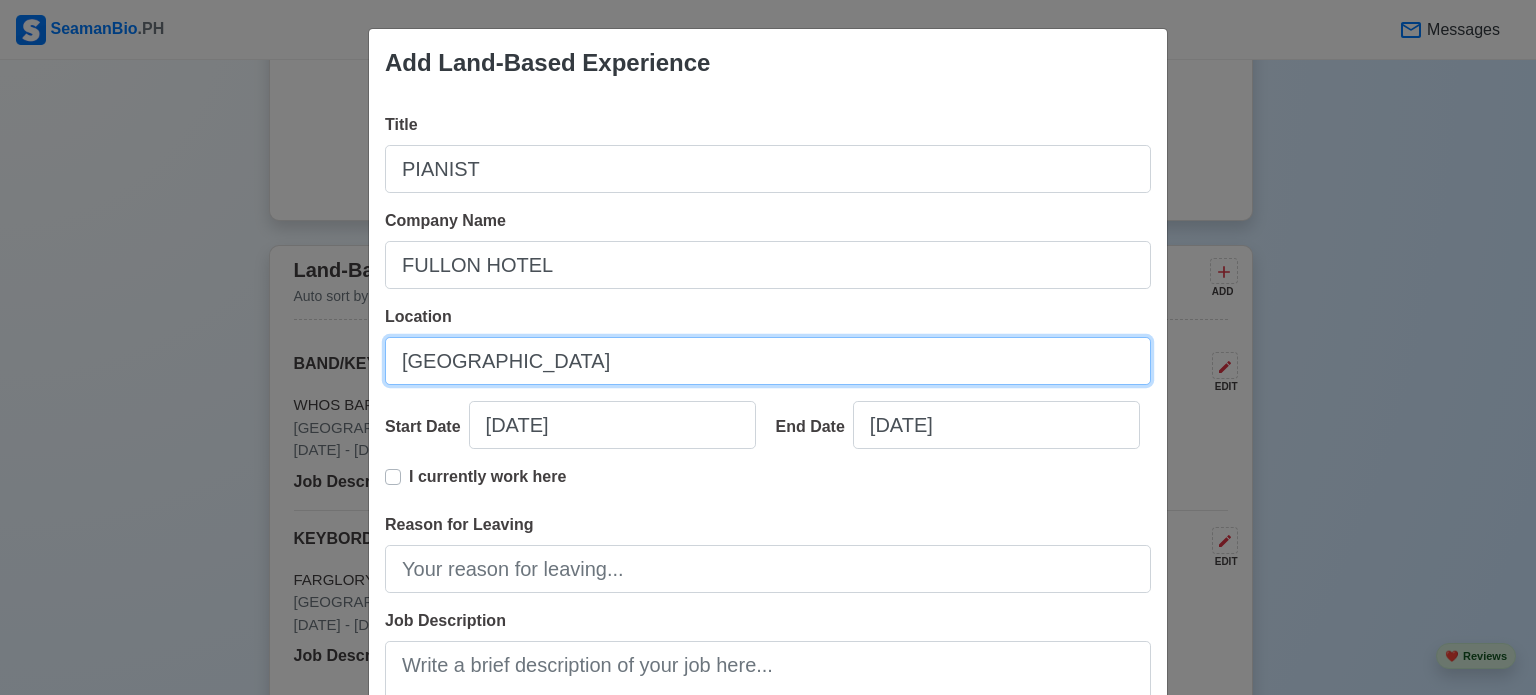 type on "[GEOGRAPHIC_DATA]" 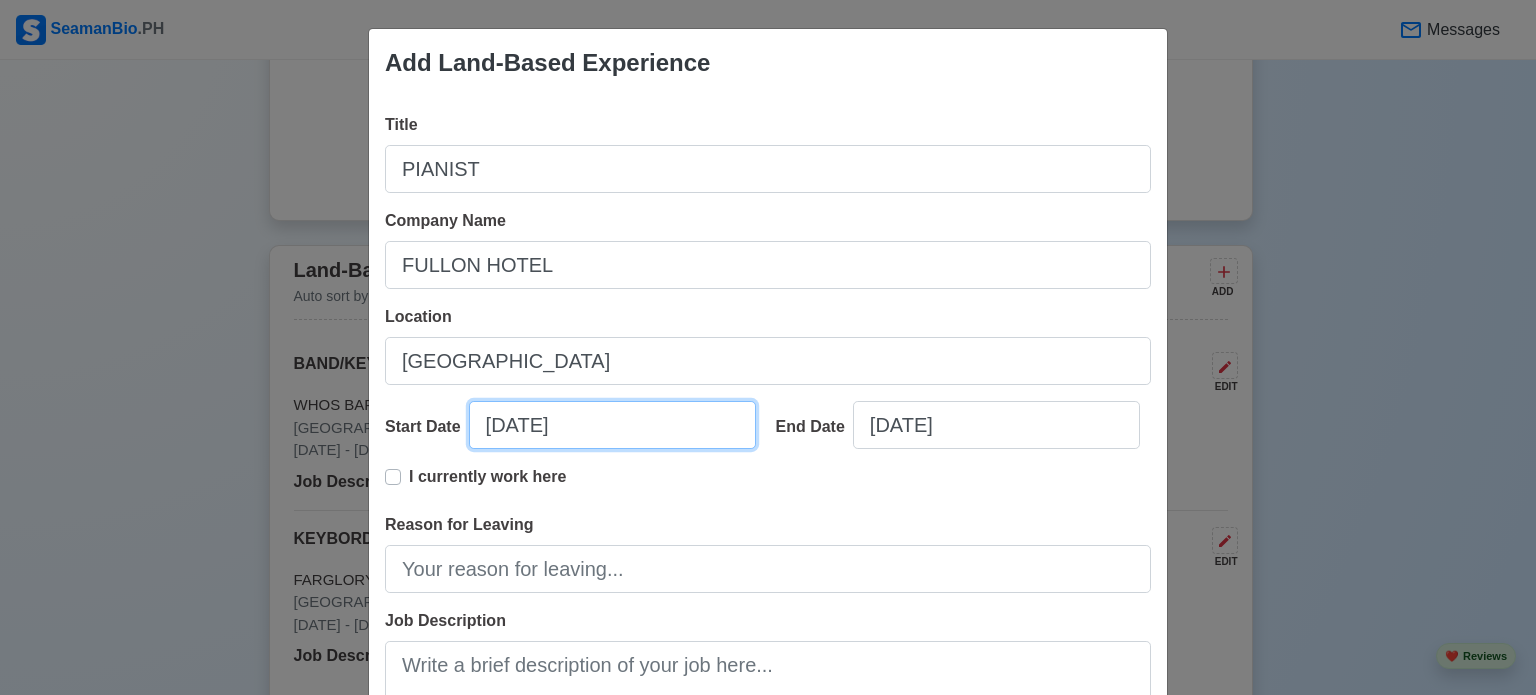 select on "****" 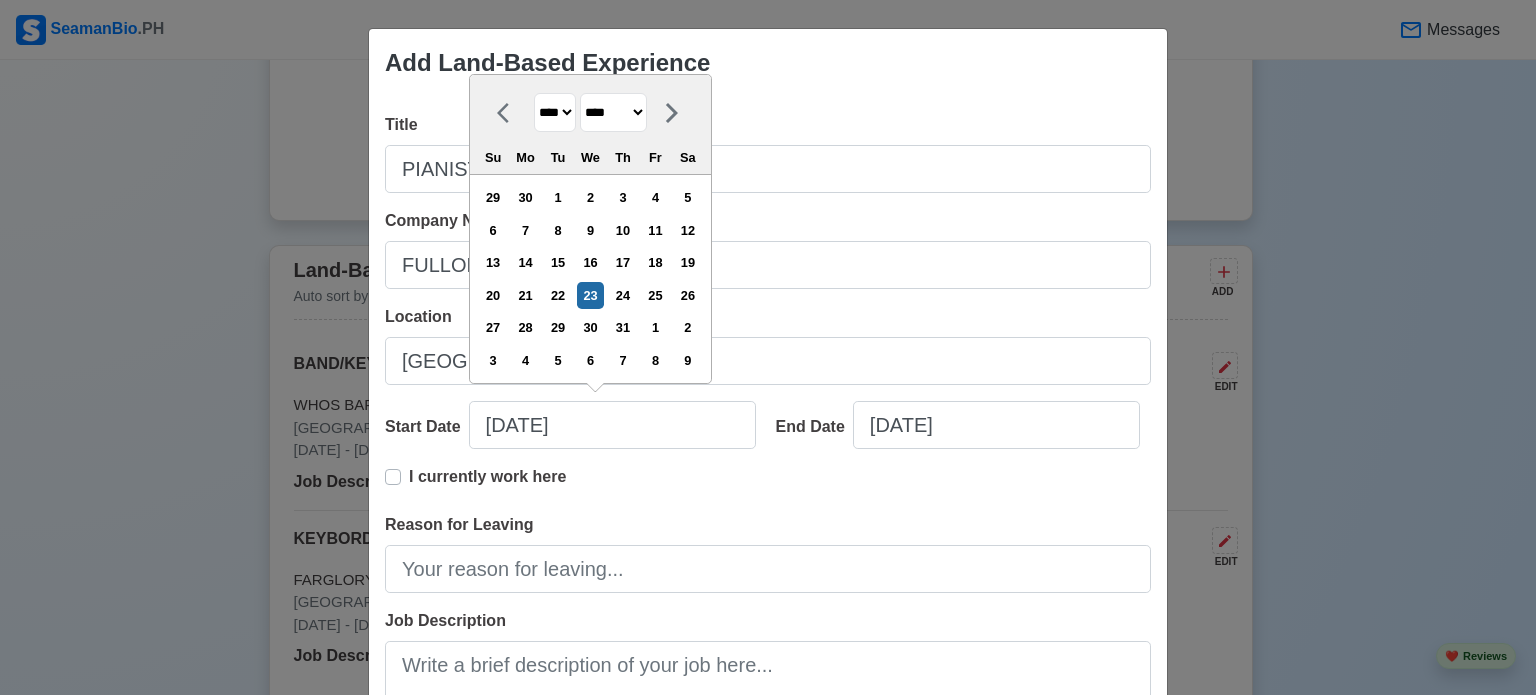 click on "**** **** **** **** **** **** **** **** **** **** **** **** **** **** **** **** **** **** **** **** **** **** **** **** **** **** **** **** **** **** **** **** **** **** **** **** **** **** **** **** **** **** **** **** **** **** **** **** **** **** **** **** **** **** **** **** **** **** **** **** **** **** **** **** **** **** **** **** **** **** **** **** **** **** **** **** **** **** **** **** **** **** **** **** **** **** **** **** **** **** **** **** **** **** **** **** **** **** **** **** **** **** **** **** **** ****" at bounding box center (555, 112) 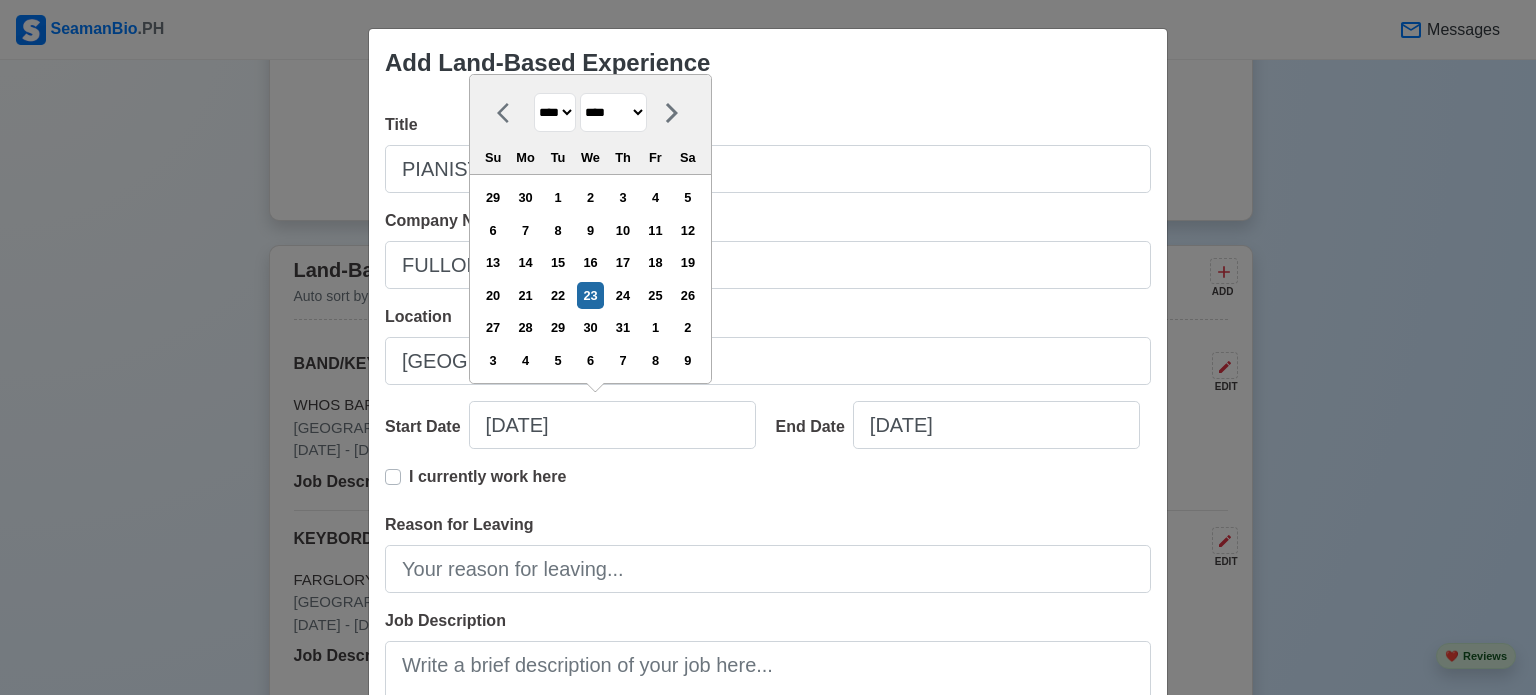select on "****" 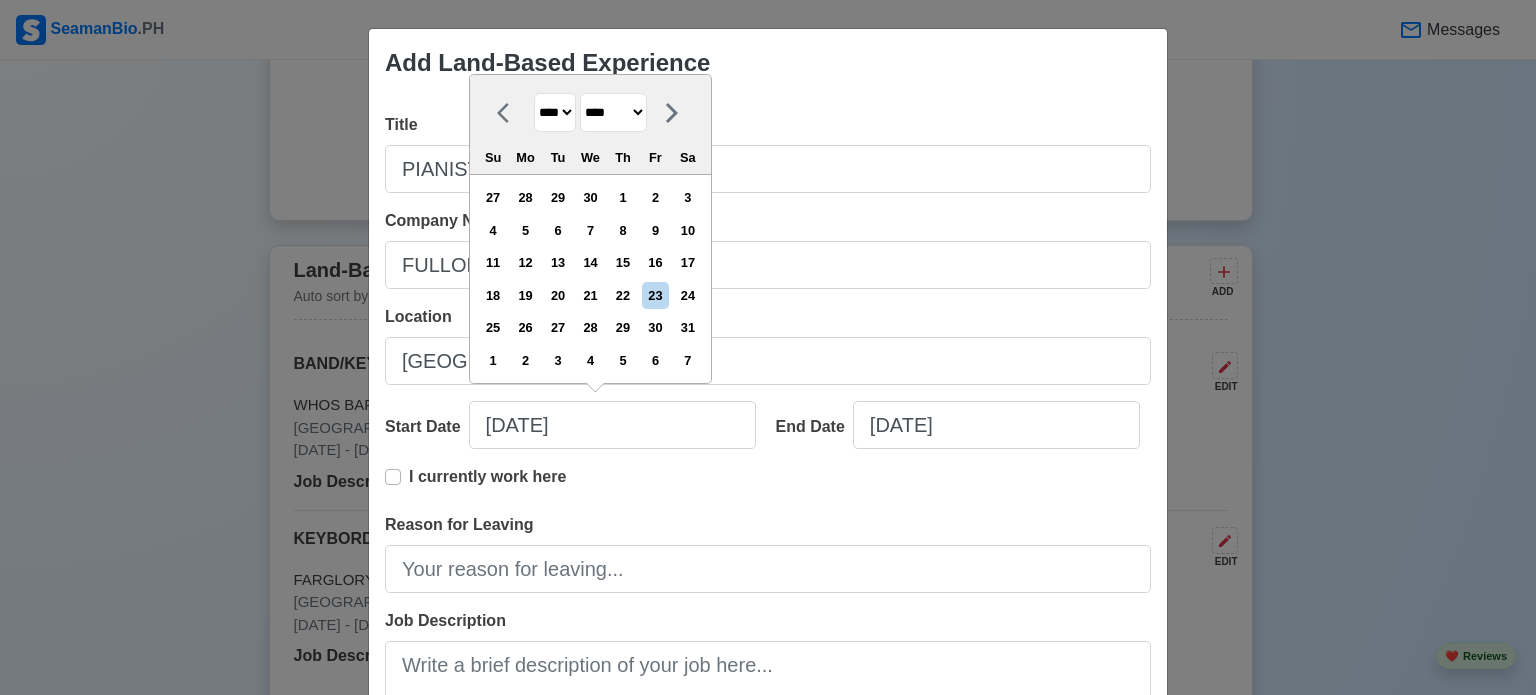select on "****" 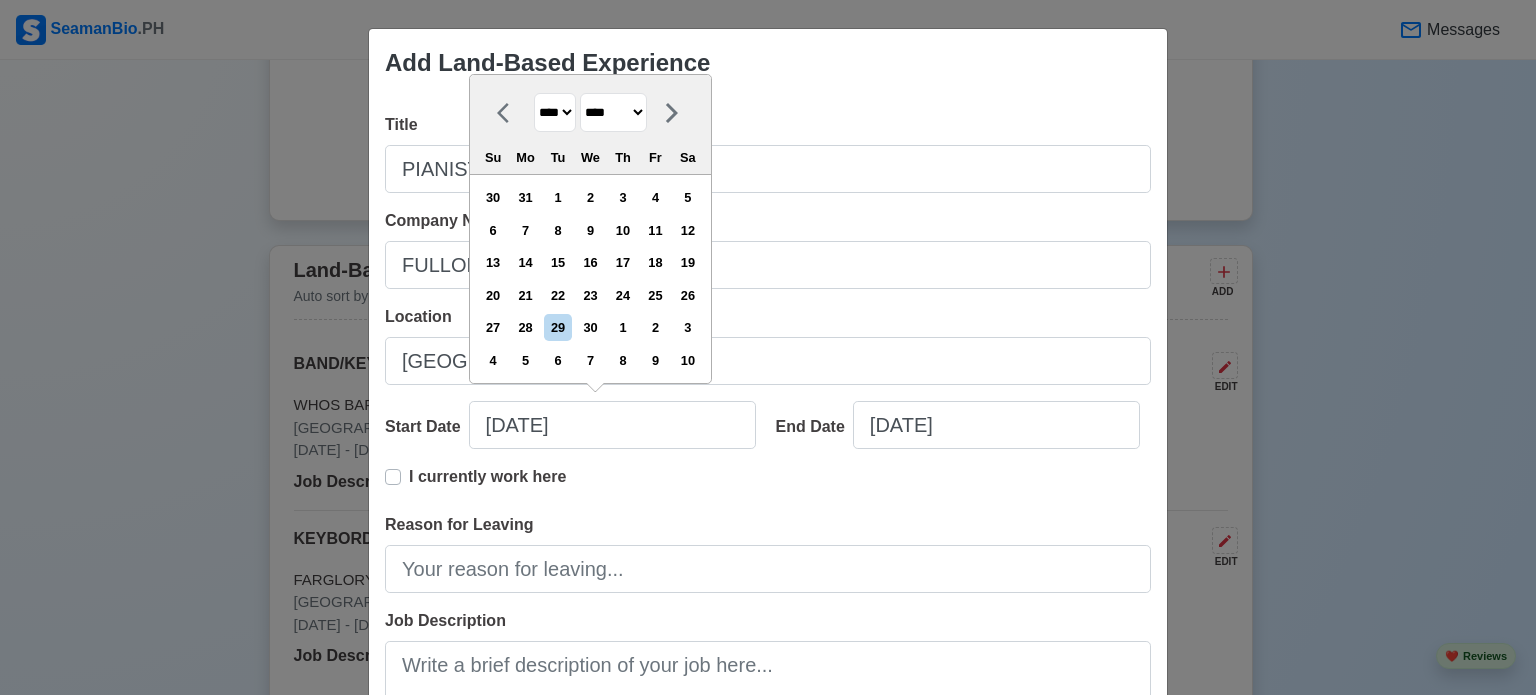type on "[DATE]" 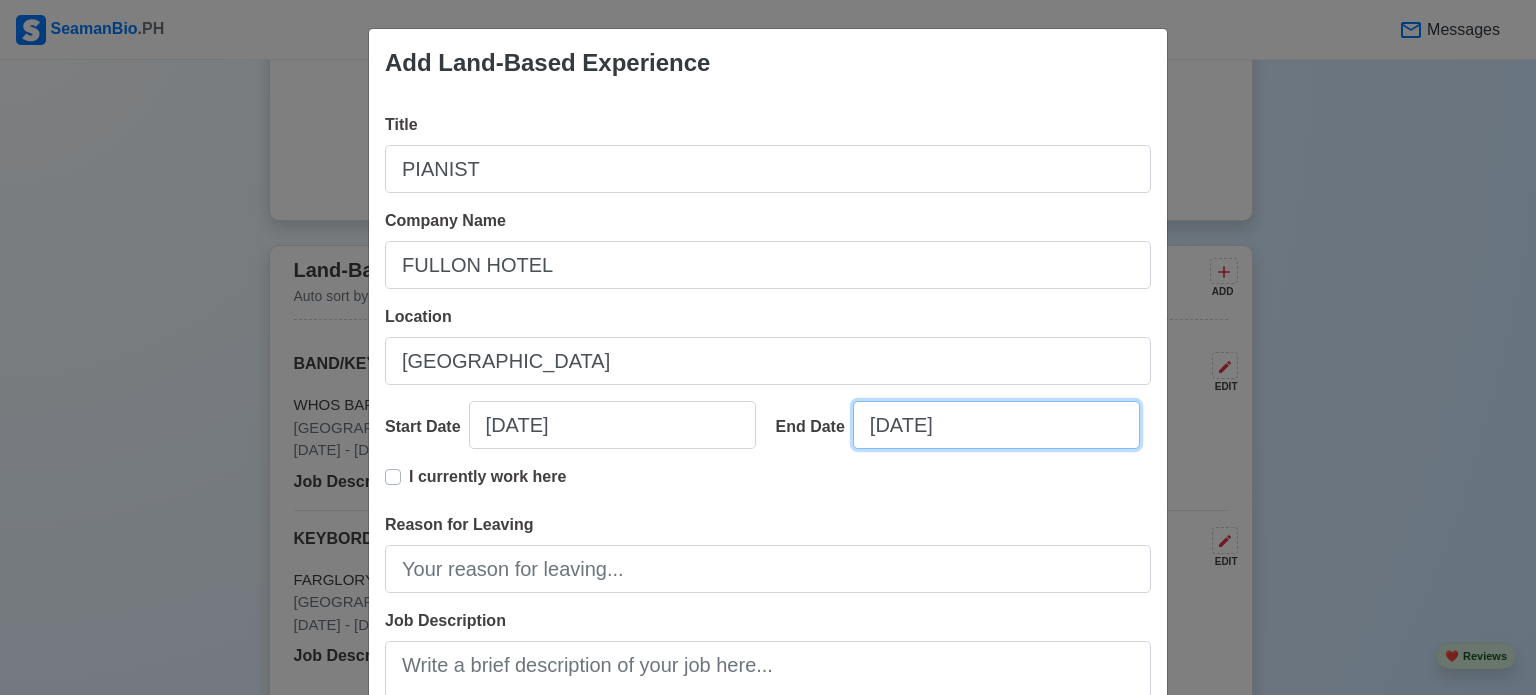 select on "****" 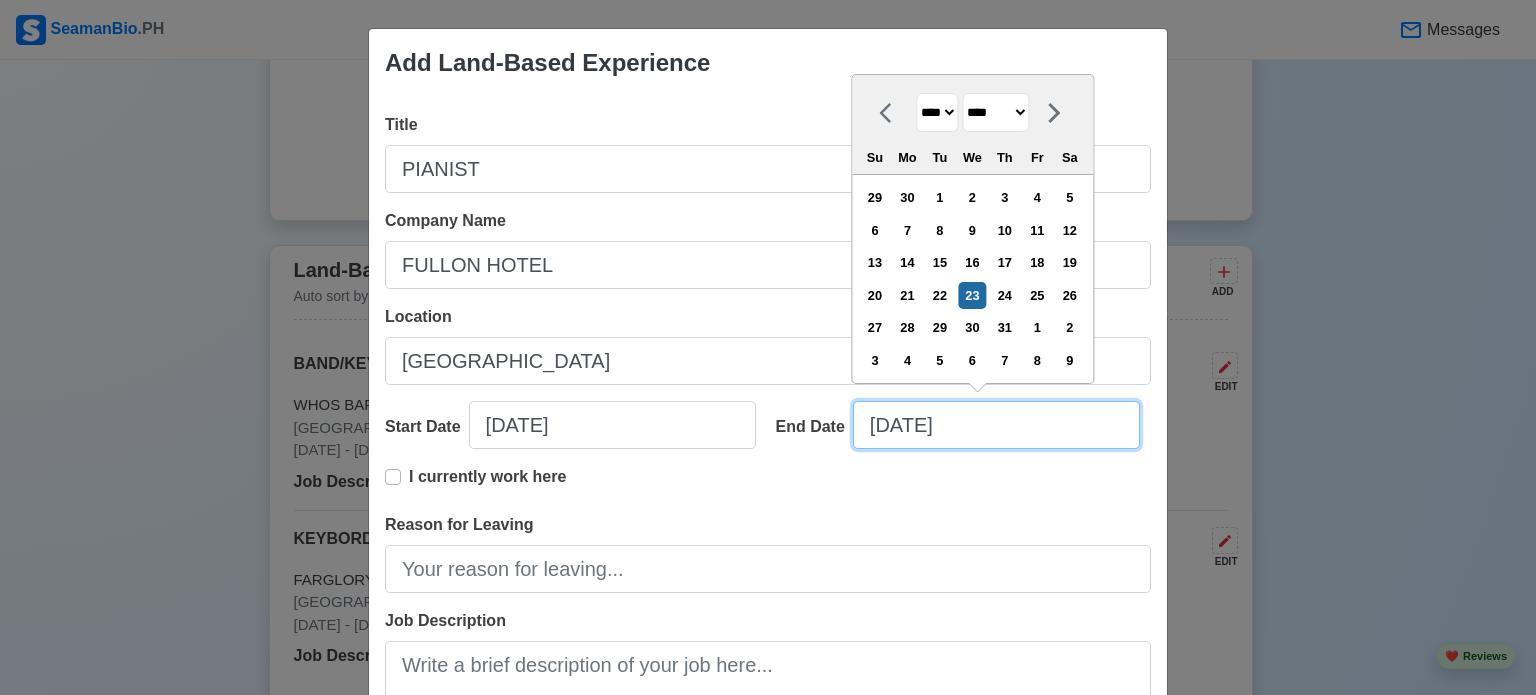 click on "[DATE]" at bounding box center (996, 425) 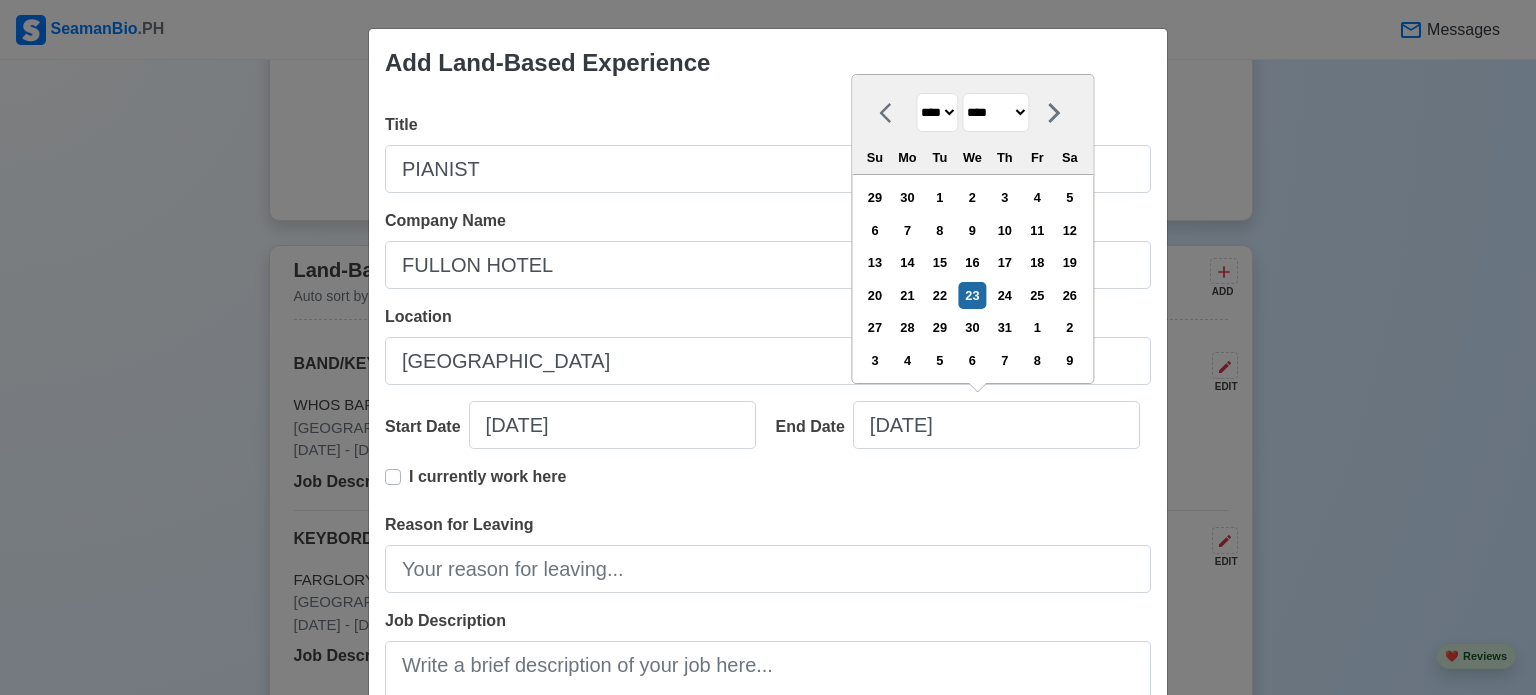 click on "**** **** **** **** **** **** **** **** **** **** **** **** **** **** **** **** **** **** **** **** **** **** **** **** **** **** **** **** **** **** **** **** **** **** **** **** **** **** **** **** **** **** **** **** **** **** **** **** **** **** **** **** **** **** **** **** **** **** **** **** **** **** **** **** **** **** **** **** **** **** **** **** **** **** **** **** **** **** **** **** **** **** **** **** **** **** **** **** **** **** **** **** **** **** **** **** **** **** **** **** **** **** **** **** **** ****" at bounding box center (937, 112) 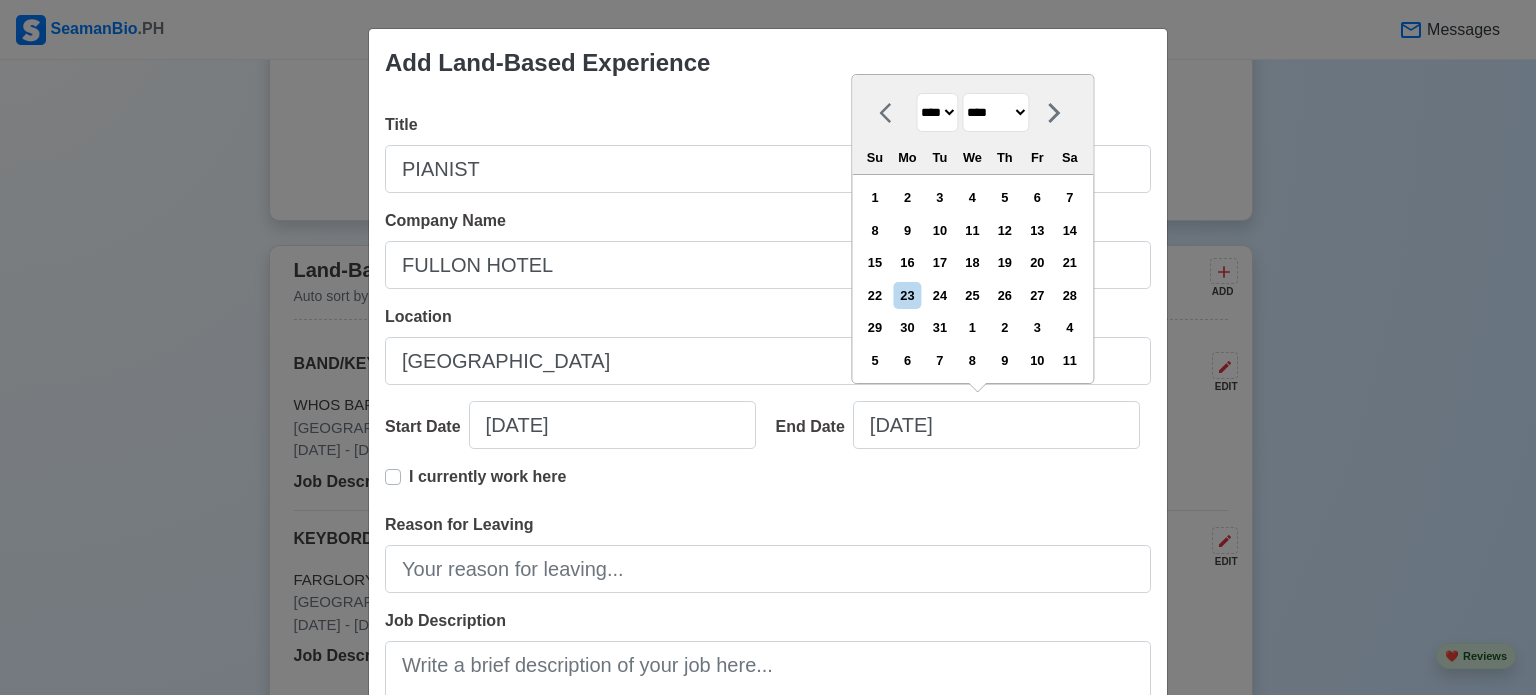 select on "****" 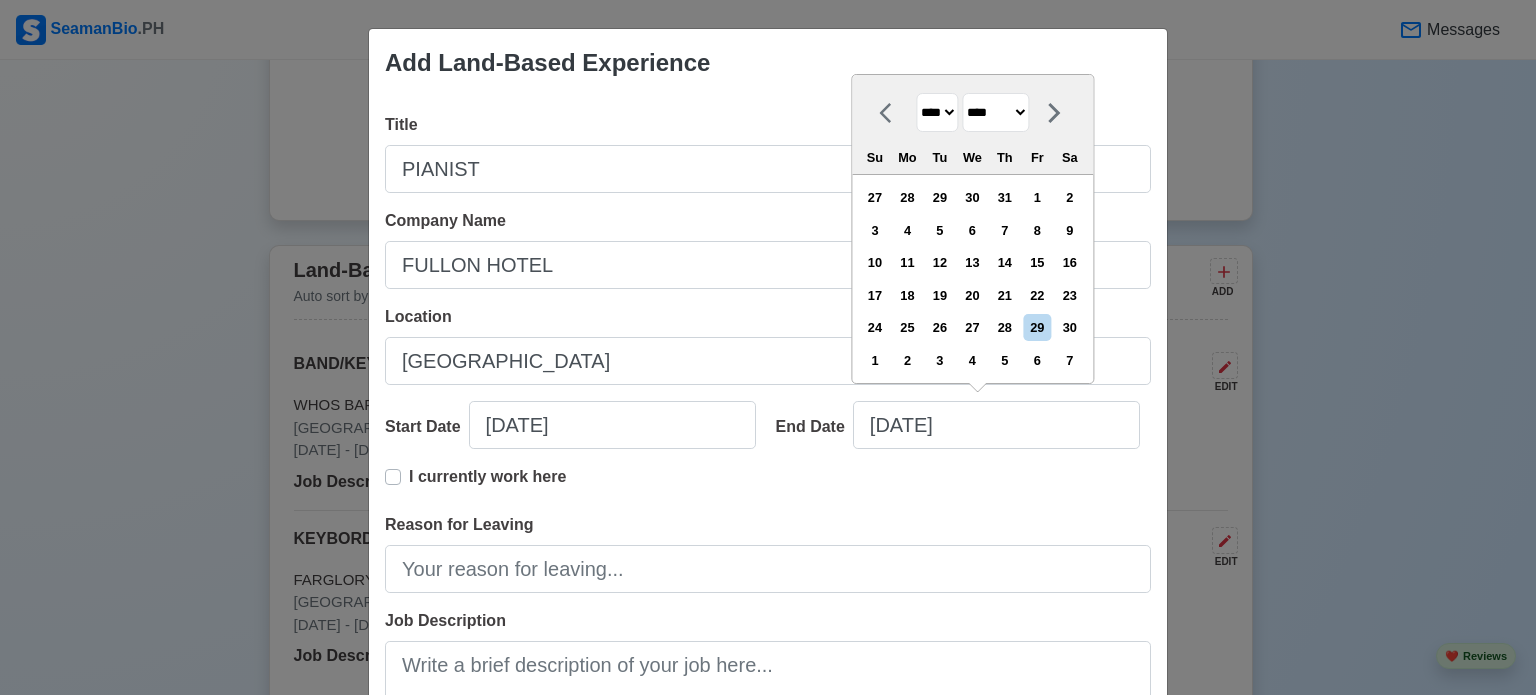 type on "[DATE]" 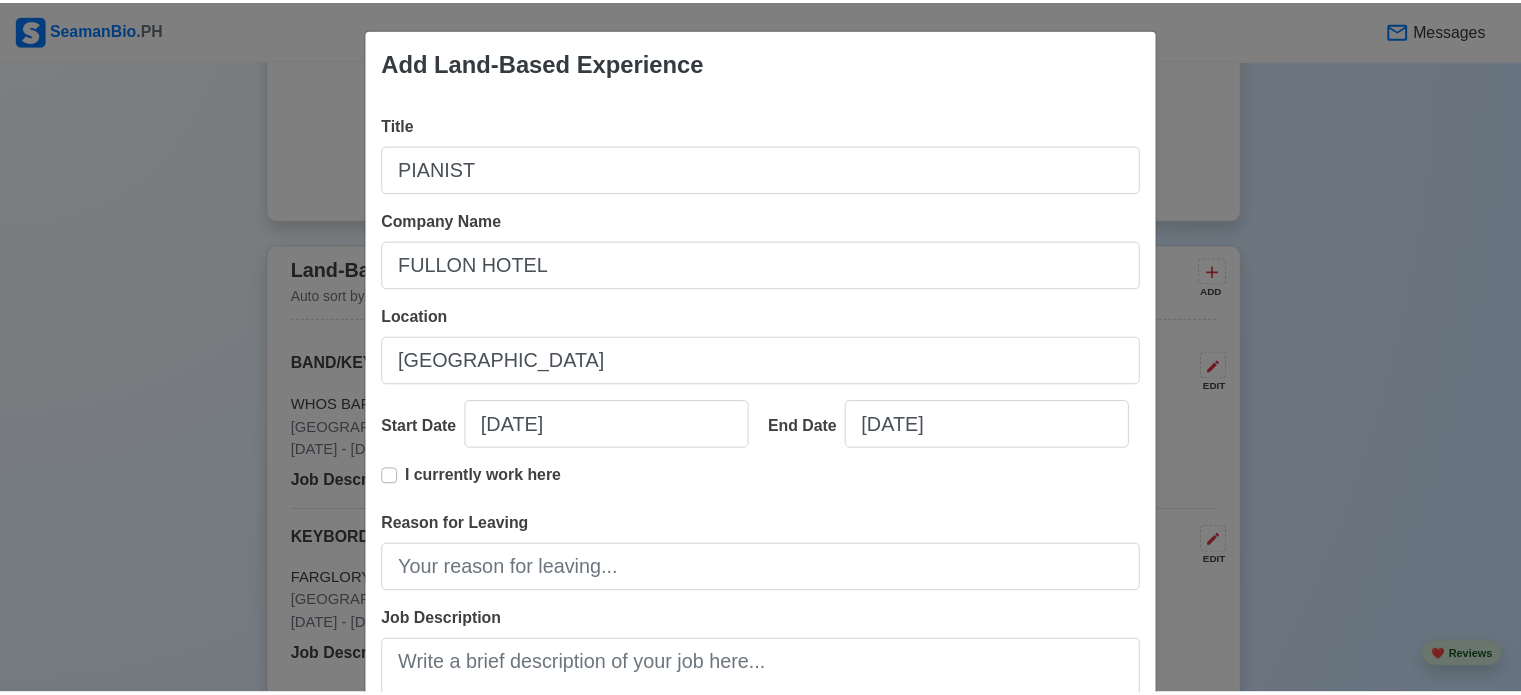 scroll, scrollTop: 288, scrollLeft: 0, axis: vertical 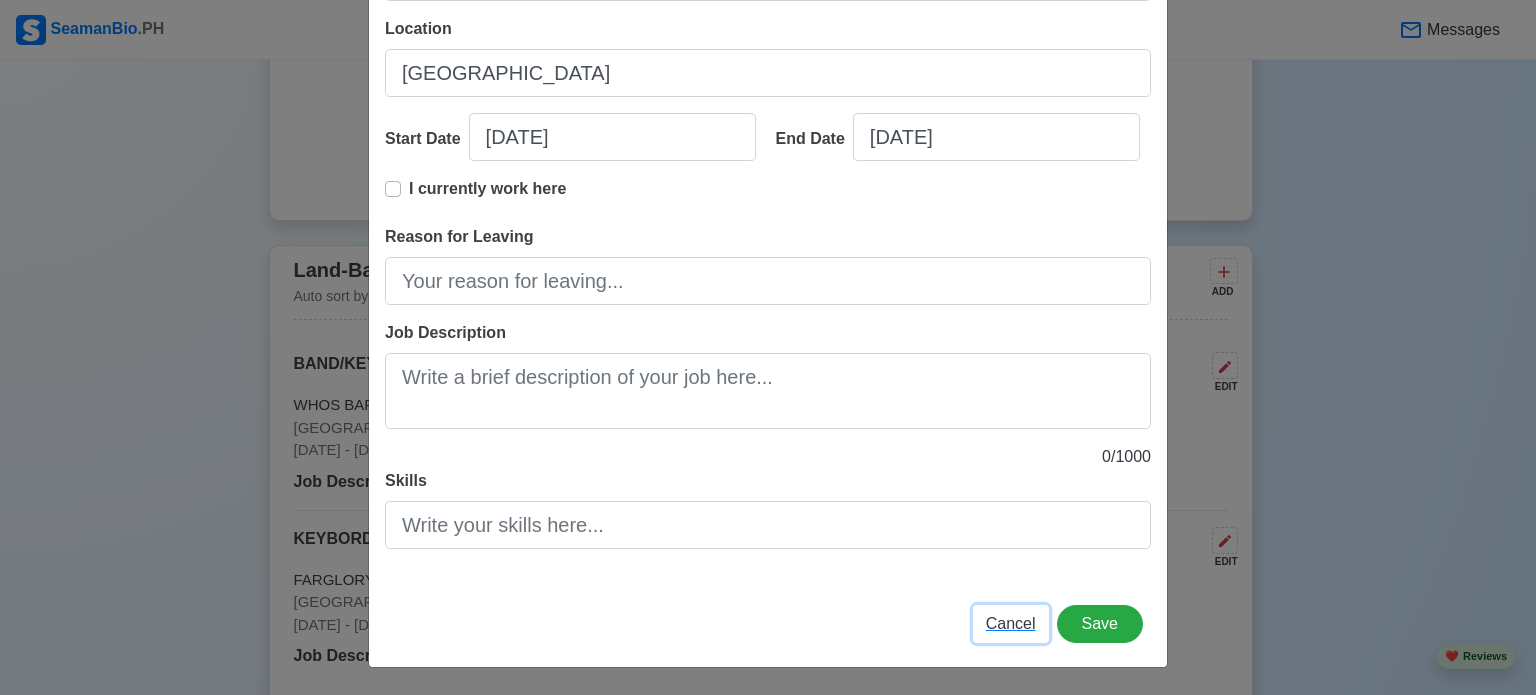 type 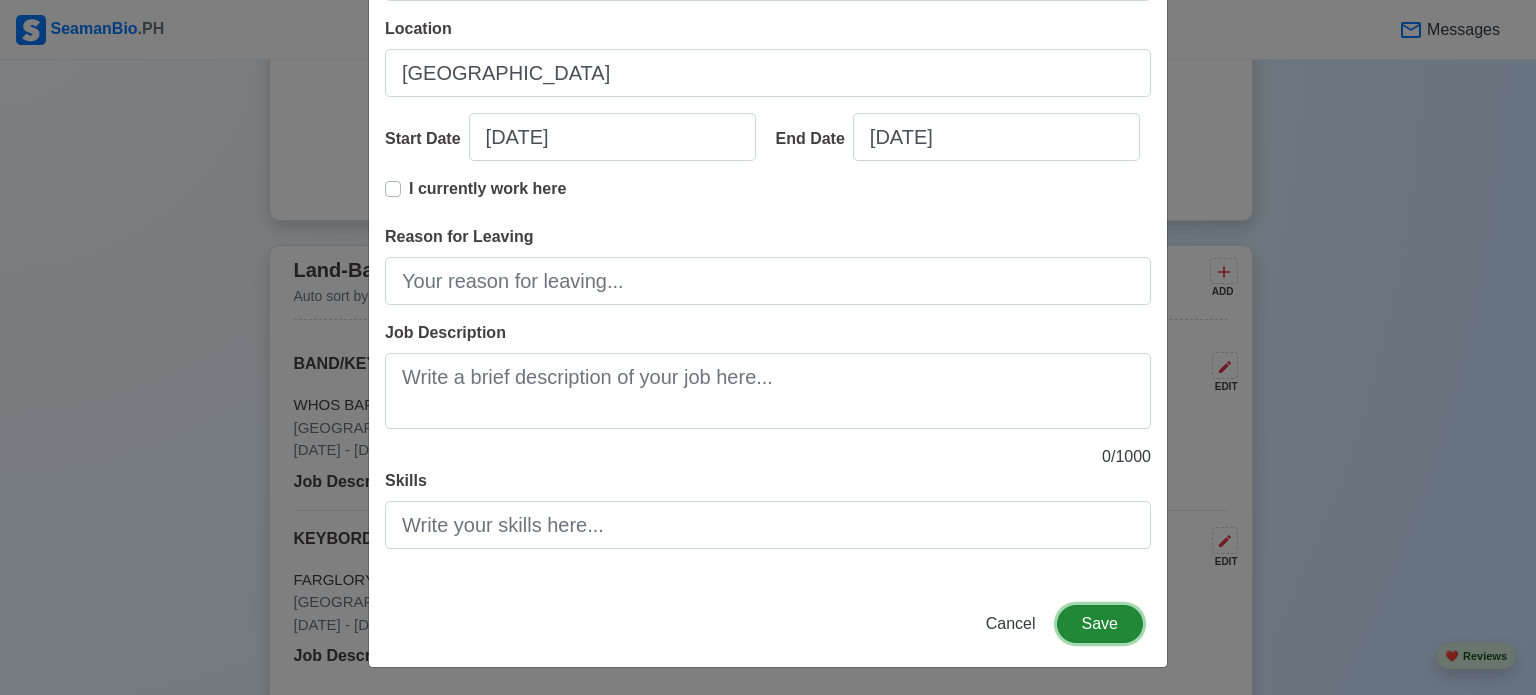 type 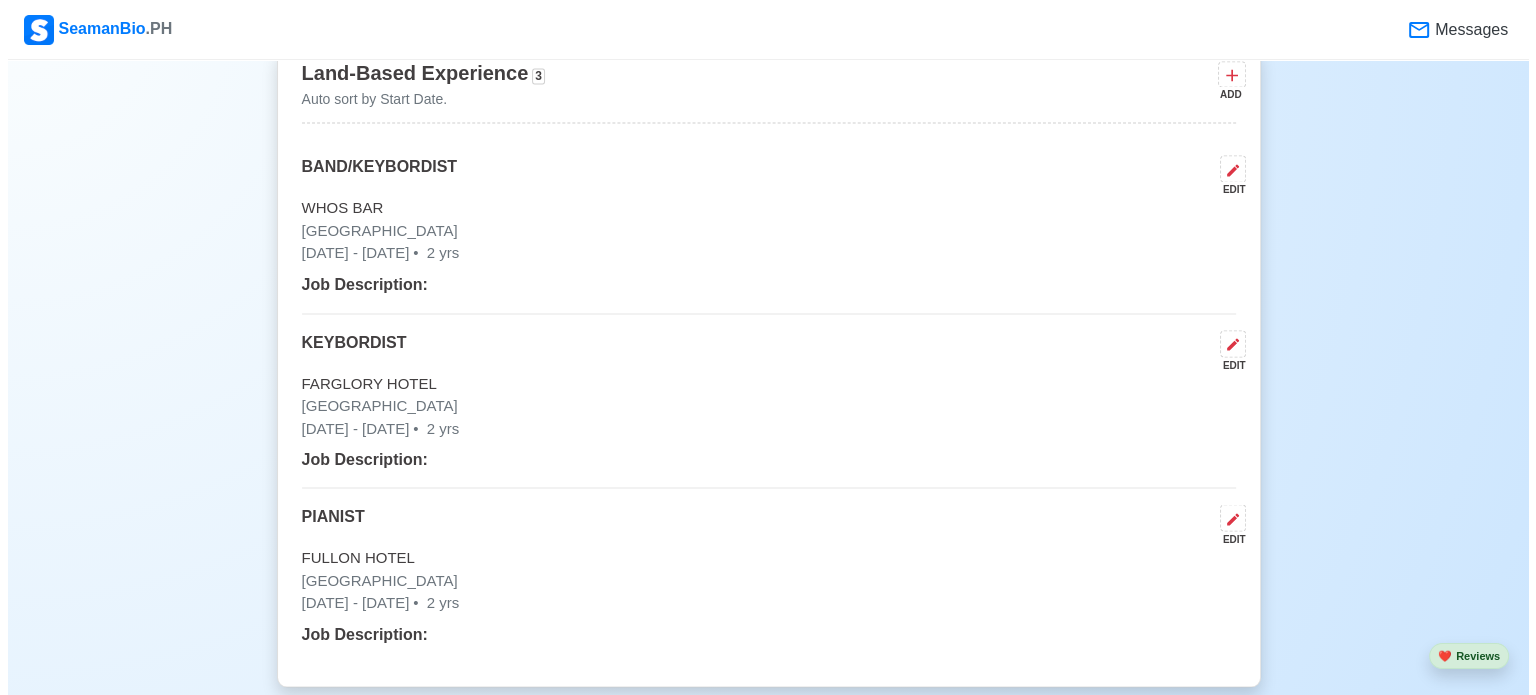 scroll, scrollTop: 3466, scrollLeft: 0, axis: vertical 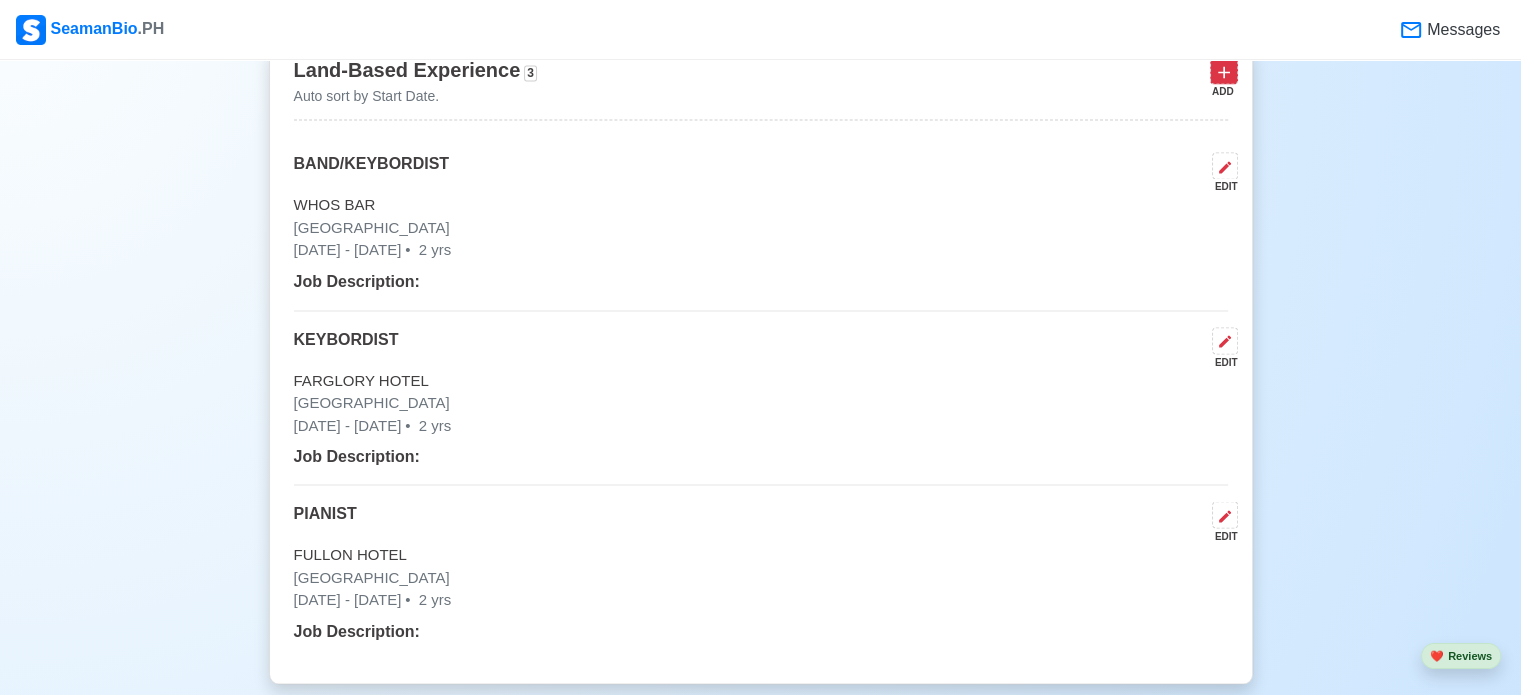 click at bounding box center [1224, 70] 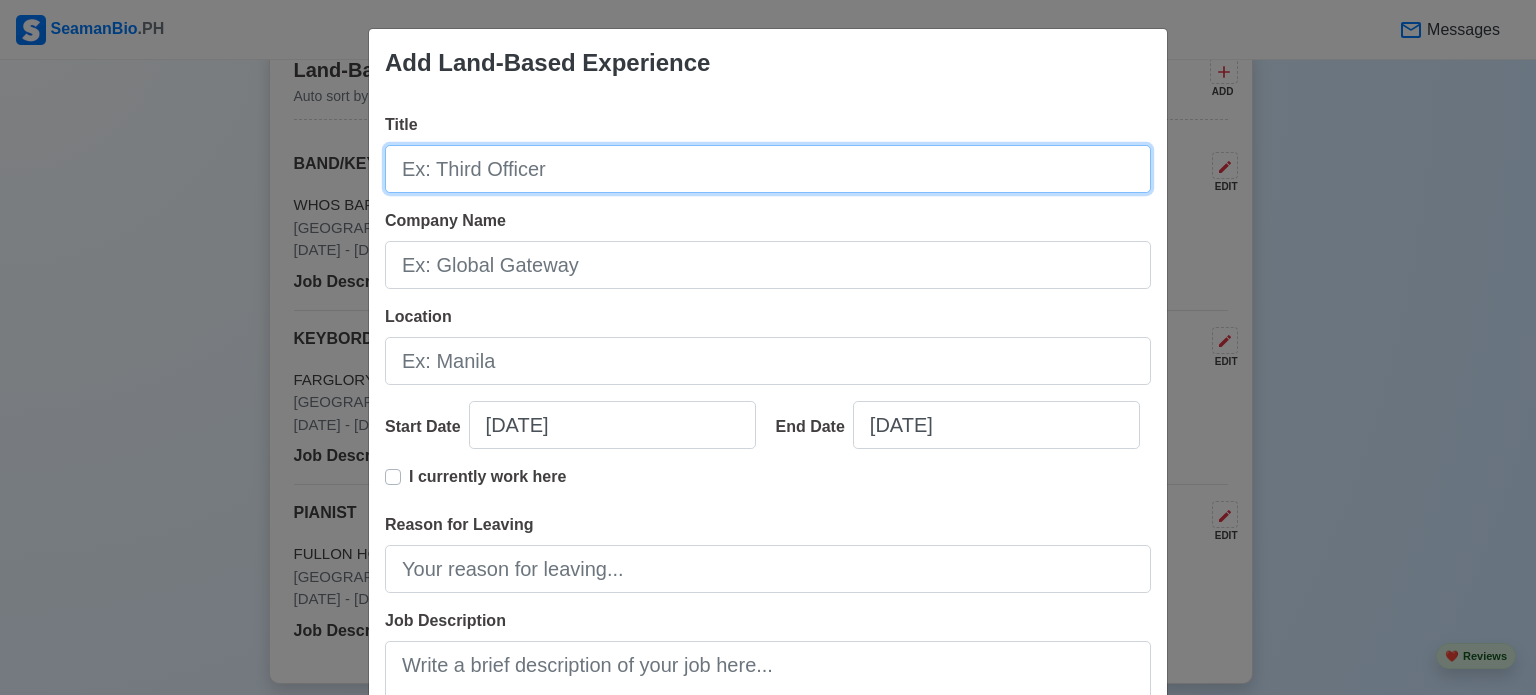 click on "Title" at bounding box center (768, 169) 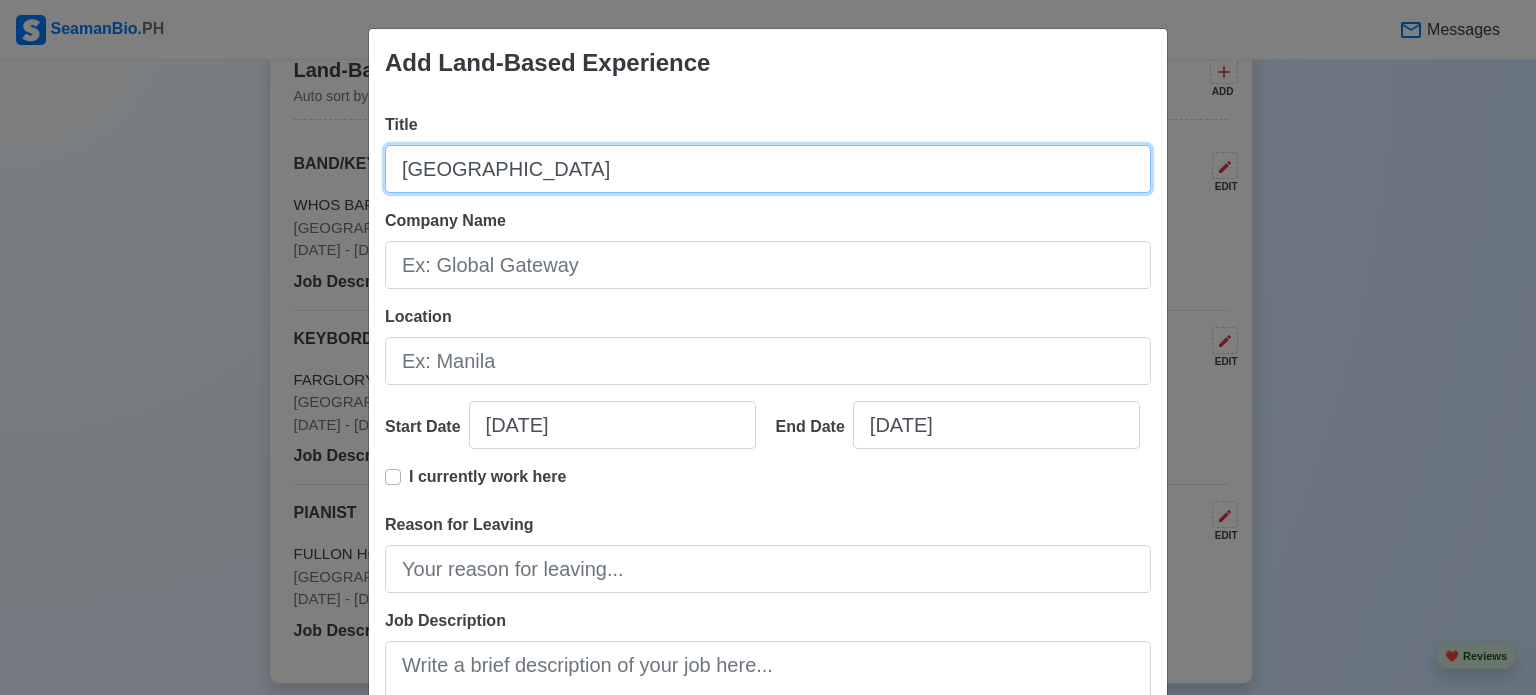 click on "NARUWAN HOTEL" at bounding box center (768, 169) 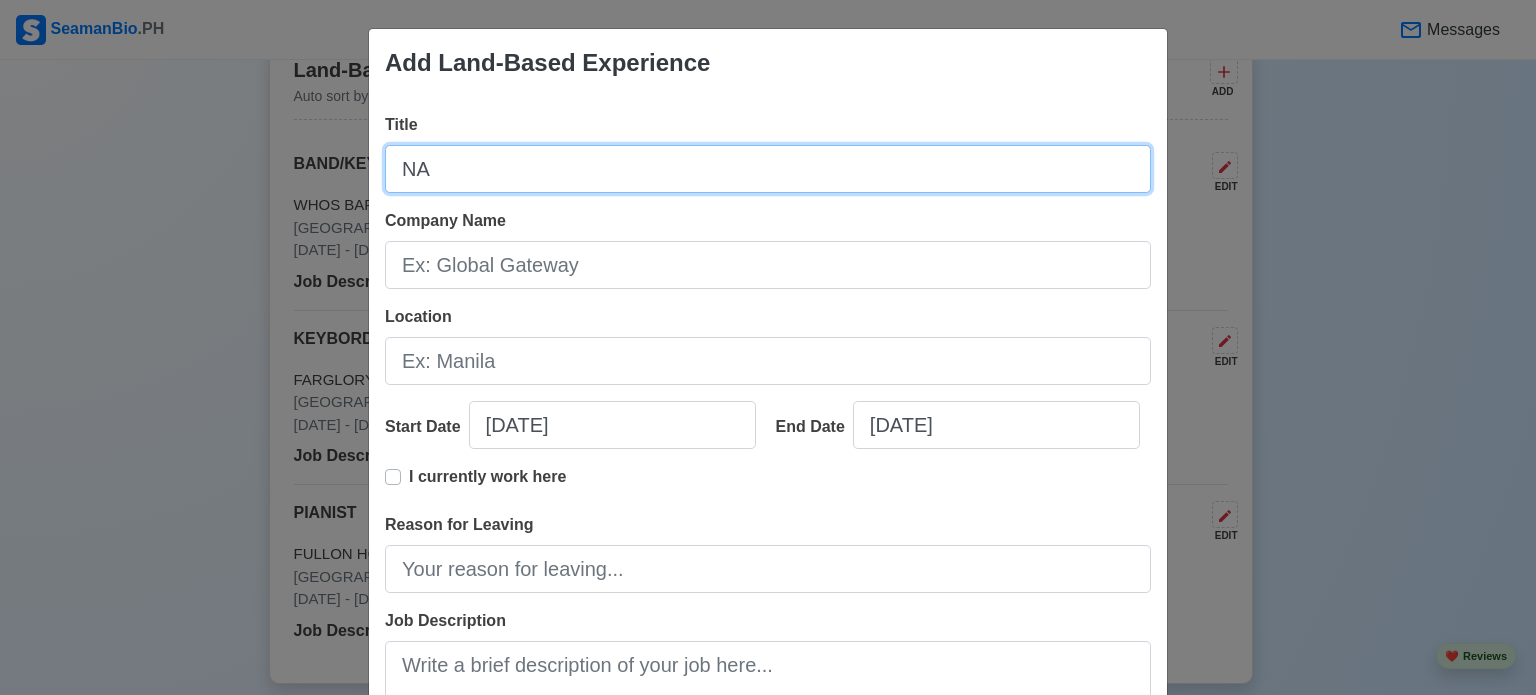 type on "N" 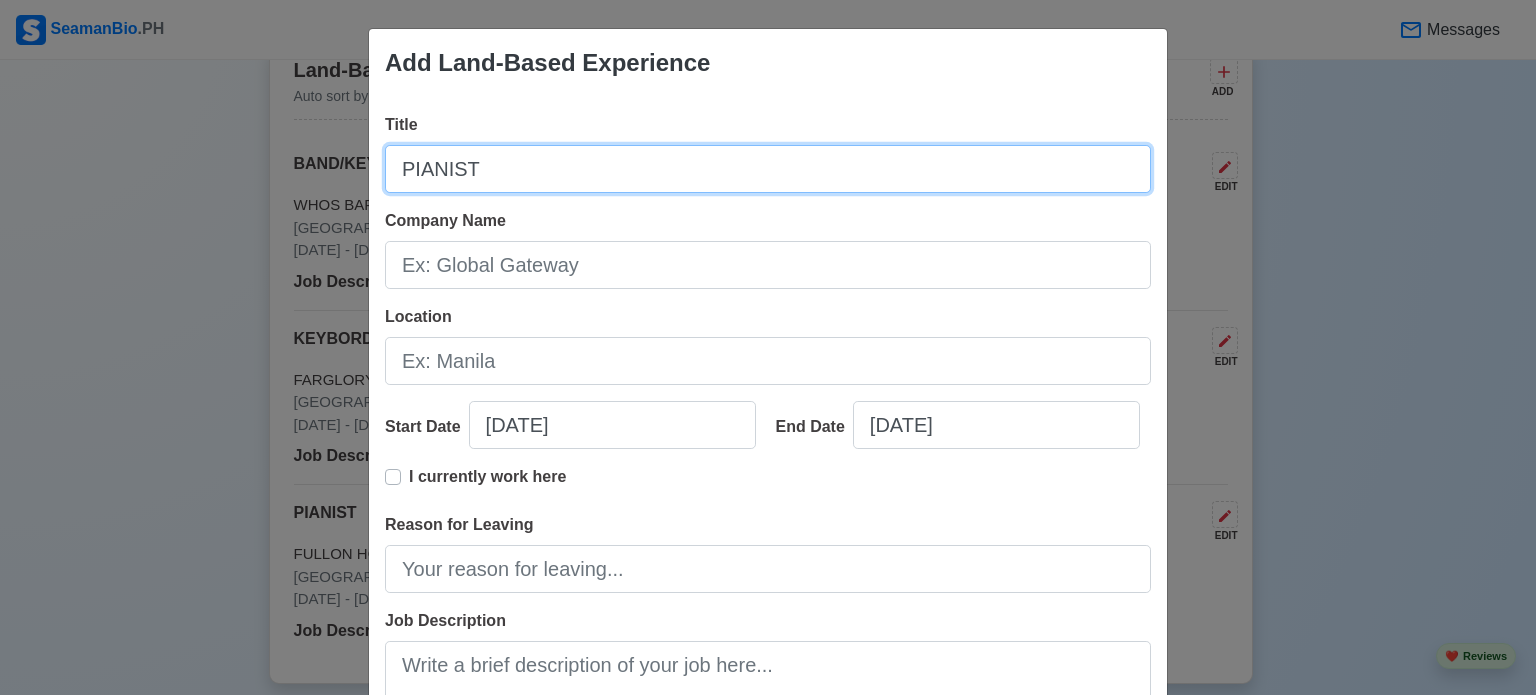 type on "PIANIST" 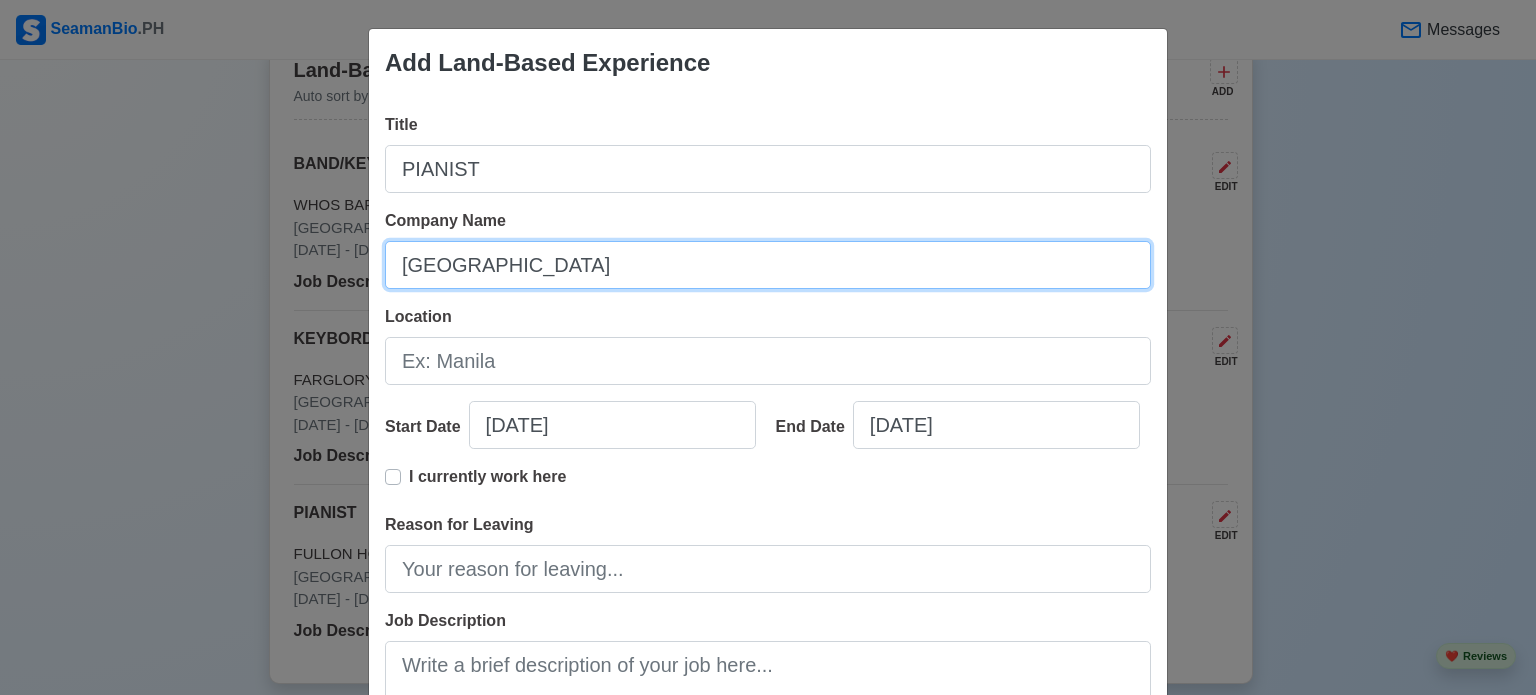 type on "NARUWAN HOTEL" 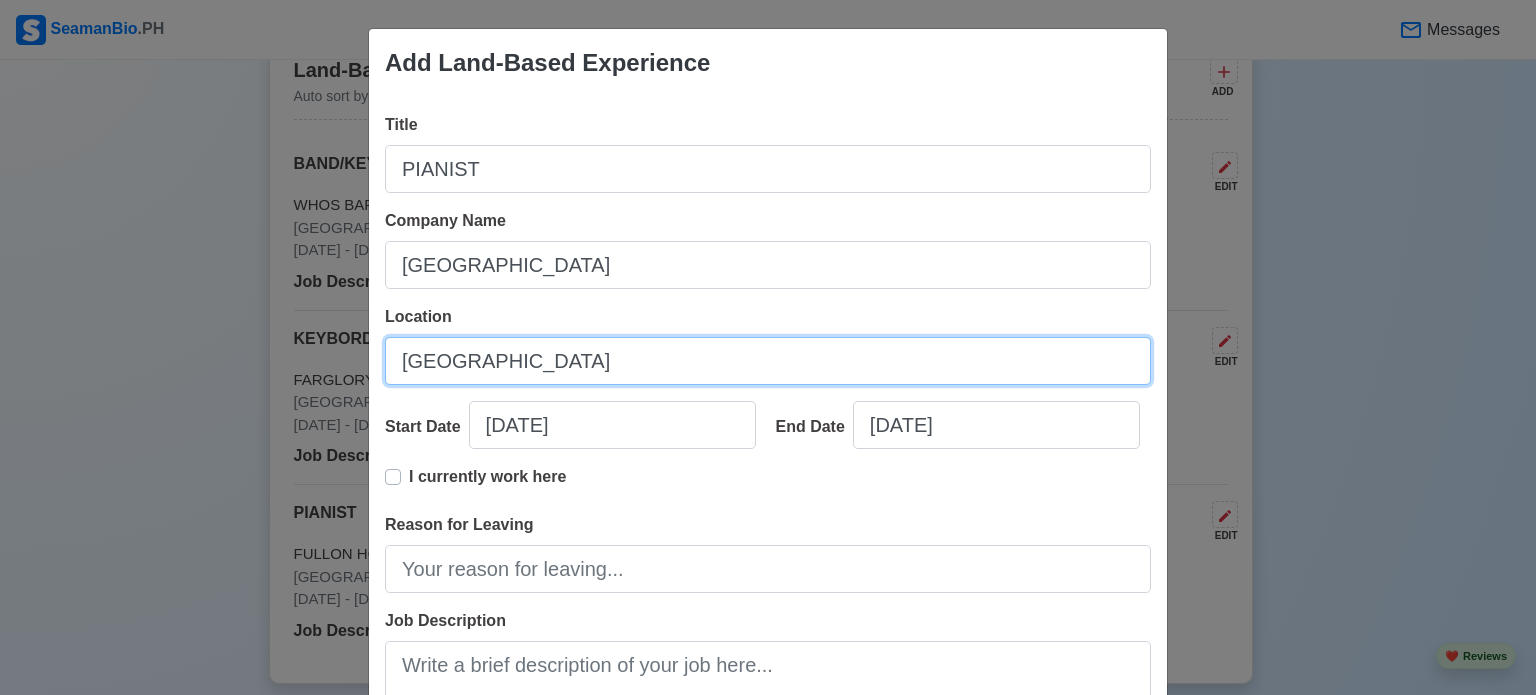 type on "[GEOGRAPHIC_DATA]" 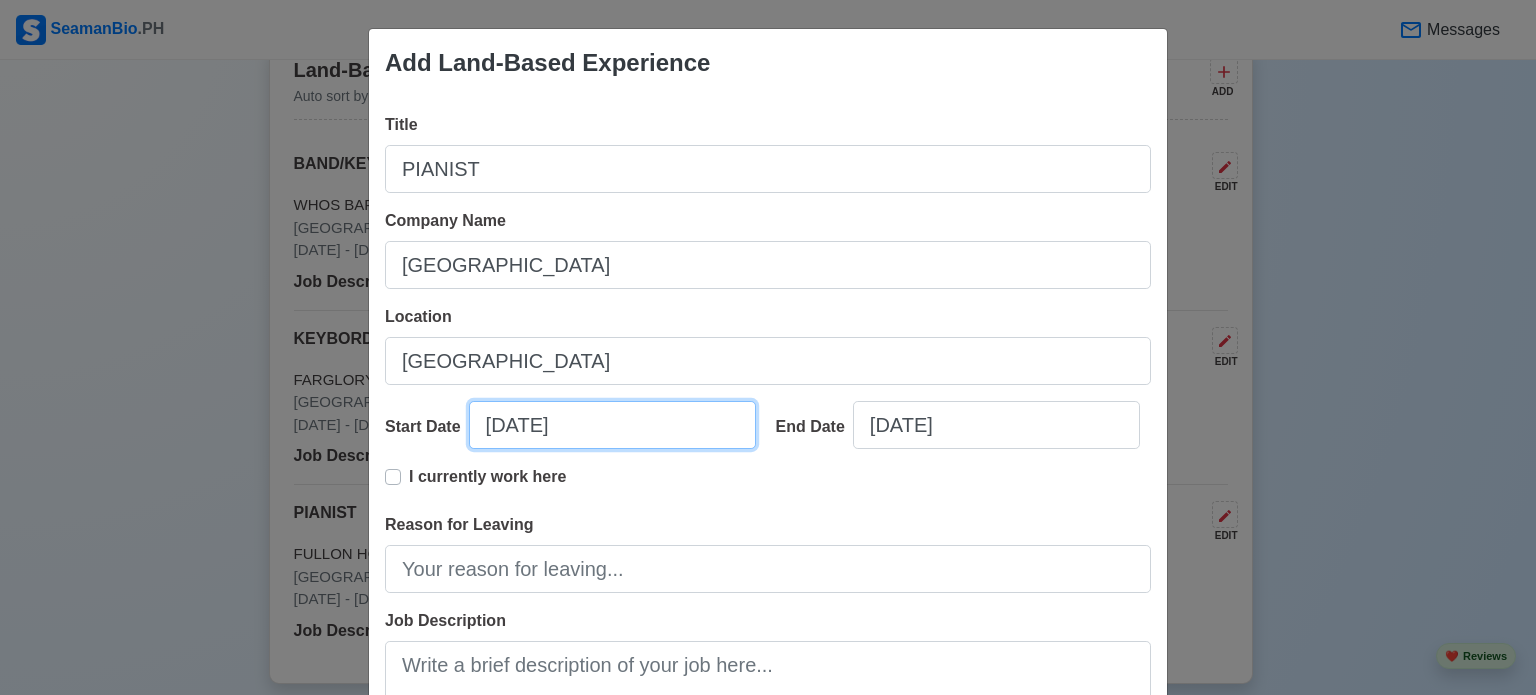 select on "****" 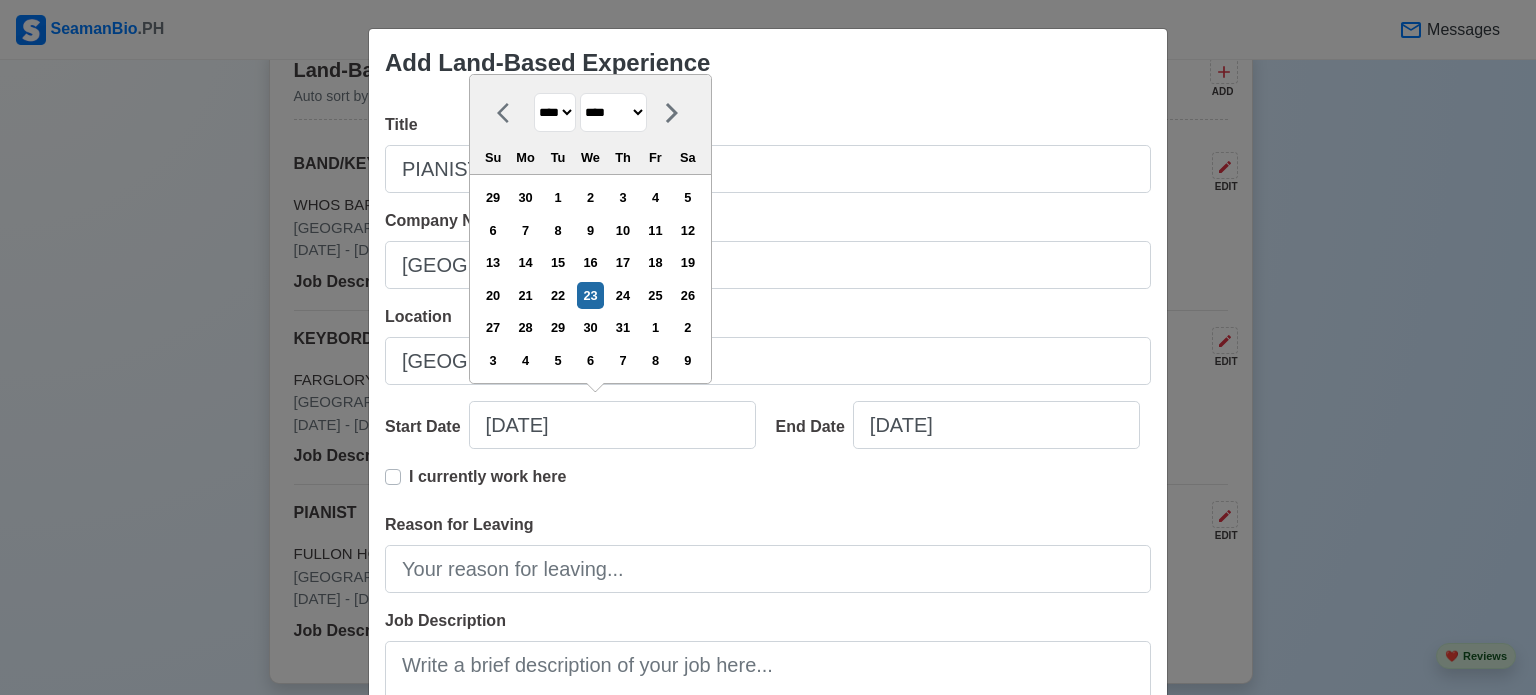 click on "**** **** **** **** **** **** **** **** **** **** **** **** **** **** **** **** **** **** **** **** **** **** **** **** **** **** **** **** **** **** **** **** **** **** **** **** **** **** **** **** **** **** **** **** **** **** **** **** **** **** **** **** **** **** **** **** **** **** **** **** **** **** **** **** **** **** **** **** **** **** **** **** **** **** **** **** **** **** **** **** **** **** **** **** **** **** **** **** **** **** **** **** **** **** **** **** **** **** **** **** **** **** **** **** **** ****" at bounding box center [555, 112] 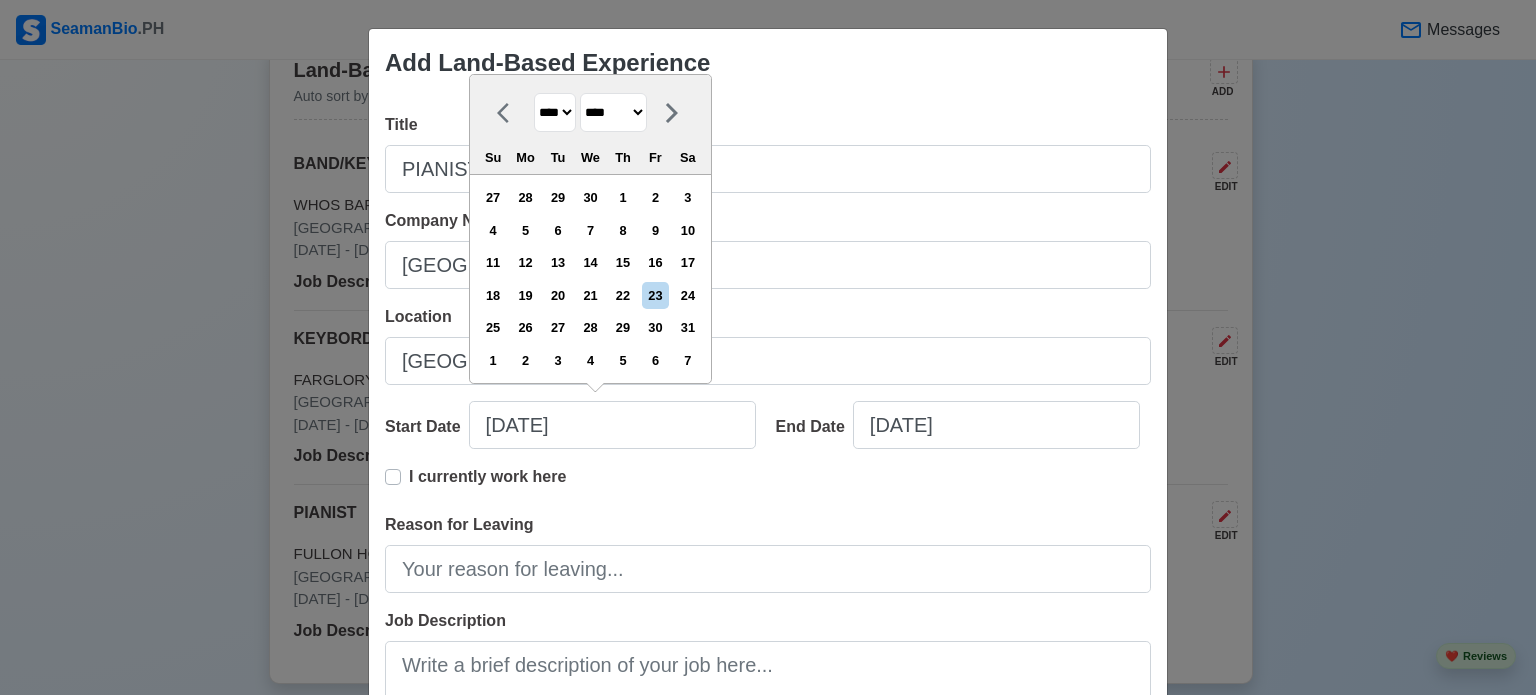 select on "****" 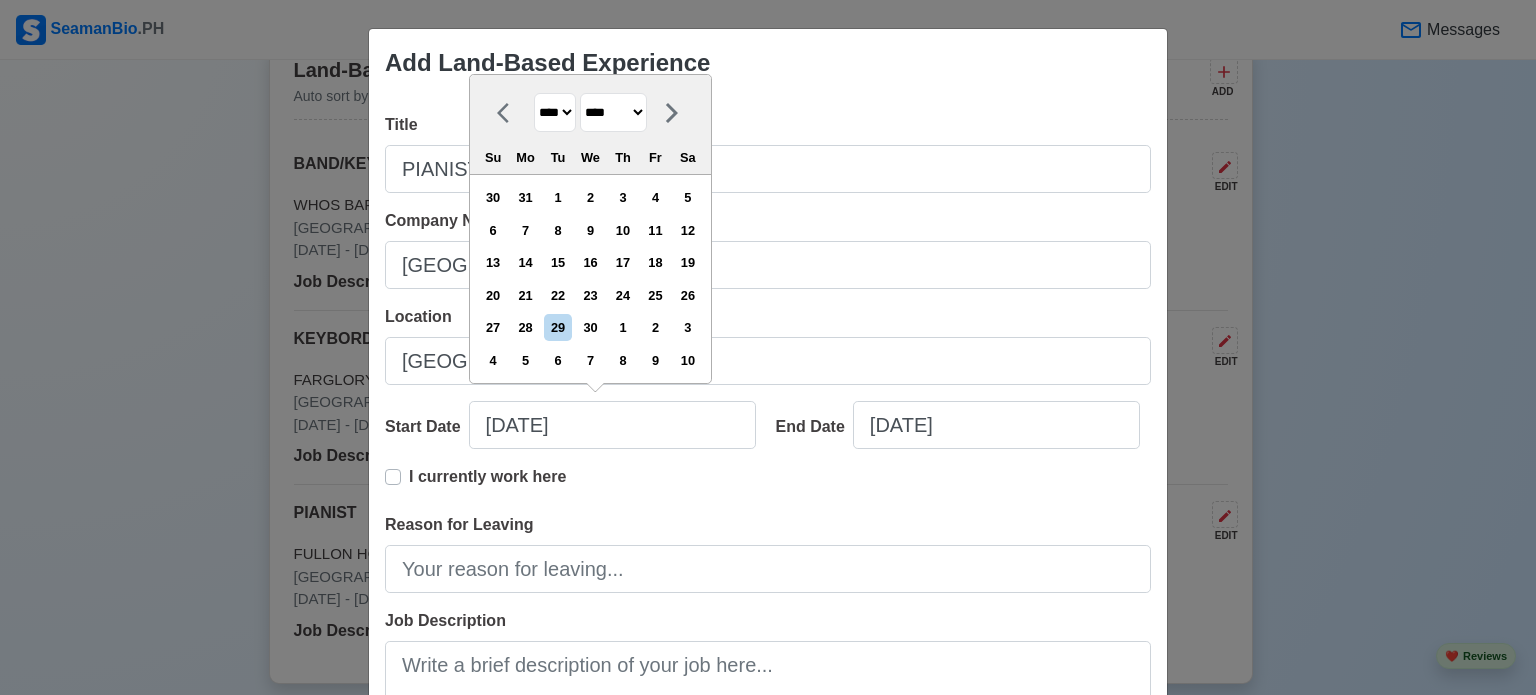 type on "[DATE]" 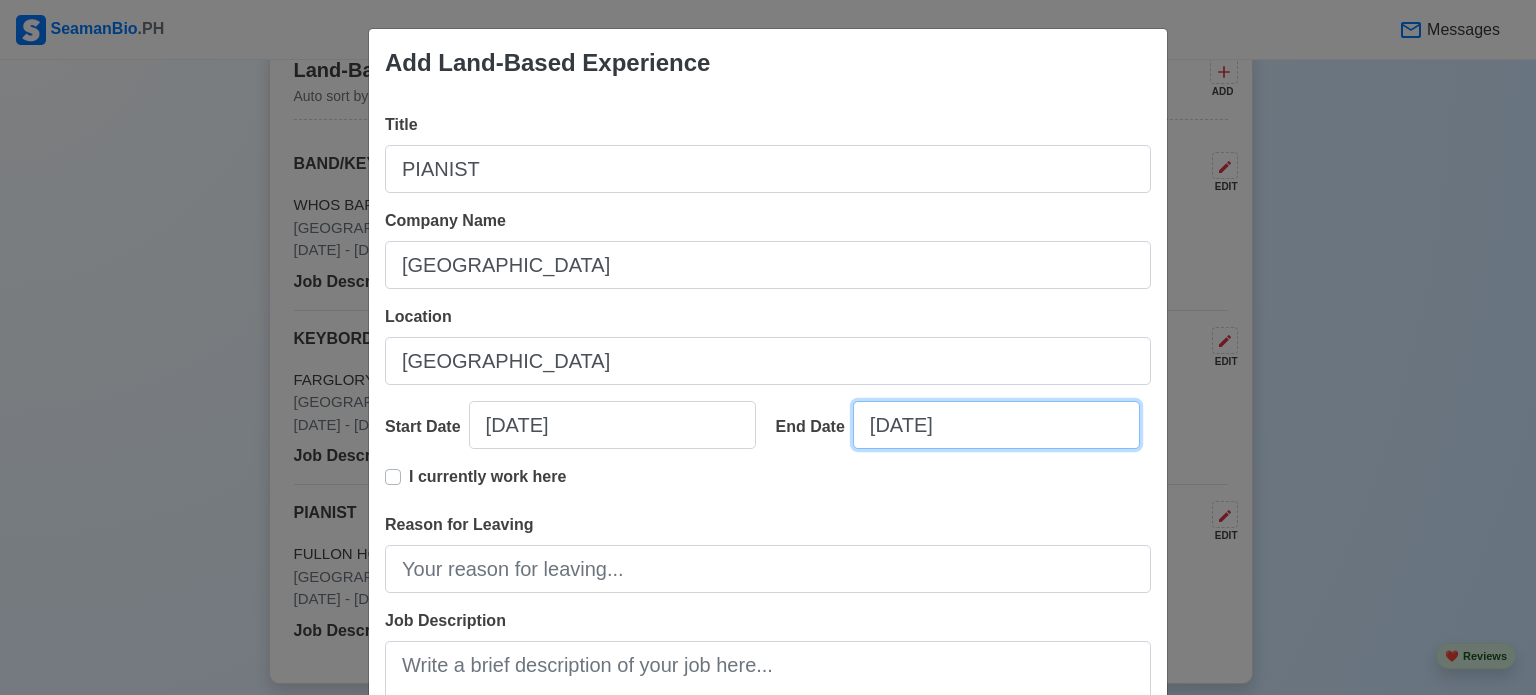 select on "****" 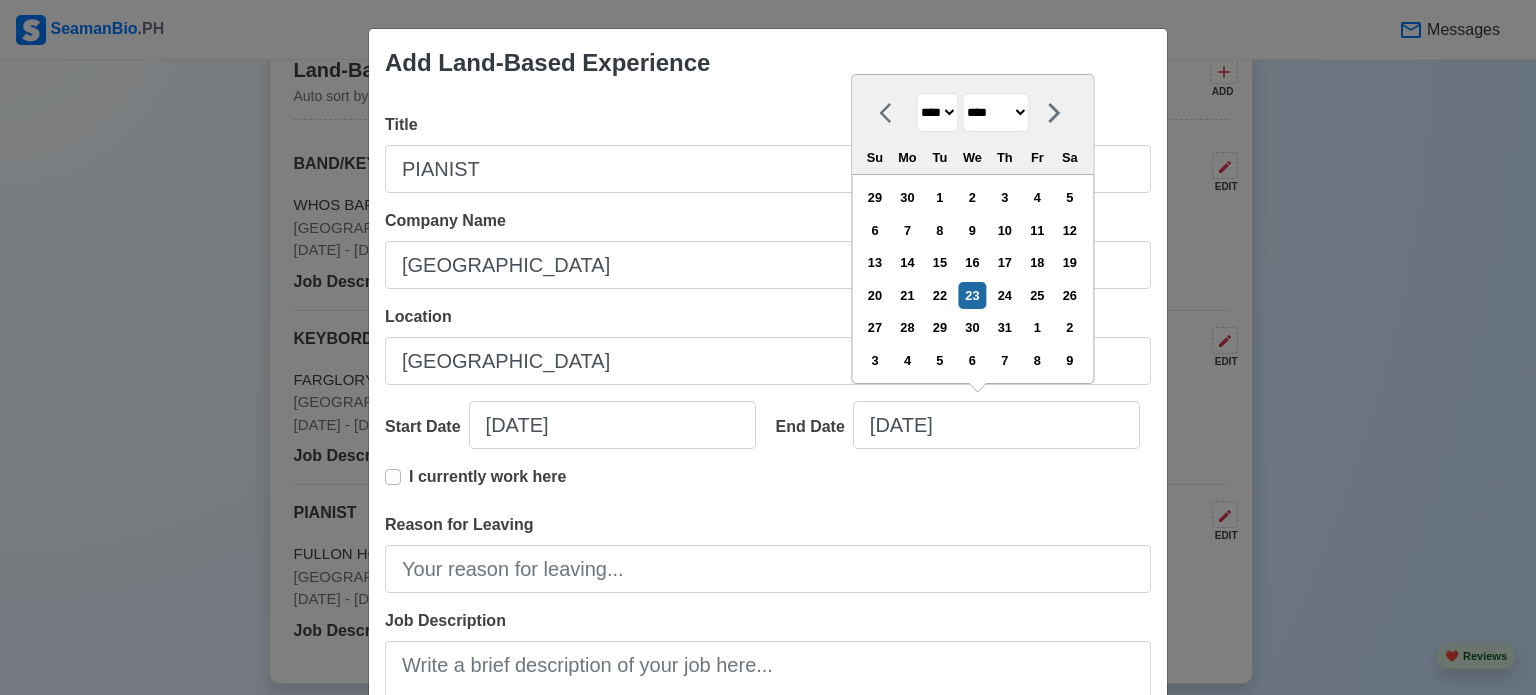 click on "**** **** **** **** **** **** **** **** **** **** **** **** **** **** **** **** **** **** **** **** **** **** **** **** **** **** **** **** **** **** **** **** **** **** **** **** **** **** **** **** **** **** **** **** **** **** **** **** **** **** **** **** **** **** **** **** **** **** **** **** **** **** **** **** **** **** **** **** **** **** **** **** **** **** **** **** **** **** **** **** **** **** **** **** **** **** **** **** **** **** **** **** **** **** **** **** **** **** **** **** **** **** **** **** **** ****" at bounding box center (937, 112) 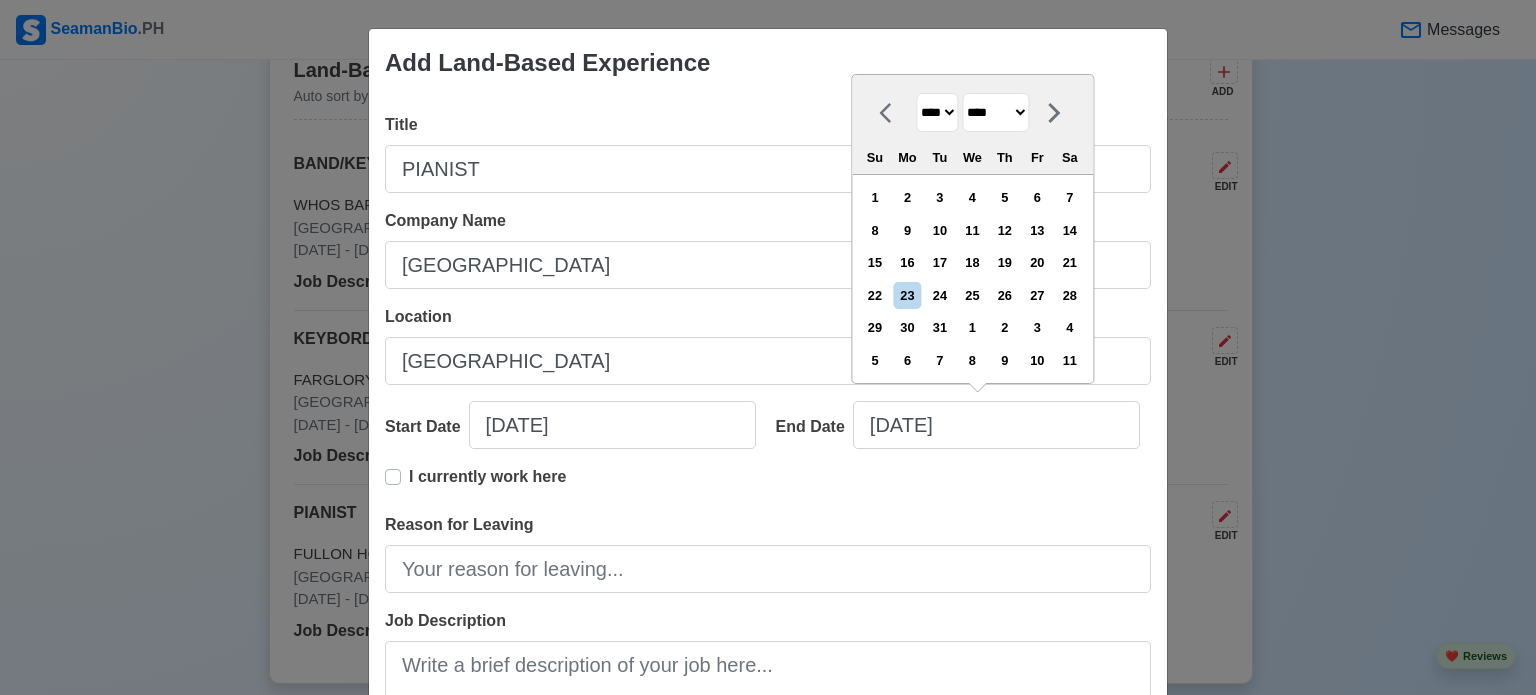 select on "****" 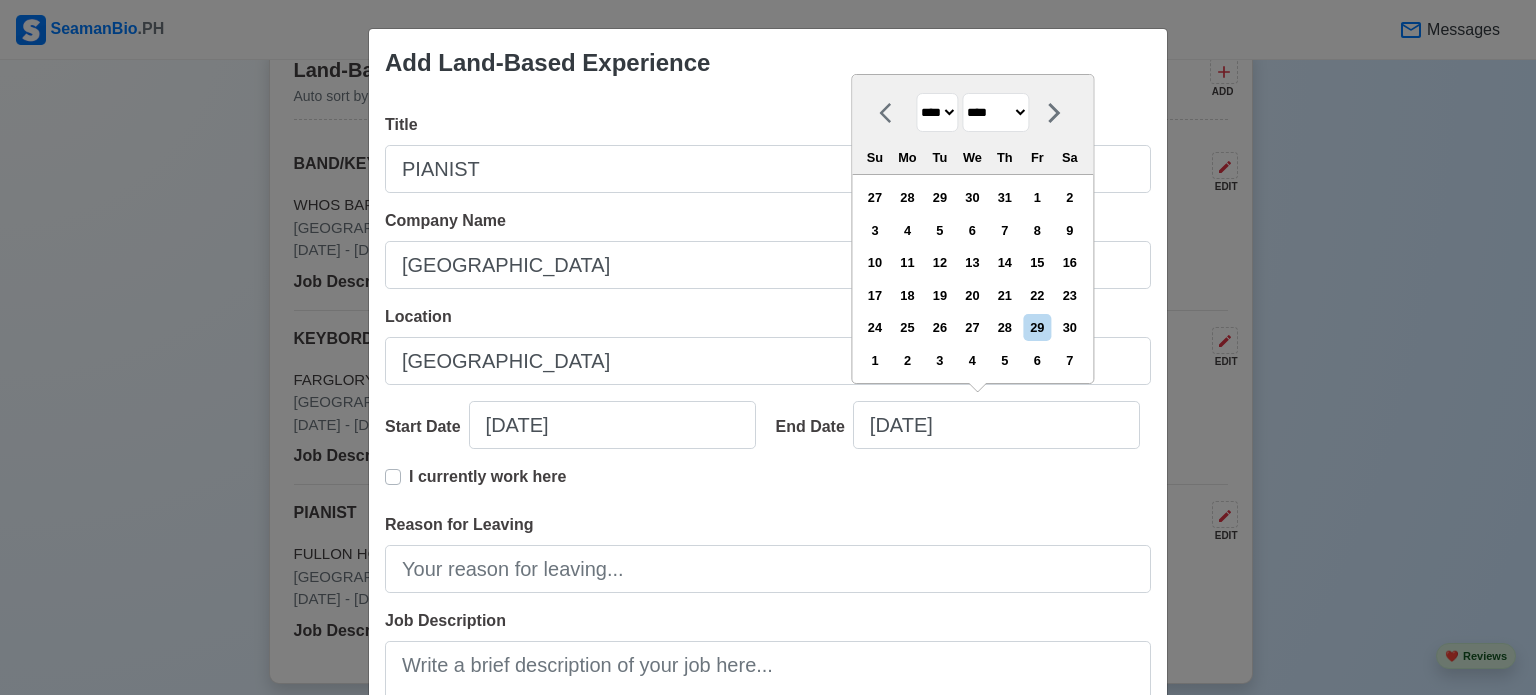 type on "[DATE]" 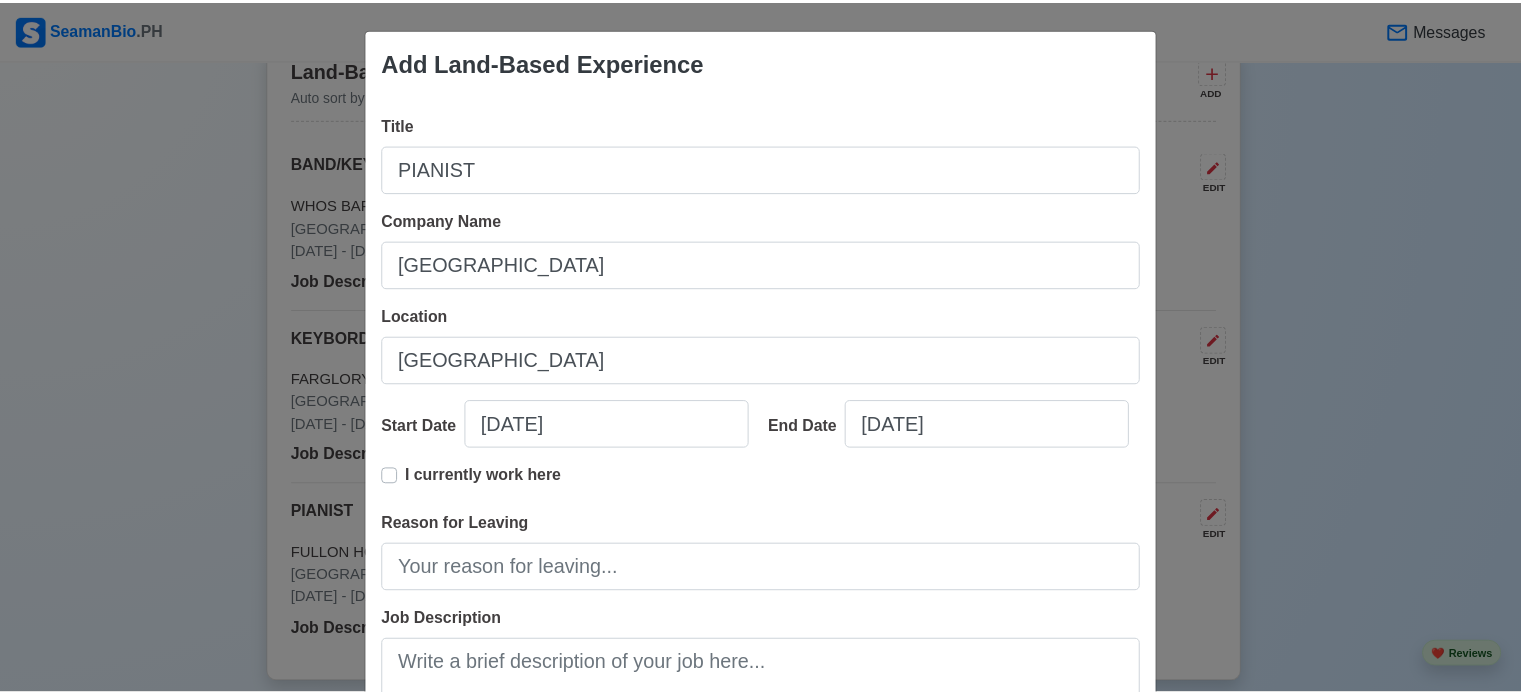 scroll, scrollTop: 288, scrollLeft: 0, axis: vertical 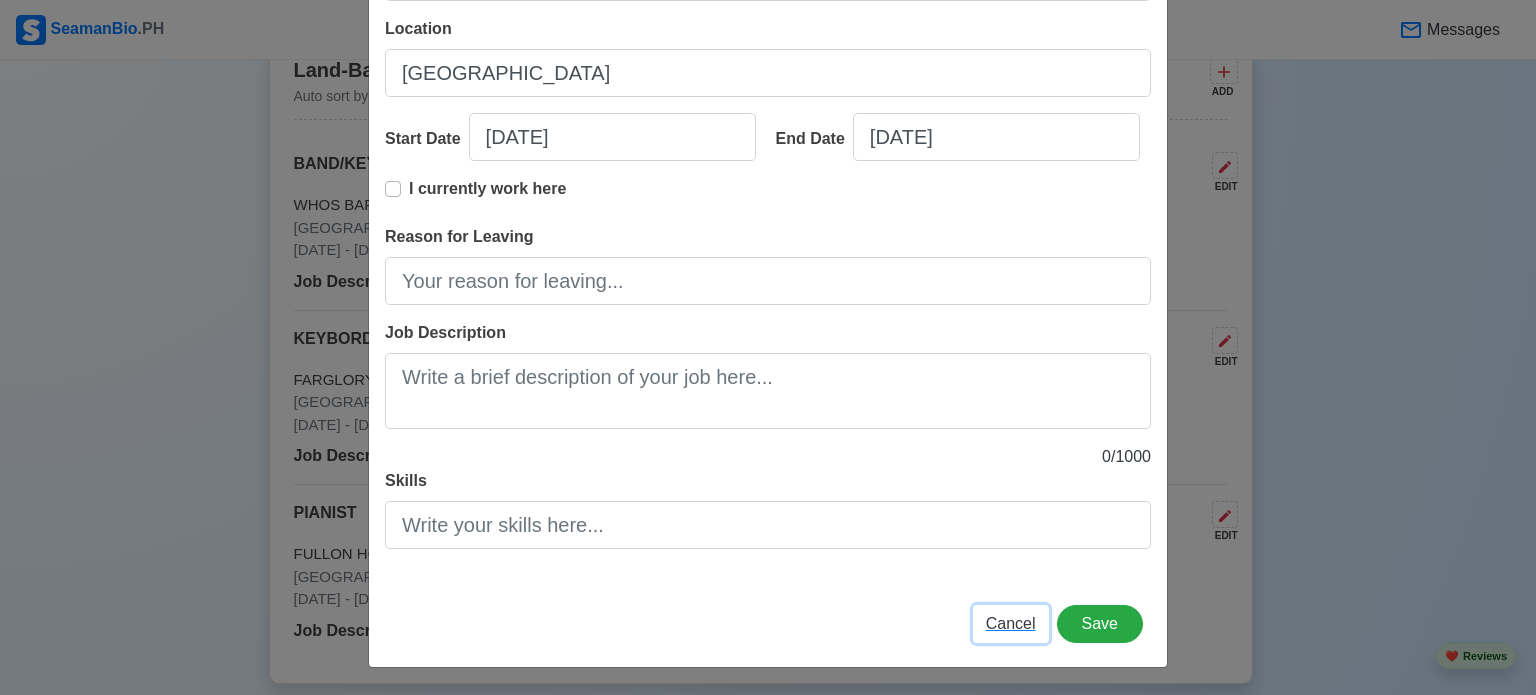 type 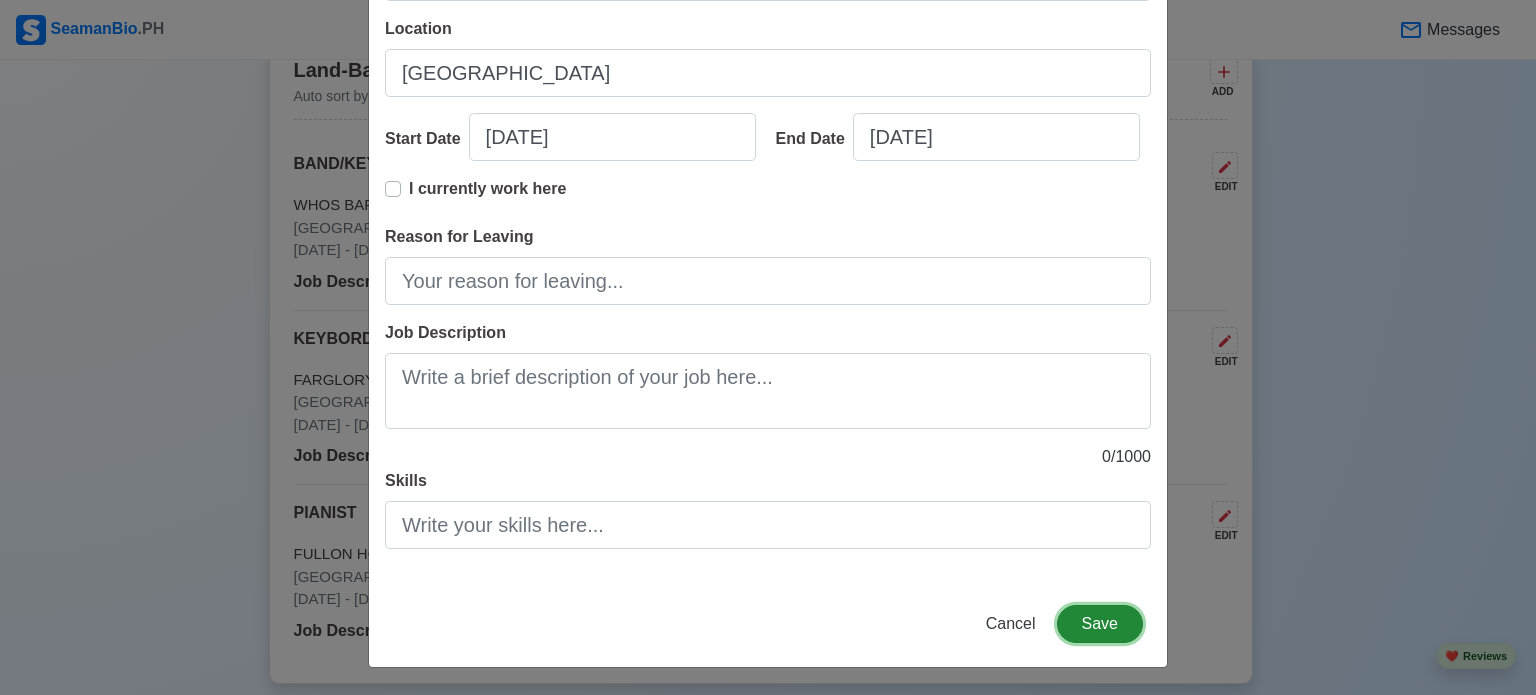 type 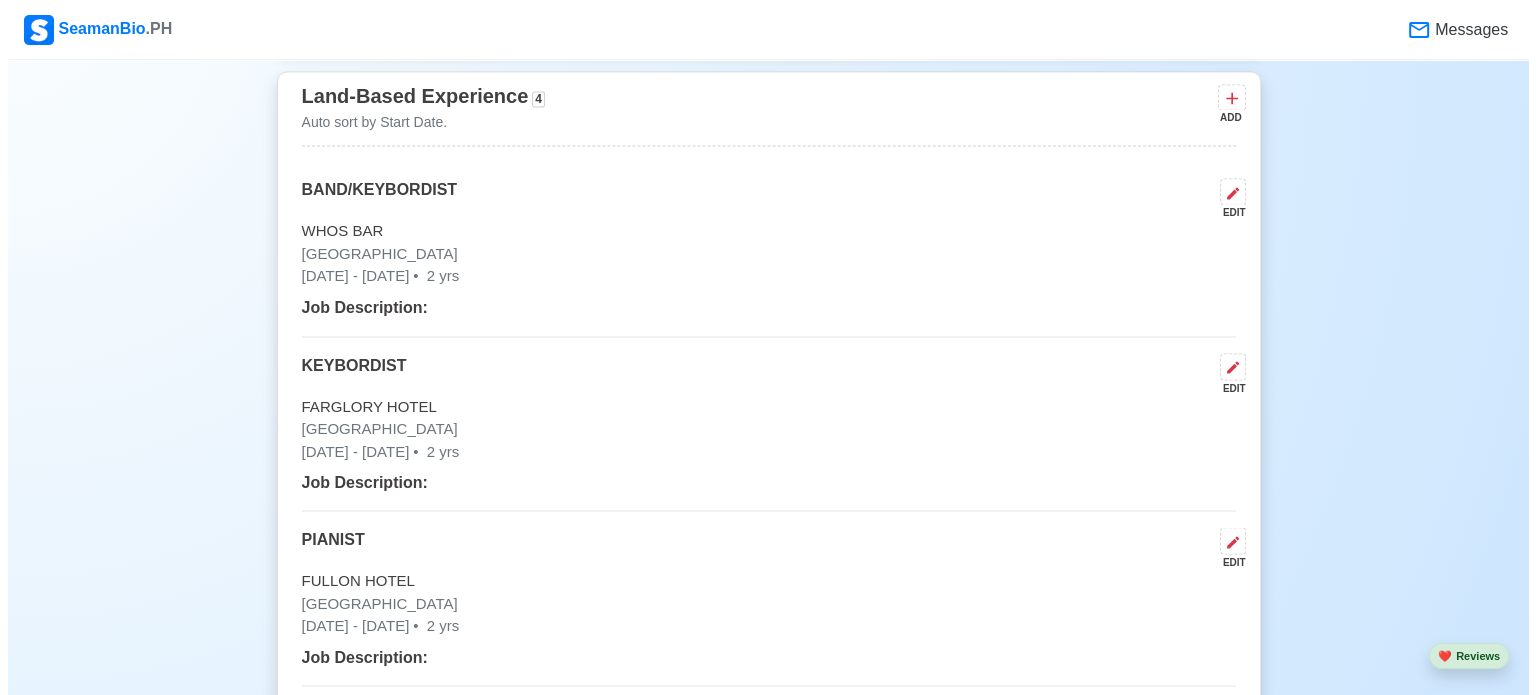 scroll, scrollTop: 3266, scrollLeft: 0, axis: vertical 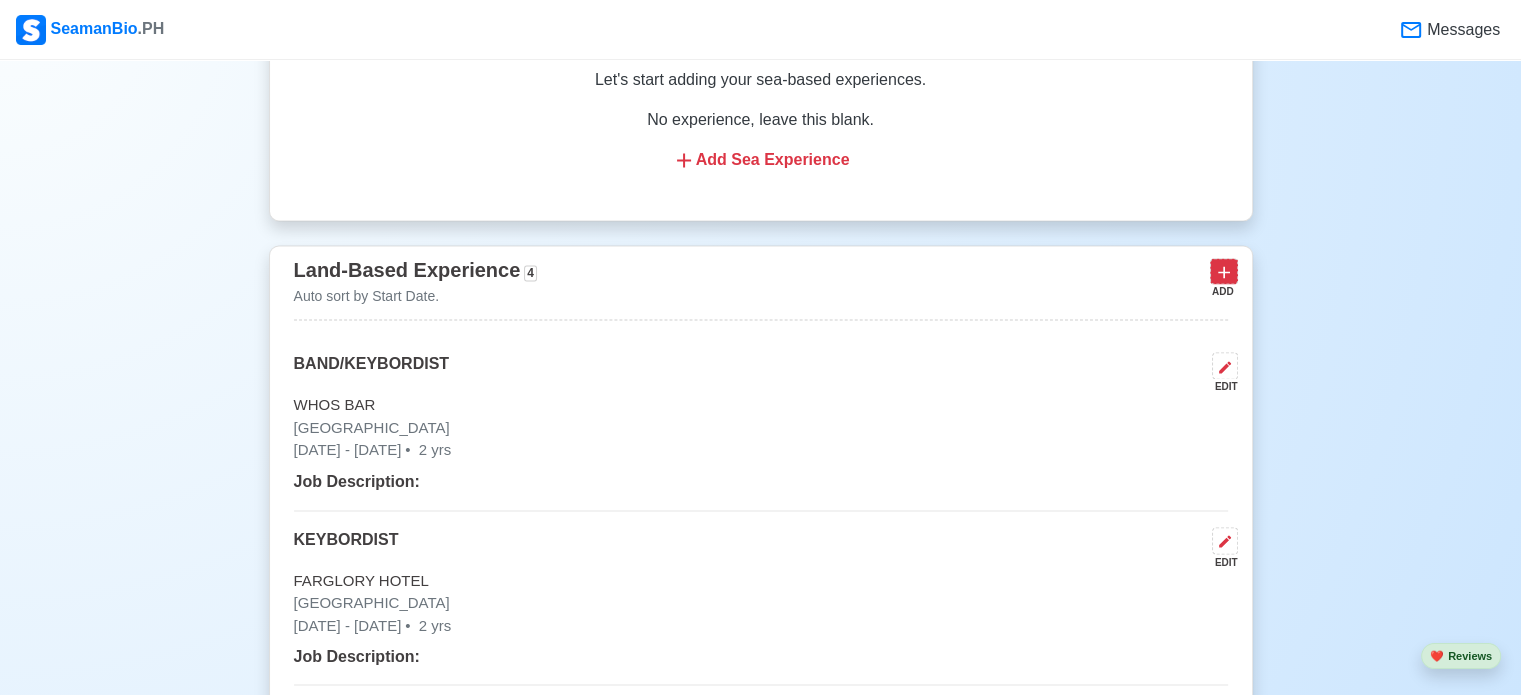 click 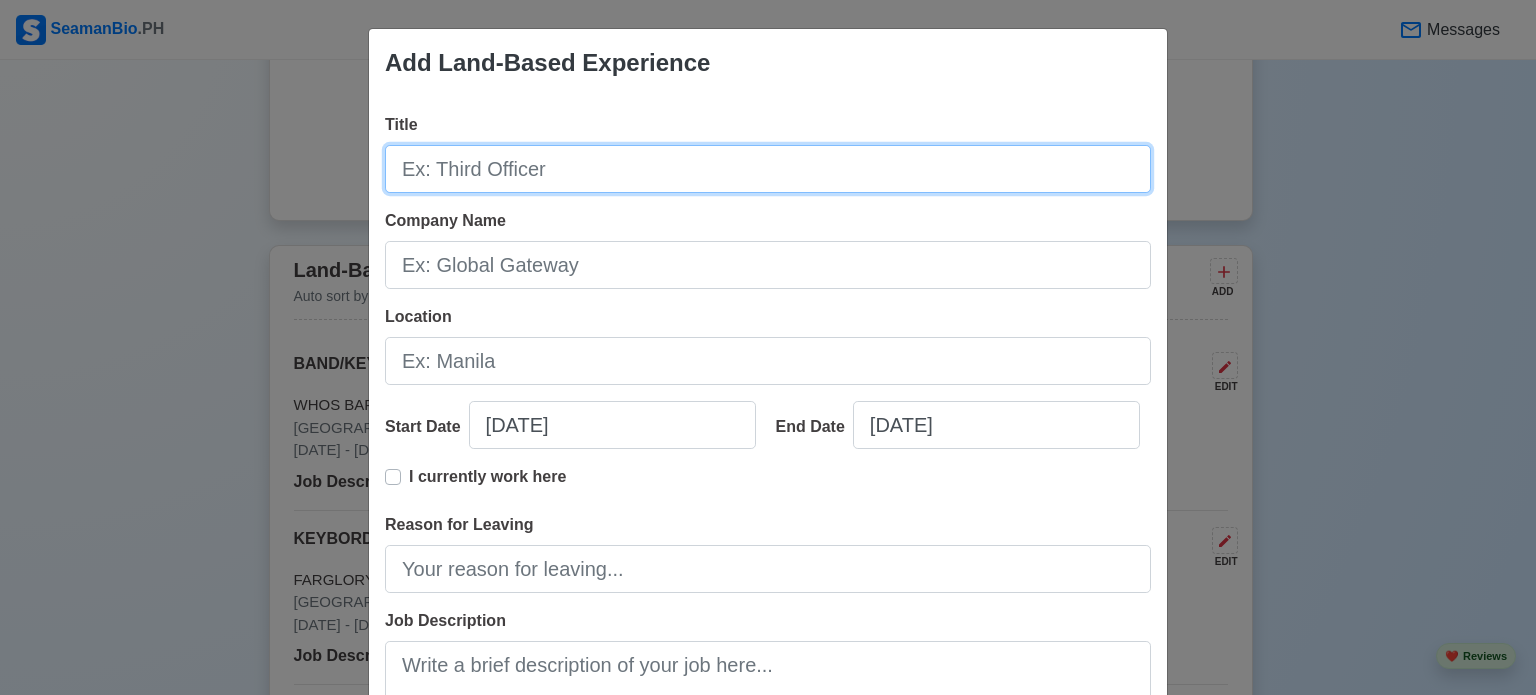 click on "Title" at bounding box center [768, 169] 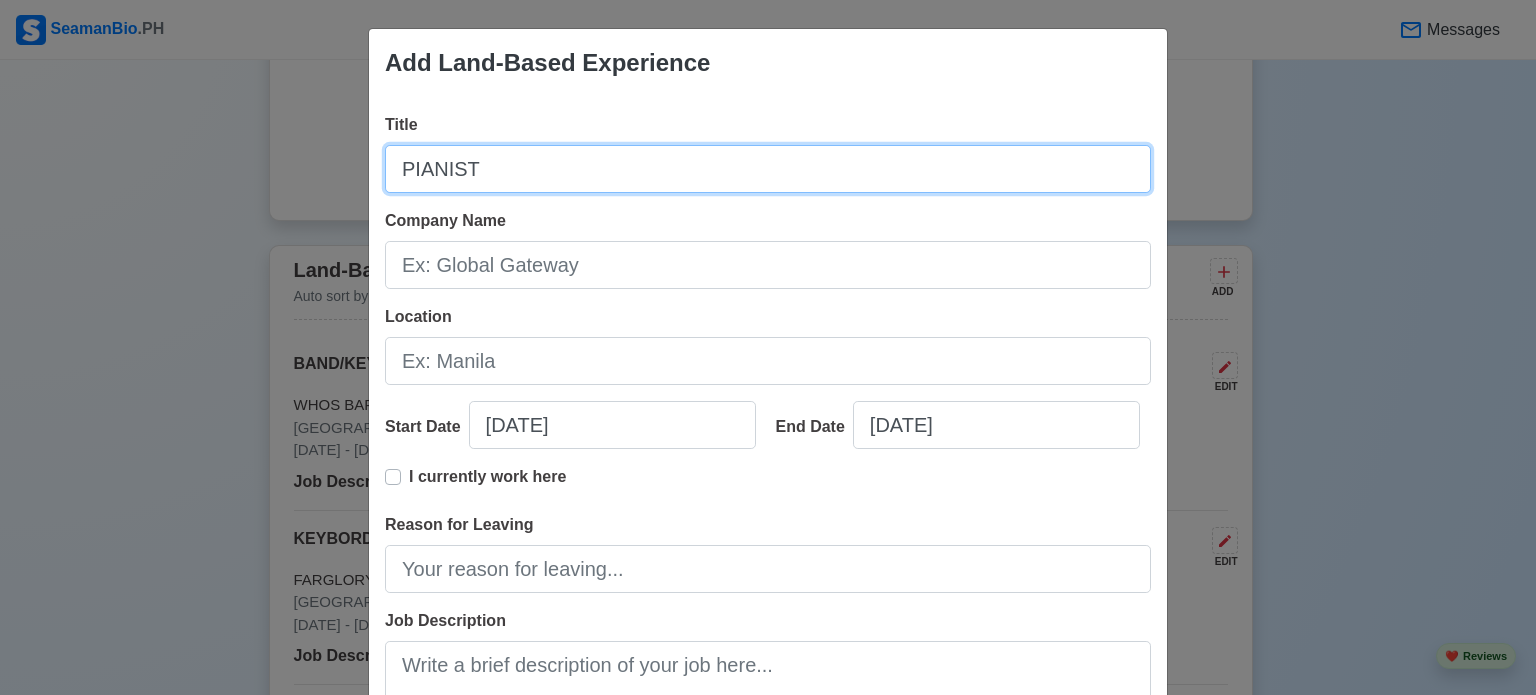type on "PIANIST" 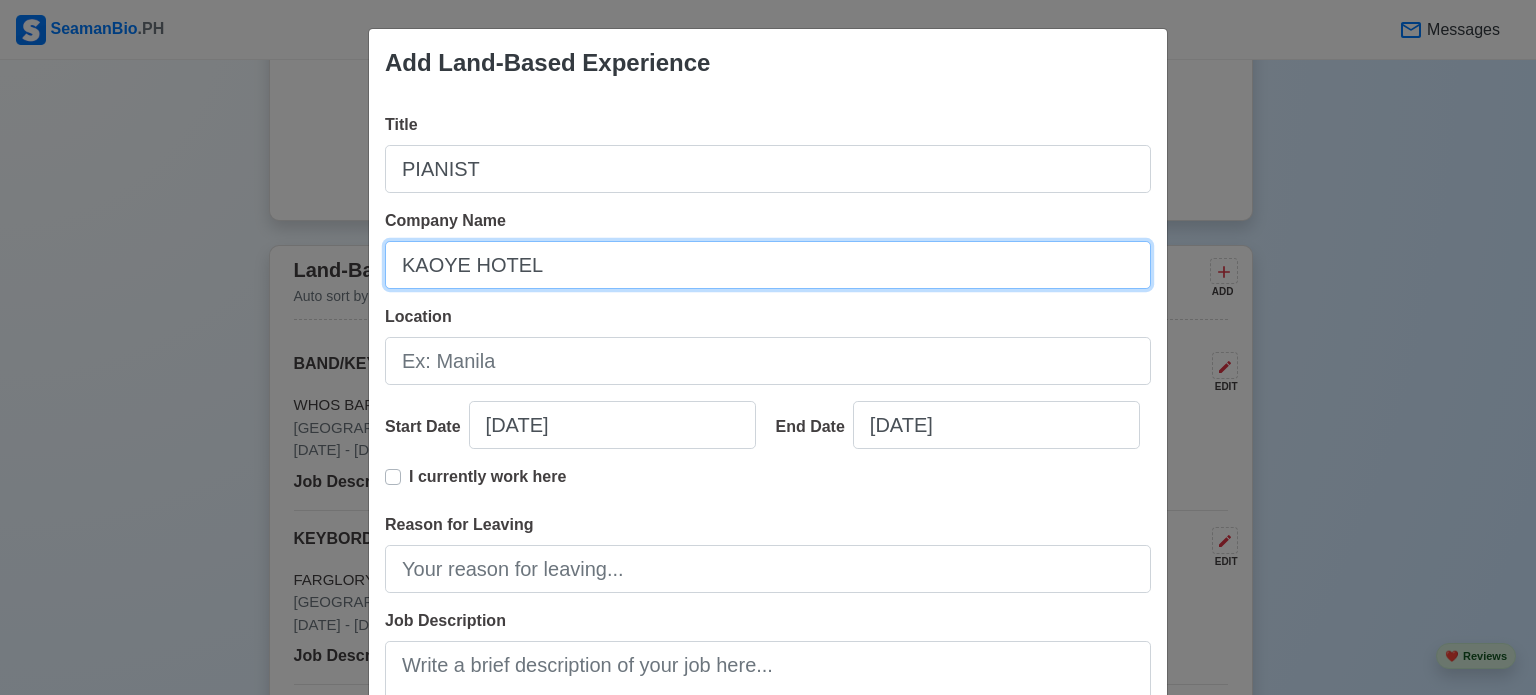 type on "KAOYE HOTEL" 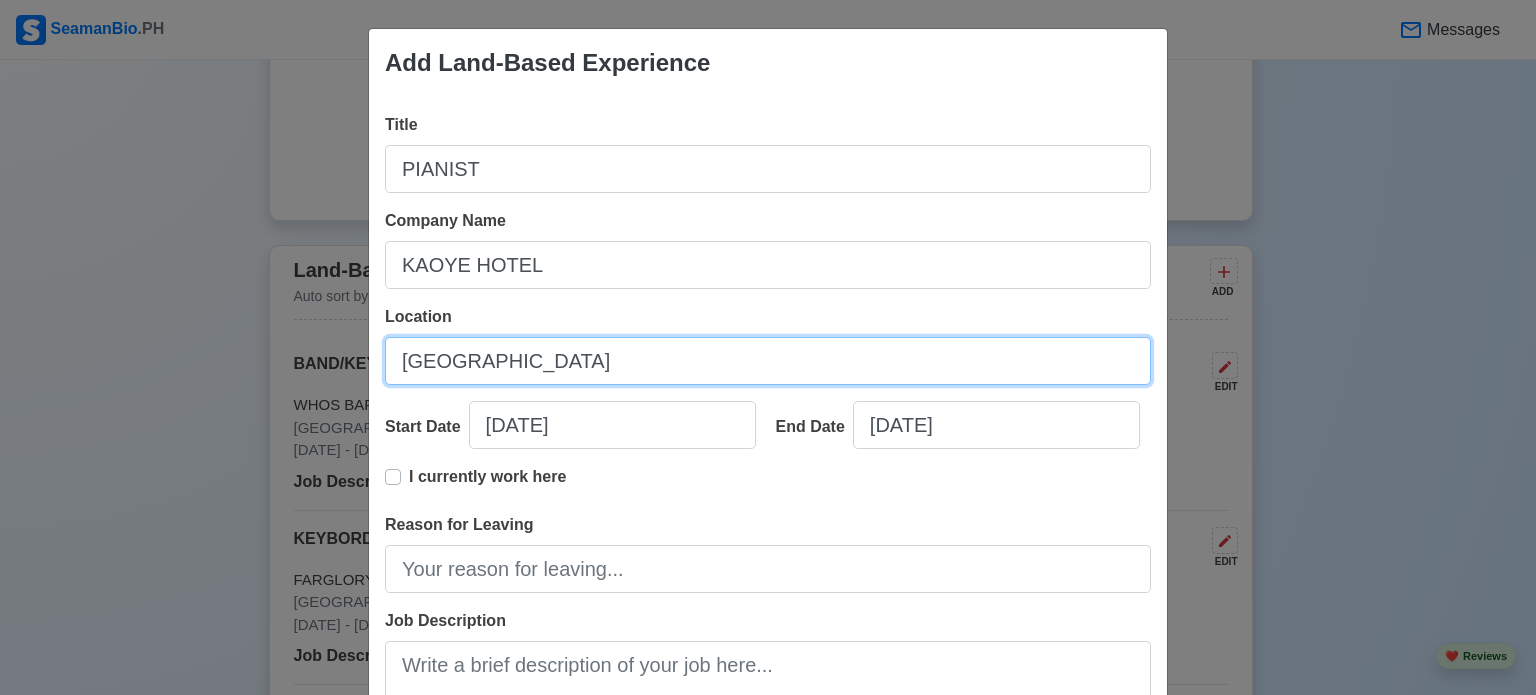 type on "[GEOGRAPHIC_DATA]" 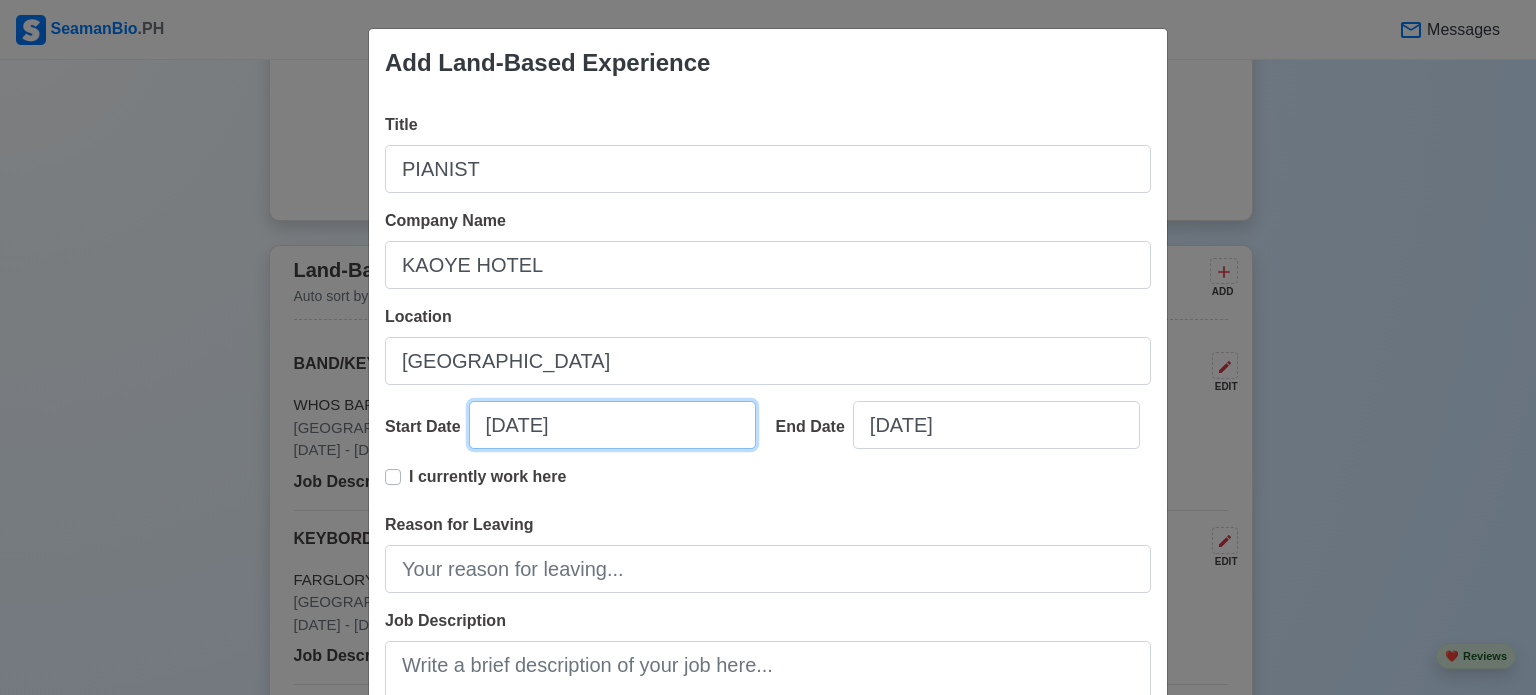 select on "****" 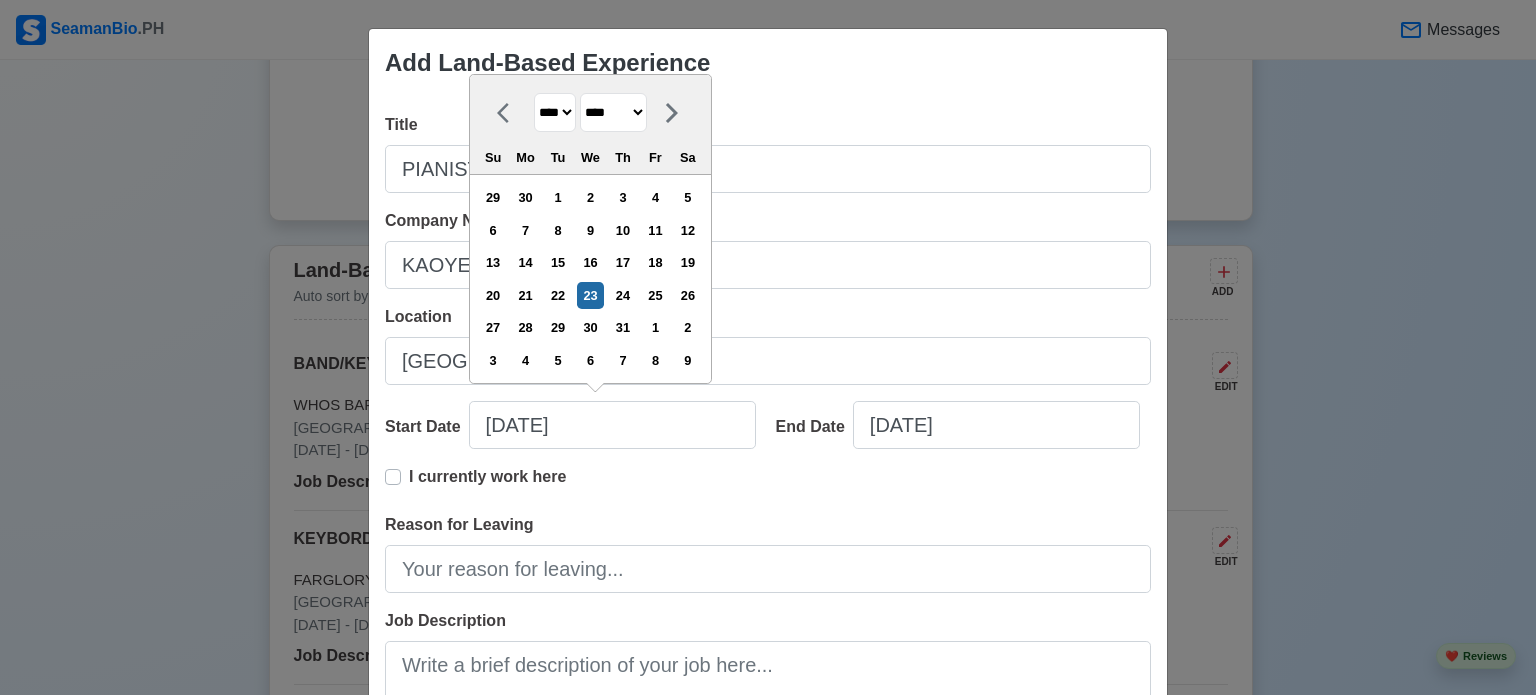 click on "Add Land-Based Experience Title PIANIST Company Name KAOYE HOTEL Location TAIWAN Start Date 07/23/2025 **** **** **** **** **** **** **** **** **** **** **** **** **** **** **** **** **** **** **** **** **** **** **** **** **** **** **** **** **** **** **** **** **** **** **** **** **** **** **** **** **** **** **** **** **** **** **** **** **** **** **** **** **** **** **** **** **** **** **** **** **** **** **** **** **** **** **** **** **** **** **** **** **** **** **** **** **** **** **** **** **** **** **** **** **** **** **** **** **** **** **** **** **** **** **** **** **** **** **** **** **** **** **** **** **** **** ******* ******** ***** ***** *** **** **** ****** ********* ******* ******** ******** Su Mo Tu We Th Fr Sa 29 30 1 2 3 4 5 6 7 8 9 10 11 12 13 14 15 16 17 18 19 20 21 22 23 24 25 26 27 28 29 30 31 1 2 3 4 5 6 7 8 9 End Date 07/23/2025 I currently work here Reason for Leaving Job Description 0 / 1000 Skills Cancel Save" at bounding box center [768, 347] 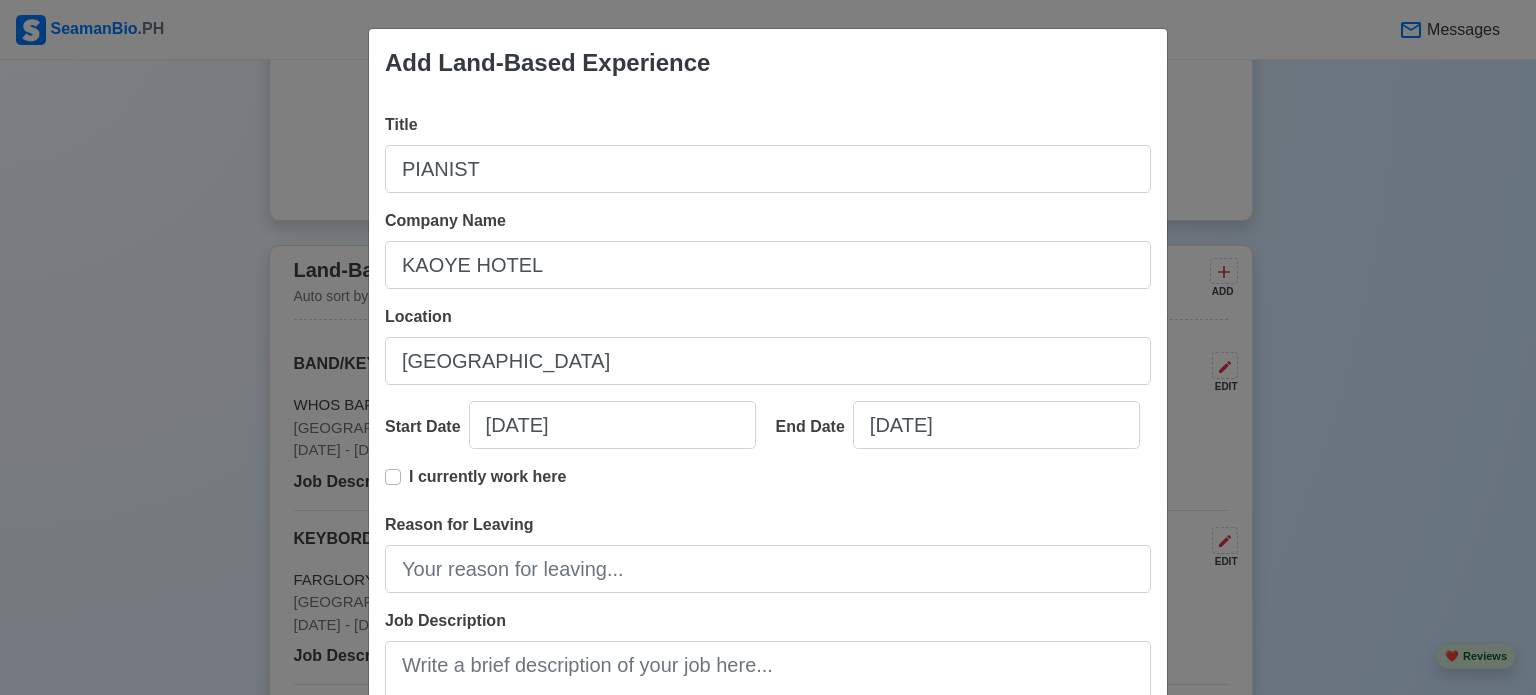click on "Add Land-Based Experience Title PIANIST Company Name KAOYE HOTEL Location TAIWAN Start Date 07/23/2025 End Date 07/23/2025 I currently work here Reason for Leaving Job Description 0 / 1000 Skills Cancel Save" at bounding box center (768, 347) 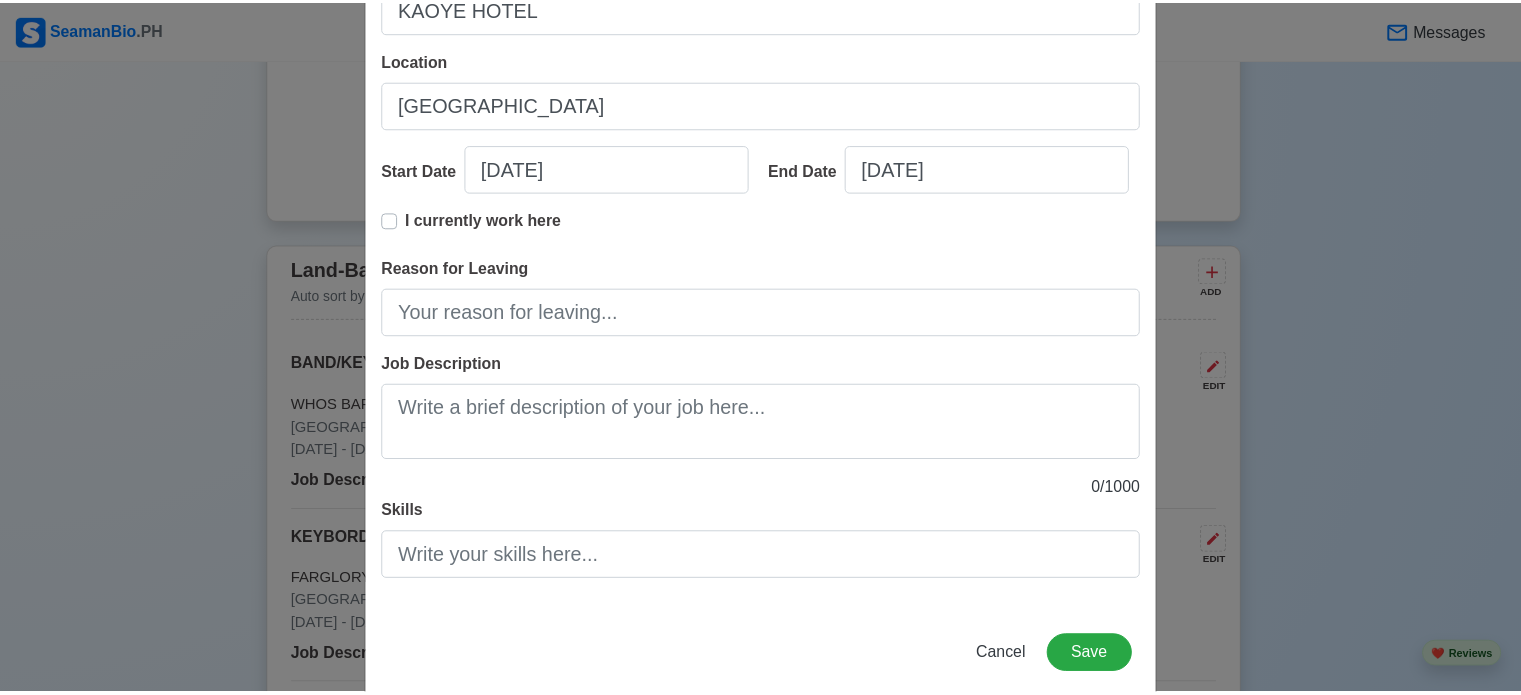 scroll, scrollTop: 288, scrollLeft: 0, axis: vertical 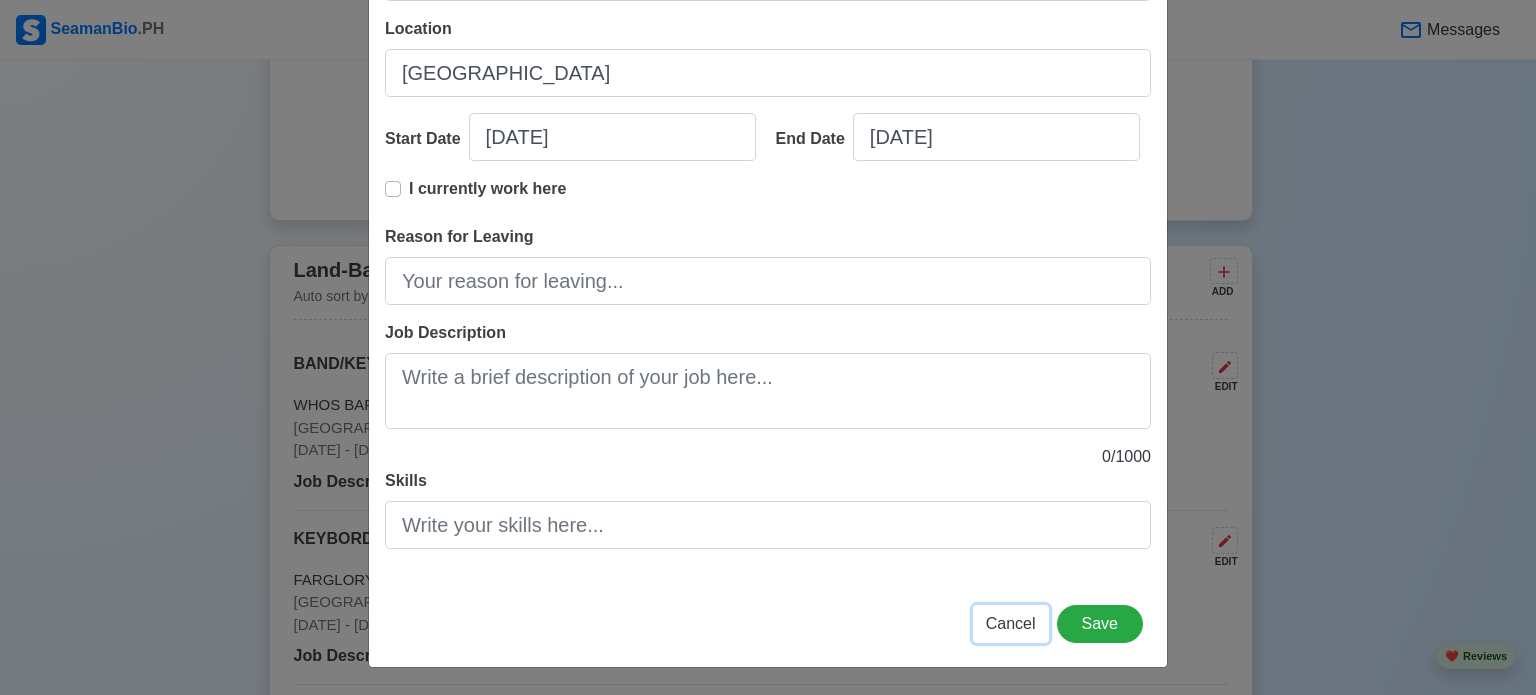 click on "Cancel" at bounding box center (1011, 623) 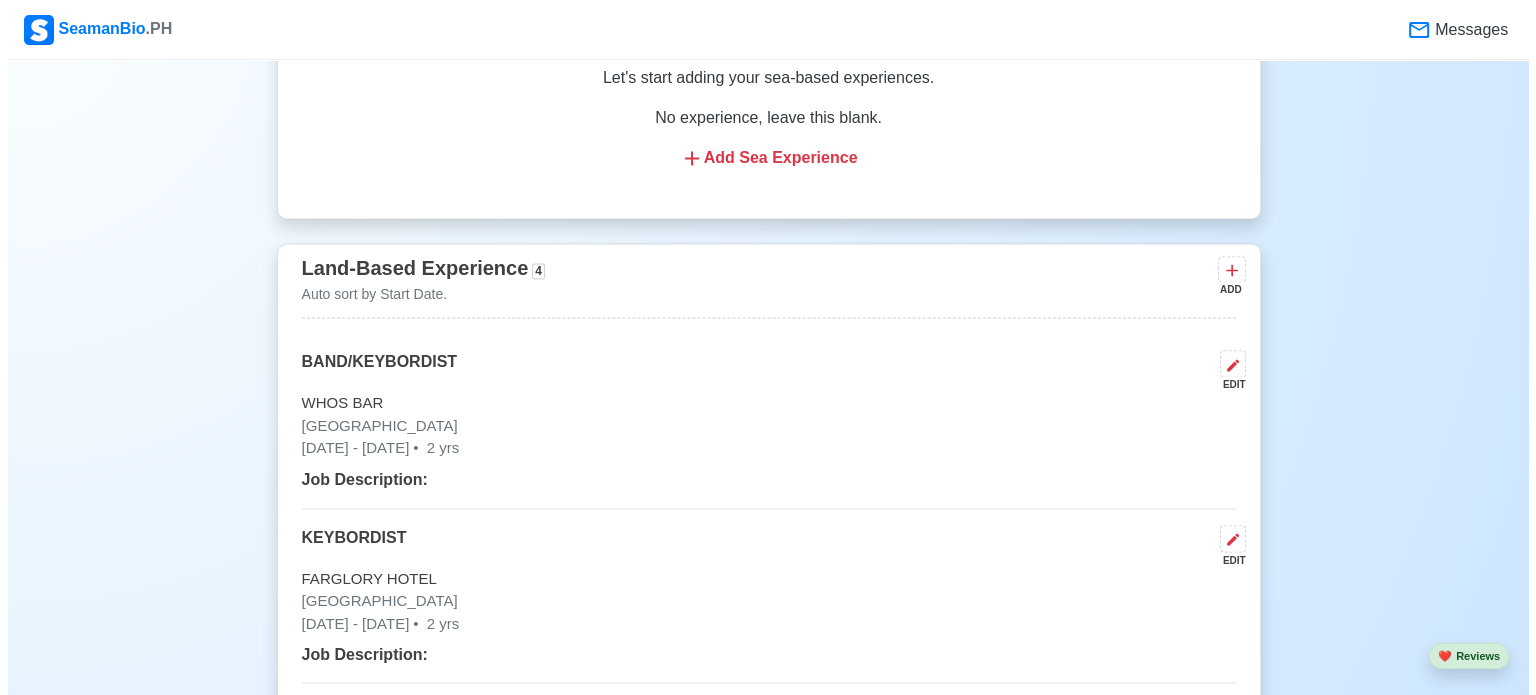 scroll, scrollTop: 3266, scrollLeft: 0, axis: vertical 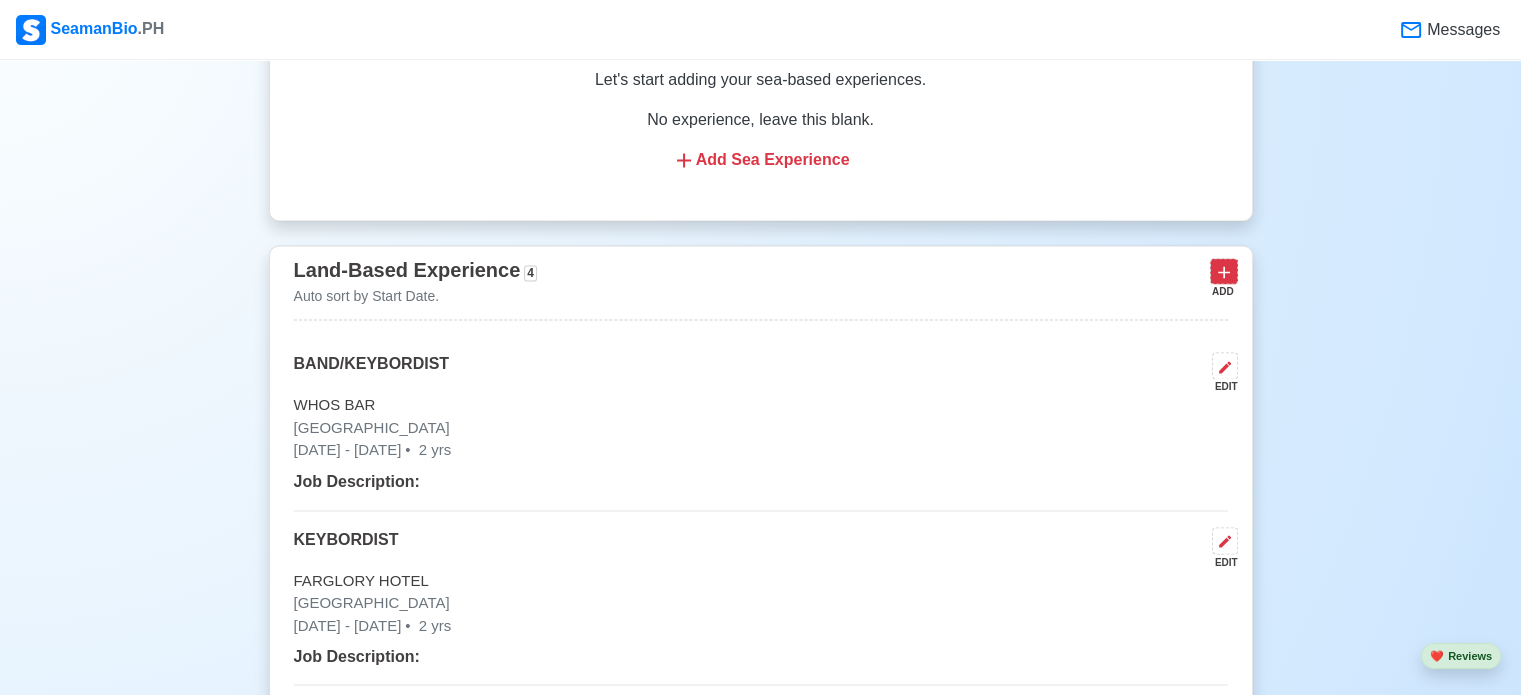 click 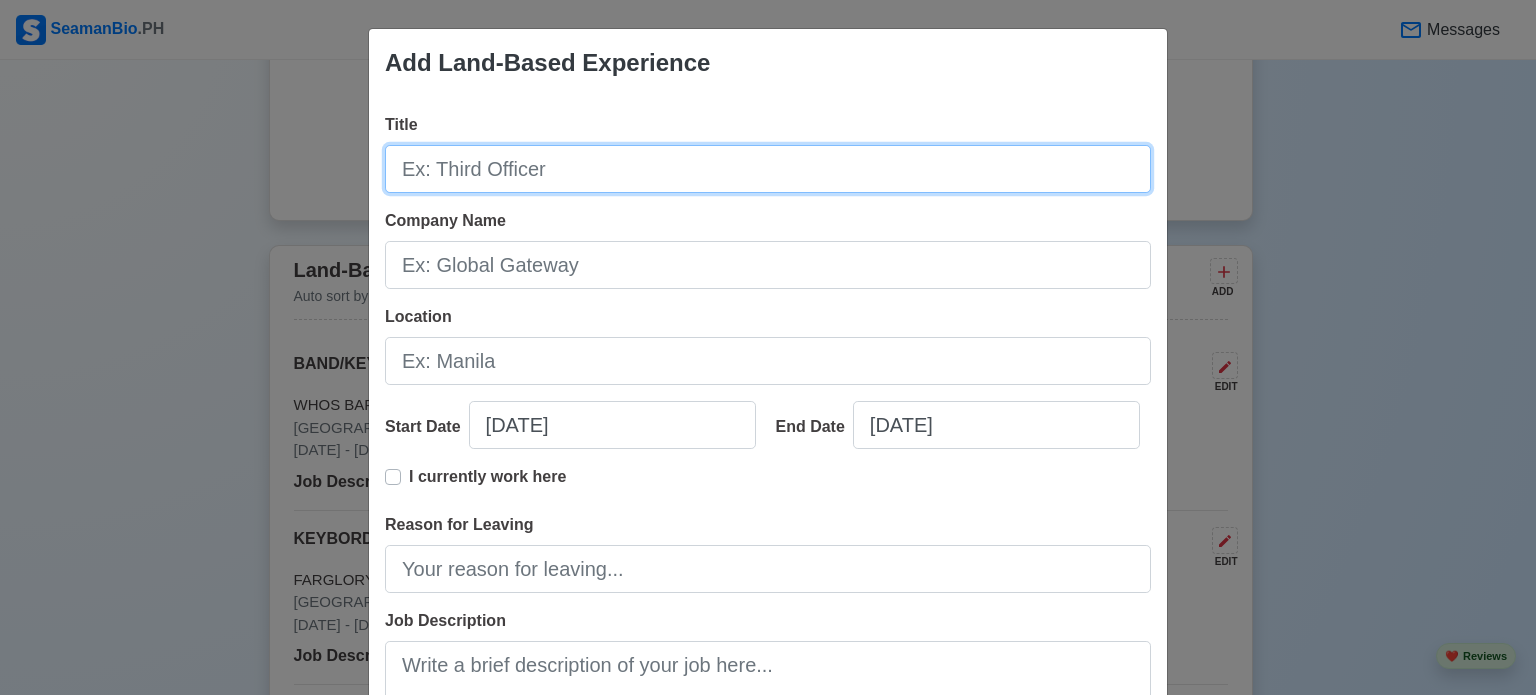 click on "Title" at bounding box center [768, 169] 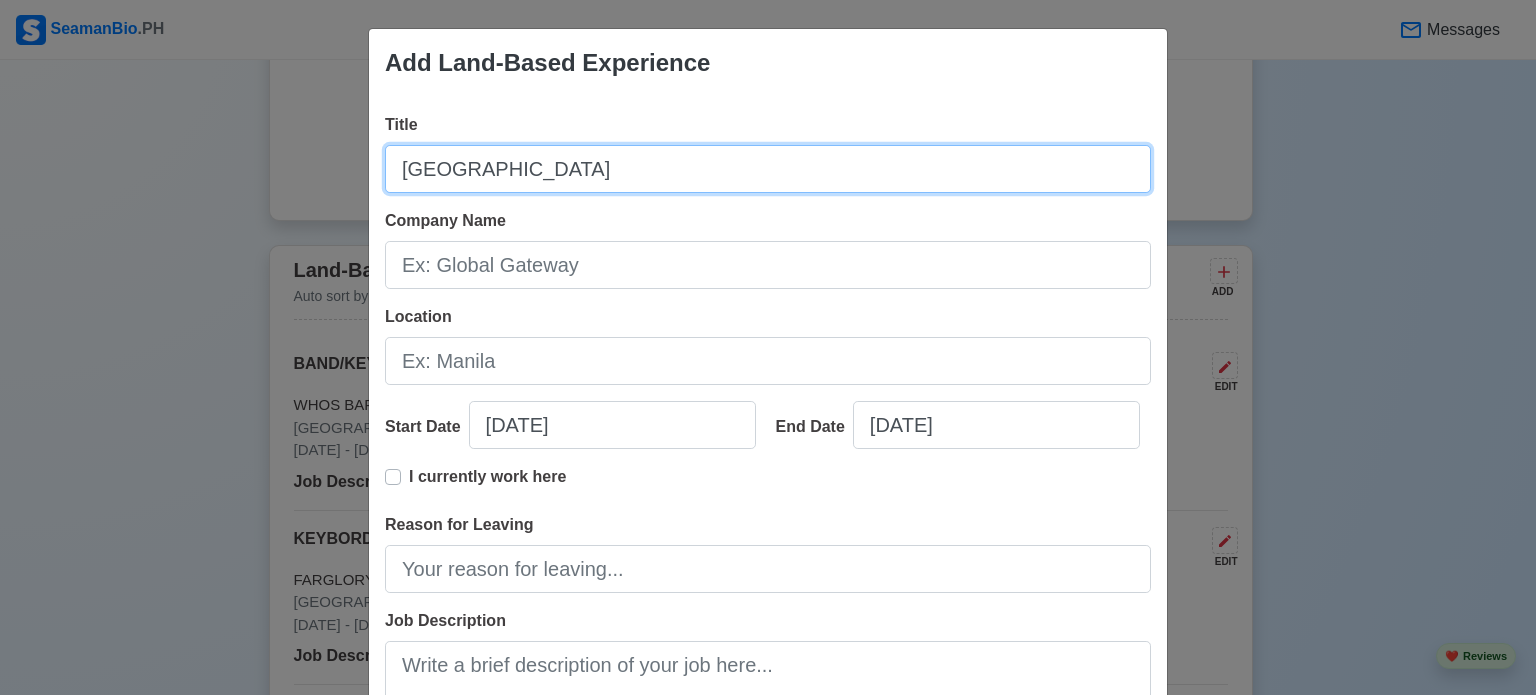 type on "NAGAWORLD RESORT CAMBODIA" 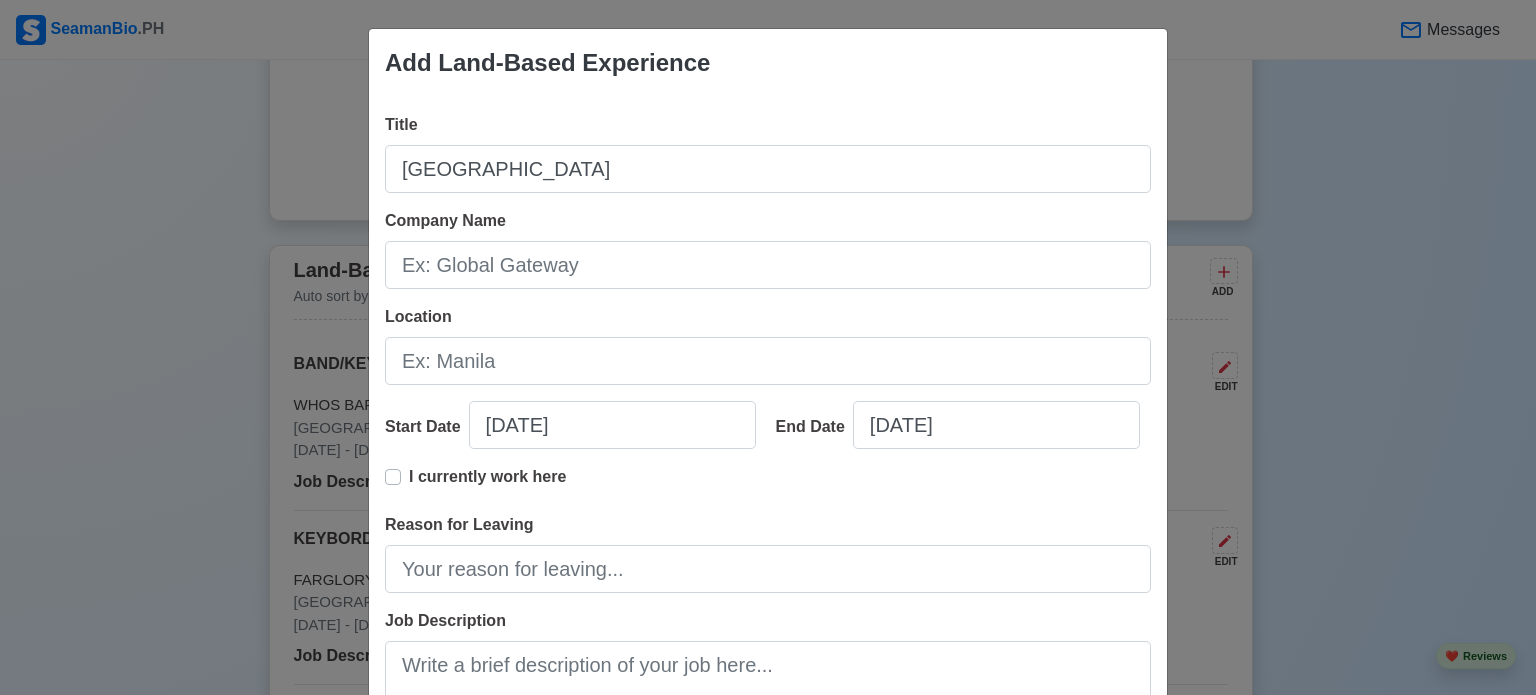 click on "Add Land-Based Experience Title NAGAWORLD RESORT CAMBODIA Company Name Location Start Date 07/23/2025 End Date 07/23/2025 I currently work here Reason for Leaving Job Description 0 / 1000 Skills Cancel Save" at bounding box center [768, 347] 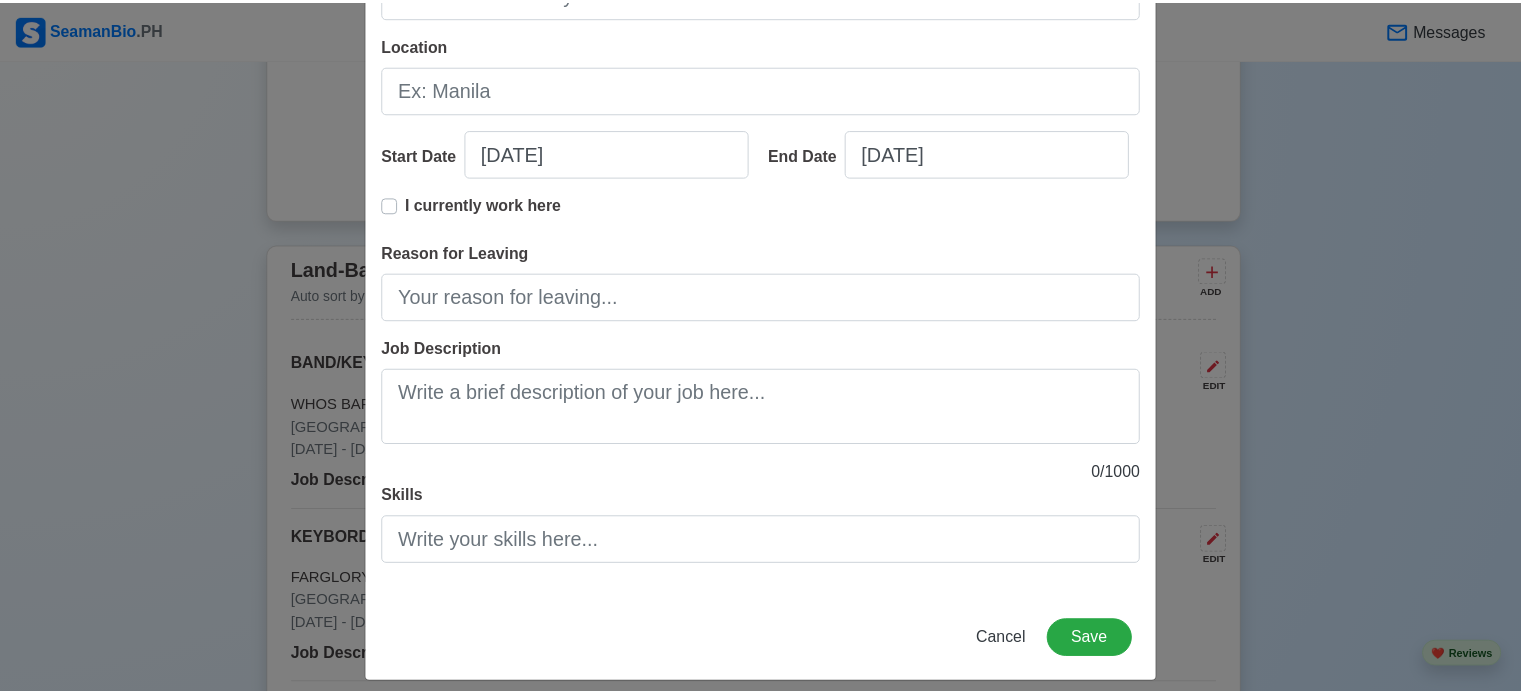 scroll, scrollTop: 288, scrollLeft: 0, axis: vertical 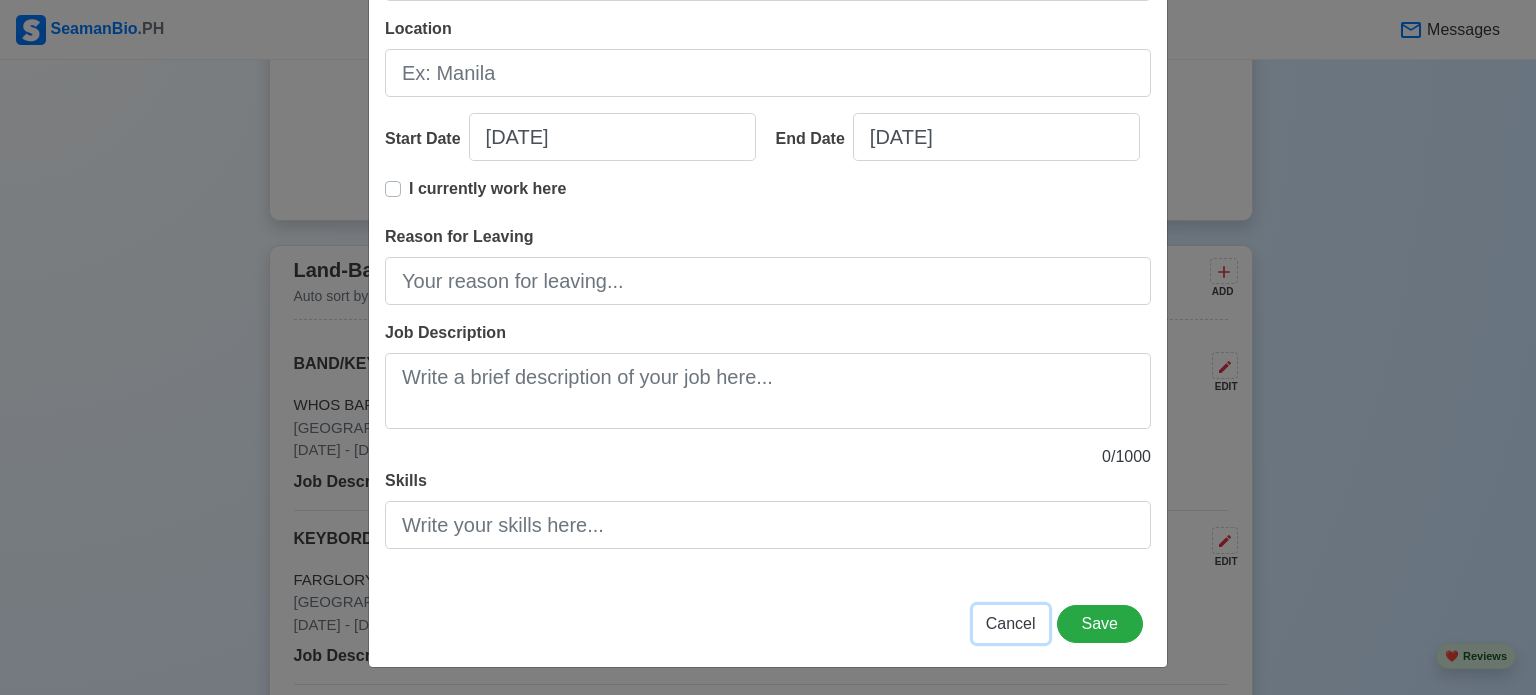 click on "Cancel" at bounding box center (1011, 623) 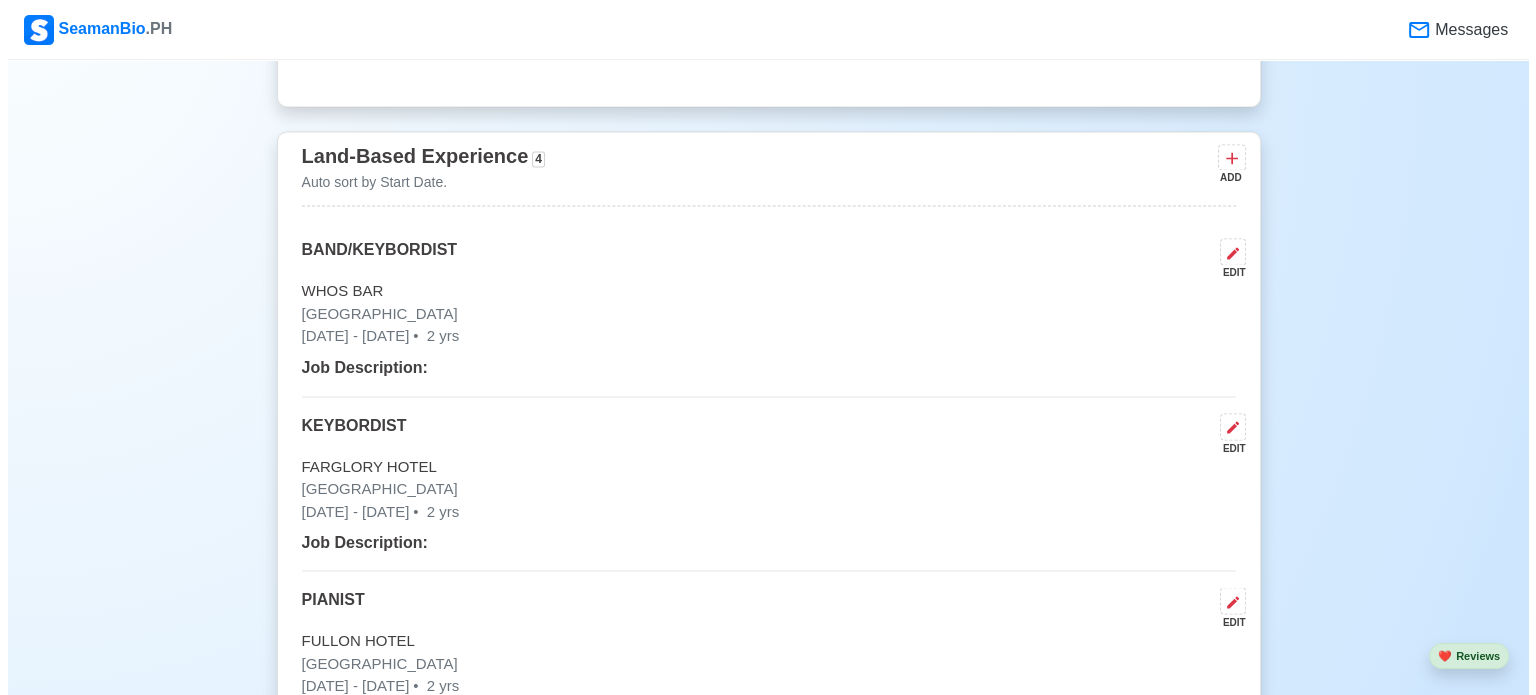 scroll, scrollTop: 3366, scrollLeft: 0, axis: vertical 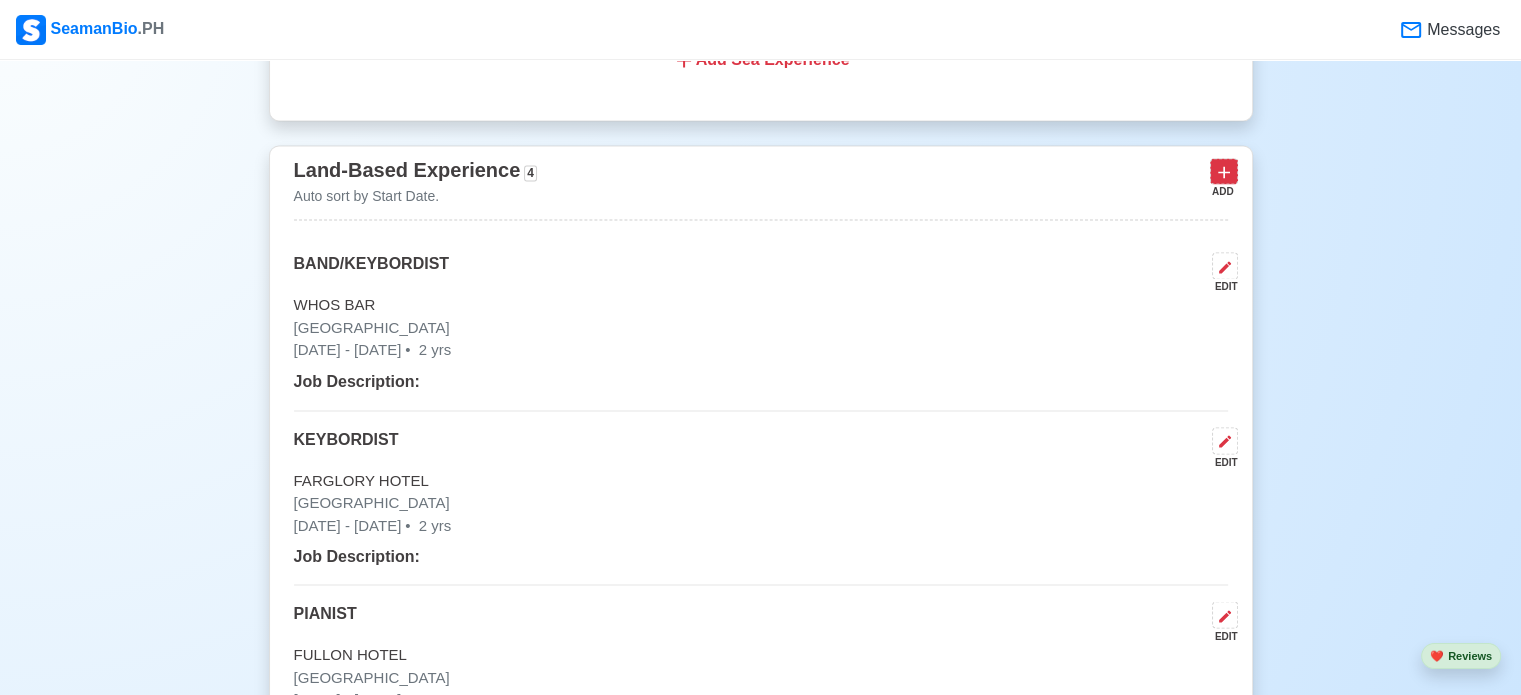 click 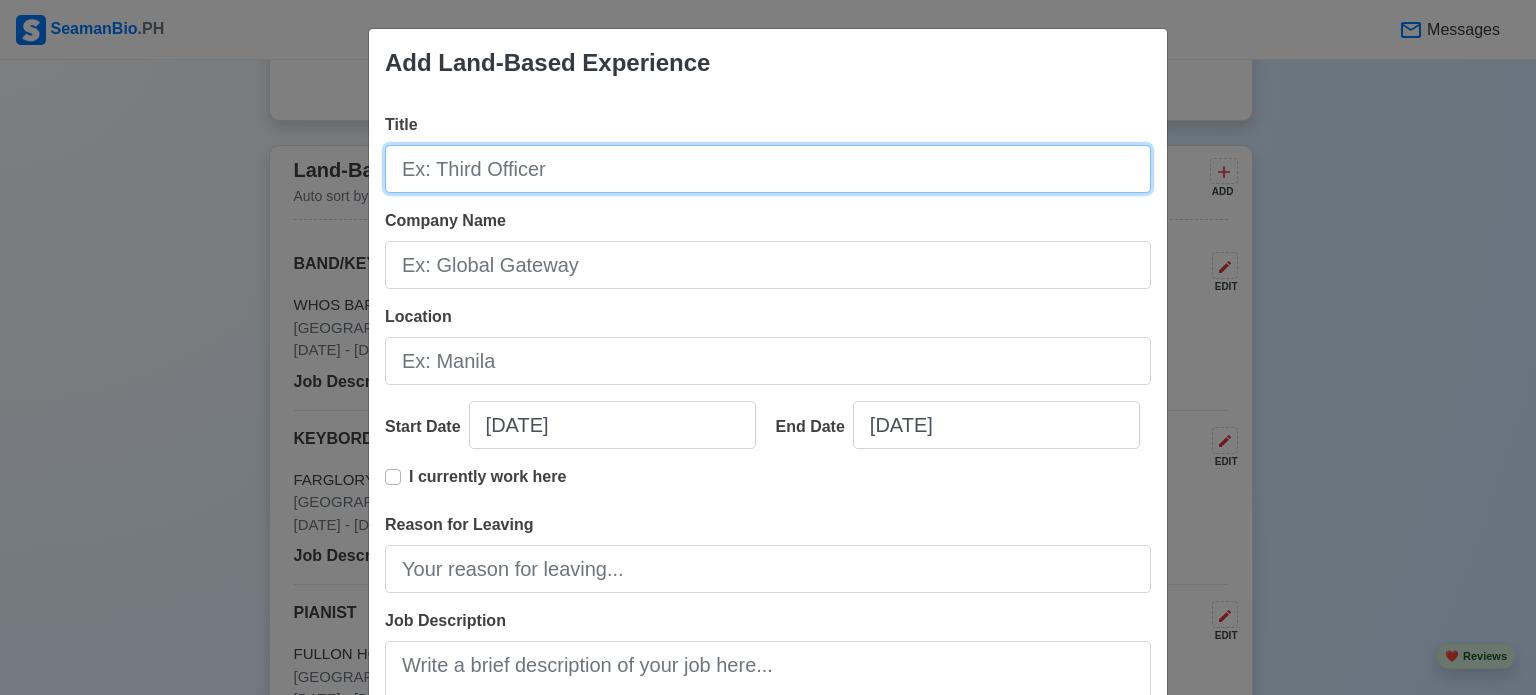 click on "Title" at bounding box center (768, 169) 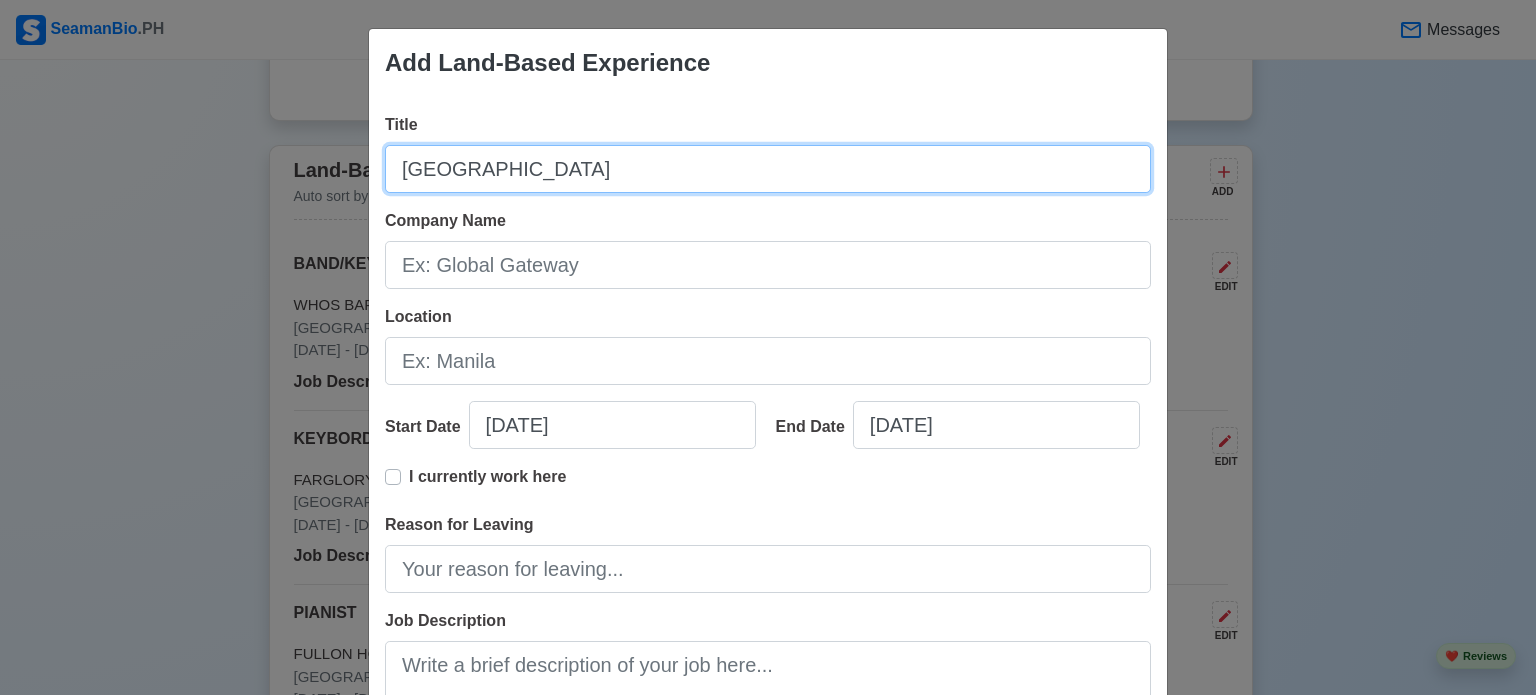 click on "NAGAWORLD RESORT CAMBODIA" at bounding box center (768, 169) 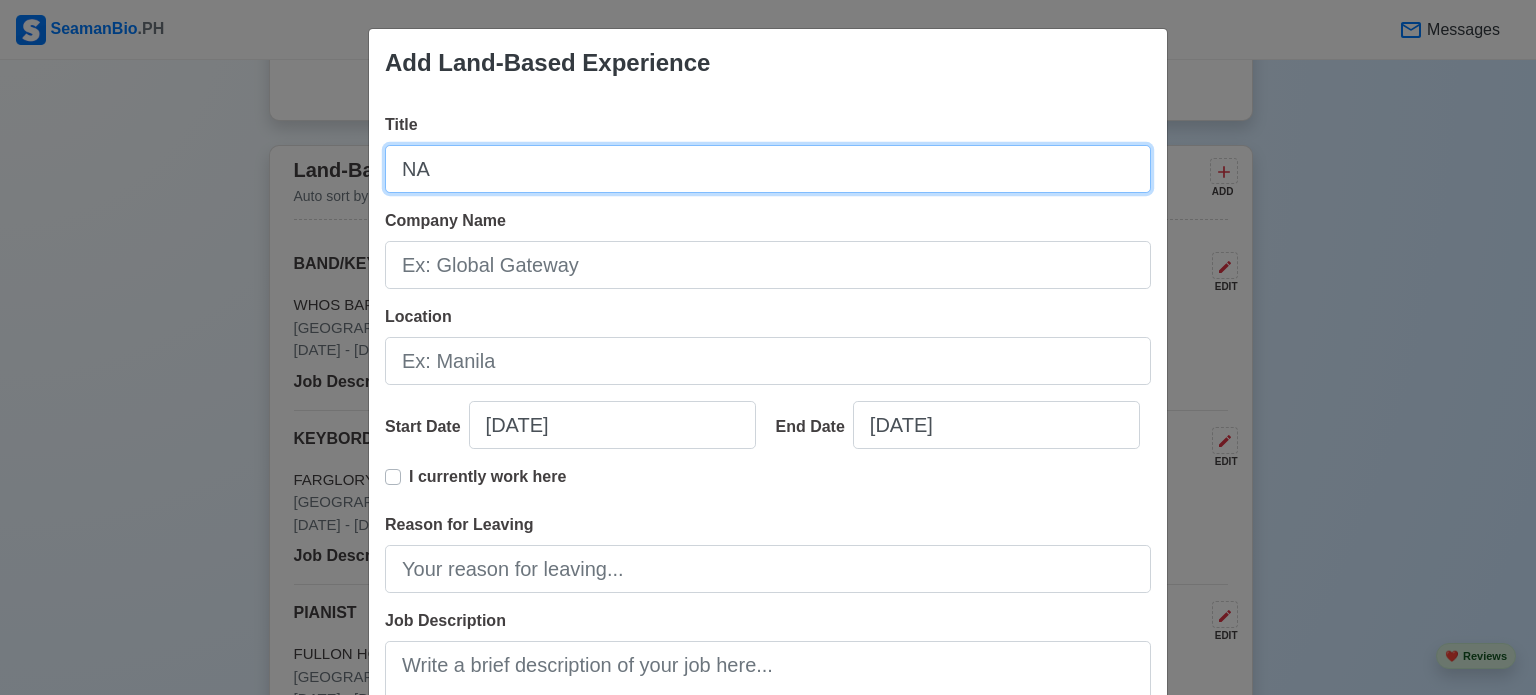 type on "N" 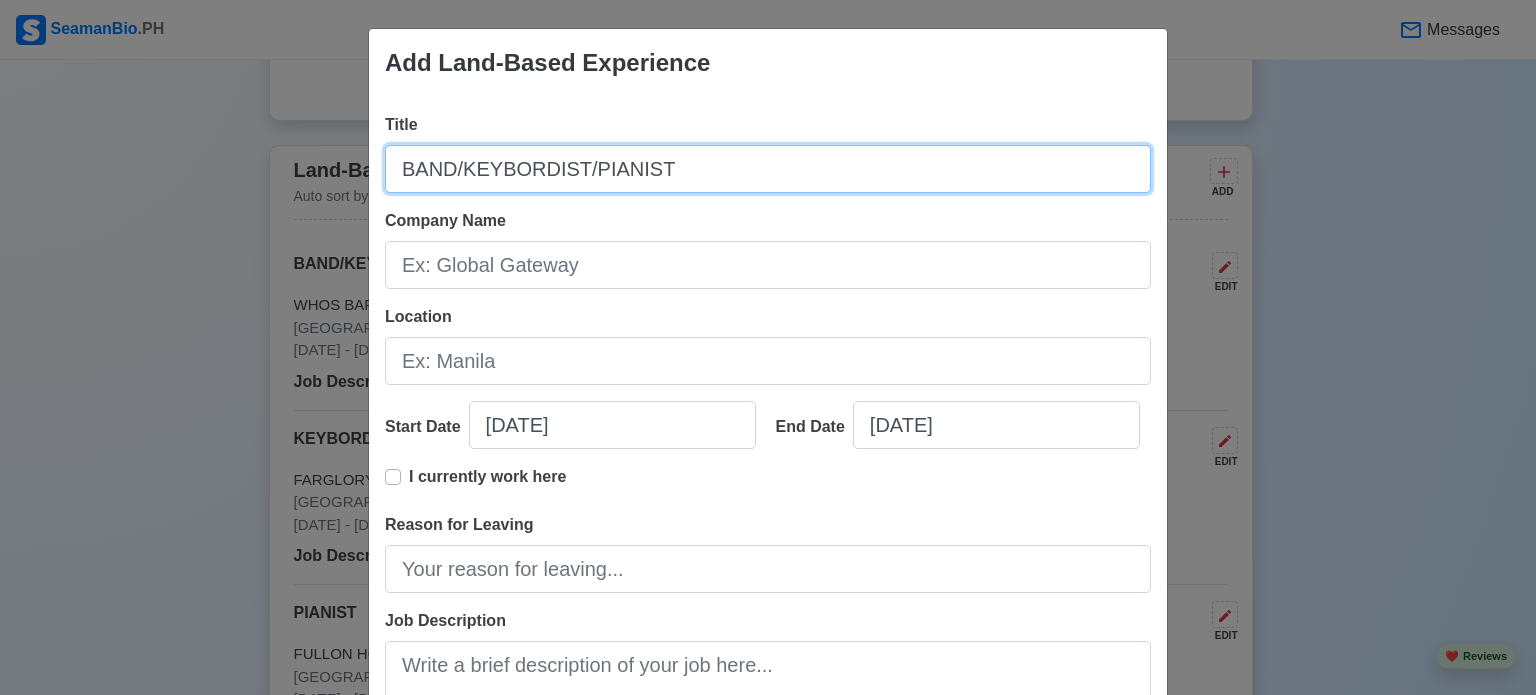 type on "BAND/KEYBORDIST/PIANIST" 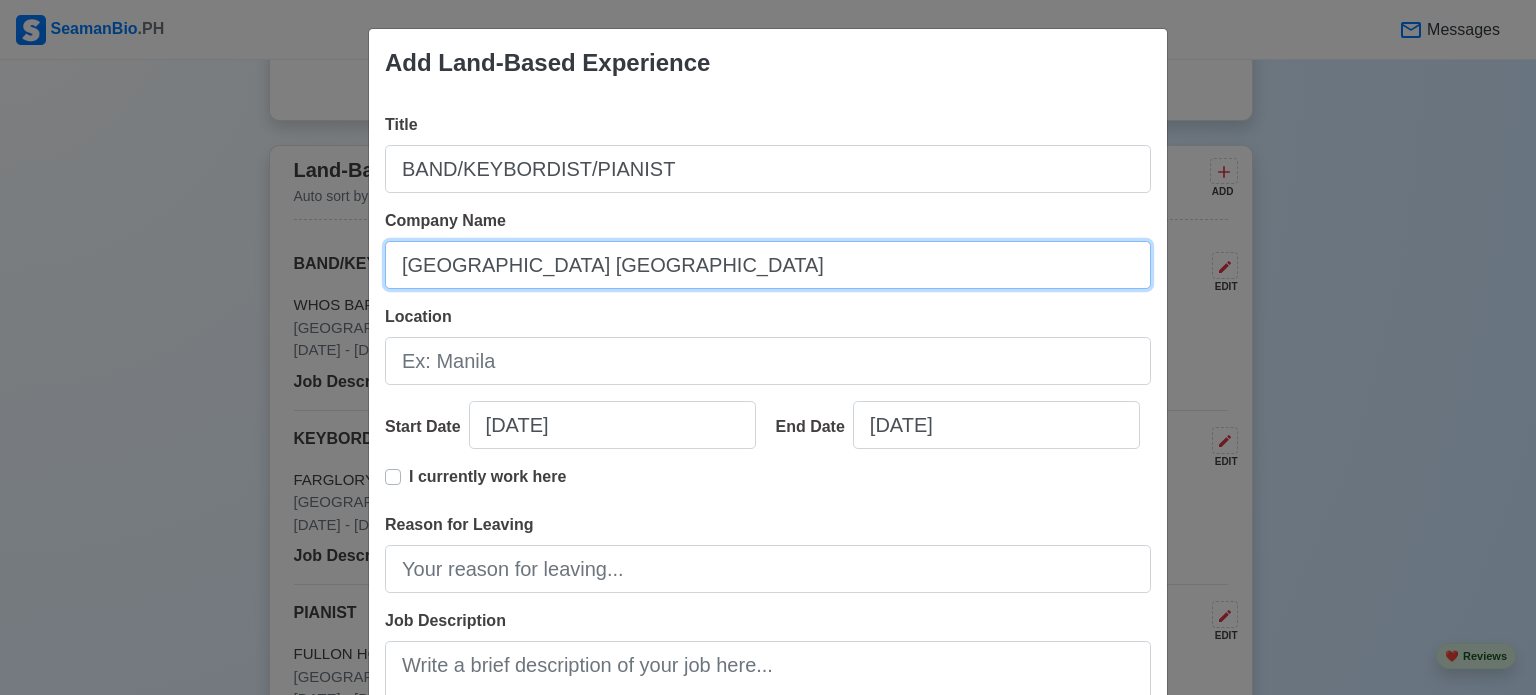 type on "[GEOGRAPHIC_DATA] [GEOGRAPHIC_DATA]" 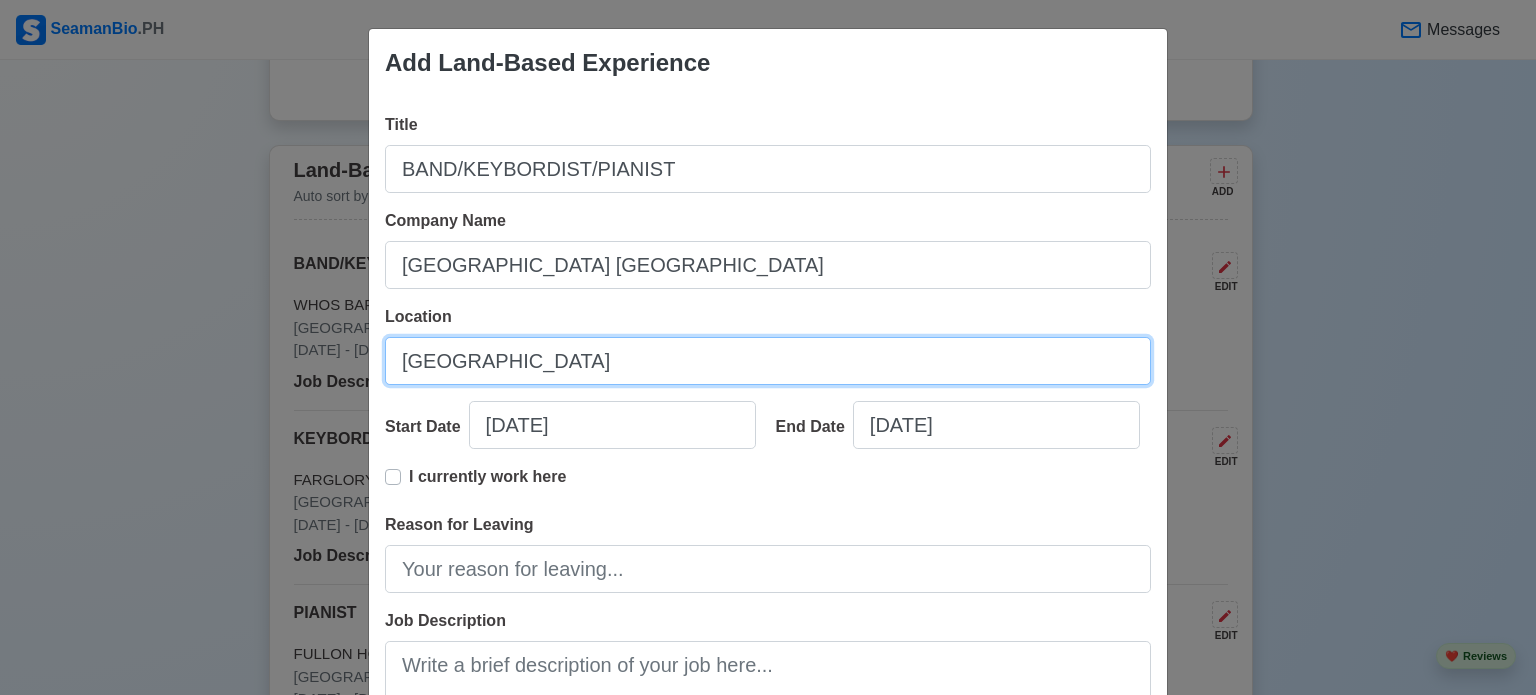 type on "[GEOGRAPHIC_DATA]" 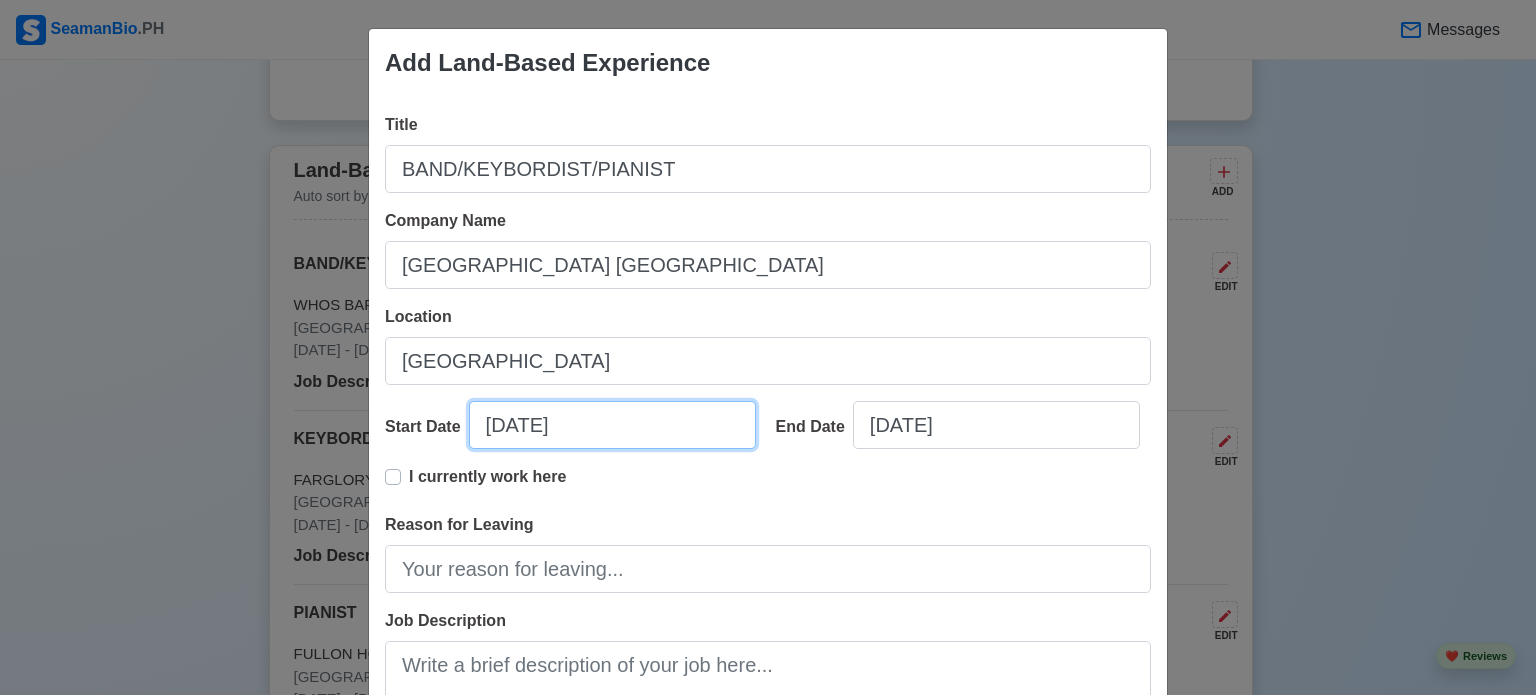 select on "****" 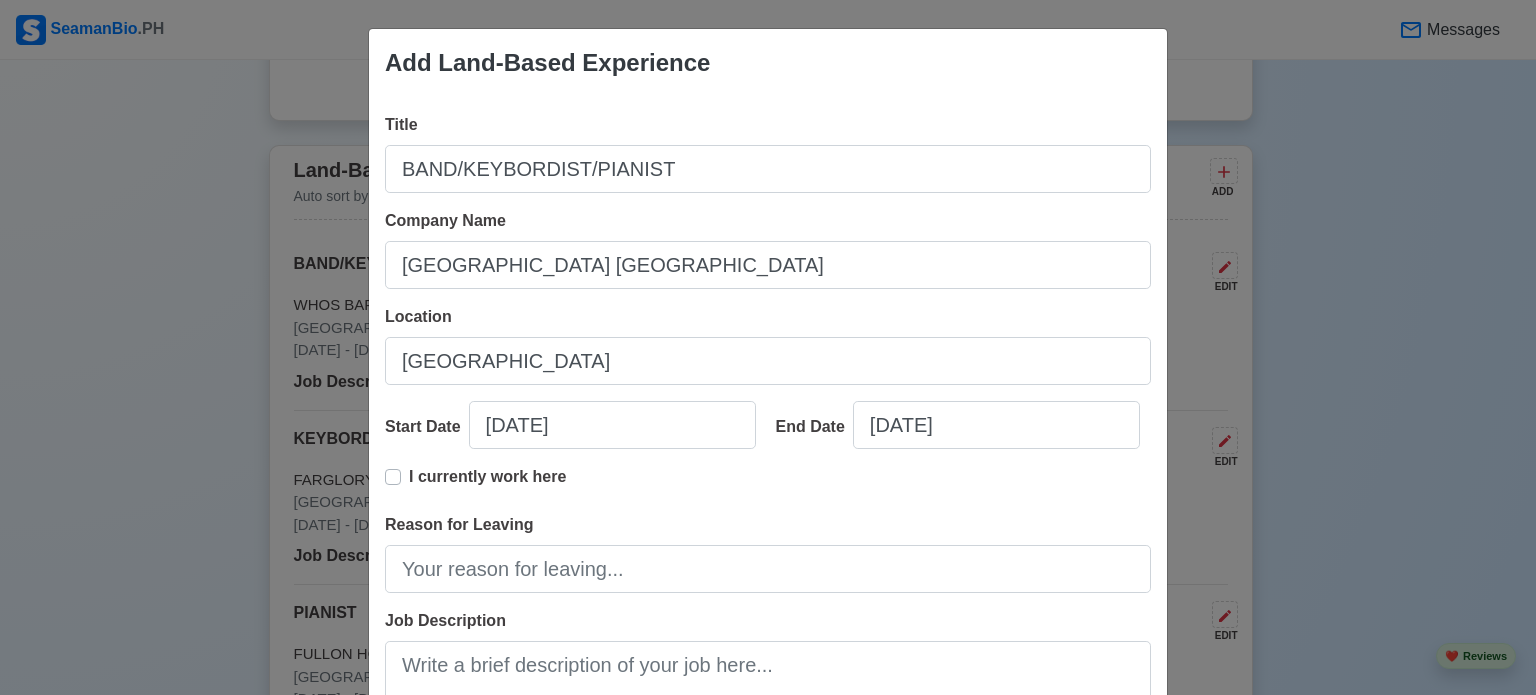 click on "Add Land-Based Experience Title BAND/KEYBORDIST/PIANIST Company Name NAGAWORLD RESORTS CAMBODIA Location CAMBODIA Start Date 07/23/2025 End Date 07/23/2025 I currently work here Reason for Leaving Job Description 0 / 1000 Skills Cancel Save" at bounding box center [768, 347] 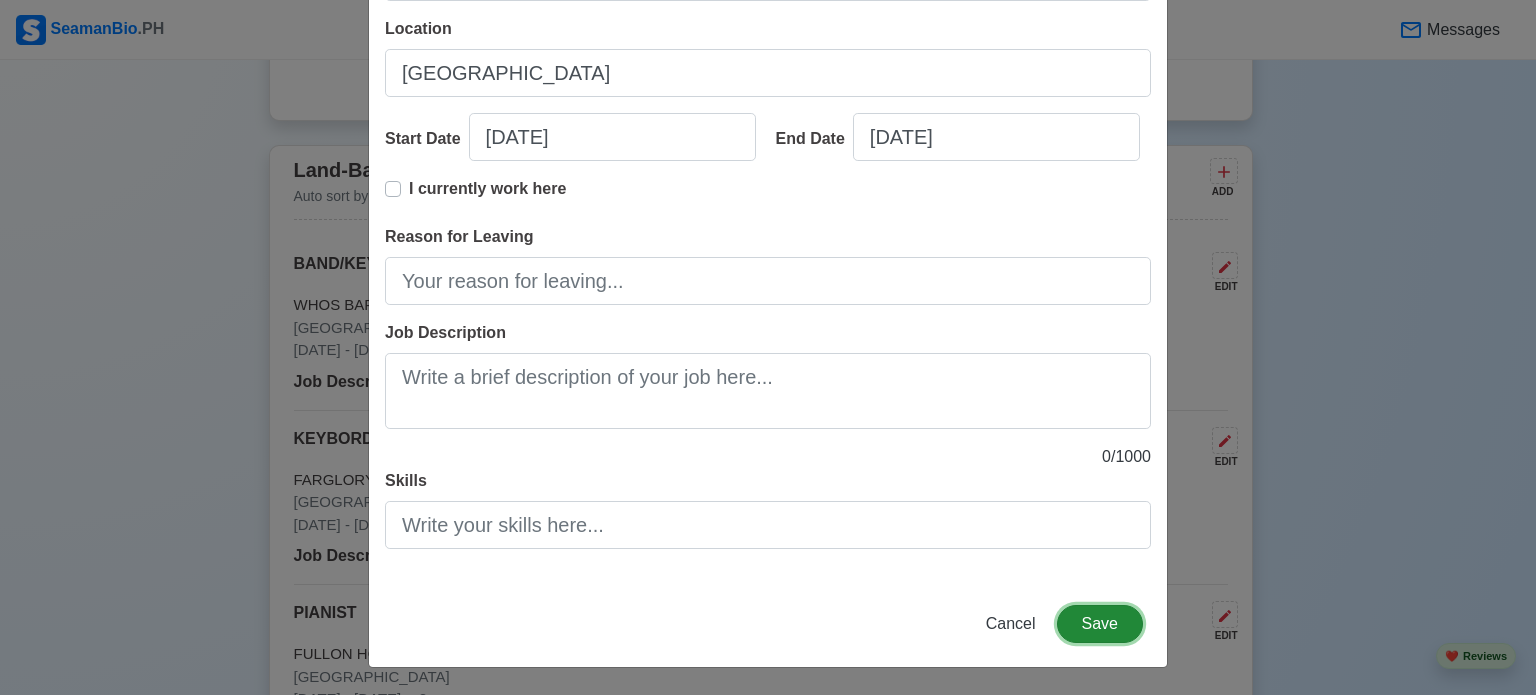 click on "Save" at bounding box center (1100, 624) 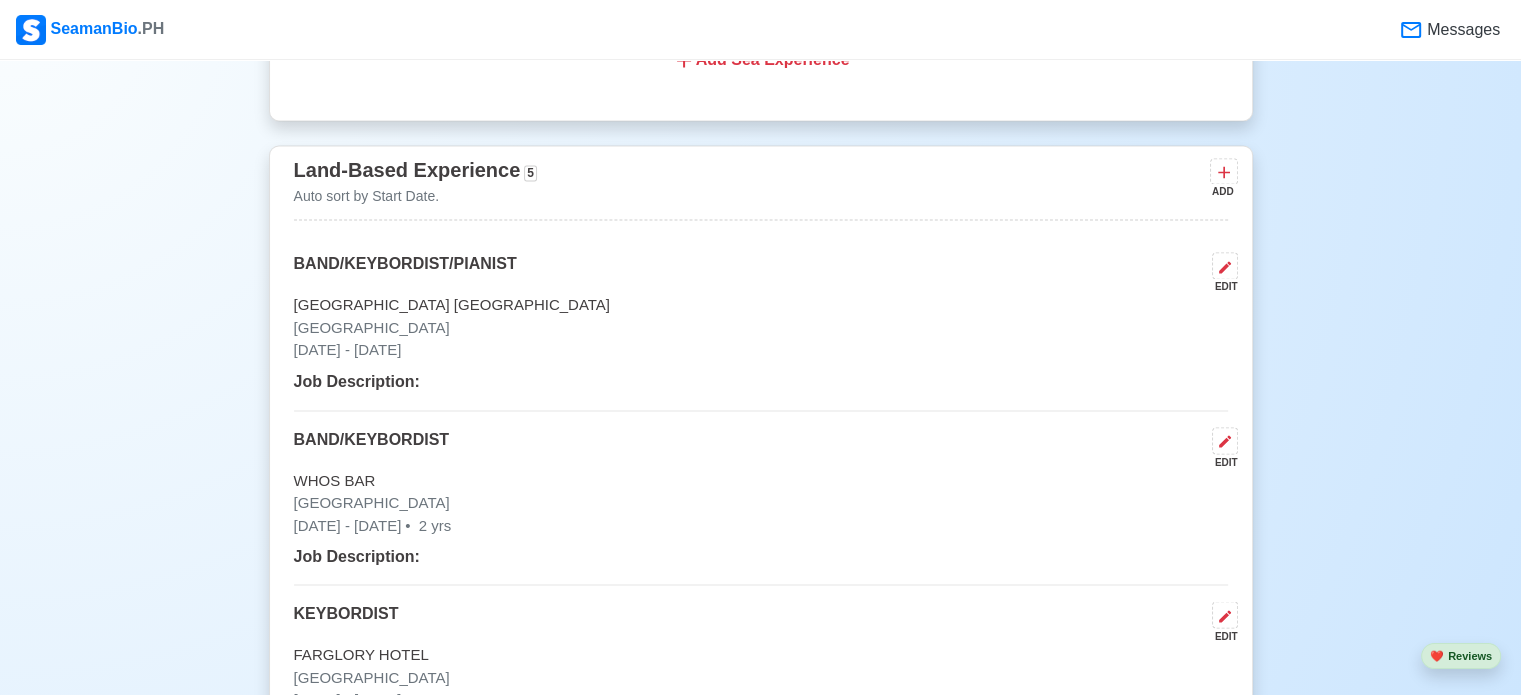 click on "Jul 23 2025 - Jul 23 2025" at bounding box center [761, 350] 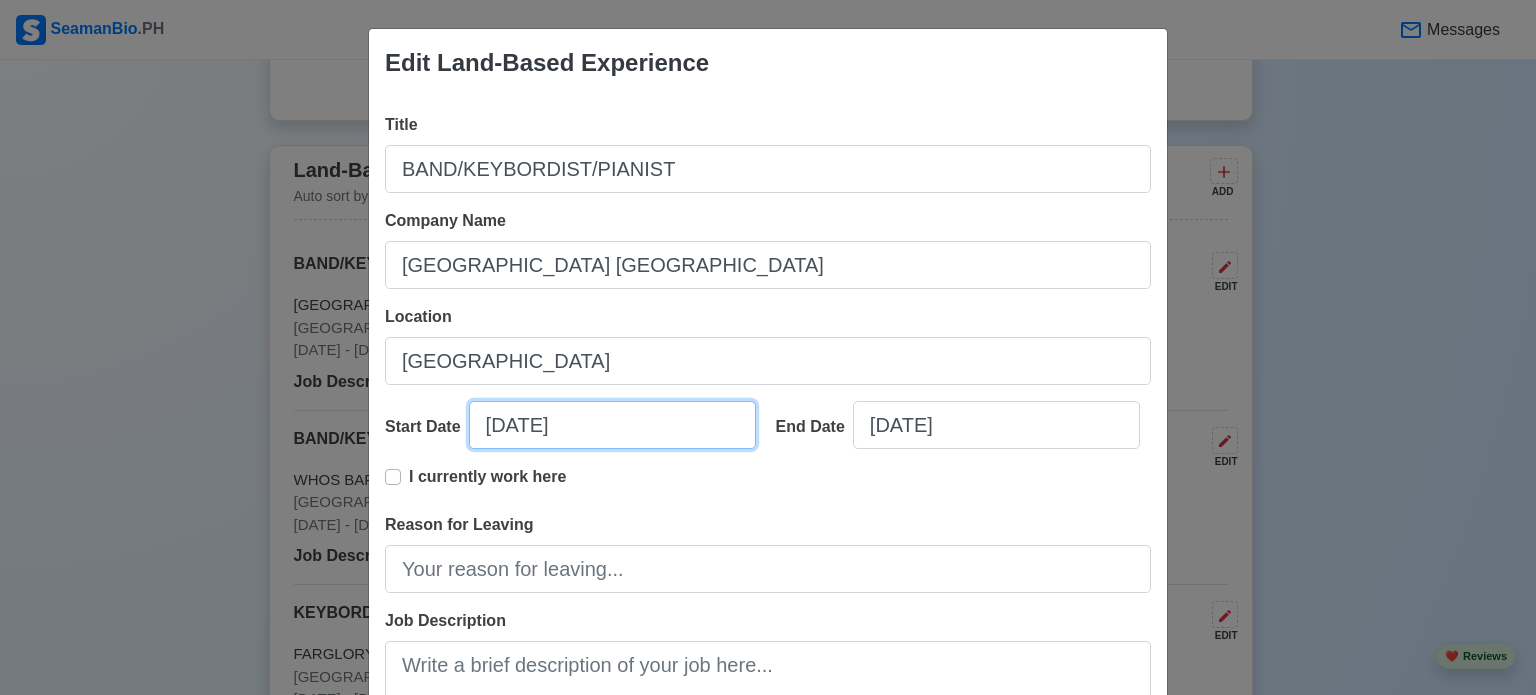 click on "[DATE]" at bounding box center [612, 425] 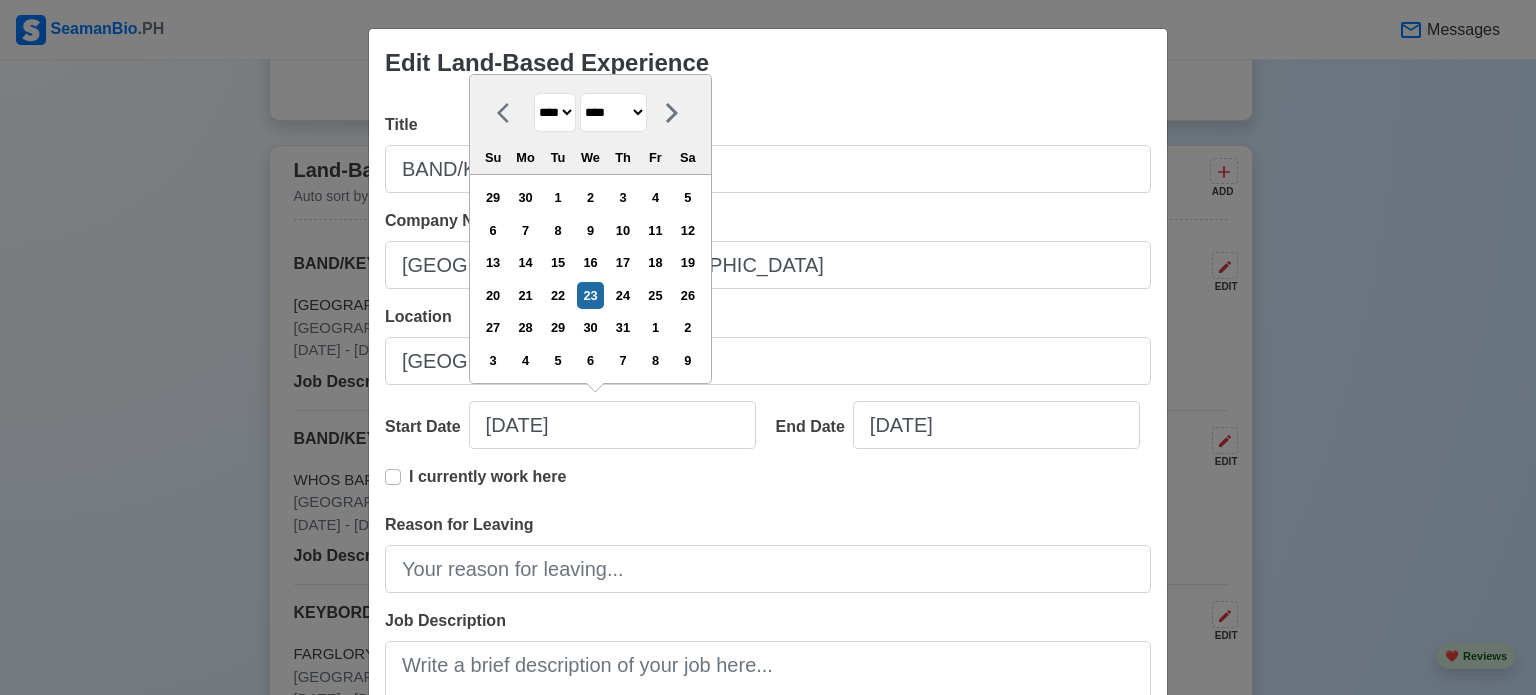 click on "**** **** **** **** **** **** **** **** **** **** **** **** **** **** **** **** **** **** **** **** **** **** **** **** **** **** **** **** **** **** **** **** **** **** **** **** **** **** **** **** **** **** **** **** **** **** **** **** **** **** **** **** **** **** **** **** **** **** **** **** **** **** **** **** **** **** **** **** **** **** **** **** **** **** **** **** **** **** **** **** **** **** **** **** **** **** **** **** **** **** **** **** **** **** **** **** **** **** **** **** **** **** **** **** **** ****" at bounding box center (555, 112) 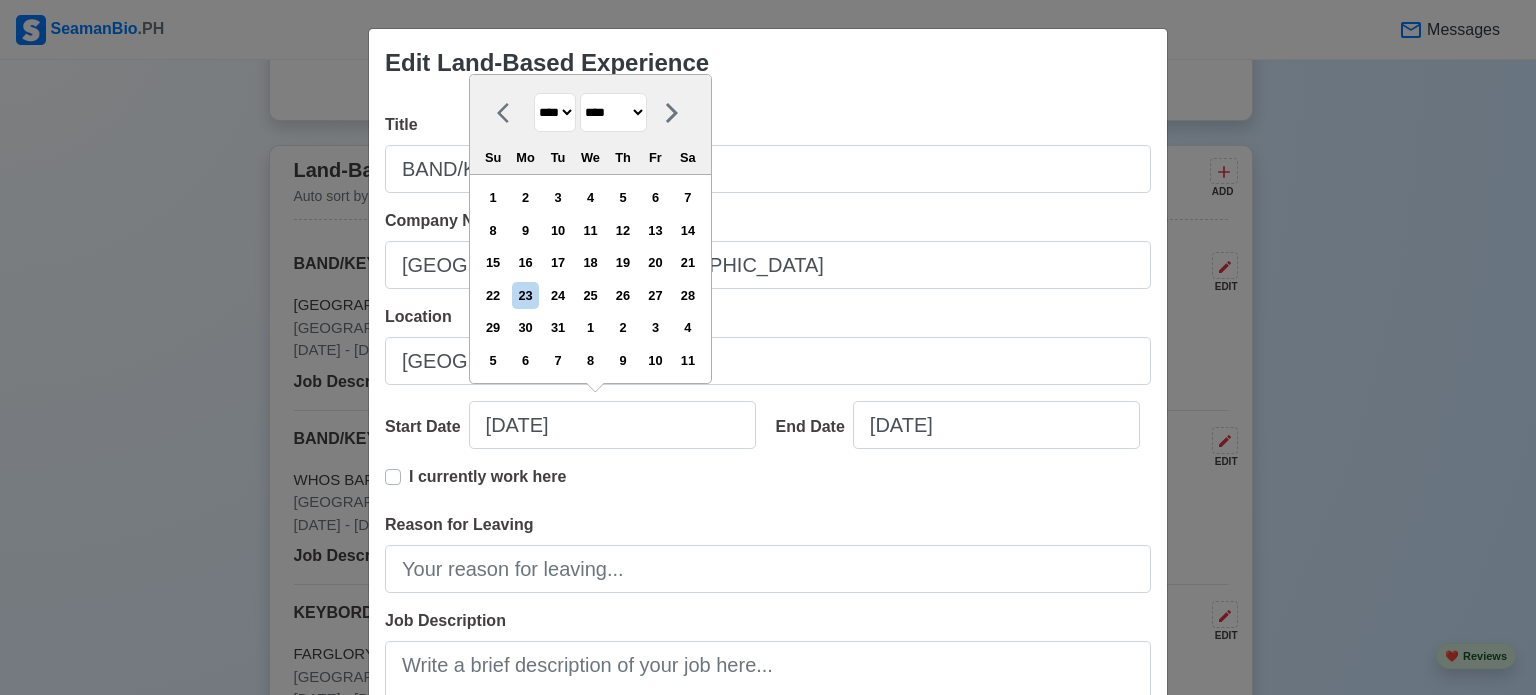 click on "******* ******** ***** ***** *** **** **** ****** ********* ******* ******** ********" at bounding box center [613, 112] 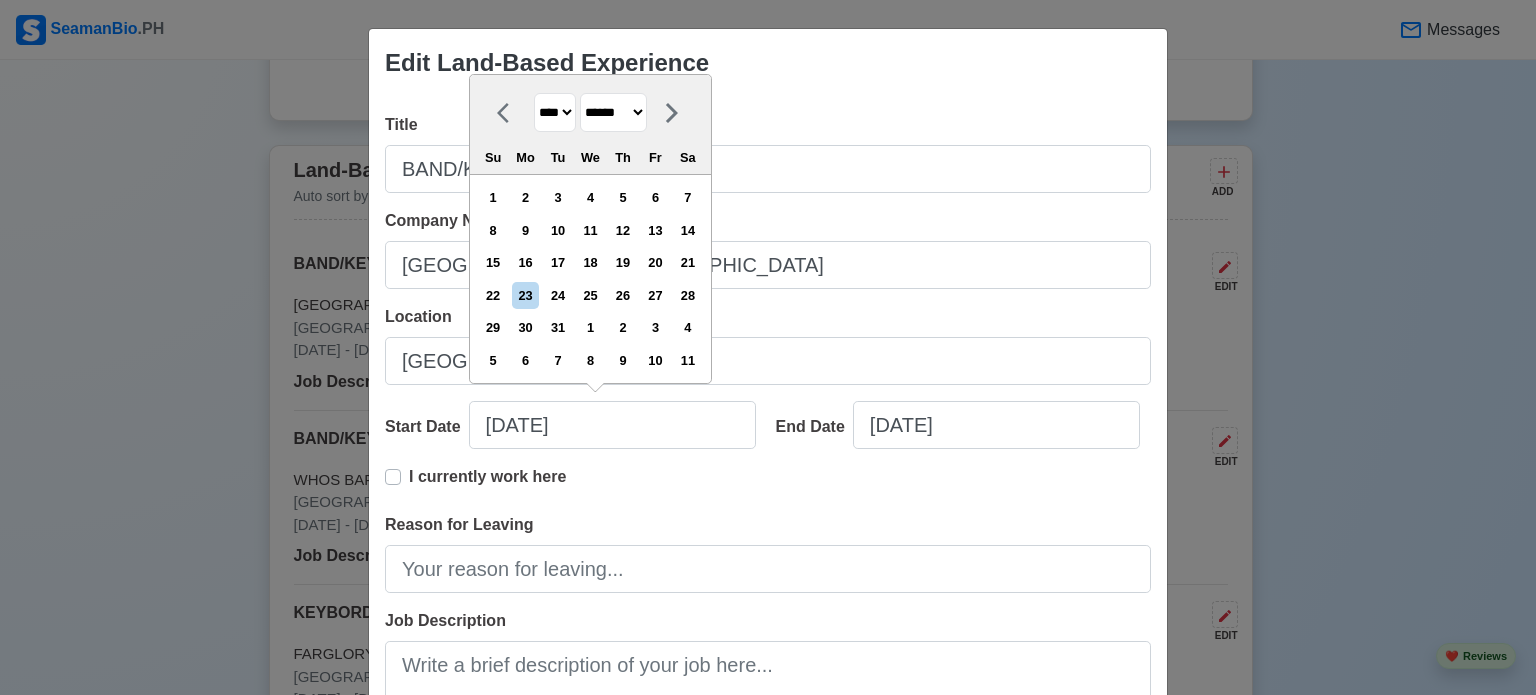 click on "******* ******** ***** ***** *** **** **** ****** ********* ******* ******** ********" at bounding box center (613, 112) 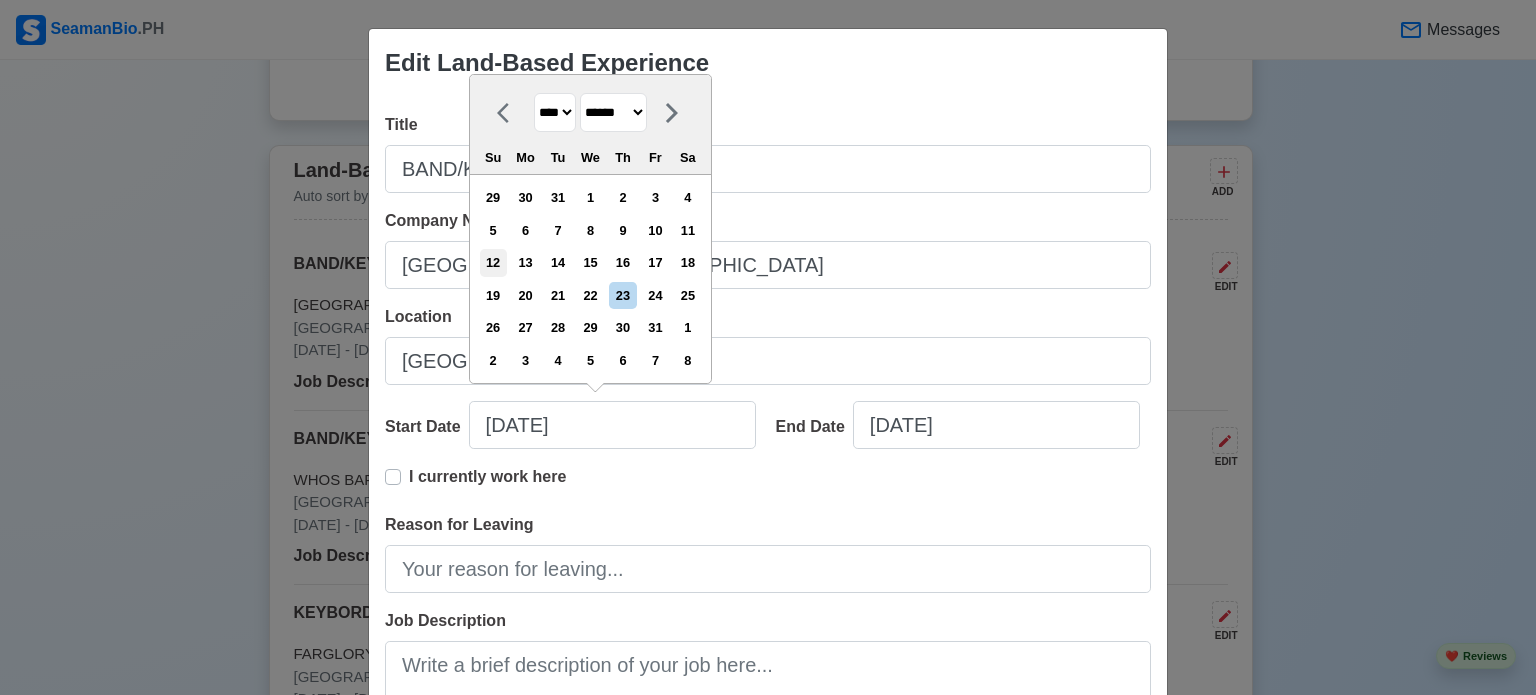 click on "12" at bounding box center [493, 262] 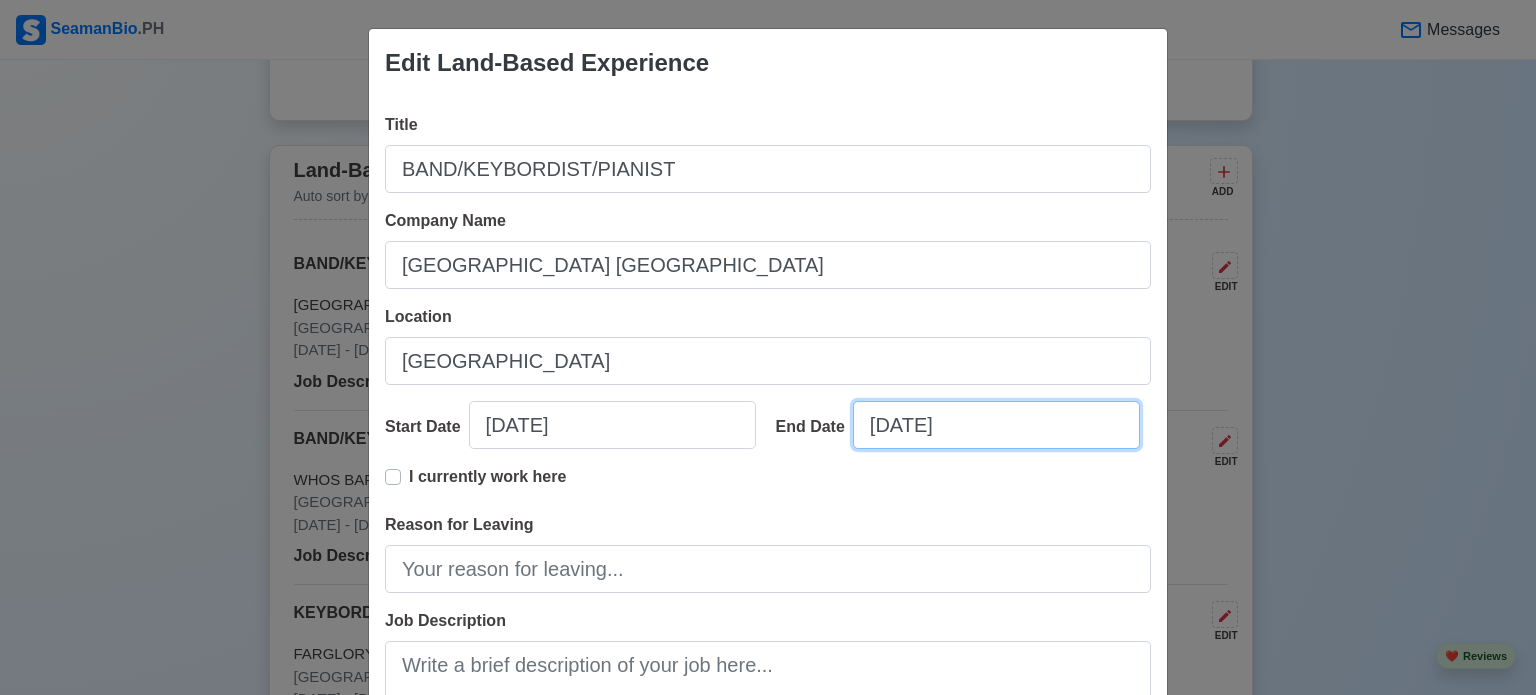 click on "[DATE]" at bounding box center [996, 425] 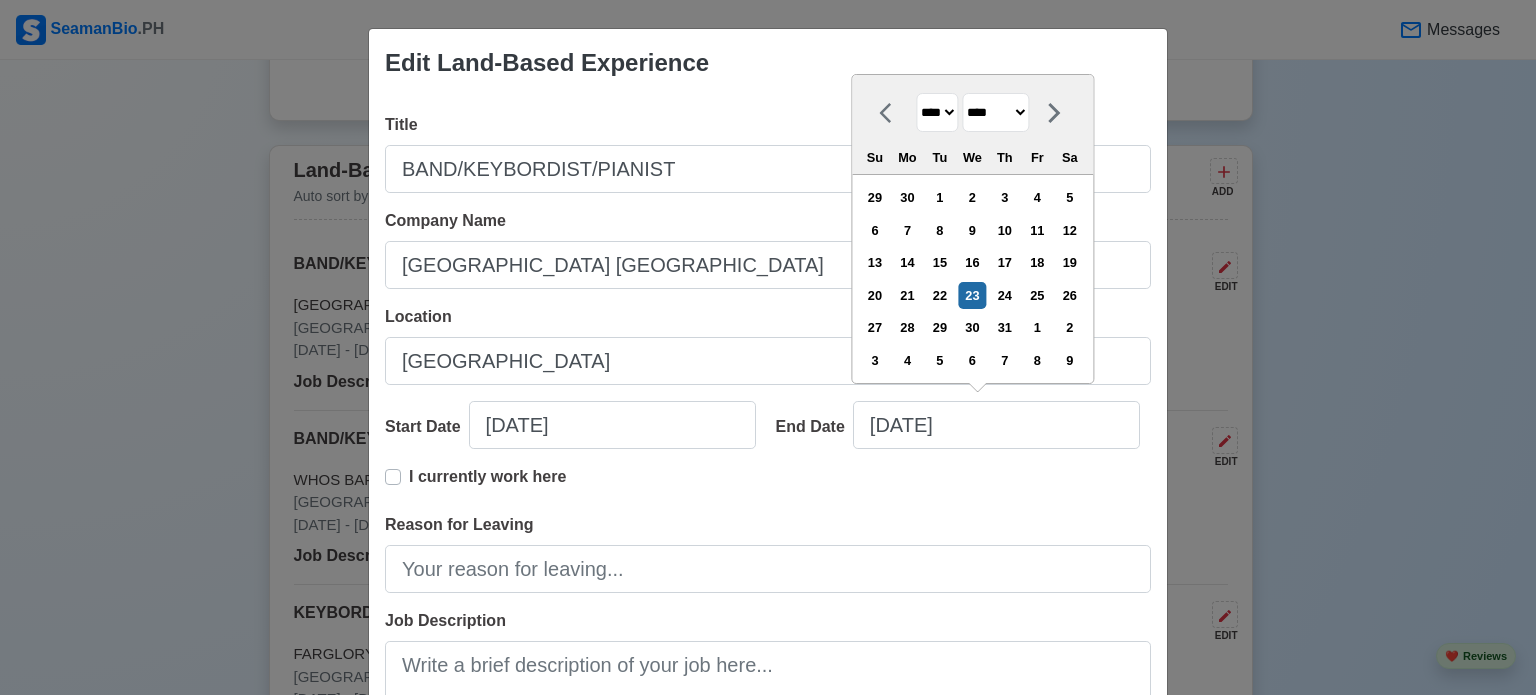 click on "**** **** **** **** **** **** **** **** **** **** **** **** **** **** **** **** **** **** **** **** **** **** **** **** **** **** **** **** **** **** **** **** **** **** **** **** **** **** **** **** **** **** **** **** **** **** **** **** **** **** **** **** **** **** **** **** **** **** **** **** **** **** **** **** **** **** **** **** **** **** **** **** **** **** **** **** **** **** **** **** **** **** **** **** **** **** **** **** **** **** **** **** **** **** **** **** **** **** **** **** **** **** **** **** **** ****" at bounding box center (937, 112) 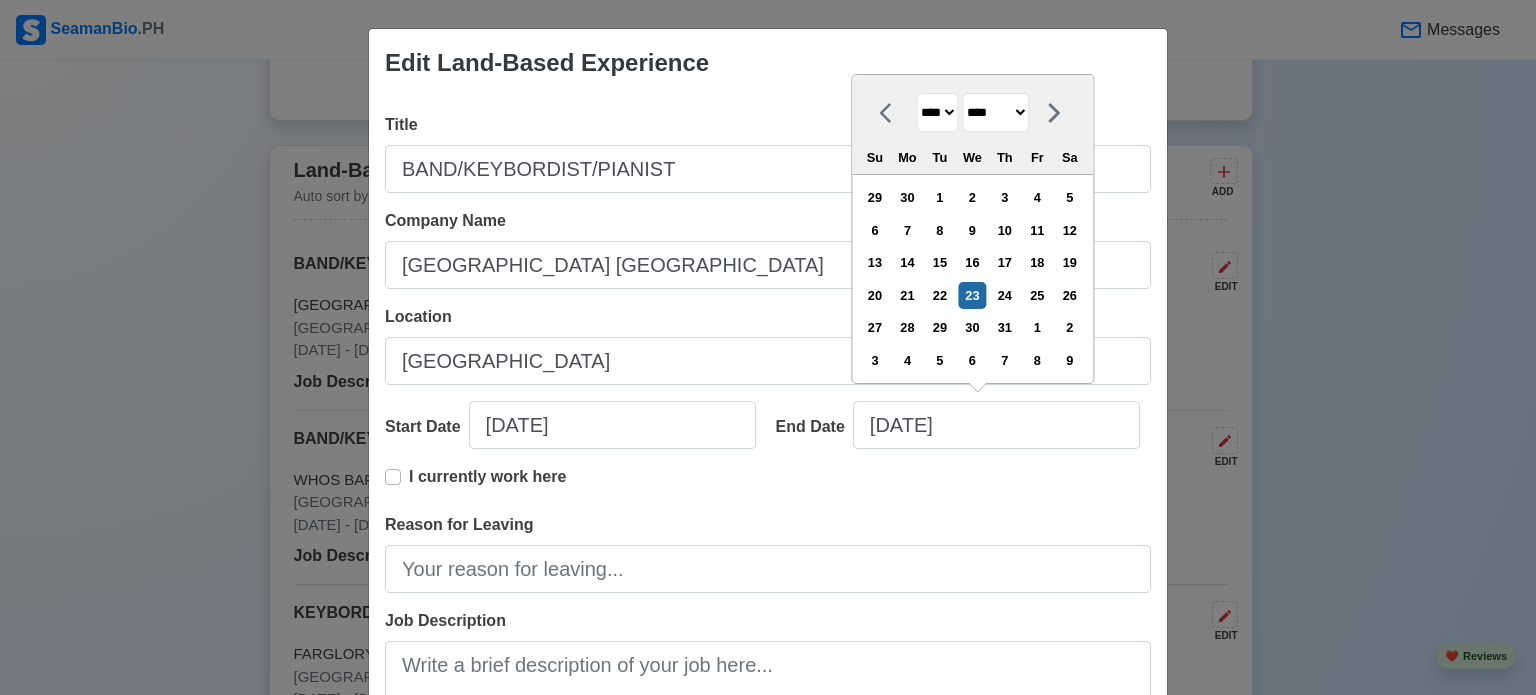 select on "****" 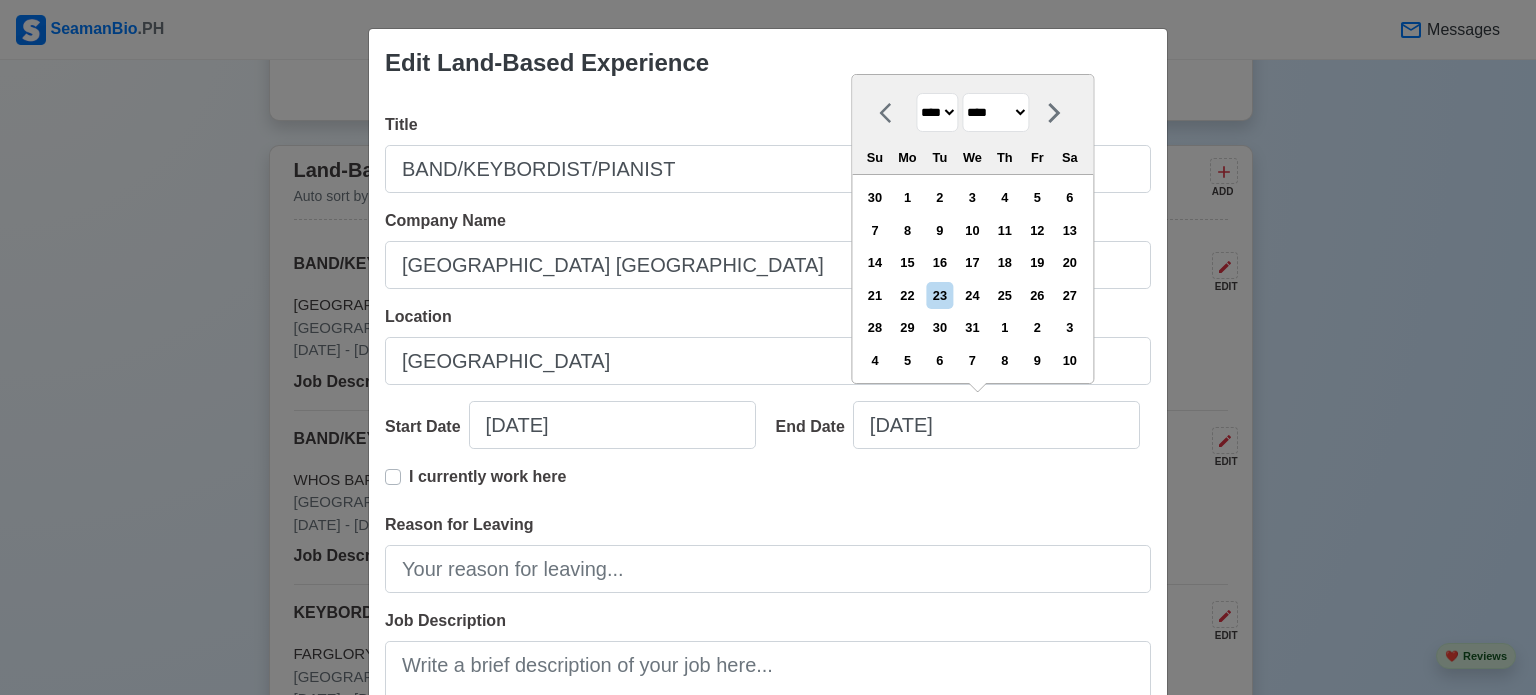 click on "******* ******** ***** ***** *** **** **** ****** ********* ******* ******** ********" at bounding box center [995, 112] 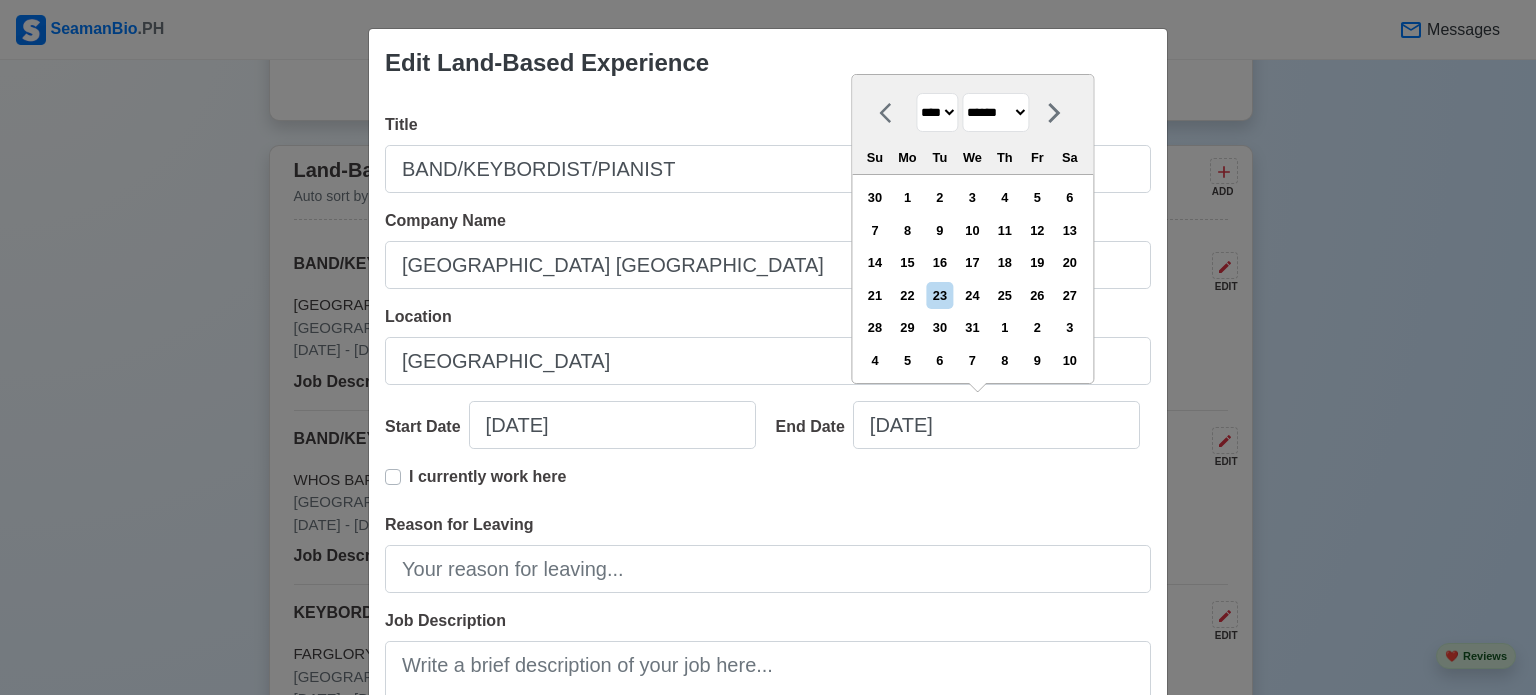 click on "******* ******** ***** ***** *** **** **** ****** ********* ******* ******** ********" at bounding box center (995, 112) 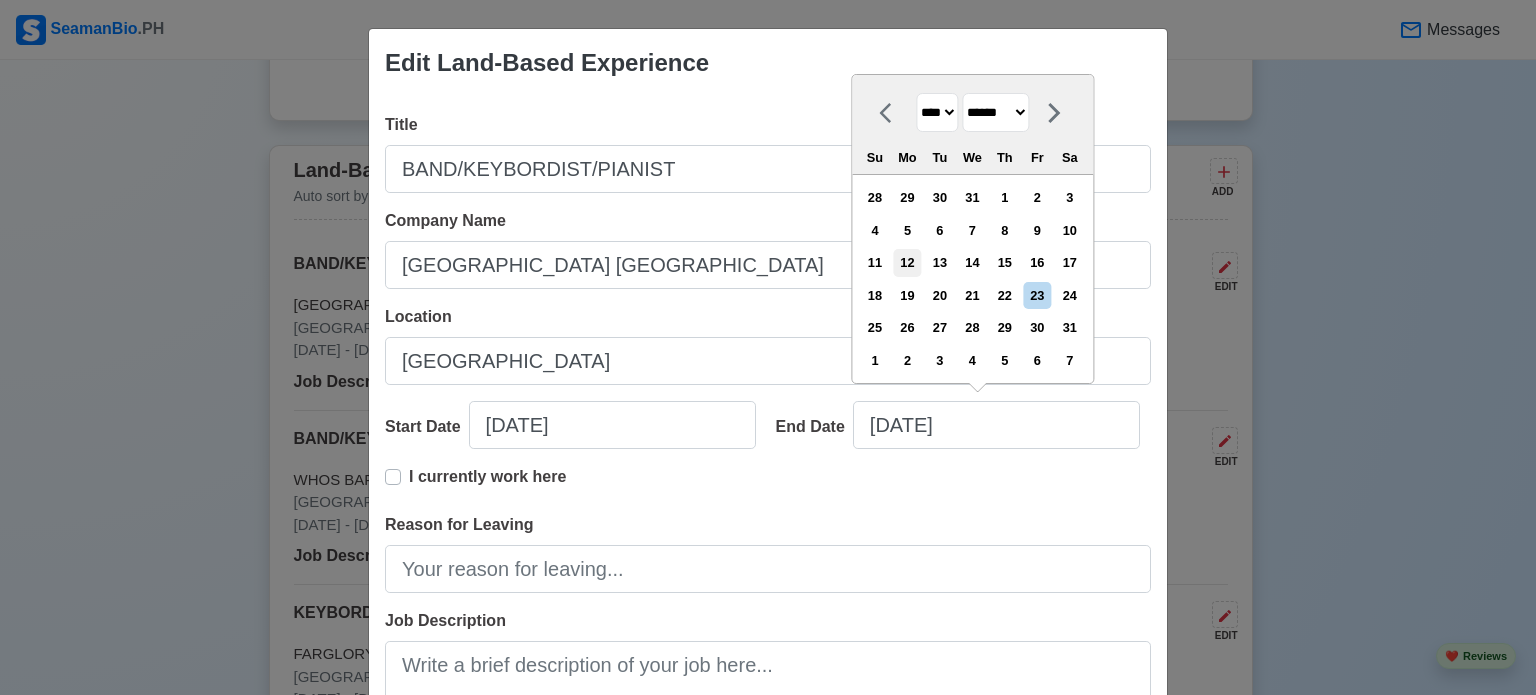 click on "12" at bounding box center (907, 262) 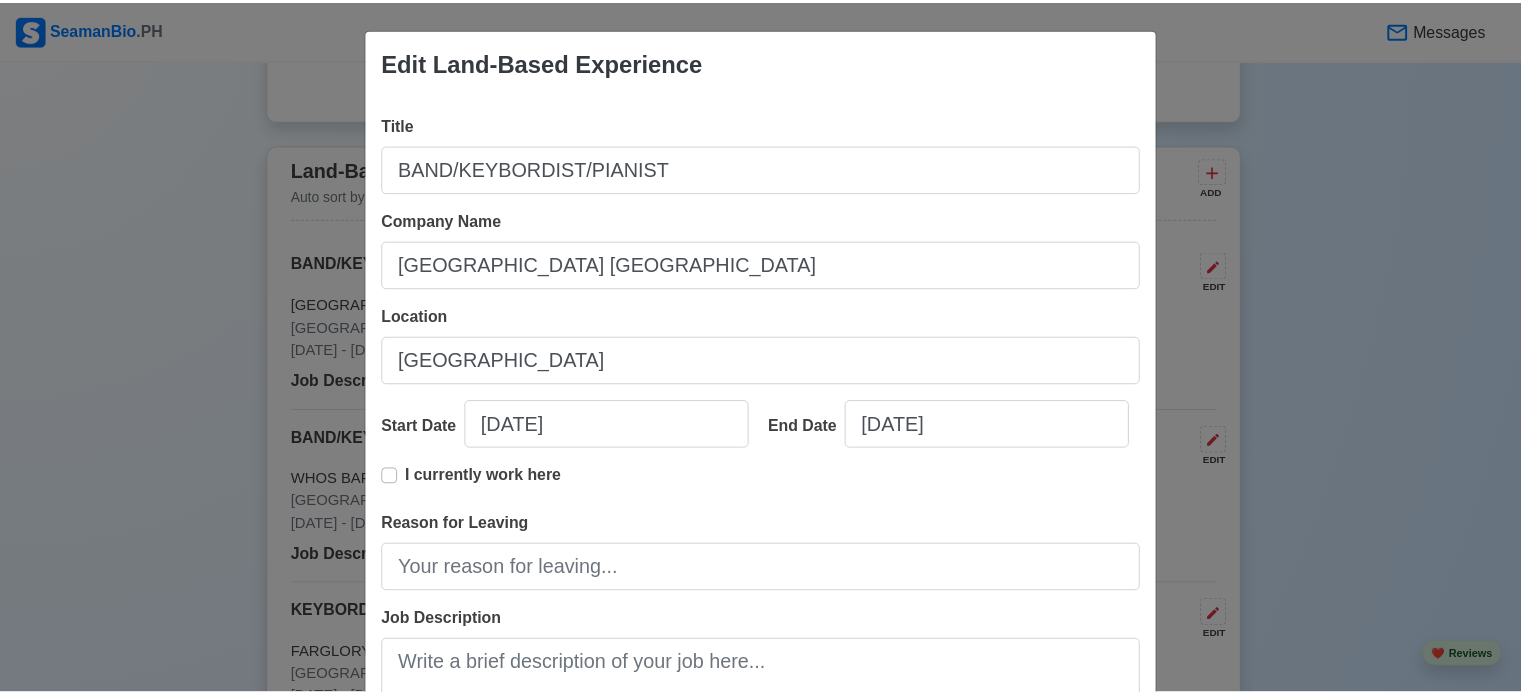 scroll, scrollTop: 288, scrollLeft: 0, axis: vertical 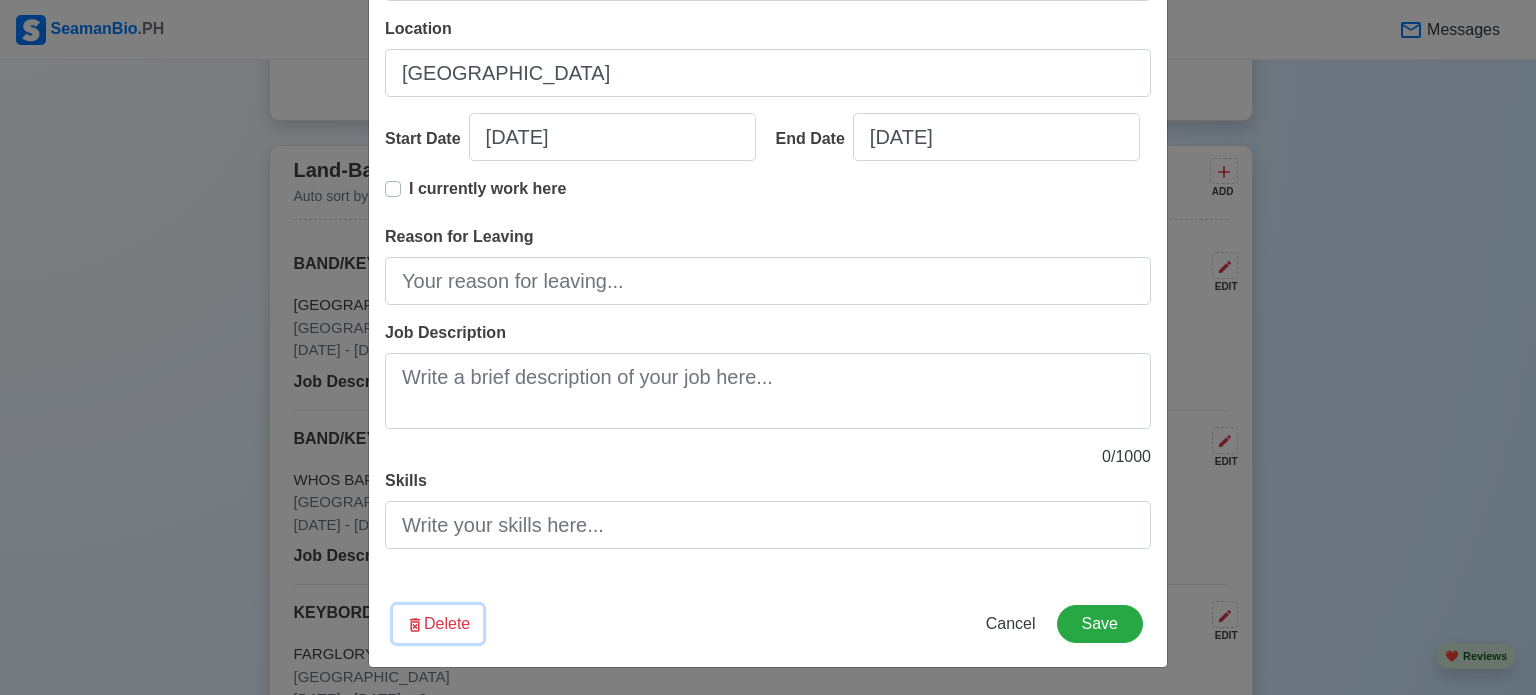 type 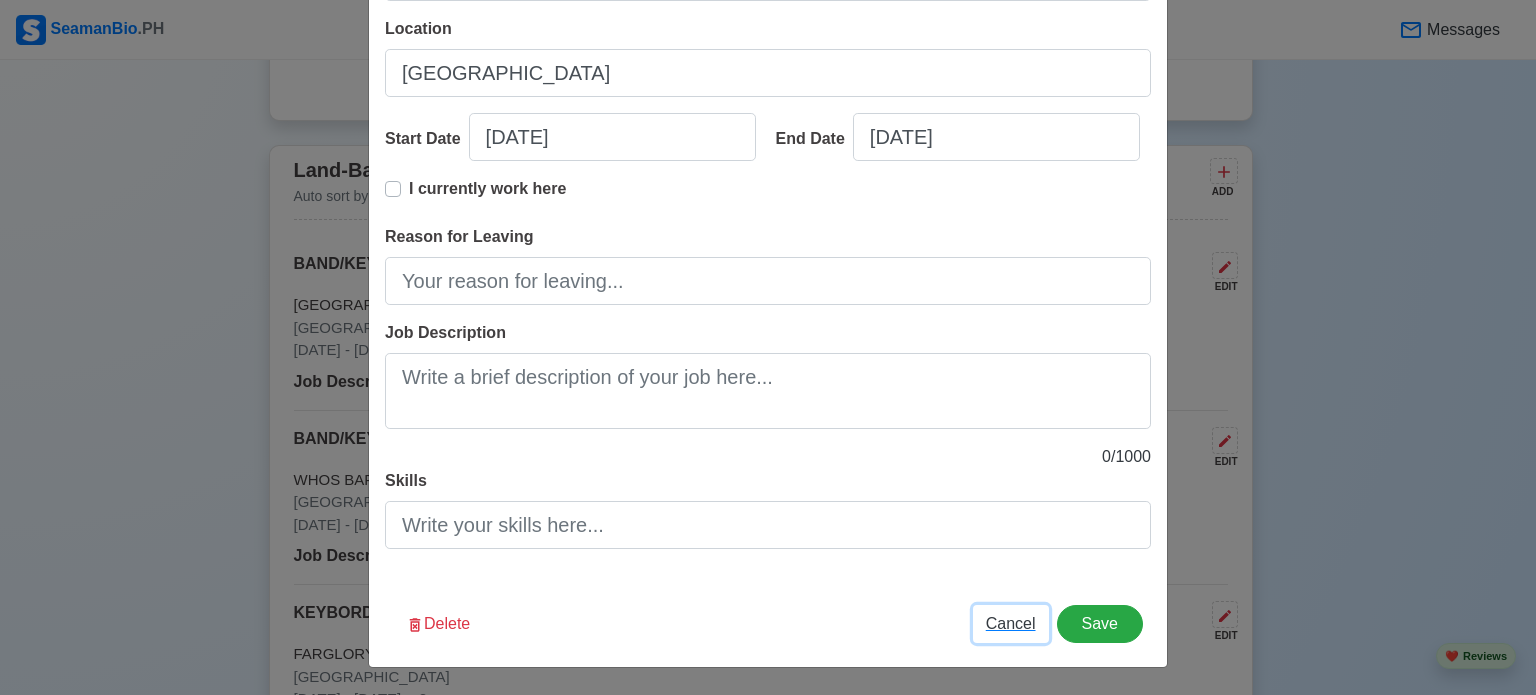 type 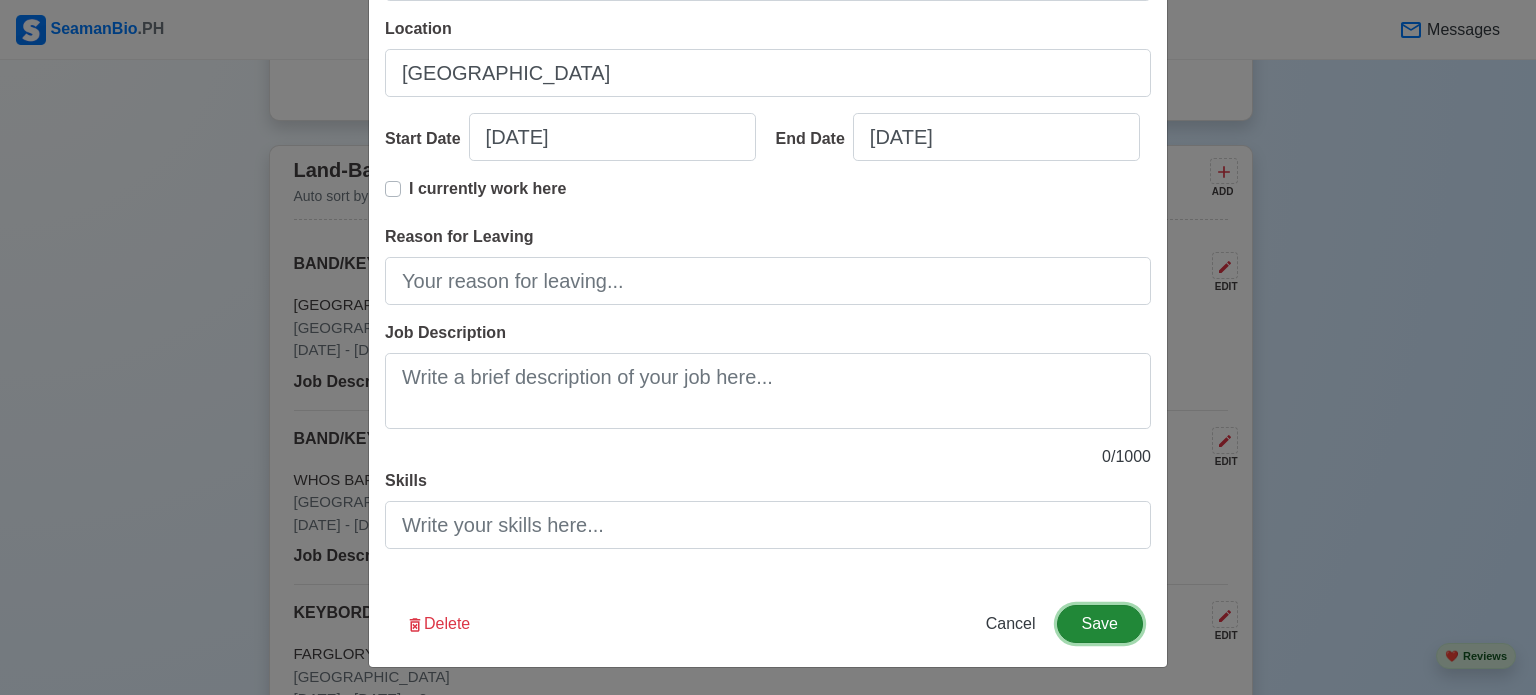 type 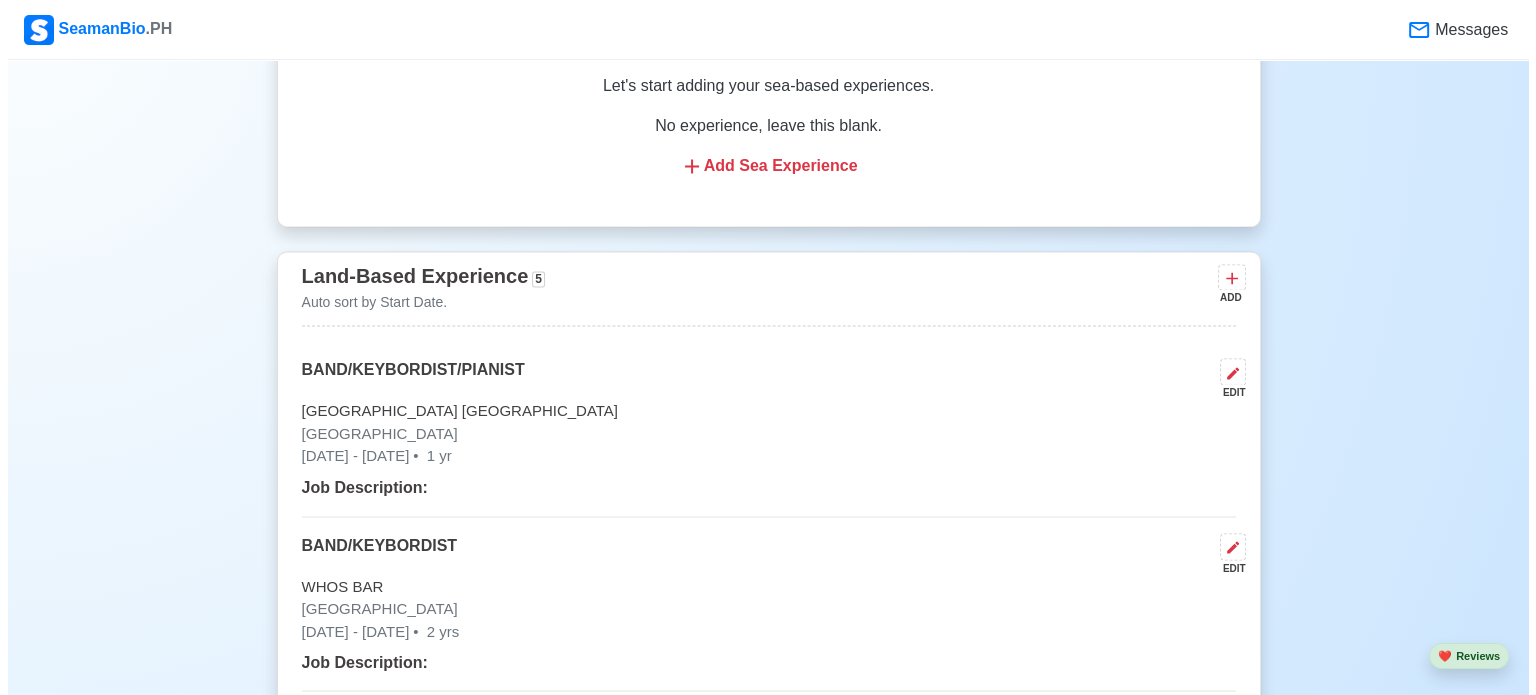 scroll, scrollTop: 3466, scrollLeft: 0, axis: vertical 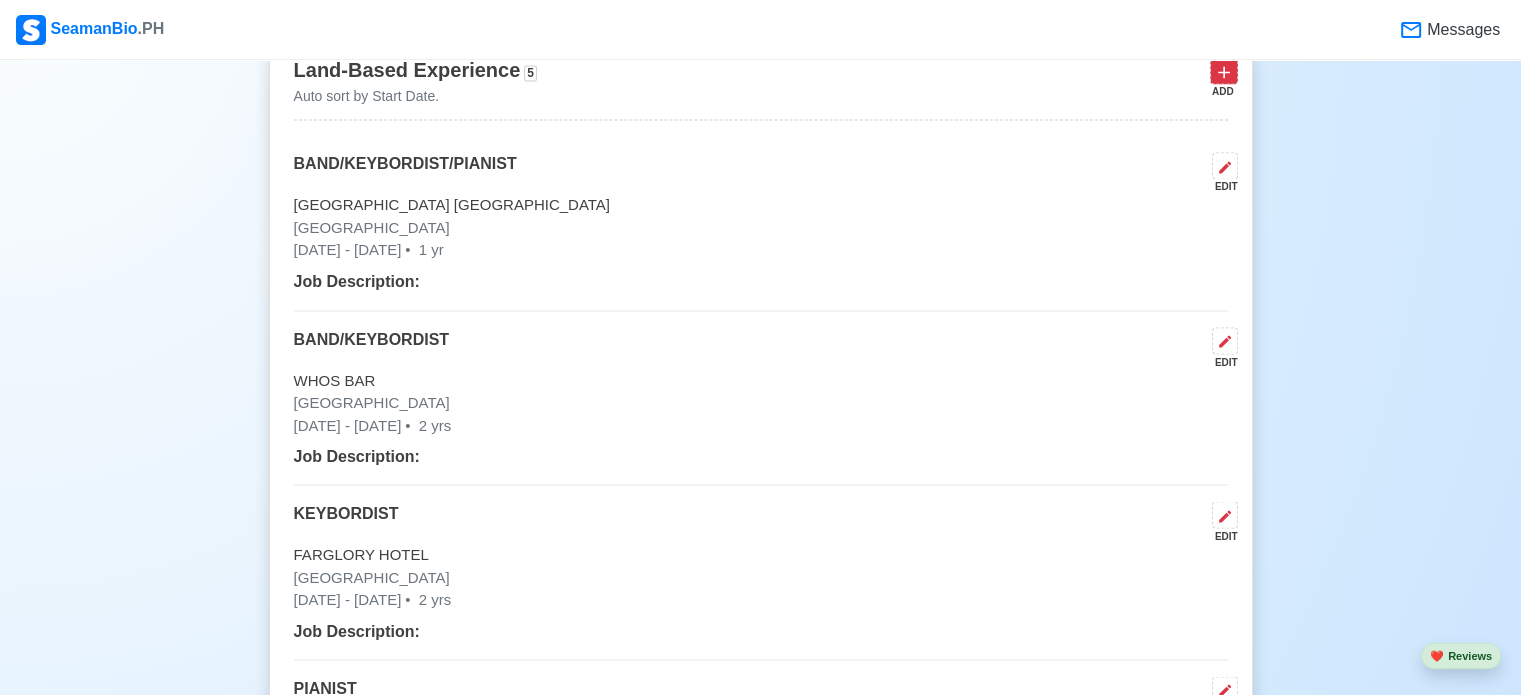 click 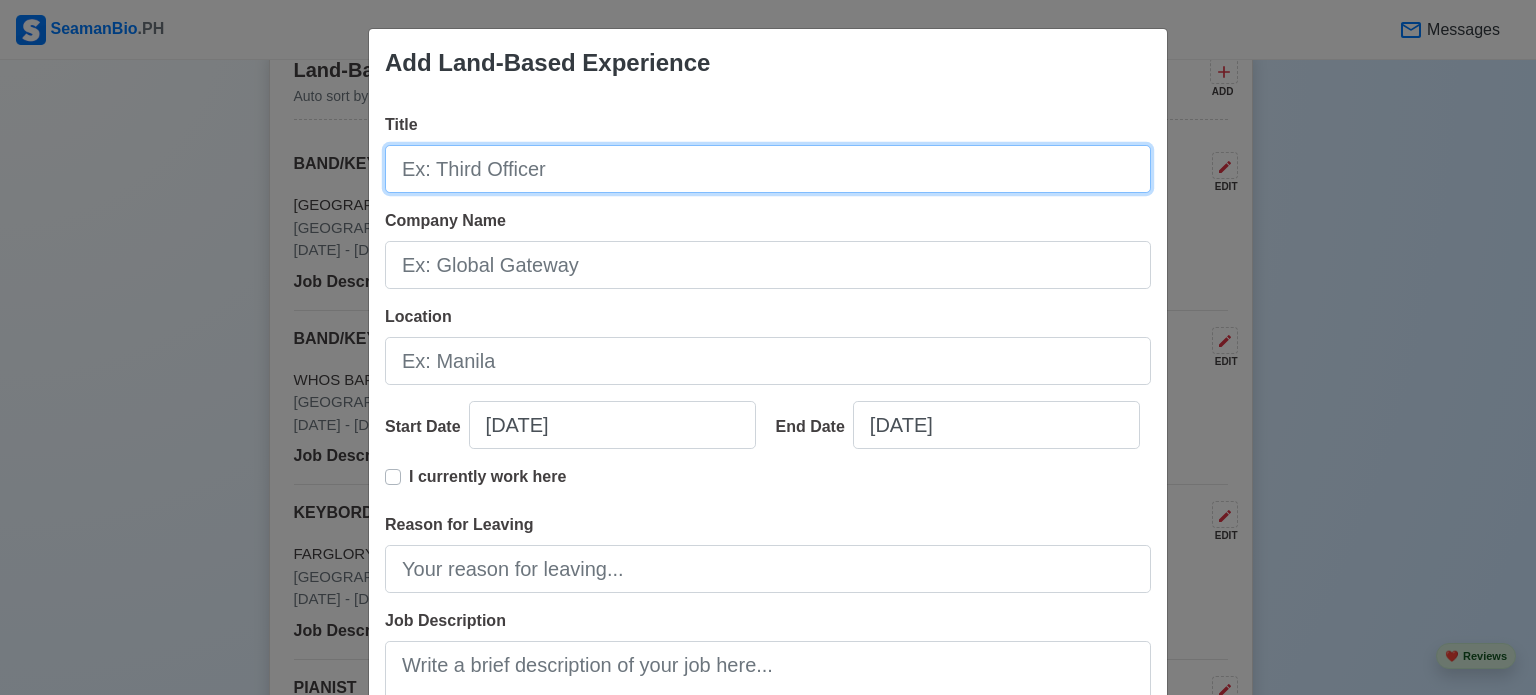 click on "Title" at bounding box center (768, 169) 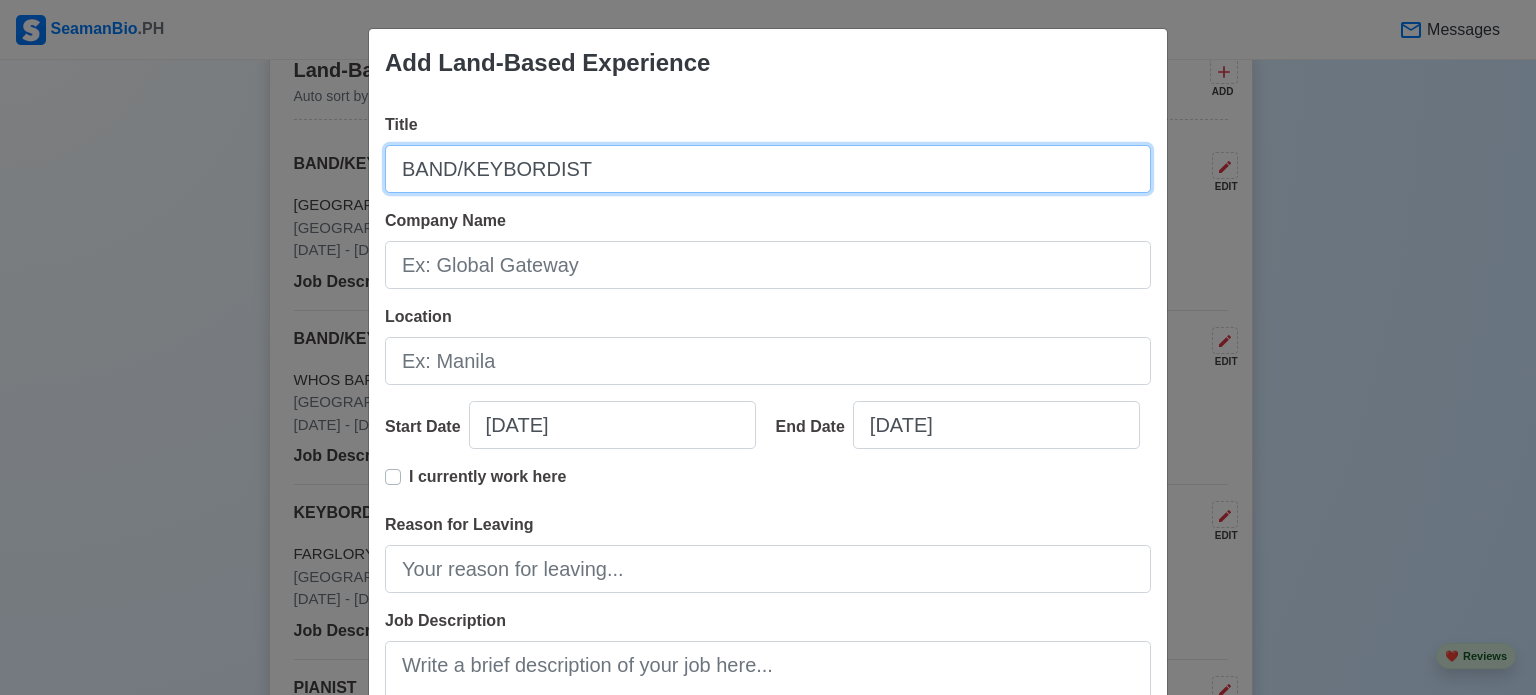 type on "BAND/KEYBORDIST" 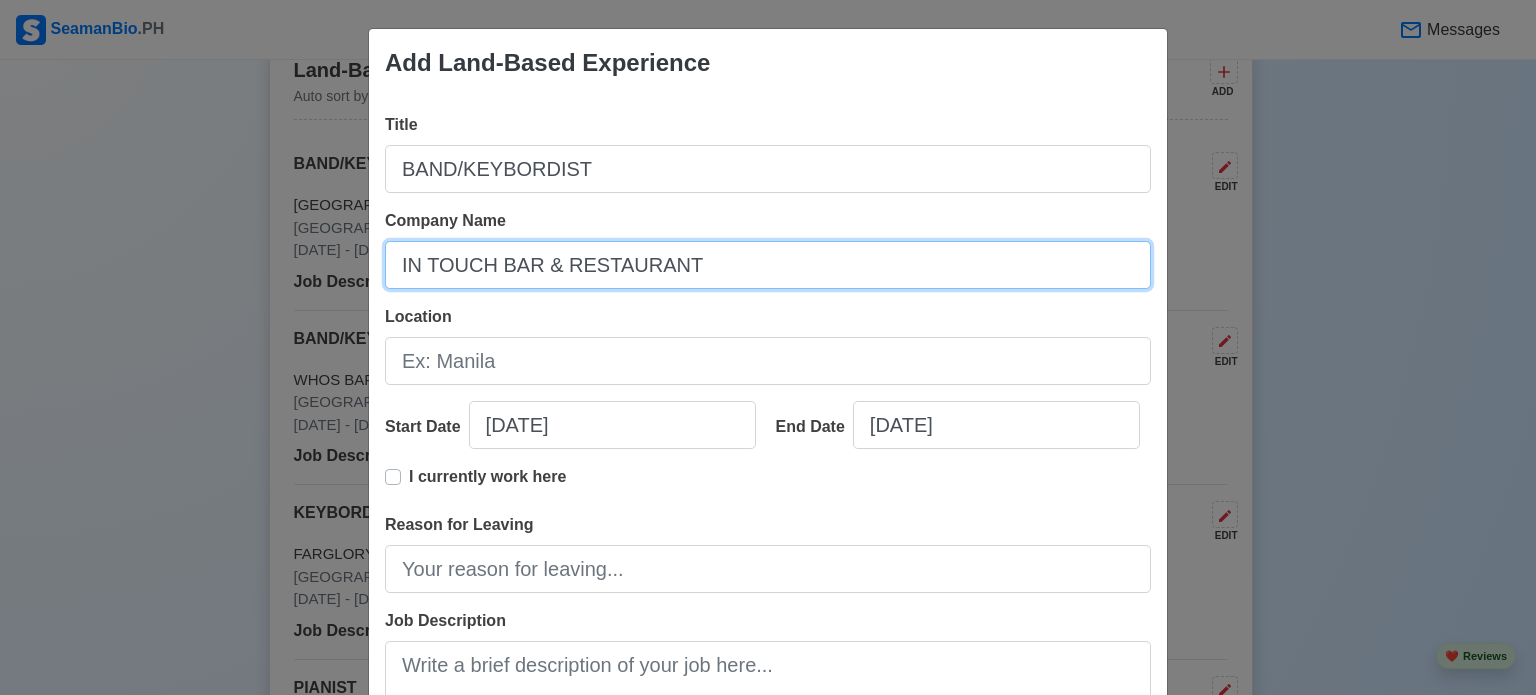 type on "IN TOUCH BAR & RESTAURANT" 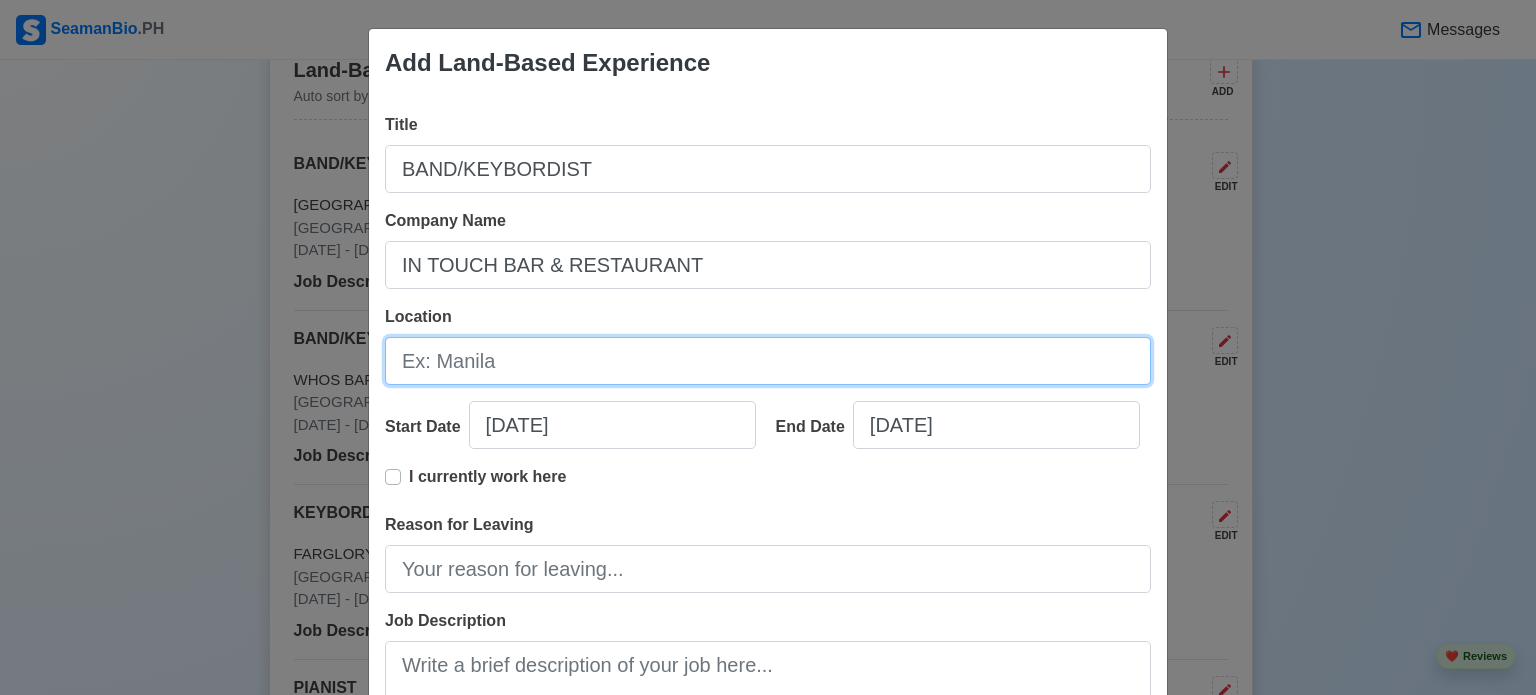 click on "Location" at bounding box center [768, 361] 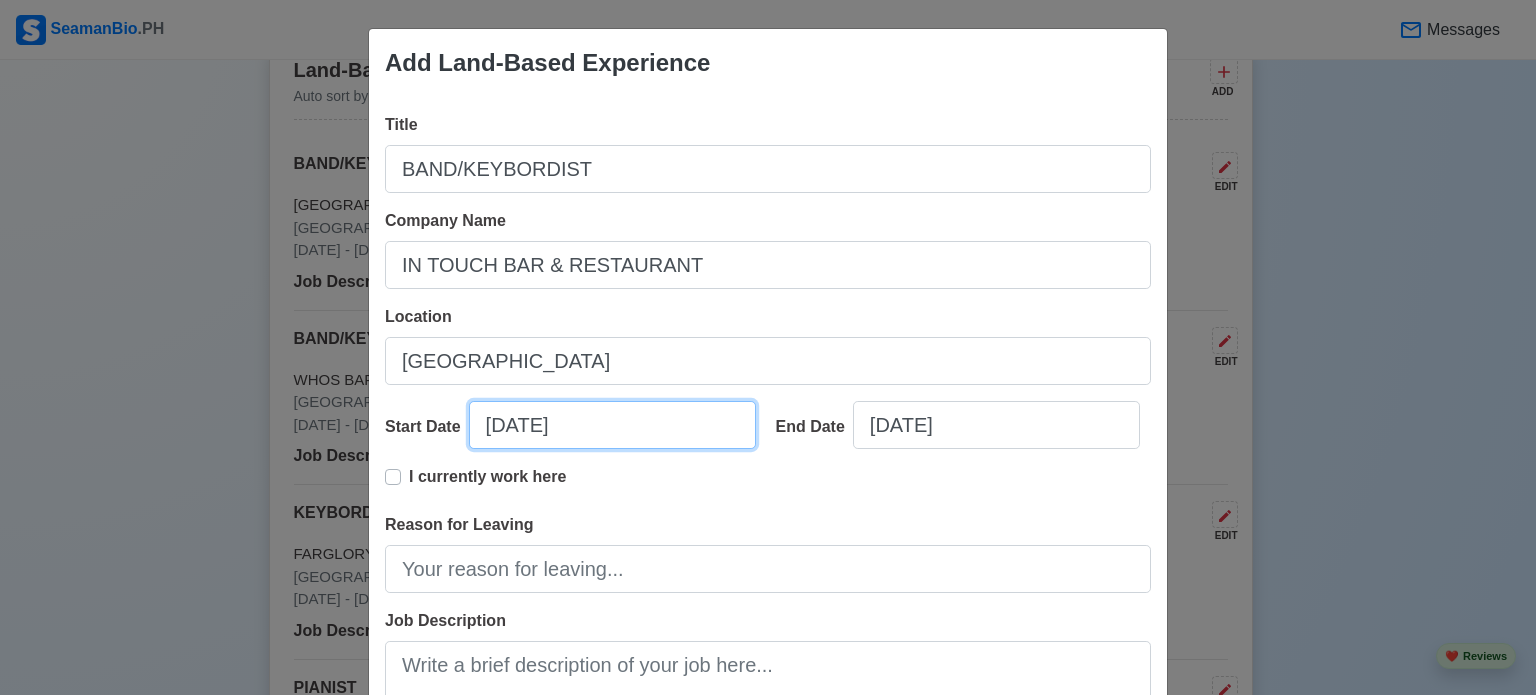 select on "****" 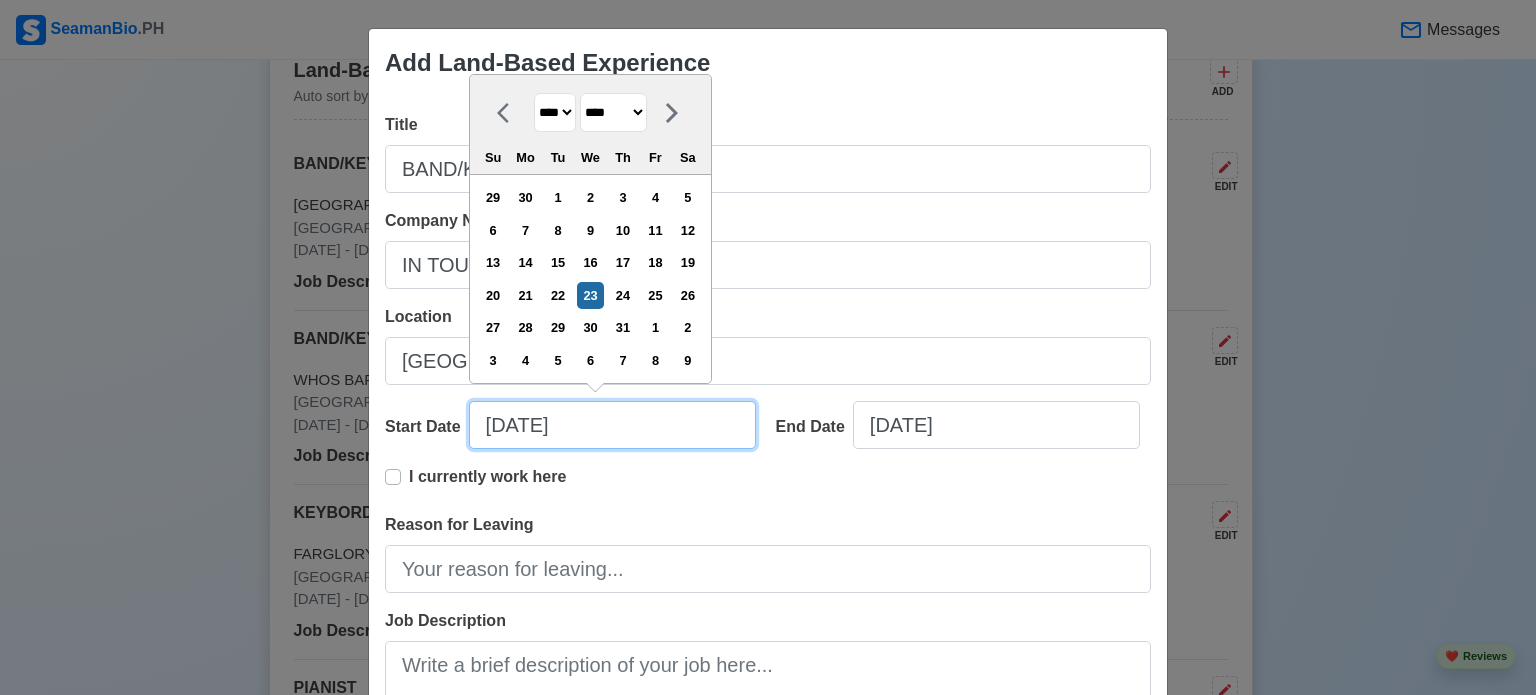 click on "[DATE]" at bounding box center [612, 425] 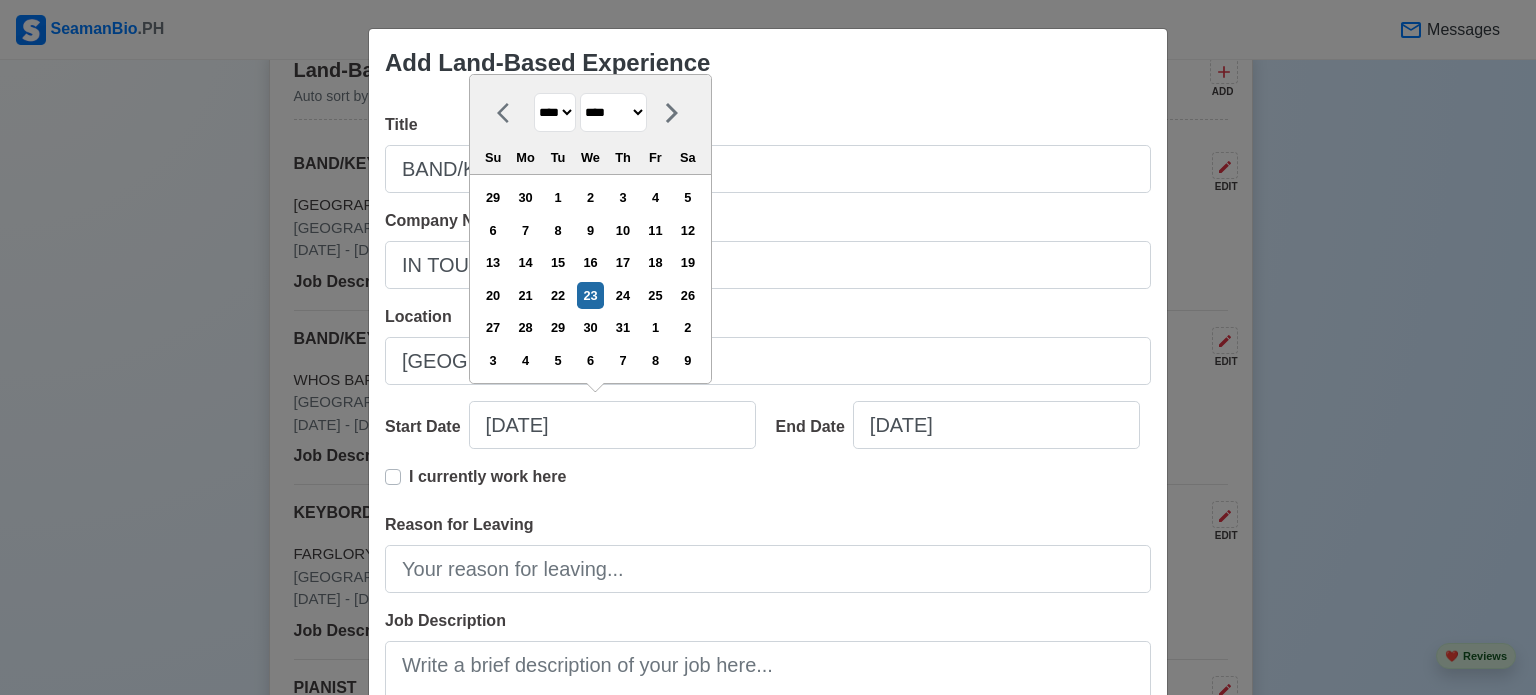 click on "**** **** **** **** **** **** **** **** **** **** **** **** **** **** **** **** **** **** **** **** **** **** **** **** **** **** **** **** **** **** **** **** **** **** **** **** **** **** **** **** **** **** **** **** **** **** **** **** **** **** **** **** **** **** **** **** **** **** **** **** **** **** **** **** **** **** **** **** **** **** **** **** **** **** **** **** **** **** **** **** **** **** **** **** **** **** **** **** **** **** **** **** **** **** **** **** **** **** **** **** **** **** **** **** **** ****" at bounding box center (555, 112) 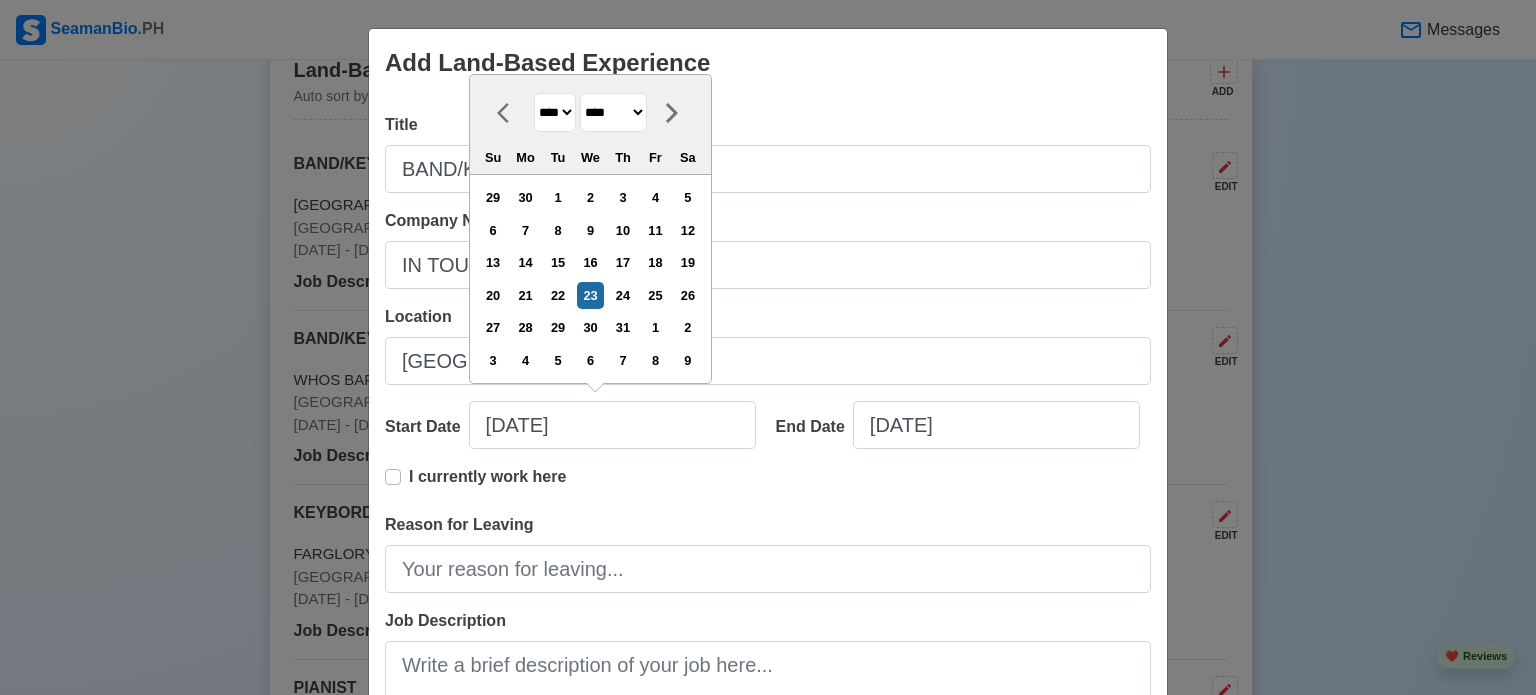 select on "****" 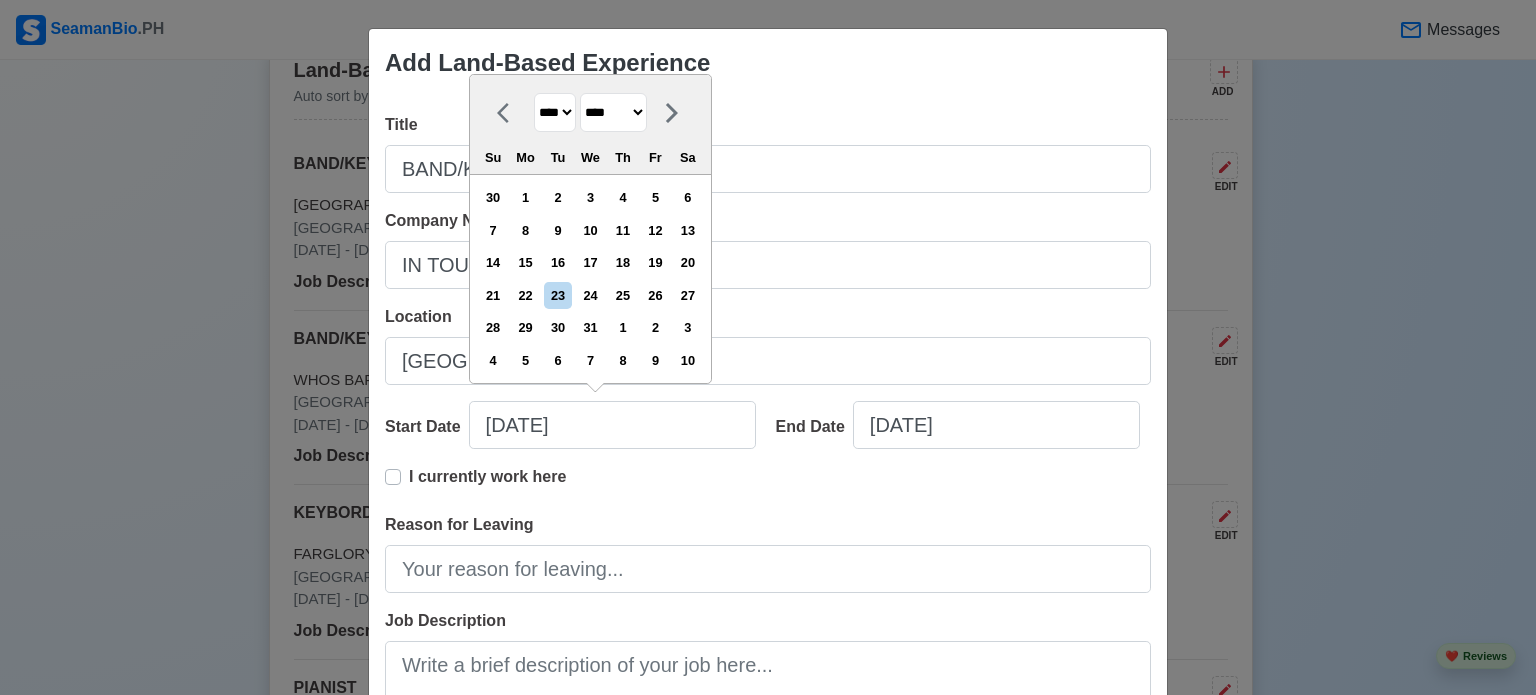 click on "******* ******** ***** ***** *** **** **** ****** ********* ******* ******** ********" at bounding box center (613, 112) 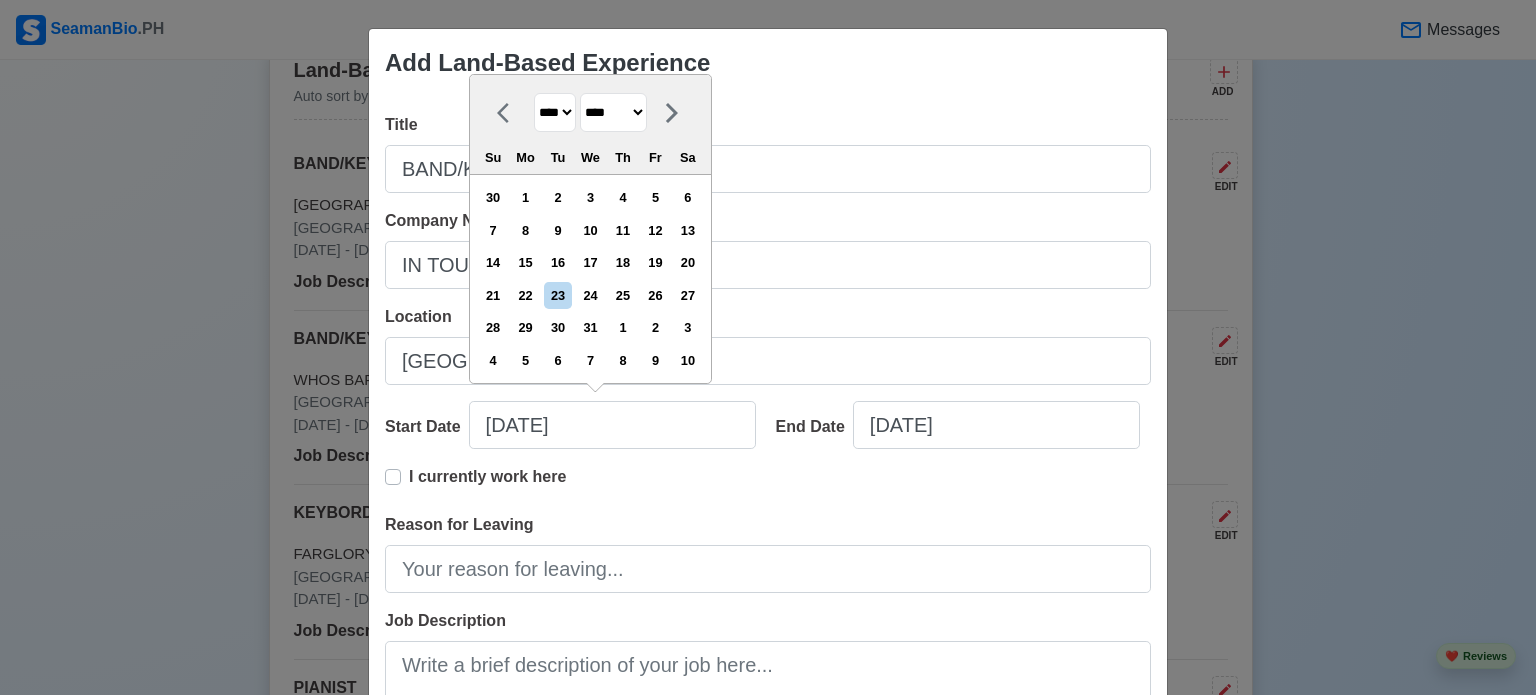 select on "*********" 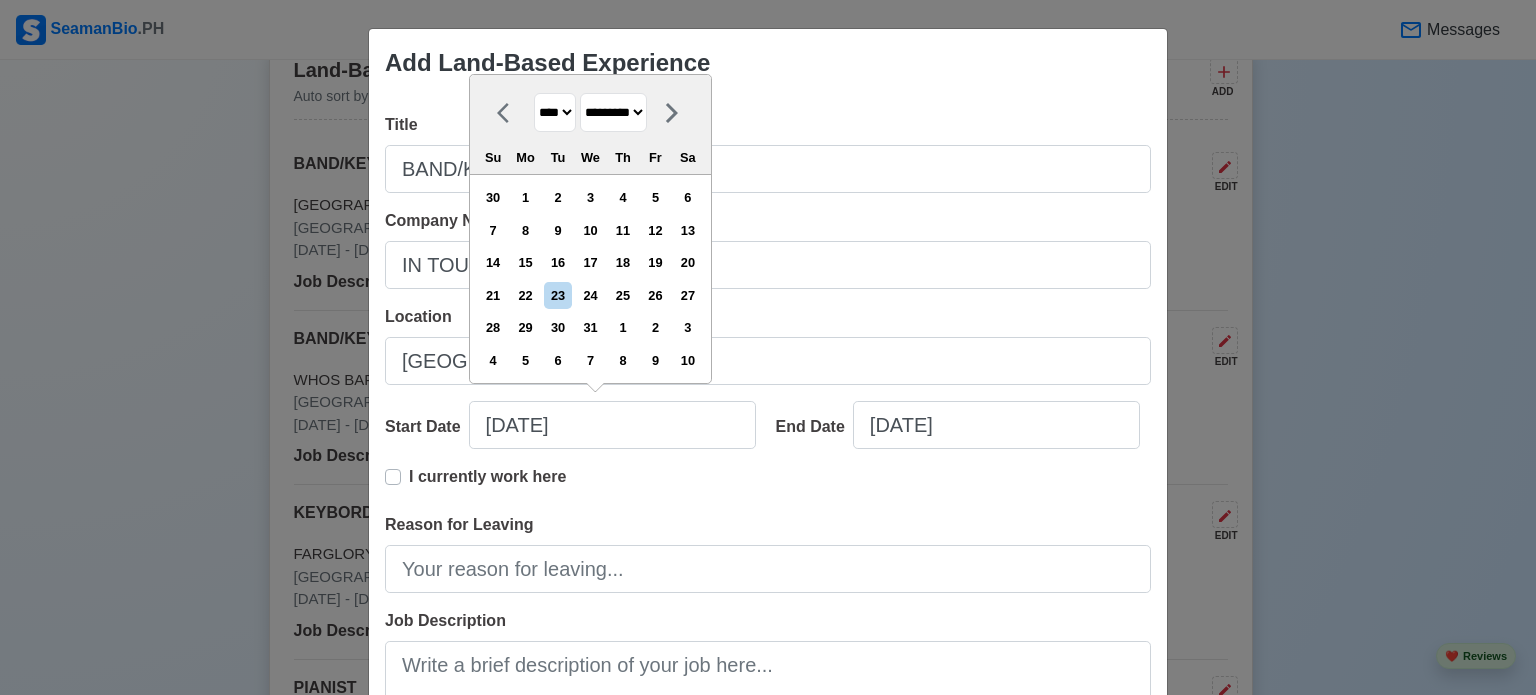 click on "******* ******** ***** ***** *** **** **** ****** ********* ******* ******** ********" at bounding box center [613, 112] 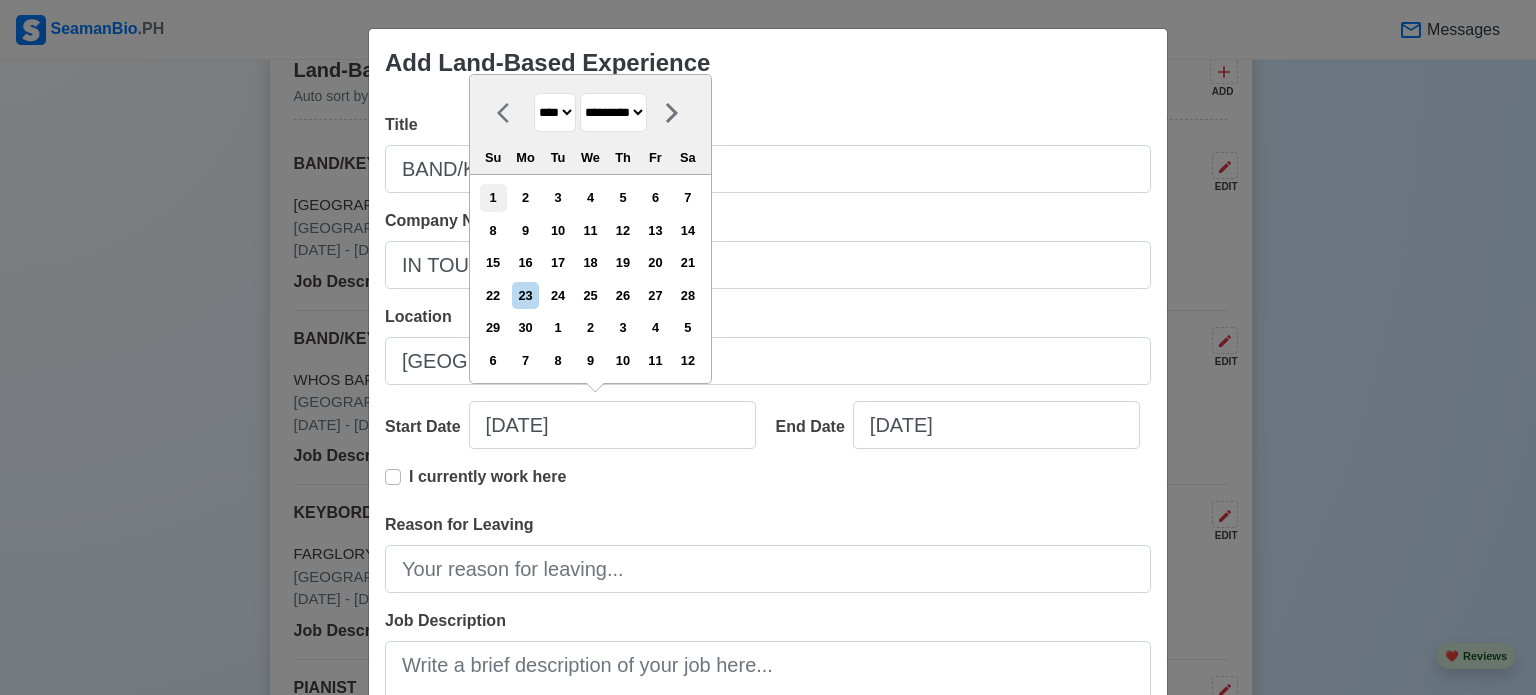 click on "1" at bounding box center [493, 197] 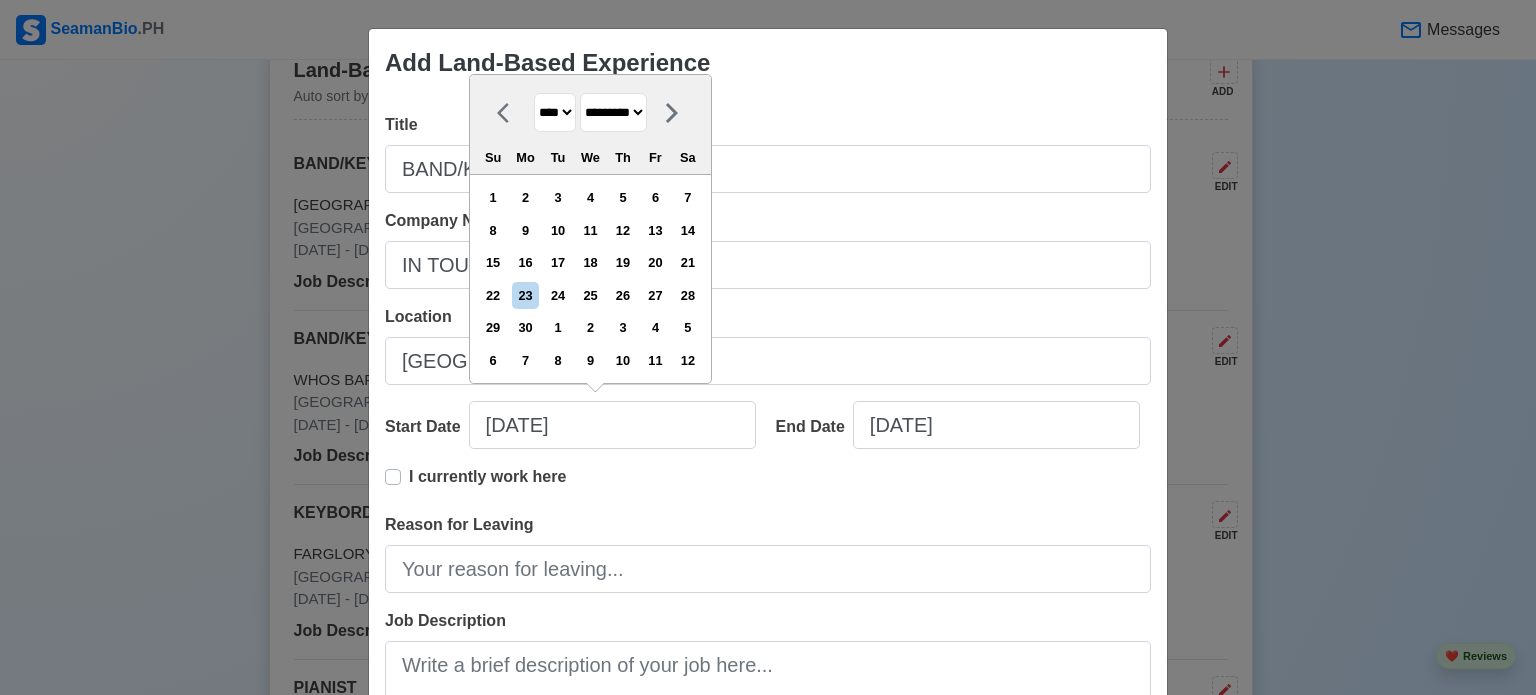 type on "[DATE]" 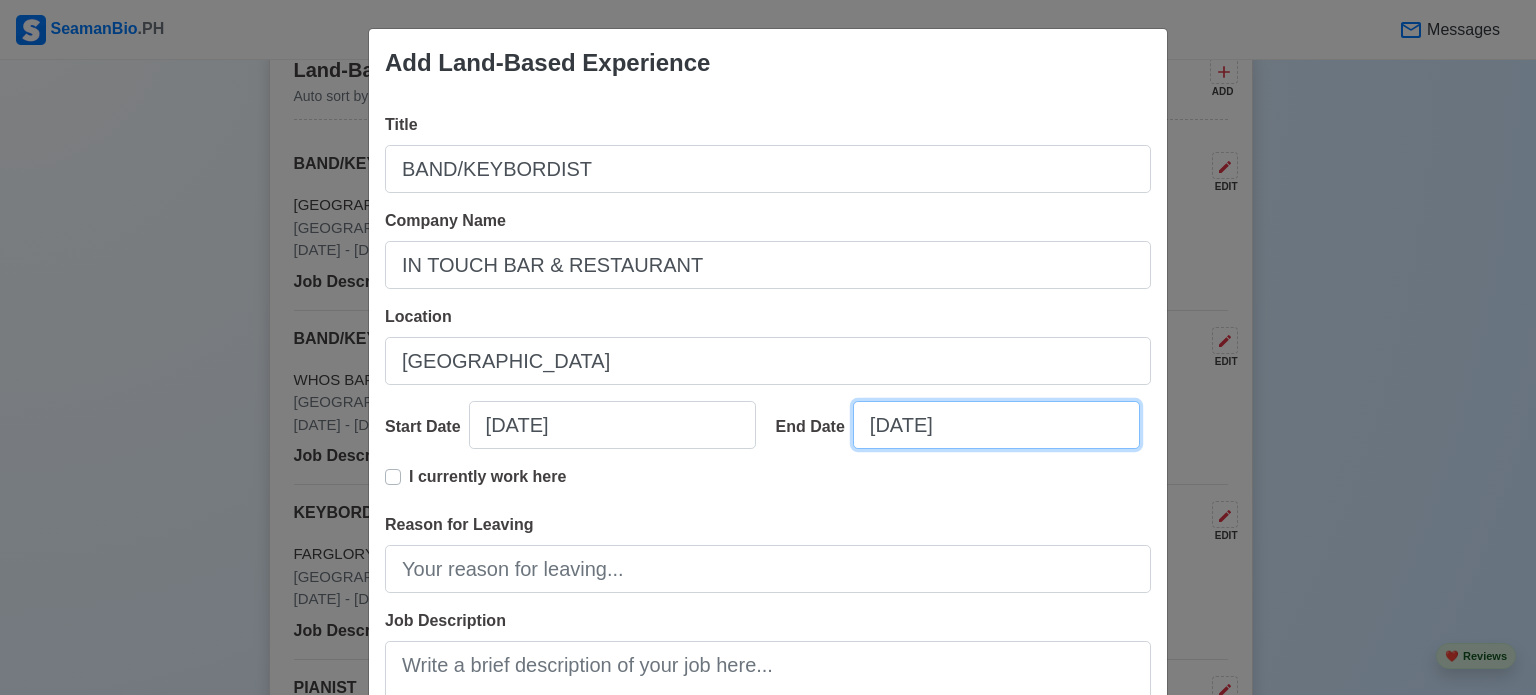 select on "****" 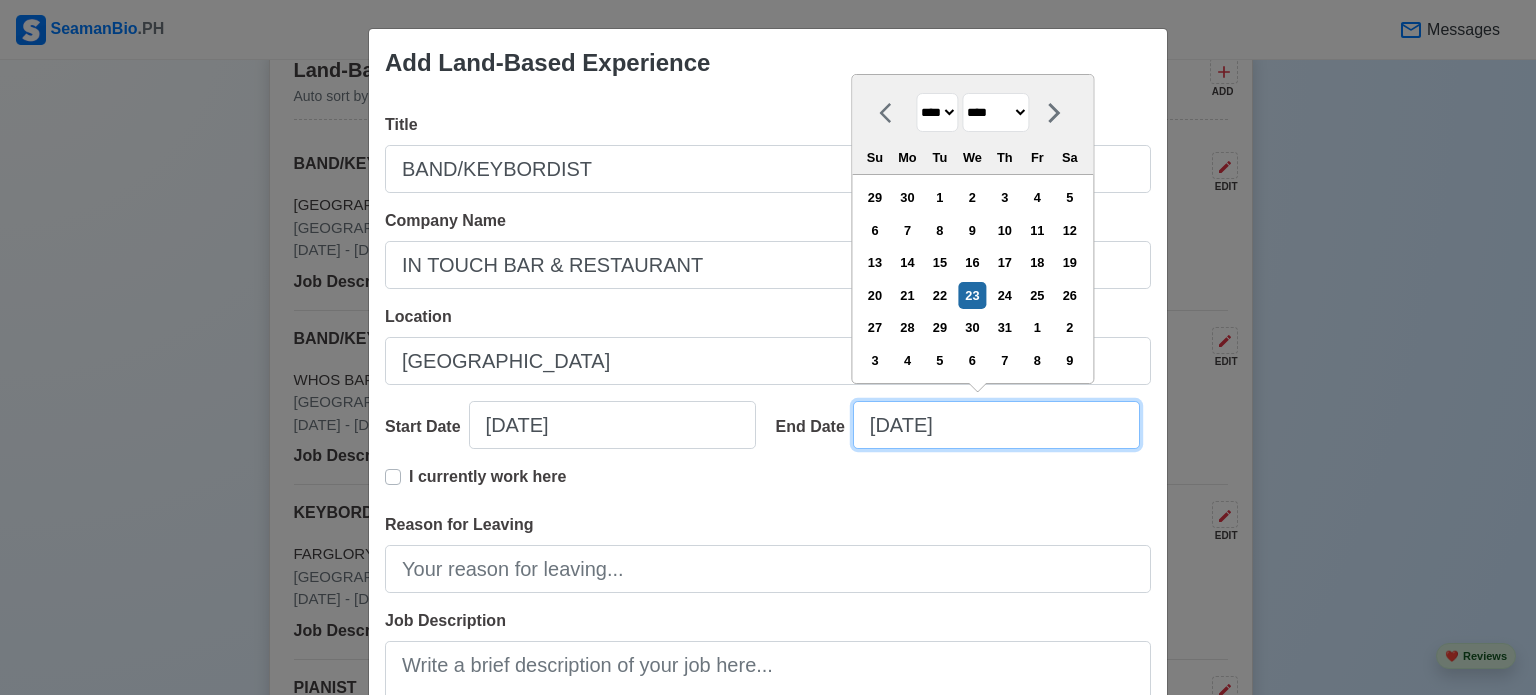 click on "[DATE]" at bounding box center [996, 425] 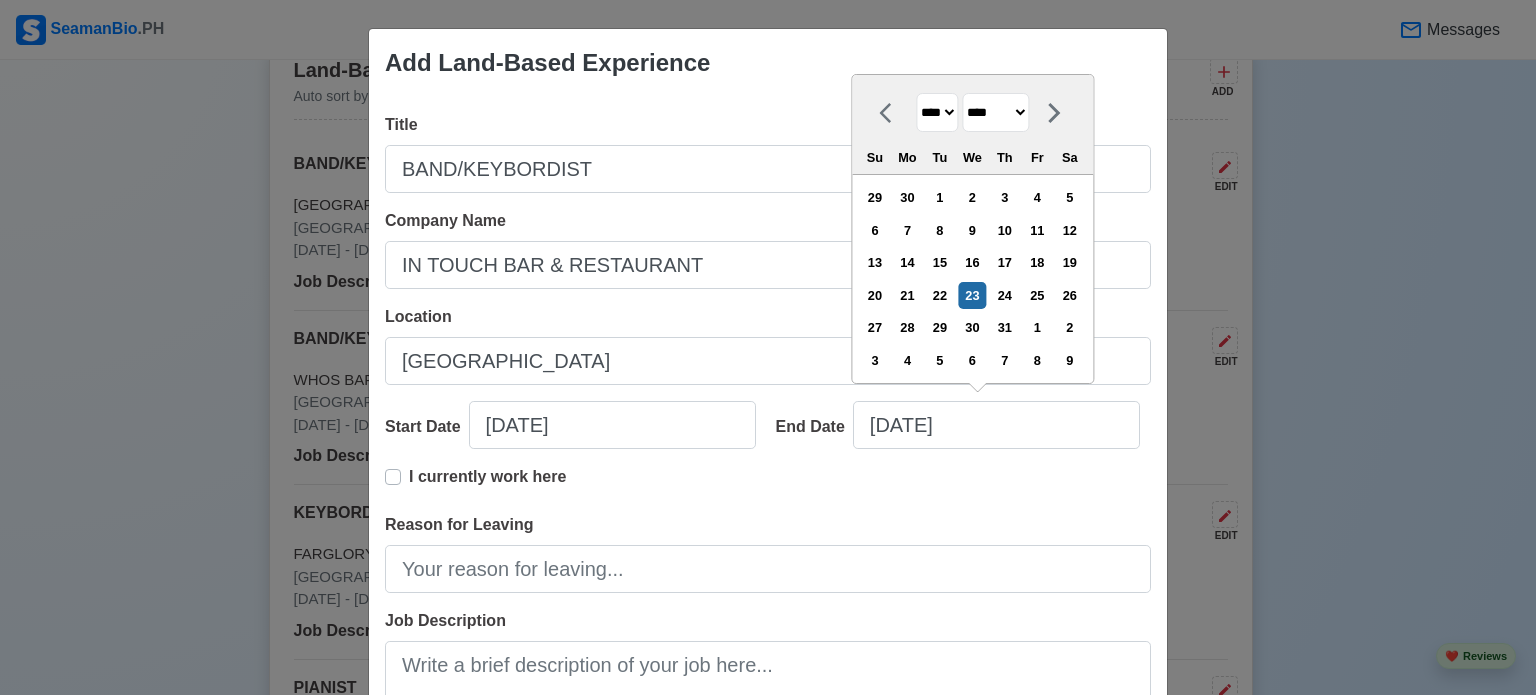 click on "**** **** **** **** **** **** **** **** **** **** **** **** **** **** **** **** **** **** **** **** **** **** **** **** **** **** **** **** **** **** **** **** **** **** **** **** **** **** **** **** **** **** **** **** **** **** **** **** **** **** **** **** **** **** **** **** **** **** **** **** **** **** **** **** **** **** **** **** **** **** **** **** **** **** **** **** **** **** **** **** **** **** **** **** **** **** **** **** **** **** **** **** **** **** **** **** **** **** **** **** **** **** **** **** **** ****" at bounding box center [937, 112] 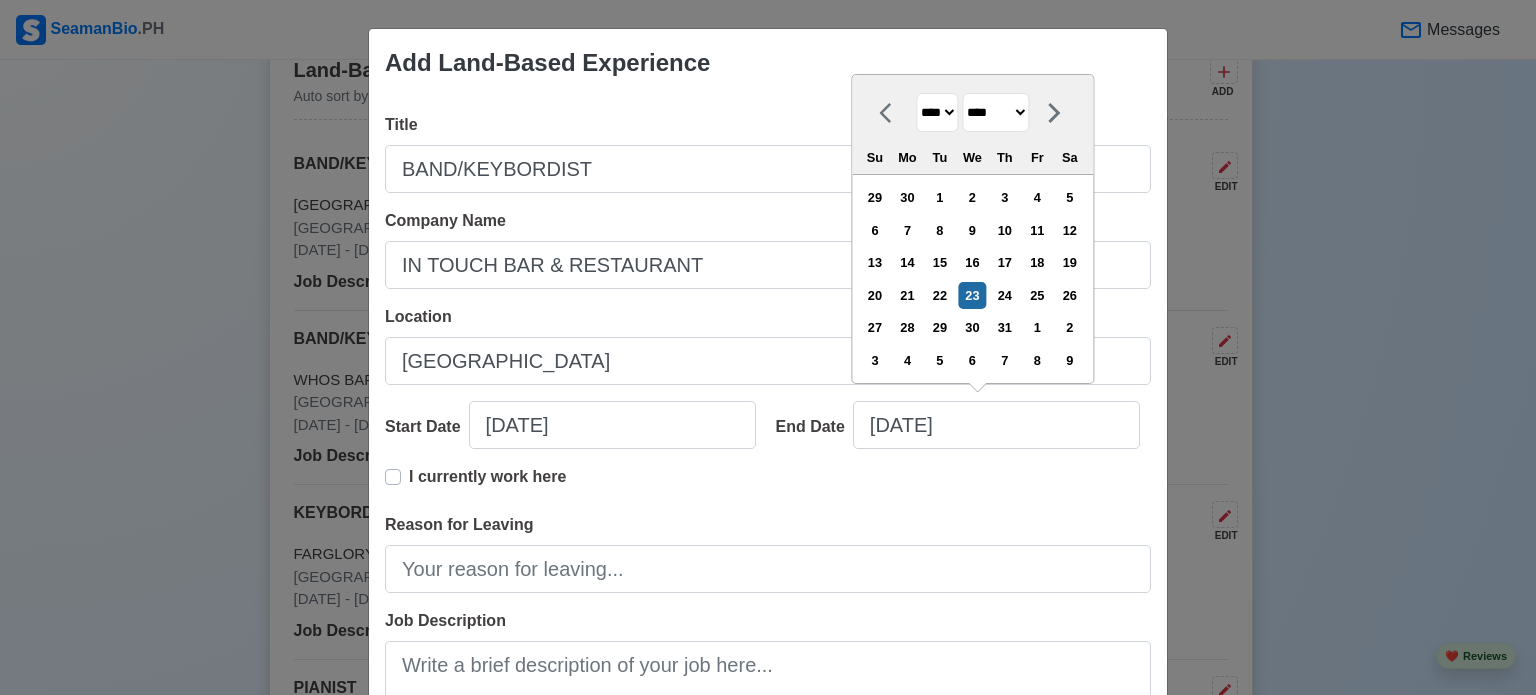 select on "****" 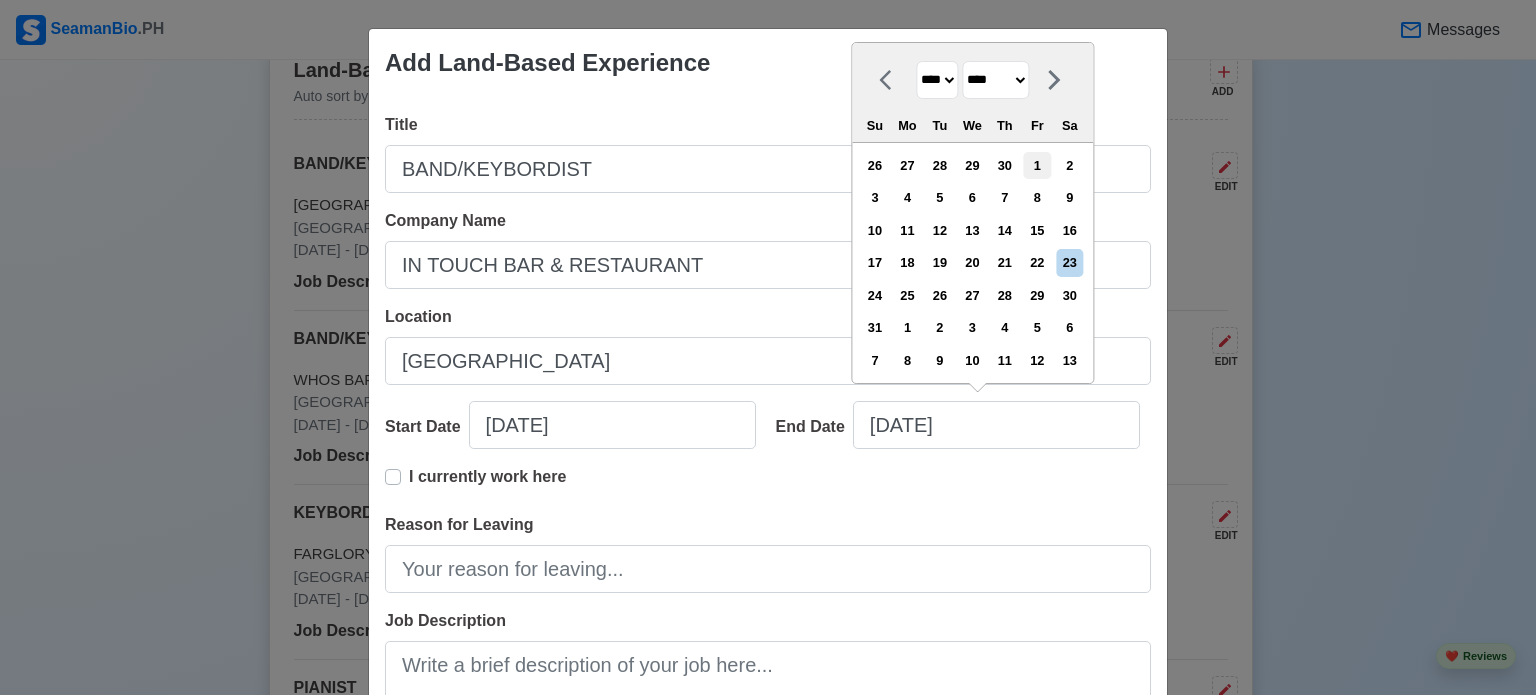 click on "1" at bounding box center (1037, 165) 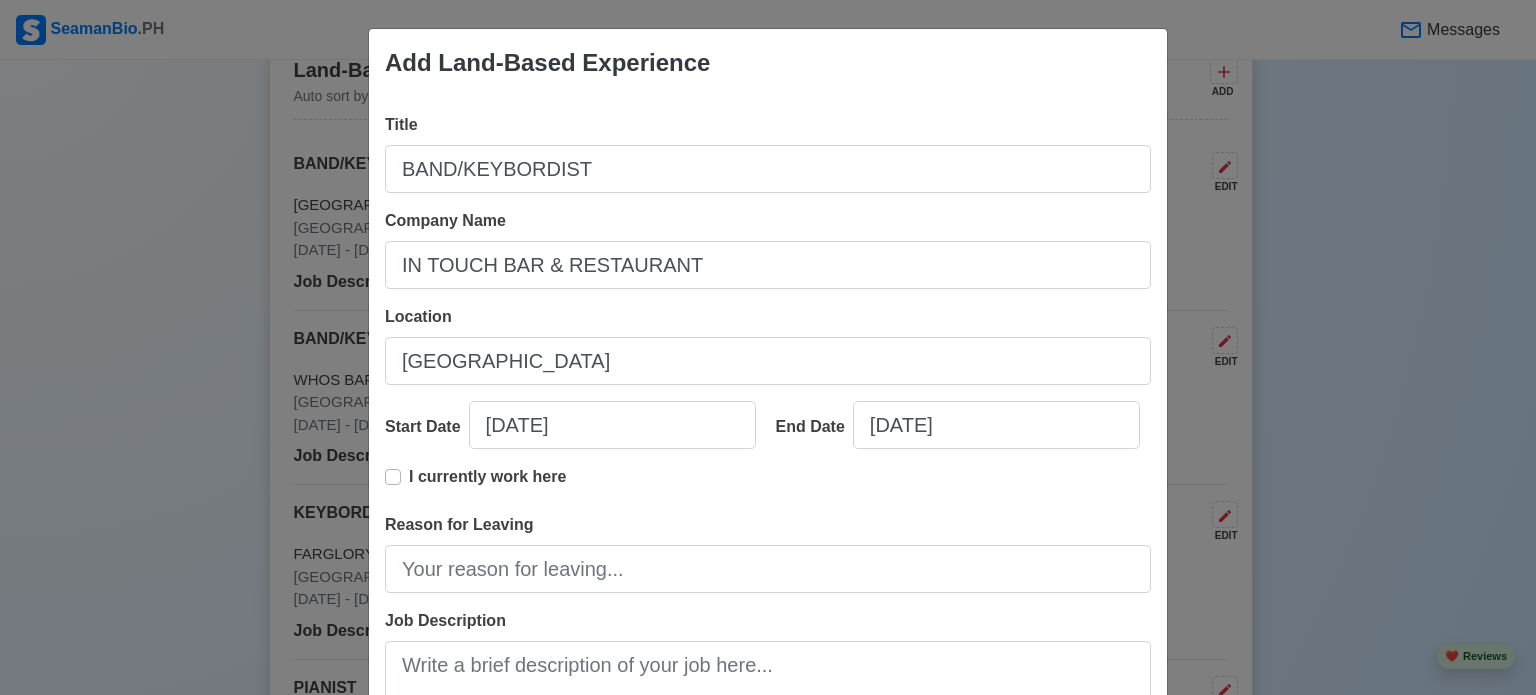 scroll, scrollTop: 288, scrollLeft: 0, axis: vertical 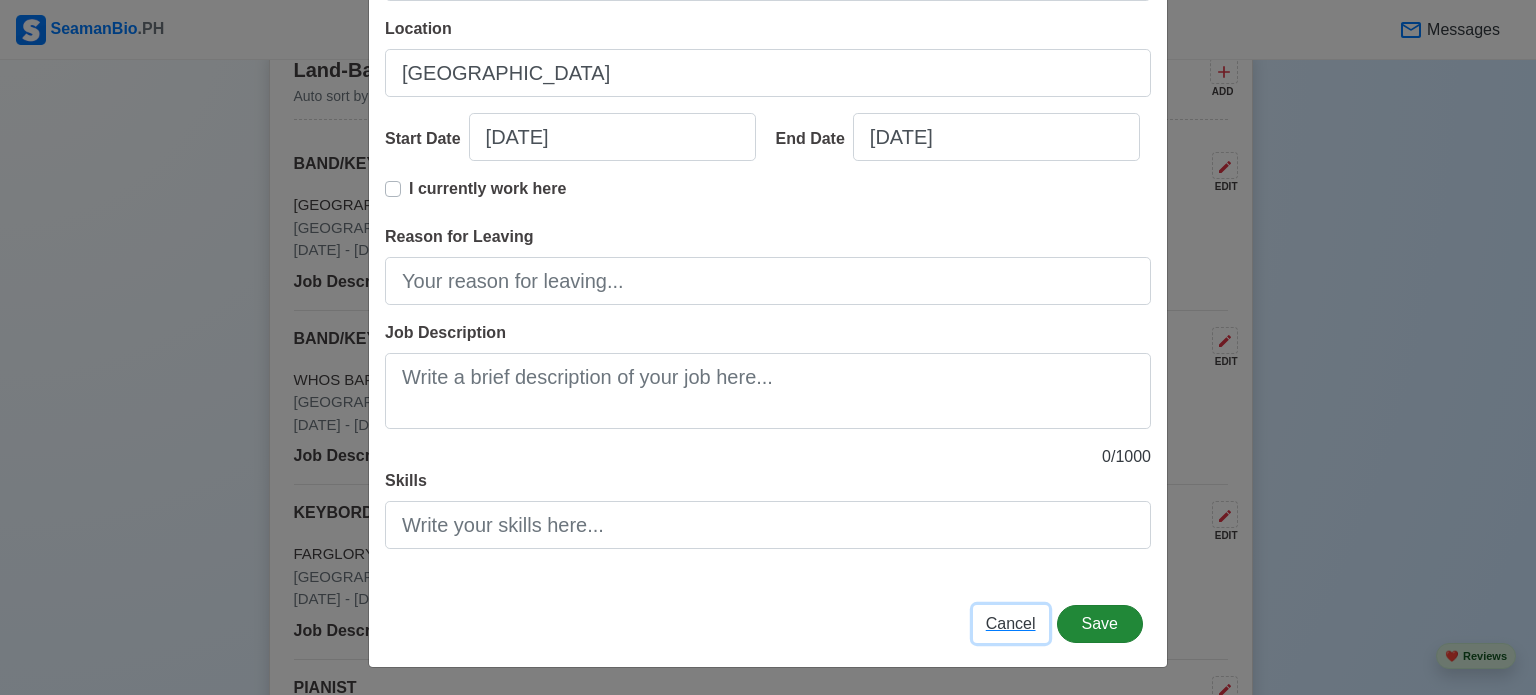 type 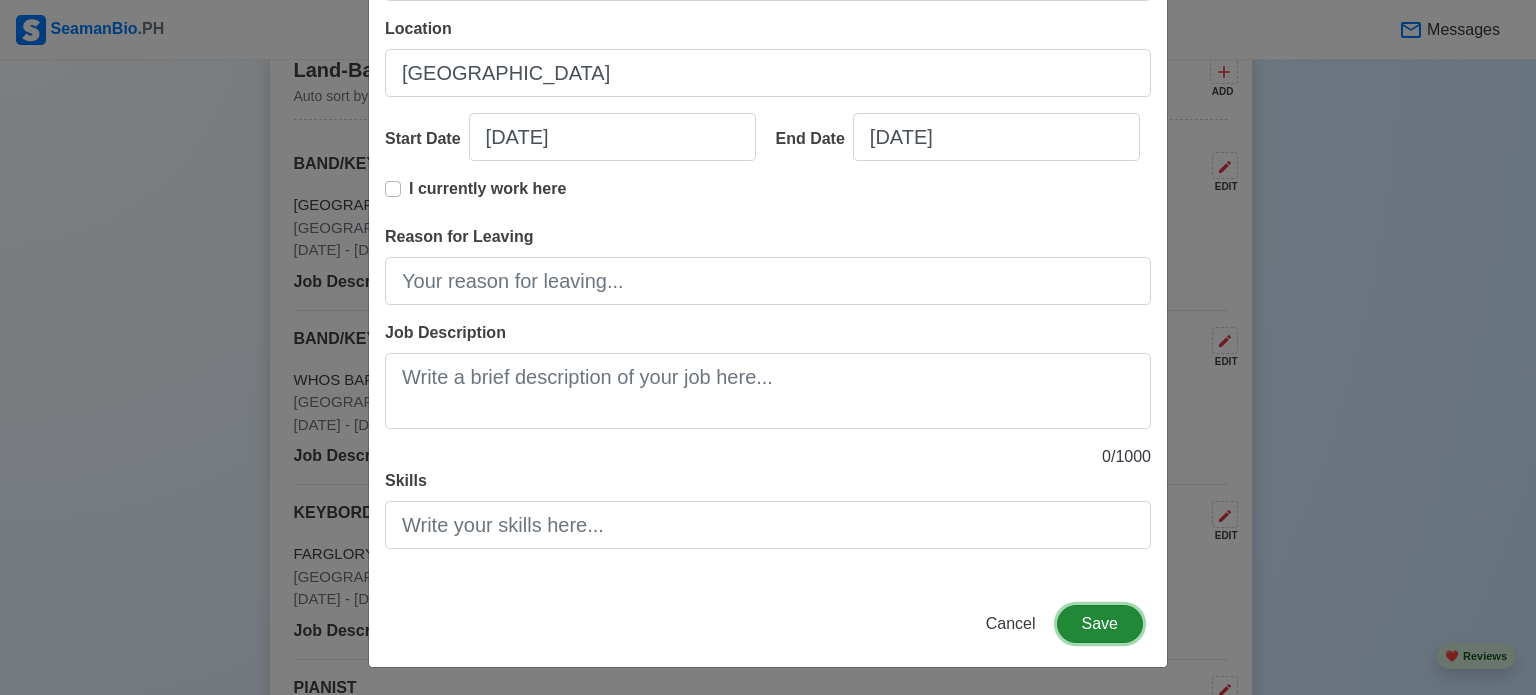 type 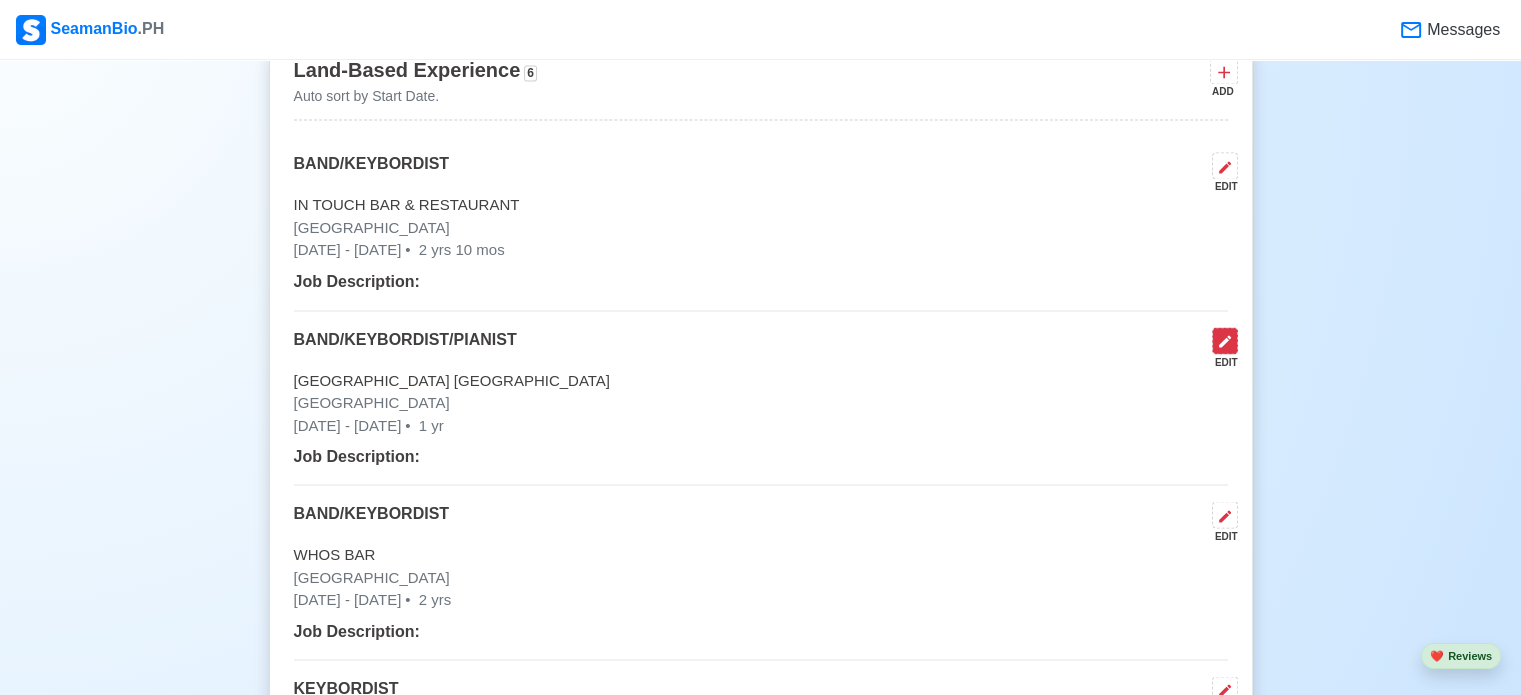 click 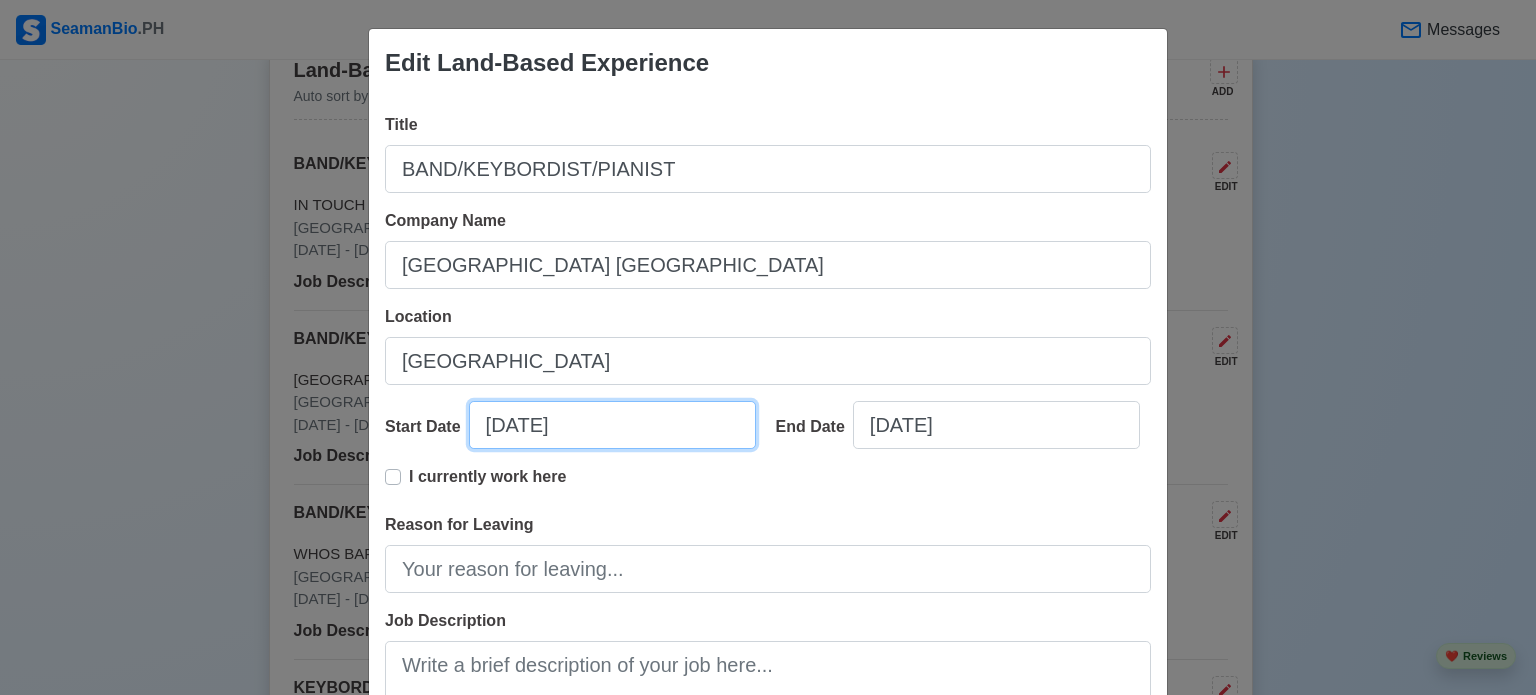 select on "****" 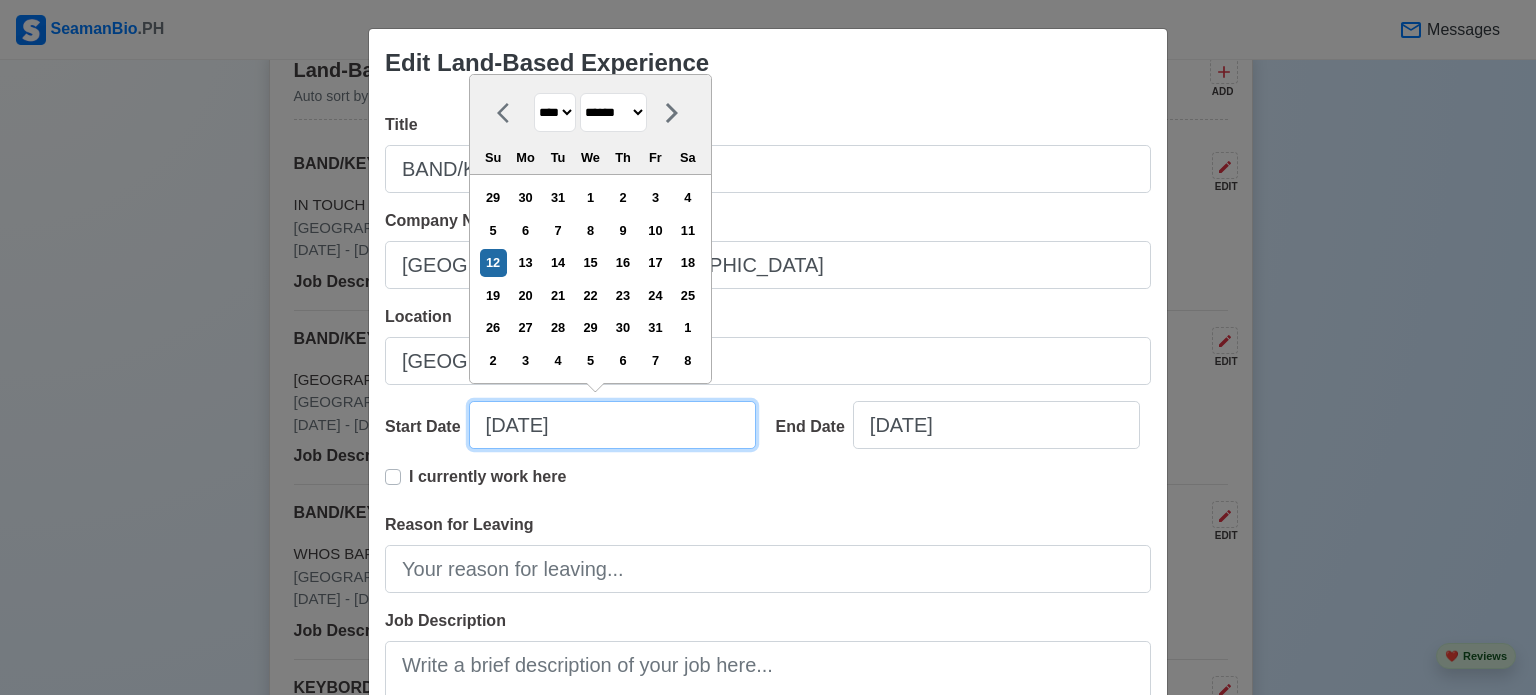 click on "08/12/2012" at bounding box center (612, 425) 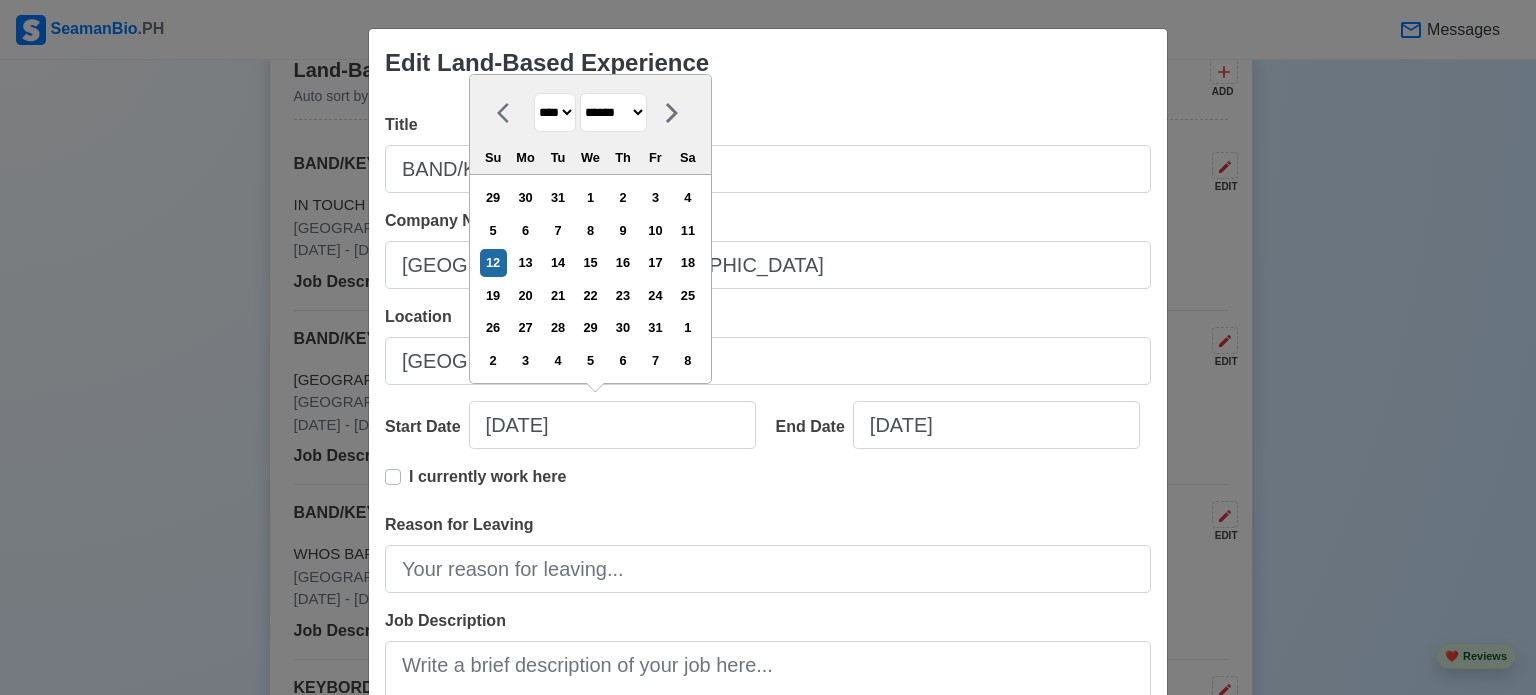 click on "******* ******** ***** ***** *** **** **** ****** ********* ******* ******** ********" at bounding box center [613, 112] 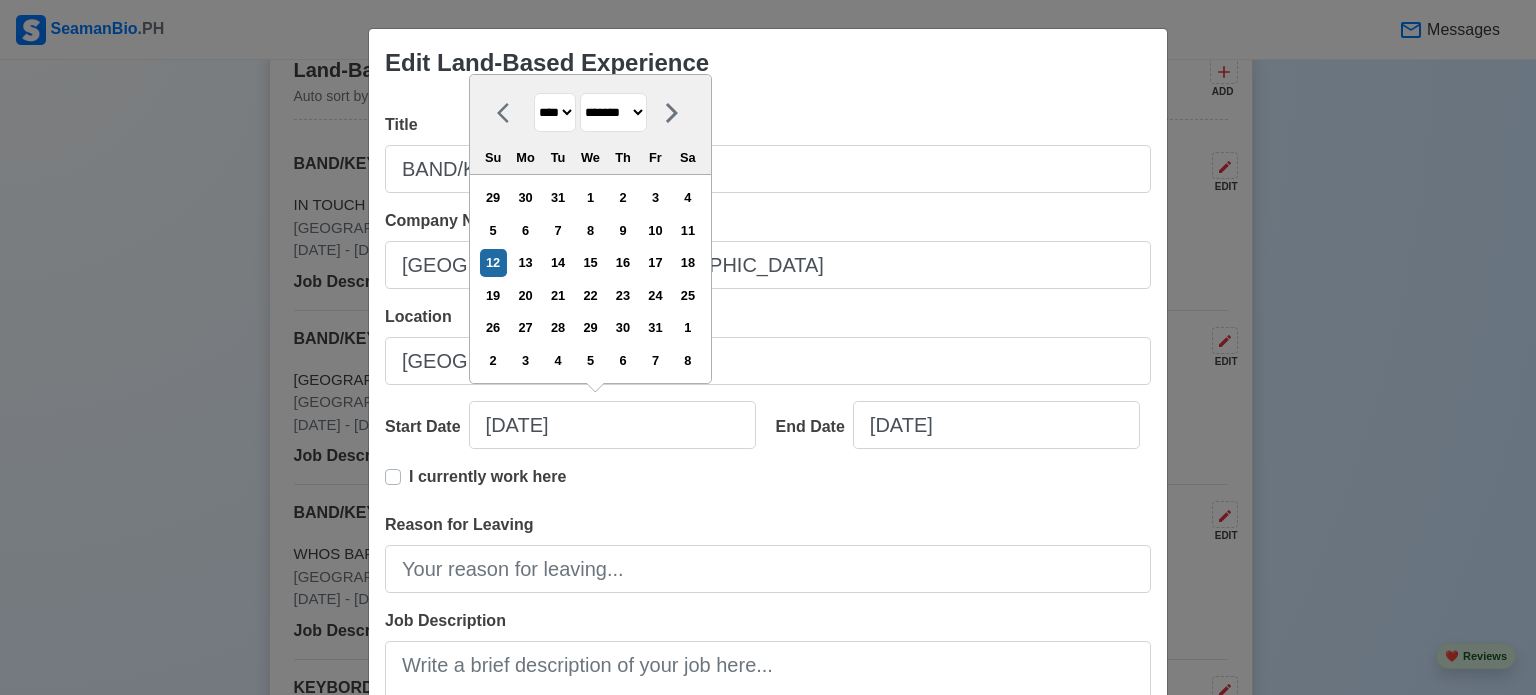 click on "******* ******** ***** ***** *** **** **** ****** ********* ******* ******** ********" at bounding box center [613, 112] 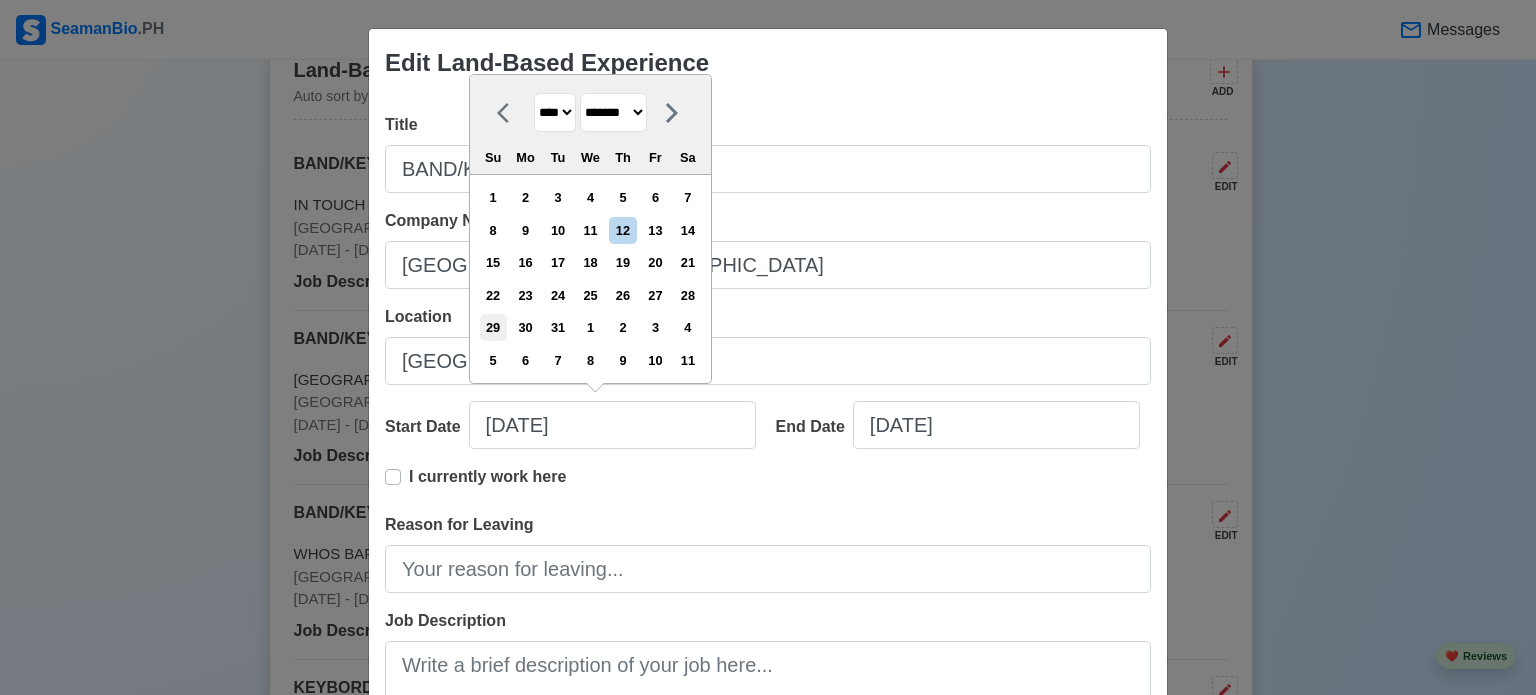 click on "29" at bounding box center [493, 327] 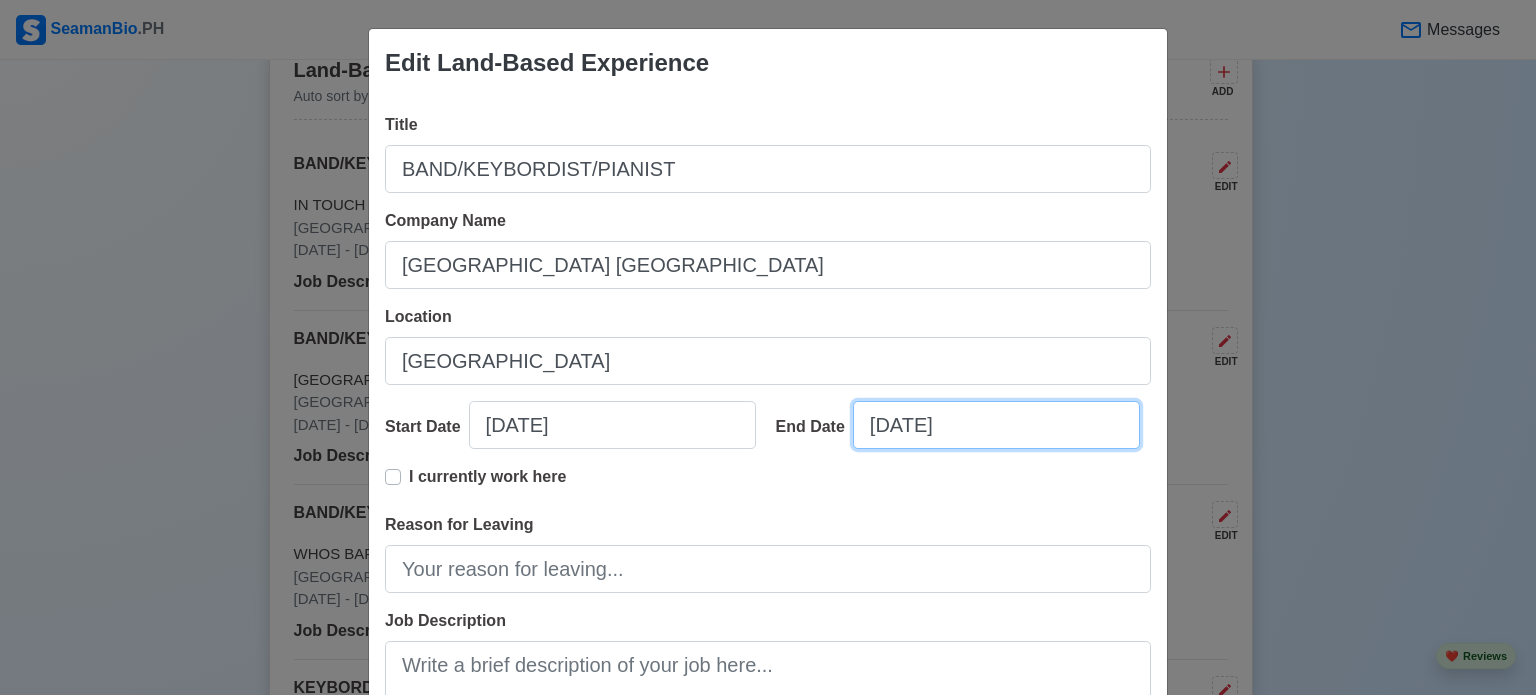 click on "08/12/2013" at bounding box center (996, 425) 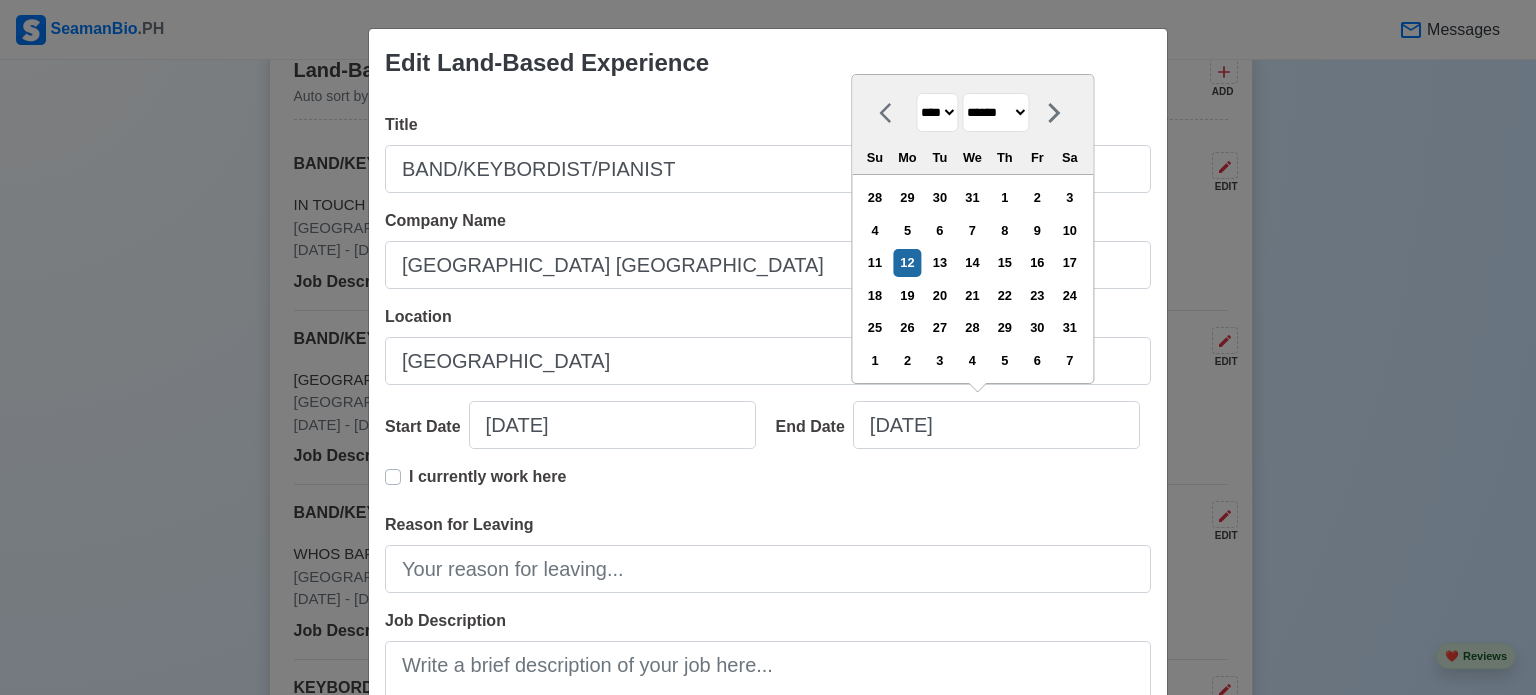click on "******* ******** ***** ***** *** **** **** ****** ********* ******* ******** ********" at bounding box center (995, 112) 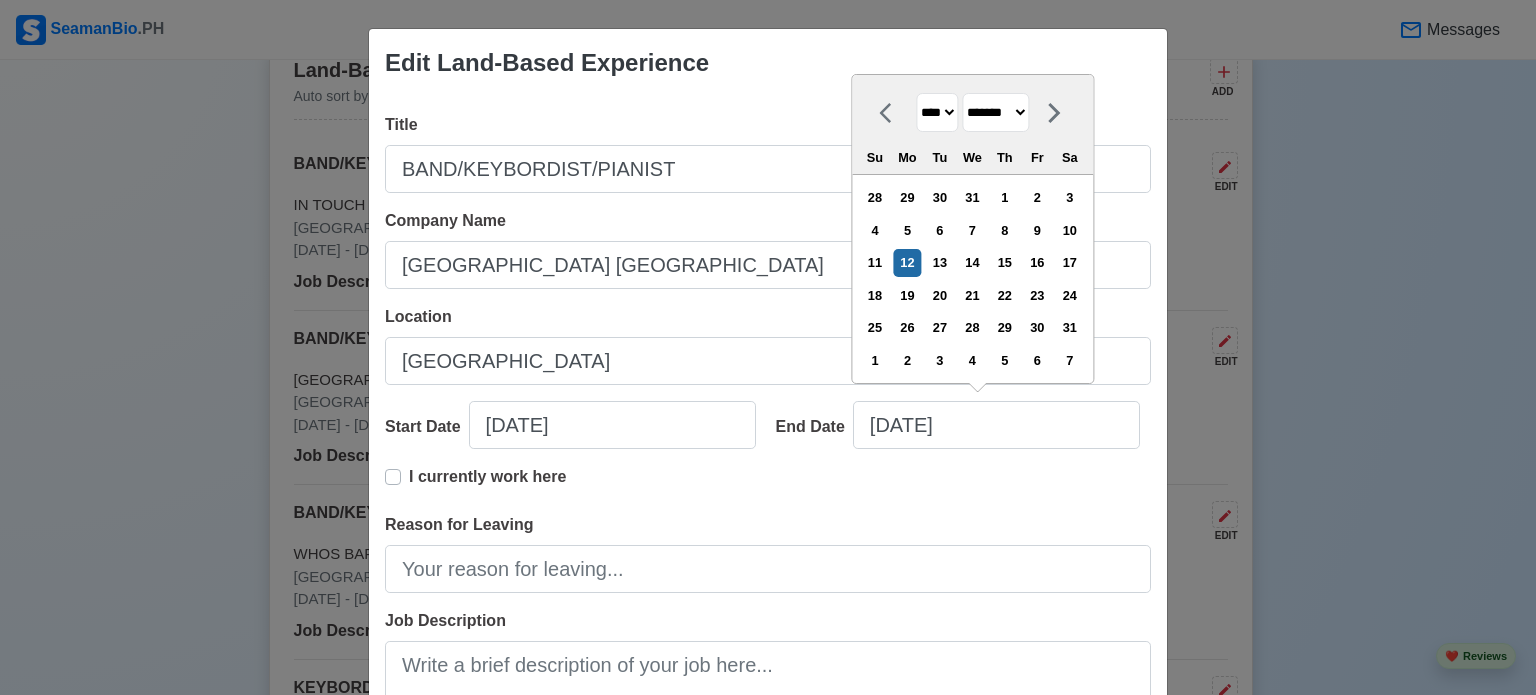 click on "******* ******** ***** ***** *** **** **** ****** ********* ******* ******** ********" at bounding box center [995, 112] 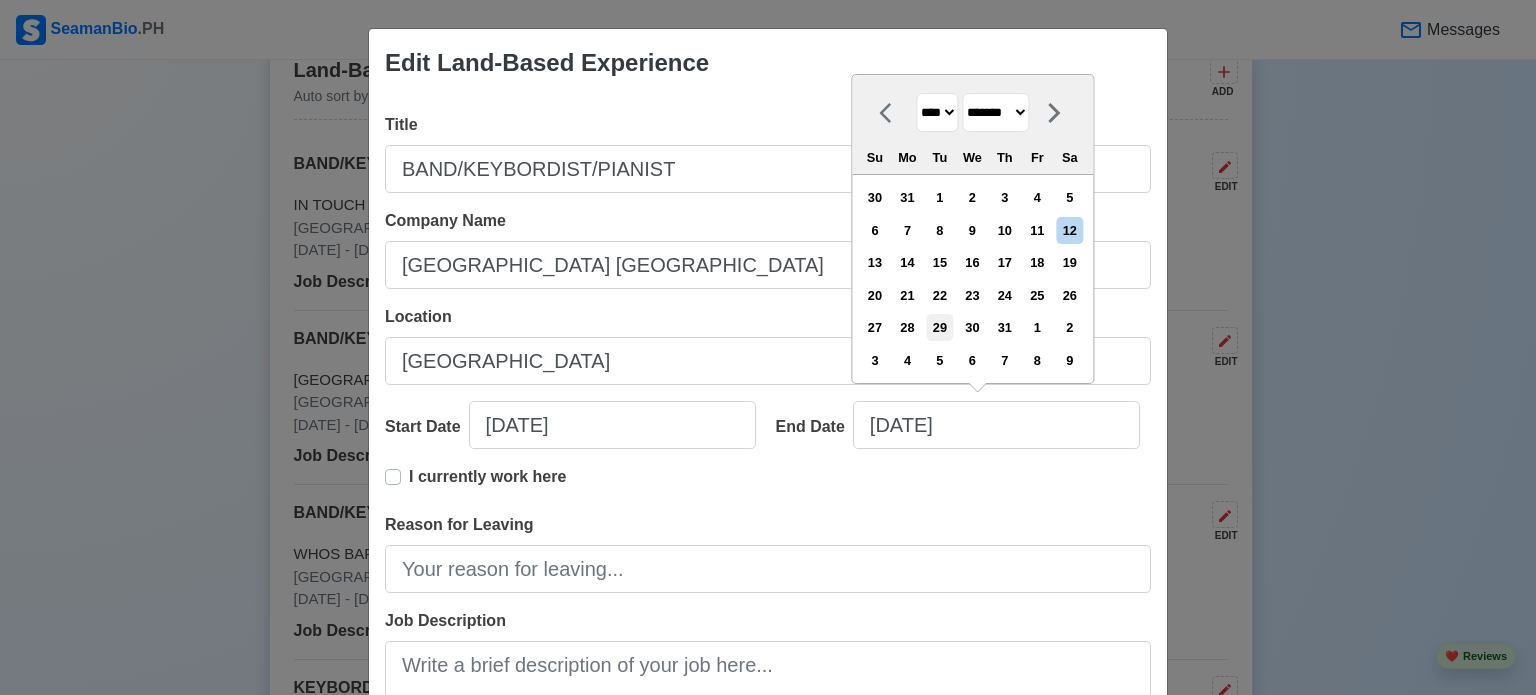click on "29" at bounding box center (939, 327) 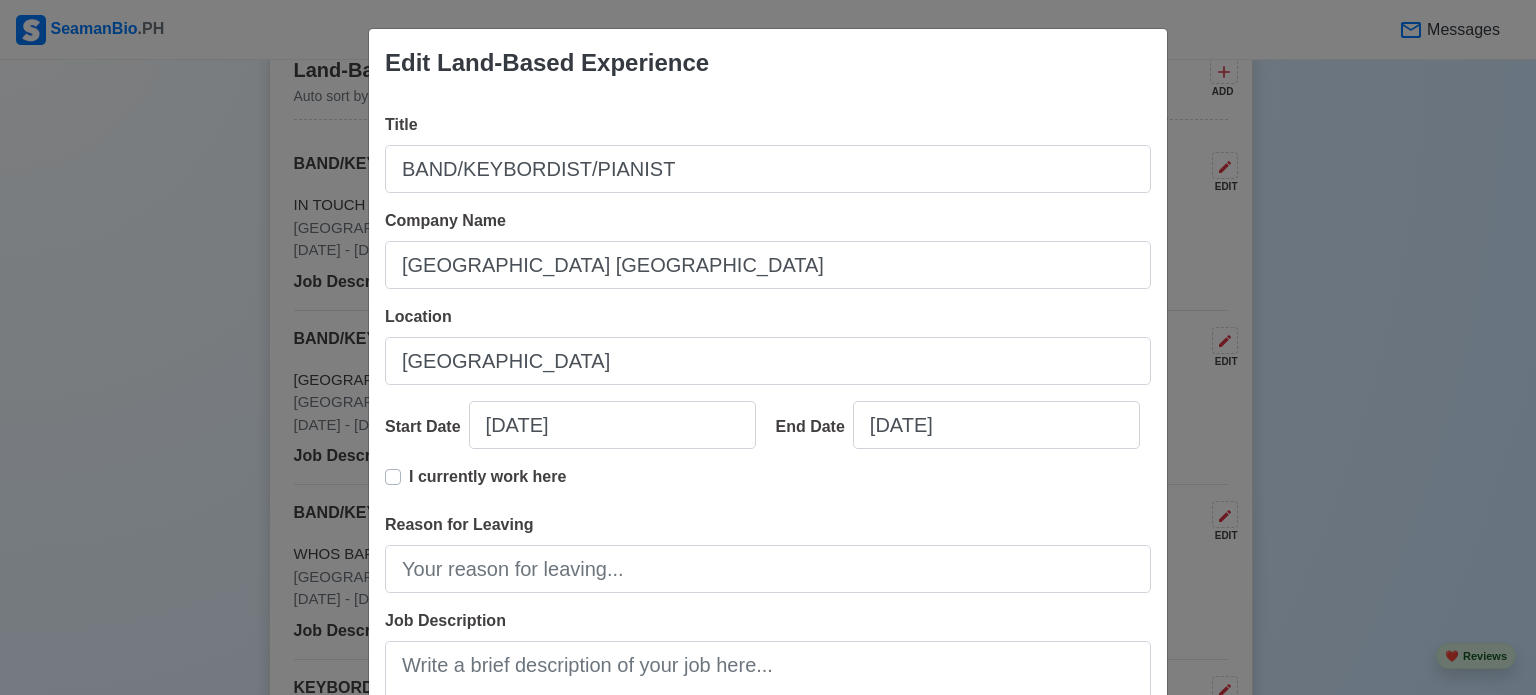 scroll, scrollTop: 288, scrollLeft: 0, axis: vertical 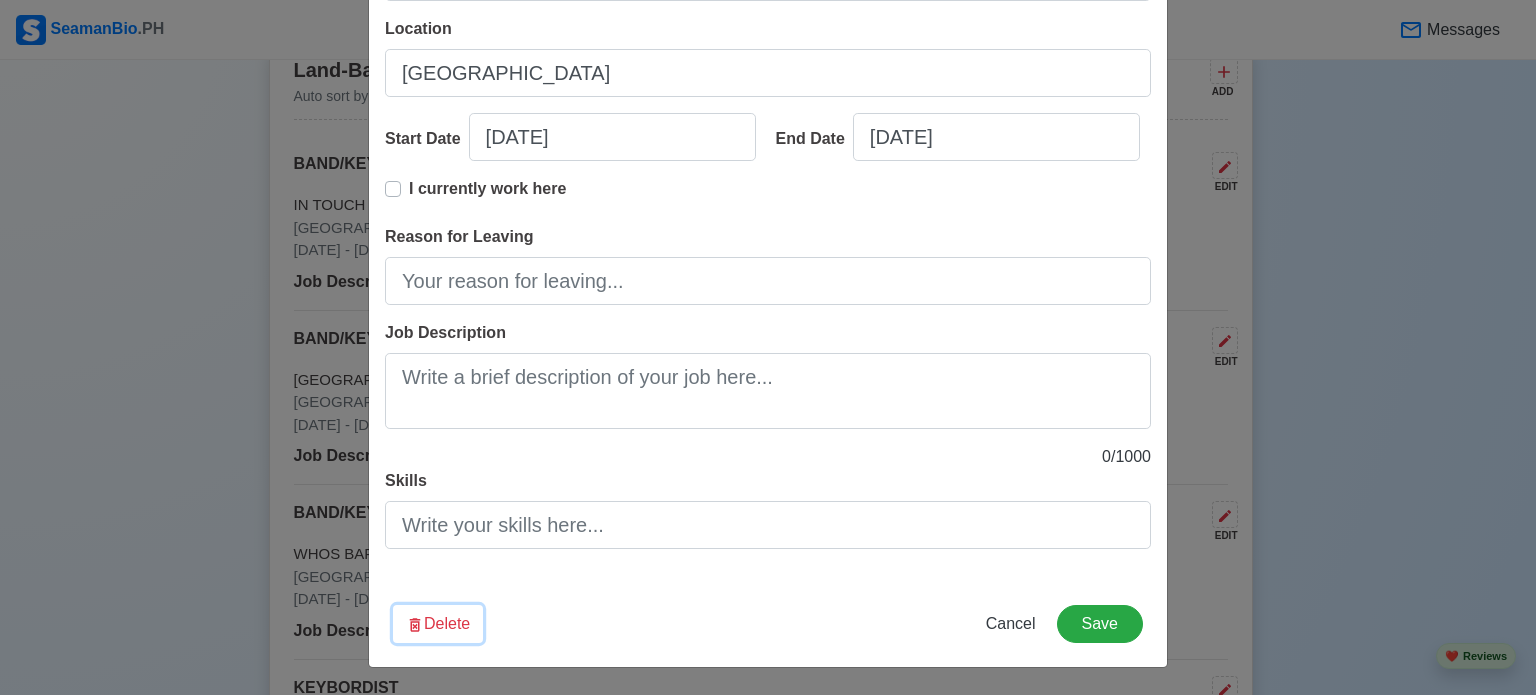 type 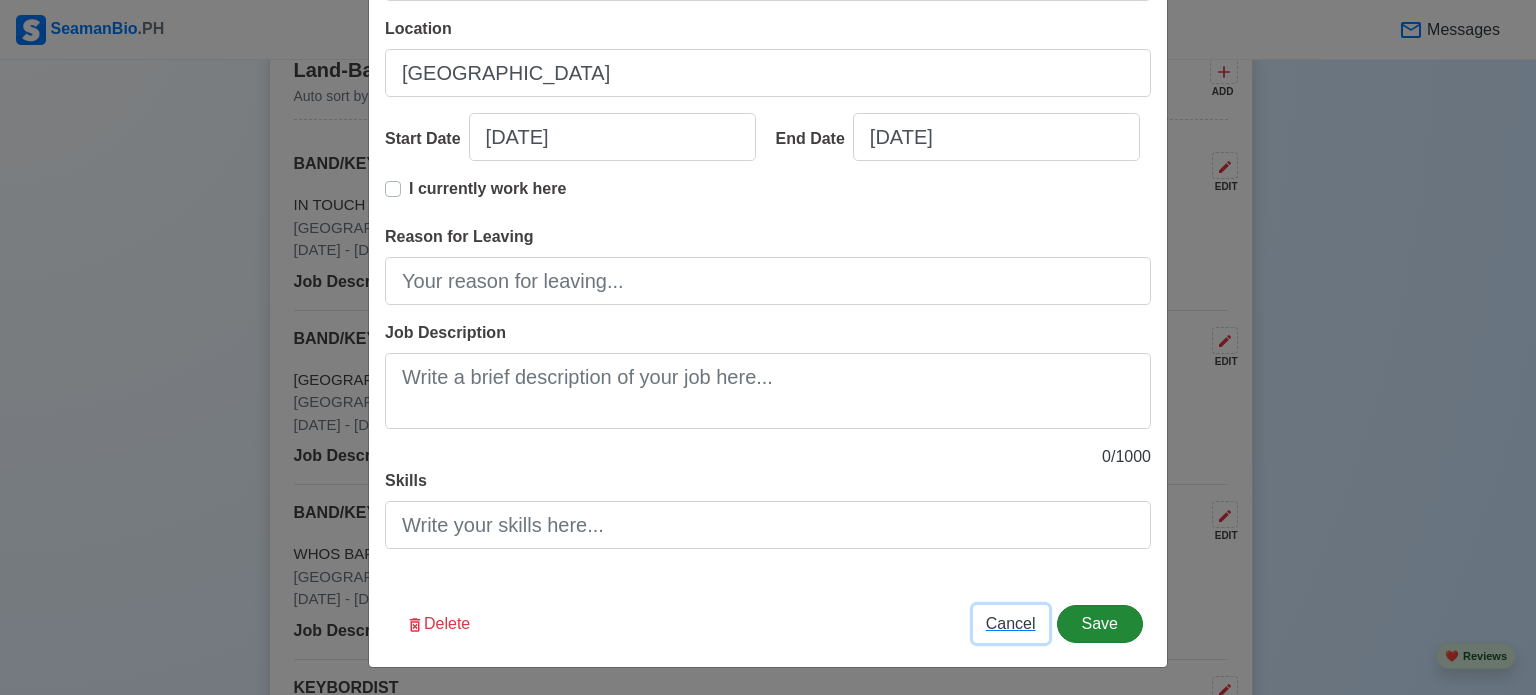 type 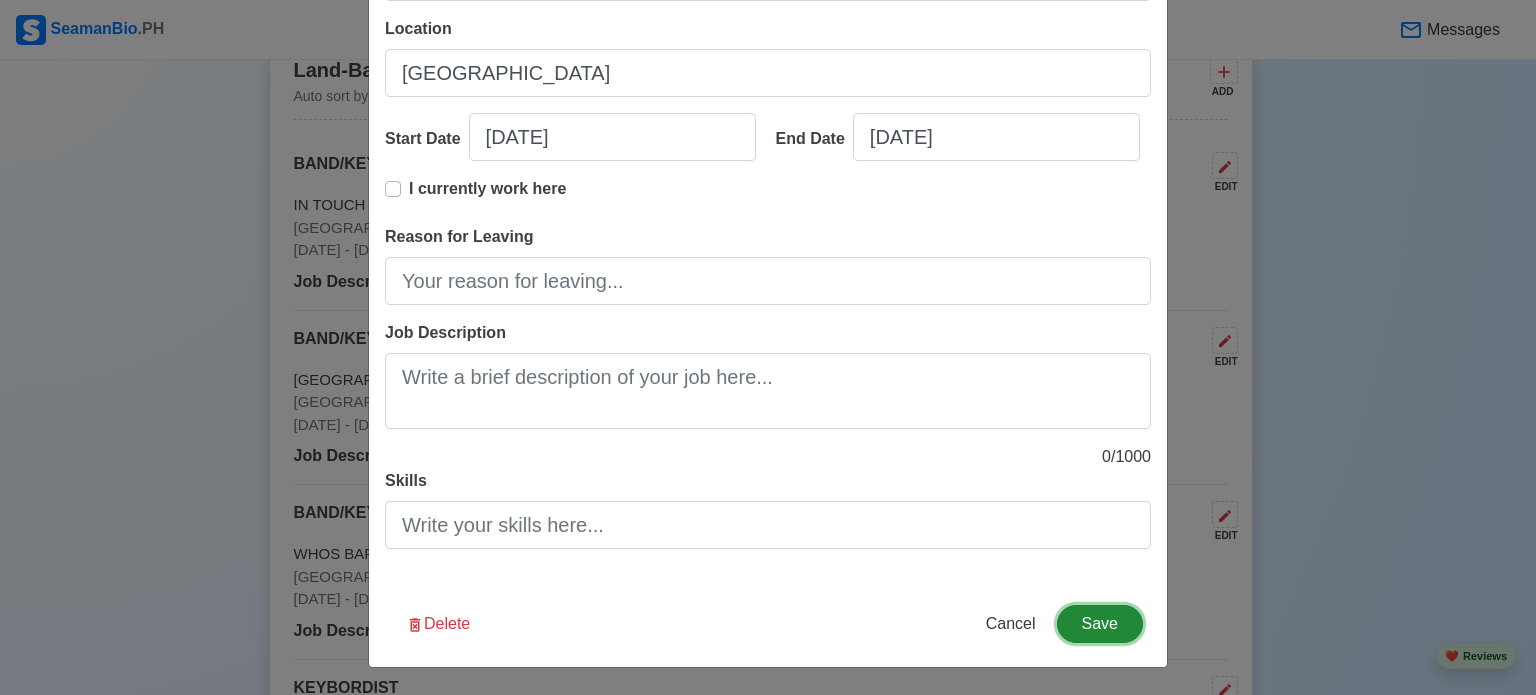 type 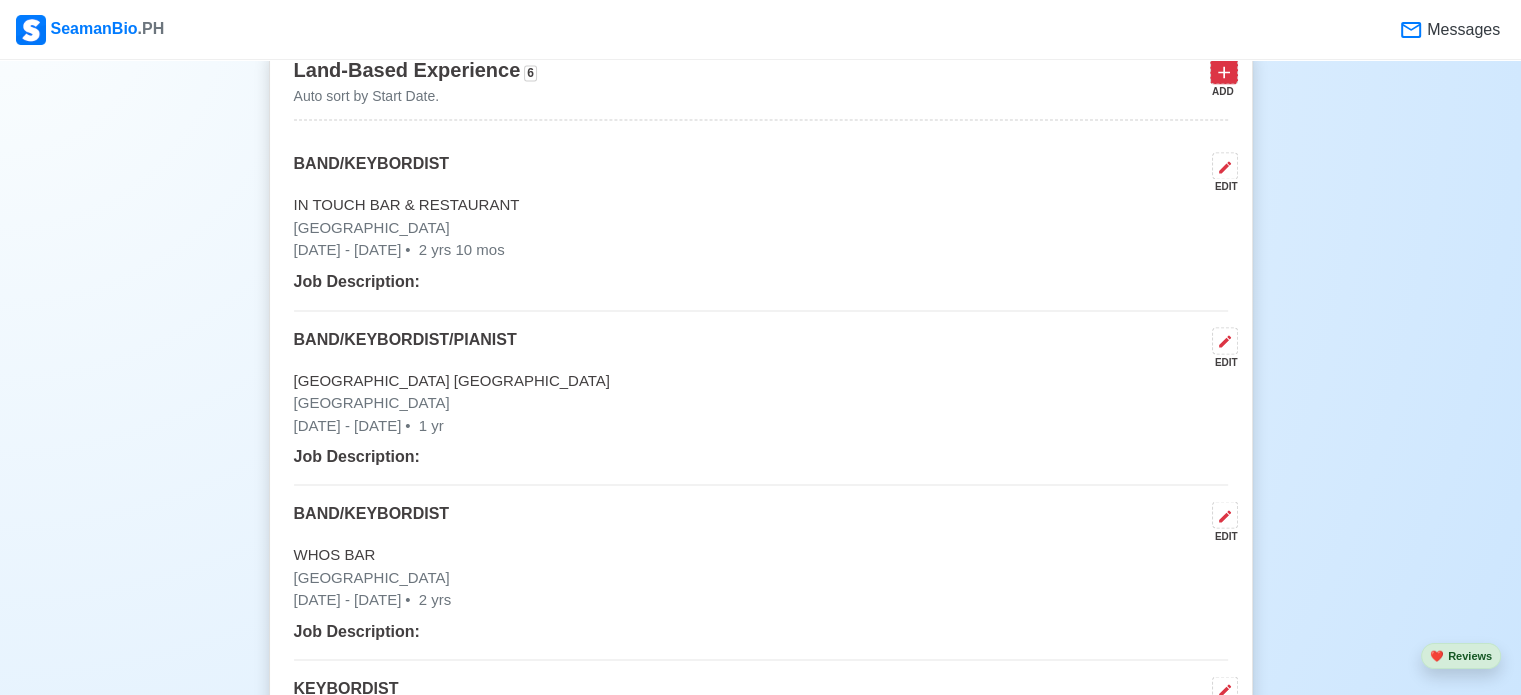 click 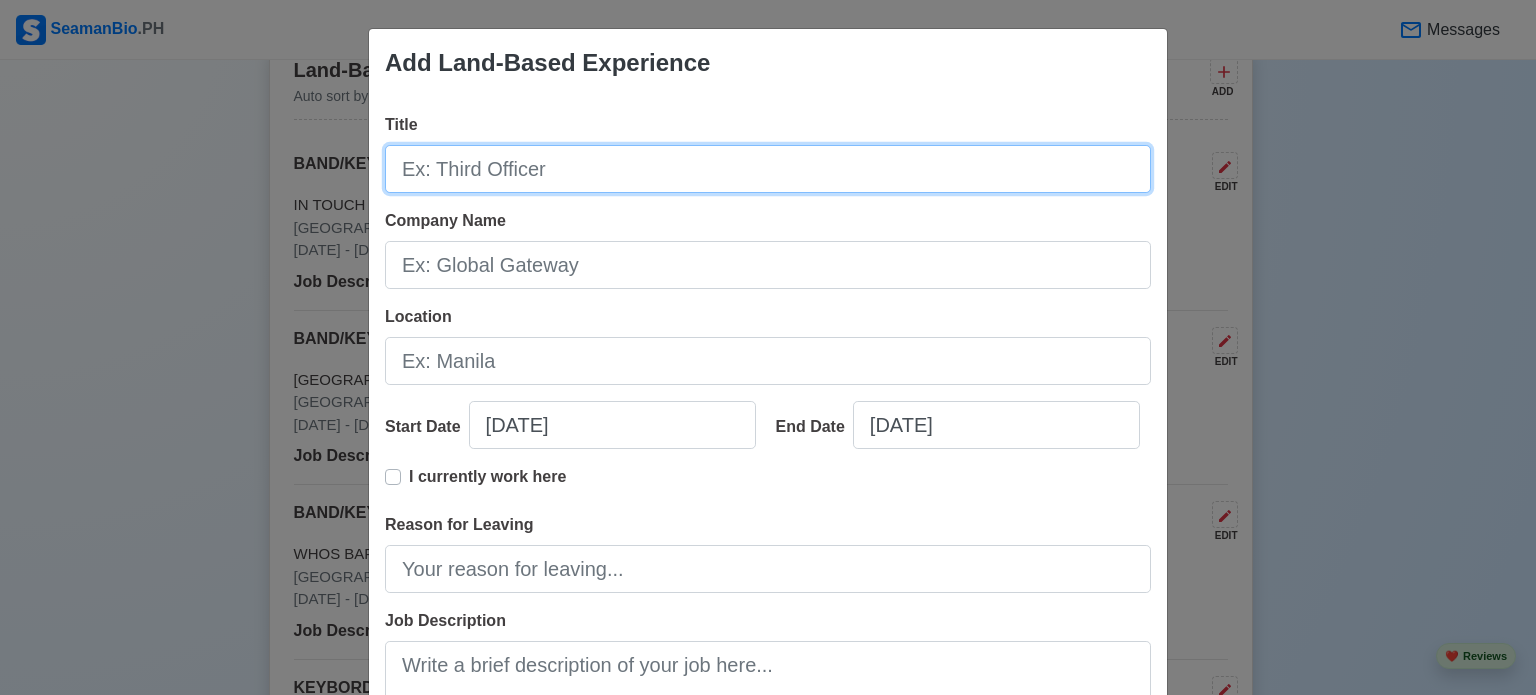 click on "Title" at bounding box center (768, 169) 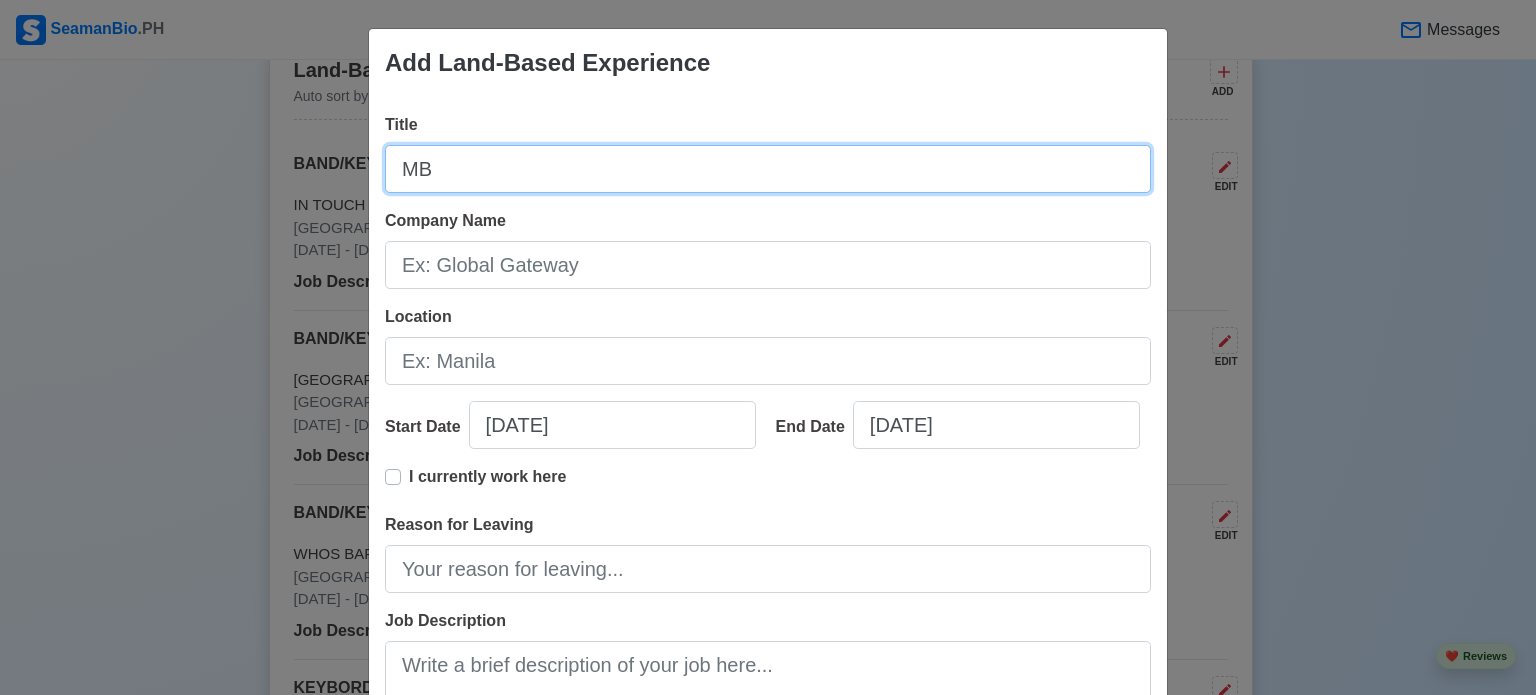 type on "M" 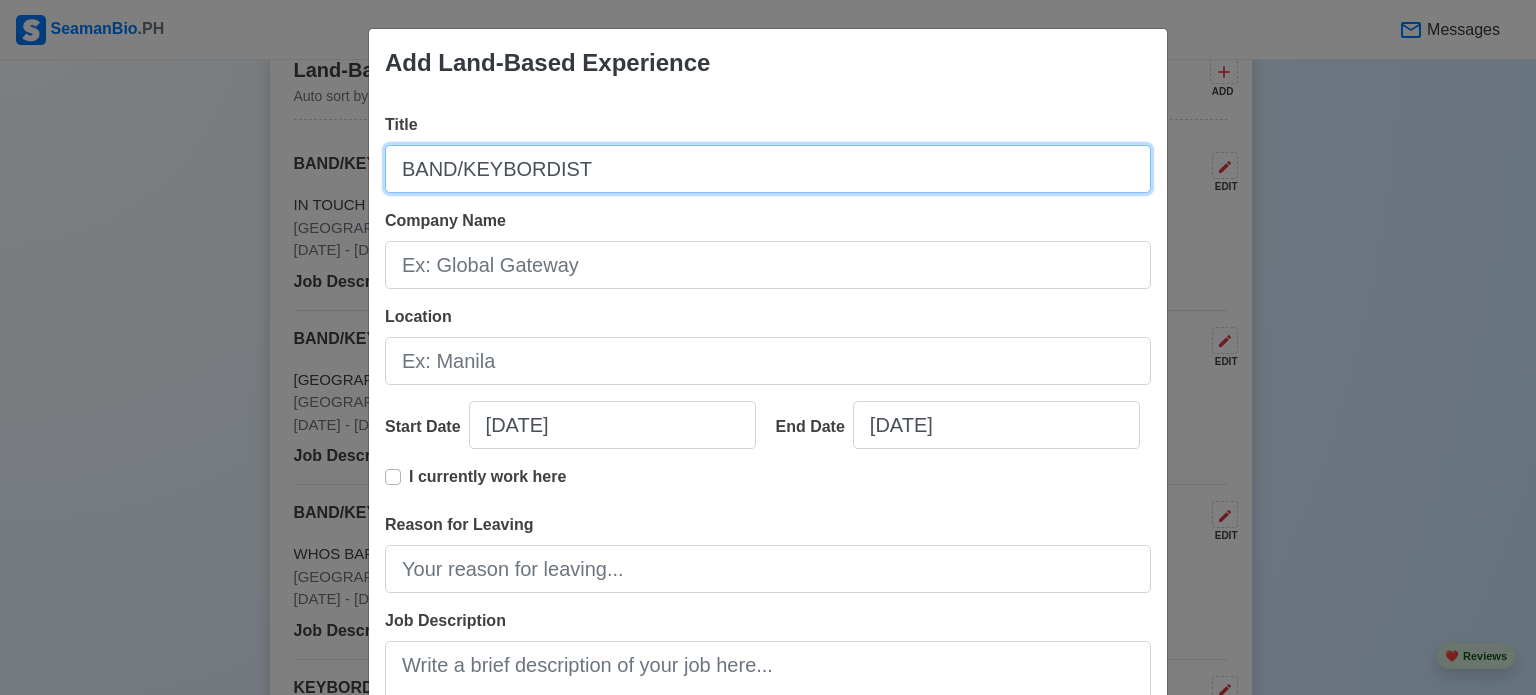 type on "BAND/KEYBORDIST" 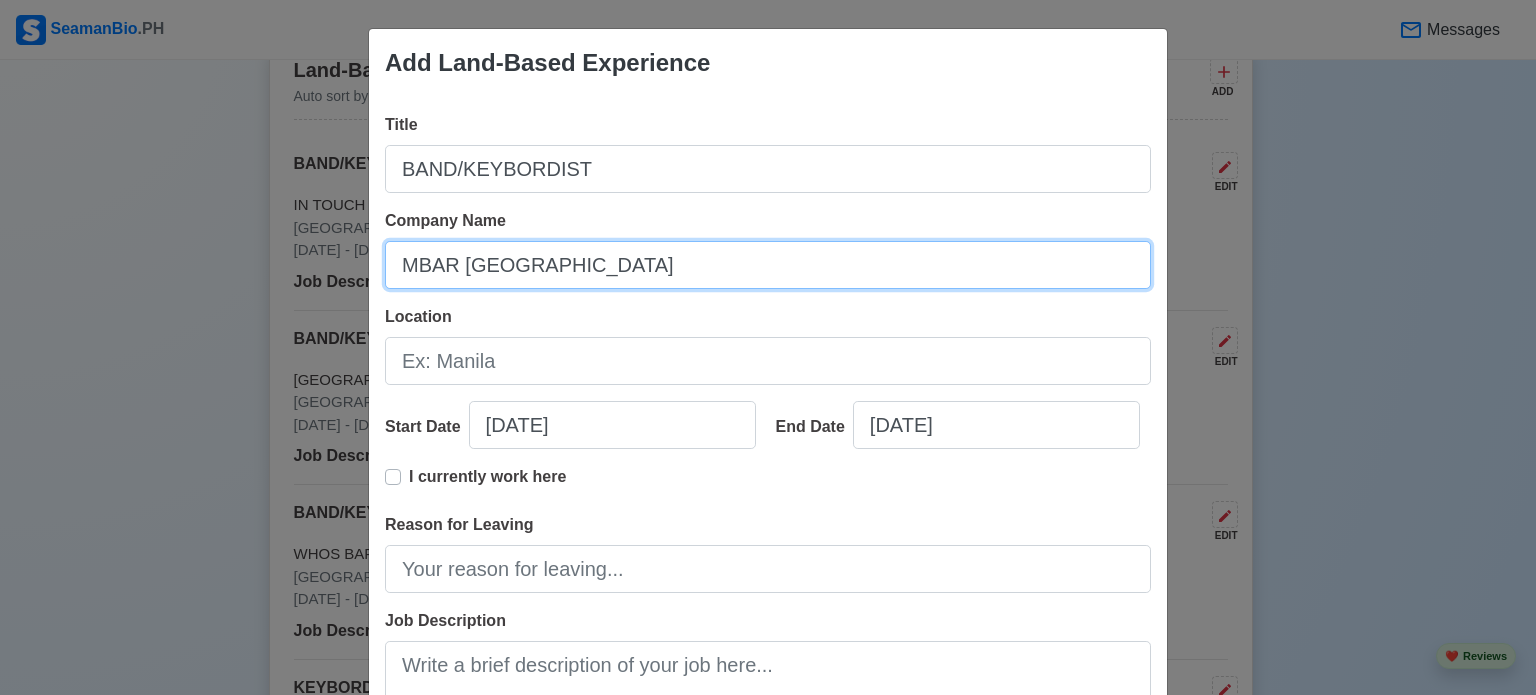 type on "MBAR [GEOGRAPHIC_DATA]" 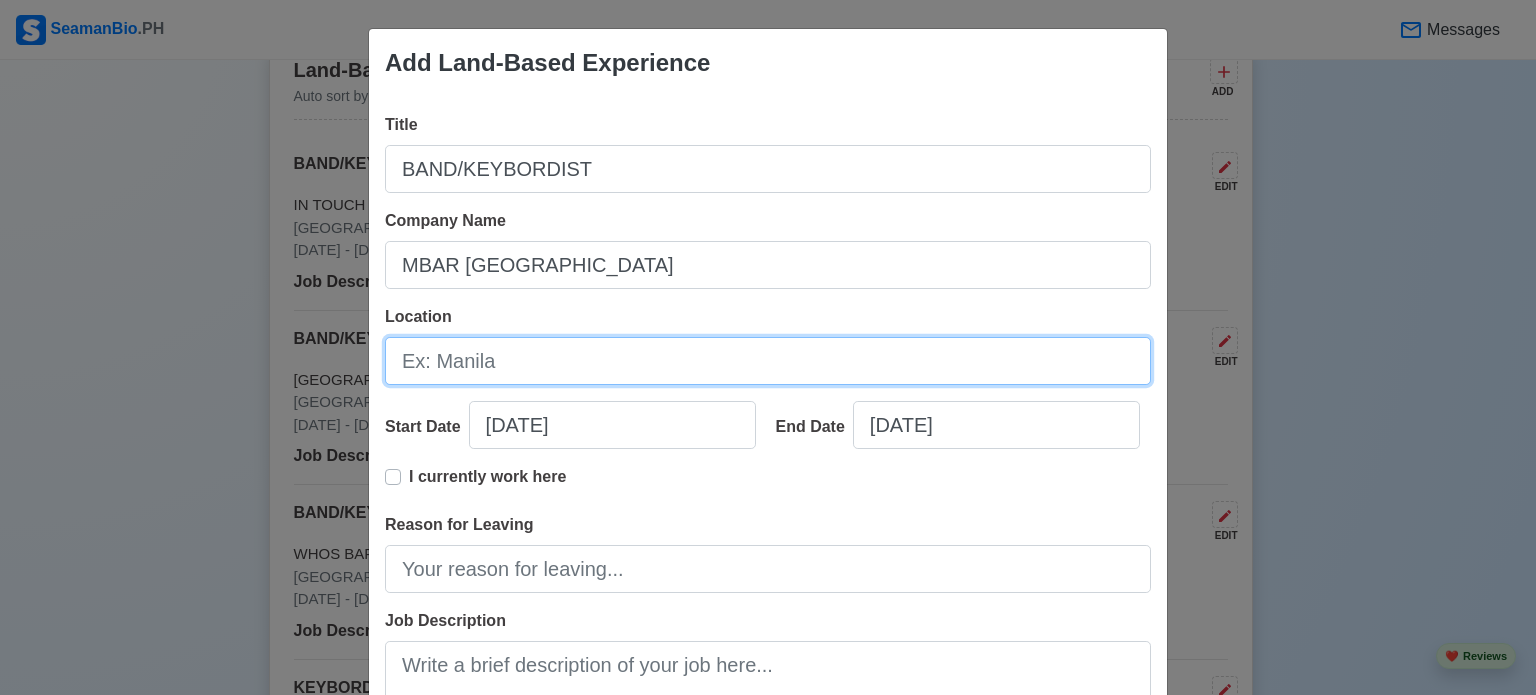 click on "Location" at bounding box center (768, 361) 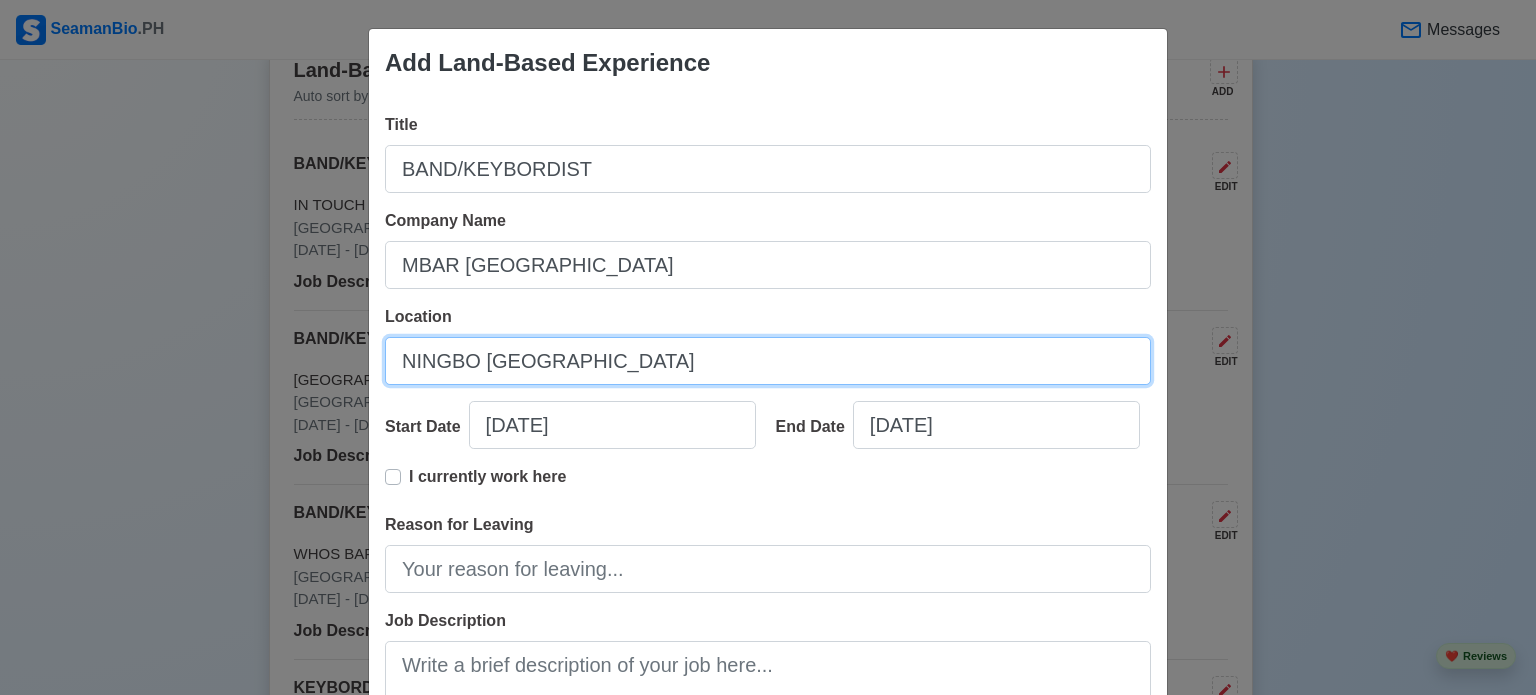 type on "NINGBO CHINA" 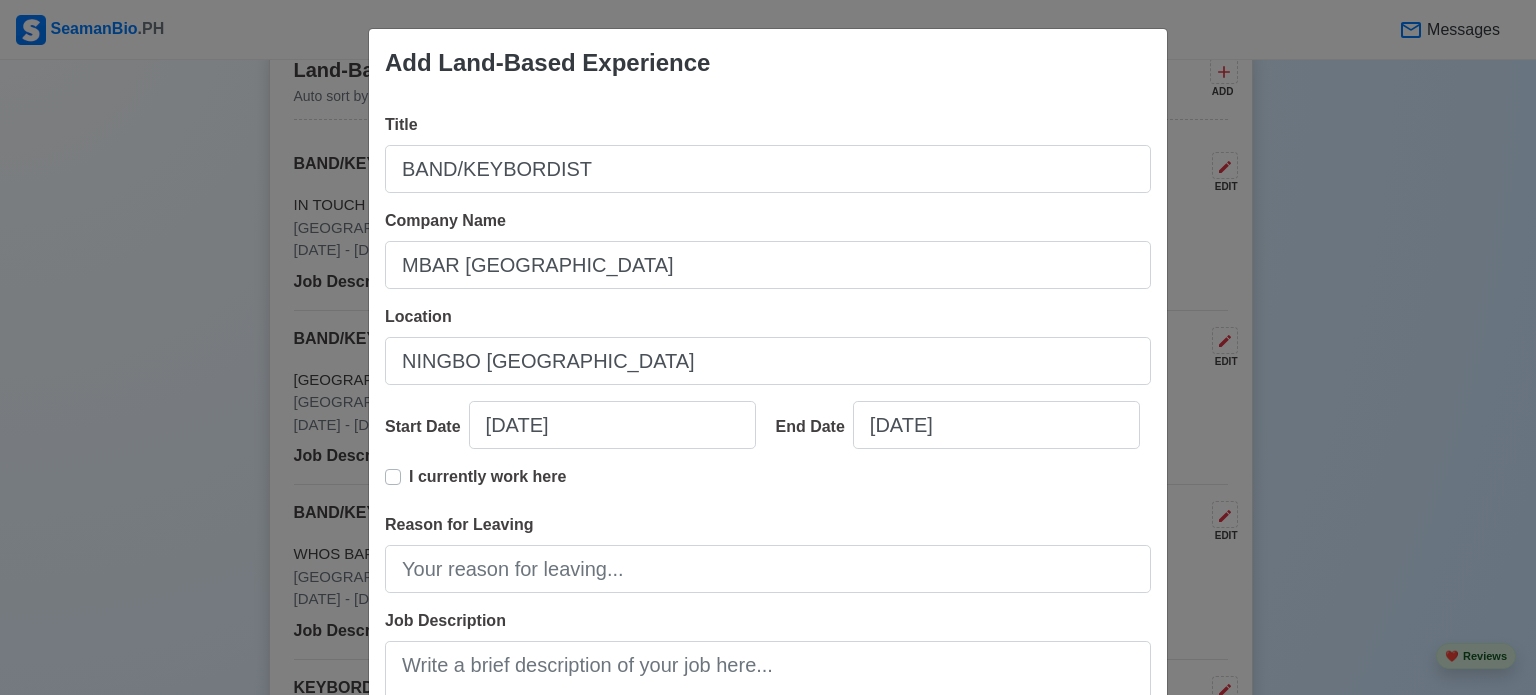 click on "Add Land-Based Experience Title BAND/KEYBORDIST Company Name MBAR CROWN PLAZA Location NINGBO CHINA Start Date 07/23/2025 End Date 07/23/2025 I currently work here Reason for Leaving Job Description 0 / 1000 Skills Cancel Save" at bounding box center [768, 347] 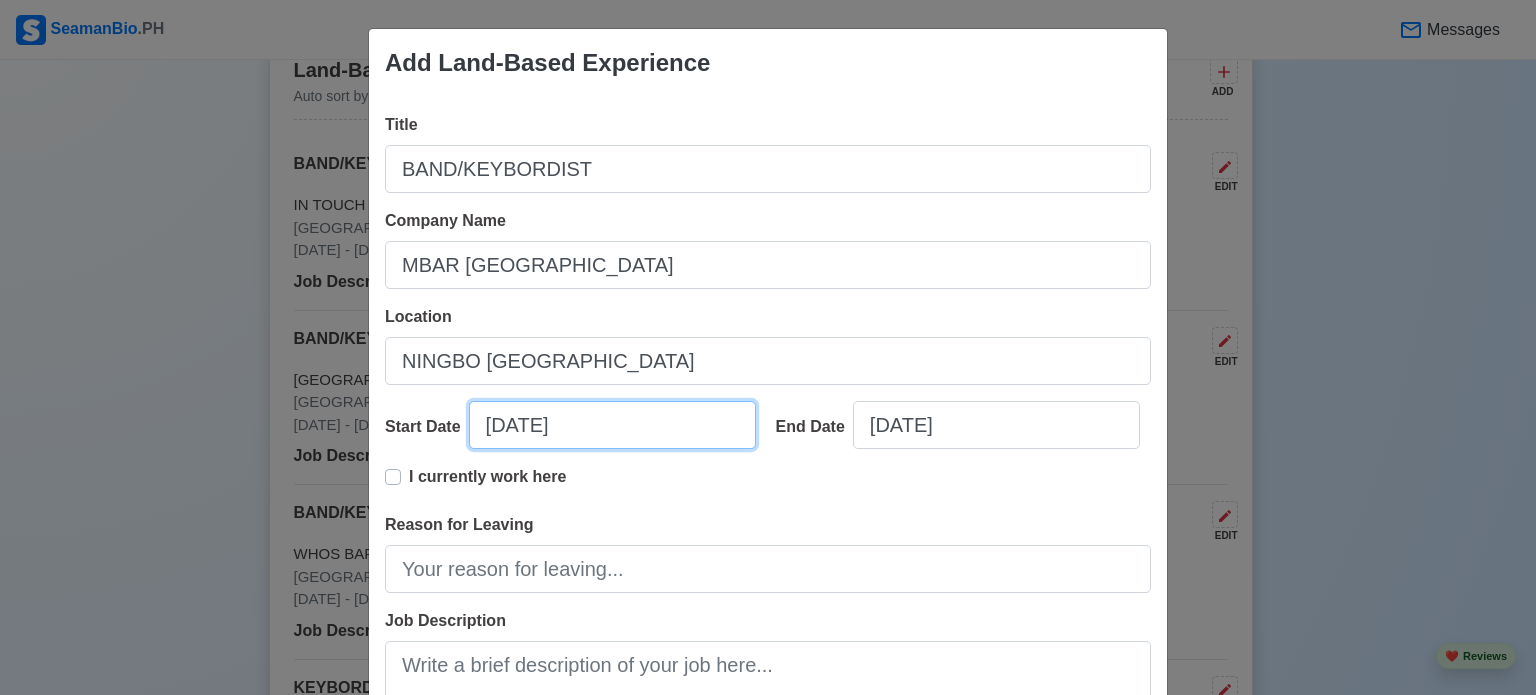 select on "****" 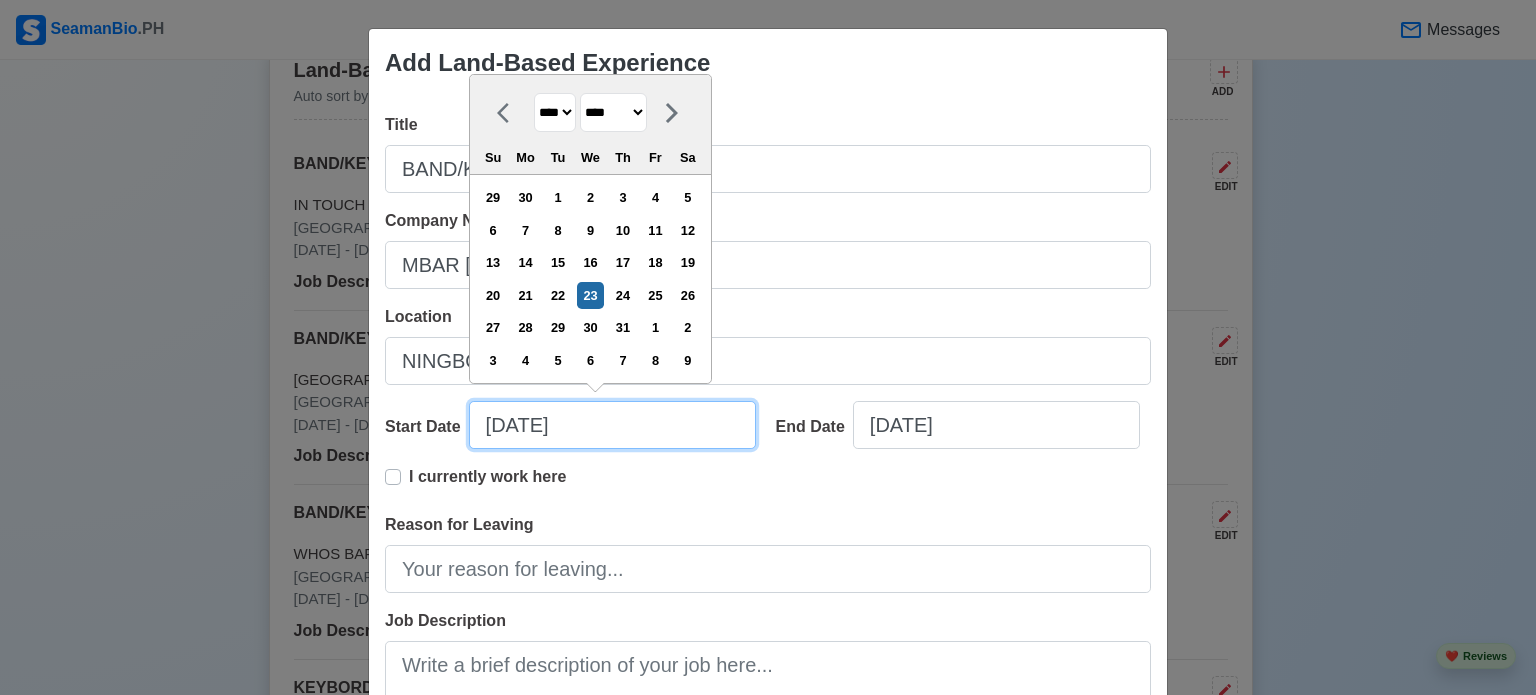 click on "[DATE]" at bounding box center [612, 425] 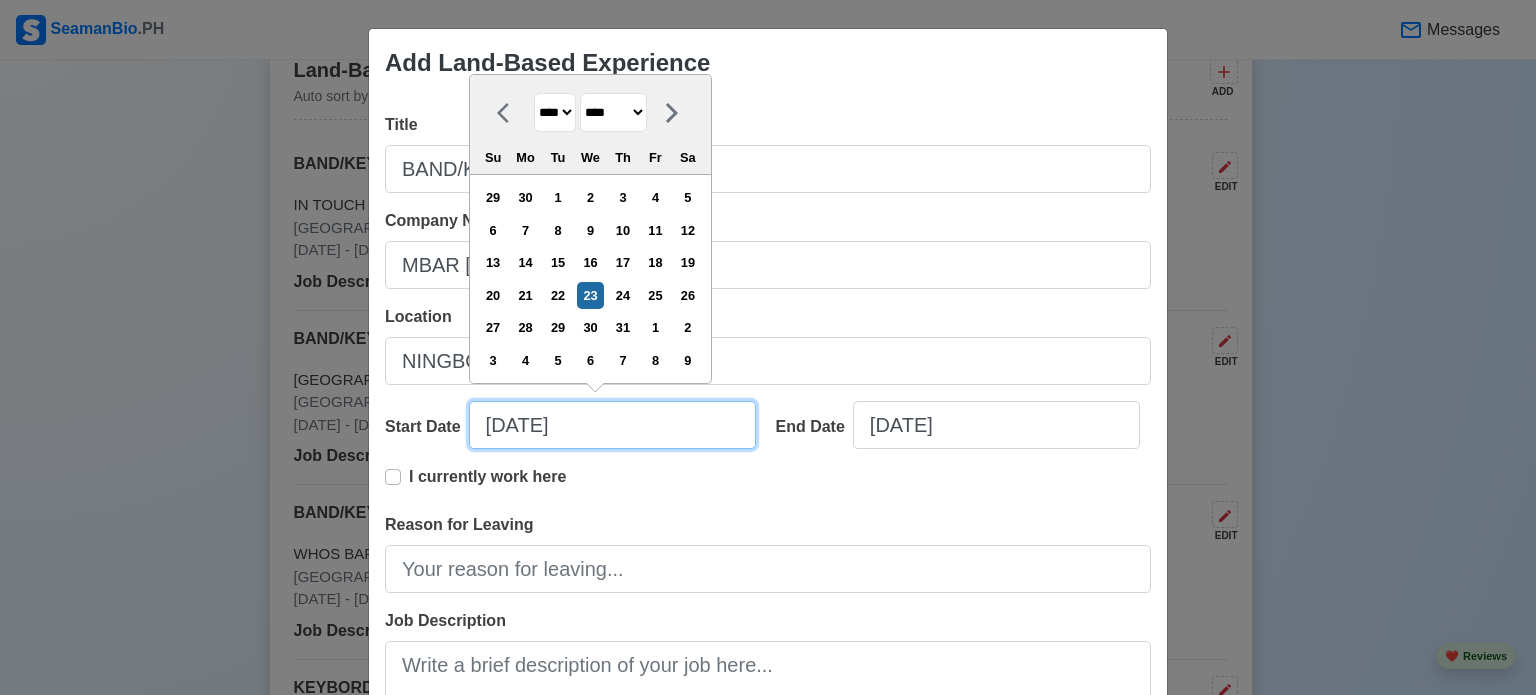 click on "[DATE]" at bounding box center (612, 425) 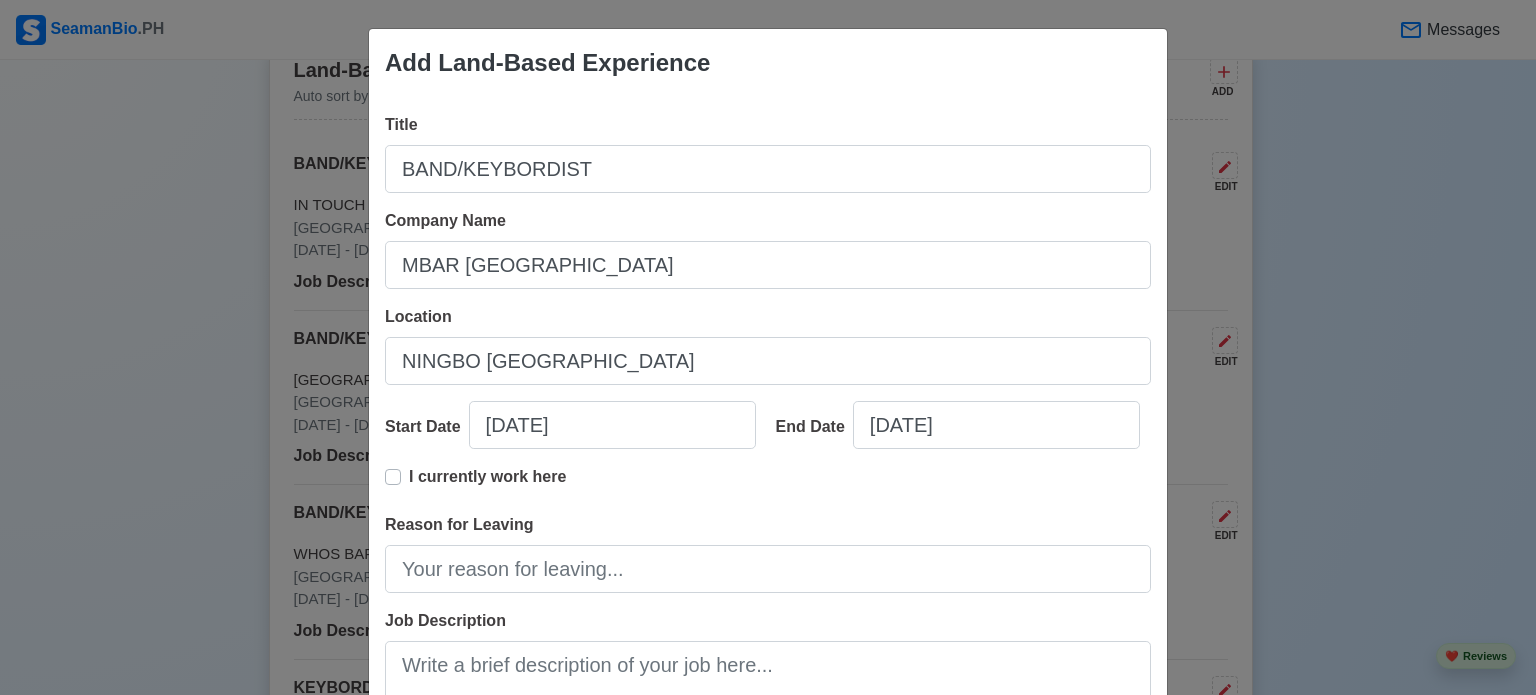 click on "Add Land-Based Experience Title BAND/KEYBORDIST Company Name MBAR CROWN PLAZA Location NINGBO CHINA Start Date 07/23/2025 End Date 07/23/2025 I currently work here Reason for Leaving Job Description 0 / 1000 Skills Cancel Save" at bounding box center (768, 347) 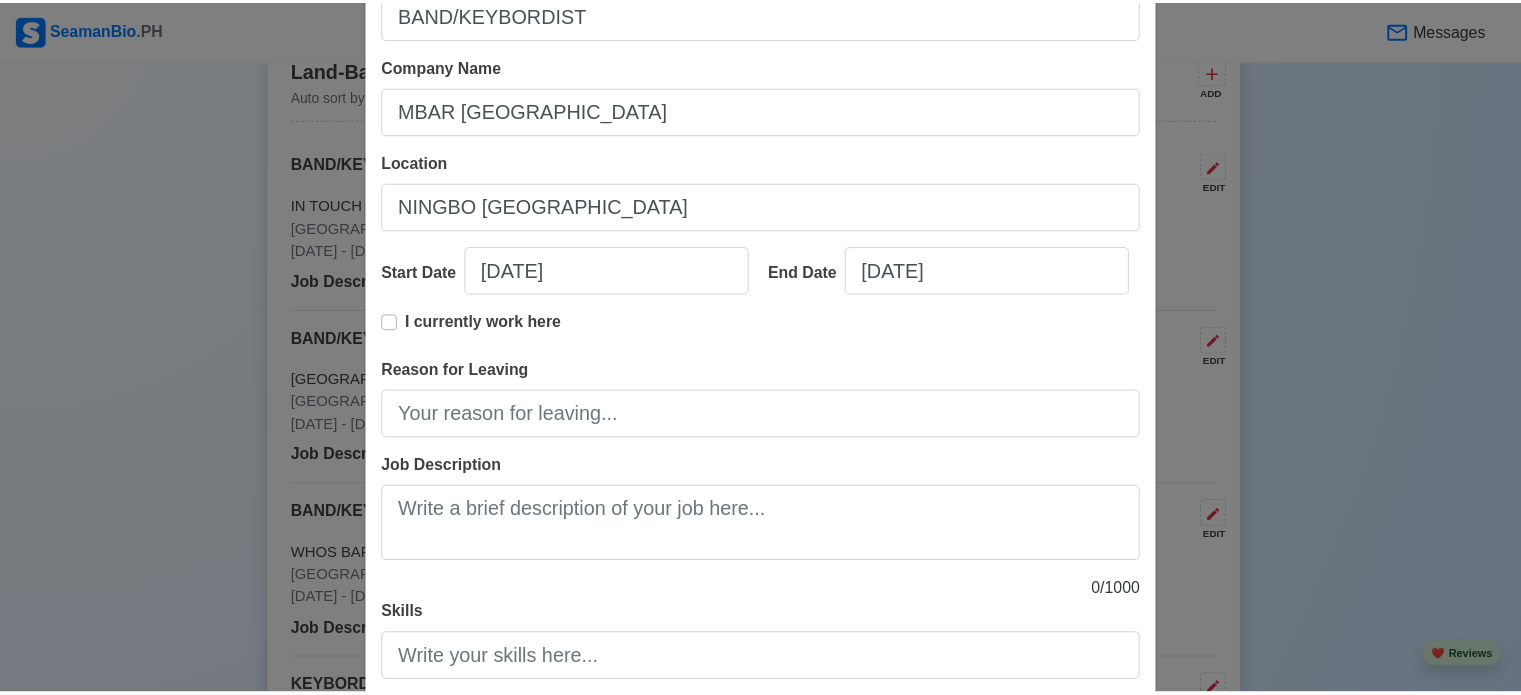 scroll, scrollTop: 288, scrollLeft: 0, axis: vertical 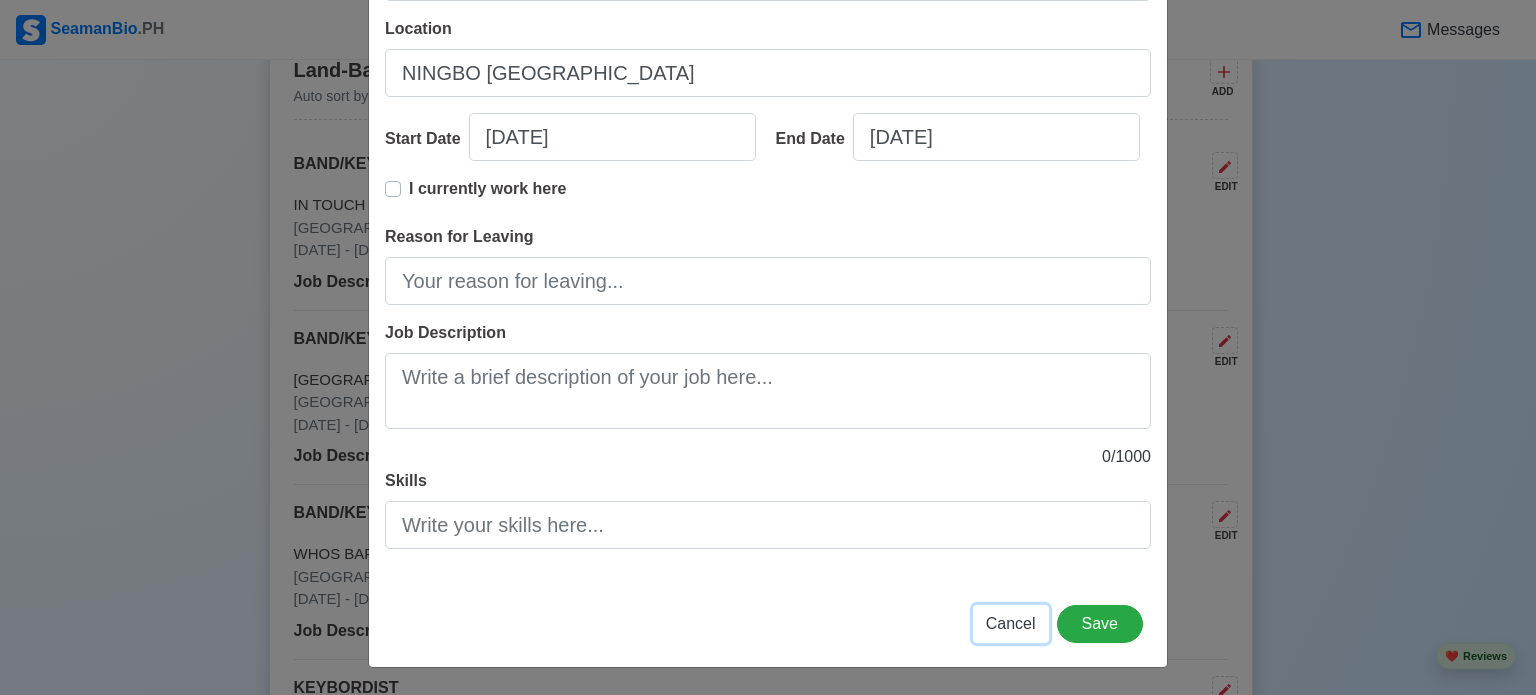 click on "Cancel" at bounding box center [1011, 623] 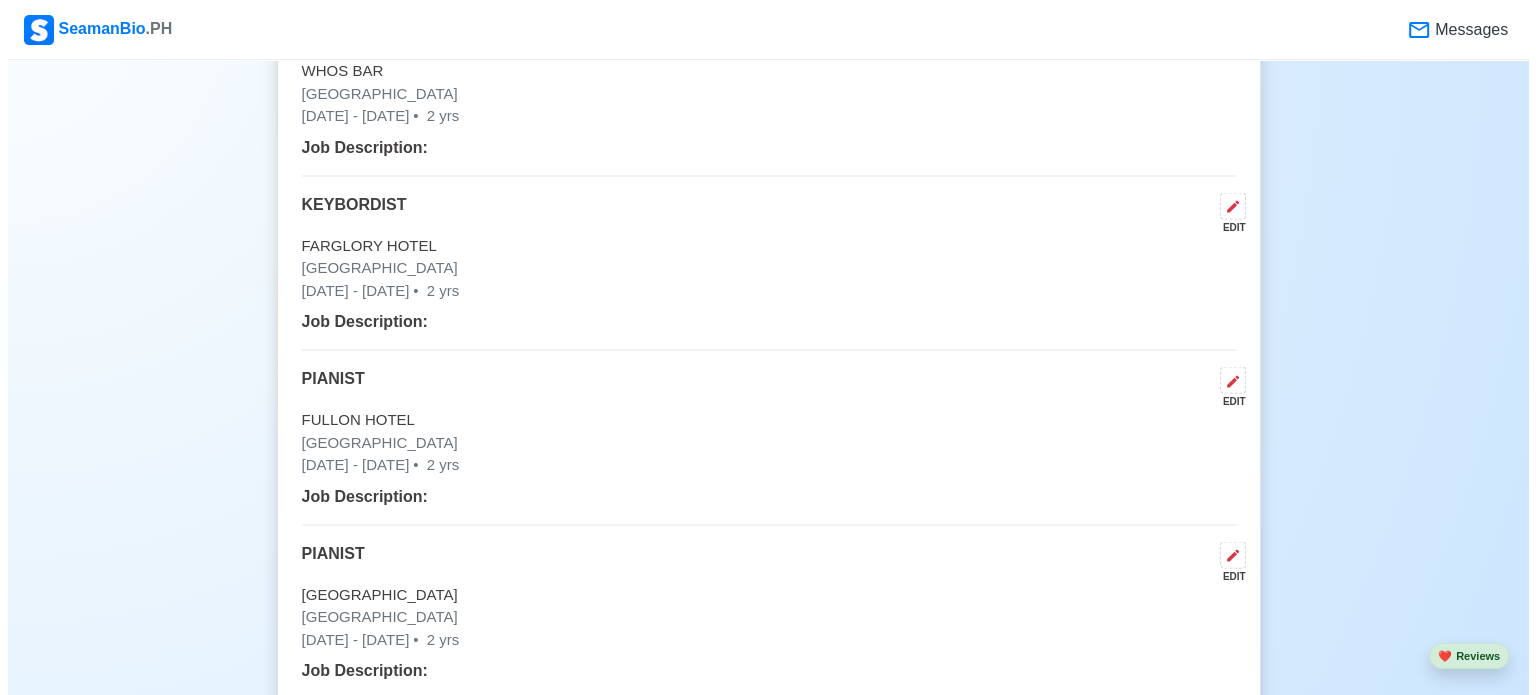 scroll, scrollTop: 4066, scrollLeft: 0, axis: vertical 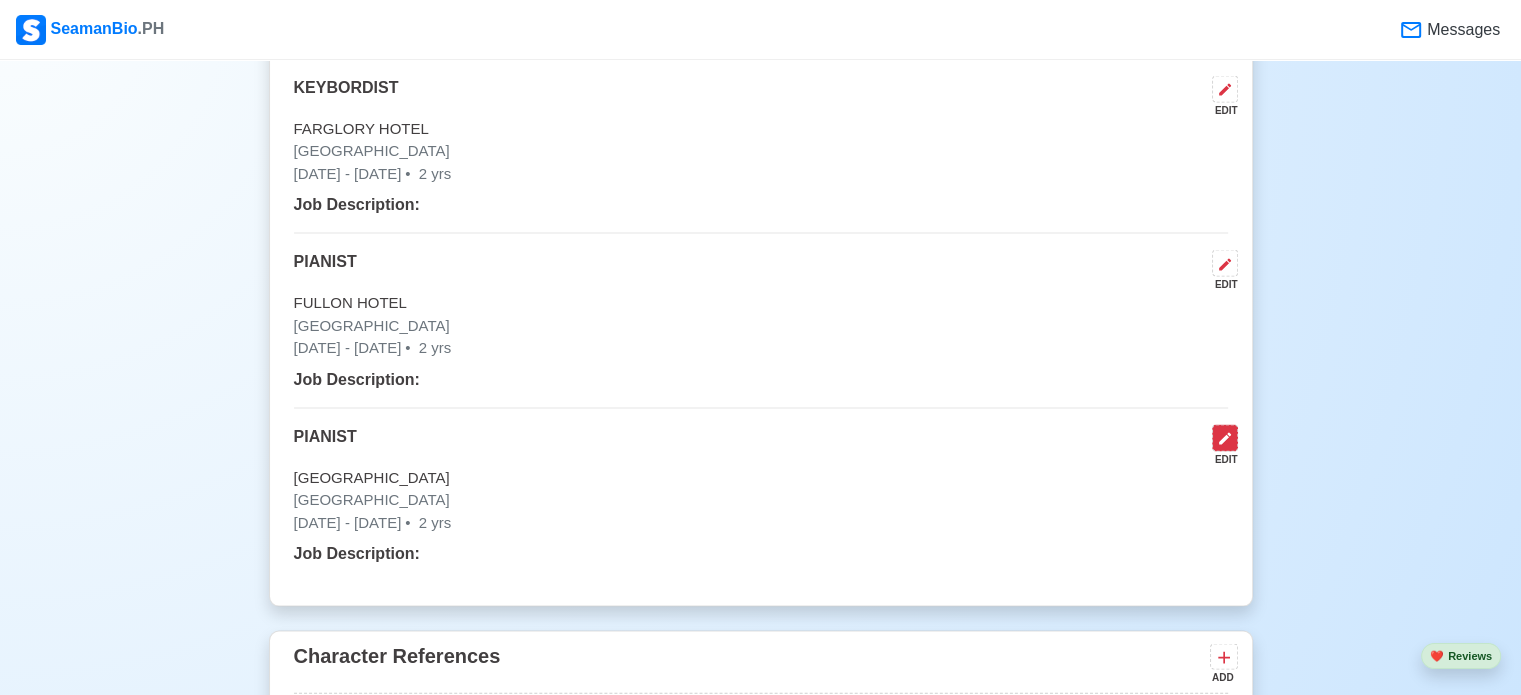 click 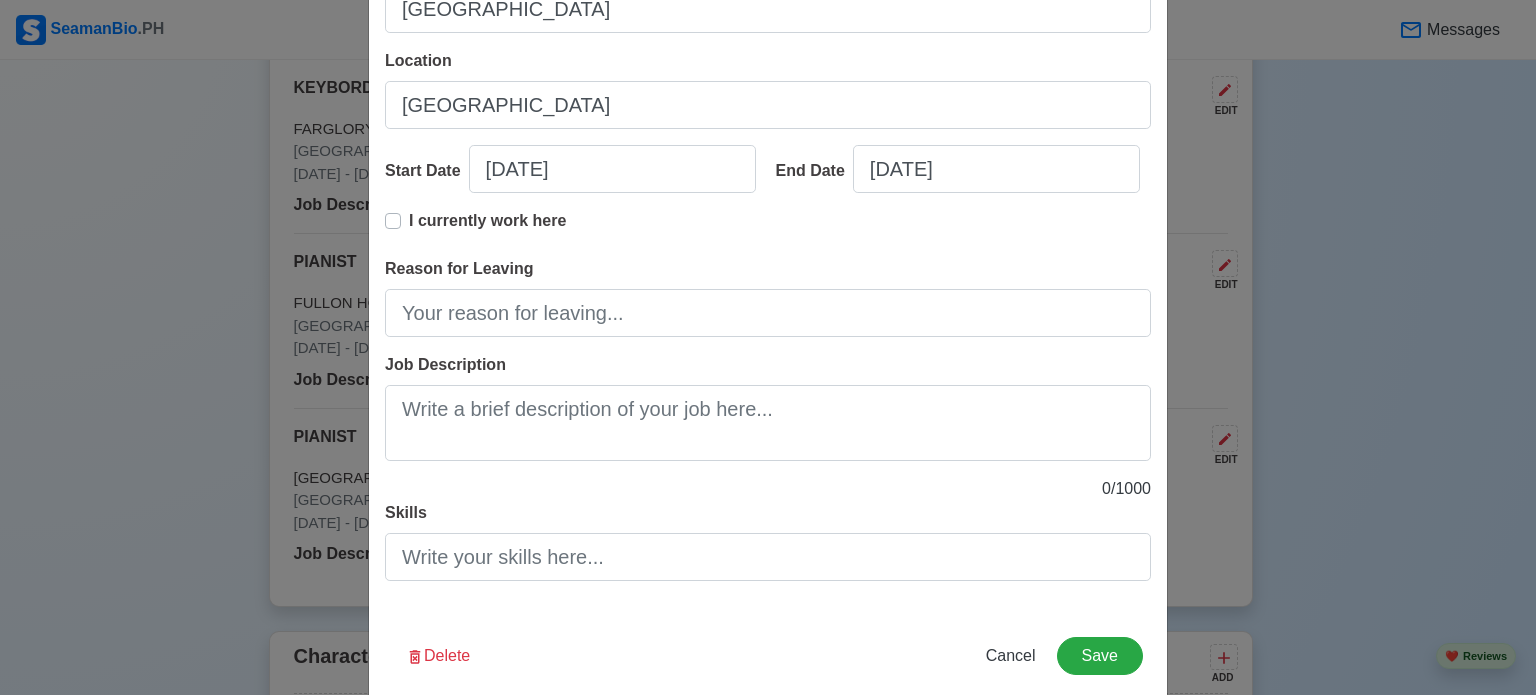 scroll, scrollTop: 288, scrollLeft: 0, axis: vertical 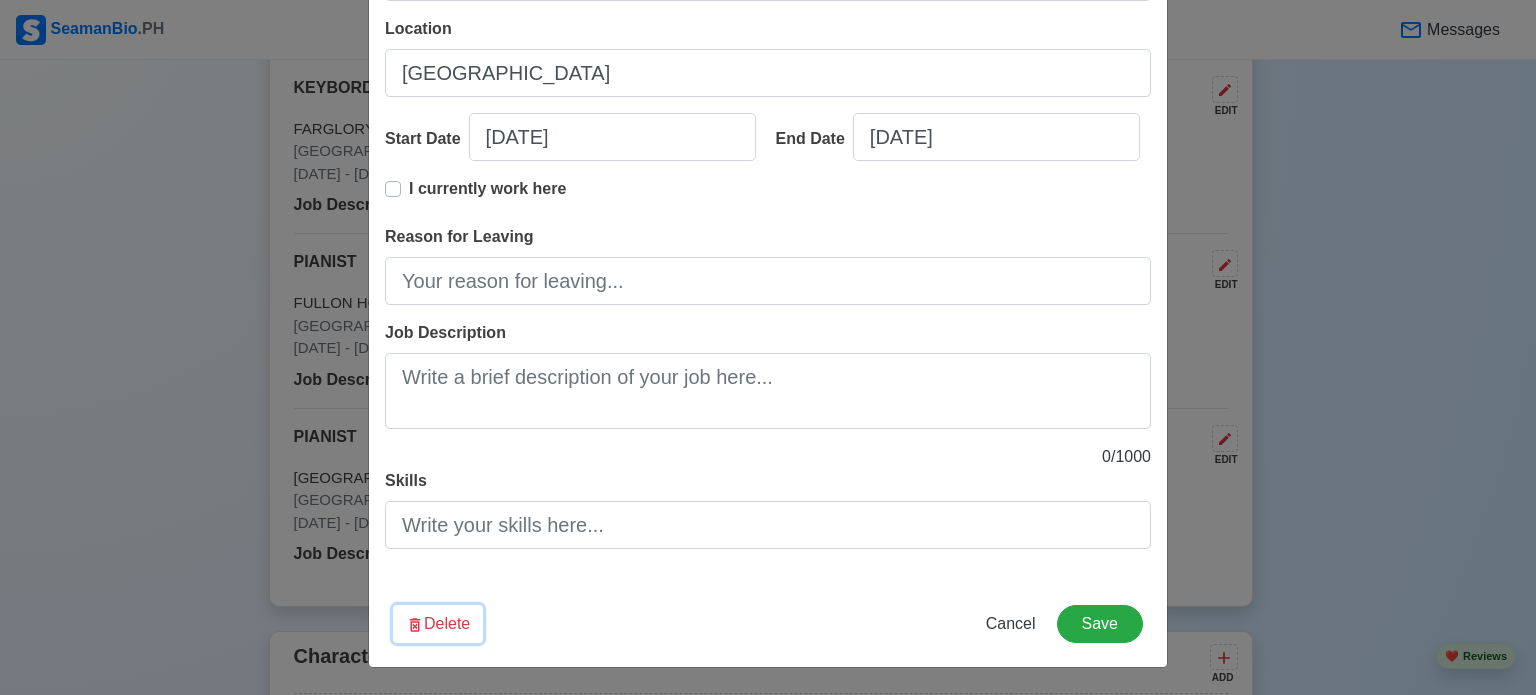 click on "Delete" at bounding box center (438, 624) 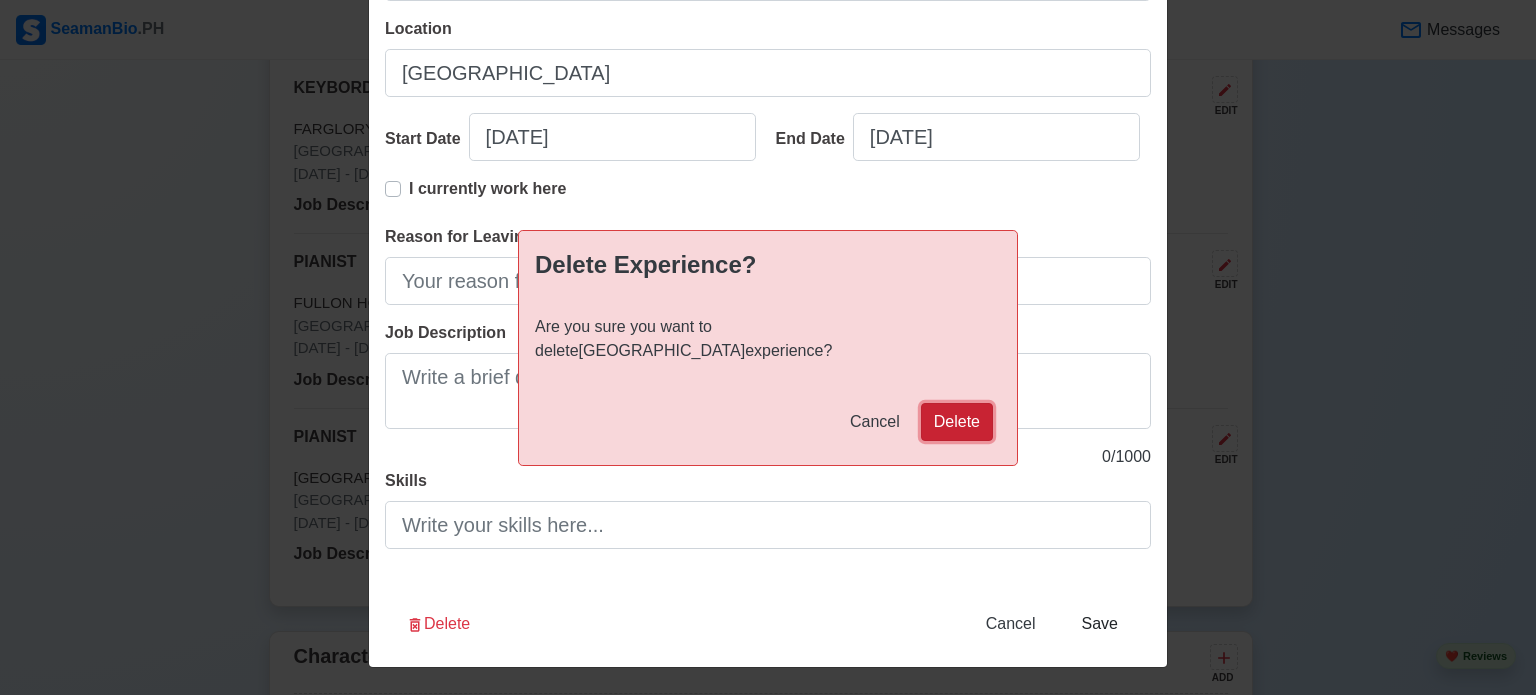 click on "Delete" at bounding box center [957, 422] 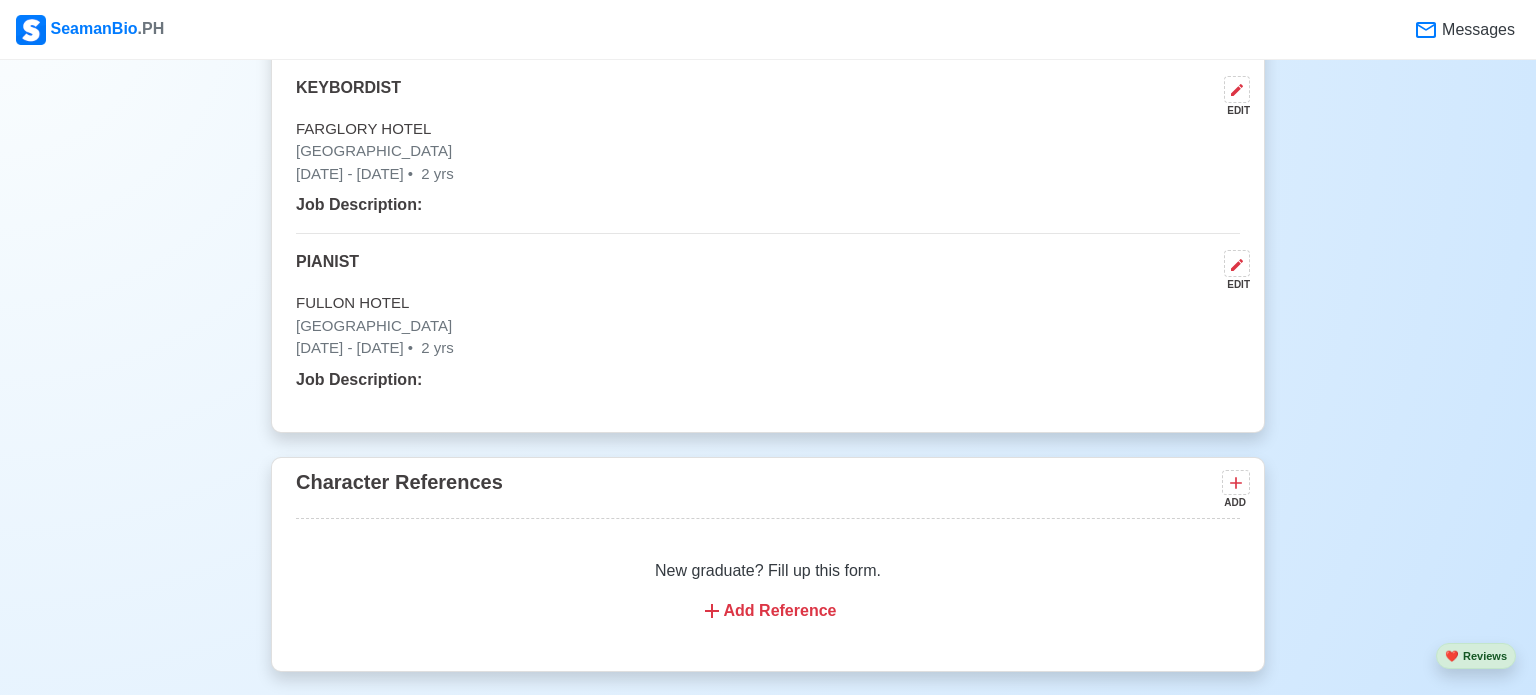 scroll, scrollTop: 4064, scrollLeft: 0, axis: vertical 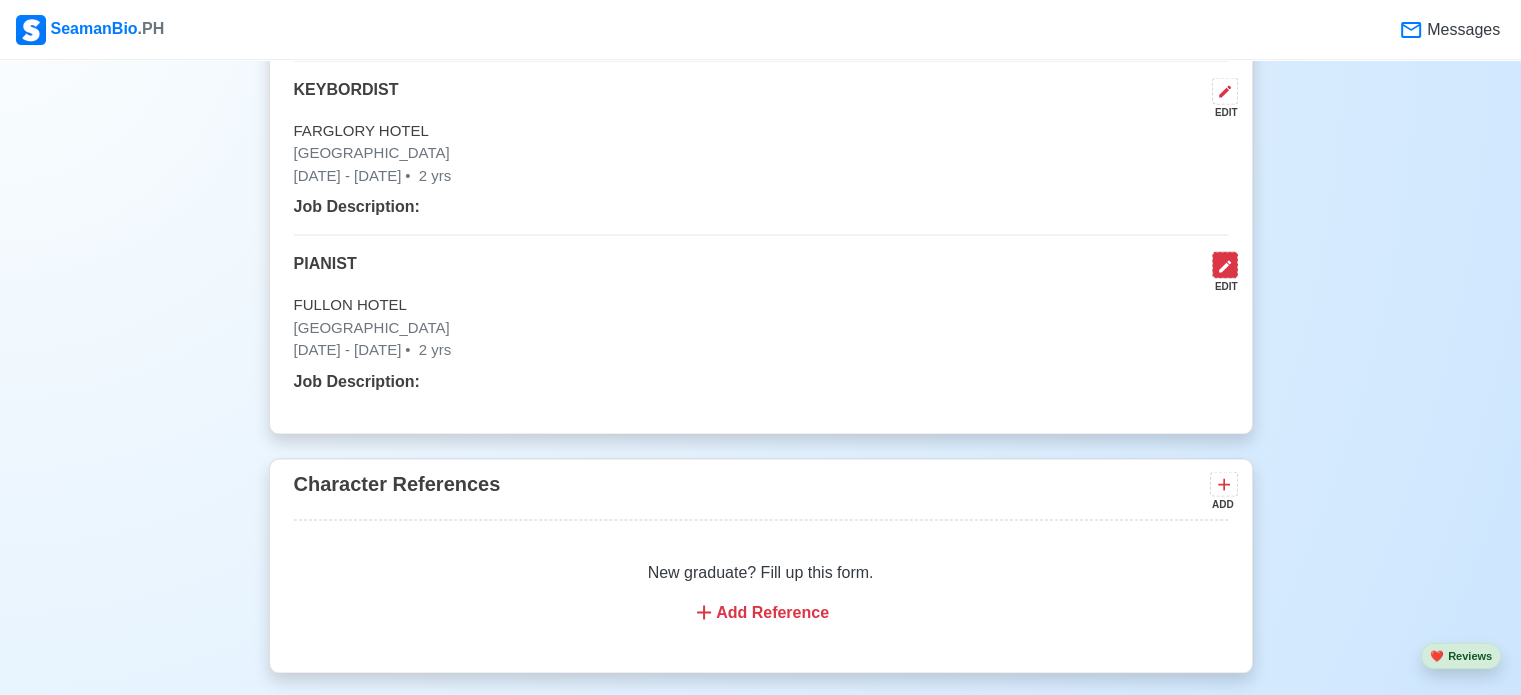 click 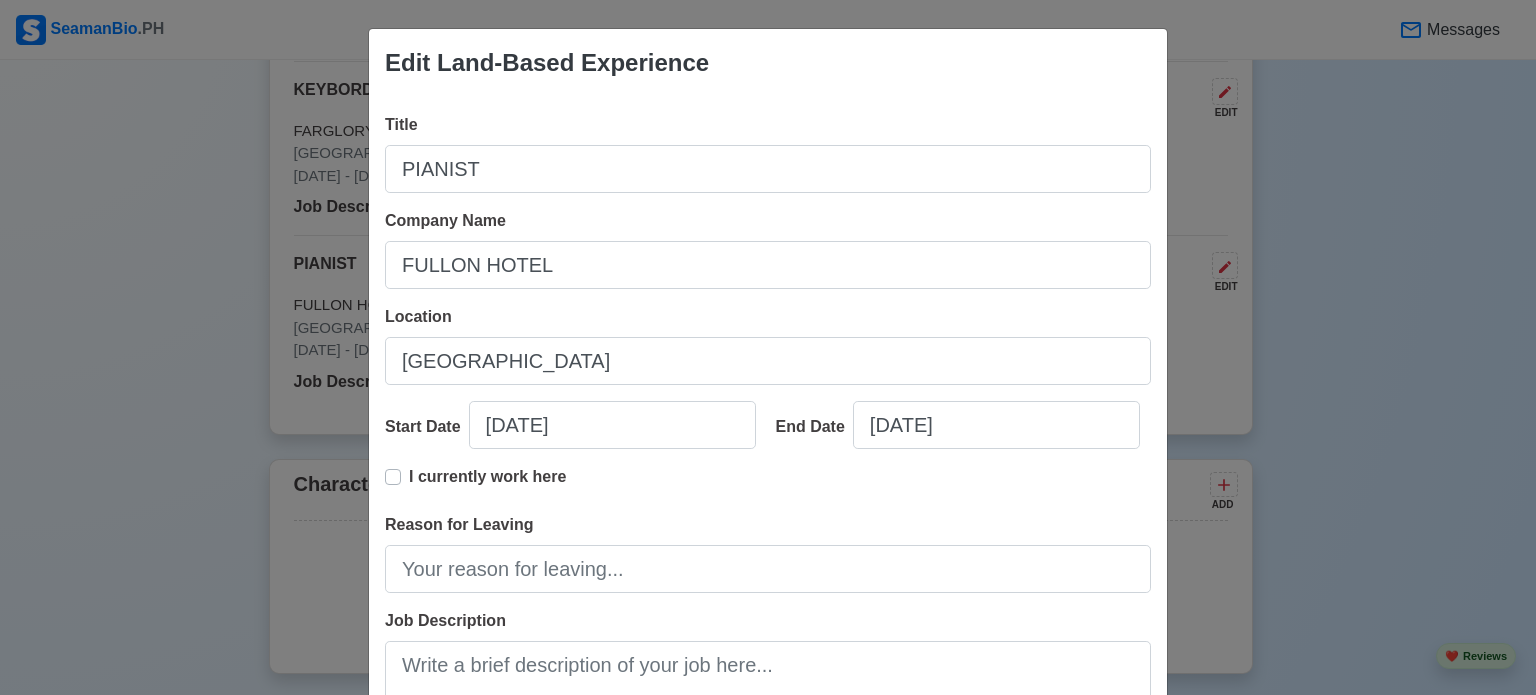 scroll, scrollTop: 288, scrollLeft: 0, axis: vertical 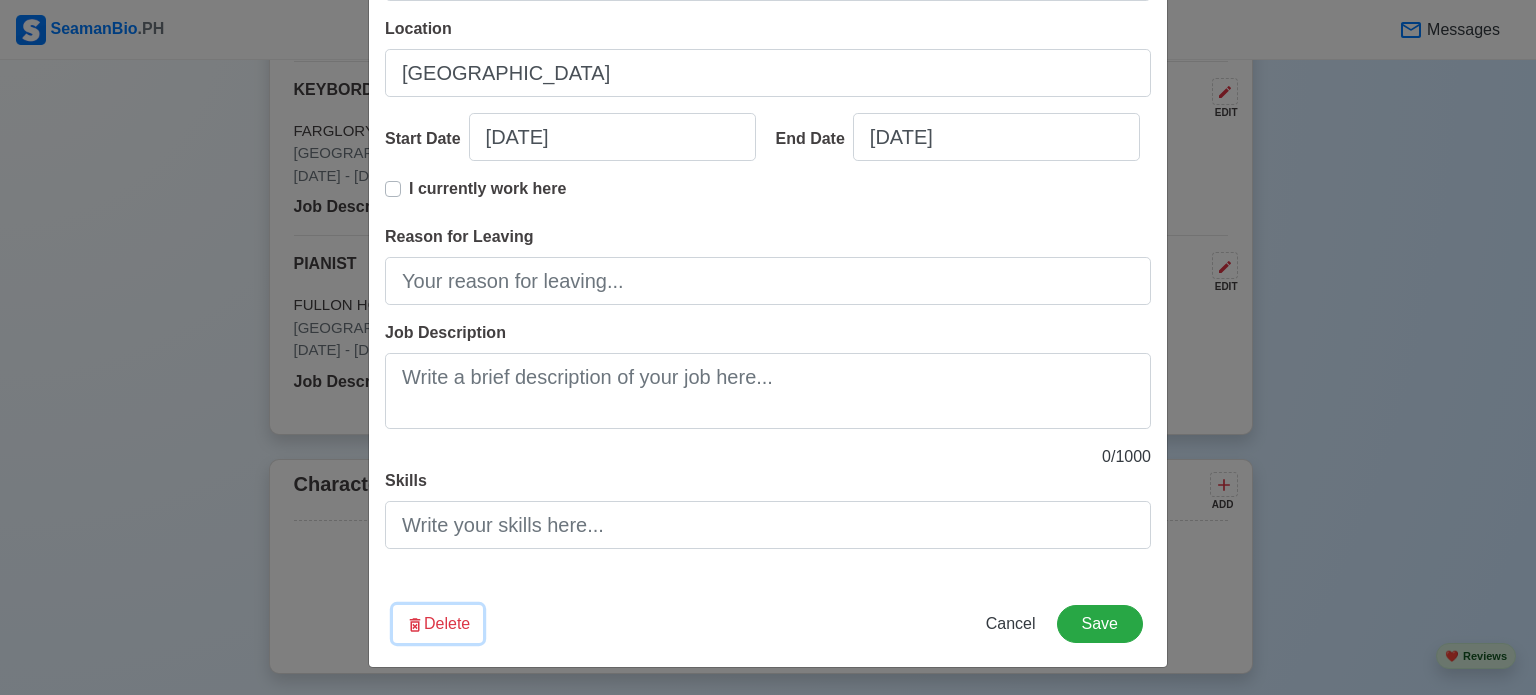 click on "Delete" at bounding box center (438, 624) 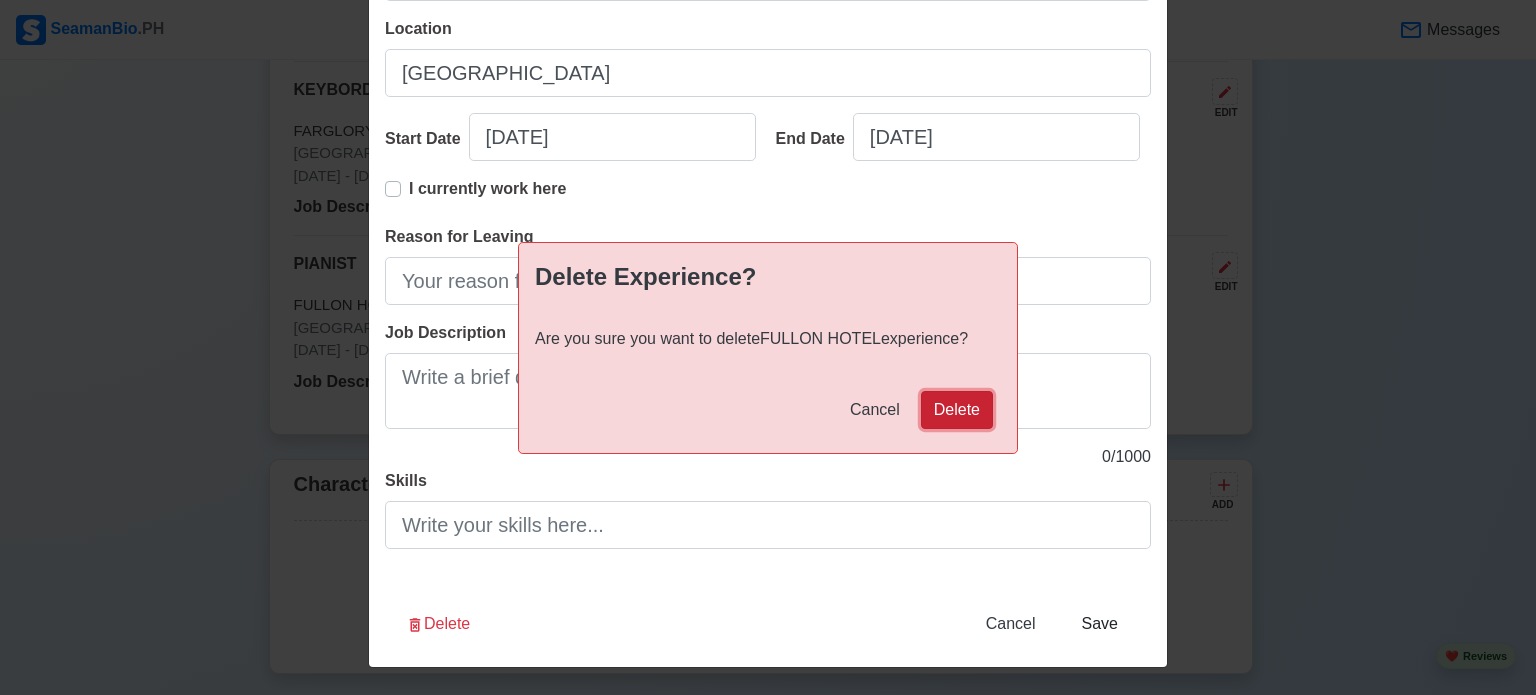 click on "Delete" at bounding box center (957, 410) 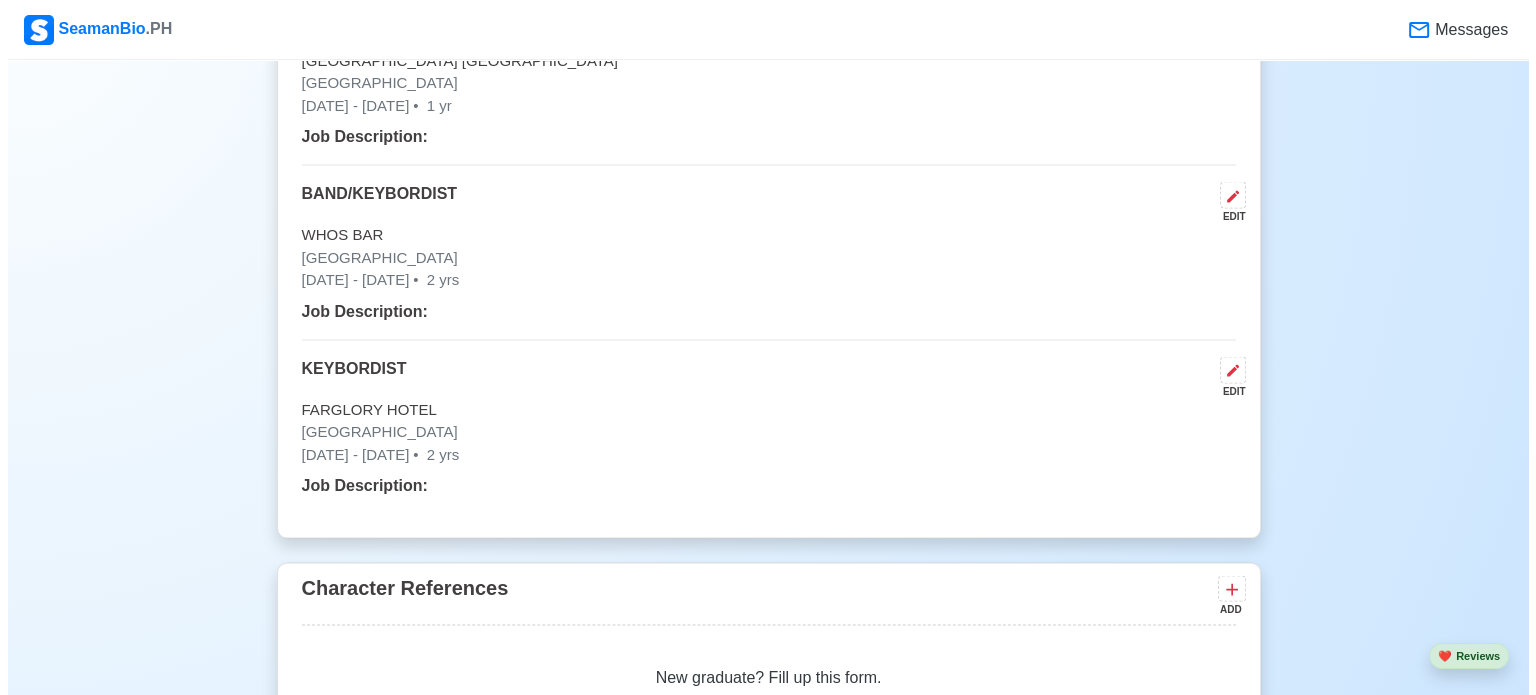 scroll, scrollTop: 3761, scrollLeft: 0, axis: vertical 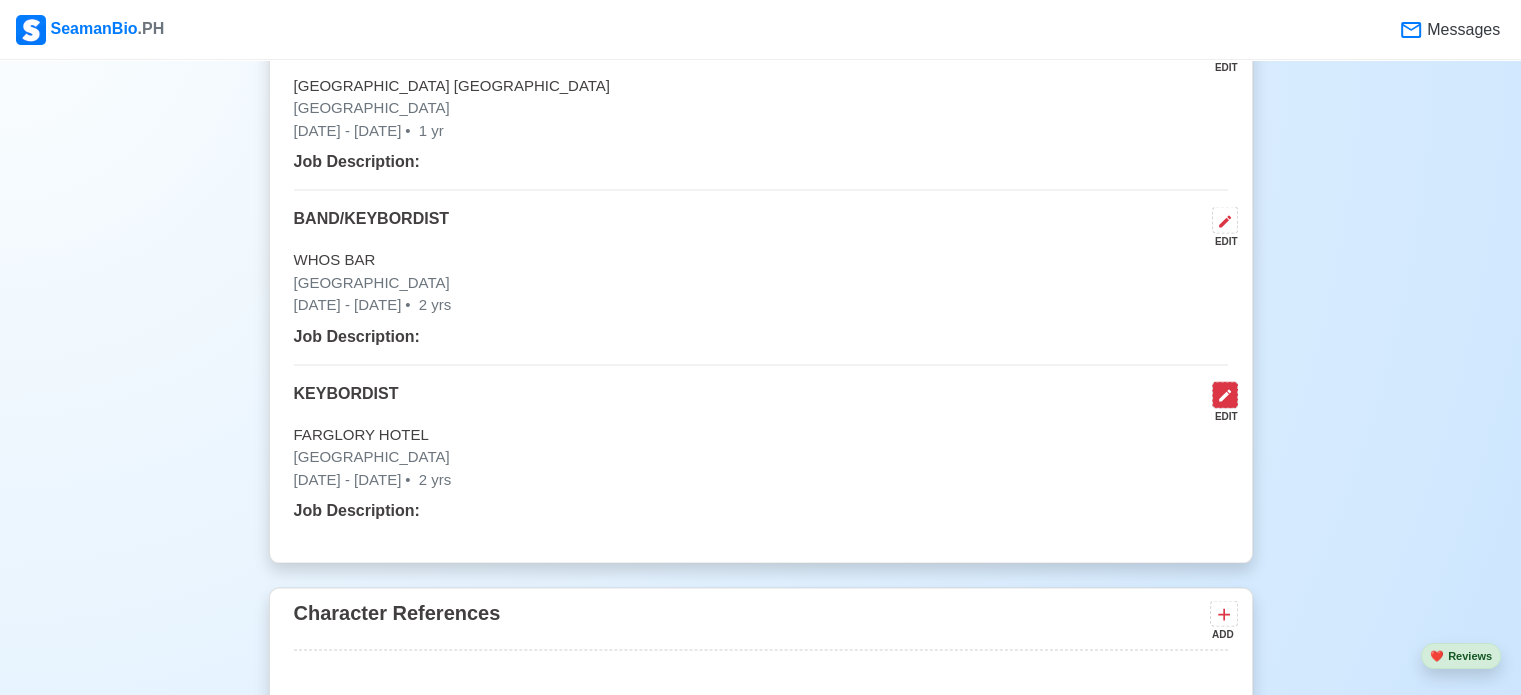 click at bounding box center [1225, 394] 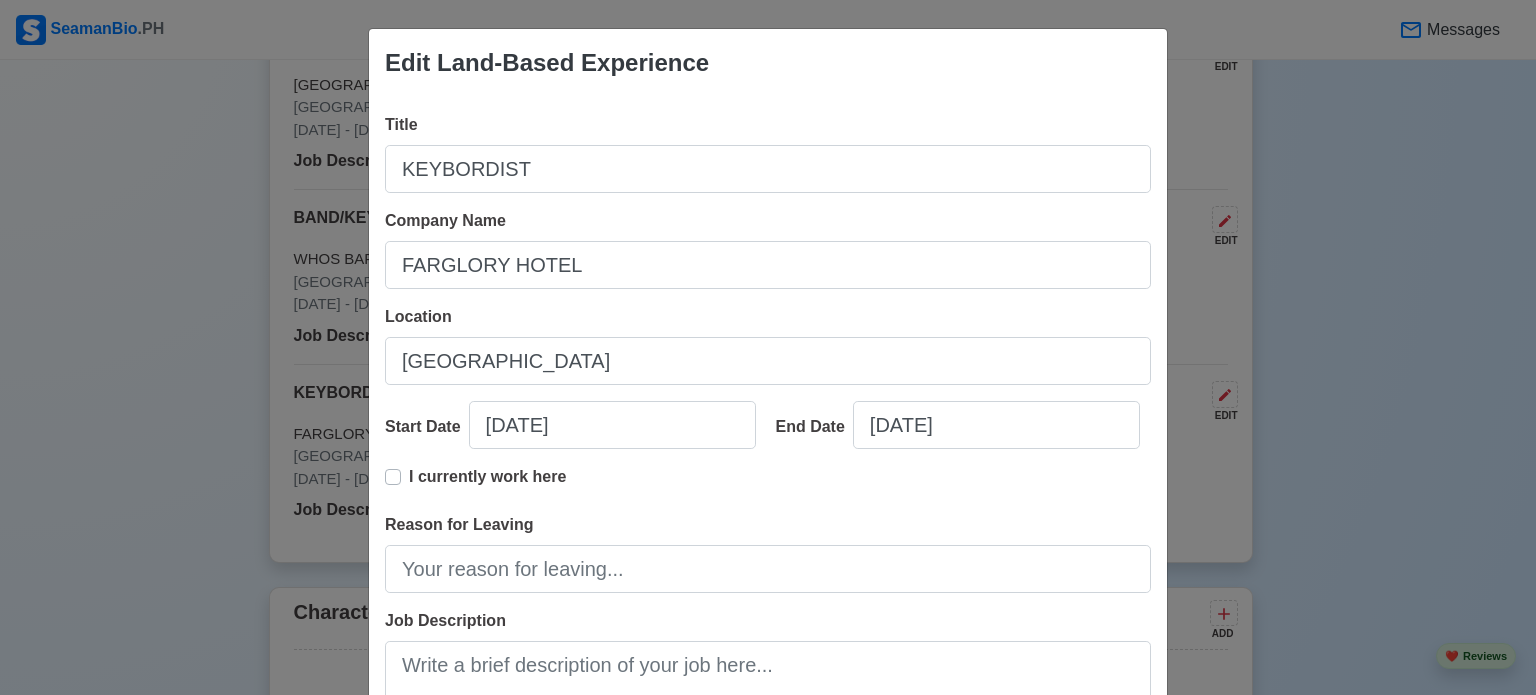 scroll, scrollTop: 288, scrollLeft: 0, axis: vertical 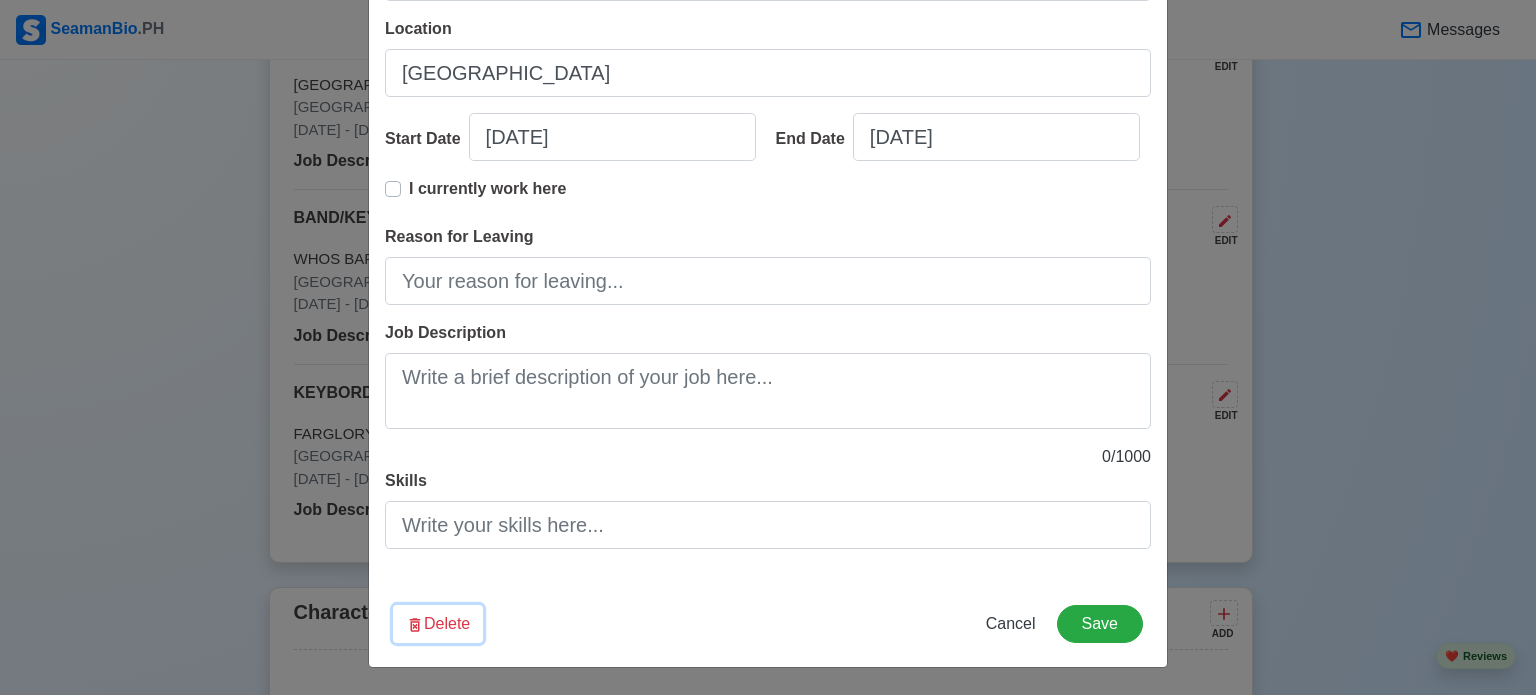 click on "Delete" at bounding box center [438, 624] 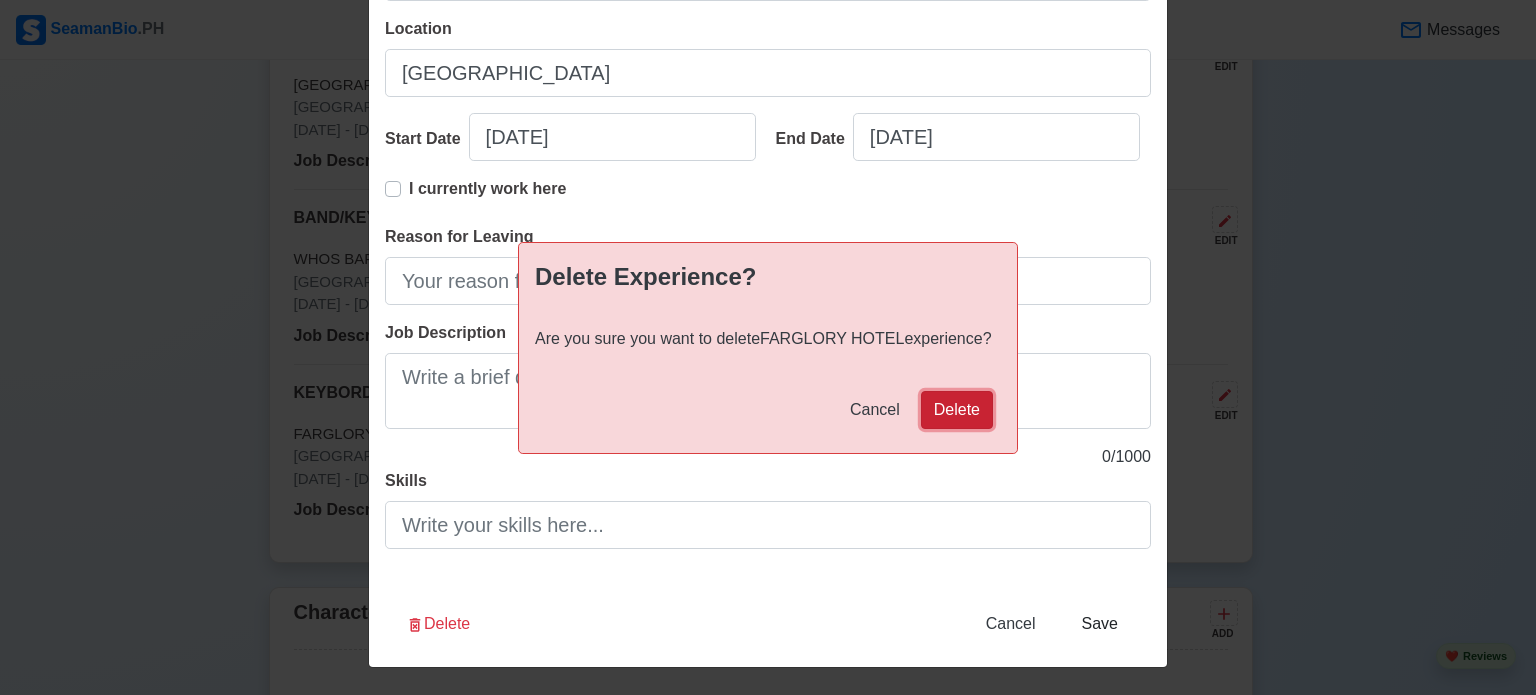 click on "Delete" at bounding box center [957, 410] 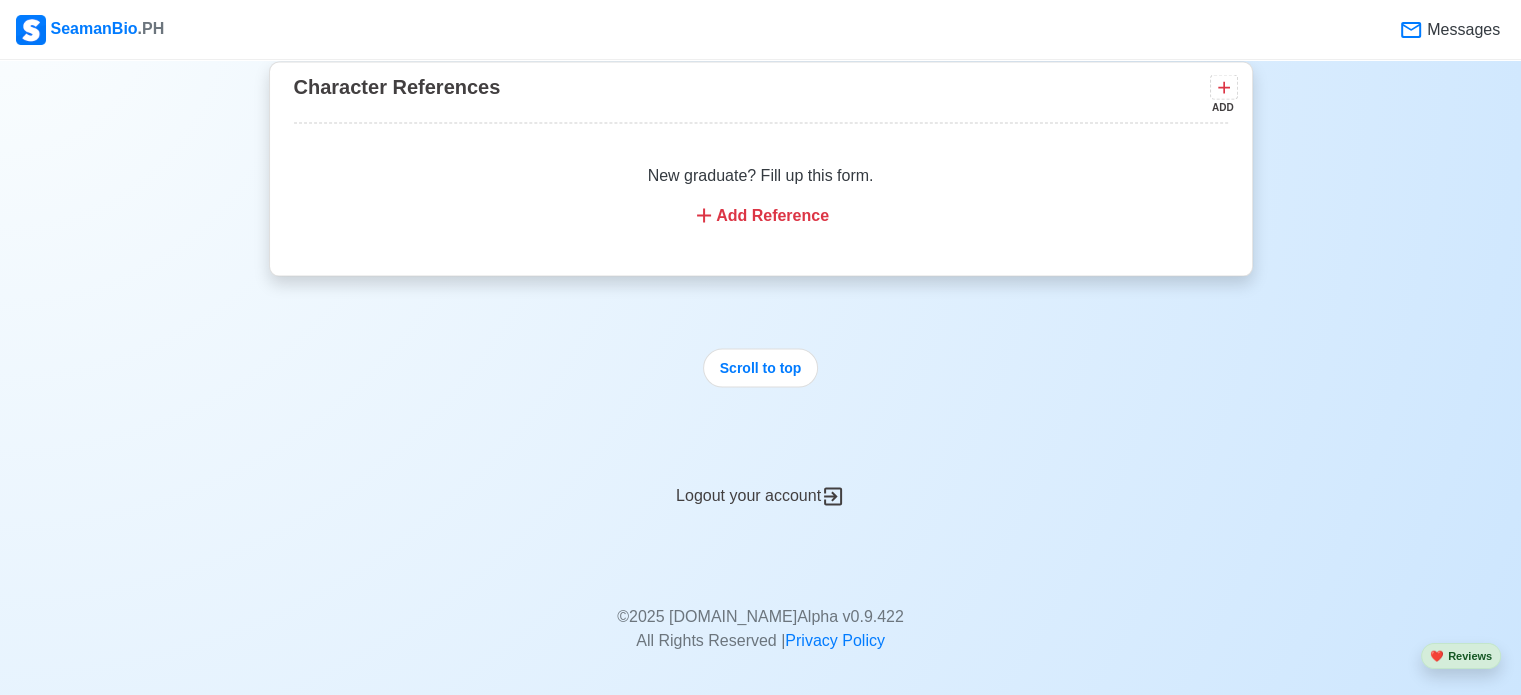 scroll, scrollTop: 4221, scrollLeft: 0, axis: vertical 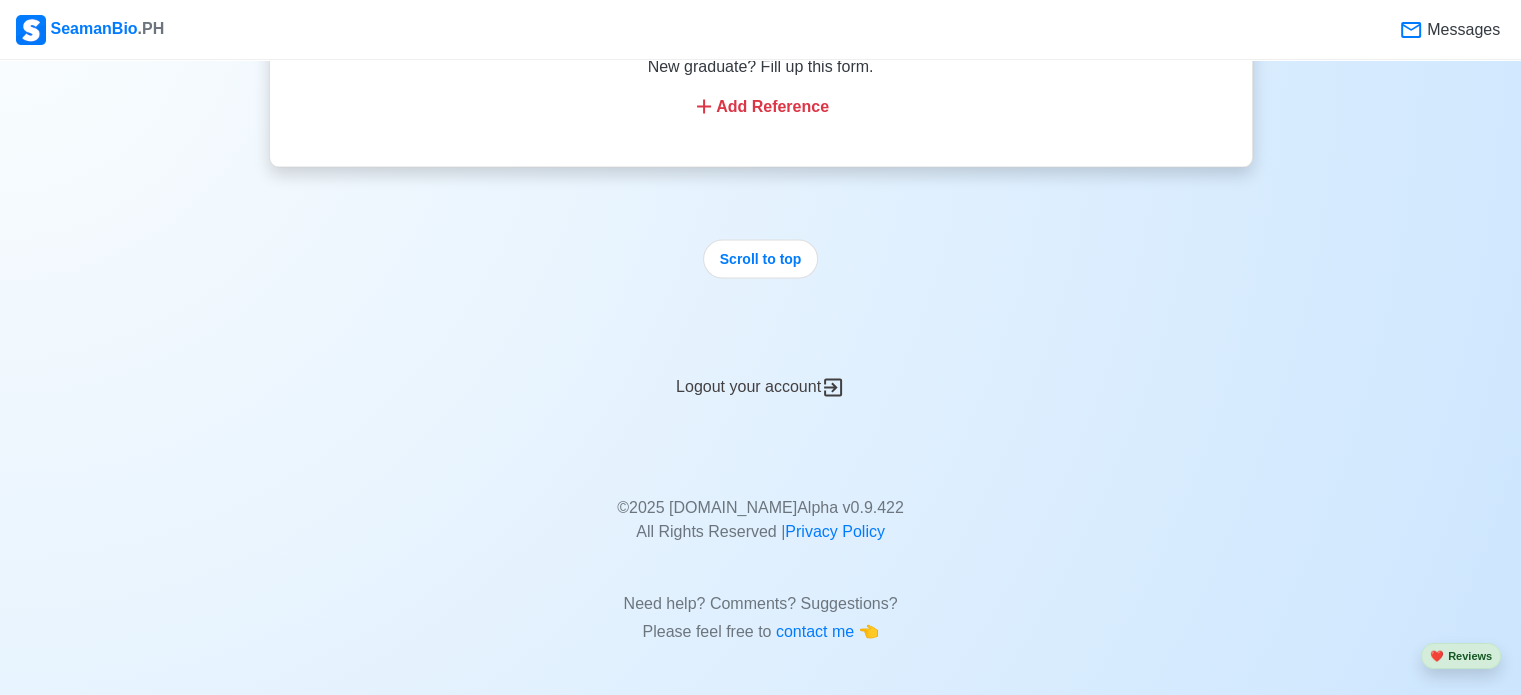 click on "New 🧑🏻‍💻   Practice Interview 🏬   Apply to Agencies 🔥 Apply Jobs 🚢   Log My Travels Your Action Items   🎯 Photo Education Training 4 Exp Change Upload KEENER BUNDA DOLLOSA Edit MUSICIAN Actively Looking for Job (16 yrs experience in rank) SRN  8711240101 keenerdollosa24@gmail.com +639271408903 November 24, 1987   •  37   yo Male  •  Single 160.02  cm •  69  kg BLK 17 LOT 21 AMPALAYA ST. BRGY. TUMANA, MARIKINA CITY Philippines   🇵🇭 Availability Apr 2026 Download & Convert to PDF 🎨 Choose Other CV Design ✍️ Add My Signature Objective To deliver unique sonic experiences on board and enrich the lives of seafarers through musical performances and entertainment. EDIT Statutory Info ADD Let's start adding your SSS, TIN, Pag-IBIG, PhilHealth.  Add Info Education 1 Auto sort by Start Date. ADD marikina high school EDIT Jun 1999 - Apr 2000 Travel Documents 3 Passport, US Visa, Seaman Book, etc. ADD passport EDIT P2540160C Dec 01 2022 - Nov 30 2032 Expires 7 yrs 4 mos 7 days SID" at bounding box center (761, -1739) 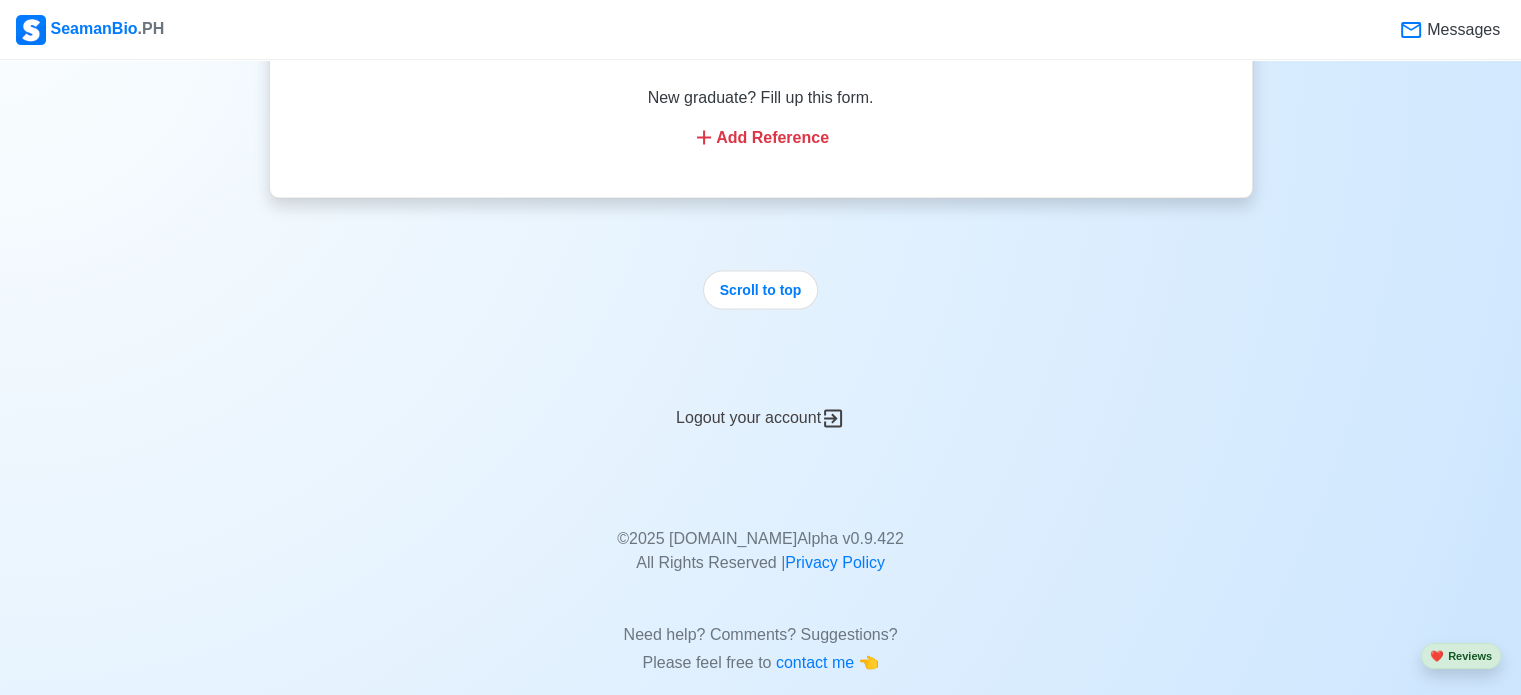 scroll, scrollTop: 4221, scrollLeft: 0, axis: vertical 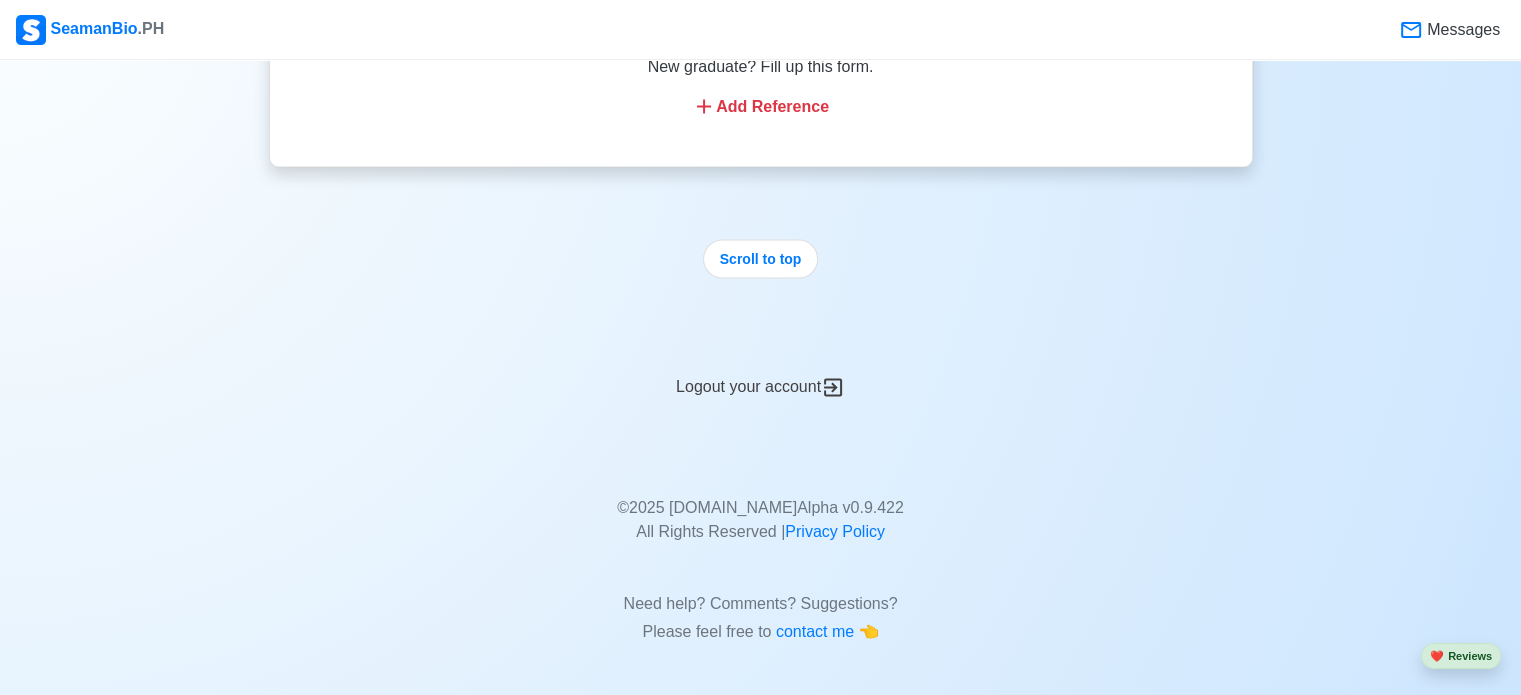 click on "Logout your account" at bounding box center [761, 375] 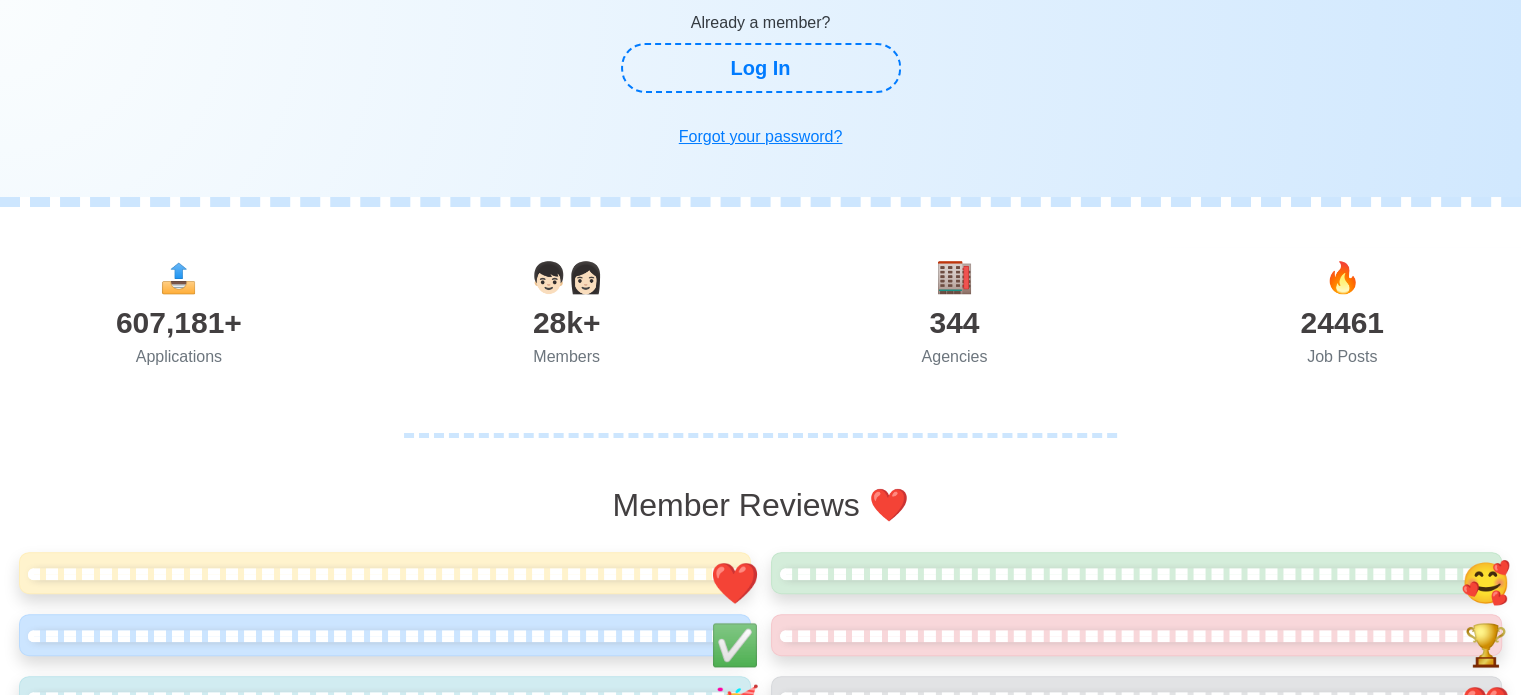 scroll, scrollTop: 0, scrollLeft: 0, axis: both 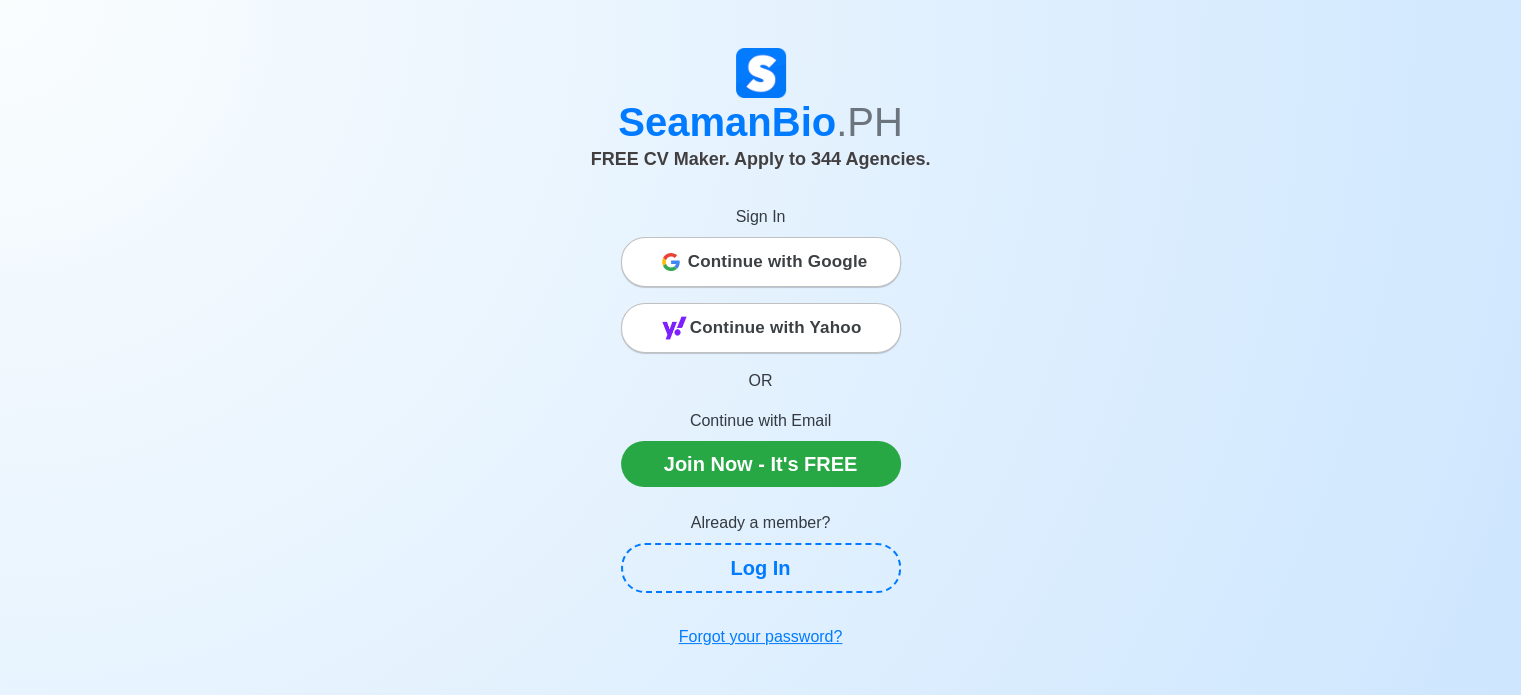 click on "SeamanBio .PH FREE CV Maker. Apply to 344 Agencies. Sign In Continue with Google Continue with Yahoo OR Continue with Email Join Now - It's FREE Already a member? Log In Forgot your password?" at bounding box center (761, 352) 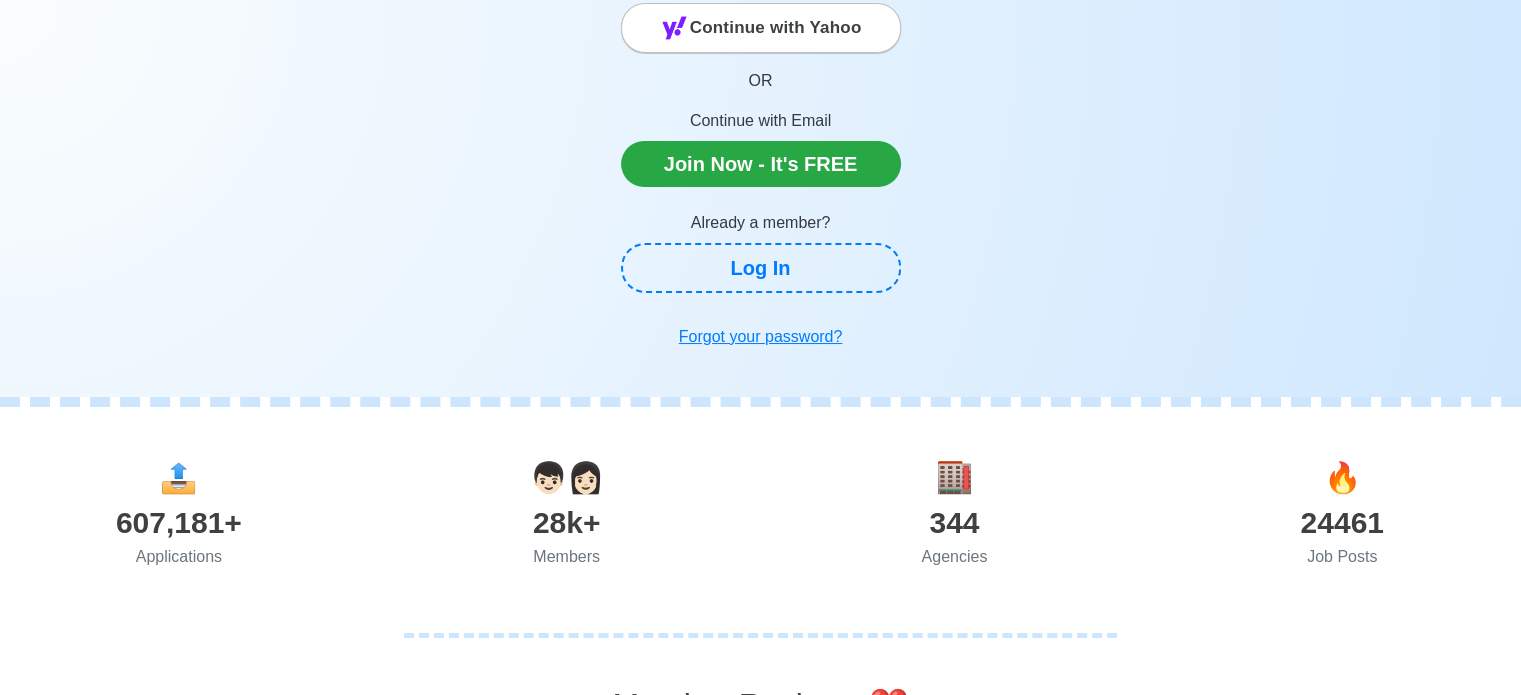scroll, scrollTop: 0, scrollLeft: 0, axis: both 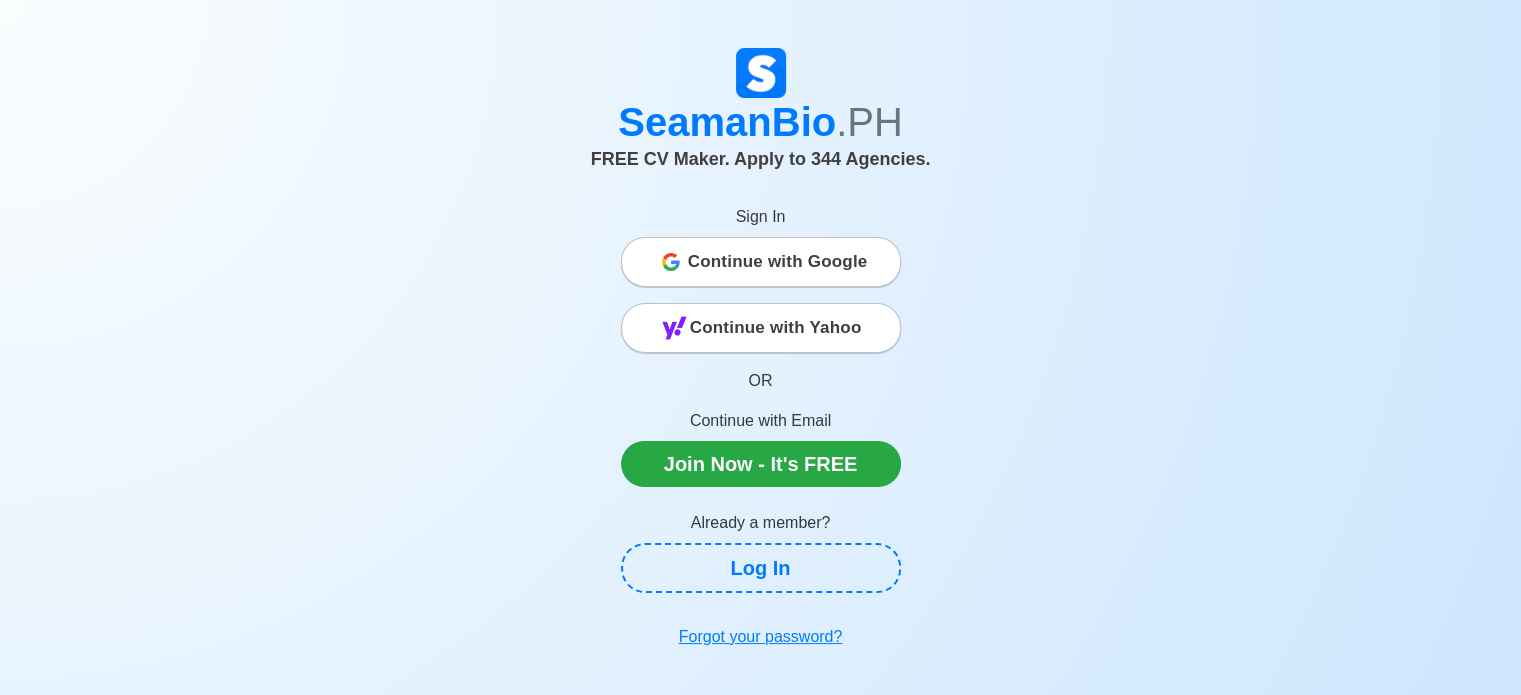 click on "Continue with Google" at bounding box center [778, 262] 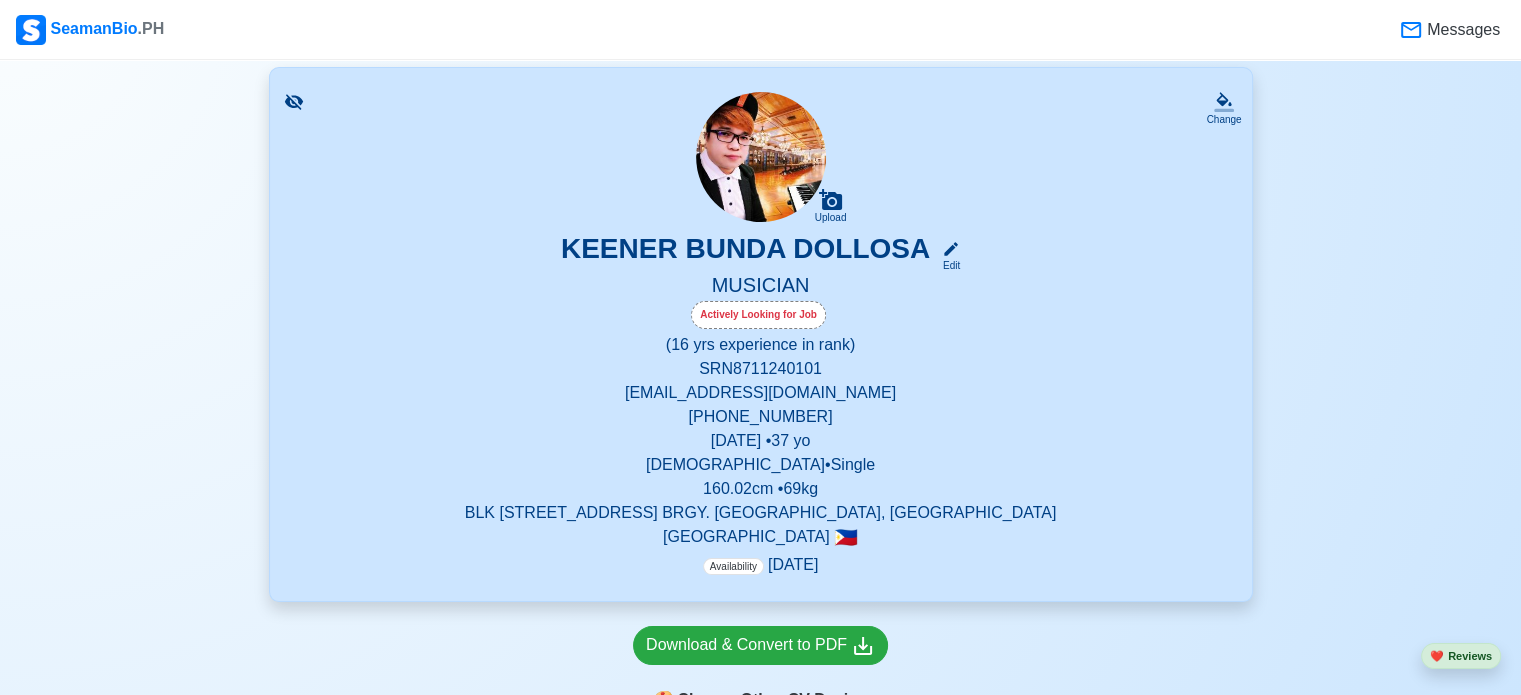 scroll, scrollTop: 100, scrollLeft: 0, axis: vertical 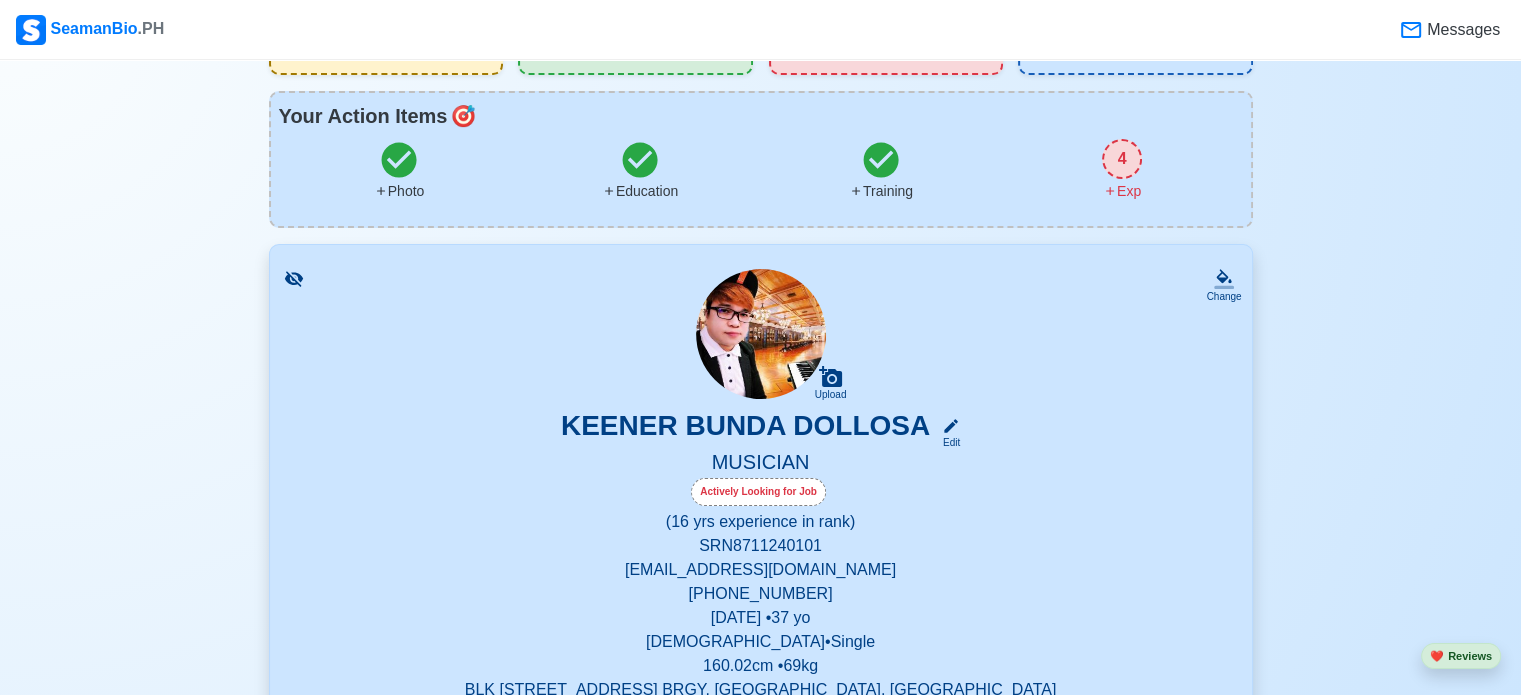 click on "4" at bounding box center [1122, 159] 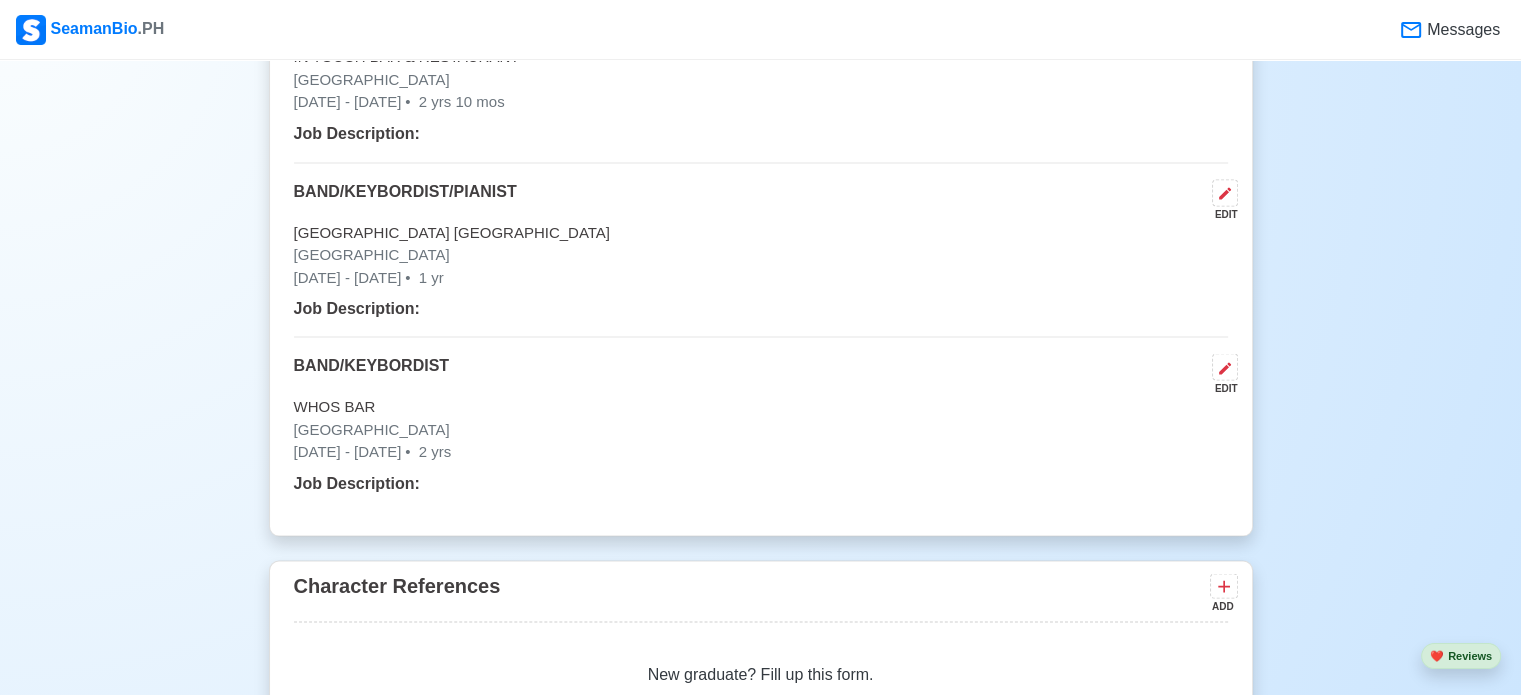 scroll, scrollTop: 3847, scrollLeft: 0, axis: vertical 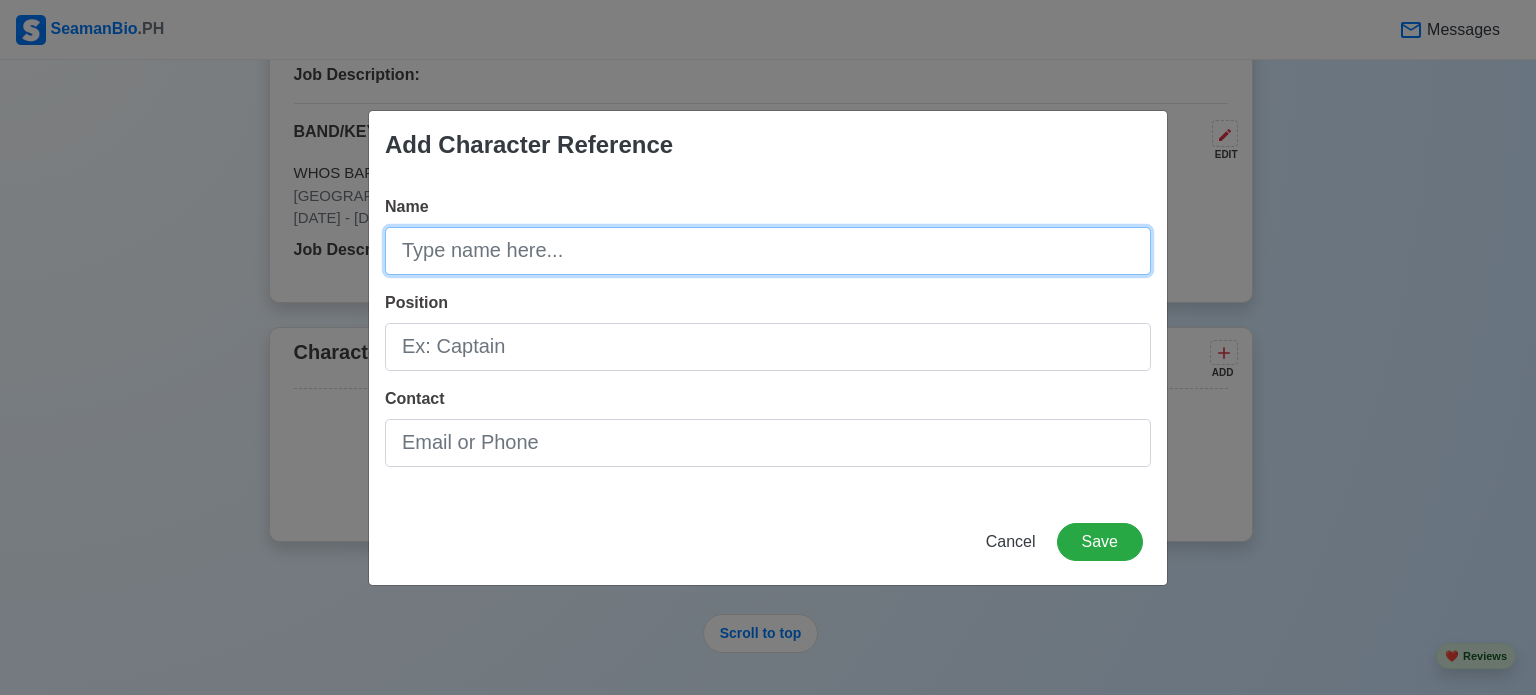 click on "Name" at bounding box center (768, 251) 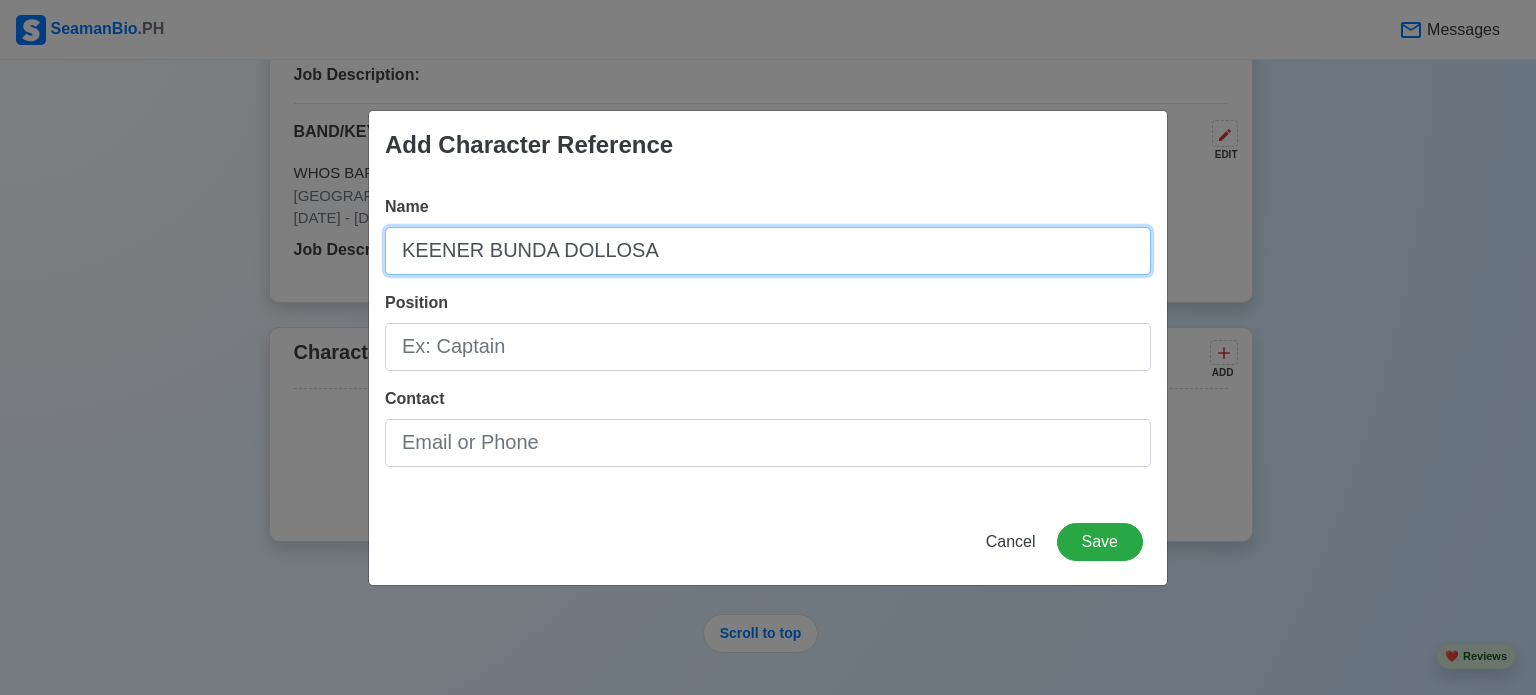 type on "KEENER BUNDA DOLLOSA" 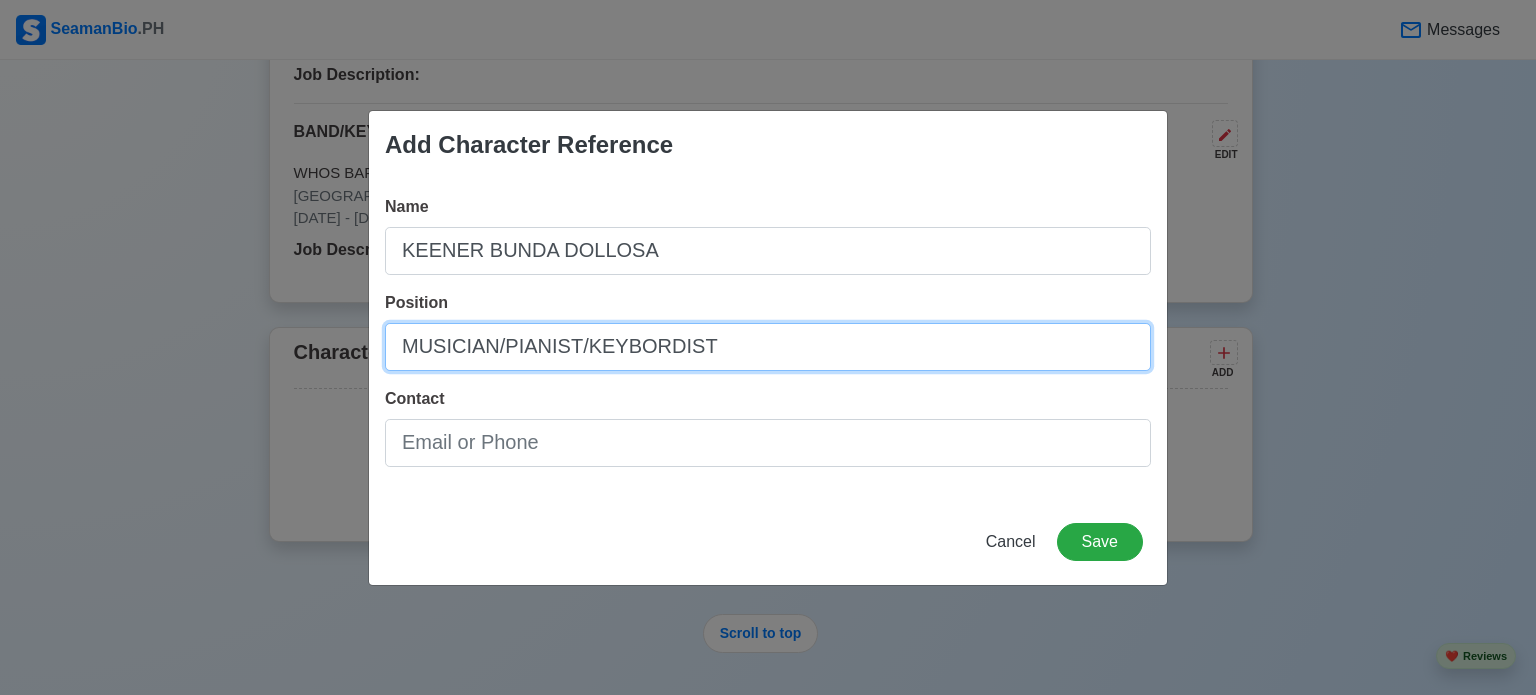 type on "MUSICIAN/PIANIST/KEYBORDIST" 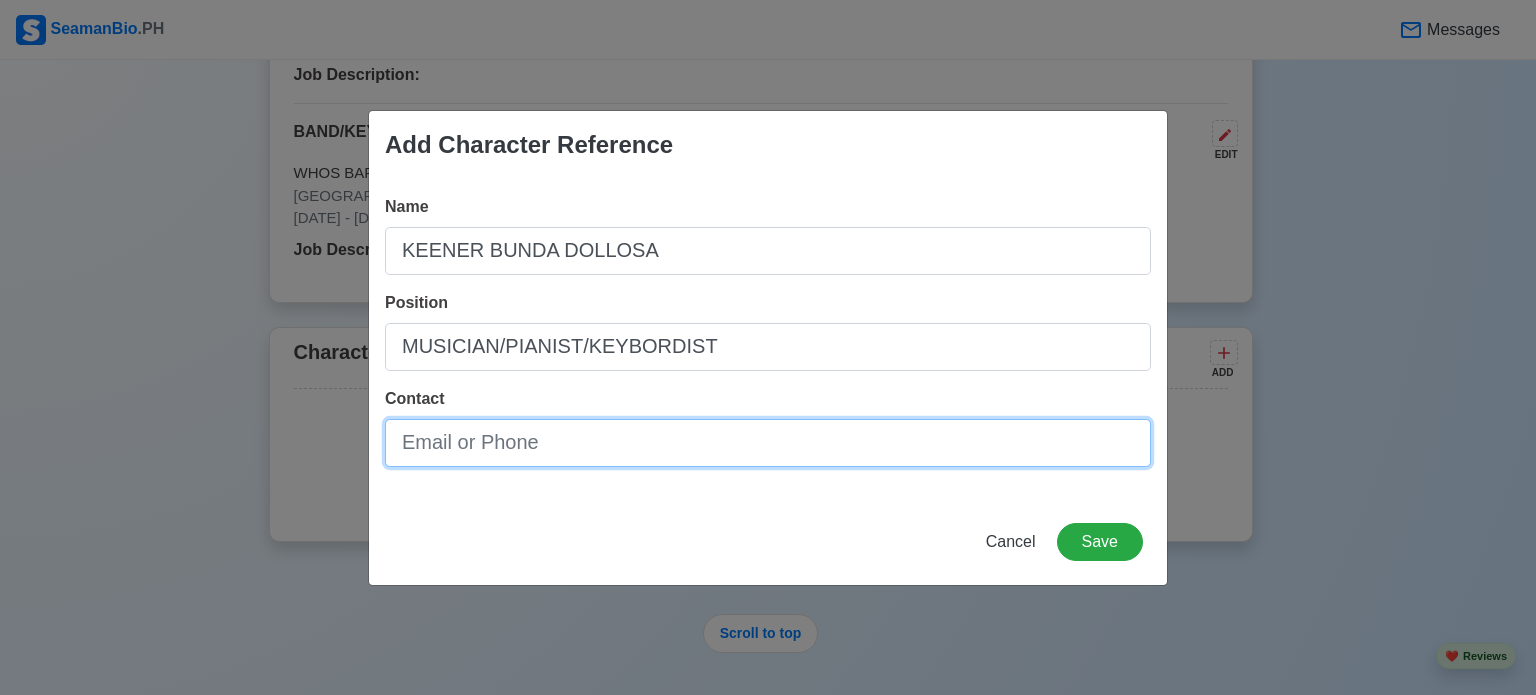 type on "=" 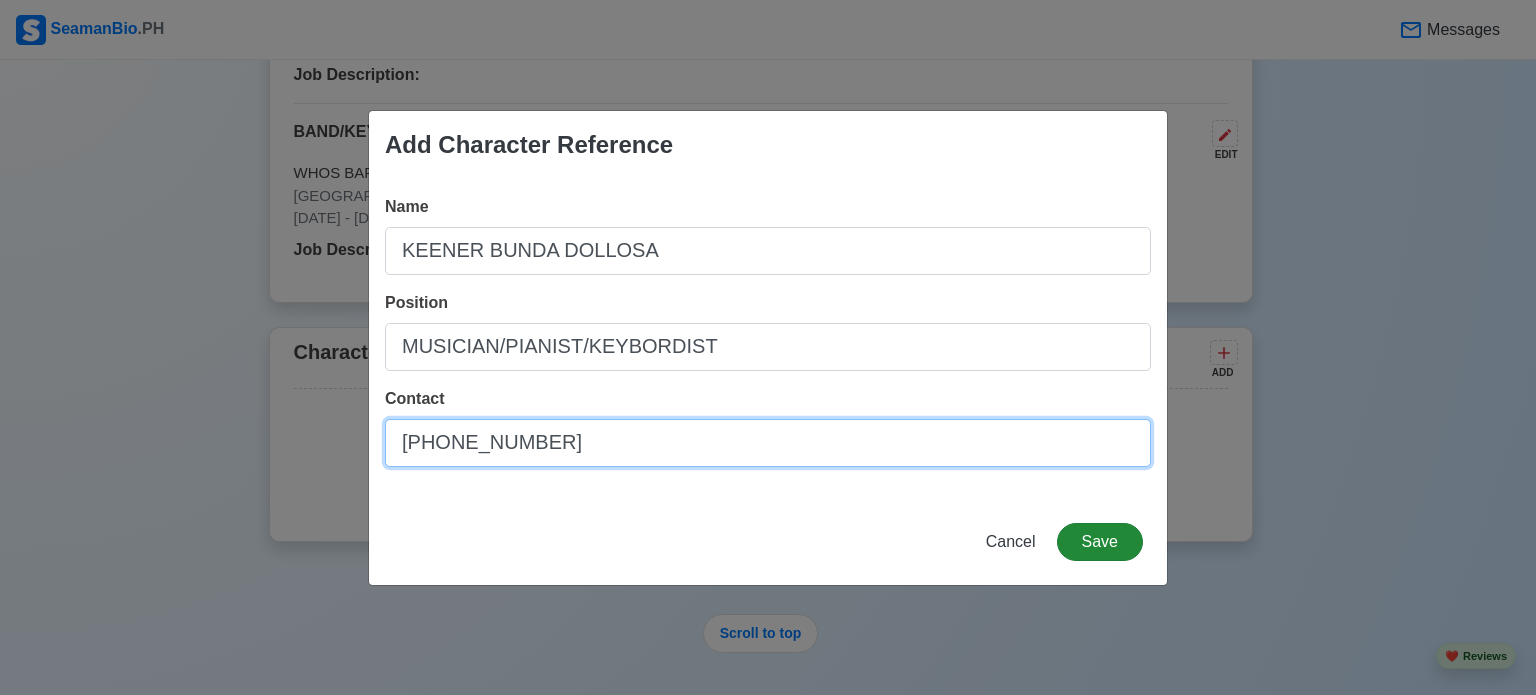 type on "[PHONE_NUMBER]" 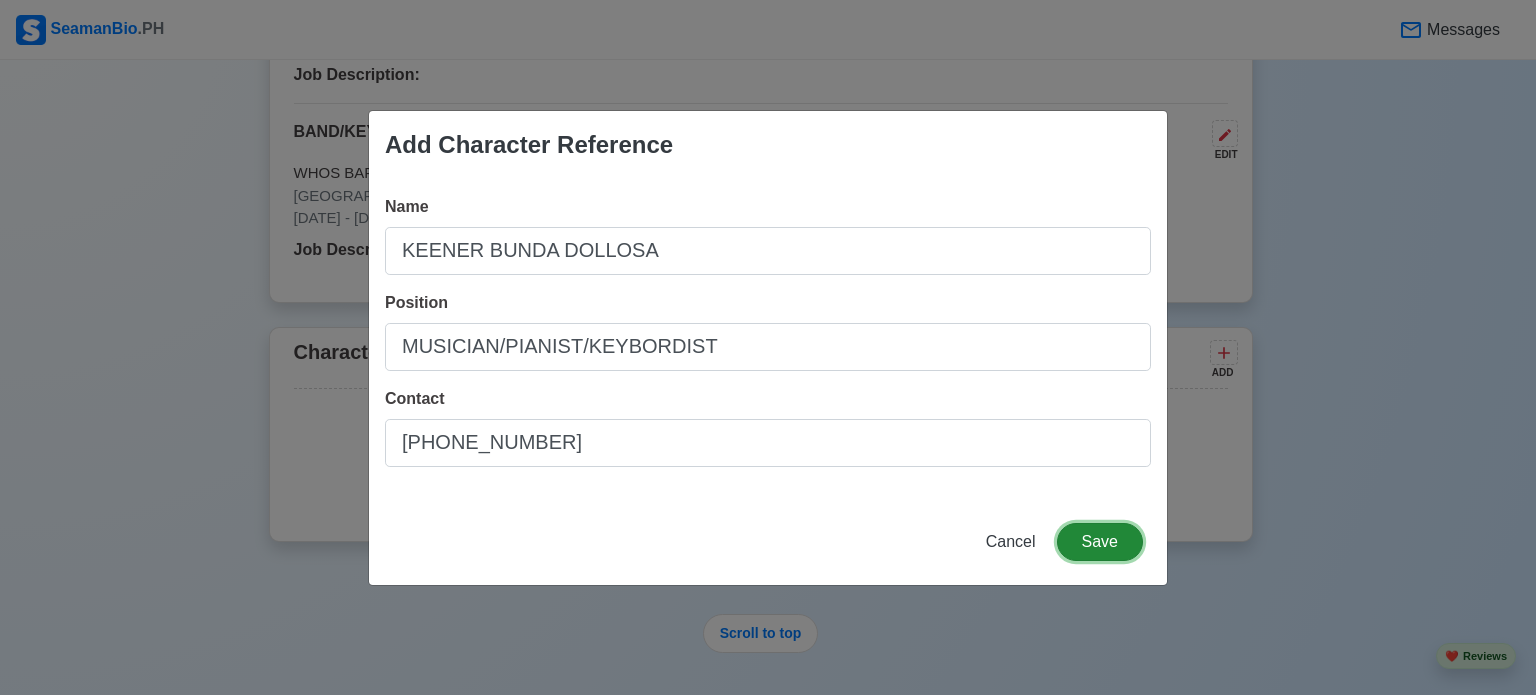 click on "Save" at bounding box center (1100, 542) 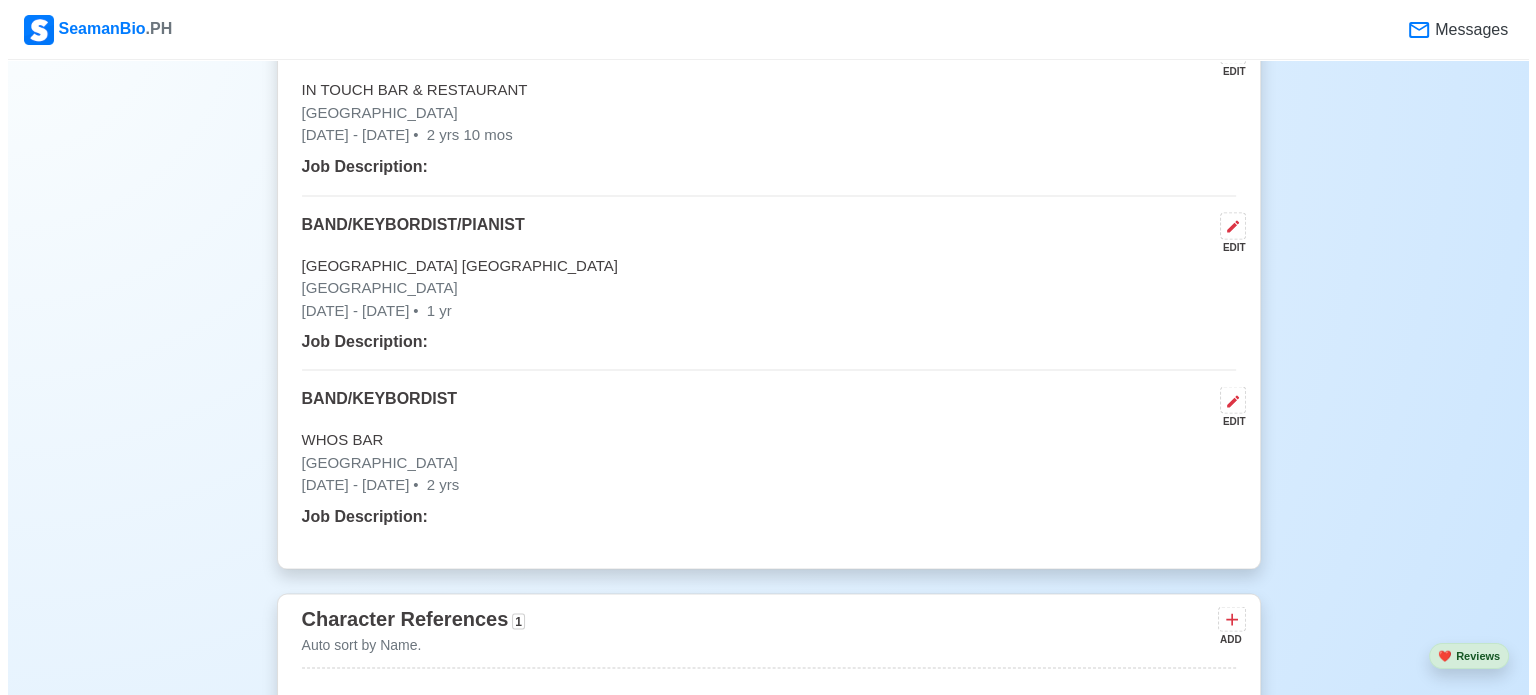 scroll, scrollTop: 3547, scrollLeft: 0, axis: vertical 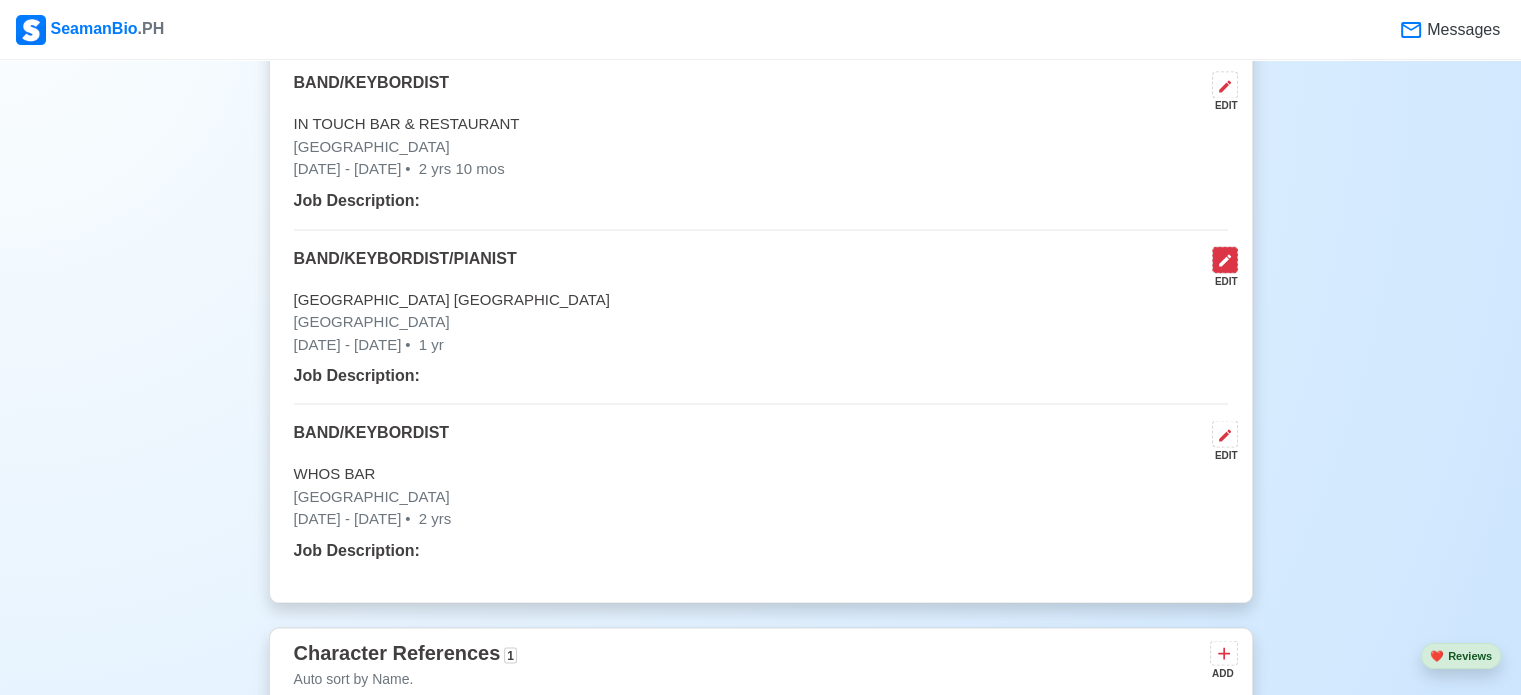 click 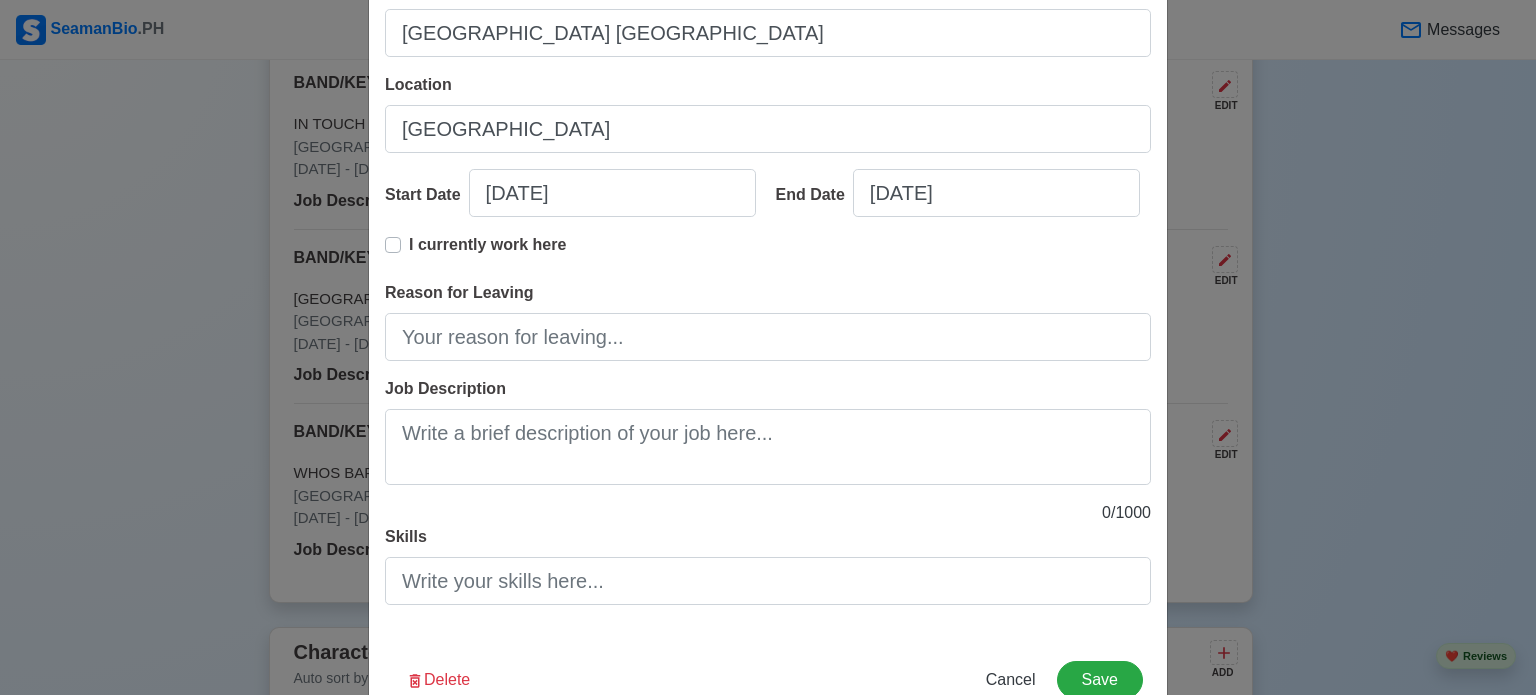 scroll, scrollTop: 288, scrollLeft: 0, axis: vertical 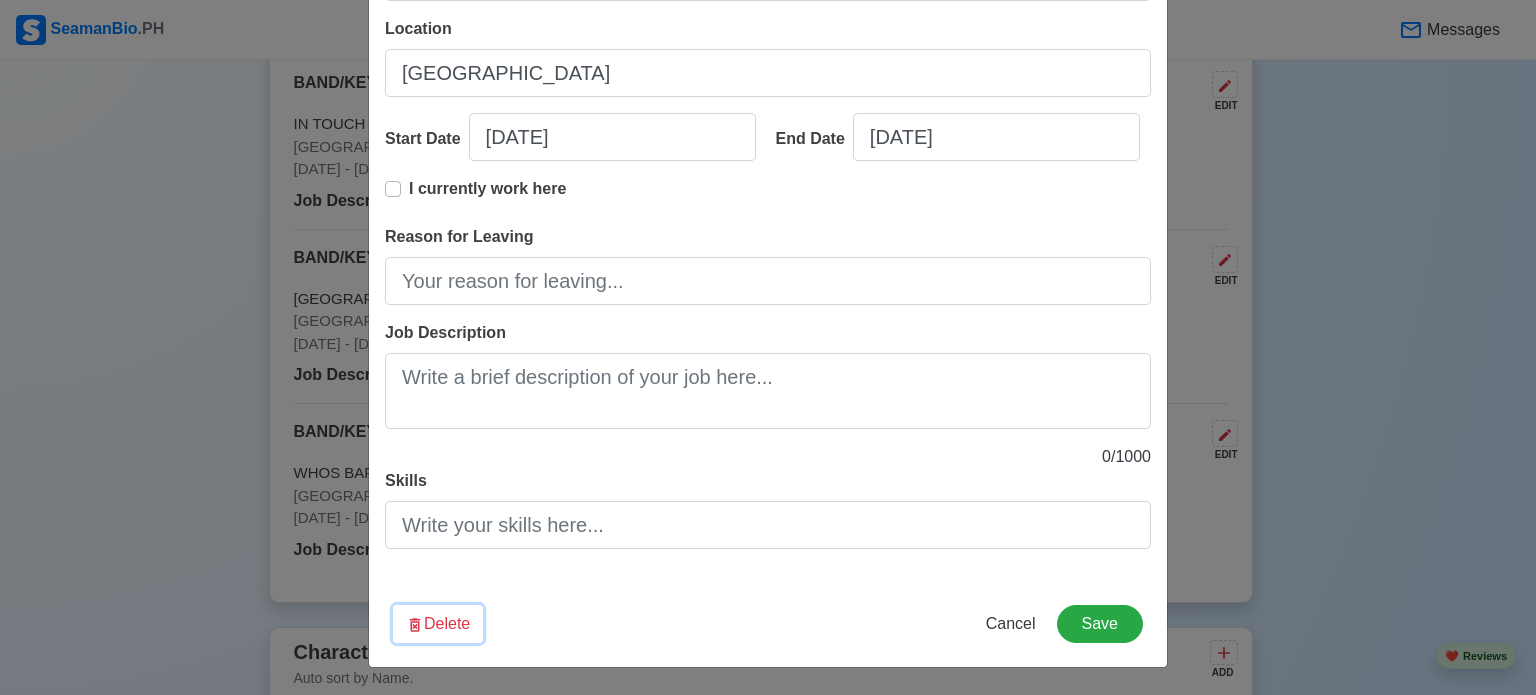 click on "Delete" at bounding box center (438, 624) 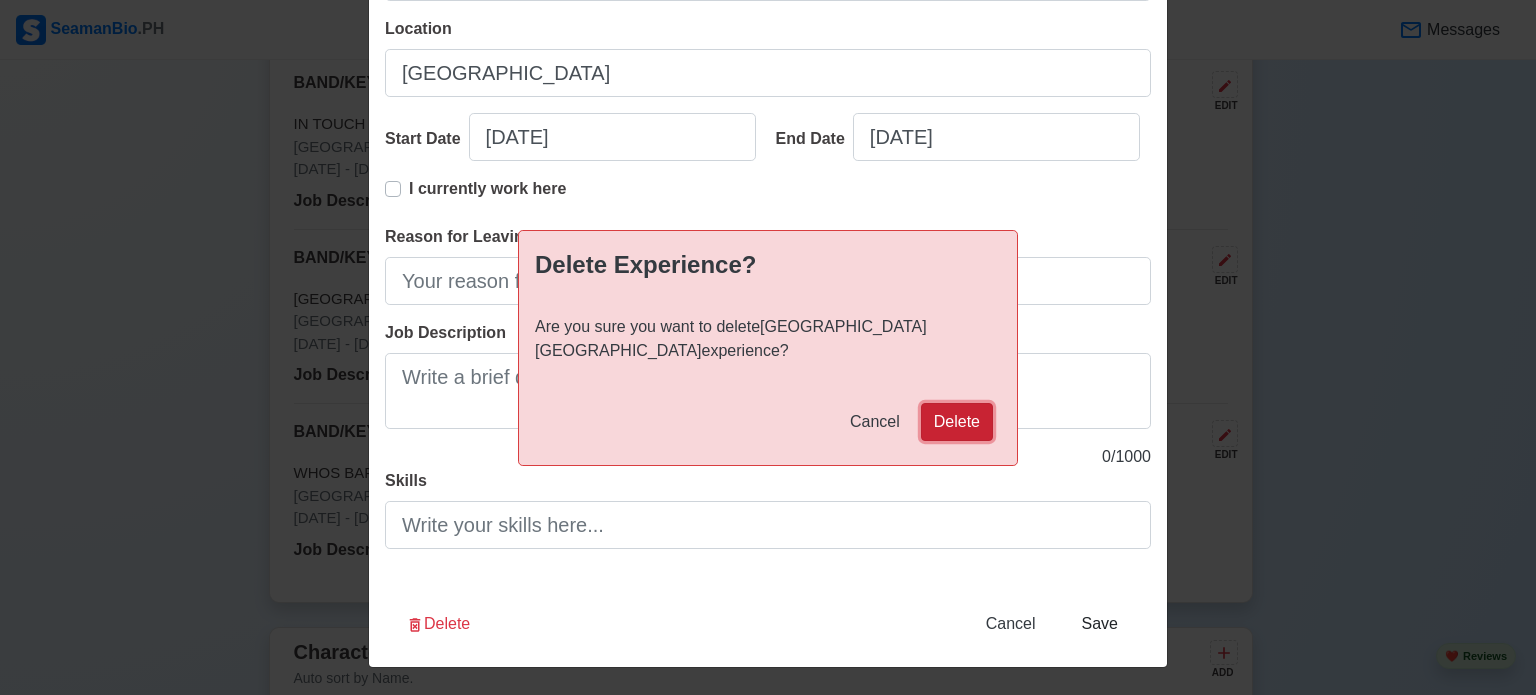 click on "Delete" at bounding box center (957, 422) 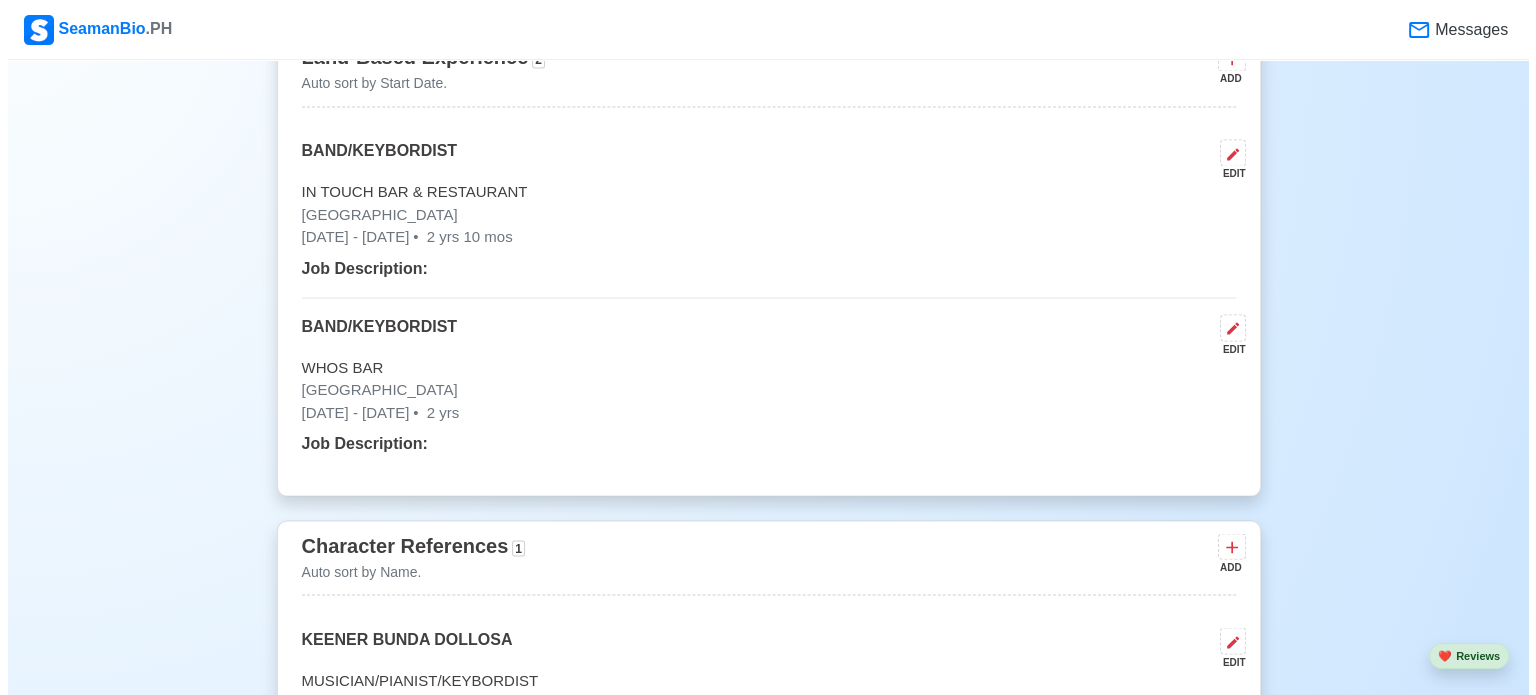 scroll, scrollTop: 3444, scrollLeft: 0, axis: vertical 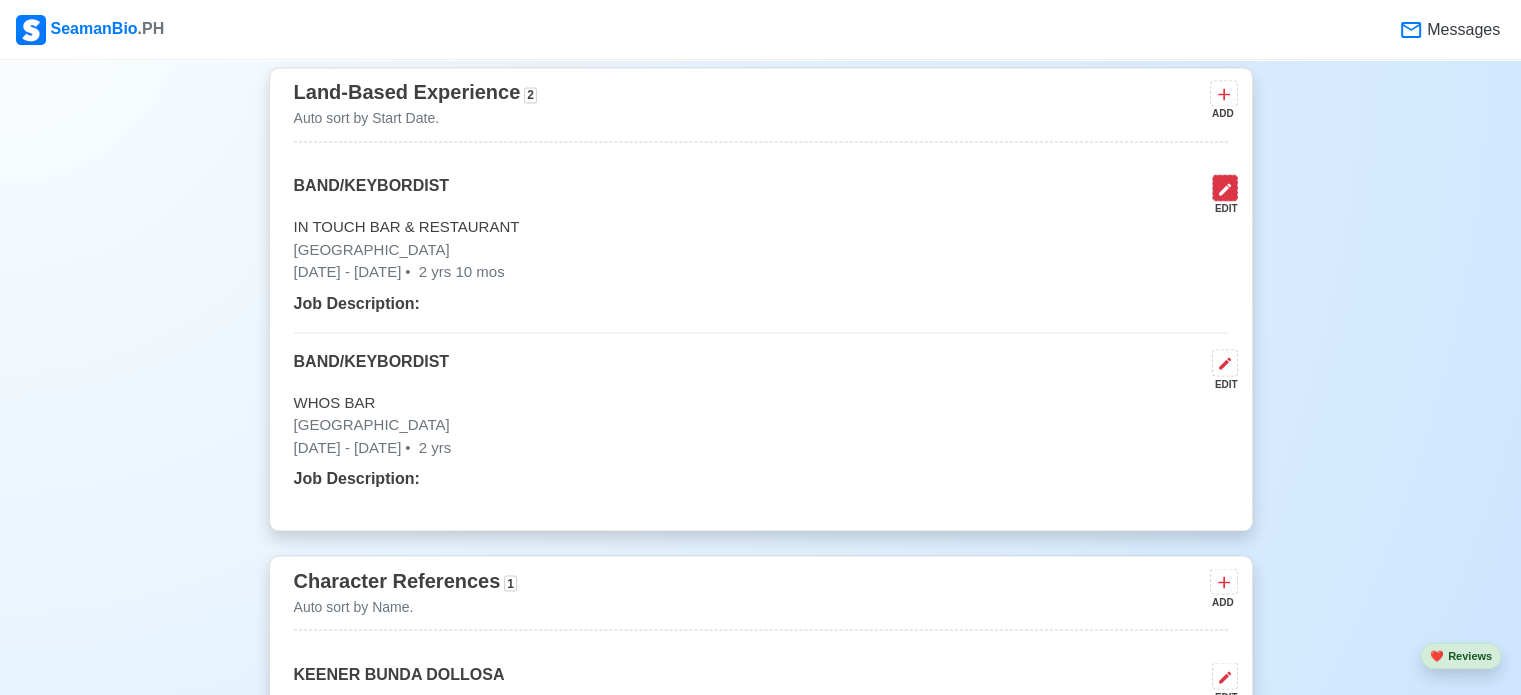 click at bounding box center [1225, 187] 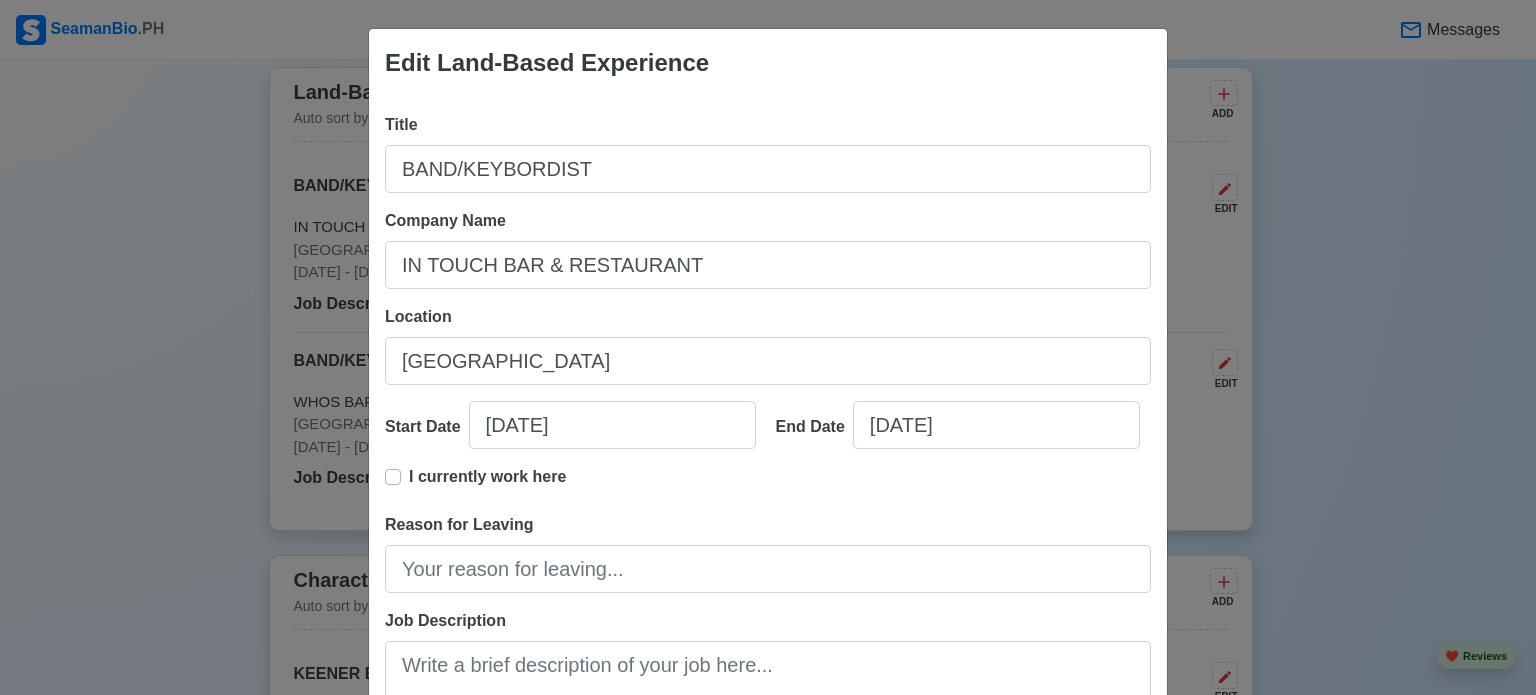 scroll, scrollTop: 288, scrollLeft: 0, axis: vertical 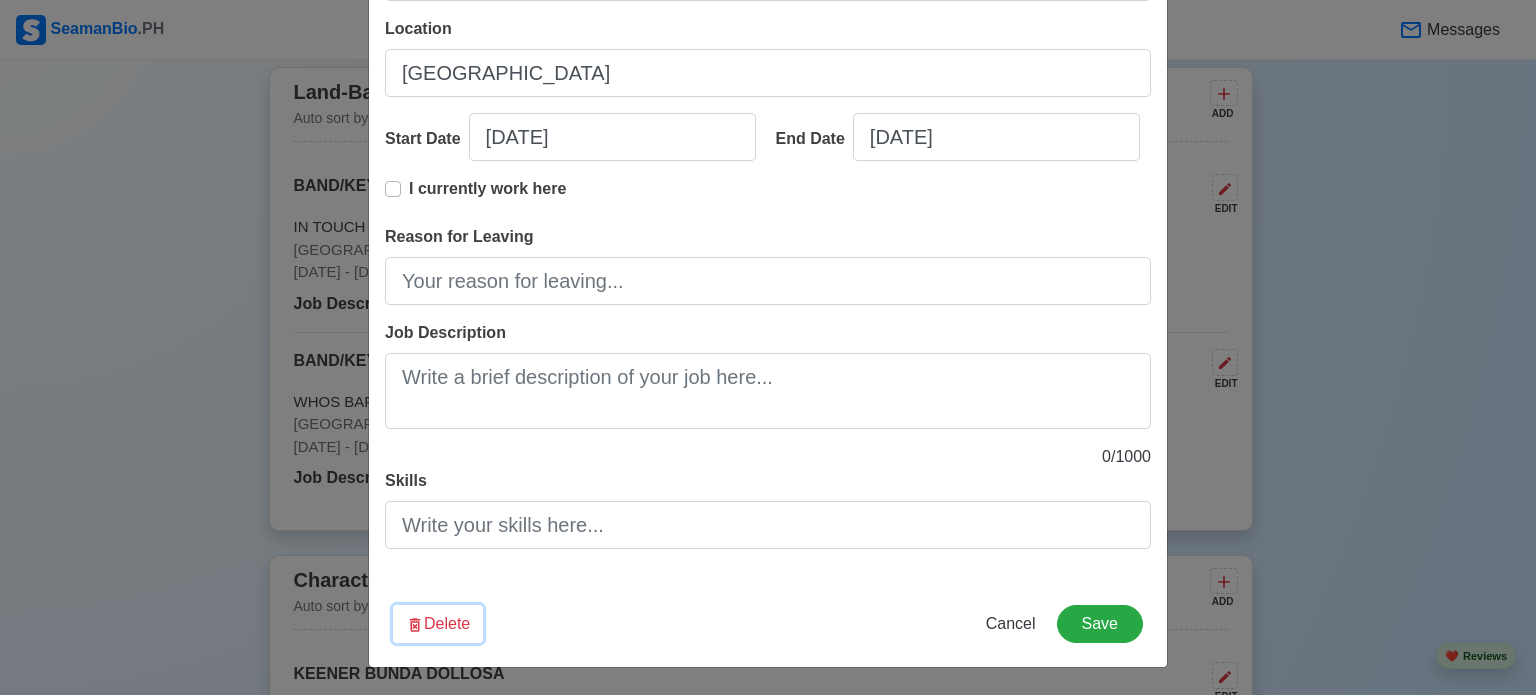 click on "Delete" at bounding box center (438, 624) 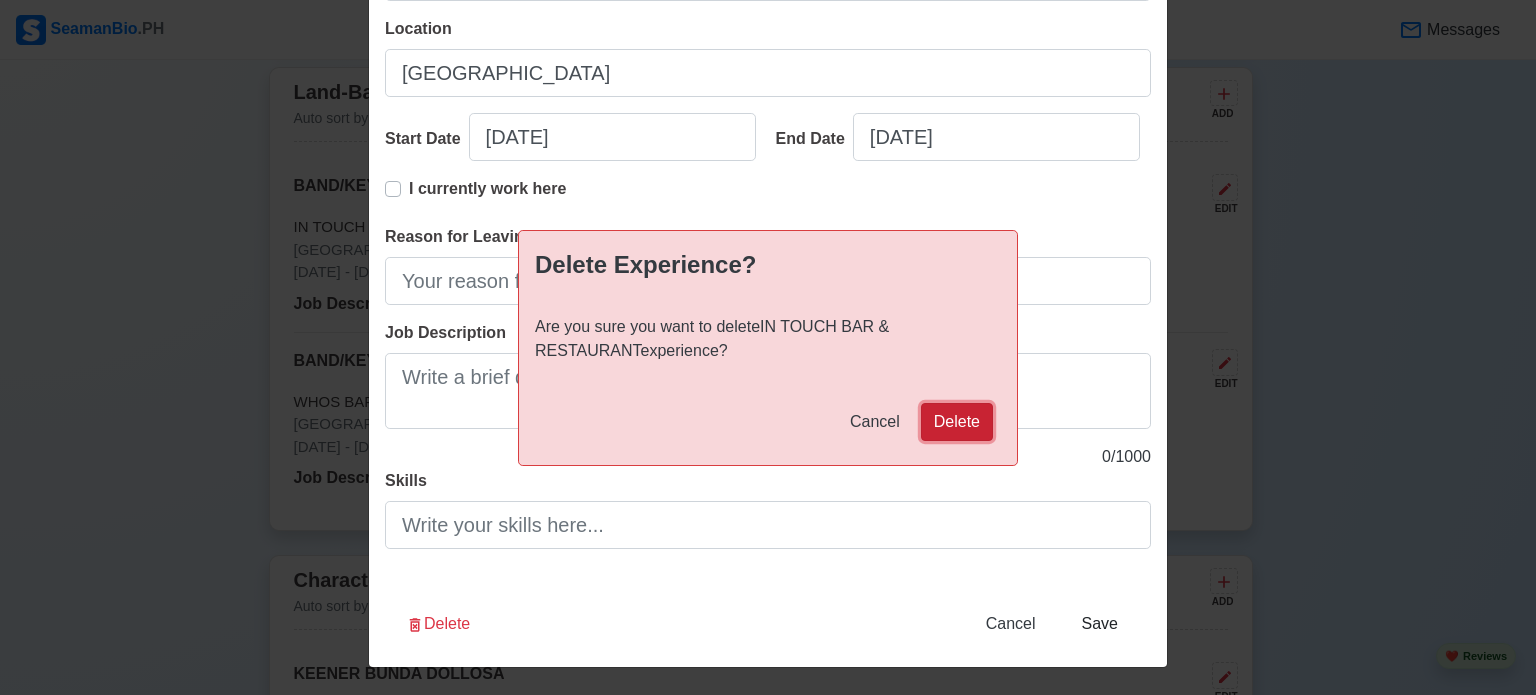 click on "Delete" at bounding box center [957, 422] 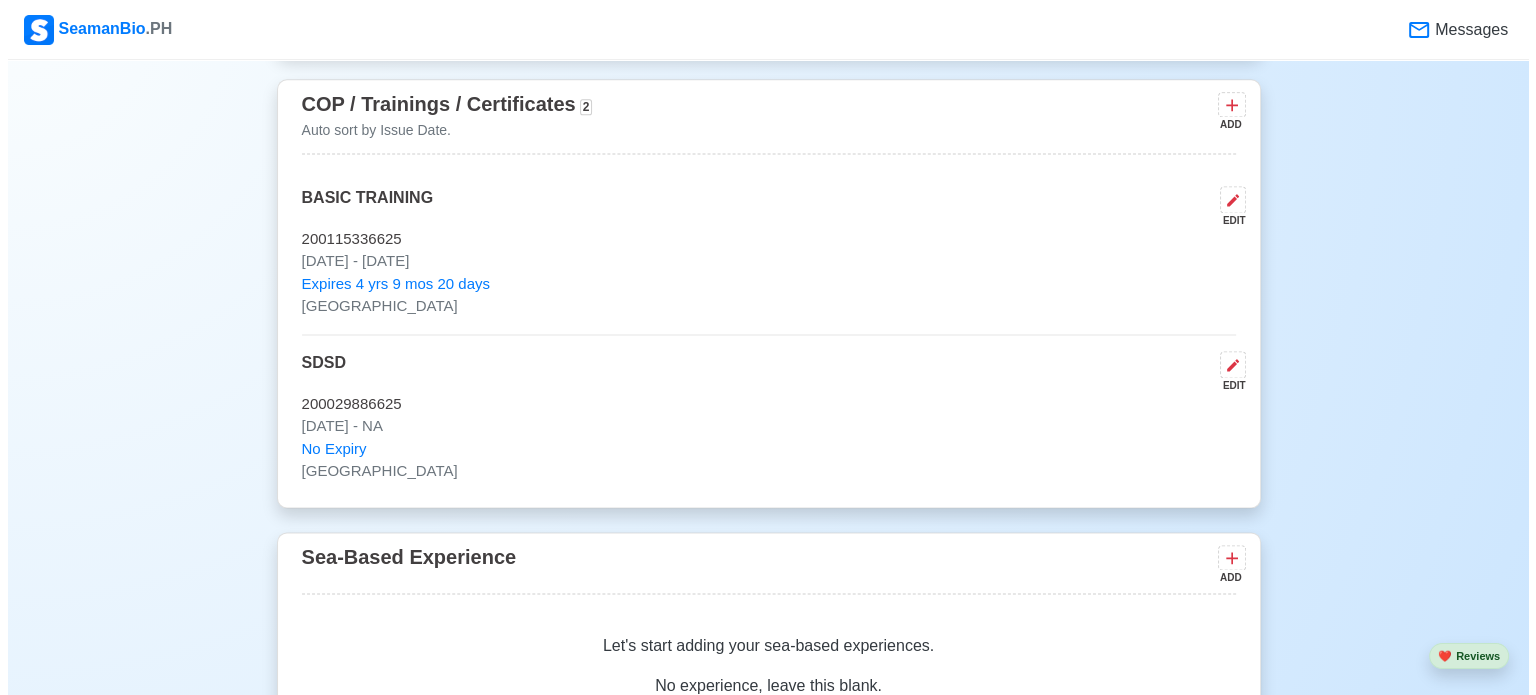scroll, scrollTop: 3100, scrollLeft: 0, axis: vertical 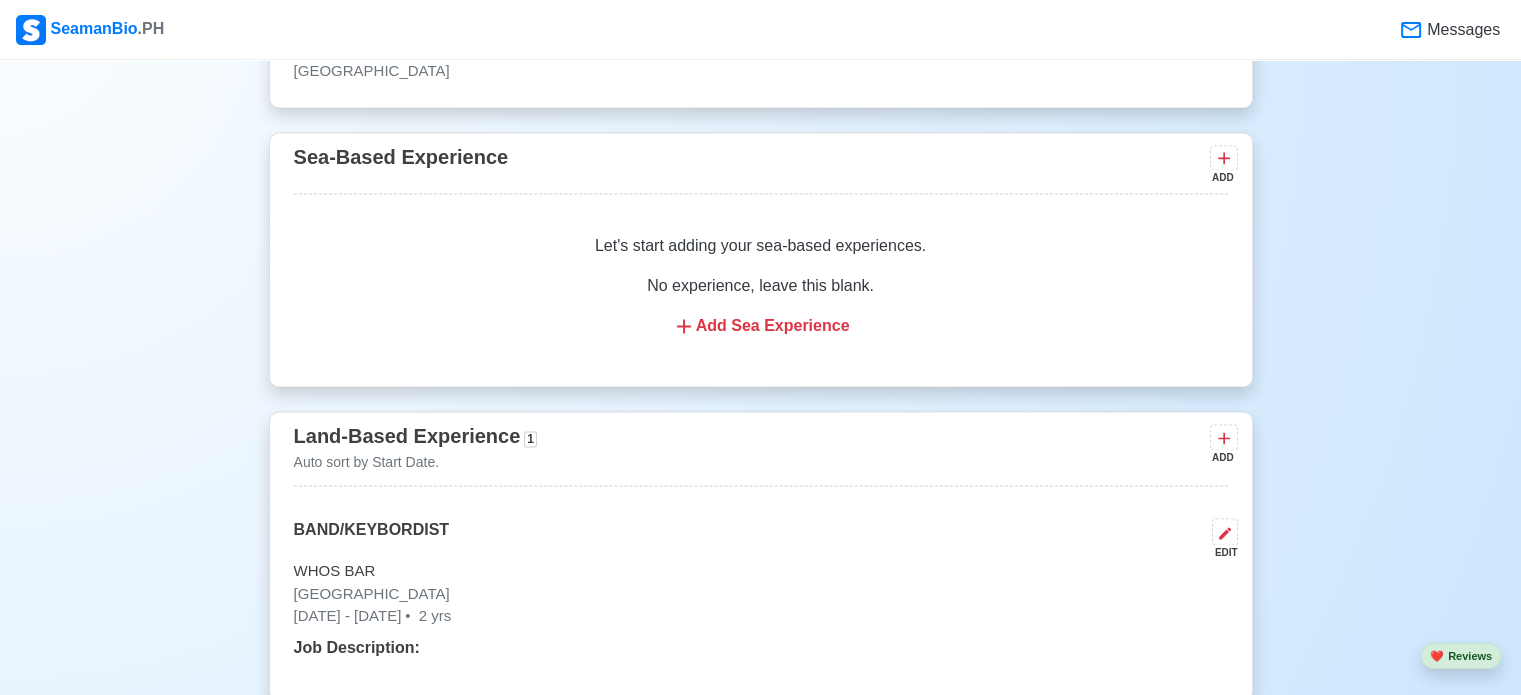 click on "Add Sea Experience" at bounding box center (761, 326) 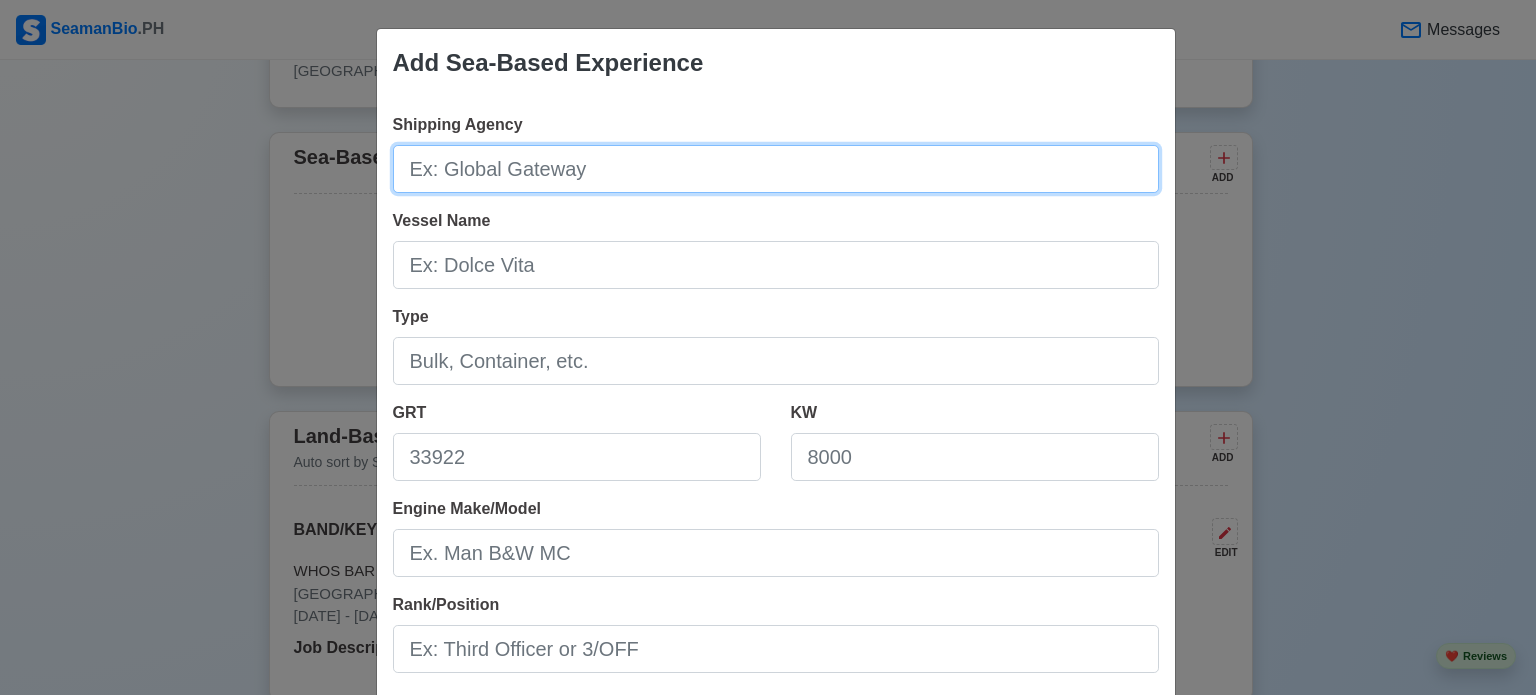 click on "Shipping Agency" at bounding box center (776, 169) 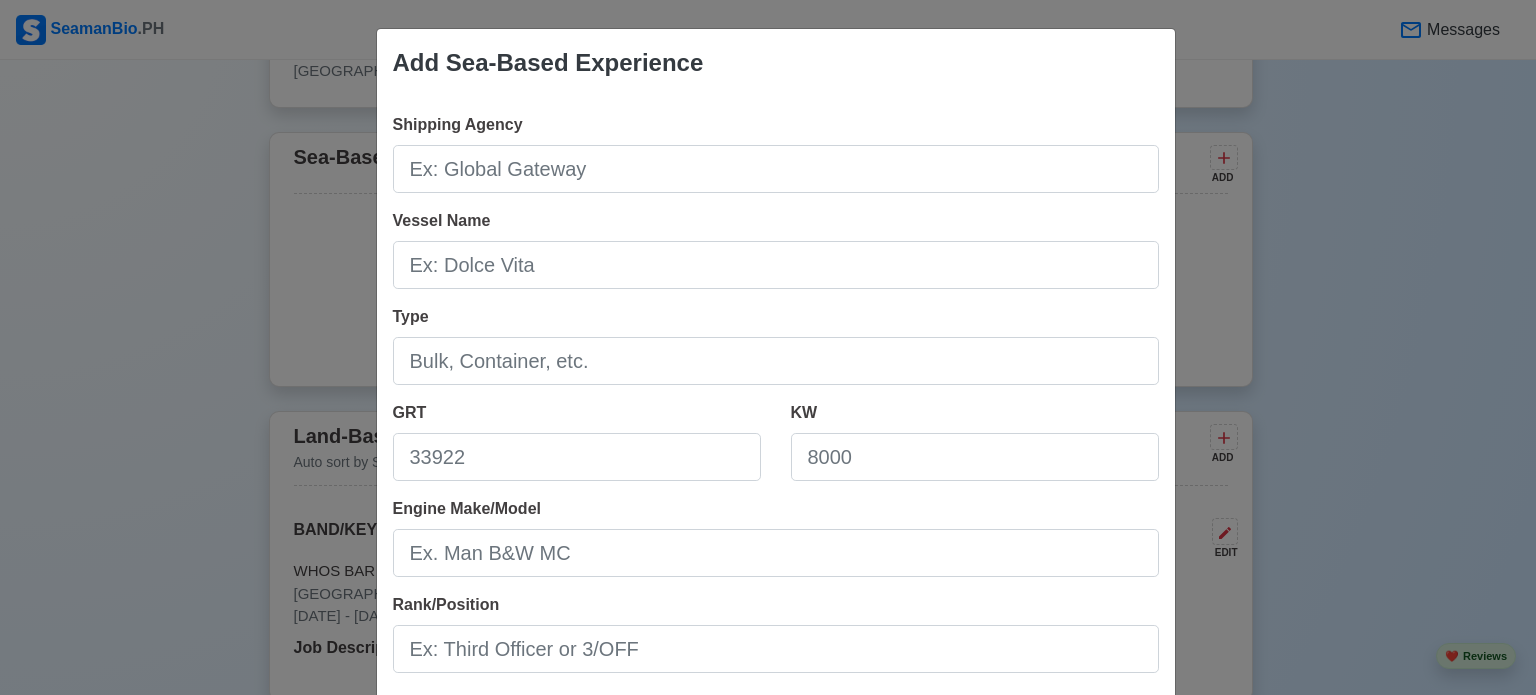 click on "Add Sea-Based Experience Shipping Agency Vessel Name Type GRT KW Engine Make/Model Rank/Position Sign On [DATE] Sign Off [DATE] I currently work here Reason for Disembarkation 🔒 Salary (USD) Cancel Save" at bounding box center [768, 347] 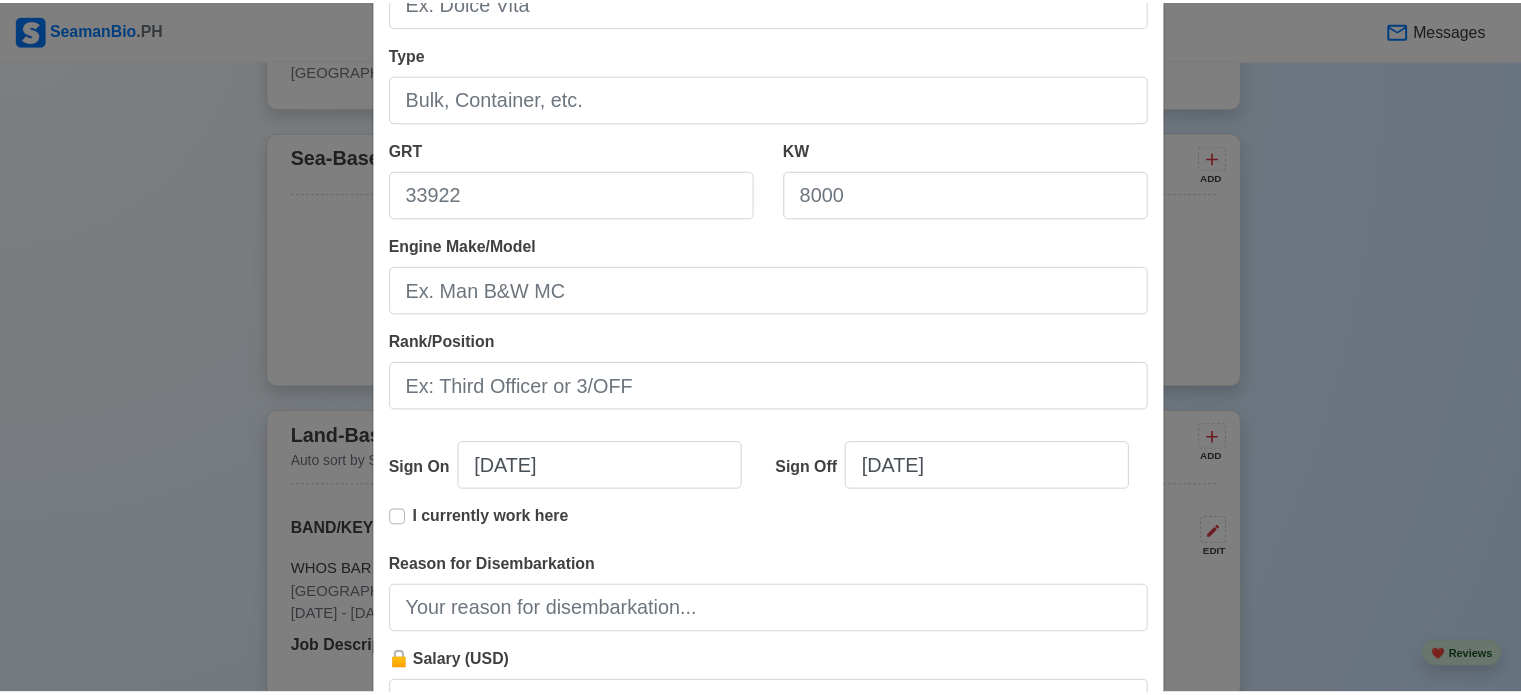 scroll, scrollTop: 400, scrollLeft: 0, axis: vertical 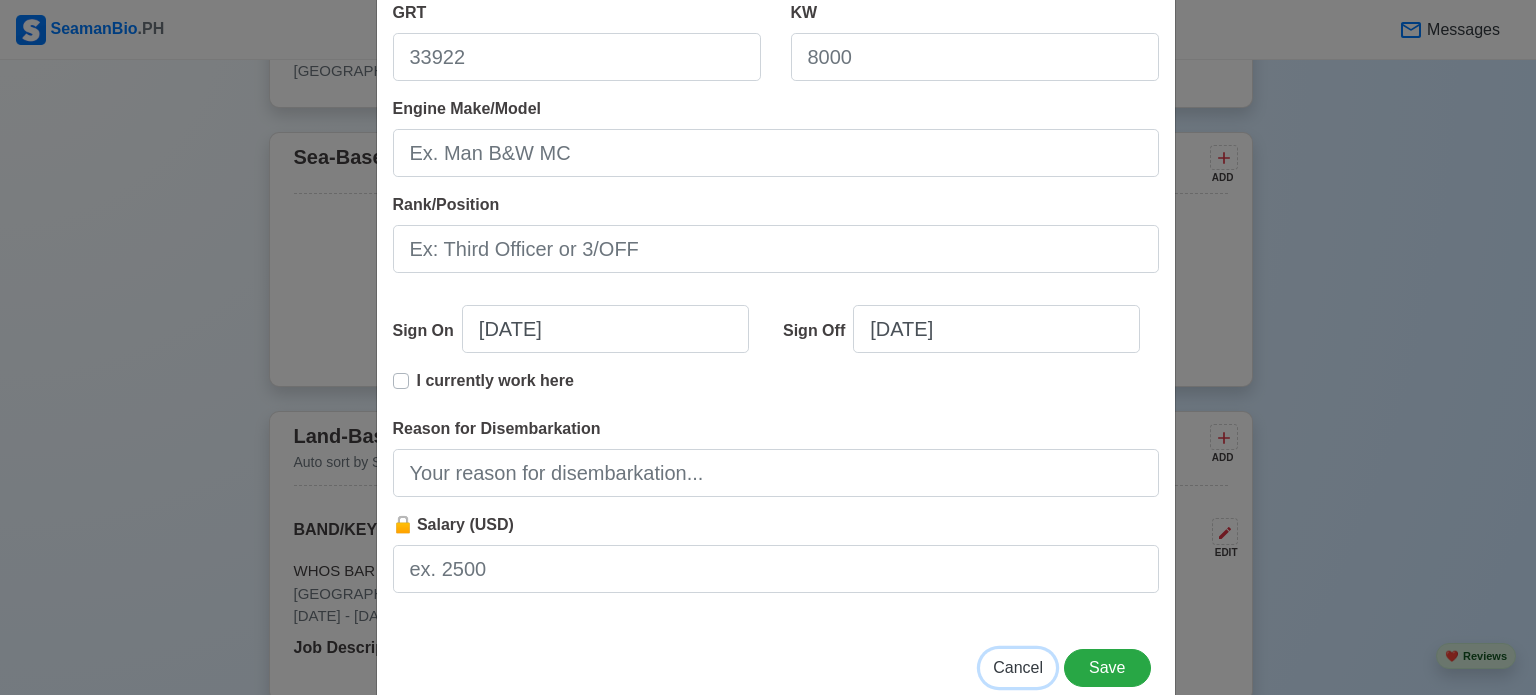 click on "Cancel" at bounding box center [1018, 667] 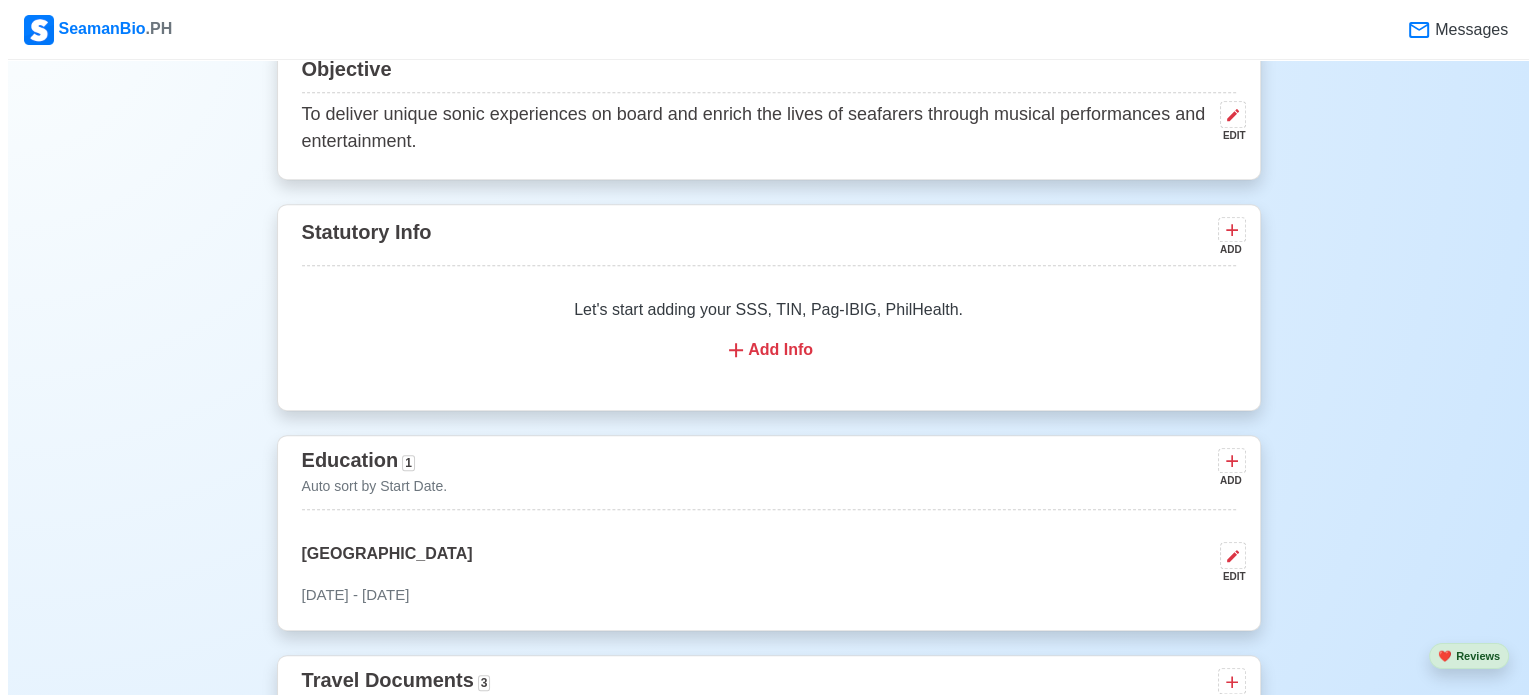 scroll, scrollTop: 800, scrollLeft: 0, axis: vertical 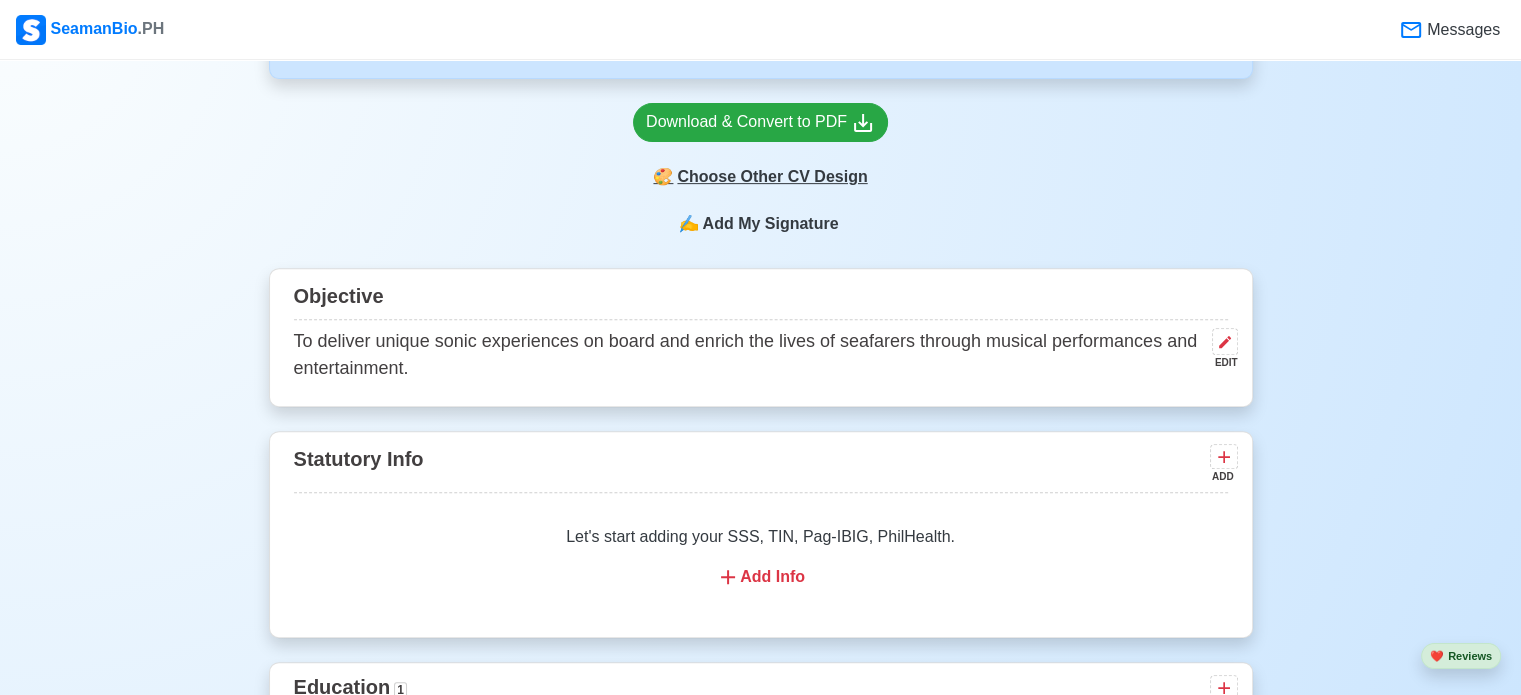 click on "🎨 Choose Other CV Design" at bounding box center [760, 177] 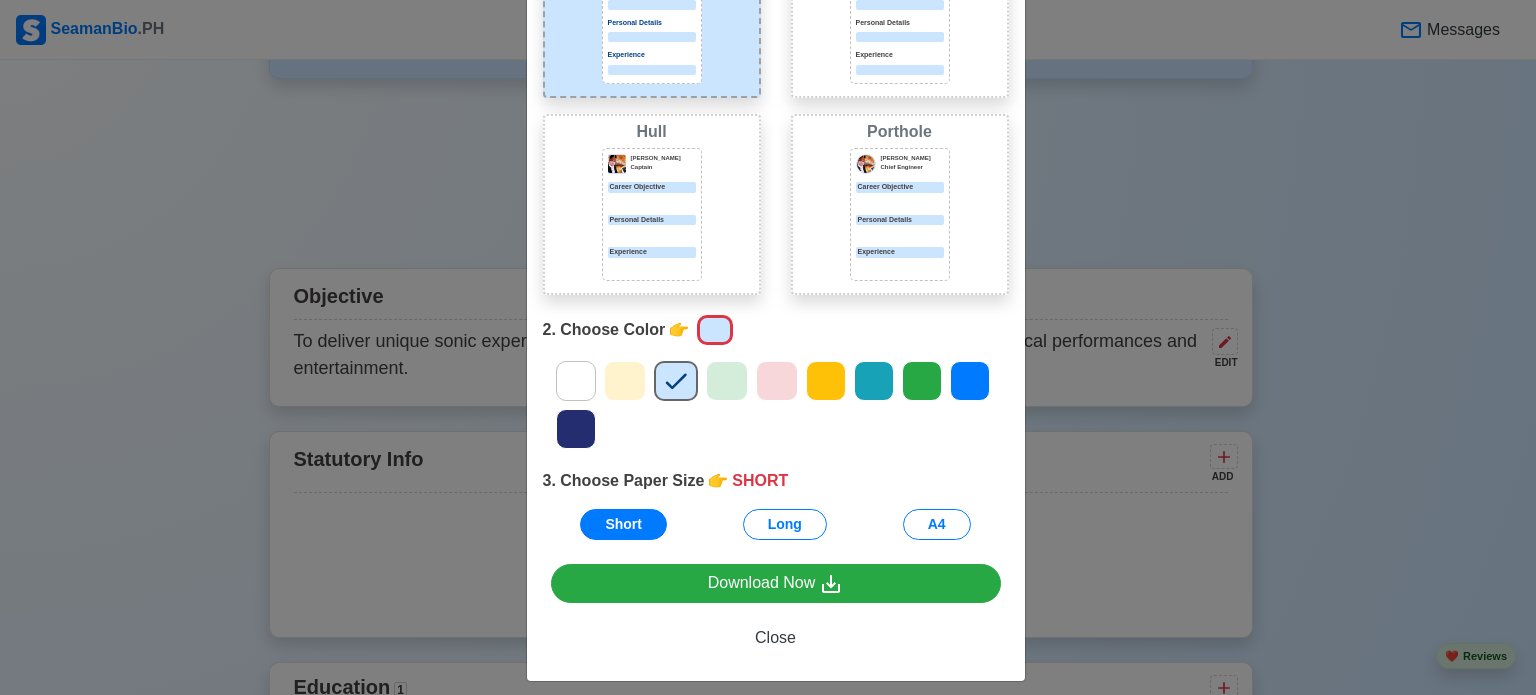 scroll, scrollTop: 224, scrollLeft: 0, axis: vertical 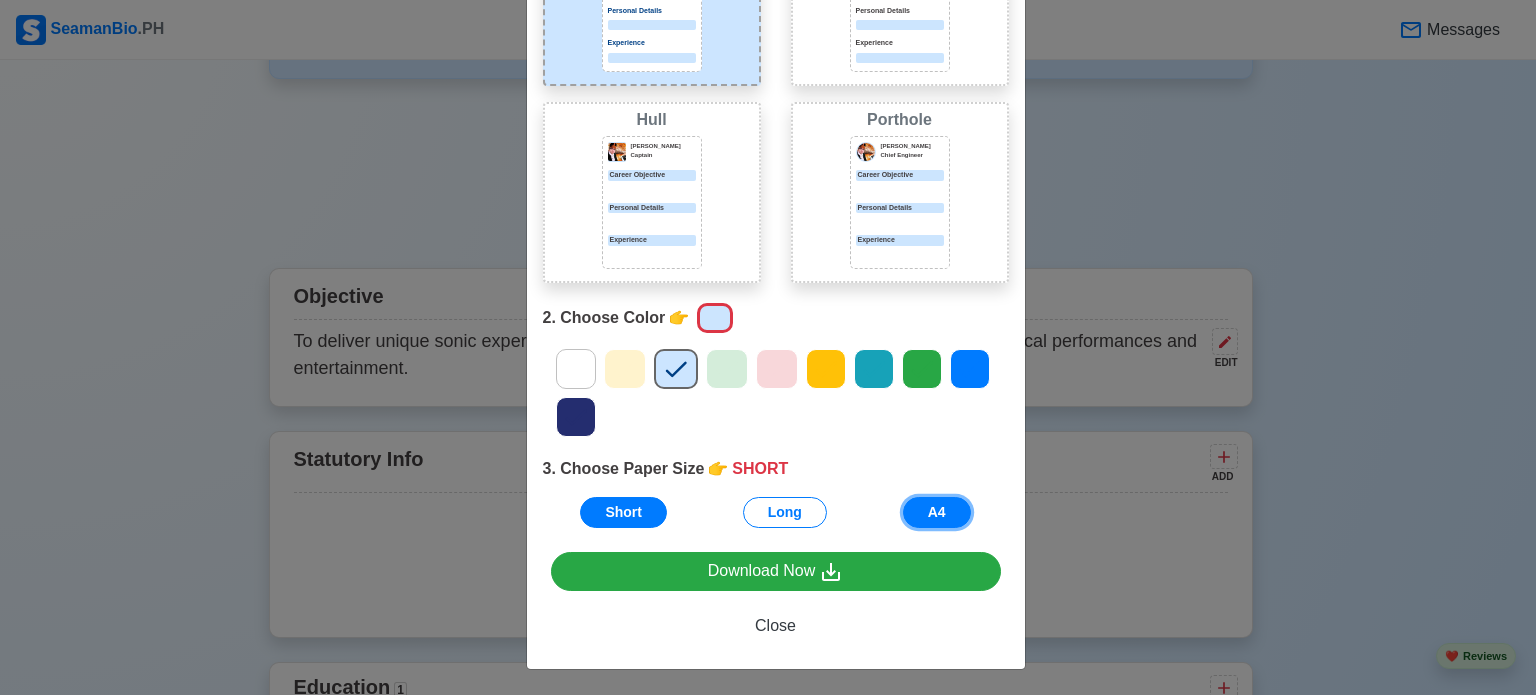 click on "A4" at bounding box center [937, 512] 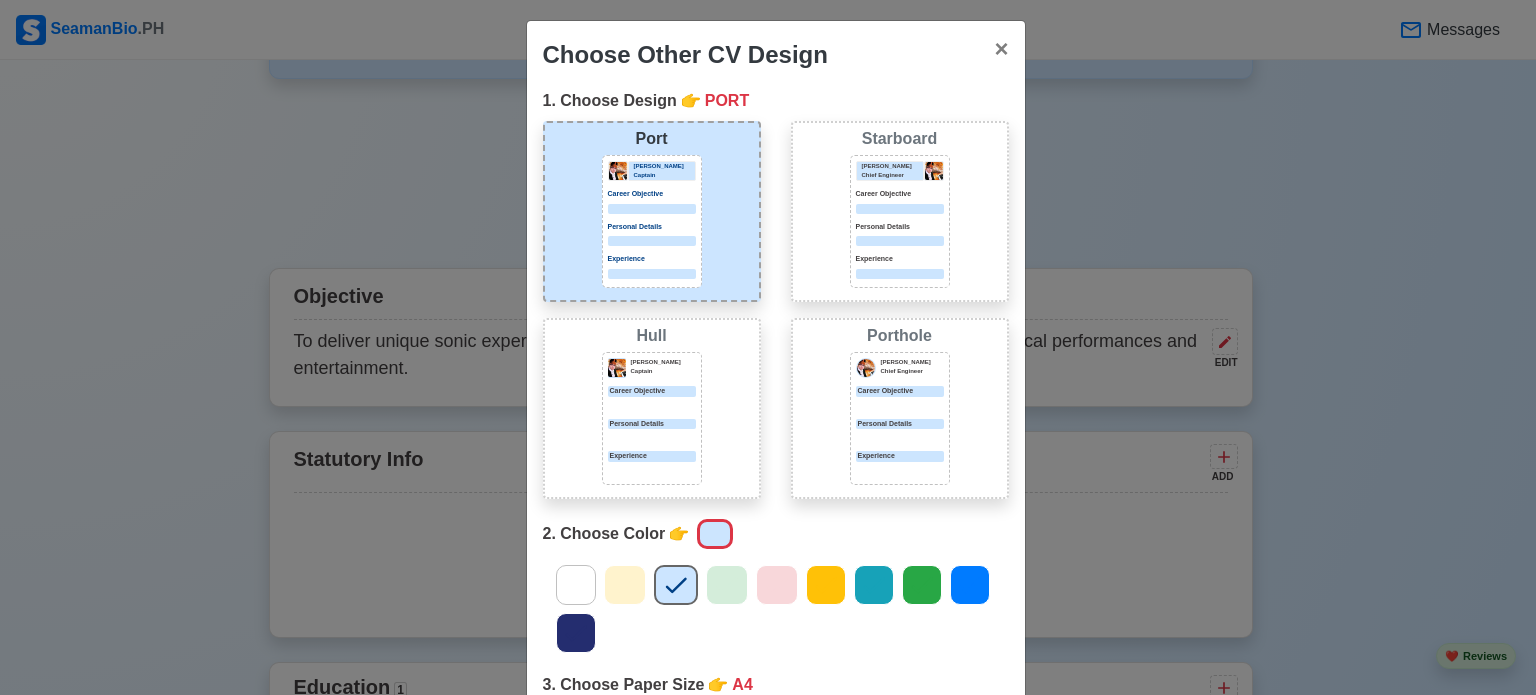 scroll, scrollTop: 0, scrollLeft: 0, axis: both 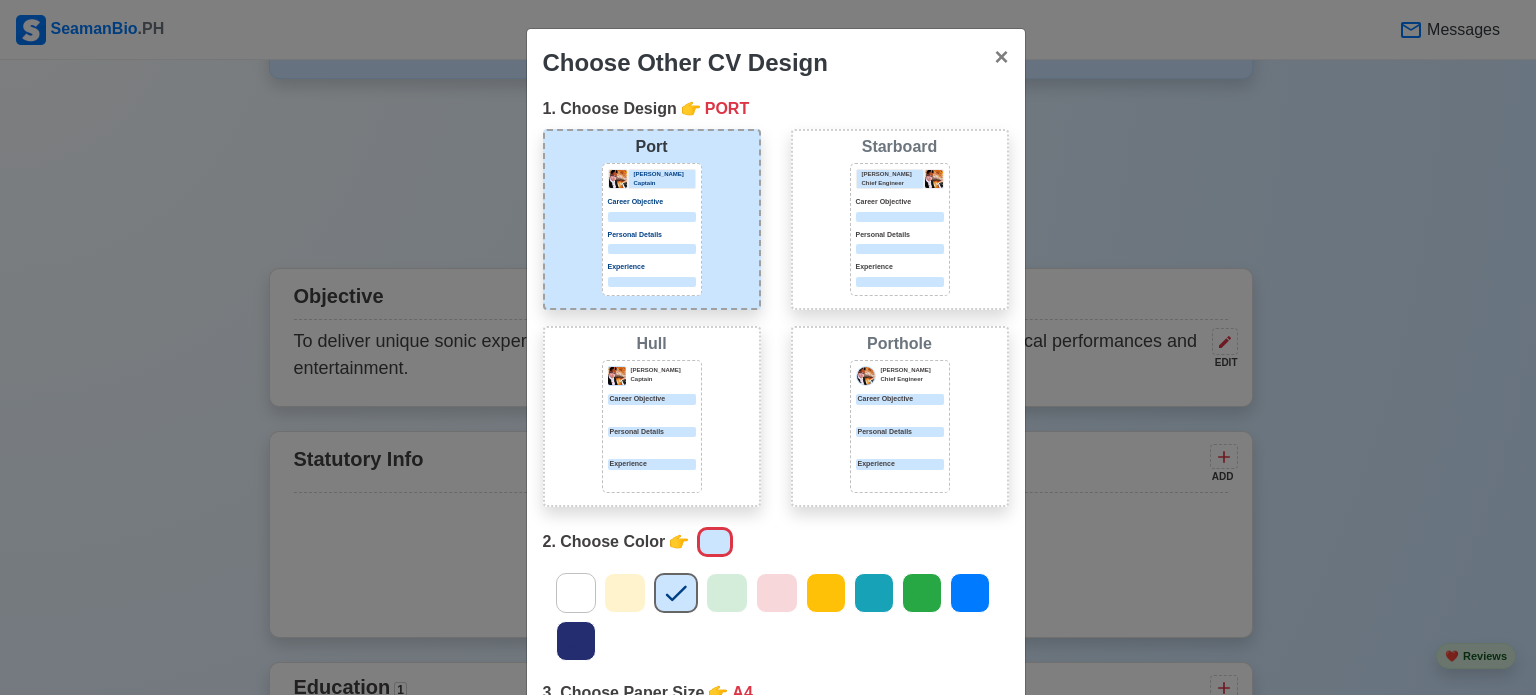 click at bounding box center [900, 217] 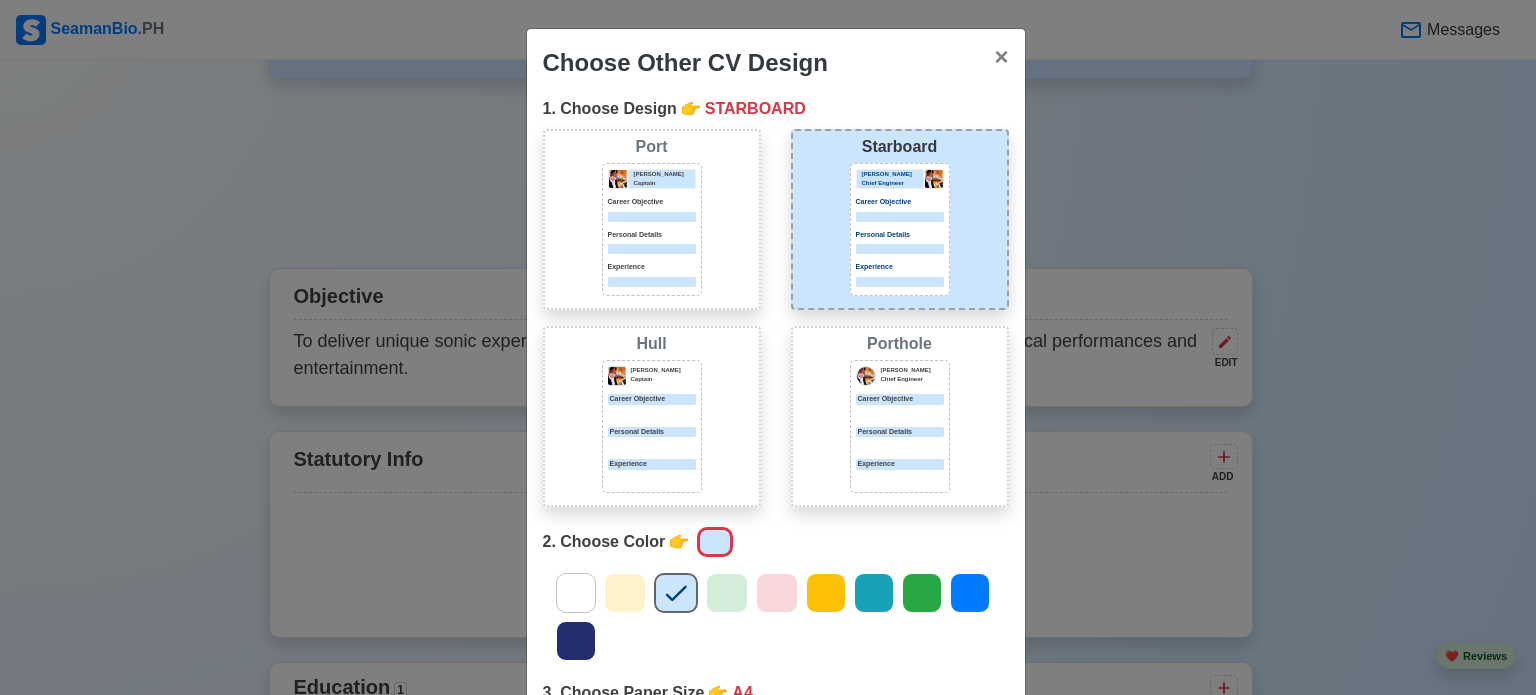 click at bounding box center [900, 414] 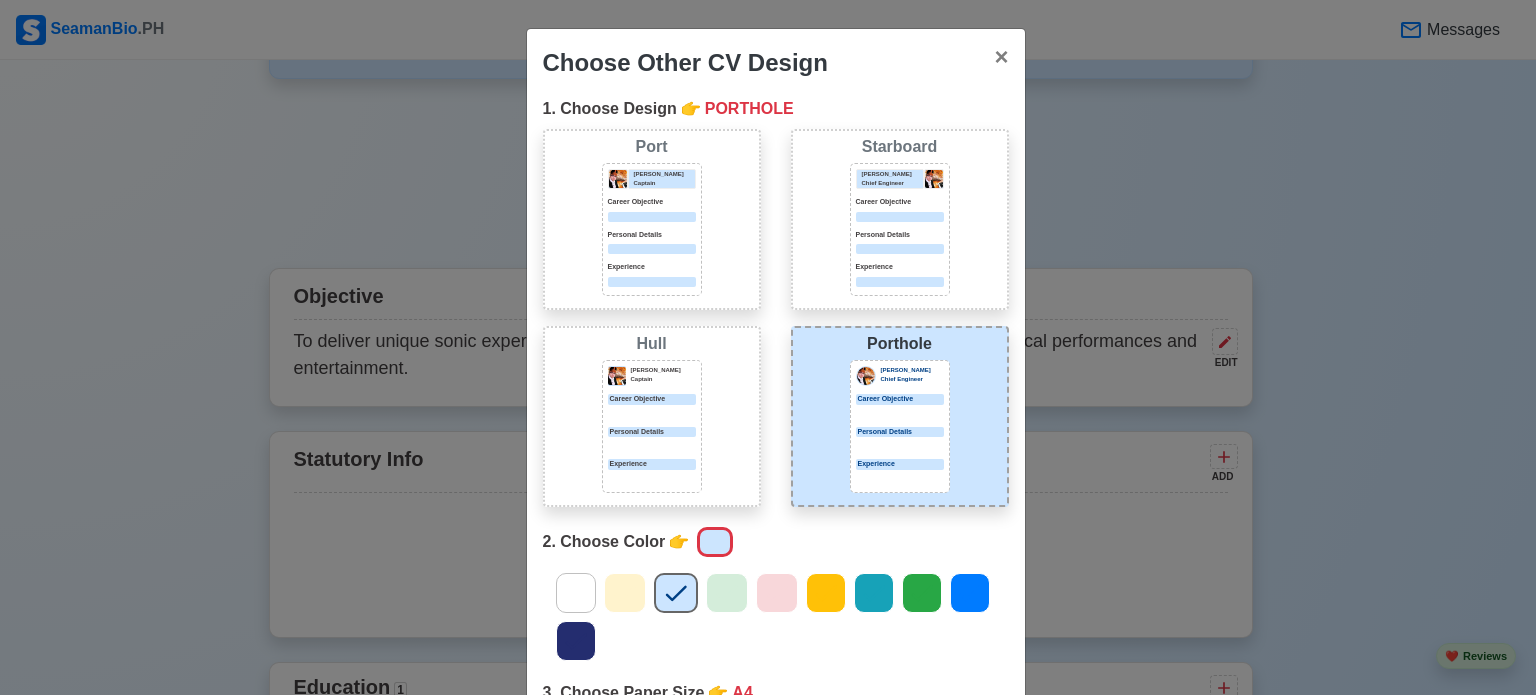 click at bounding box center (652, 446) 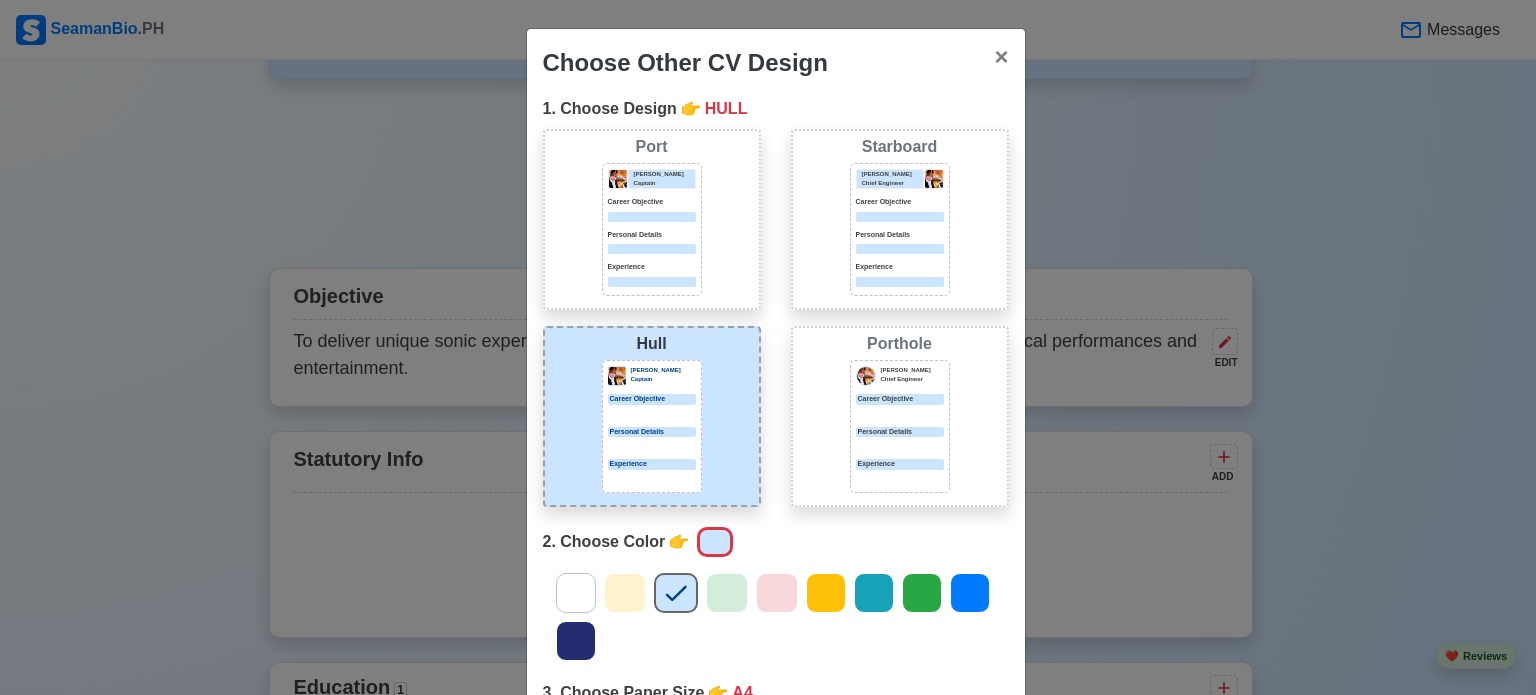 click on "[PERSON_NAME] Chief Engineer Career Objective Personal Details Experience" at bounding box center [900, 426] 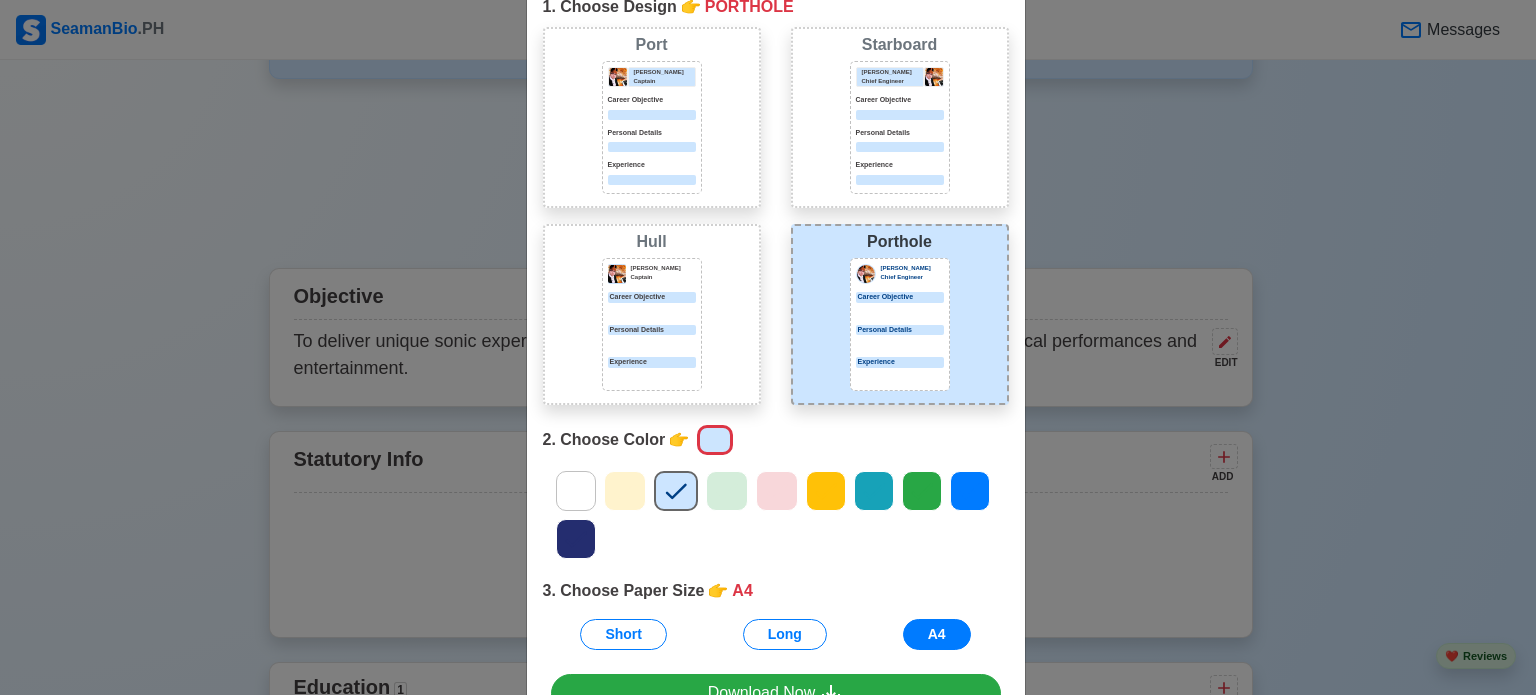 scroll, scrollTop: 224, scrollLeft: 0, axis: vertical 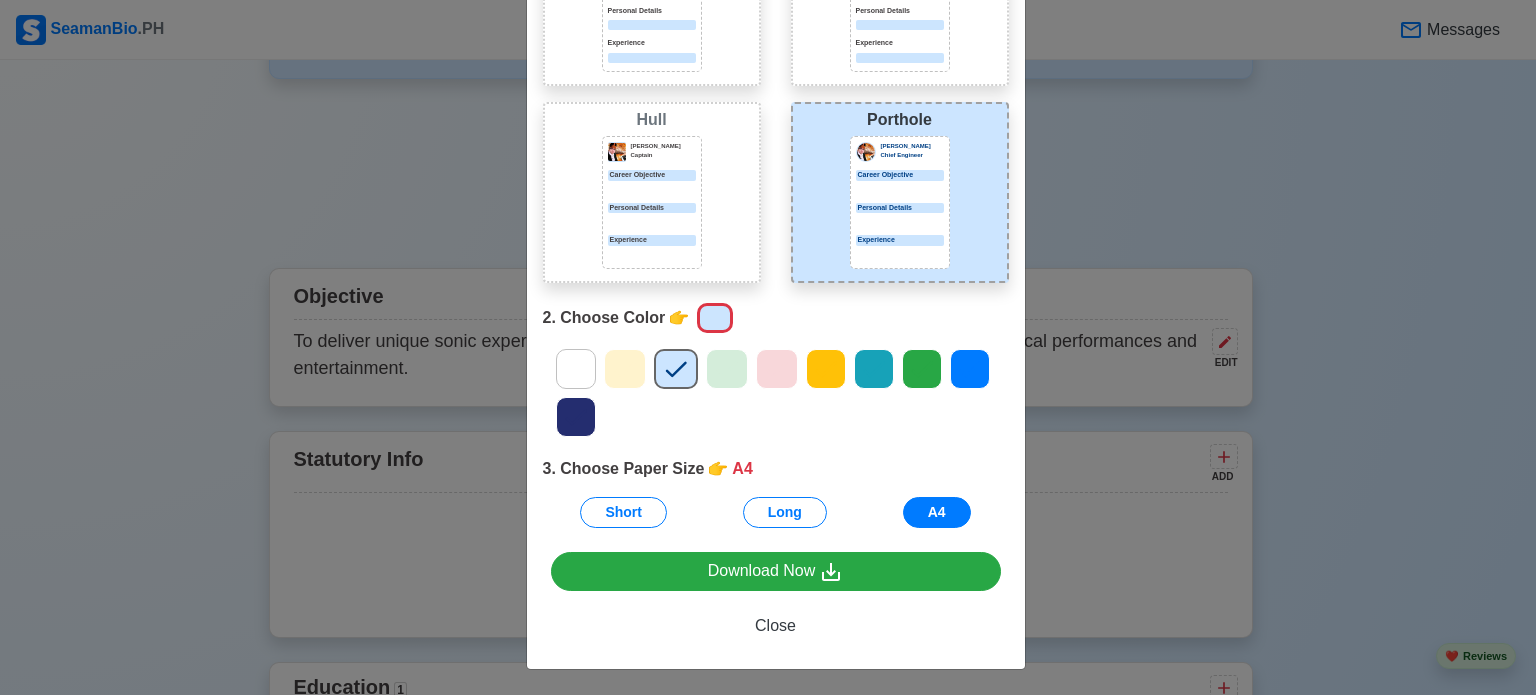 click 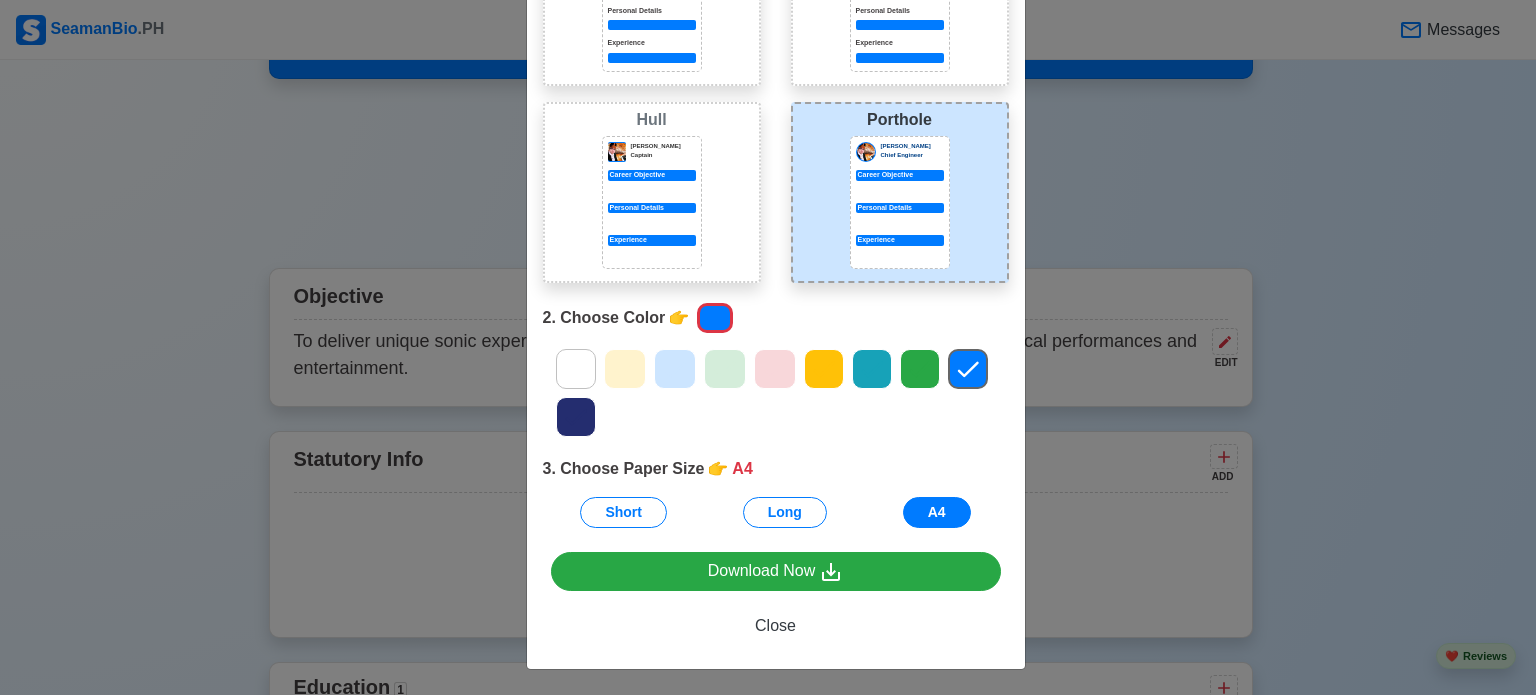 scroll, scrollTop: 224, scrollLeft: 0, axis: vertical 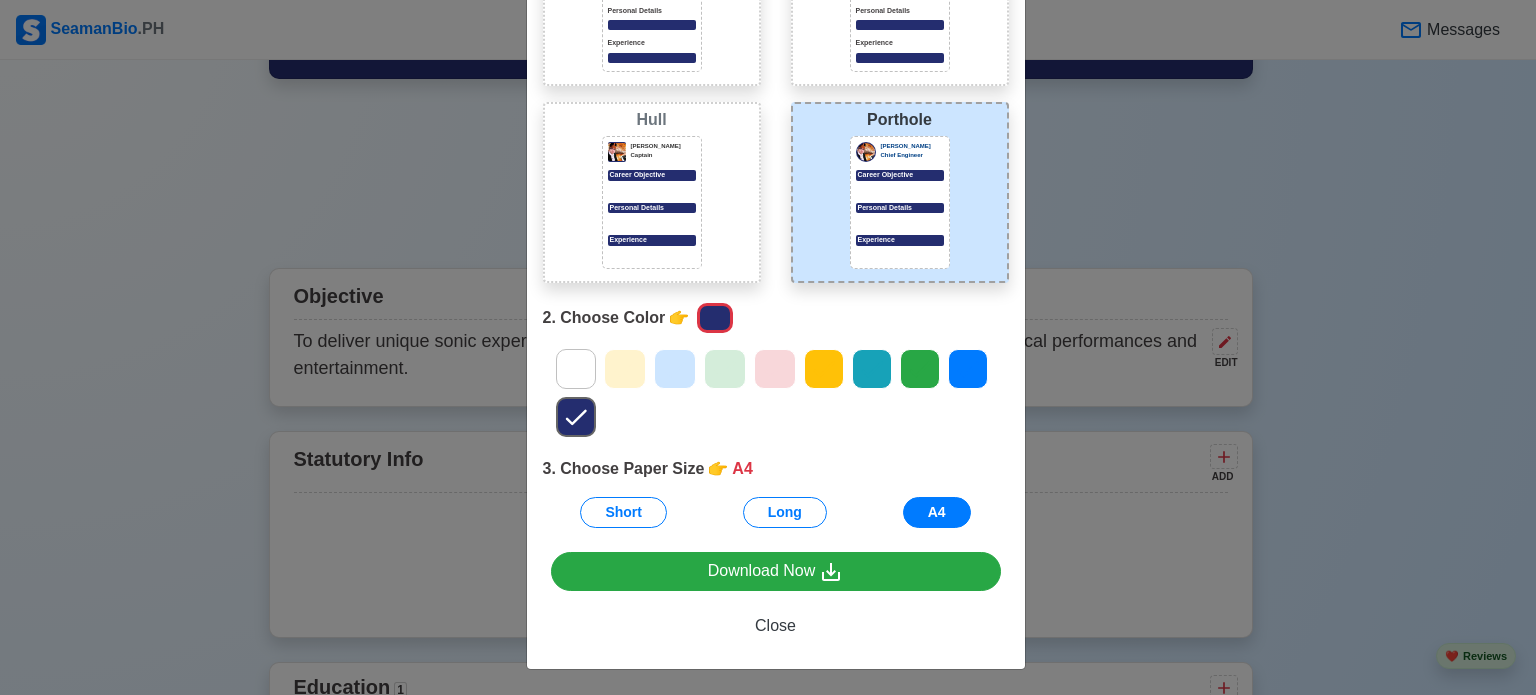 click 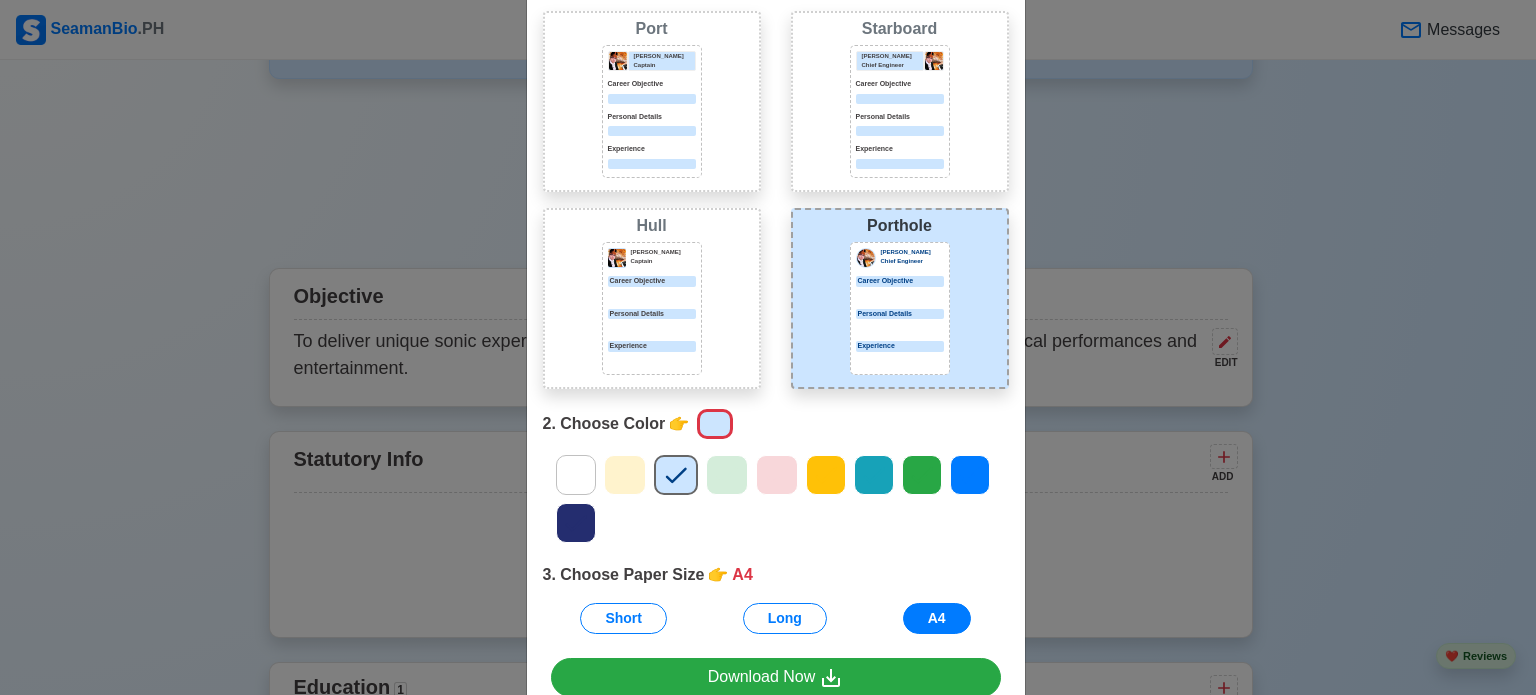 scroll, scrollTop: 0, scrollLeft: 0, axis: both 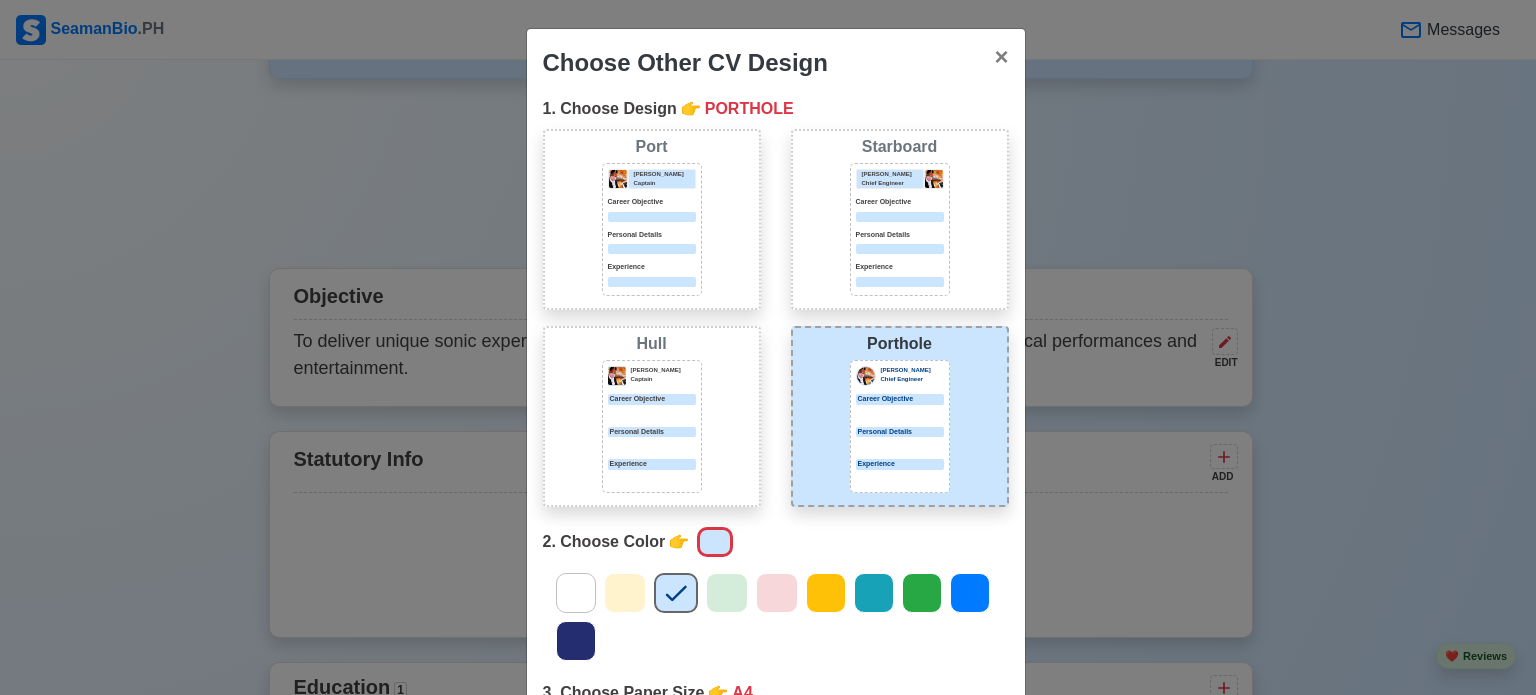 click on "Career Objective" at bounding box center [900, 209] 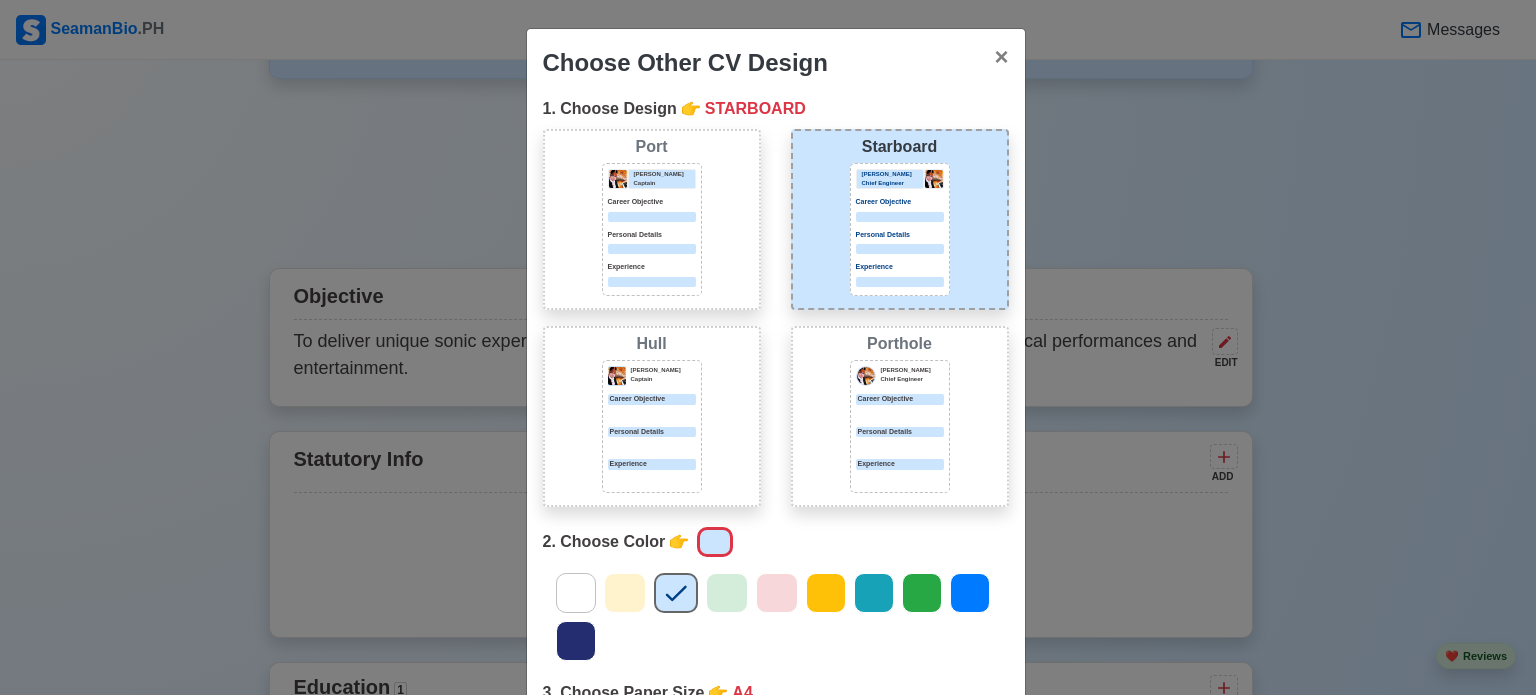 click on "Choose Other CV Design × Close 1. Choose Design 👉 STARBOARD Port [PERSON_NAME] Captain Career Objective Personal Details Experience Starboard [PERSON_NAME] Chief Engineer Career Objective Personal Details Experience [PERSON_NAME] [PERSON_NAME] Captain Career Objective Personal Details Experience Porthole [PERSON_NAME] Chief Engineer Career Objective Personal Details Experience 2. Choose Color 👉 3. Choose Paper Size 👉 A4 Short Long A4 Download Now Close" at bounding box center [768, 347] 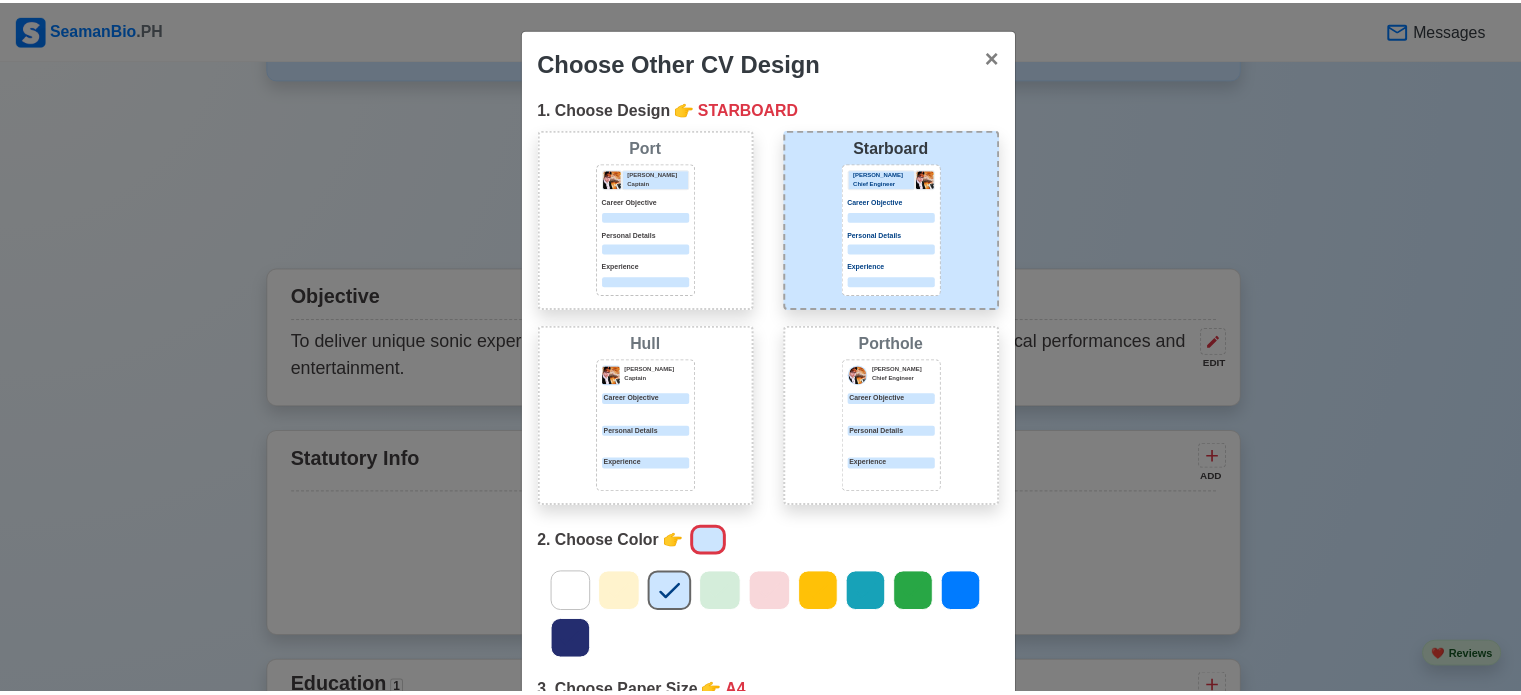 scroll, scrollTop: 224, scrollLeft: 0, axis: vertical 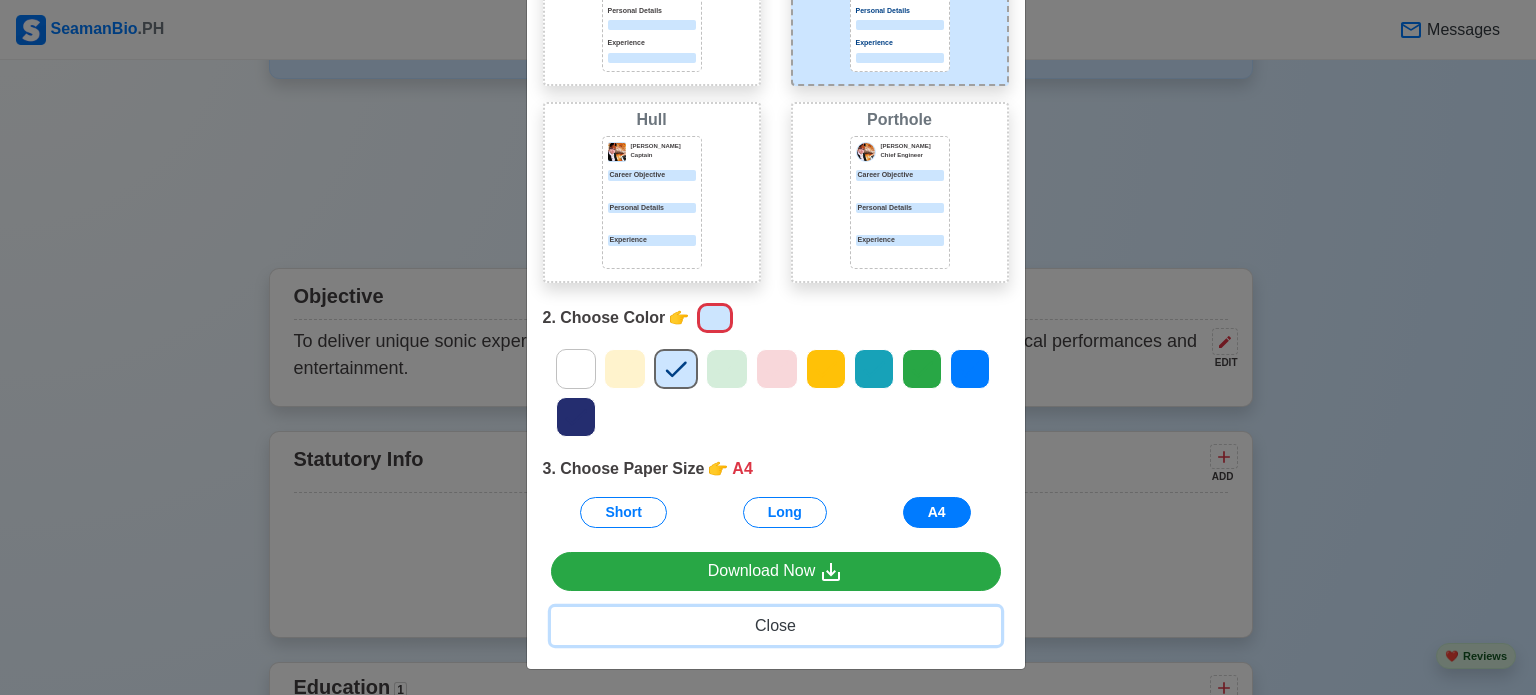 click on "Close" at bounding box center (775, 625) 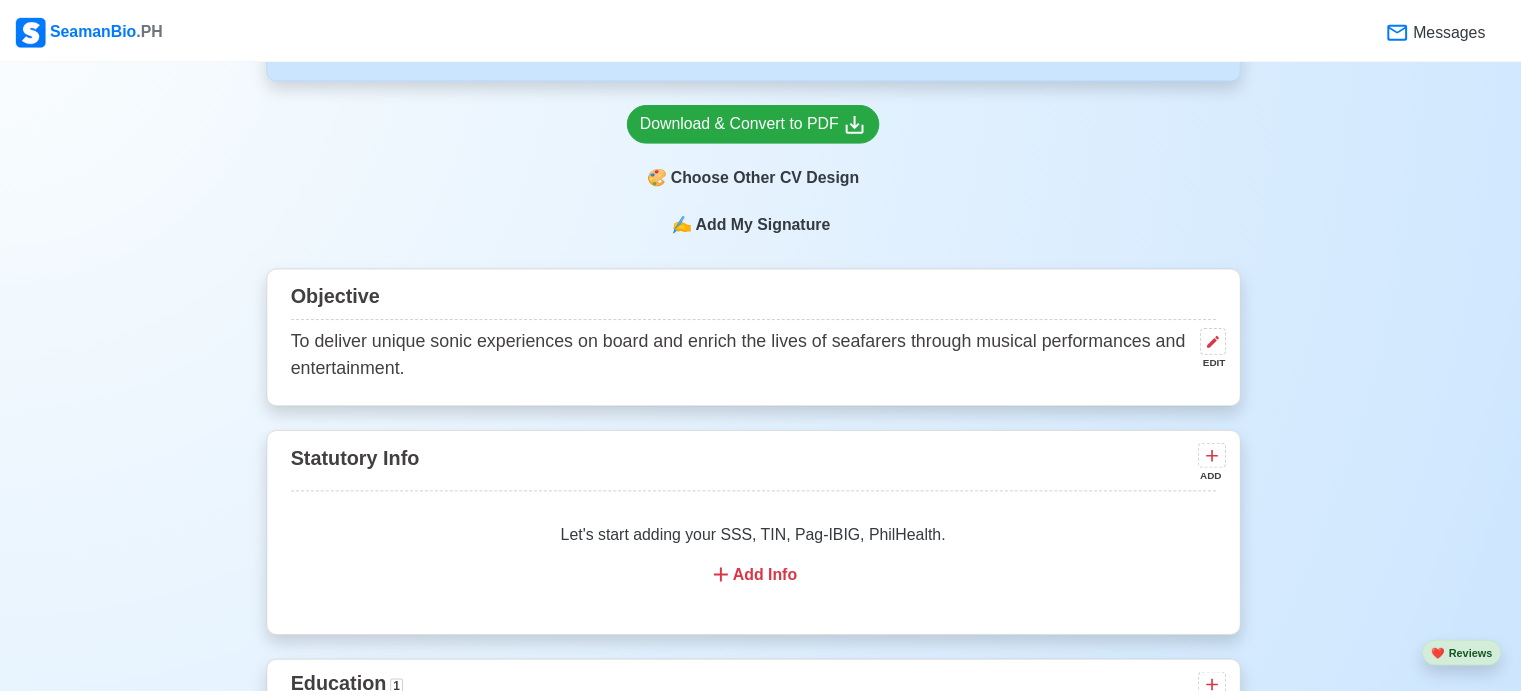 scroll, scrollTop: 0, scrollLeft: 0, axis: both 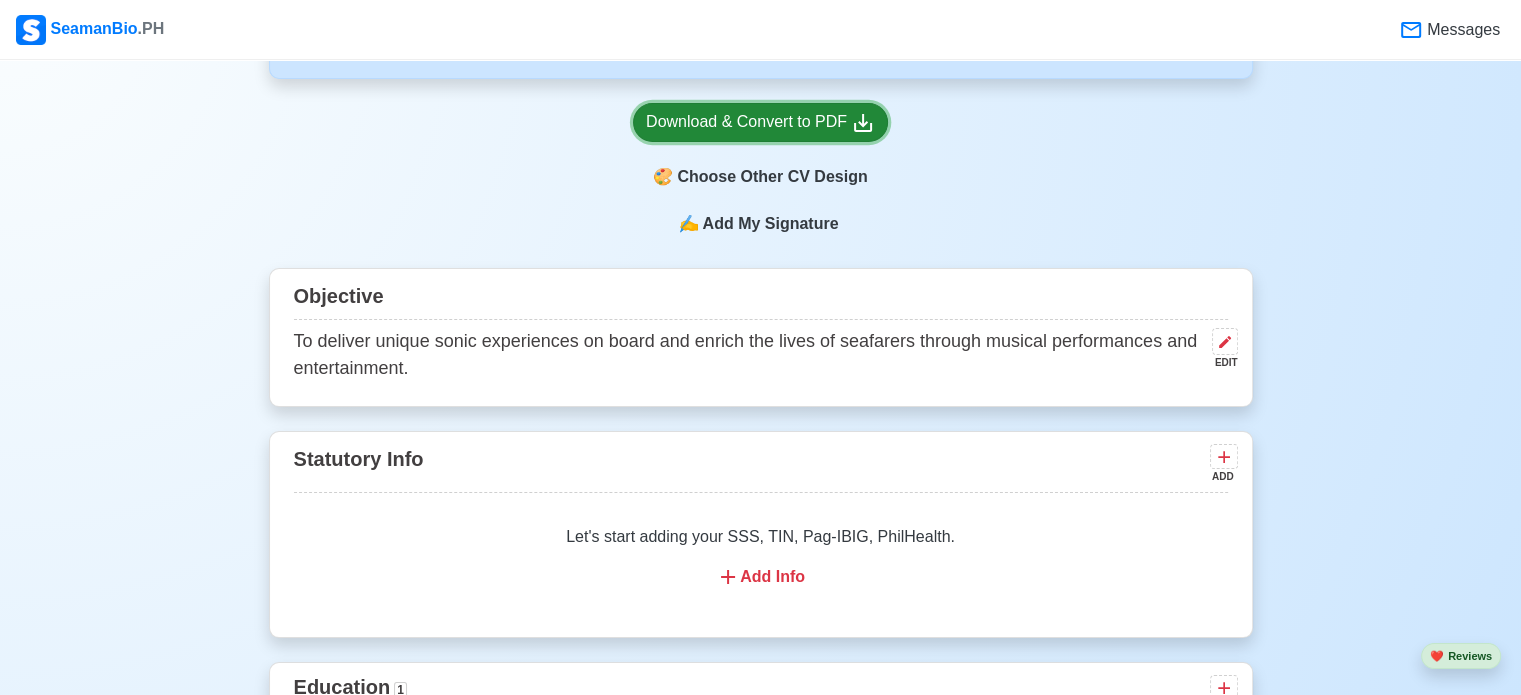 click on "Download & Convert to PDF" at bounding box center (760, 122) 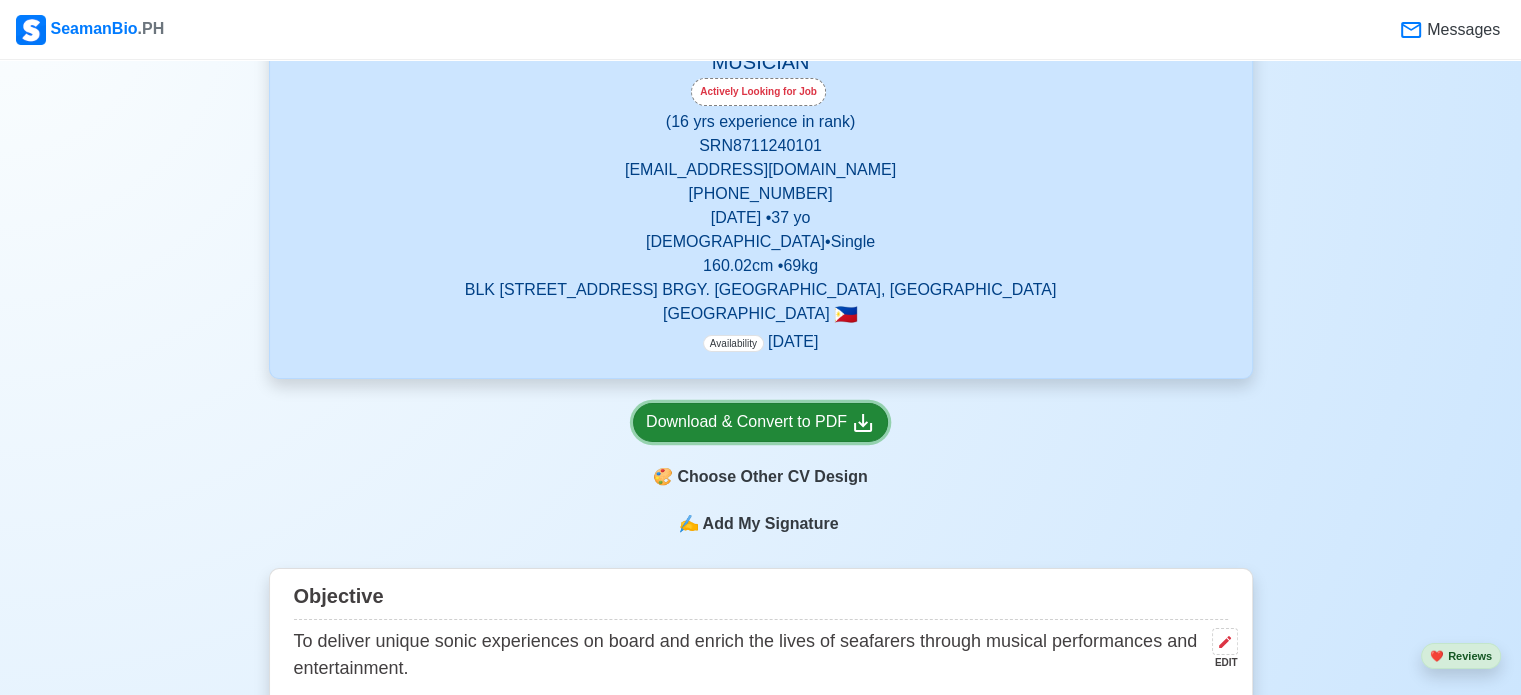 scroll, scrollTop: 1000, scrollLeft: 0, axis: vertical 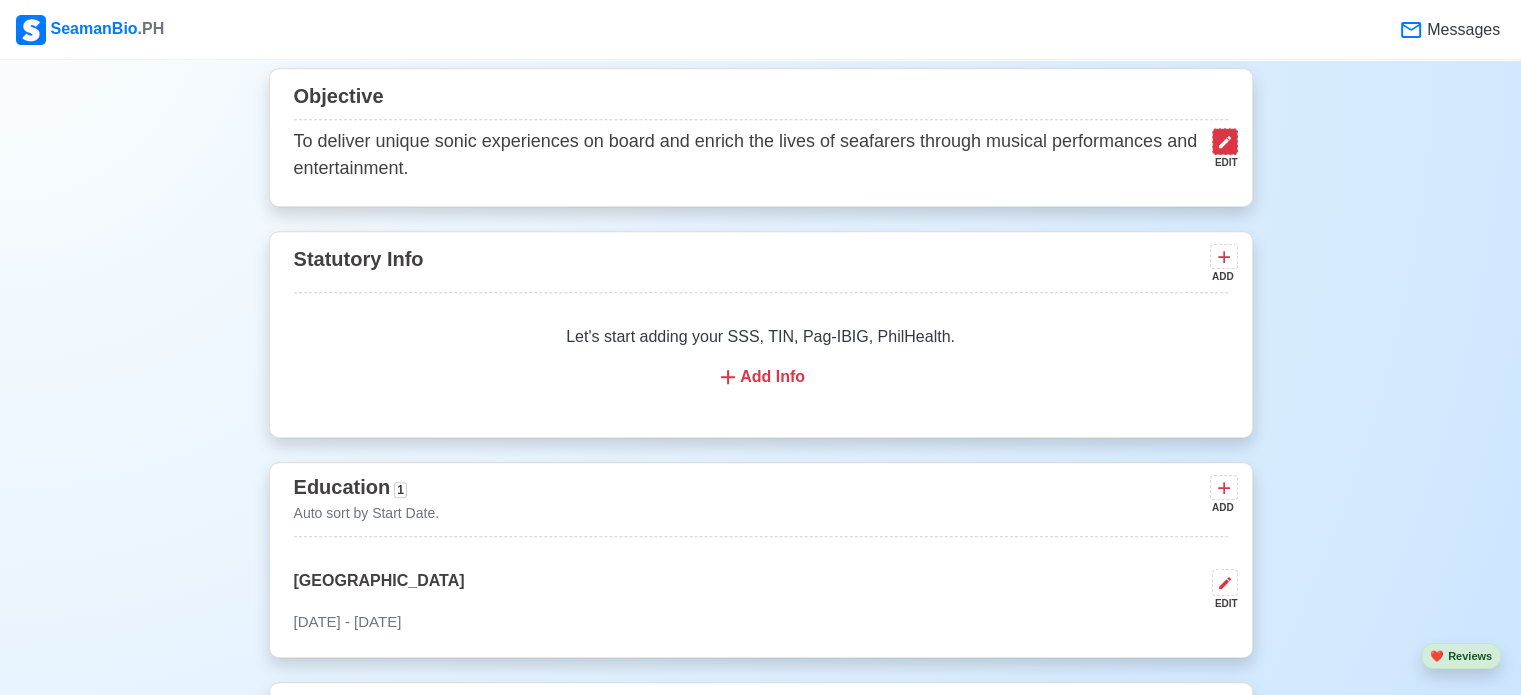 click 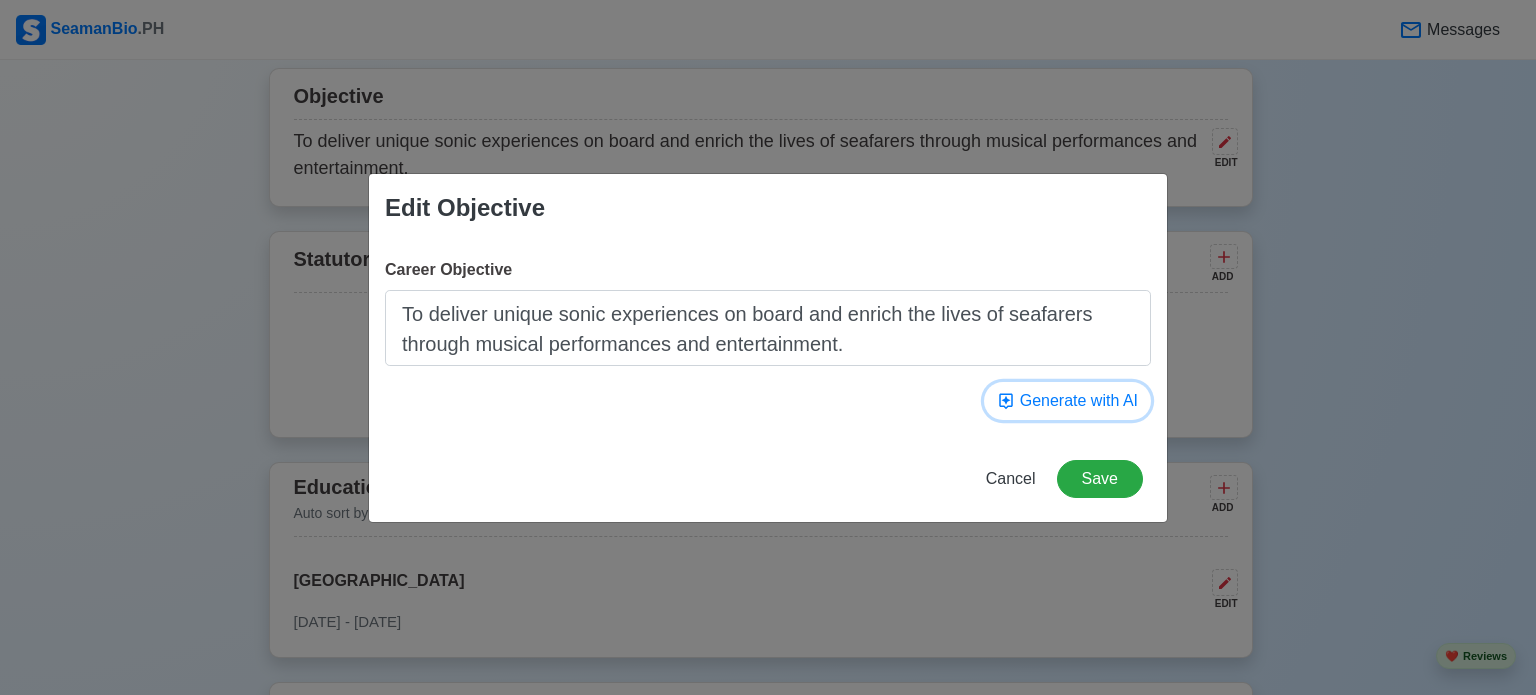 click on "Generate with AI" at bounding box center (1067, 401) 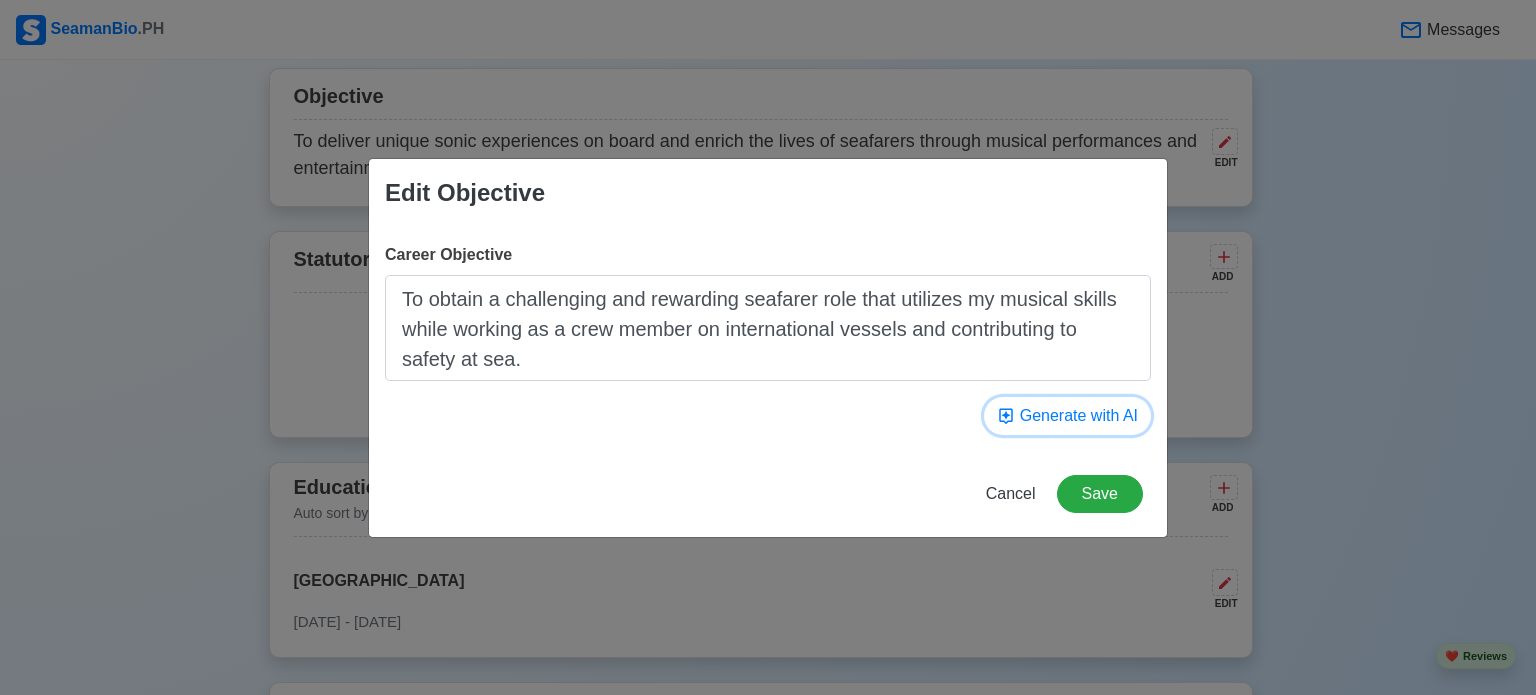 click on "Generate with AI" at bounding box center [1067, 416] 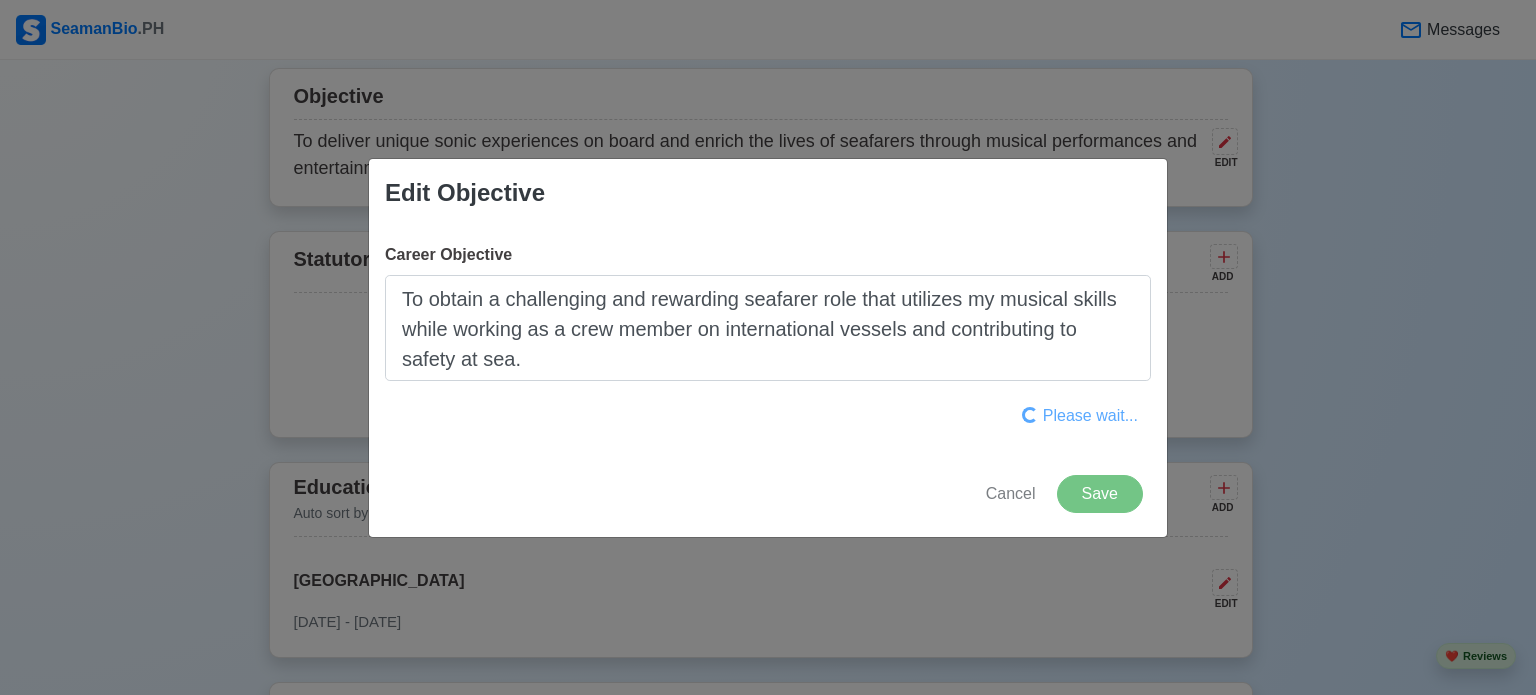 type on "To leverage musical skills on international marine vessels, utilizing creativity to boost crew morale and providing entertainment options for passengers through singing and playing instruments." 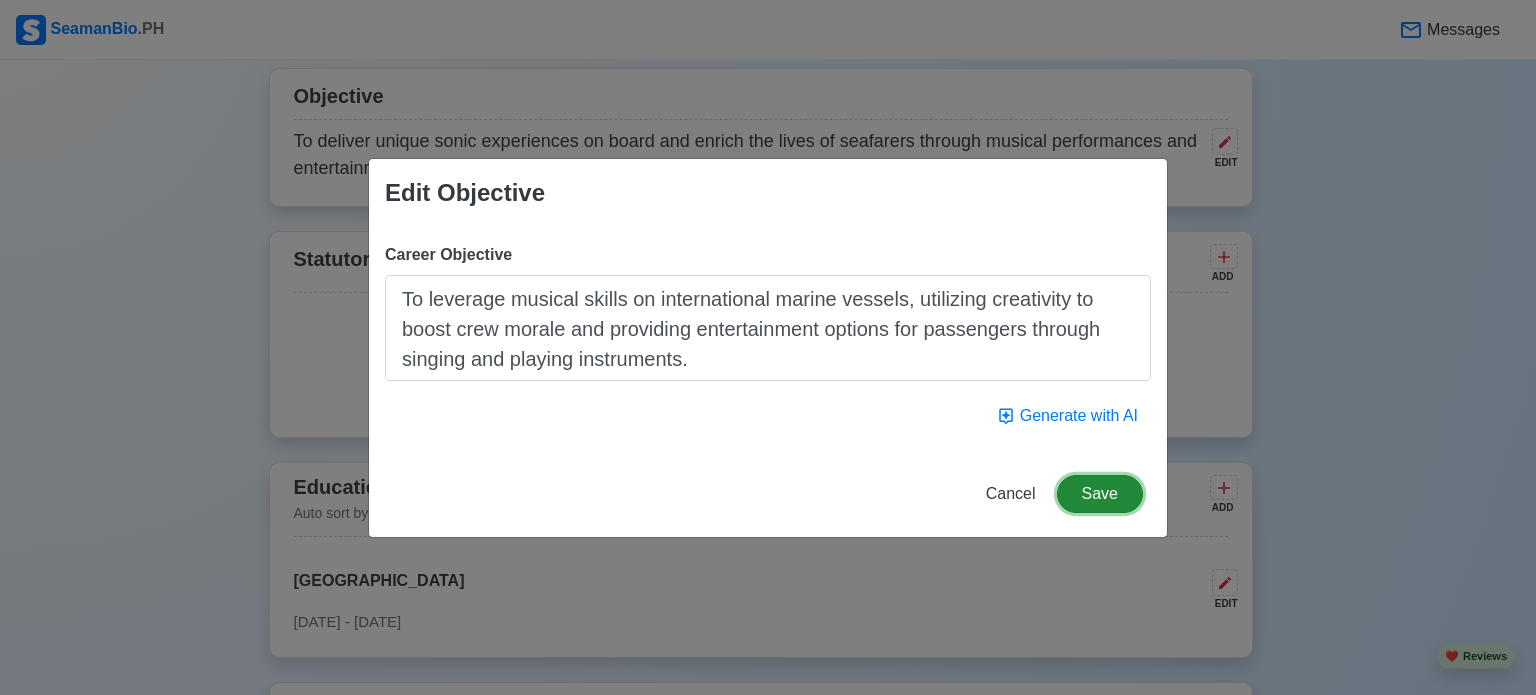 click on "Save" at bounding box center [1100, 494] 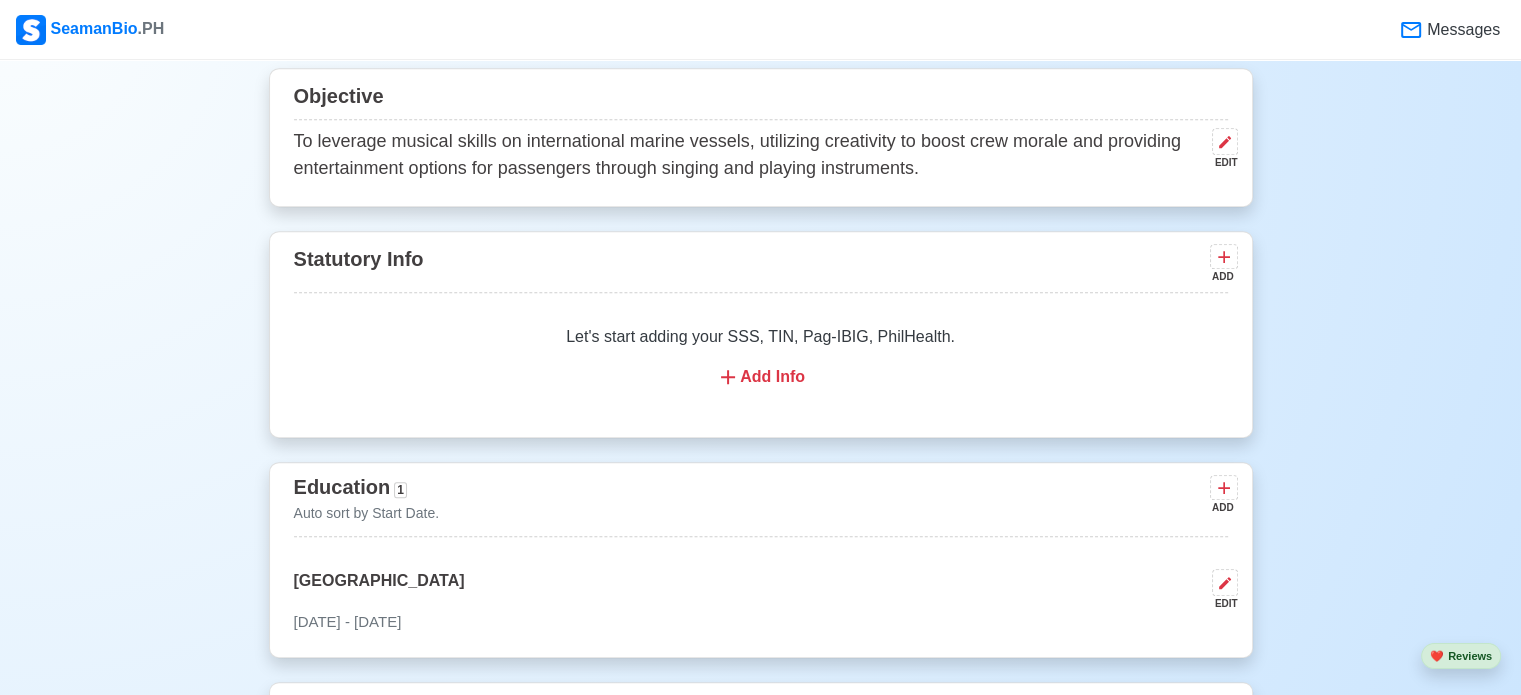 click on "New 🧑🏻‍💻   Practice Interview 🏬   Apply to Agencies 🔥 Apply Jobs 🚢   Log My Travels Your Action Items   🎯 Photo Education Training 4 Exp Change Upload KEENER BUNDA DOLLOSA Edit MUSICIAN Actively Looking for Job (16 yrs experience in rank) SRN  8711240101 [EMAIL_ADDRESS][DOMAIN_NAME] +639271408903 [DATE]   •  [DEMOGRAPHIC_DATA] [DEMOGRAPHIC_DATA]  •  Single 160.02  cm •  69  kg BLK [STREET_ADDRESS] BRGY. TUMANA, [GEOGRAPHIC_DATA] [GEOGRAPHIC_DATA]   🇵🇭 Availability [DATE] Download & Convert to PDF 🎨 Choose Other CV Design ✍️ Add My Signature Objective To leverage musical skills on international marine vessels, utilizing creativity to boost crew morale and providing entertainment options for passengers through singing and playing instruments. EDIT Statutory Info ADD Let's start adding your SSS, TIN, Pag-IBIG, PhilHealth.  Add Info Education 1 Auto sort by Start Date. ADD marikina high school EDIT [DATE] - [DATE] Travel Documents 3 Passport, [GEOGRAPHIC_DATA] Visa, [PERSON_NAME] Book, etc. ADD passport EDIT" at bounding box center (760, 1316) 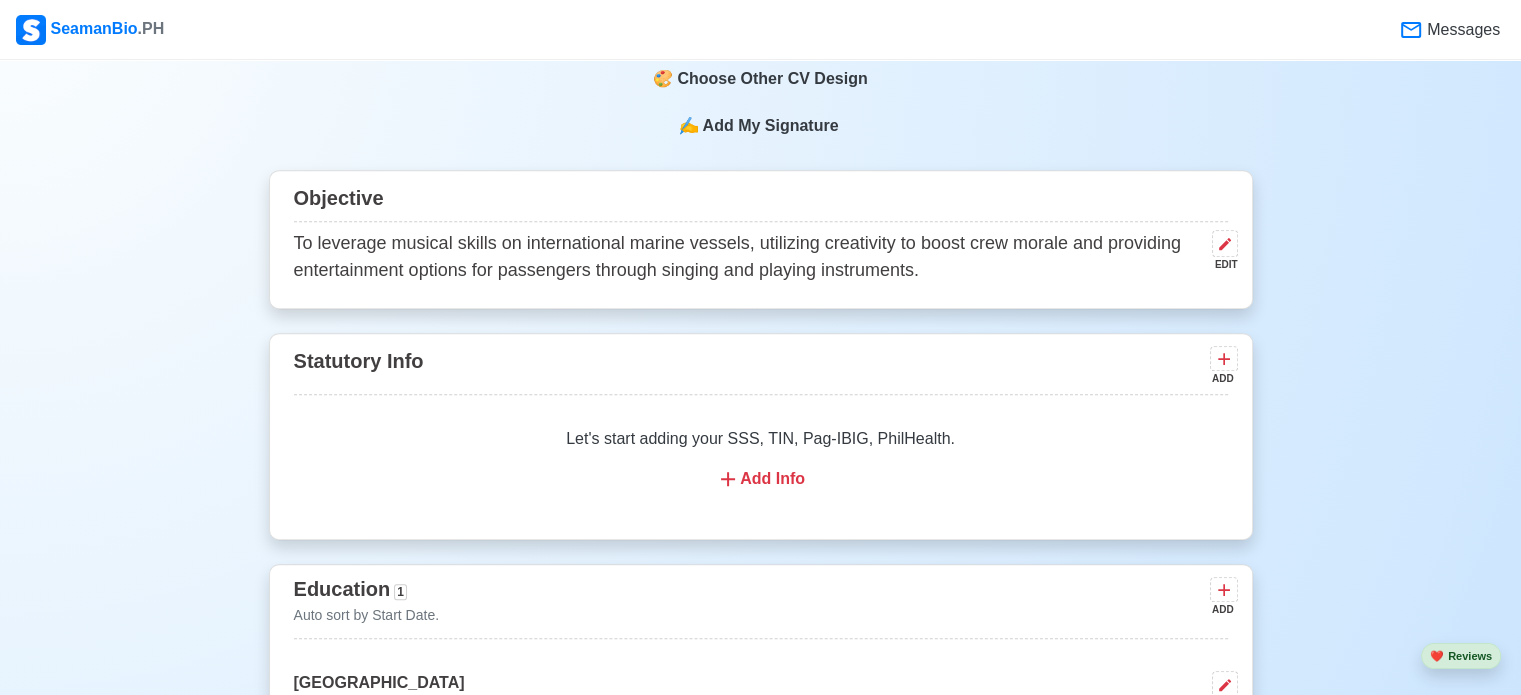 scroll, scrollTop: 500, scrollLeft: 0, axis: vertical 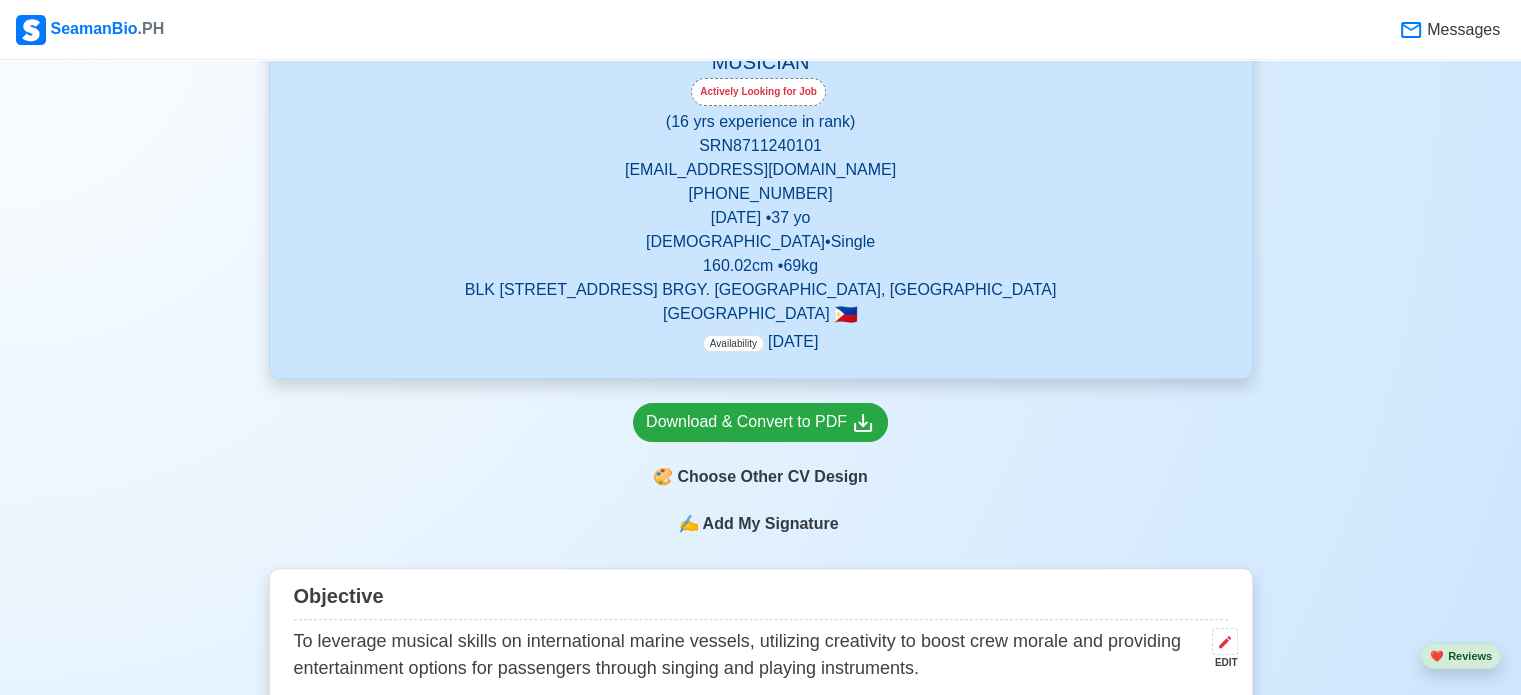 click on "Add My Signature" at bounding box center (770, 524) 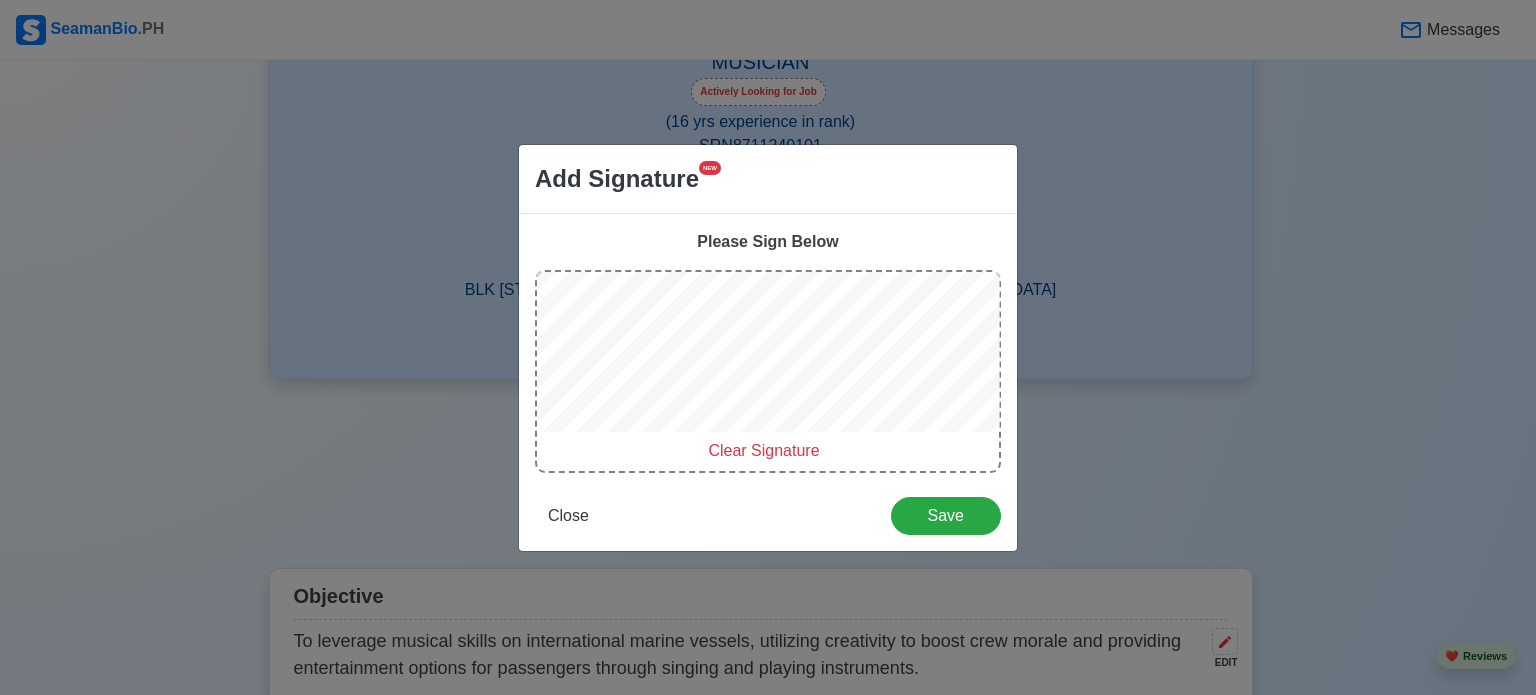 click on "Clear Signature" at bounding box center (763, 450) 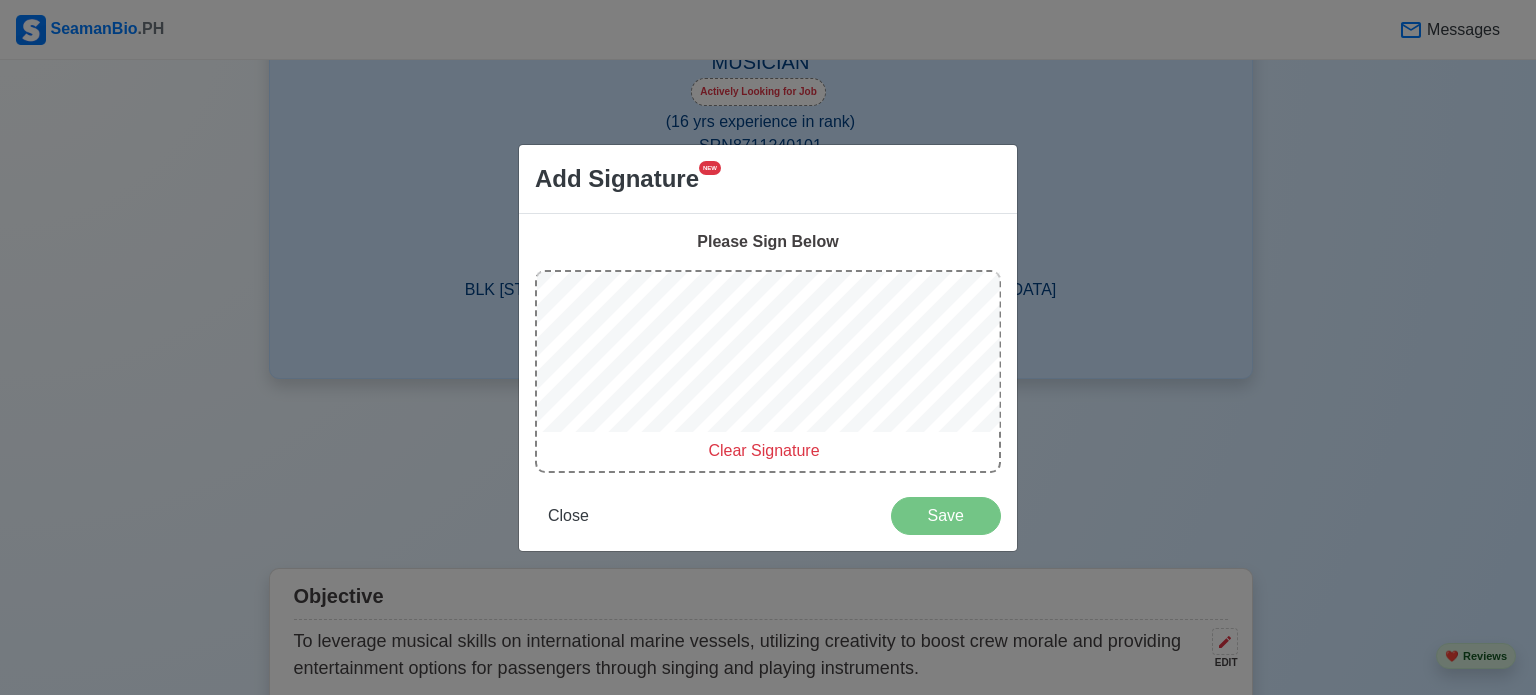 click on "Add Signature NEW Please Sign Below Clear Signature Close Save" at bounding box center [768, 347] 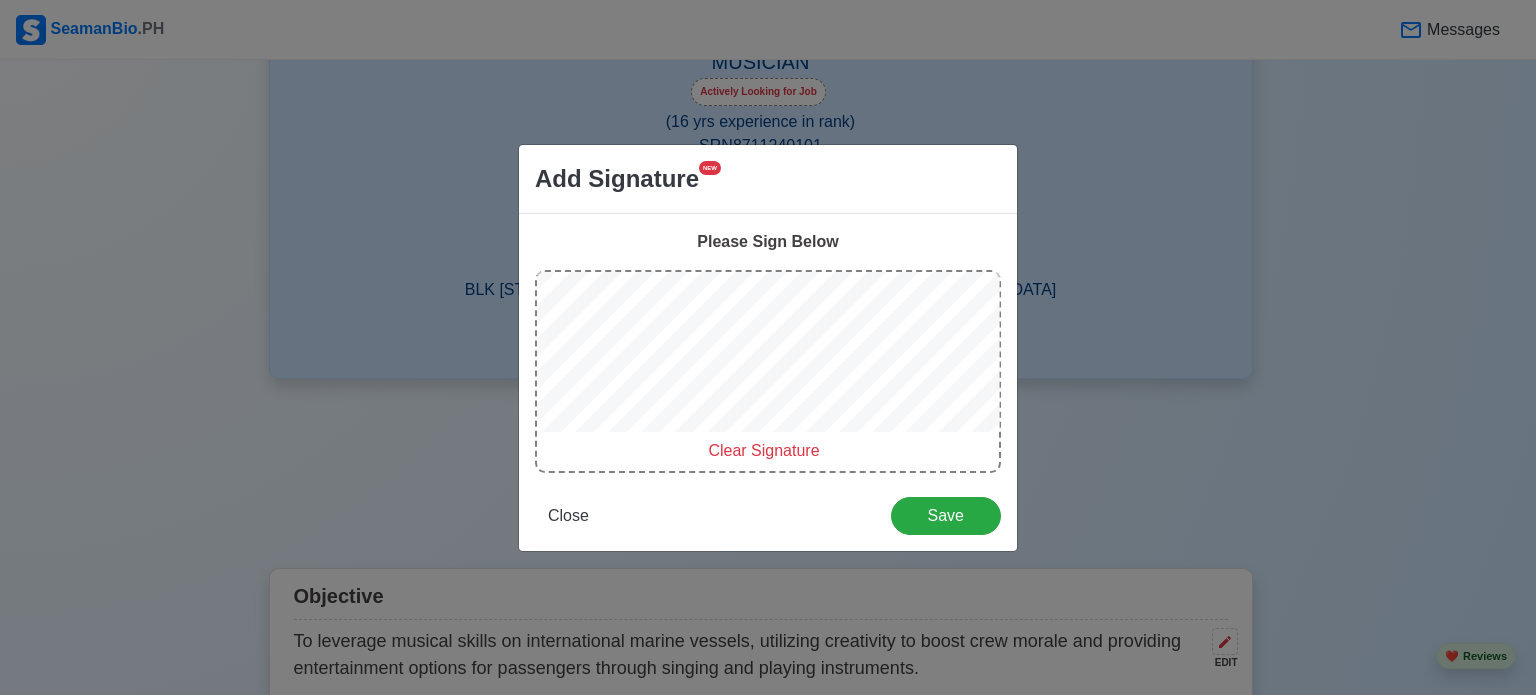 click on "Clear Signature" at bounding box center [763, 450] 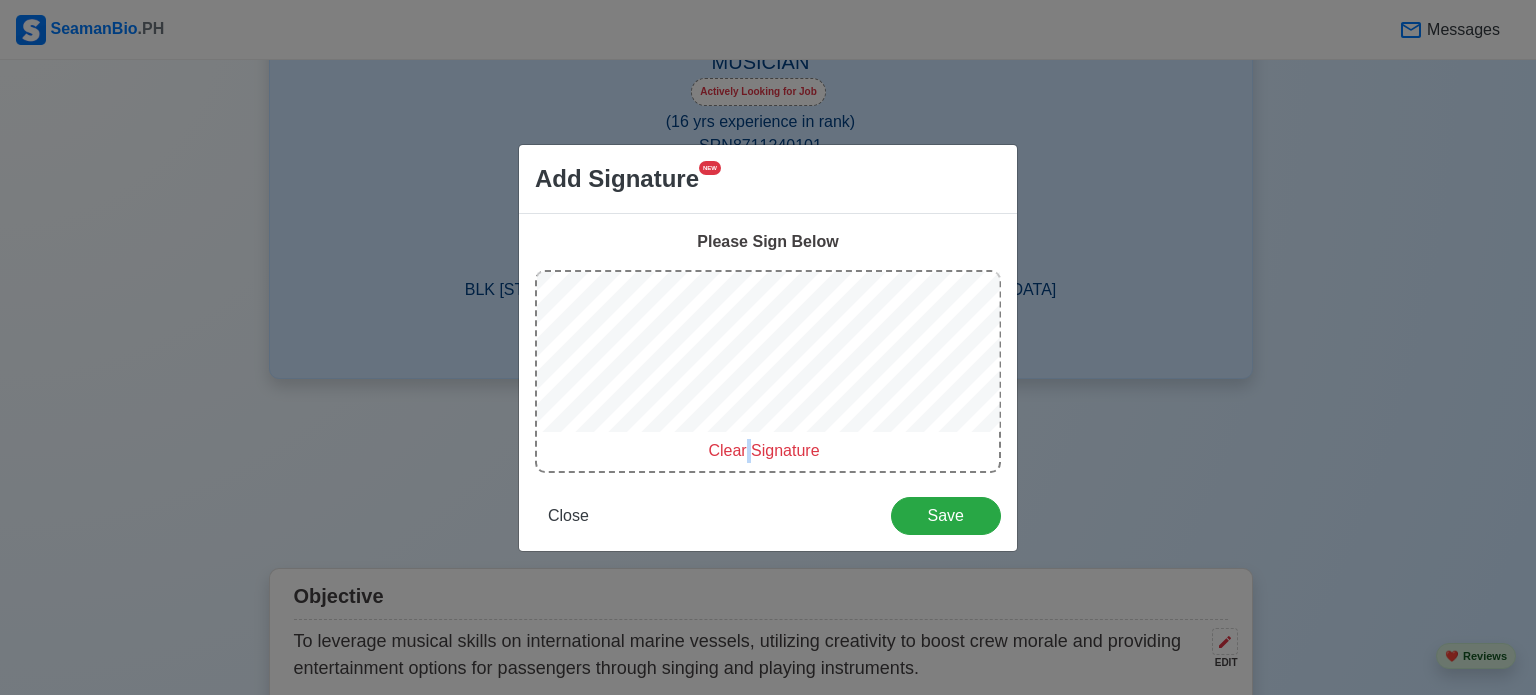 click on "Clear Signature" at bounding box center [763, 450] 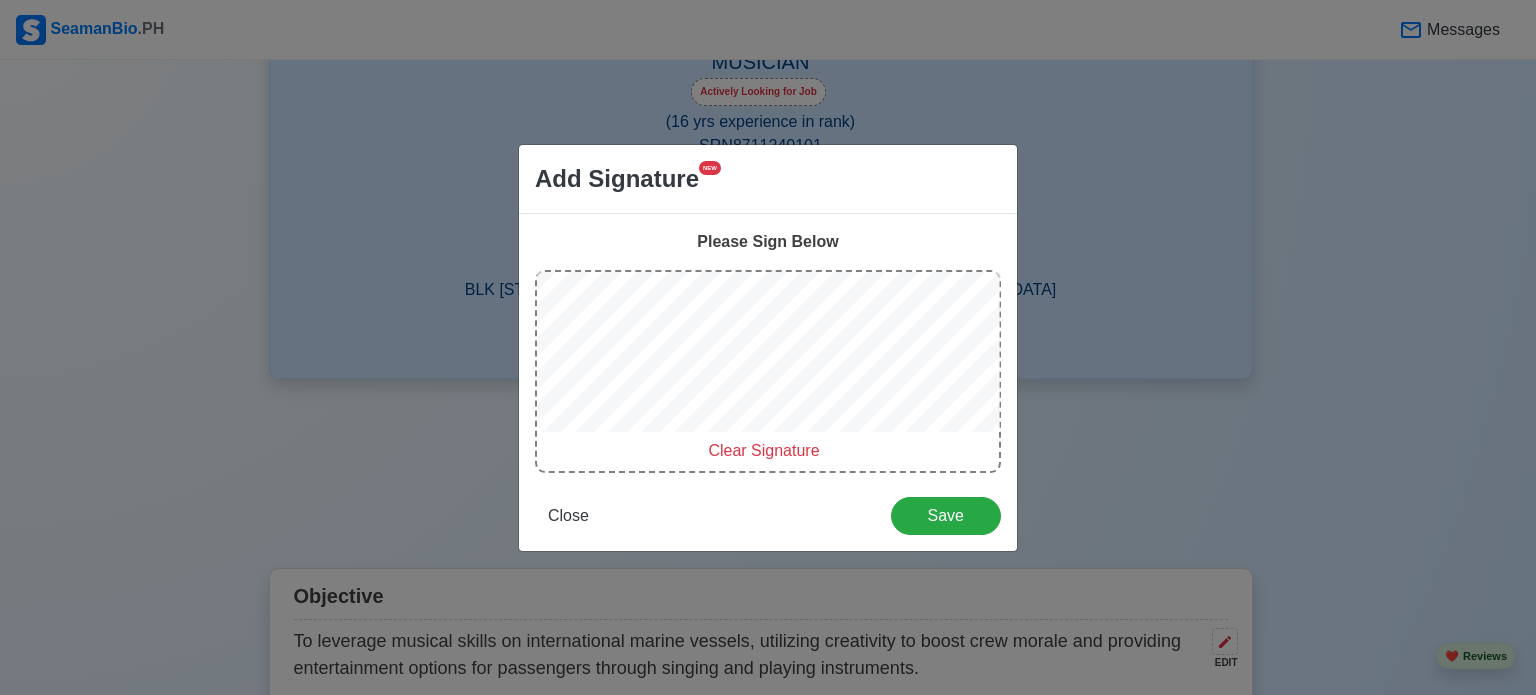 click on "Clear Signature" at bounding box center [763, 450] 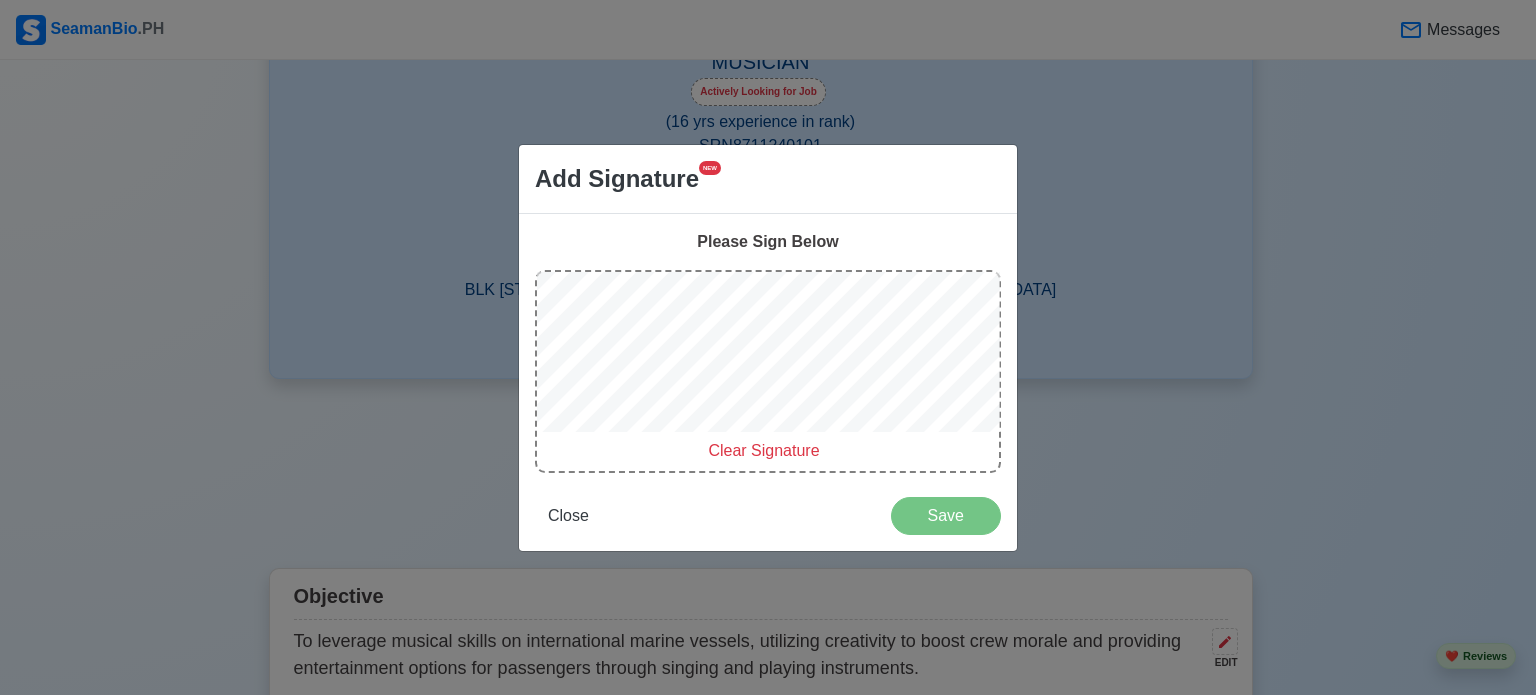 click on "Clear Signature" at bounding box center (768, 371) 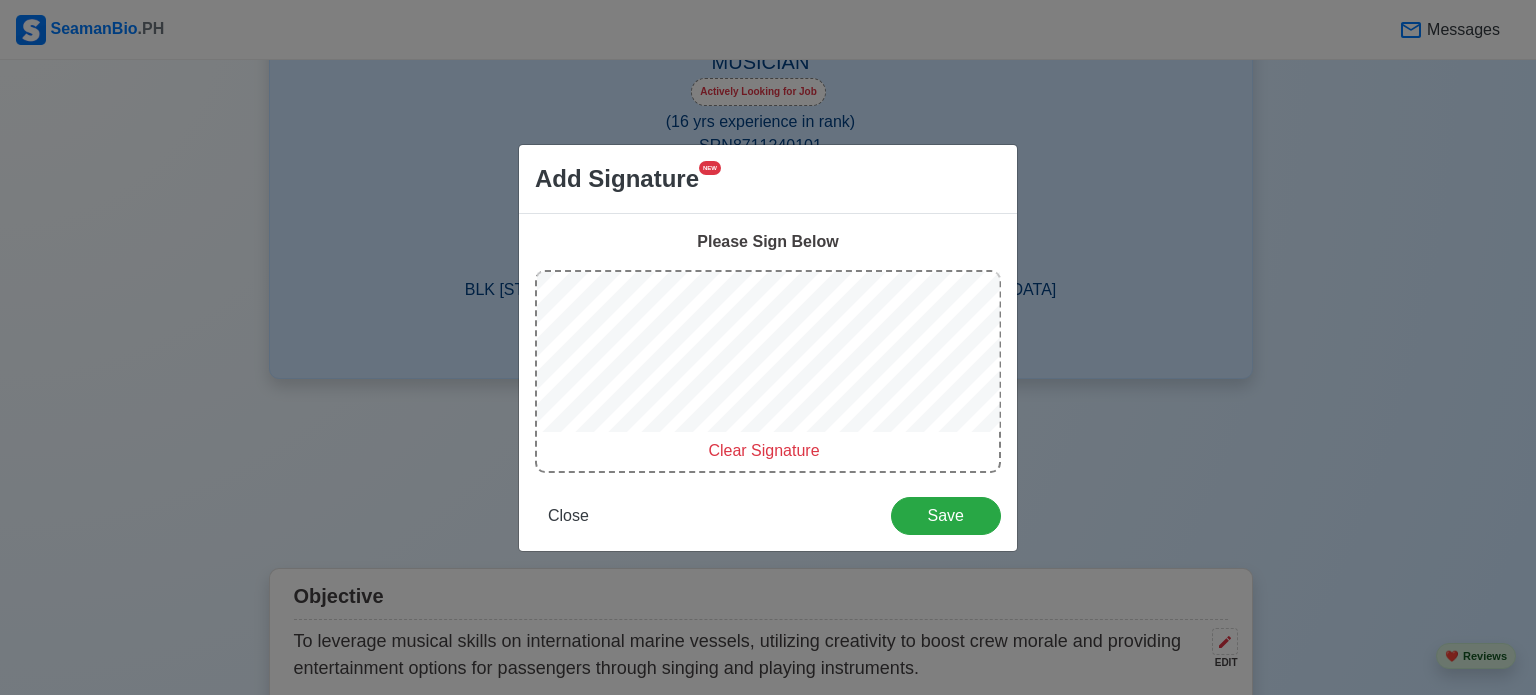 click on "Clear Signature" at bounding box center [763, 450] 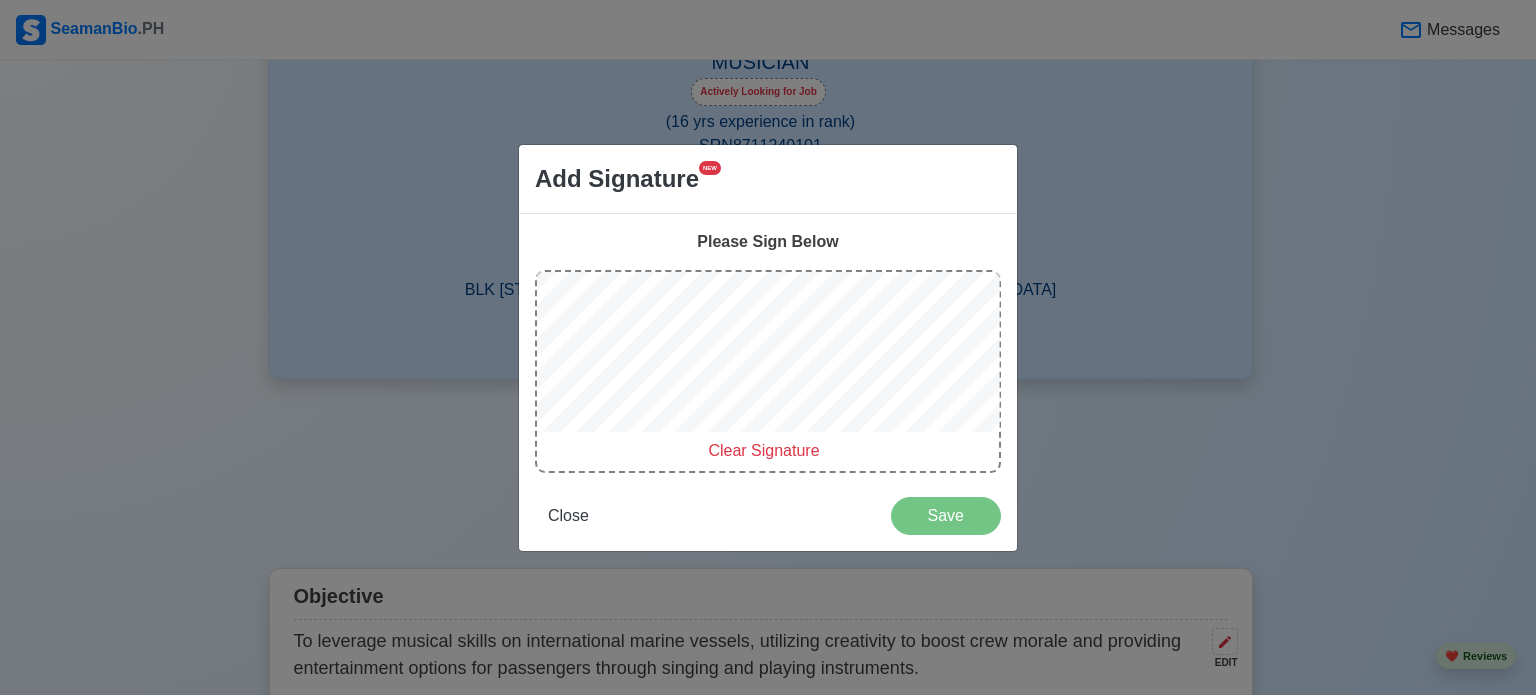 click on "Please Sign Below Clear Signature Close Save" at bounding box center (768, 382) 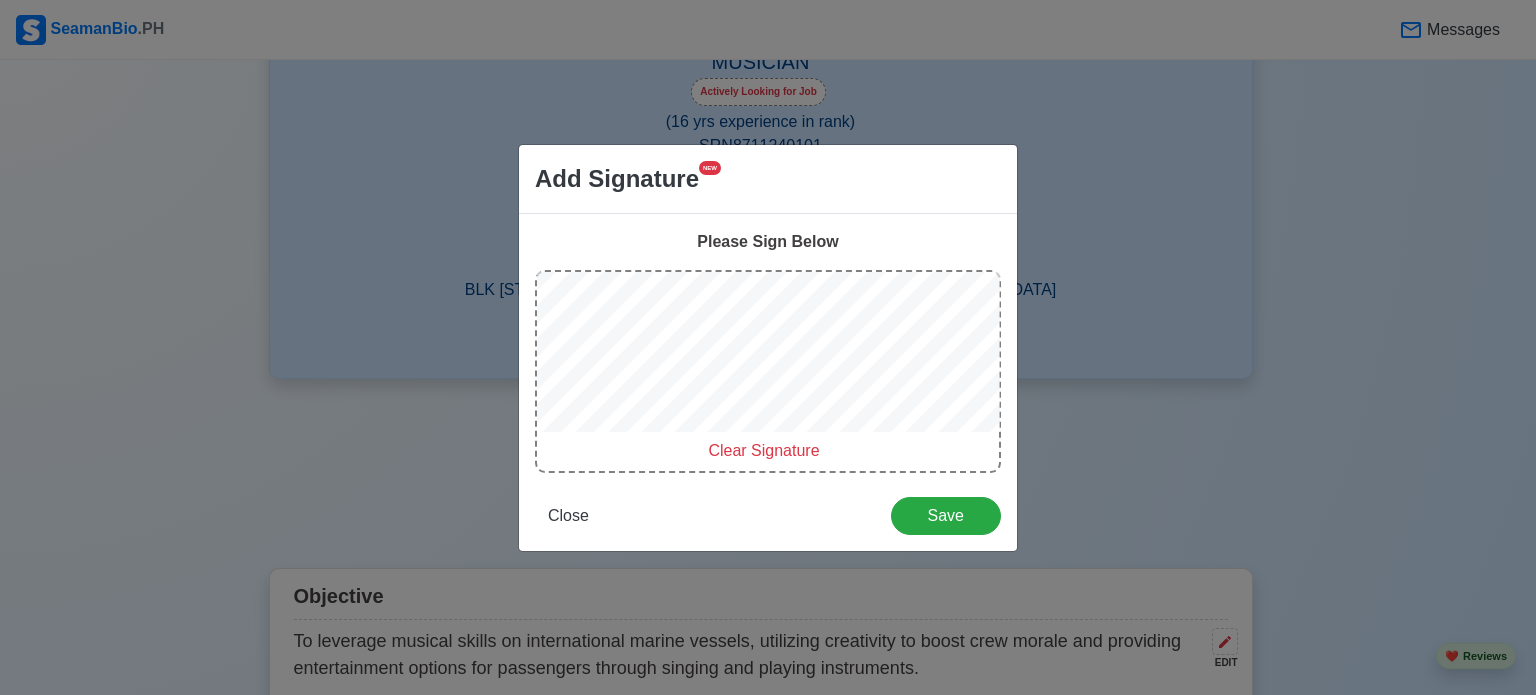 click on "Clear Signature" at bounding box center (763, 450) 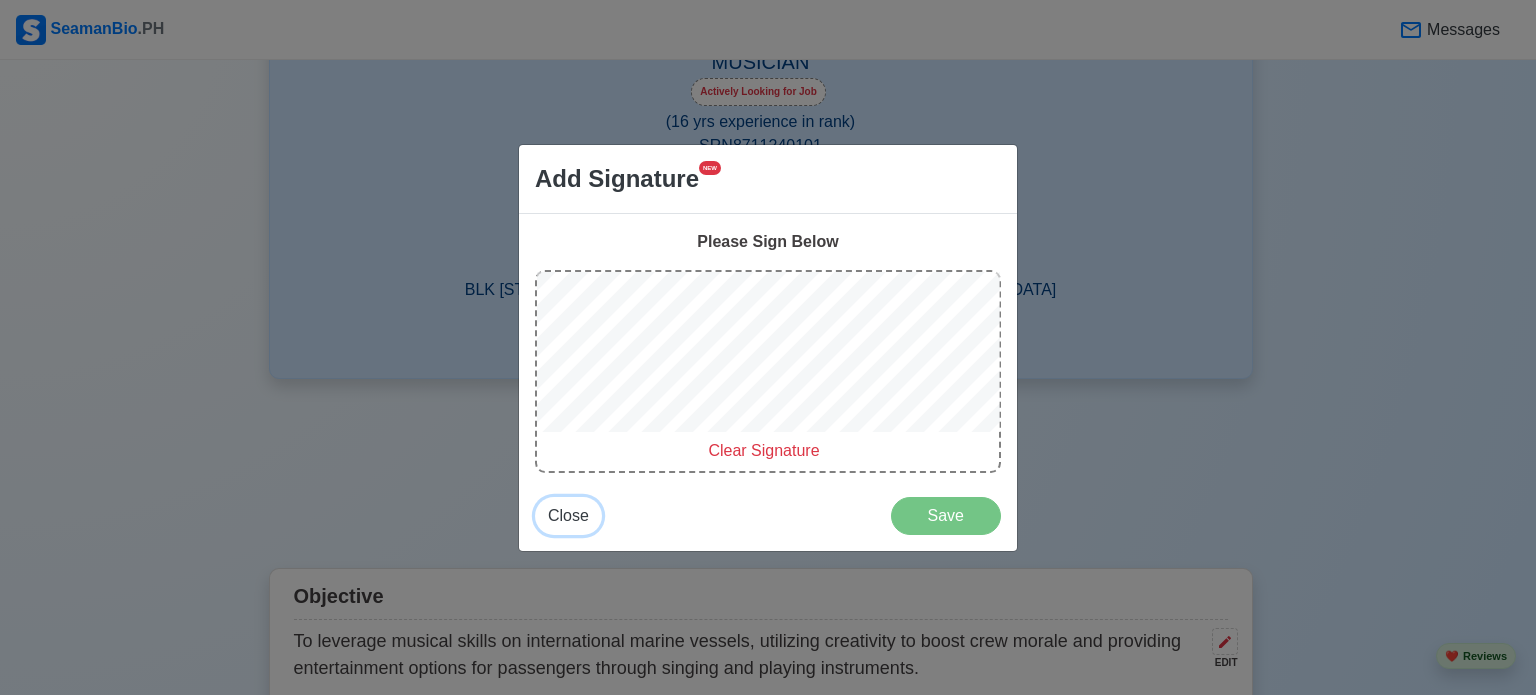 click on "Close" at bounding box center [568, 515] 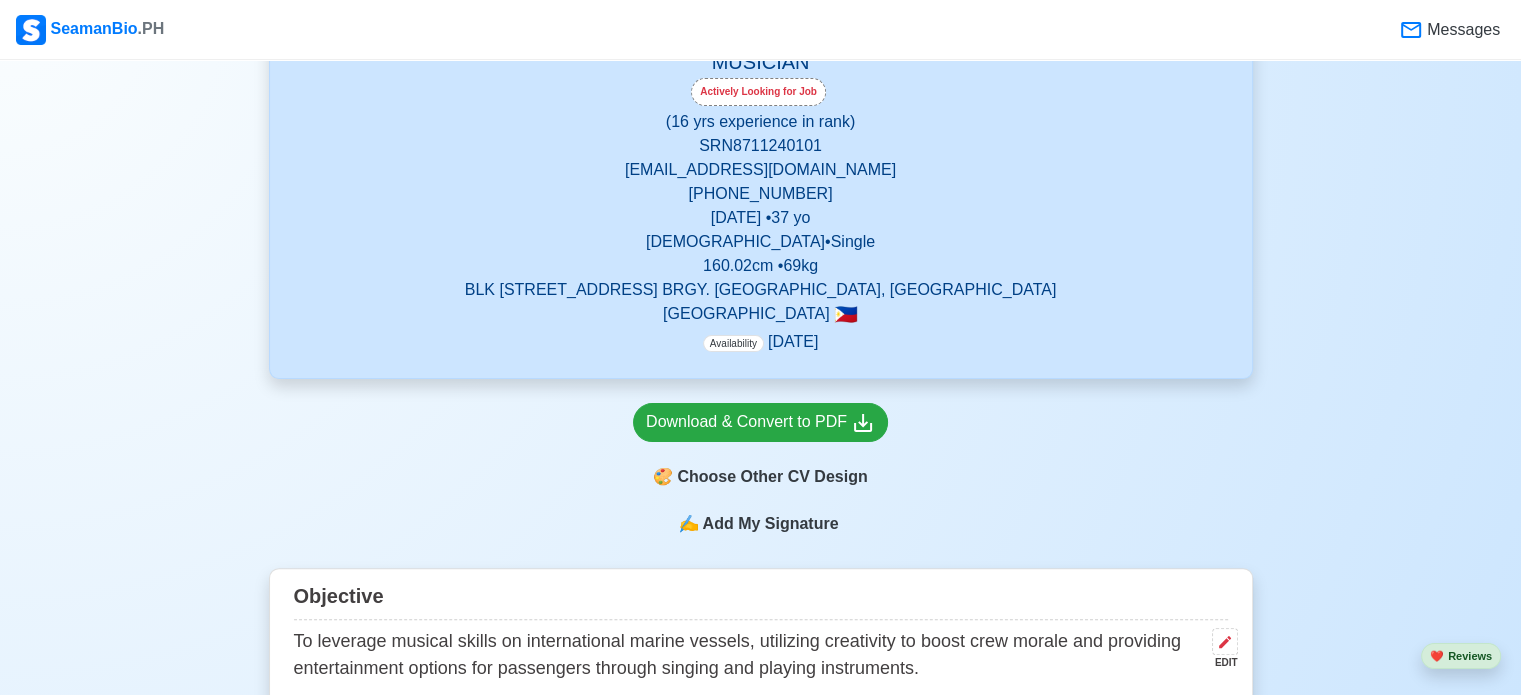 click on "Download & Convert to PDF 🎨 Choose Other CV Design" at bounding box center [761, 445] 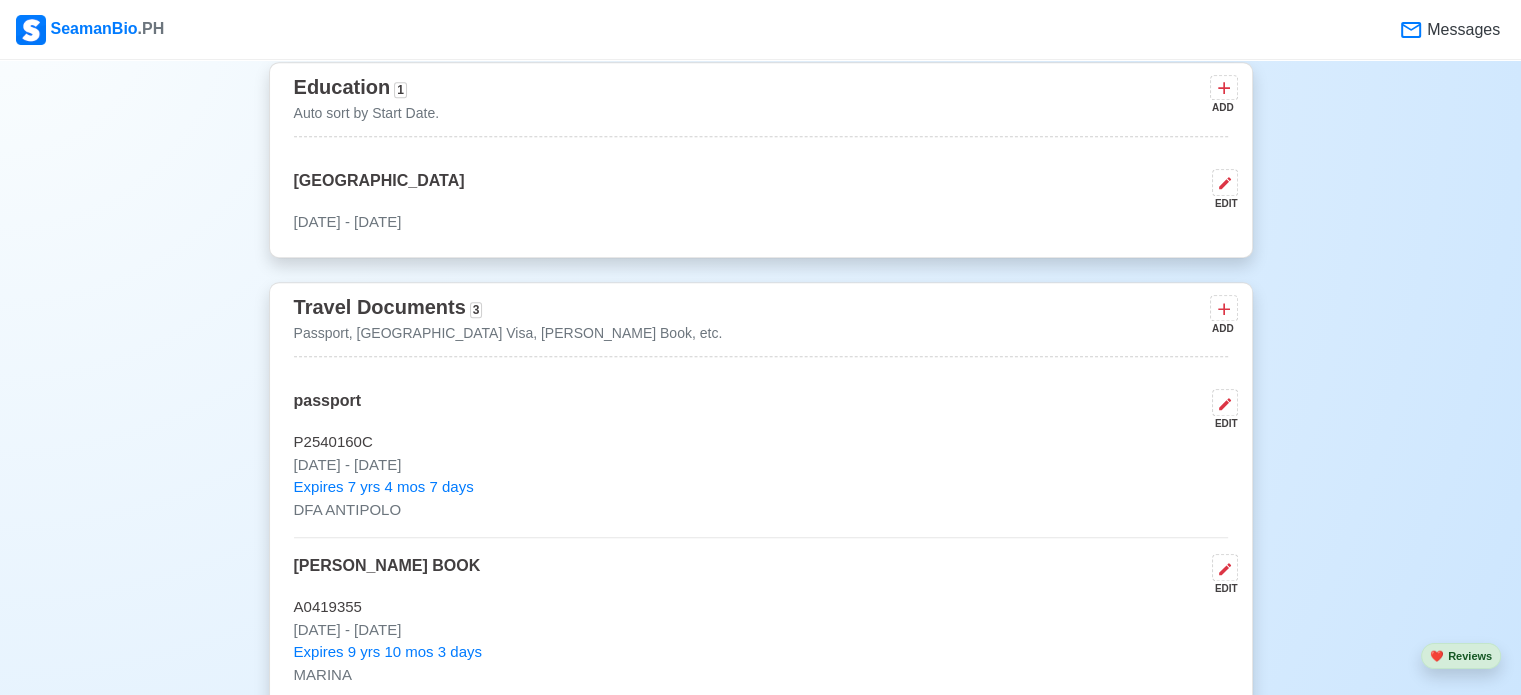 scroll, scrollTop: 800, scrollLeft: 0, axis: vertical 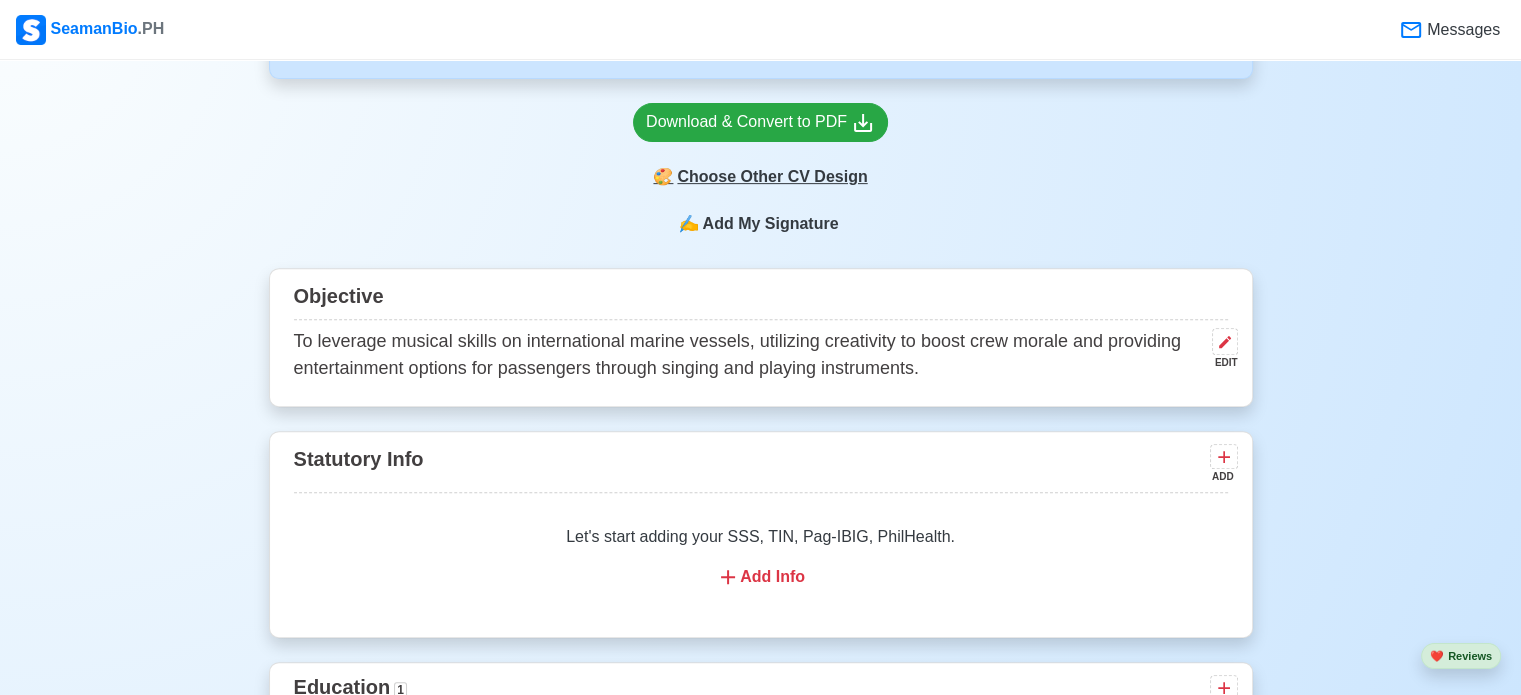 click on "🎨 Choose Other CV Design" at bounding box center [760, 177] 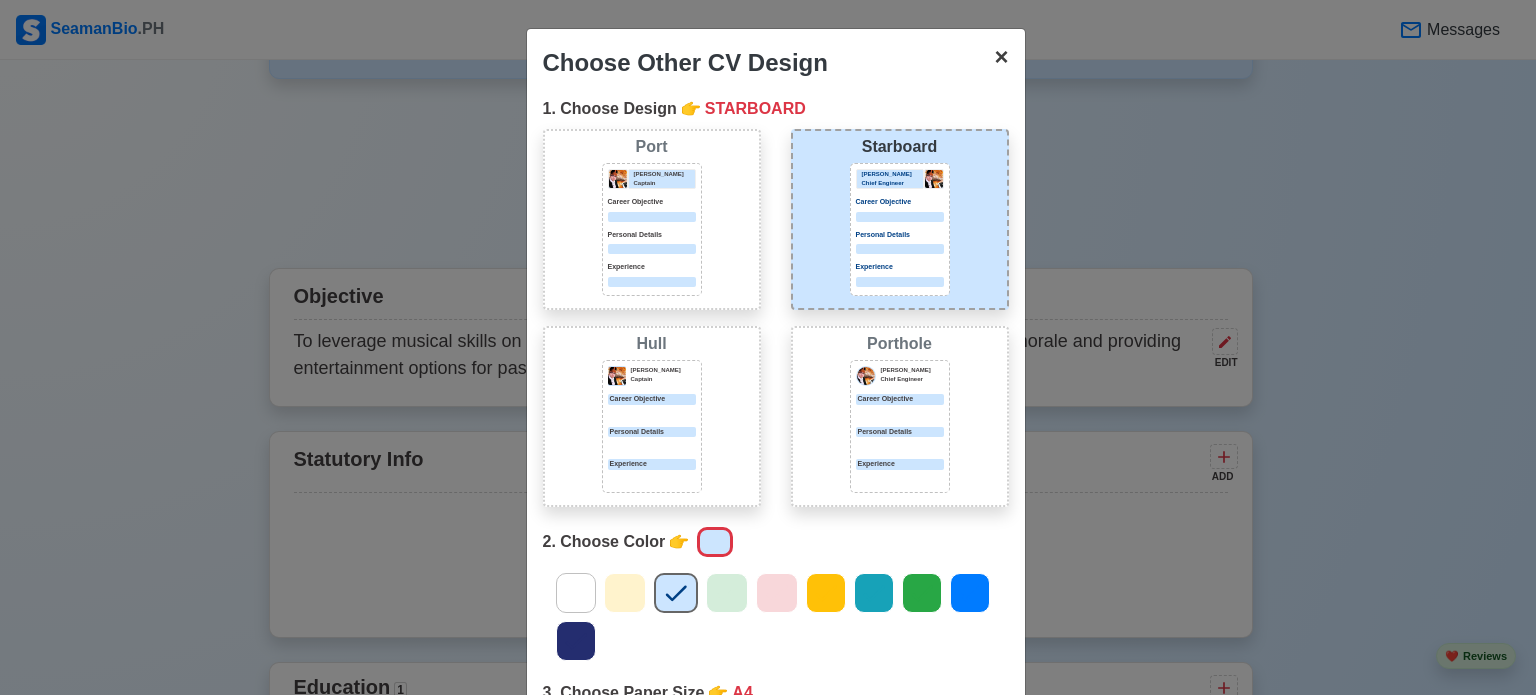 click on "×" at bounding box center [1001, 56] 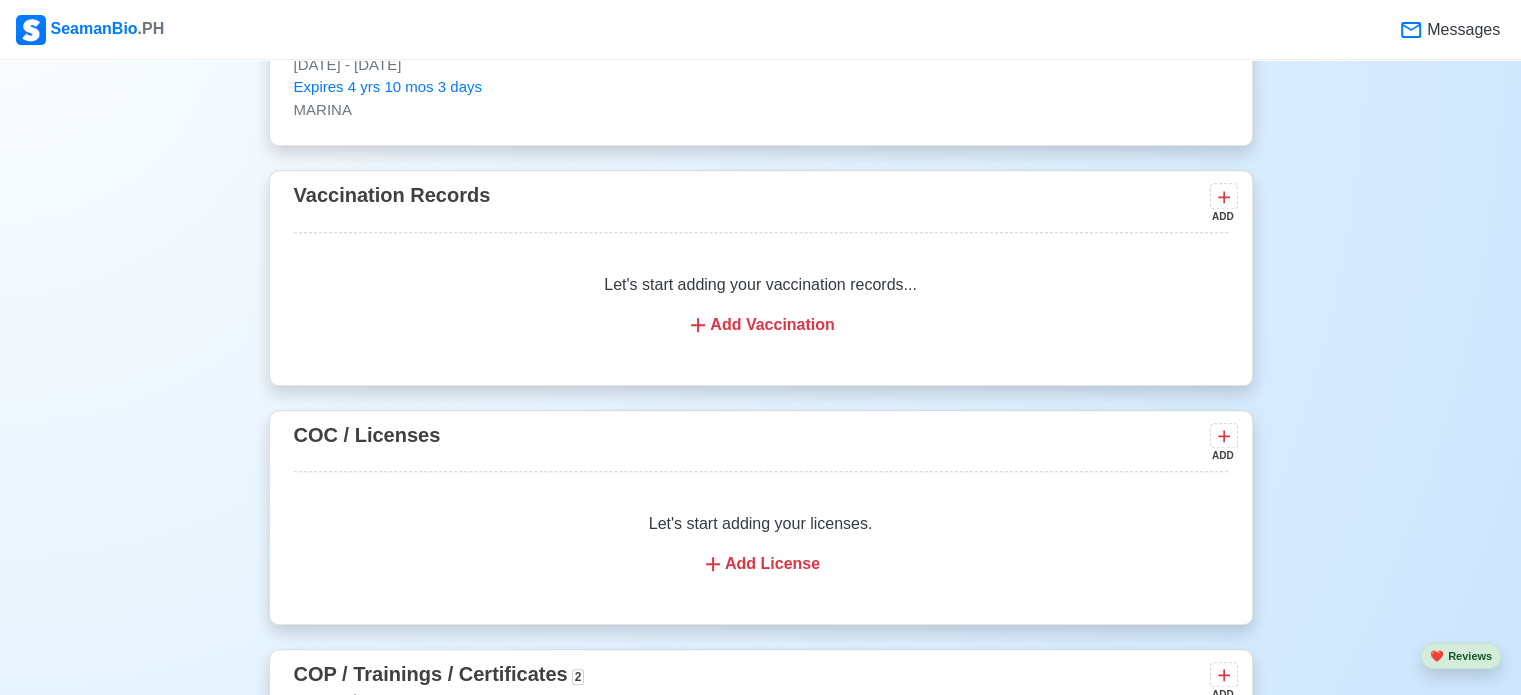 scroll, scrollTop: 2200, scrollLeft: 0, axis: vertical 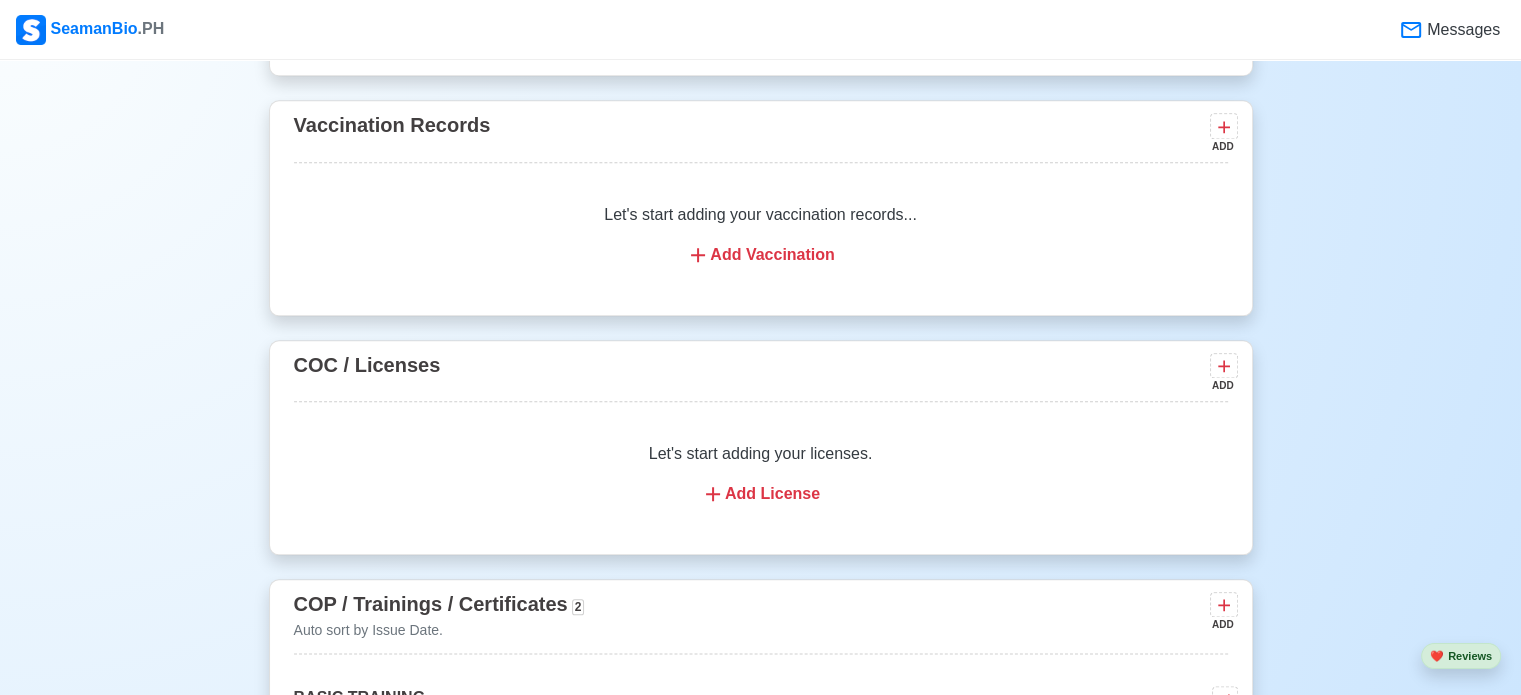 click on "New 🧑🏻‍💻   Practice Interview 🏬   Apply to Agencies 🔥 Apply Jobs 🚢   Log My Travels Your Action Items   🎯 Photo Education Training 4 Exp Change Upload KEENER BUNDA DOLLOSA Edit MUSICIAN Actively Looking for Job (16 yrs experience in rank) SRN  8711240101 [EMAIL_ADDRESS][DOMAIN_NAME] +639271408903 [DATE]   •  [DEMOGRAPHIC_DATA] [DEMOGRAPHIC_DATA]  •  Single 160.02  cm •  69  kg BLK [STREET_ADDRESS] BRGY. TUMANA, [GEOGRAPHIC_DATA] [GEOGRAPHIC_DATA]   🇵🇭 Availability [DATE] Download & Convert to PDF 🎨 Choose Other CV Design ✍️ Add My Signature Objective To leverage musical skills on international marine vessels, utilizing creativity to boost crew morale and providing entertainment options for passengers through singing and playing instruments. EDIT Statutory Info ADD Let's start adding your SSS, TIN, Pag-IBIG, PhilHealth.  Add Info Education 1 Auto sort by Start Date. ADD marikina high school EDIT [DATE] - [DATE] Travel Documents 3 Passport, [GEOGRAPHIC_DATA] Visa, [PERSON_NAME] Book, etc. ADD passport EDIT" at bounding box center [760, 116] 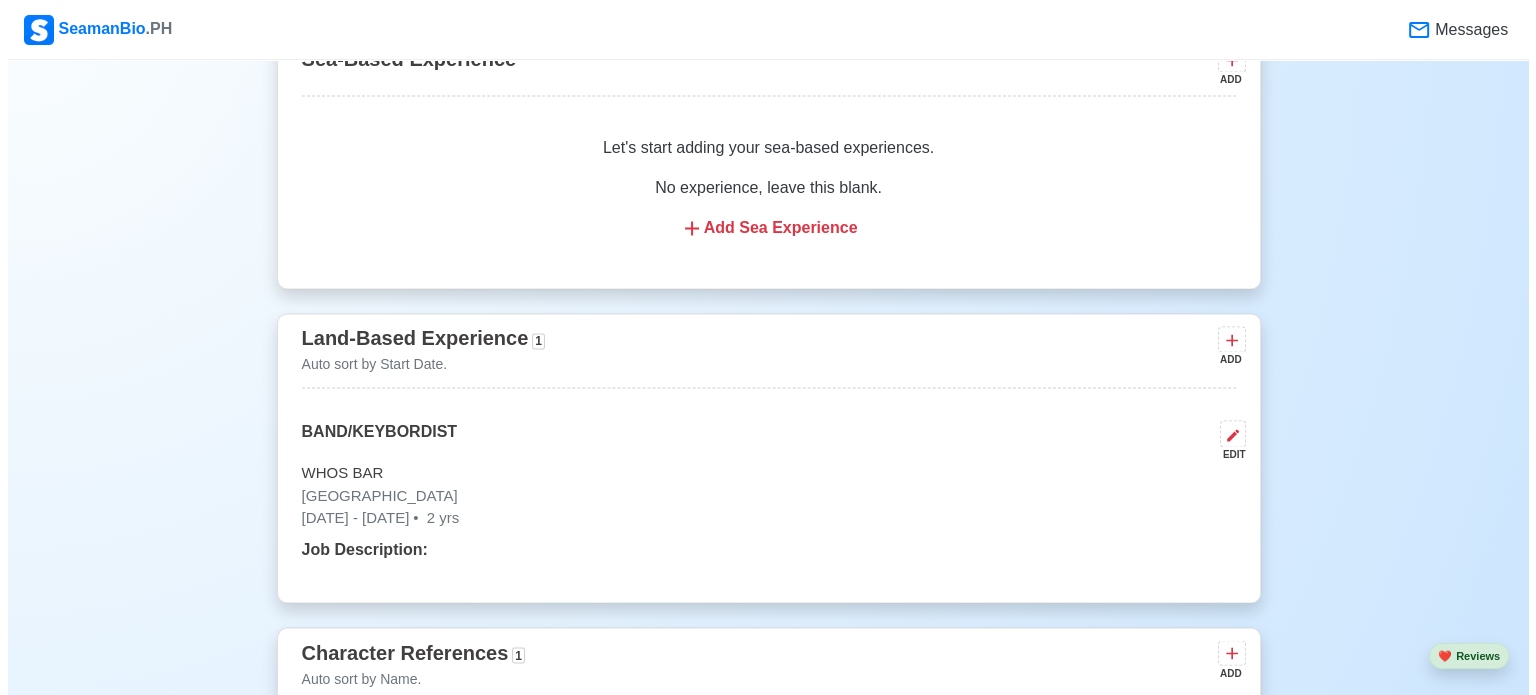scroll, scrollTop: 3200, scrollLeft: 0, axis: vertical 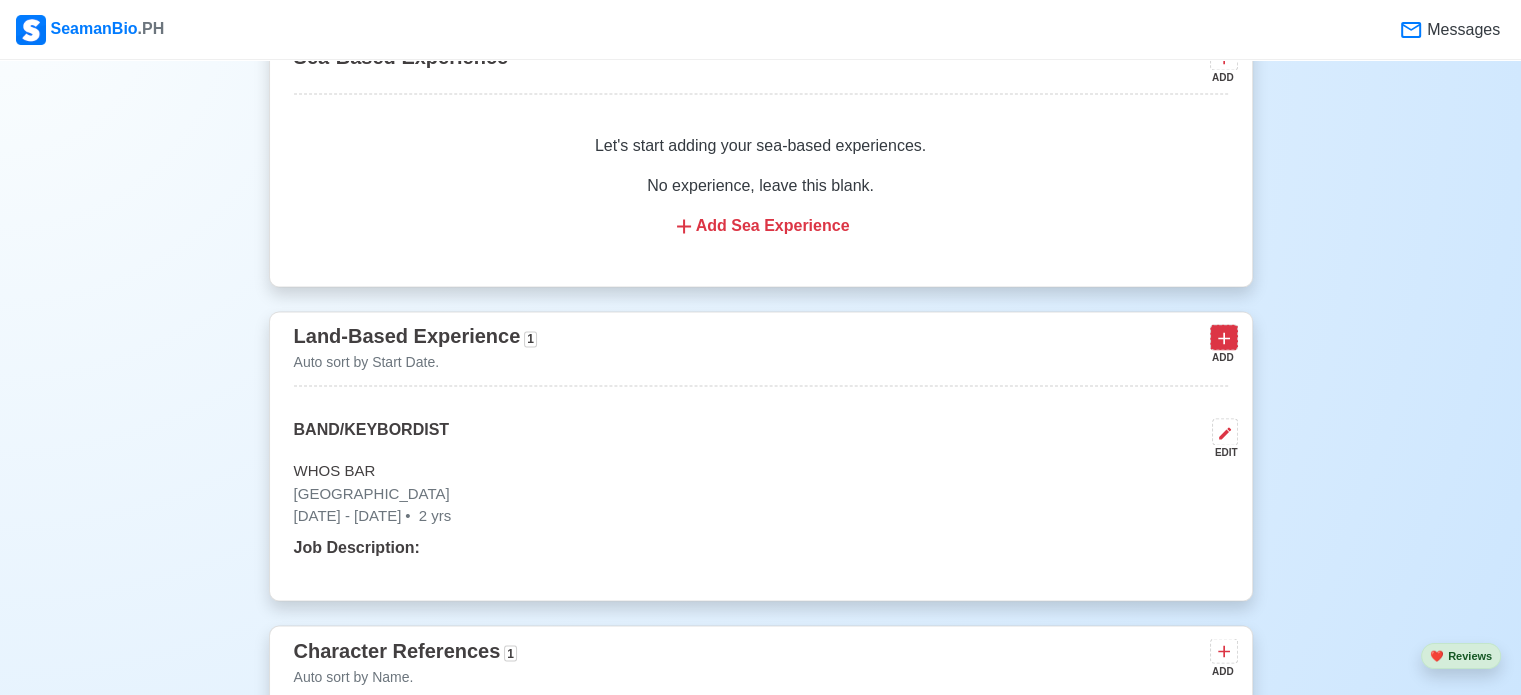 click 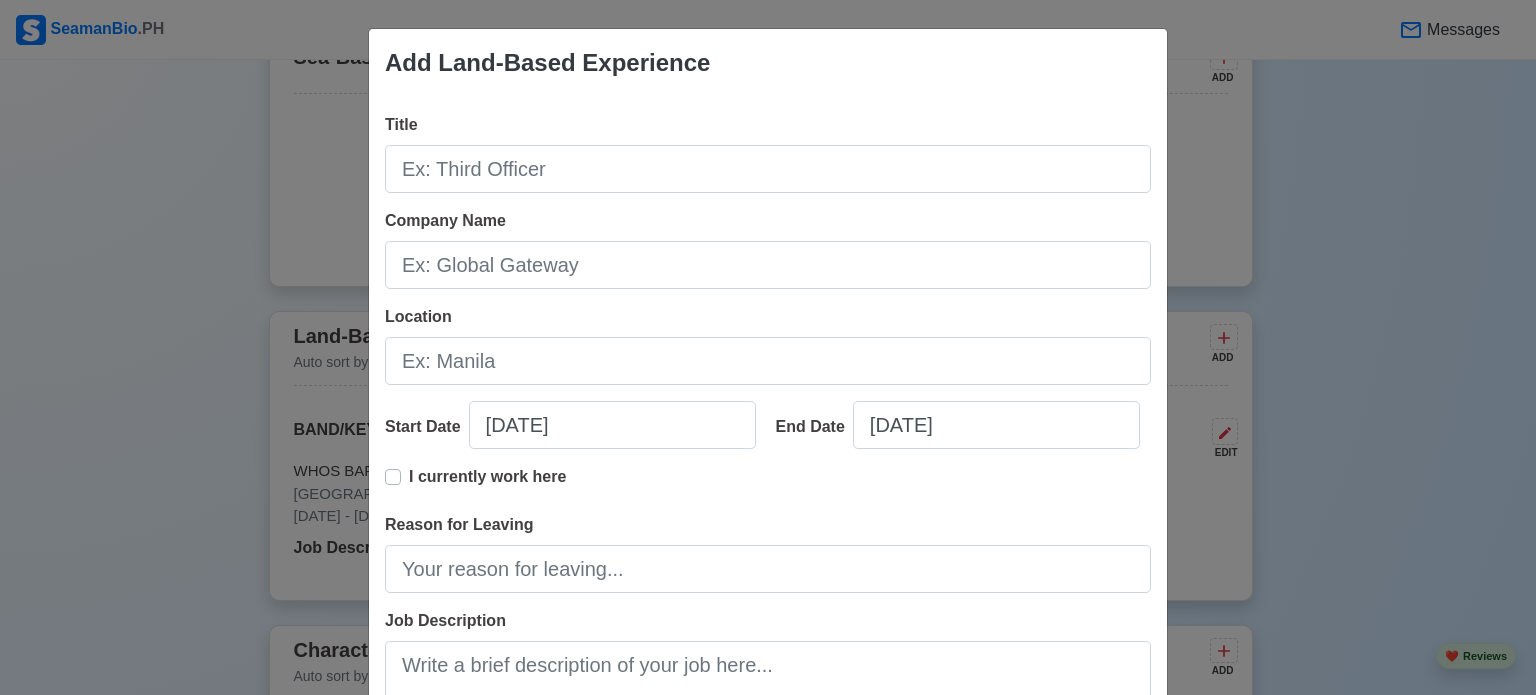 click on "Add Land-Based Experience Title Company Name Location Start Date [DATE] End Date [DATE] I currently work here Reason for Leaving Job Description 0 / 1000 Skills Cancel Save" at bounding box center [768, 347] 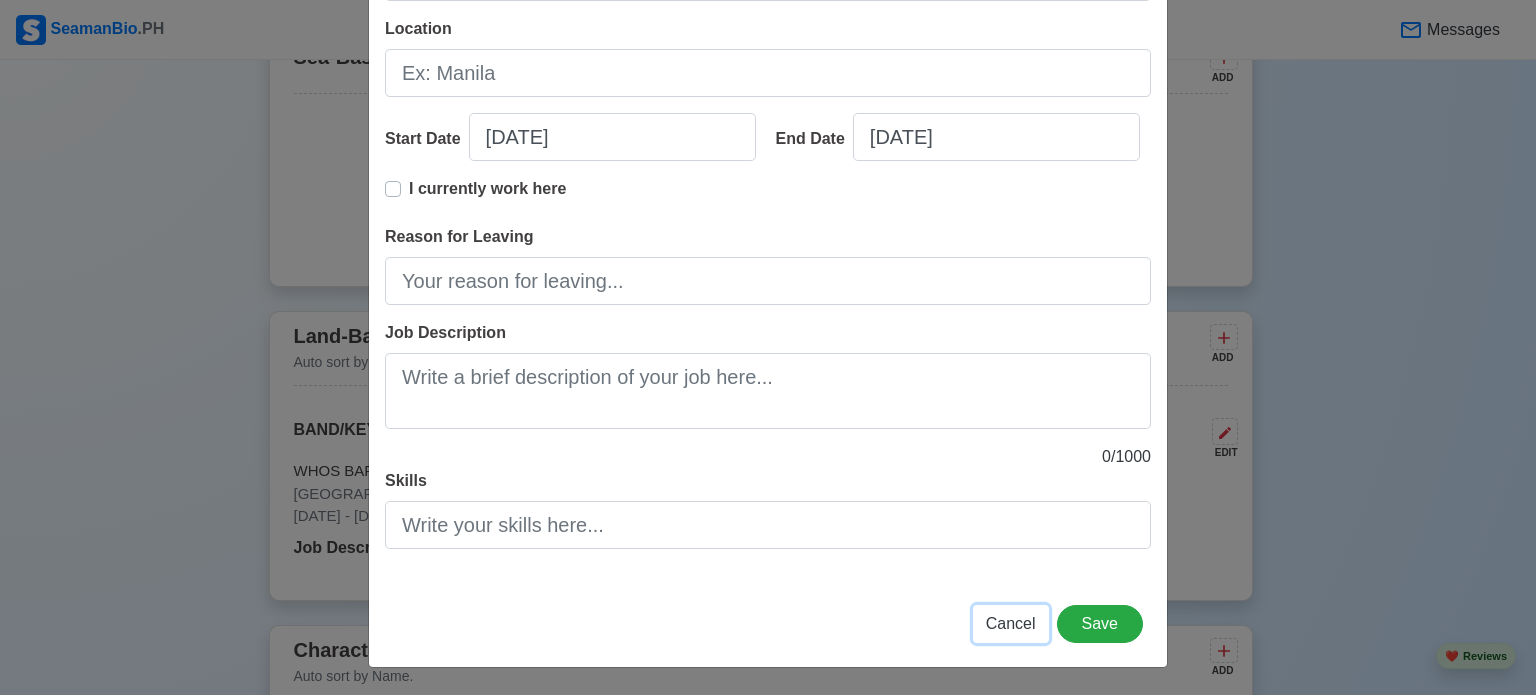 click on "Cancel" at bounding box center [1011, 623] 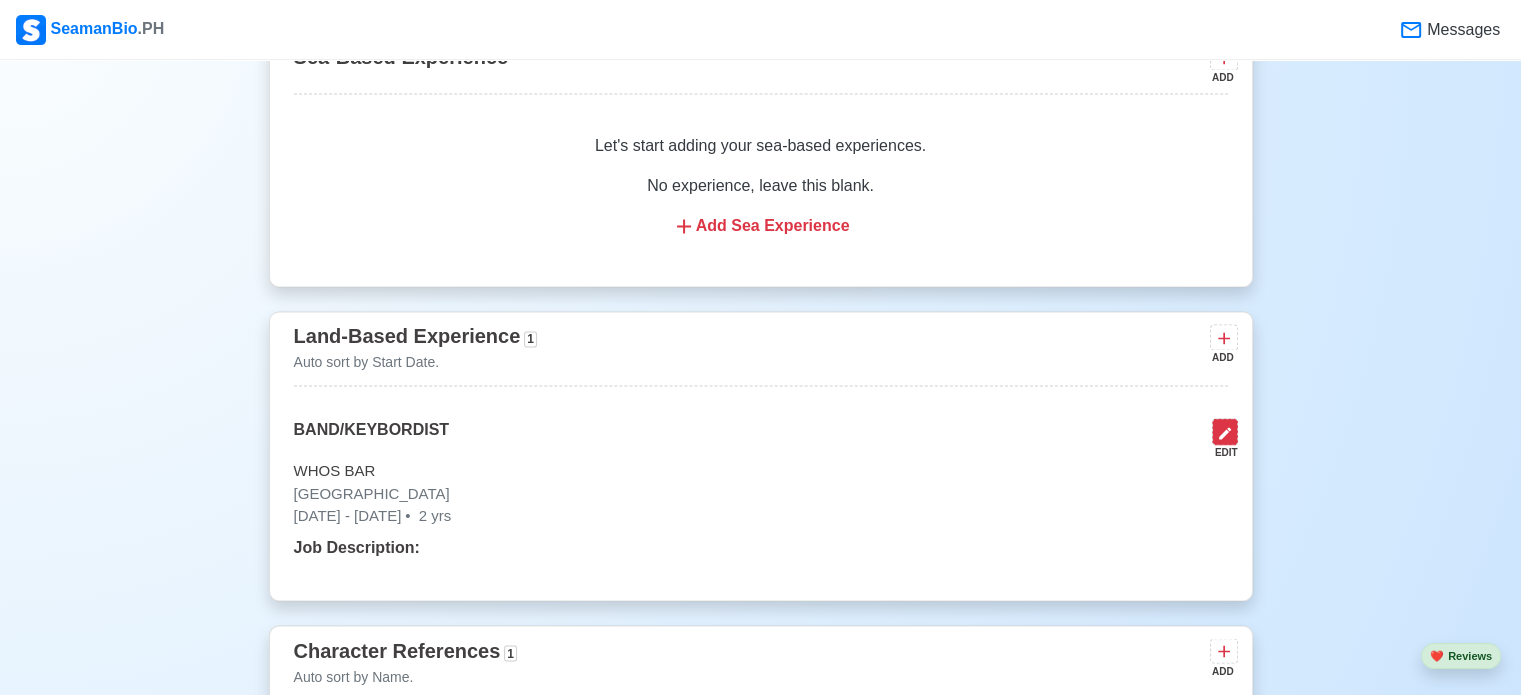 click 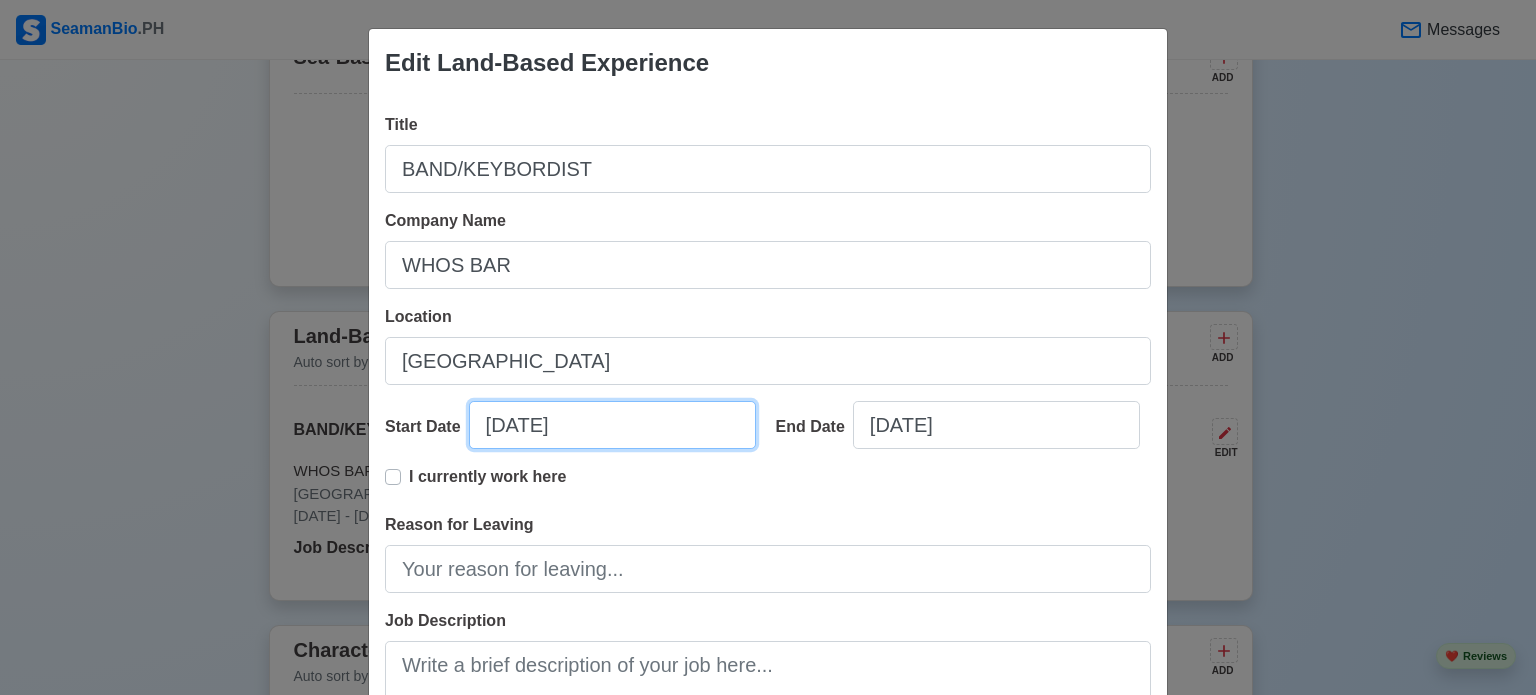 select on "****" 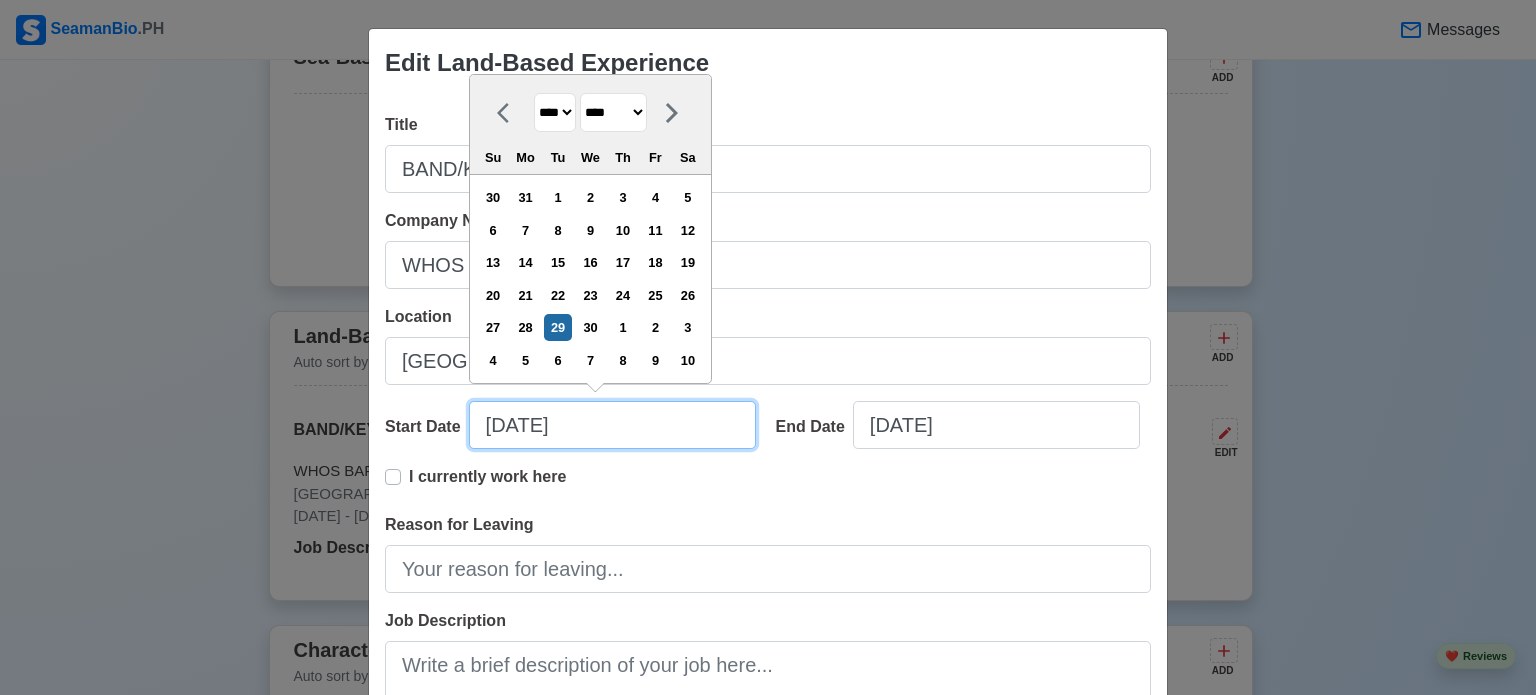 click on "[DATE]" at bounding box center [612, 425] 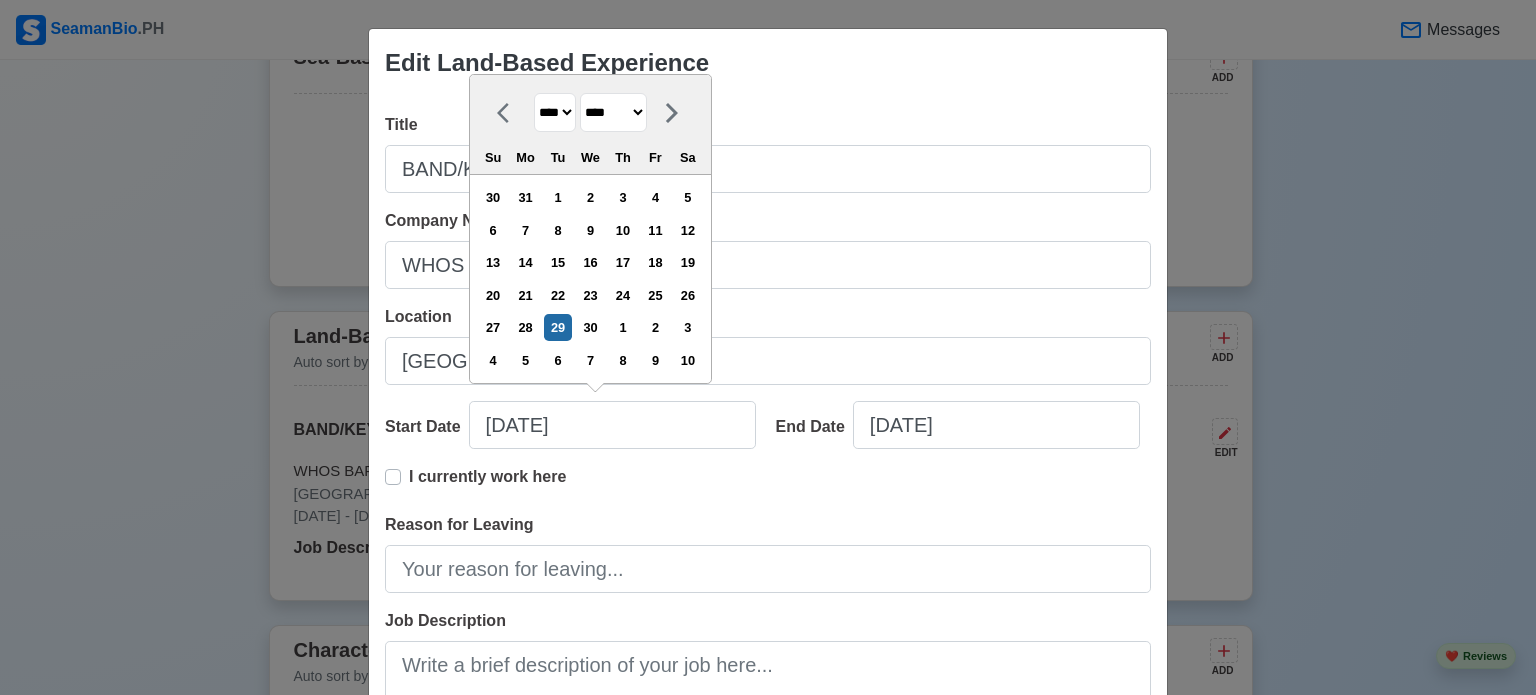 click on "******* ******** ***** ***** *** **** **** ****** ********* ******* ******** ********" at bounding box center (613, 112) 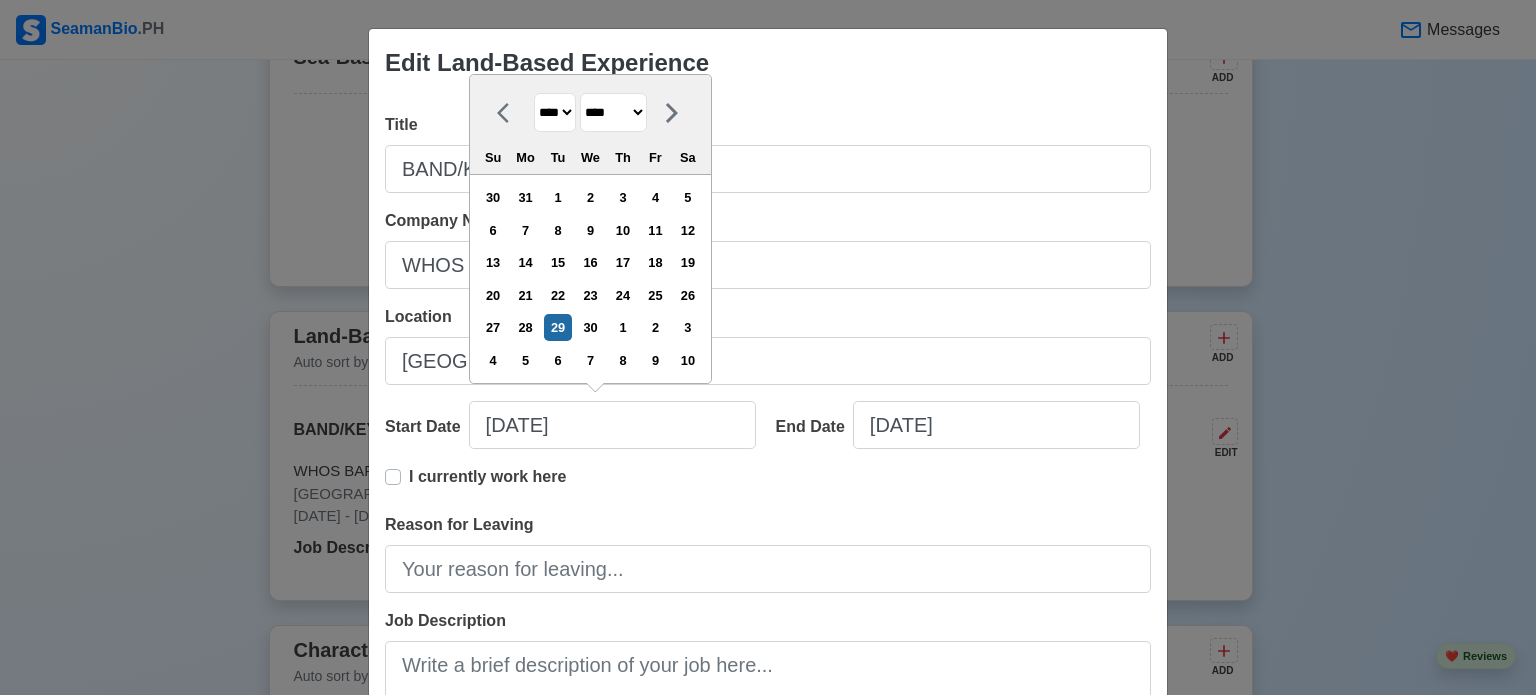 select on "*******" 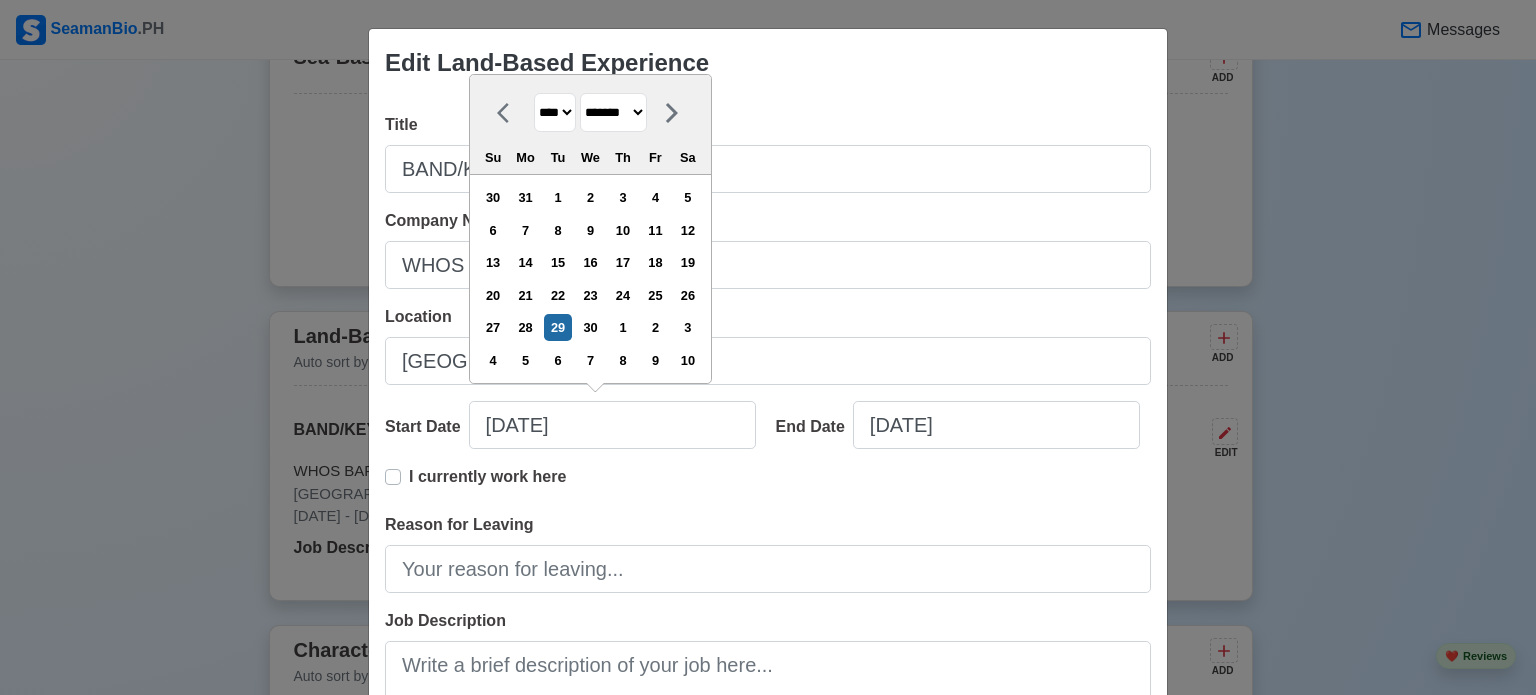 click on "******* ******** ***** ***** *** **** **** ****** ********* ******* ******** ********" at bounding box center (613, 112) 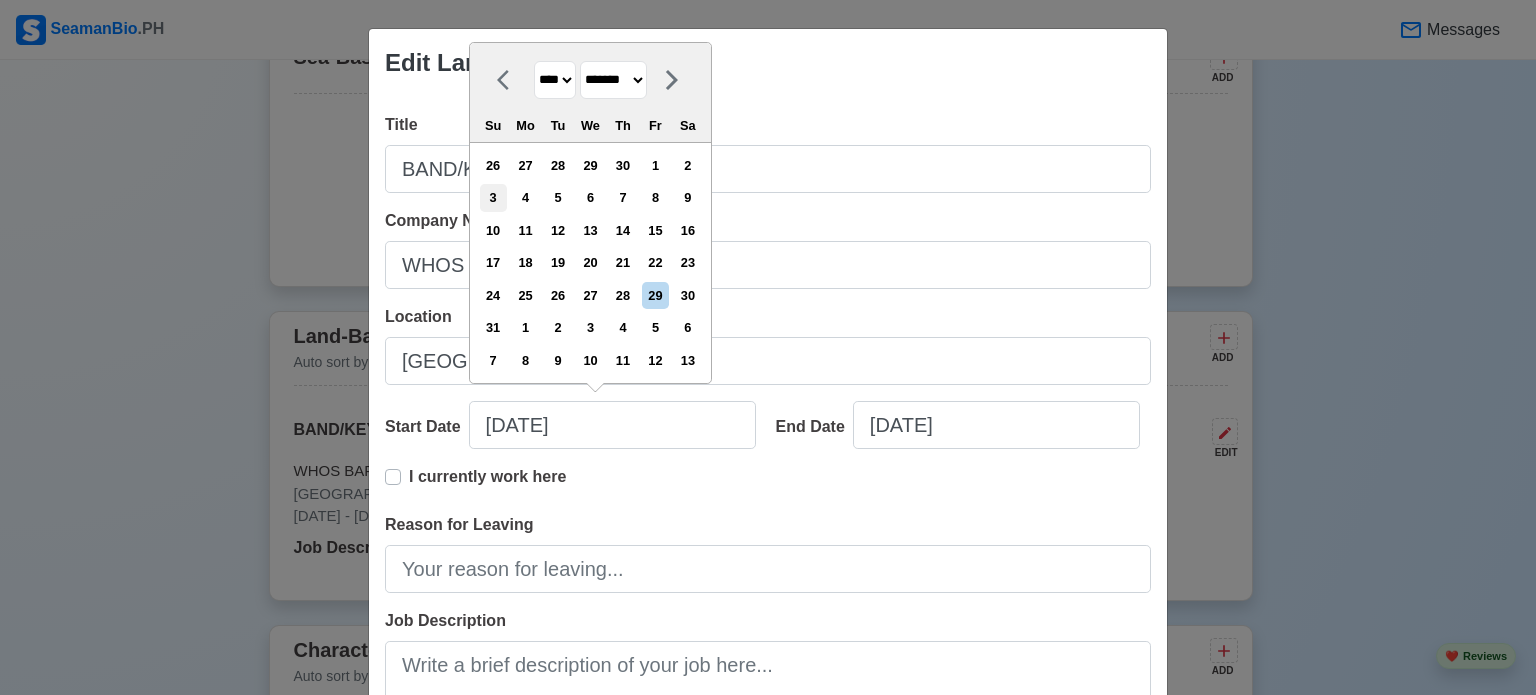 click on "3" at bounding box center (493, 197) 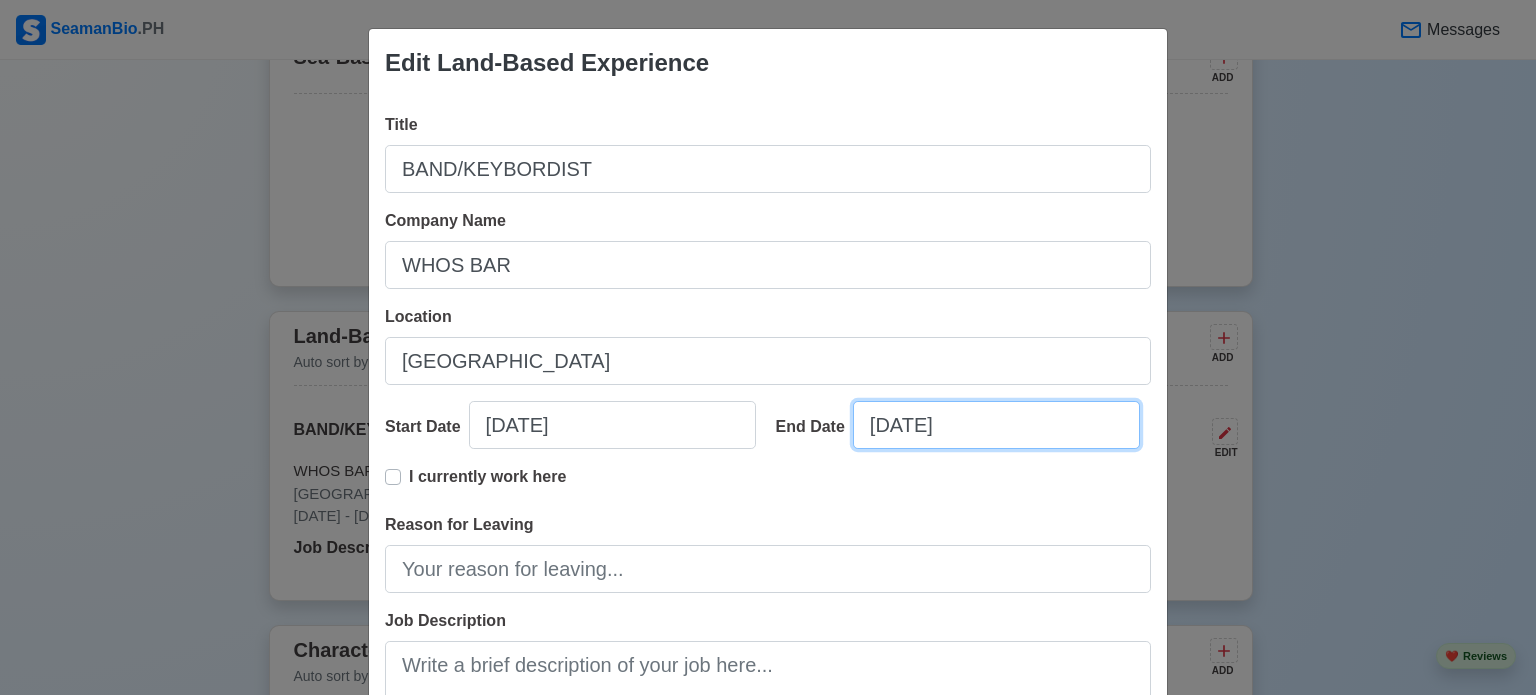 select on "****" 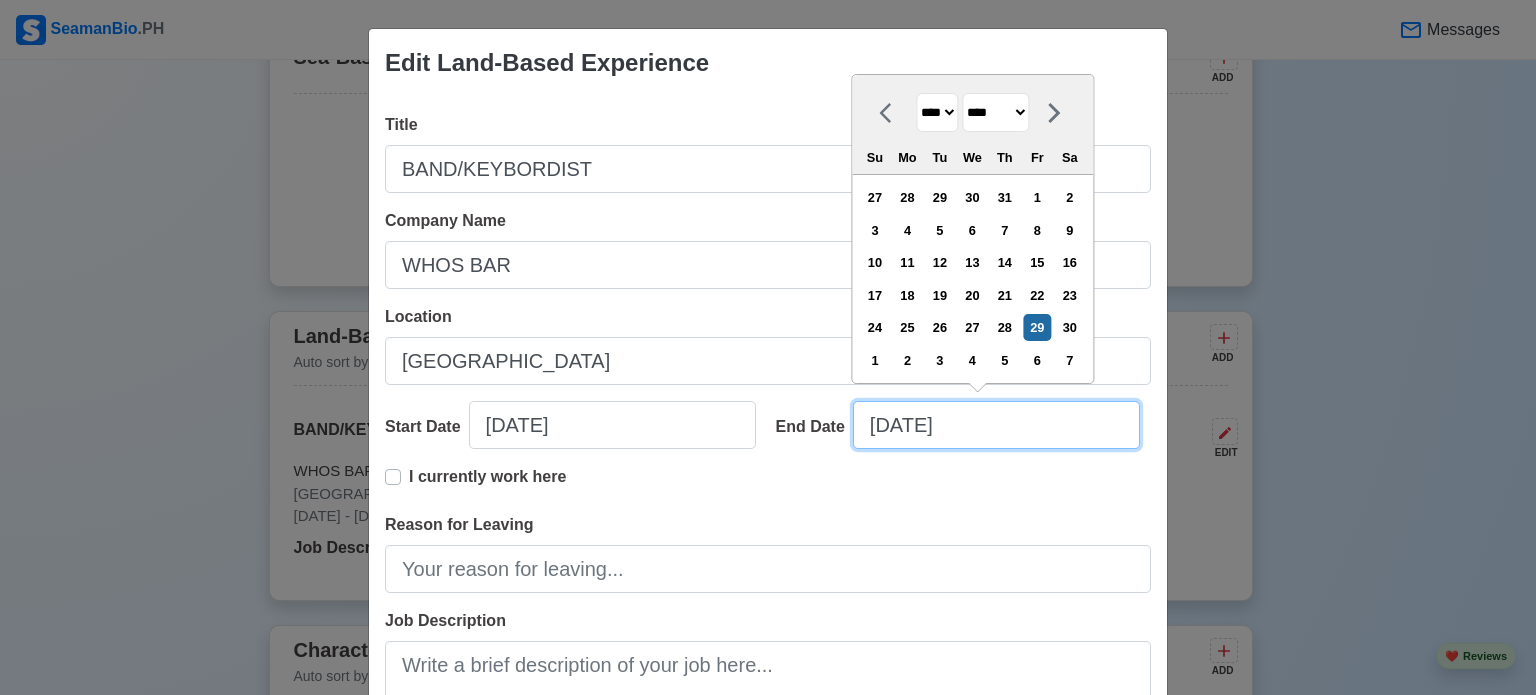 click on "[DATE]" at bounding box center (996, 425) 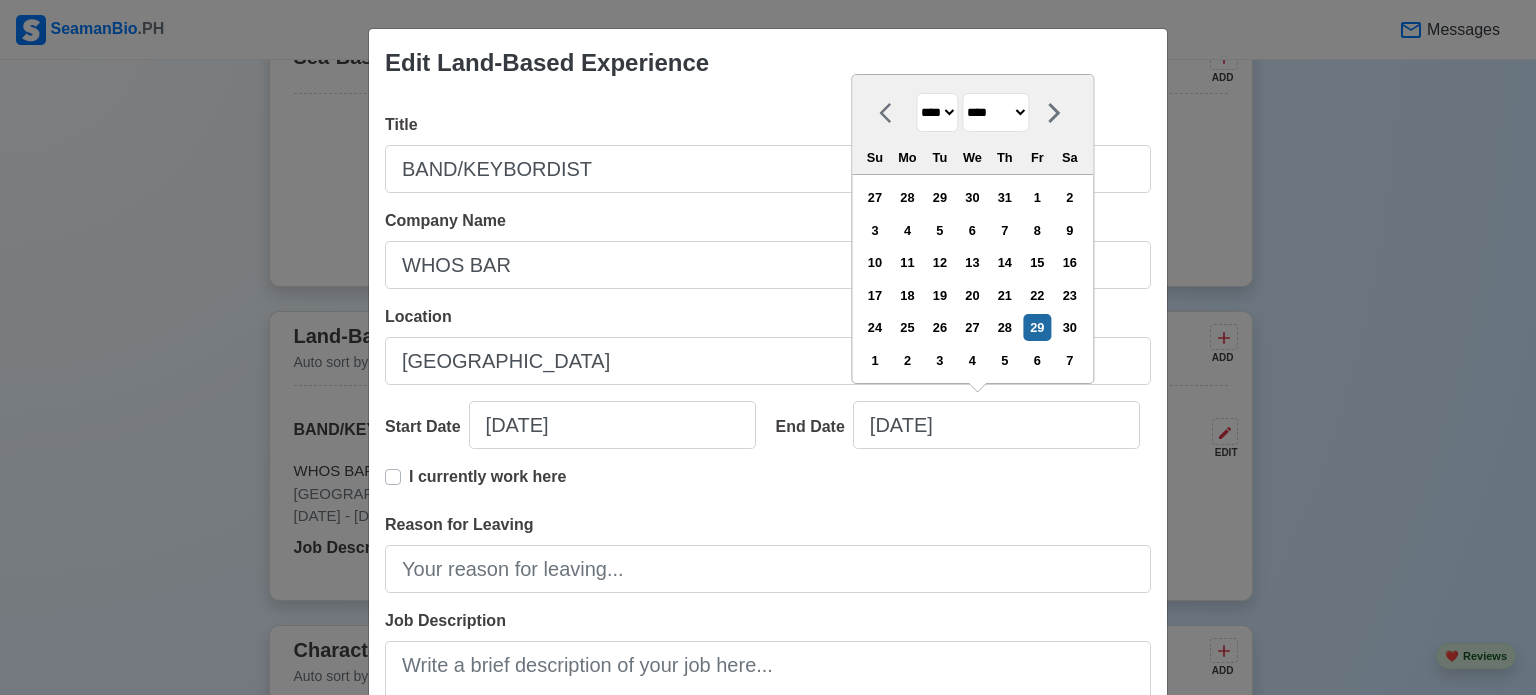 click on "**** **** **** **** **** **** **** **** **** **** **** **** **** **** **** **** **** **** **** **** **** **** **** **** **** **** **** **** **** **** **** **** **** **** **** **** **** **** **** **** **** **** **** **** **** **** **** **** **** **** **** **** **** **** **** **** **** **** **** **** **** **** **** **** **** **** **** **** **** **** **** **** **** **** **** **** **** **** **** **** **** **** **** **** **** **** **** **** **** **** **** **** **** **** **** **** **** **** **** **** **** **** **** **** **** ****" at bounding box center (937, 112) 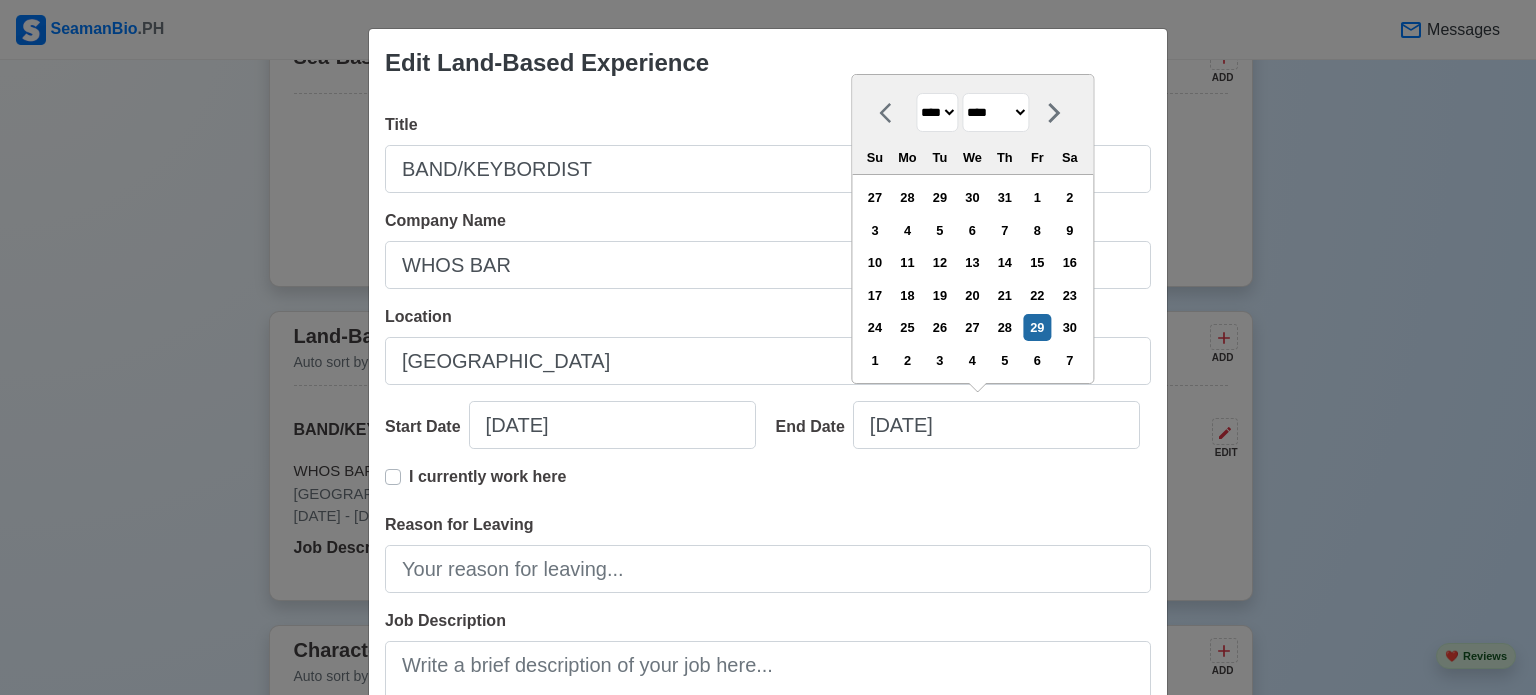 select on "****" 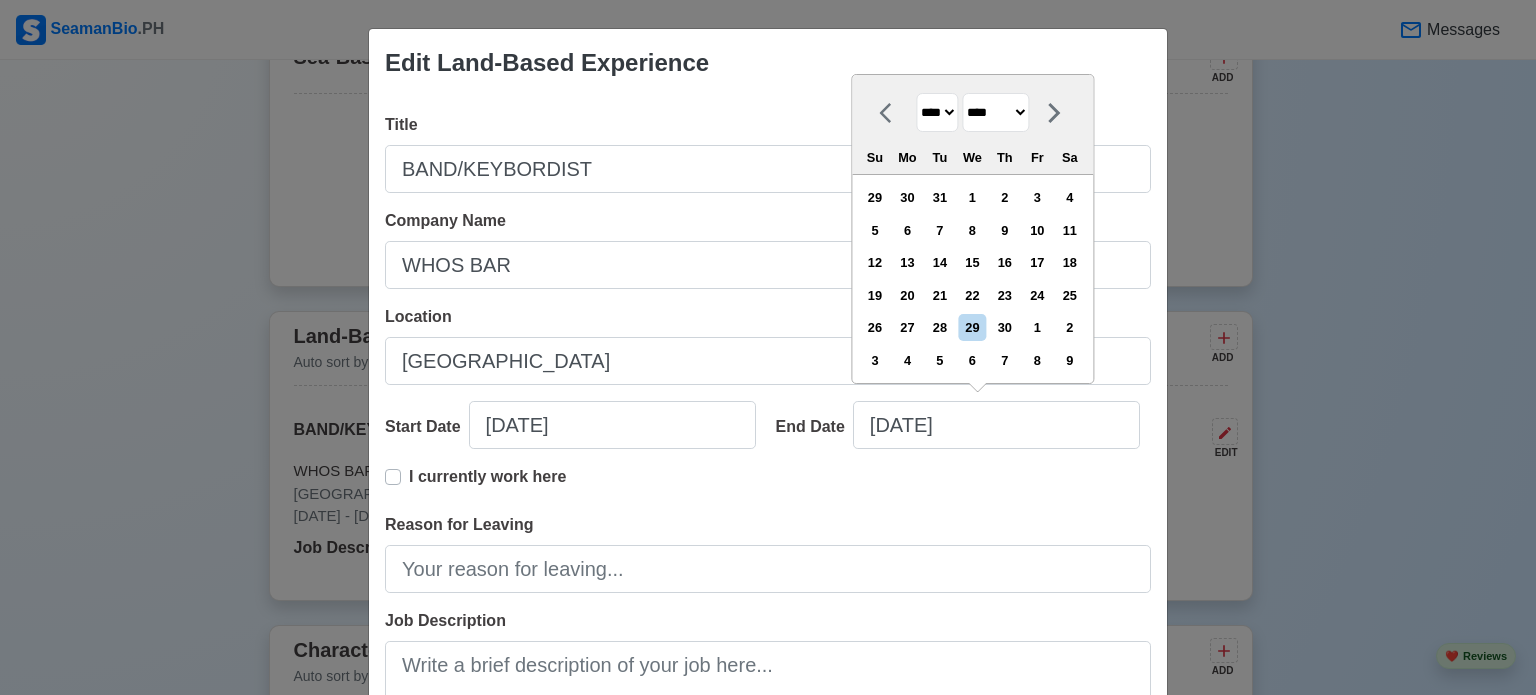 click on "******* ******** ***** ***** *** **** **** ****** ********* ******* ******** ********" at bounding box center [995, 112] 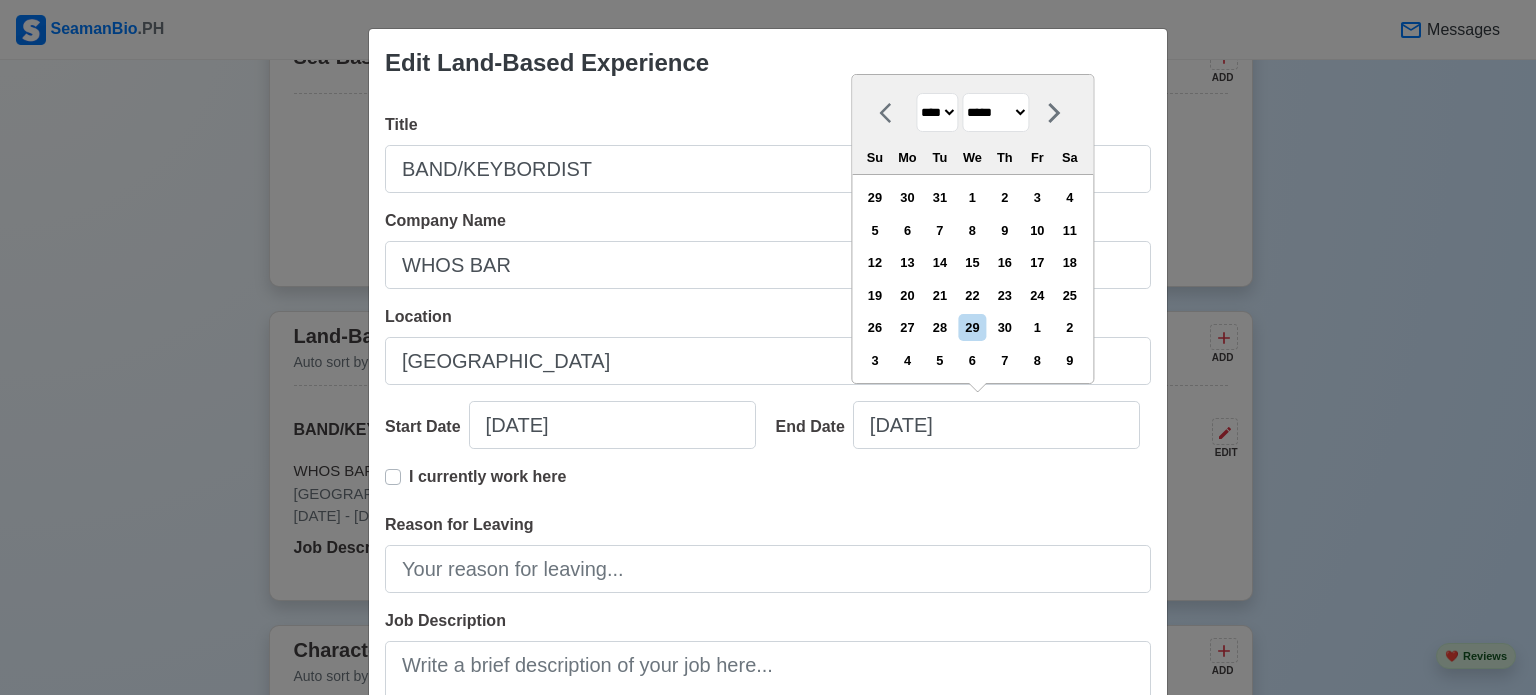 click on "******* ******** ***** ***** *** **** **** ****** ********* ******* ******** ********" at bounding box center [995, 112] 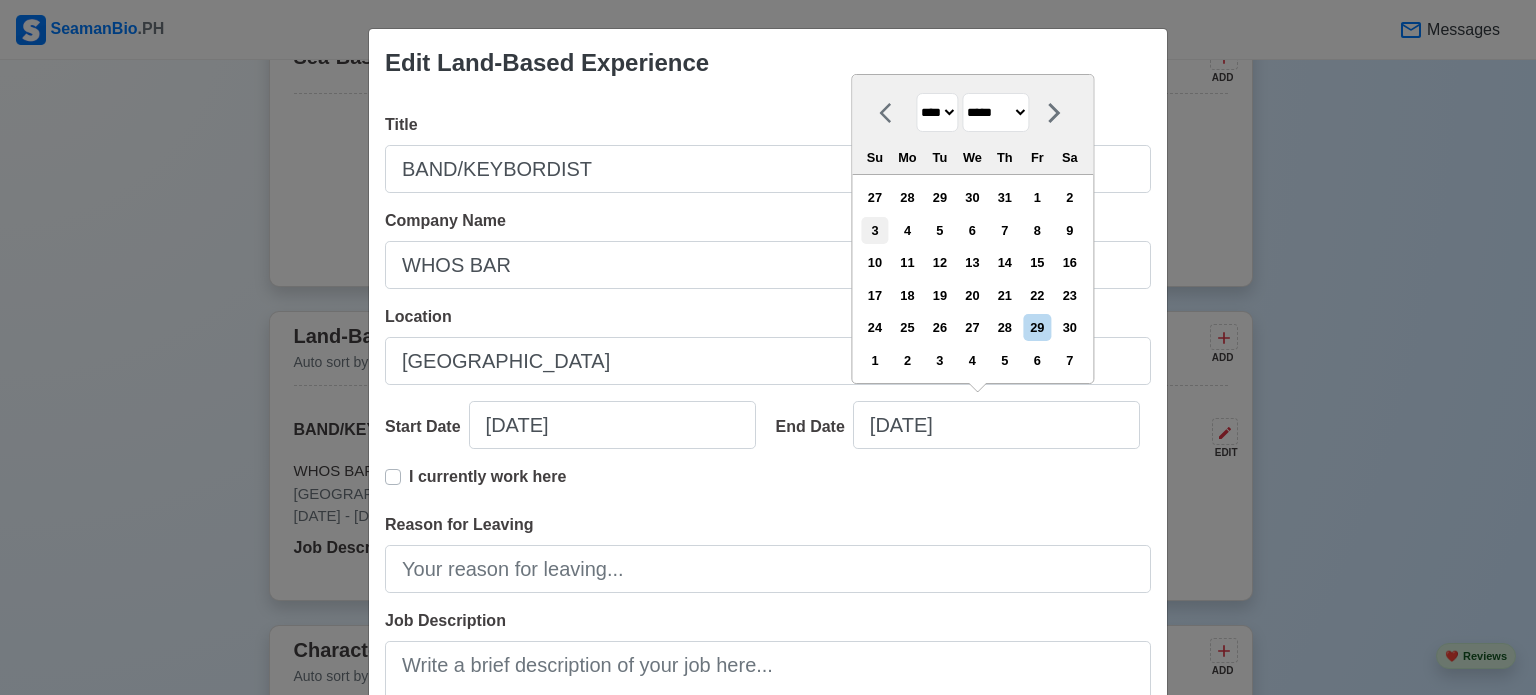 click on "3" at bounding box center [874, 230] 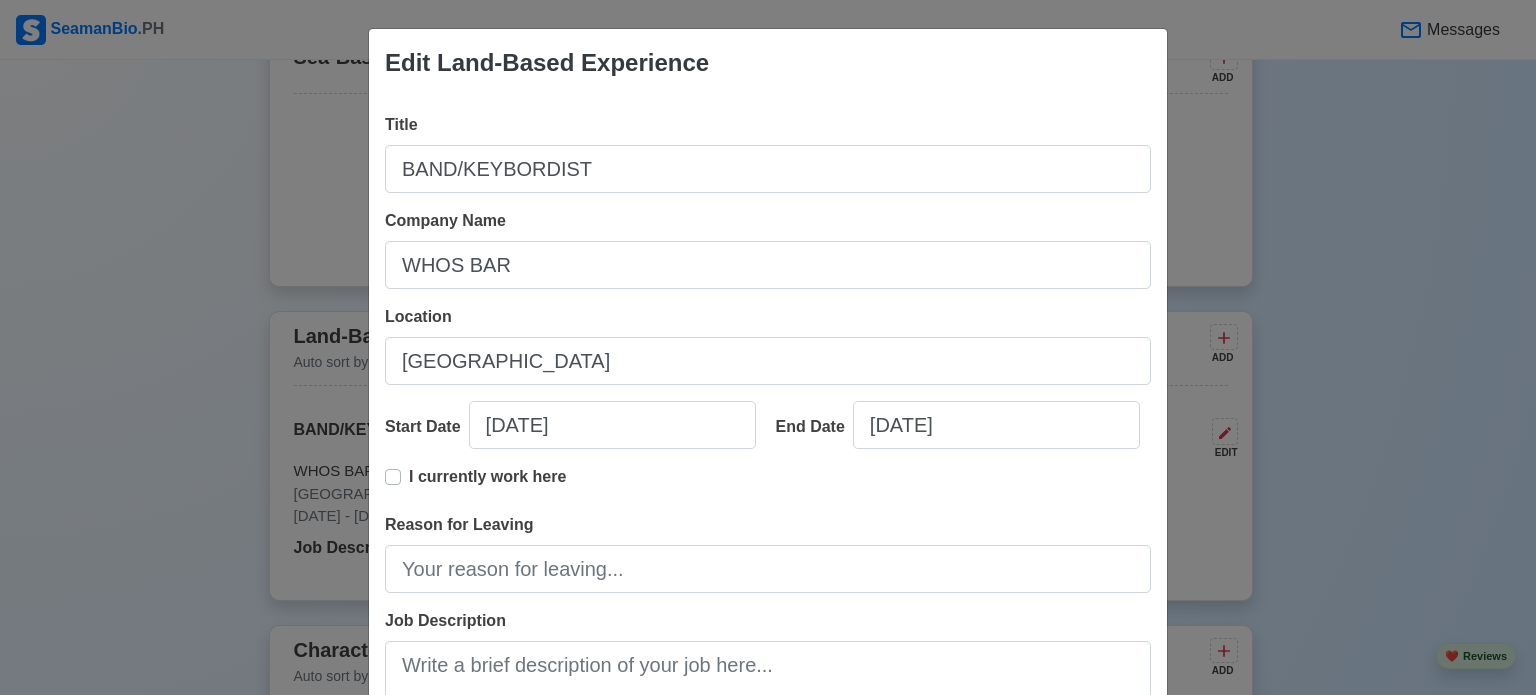 scroll, scrollTop: 288, scrollLeft: 0, axis: vertical 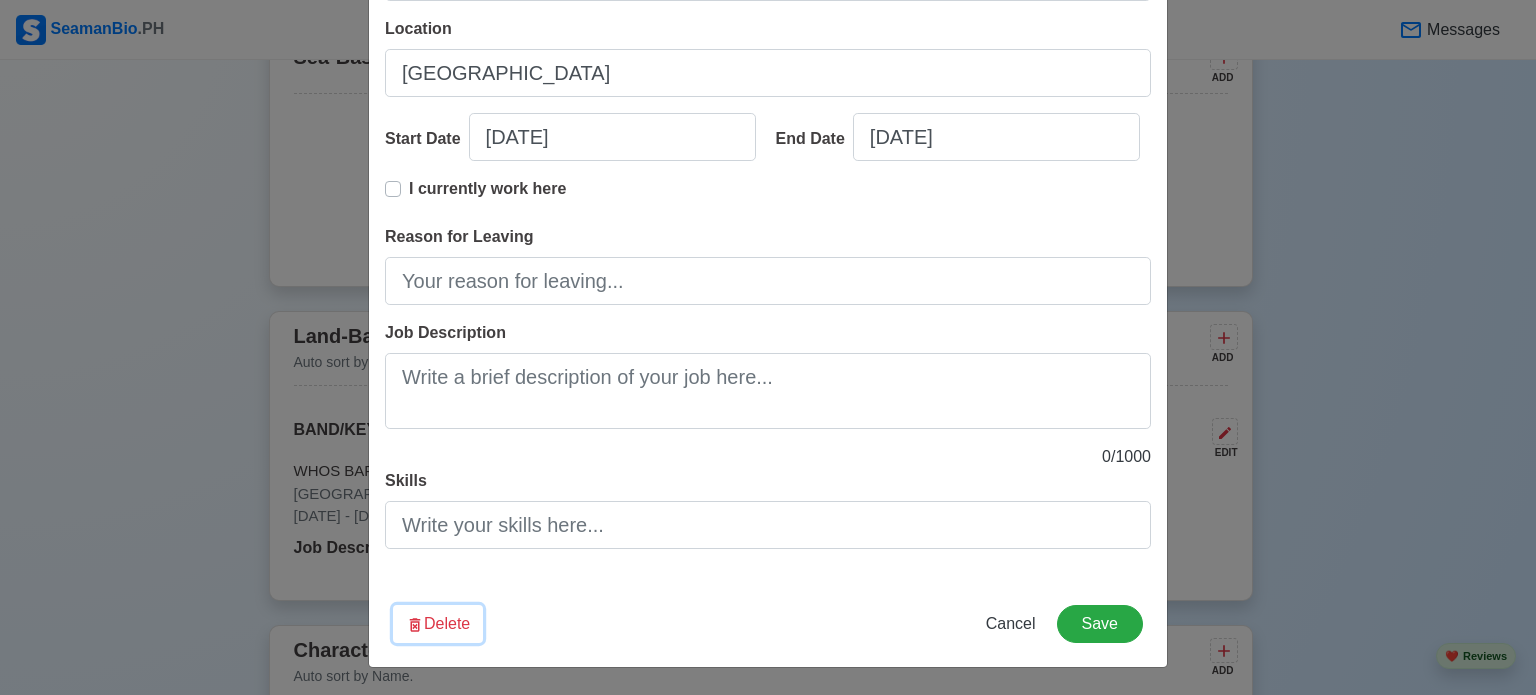 type 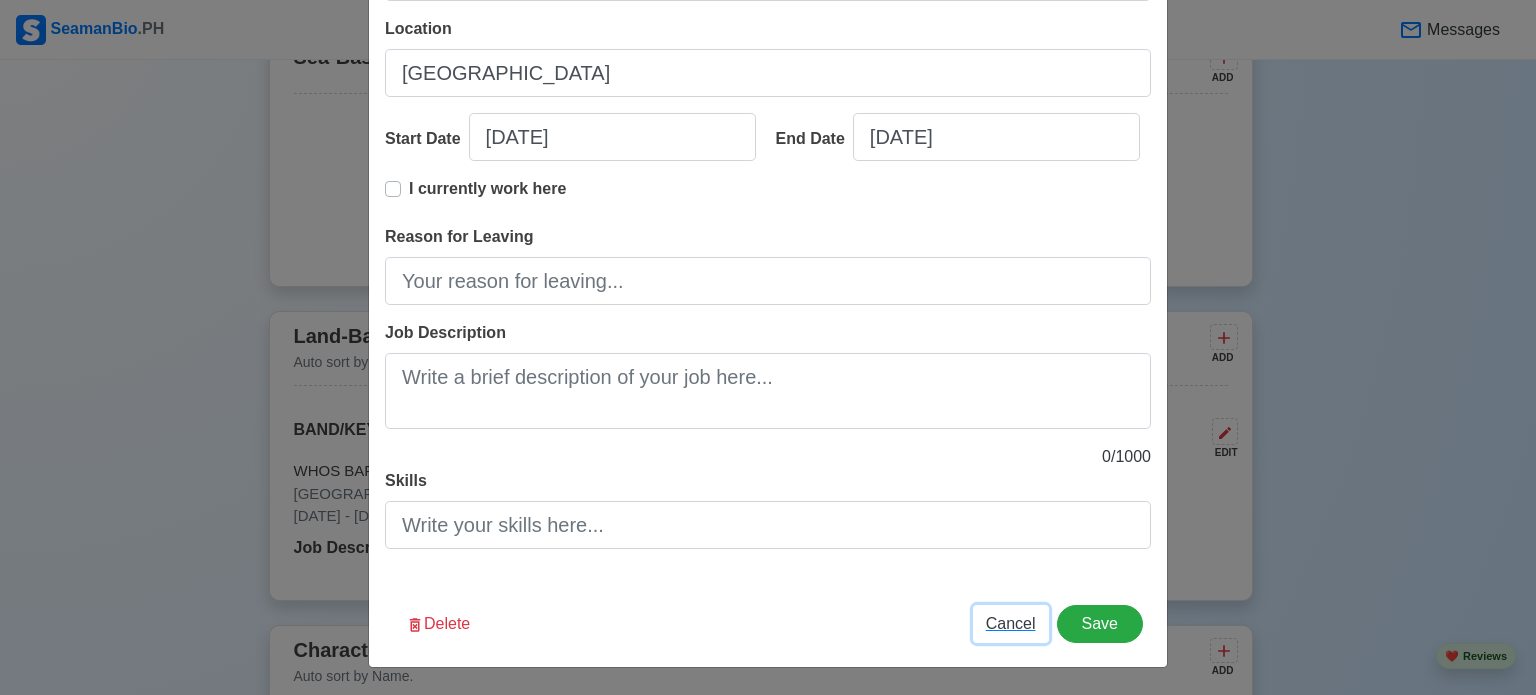type 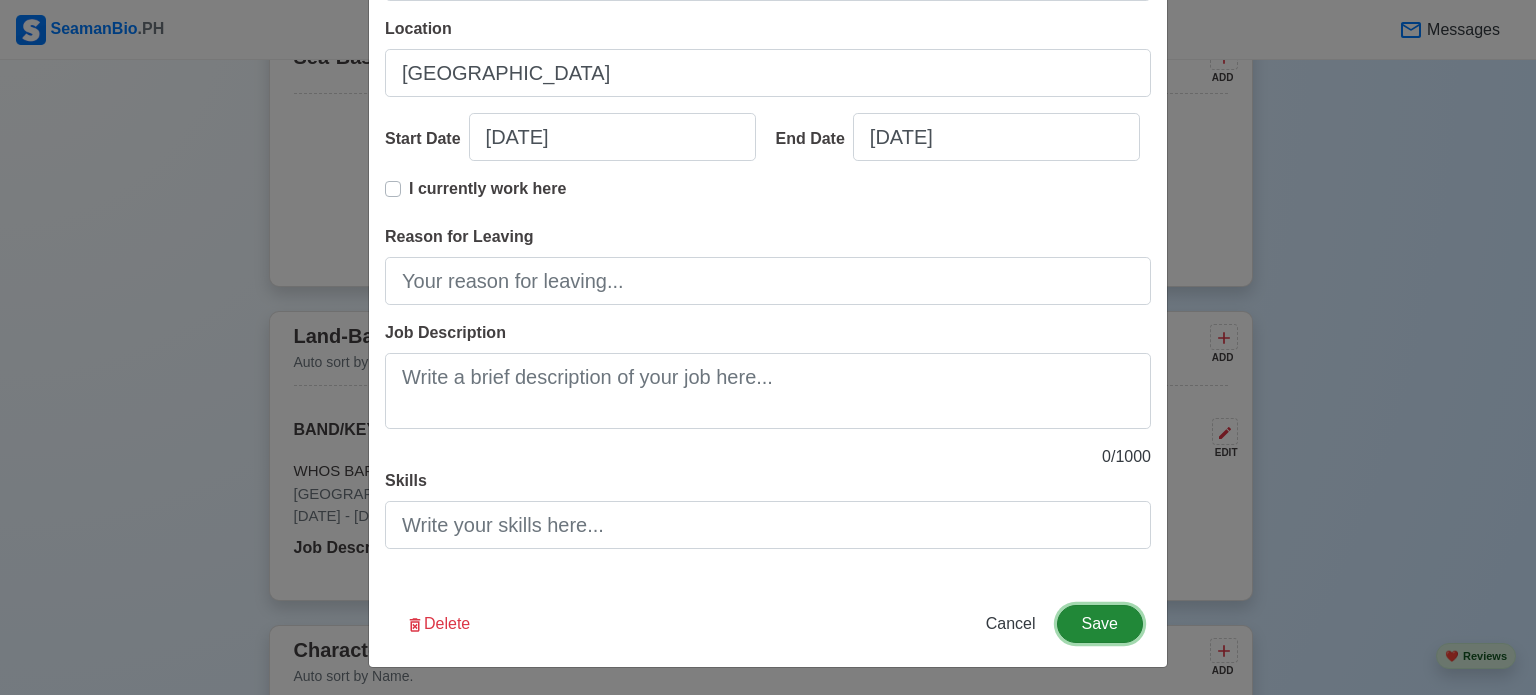 type 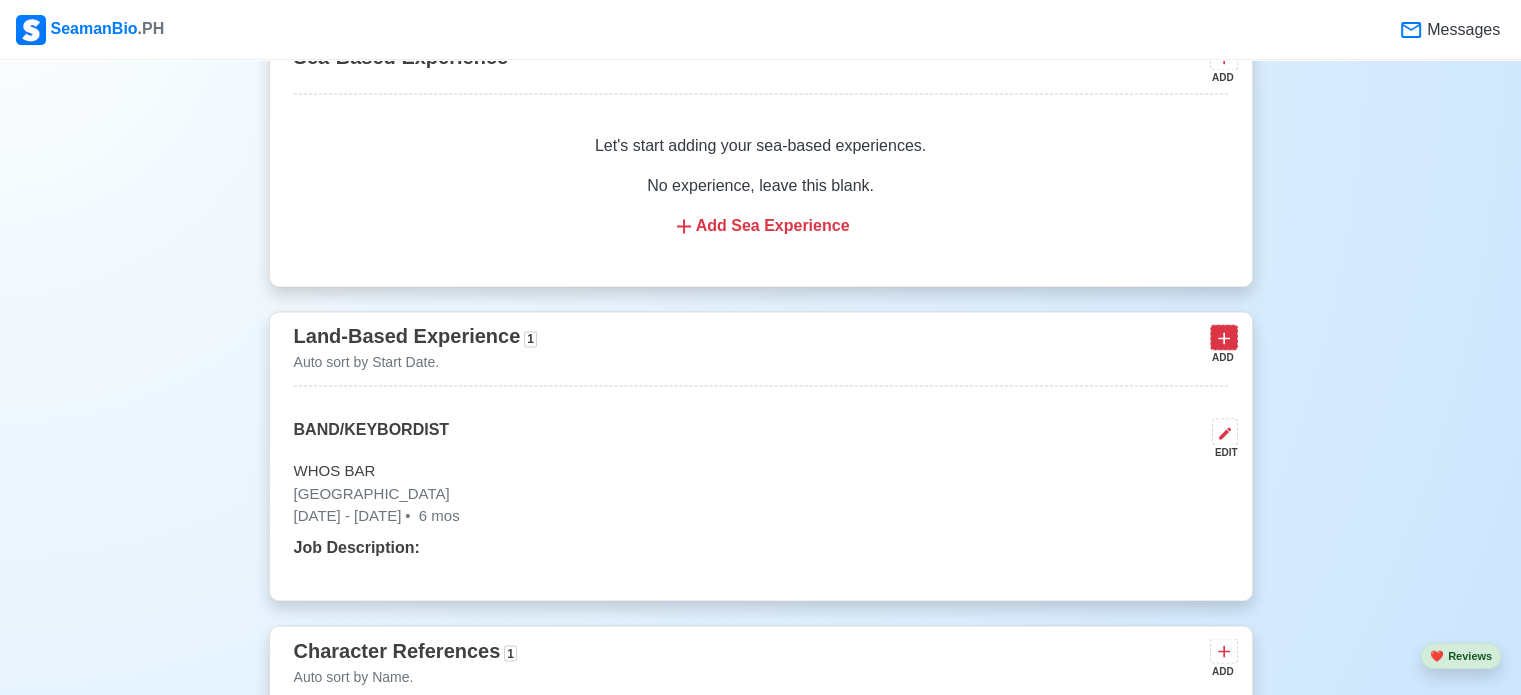 click 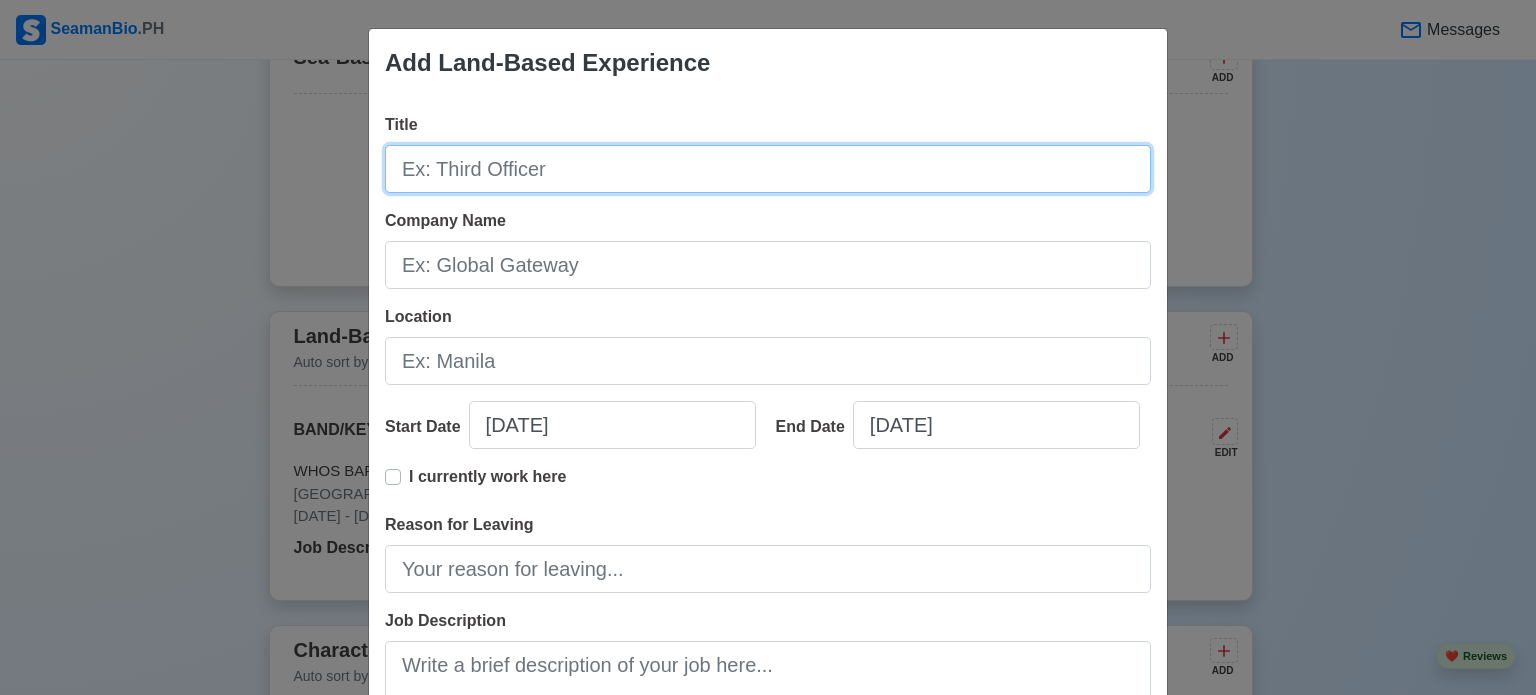 click on "Title" at bounding box center [768, 169] 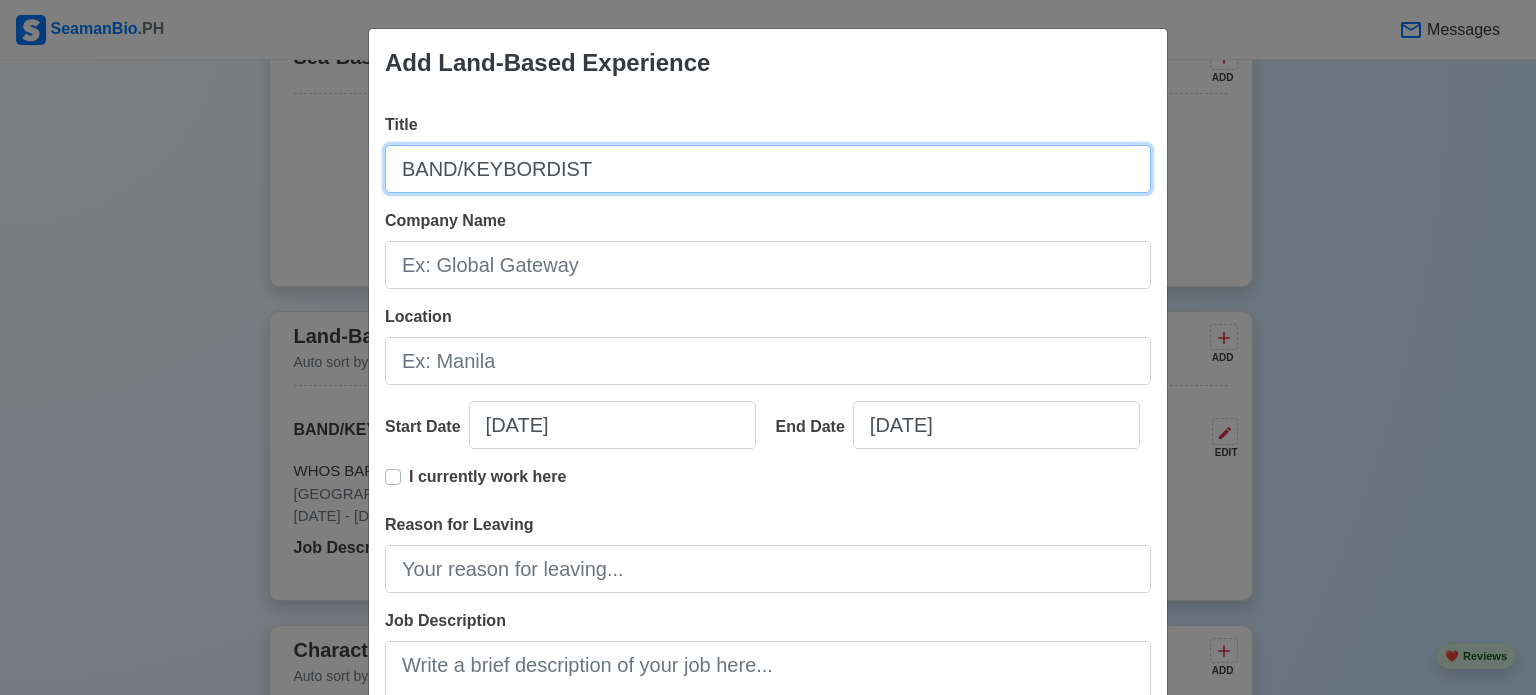 type on "BAND/KEYBORDIST" 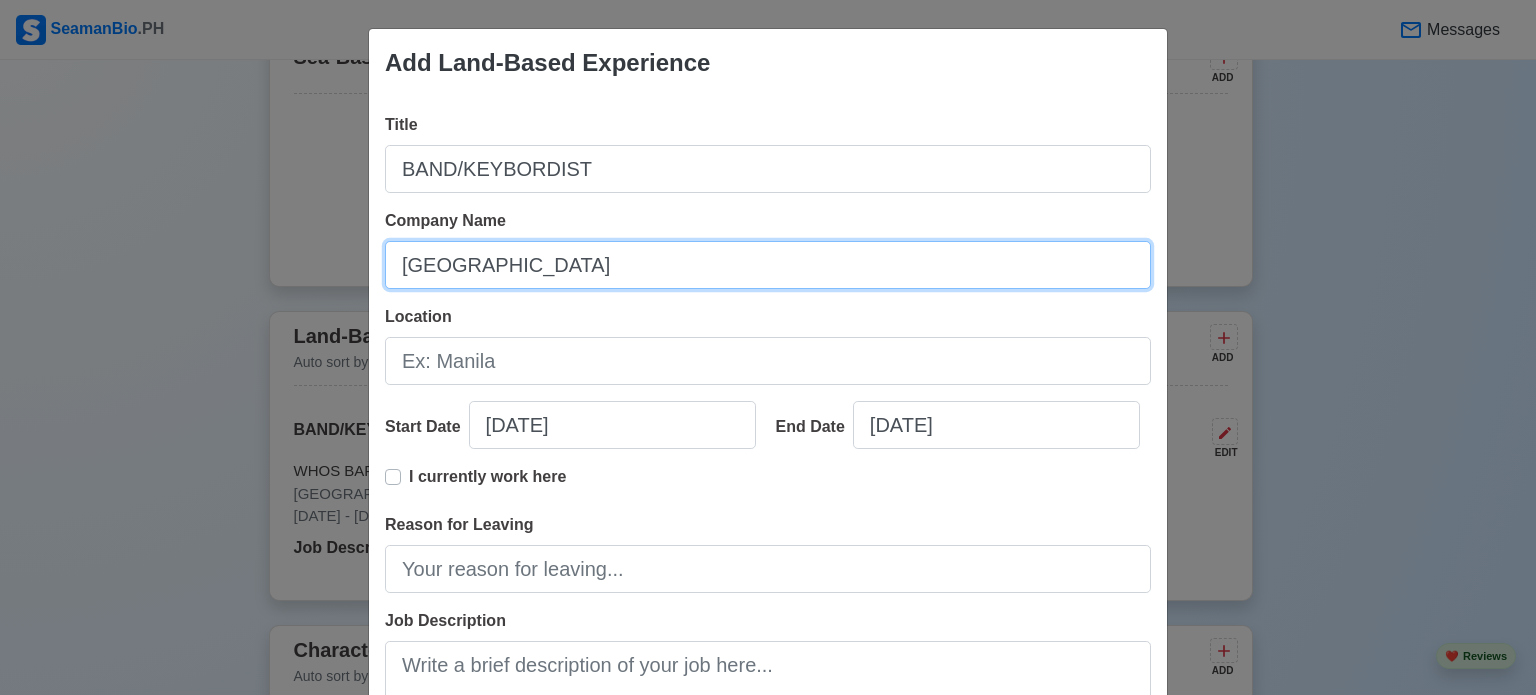 type on "[GEOGRAPHIC_DATA]" 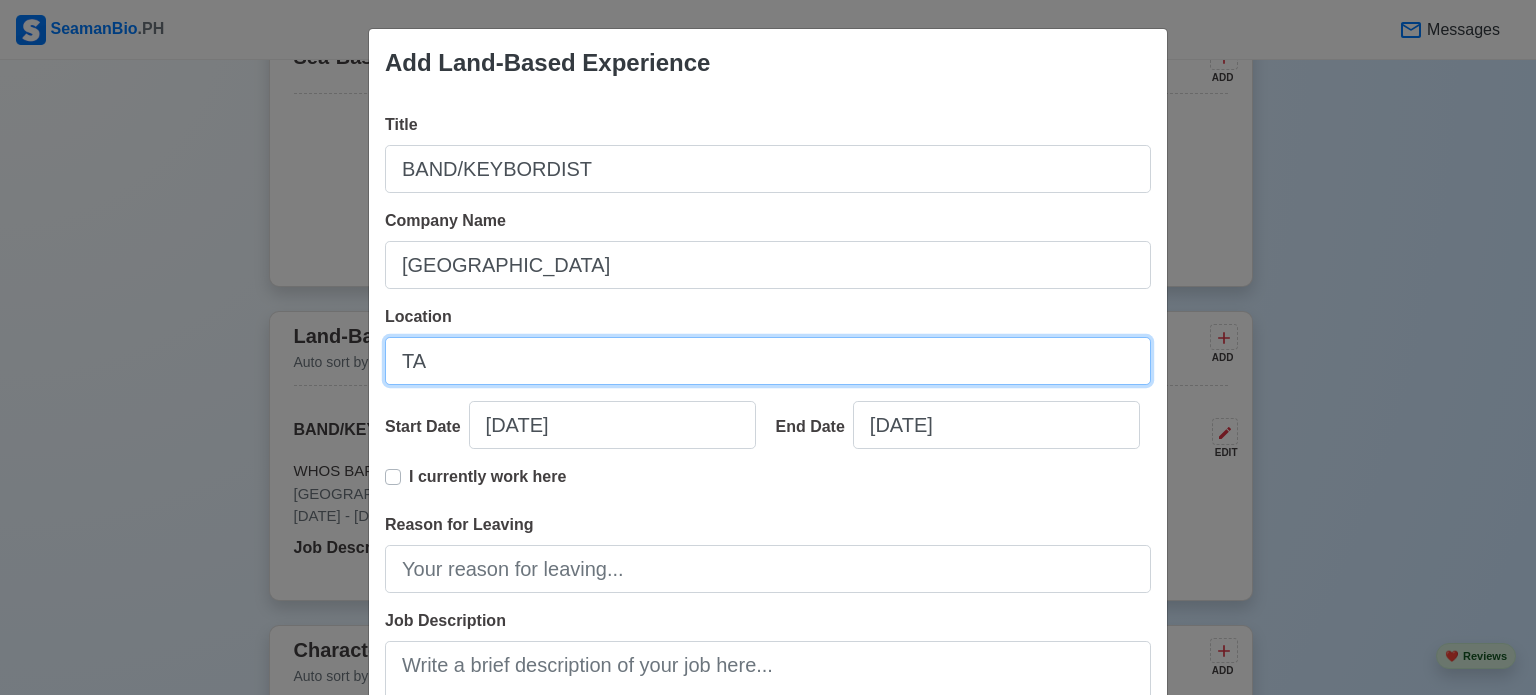 type on "[GEOGRAPHIC_DATA]" 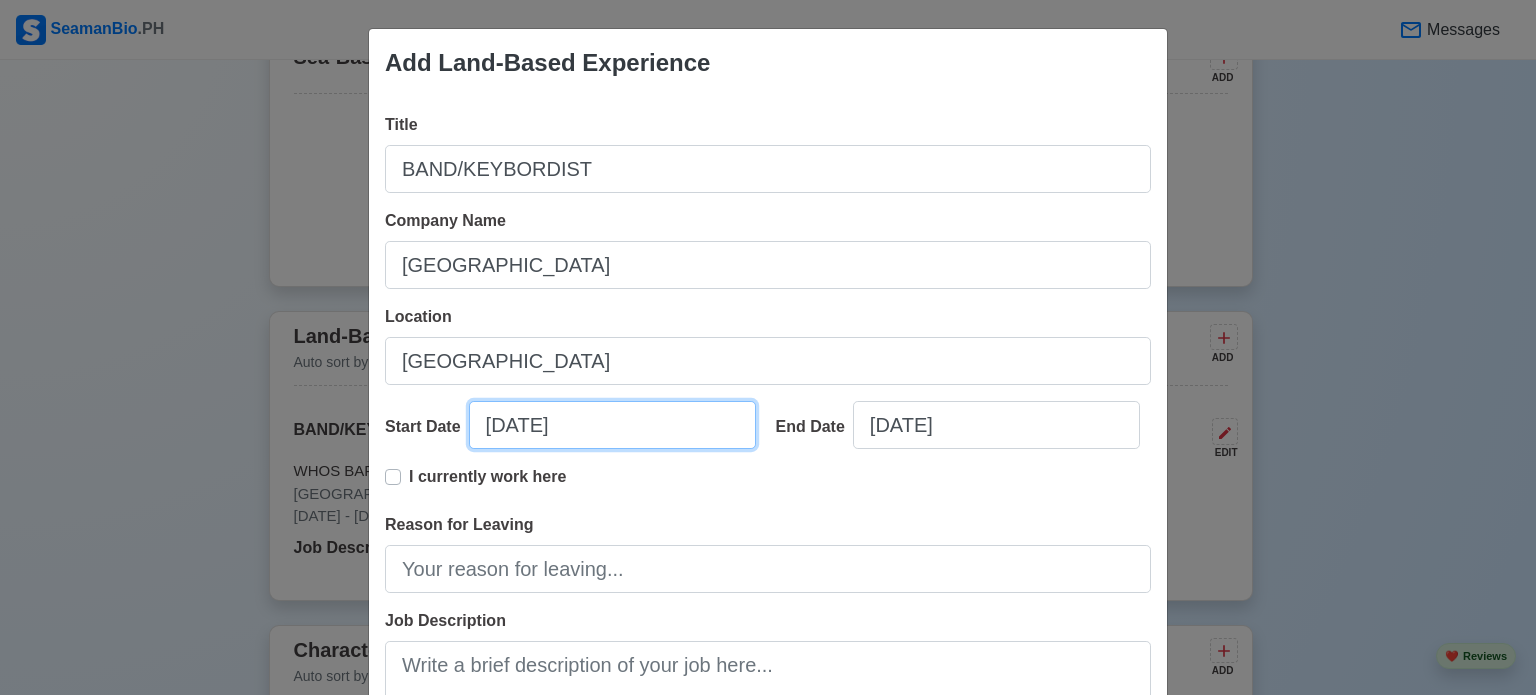 select on "****" 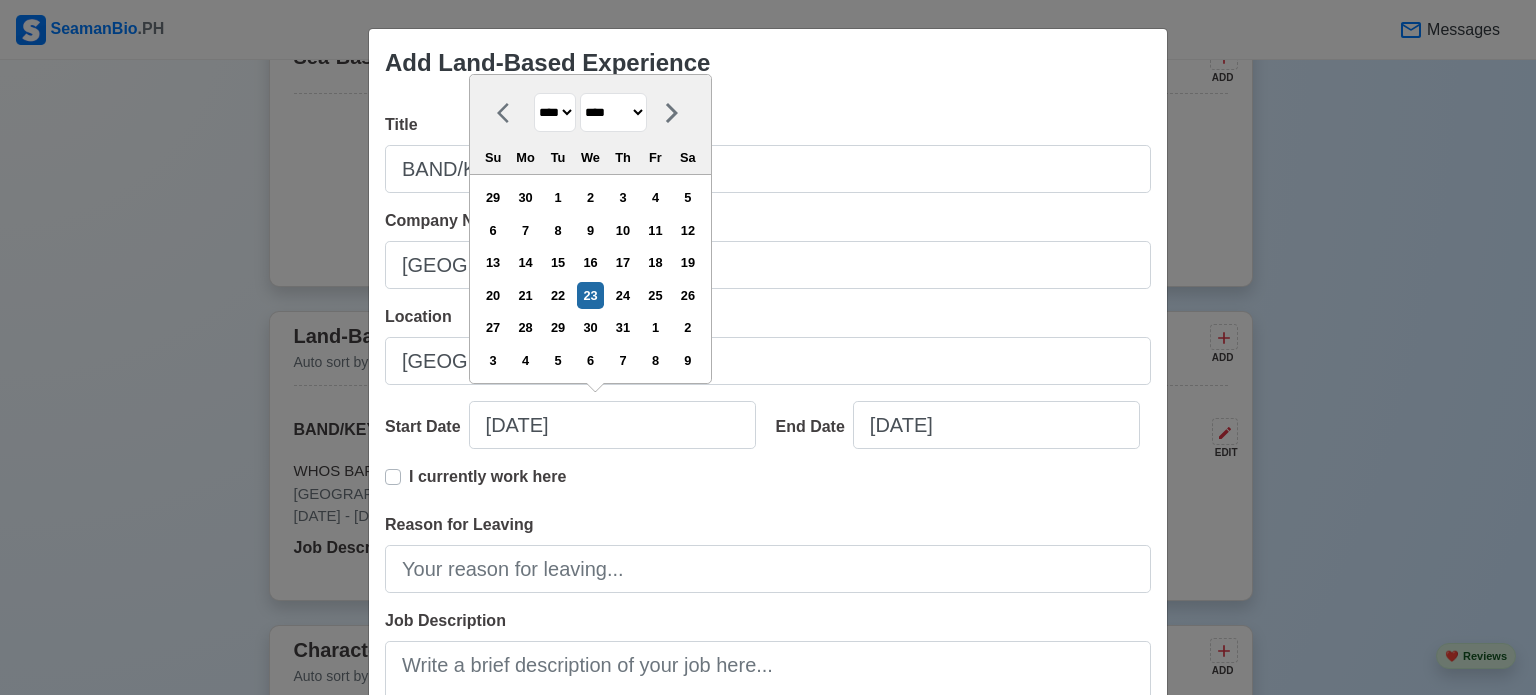 click on "**** **** **** **** **** **** **** **** **** **** **** **** **** **** **** **** **** **** **** **** **** **** **** **** **** **** **** **** **** **** **** **** **** **** **** **** **** **** **** **** **** **** **** **** **** **** **** **** **** **** **** **** **** **** **** **** **** **** **** **** **** **** **** **** **** **** **** **** **** **** **** **** **** **** **** **** **** **** **** **** **** **** **** **** **** **** **** **** **** **** **** **** **** **** **** **** **** **** **** **** **** **** **** **** **** ****" at bounding box center (555, 112) 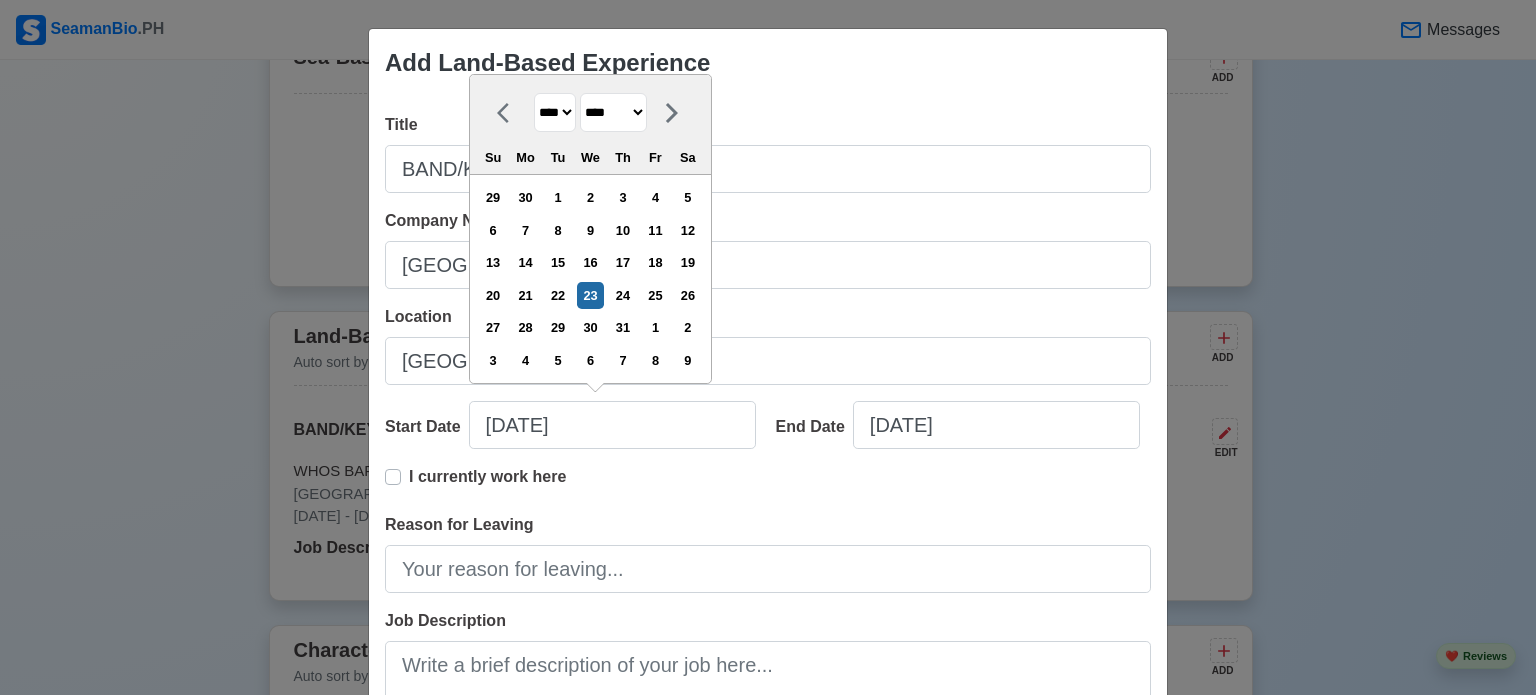 select on "****" 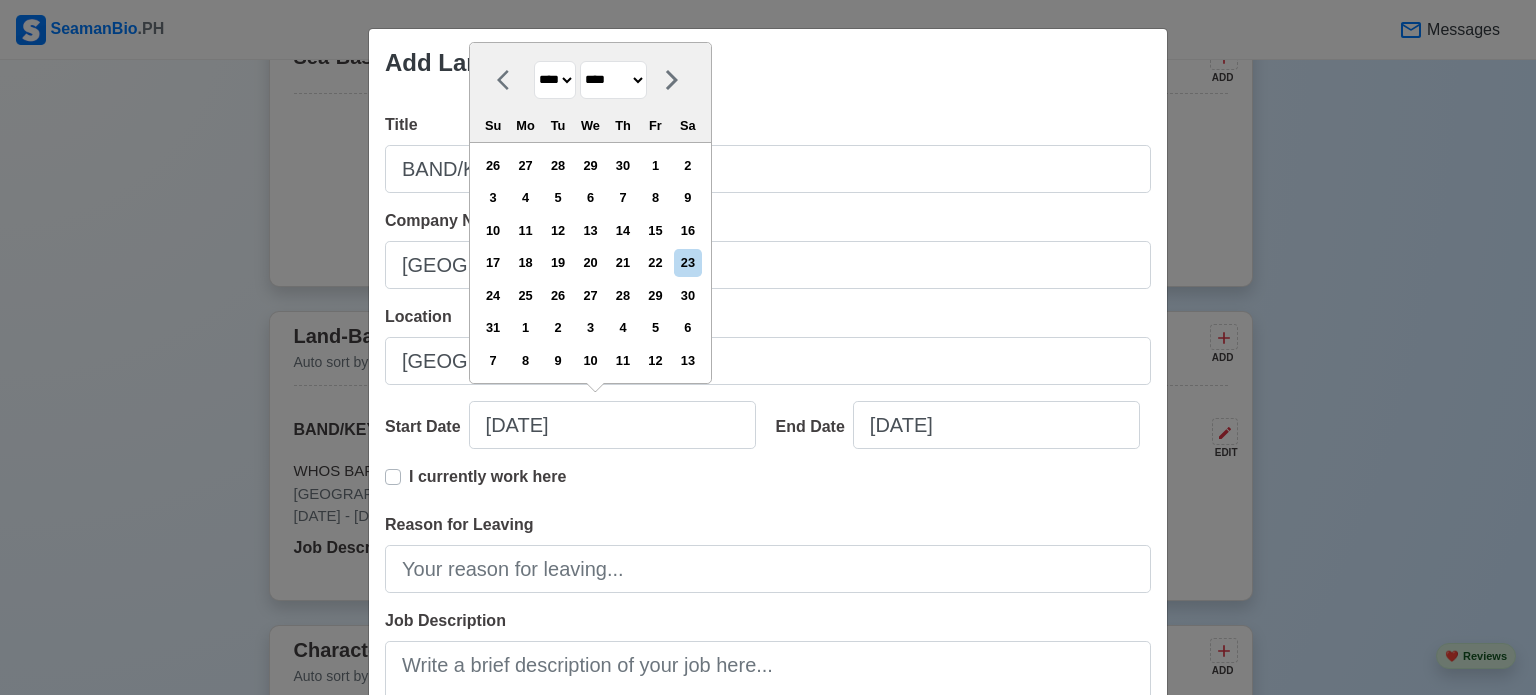 click on "******* ******** ***** ***** *** **** **** ****** ********* ******* ******** ********" at bounding box center [613, 80] 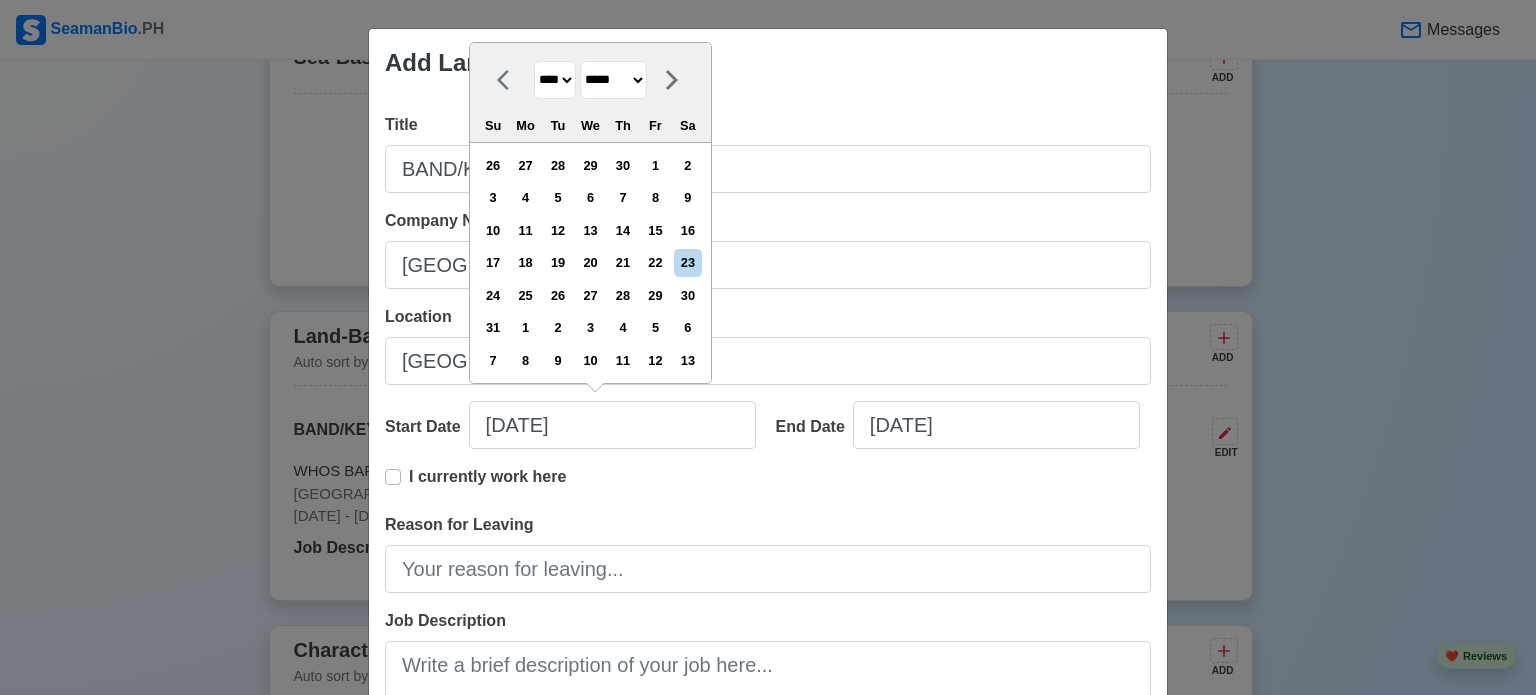 click on "******* ******** ***** ***** *** **** **** ****** ********* ******* ******** ********" at bounding box center [613, 80] 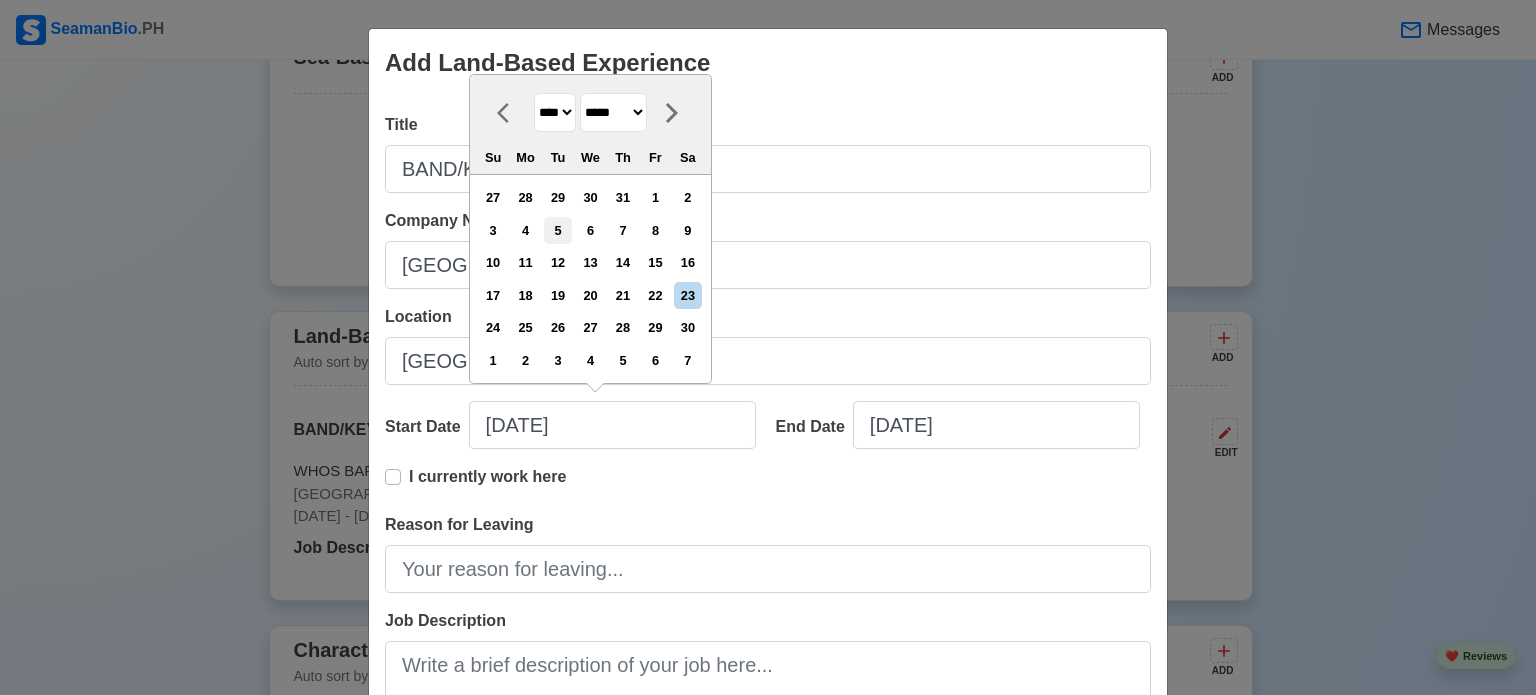click on "5" at bounding box center (557, 230) 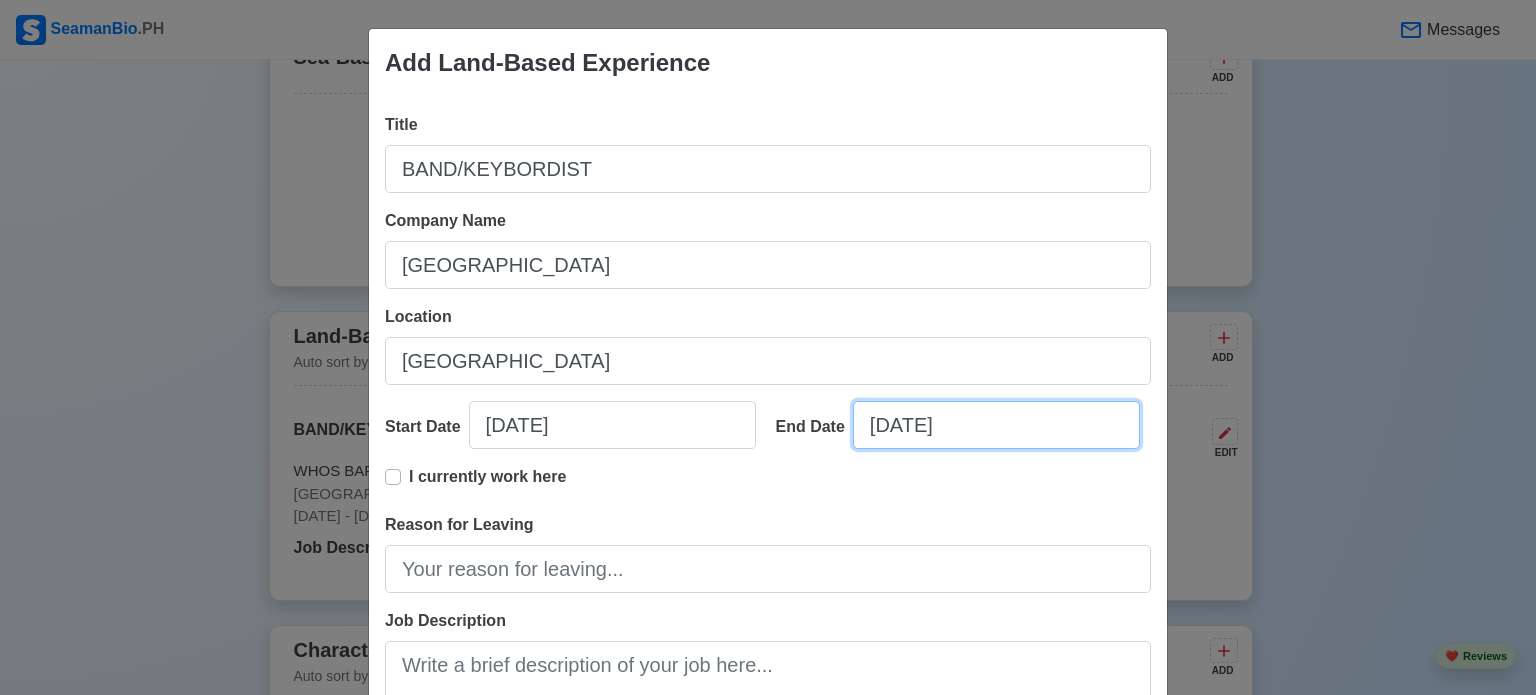select on "****" 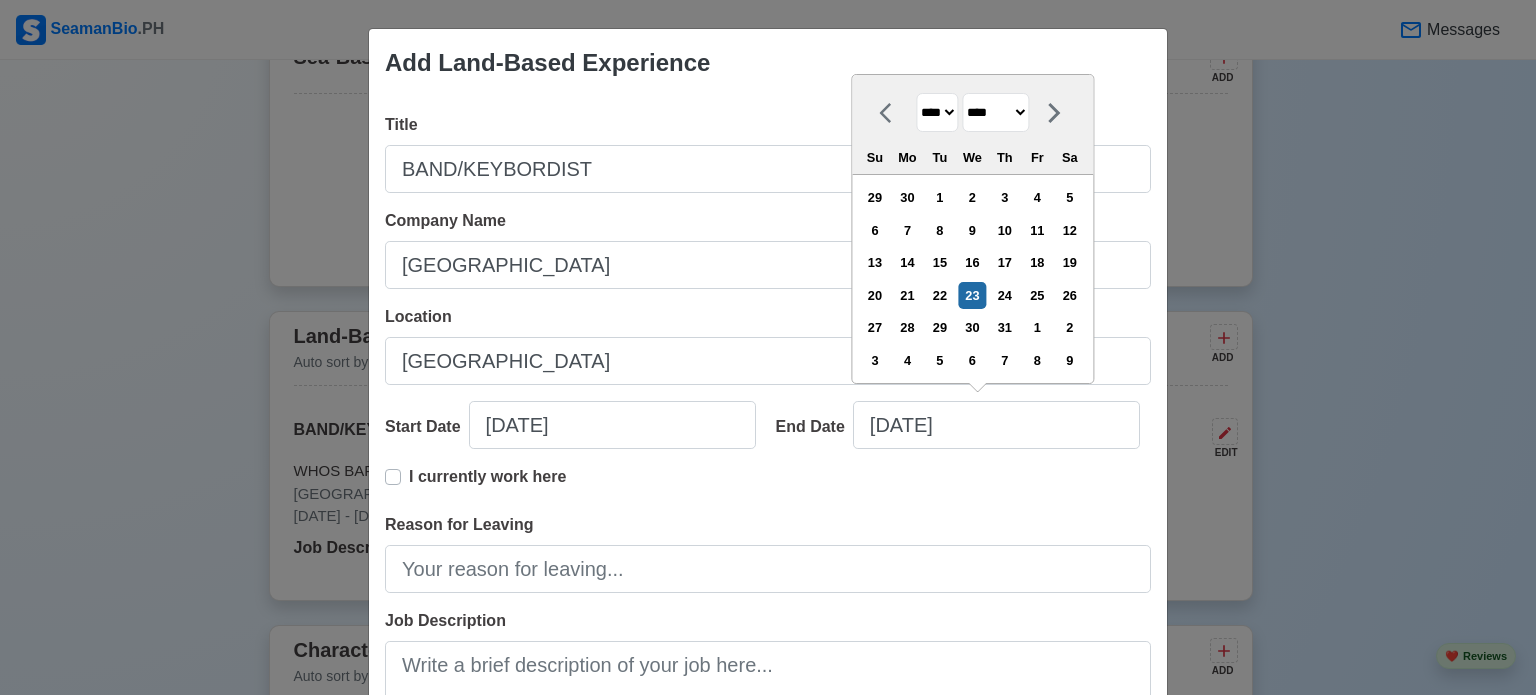 click on "**** **** **** **** **** **** **** **** **** **** **** **** **** **** **** **** **** **** **** **** **** **** **** **** **** **** **** **** **** **** **** **** **** **** **** **** **** **** **** **** **** **** **** **** **** **** **** **** **** **** **** **** **** **** **** **** **** **** **** **** **** **** **** **** **** **** **** **** **** **** **** **** **** **** **** **** **** **** **** **** **** **** **** **** **** **** **** **** **** **** **** **** **** **** **** **** **** **** **** **** **** **** **** **** **** ****" at bounding box center [937, 112] 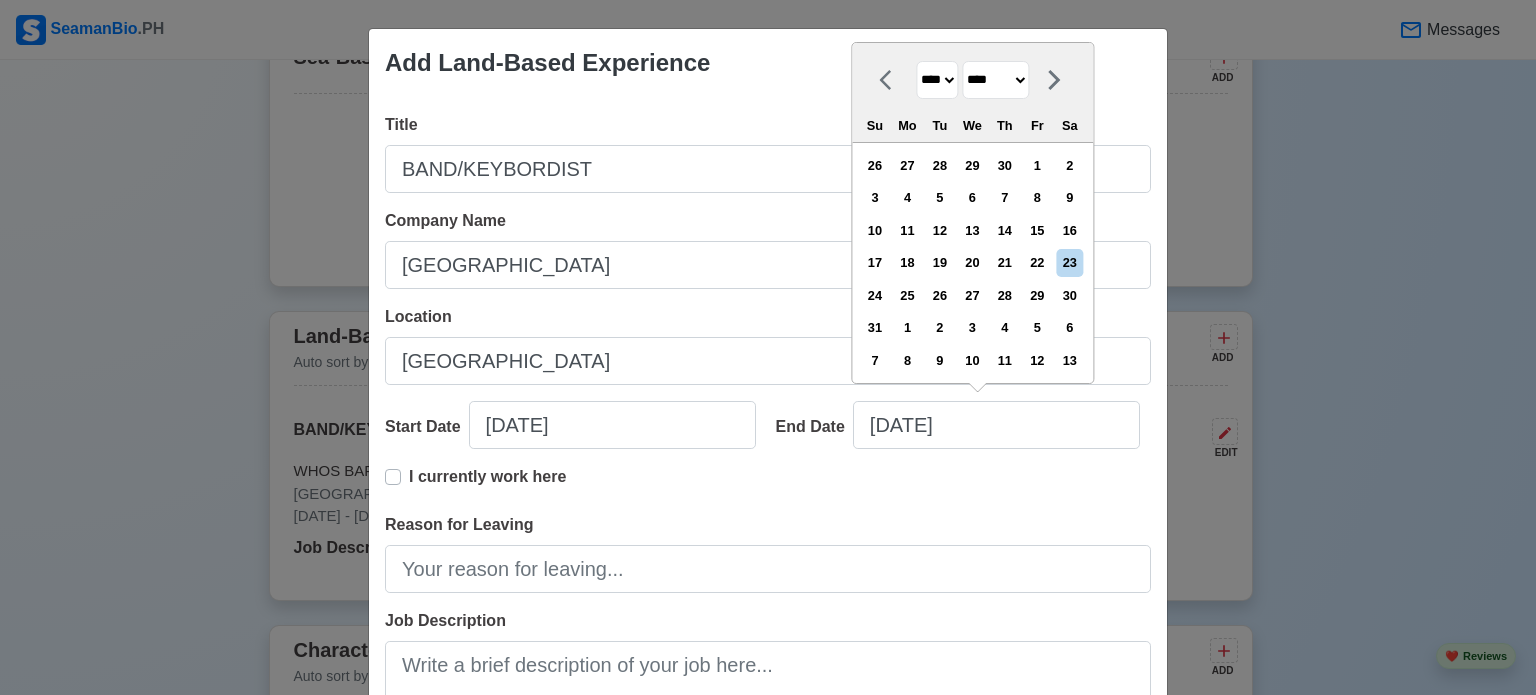 click on "******* ******** ***** ***** *** **** **** ****** ********* ******* ******** ********" at bounding box center [995, 80] 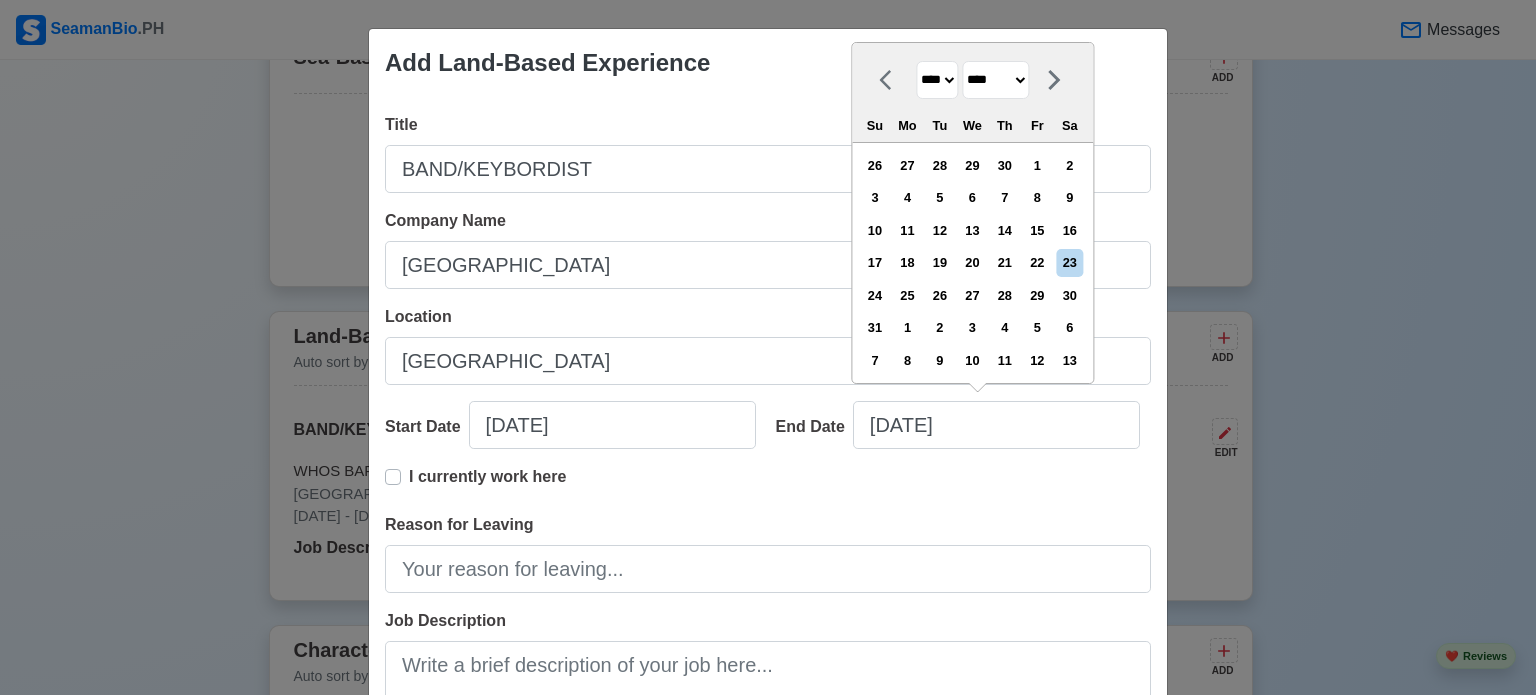 select on "*****" 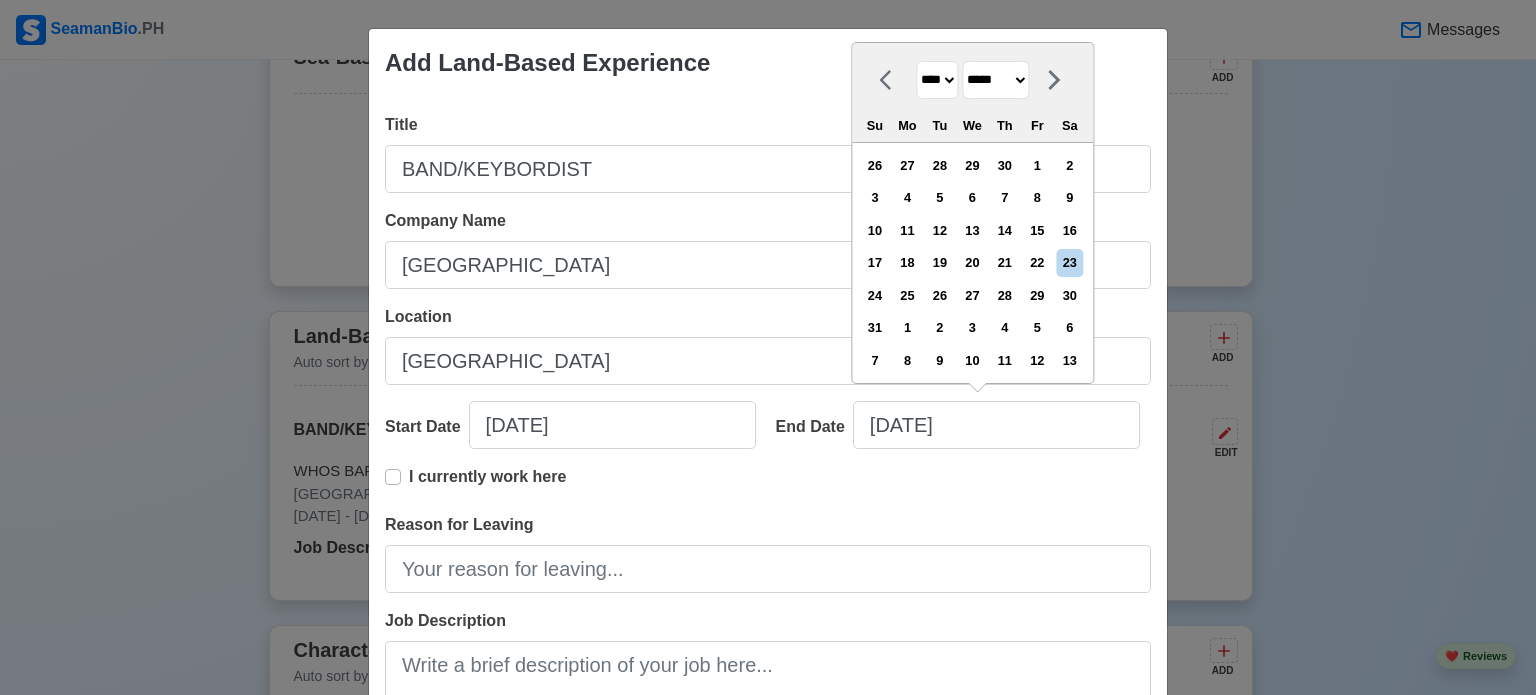 click on "******* ******** ***** ***** *** **** **** ****** ********* ******* ******** ********" at bounding box center (995, 80) 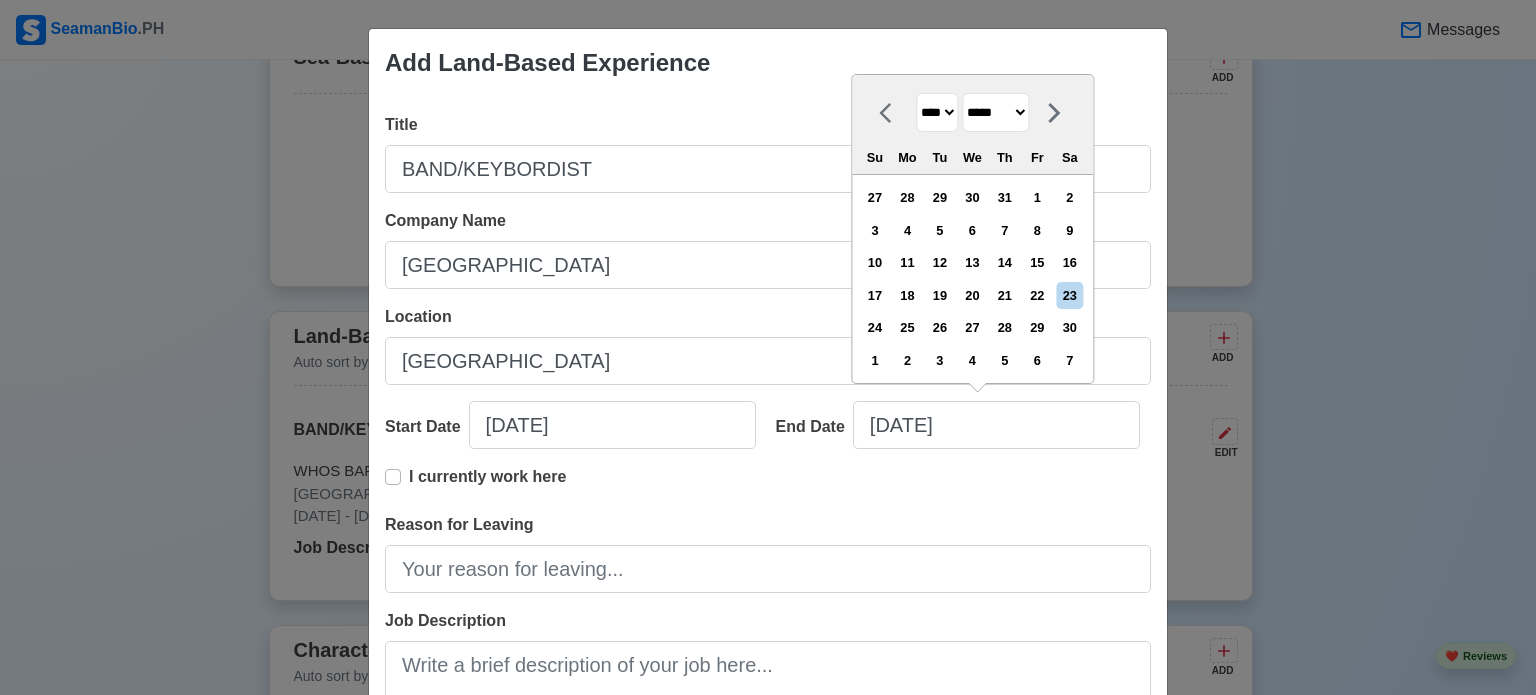 click on "5" at bounding box center [939, 230] 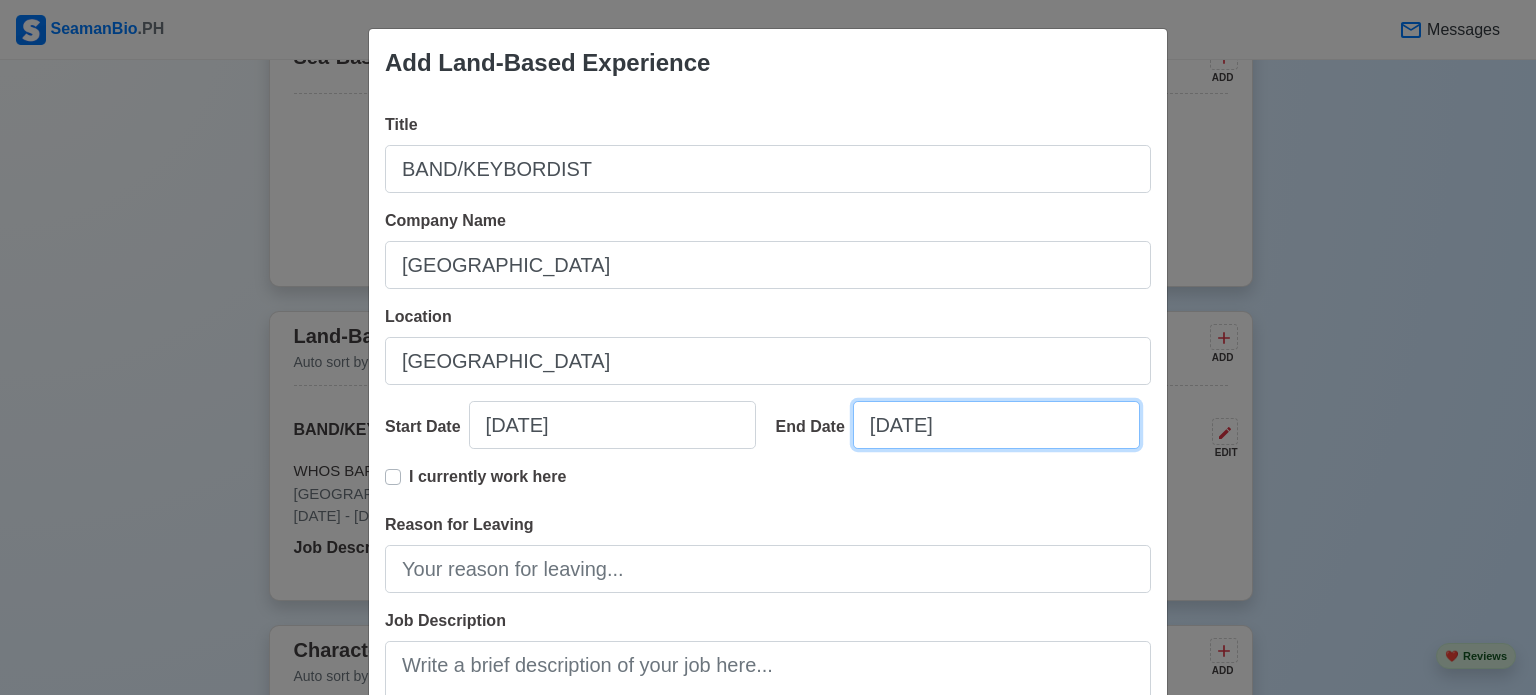 click on "[DATE]" at bounding box center [996, 425] 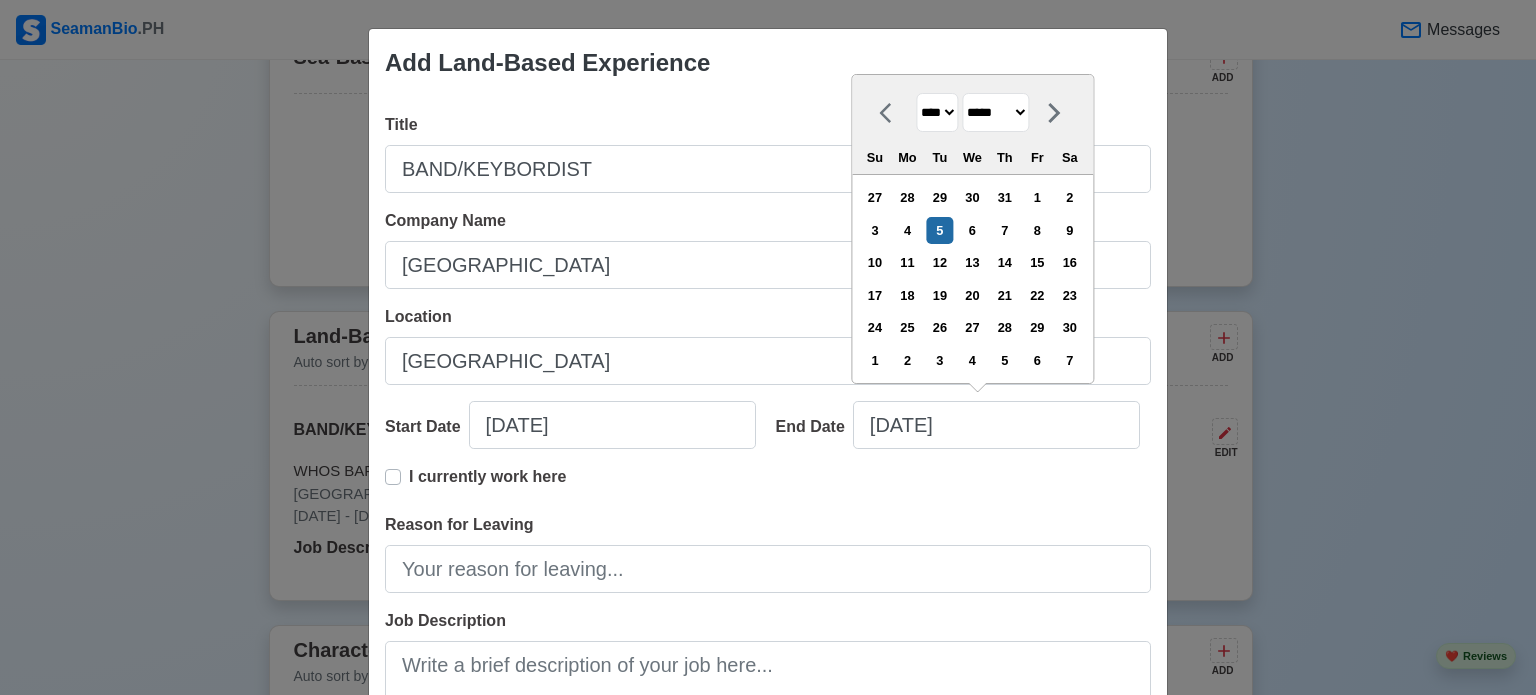 click on "******* ******** ***** ***** *** **** **** ****** ********* ******* ******** ********" at bounding box center [995, 112] 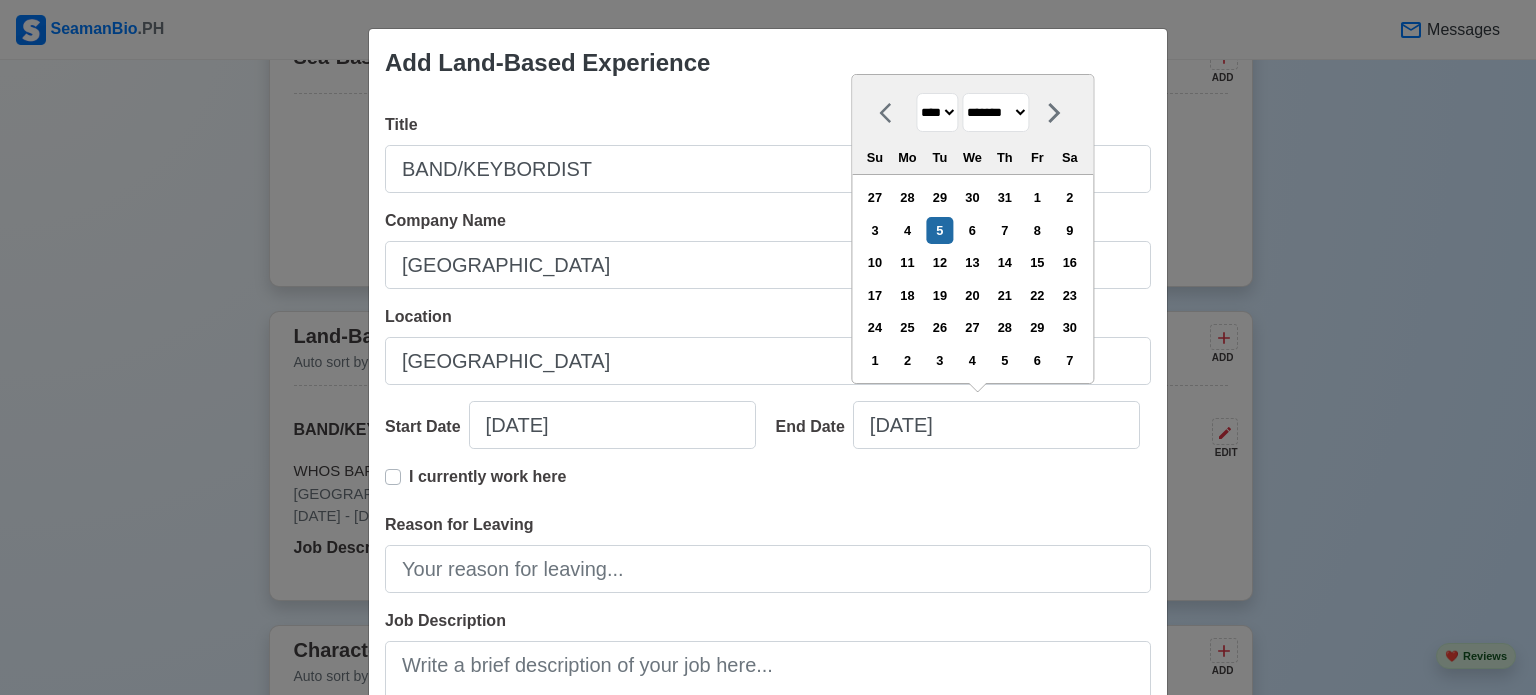 click on "******* ******** ***** ***** *** **** **** ****** ********* ******* ******** ********" at bounding box center (995, 112) 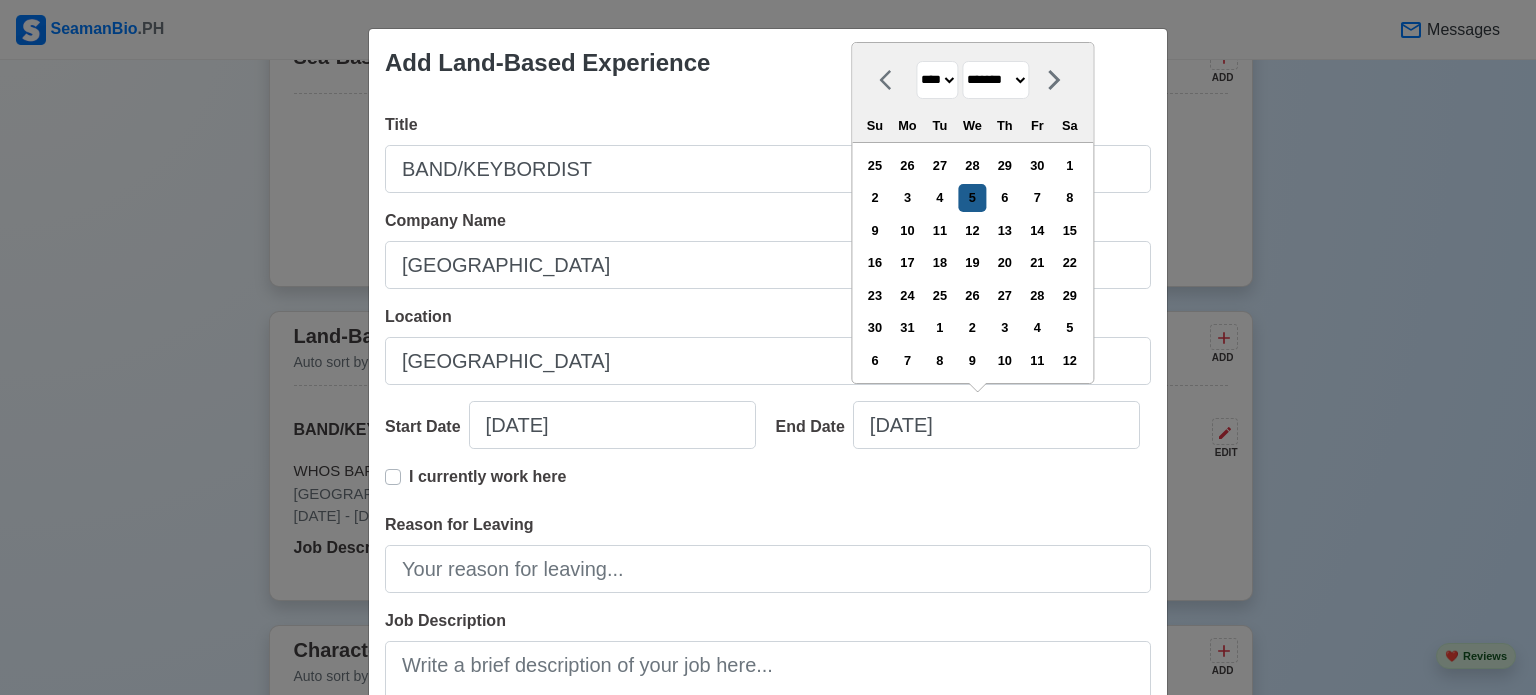 click on "5" at bounding box center (972, 197) 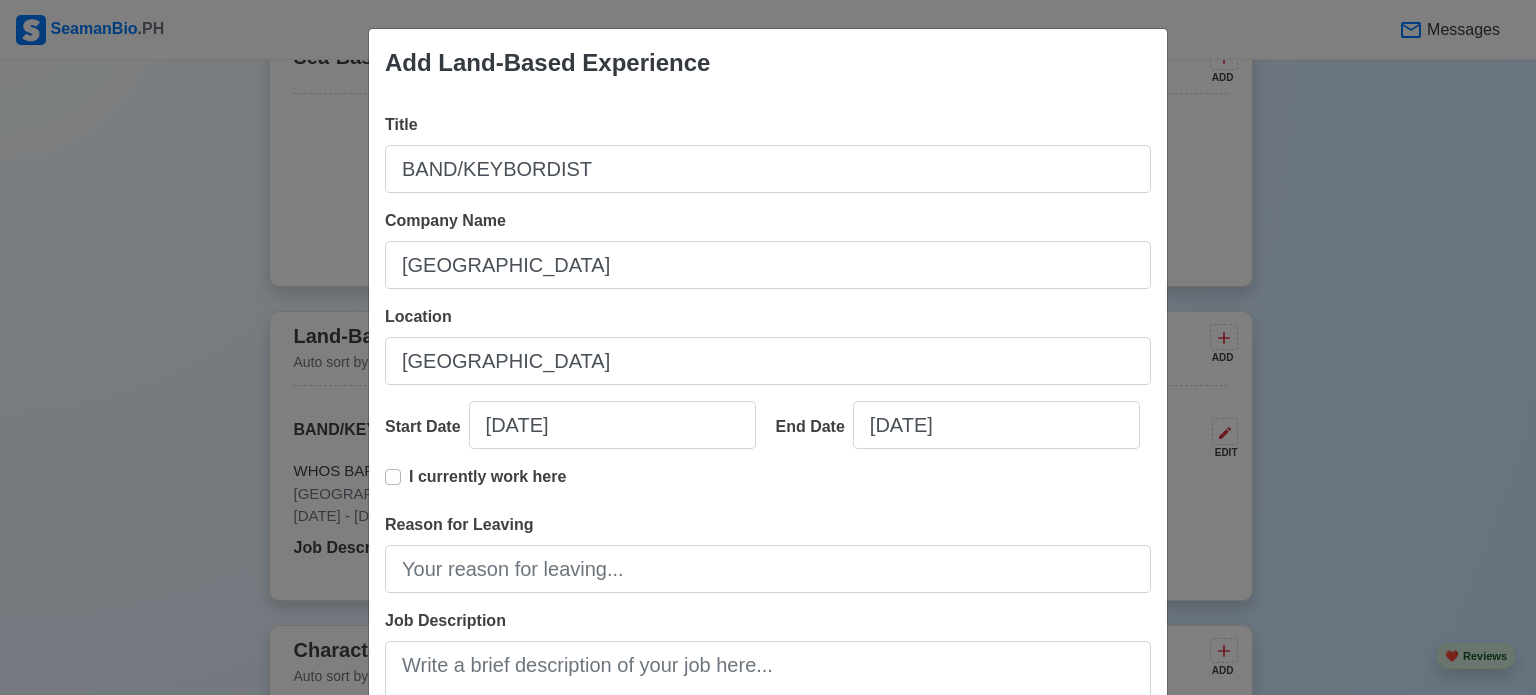 scroll, scrollTop: 288, scrollLeft: 0, axis: vertical 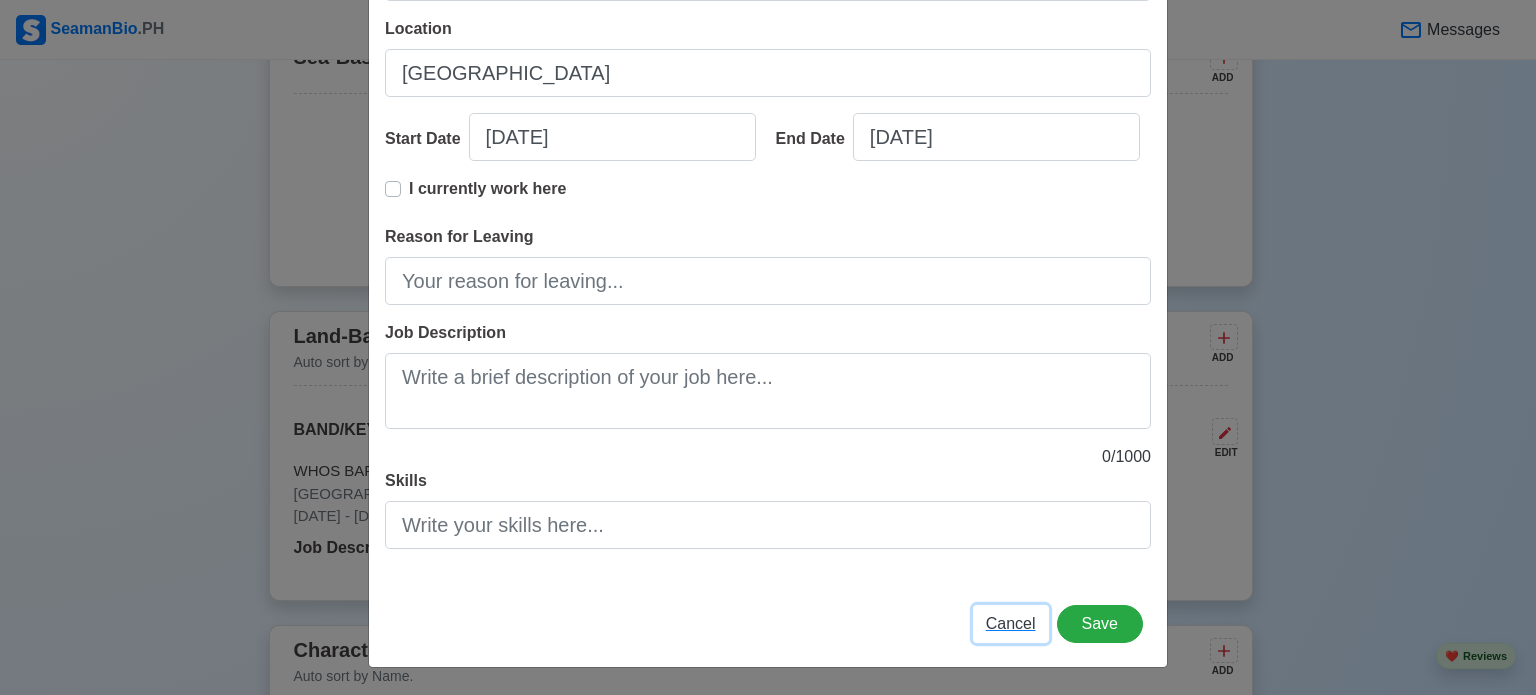 type 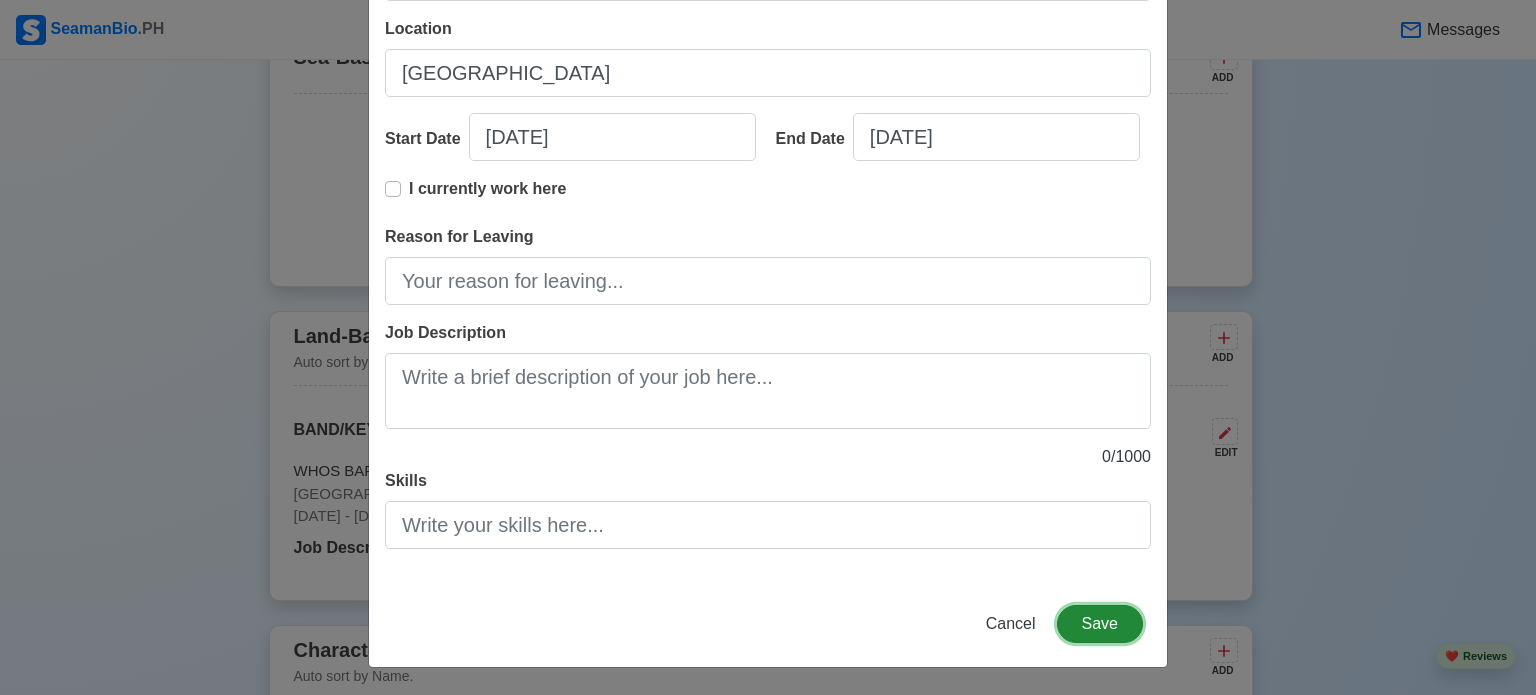 type 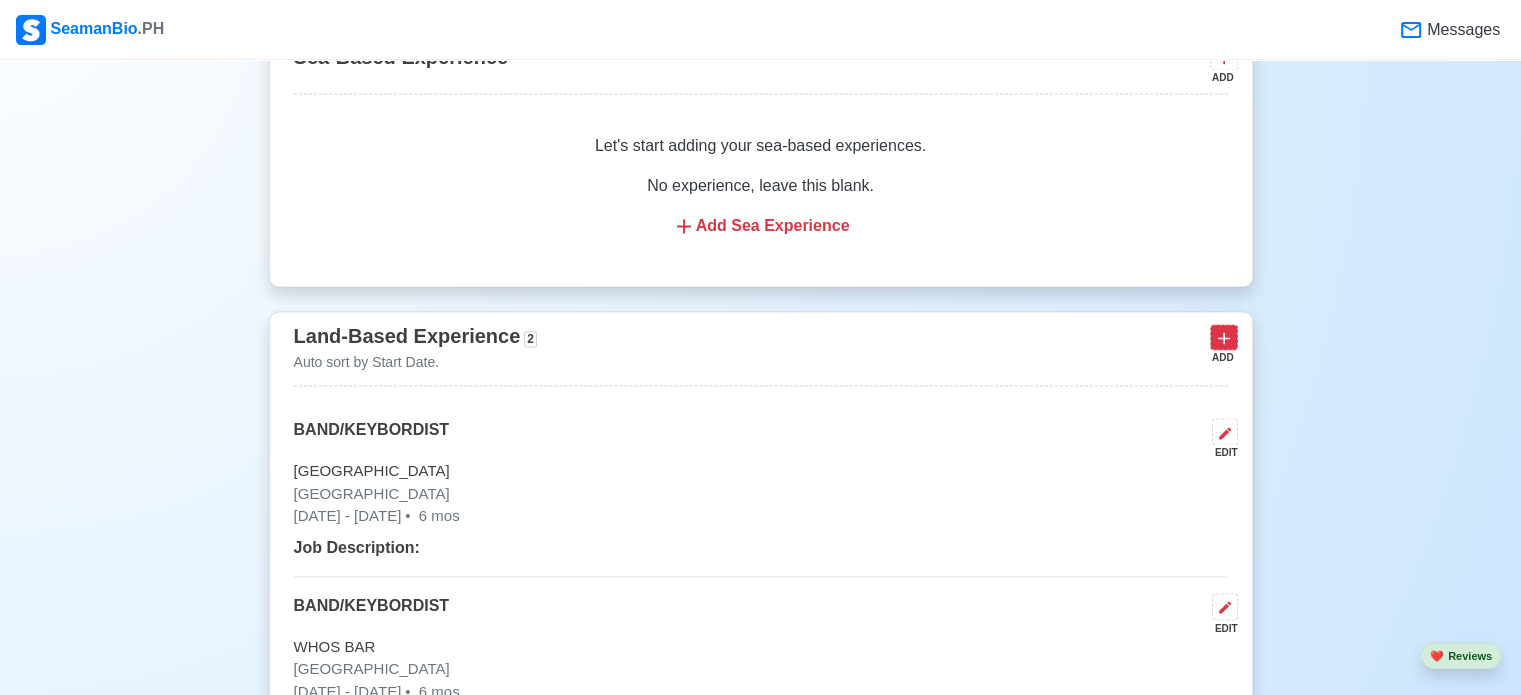 click 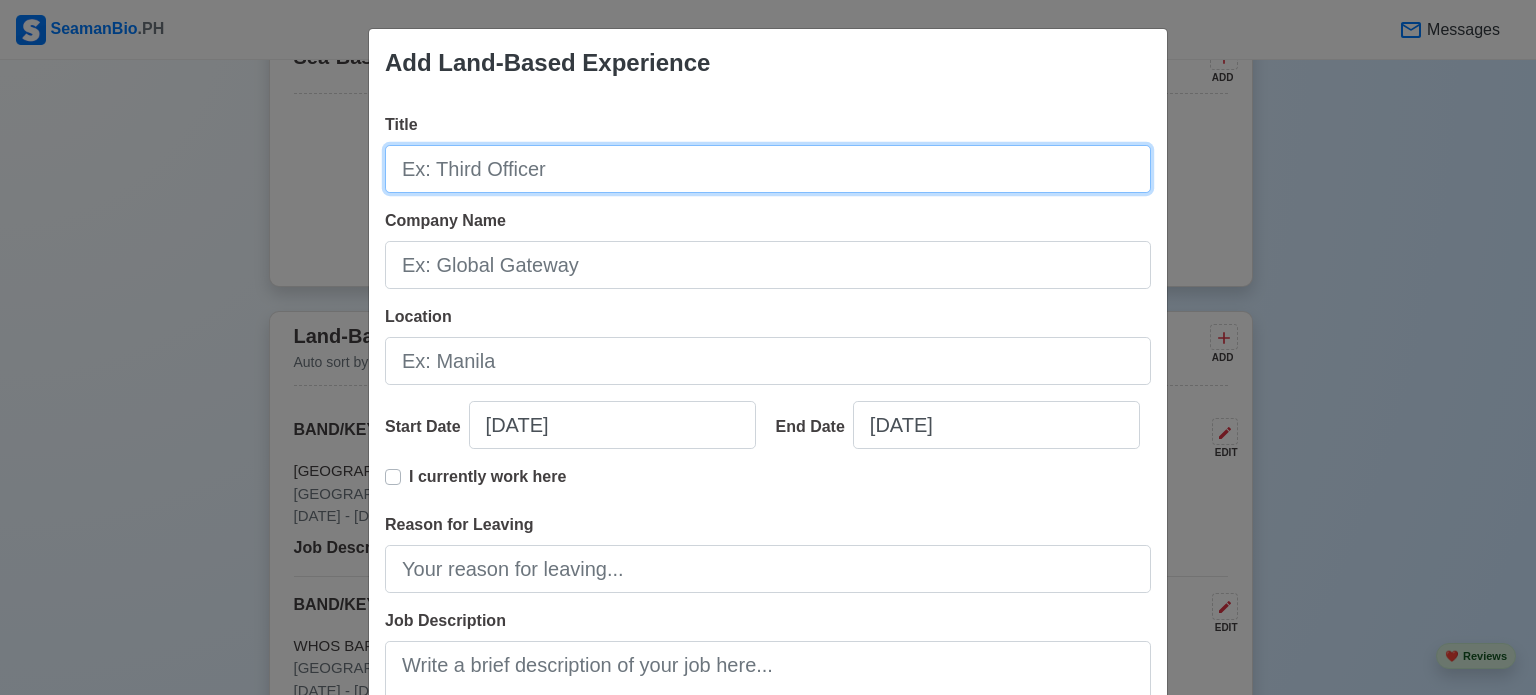 click on "Title" at bounding box center (768, 169) 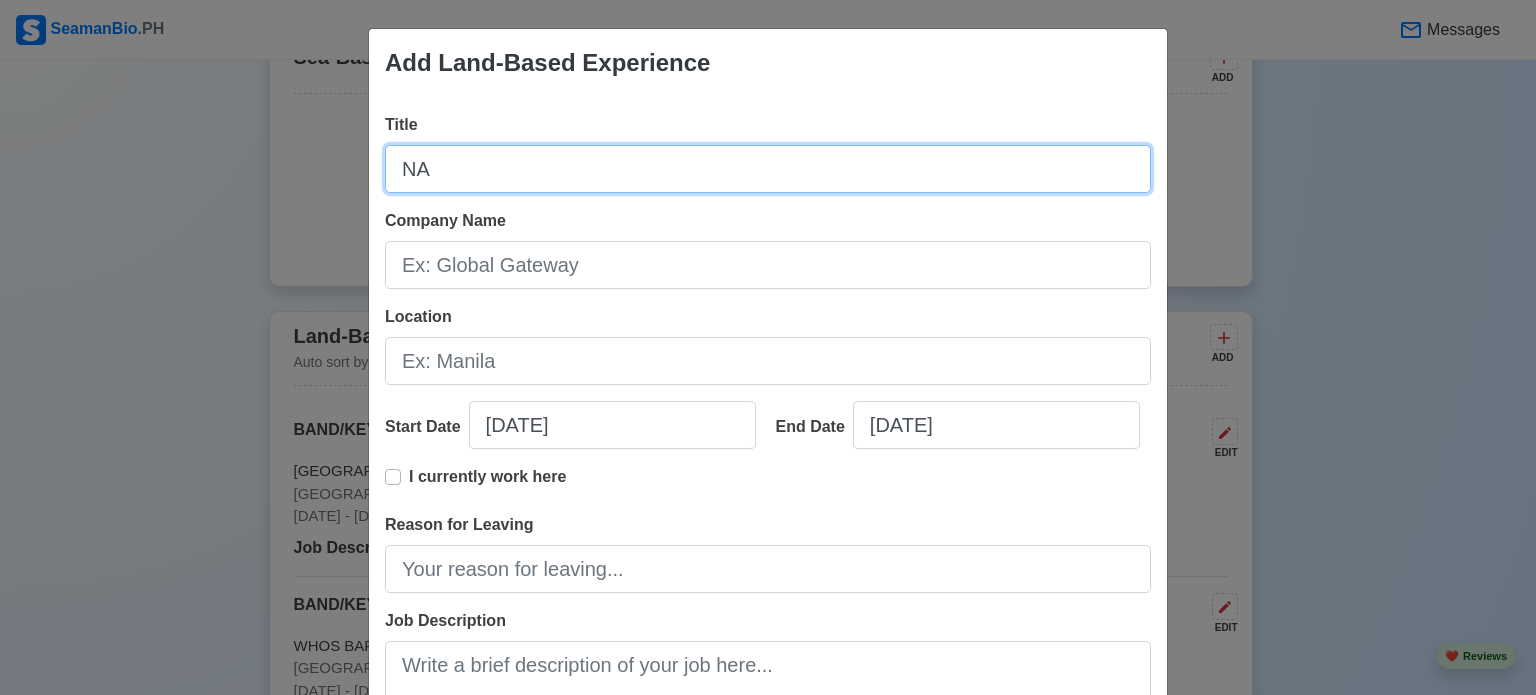 type on "N" 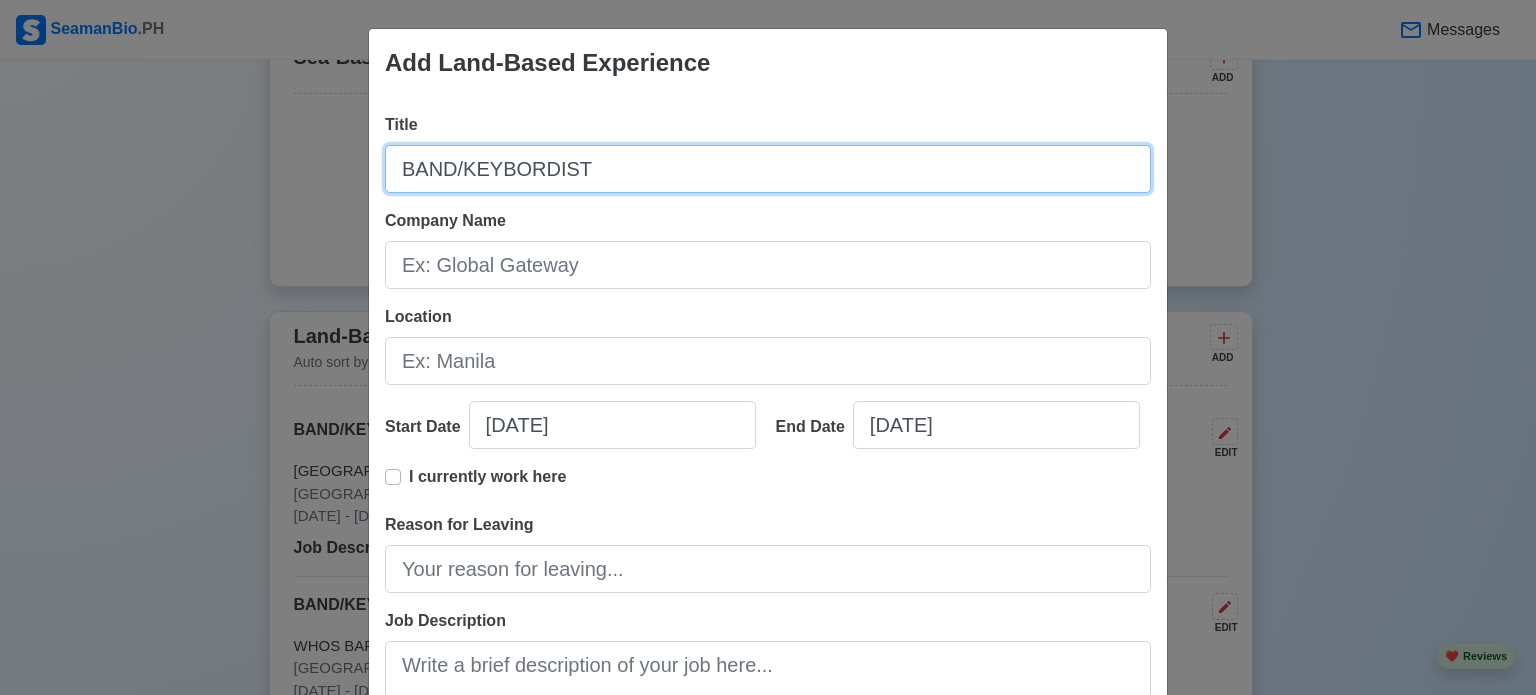 type on "BAND/KEYBORDIST" 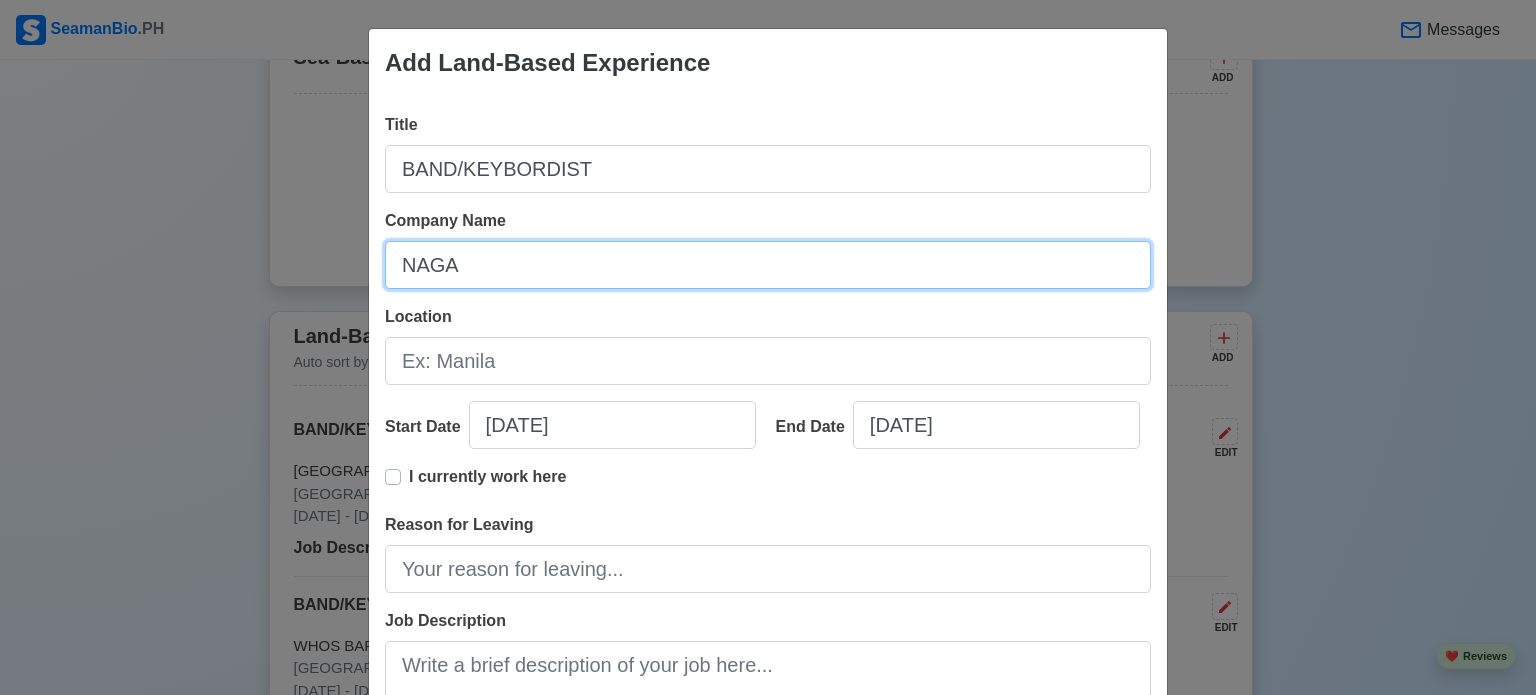 click on "NAGA" at bounding box center [768, 265] 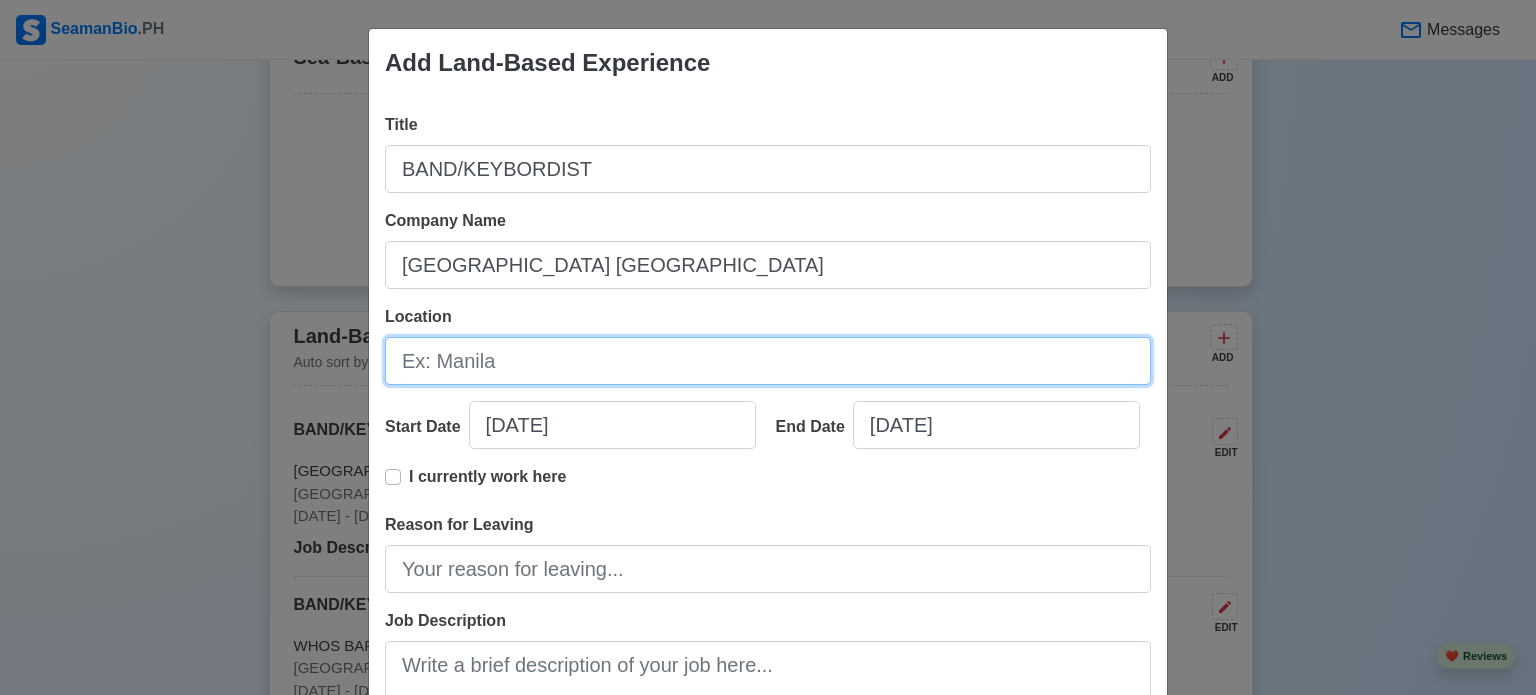 click on "Location" at bounding box center [768, 361] 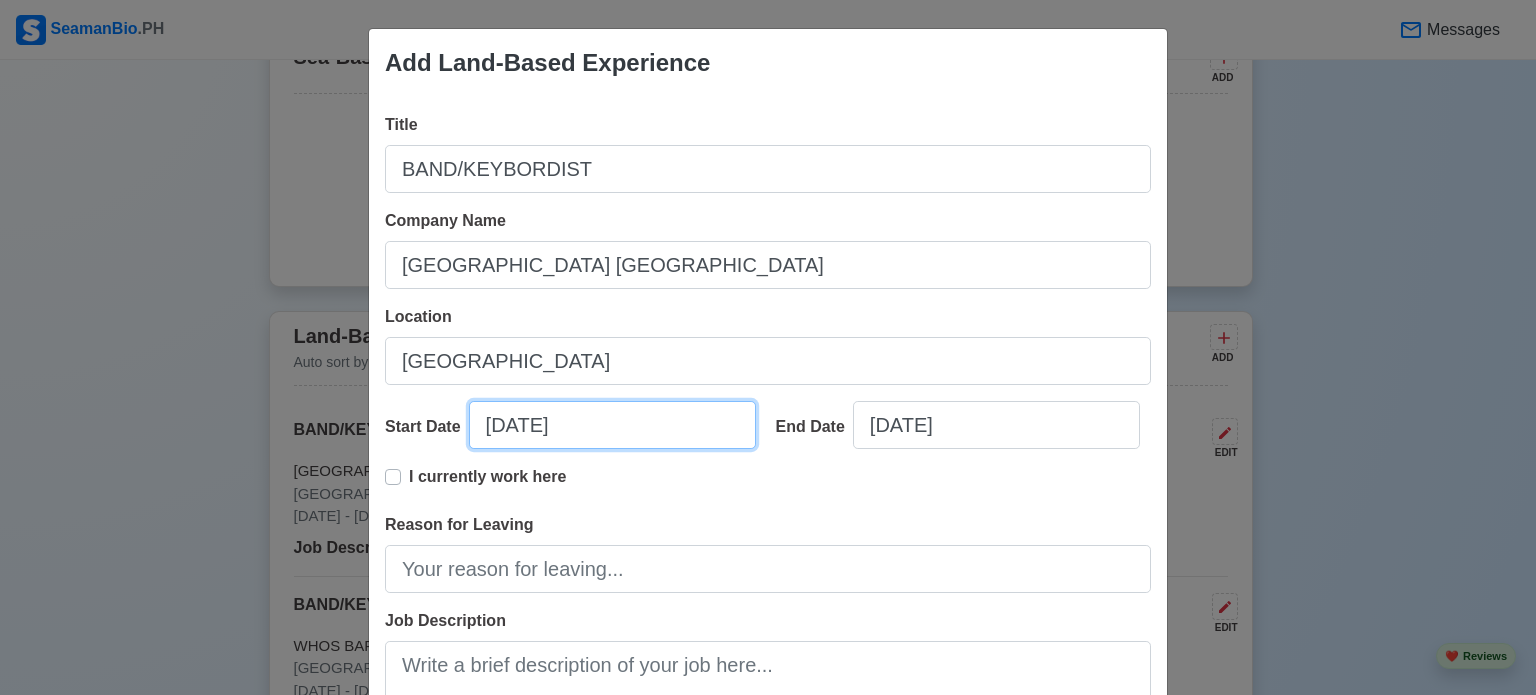 select on "****" 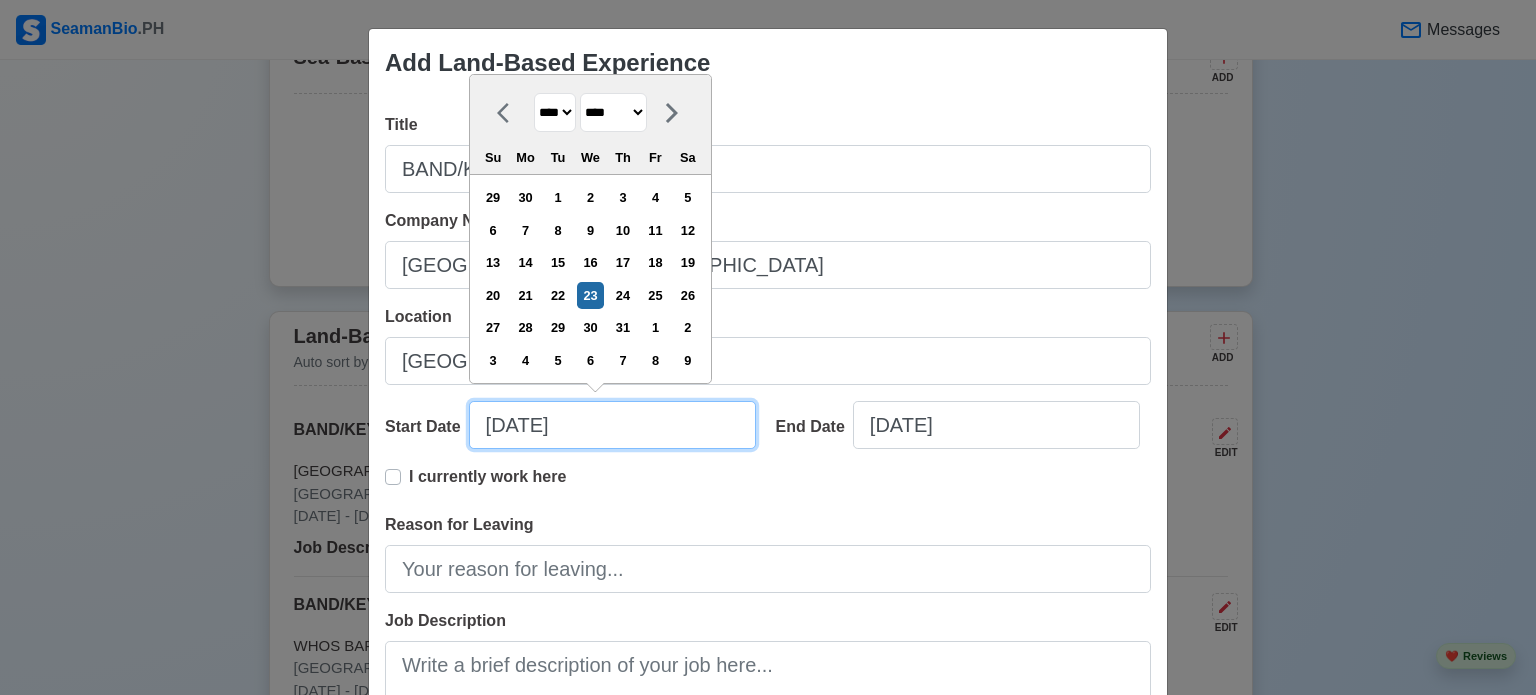 click on "[DATE]" at bounding box center [612, 425] 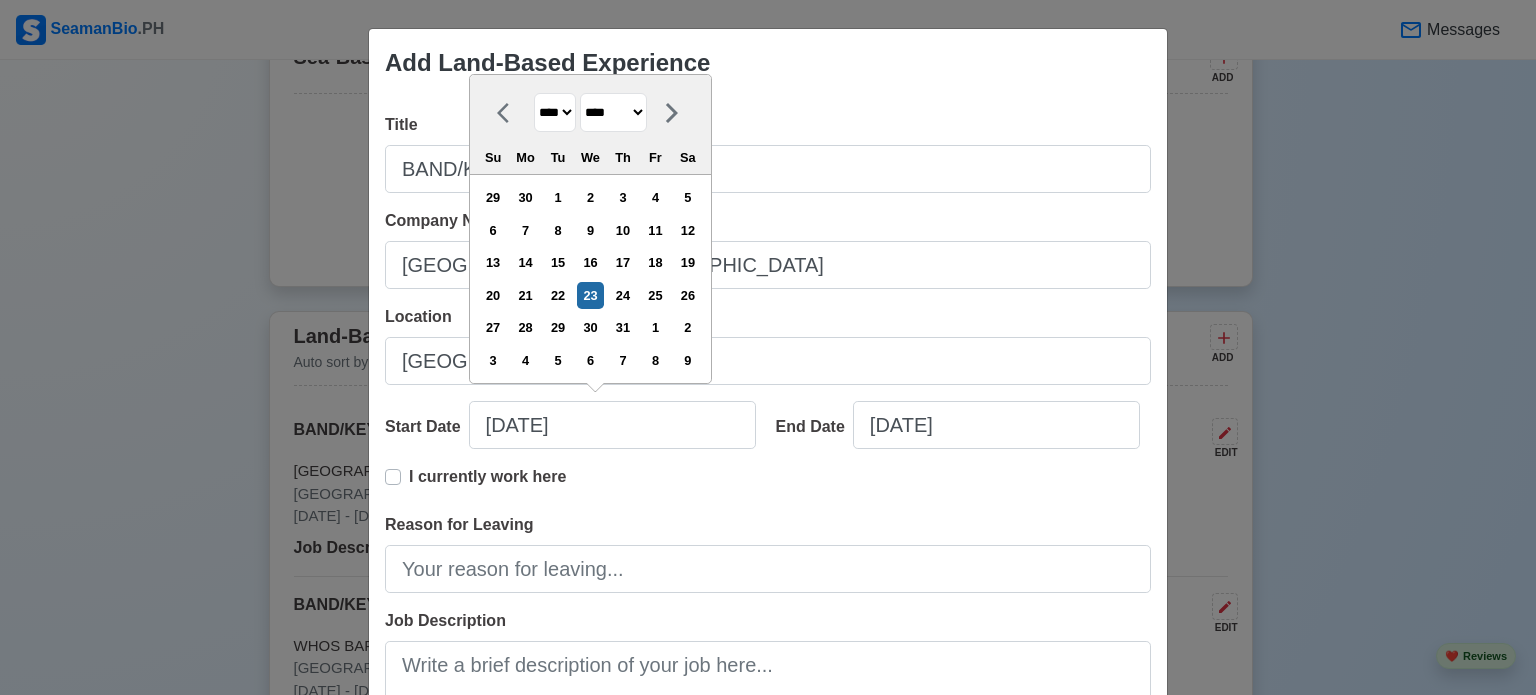 click on "**** **** **** **** **** **** **** **** **** **** **** **** **** **** **** **** **** **** **** **** **** **** **** **** **** **** **** **** **** **** **** **** **** **** **** **** **** **** **** **** **** **** **** **** **** **** **** **** **** **** **** **** **** **** **** **** **** **** **** **** **** **** **** **** **** **** **** **** **** **** **** **** **** **** **** **** **** **** **** **** **** **** **** **** **** **** **** **** **** **** **** **** **** **** **** **** **** **** **** **** **** **** **** **** **** ****" at bounding box center (555, 112) 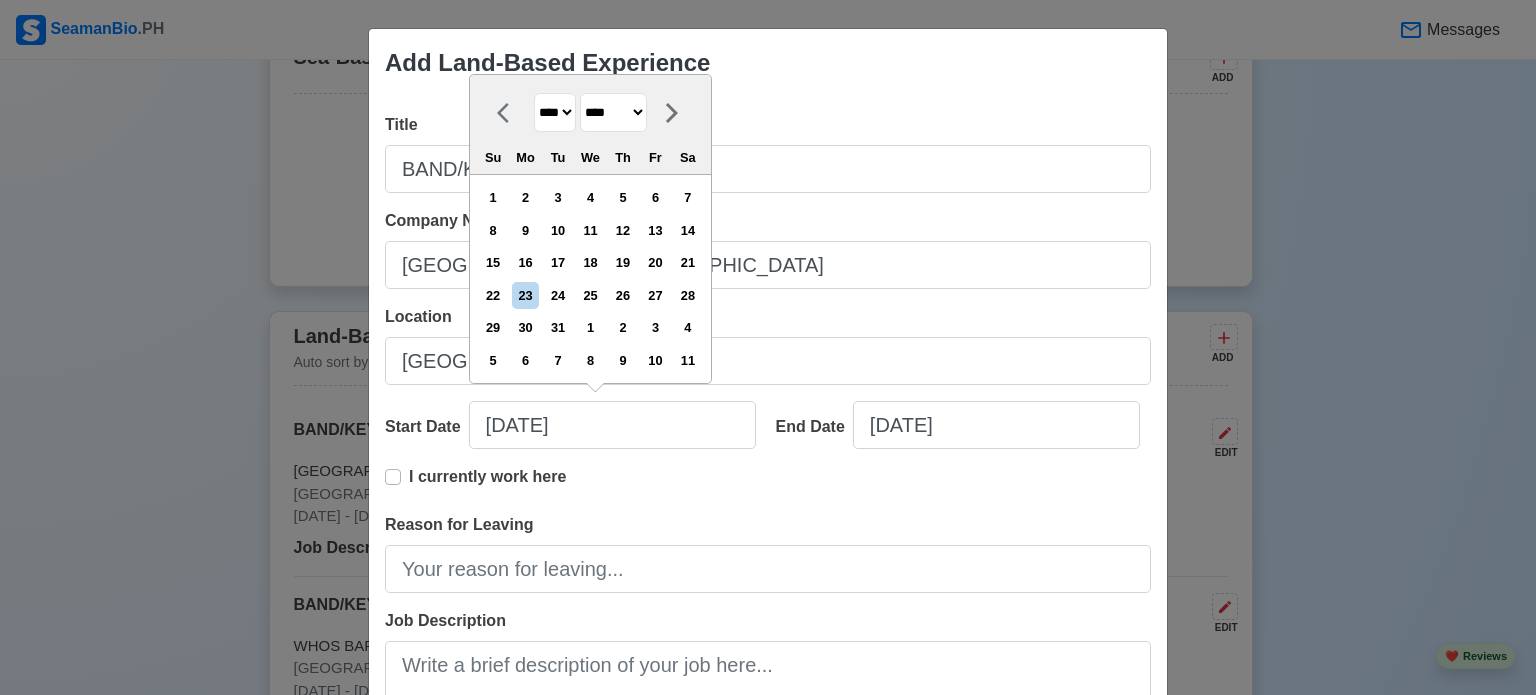 click on "******* ******** ***** ***** *** **** **** ****** ********* ******* ******** ********" at bounding box center [613, 112] 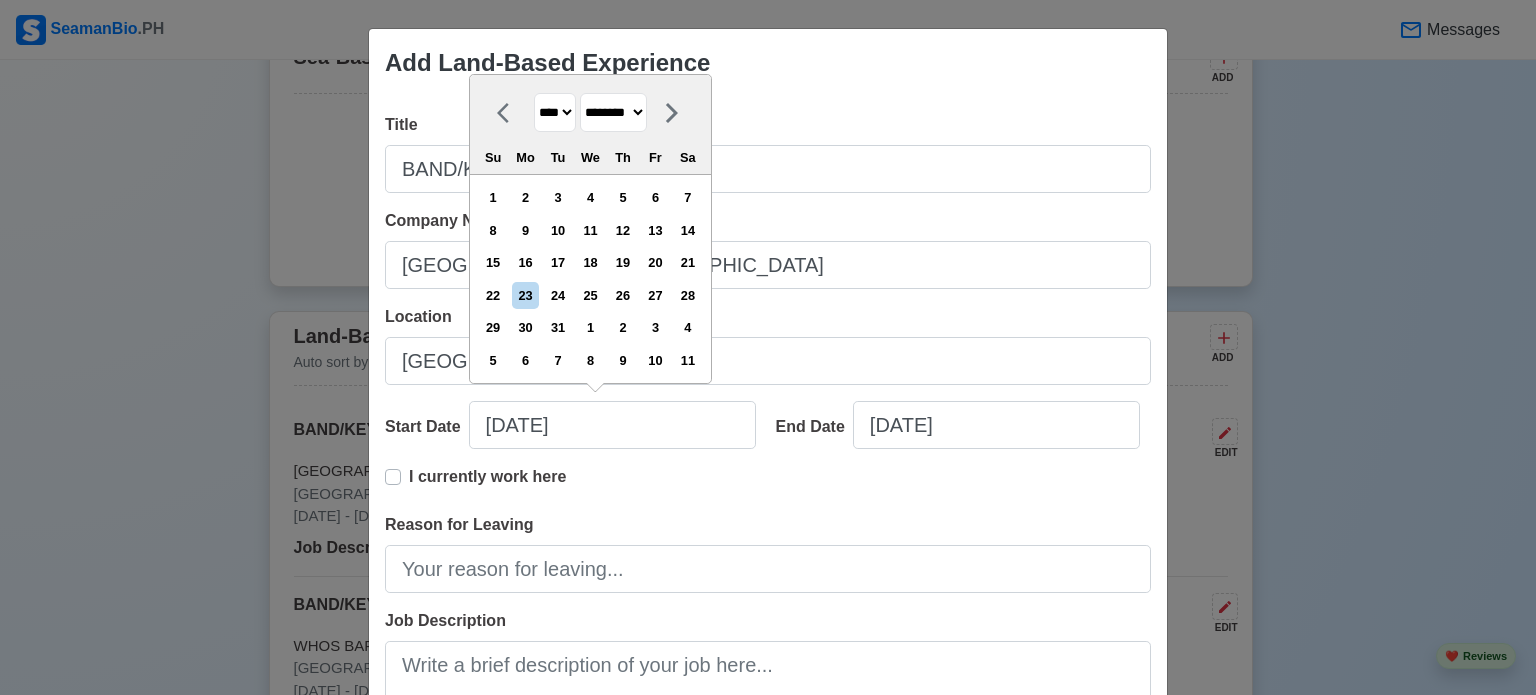 click on "******* ******** ***** ***** *** **** **** ****** ********* ******* ******** ********" at bounding box center [613, 112] 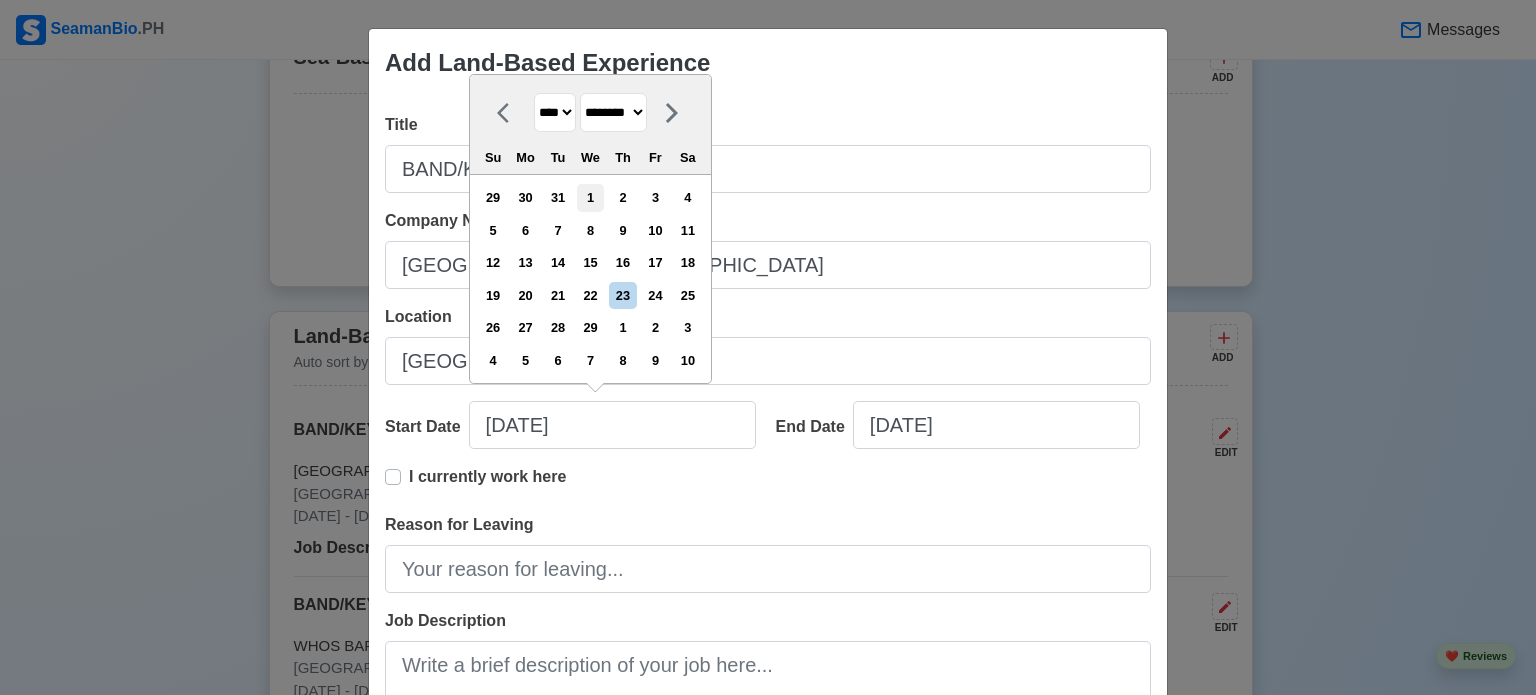 click on "1" at bounding box center [590, 197] 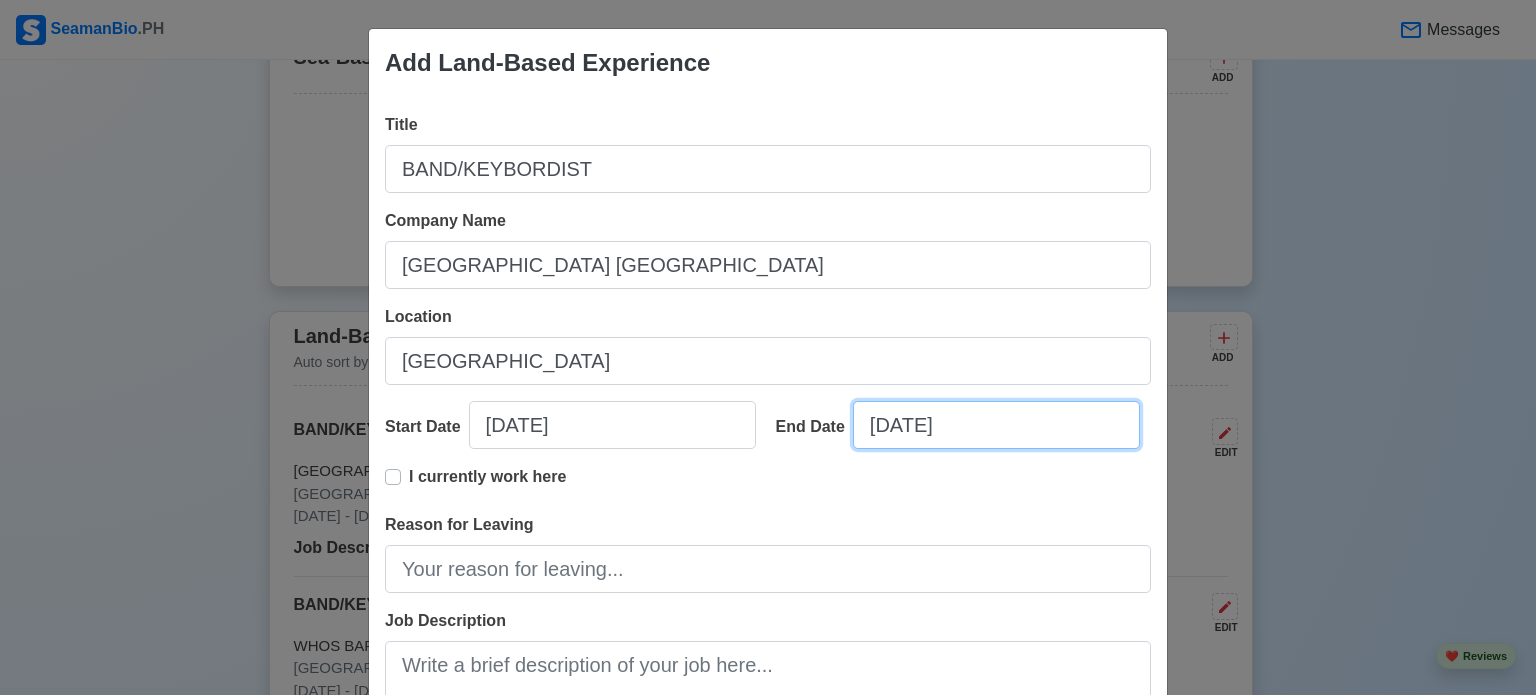 select on "****" 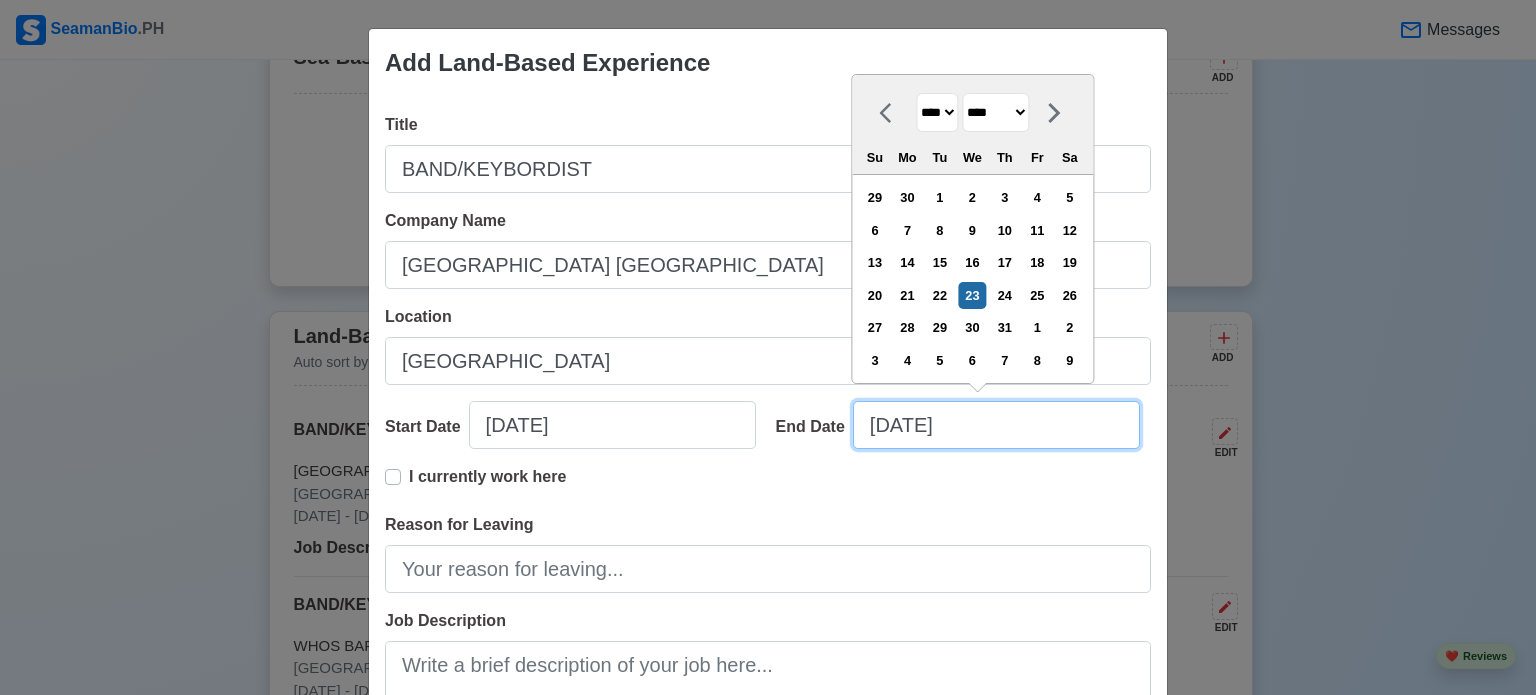 click on "[DATE]" at bounding box center (996, 425) 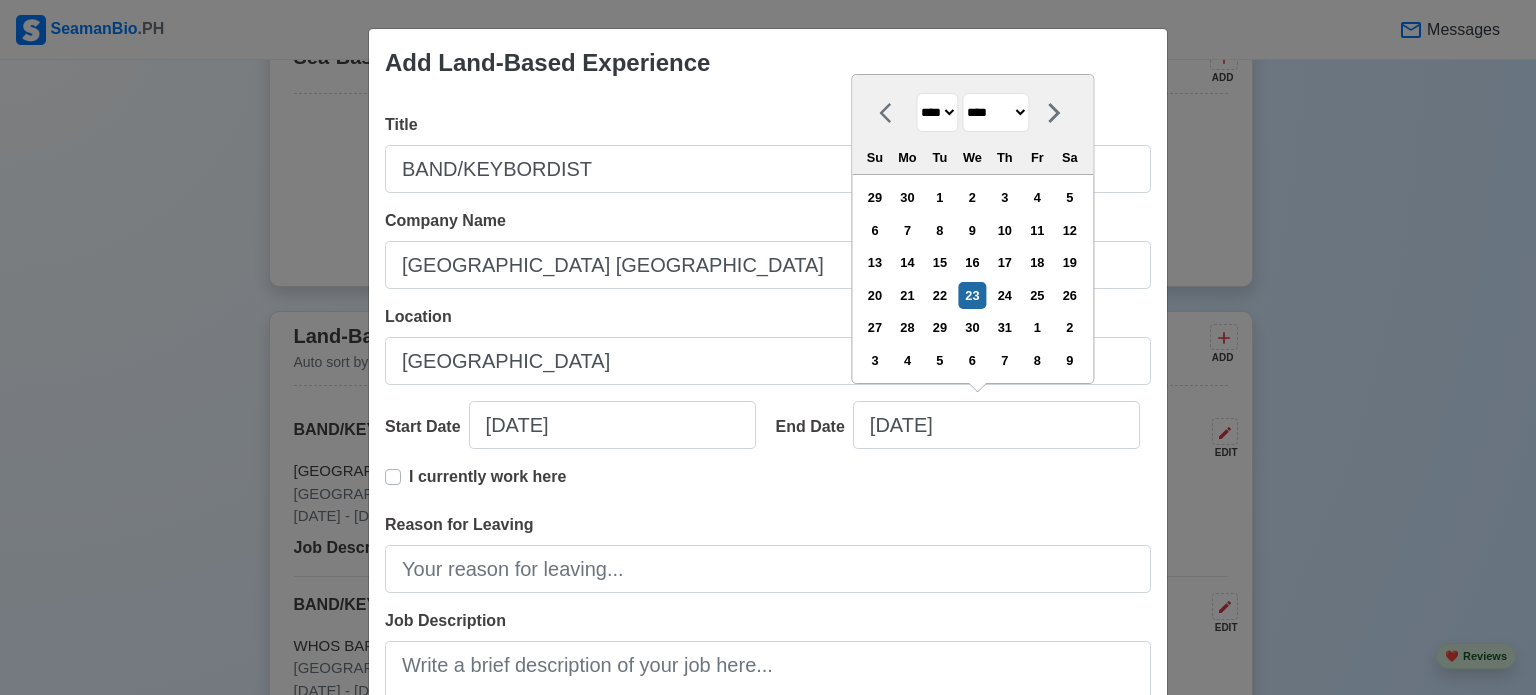 click on "******* ******** ***** ***** *** **** **** ****** ********* ******* ******** ********" at bounding box center [995, 112] 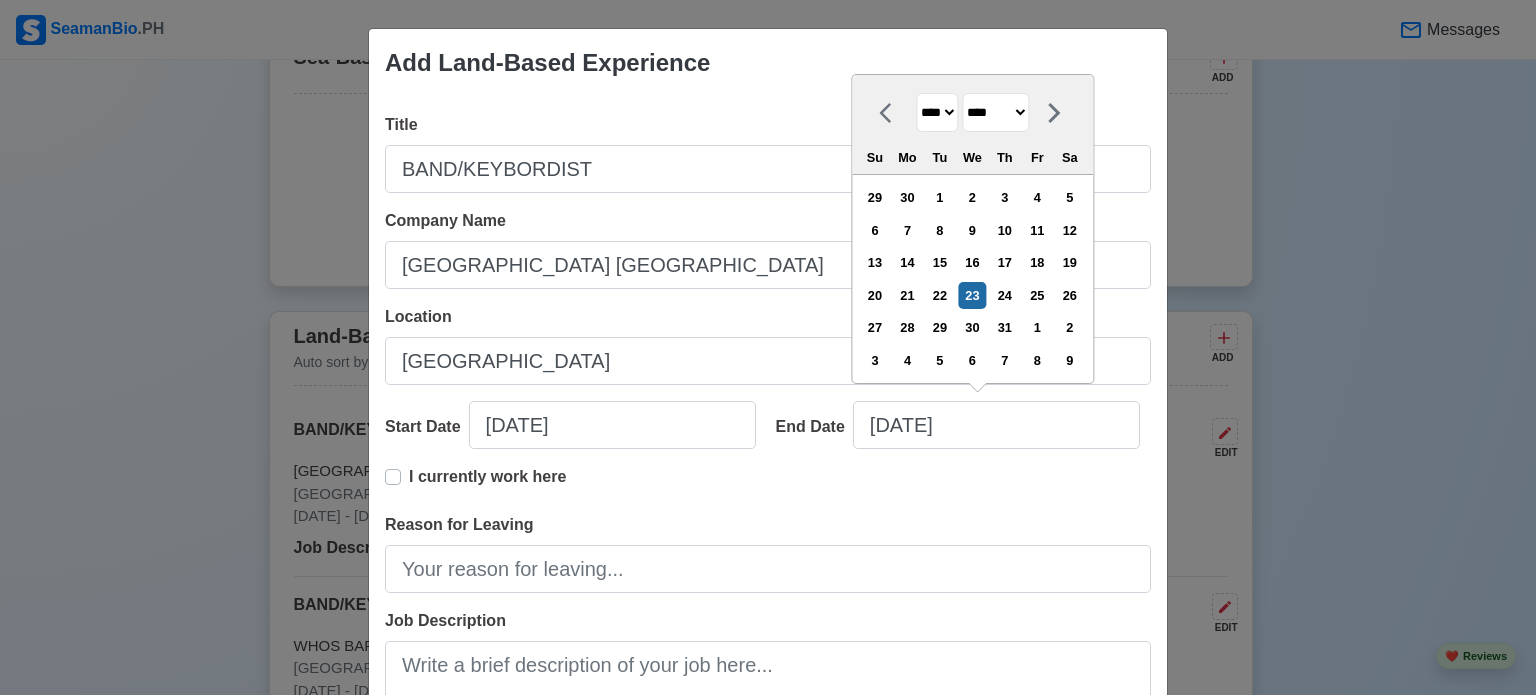 select on "******" 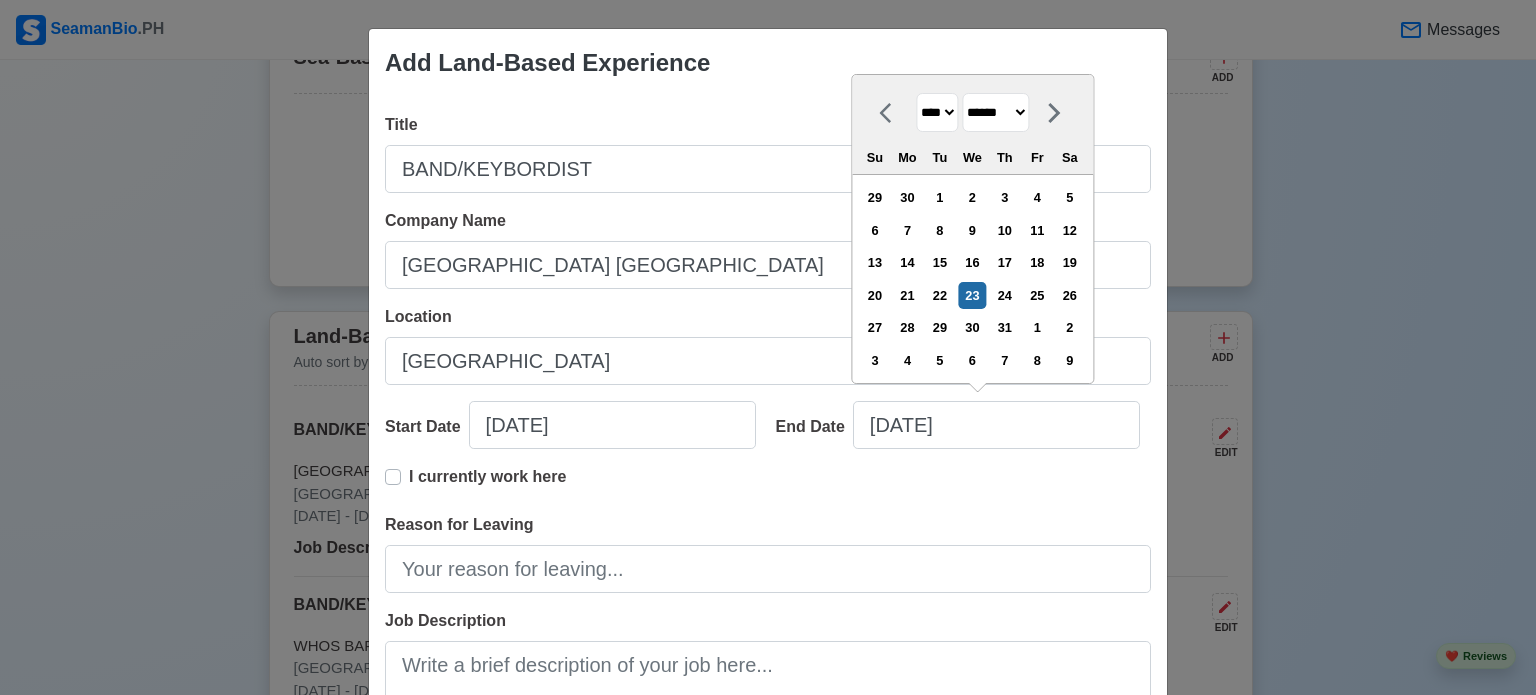 click on "******* ******** ***** ***** *** **** **** ****** ********* ******* ******** ********" at bounding box center [995, 112] 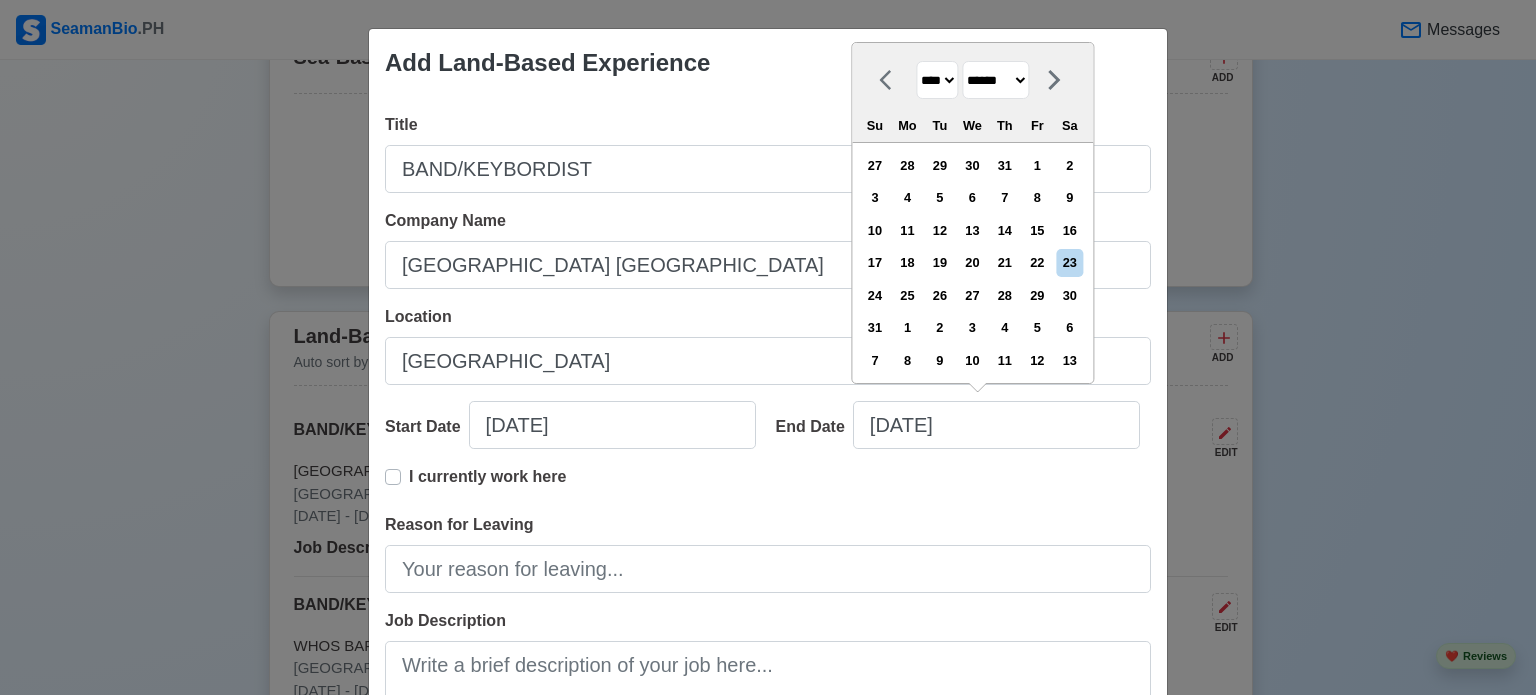 click on "**** **** **** **** **** **** **** **** **** **** **** **** **** **** **** **** **** **** **** **** **** **** **** **** **** **** **** **** **** **** **** **** **** **** **** **** **** **** **** **** **** **** **** **** **** **** **** **** **** **** **** **** **** **** **** **** **** **** **** **** **** **** **** **** **** **** **** **** **** **** **** **** **** **** **** **** **** **** **** **** **** **** **** **** **** **** **** **** **** **** **** **** **** **** **** **** **** **** **** **** **** **** **** **** **** ****" at bounding box center [937, 80] 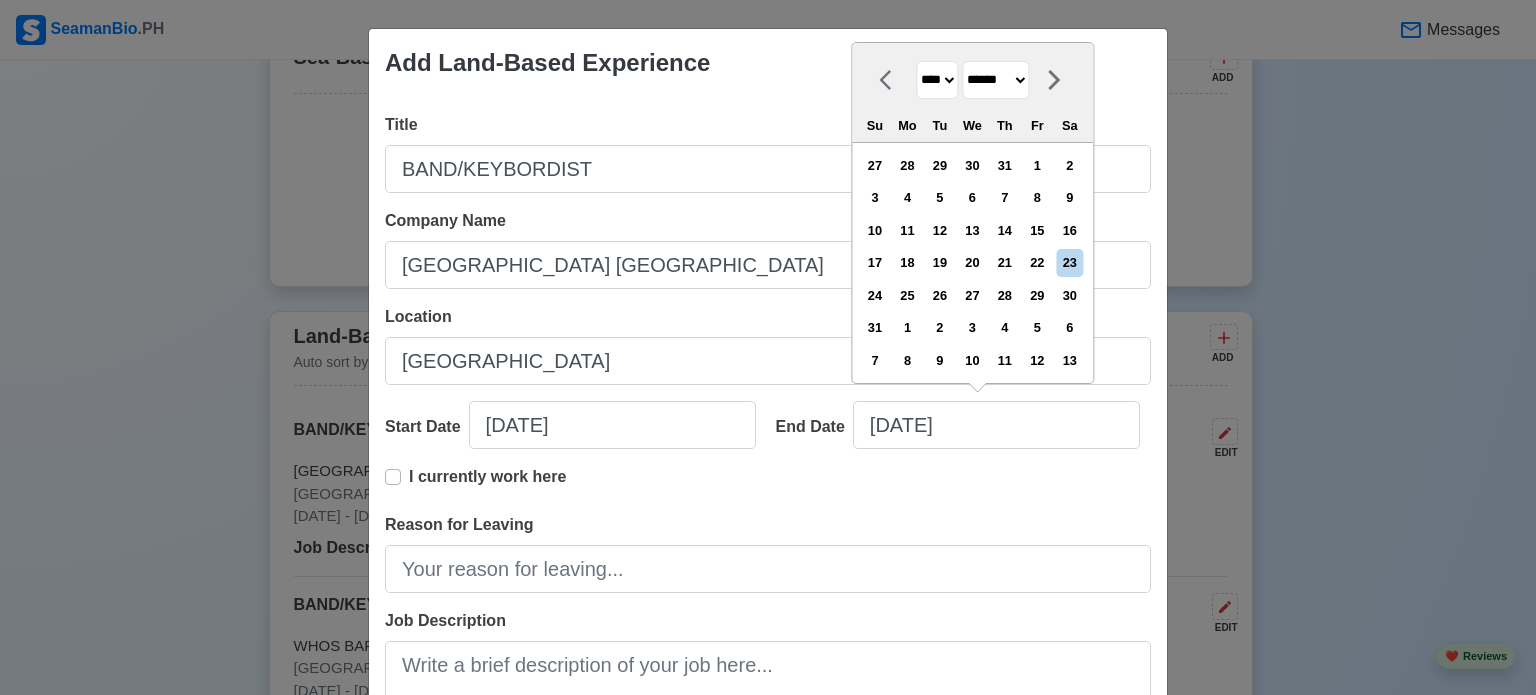 select on "****" 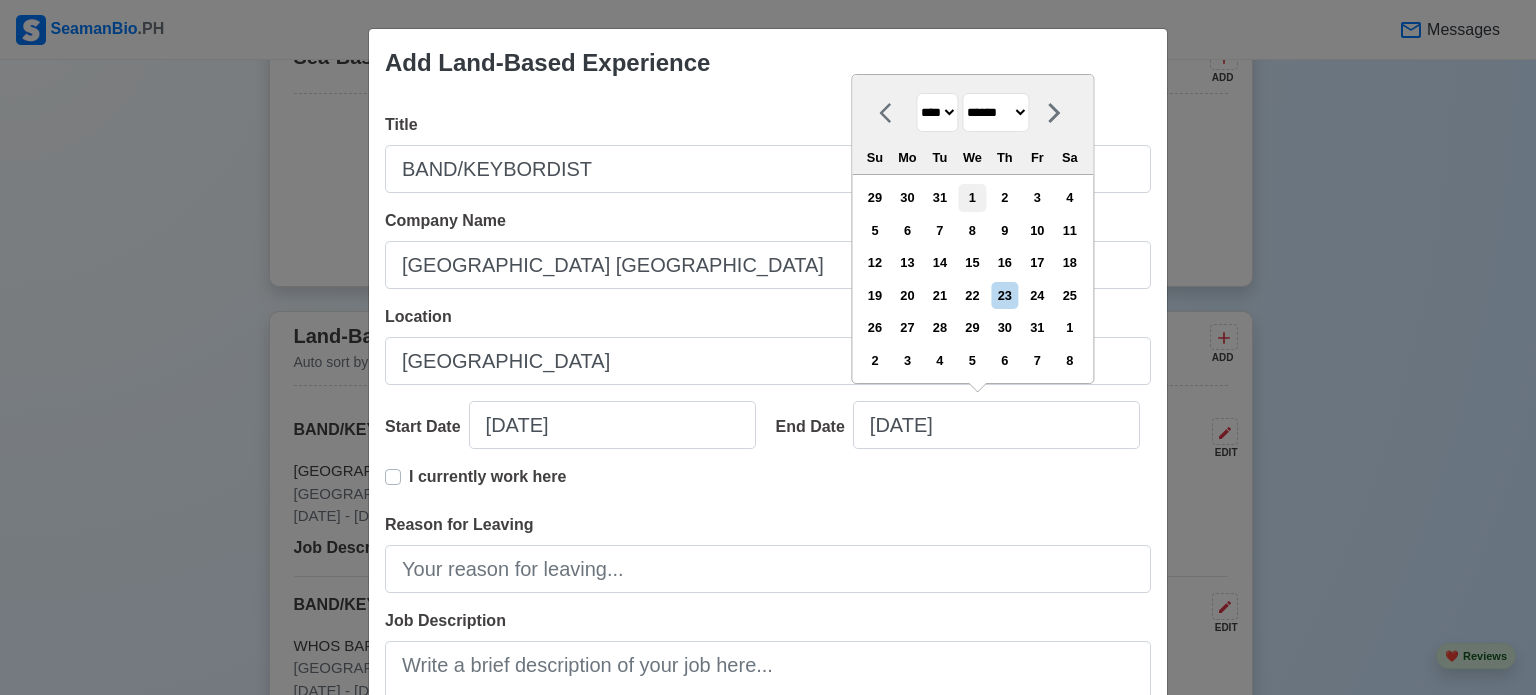 click on "1" at bounding box center [972, 197] 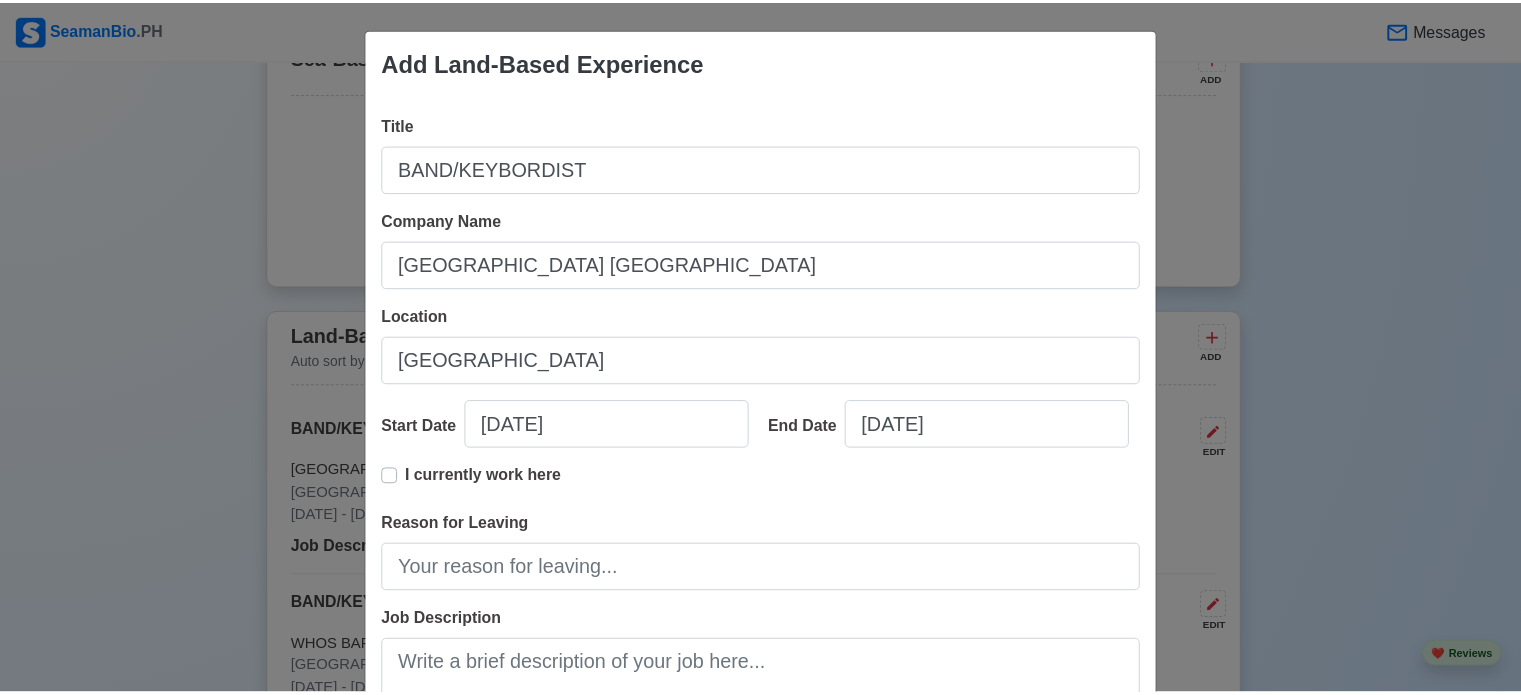 scroll, scrollTop: 288, scrollLeft: 0, axis: vertical 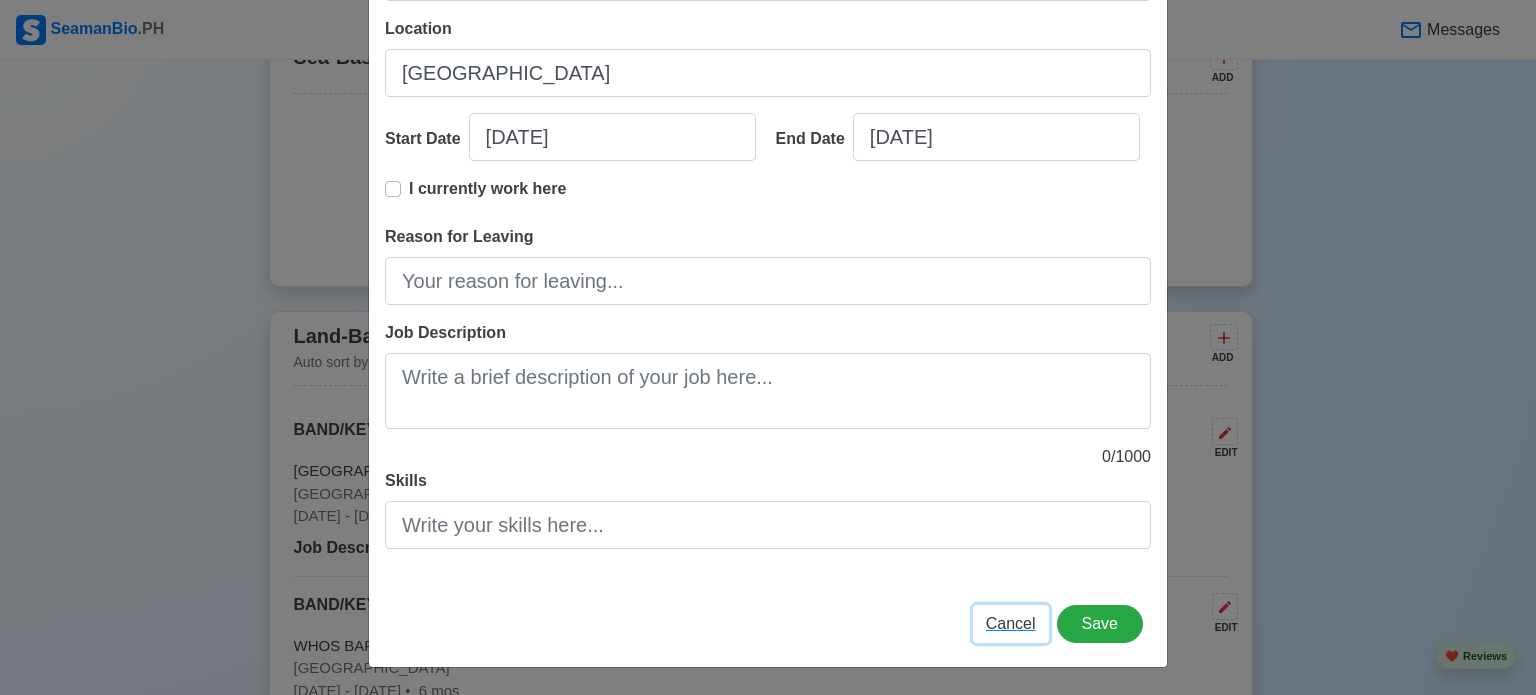 type 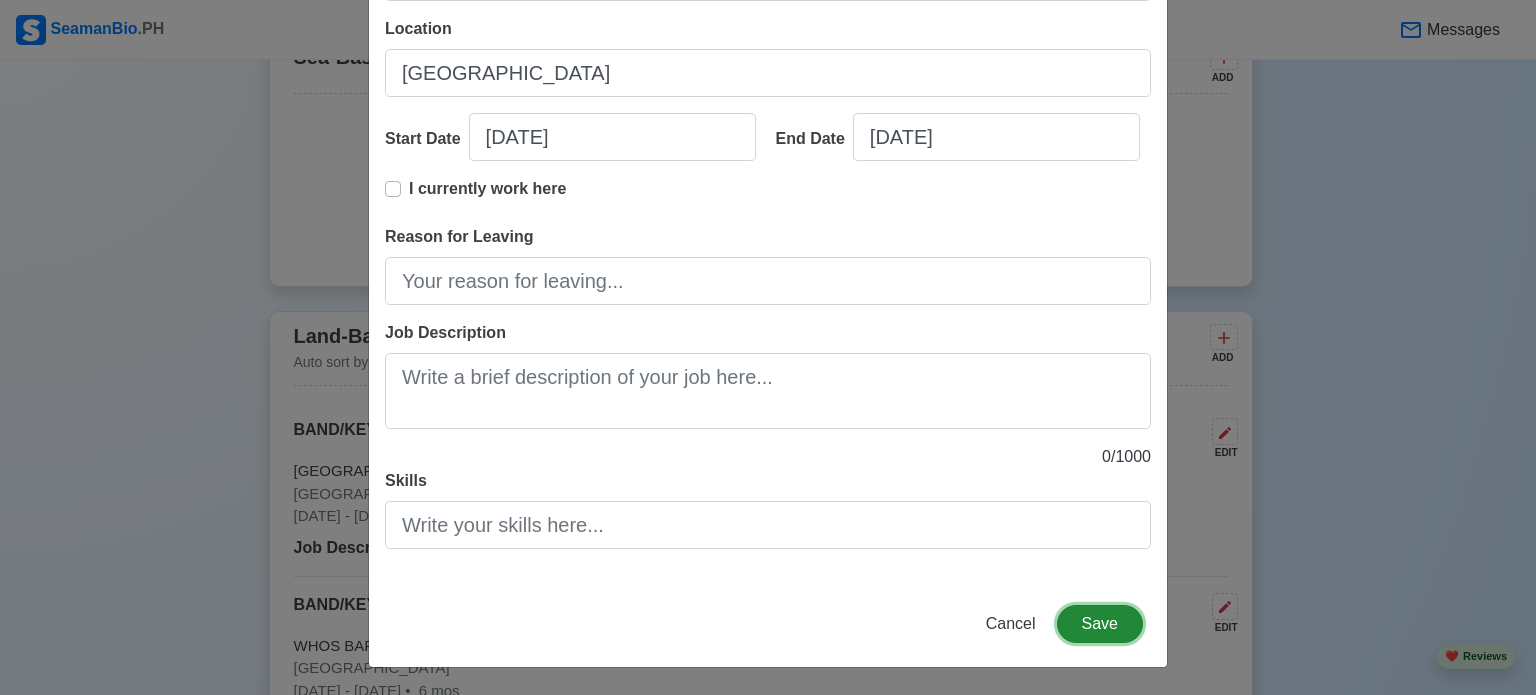 type 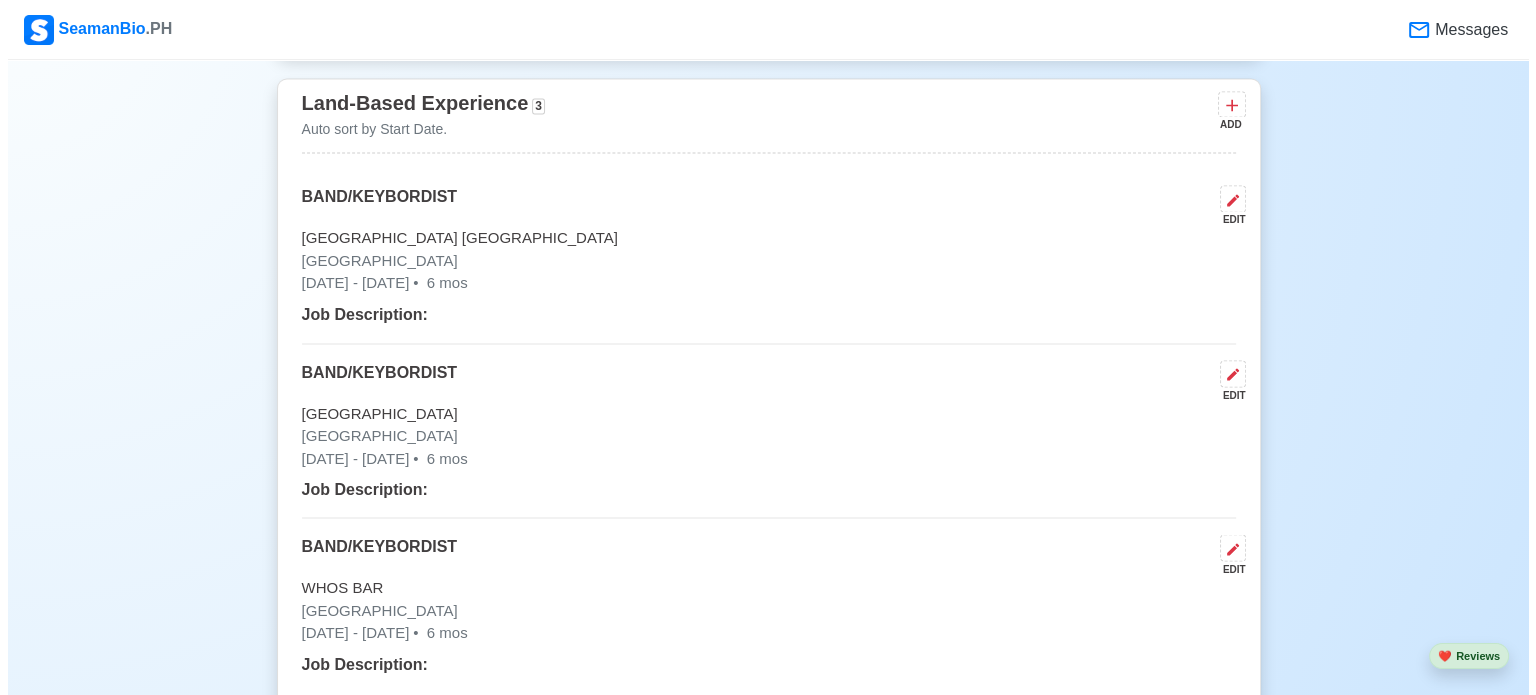 scroll, scrollTop: 3400, scrollLeft: 0, axis: vertical 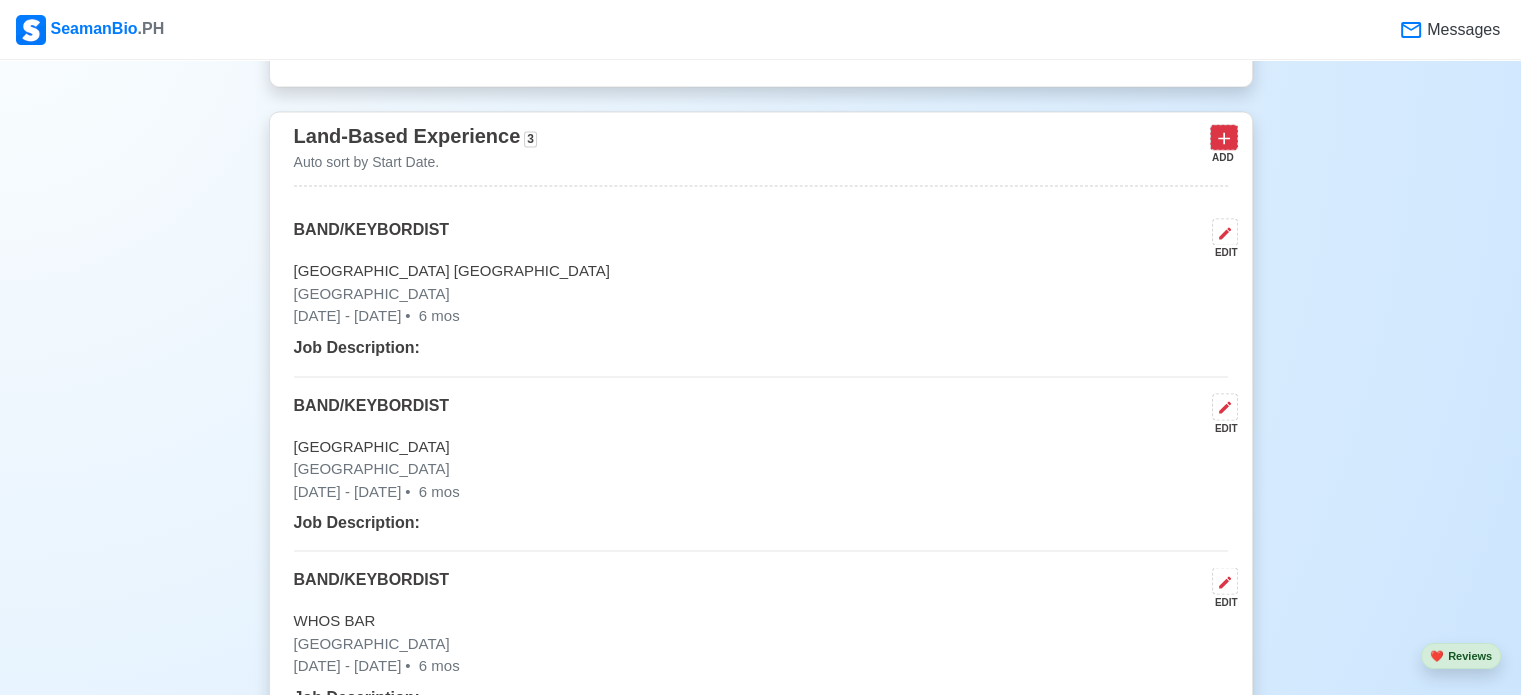 click 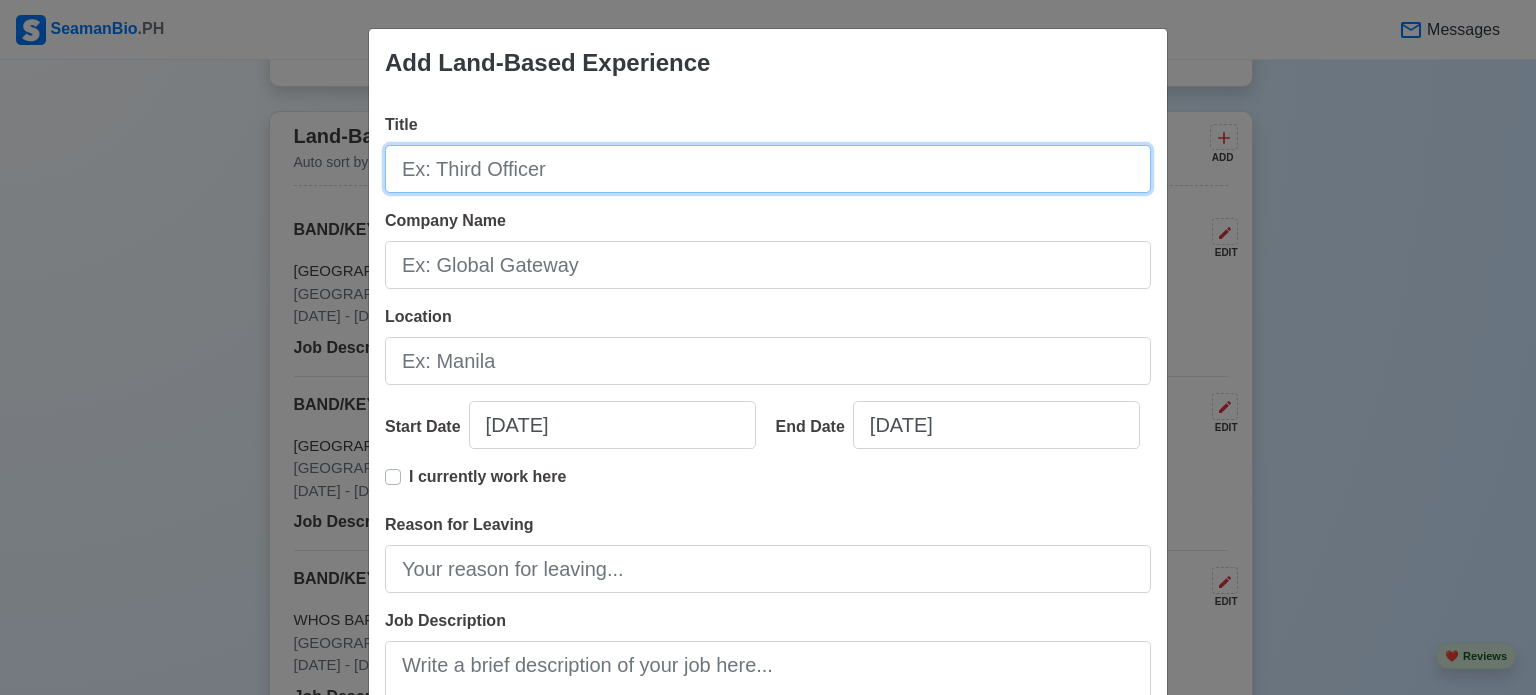 click on "Title" at bounding box center (768, 169) 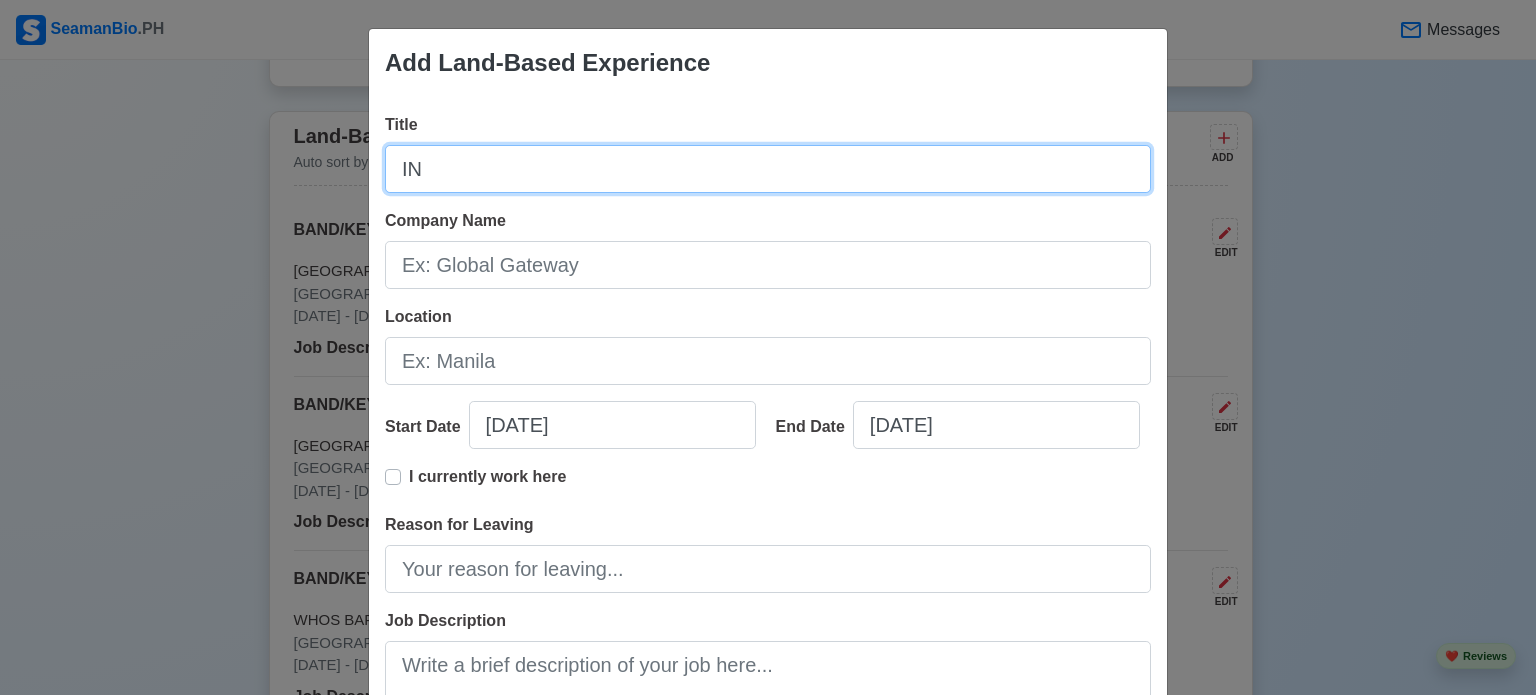 type on "I" 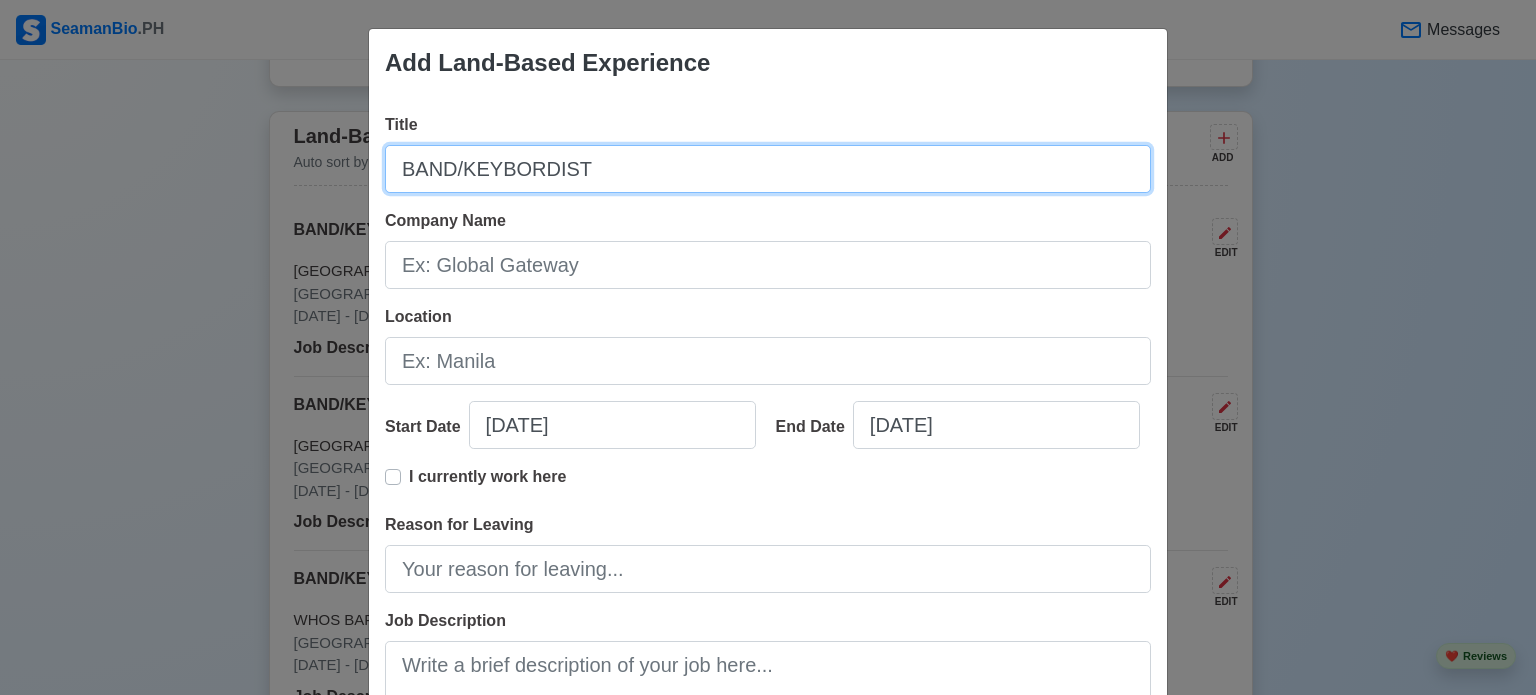 type on "BAND/KEYBORDIST" 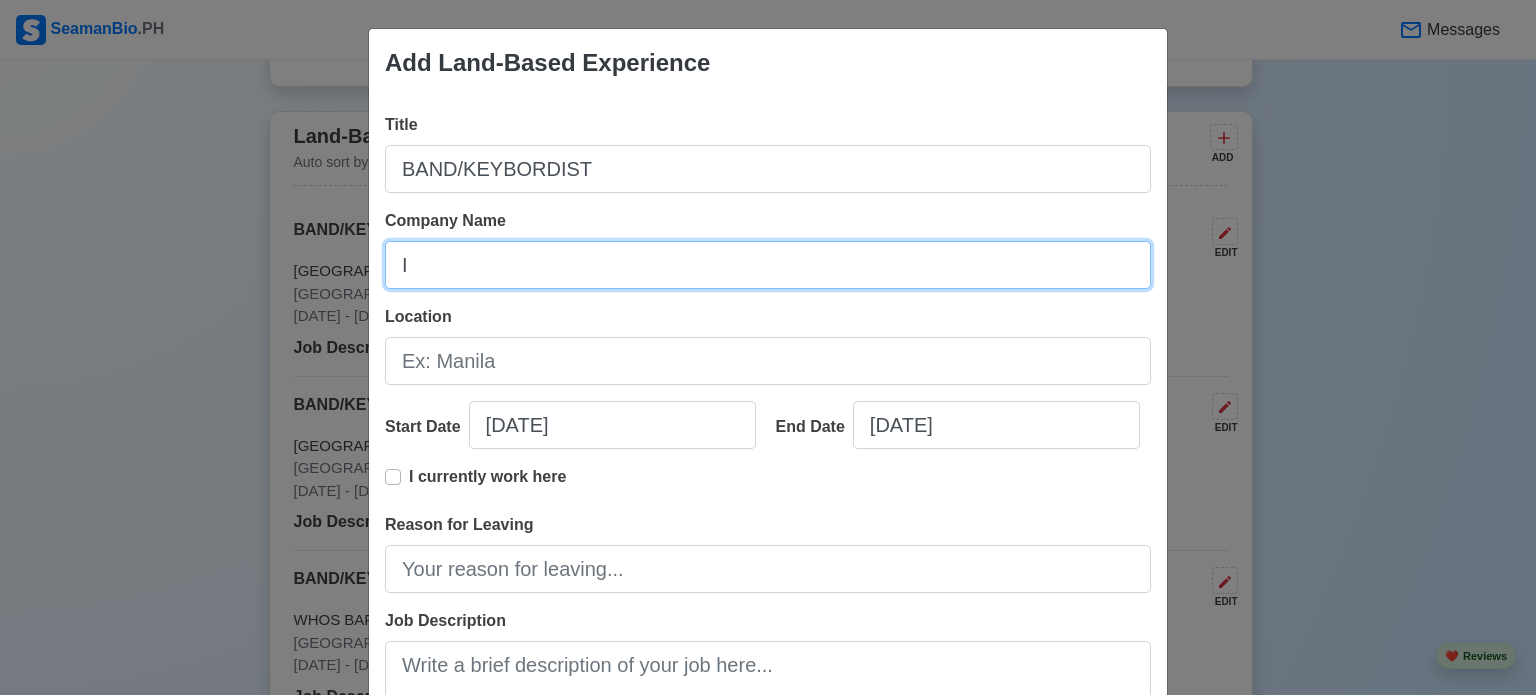 type on "IN TOUCH BAR & RESTAURANT" 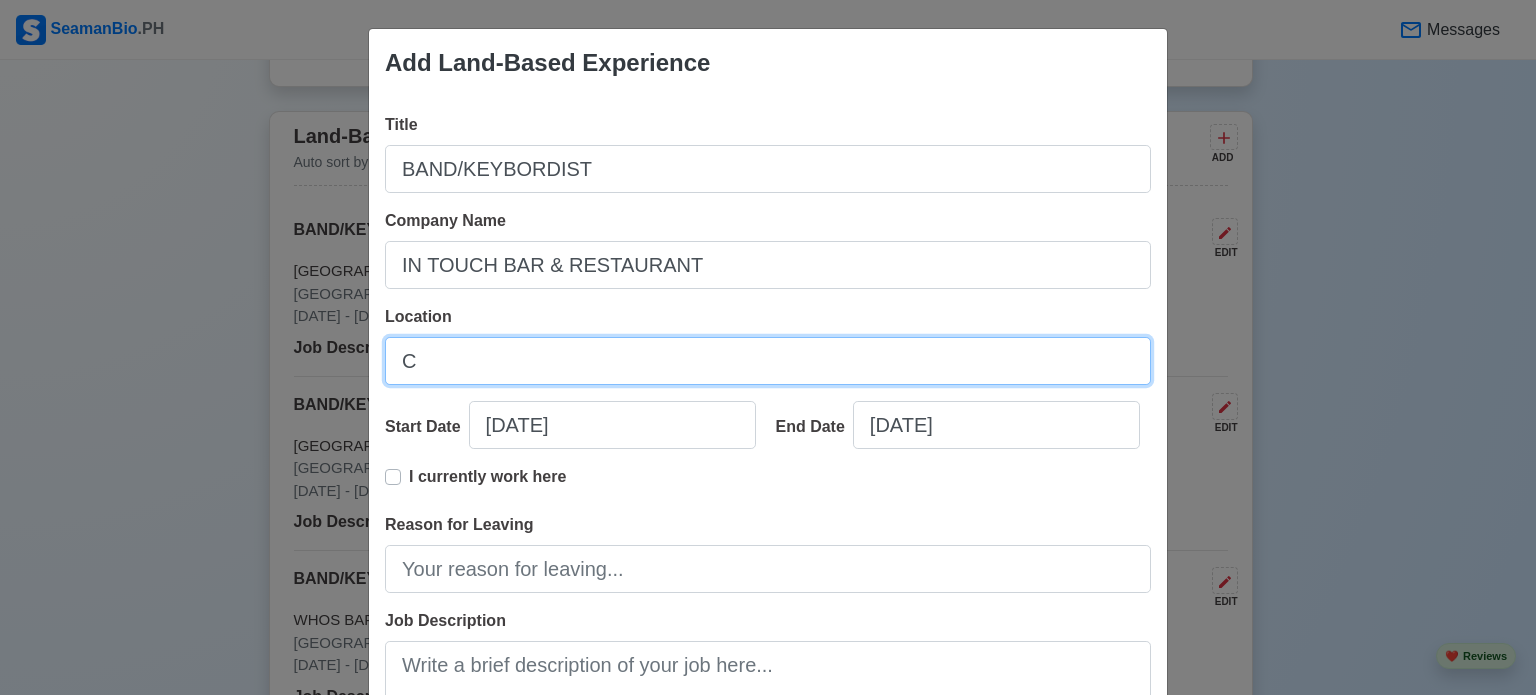 type on "[GEOGRAPHIC_DATA]" 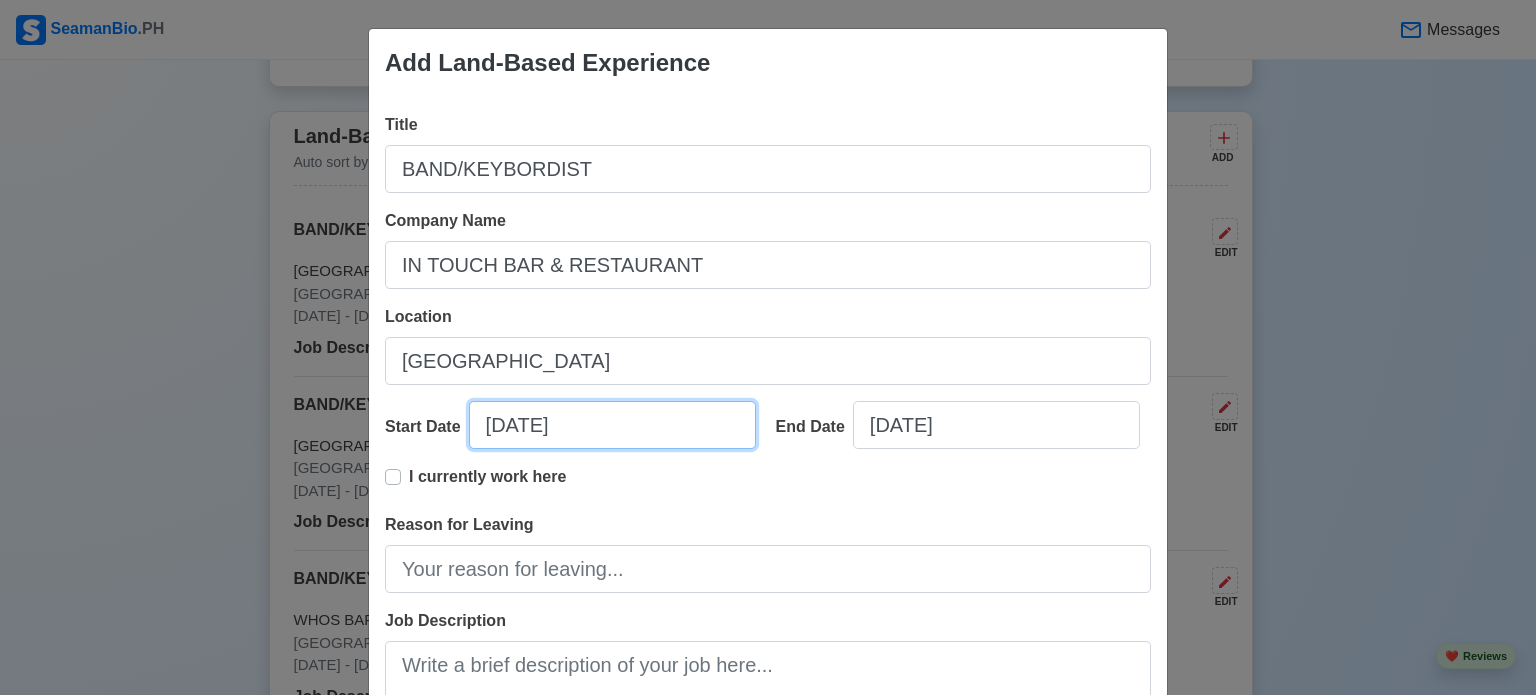 select on "****" 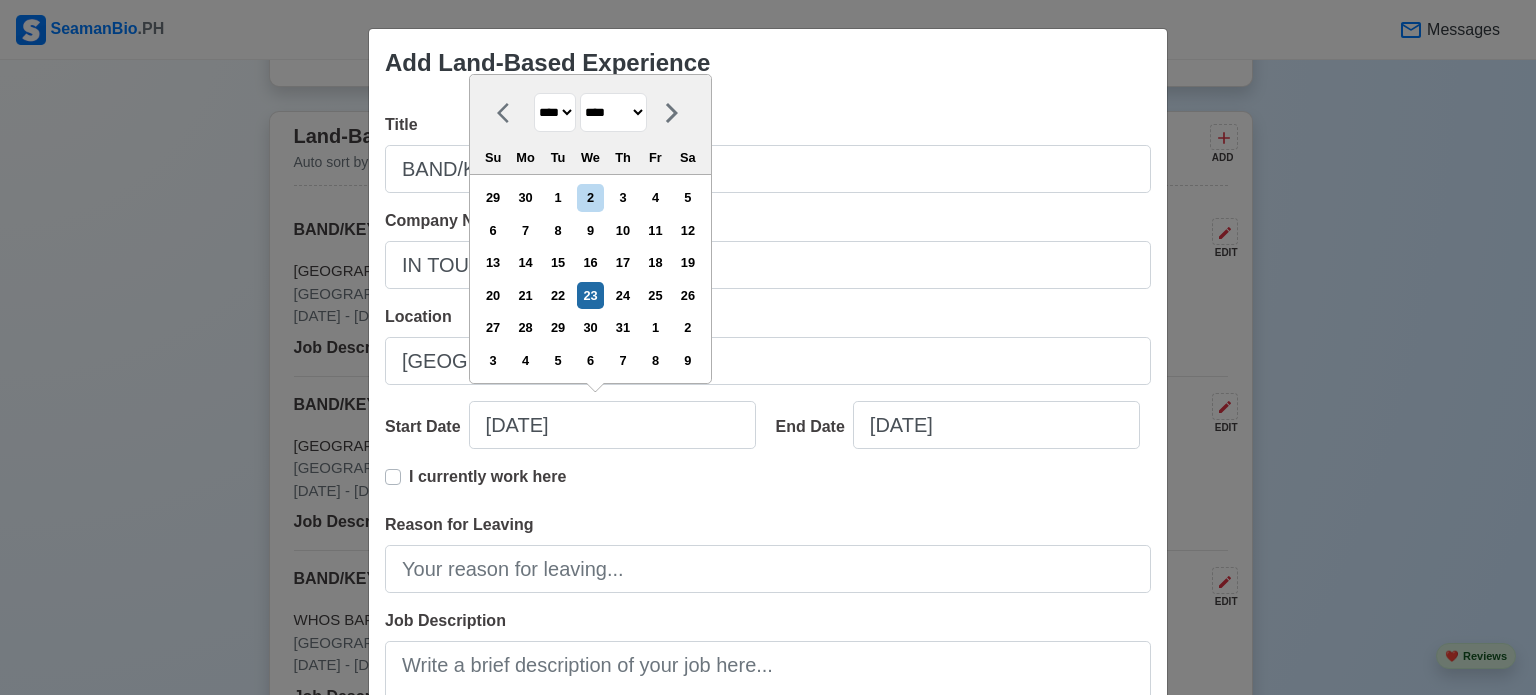 select on "****" 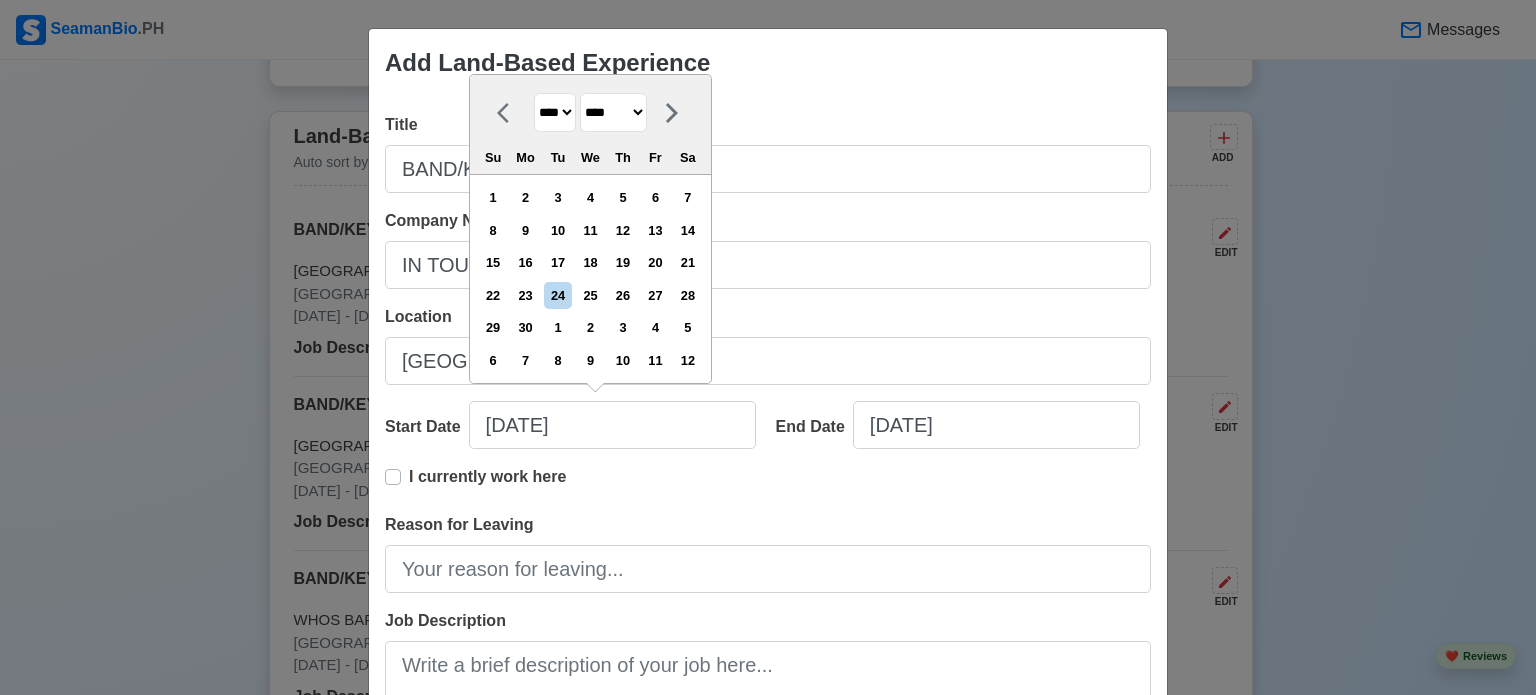 click on "**** **** **** **** **** **** **** **** **** **** **** **** **** **** **** **** **** **** **** **** **** **** **** **** **** **** **** **** **** **** **** **** **** **** **** **** **** **** **** **** **** **** **** **** **** **** **** **** **** **** **** **** **** **** **** **** **** **** **** **** **** **** **** **** **** **** **** **** **** **** **** **** **** **** **** **** **** **** **** **** **** **** **** **** **** **** **** **** **** **** **** **** **** **** **** **** **** **** **** **** **** **** **** **** **** ****" at bounding box center [555, 112] 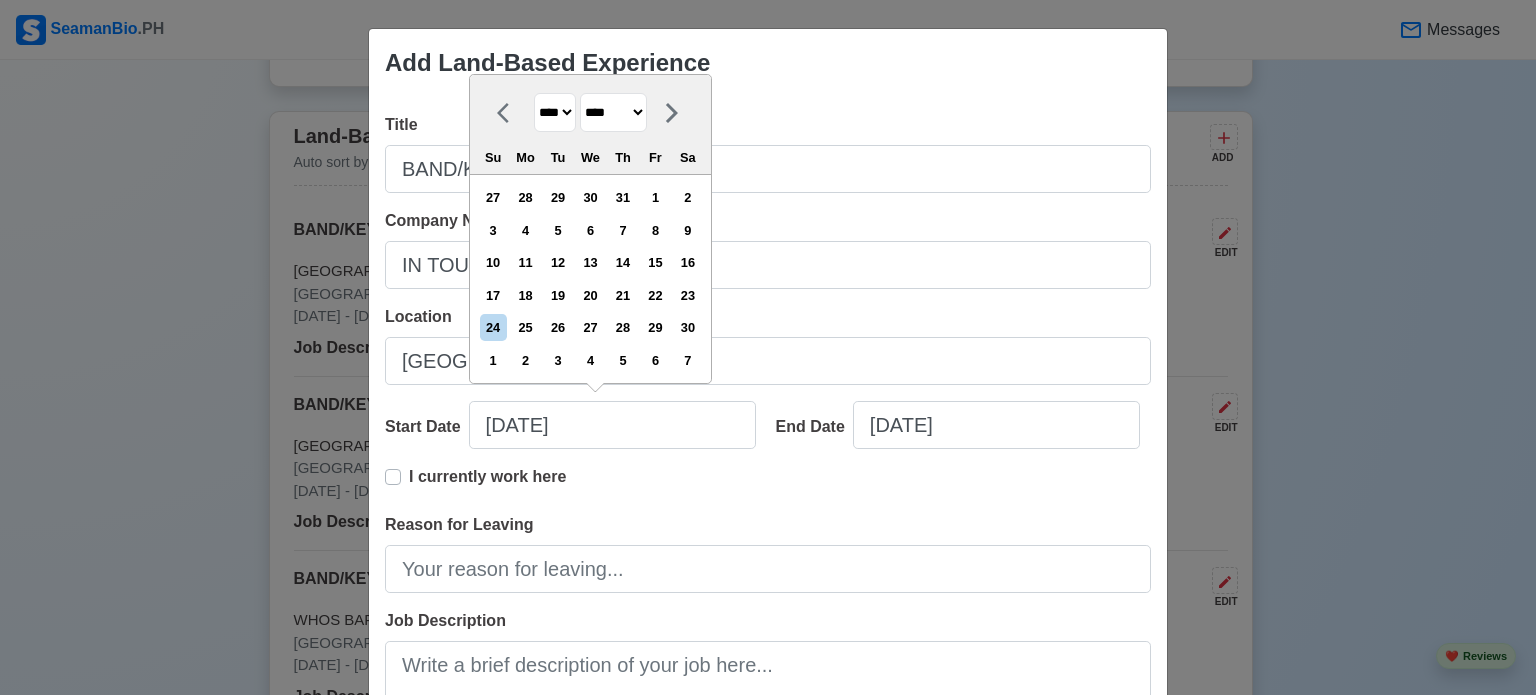 click on "******* ******** ***** ***** *** **** **** ****** ********* ******* ******** ********" at bounding box center [613, 112] 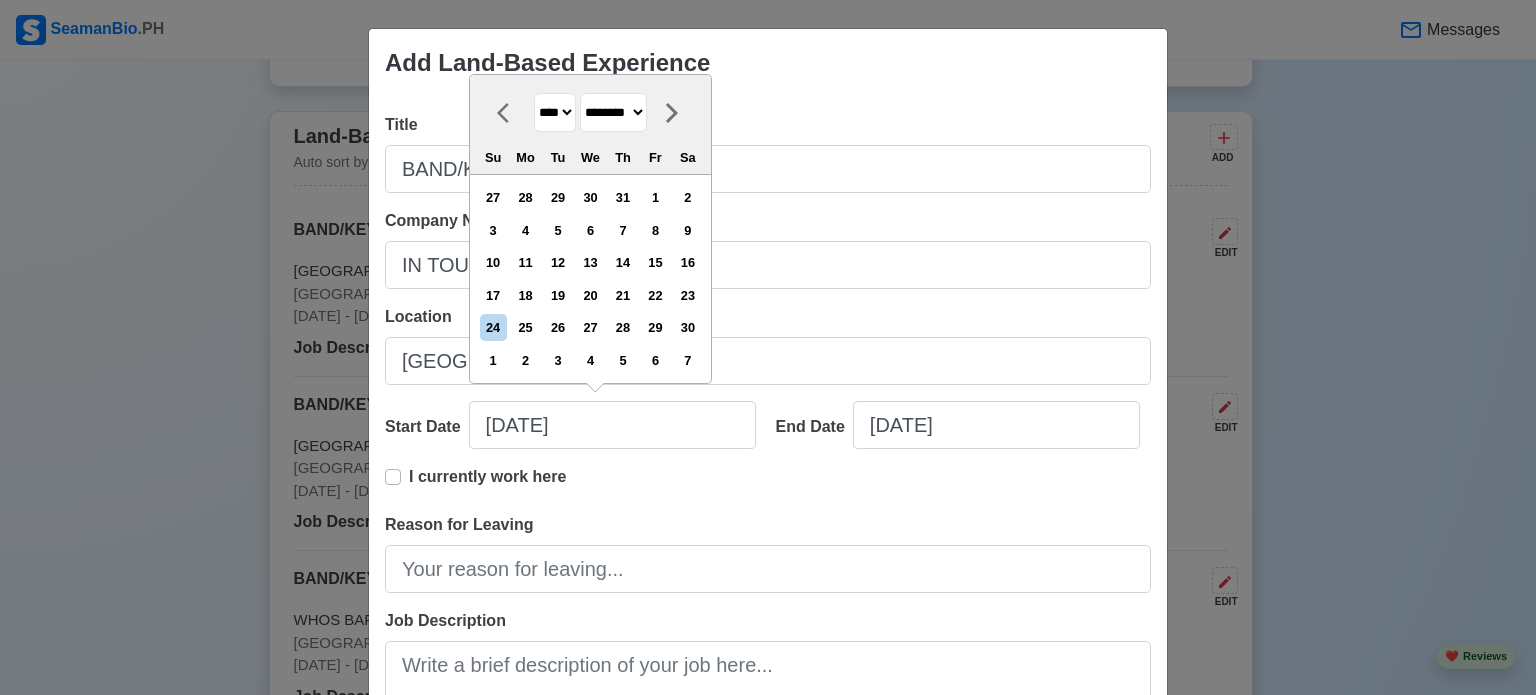click on "******* ******** ***** ***** *** **** **** ****** ********* ******* ******** ********" at bounding box center [613, 112] 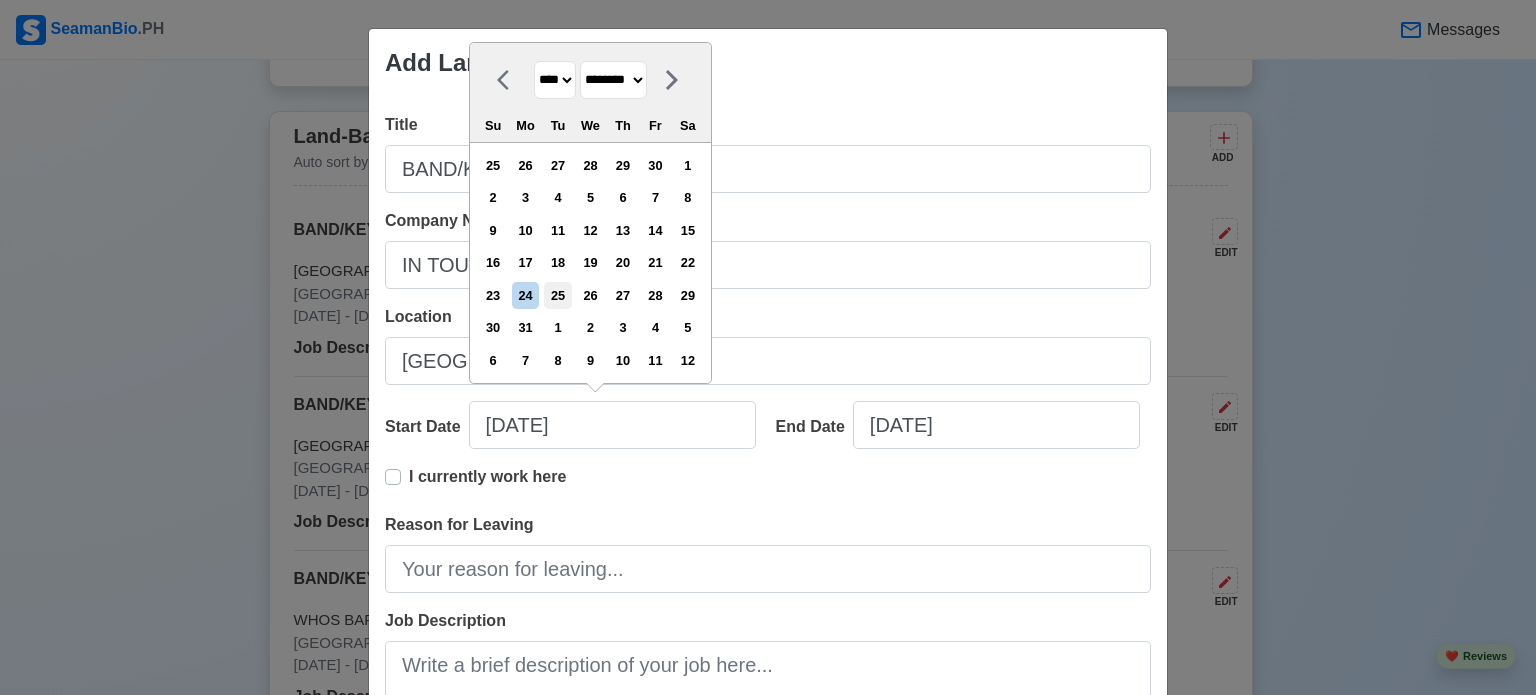 click on "25" at bounding box center (557, 295) 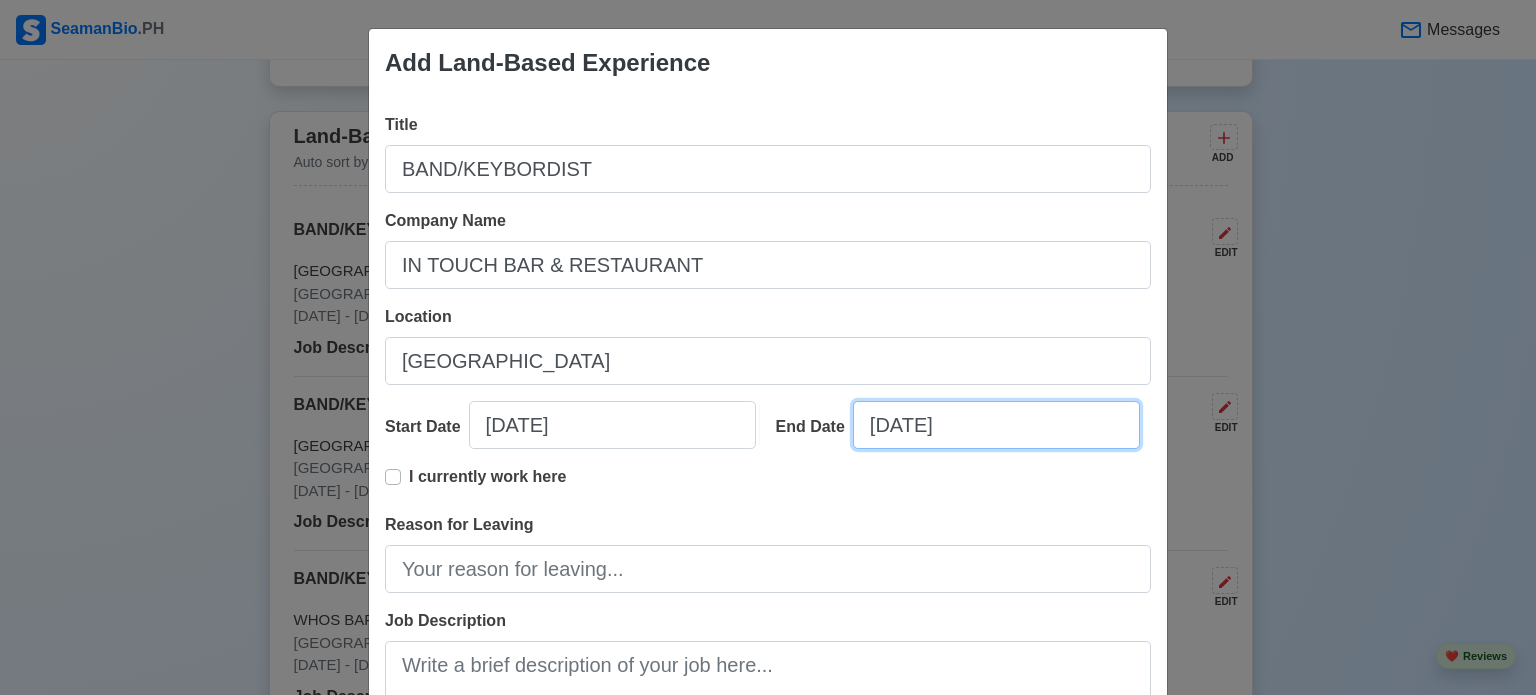 click on "[DATE]" at bounding box center [996, 425] 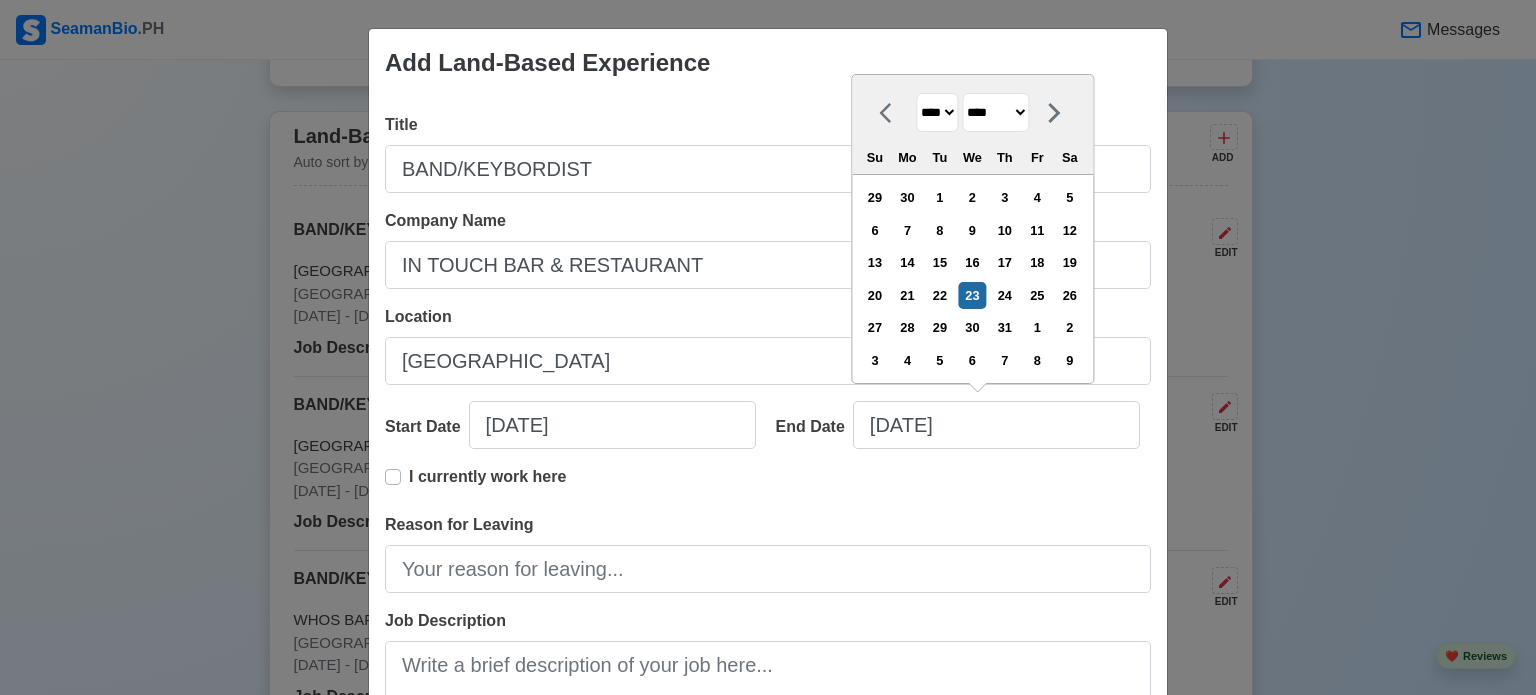 click on "**** **** **** **** **** **** **** **** **** **** **** **** **** **** **** **** **** **** **** **** **** **** **** **** **** **** **** **** **** **** **** **** **** **** **** **** **** **** **** **** **** **** **** **** **** **** **** **** **** **** **** **** **** **** **** **** **** **** **** **** **** **** **** **** **** **** **** **** **** **** **** **** **** **** **** **** **** **** **** **** **** **** **** **** **** **** **** **** **** **** **** **** **** **** **** **** **** **** **** **** **** **** **** **** **** ****" at bounding box center [937, 112] 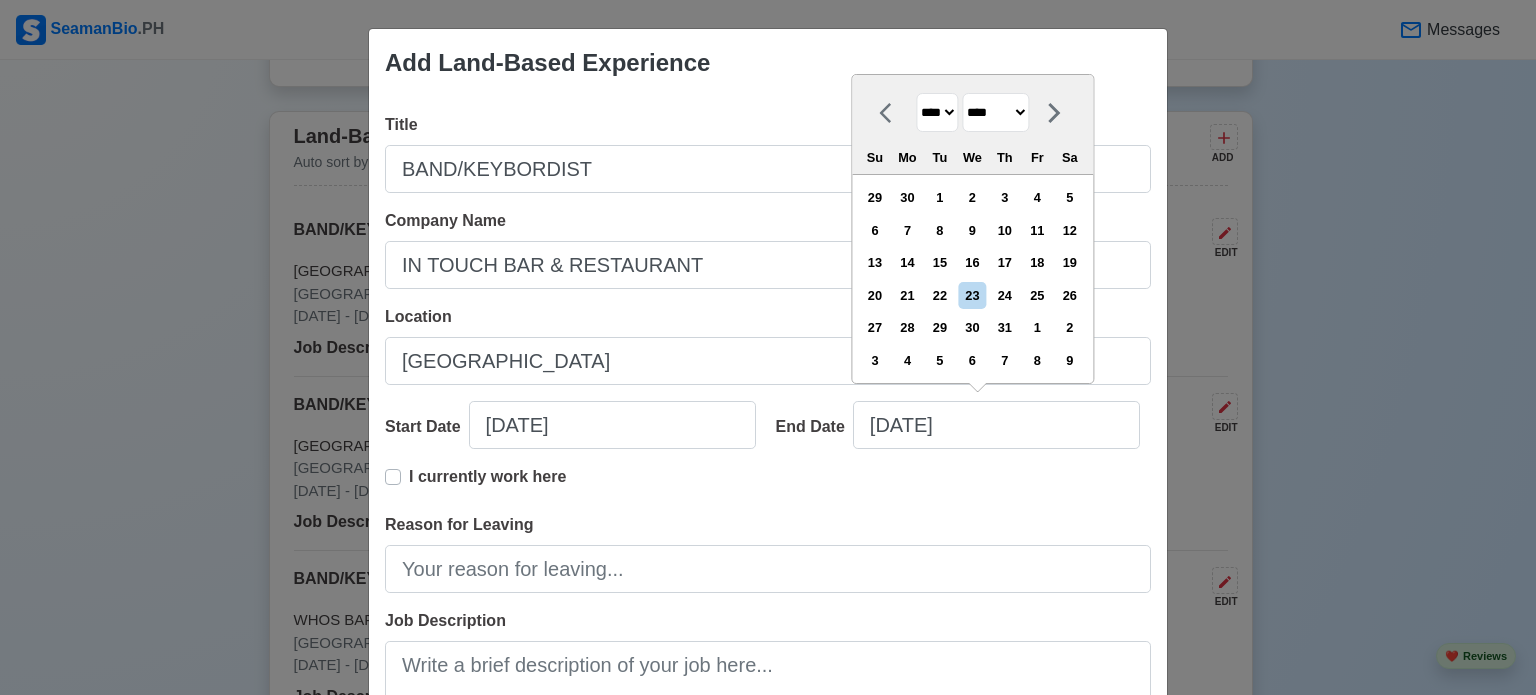 click on "******* ******** ***** ***** *** **** **** ****** ********* ******* ******** ********" at bounding box center (995, 112) 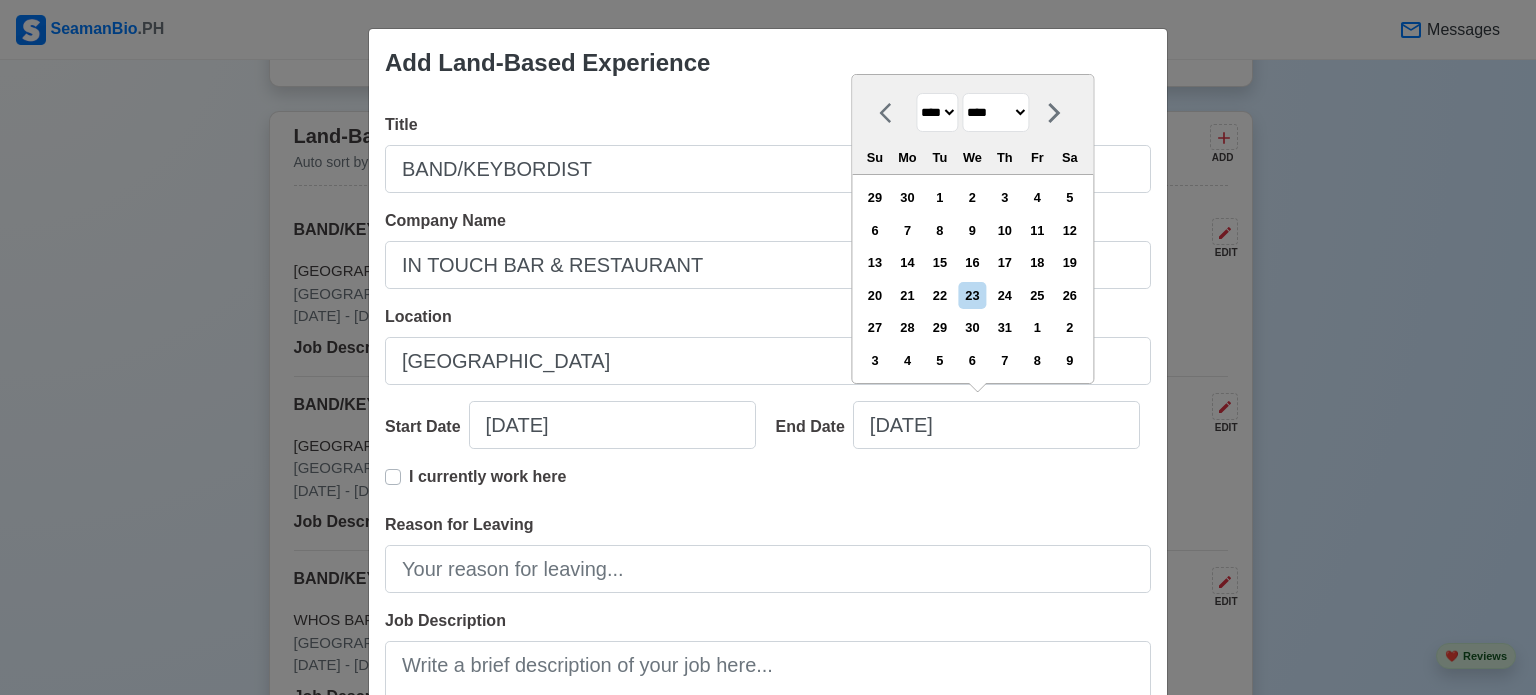 select on "********" 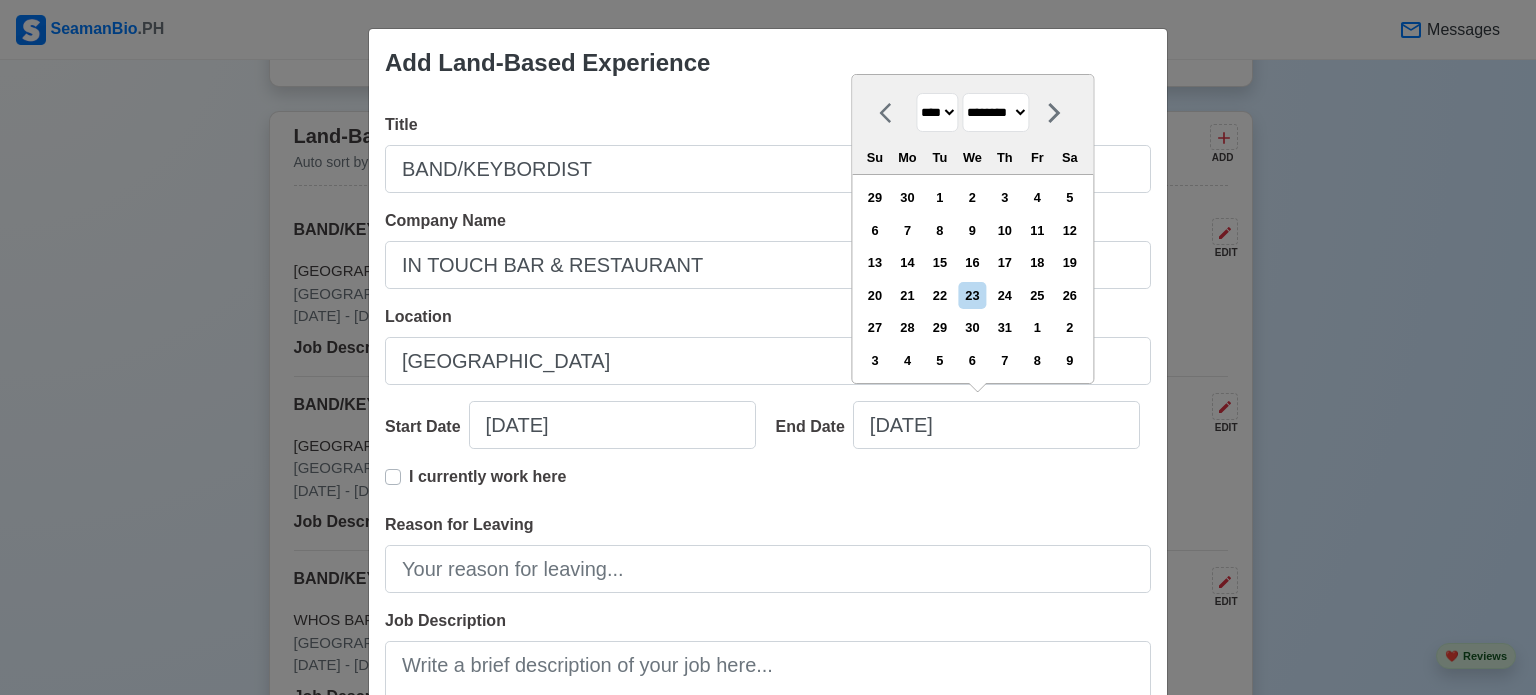 click on "******* ******** ***** ***** *** **** **** ****** ********* ******* ******** ********" at bounding box center [995, 112] 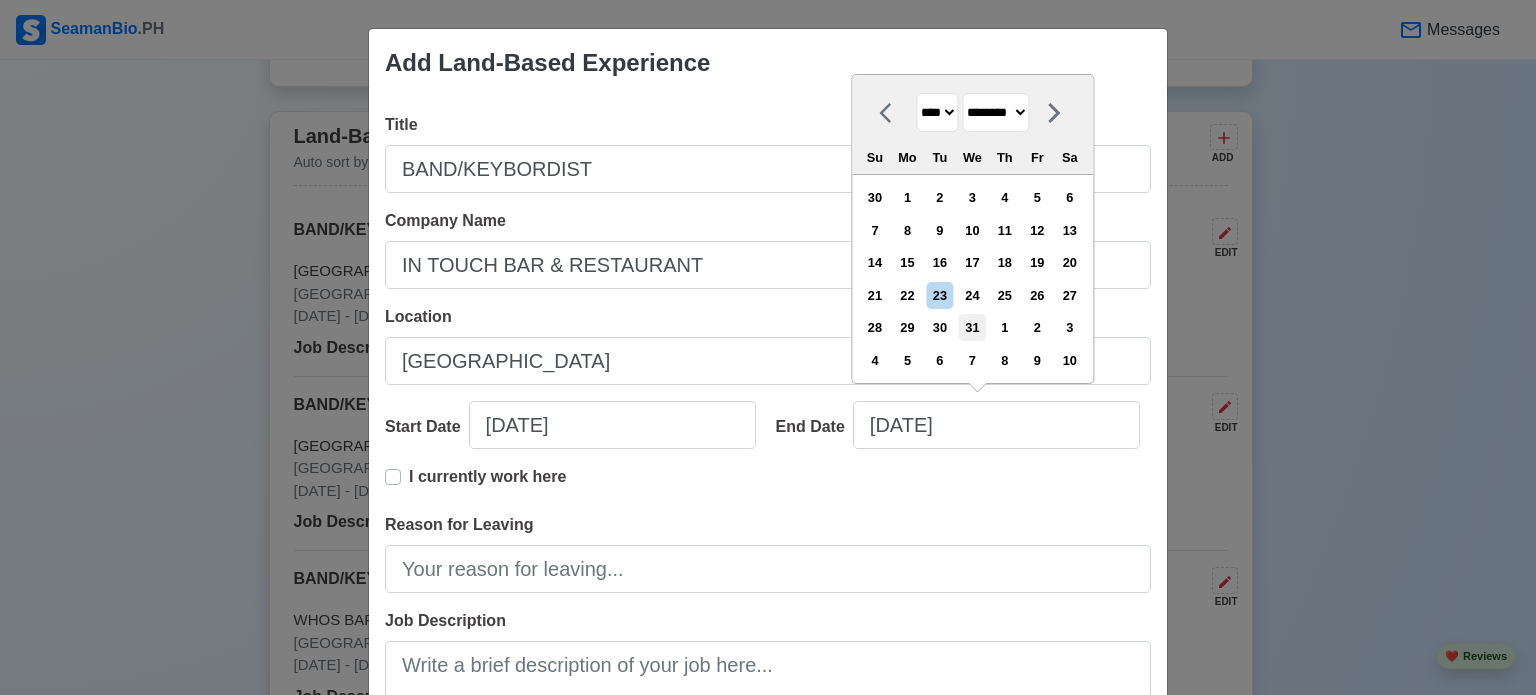 click on "31" at bounding box center [972, 327] 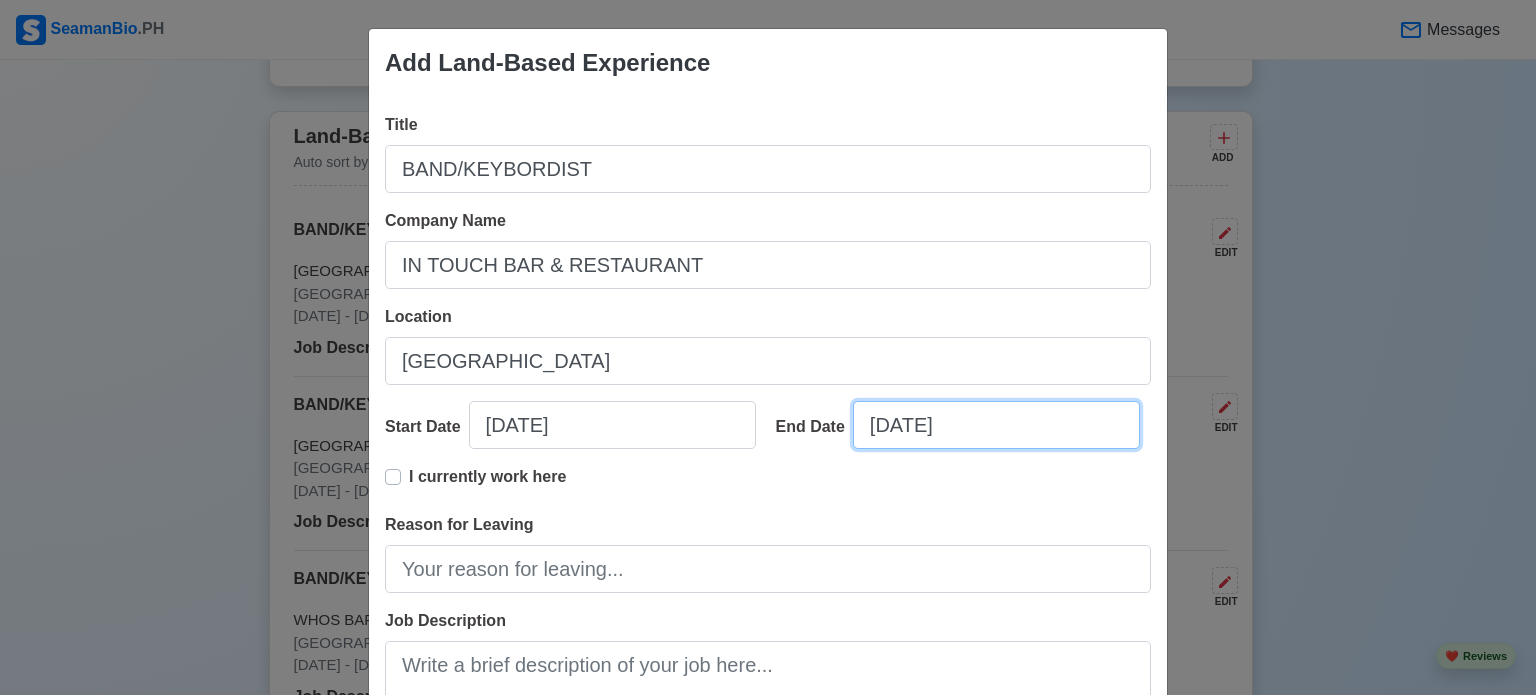 click on "[DATE]" at bounding box center (996, 425) 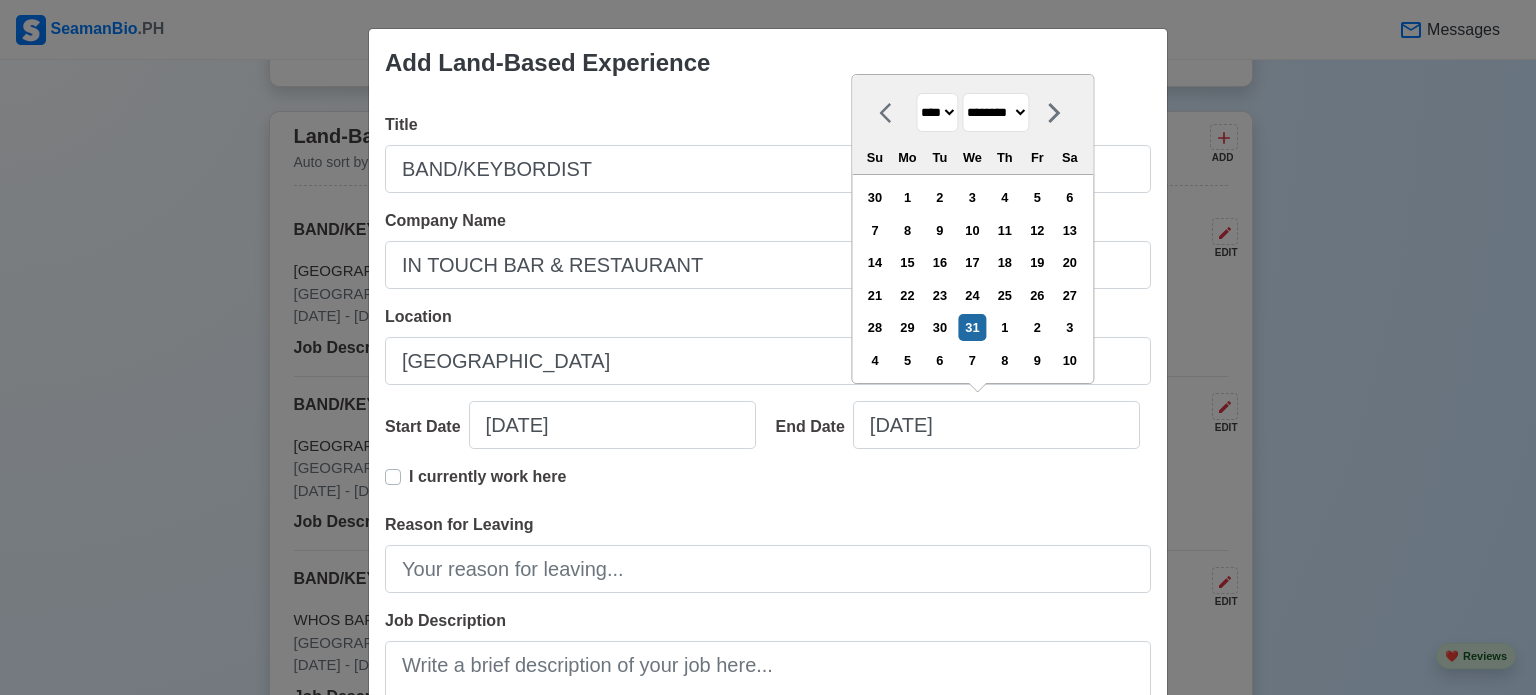 click on "******* ******** ***** ***** *** **** **** ****** ********* ******* ******** ********" at bounding box center [995, 112] 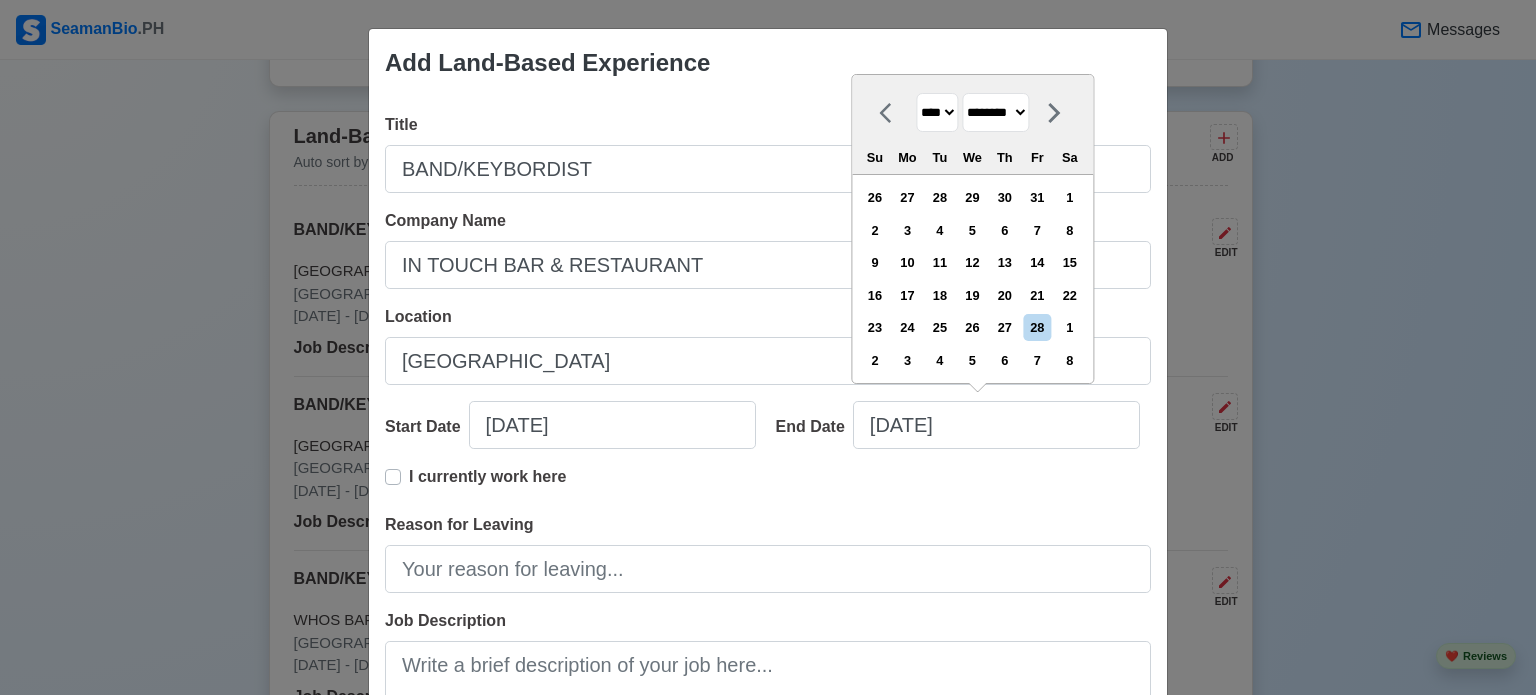 click on "******* ******** ***** ***** *** **** **** ****** ********* ******* ******** ********" at bounding box center [995, 112] 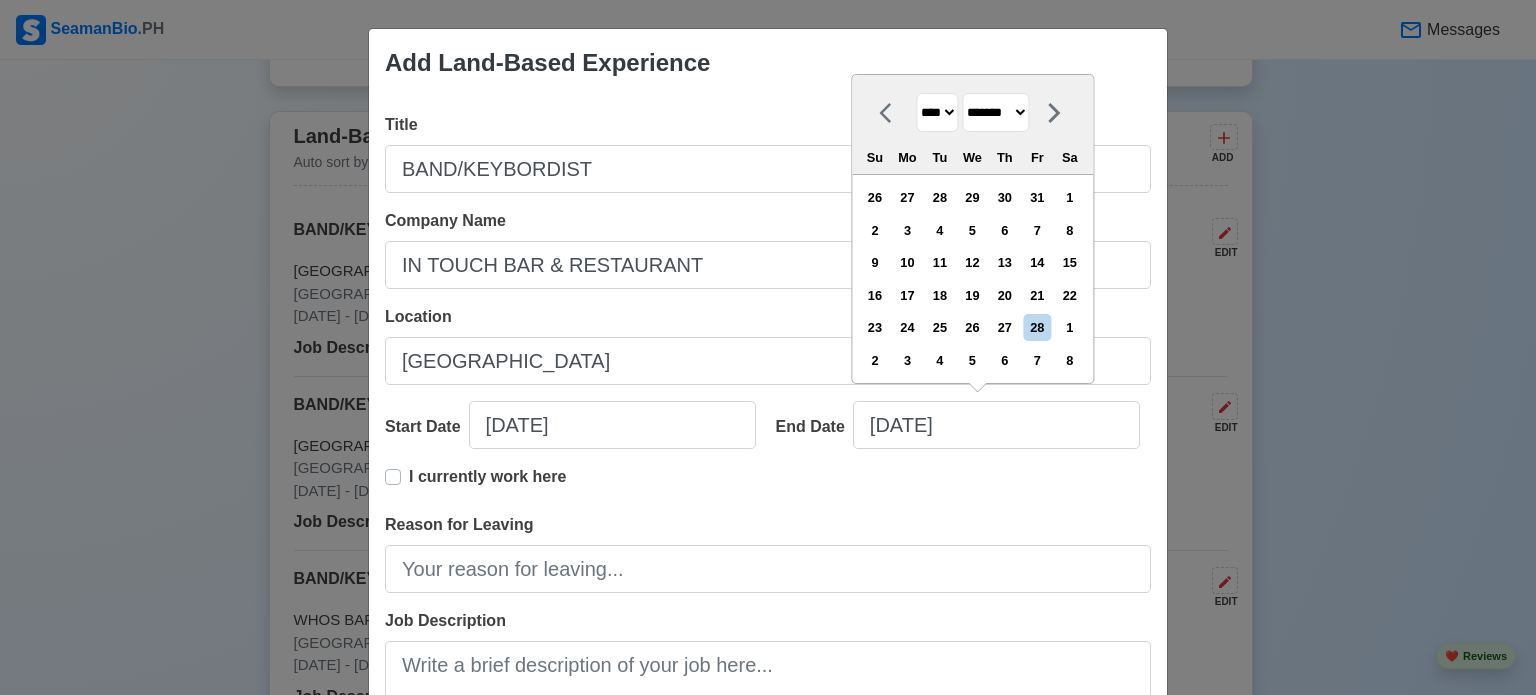 click on "******* ******** ***** ***** *** **** **** ****** ********* ******* ******** ********" at bounding box center [995, 112] 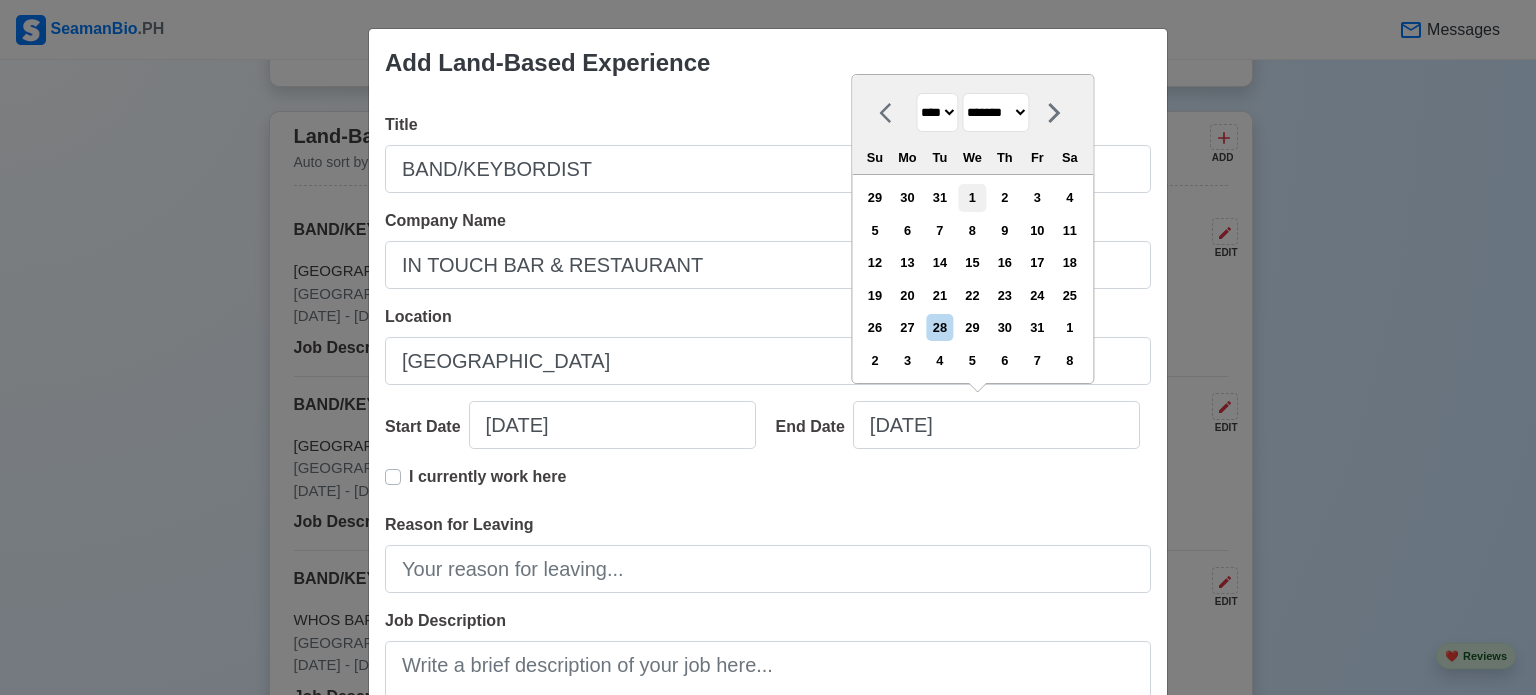 click on "1" at bounding box center (972, 197) 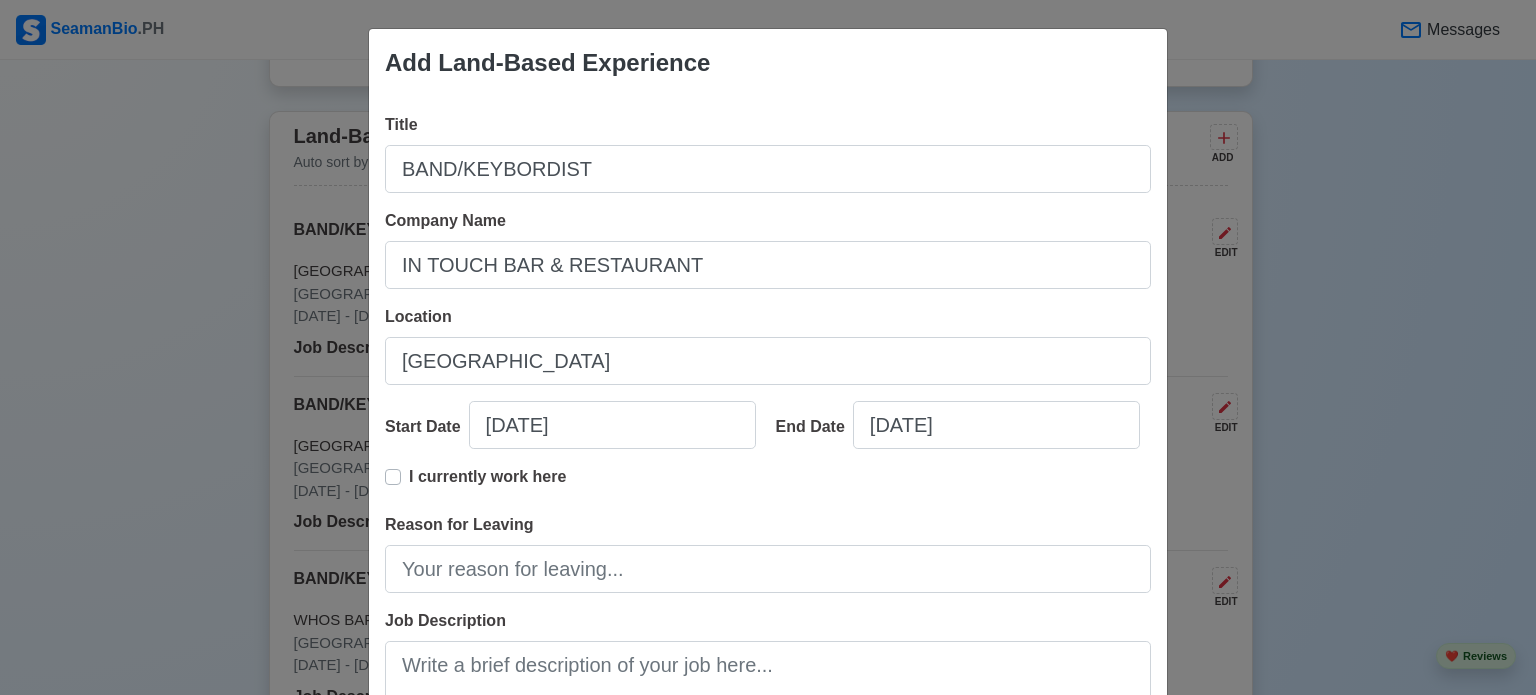 scroll, scrollTop: 288, scrollLeft: 0, axis: vertical 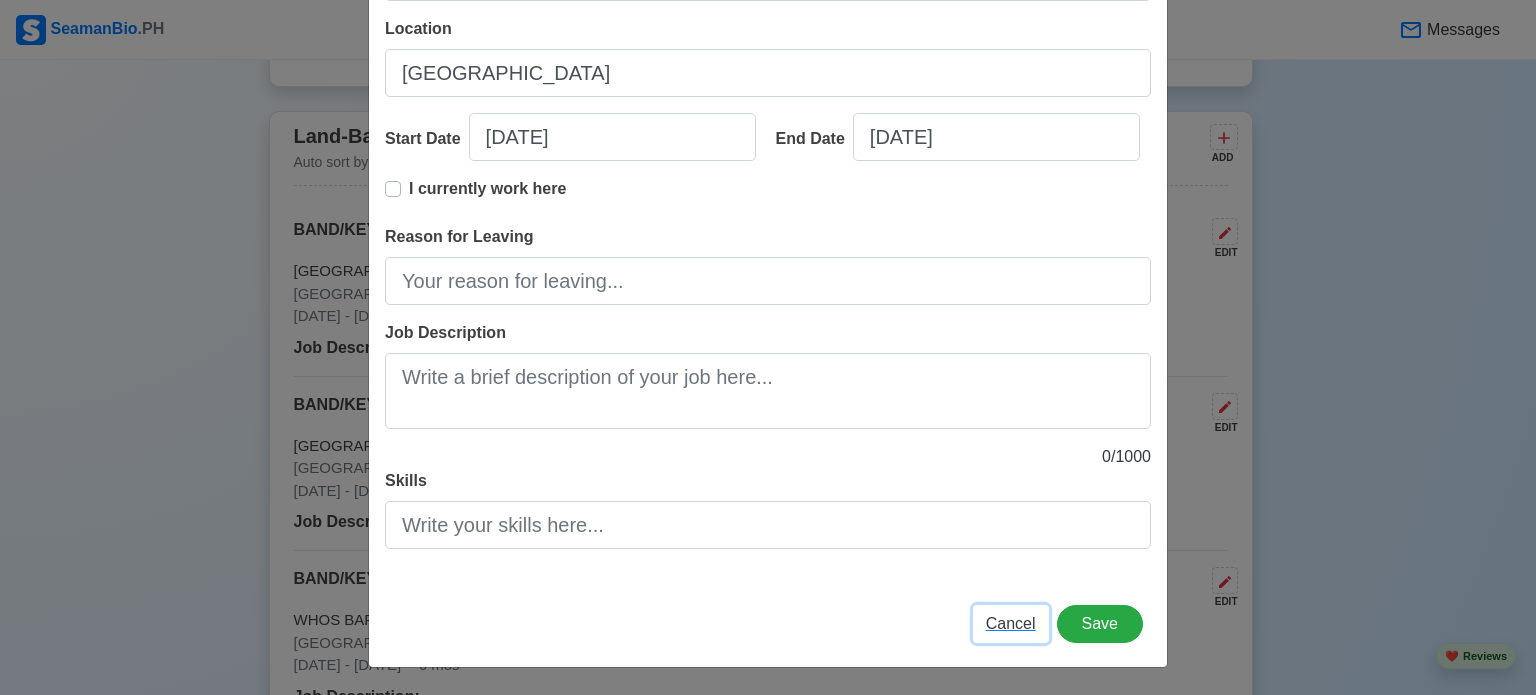type 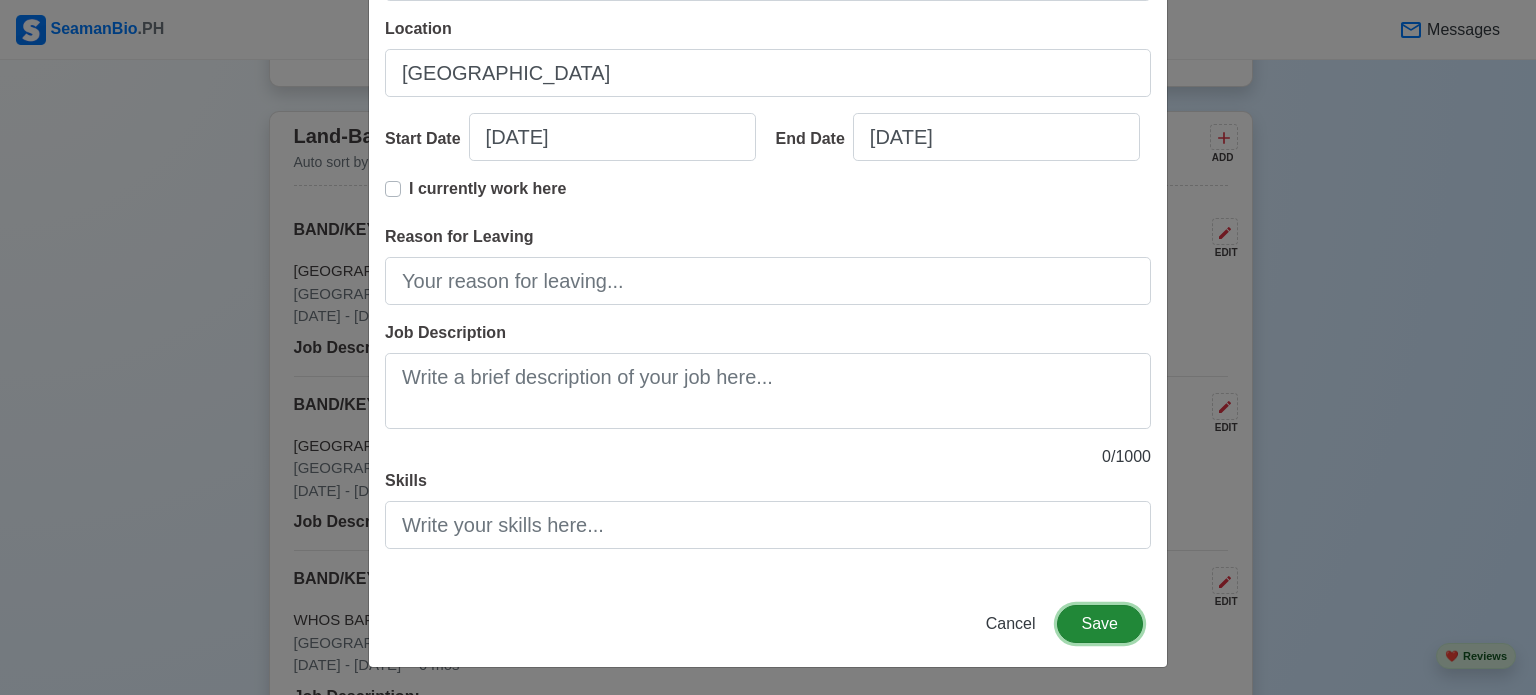 type 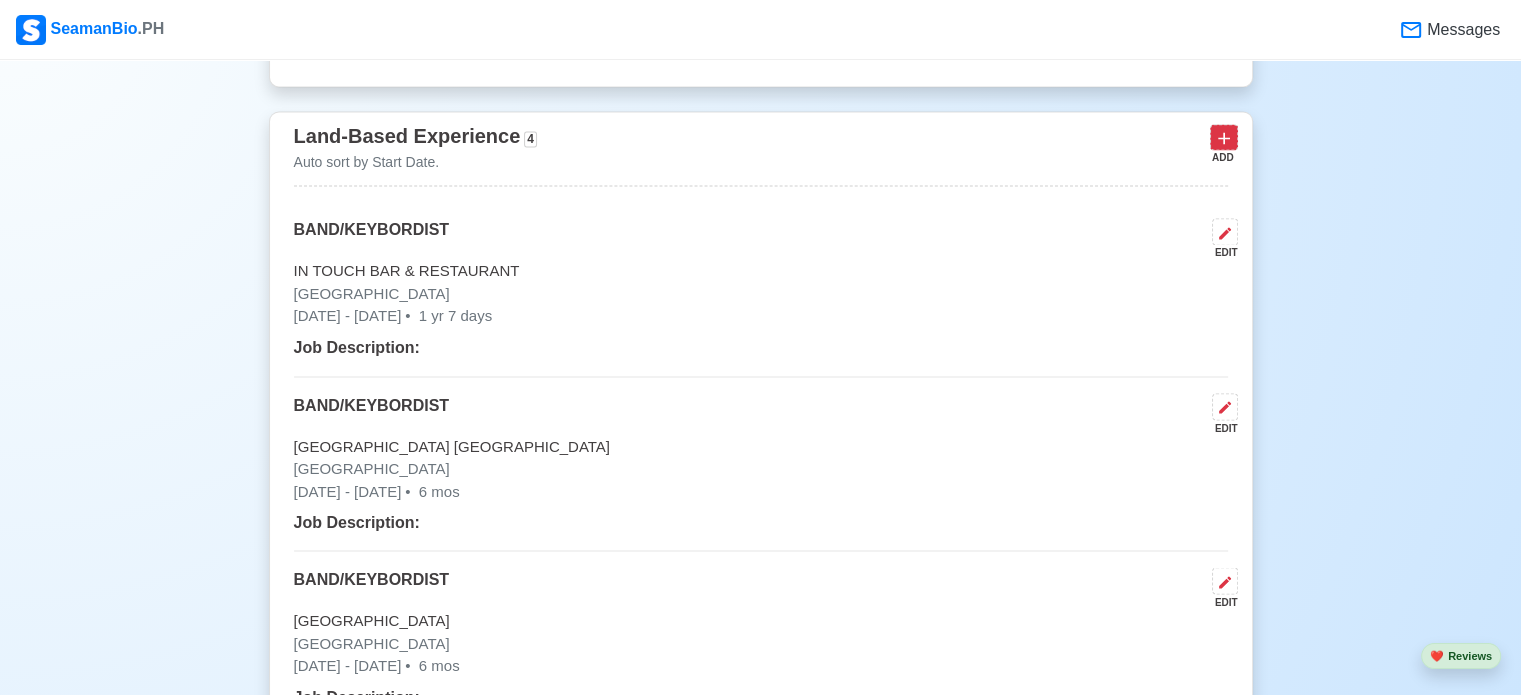 click 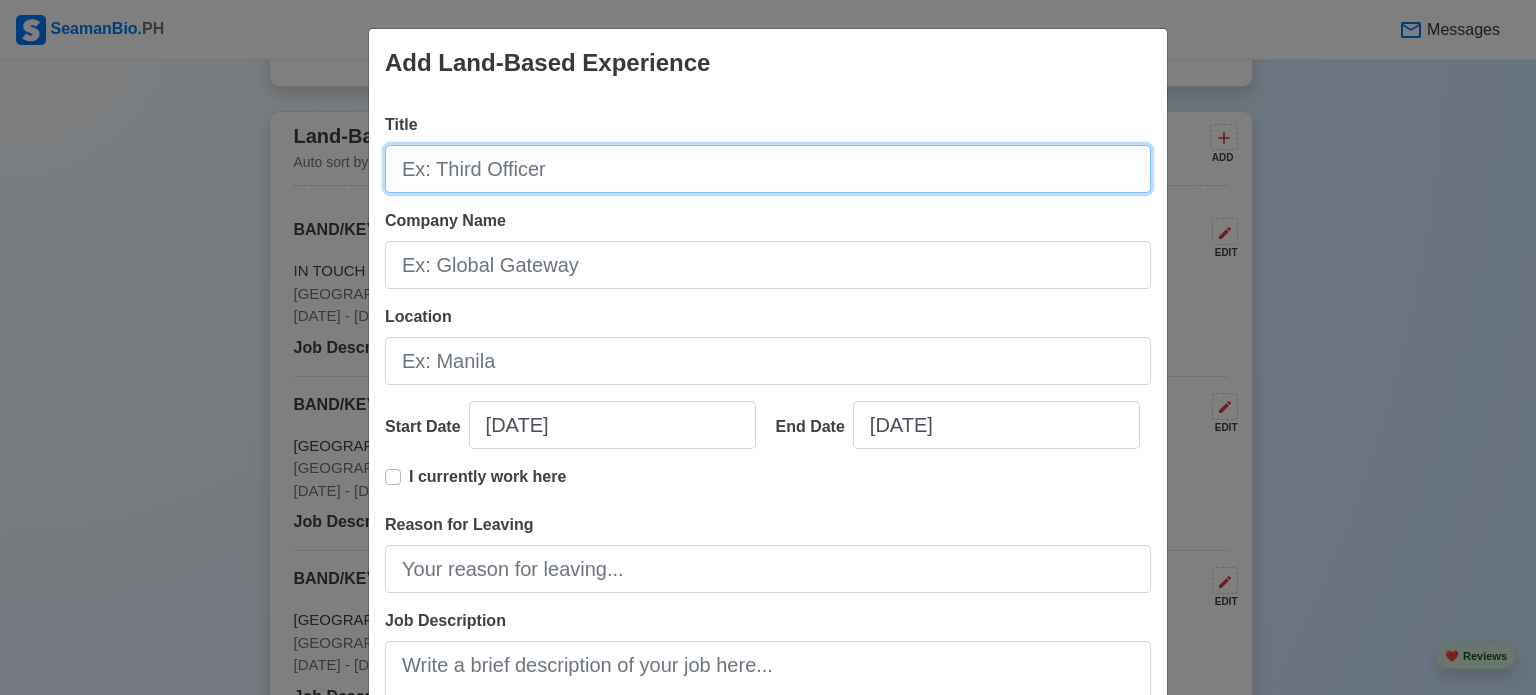 click on "Title" at bounding box center (768, 169) 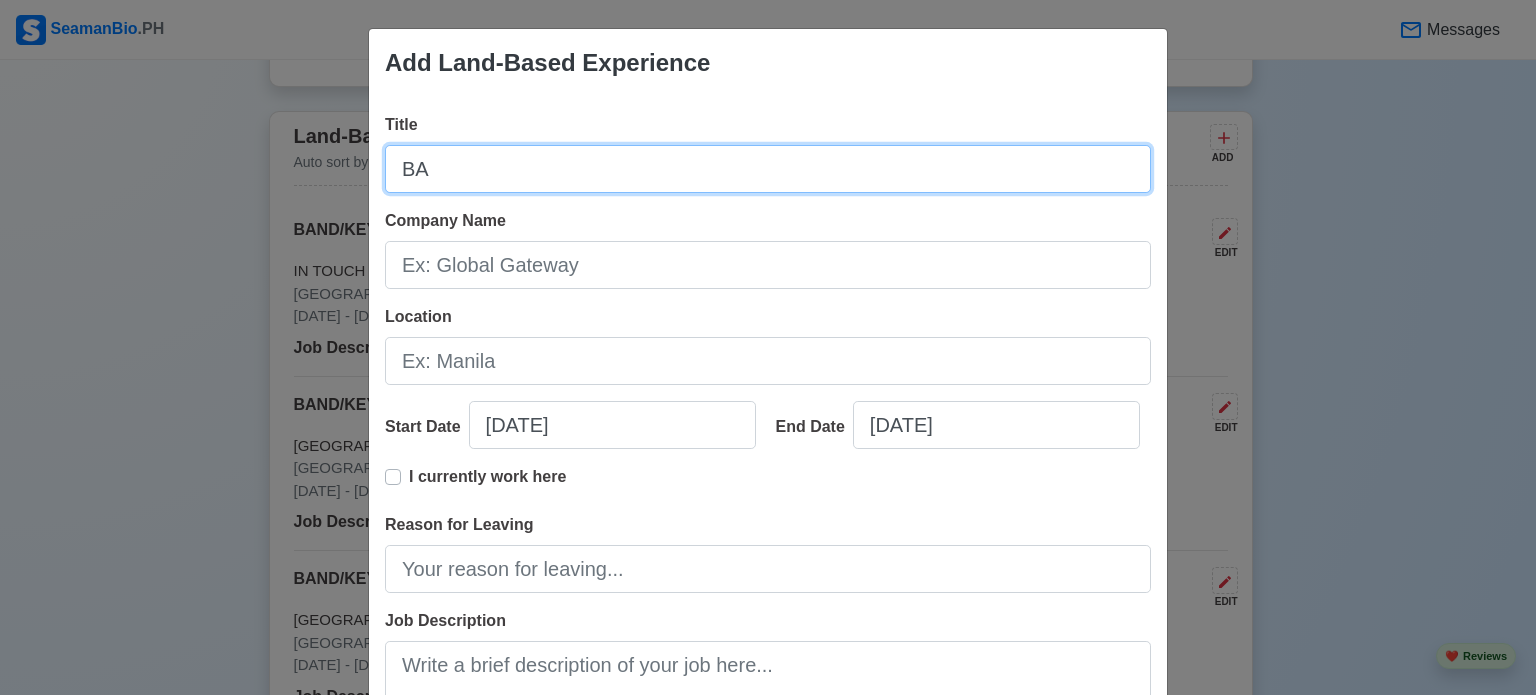 type on "B" 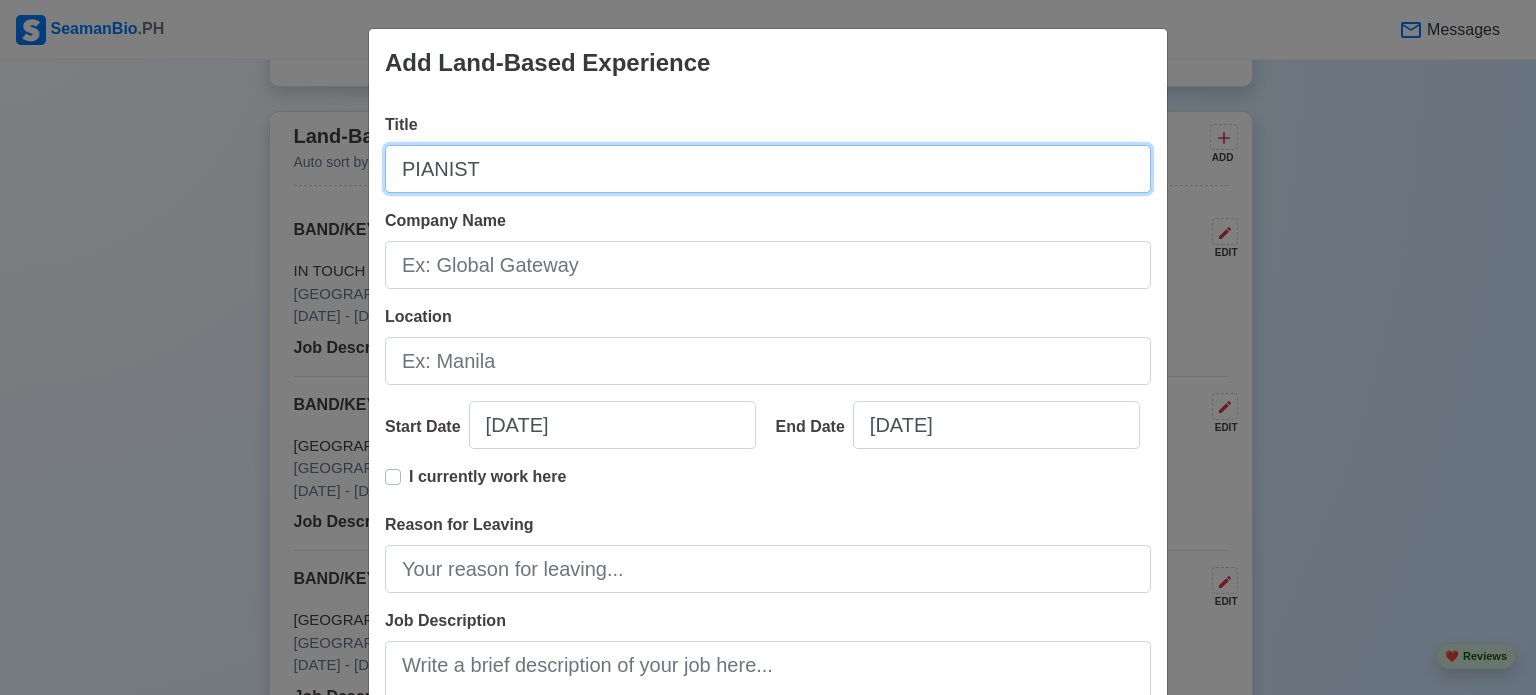 type on "PIANIST" 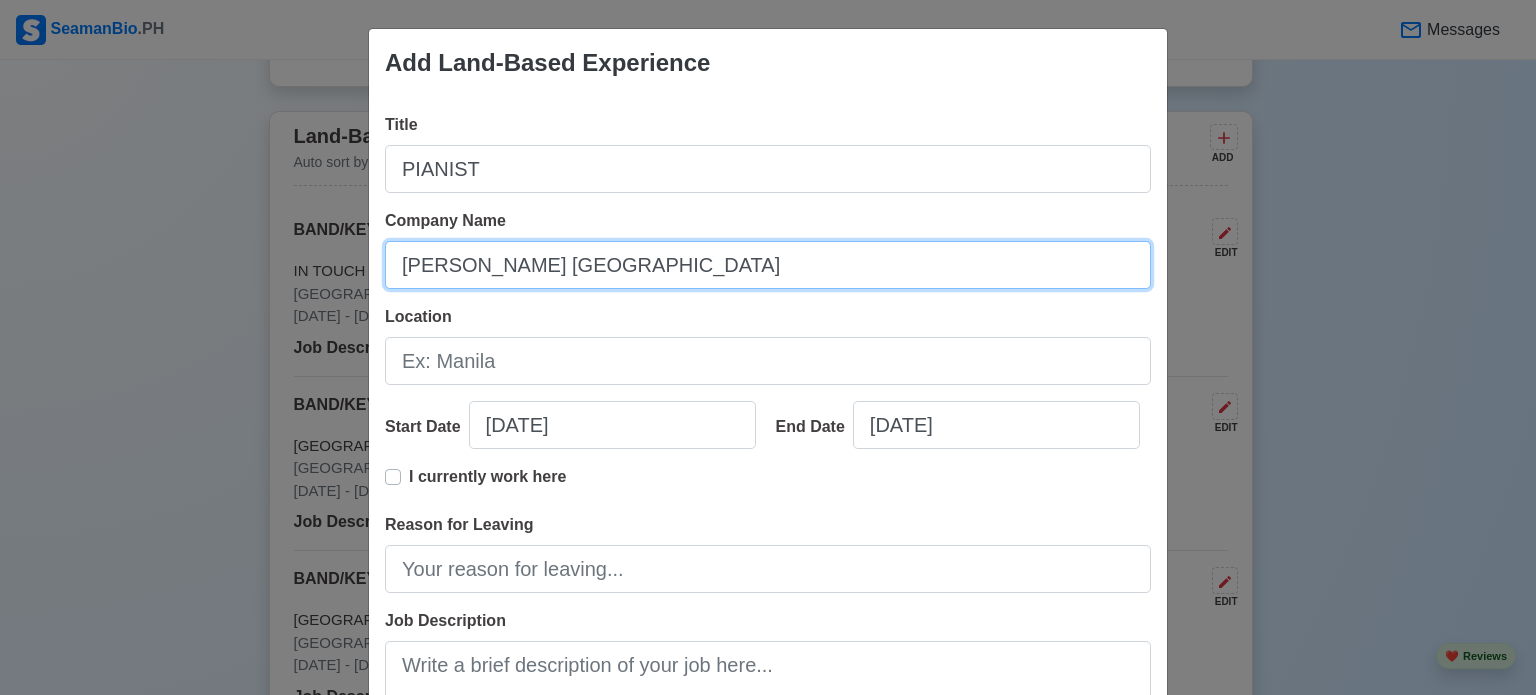 type on "[PERSON_NAME] [GEOGRAPHIC_DATA]" 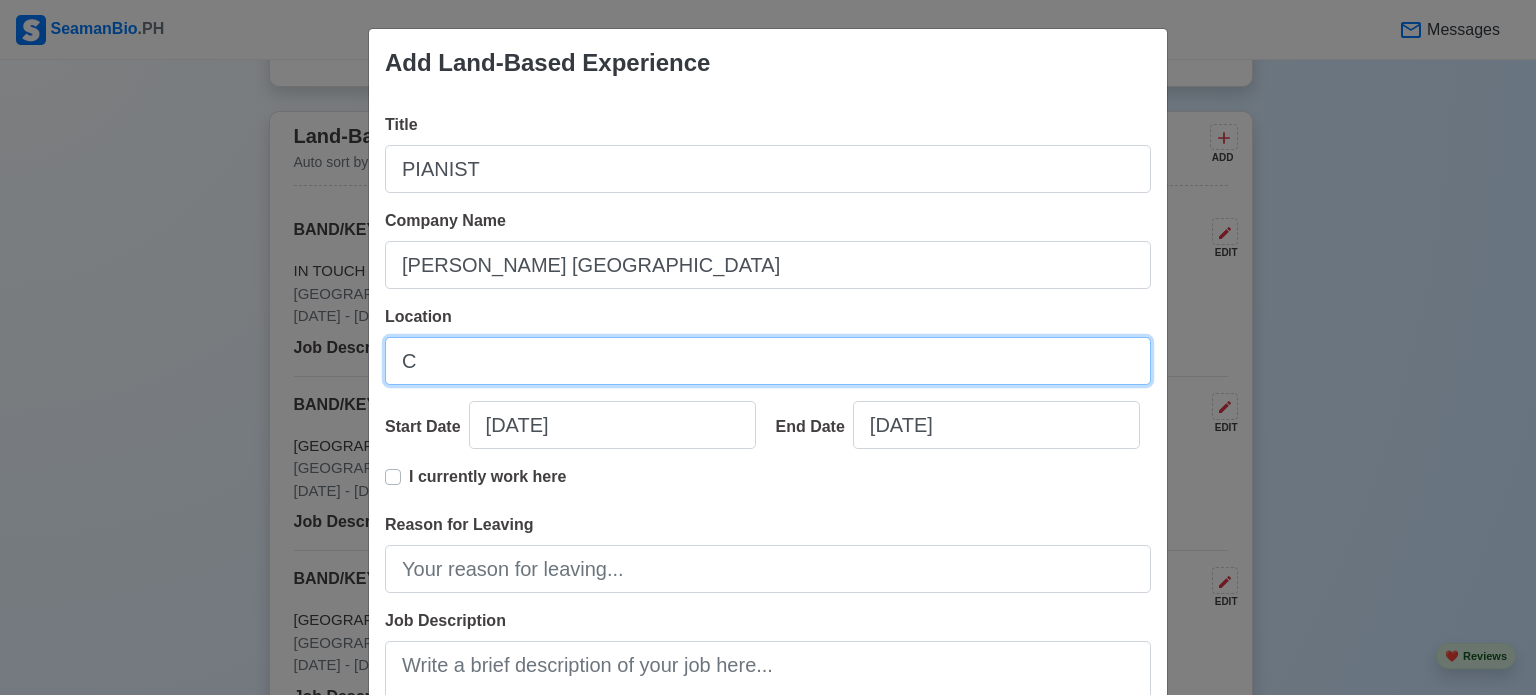 type on "[GEOGRAPHIC_DATA]" 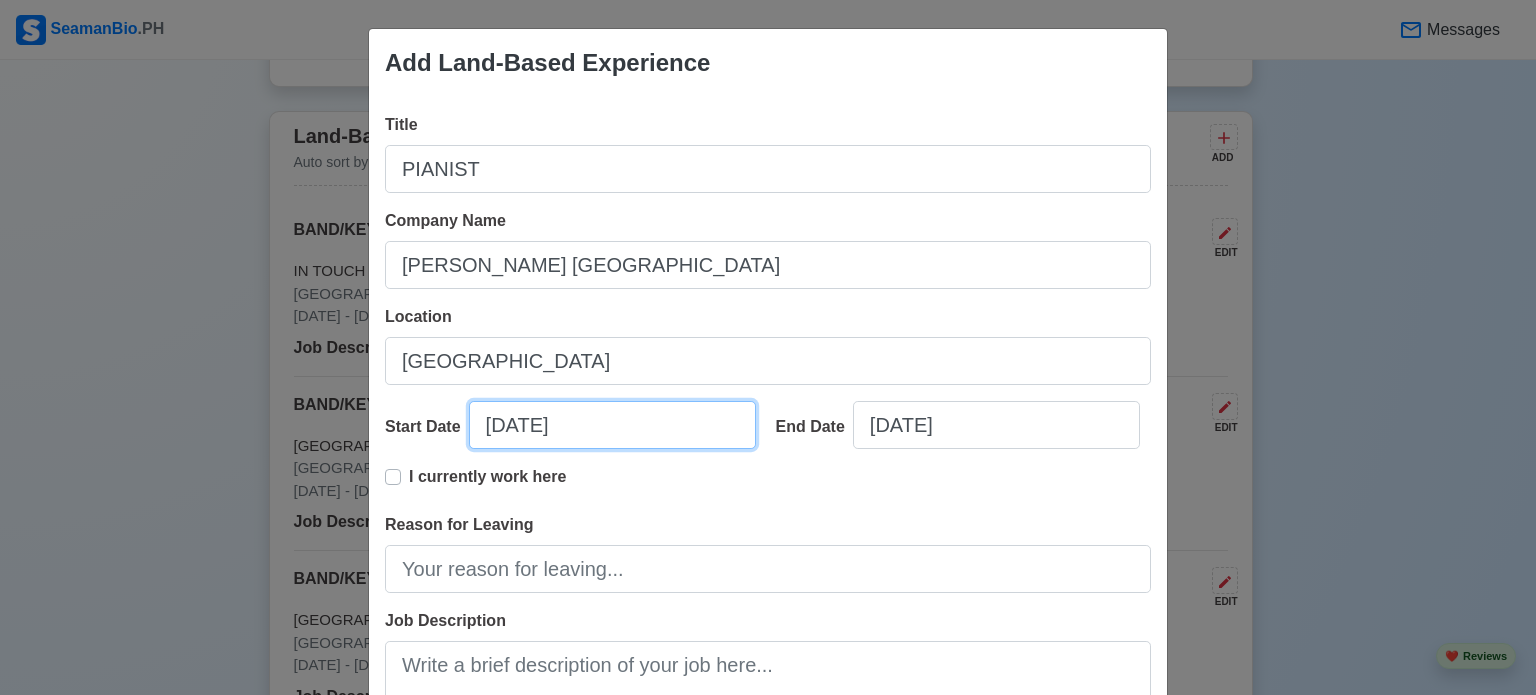 select on "****" 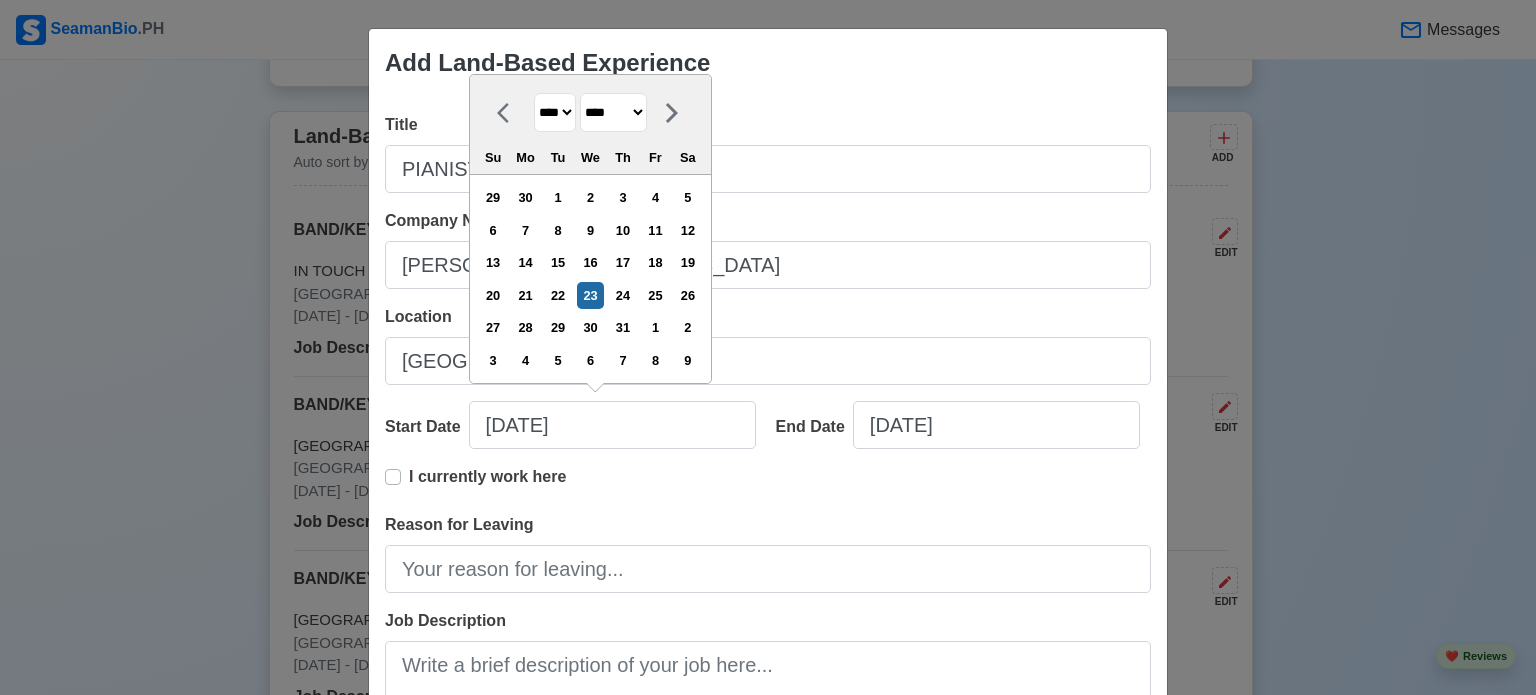 click on "**** **** **** **** **** **** **** **** **** **** **** **** **** **** **** **** **** **** **** **** **** **** **** **** **** **** **** **** **** **** **** **** **** **** **** **** **** **** **** **** **** **** **** **** **** **** **** **** **** **** **** **** **** **** **** **** **** **** **** **** **** **** **** **** **** **** **** **** **** **** **** **** **** **** **** **** **** **** **** **** **** **** **** **** **** **** **** **** **** **** **** **** **** **** **** **** **** **** **** **** **** **** **** **** **** ****" at bounding box center (555, 112) 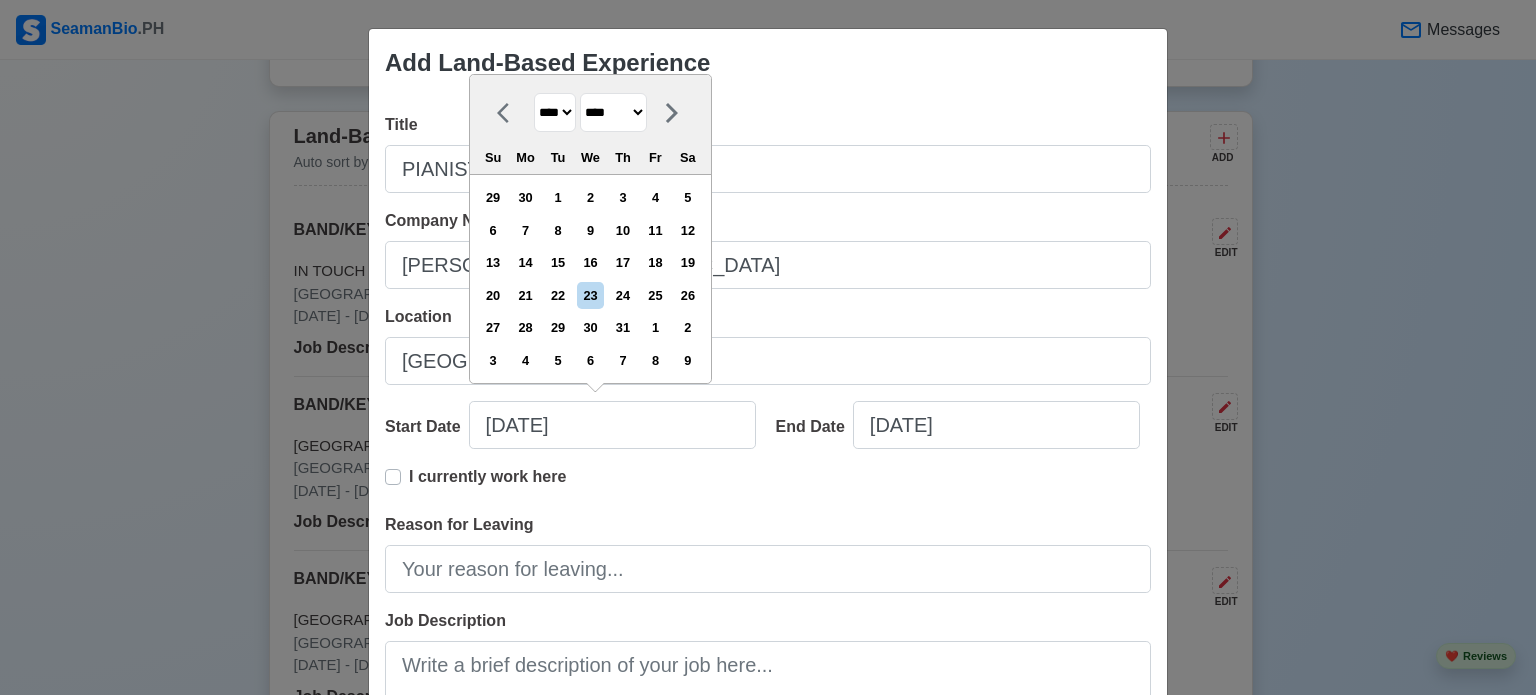 click on "******* ******** ***** ***** *** **** **** ****** ********* ******* ******** ********" at bounding box center [613, 112] 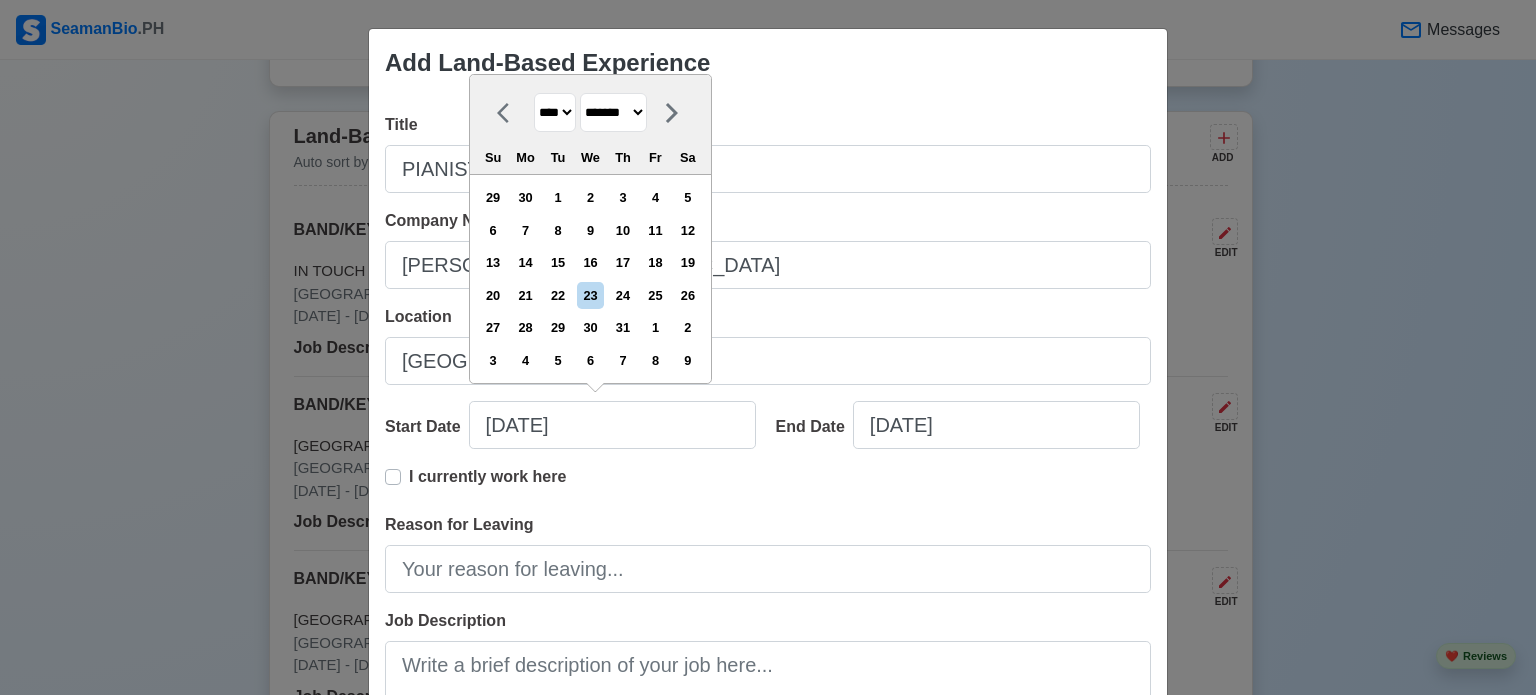click on "******* ******** ***** ***** *** **** **** ****** ********* ******* ******** ********" at bounding box center (613, 112) 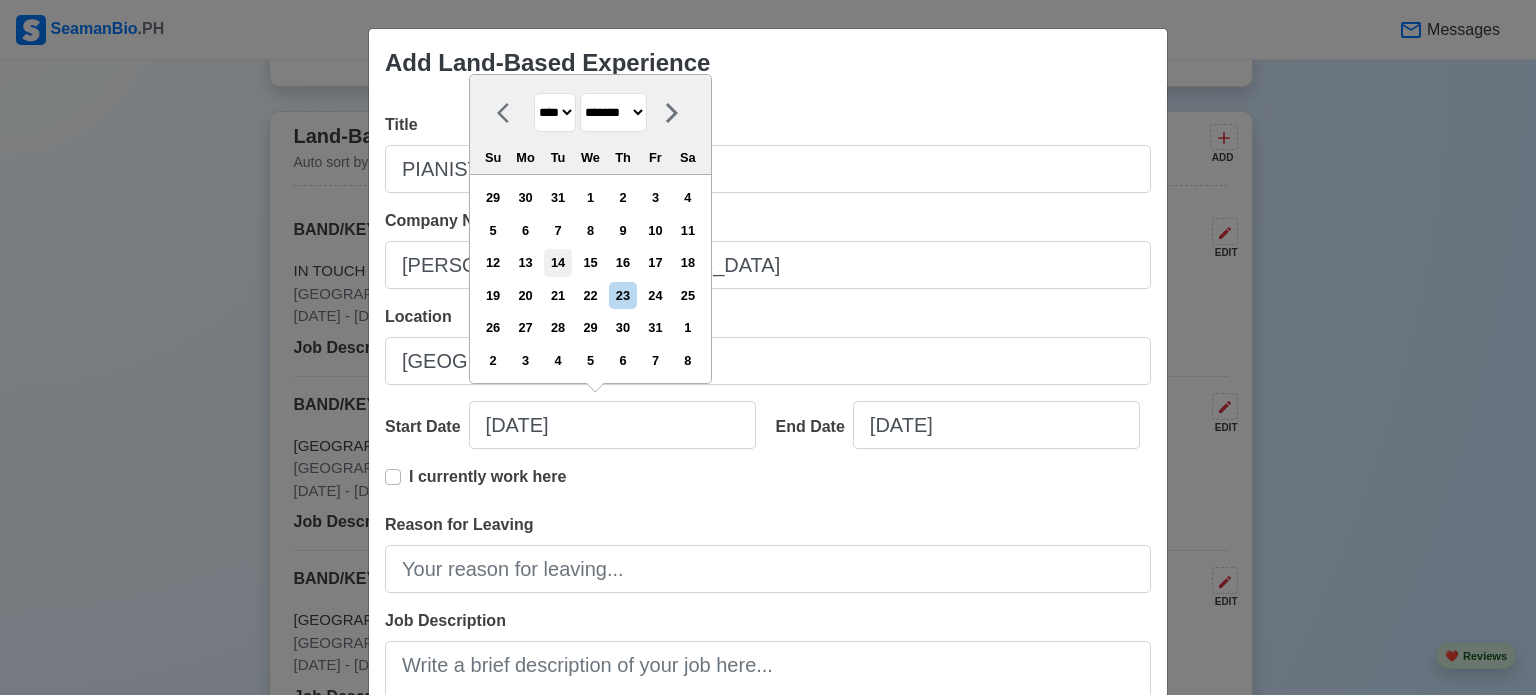 click on "14" at bounding box center (557, 262) 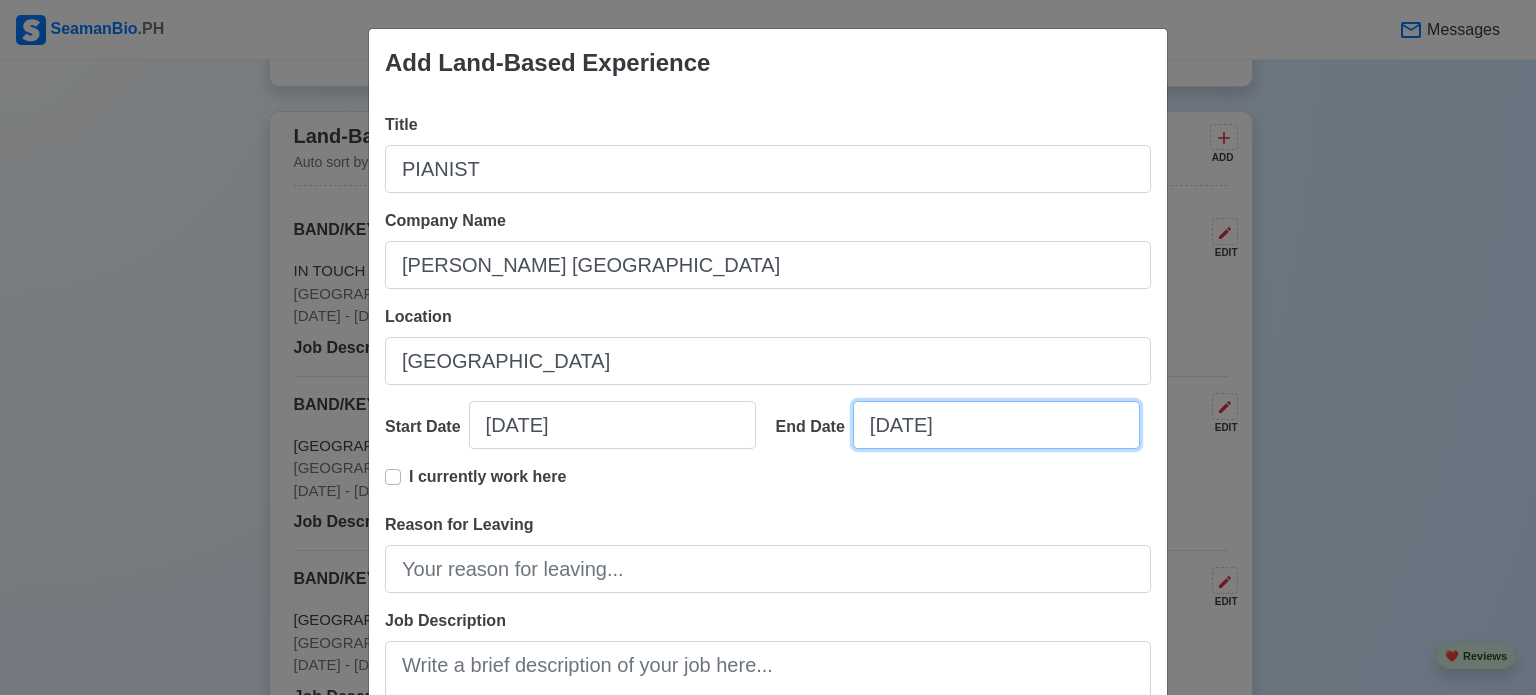 select on "****" 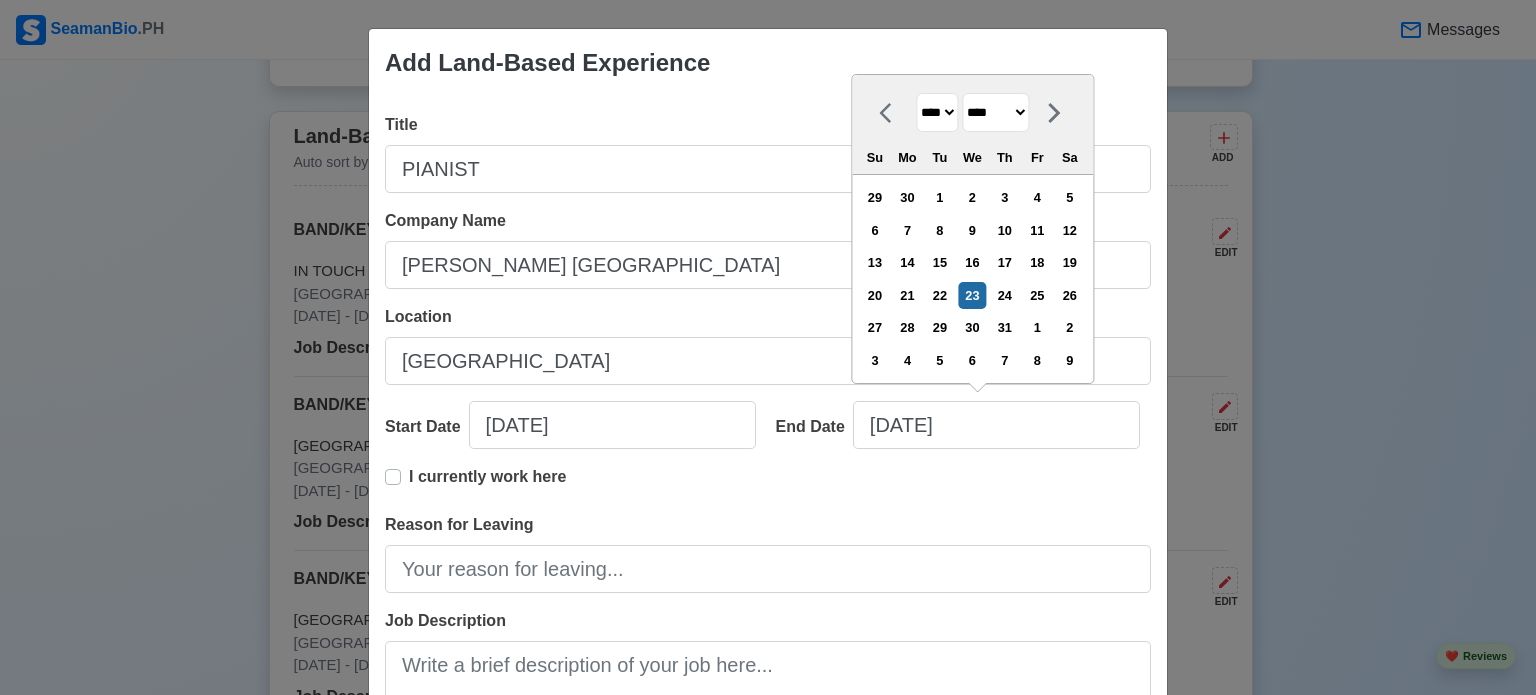 click on "**** **** **** **** **** **** **** **** **** **** **** **** **** **** **** **** **** **** **** **** **** **** **** **** **** **** **** **** **** **** **** **** **** **** **** **** **** **** **** **** **** **** **** **** **** **** **** **** **** **** **** **** **** **** **** **** **** **** **** **** **** **** **** **** **** **** **** **** **** **** **** **** **** **** **** **** **** **** **** **** **** **** **** **** **** **** **** **** **** **** **** **** **** **** **** **** **** **** **** **** **** **** **** **** **** ****" at bounding box center [937, 112] 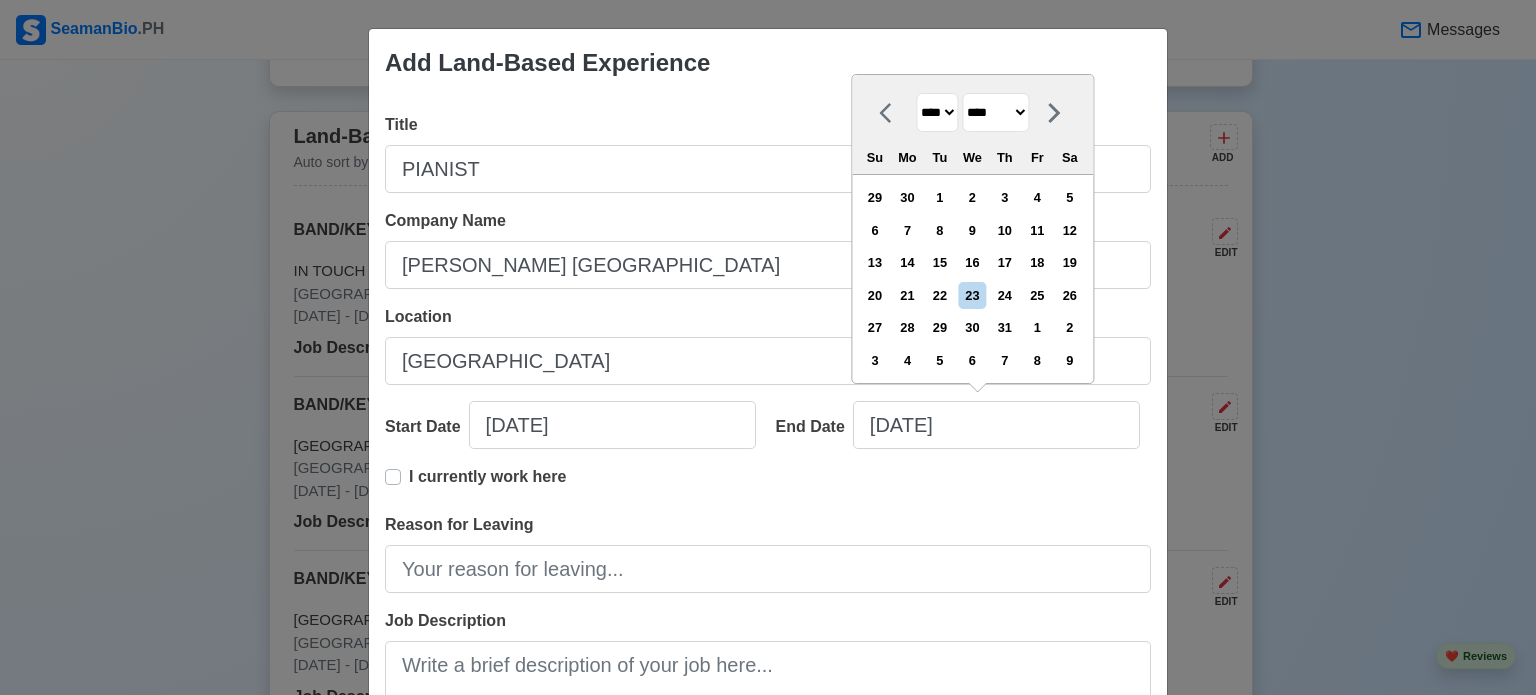 click on "******* ******** ***** ***** *** **** **** ****** ********* ******* ******** ********" at bounding box center (995, 112) 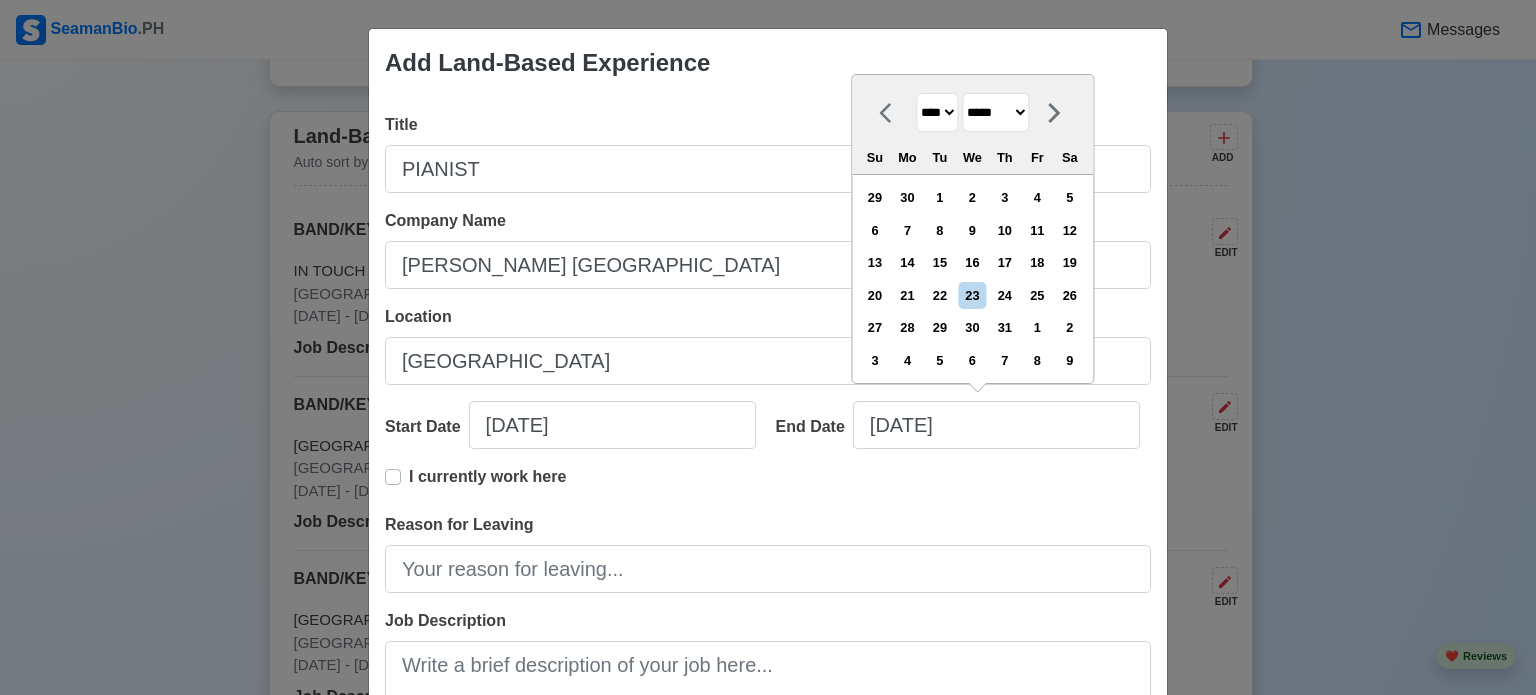 click on "******* ******** ***** ***** *** **** **** ****** ********* ******* ******** ********" at bounding box center [995, 112] 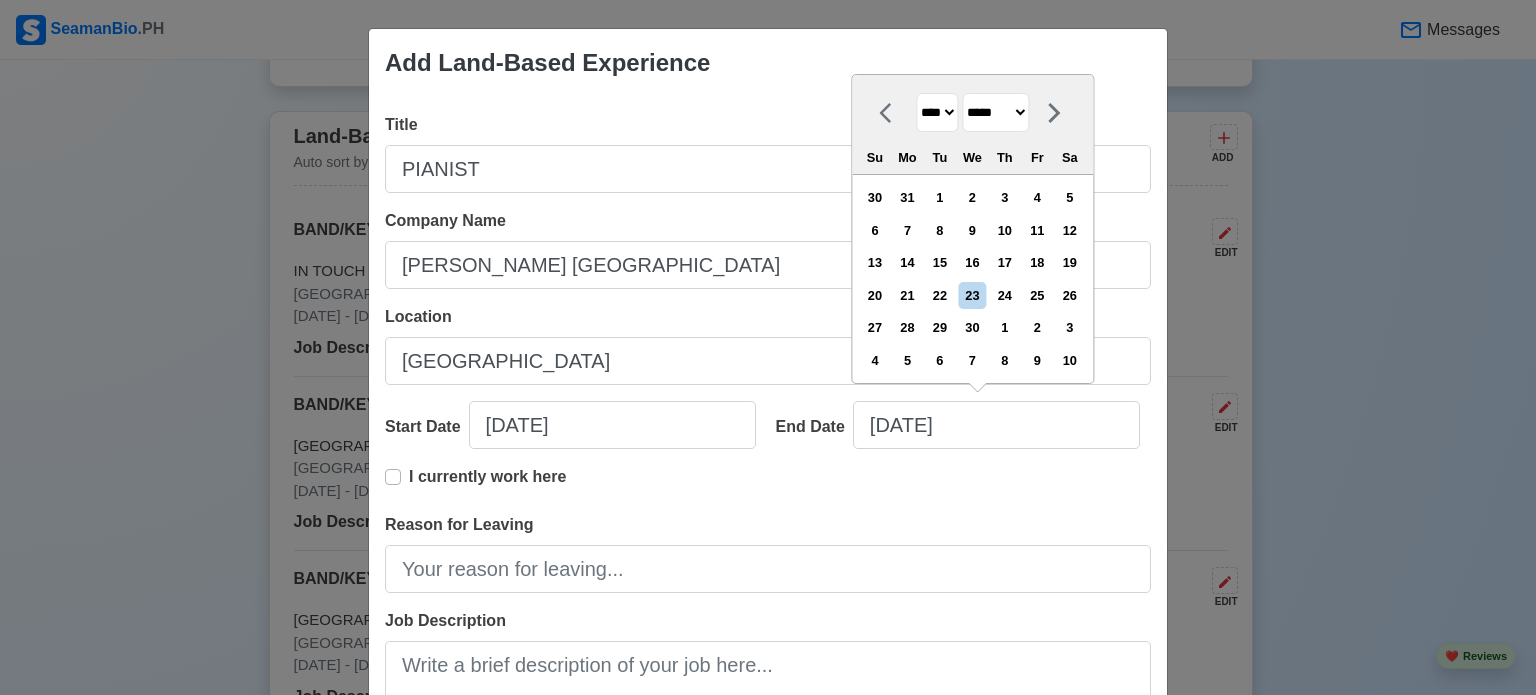 click on "15" at bounding box center (939, 262) 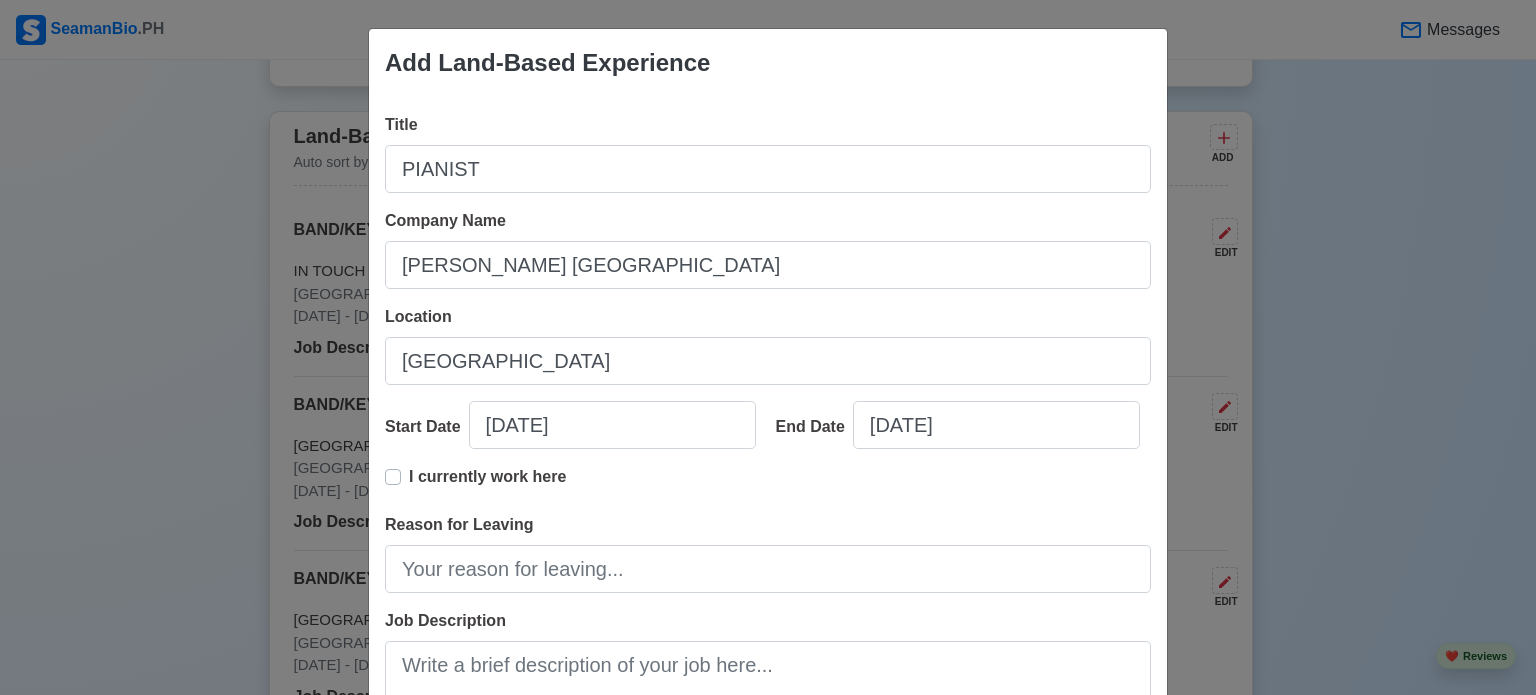 scroll, scrollTop: 288, scrollLeft: 0, axis: vertical 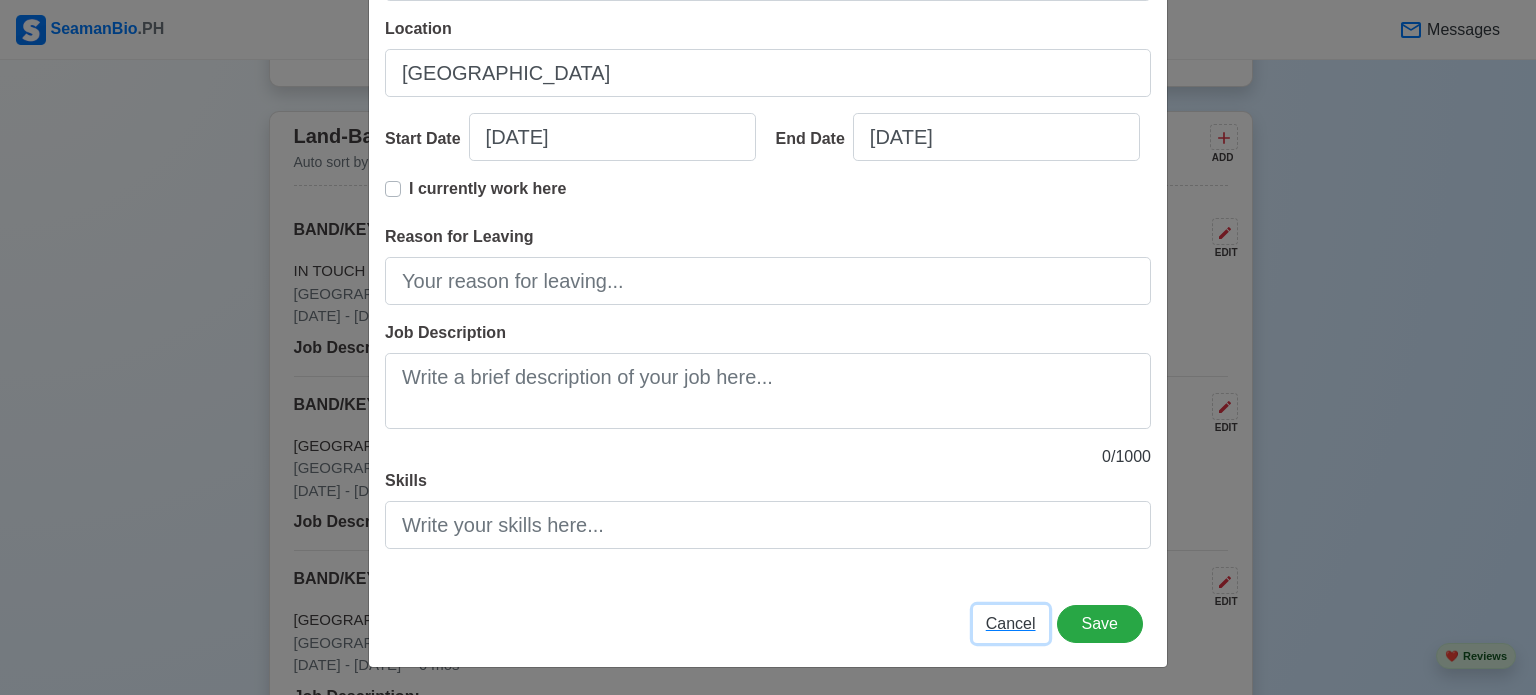 type 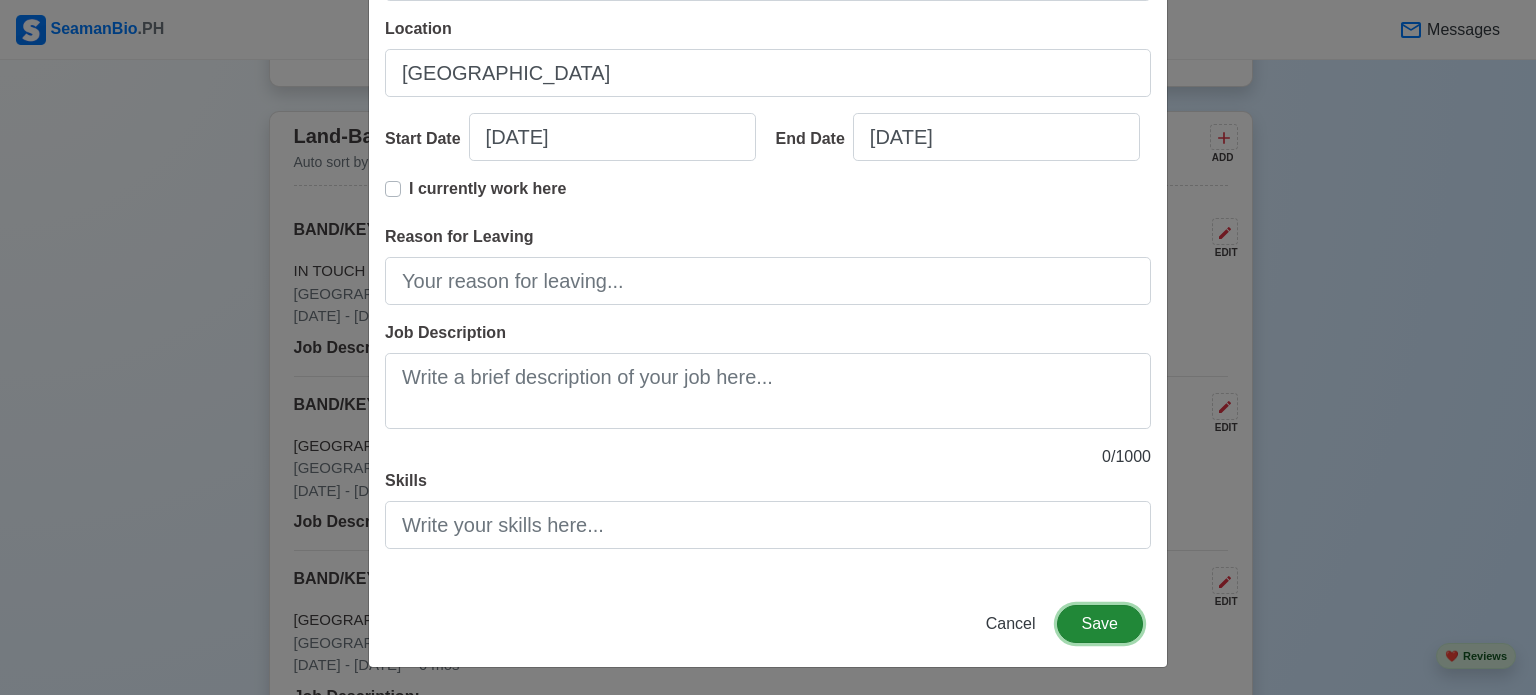 type 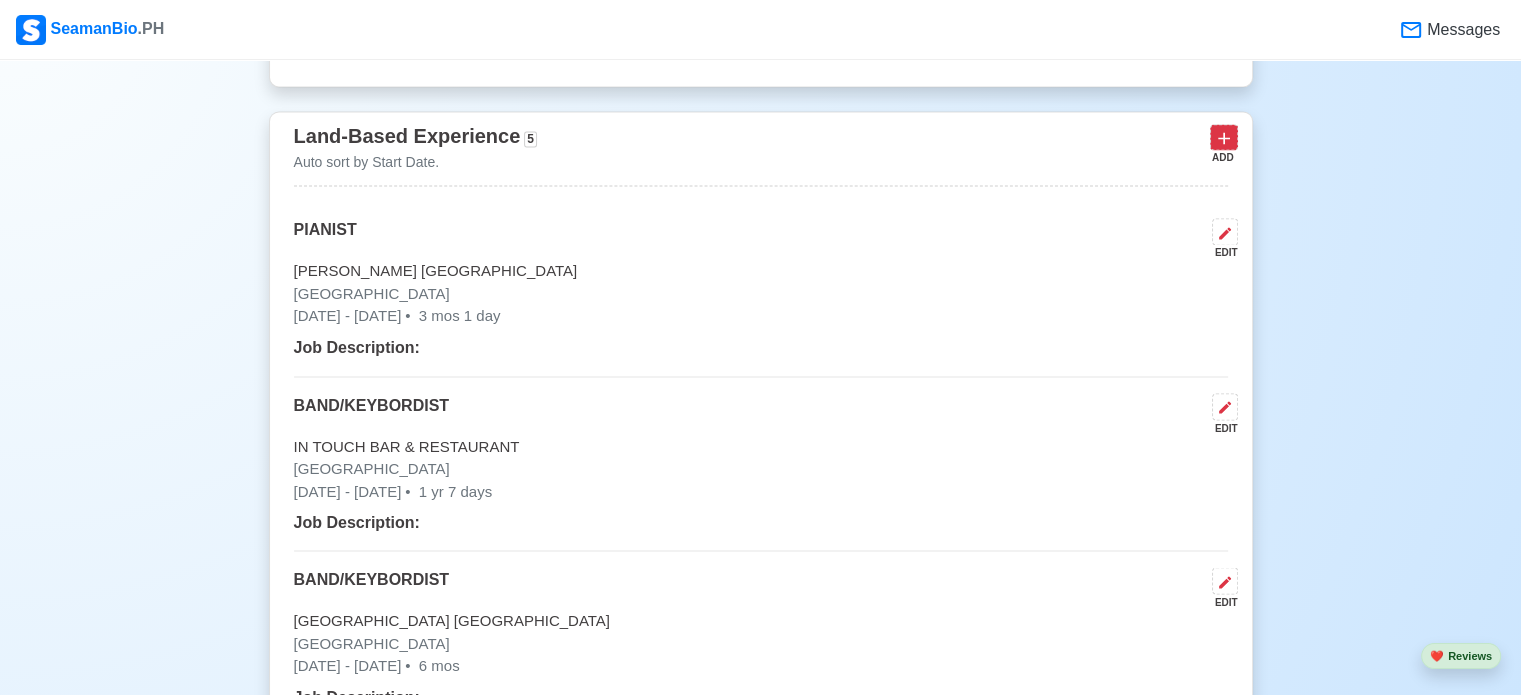 click 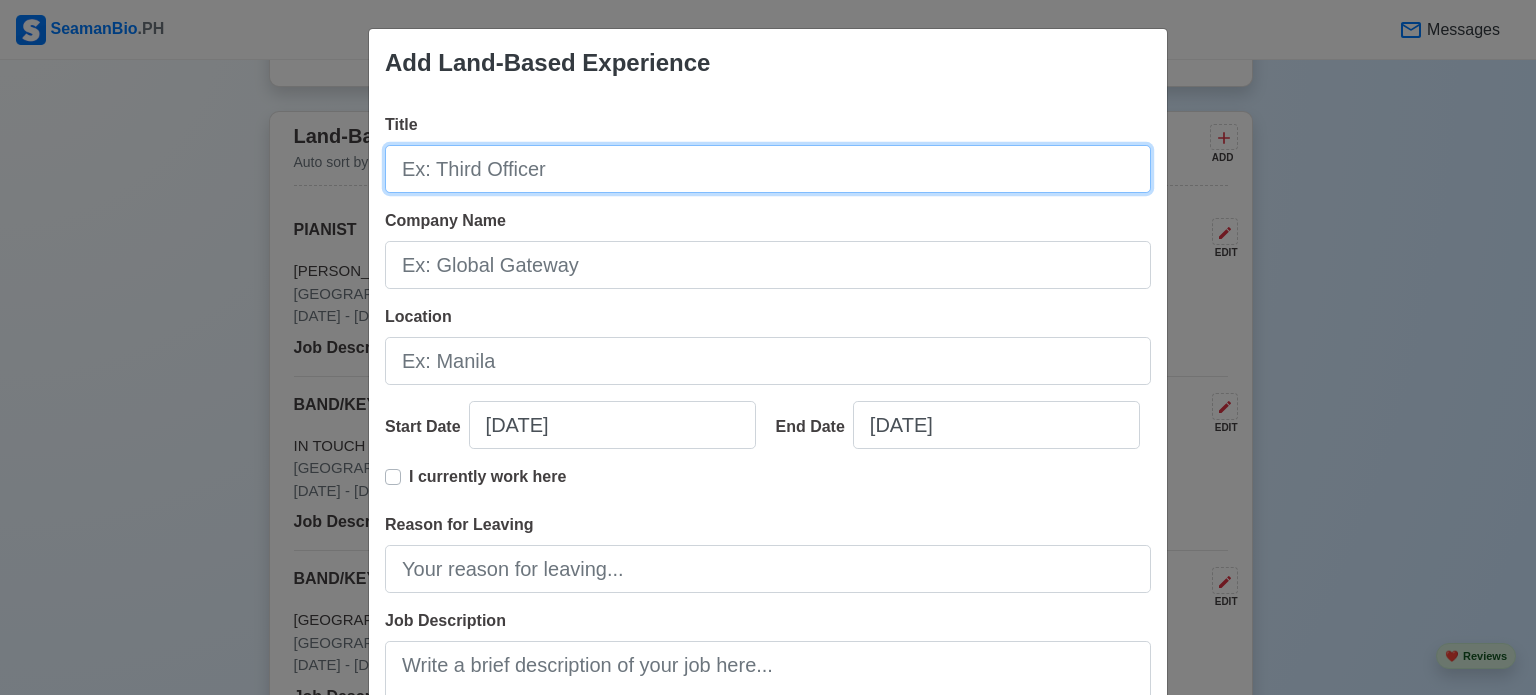 click on "Title" at bounding box center (768, 169) 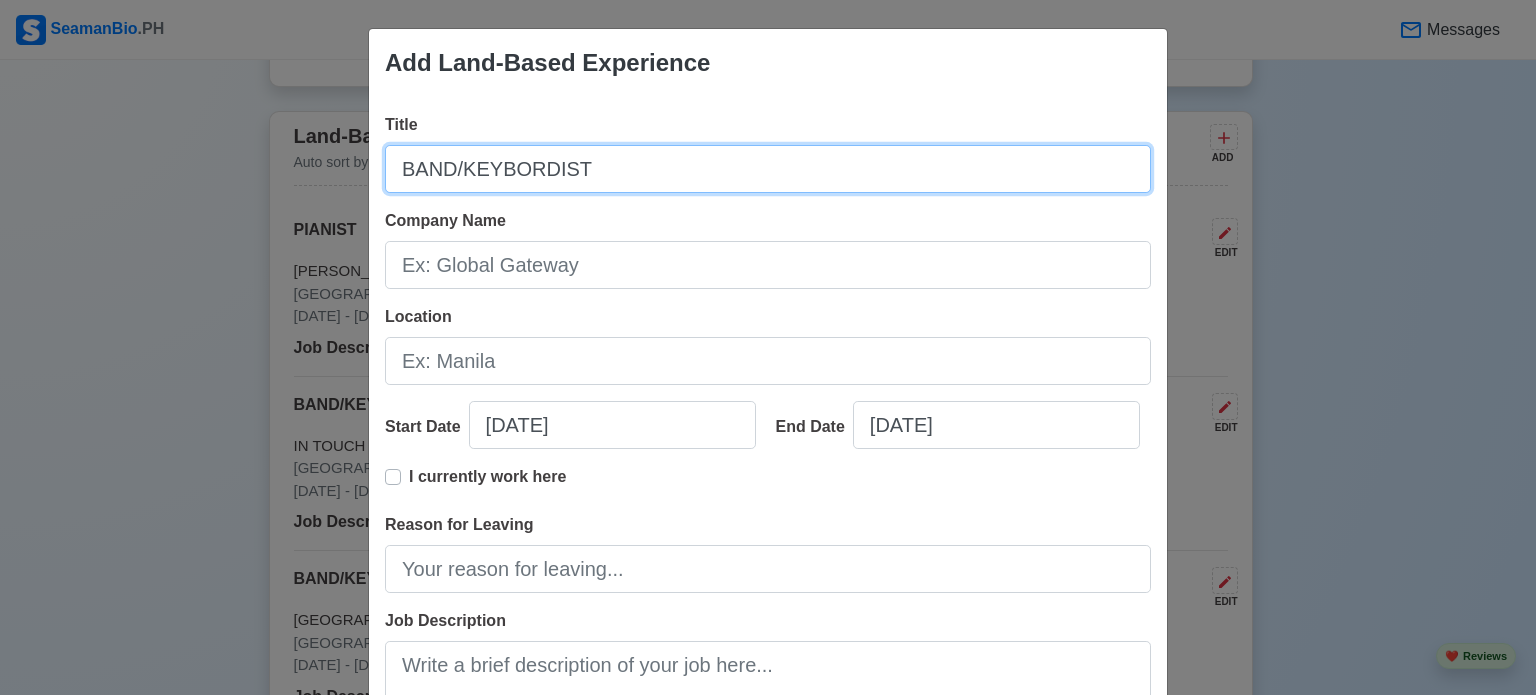 type on "BAND/KEYBORDIST" 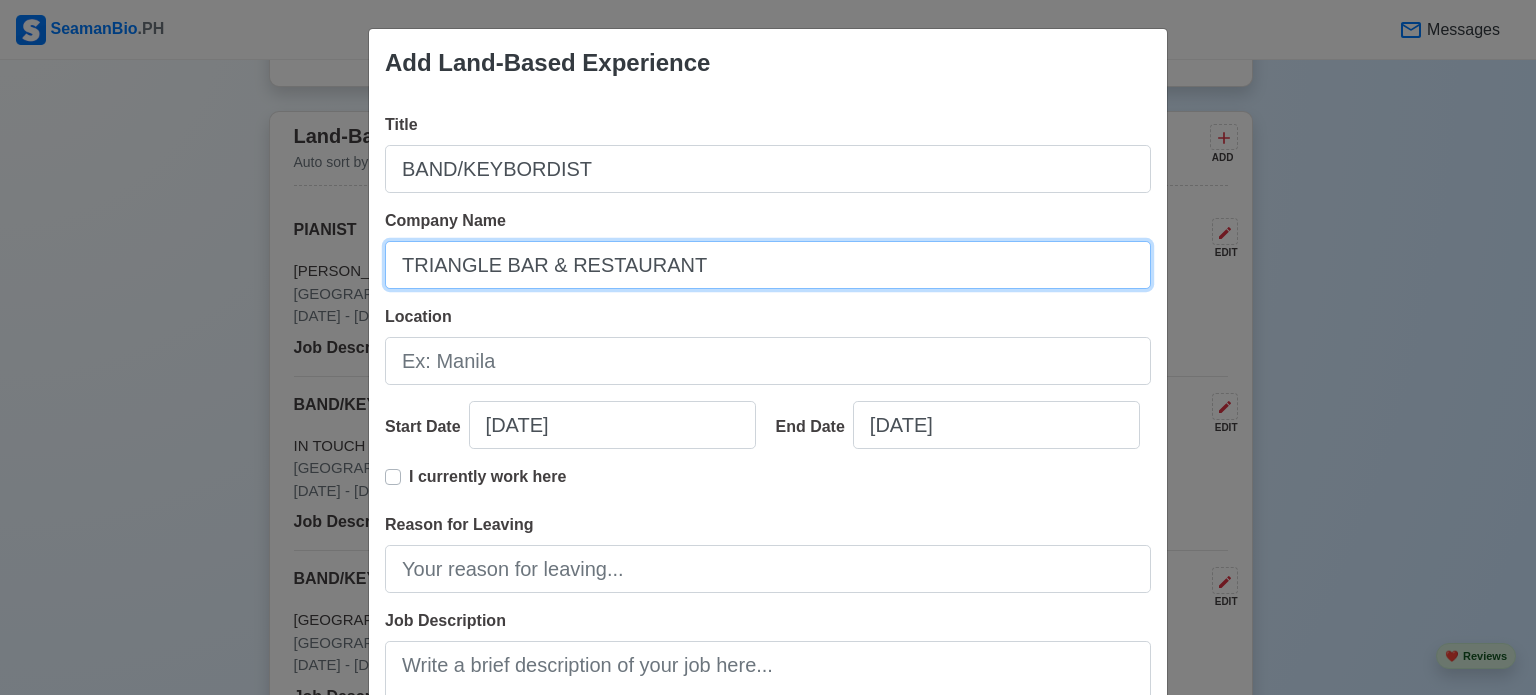 type on "TRIANGLE BAR & RESTAURANT" 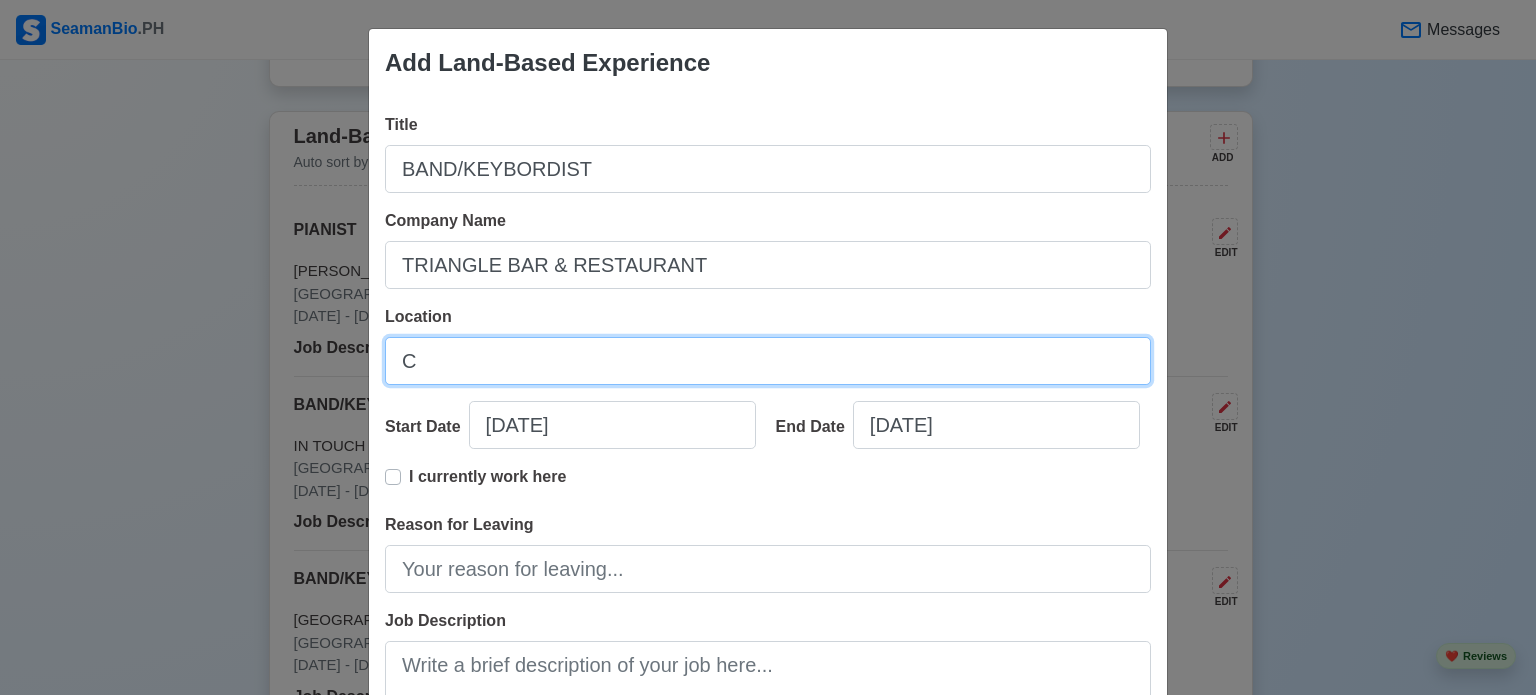 type on "[GEOGRAPHIC_DATA]" 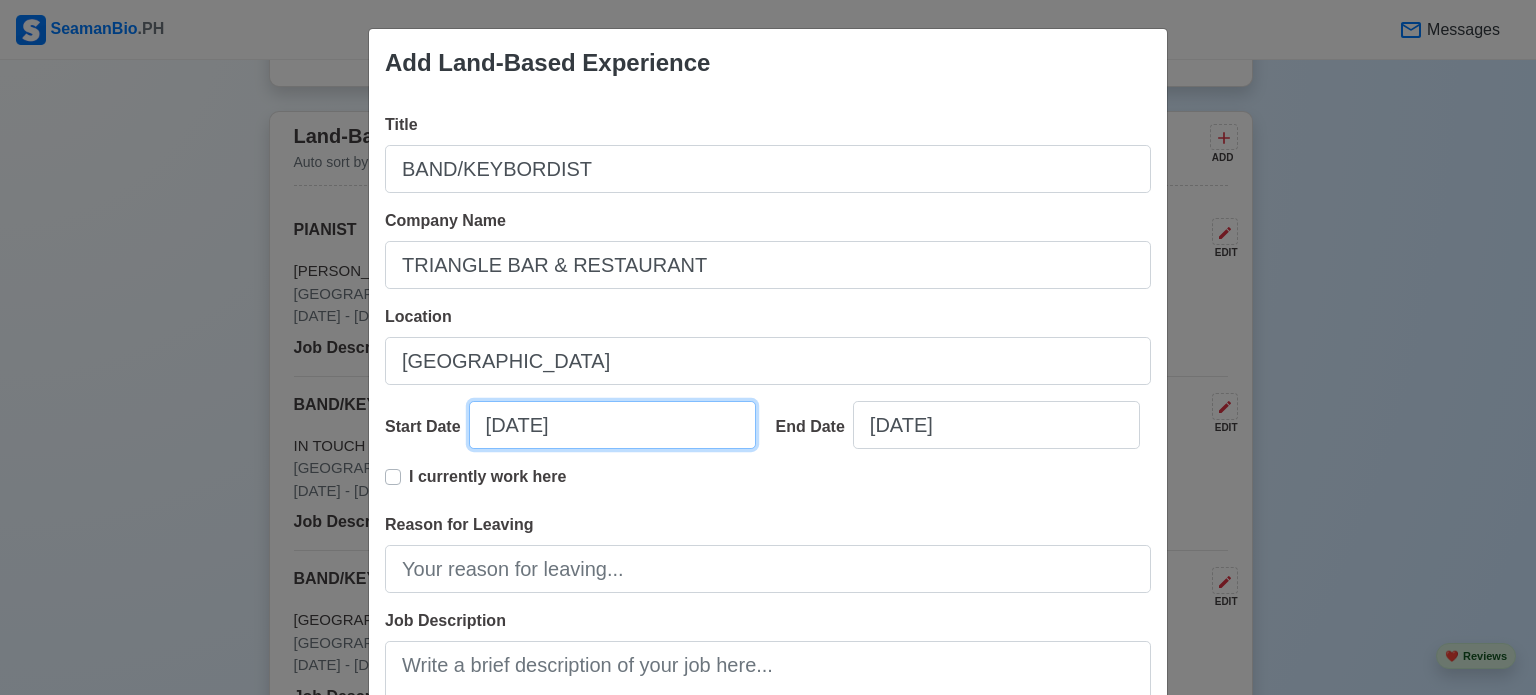 select on "****" 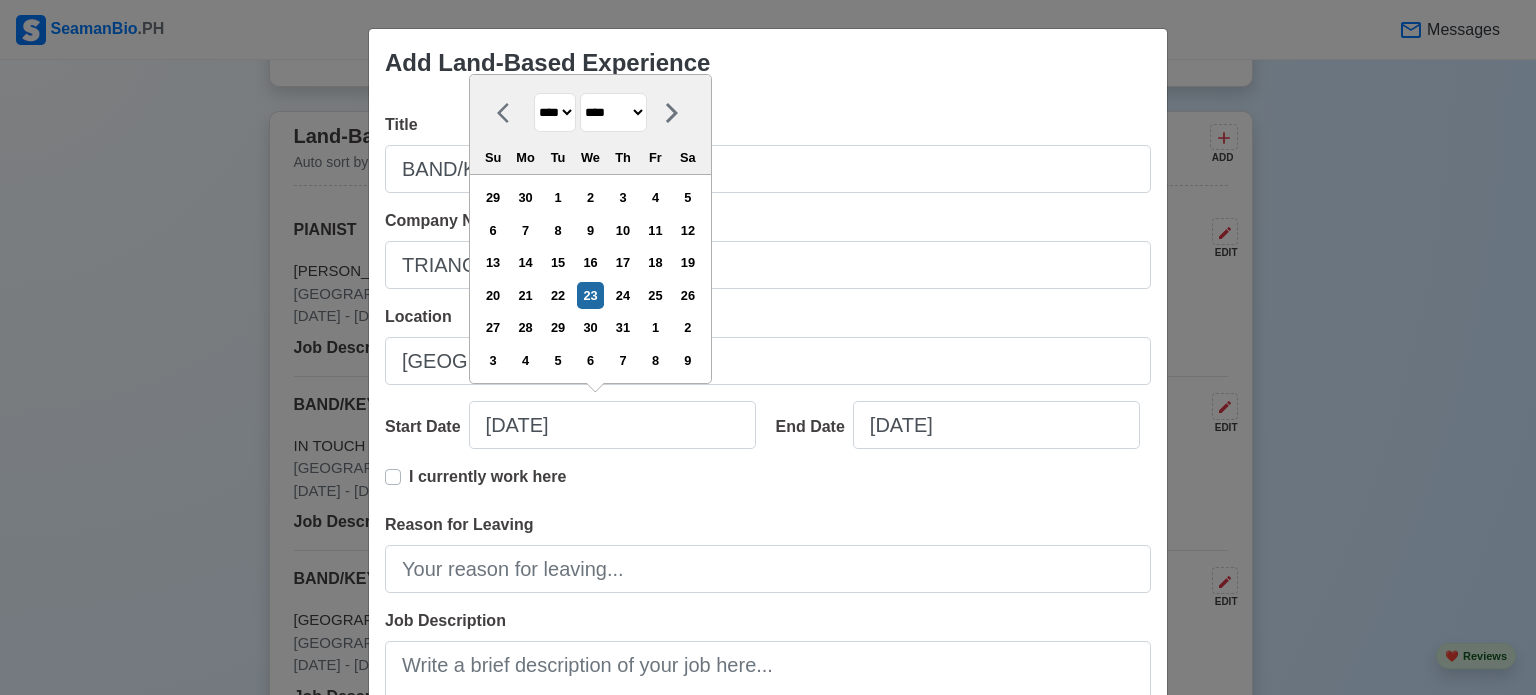 click on "**** **** **** **** **** **** **** **** **** **** **** **** **** **** **** **** **** **** **** **** **** **** **** **** **** **** **** **** **** **** **** **** **** **** **** **** **** **** **** **** **** **** **** **** **** **** **** **** **** **** **** **** **** **** **** **** **** **** **** **** **** **** **** **** **** **** **** **** **** **** **** **** **** **** **** **** **** **** **** **** **** **** **** **** **** **** **** **** **** **** **** **** **** **** **** **** **** **** **** **** **** **** **** **** **** ****" at bounding box center (555, 112) 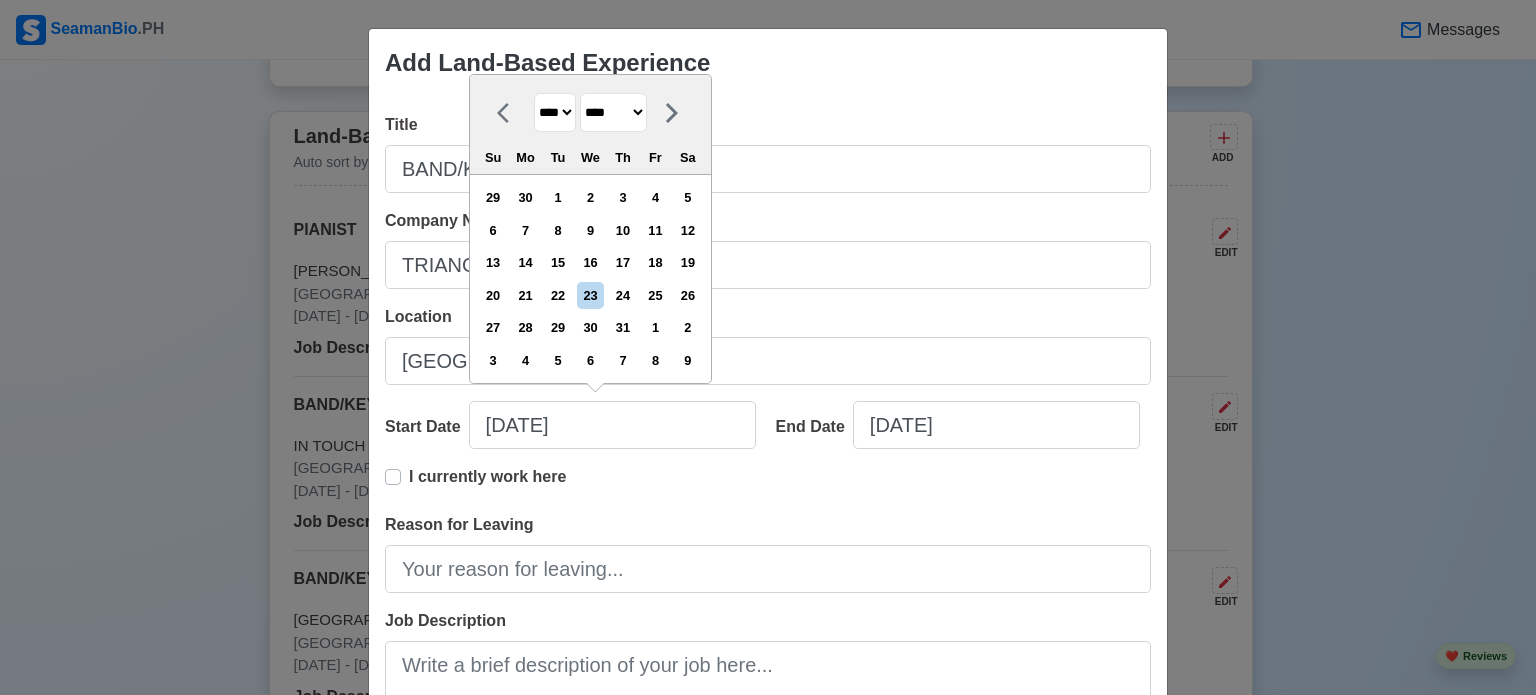 click on "******* ******** ***** ***** *** **** **** ****** ********* ******* ******** ********" at bounding box center [613, 112] 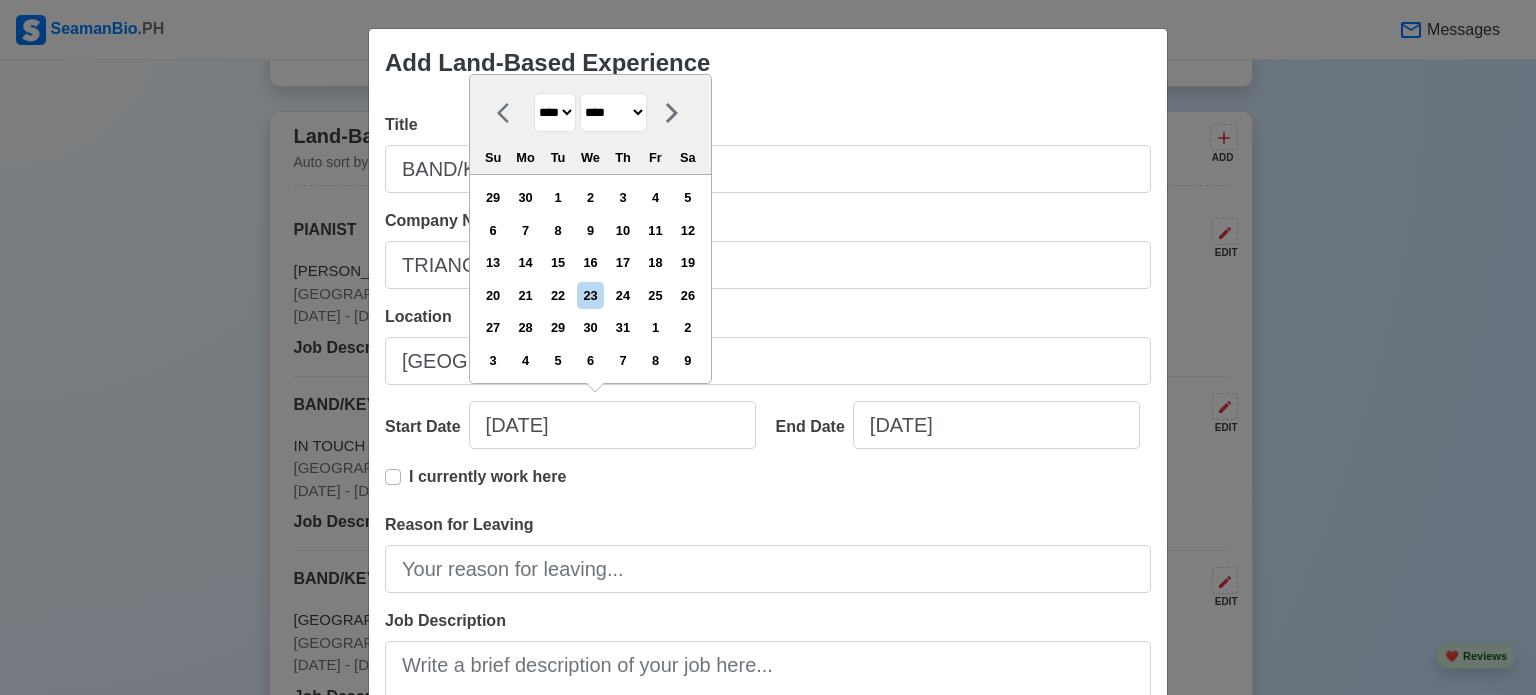 select on "*****" 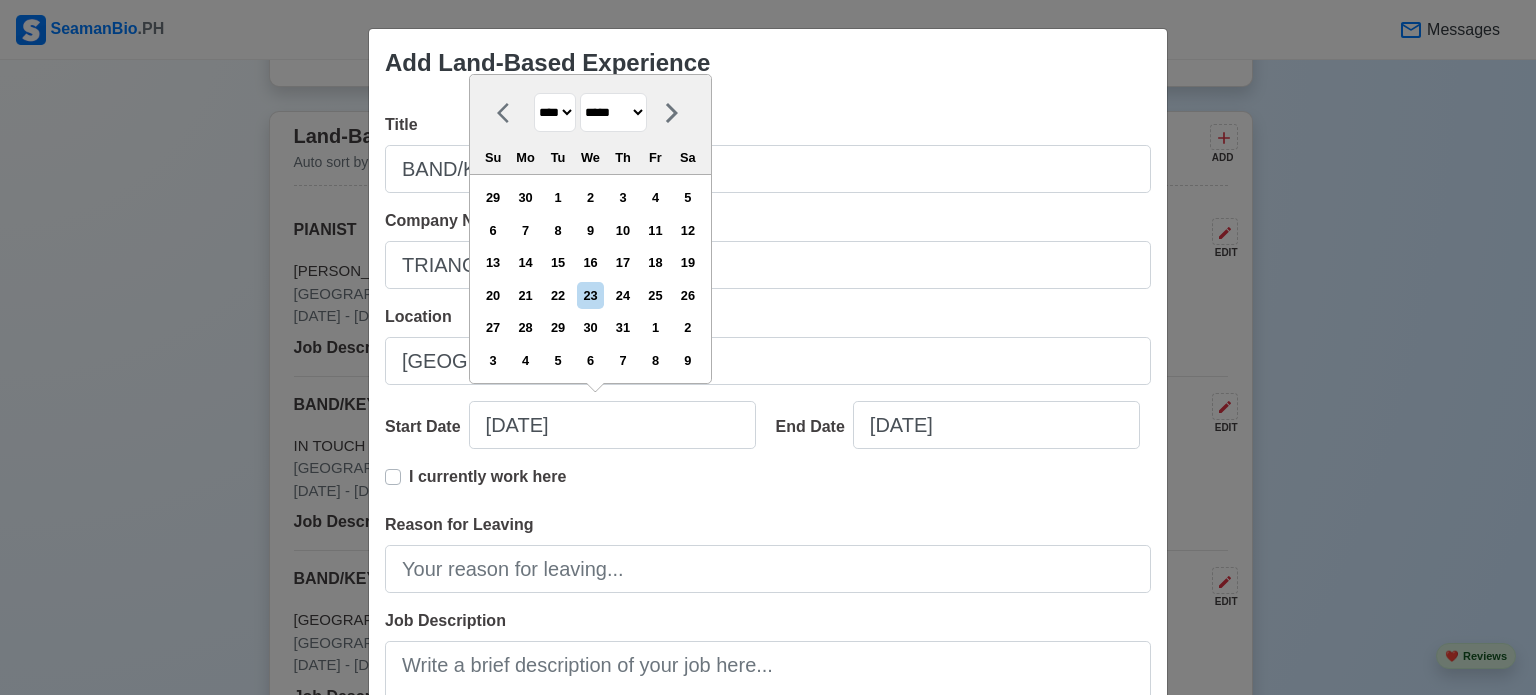 click on "******* ******** ***** ***** *** **** **** ****** ********* ******* ******** ********" at bounding box center [613, 112] 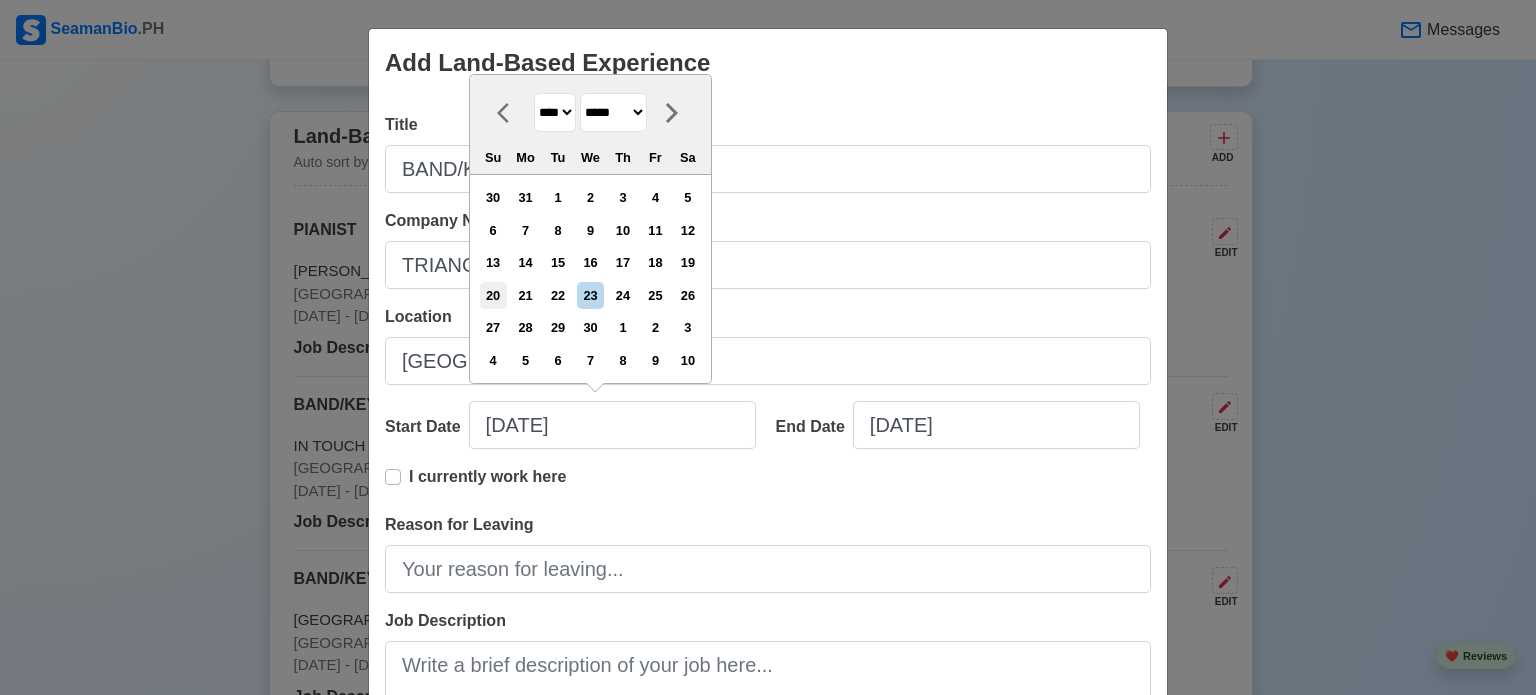 click on "20" at bounding box center [493, 295] 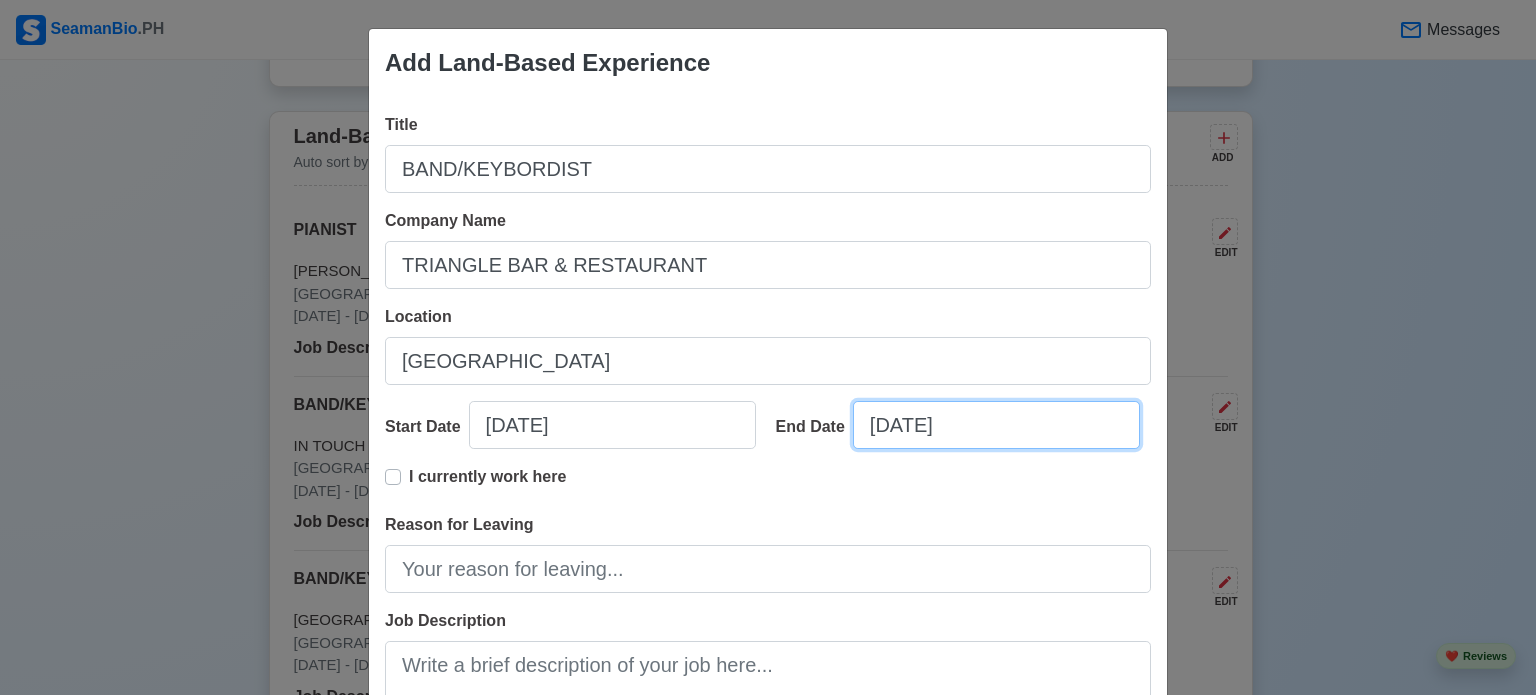 click on "[DATE]" at bounding box center [996, 425] 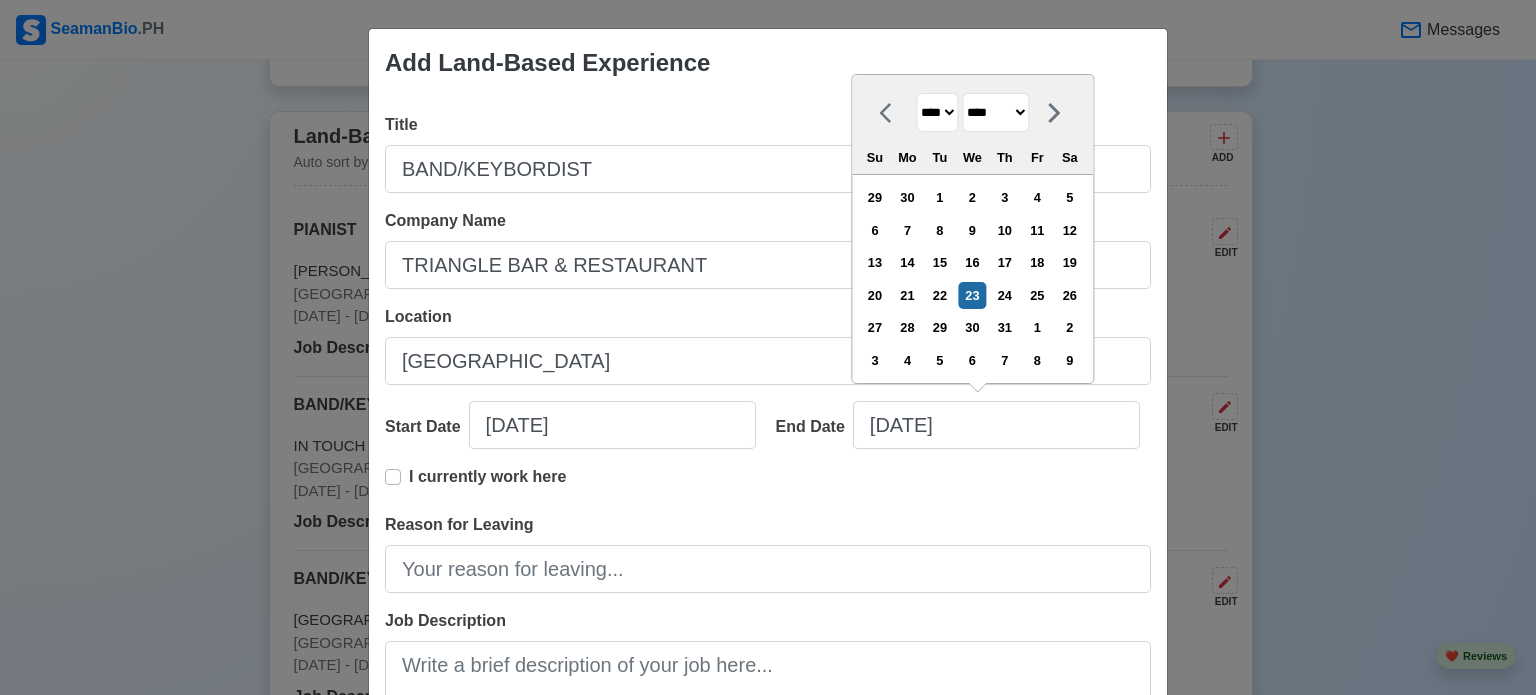 click on "**** **** **** **** **** **** **** **** **** **** **** **** **** **** **** **** **** **** **** **** **** **** **** **** **** **** **** **** **** **** **** **** **** **** **** **** **** **** **** **** **** **** **** **** **** **** **** **** **** **** **** **** **** **** **** **** **** **** **** **** **** **** **** **** **** **** **** **** **** **** **** **** **** **** **** **** **** **** **** **** **** **** **** **** **** **** **** **** **** **** **** **** **** **** **** **** **** **** **** **** **** **** **** **** **** ****" at bounding box center [937, 112] 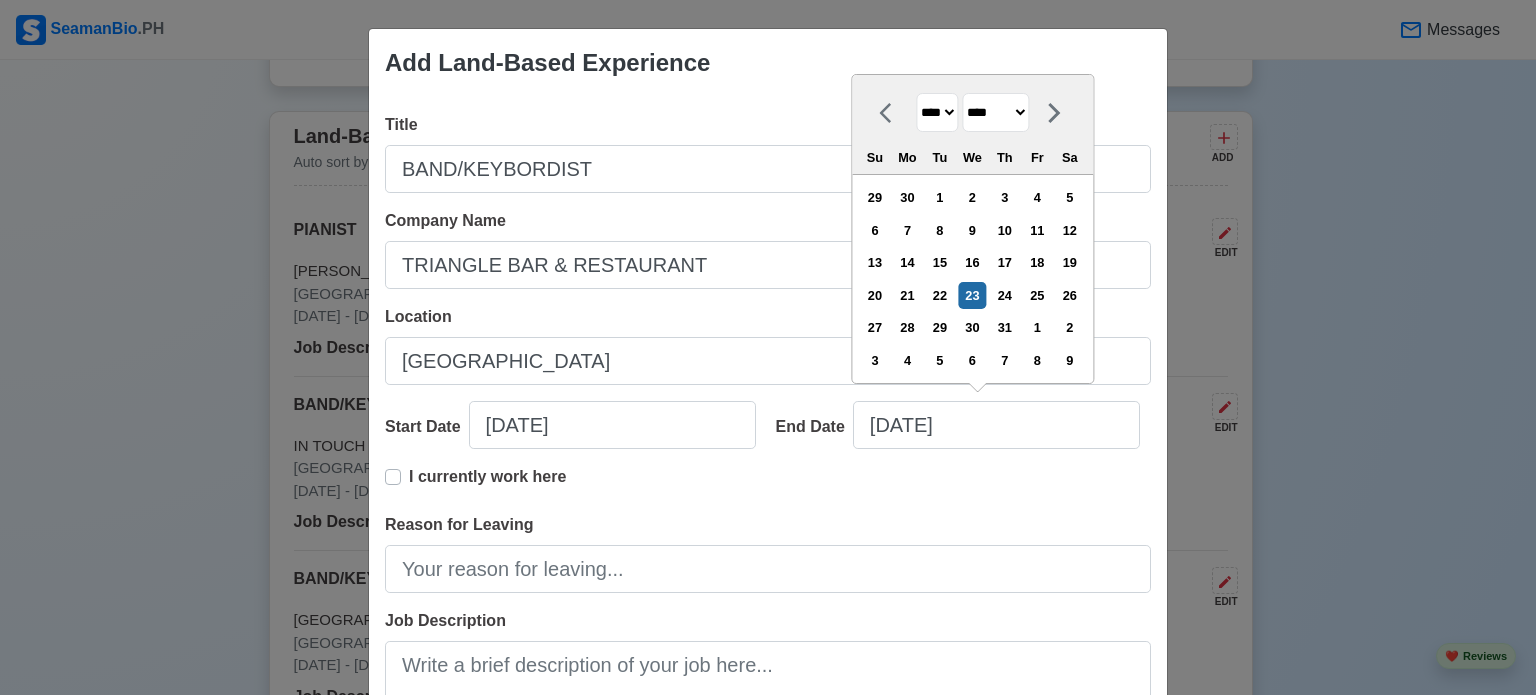 select on "****" 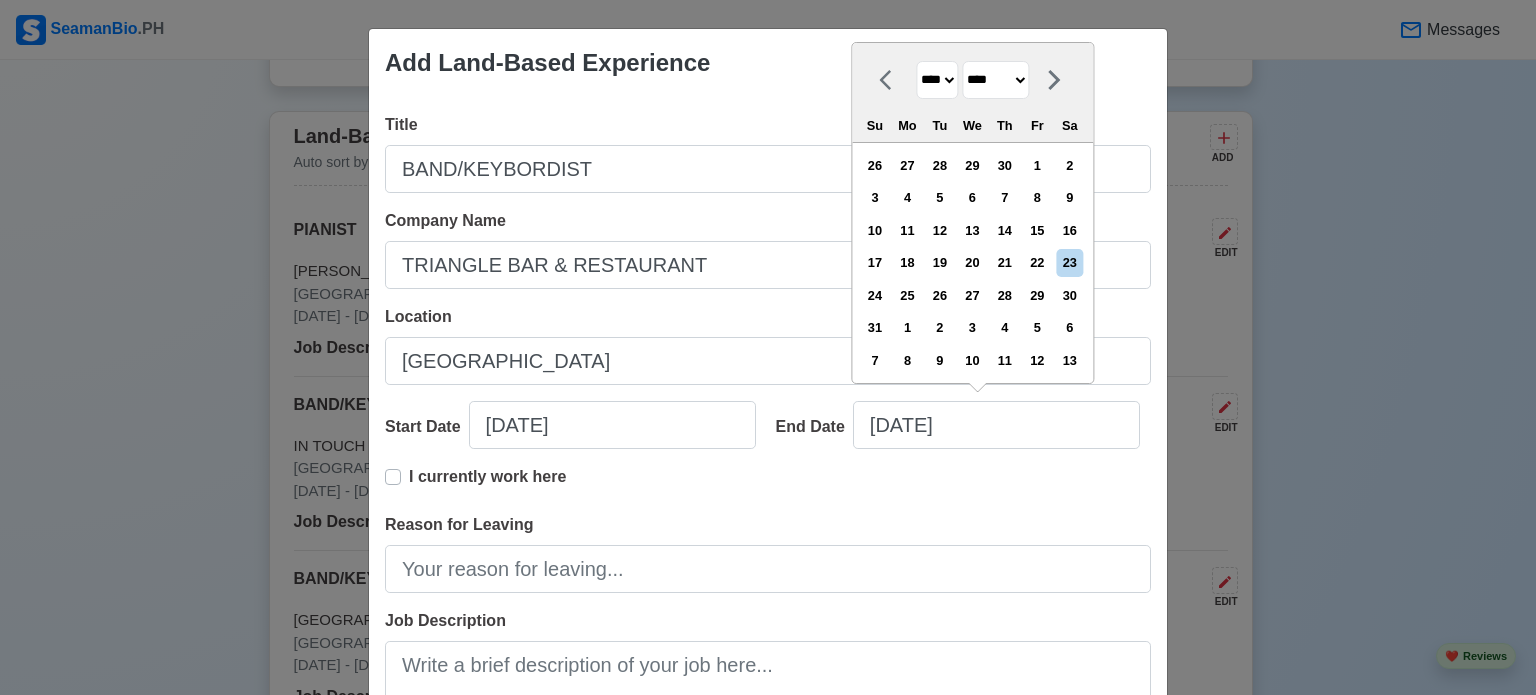 click on "******* ******** ***** ***** *** **** **** ****** ********* ******* ******** ********" at bounding box center [995, 80] 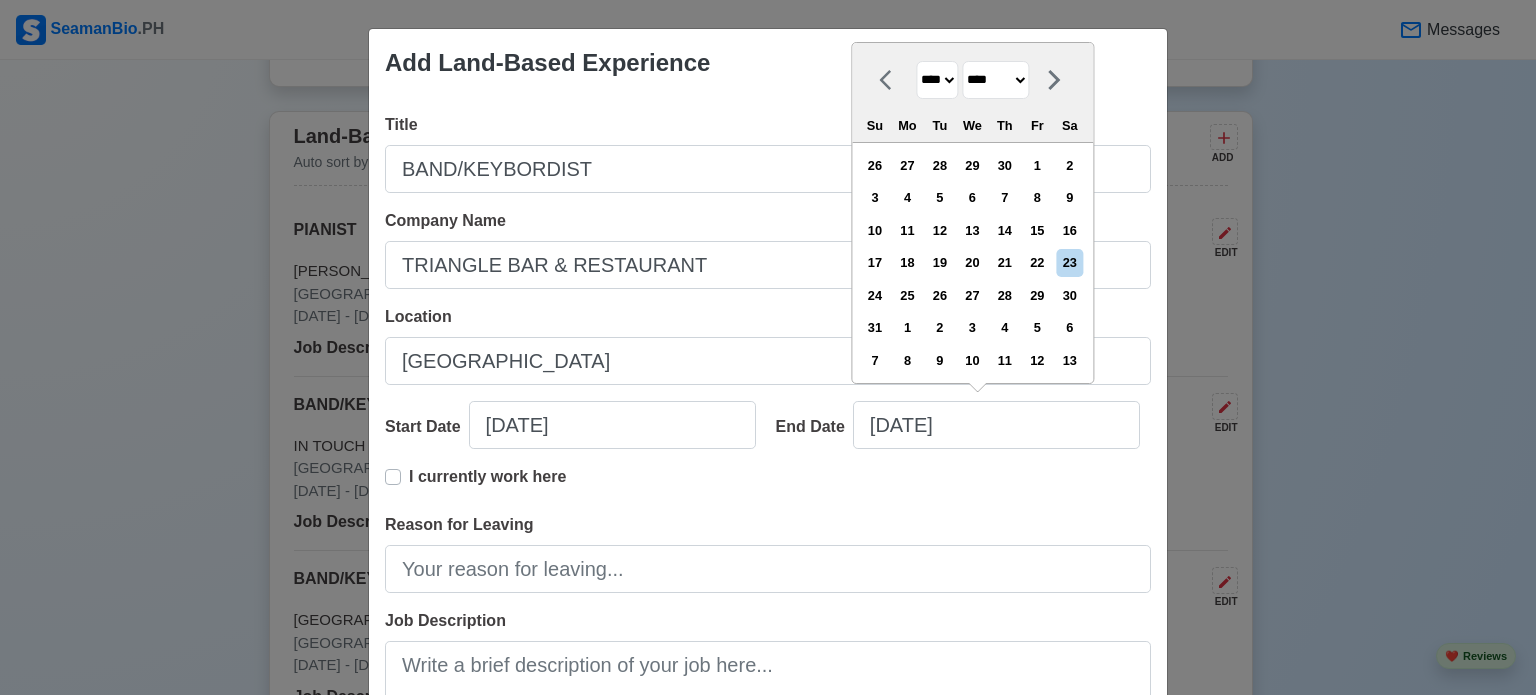select on "********" 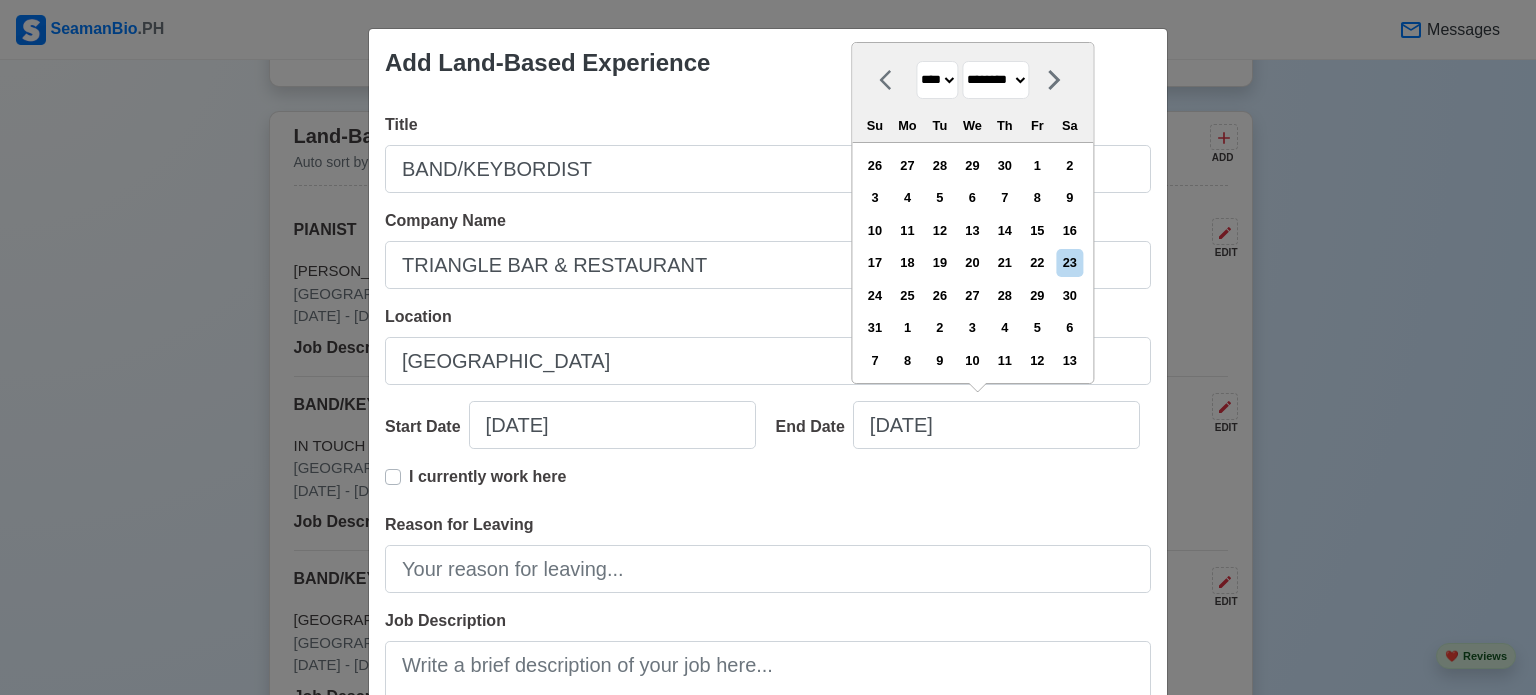 click on "******* ******** ***** ***** *** **** **** ****** ********* ******* ******** ********" at bounding box center (995, 80) 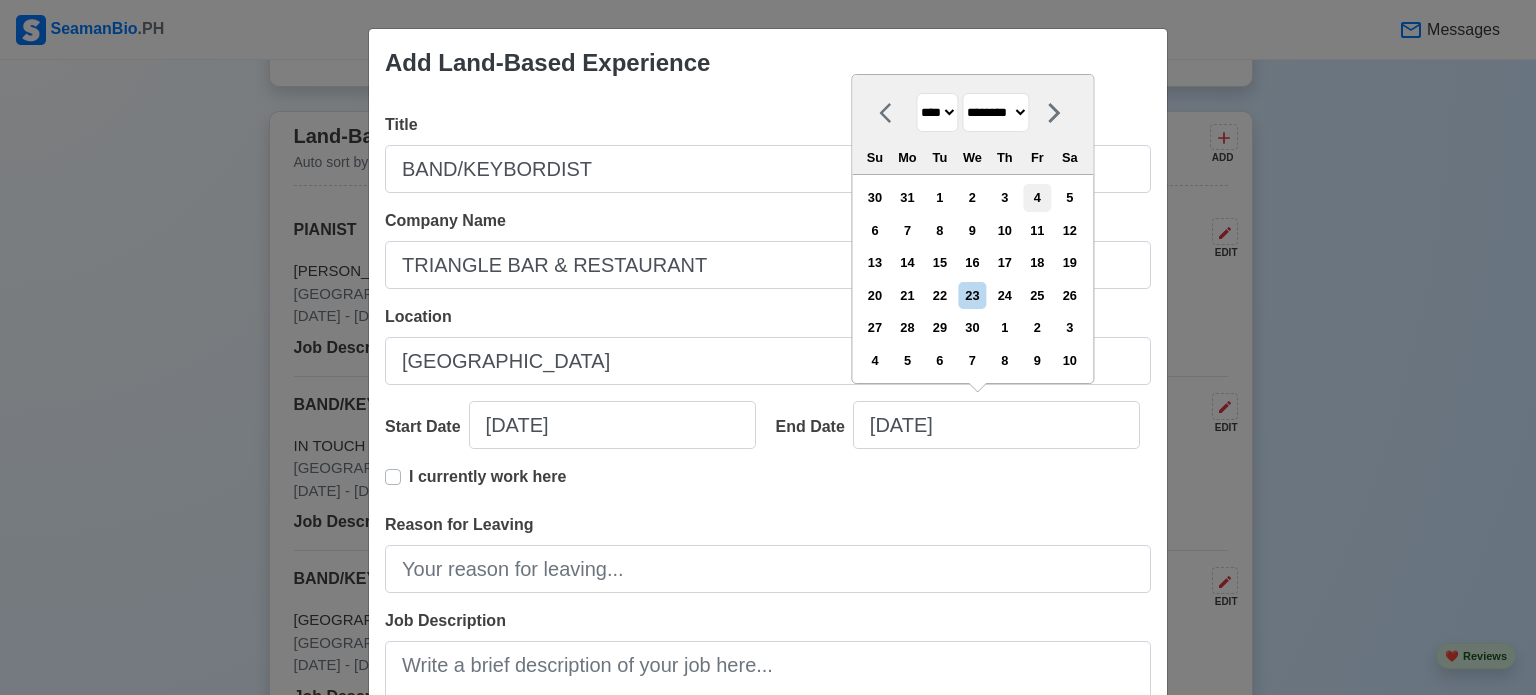 click on "4" at bounding box center [1037, 197] 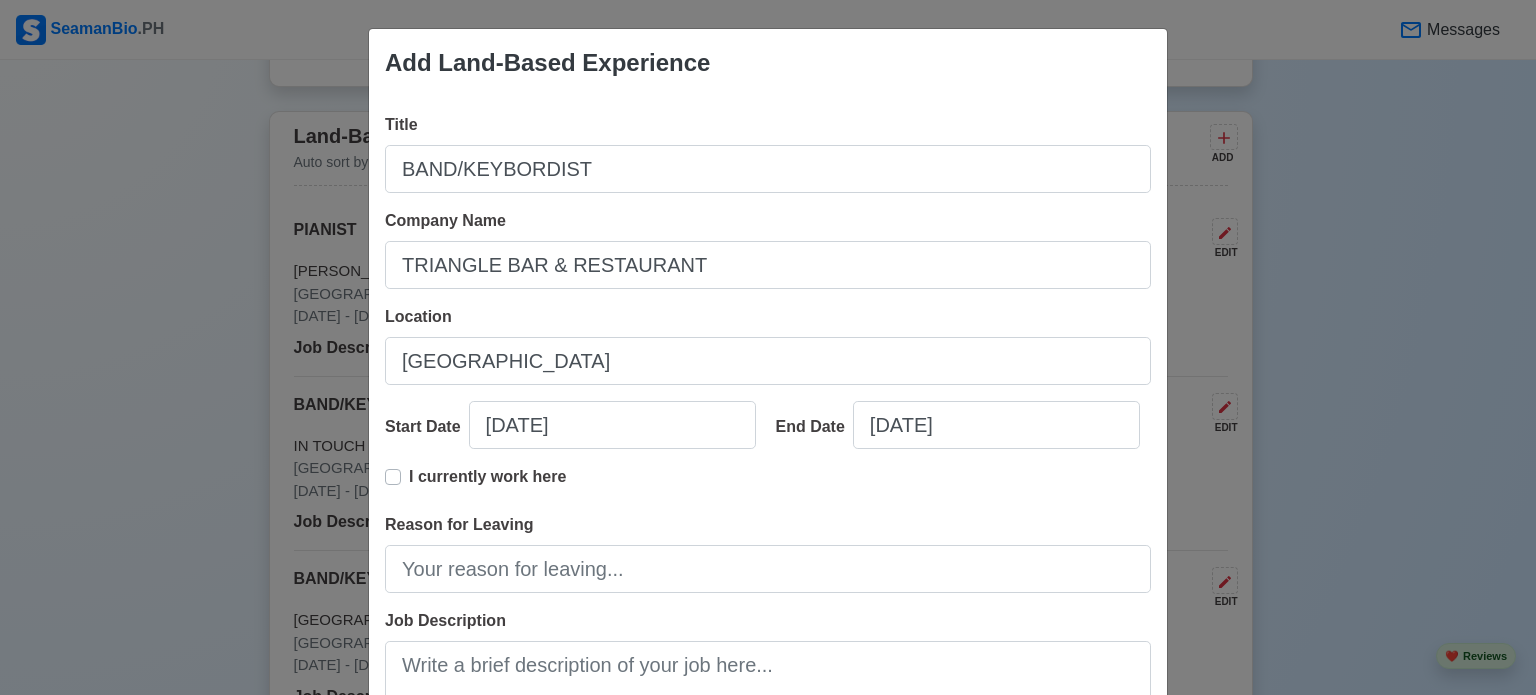 scroll, scrollTop: 288, scrollLeft: 0, axis: vertical 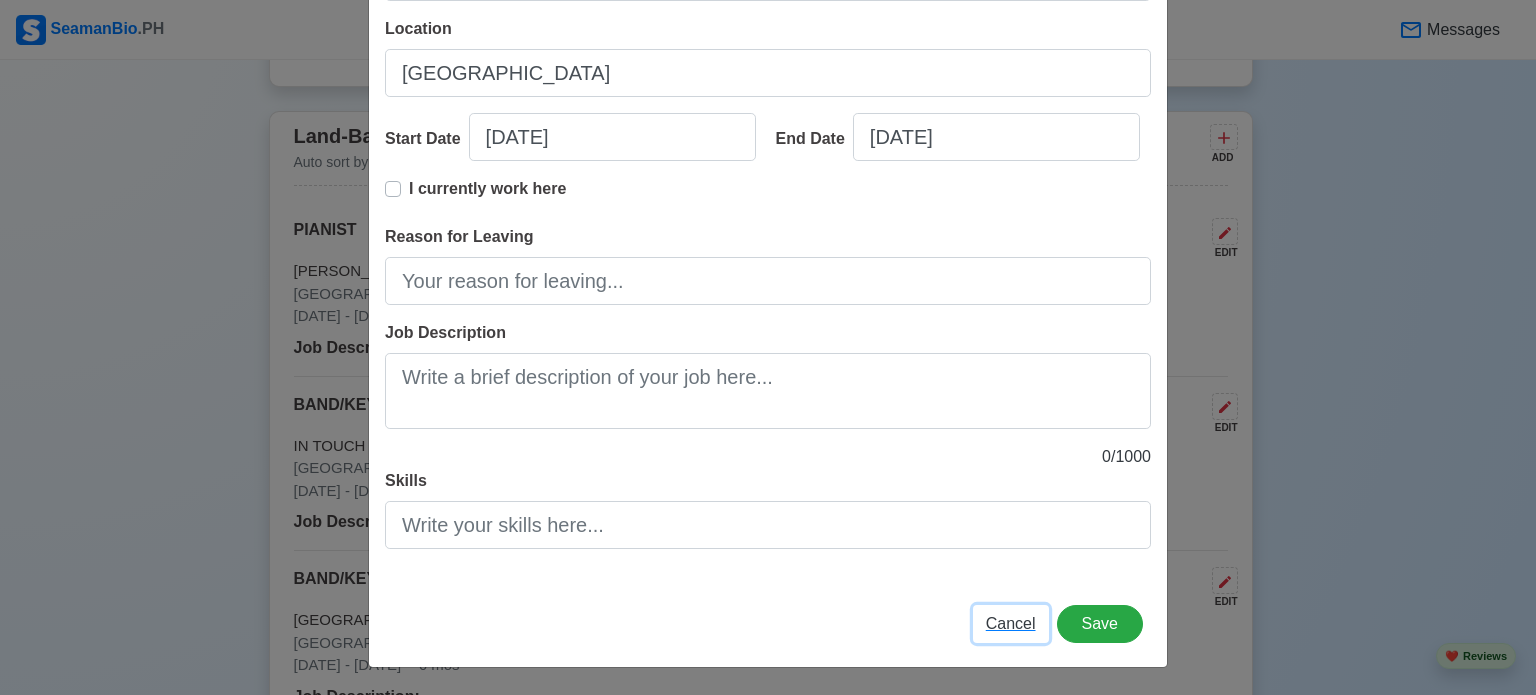 type 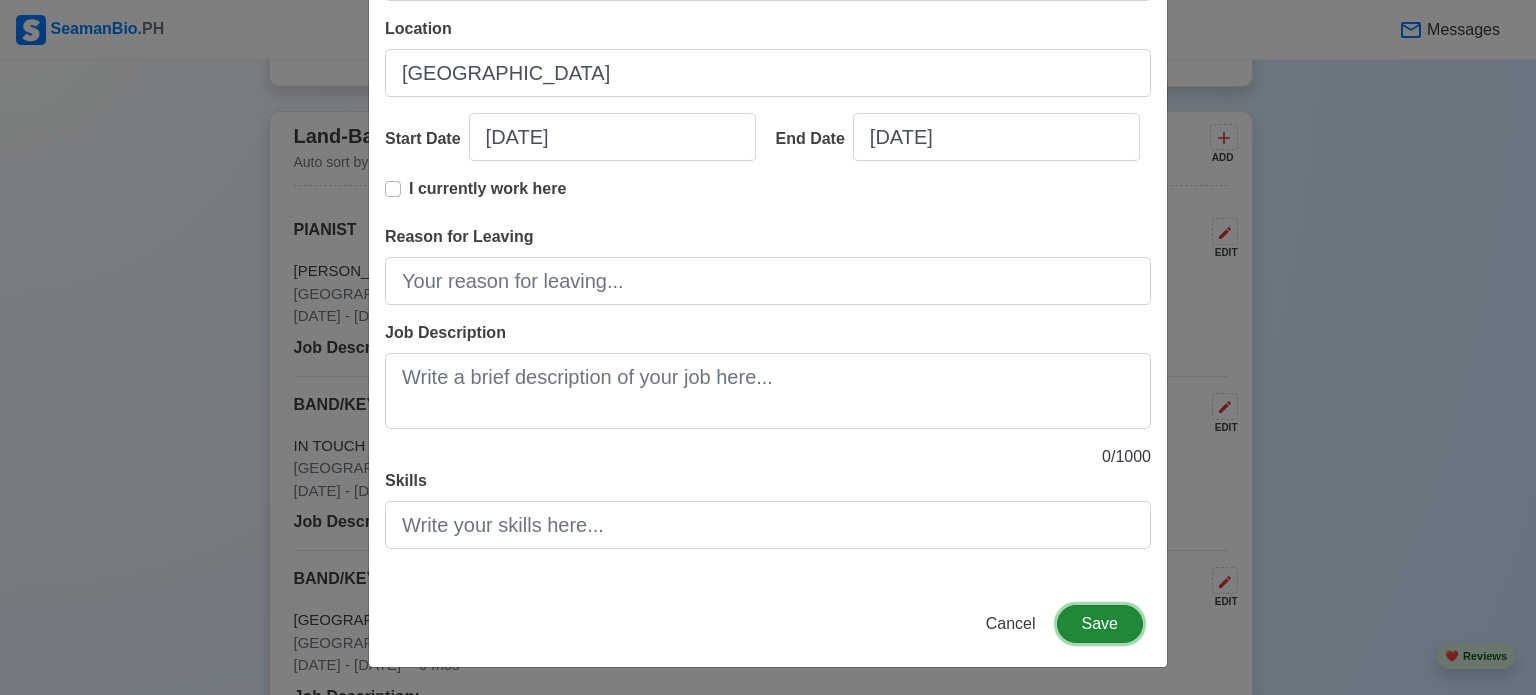 type 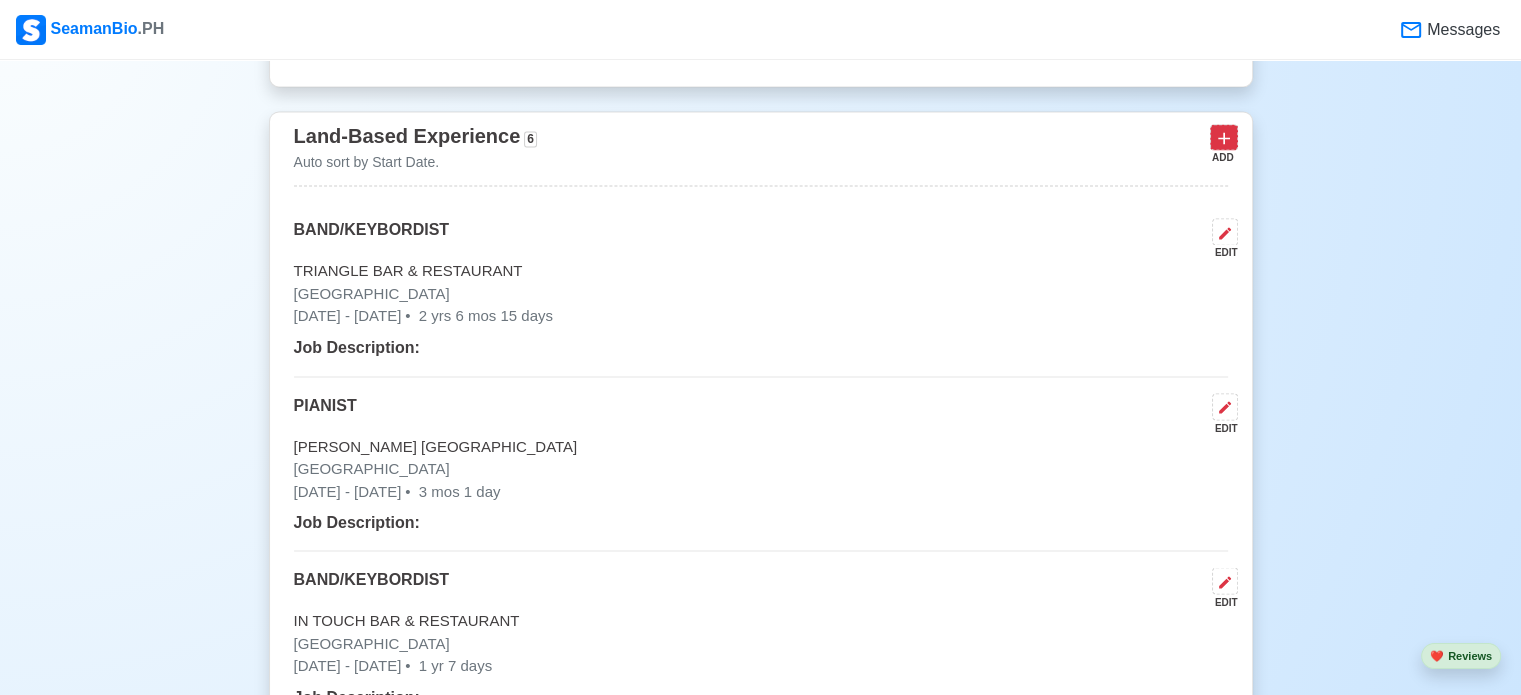click 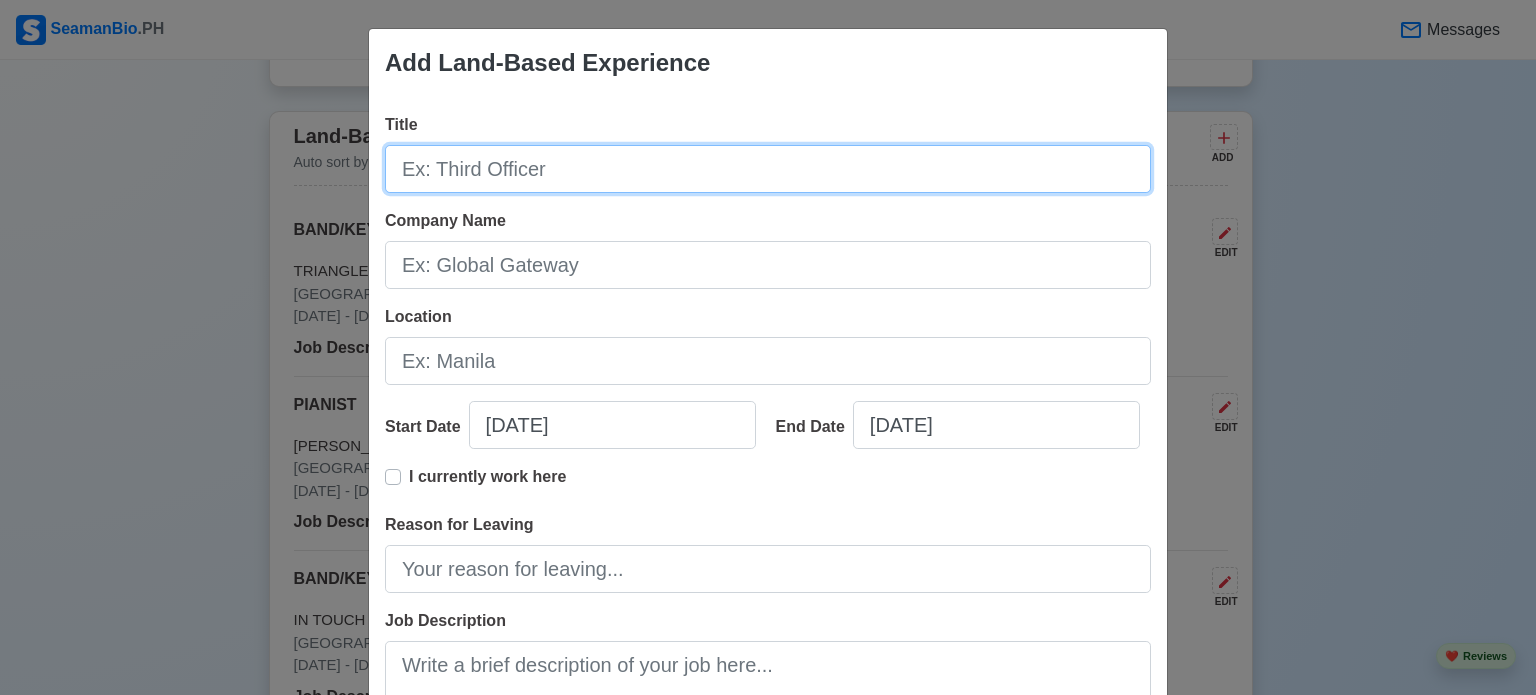 click on "Title" at bounding box center [768, 169] 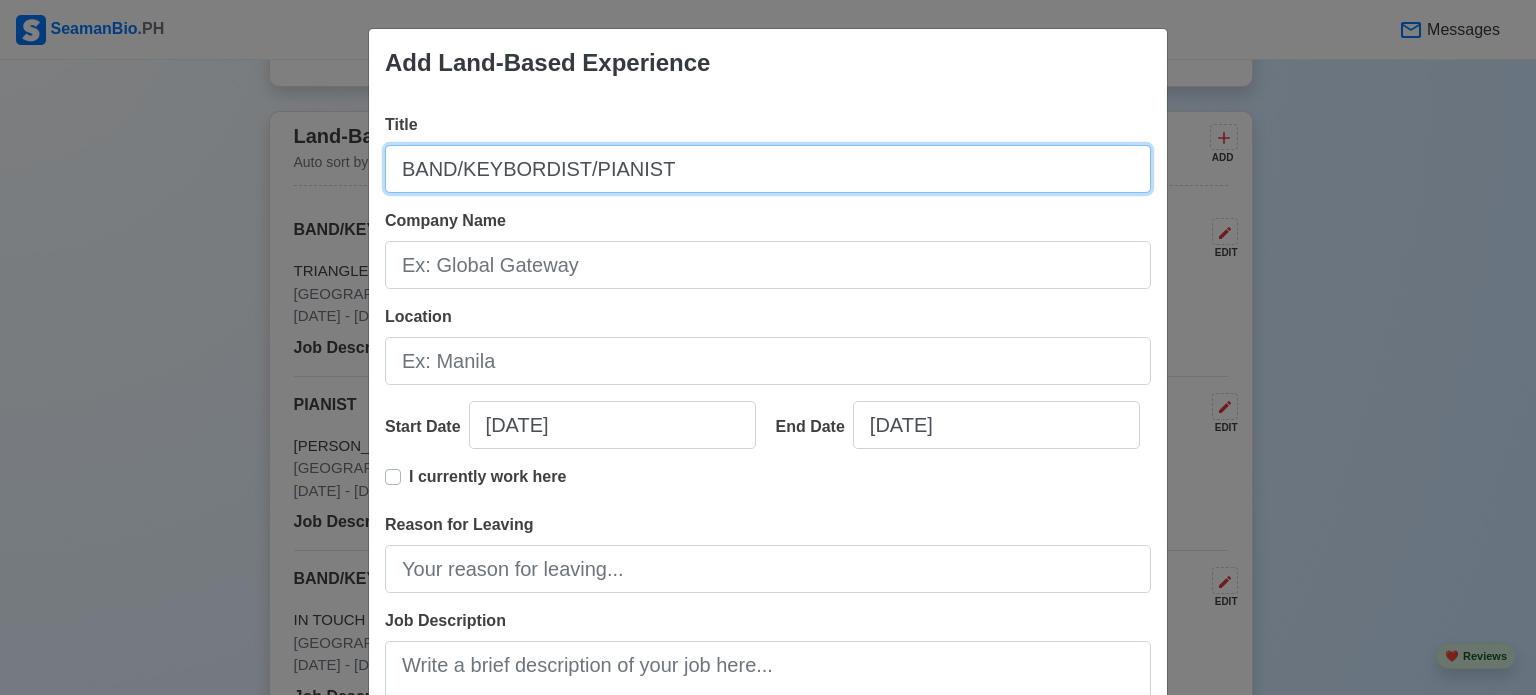 type on "BAND/KEYBORDIST/PIANIST" 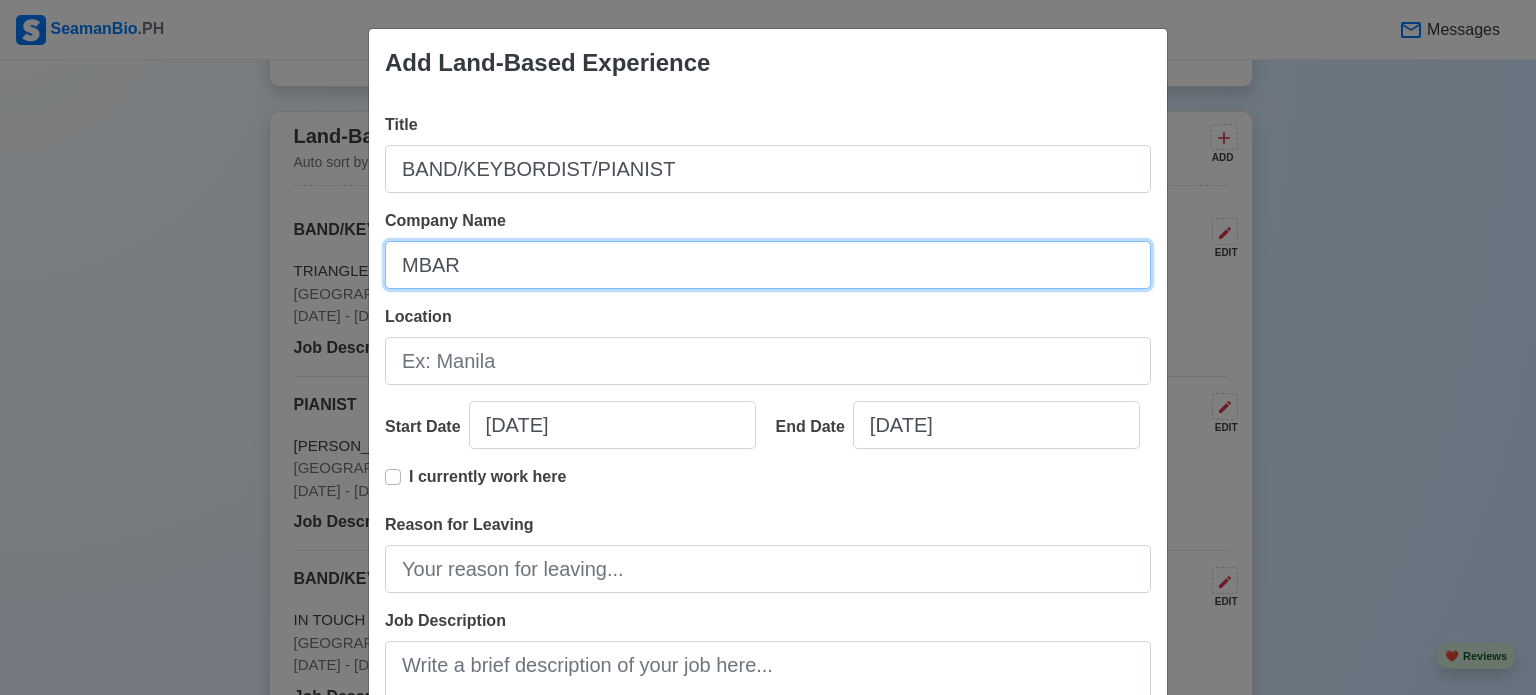 type on "MBAR [GEOGRAPHIC_DATA]" 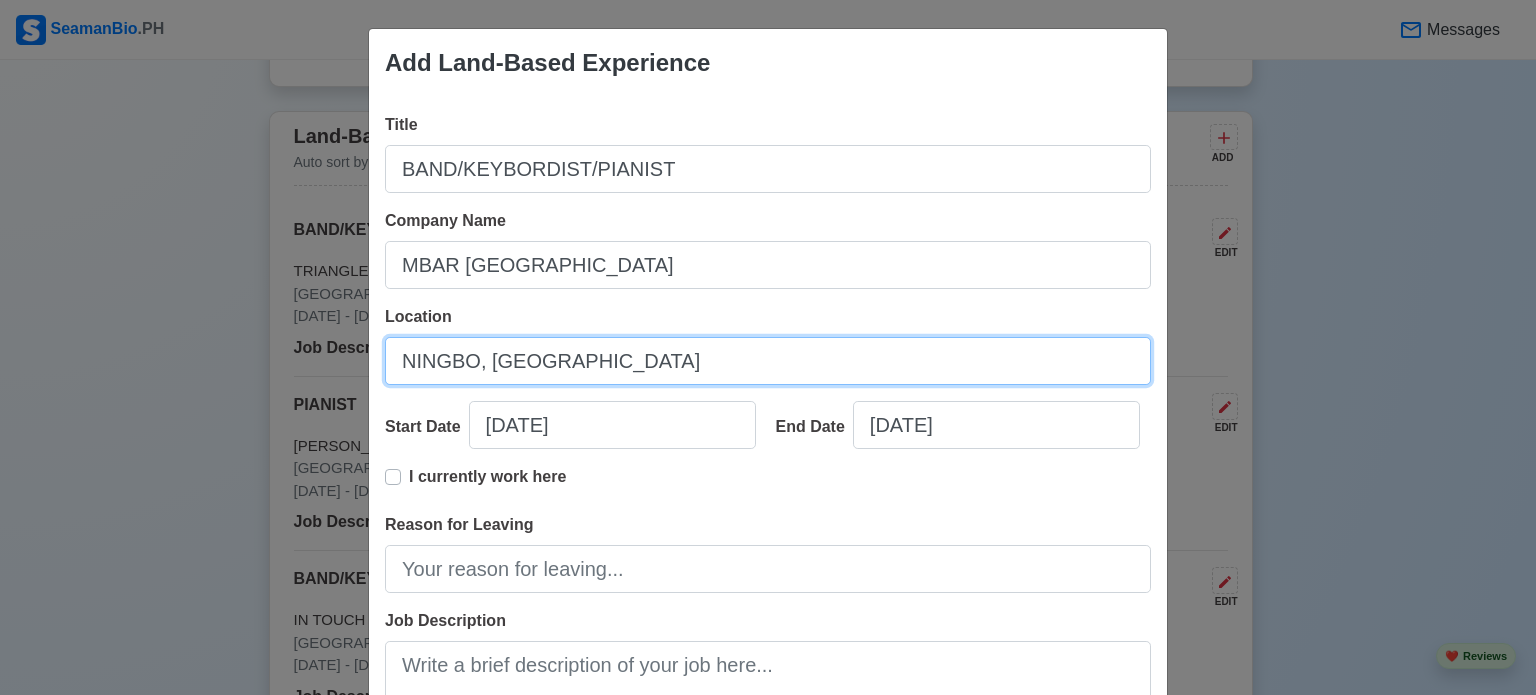 type on "NINGBO, [GEOGRAPHIC_DATA]" 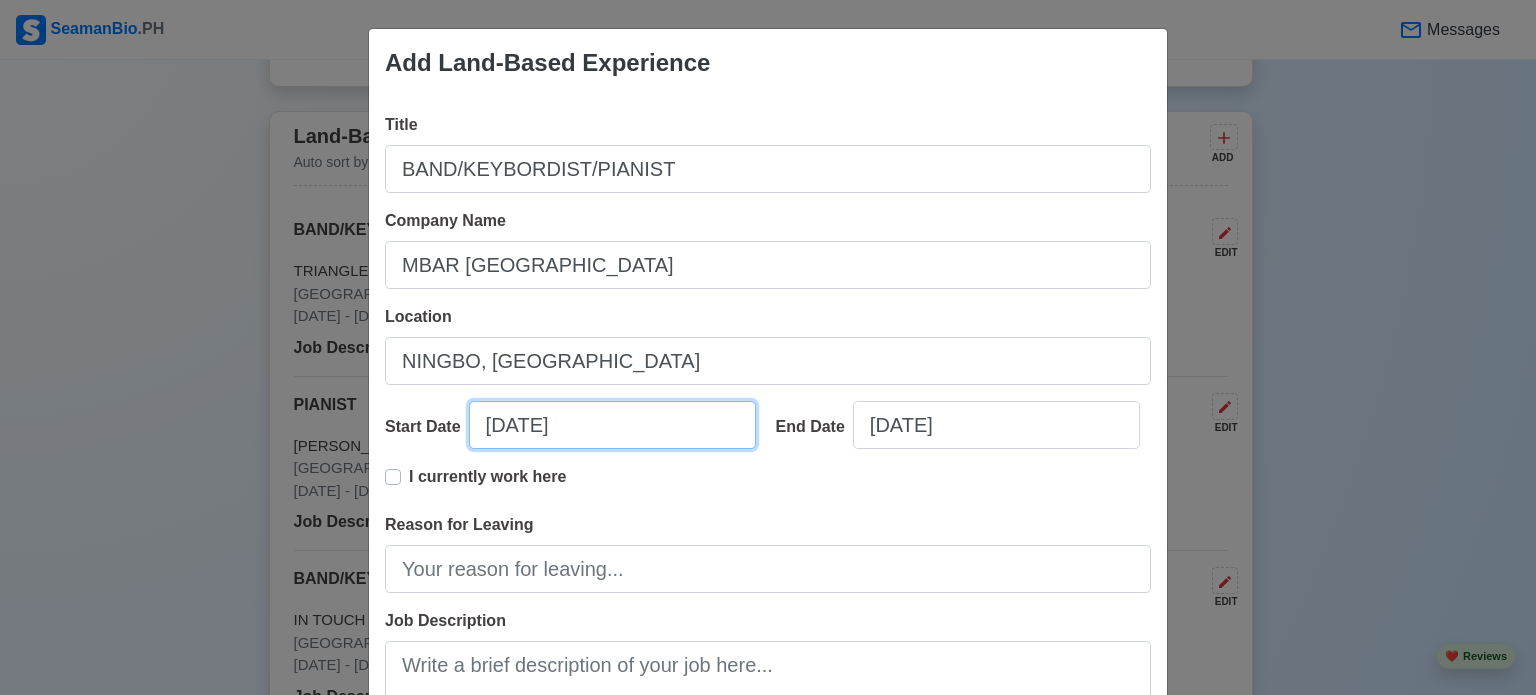 click on "[DATE]" at bounding box center (612, 425) 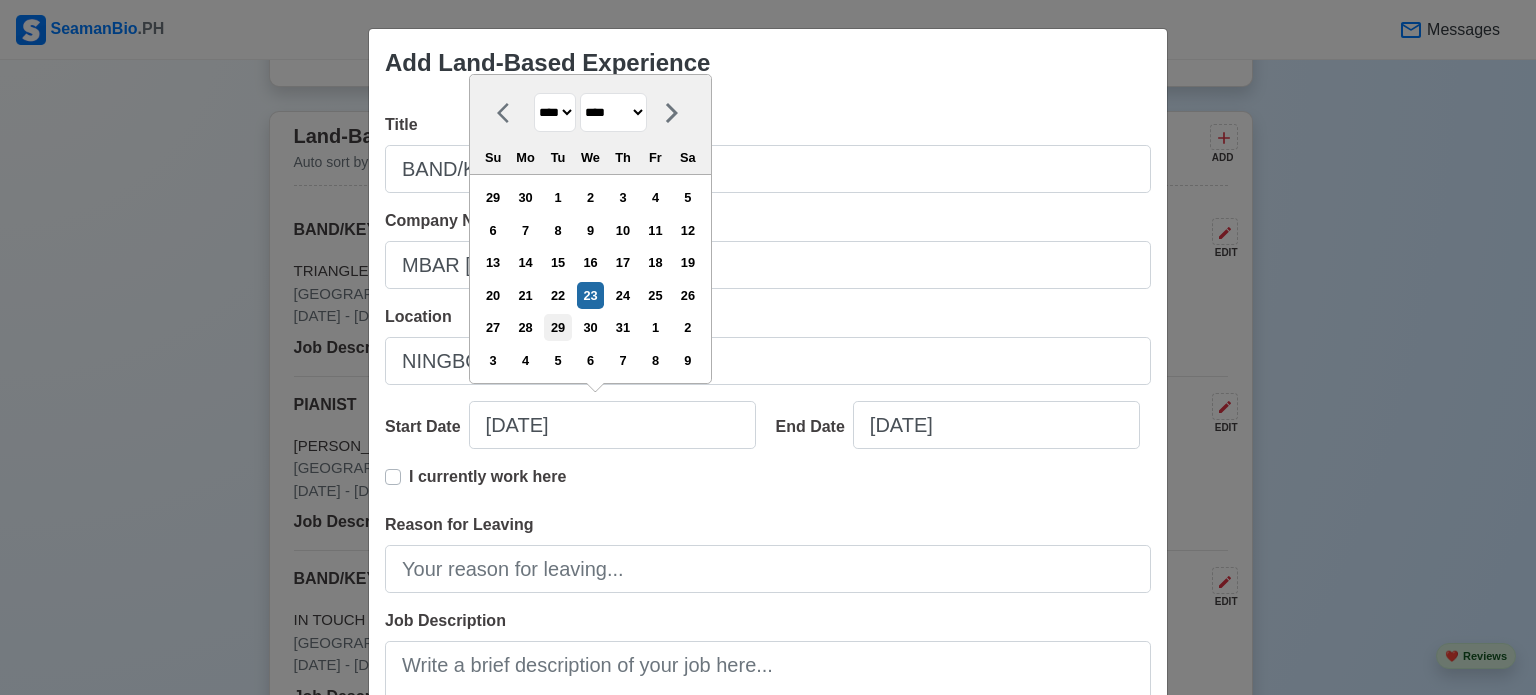 click on "29" at bounding box center [557, 327] 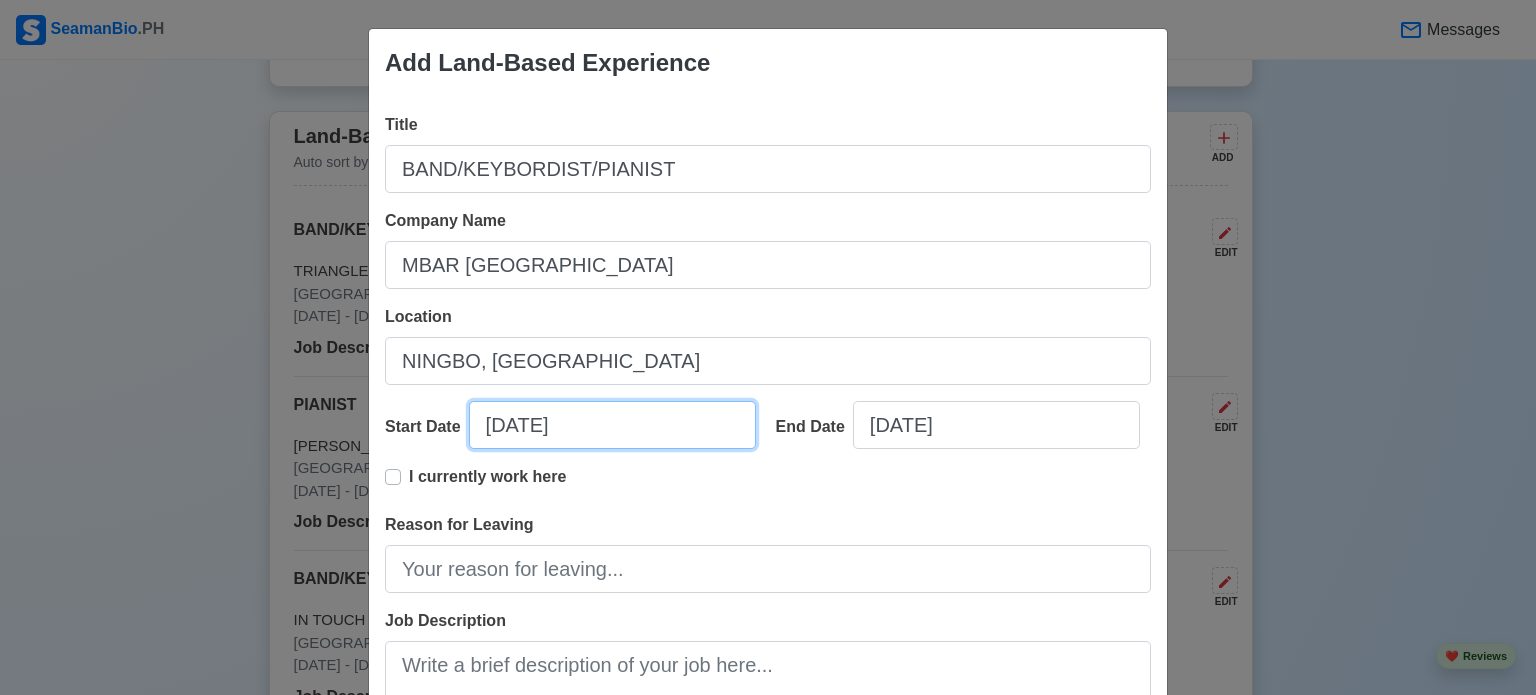 click on "[DATE]" at bounding box center [612, 425] 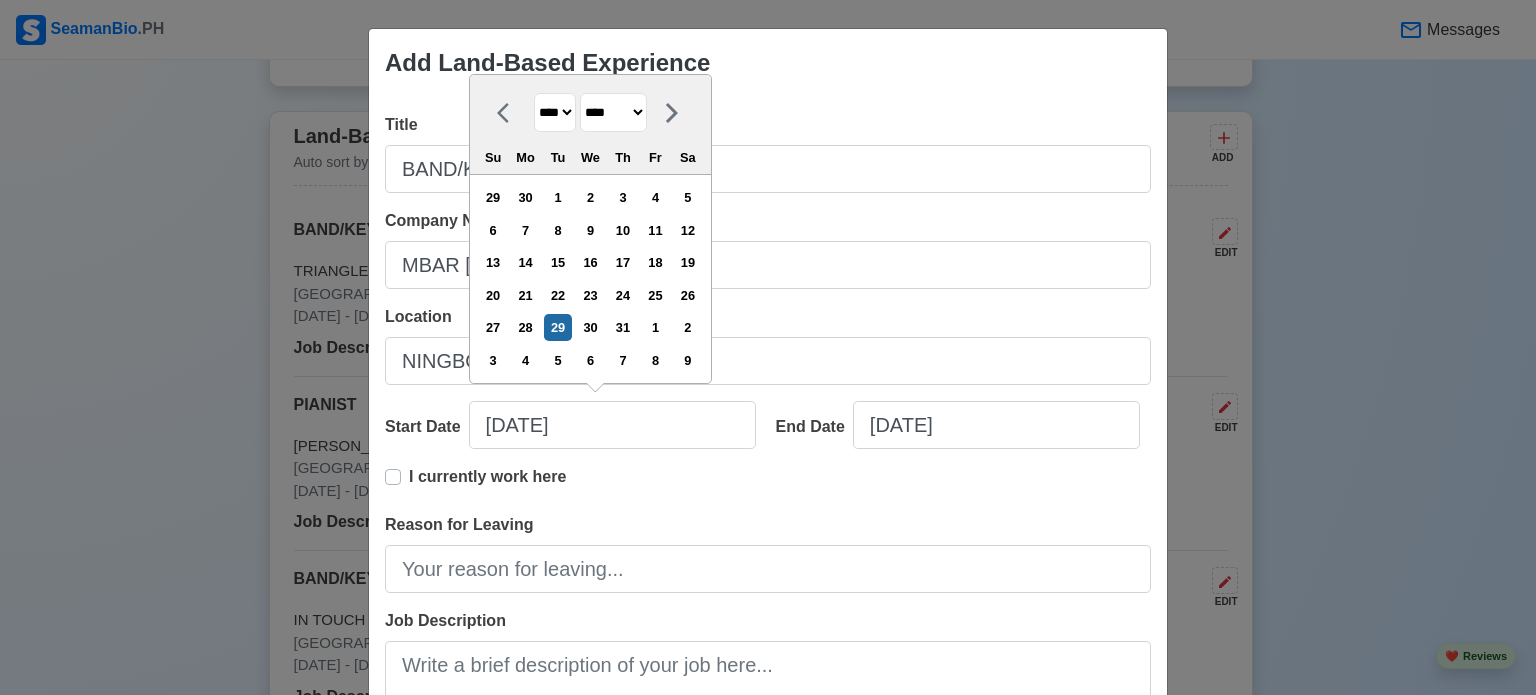 click on "******* ******** ***** ***** *** **** **** ****** ********* ******* ******** ********" at bounding box center (613, 112) 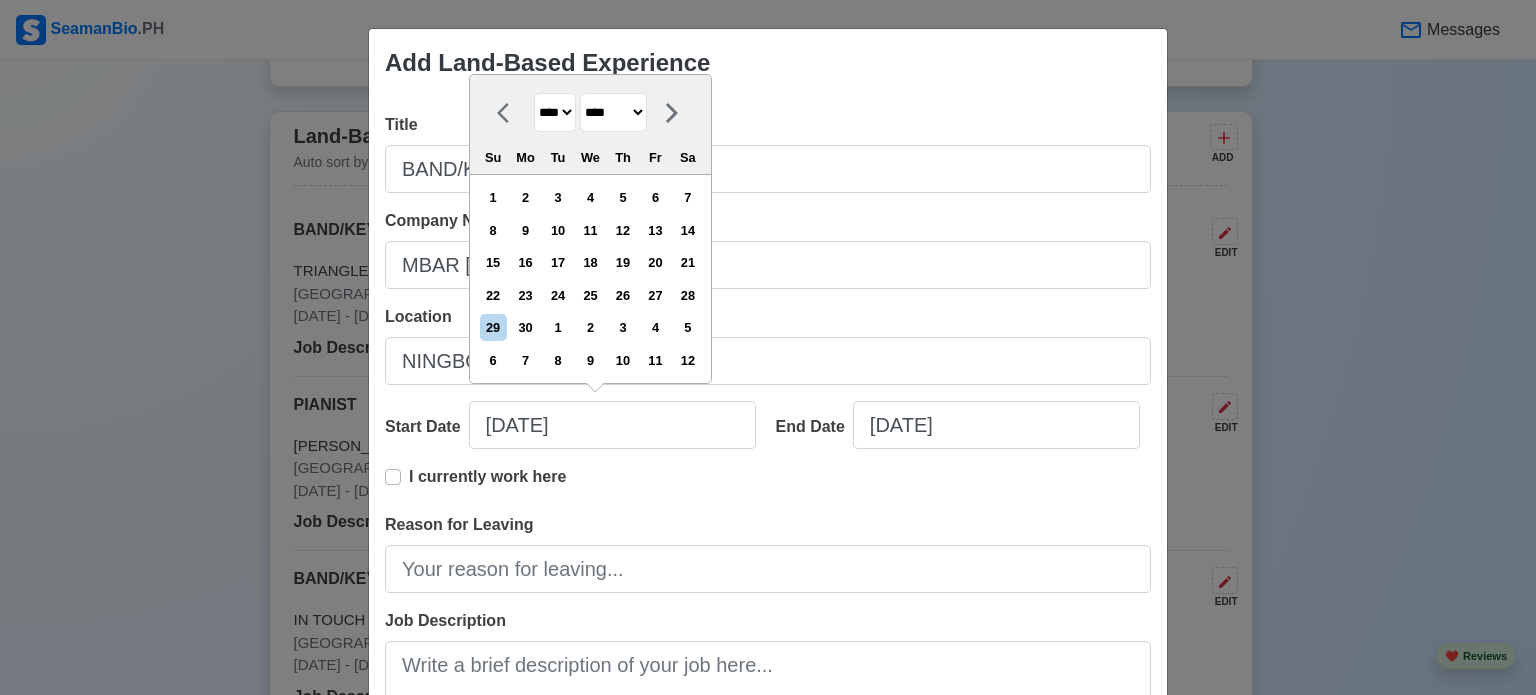 click on "29" at bounding box center (493, 327) 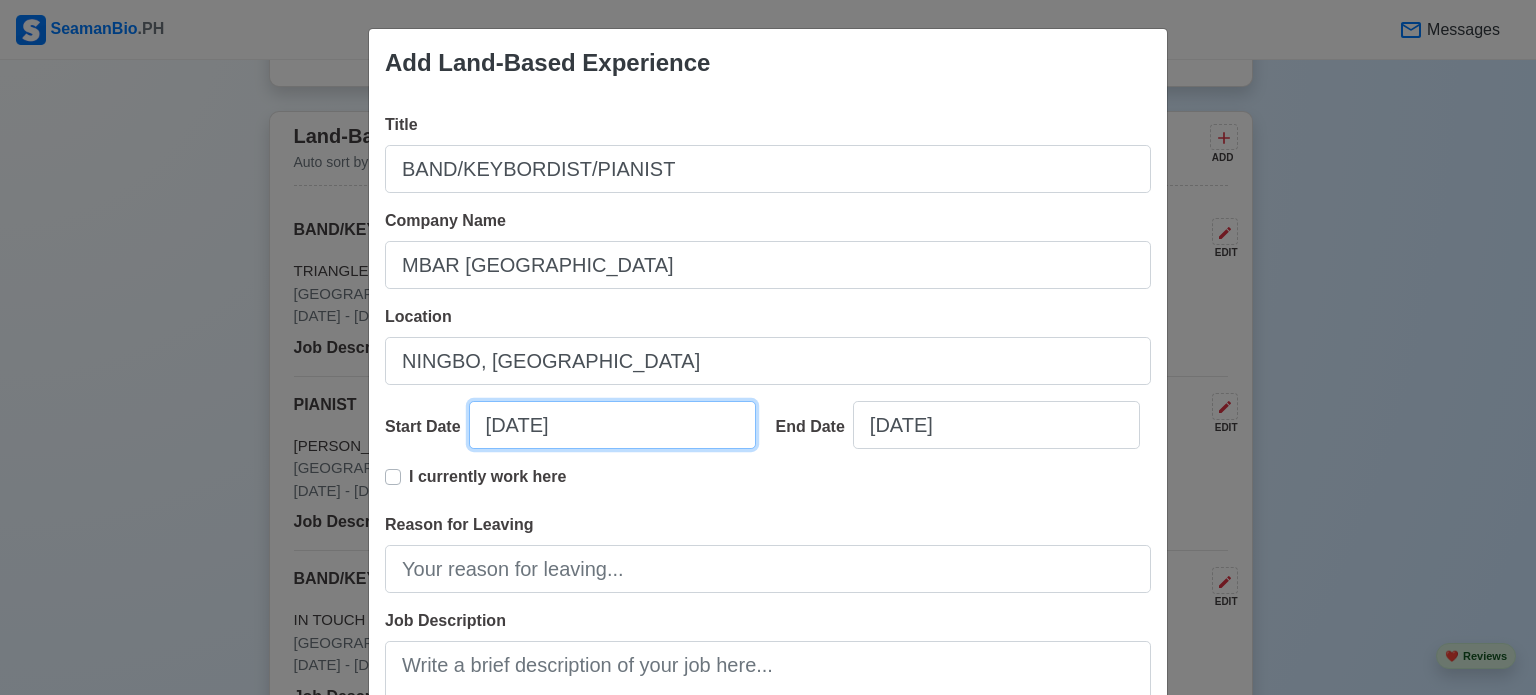 click on "[DATE]" at bounding box center (612, 425) 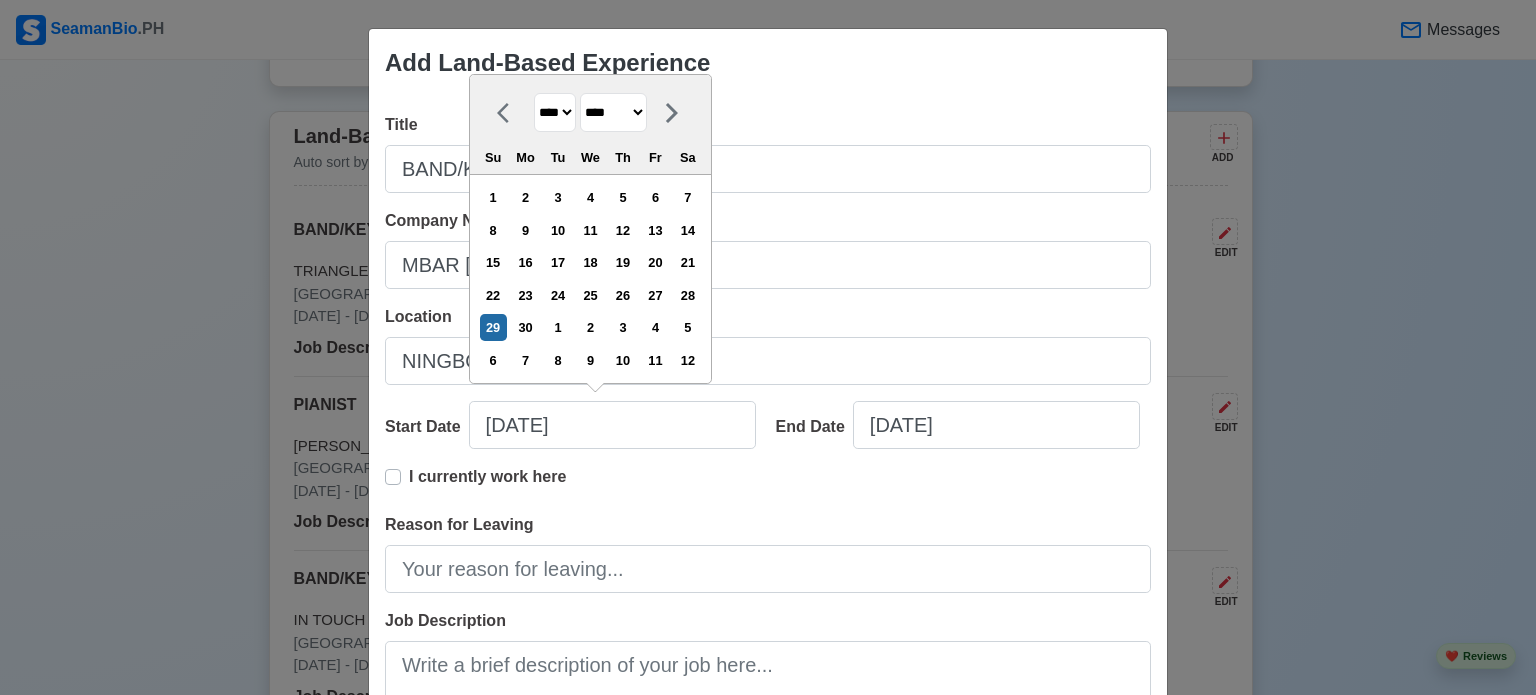 click on "**** **** **** **** **** **** **** **** **** **** **** **** **** **** **** **** **** **** **** **** **** **** **** **** **** **** **** **** **** **** **** **** **** **** **** **** **** **** **** **** **** **** **** **** **** **** **** **** **** **** **** **** **** **** **** **** **** **** **** **** **** **** **** **** **** **** **** **** **** **** **** **** **** **** **** **** **** **** **** **** **** **** **** **** **** **** **** **** **** **** **** **** **** **** **** **** **** **** **** **** **** **** **** **** **** ****" at bounding box center (555, 112) 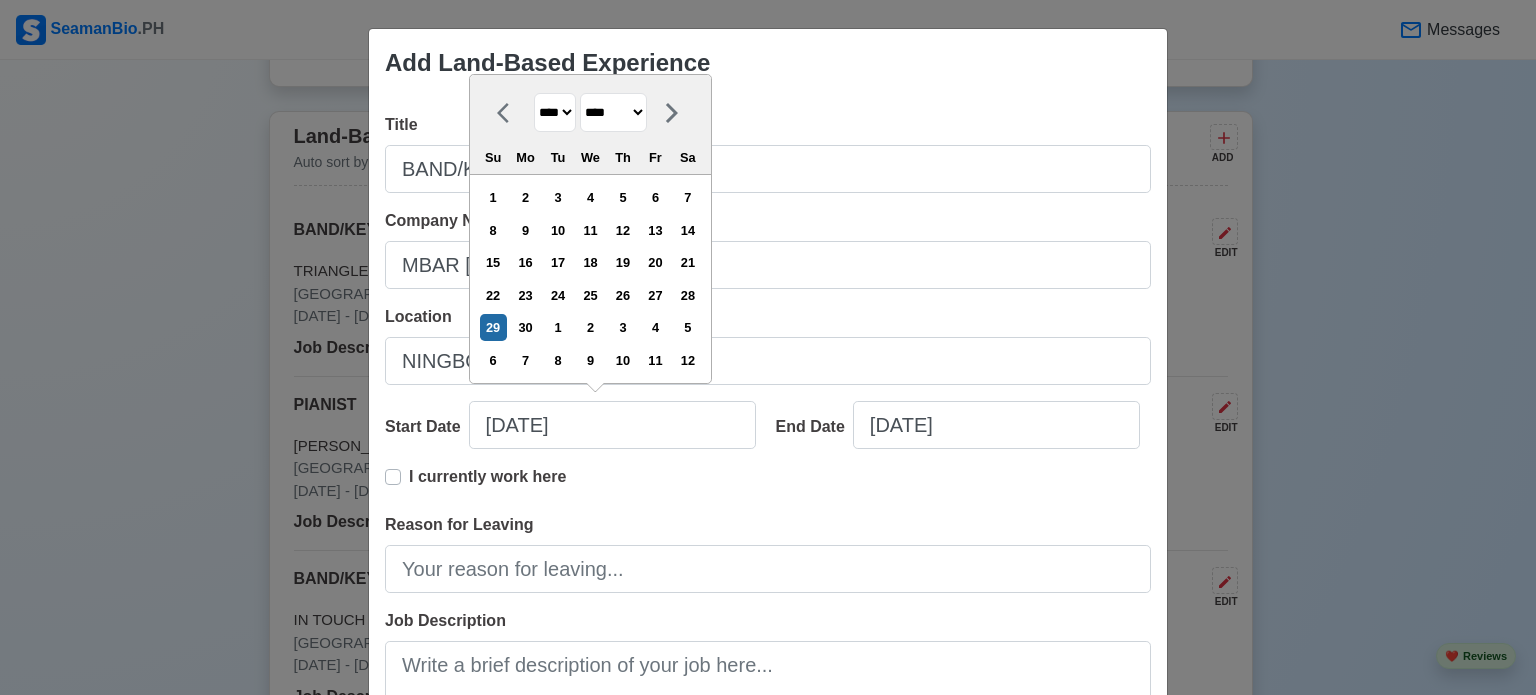select on "****" 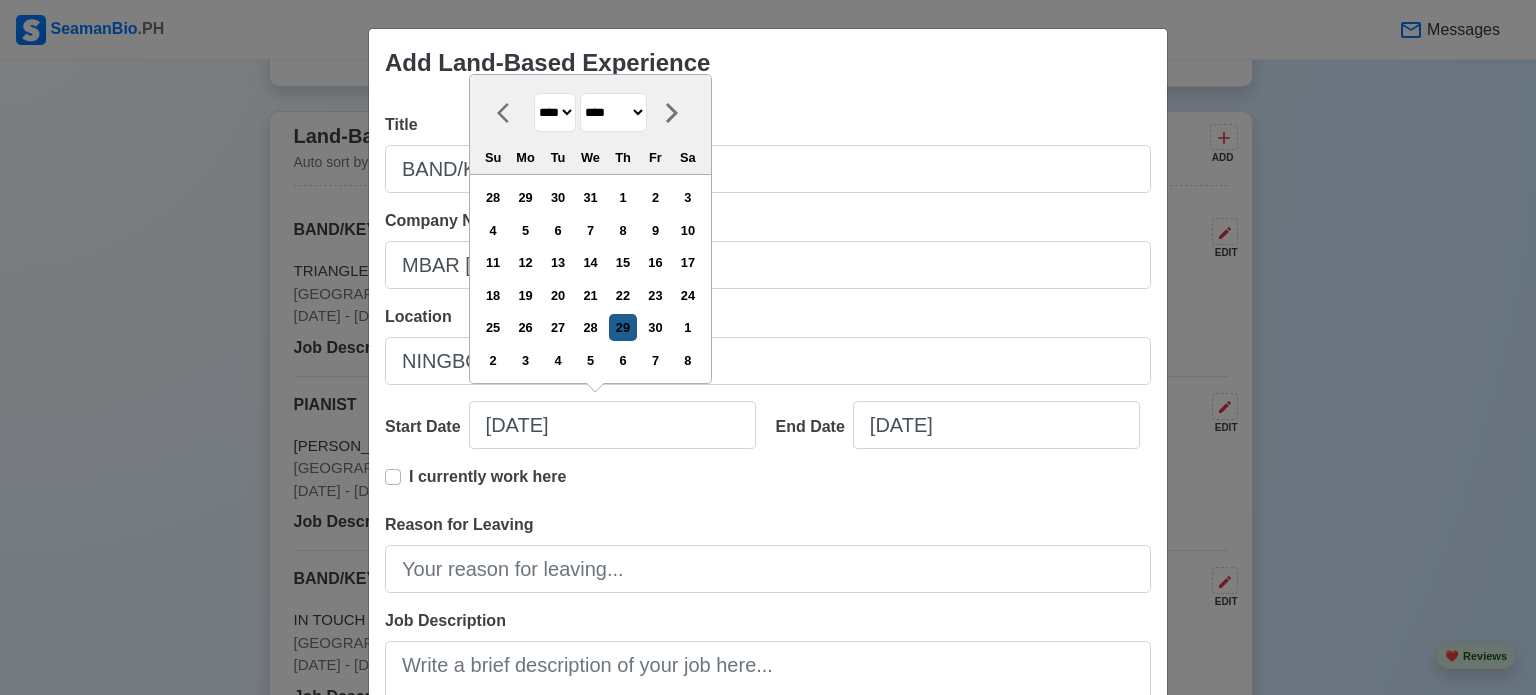 click on "29" at bounding box center [622, 327] 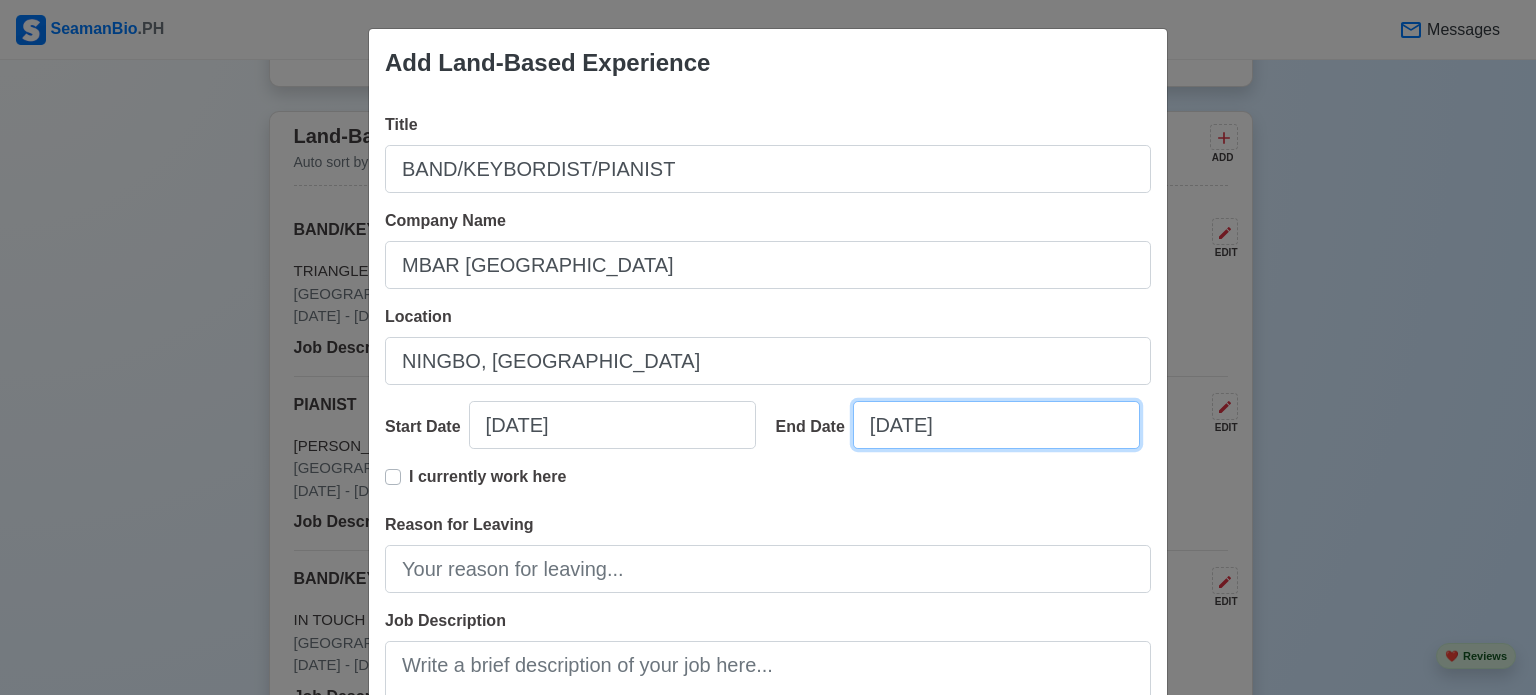 select on "****" 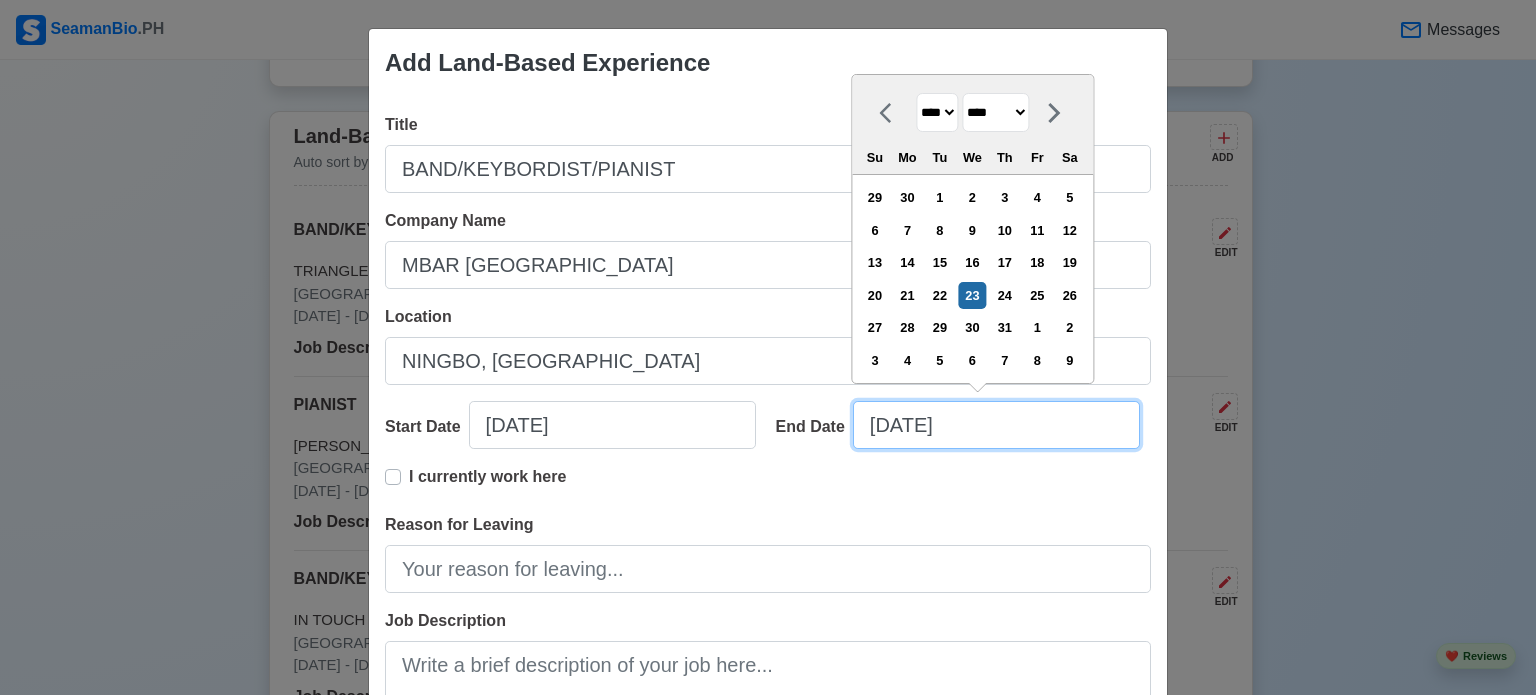 click on "[DATE]" at bounding box center (996, 425) 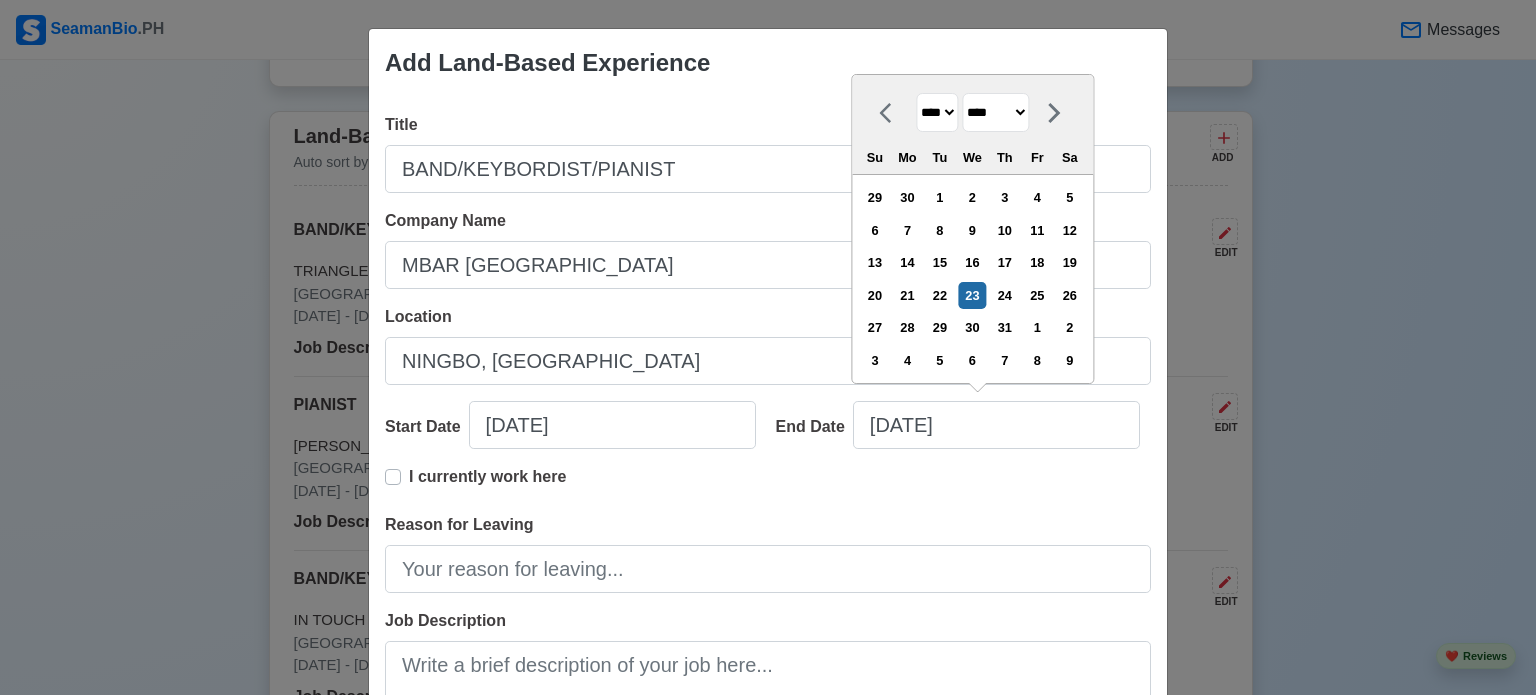 click on "**** **** **** **** **** **** **** **** **** **** **** **** **** **** **** **** **** **** **** **** **** **** **** **** **** **** **** **** **** **** **** **** **** **** **** **** **** **** **** **** **** **** **** **** **** **** **** **** **** **** **** **** **** **** **** **** **** **** **** **** **** **** **** **** **** **** **** **** **** **** **** **** **** **** **** **** **** **** **** **** **** **** **** **** **** **** **** **** **** **** **** **** **** **** **** **** **** **** **** **** **** **** **** **** **** ****" at bounding box center (937, 112) 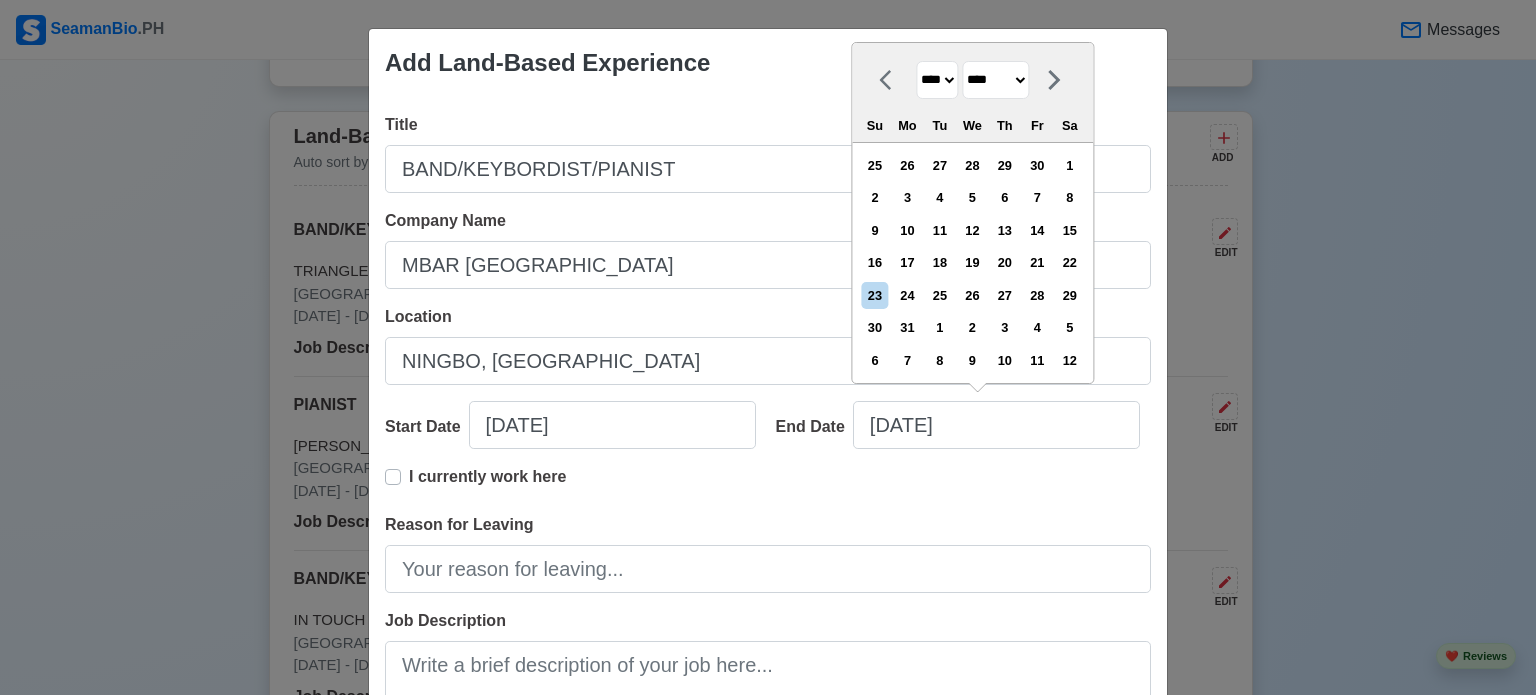 click on "**** **** **** **** **** **** **** **** **** **** **** **** **** **** **** **** **** **** **** **** **** **** **** **** **** **** **** **** **** **** **** **** **** **** **** **** **** **** **** **** **** **** **** **** **** **** **** **** **** **** **** **** **** **** **** **** **** **** **** **** **** **** **** **** **** **** **** **** **** **** **** **** **** **** **** **** **** **** **** **** **** **** **** **** **** **** **** **** **** **** **** **** **** **** **** **** **** **** **** **** **** **** **** **** **** ****" at bounding box center (937, 80) 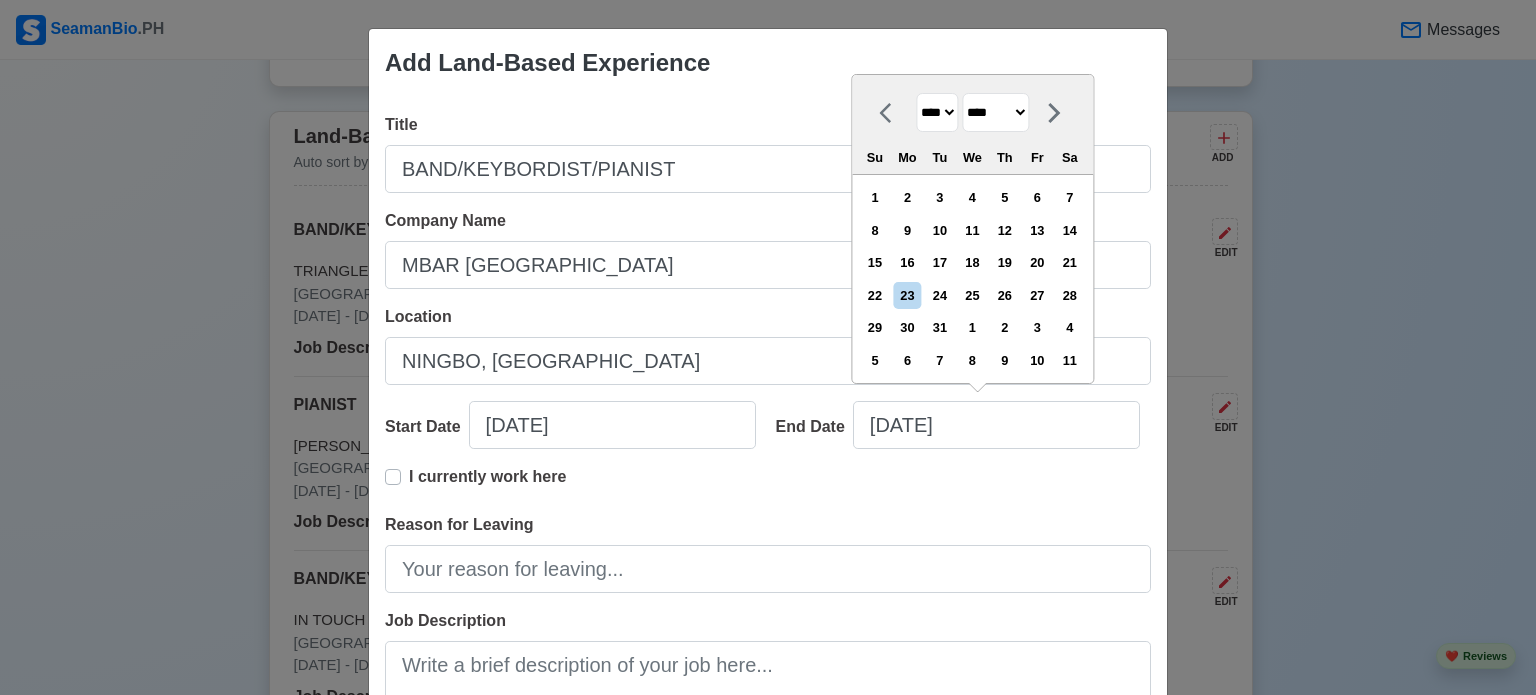 click on "******* ******** ***** ***** *** **** **** ****** ********* ******* ******** ********" at bounding box center (995, 112) 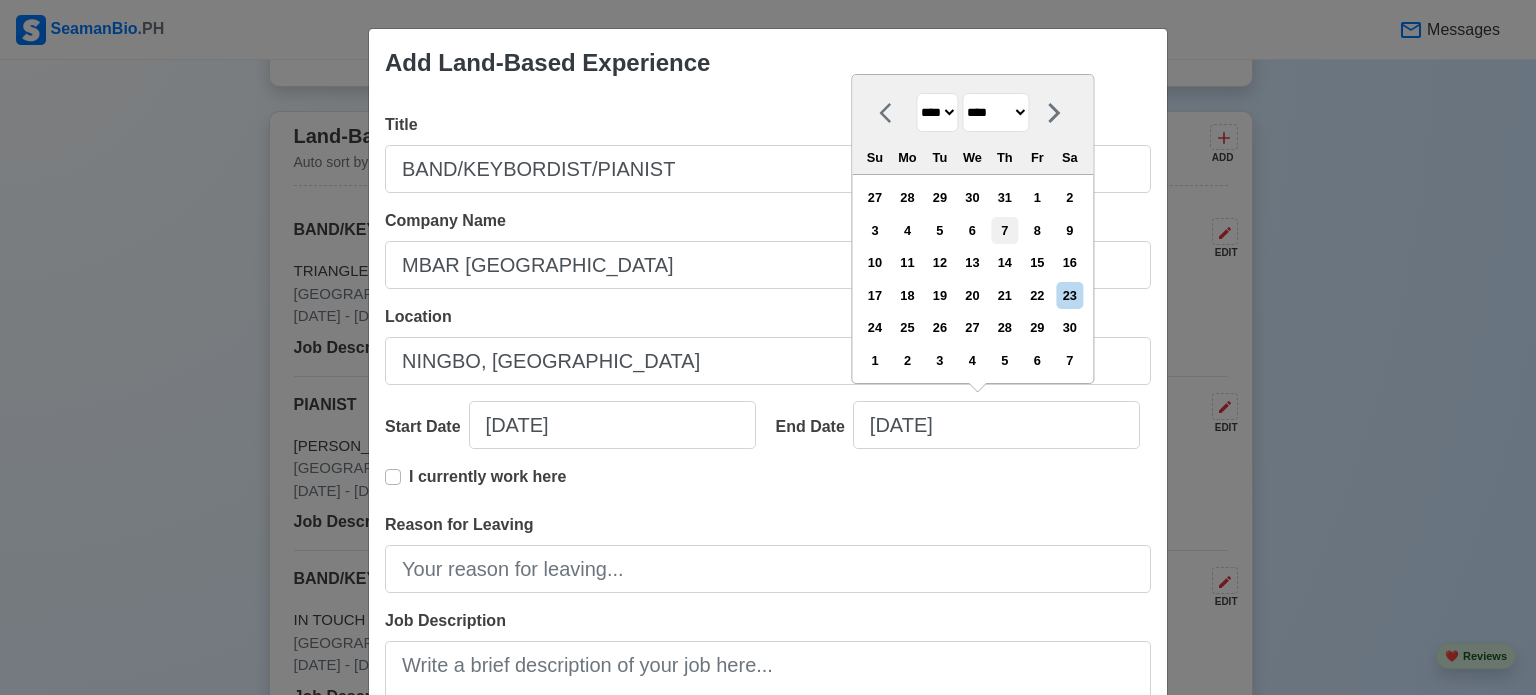 click on "7" at bounding box center (1004, 230) 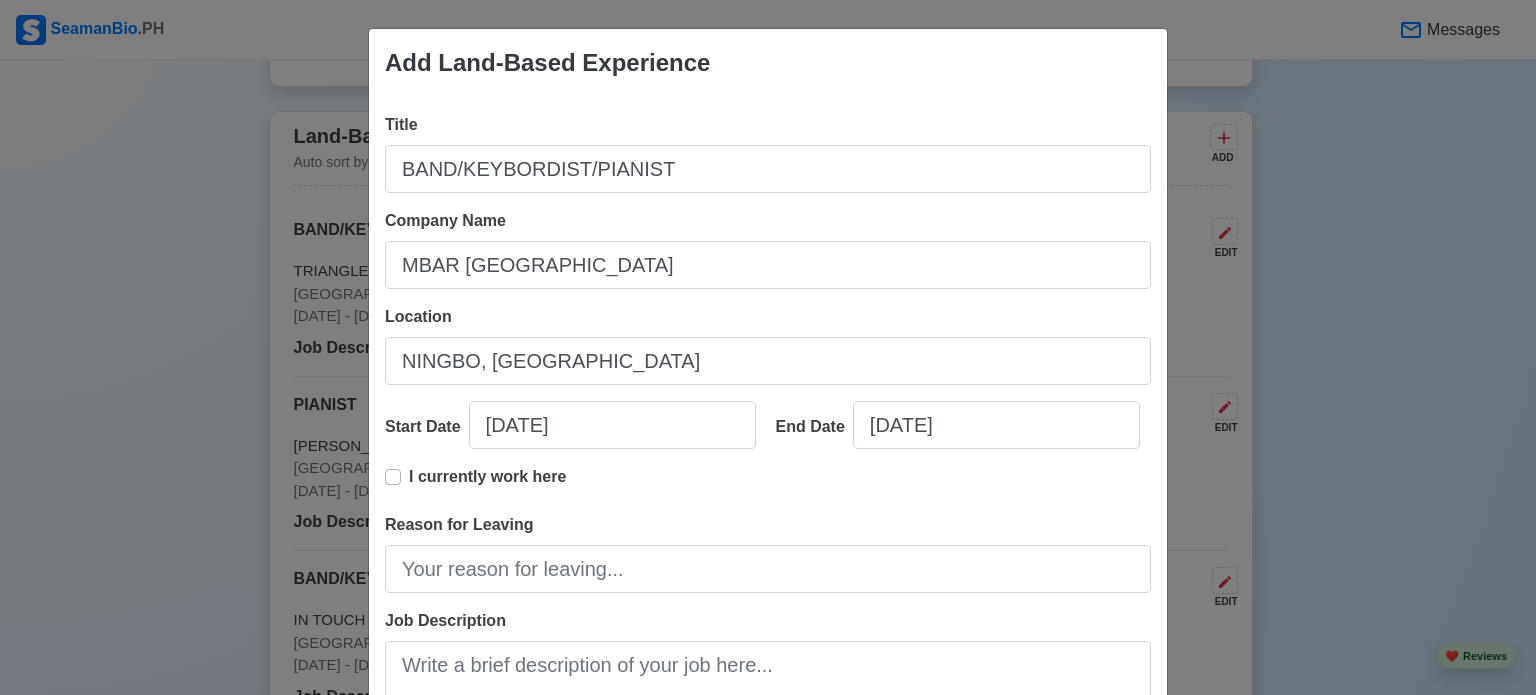scroll, scrollTop: 288, scrollLeft: 0, axis: vertical 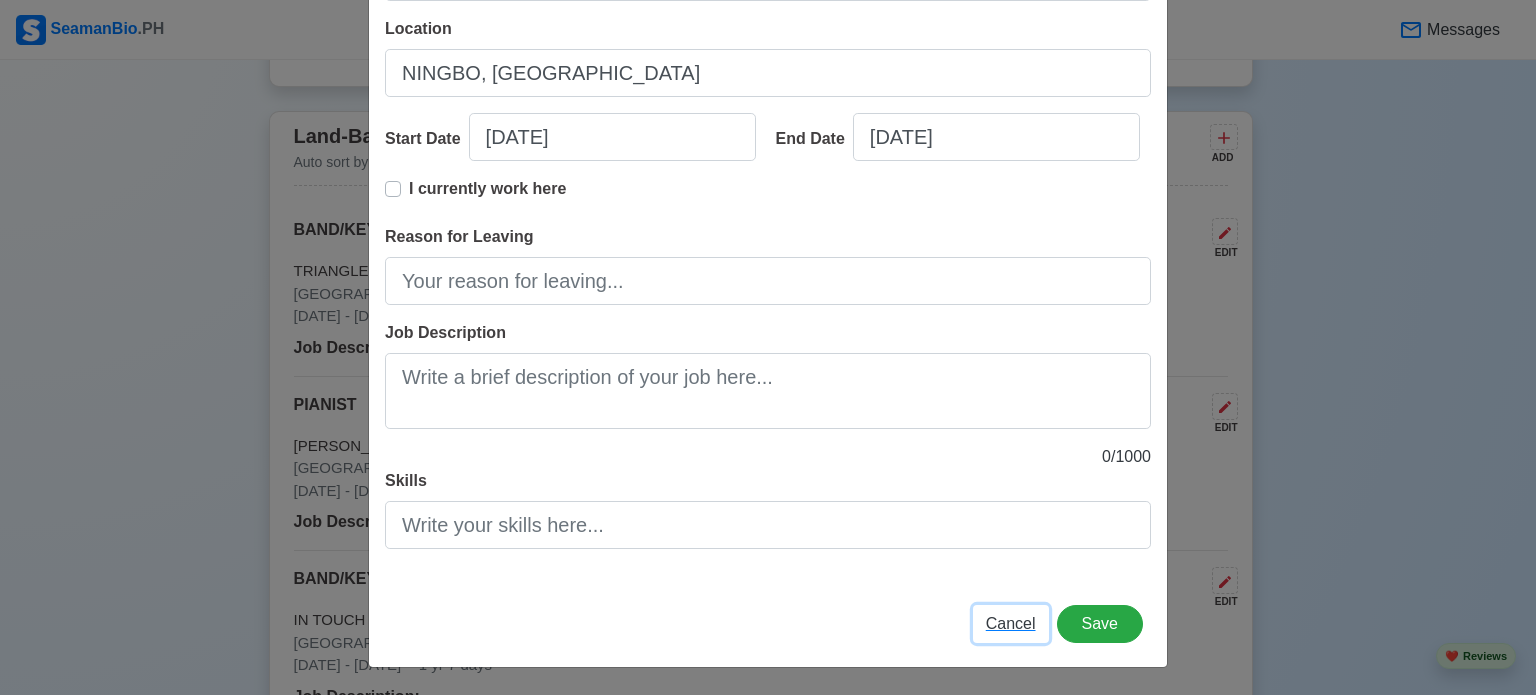 type 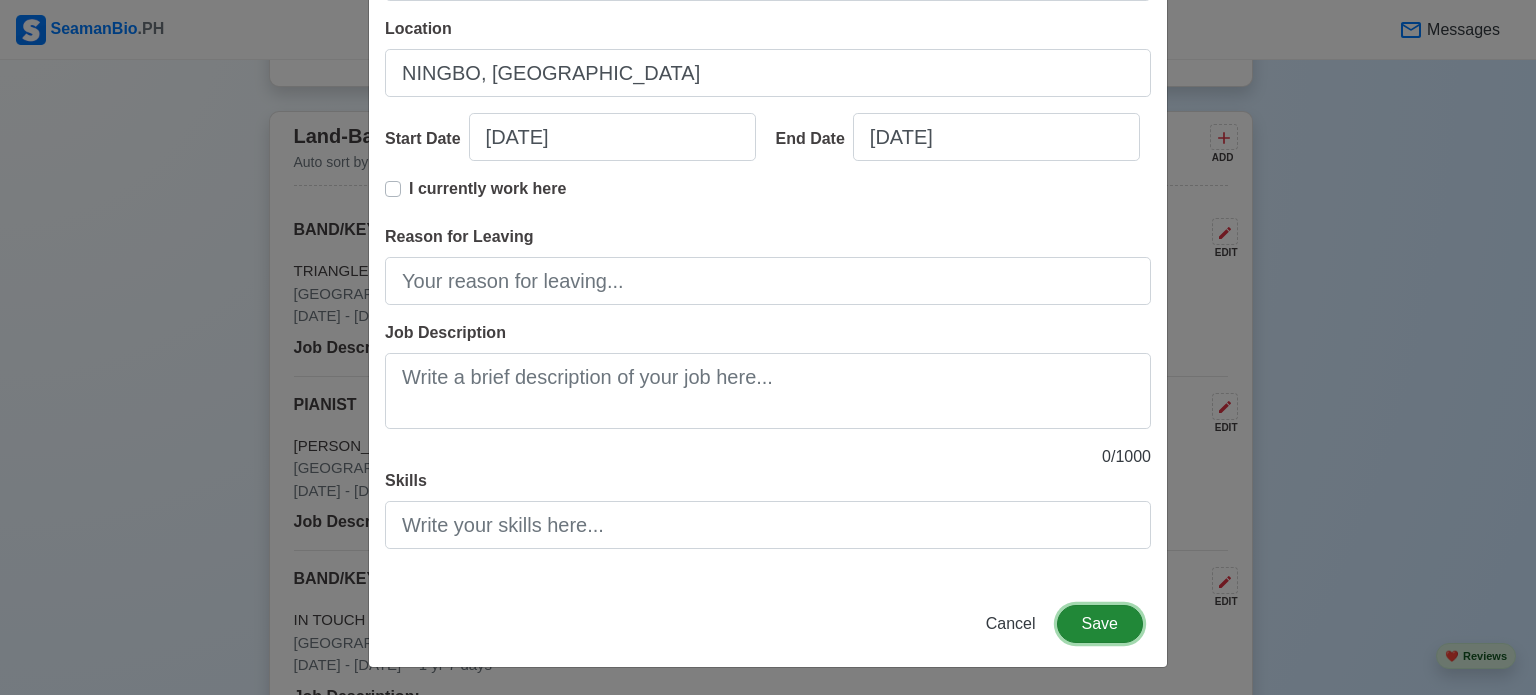 type 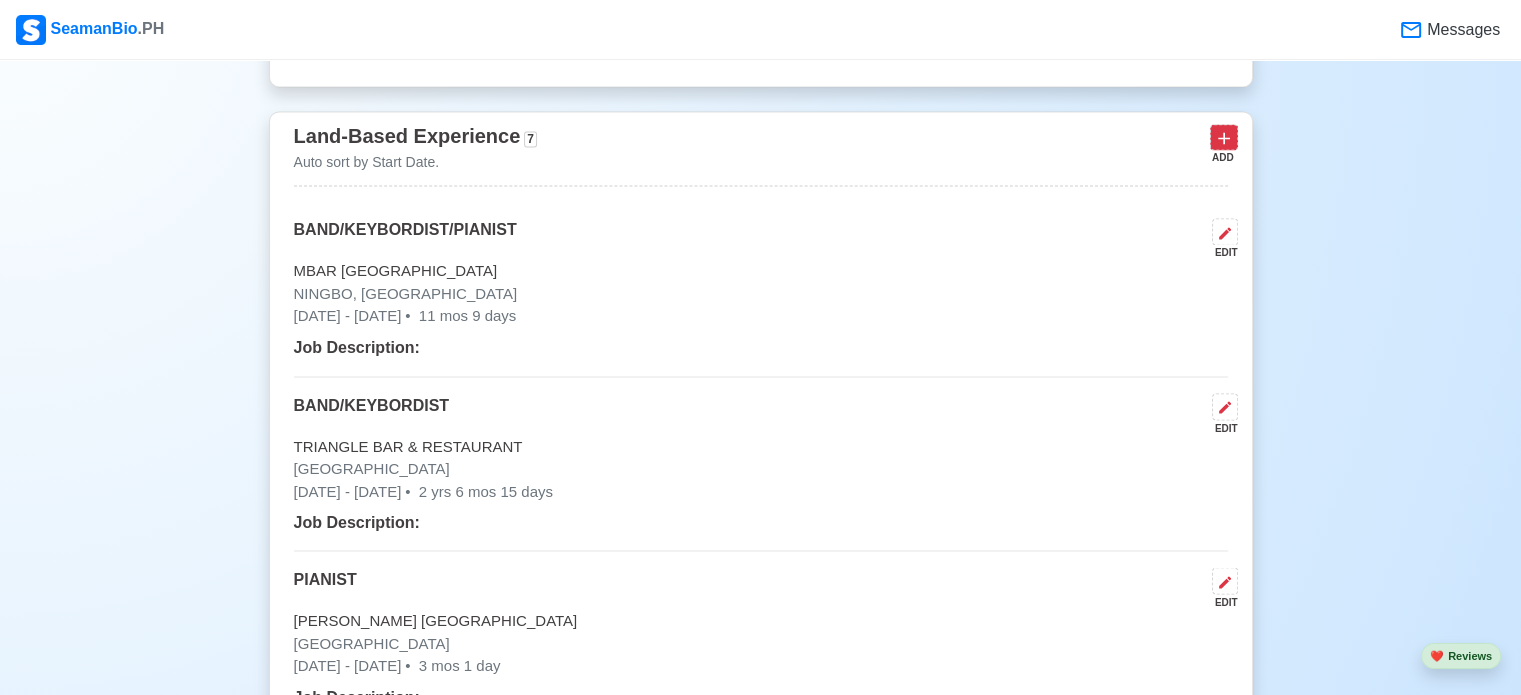 click 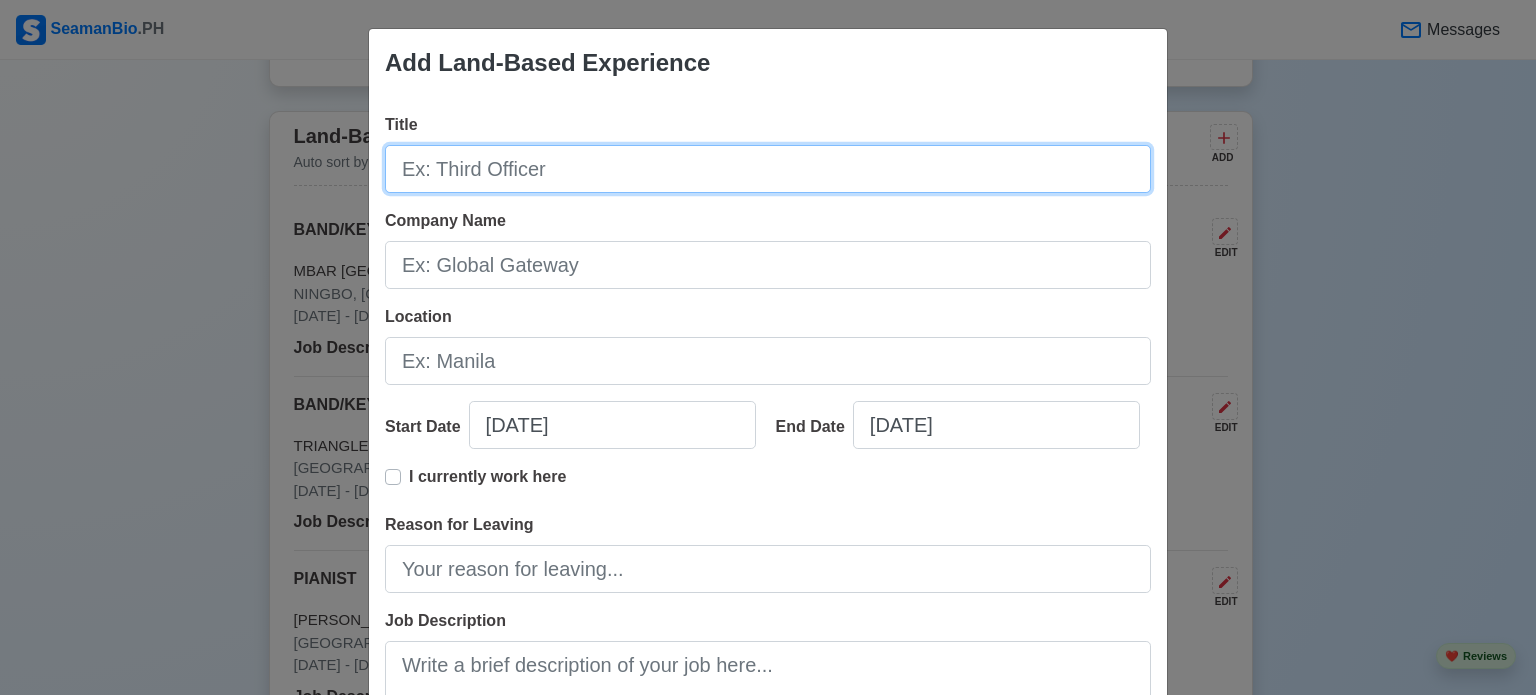 click on "Title" at bounding box center (768, 169) 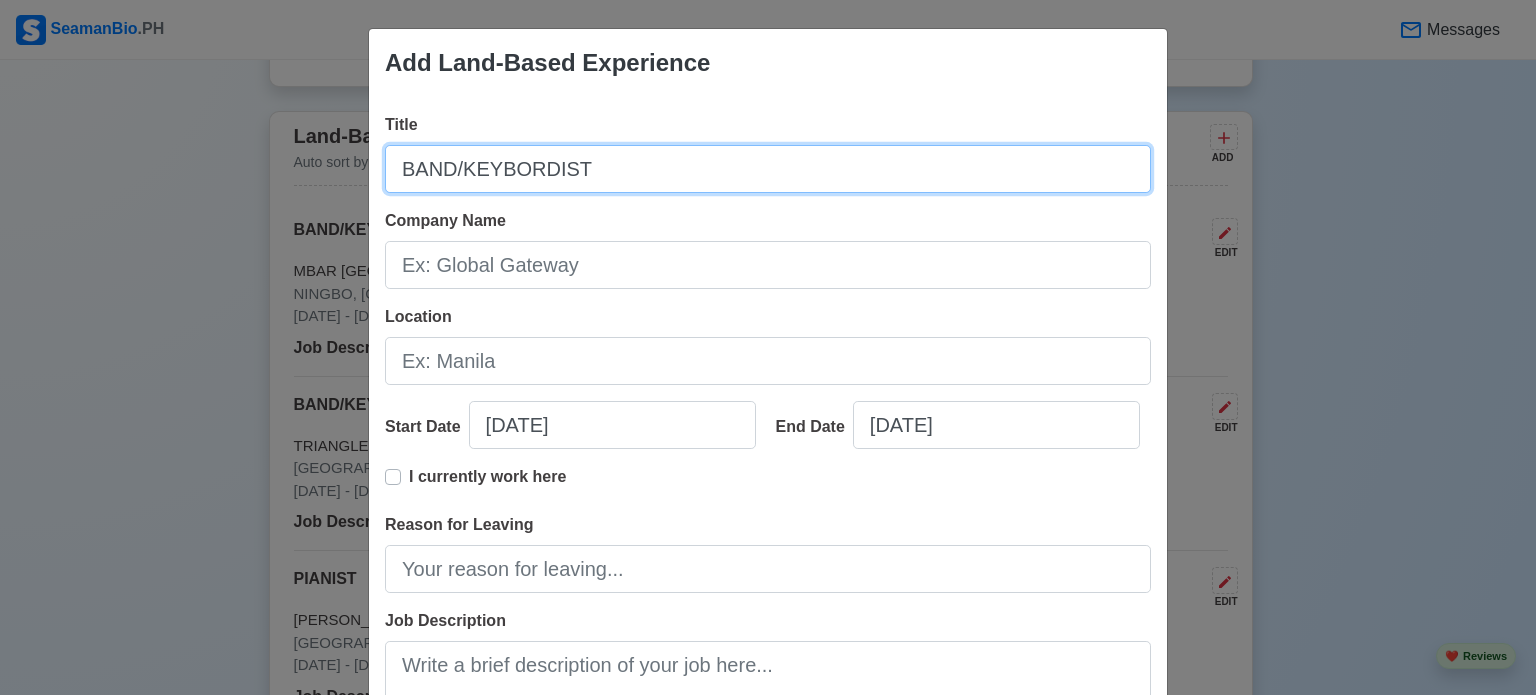type on "BAND/KEYBORDIST" 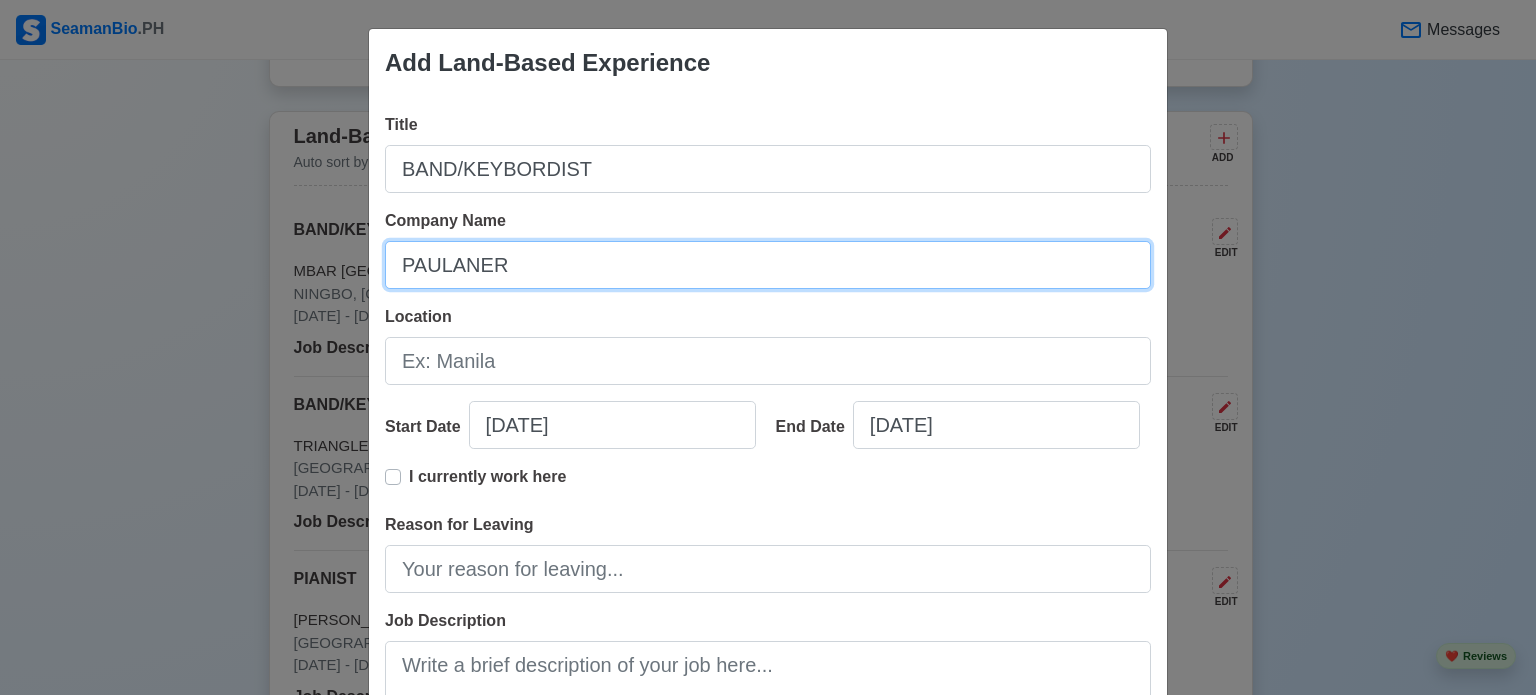 type on "PAULANER" 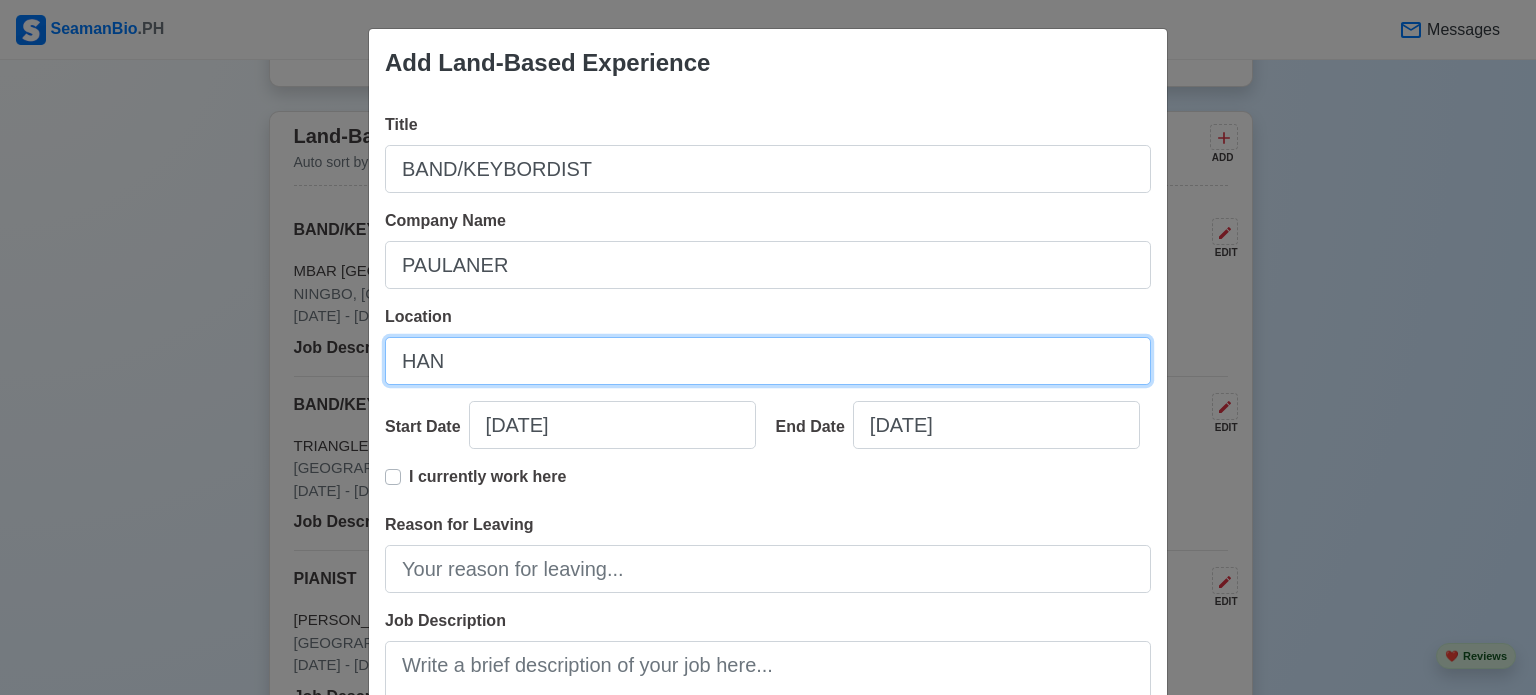 type on "HAN" 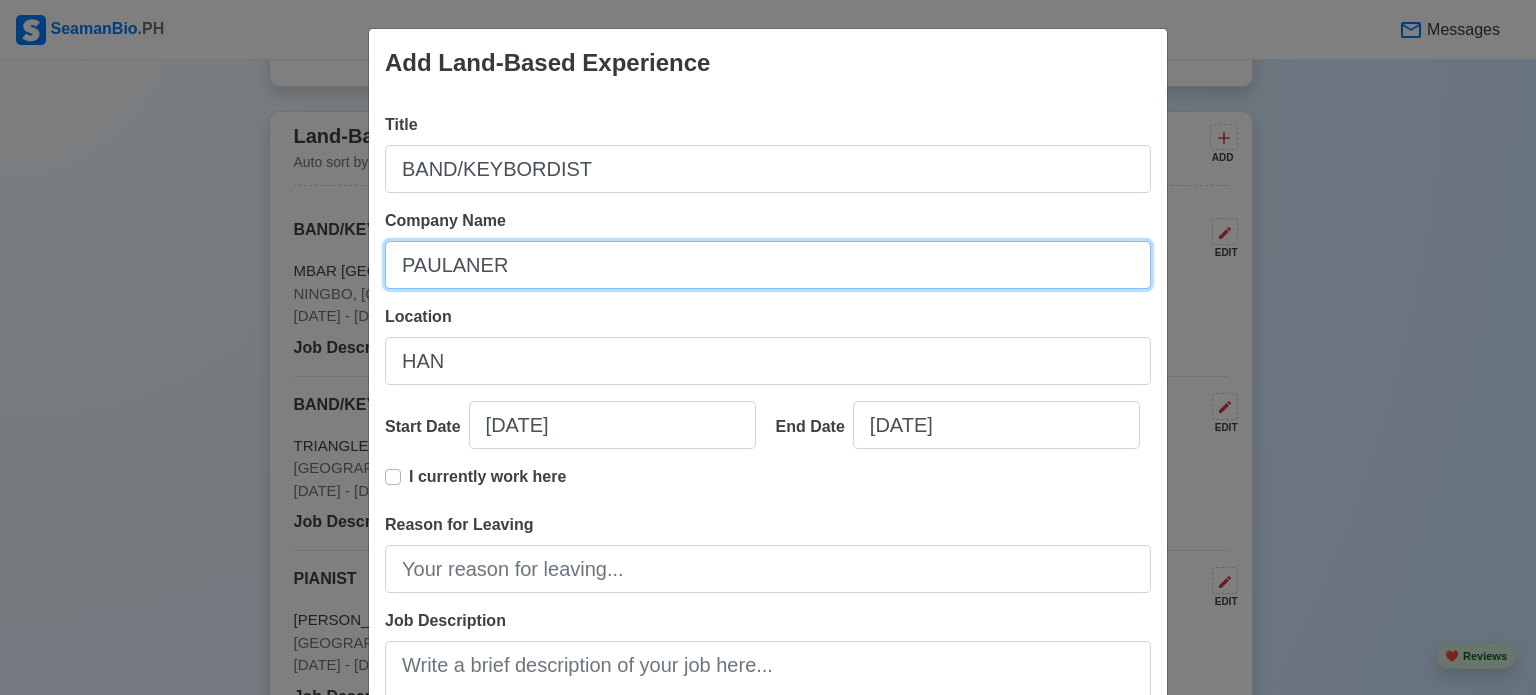 click on "PAULANER" at bounding box center (768, 265) 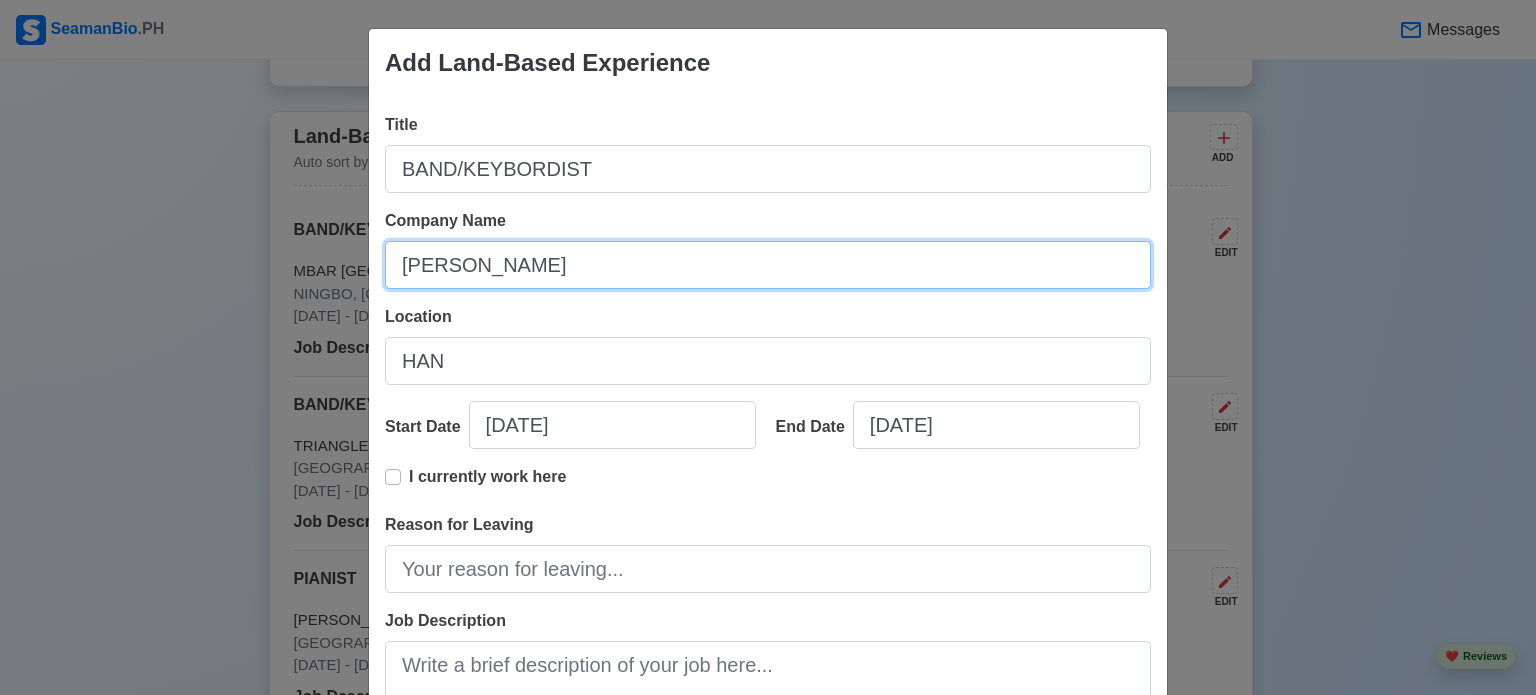 type on "[PERSON_NAME]" 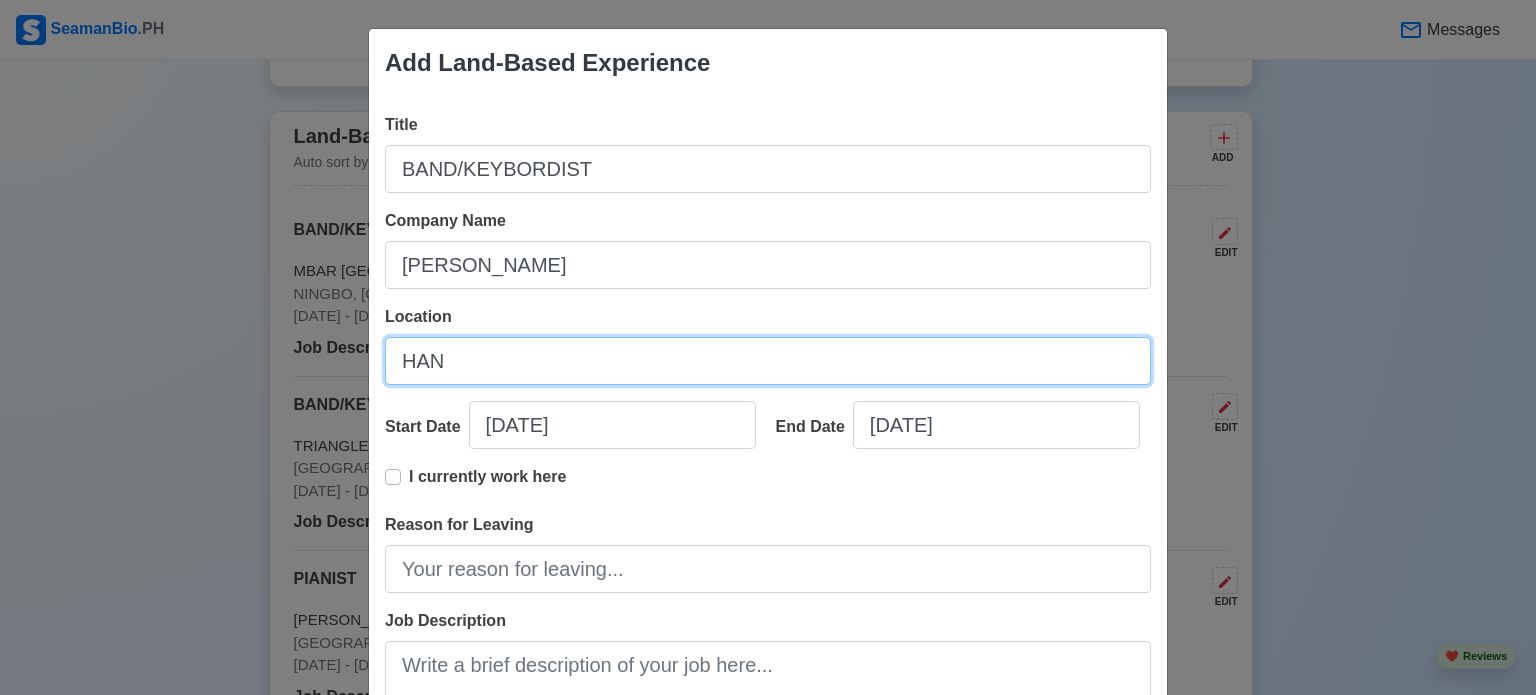 click on "HAN" at bounding box center (768, 361) 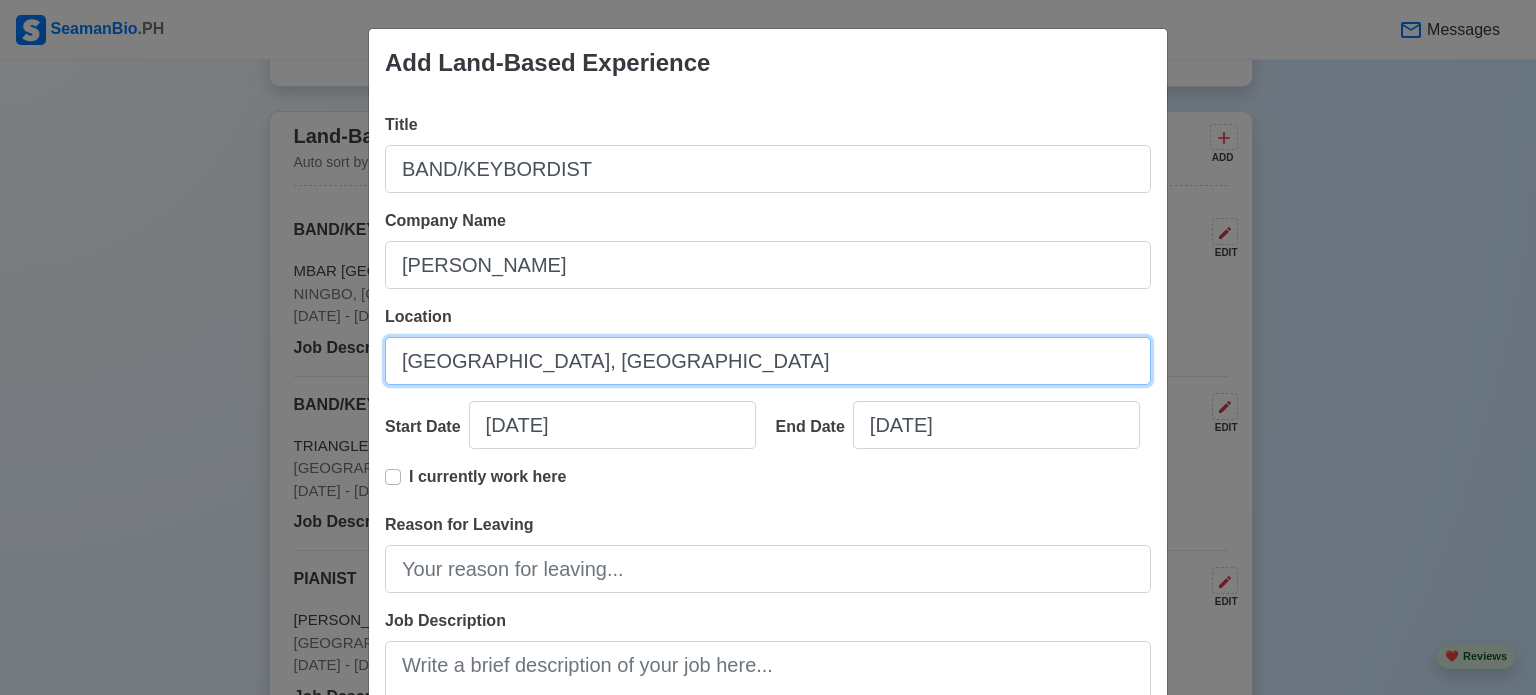 type on "[GEOGRAPHIC_DATA], [GEOGRAPHIC_DATA]" 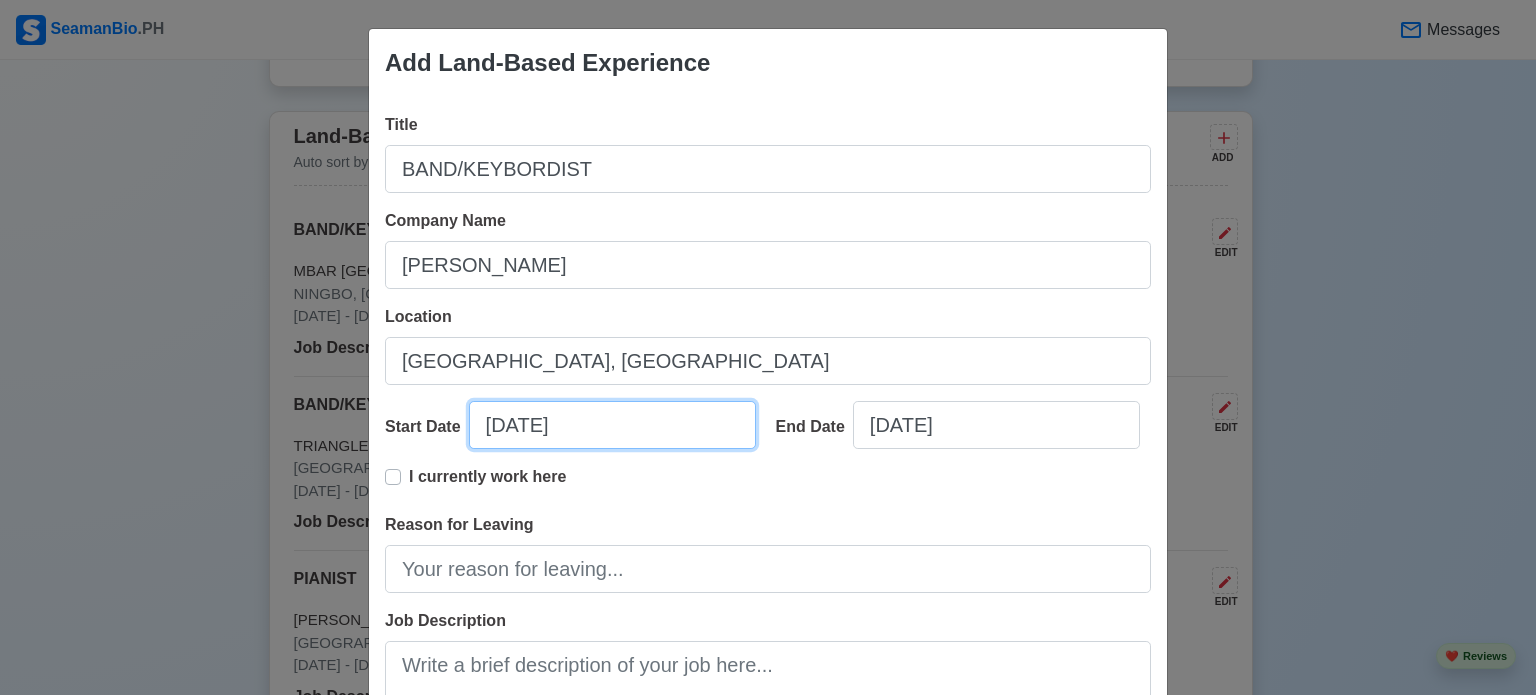 select on "****" 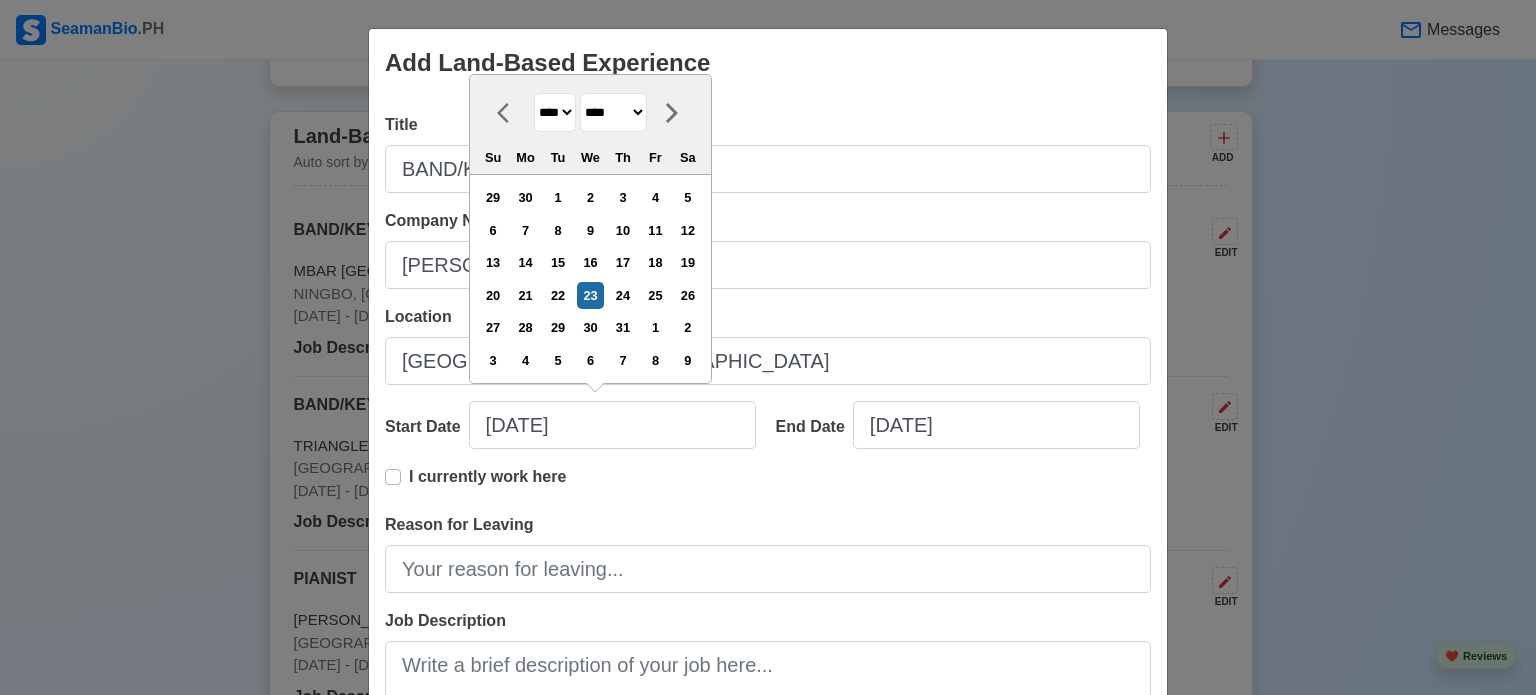 click on "**** **** **** **** **** **** **** **** **** **** **** **** **** **** **** **** **** **** **** **** **** **** **** **** **** **** **** **** **** **** **** **** **** **** **** **** **** **** **** **** **** **** **** **** **** **** **** **** **** **** **** **** **** **** **** **** **** **** **** **** **** **** **** **** **** **** **** **** **** **** **** **** **** **** **** **** **** **** **** **** **** **** **** **** **** **** **** **** **** **** **** **** **** **** **** **** **** **** **** **** **** **** **** **** **** ****" at bounding box center (555, 112) 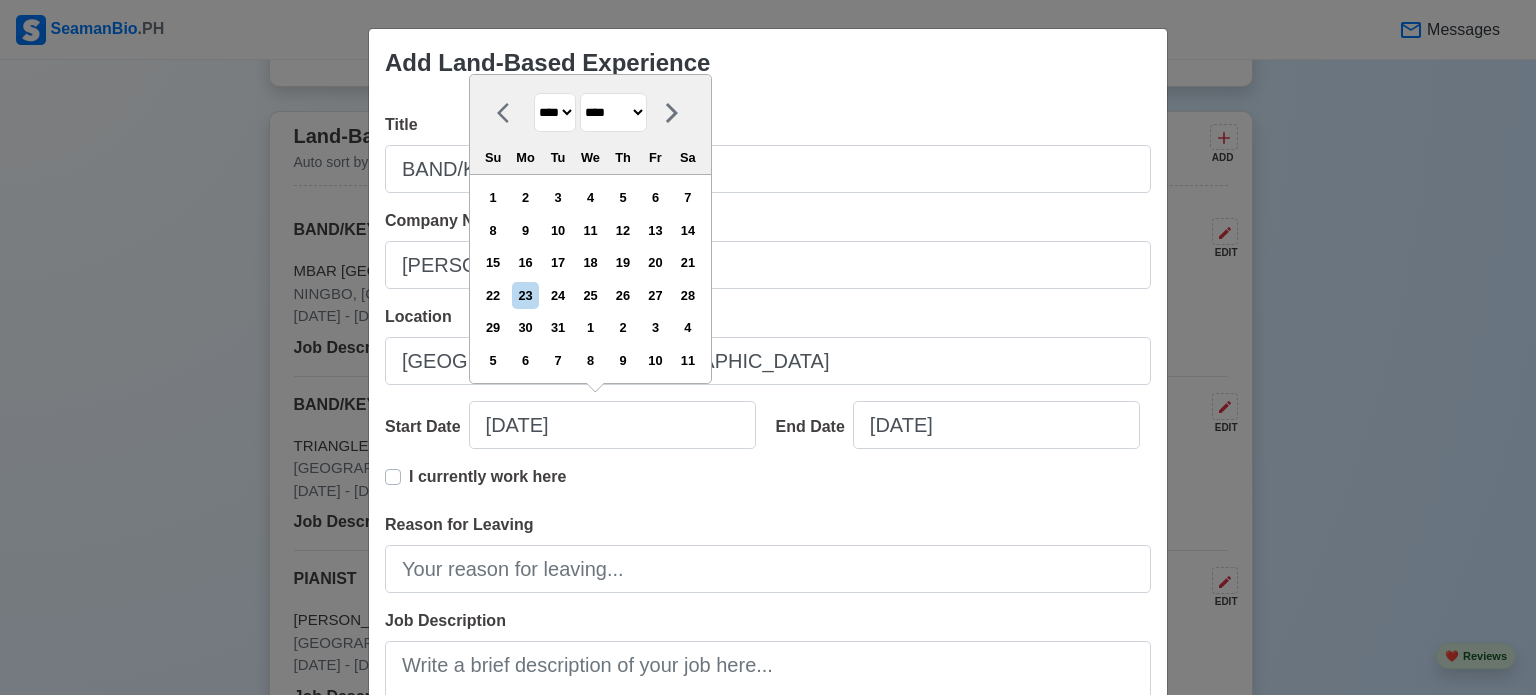 click on "******* ******** ***** ***** *** **** **** ****** ********* ******* ******** ********" at bounding box center [613, 112] 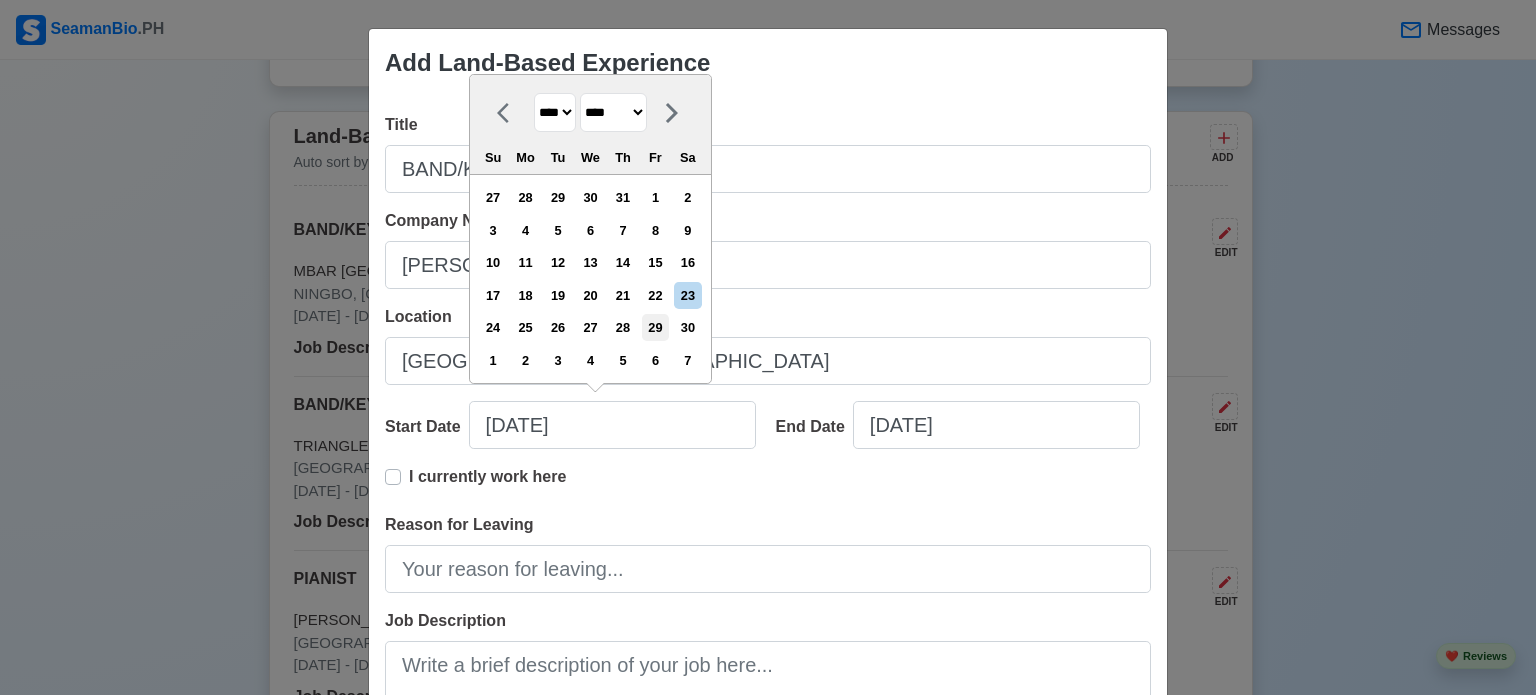 click on "29" at bounding box center (655, 327) 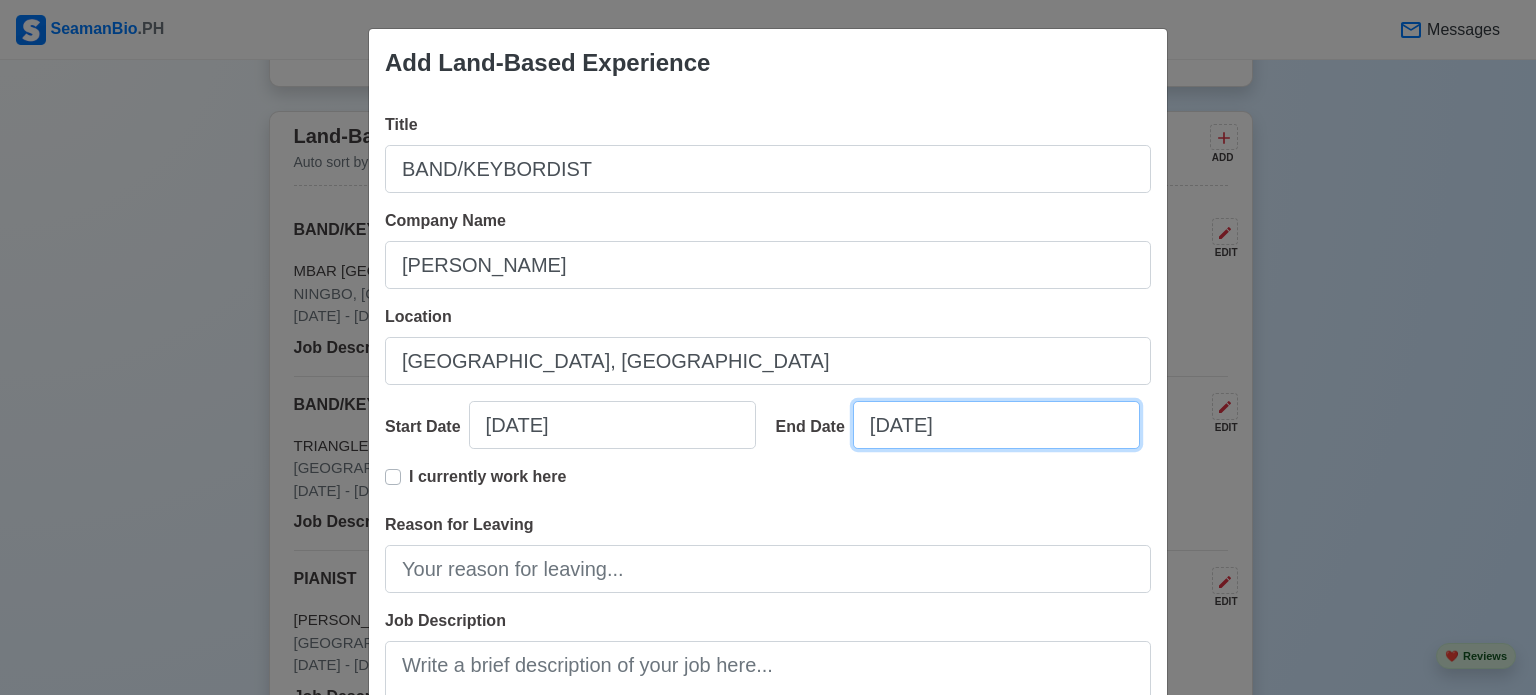 select on "****" 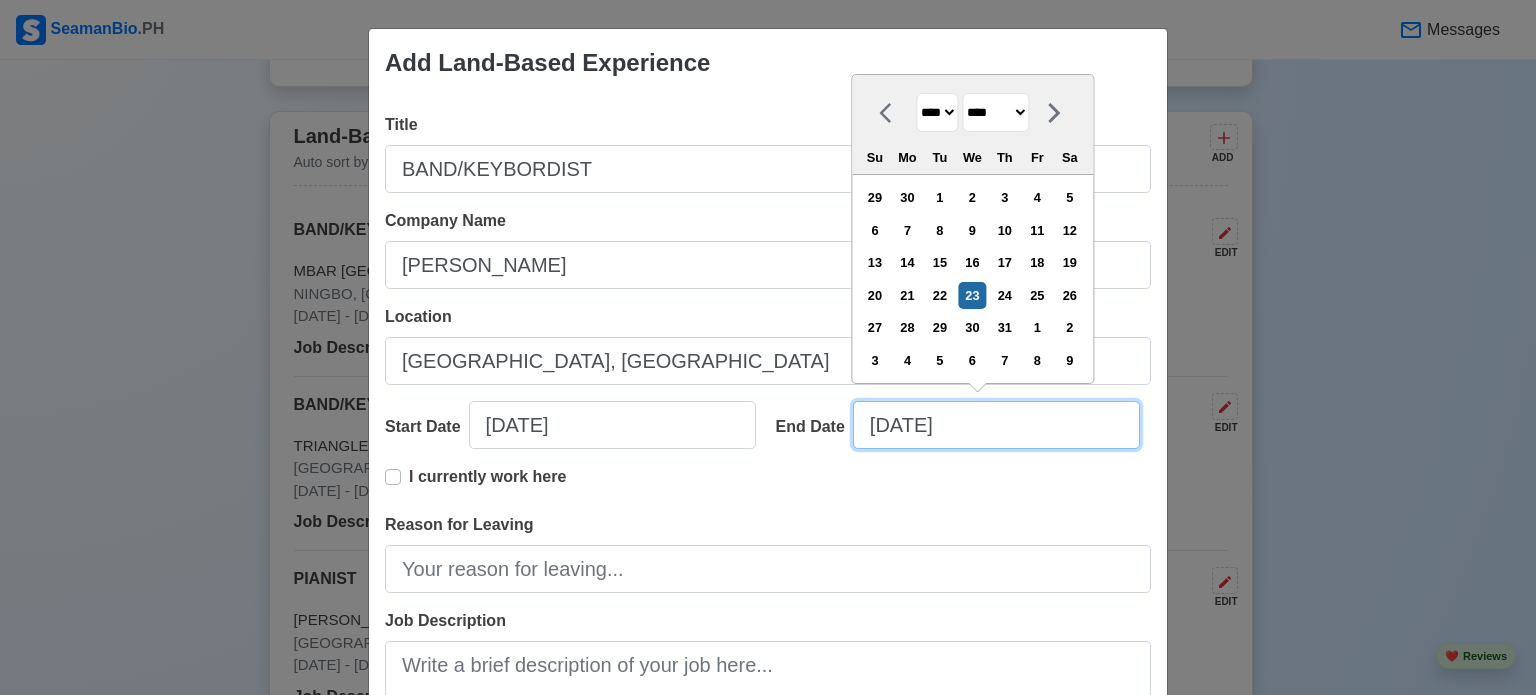 click on "[DATE]" at bounding box center [996, 425] 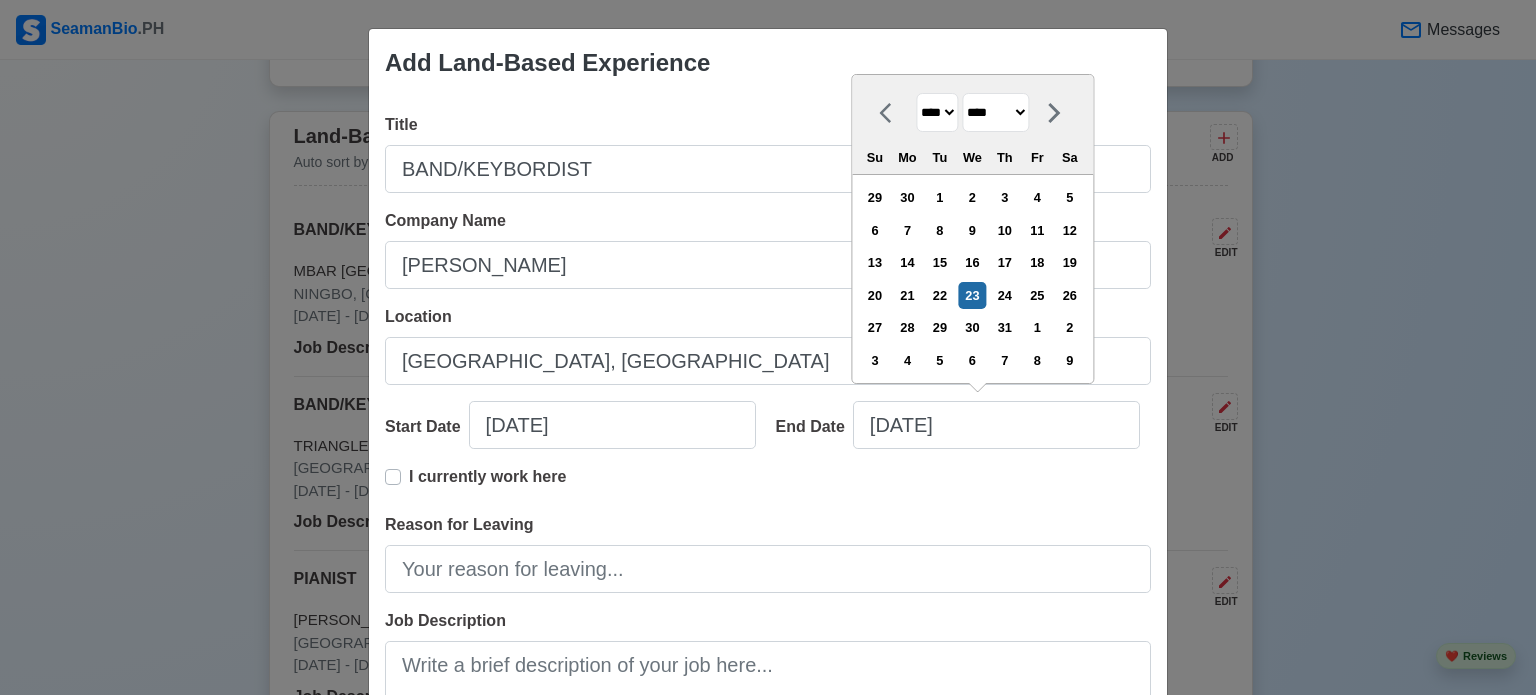 click on "**** **** **** **** **** **** **** **** **** **** **** **** **** **** **** **** **** **** **** **** **** **** **** **** **** **** **** **** **** **** **** **** **** **** **** **** **** **** **** **** **** **** **** **** **** **** **** **** **** **** **** **** **** **** **** **** **** **** **** **** **** **** **** **** **** **** **** **** **** **** **** **** **** **** **** **** **** **** **** **** **** **** **** **** **** **** **** **** **** **** **** **** **** **** **** **** **** **** **** **** **** **** **** **** **** ****" at bounding box center (937, 112) 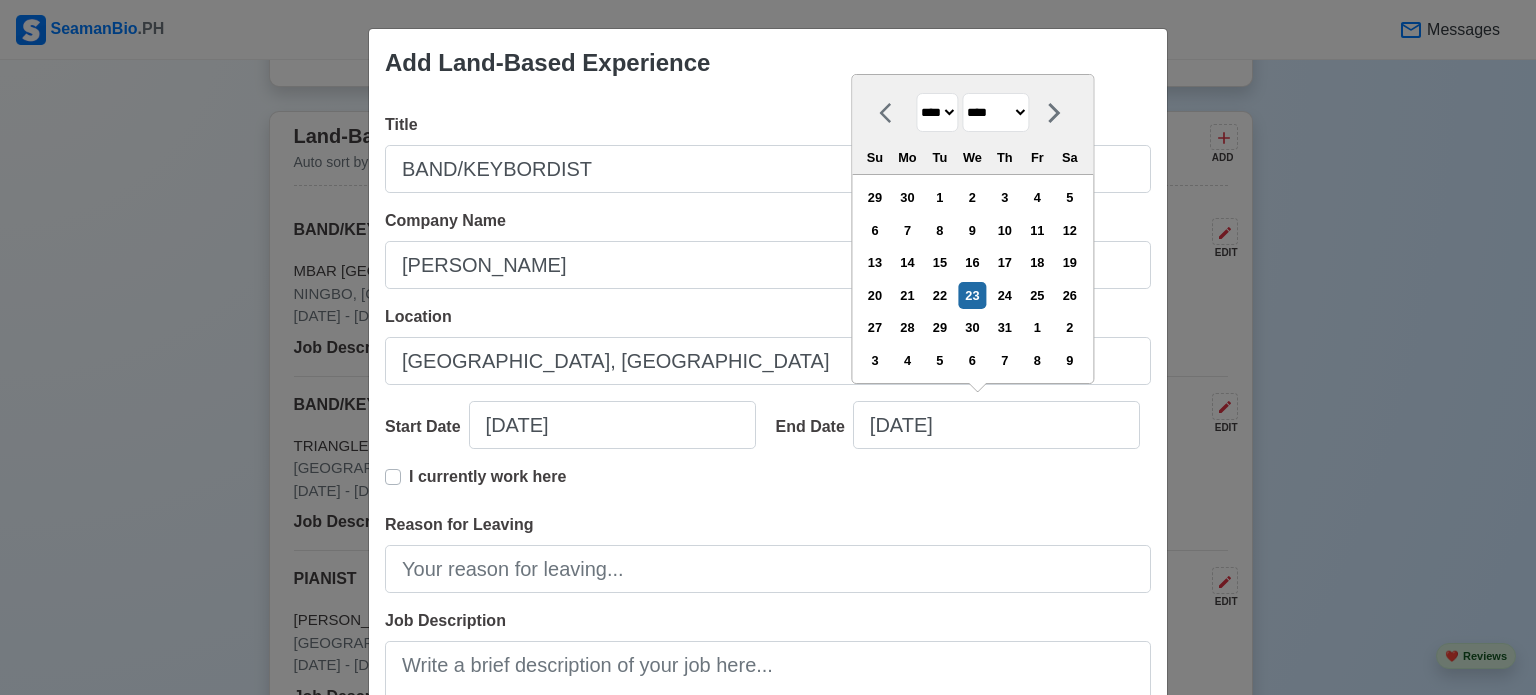 select on "****" 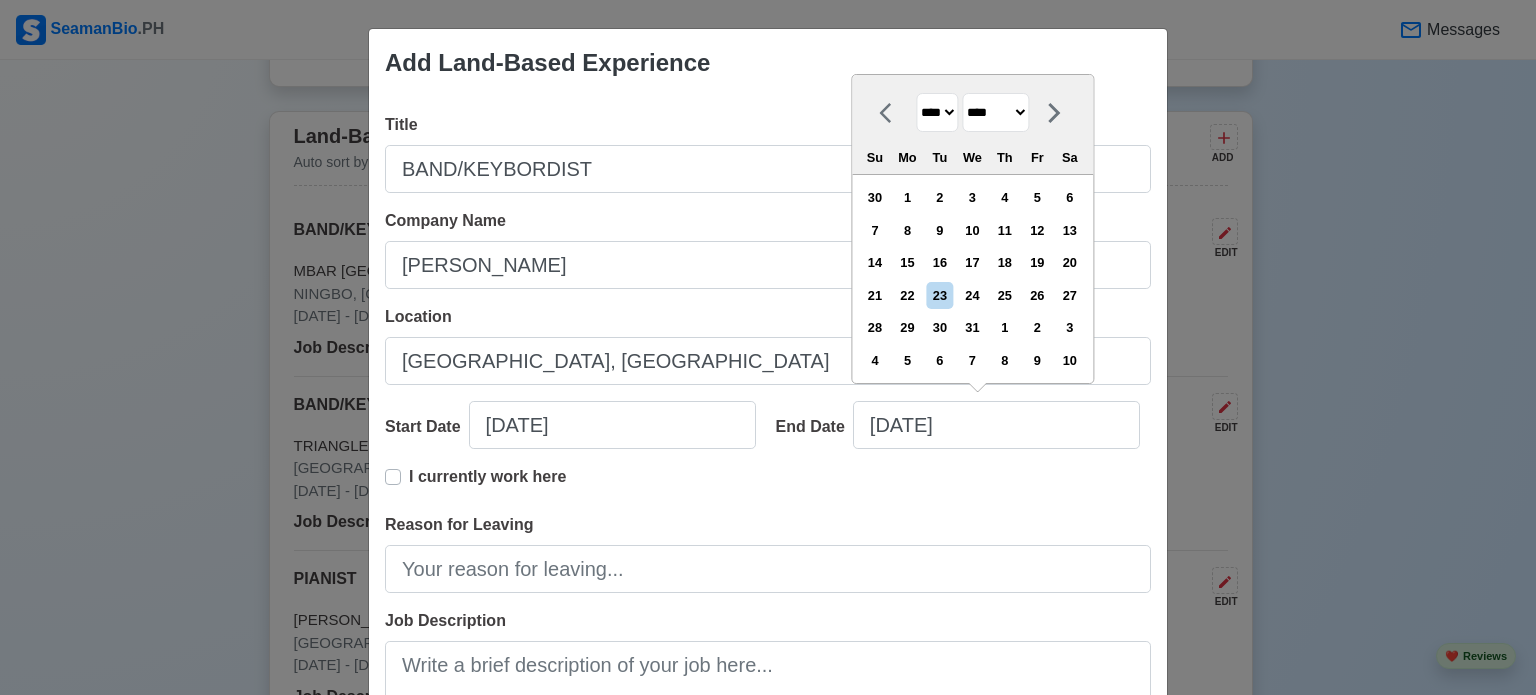 click on "******* ******** ***** ***** *** **** **** ****** ********* ******* ******** ********" at bounding box center [995, 112] 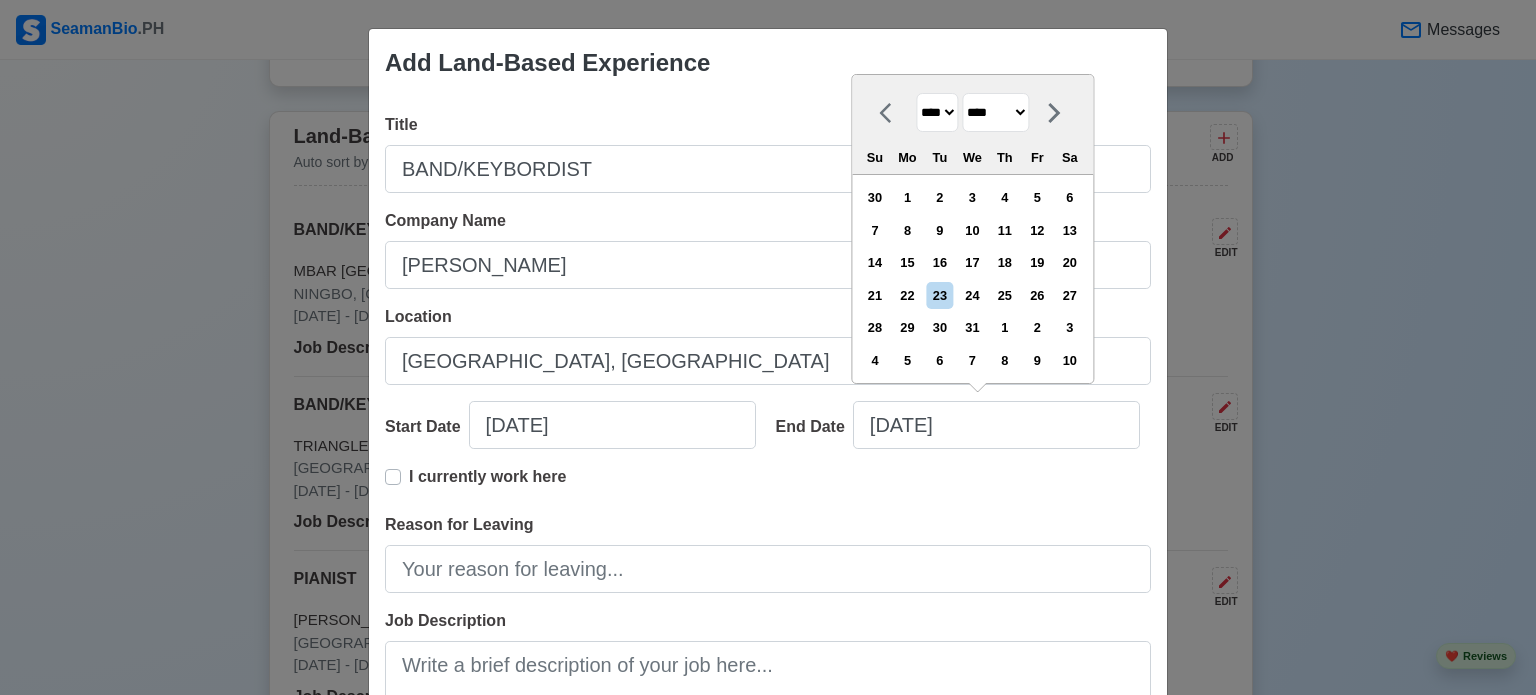 select on "****" 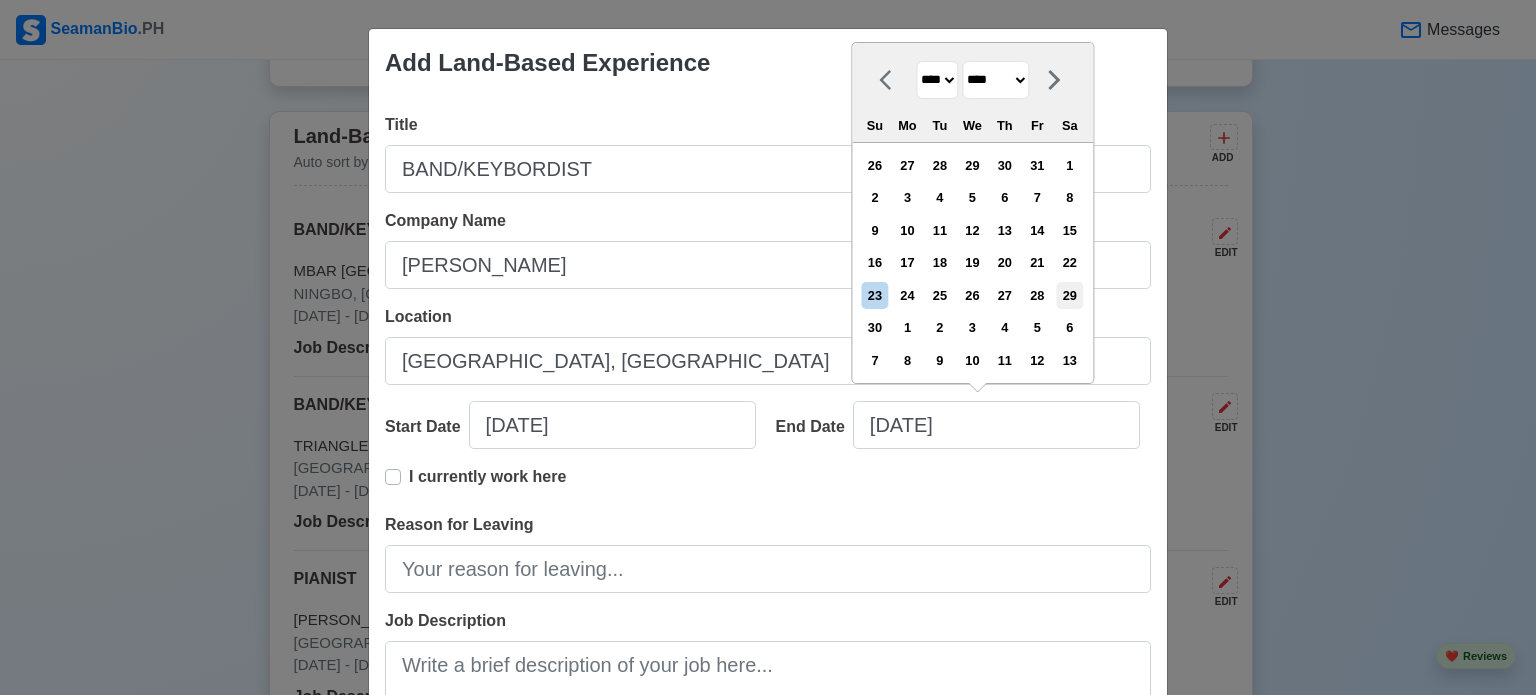 click on "29" at bounding box center (1069, 295) 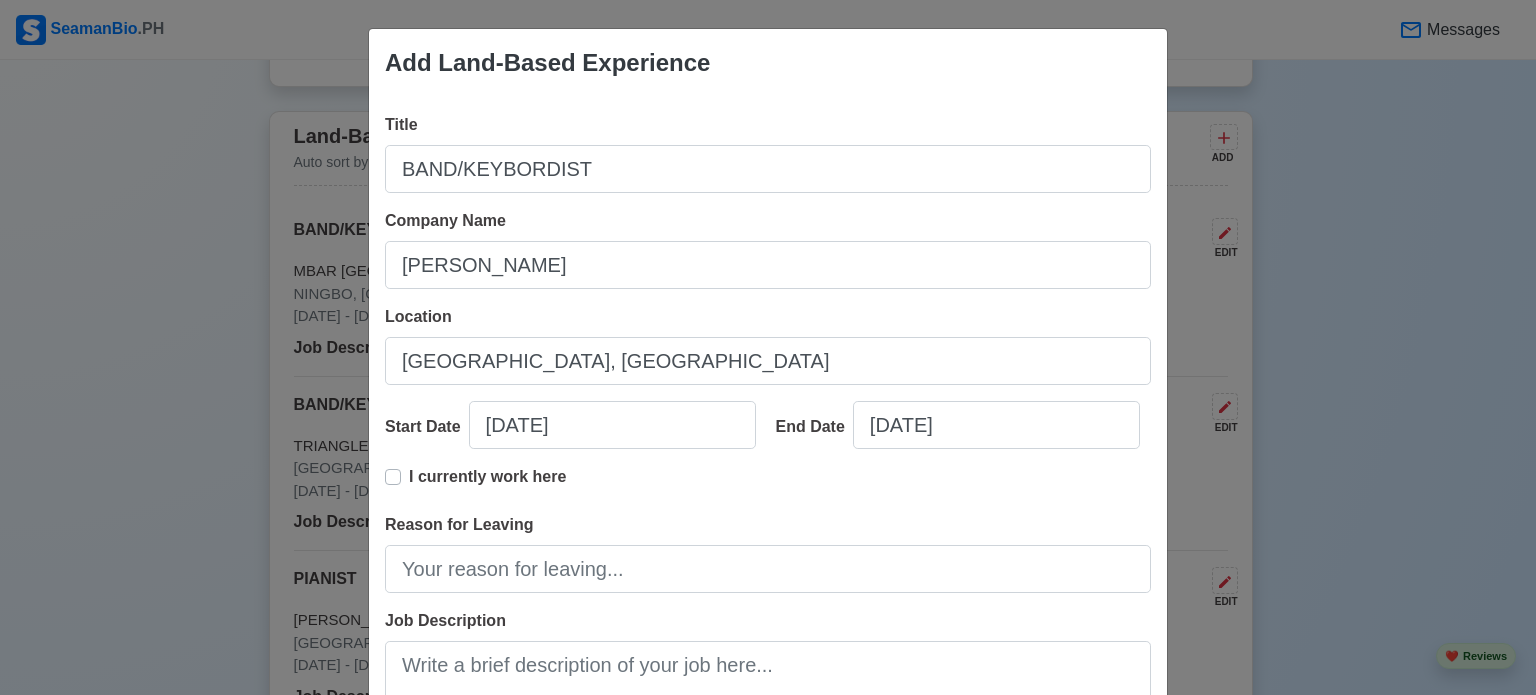 scroll, scrollTop: 288, scrollLeft: 0, axis: vertical 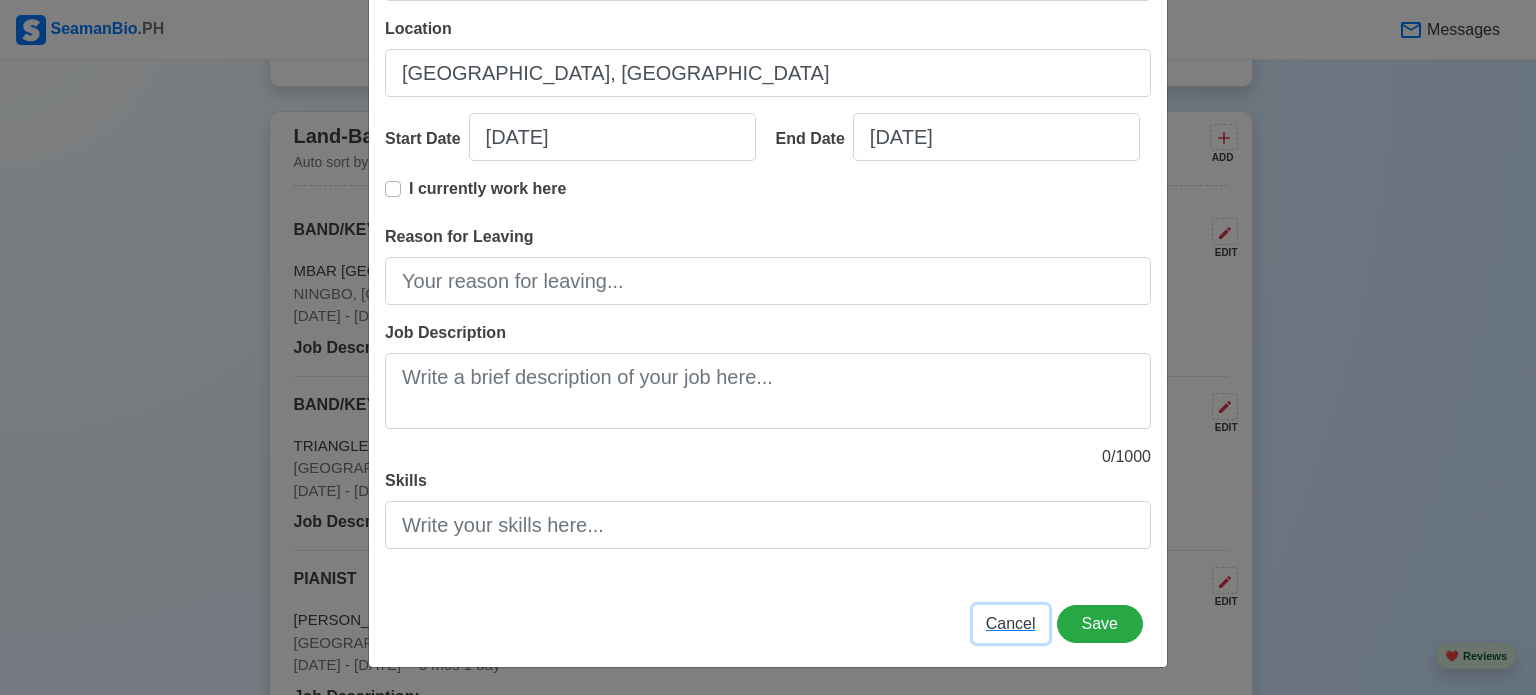 type 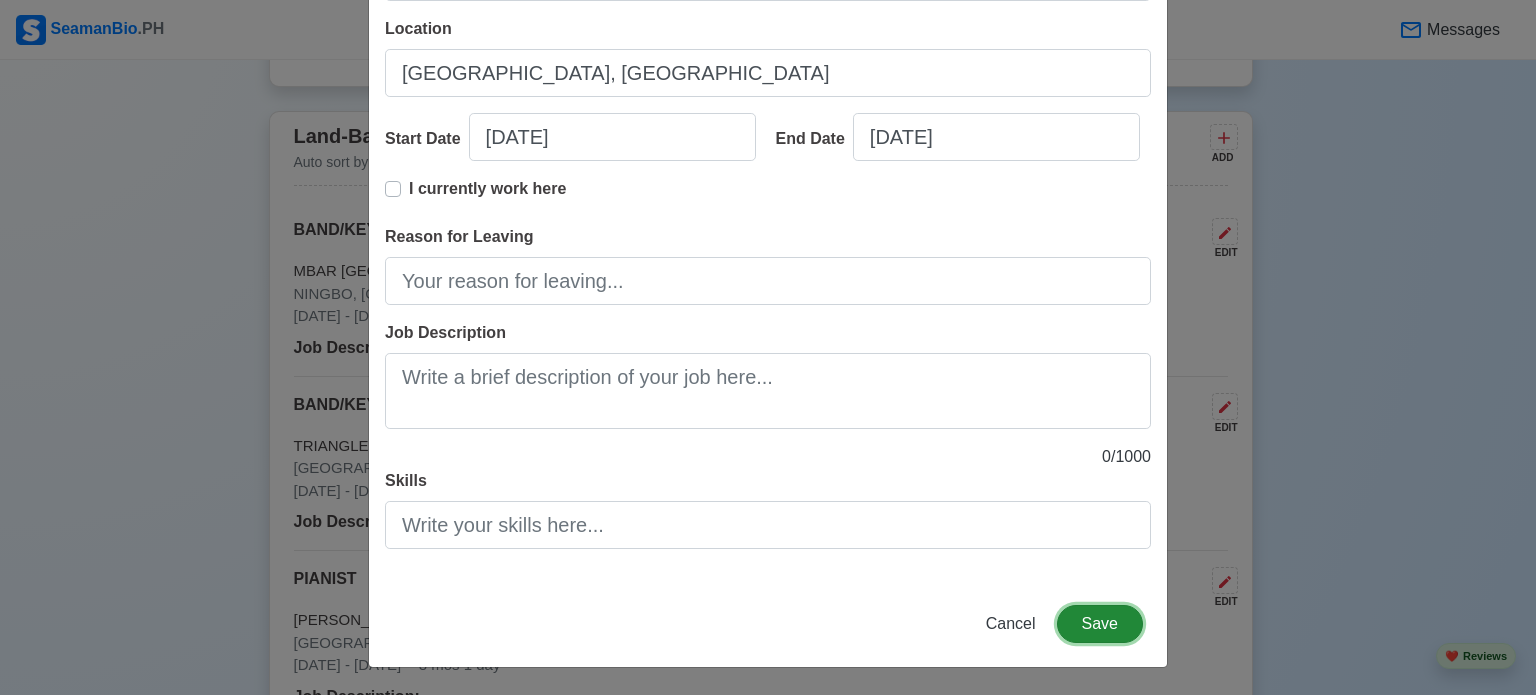 type 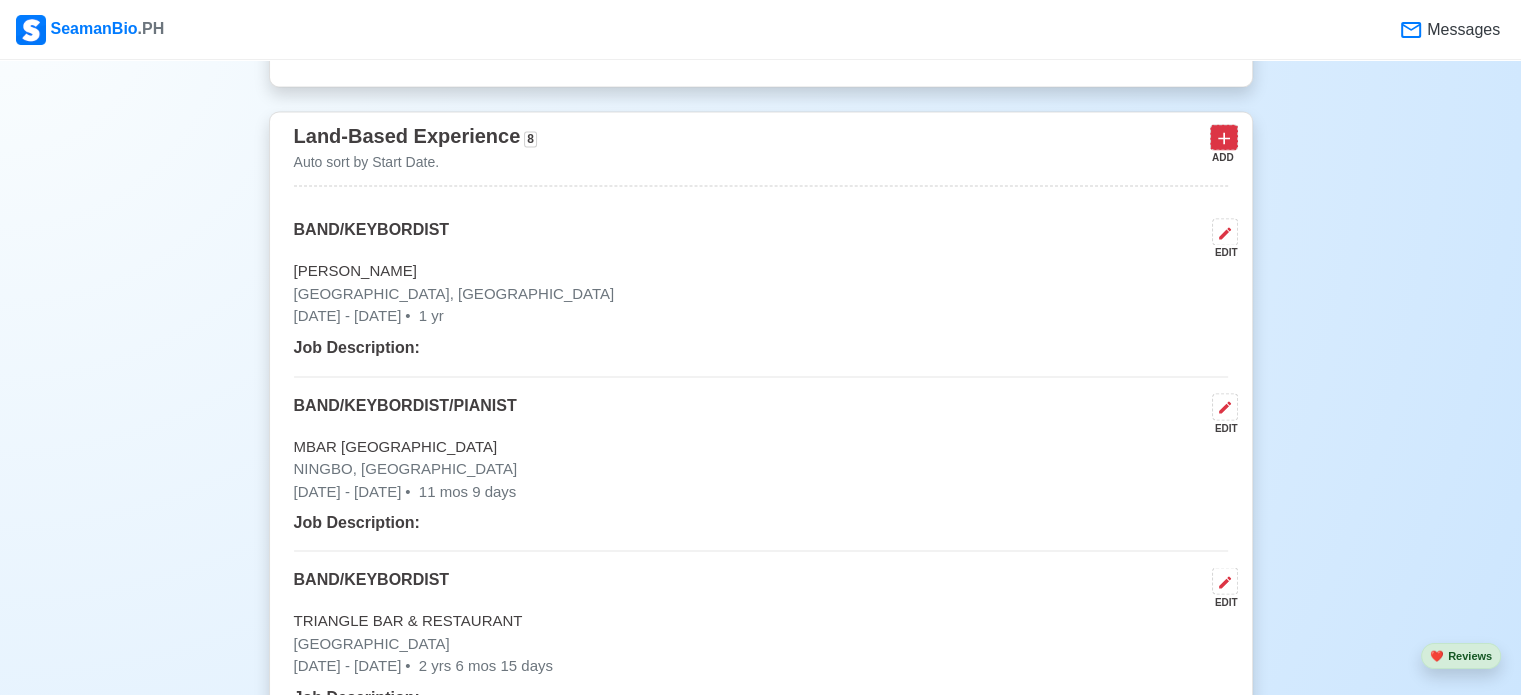 click 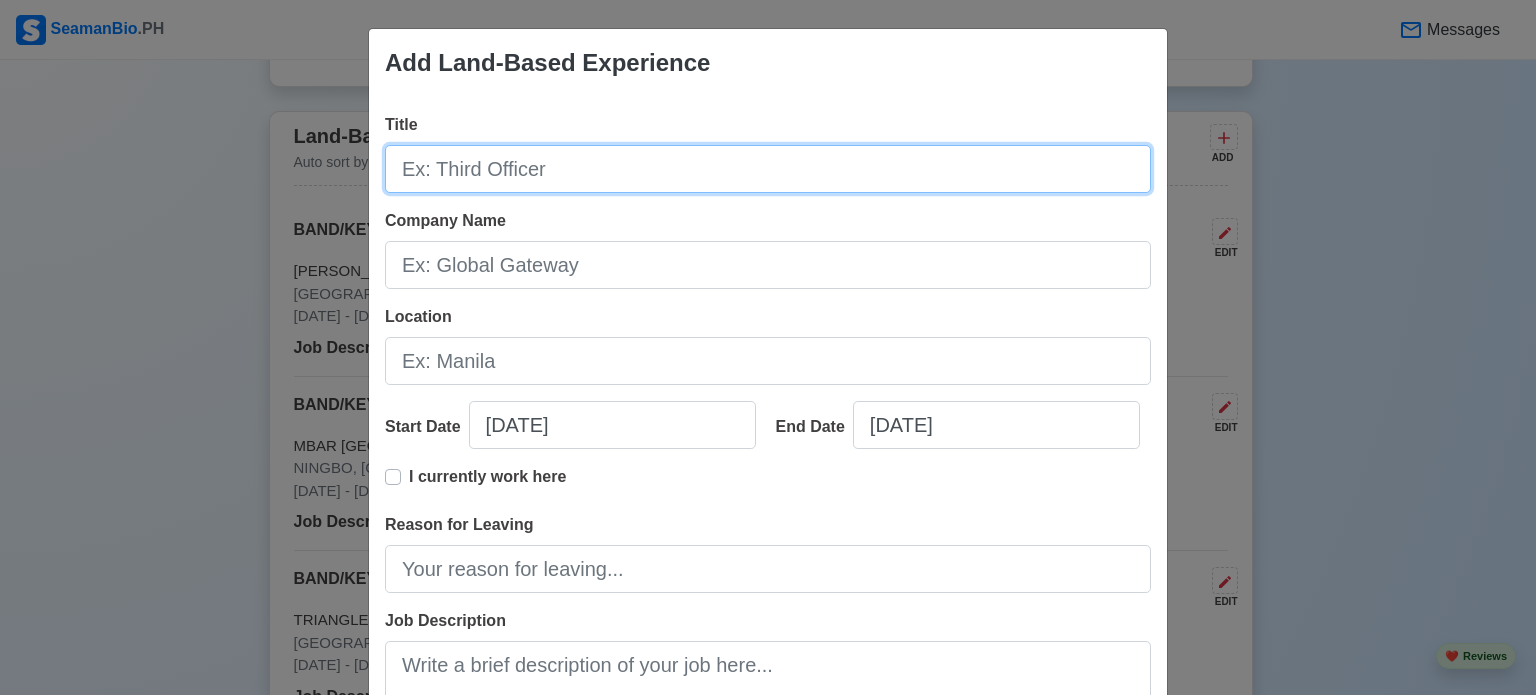 click on "Title" at bounding box center [768, 169] 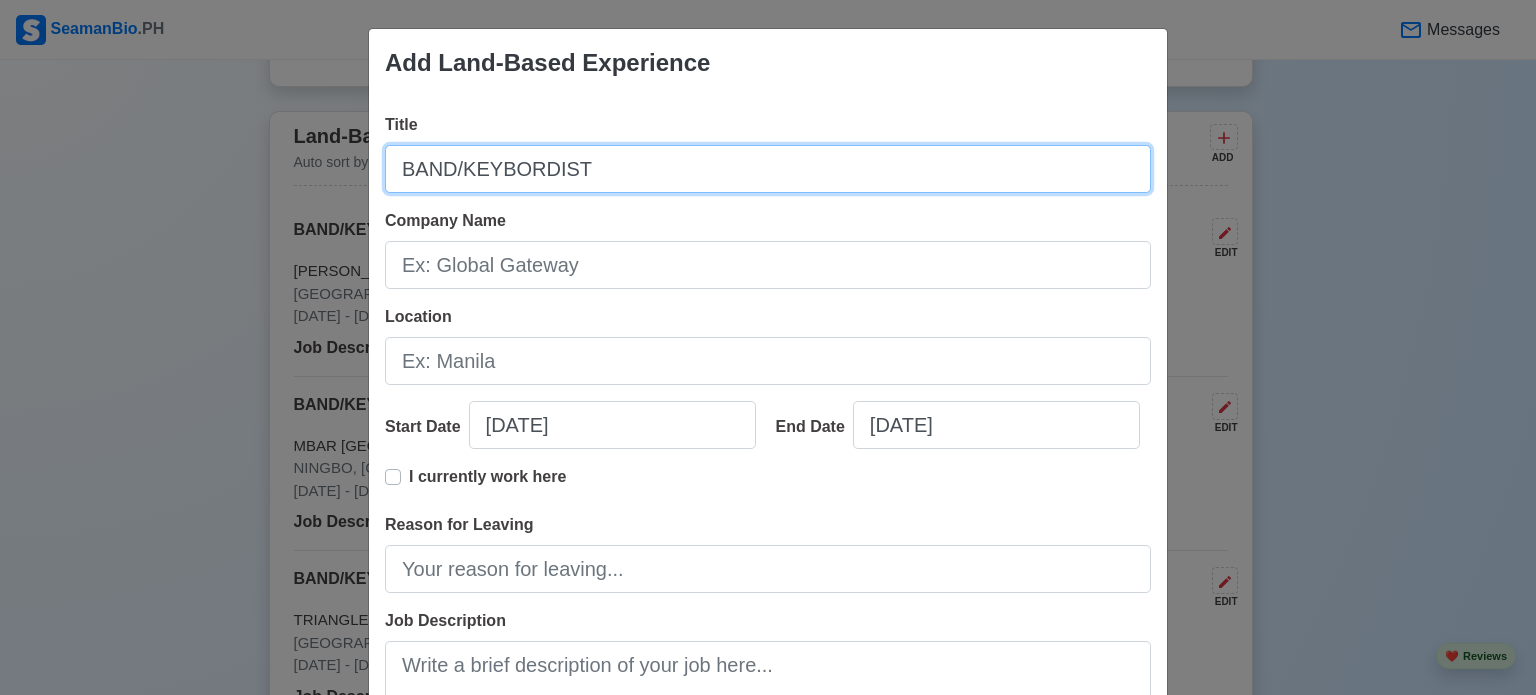 type on "BAND/KEYBORDIST" 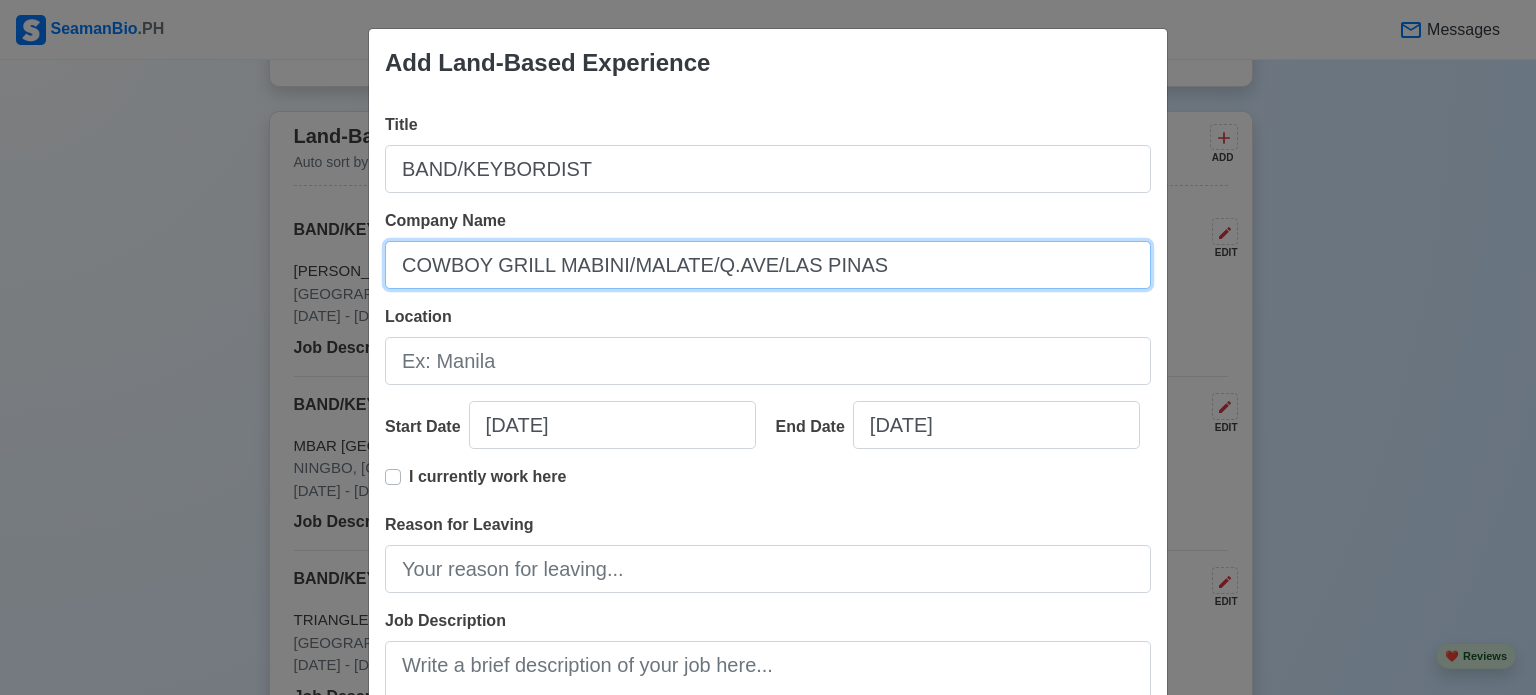click on "COWBOY GRILL MABINI/MALATE/Q.AVE/LAS PINAS" at bounding box center [768, 265] 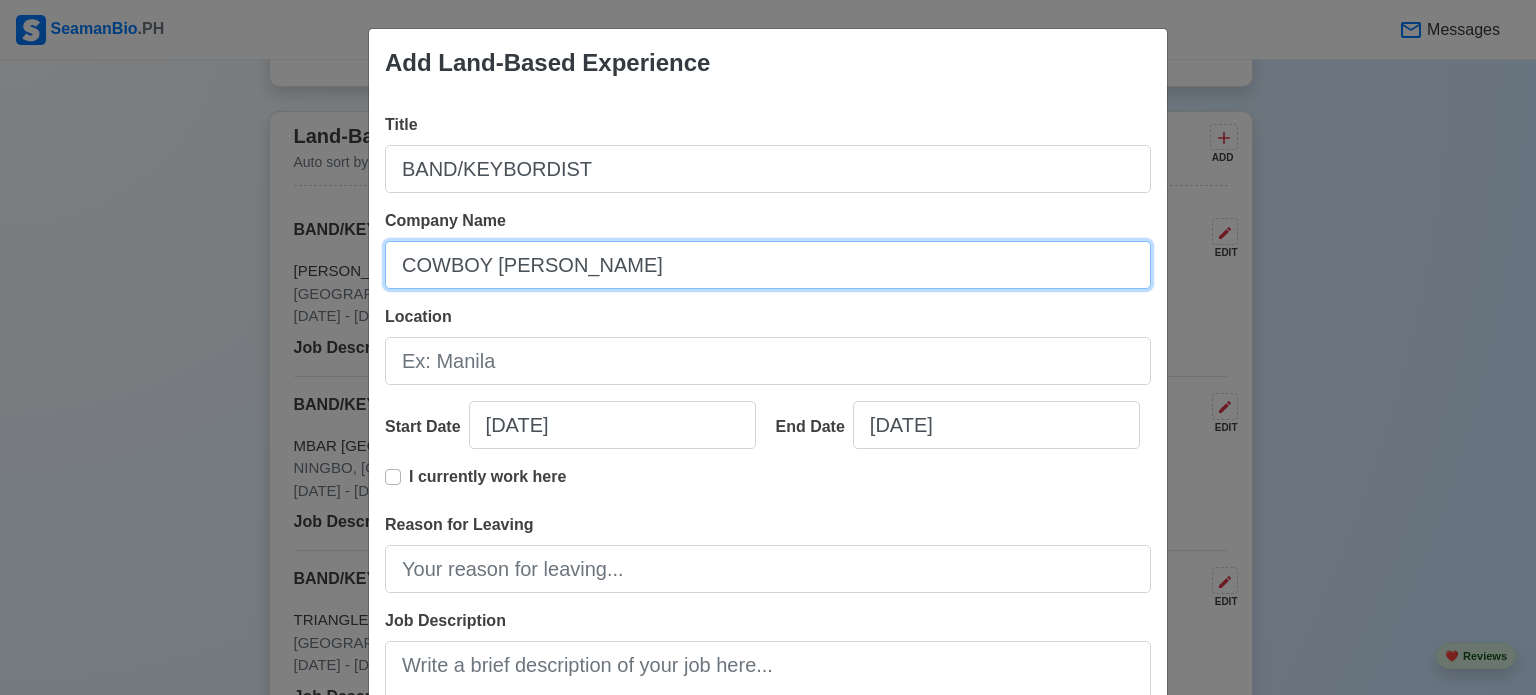 type on "COWBOY [PERSON_NAME]" 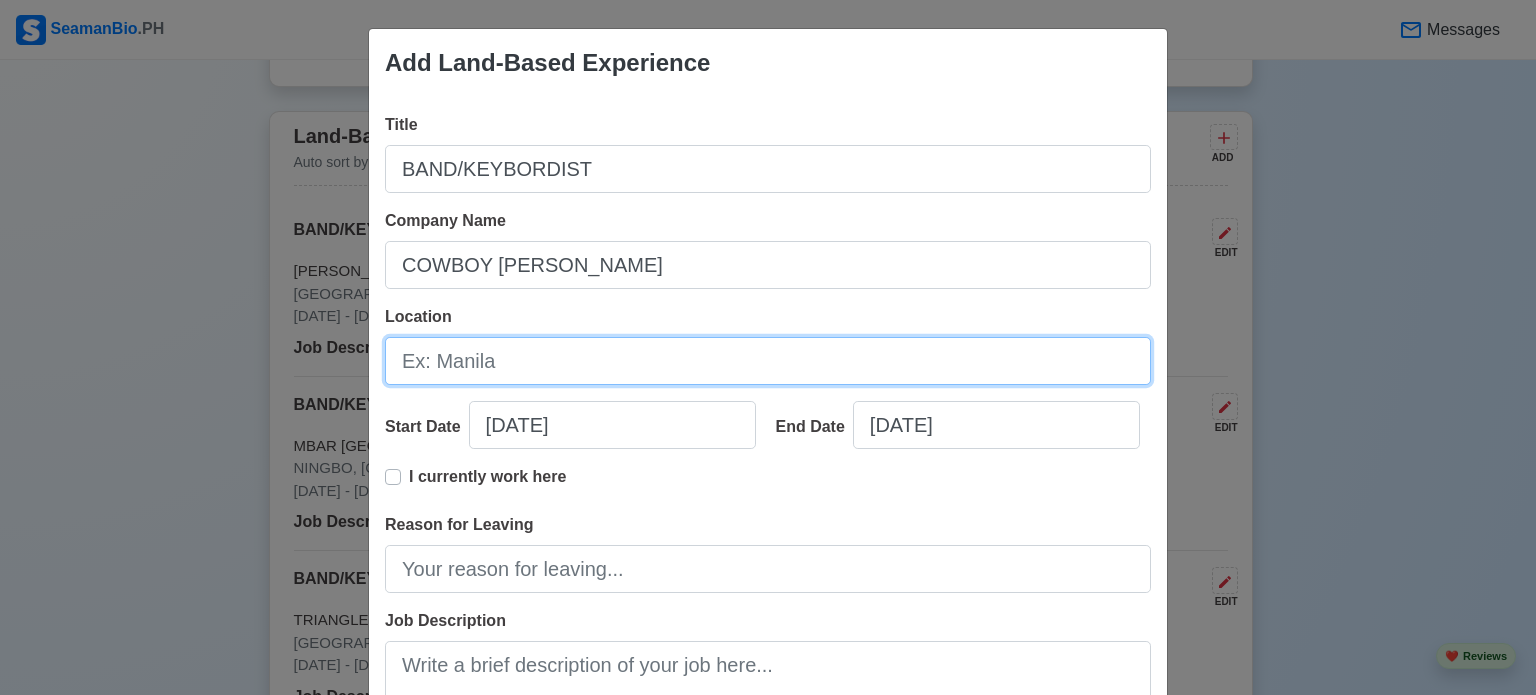 click on "Location" at bounding box center (768, 361) 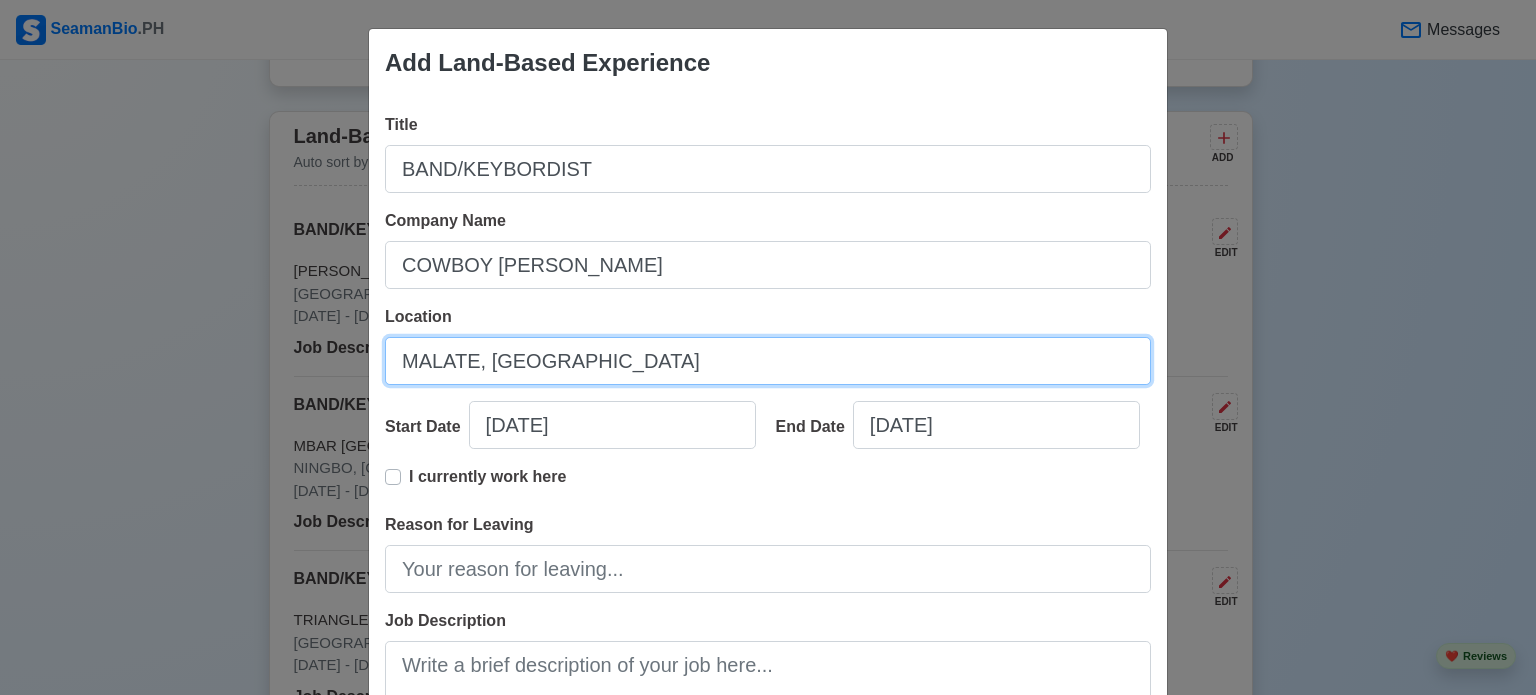 type on "MALATE, [GEOGRAPHIC_DATA]" 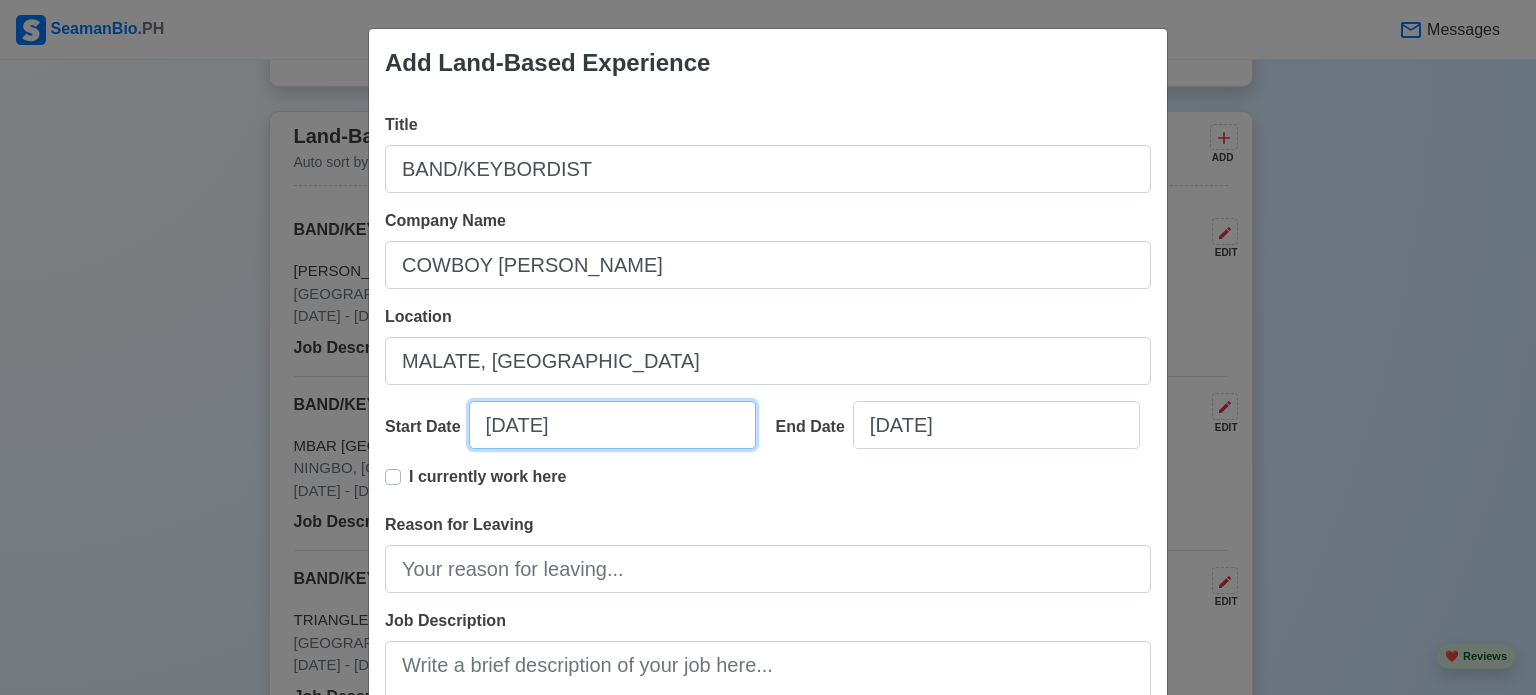 select on "****" 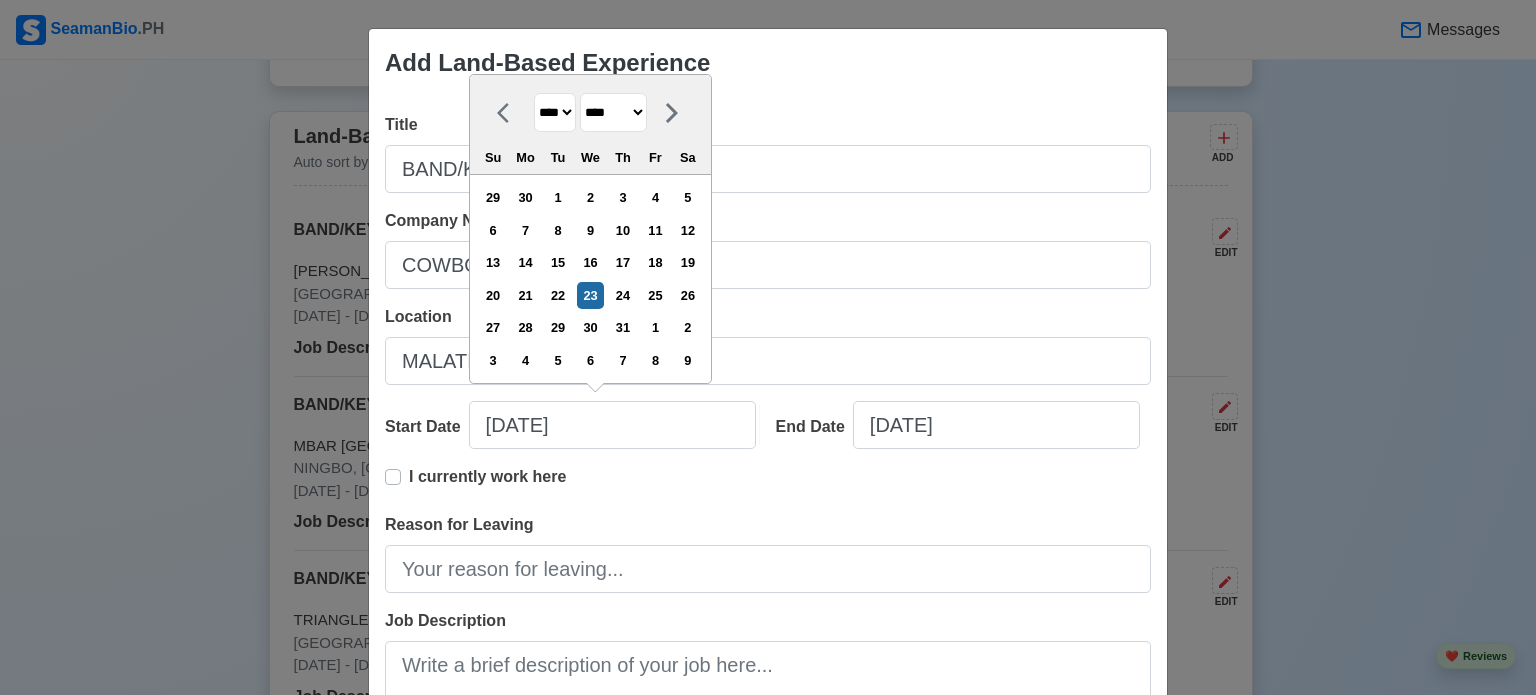 click on "**** **** **** **** **** **** **** **** **** **** **** **** **** **** **** **** **** **** **** **** **** **** **** **** **** **** **** **** **** **** **** **** **** **** **** **** **** **** **** **** **** **** **** **** **** **** **** **** **** **** **** **** **** **** **** **** **** **** **** **** **** **** **** **** **** **** **** **** **** **** **** **** **** **** **** **** **** **** **** **** **** **** **** **** **** **** **** **** **** **** **** **** **** **** **** **** **** **** **** **** **** **** **** **** **** ****" at bounding box center (555, 112) 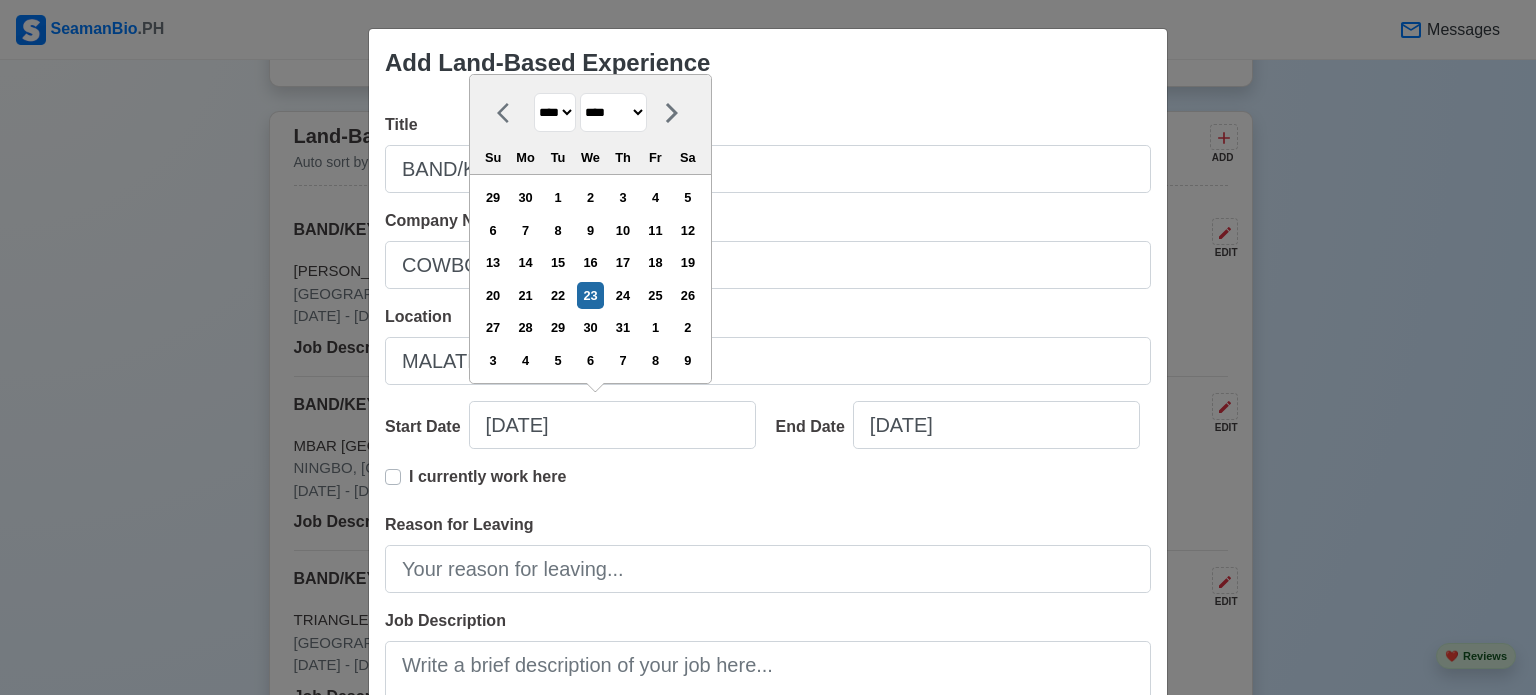 select on "****" 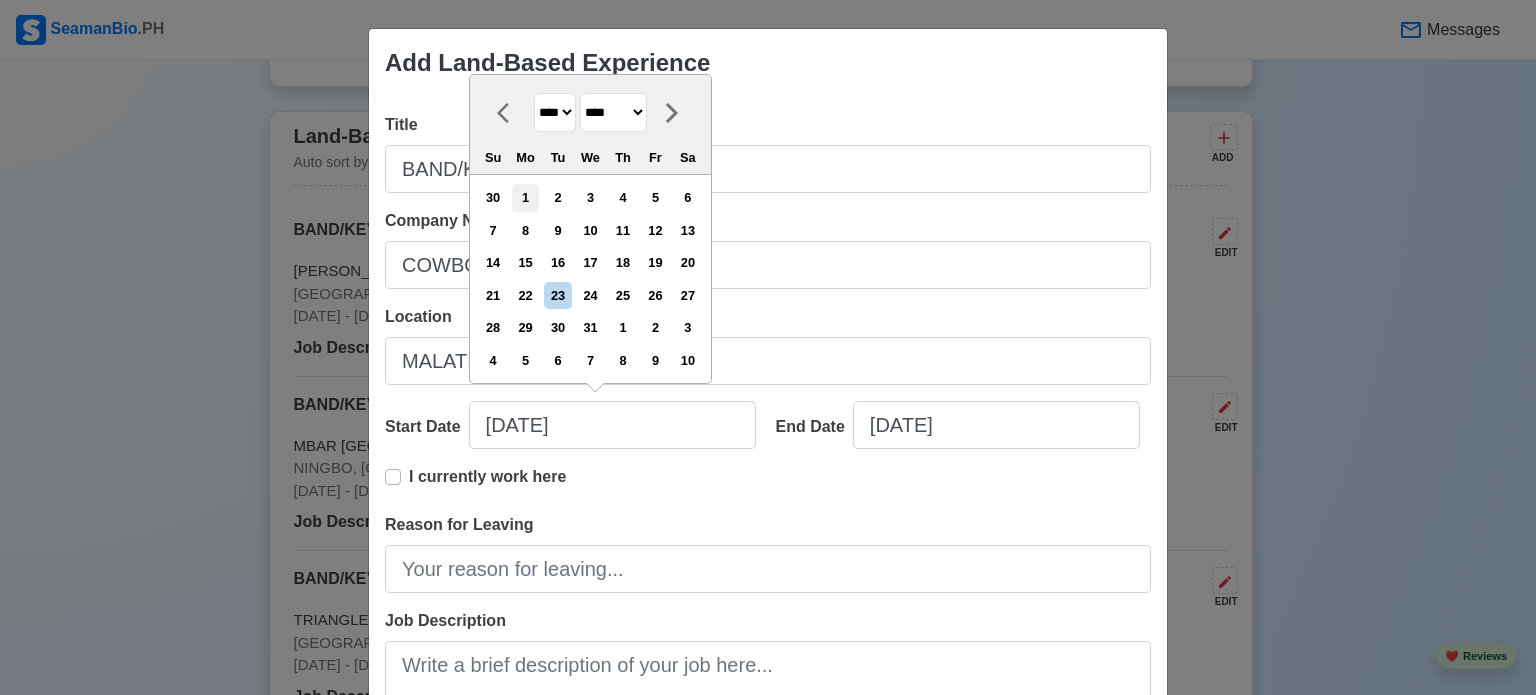 click on "1" at bounding box center (525, 197) 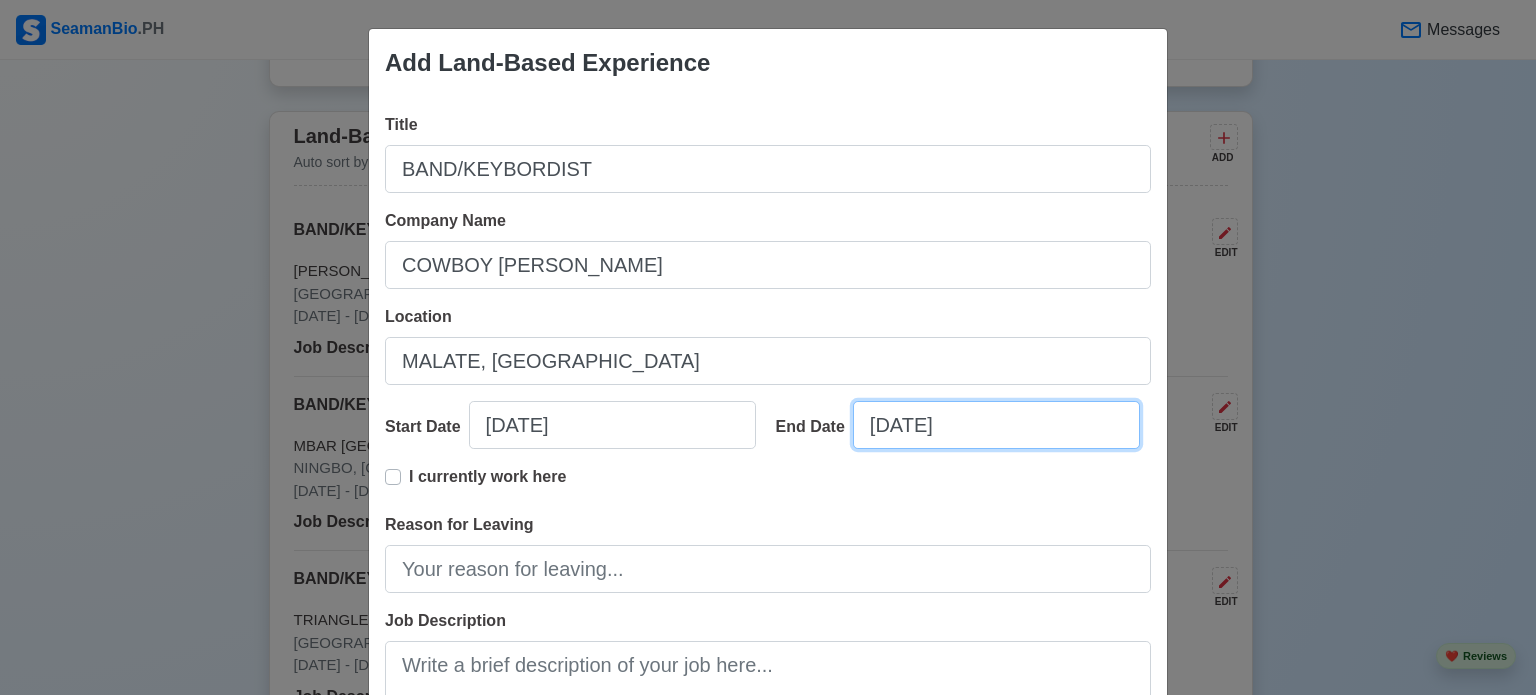 click on "[DATE]" at bounding box center [996, 425] 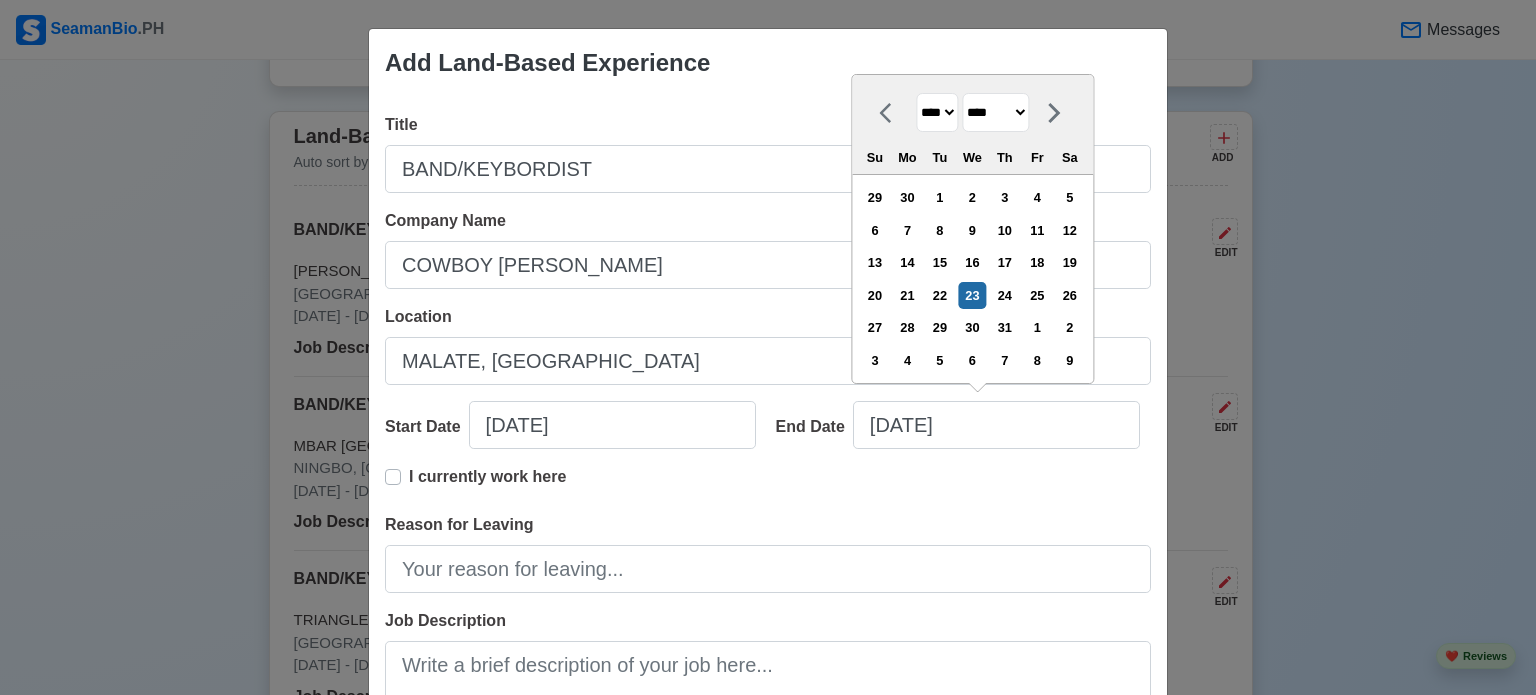 click on "******* ******** ***** ***** *** **** **** ****** ********* ******* ******** ********" at bounding box center [995, 112] 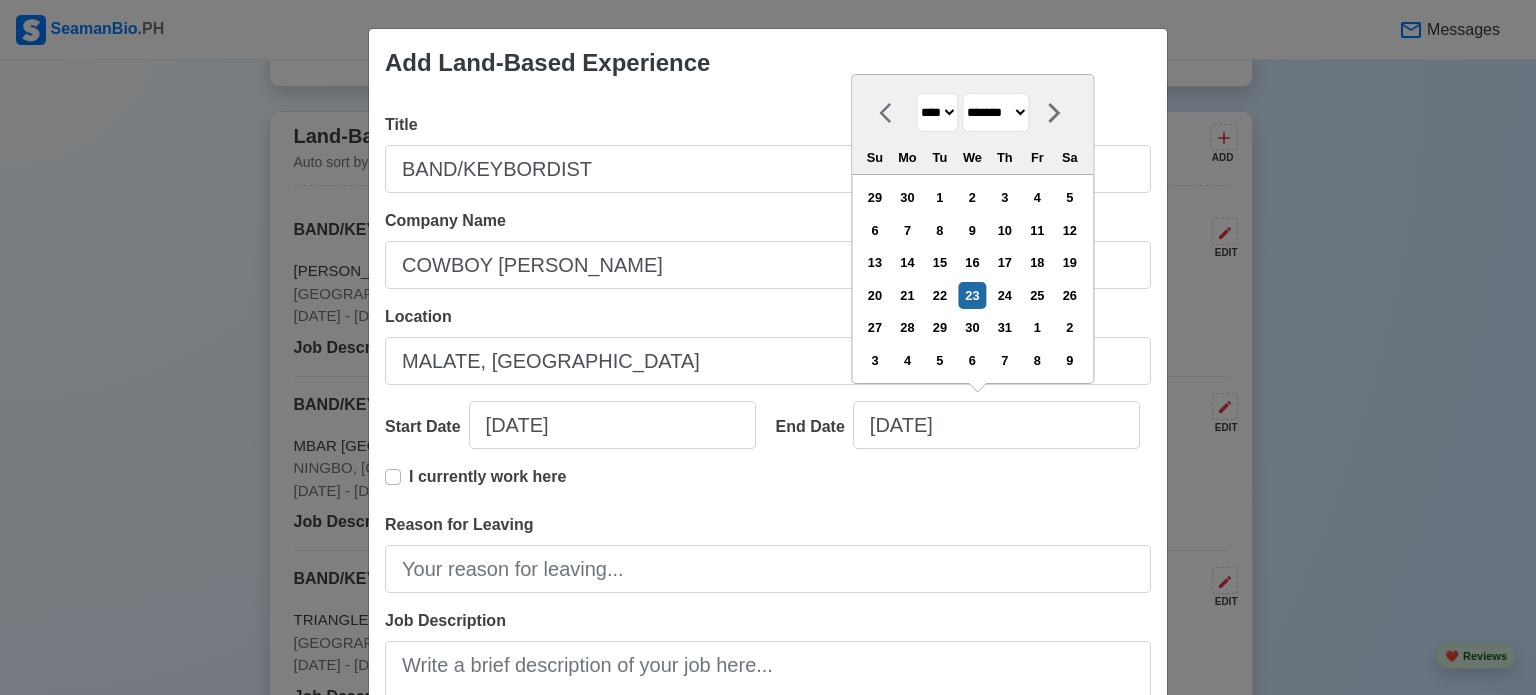 click on "******* ******** ***** ***** *** **** **** ****** ********* ******* ******** ********" at bounding box center [995, 112] 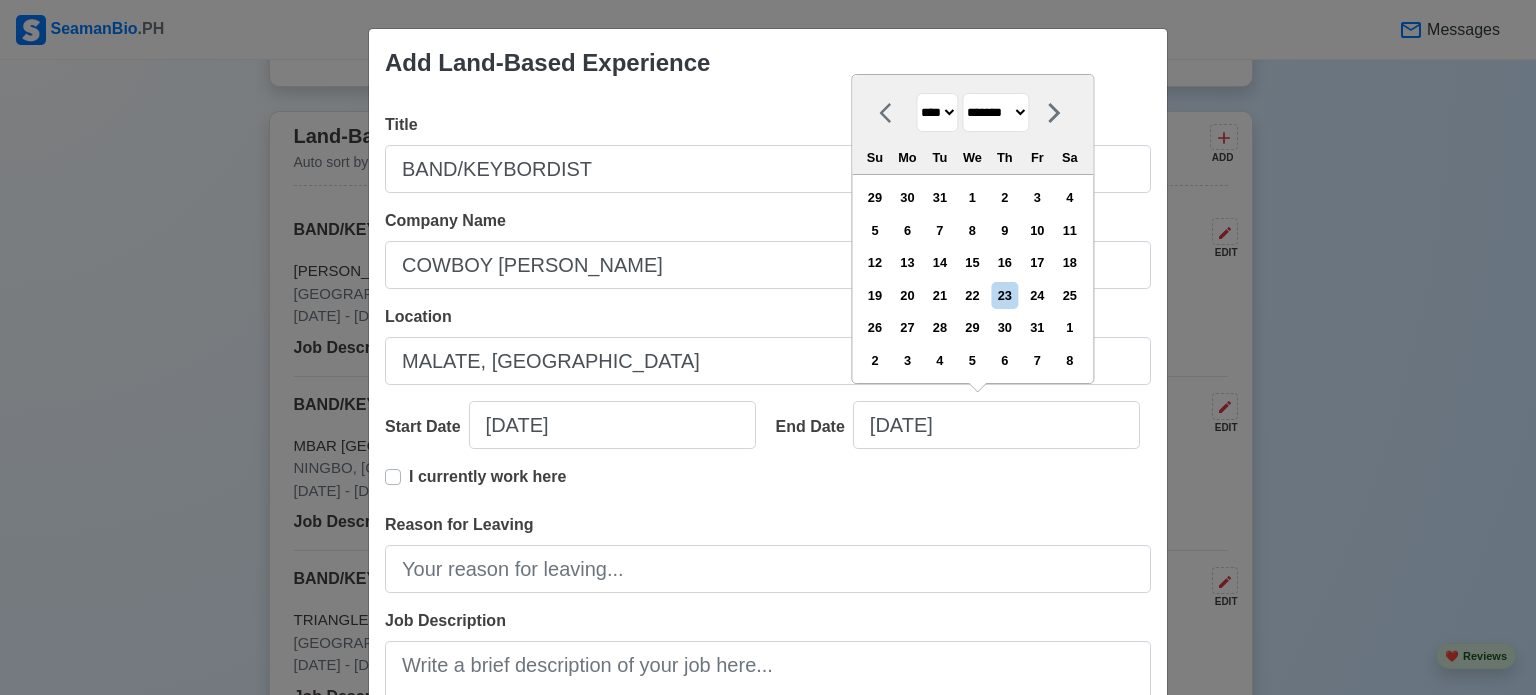 click on "**** **** **** **** **** **** **** **** **** **** **** **** **** **** **** **** **** **** **** **** **** **** **** **** **** **** **** **** **** **** **** **** **** **** **** **** **** **** **** **** **** **** **** **** **** **** **** **** **** **** **** **** **** **** **** **** **** **** **** **** **** **** **** **** **** **** **** **** **** **** **** **** **** **** **** **** **** **** **** **** **** **** **** **** **** **** **** **** **** **** **** **** **** **** **** **** **** **** **** **** **** **** **** **** **** ****" at bounding box center (937, 112) 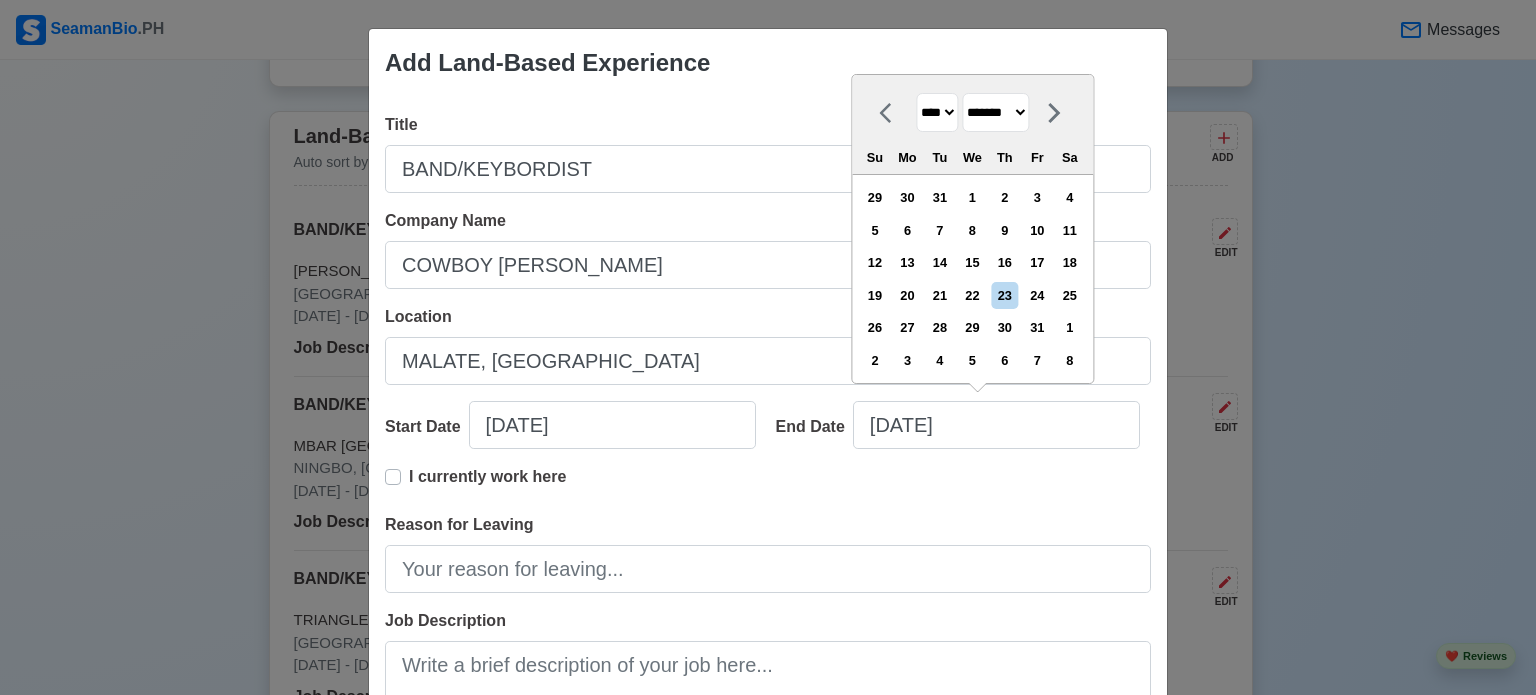 select on "****" 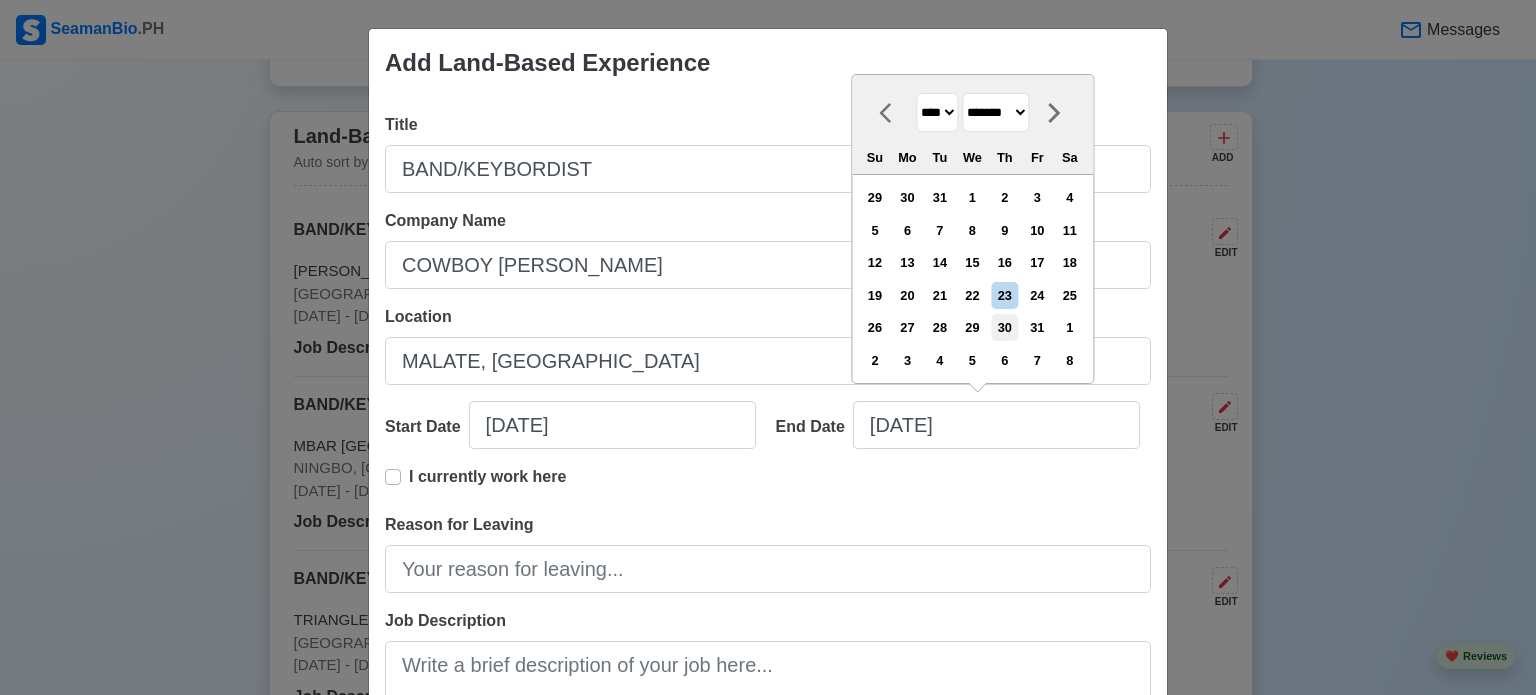 click on "30" at bounding box center (1004, 327) 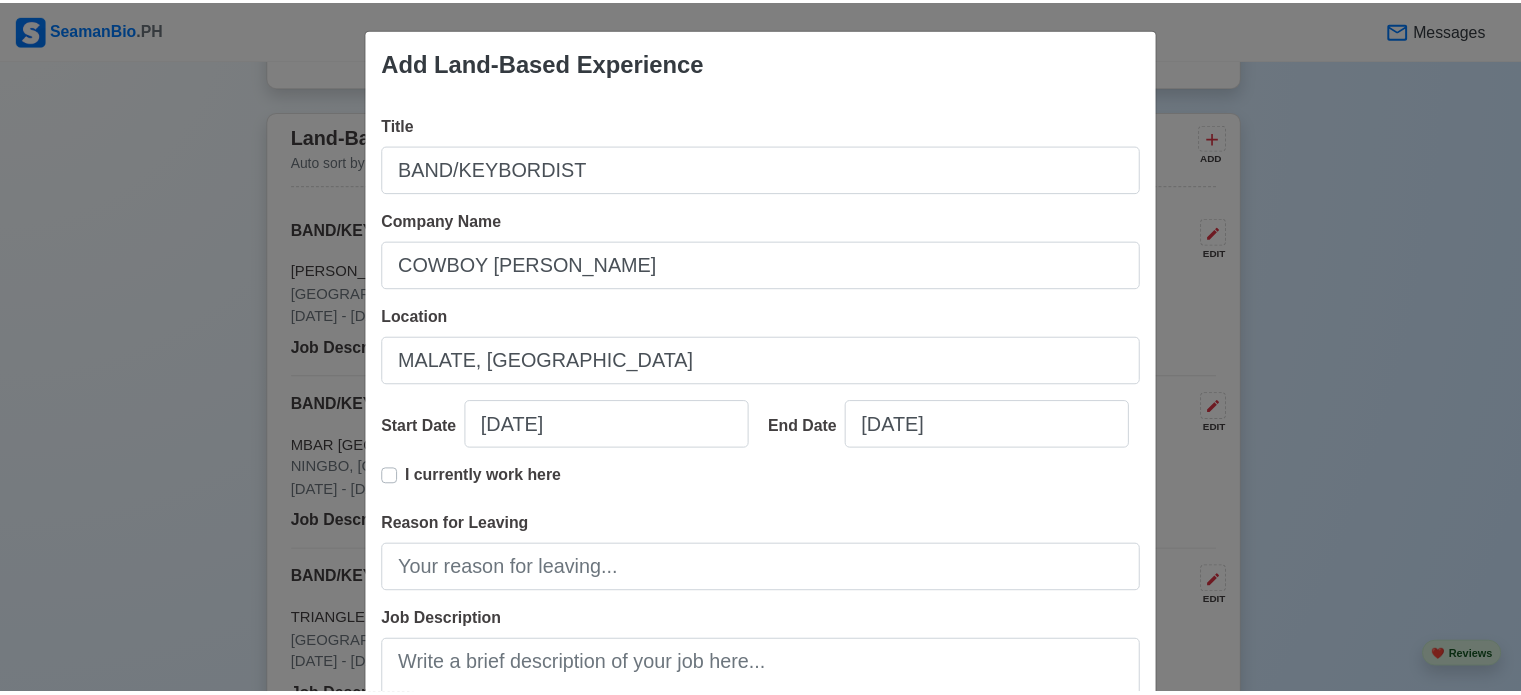 scroll, scrollTop: 288, scrollLeft: 0, axis: vertical 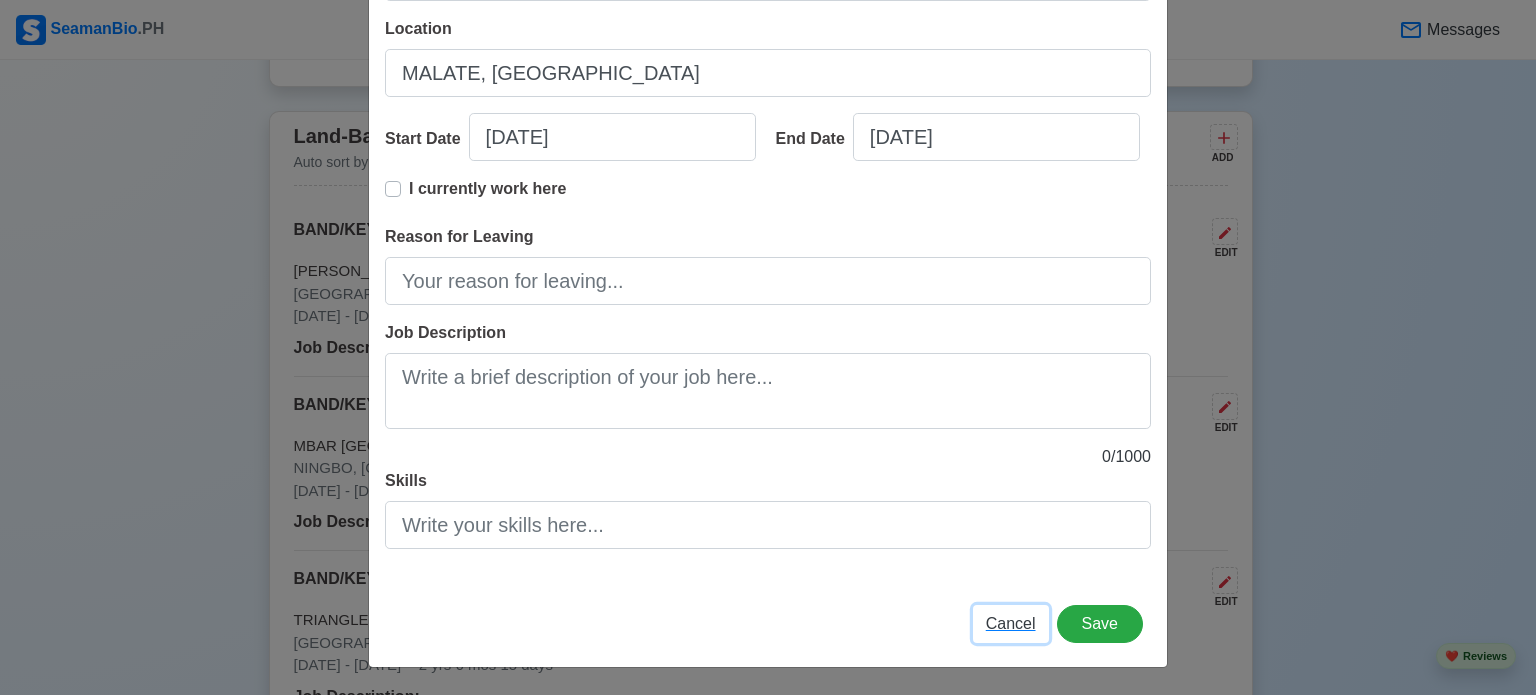 type 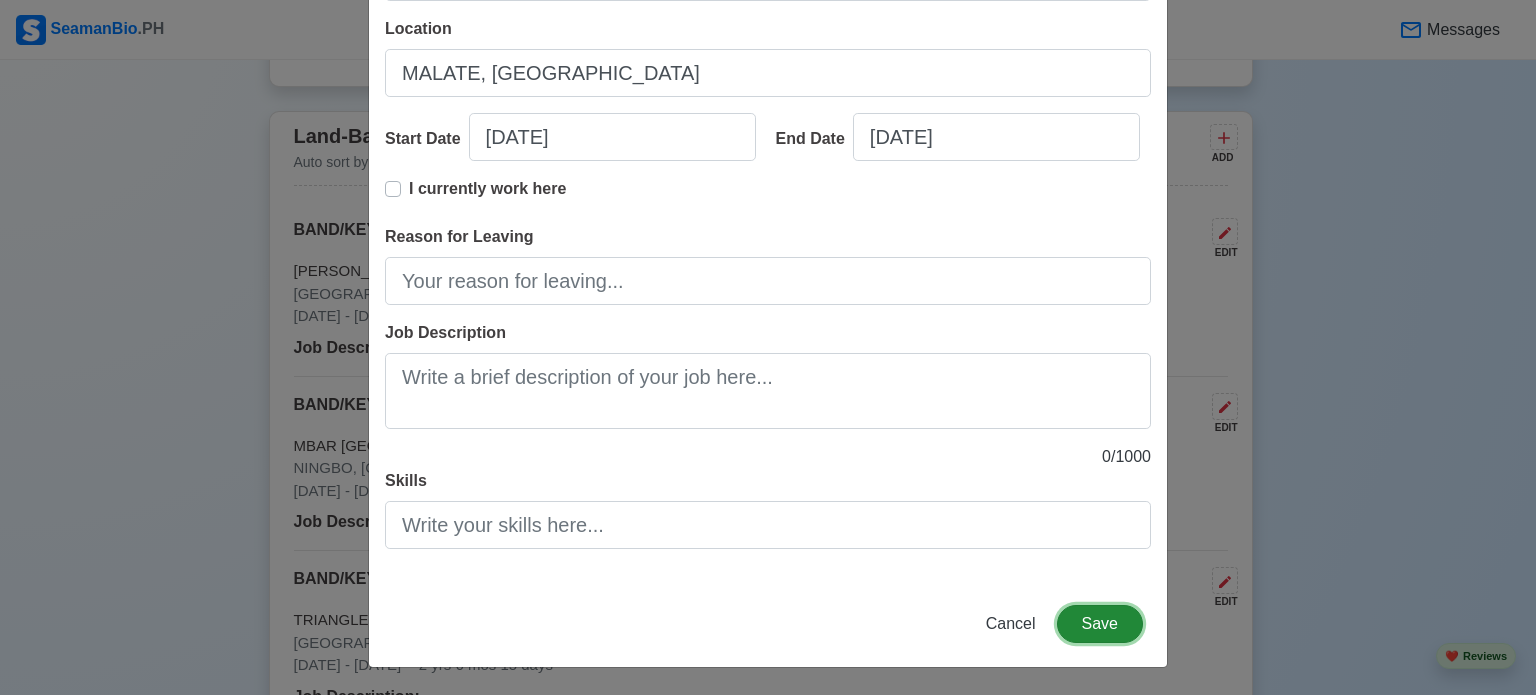 type 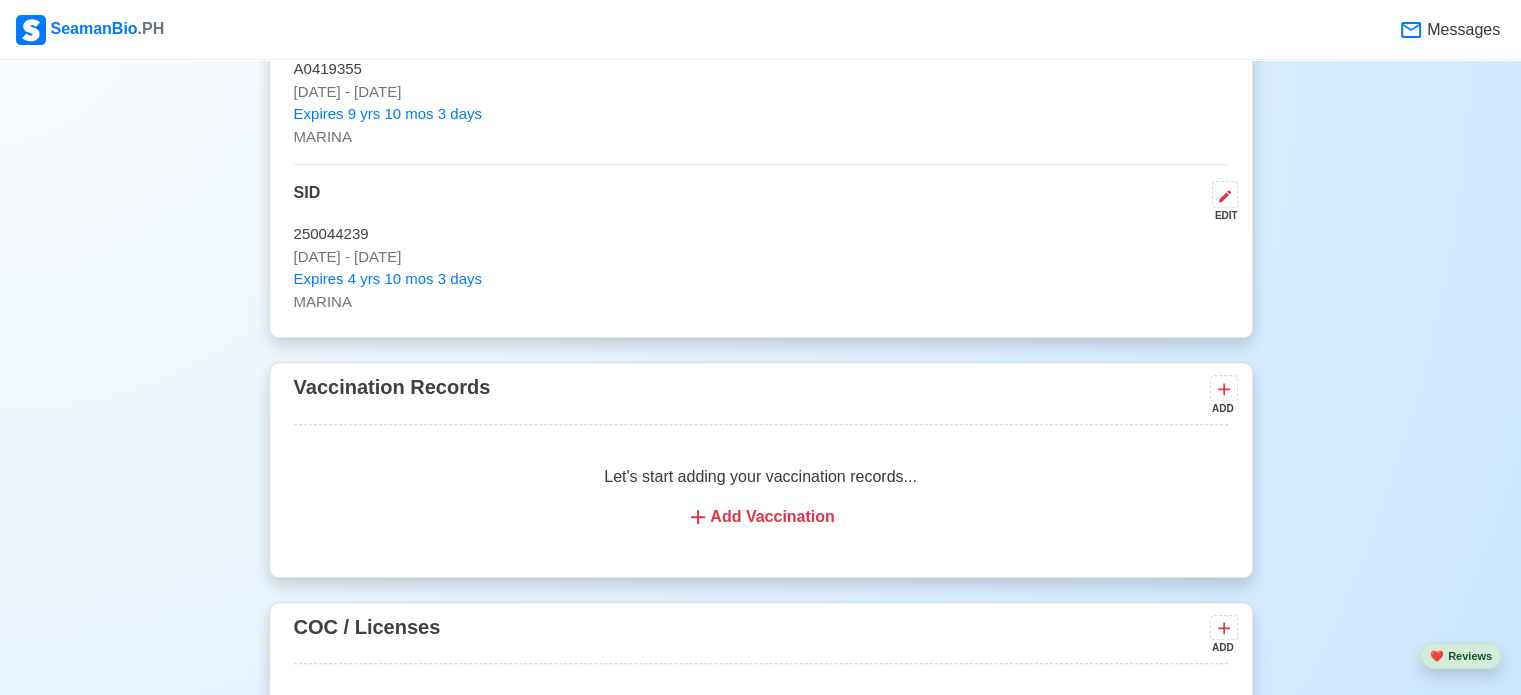 scroll, scrollTop: 1892, scrollLeft: 0, axis: vertical 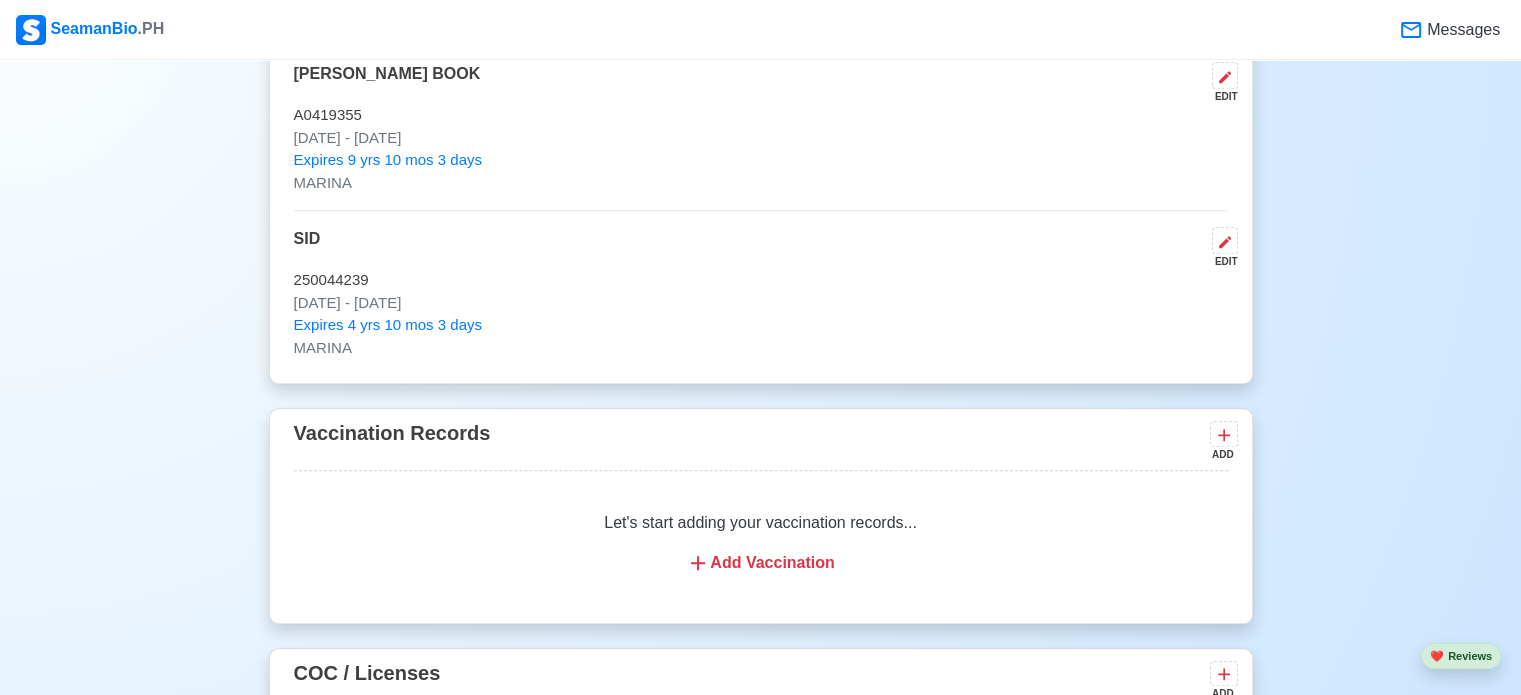 click on "Add Vaccination" at bounding box center (761, 563) 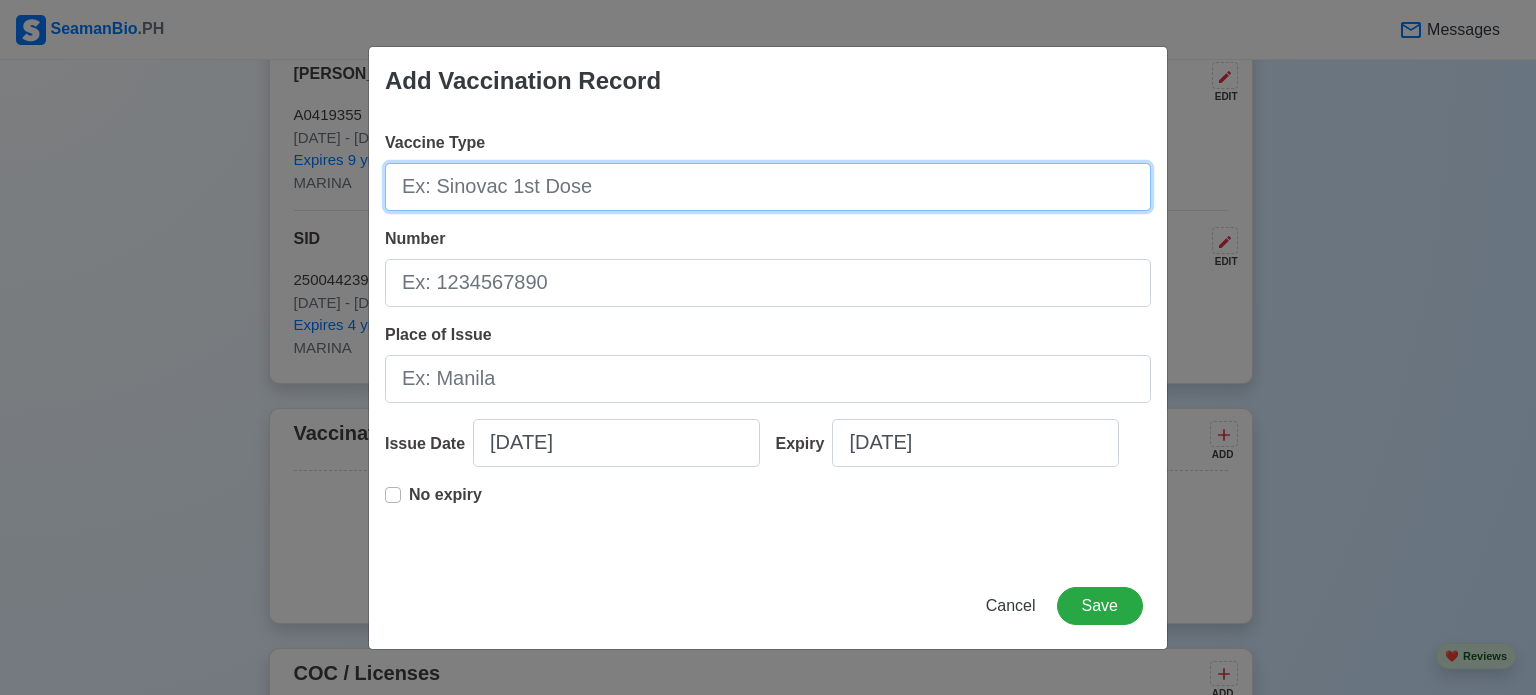 click on "Vaccine Type" at bounding box center [768, 187] 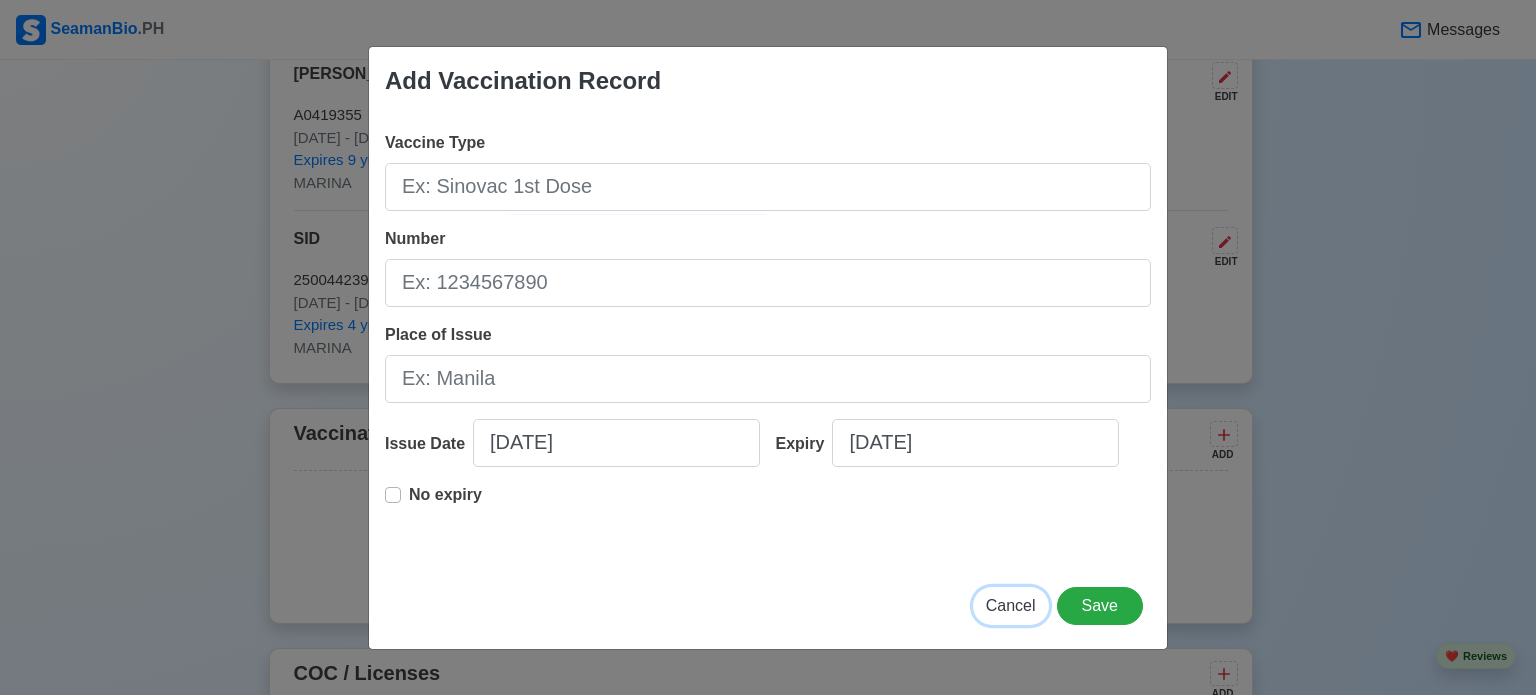 click on "Cancel" at bounding box center [1011, 605] 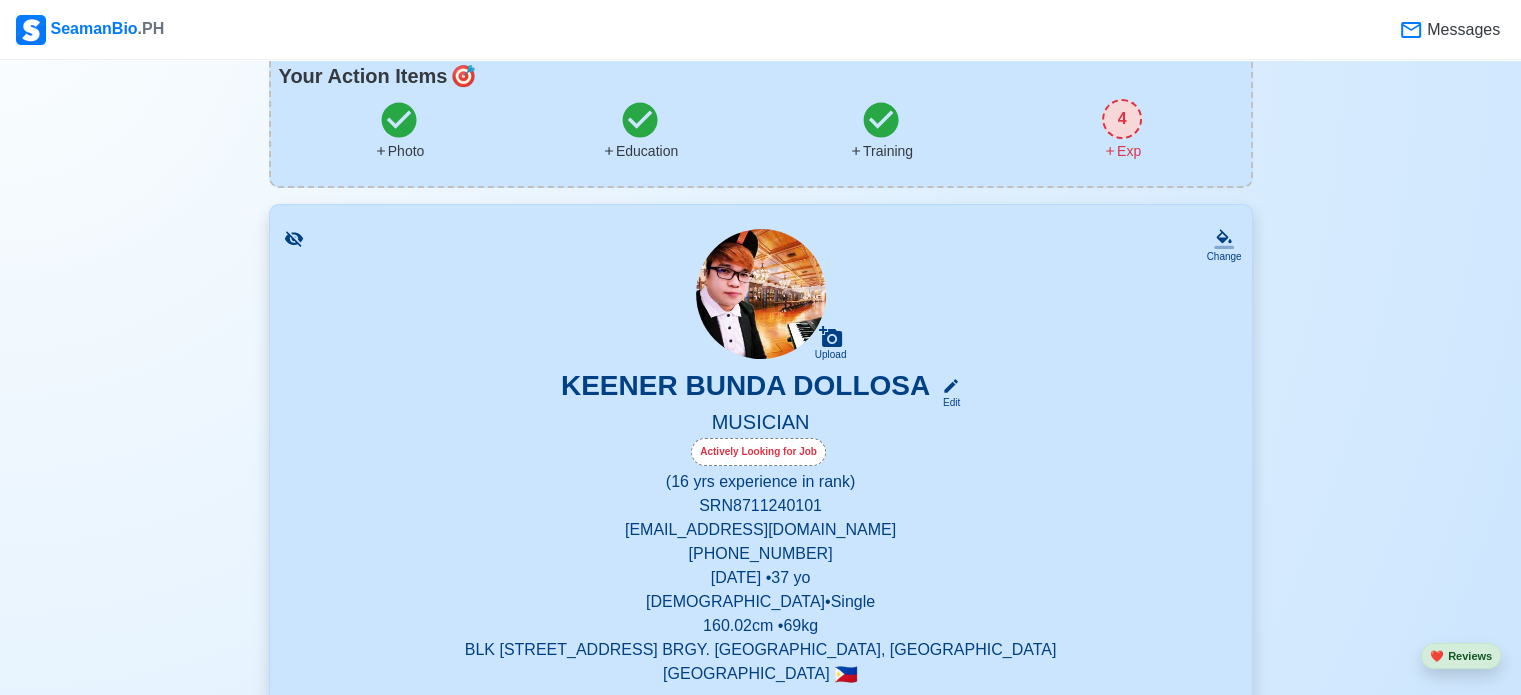 scroll, scrollTop: 0, scrollLeft: 0, axis: both 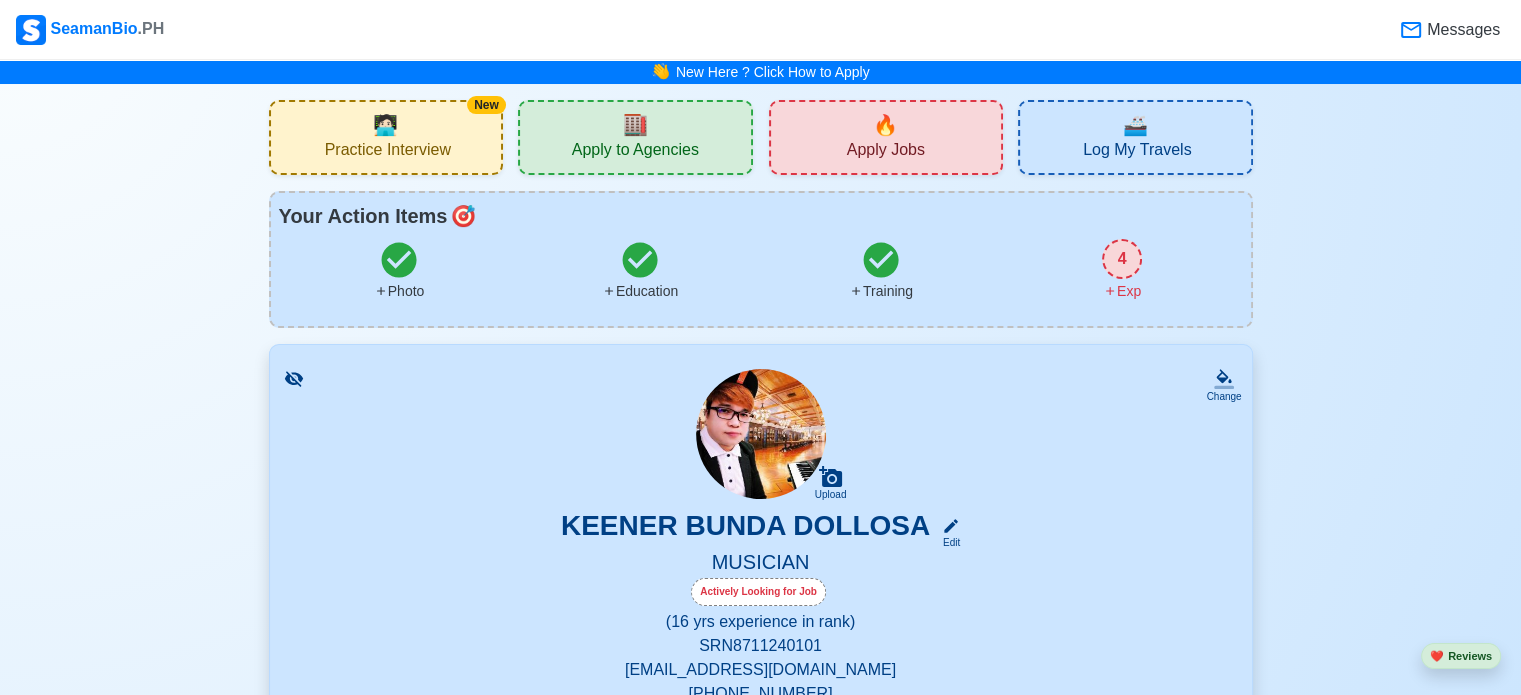 click on "Apply Jobs" at bounding box center [886, 152] 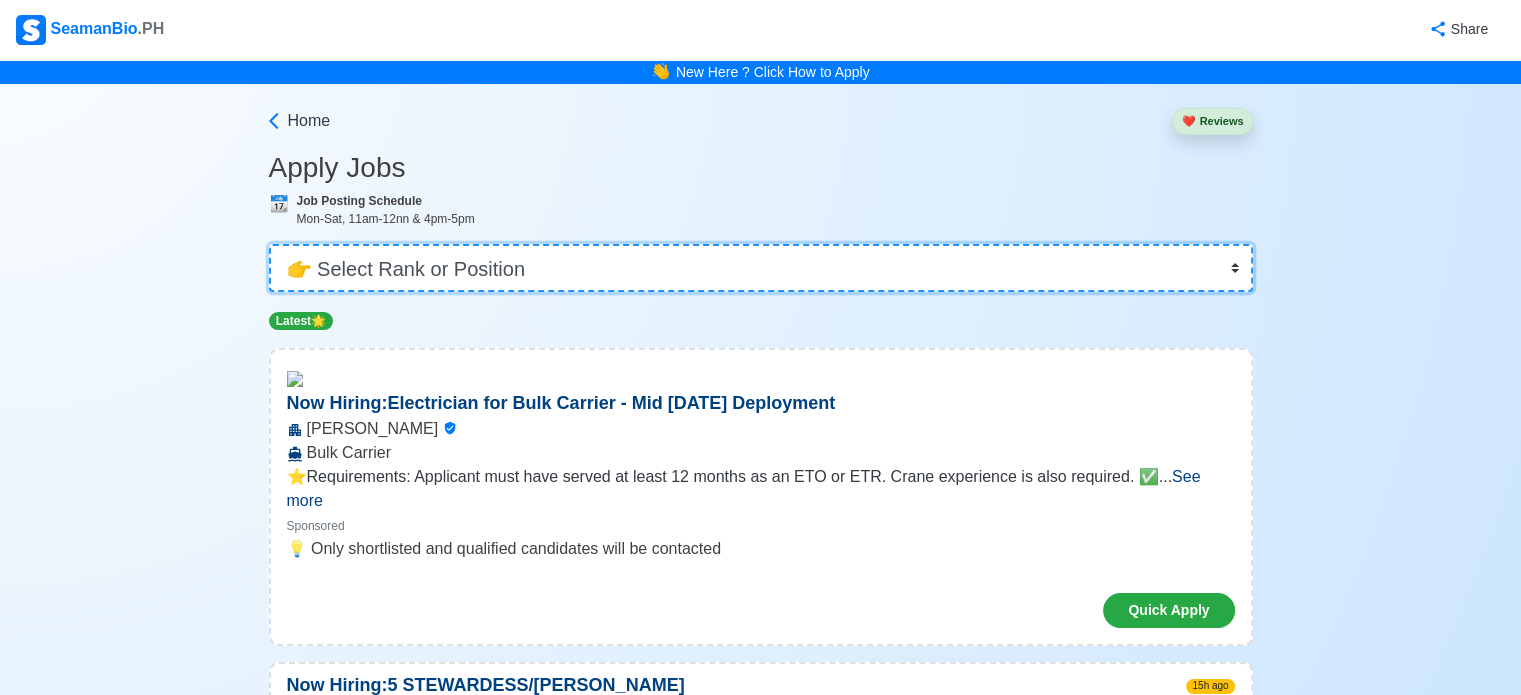 click on "👉 Select Rank or Position Master Chief Officer 2nd Officer 3rd Officer Junior Officer Chief Engineer 2nd Engineer 3rd Engineer 4th Engineer Gas Engineer Junior Engineer 1st Assistant Engineer 2nd Assistant Engineer 3rd Assistant Engineer ETO/ETR Electrician Electrical Engineer Oiler Fitter Welder Chief Cook Chef Cook [PERSON_NAME] Wiper Rigger Ordinary [PERSON_NAME] [PERSON_NAME] Motorman Pumpman Bosun Cadet Reefer Mechanic Operator Repairman Painter Steward Waiter Others" at bounding box center (761, 268) 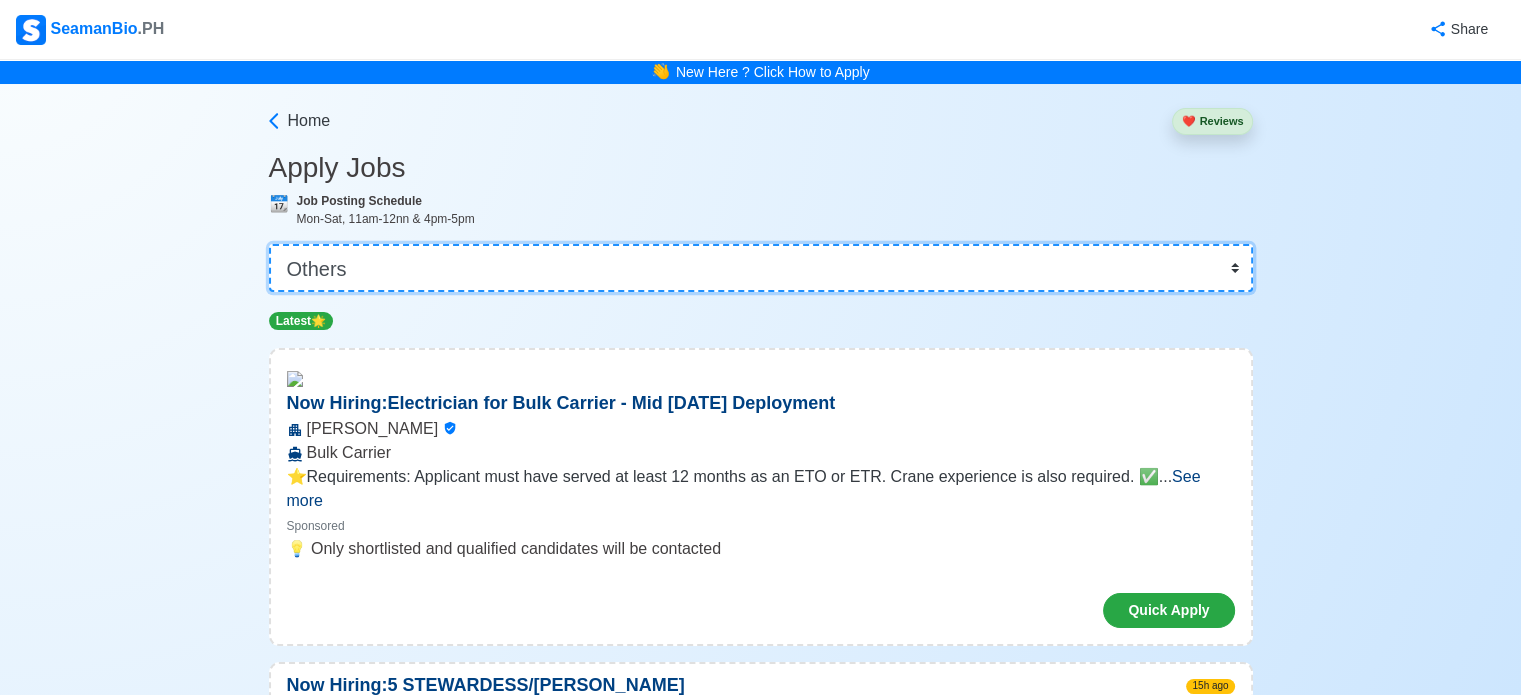 click on "👉 Select Rank or Position Master Chief Officer 2nd Officer 3rd Officer Junior Officer Chief Engineer 2nd Engineer 3rd Engineer 4th Engineer Gas Engineer Junior Engineer 1st Assistant Engineer 2nd Assistant Engineer 3rd Assistant Engineer ETO/ETR Electrician Electrical Engineer Oiler Fitter Welder Chief Cook Chef Cook [PERSON_NAME] Wiper Rigger Ordinary [PERSON_NAME] [PERSON_NAME] Motorman Pumpman Bosun Cadet Reefer Mechanic Operator Repairman Painter Steward Waiter Others" at bounding box center [761, 268] 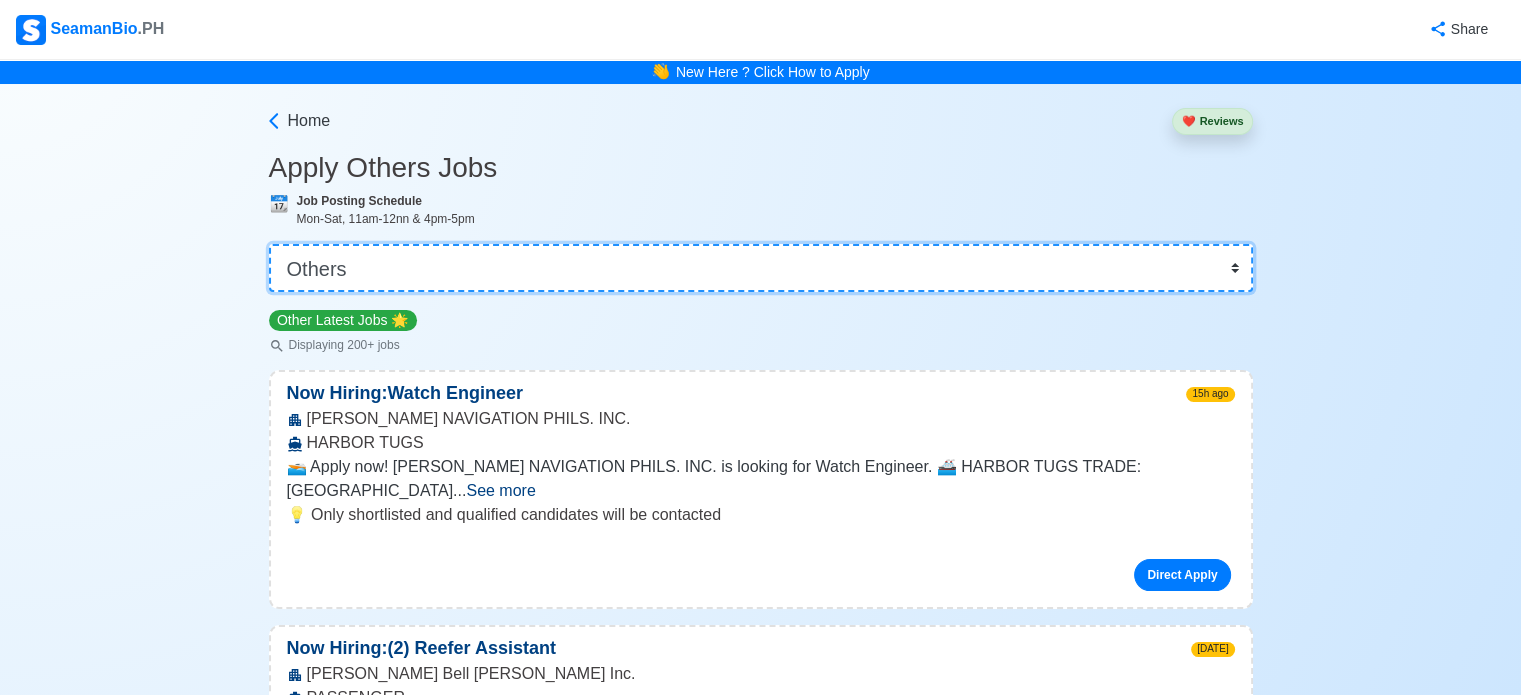 click on "👉 Select Rank or Position Master Chief Officer 2nd Officer 3rd Officer Junior Officer Chief Engineer 2nd Engineer 3rd Engineer 4th Engineer Gas Engineer Junior Engineer 1st Assistant Engineer 2nd Assistant Engineer 3rd Assistant Engineer ETO/ETR Electrician Electrical Engineer Oiler Fitter Welder Chief Cook Chef Cook [PERSON_NAME] Wiper Rigger Ordinary [PERSON_NAME] [PERSON_NAME] Motorman Pumpman Bosun Cadet Reefer Mechanic Operator Repairman Painter Steward Waiter Others" at bounding box center [761, 268] 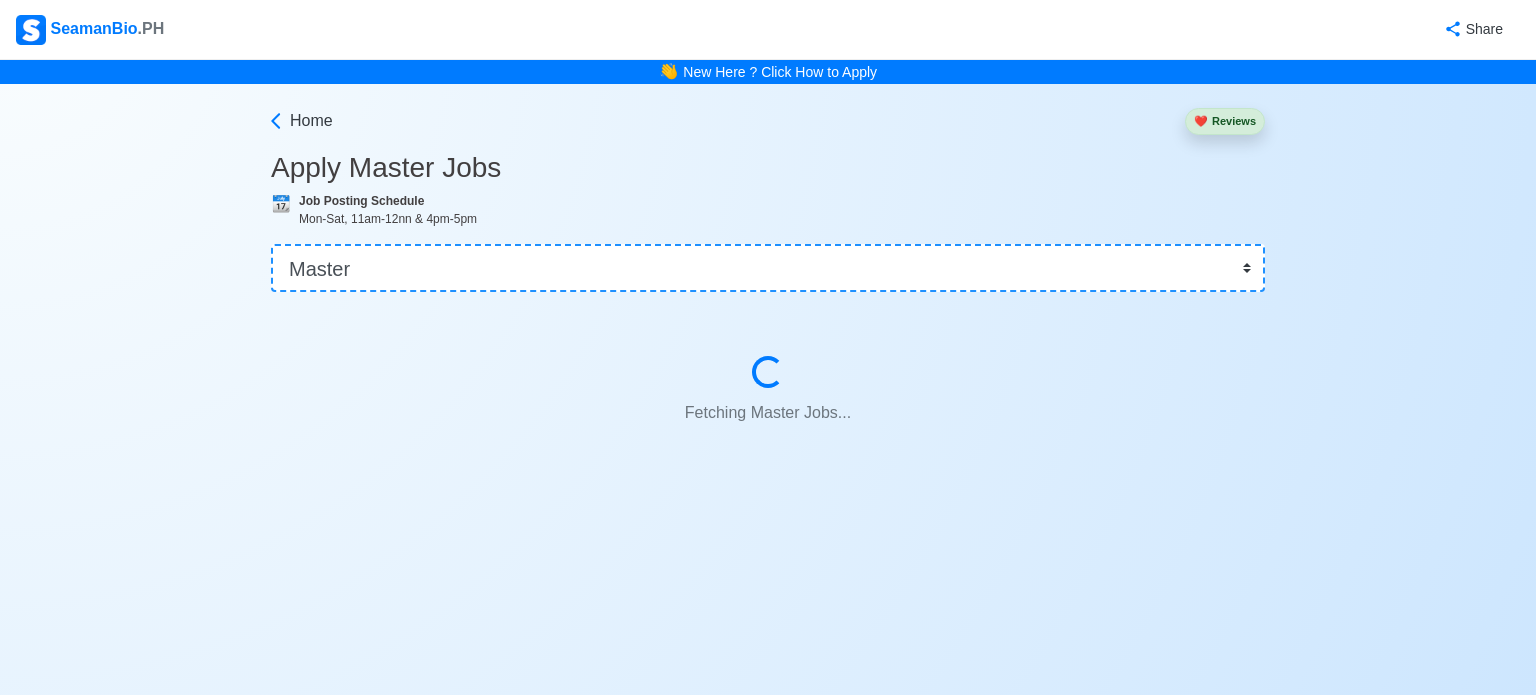 click on "Home ❤️ Reviews Apply Master Jobs 📆 Job Posting Schedule Mon-Sat, 11am-12nn & 4pm-5pm 👉 Select Rank or Position Master Chief Officer 2nd Officer 3rd Officer Junior Officer Chief Engineer 2nd Engineer 3rd Engineer 4th Engineer Gas Engineer Junior Engineer 1st Assistant Engineer 2nd Assistant Engineer 3rd Assistant Engineer [PERSON_NAME]/ETR Electrician Electrical Engineer Oiler Fitter Welder Chief Cook Chef Cook [PERSON_NAME] Wiper Rigger Ordinary [PERSON_NAME] Able [PERSON_NAME] Motorman Pumpman Bosun Cadet Reefer Mechanic Operator Repairman Painter Steward Waiter Others Fetching Master Jobs... Fetching Master Jobs..." at bounding box center (768, 298) 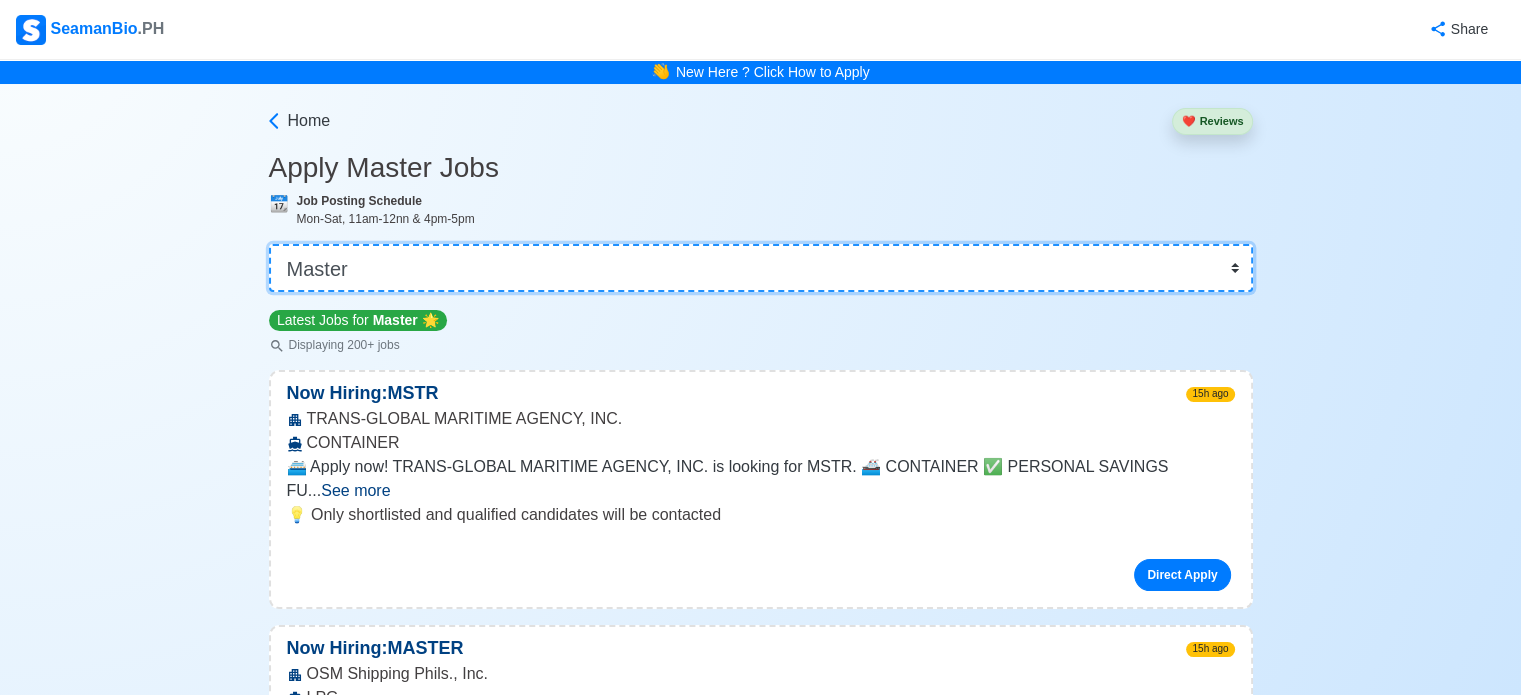 click on "👉 Select Rank or Position Master Chief Officer 2nd Officer 3rd Officer Junior Officer Chief Engineer 2nd Engineer 3rd Engineer 4th Engineer Gas Engineer Junior Engineer 1st Assistant Engineer 2nd Assistant Engineer 3rd Assistant Engineer ETO/ETR Electrician Electrical Engineer Oiler Fitter Welder Chief Cook Chef Cook [PERSON_NAME] Wiper Rigger Ordinary [PERSON_NAME] [PERSON_NAME] Motorman Pumpman Bosun Cadet Reefer Mechanic Operator Repairman Painter Steward Waiter Others" at bounding box center (761, 268) 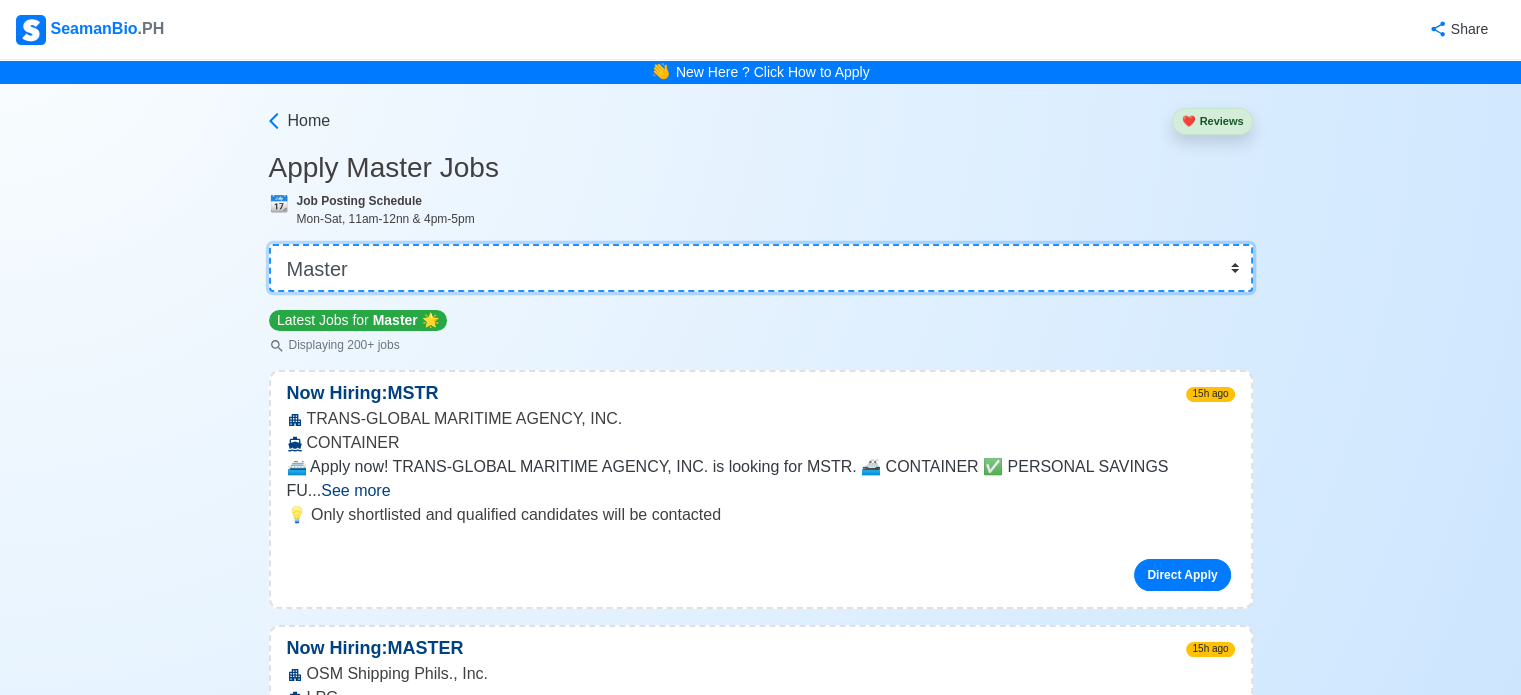 select on "Others" 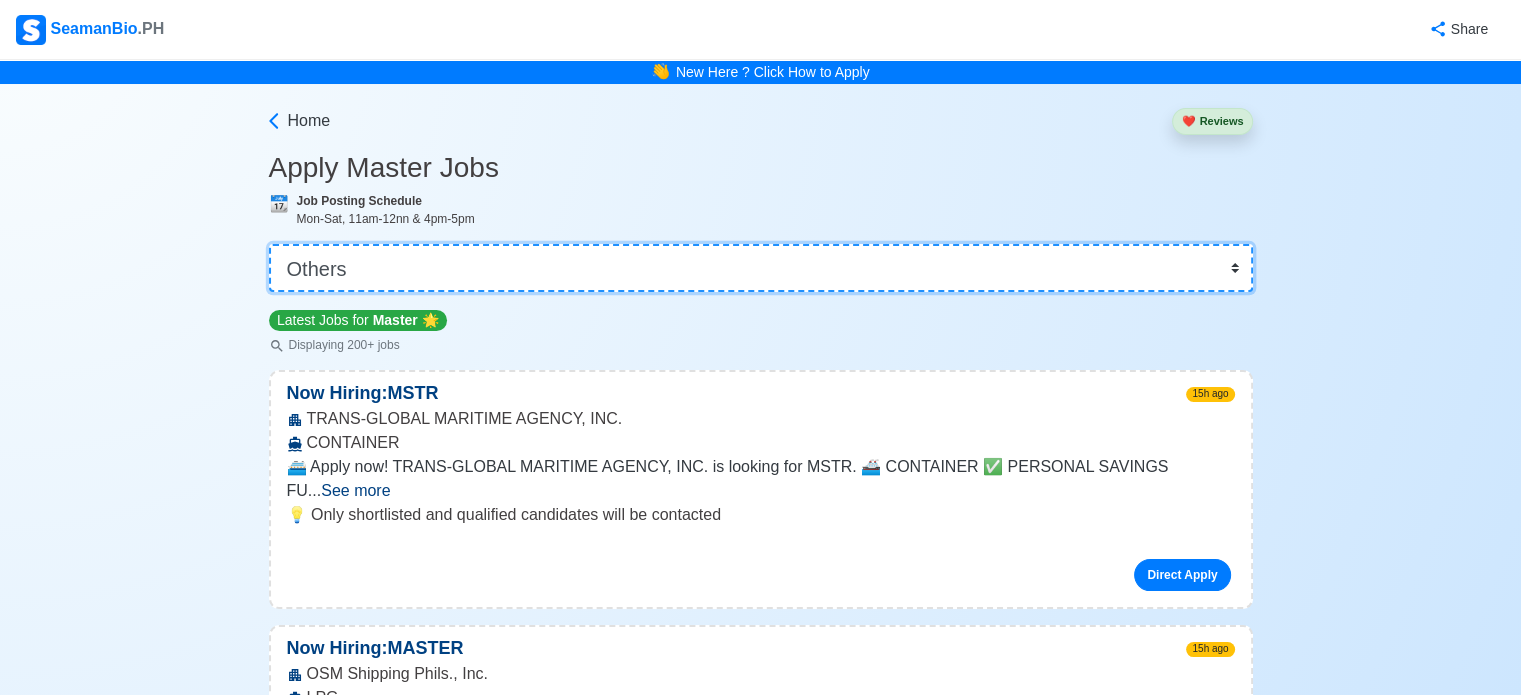 click on "👉 Select Rank or Position Master Chief Officer 2nd Officer 3rd Officer Junior Officer Chief Engineer 2nd Engineer 3rd Engineer 4th Engineer Gas Engineer Junior Engineer 1st Assistant Engineer 2nd Assistant Engineer 3rd Assistant Engineer ETO/ETR Electrician Electrical Engineer Oiler Fitter Welder Chief Cook Chef Cook [PERSON_NAME] Wiper Rigger Ordinary [PERSON_NAME] [PERSON_NAME] Motorman Pumpman Bosun Cadet Reefer Mechanic Operator Repairman Painter Steward Waiter Others" at bounding box center (761, 268) 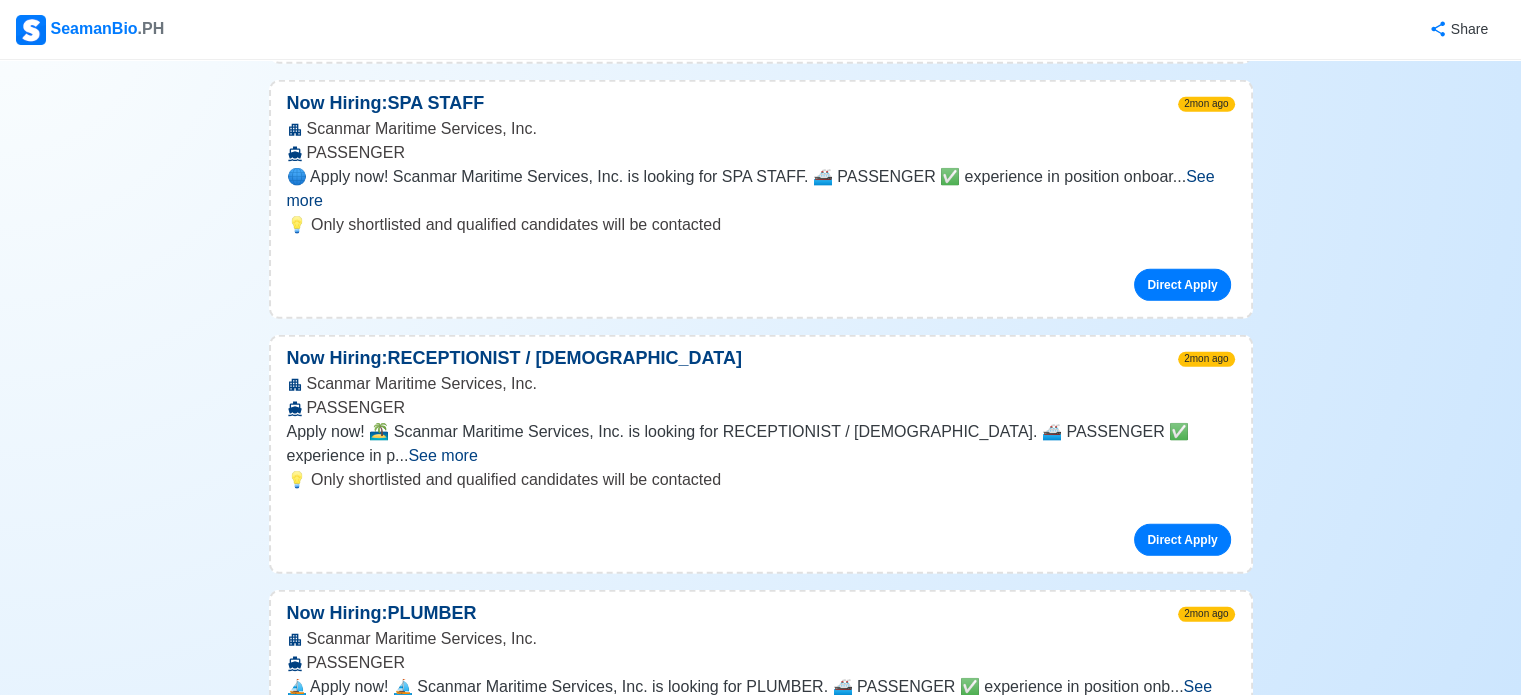 scroll, scrollTop: 6000, scrollLeft: 0, axis: vertical 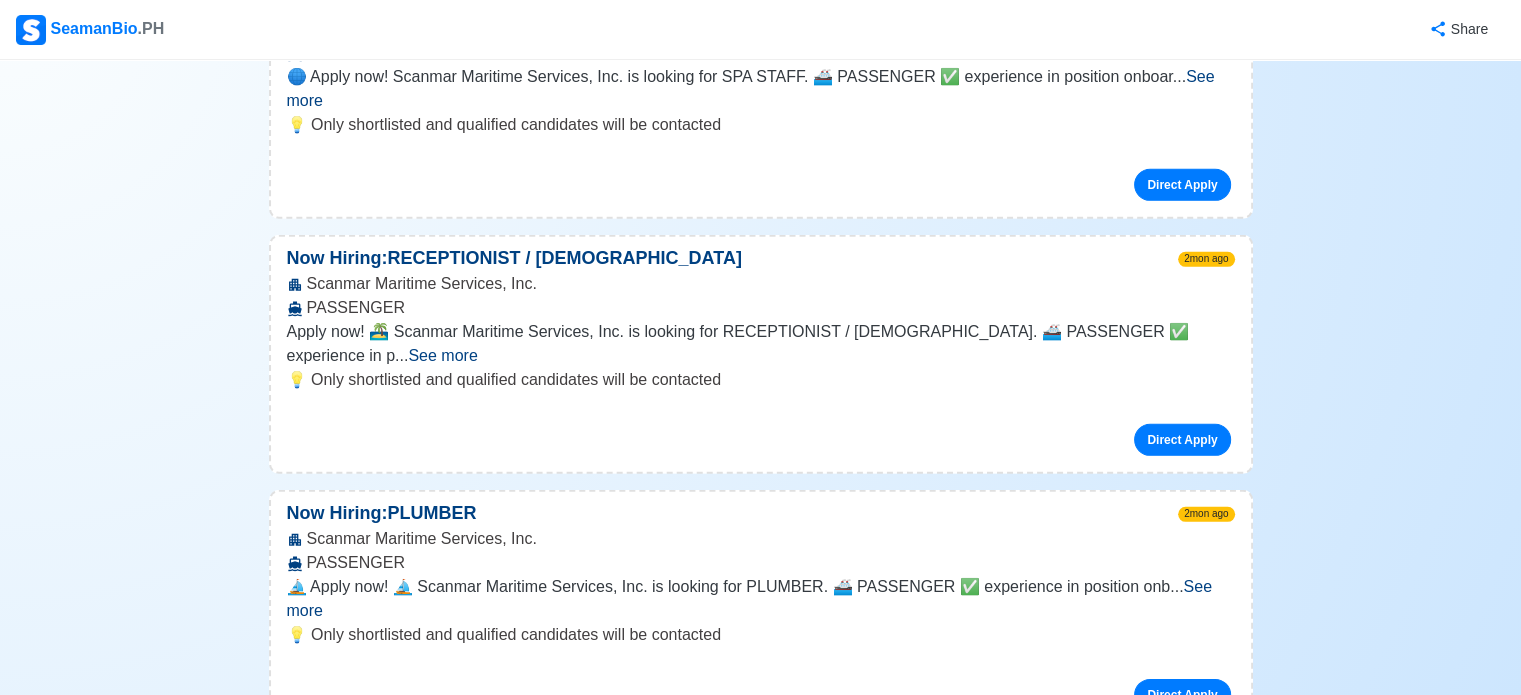 click on "See more" at bounding box center [759, 853] 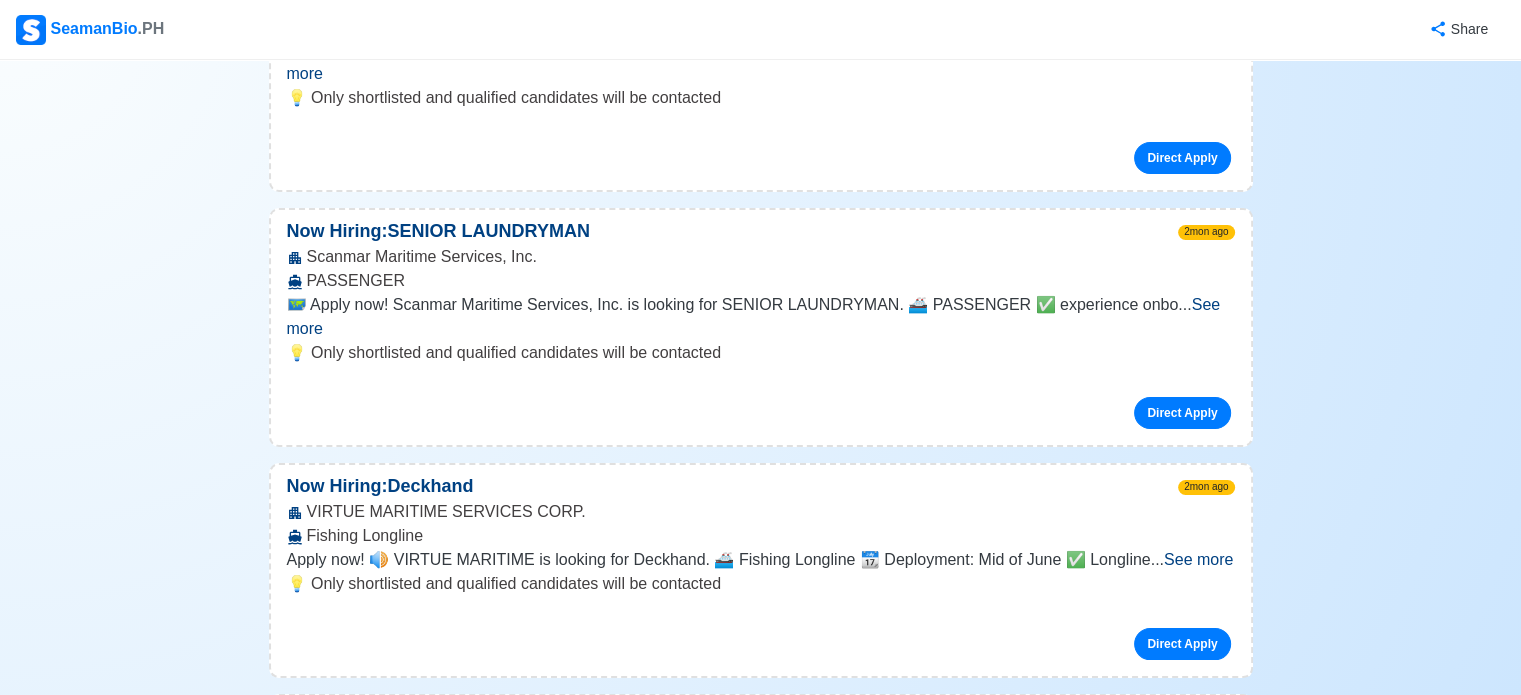 scroll, scrollTop: 7800, scrollLeft: 0, axis: vertical 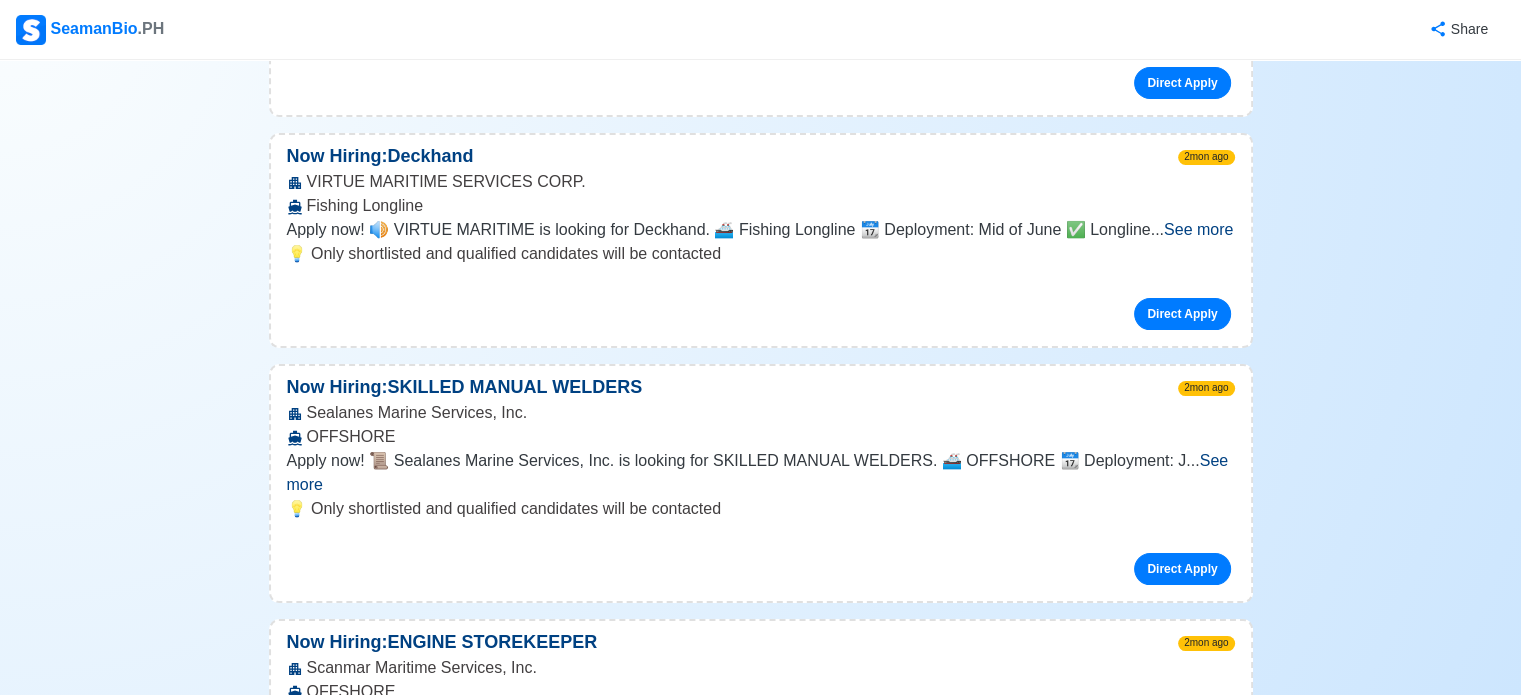click on "Home ❤️ Reviews Apply Others Jobs 📆 Job Posting Schedule Mon-Sat, 11am-12nn & 4pm-5pm 👉 Select Rank or Position Master Chief Officer 2nd Officer 3rd Officer Junior Officer Chief Engineer 2nd Engineer 3rd Engineer 4th Engineer Gas Engineer Junior Engineer 1st Assistant Engineer 2nd Assistant Engineer 3rd Assistant Engineer [PERSON_NAME]/ETR Electrician Electrical Engineer Oiler Fitter Welder Chief Cook Chef Cook [PERSON_NAME] Wiper Rigger Ordinary [PERSON_NAME] Able [PERSON_NAME] Motorman Pumpman Bosun Cadet Reefer Mechanic Operator Repairman Painter Steward Waiter Others Other Latest Jobs   🌟 Displaying   200+   jobs Now Hiring:  Watch Engineer 15h ago [PERSON_NAME] NAVIGATION PHILS. INC.   HARBOR TUGS 🚤 Apply now! [PERSON_NAME] NAVIGATION PHILS. INC. is looking for Watch Engineer. 🚢 HARBOR TUGS TRADE: [GEOGRAPHIC_DATA] ...  See more ...  See more 💡 Only shortlisted and qualified candidates will be contacted Direct Apply Now Hiring:  (2) Reefer Assistant [DATE] [PERSON_NAME] Bell [PERSON_NAME] Inc.   PASSENGER ...  See more ...  See more" at bounding box center (760, 18080) 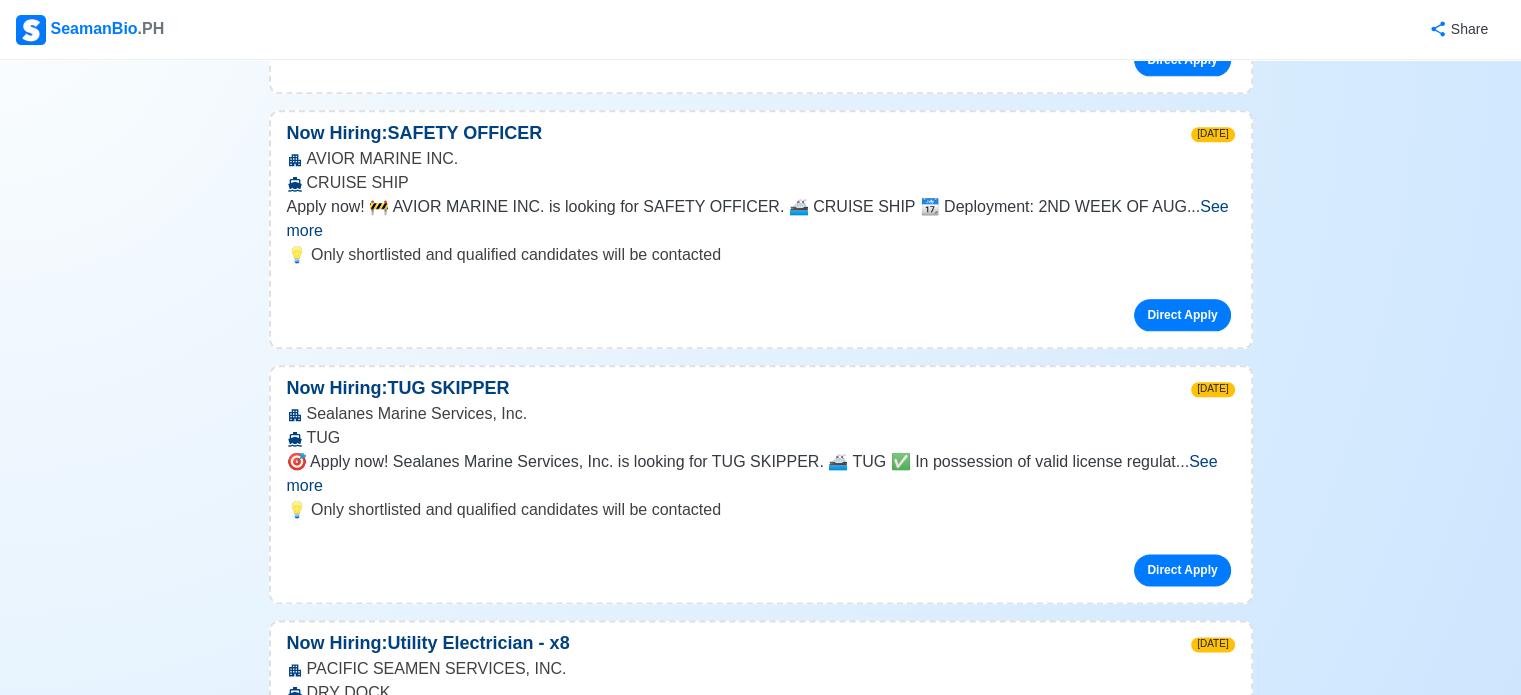 scroll, scrollTop: 1900, scrollLeft: 0, axis: vertical 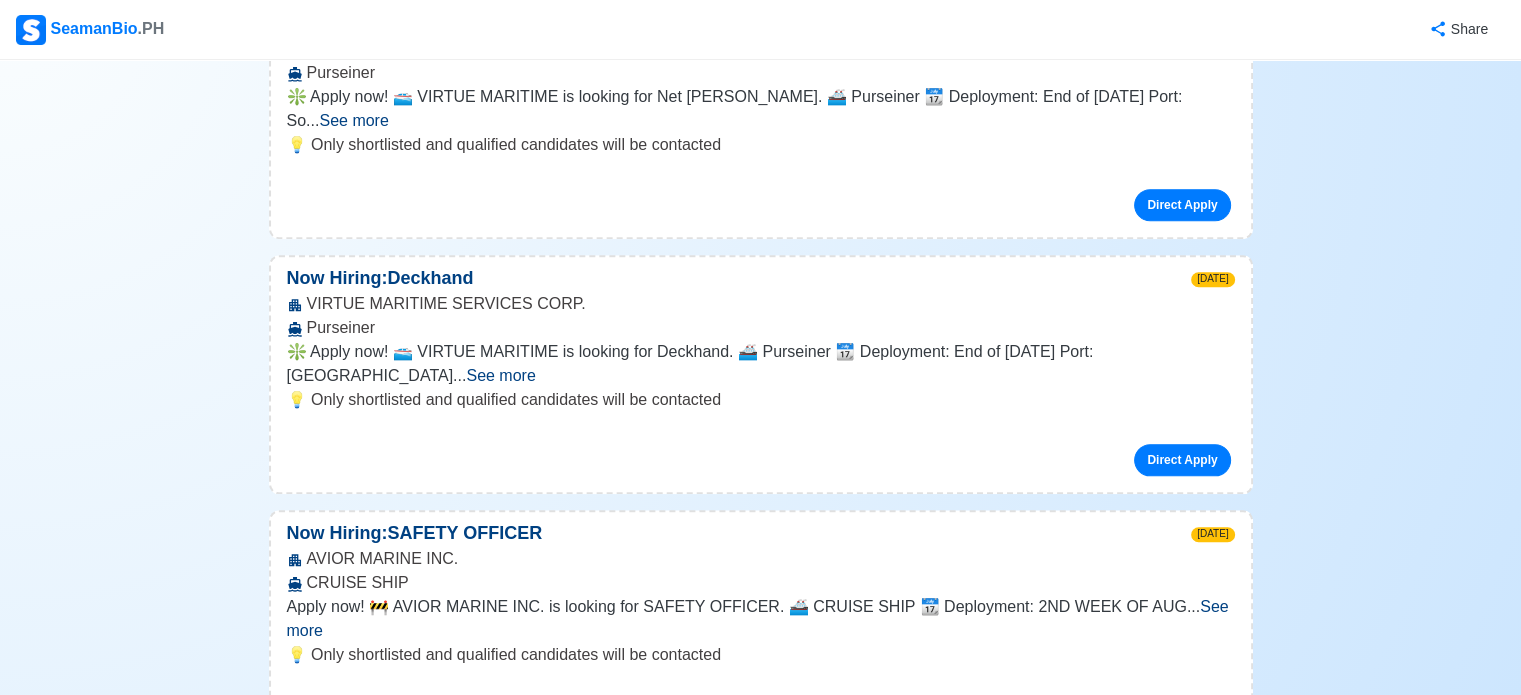 click on "SeamanBio .PH" at bounding box center [90, 30] 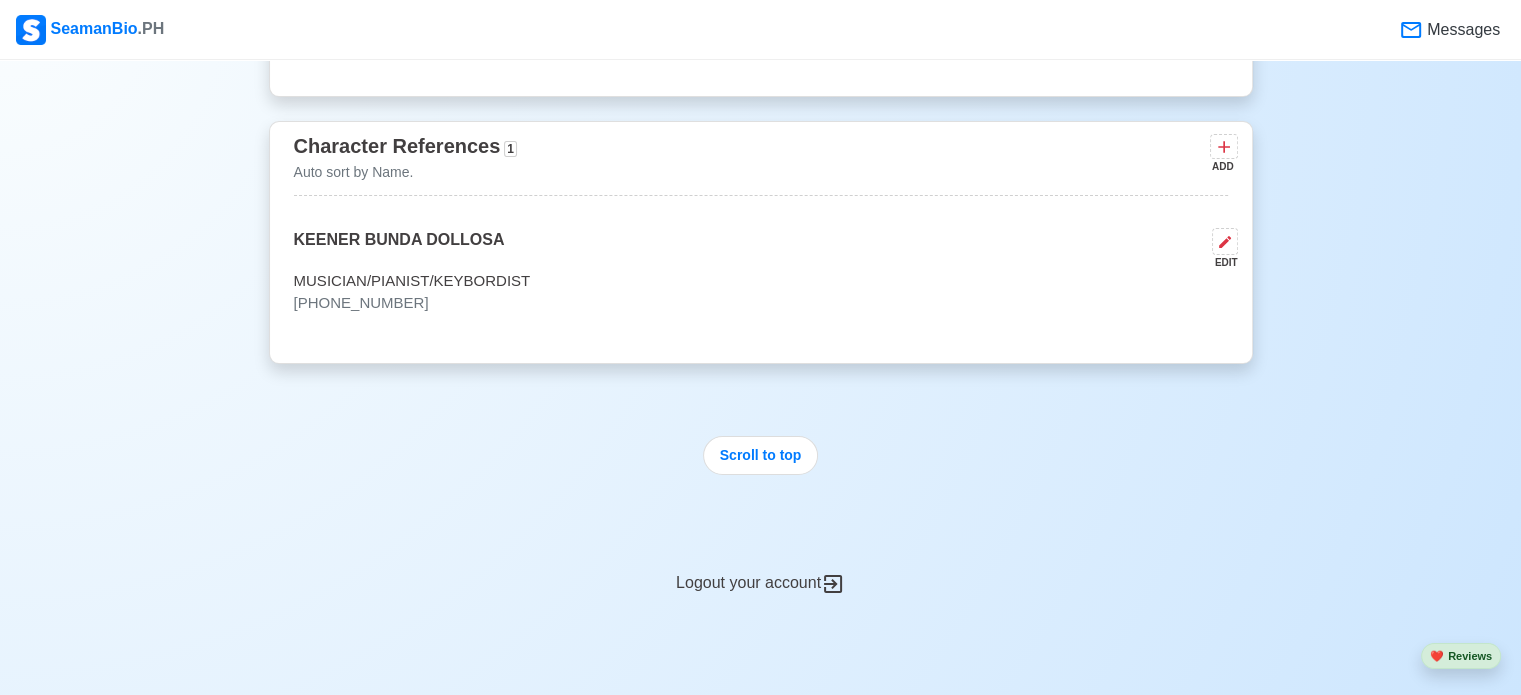 scroll, scrollTop: 5292, scrollLeft: 0, axis: vertical 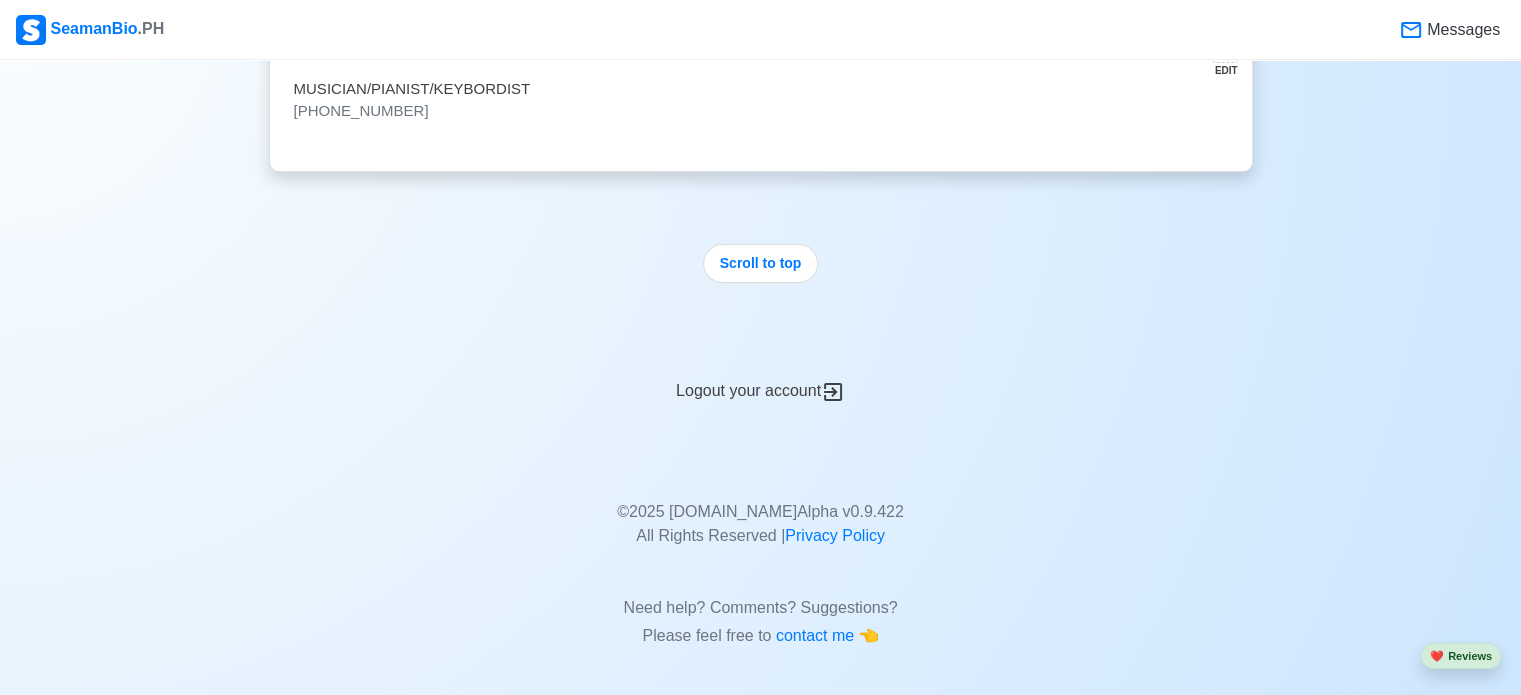 click on "Logout your account" at bounding box center (761, 379) 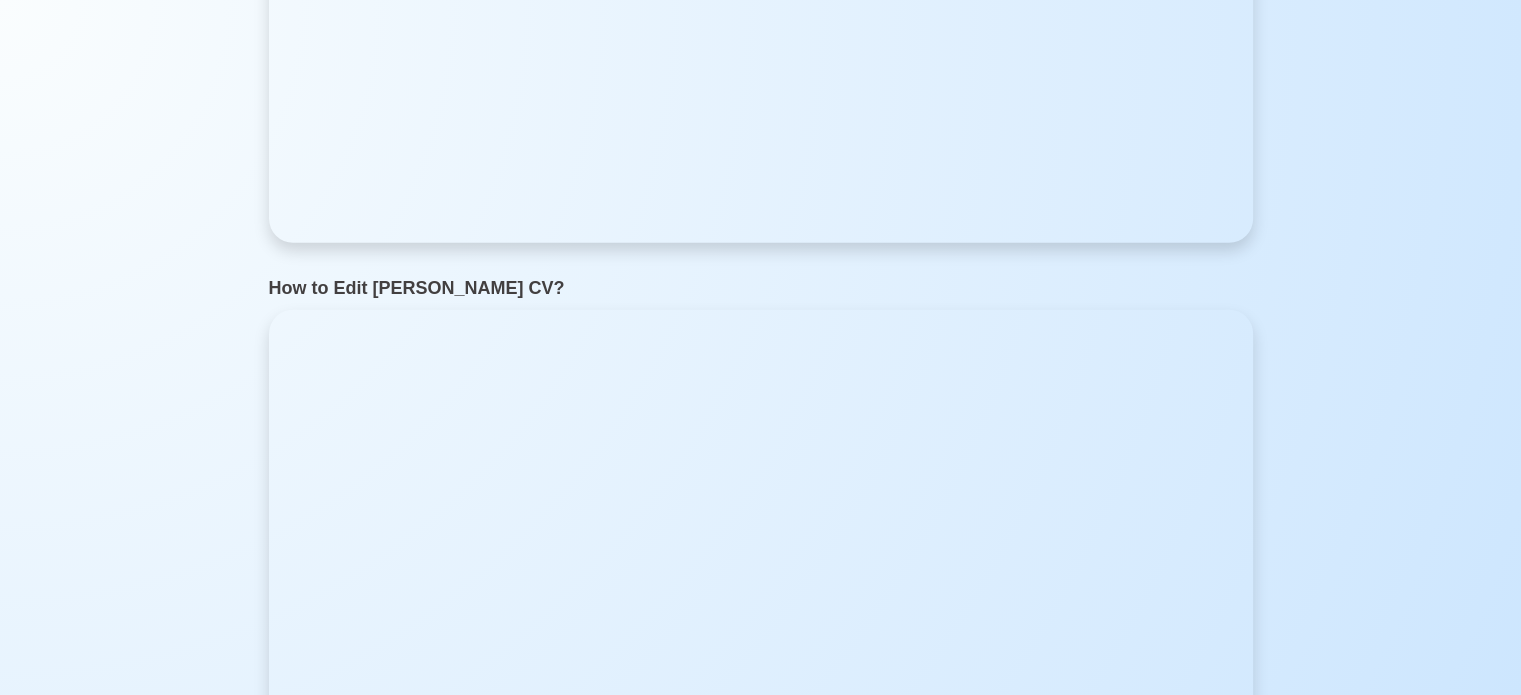 scroll, scrollTop: 0, scrollLeft: 0, axis: both 